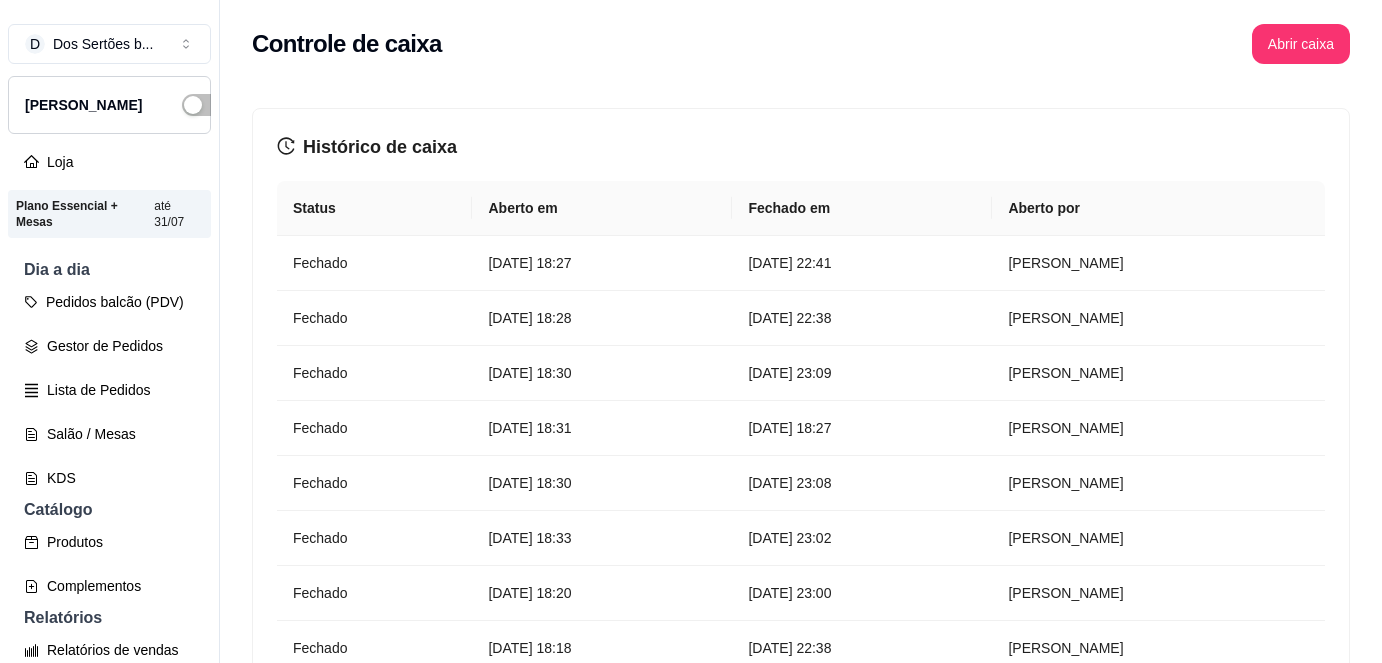 scroll, scrollTop: 0, scrollLeft: 0, axis: both 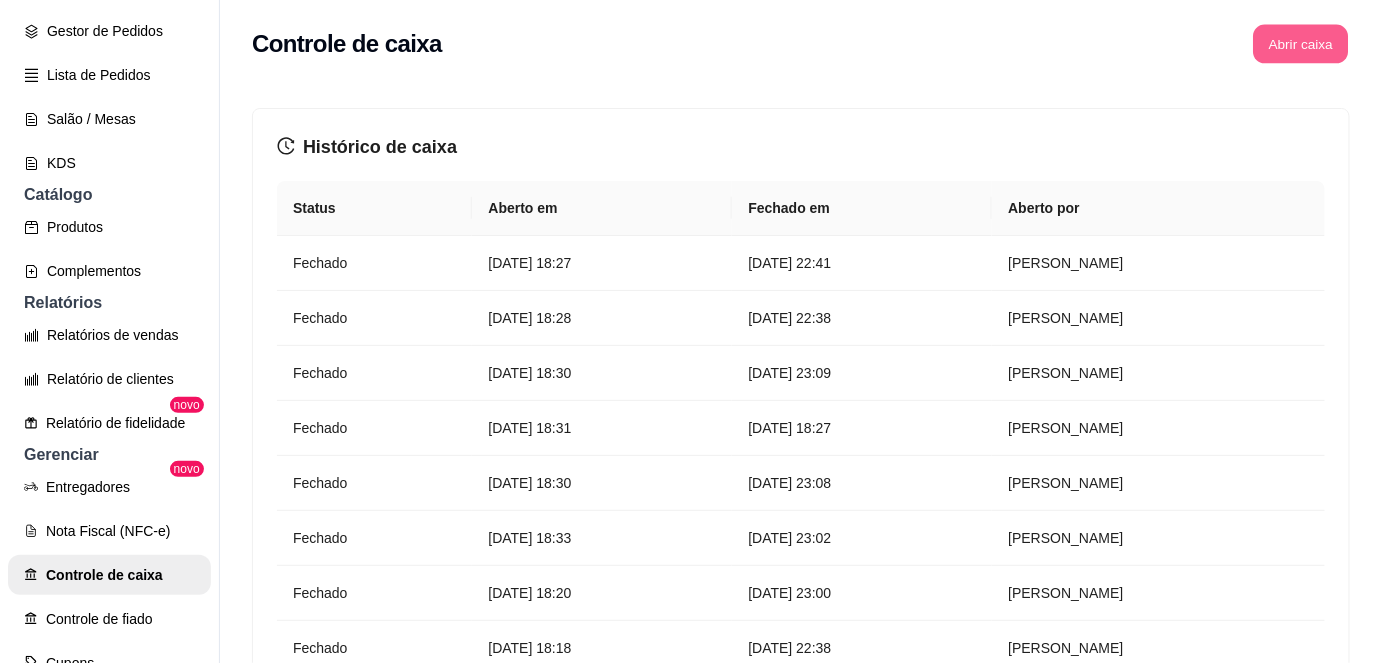 click on "Abrir caixa" at bounding box center (1300, 44) 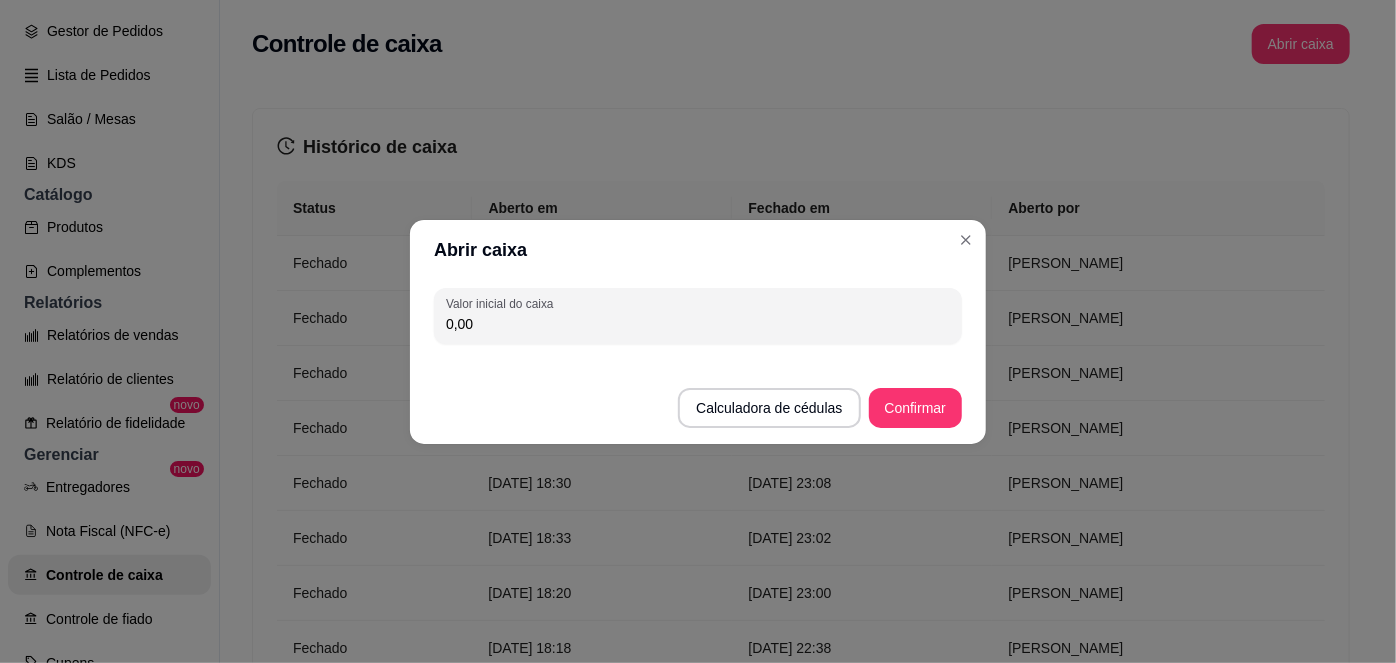 click on "0,00" at bounding box center [698, 324] 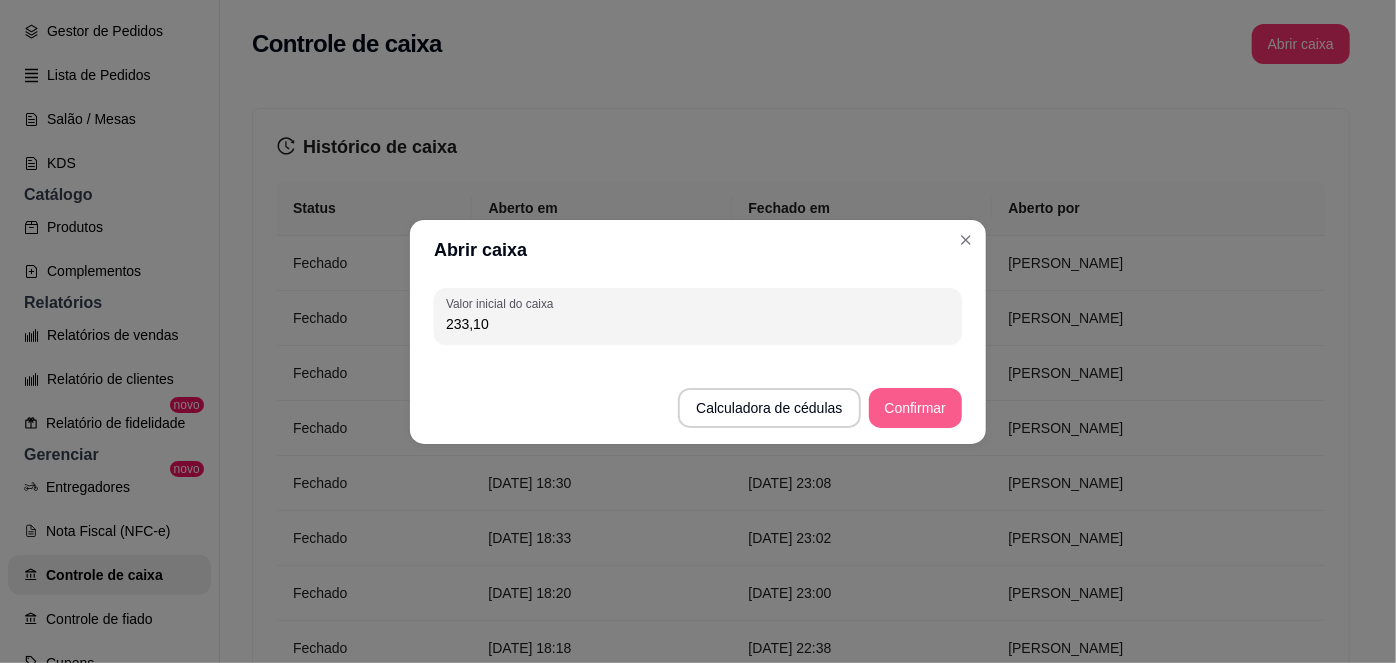 type on "233,10" 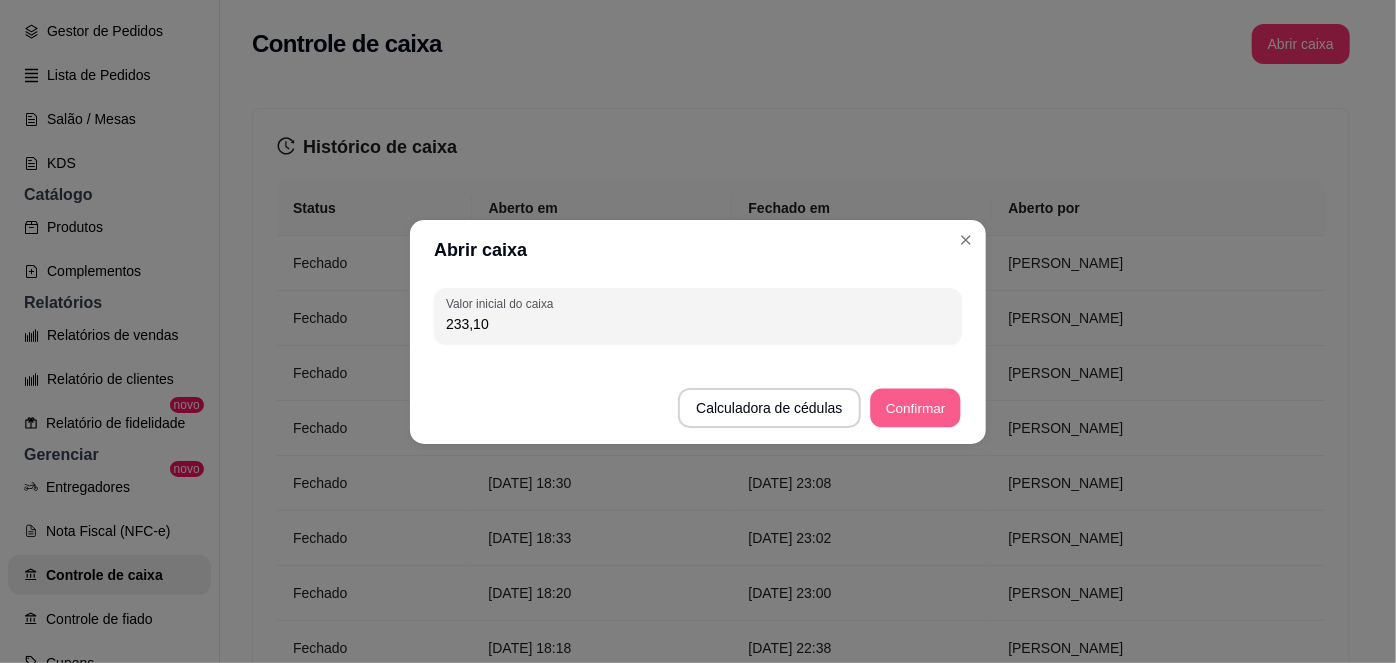 click on "Confirmar" at bounding box center [915, 407] 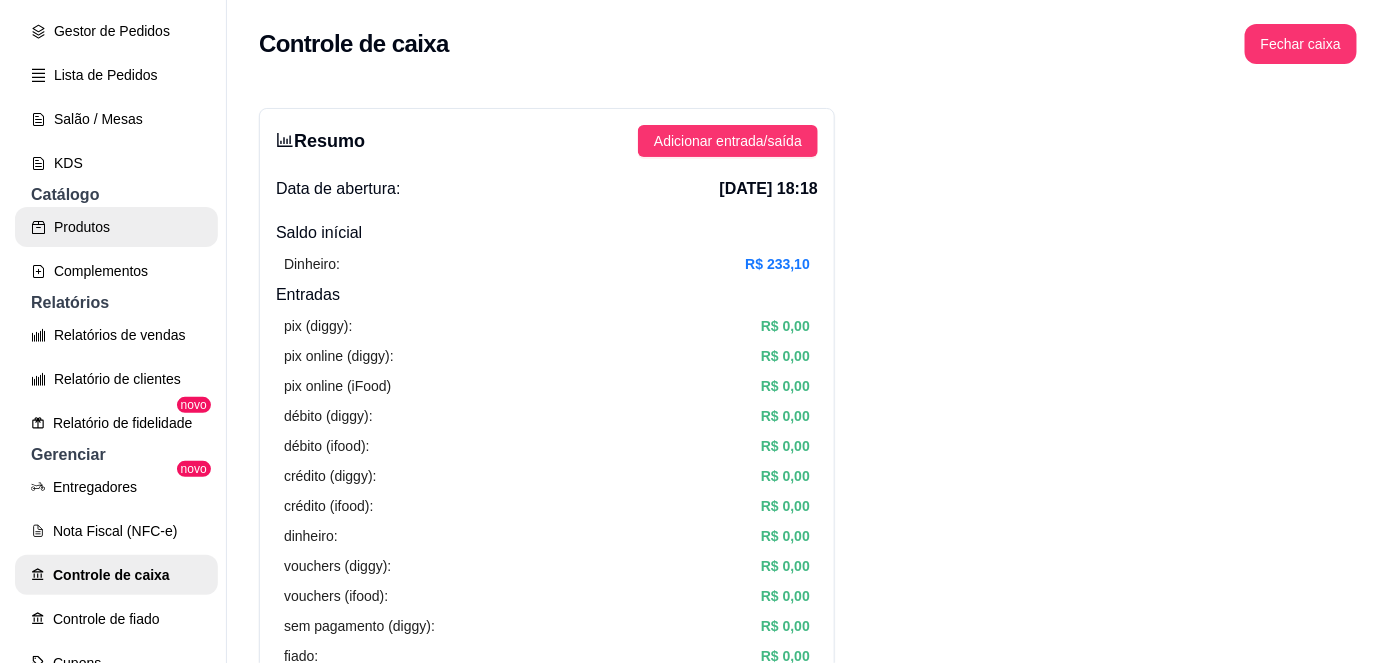 scroll, scrollTop: 0, scrollLeft: 0, axis: both 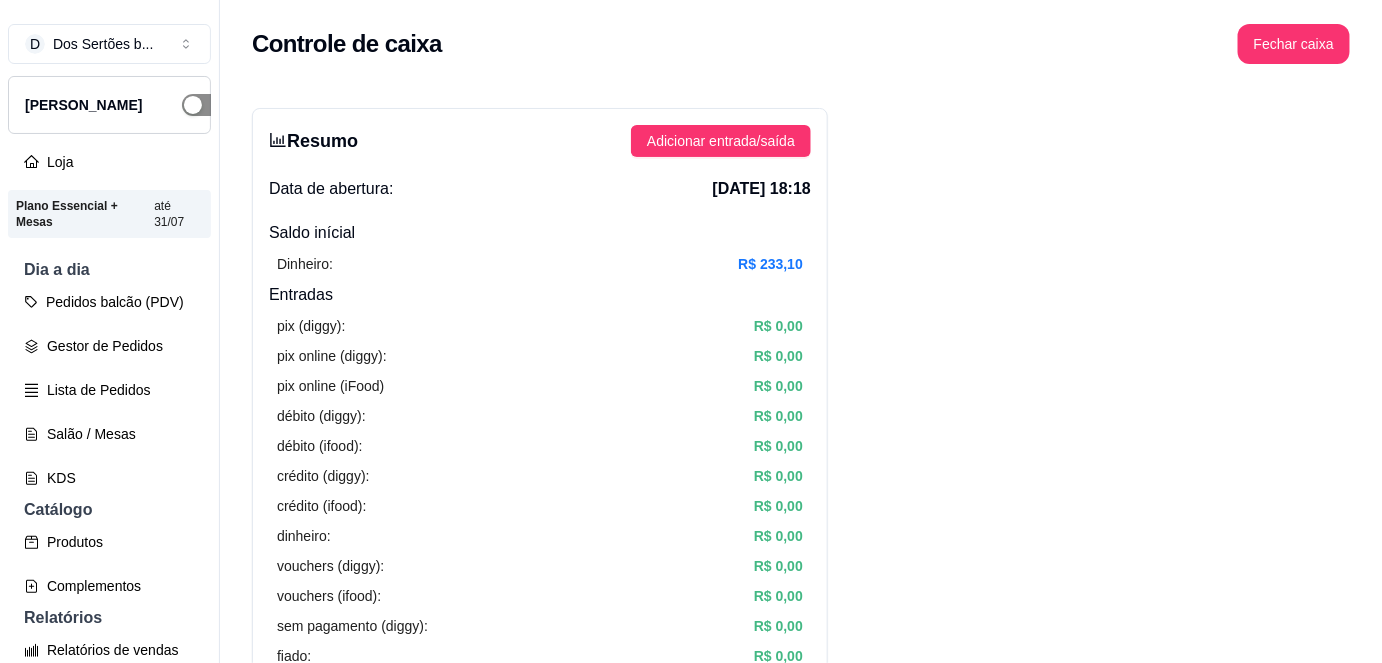 click at bounding box center (204, 105) 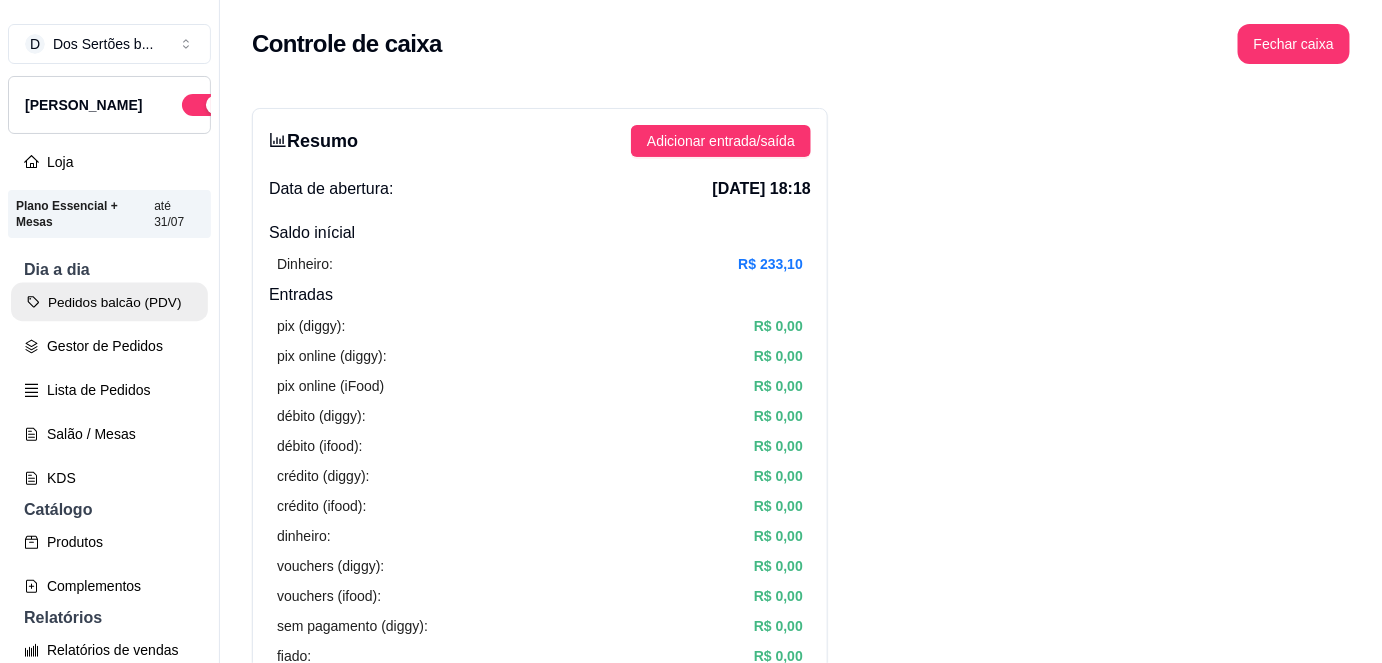 click on "Pedidos balcão (PDV)" at bounding box center (109, 302) 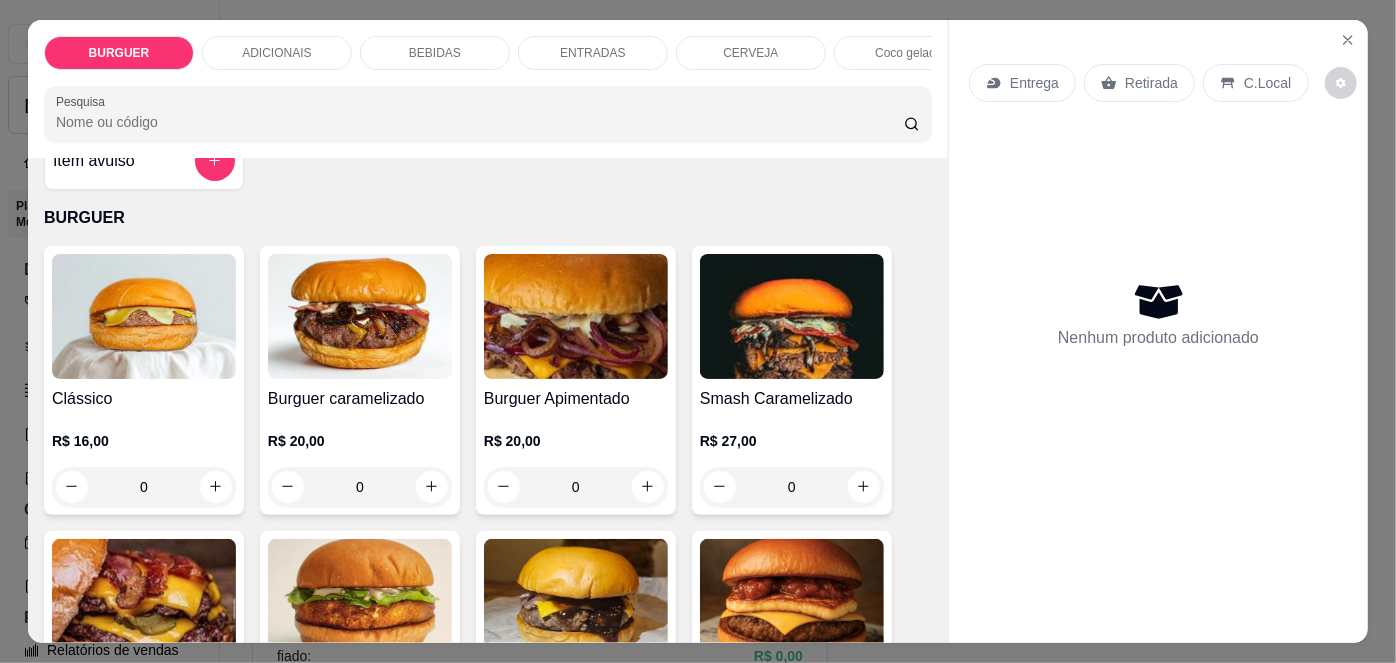 scroll, scrollTop: 44, scrollLeft: 0, axis: vertical 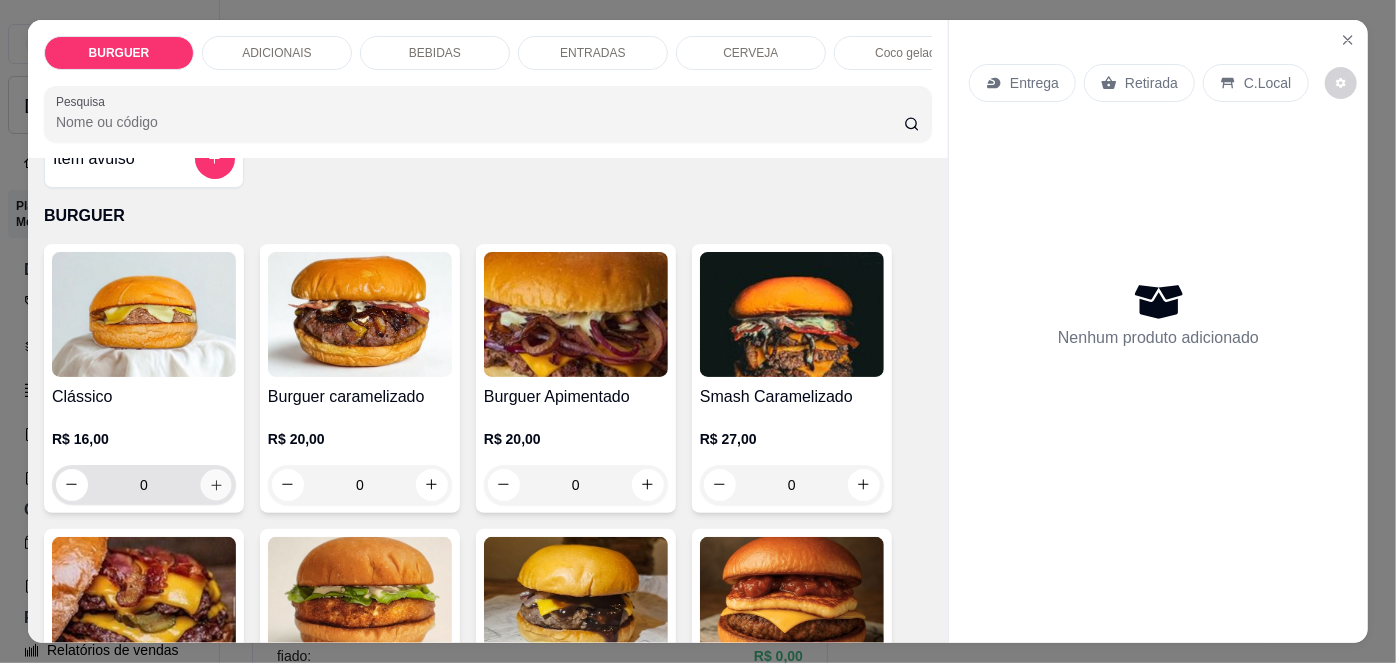 click 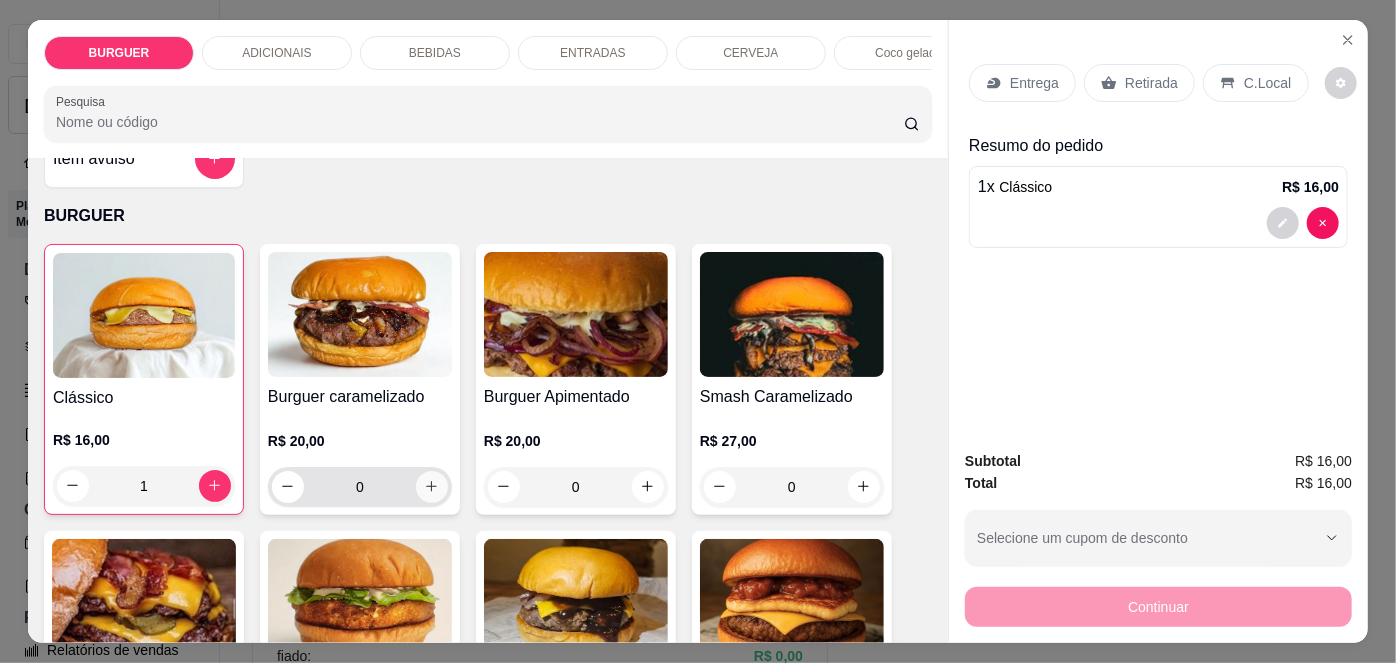 click at bounding box center [432, 487] 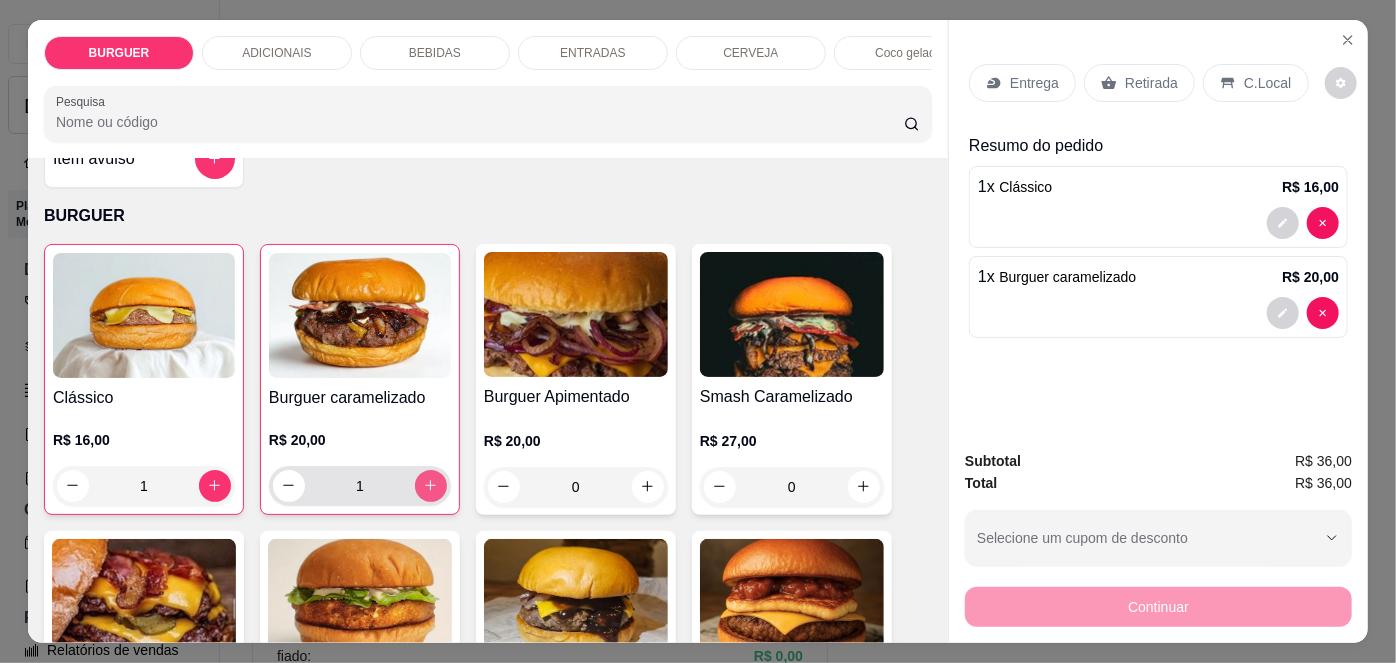 type on "1" 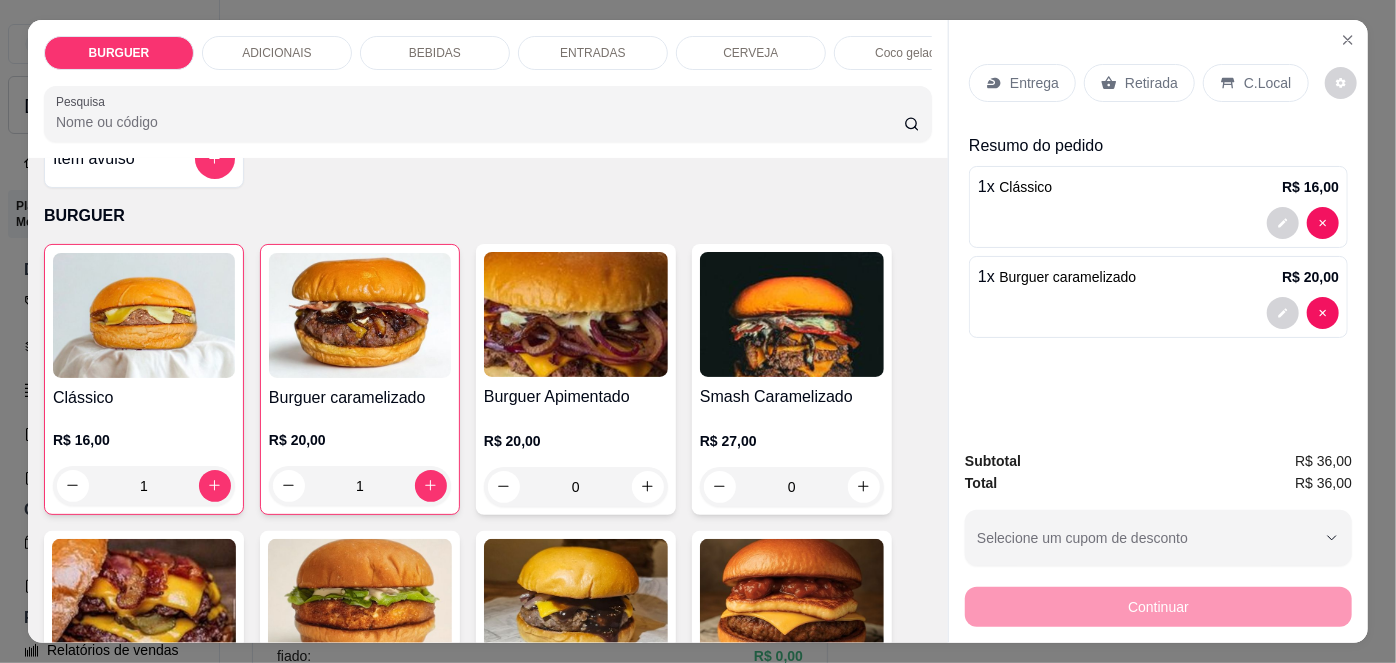 click on "Entrega" at bounding box center (1022, 83) 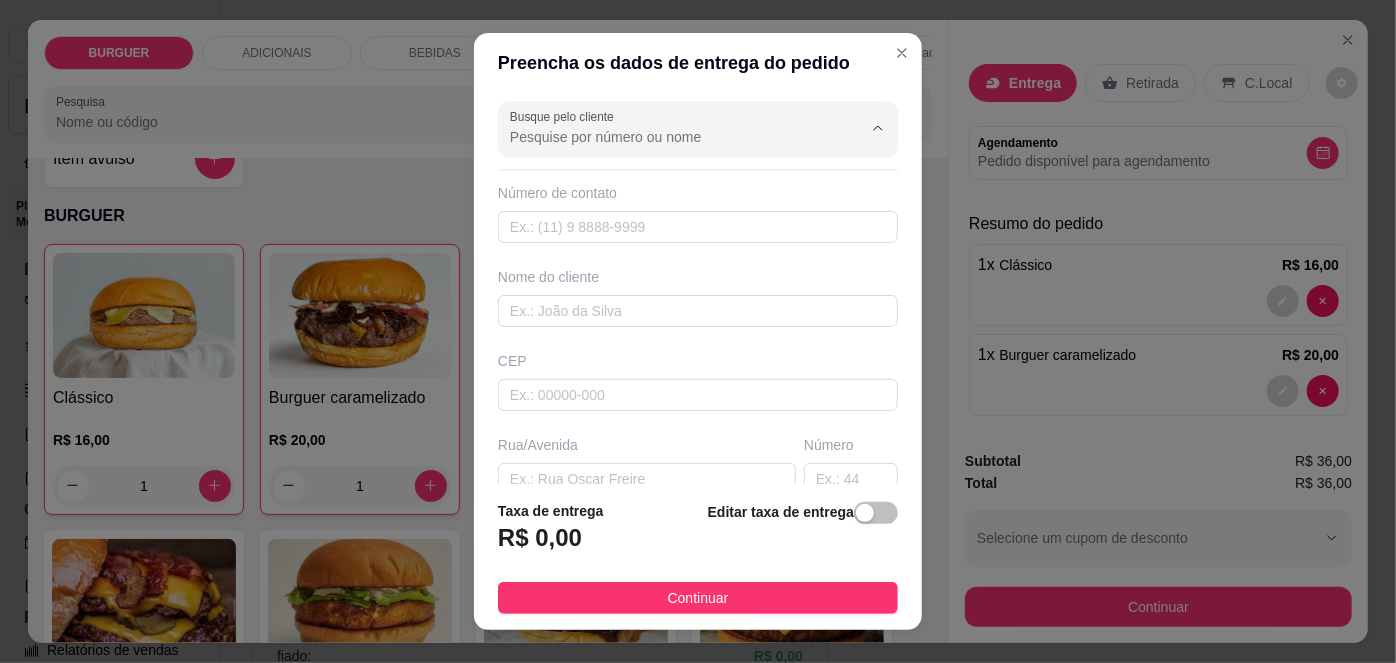 click on "Busque pelo cliente" at bounding box center (670, 137) 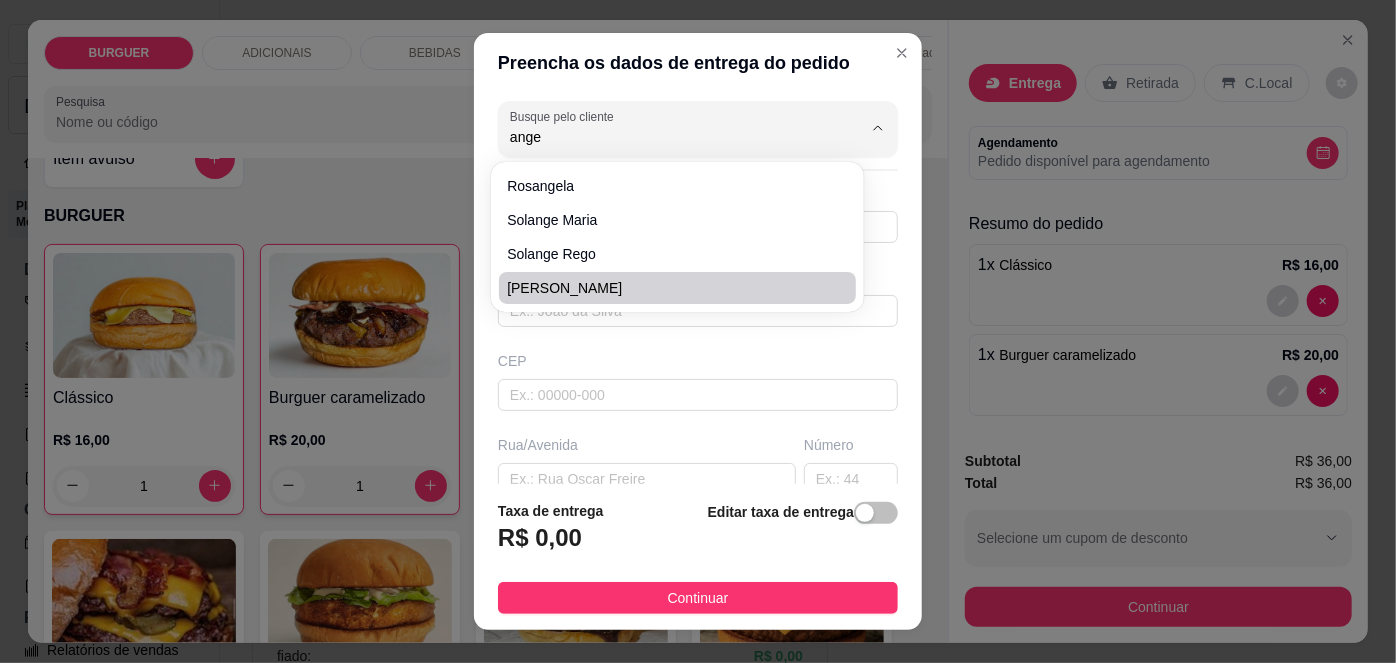 click on "Angela" at bounding box center [667, 288] 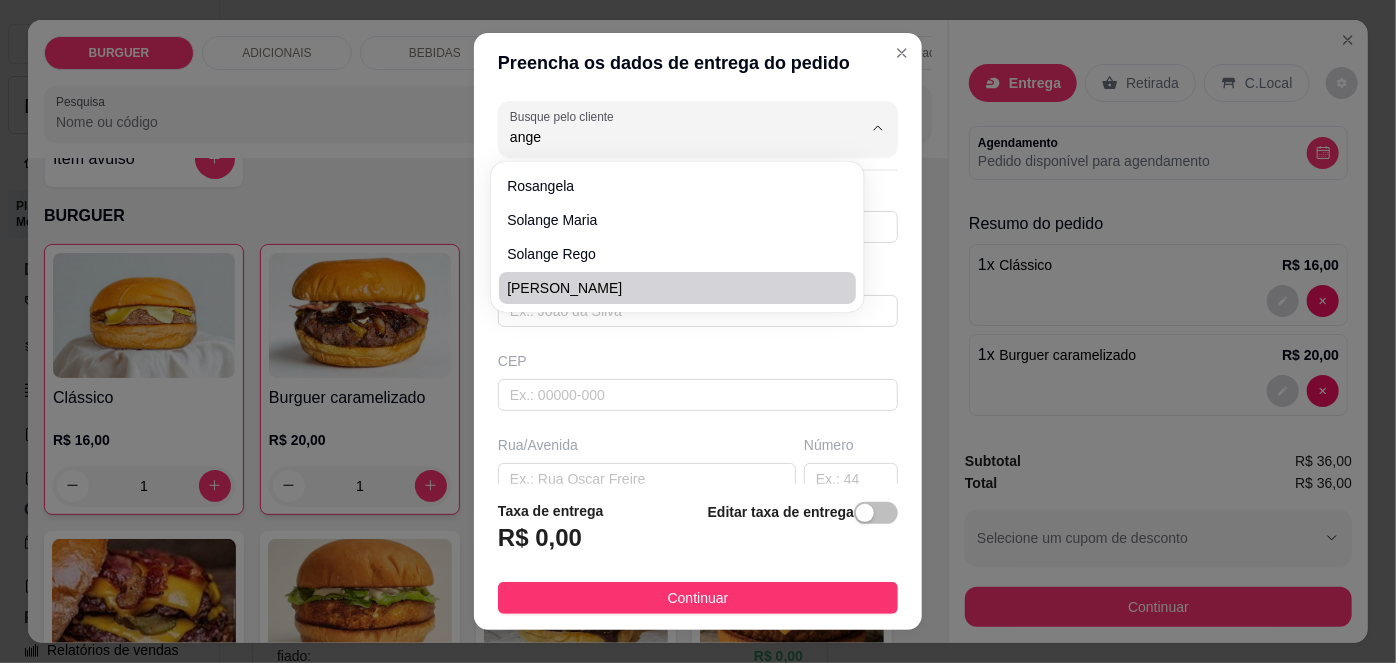 type on "Angela" 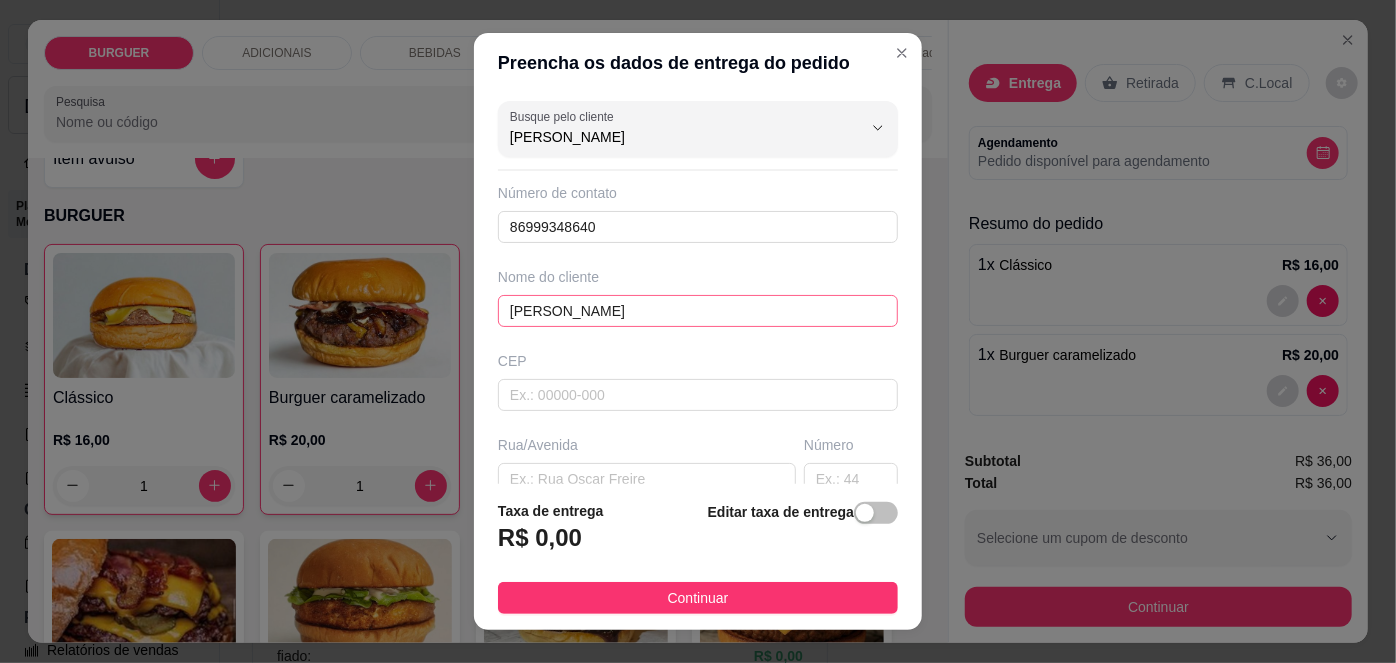 type on "Angela" 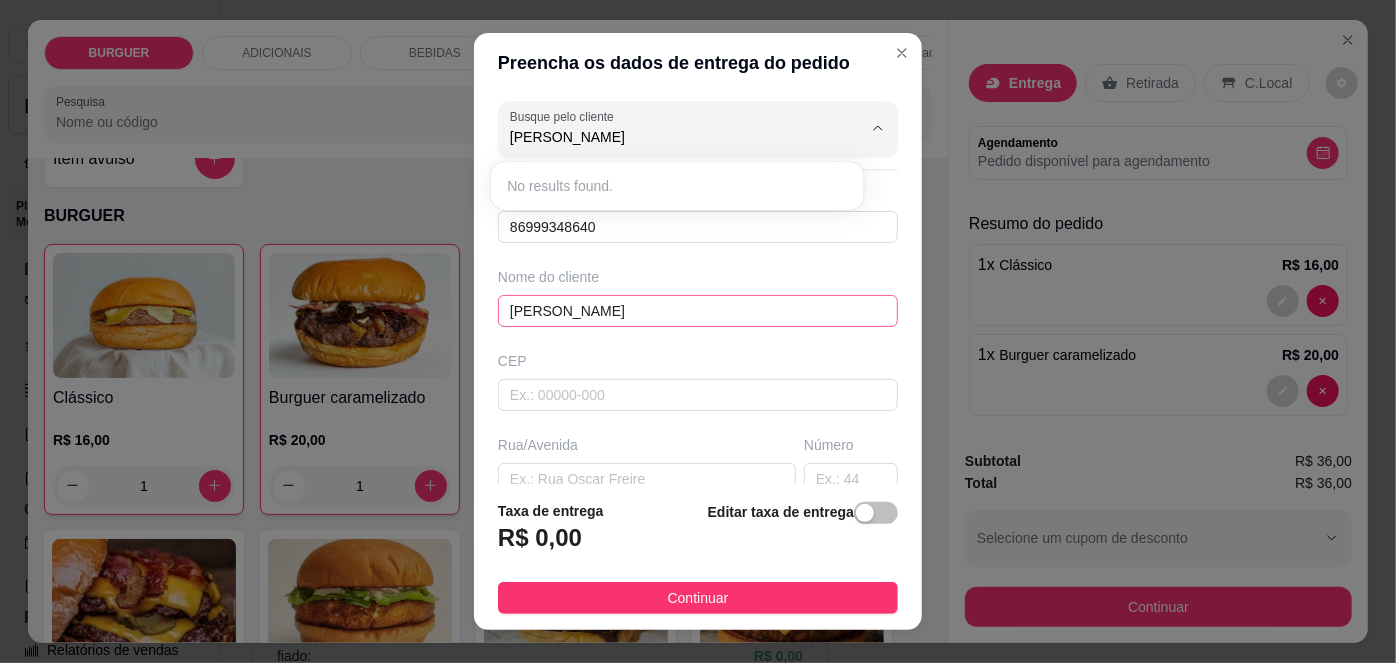 click on "Angela" at bounding box center [698, 311] 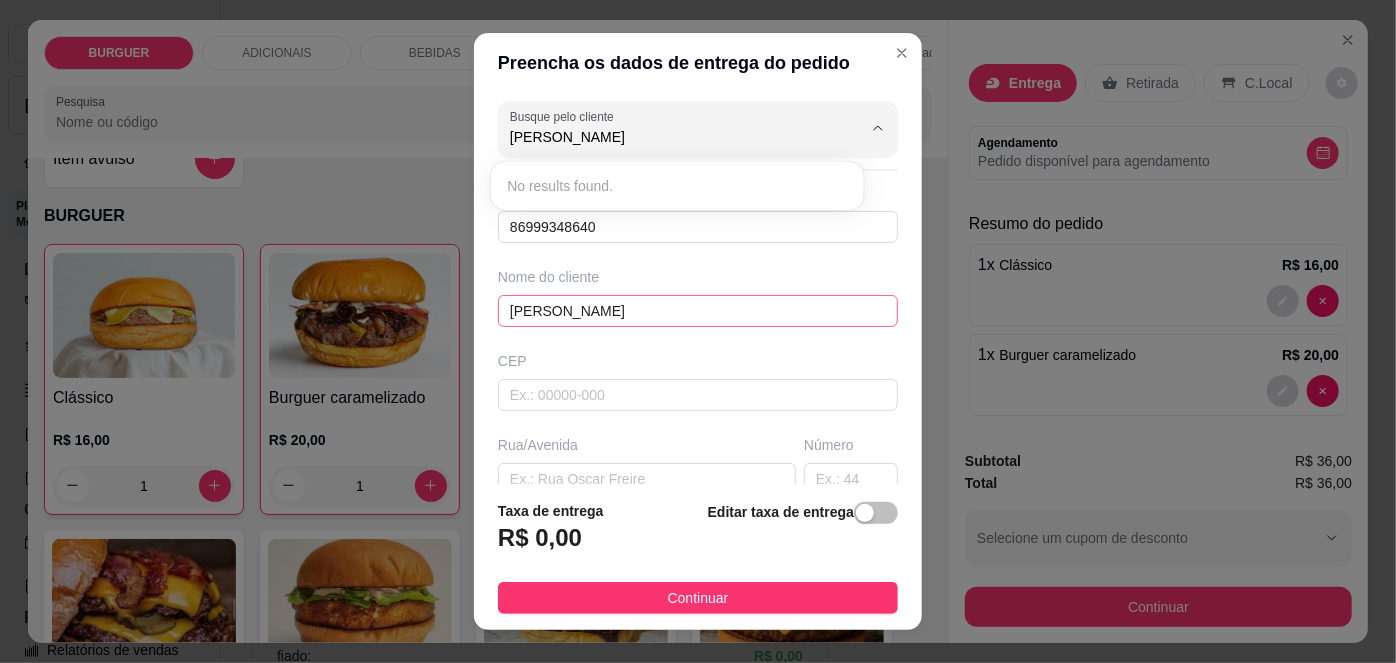 type 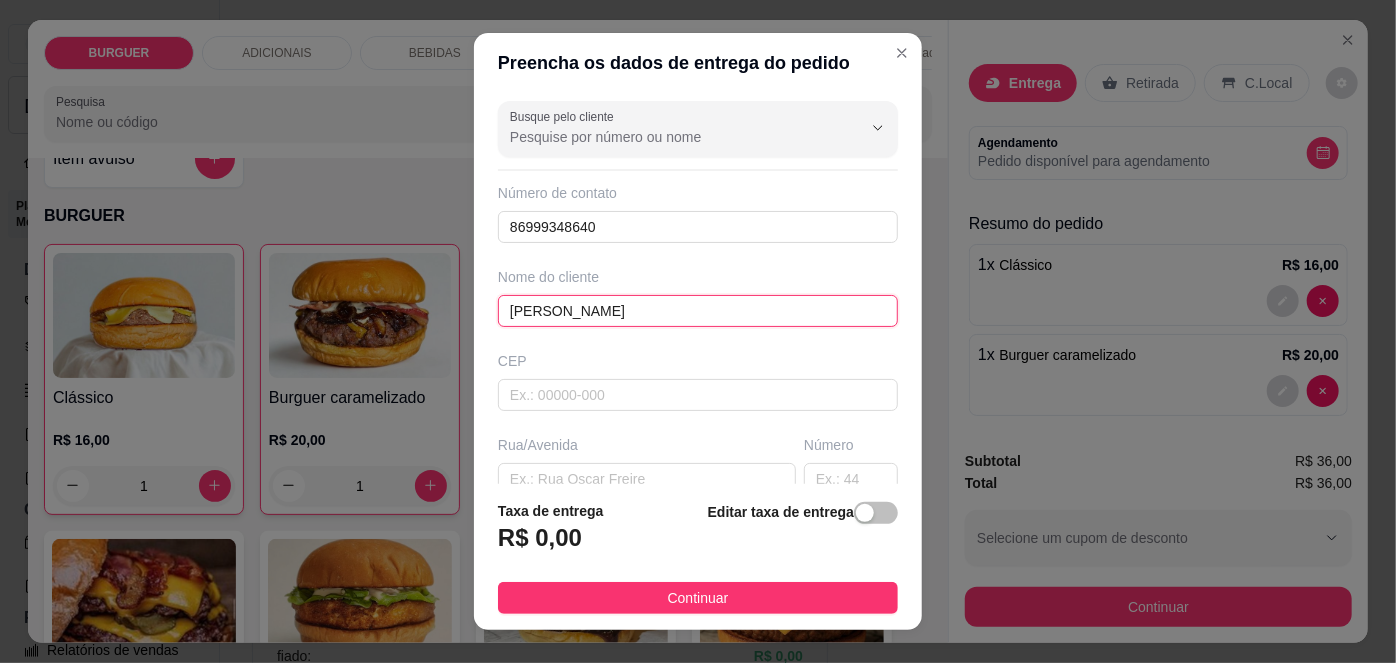 click on "Angela" at bounding box center (698, 311) 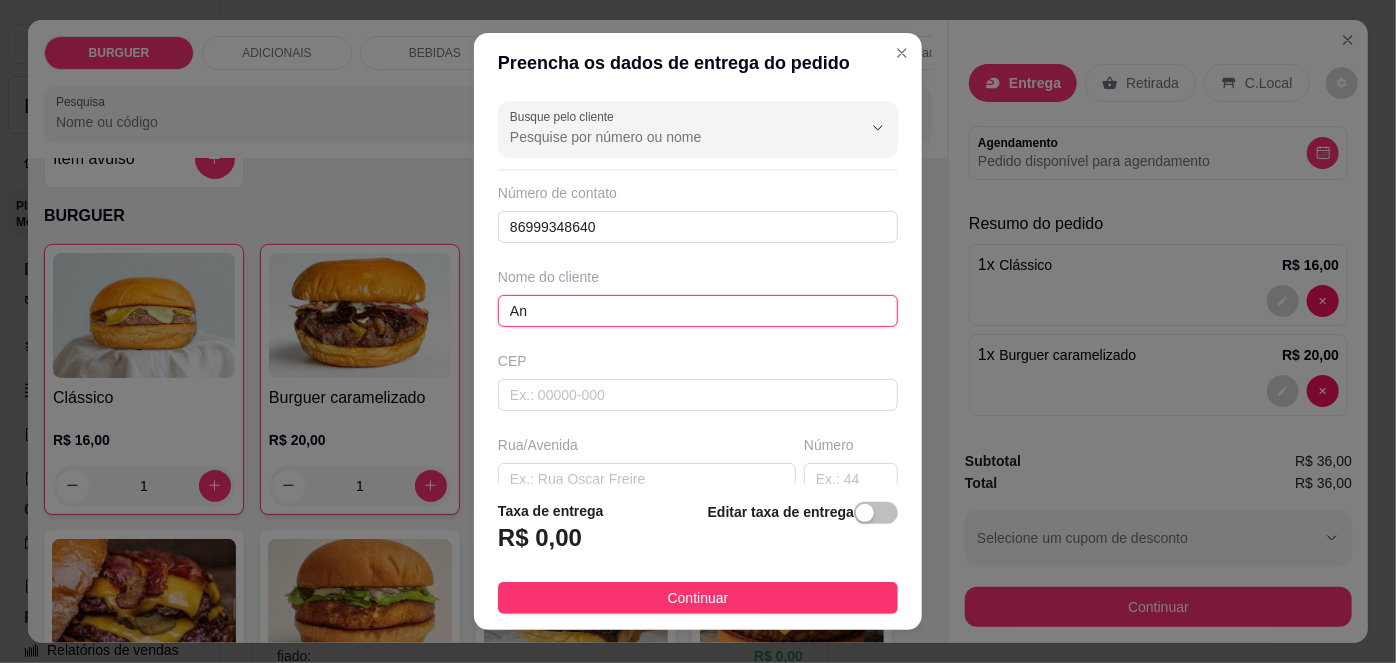 type on "A" 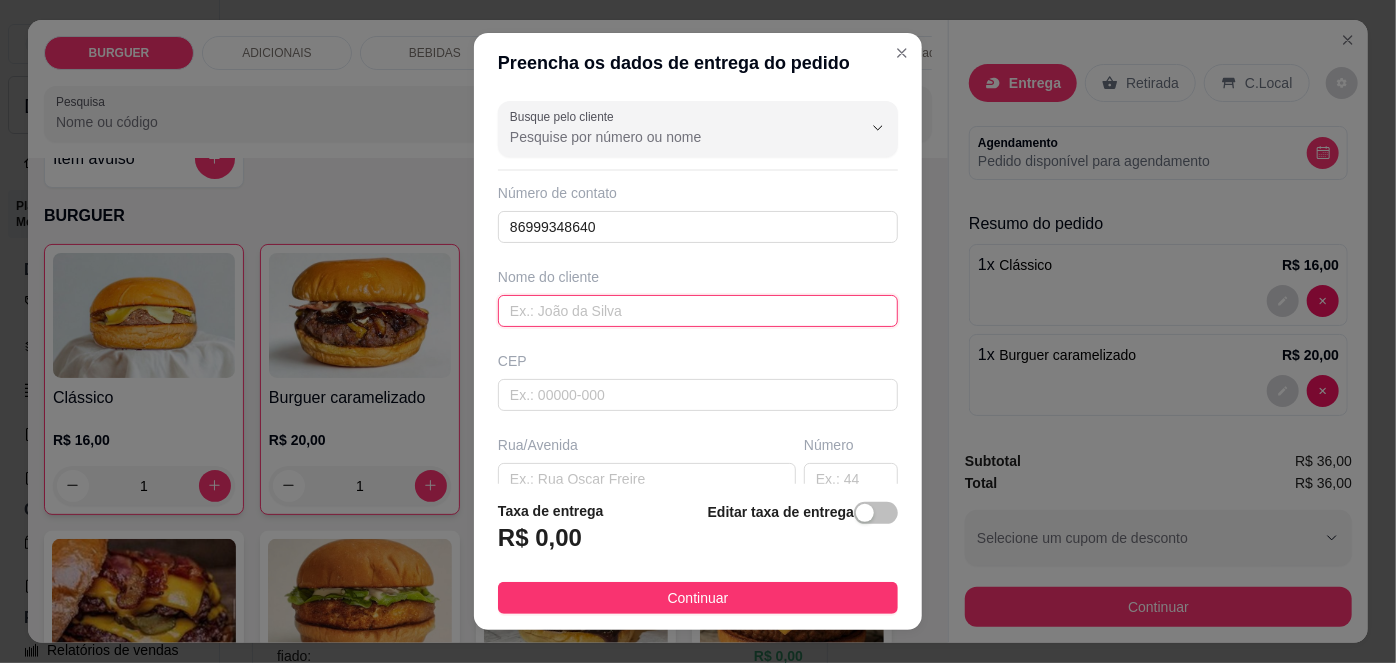 type on "Ã" 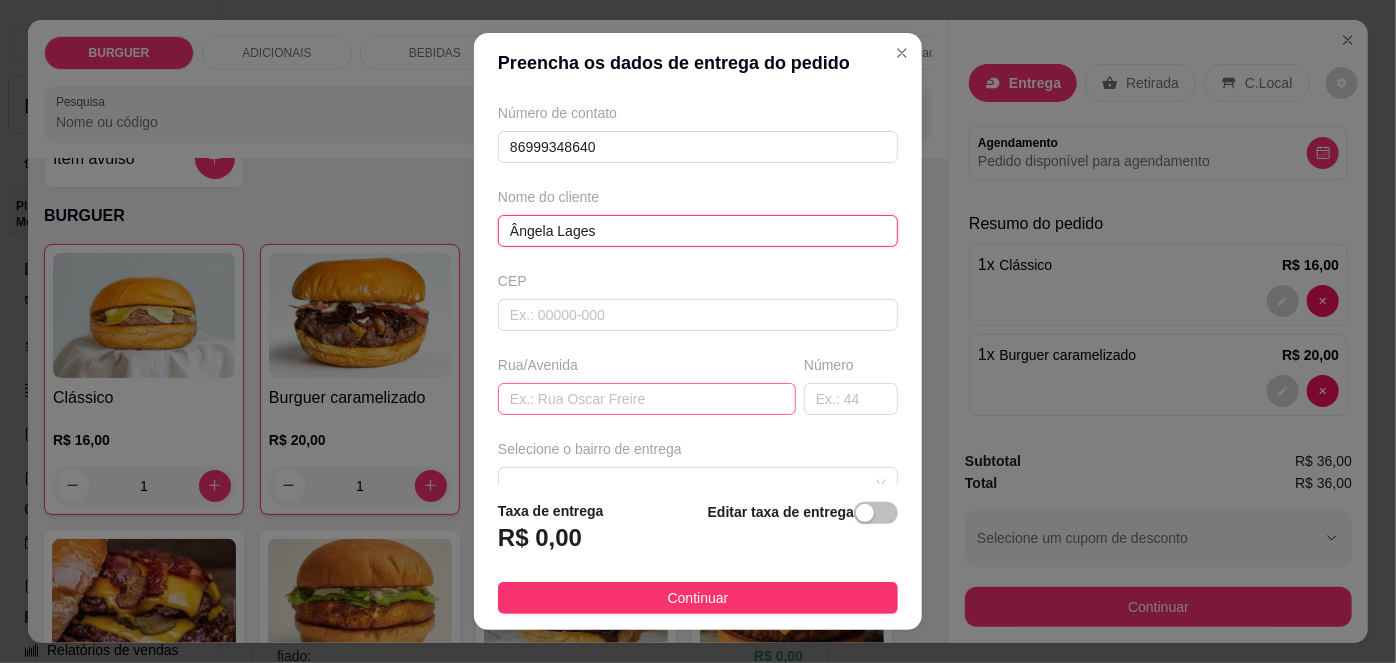 scroll, scrollTop: 144, scrollLeft: 0, axis: vertical 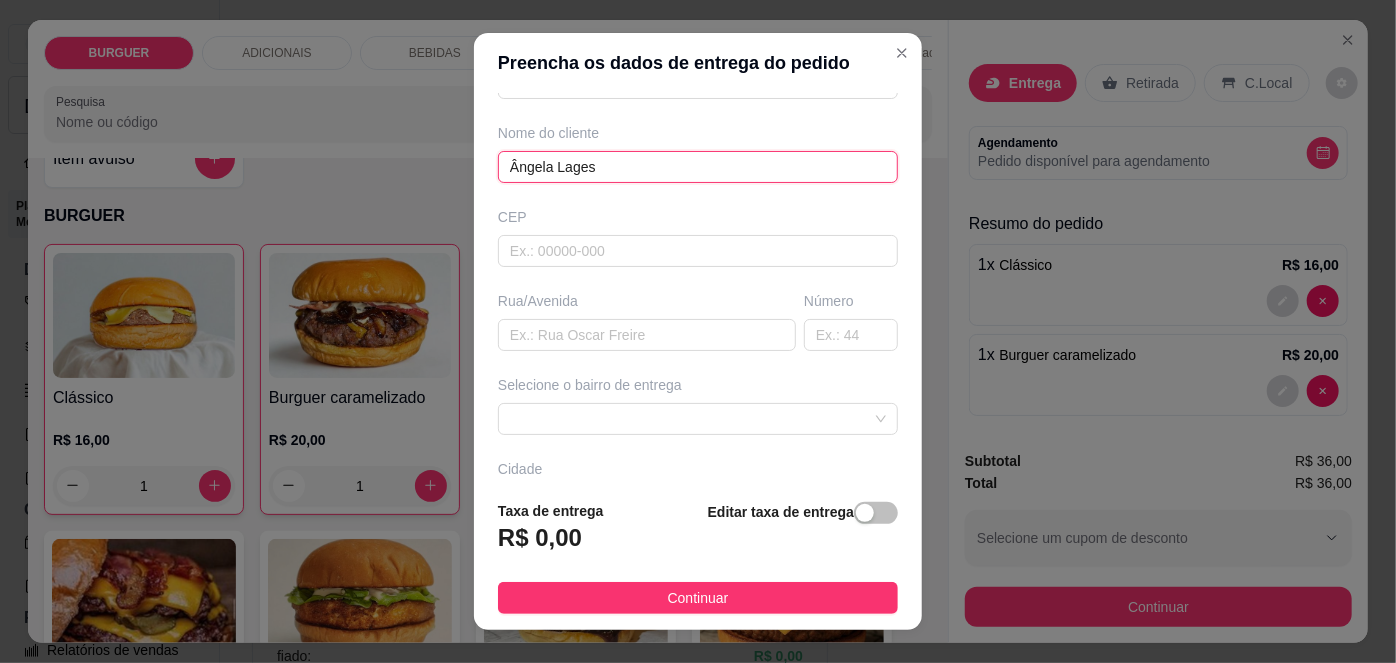 type on "Ângela Lages" 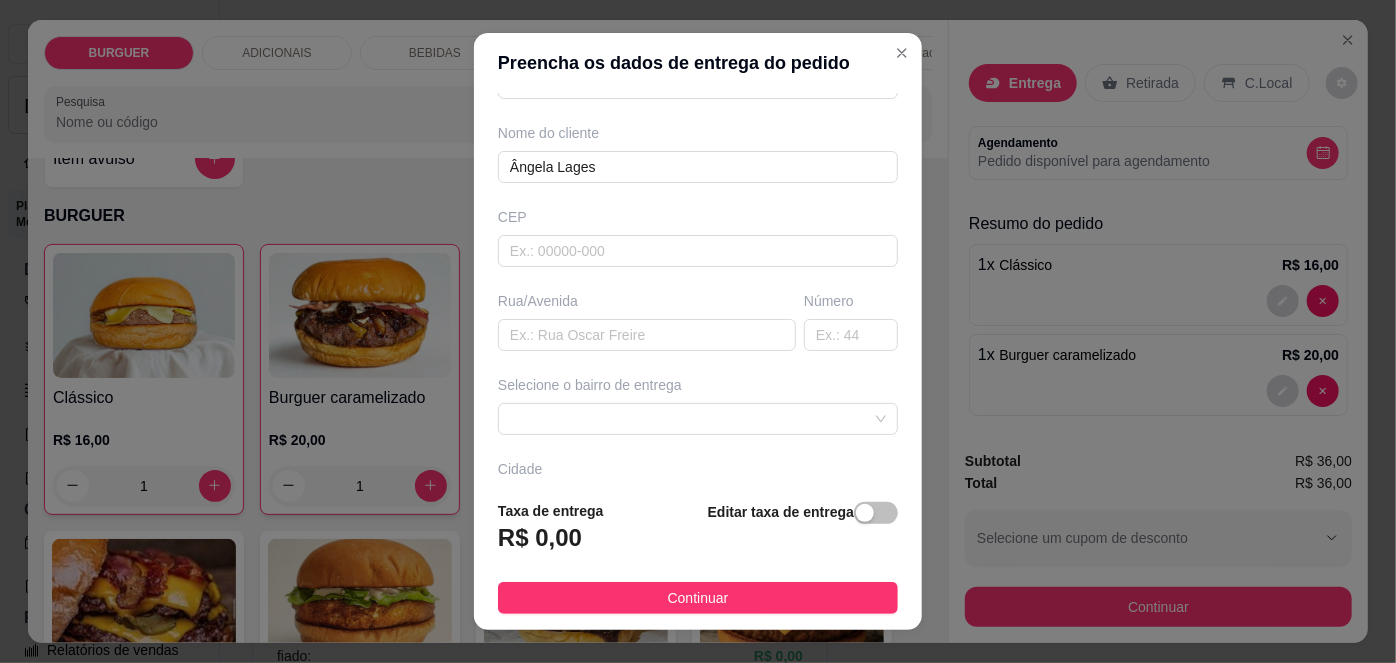 click on "Selecione o bairro de entrega" at bounding box center (698, 405) 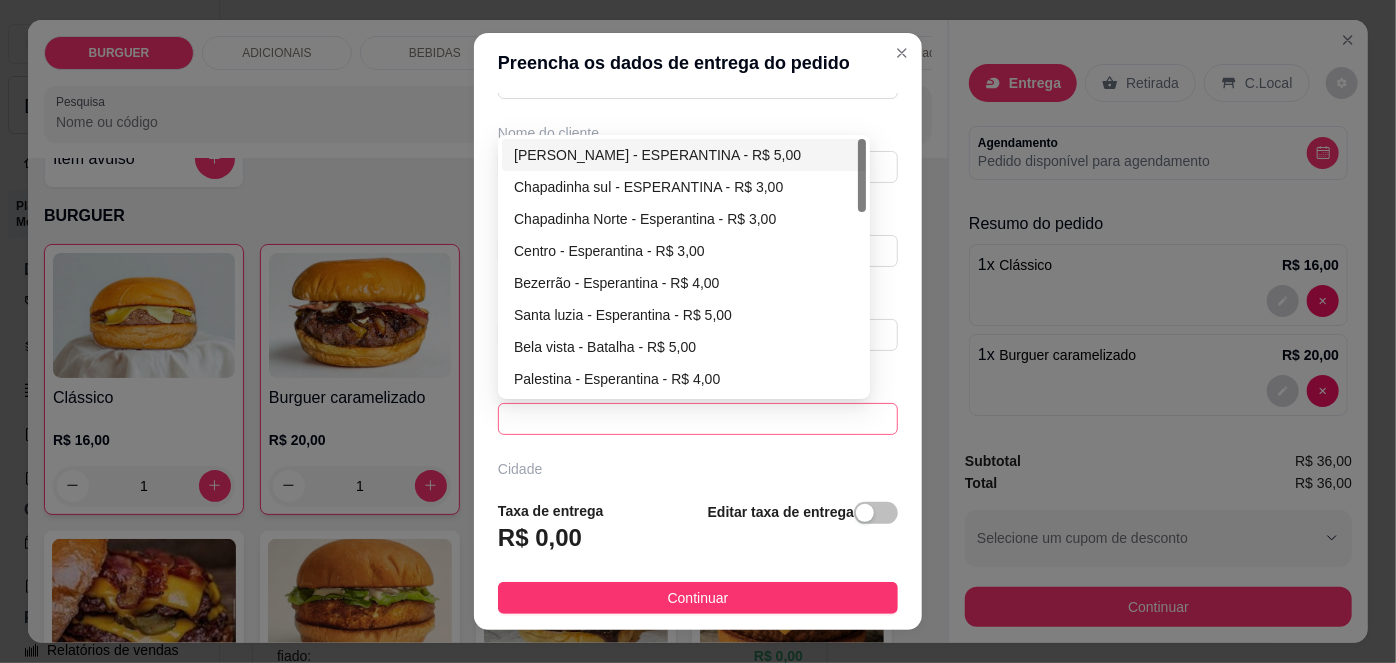 click at bounding box center [698, 419] 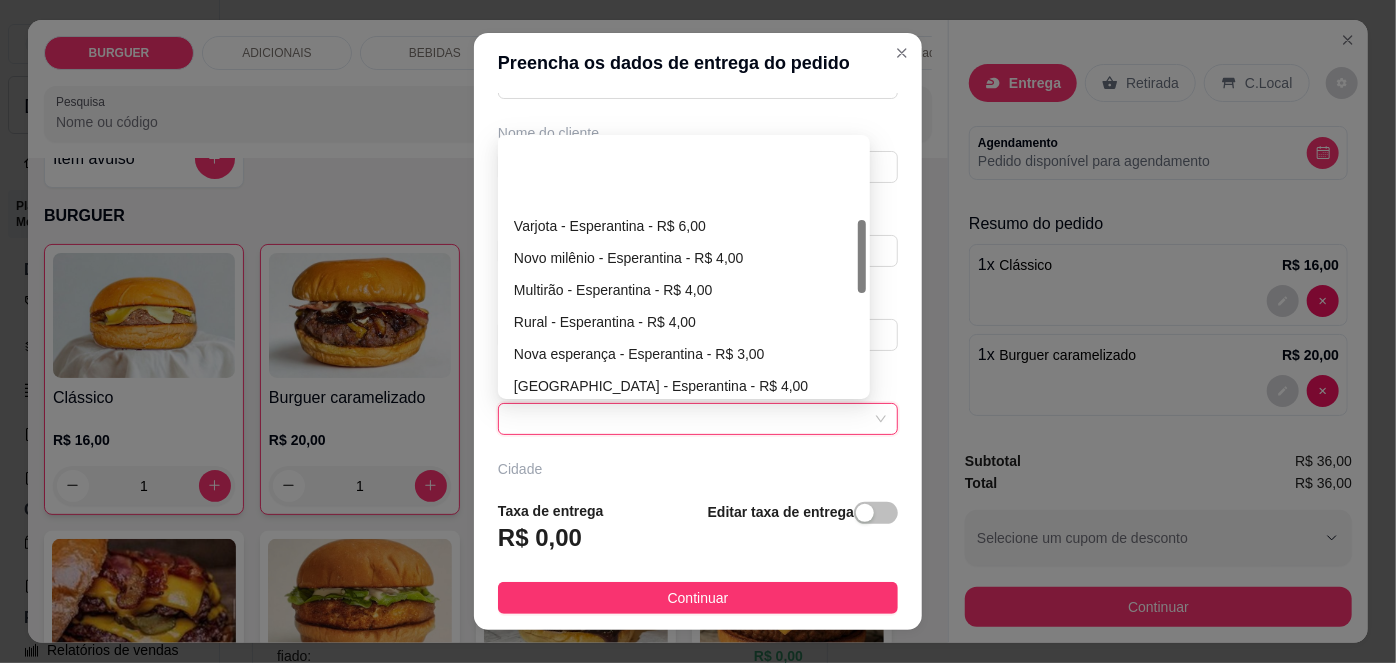 scroll, scrollTop: 282, scrollLeft: 0, axis: vertical 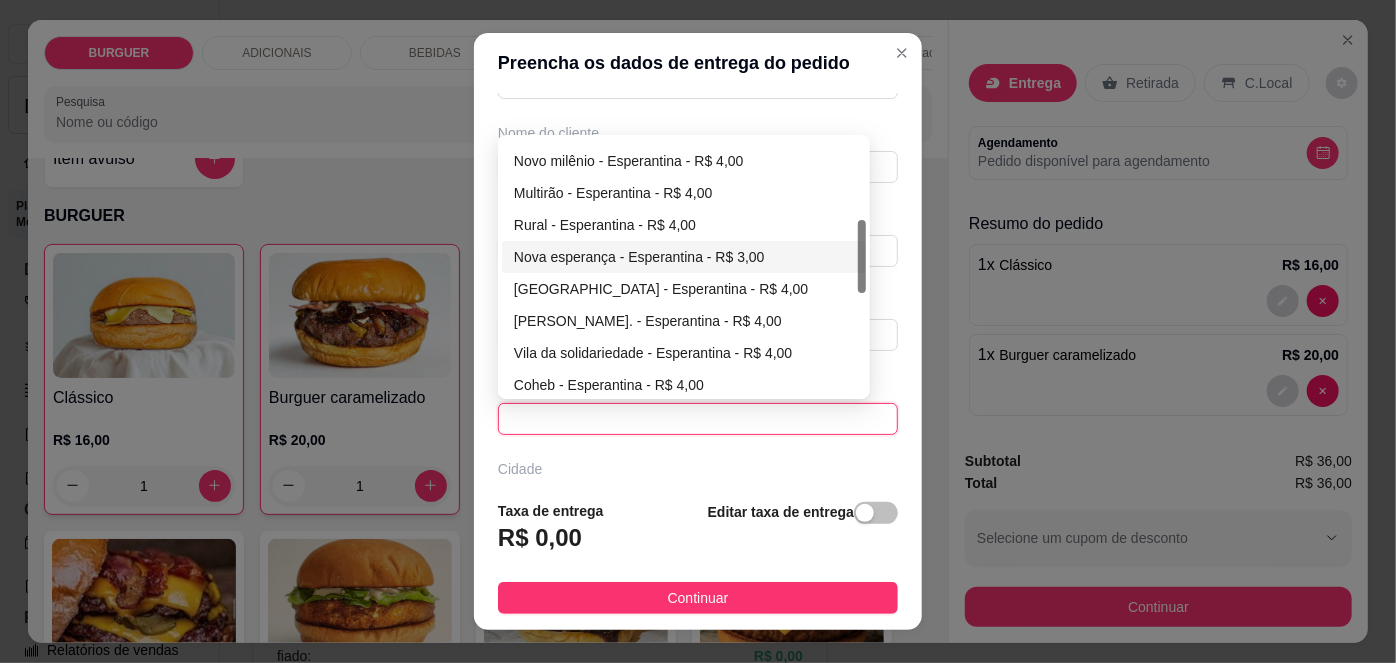 click on "Nova esperança  - Esperantina  -  R$ 3,00" at bounding box center [684, 257] 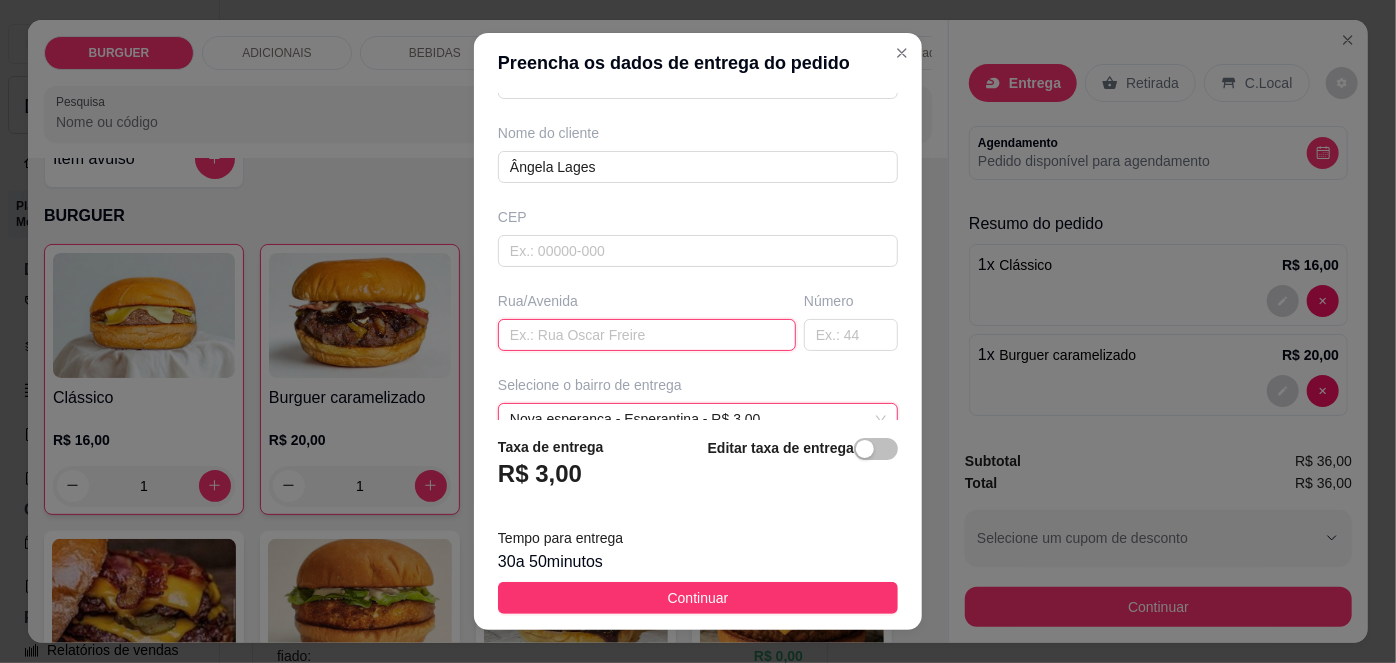 click at bounding box center (647, 335) 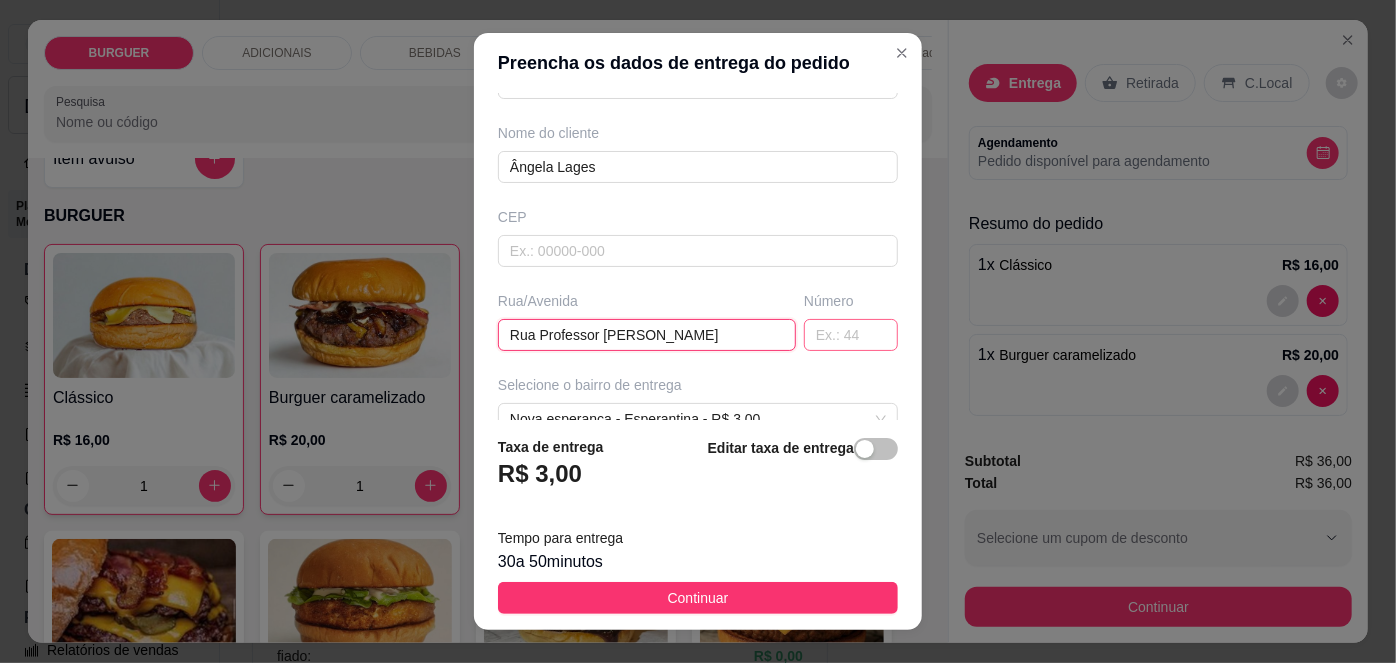 type on "Rua Professor [PERSON_NAME]" 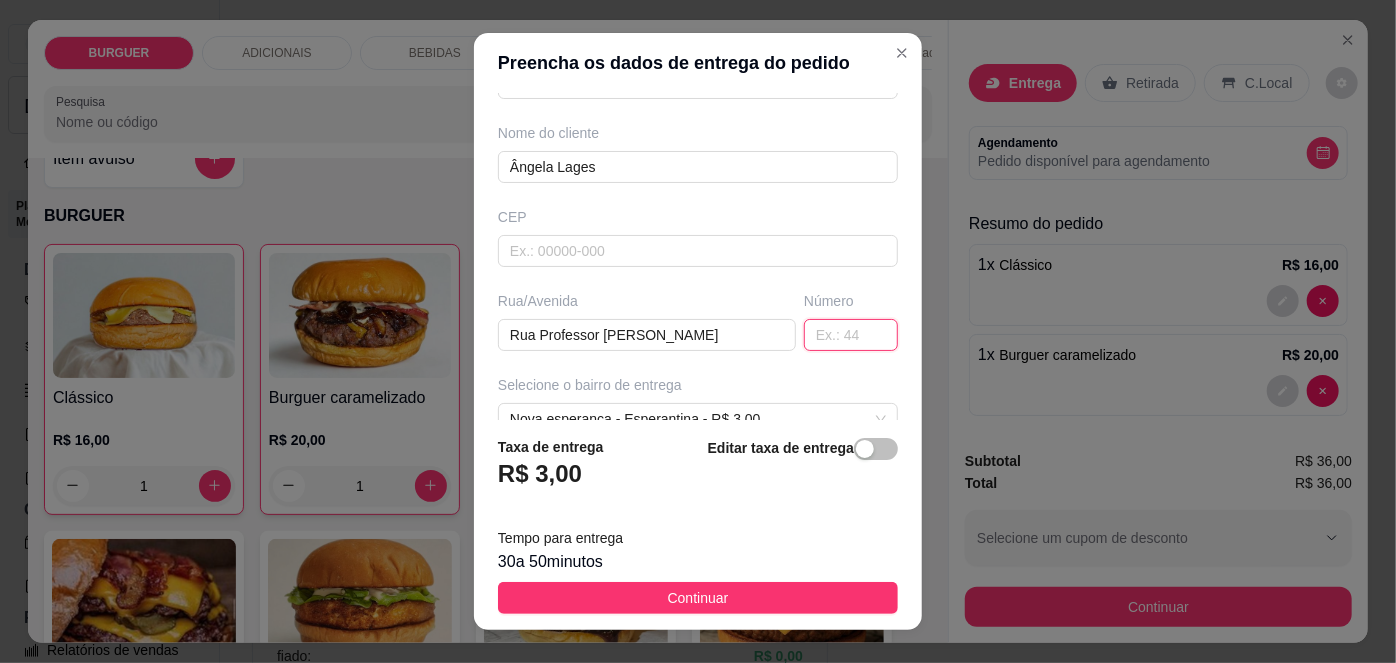 click at bounding box center (851, 335) 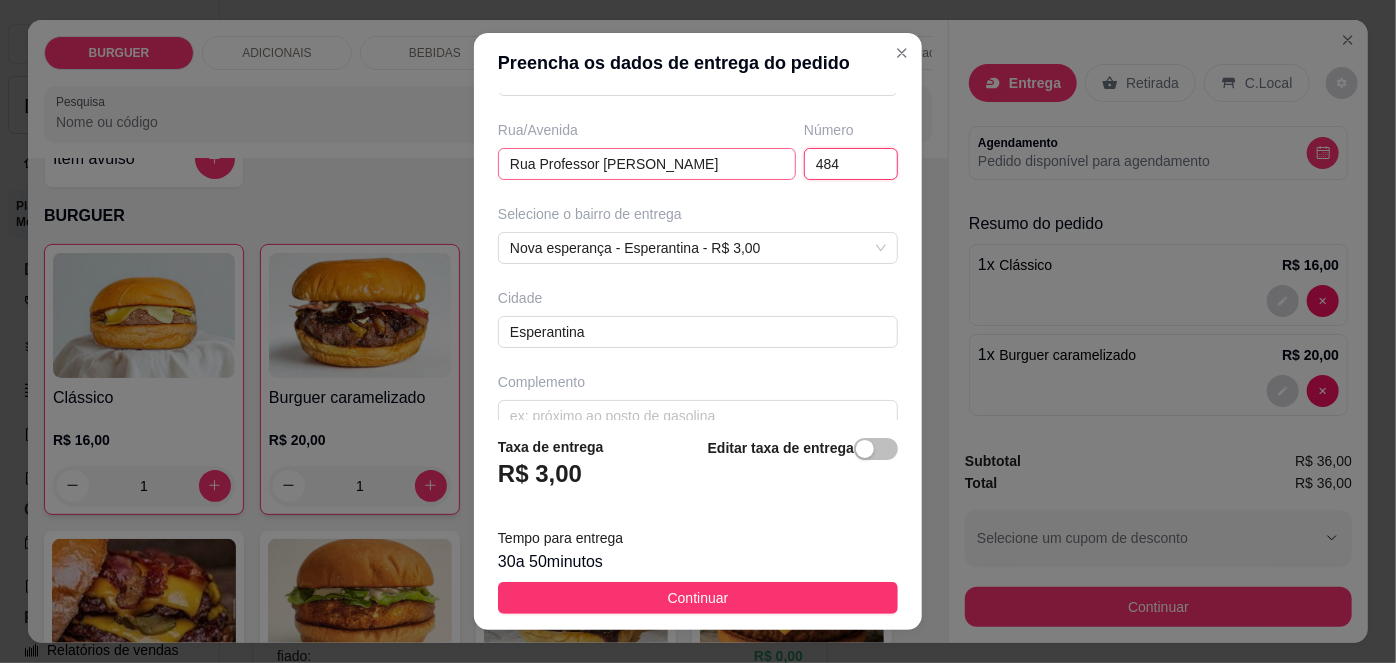 scroll, scrollTop: 343, scrollLeft: 0, axis: vertical 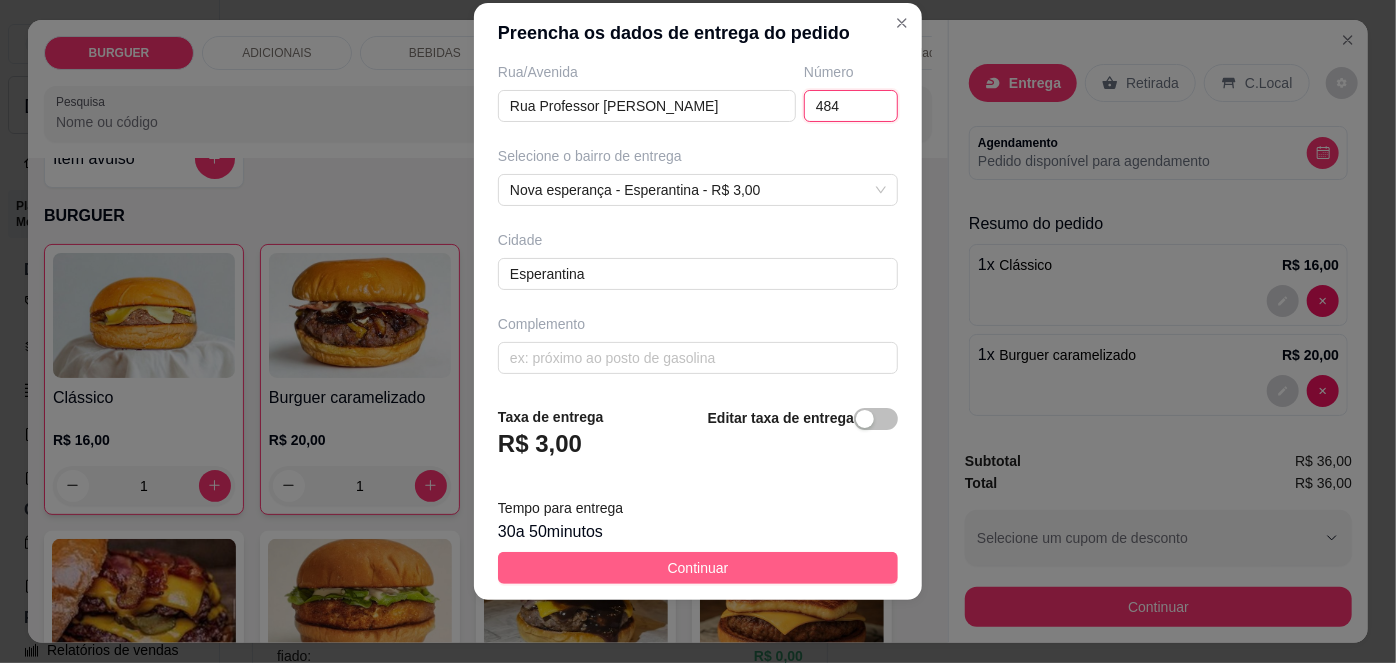 type on "484" 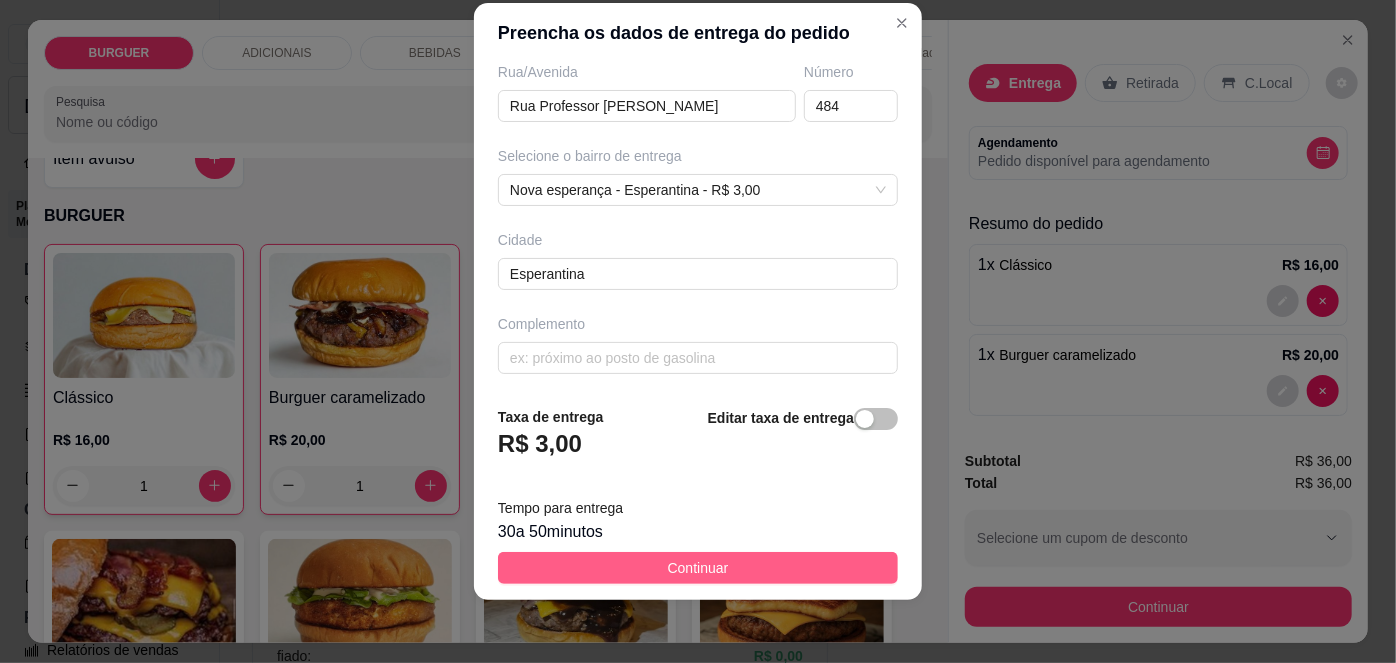 click on "Continuar" at bounding box center (698, 568) 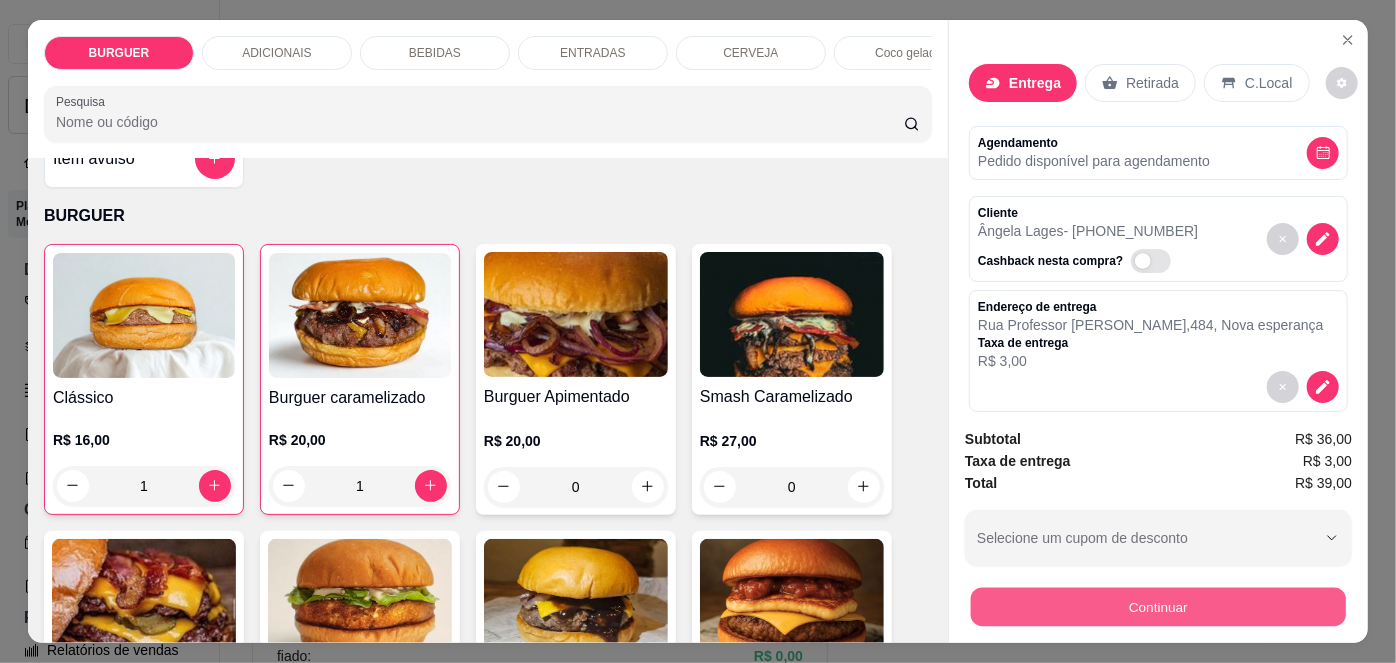 click on "Continuar" at bounding box center (1158, 607) 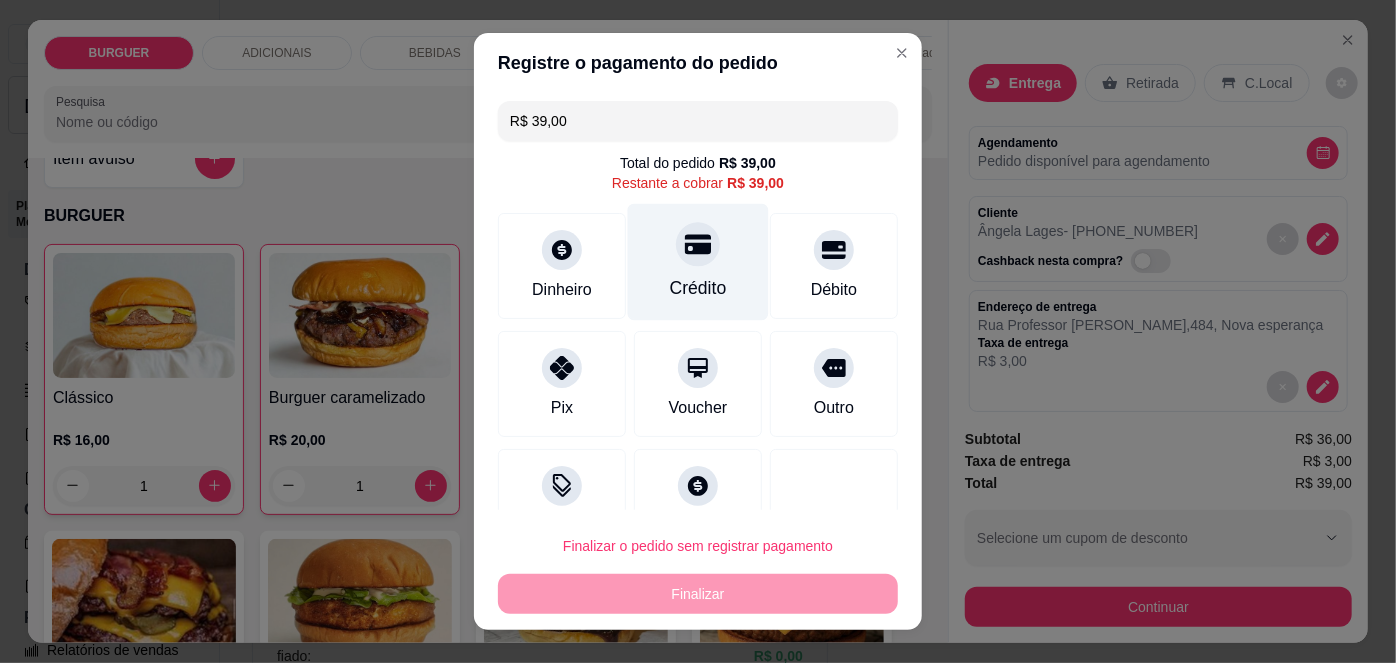click on "Crédito" at bounding box center (698, 262) 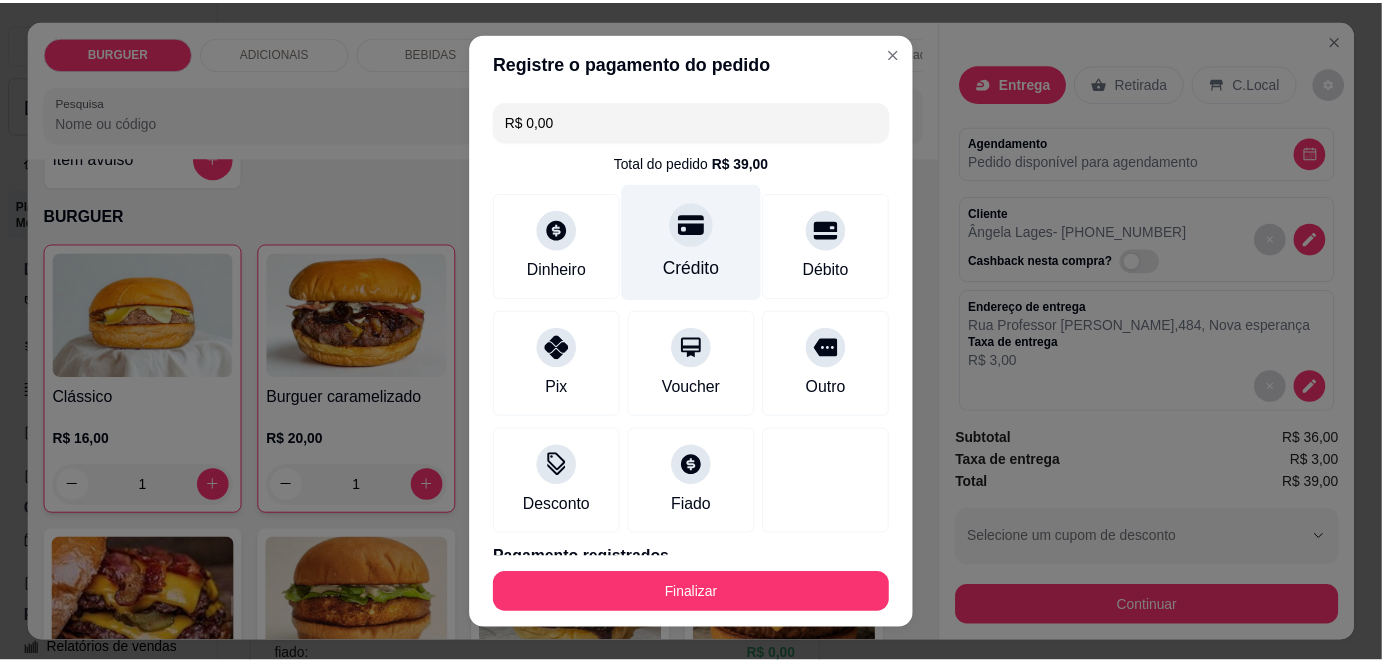scroll, scrollTop: 88, scrollLeft: 0, axis: vertical 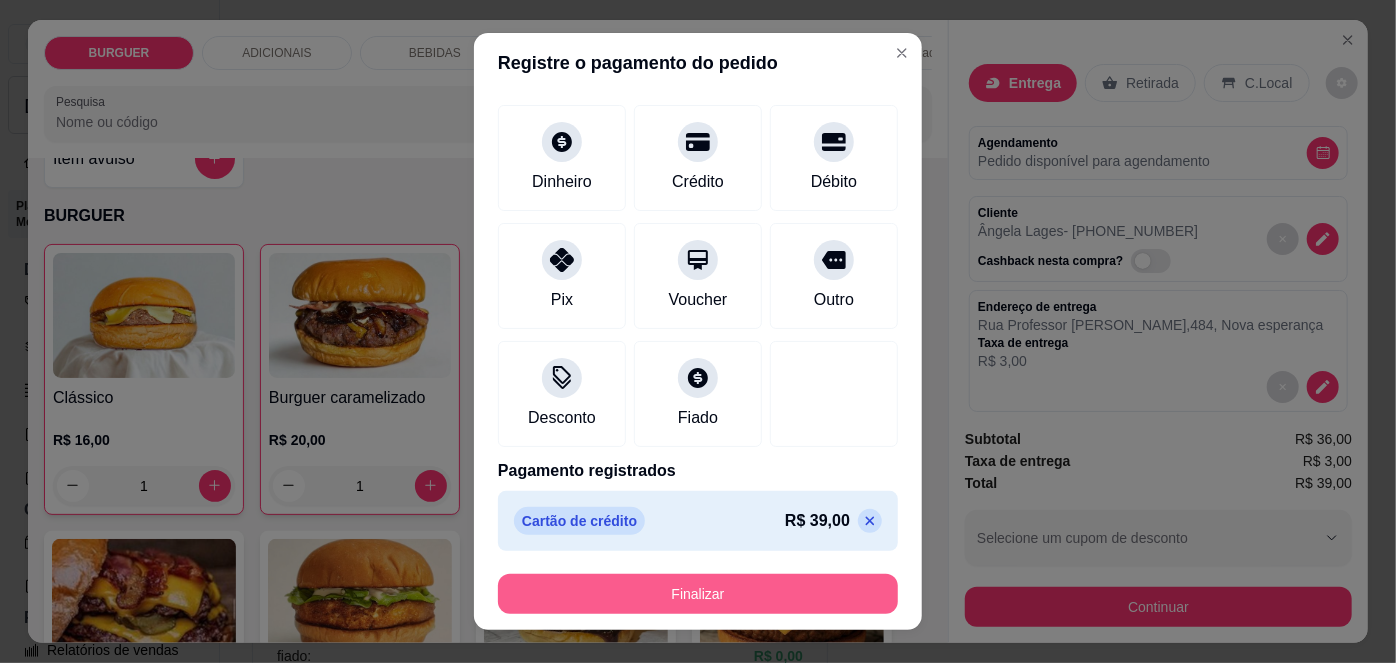 click on "Finalizar" at bounding box center (698, 594) 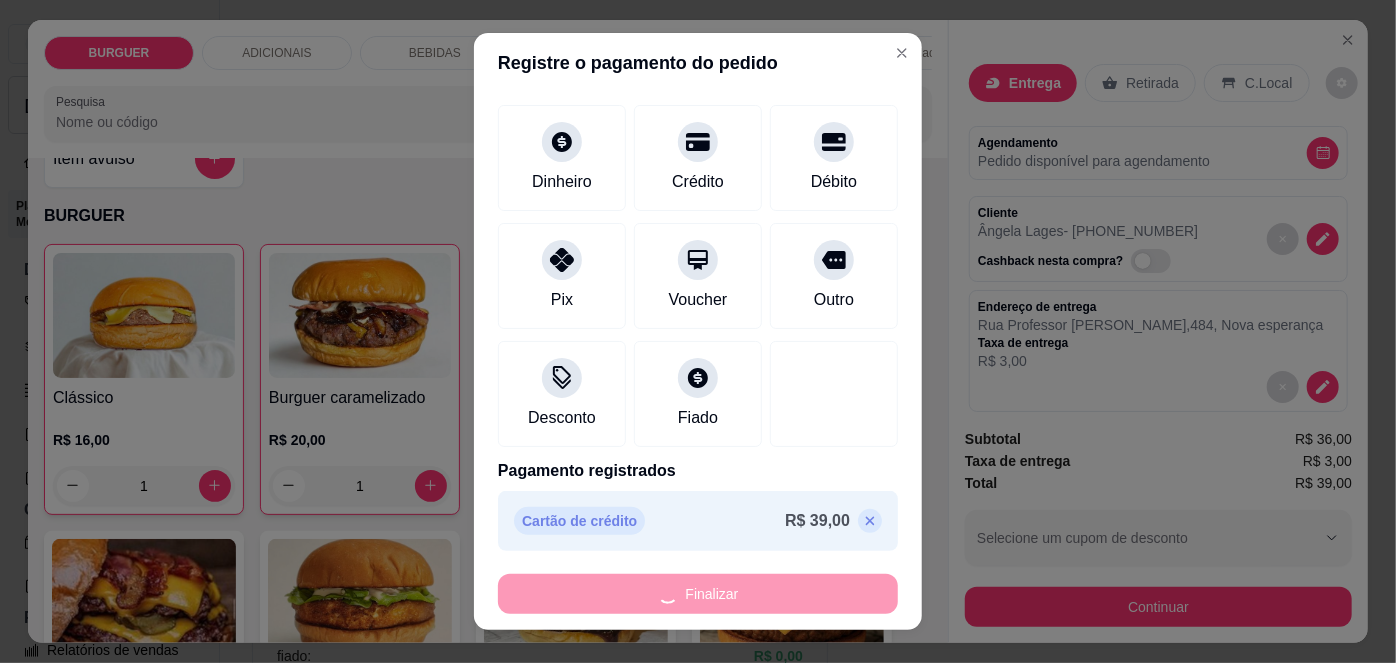 type on "0" 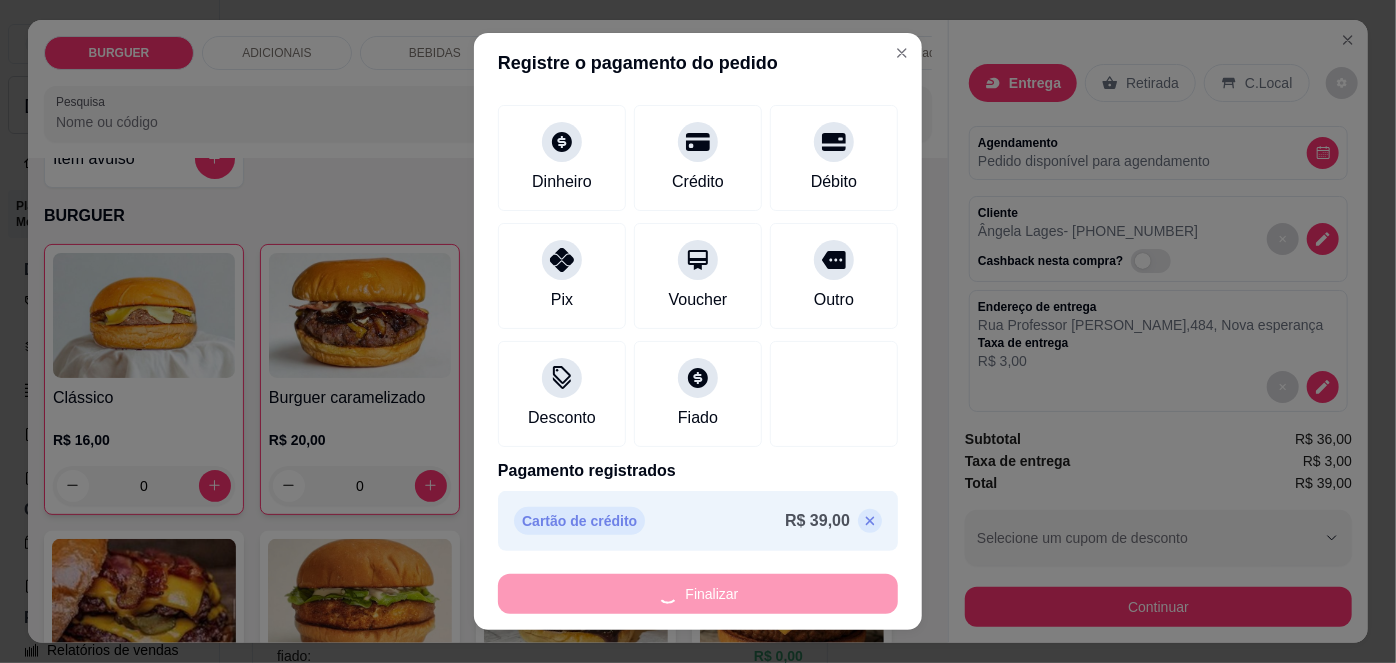 type on "-R$ 39,00" 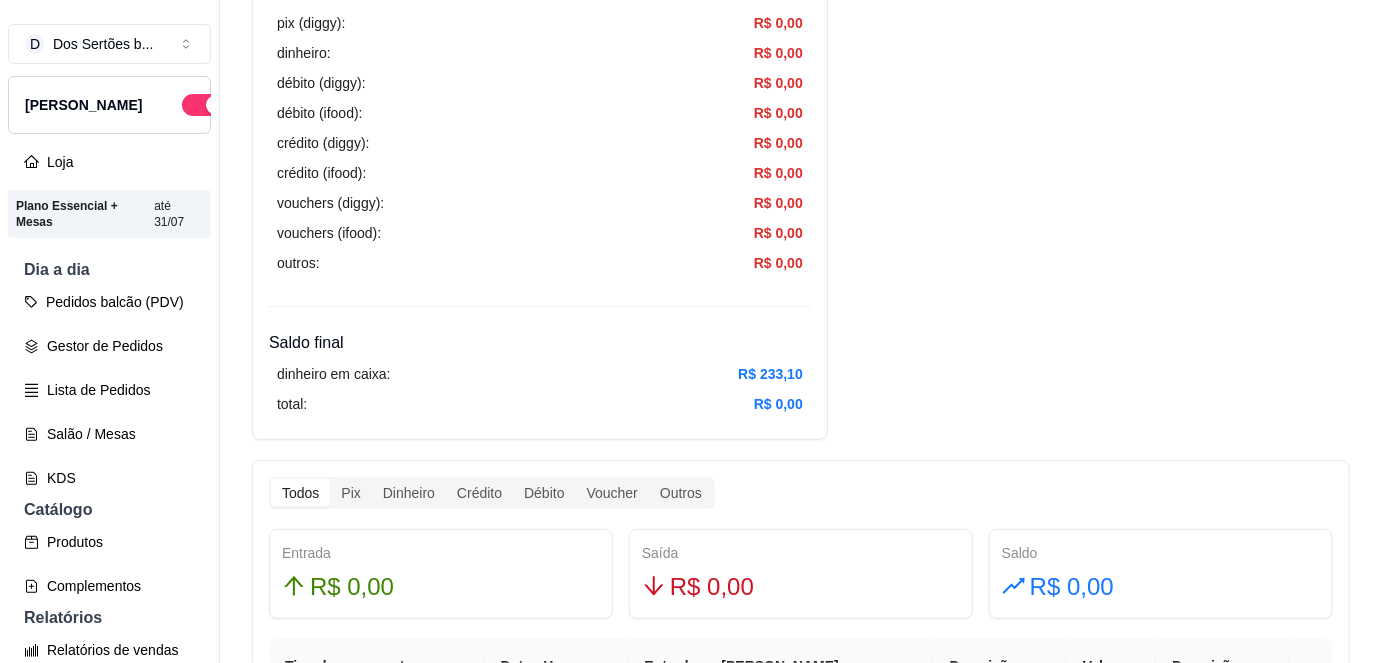 scroll, scrollTop: 730, scrollLeft: 0, axis: vertical 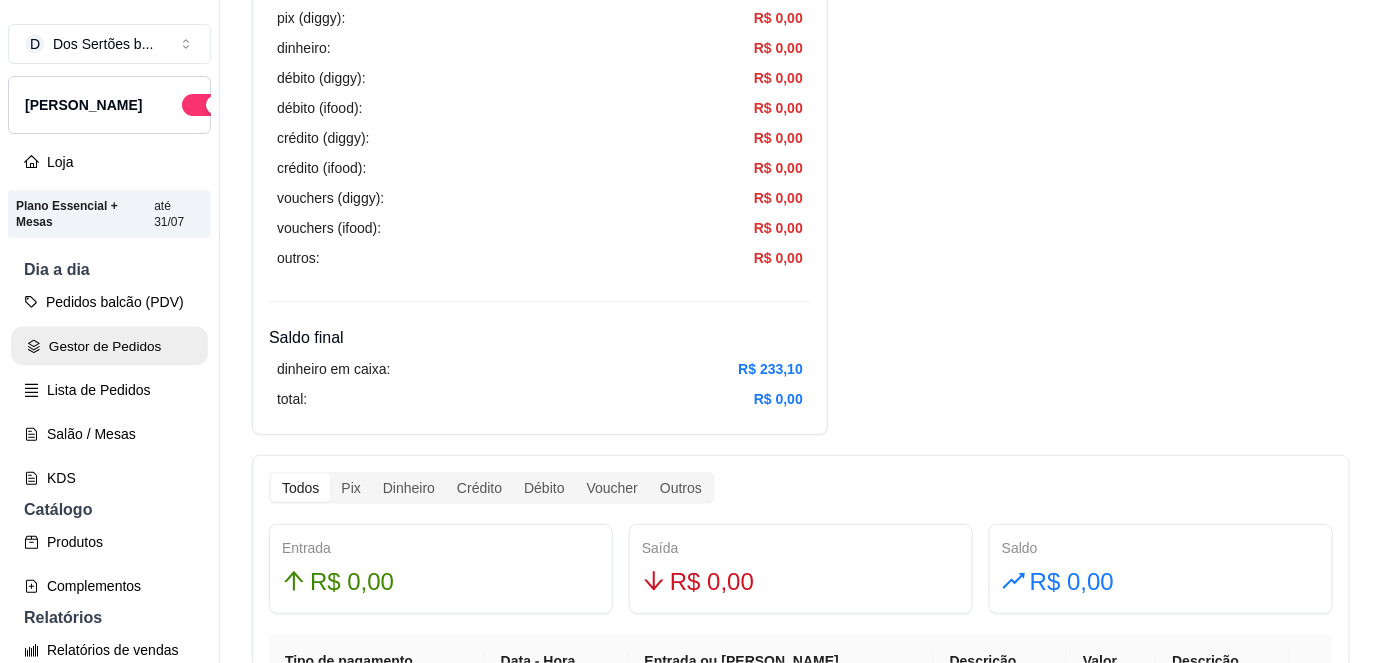 click on "Gestor de Pedidos" at bounding box center (109, 346) 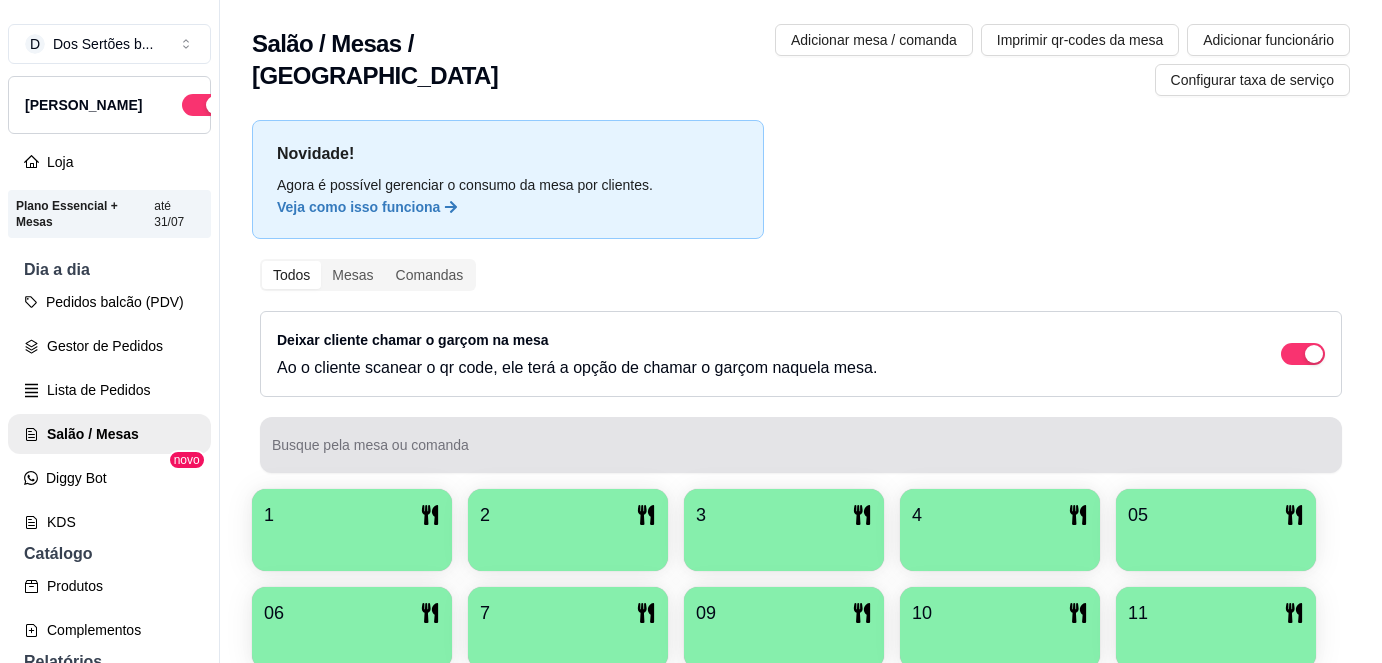 scroll, scrollTop: 0, scrollLeft: 0, axis: both 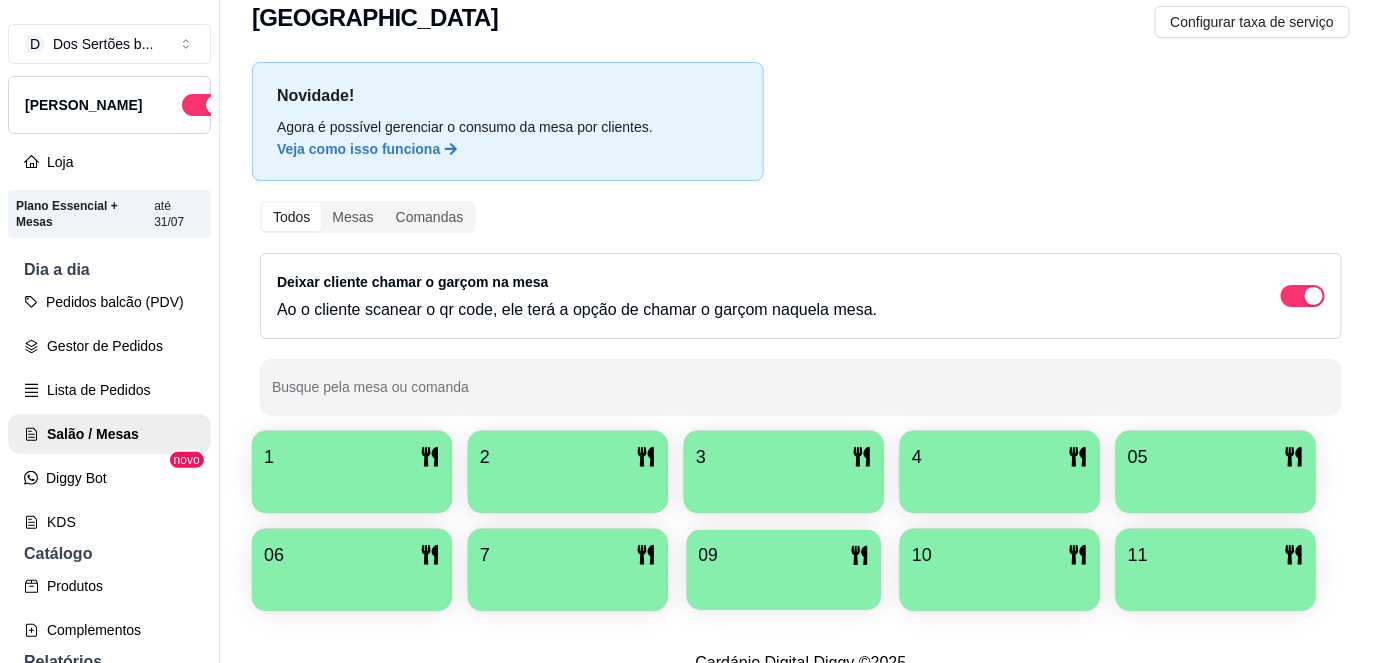 click on "09" at bounding box center (784, 555) 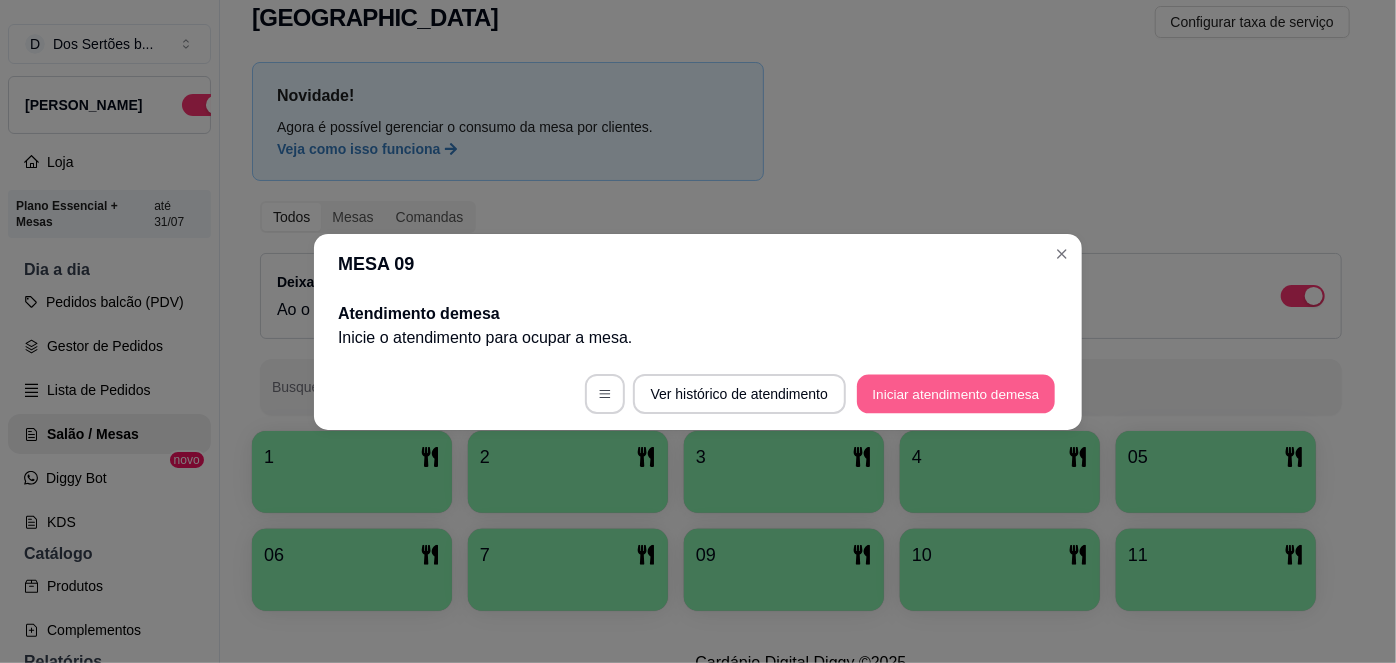 click on "Iniciar atendimento de  mesa" at bounding box center [956, 393] 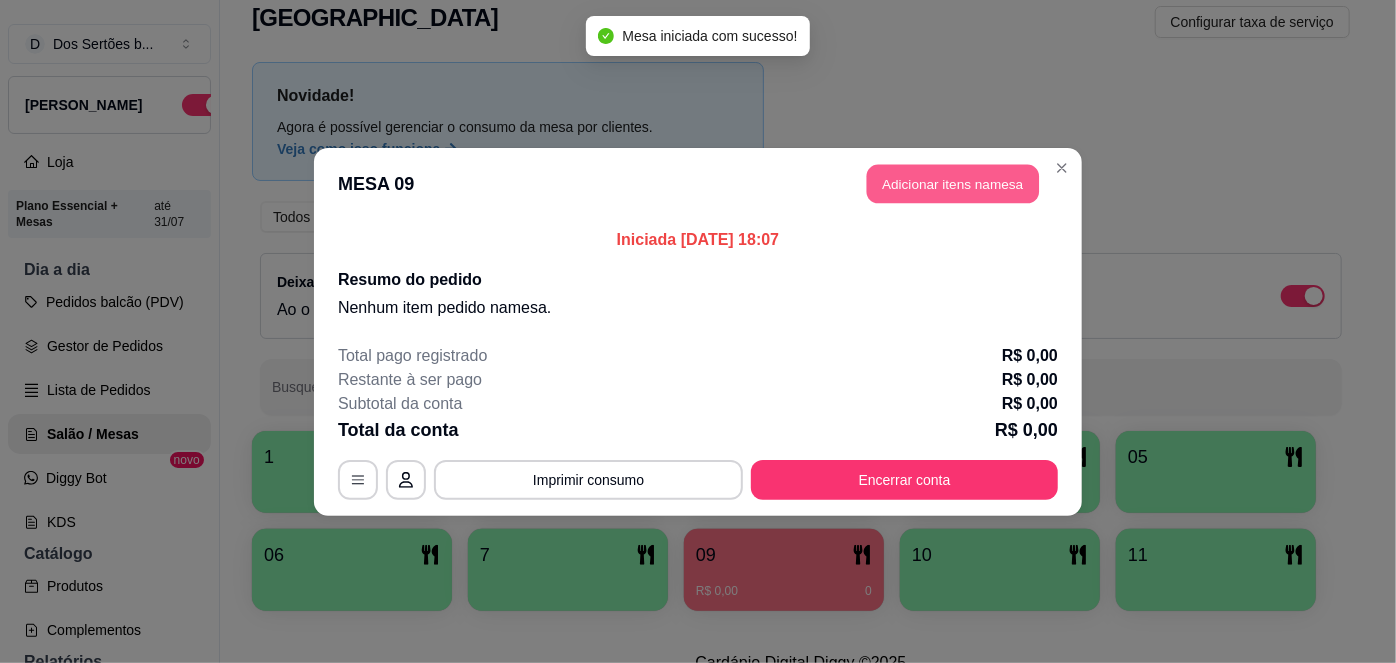 click on "Adicionar itens na  mesa" at bounding box center [953, 183] 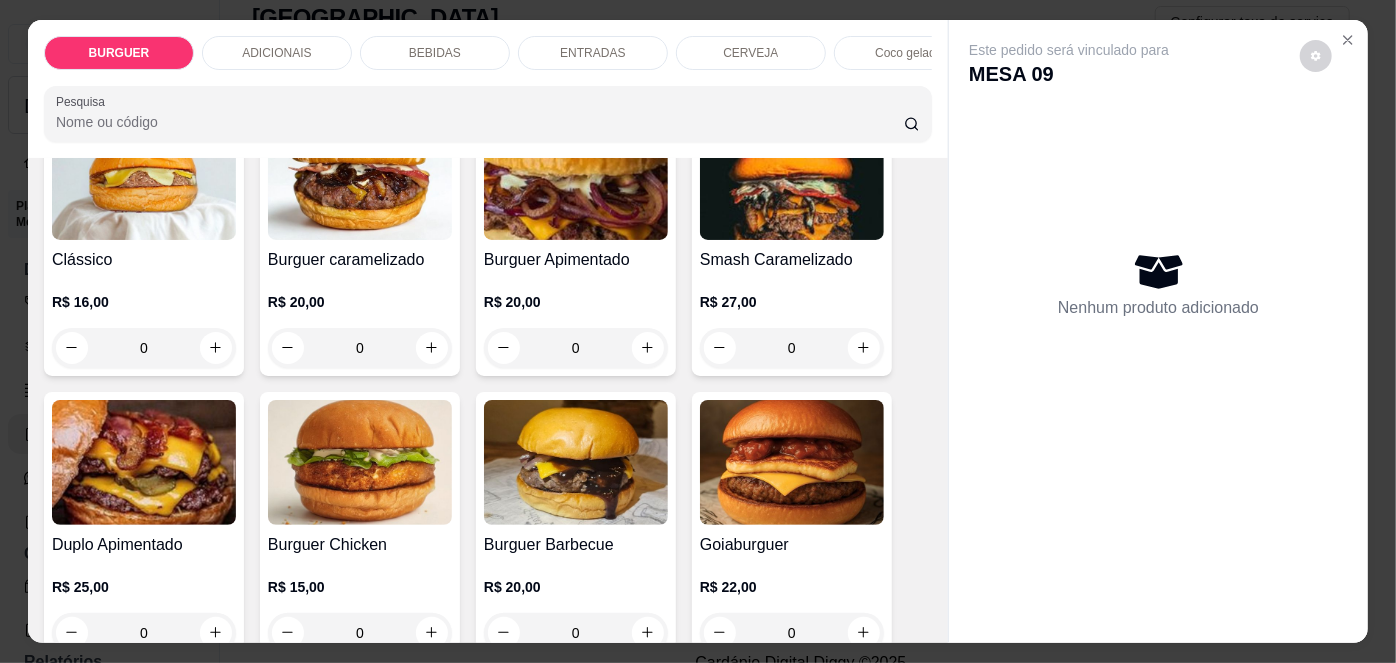 scroll, scrollTop: 181, scrollLeft: 0, axis: vertical 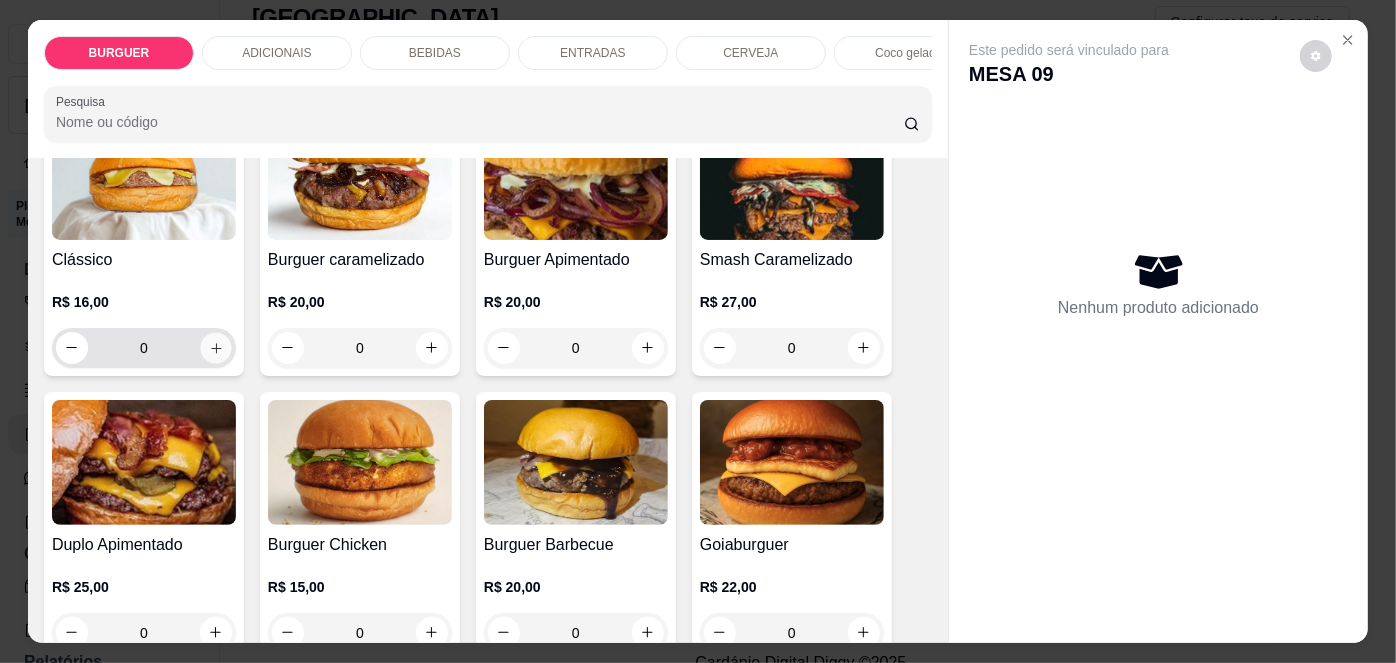 click 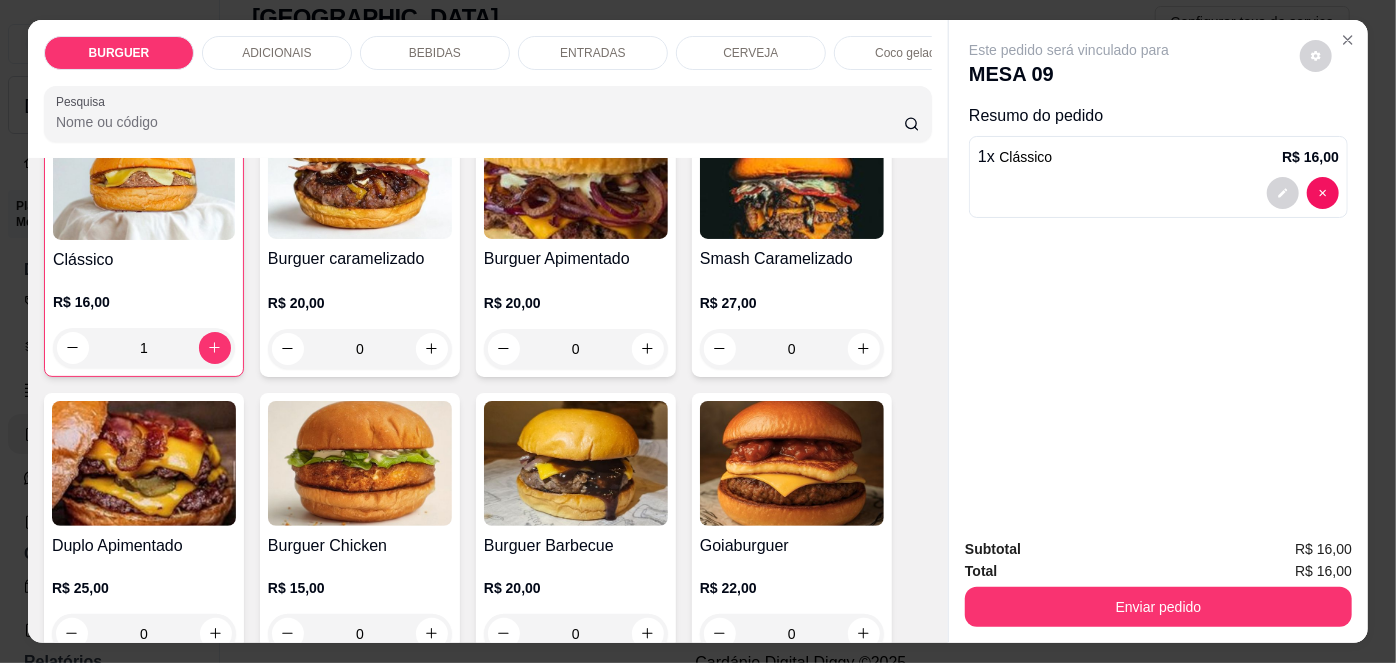 scroll, scrollTop: 265, scrollLeft: 0, axis: vertical 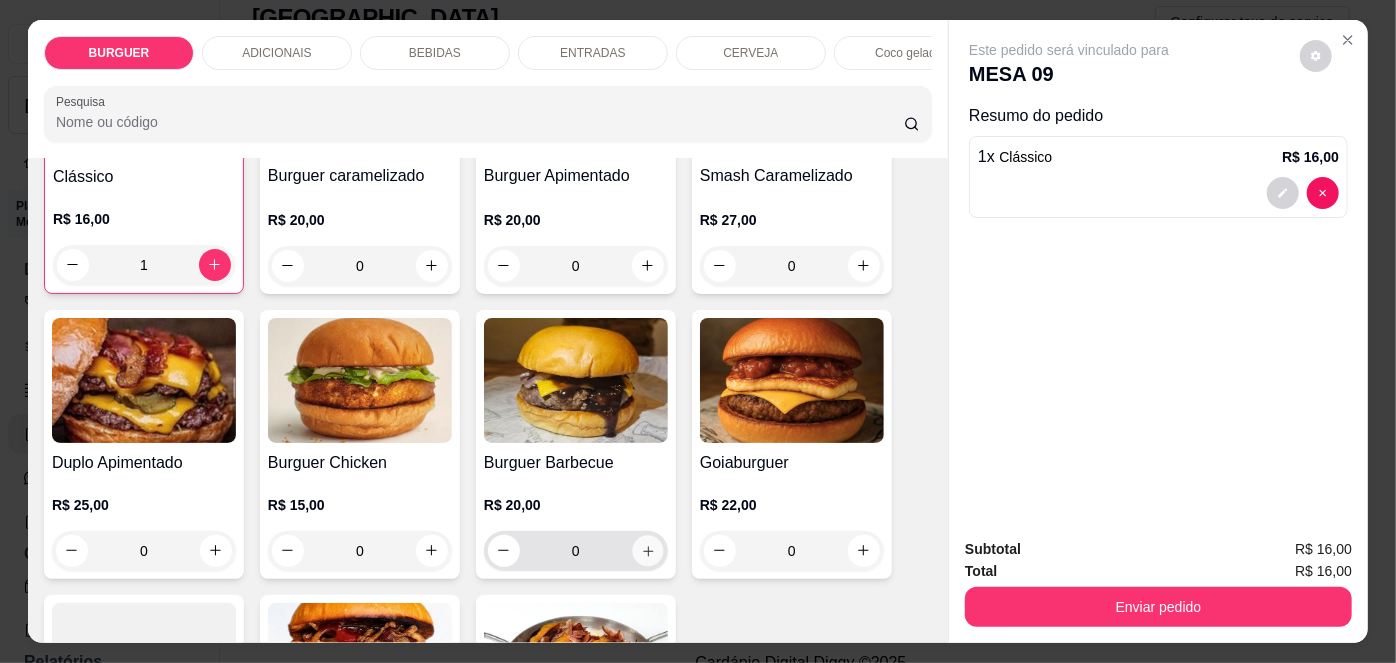 click 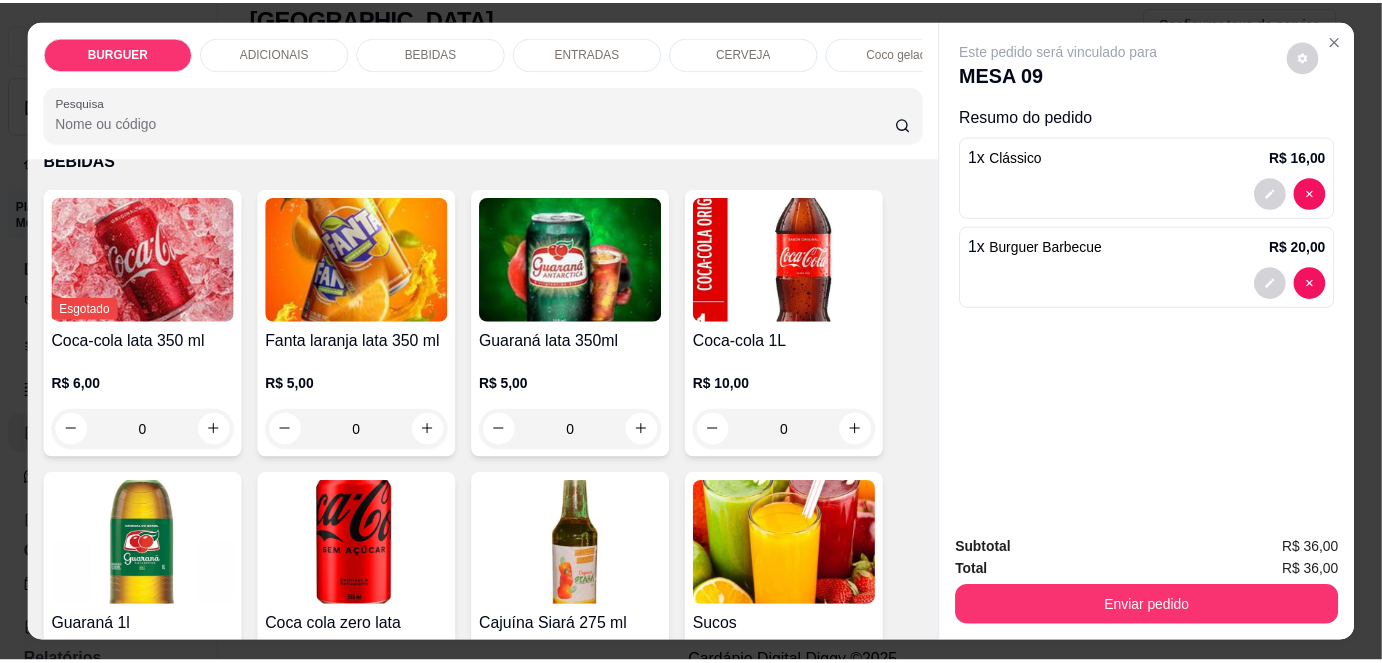 scroll, scrollTop: 1619, scrollLeft: 0, axis: vertical 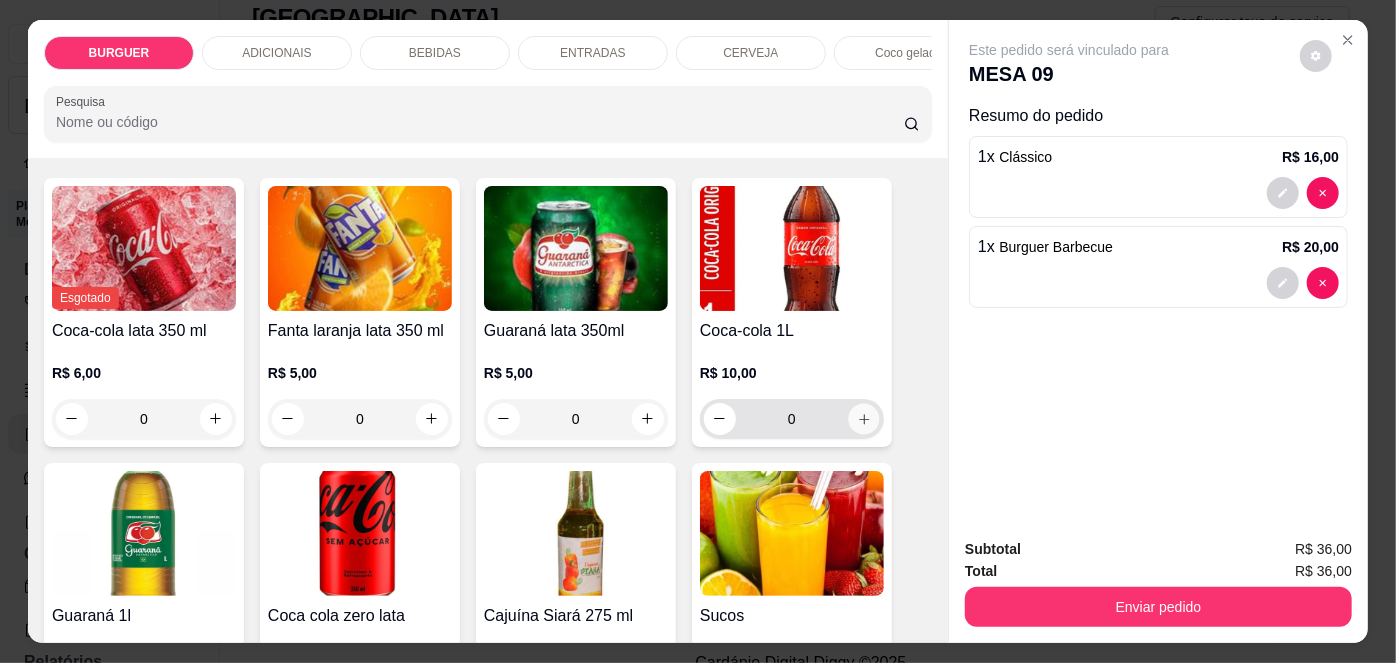 click 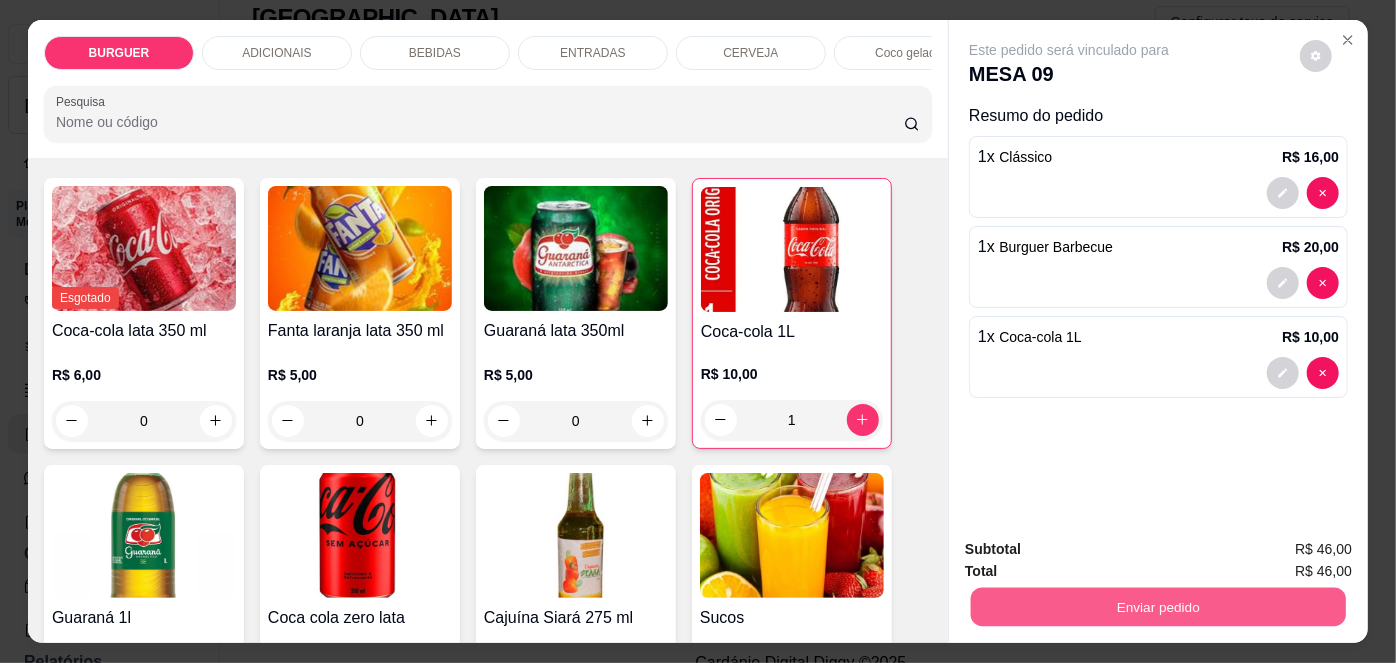 click on "Enviar pedido" at bounding box center [1158, 607] 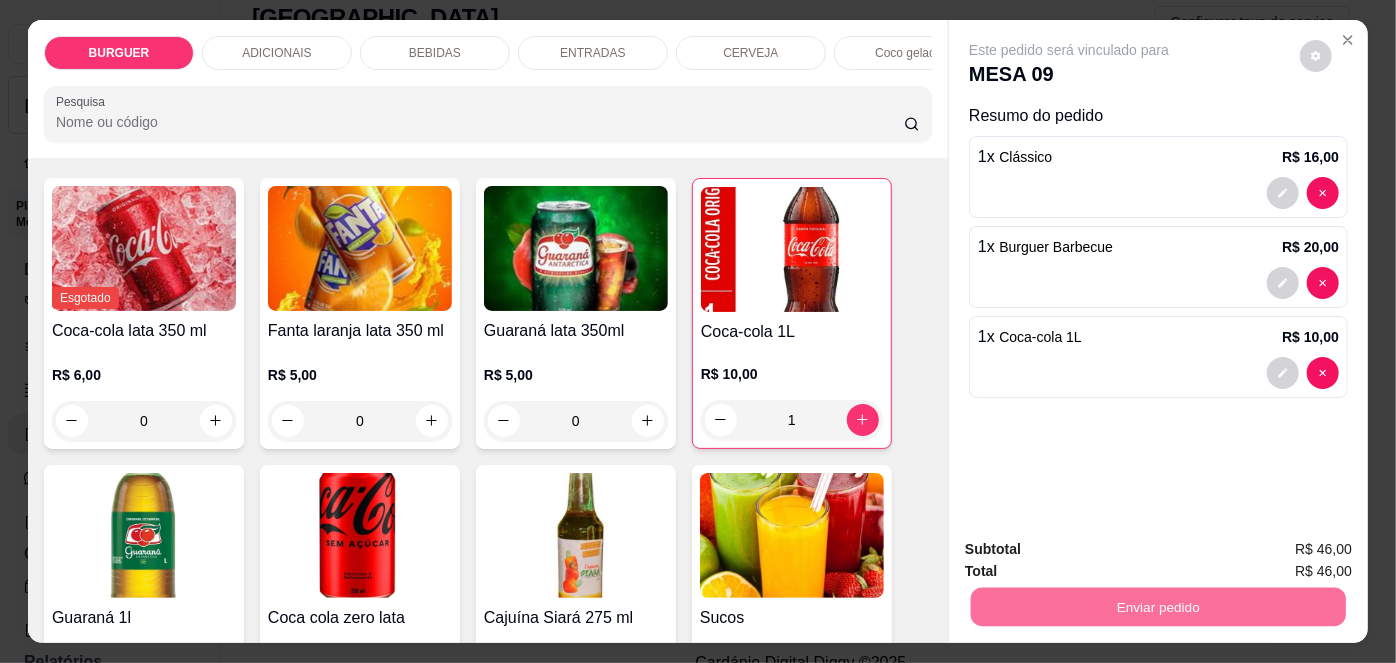 click on "Não registrar e enviar pedido" at bounding box center (1093, 551) 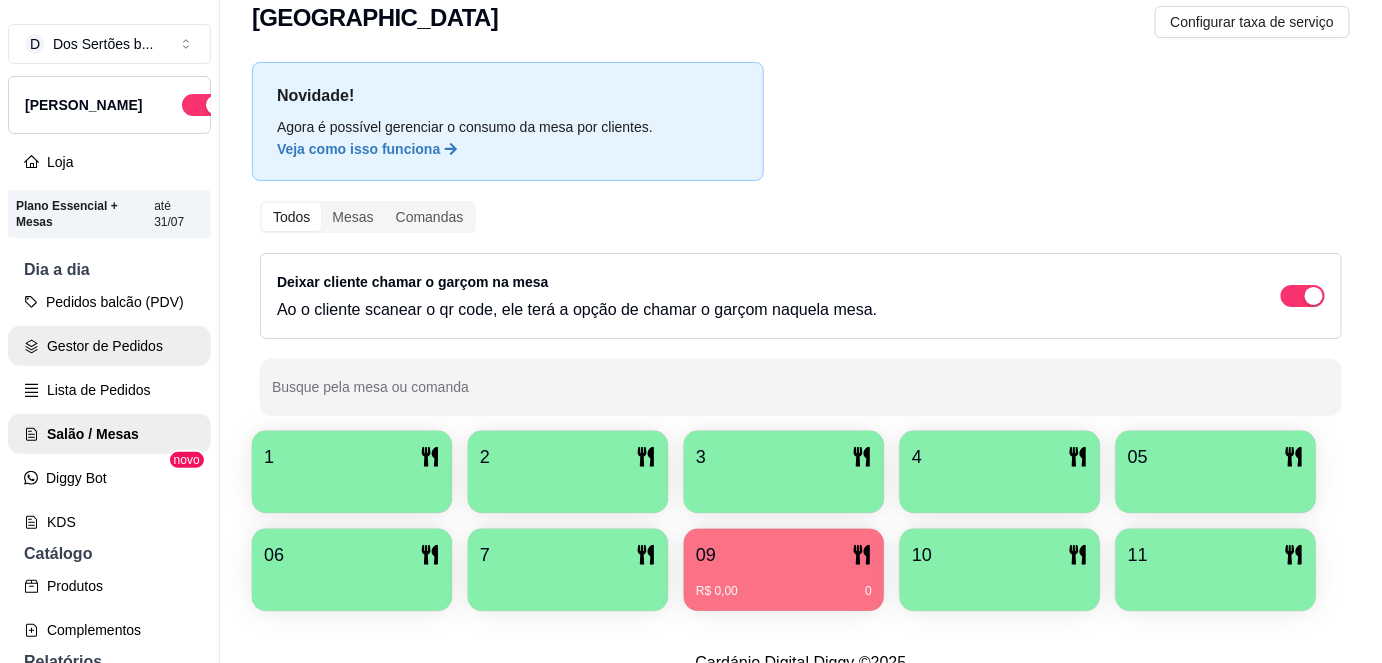 click on "Gestor de Pedidos" at bounding box center [109, 346] 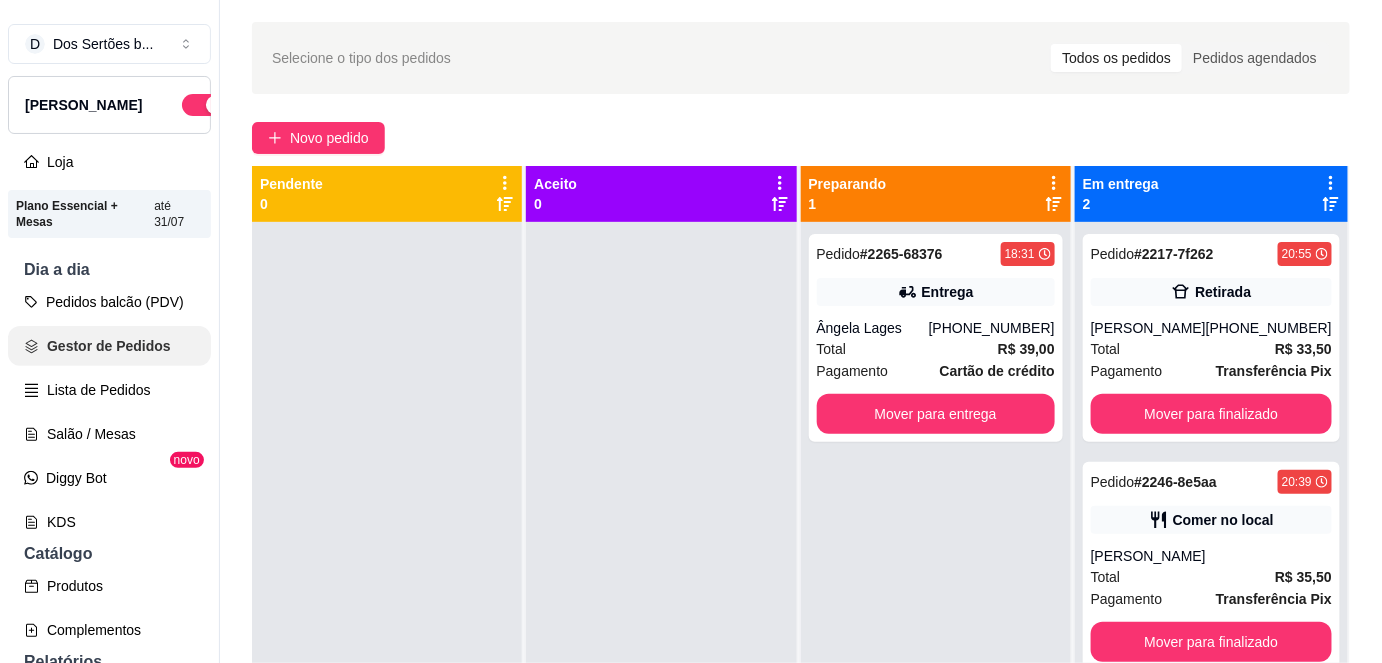 scroll, scrollTop: 0, scrollLeft: 0, axis: both 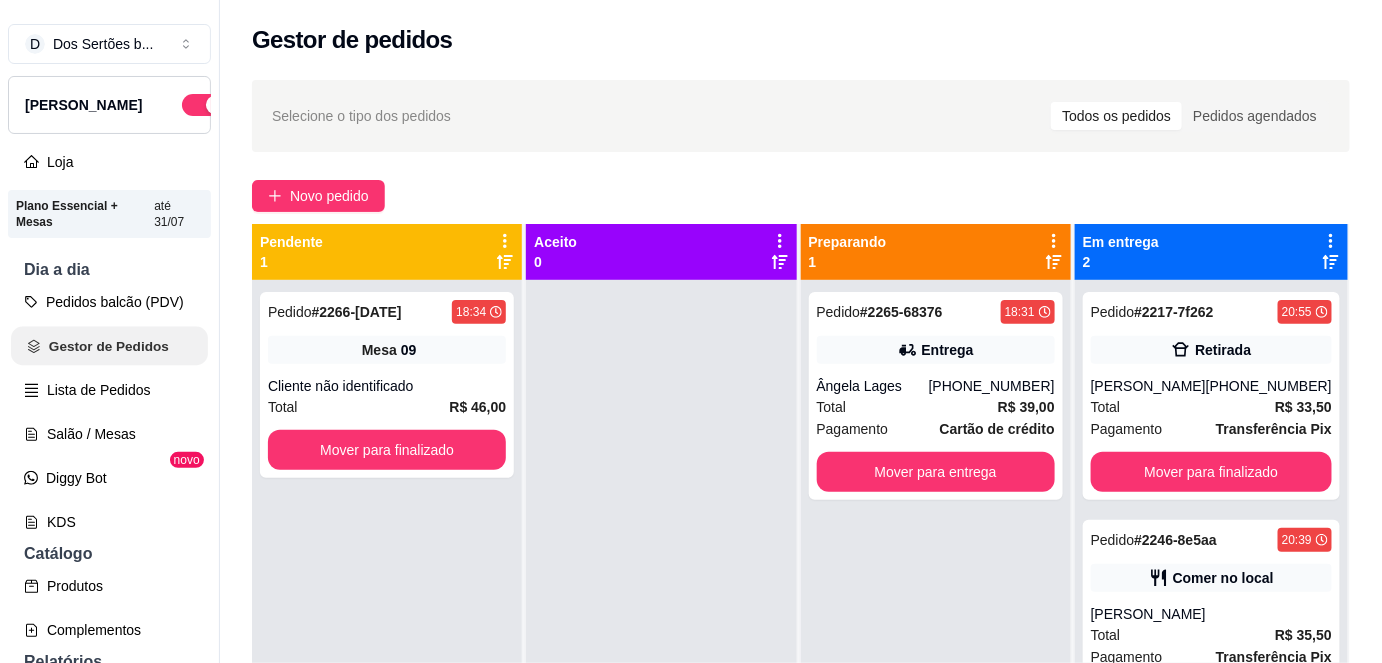 click on "Gestor de Pedidos" at bounding box center (109, 346) 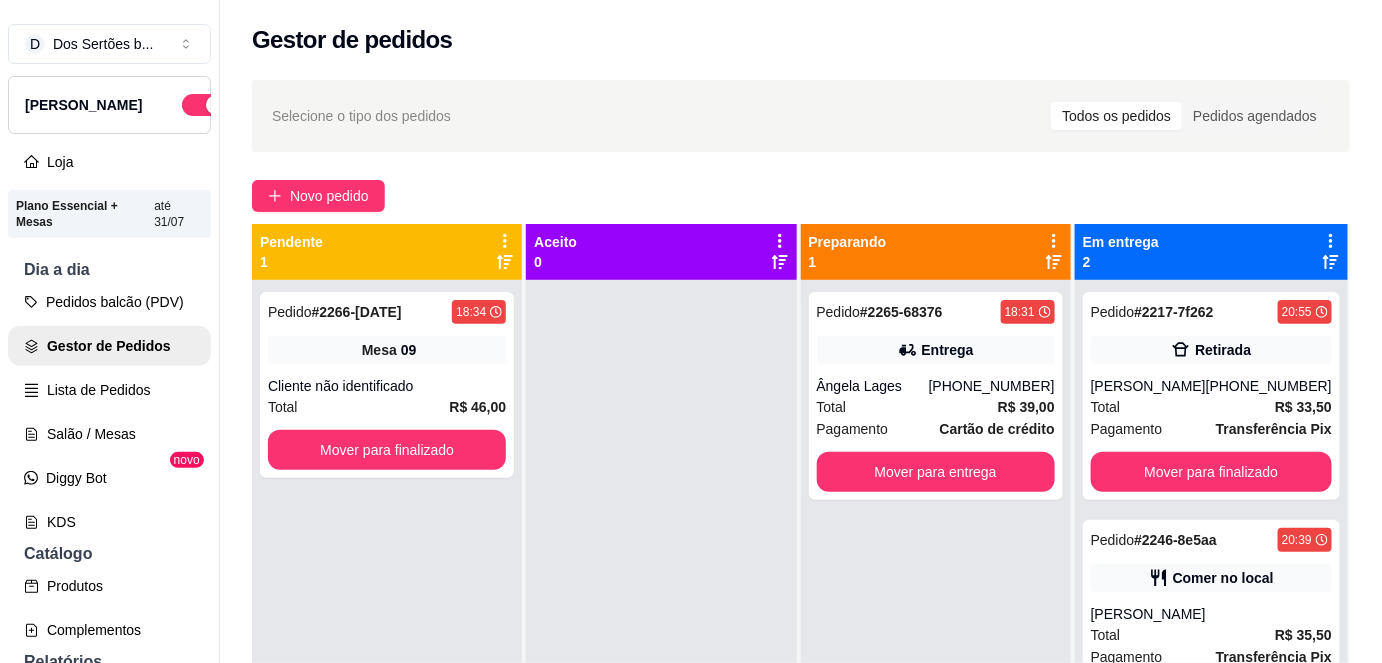 scroll, scrollTop: 56, scrollLeft: 0, axis: vertical 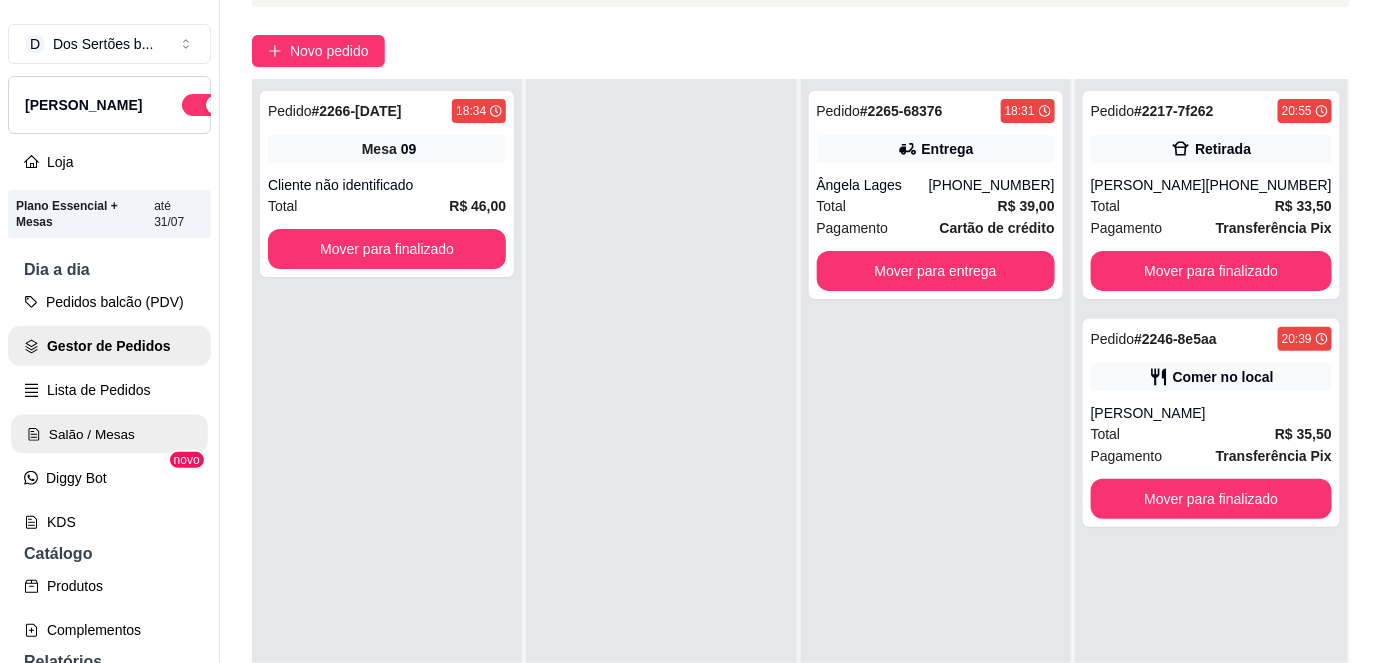 click on "Salão / Mesas" at bounding box center (109, 434) 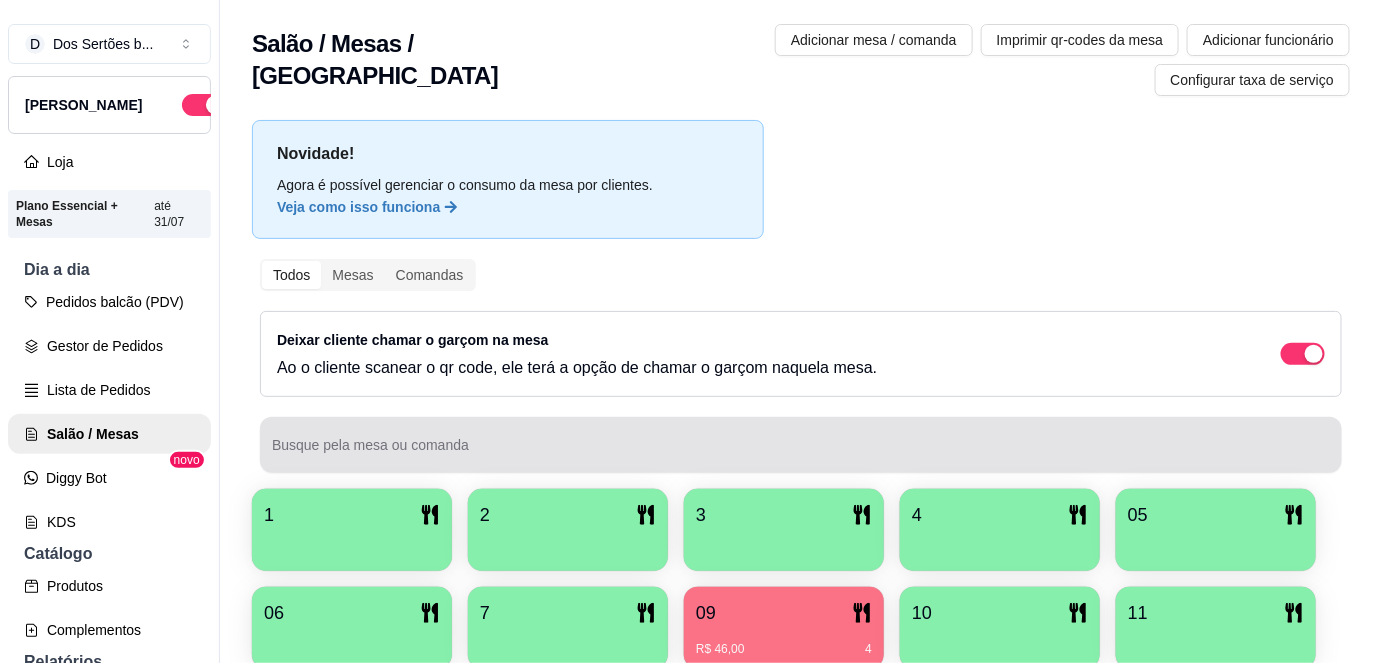 scroll, scrollTop: 58, scrollLeft: 0, axis: vertical 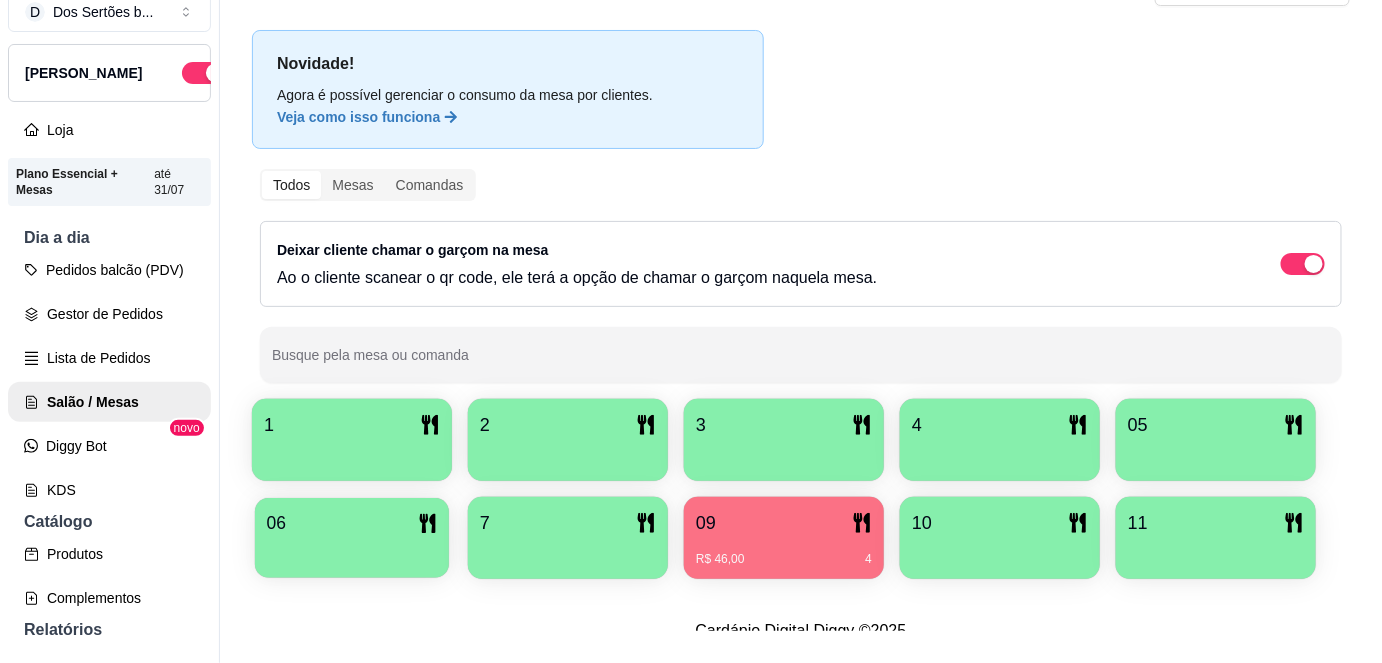 click on "06" at bounding box center [352, 523] 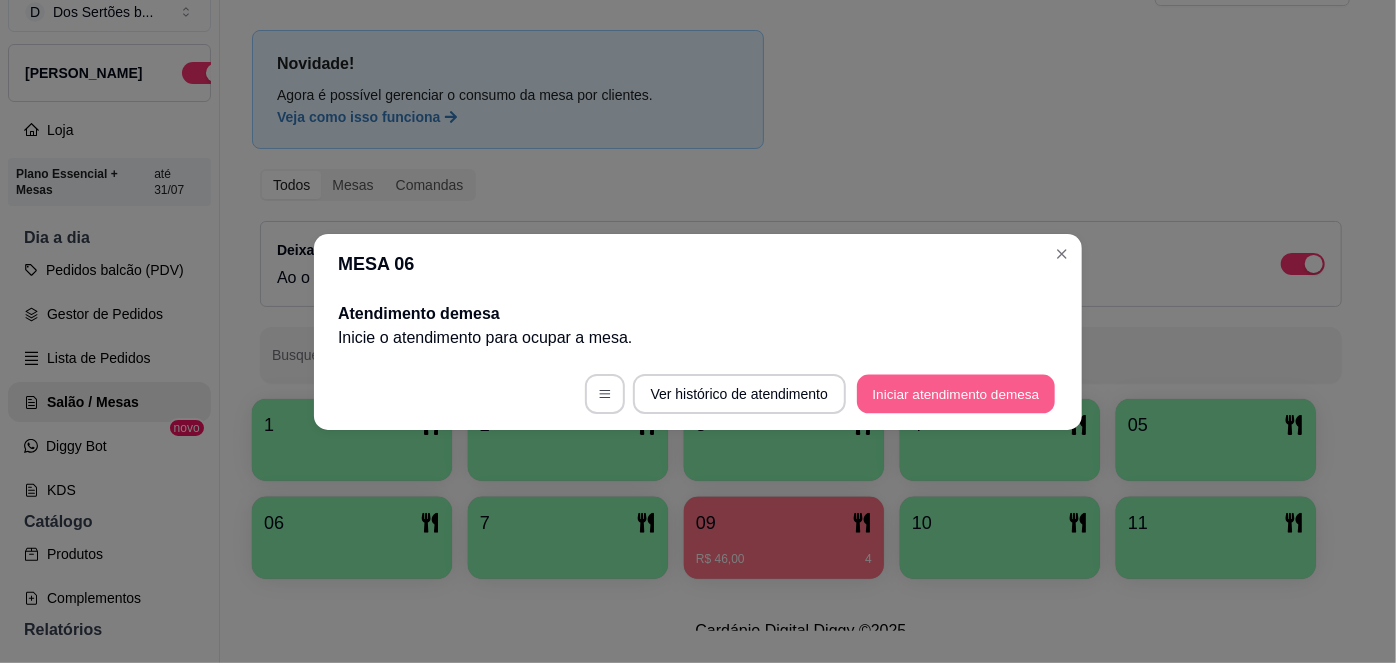 click on "Iniciar atendimento de  mesa" at bounding box center (956, 393) 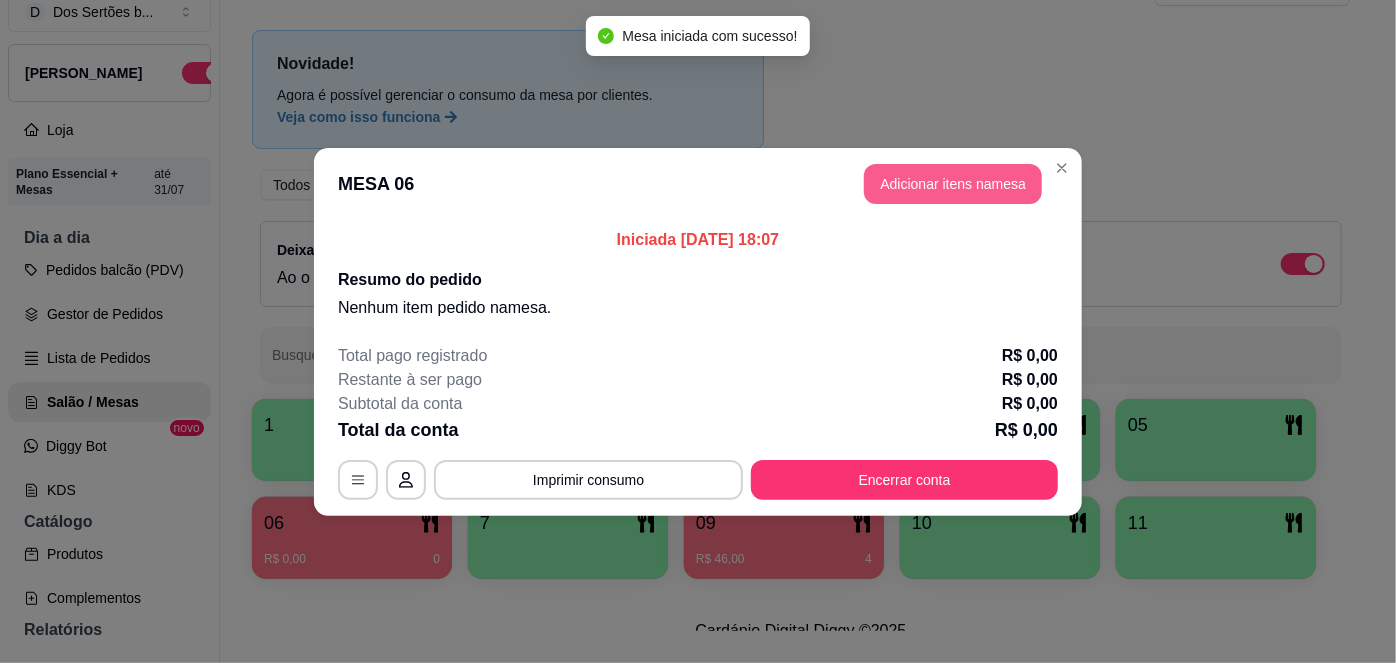 click on "Adicionar itens na  mesa" at bounding box center [953, 184] 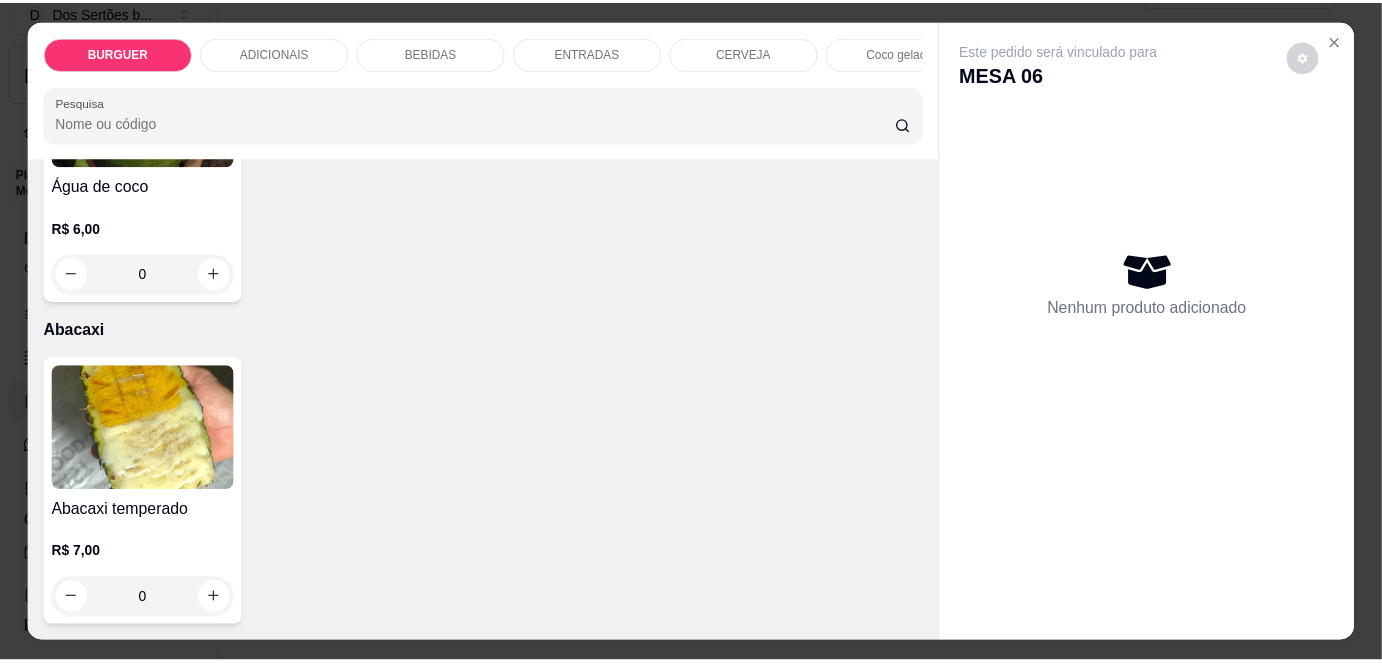scroll, scrollTop: 3650, scrollLeft: 0, axis: vertical 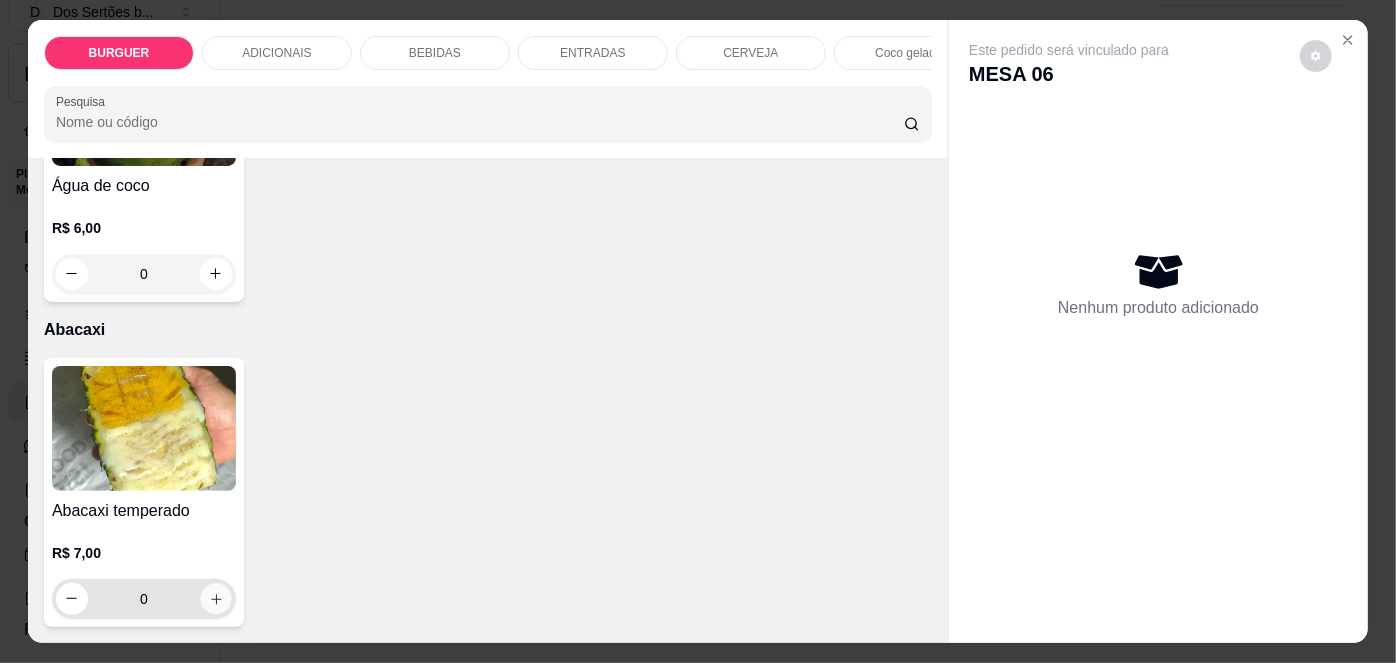click at bounding box center [215, 598] 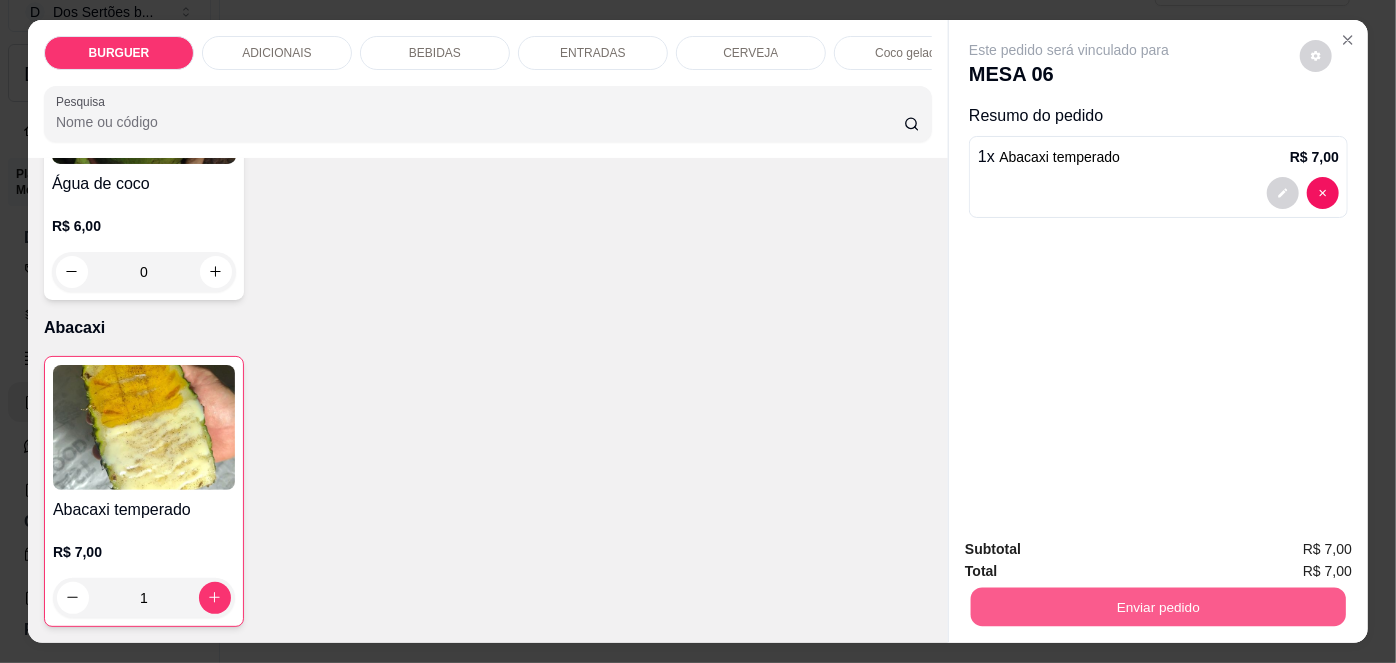 click on "Enviar pedido" at bounding box center (1158, 607) 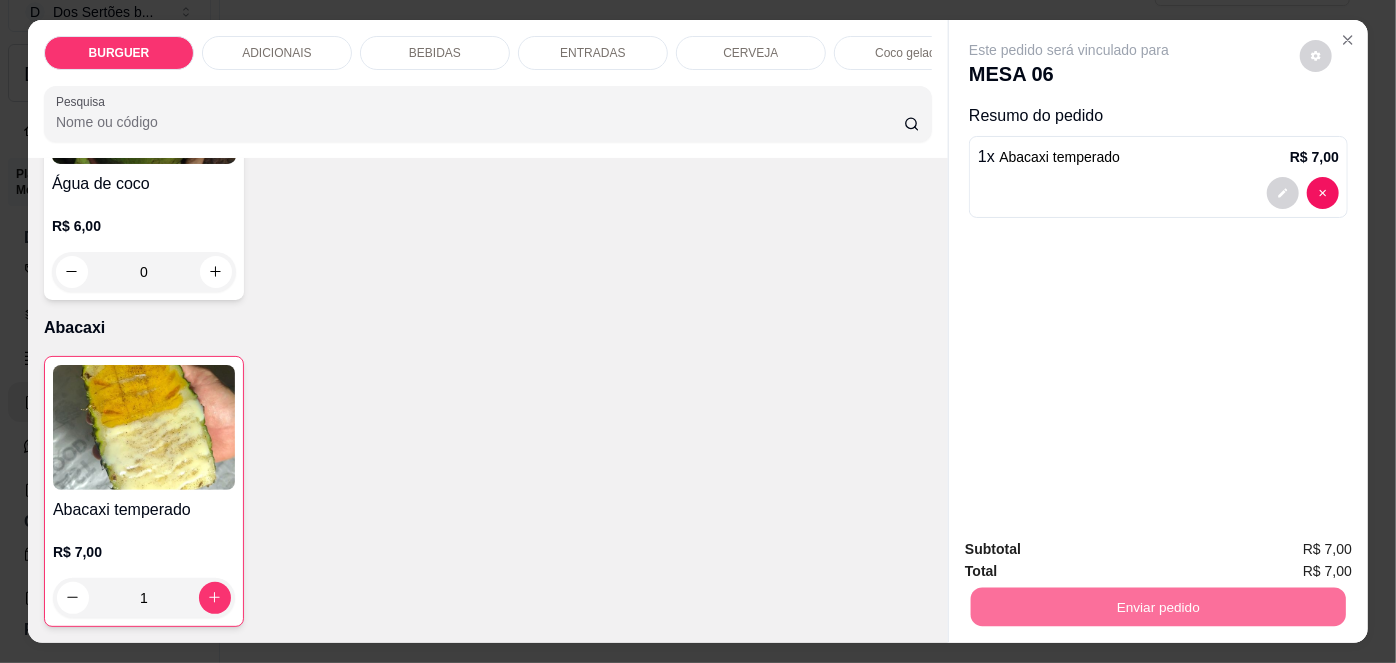click on "Não registrar e enviar pedido" at bounding box center (1093, 551) 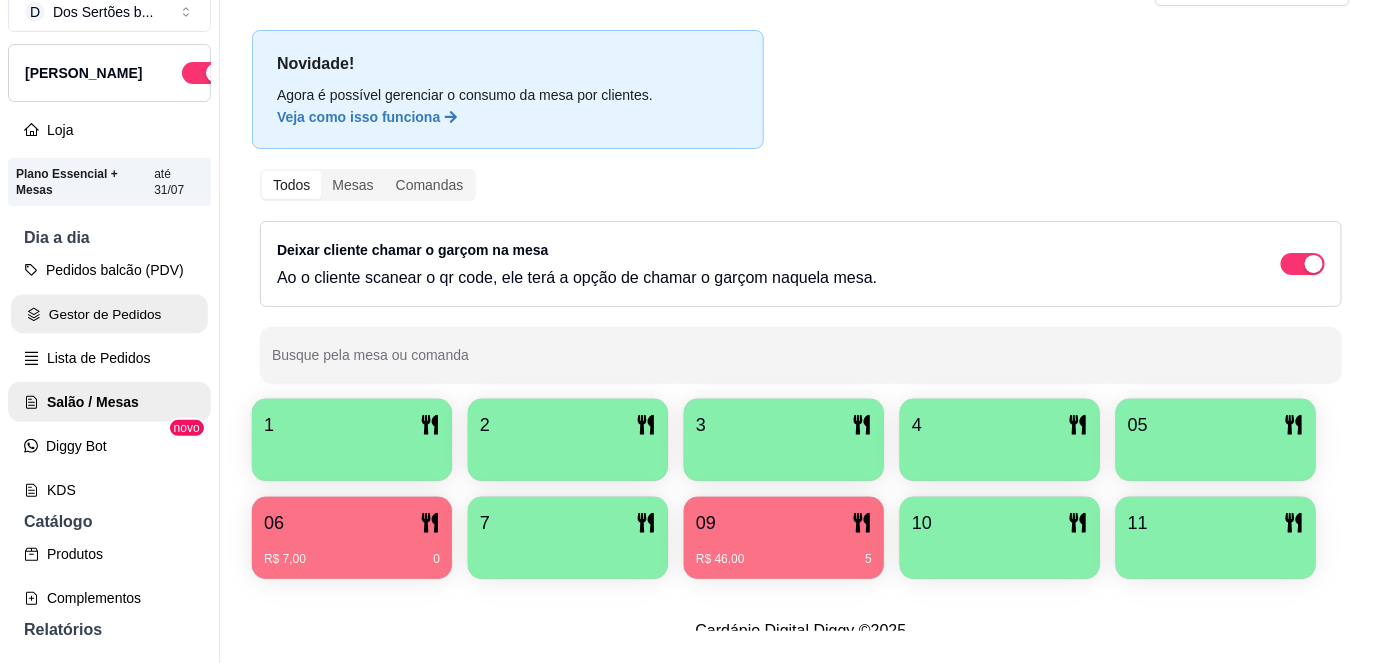 click on "Gestor de Pedidos" at bounding box center (109, 314) 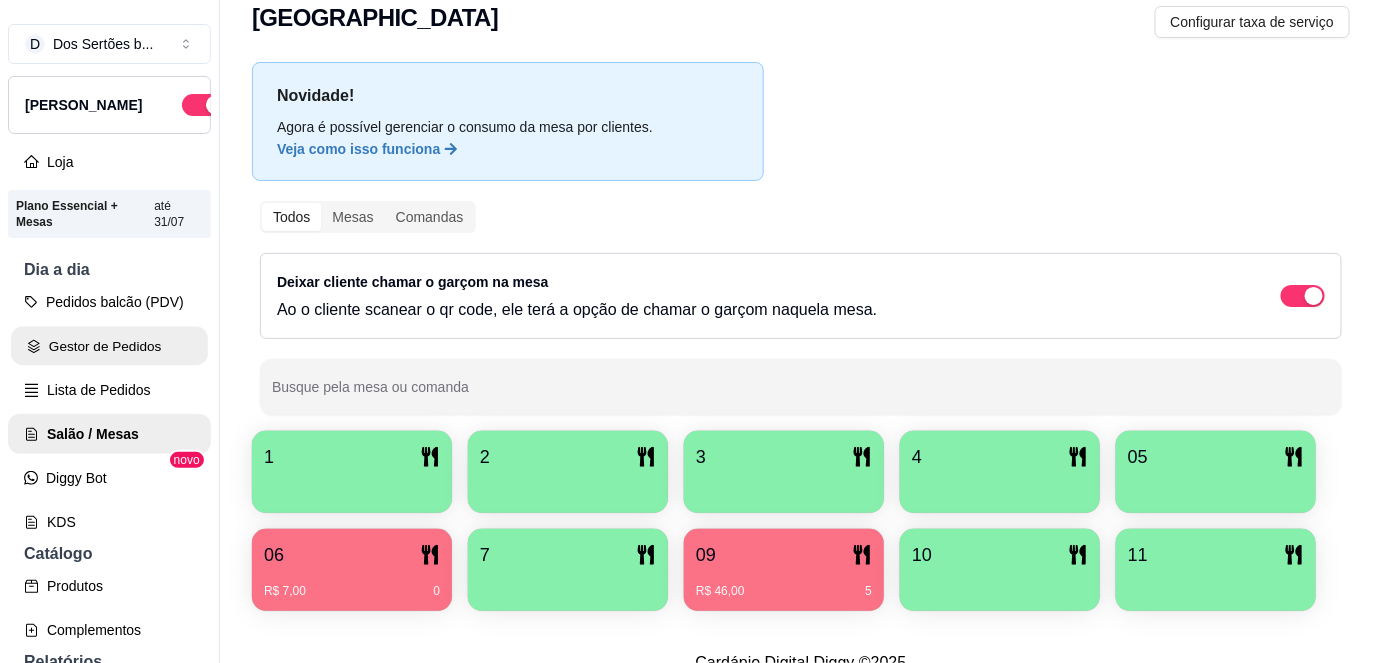 scroll, scrollTop: 0, scrollLeft: 0, axis: both 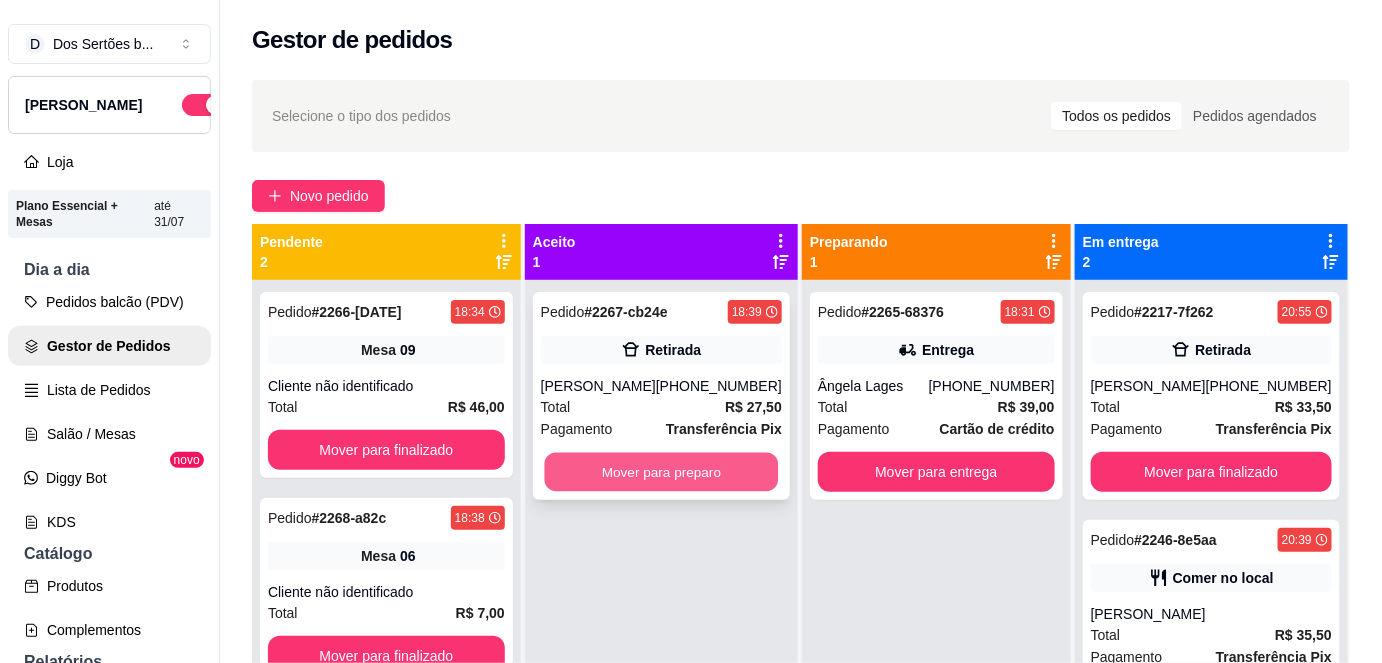 click on "Mover para preparo" at bounding box center (661, 472) 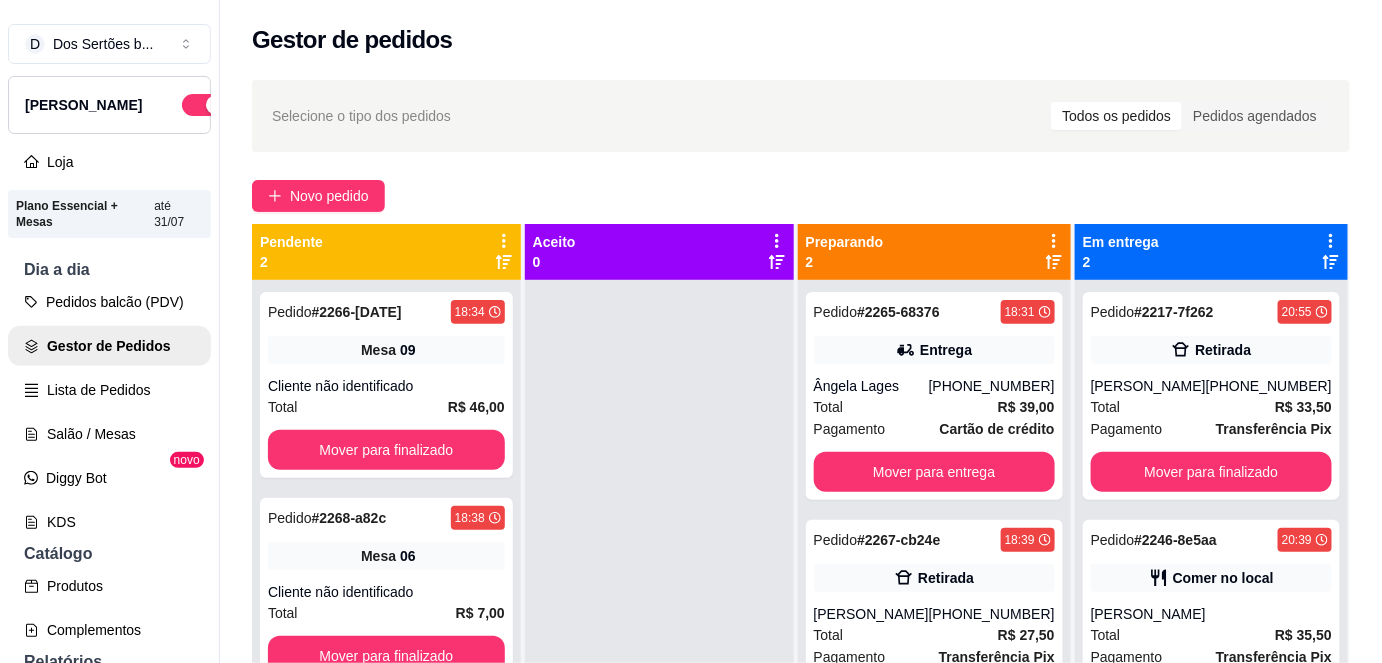 scroll, scrollTop: 56, scrollLeft: 0, axis: vertical 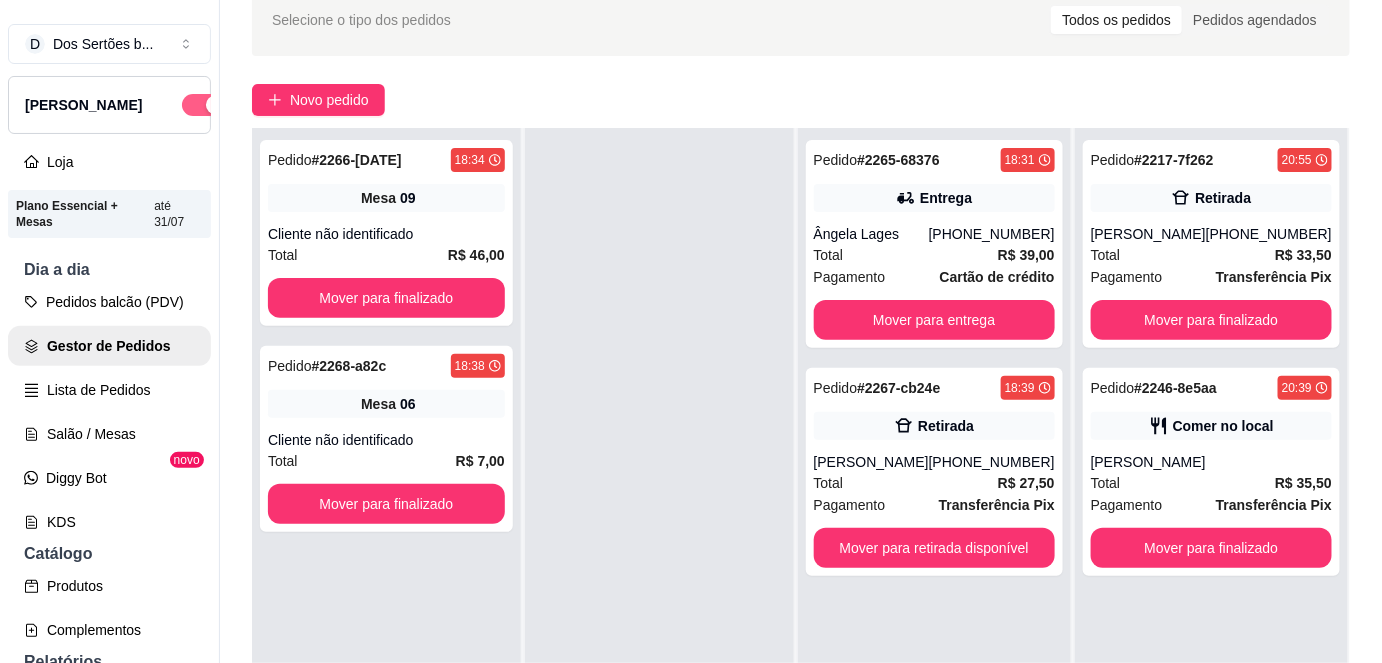click at bounding box center [204, 105] 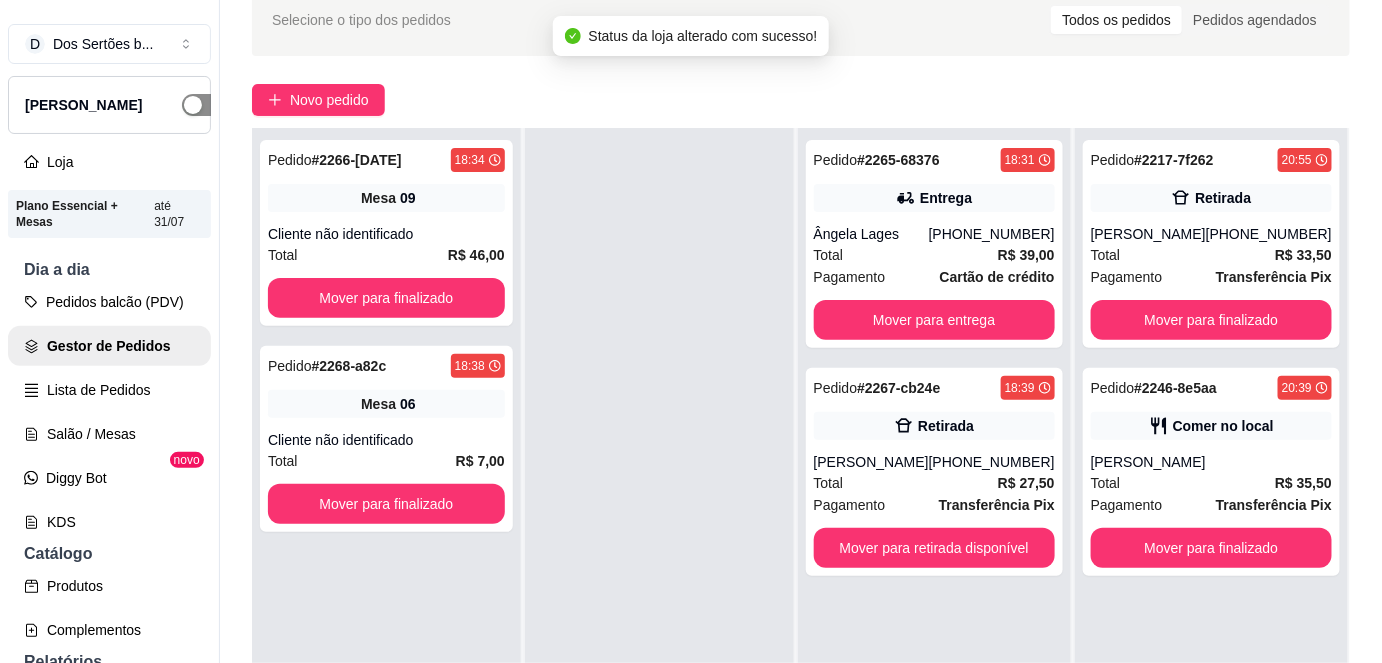 click at bounding box center (204, 105) 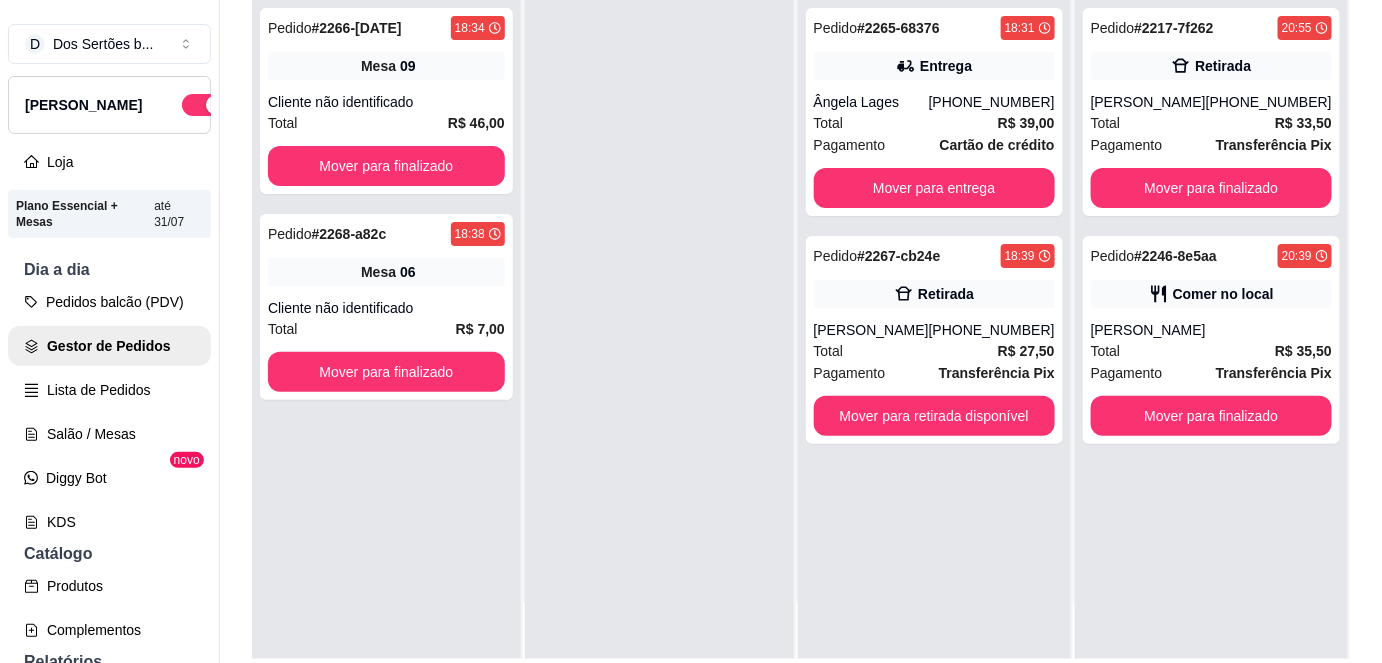 scroll, scrollTop: 229, scrollLeft: 0, axis: vertical 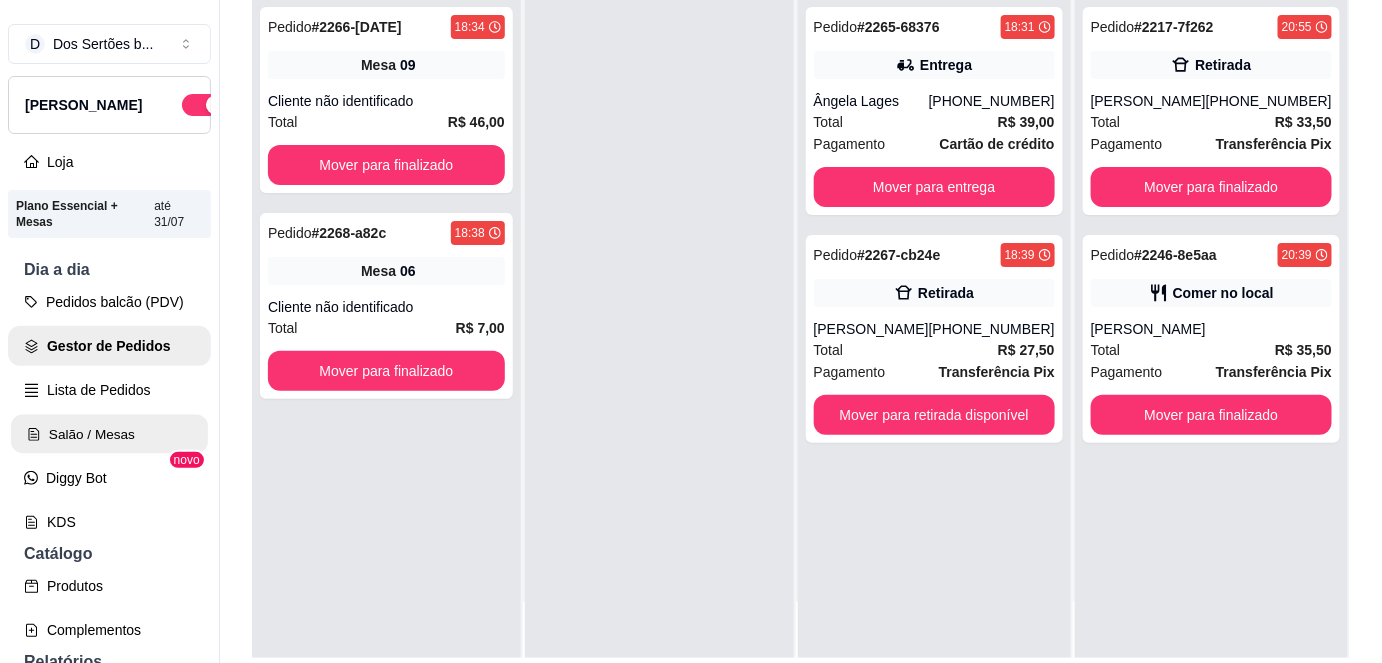 click on "Salão / Mesas" at bounding box center [109, 434] 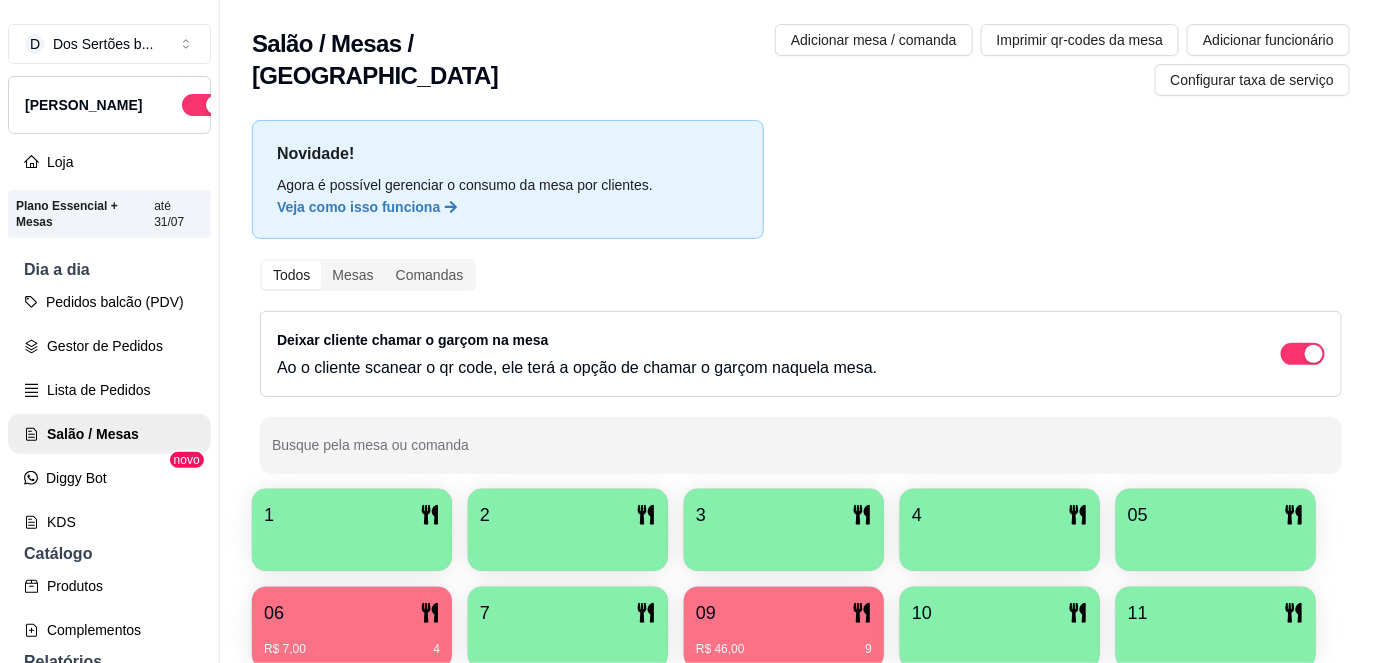 scroll, scrollTop: 58, scrollLeft: 0, axis: vertical 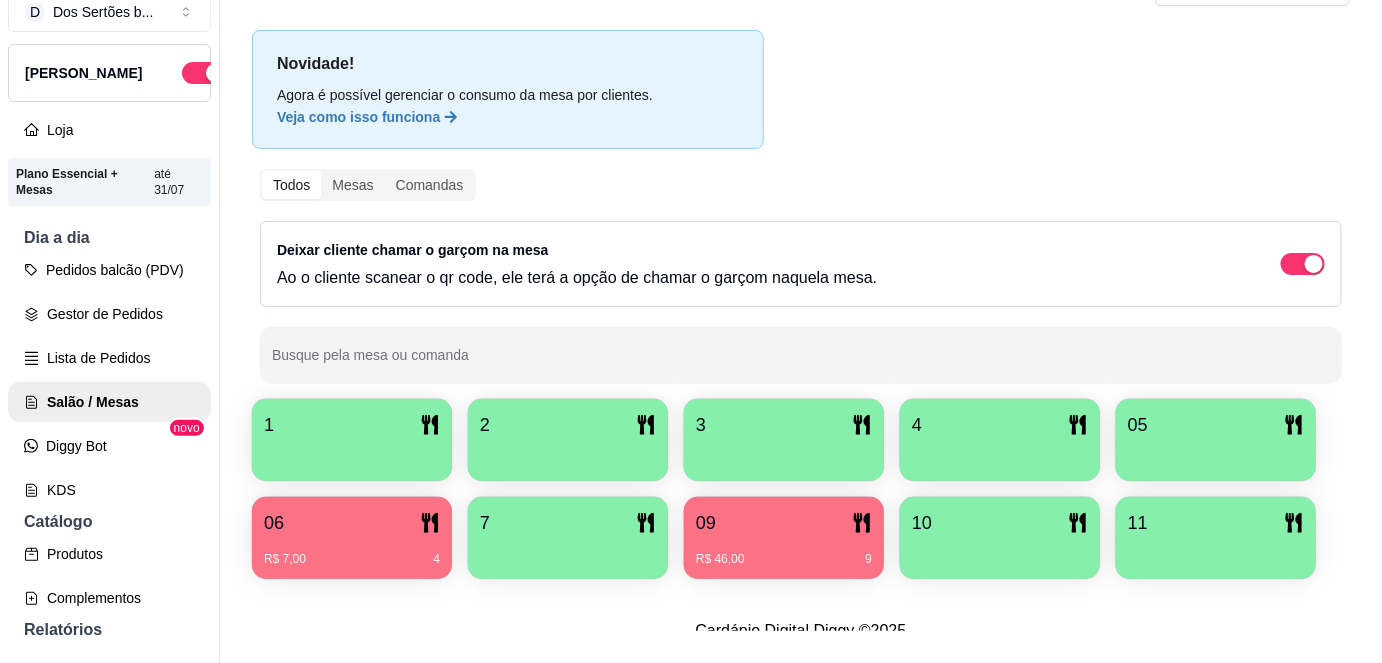 click on "R$ 46,00 9" at bounding box center (784, 552) 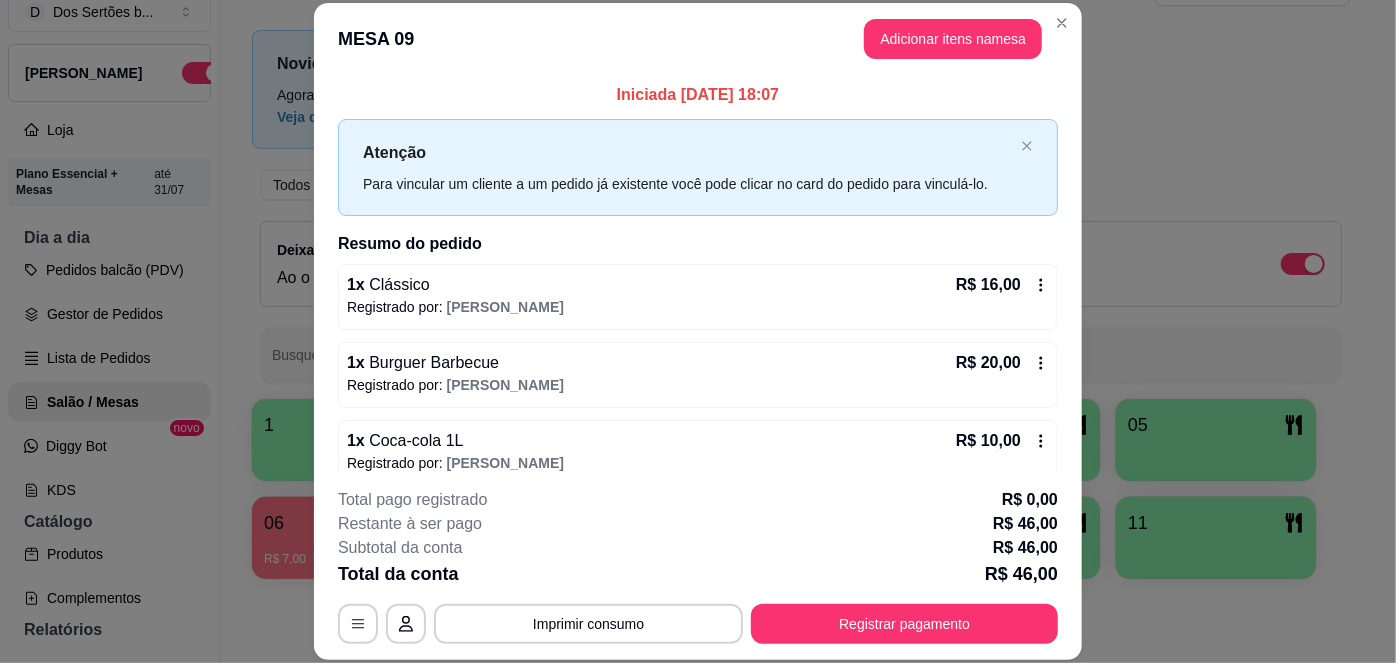 scroll, scrollTop: 20, scrollLeft: 0, axis: vertical 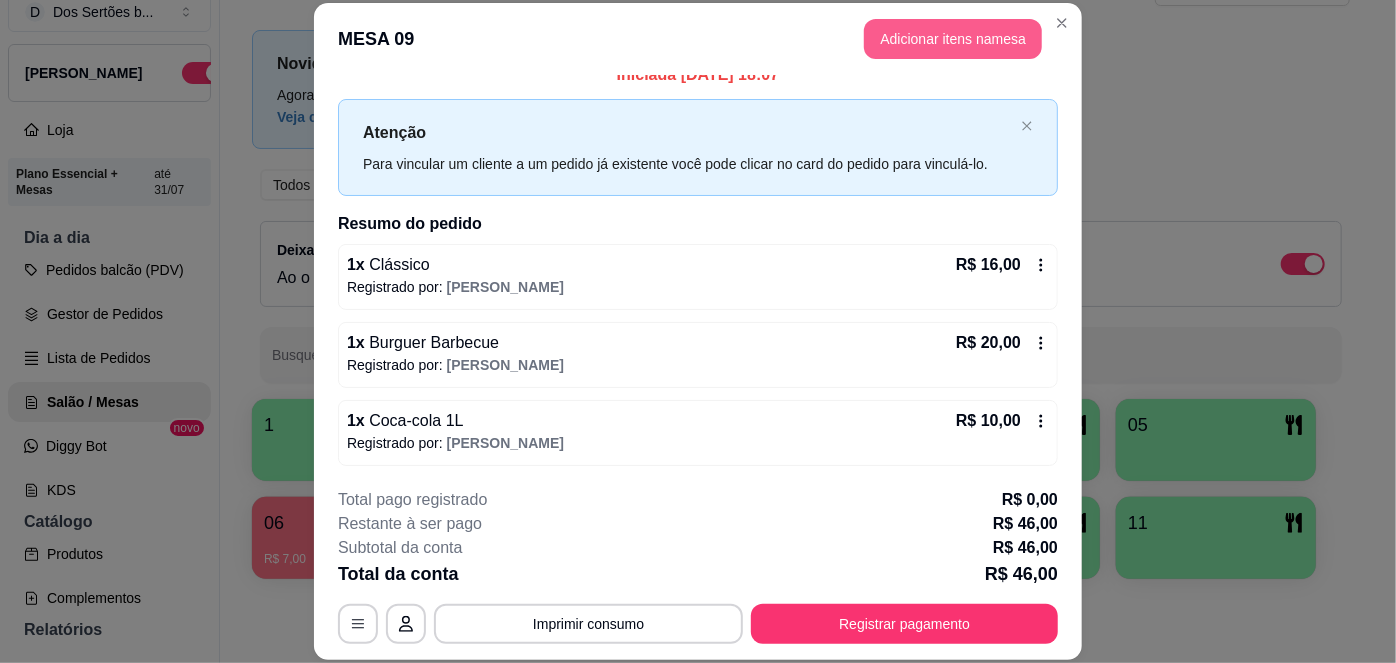 click on "Adicionar itens na  mesa" at bounding box center (953, 39) 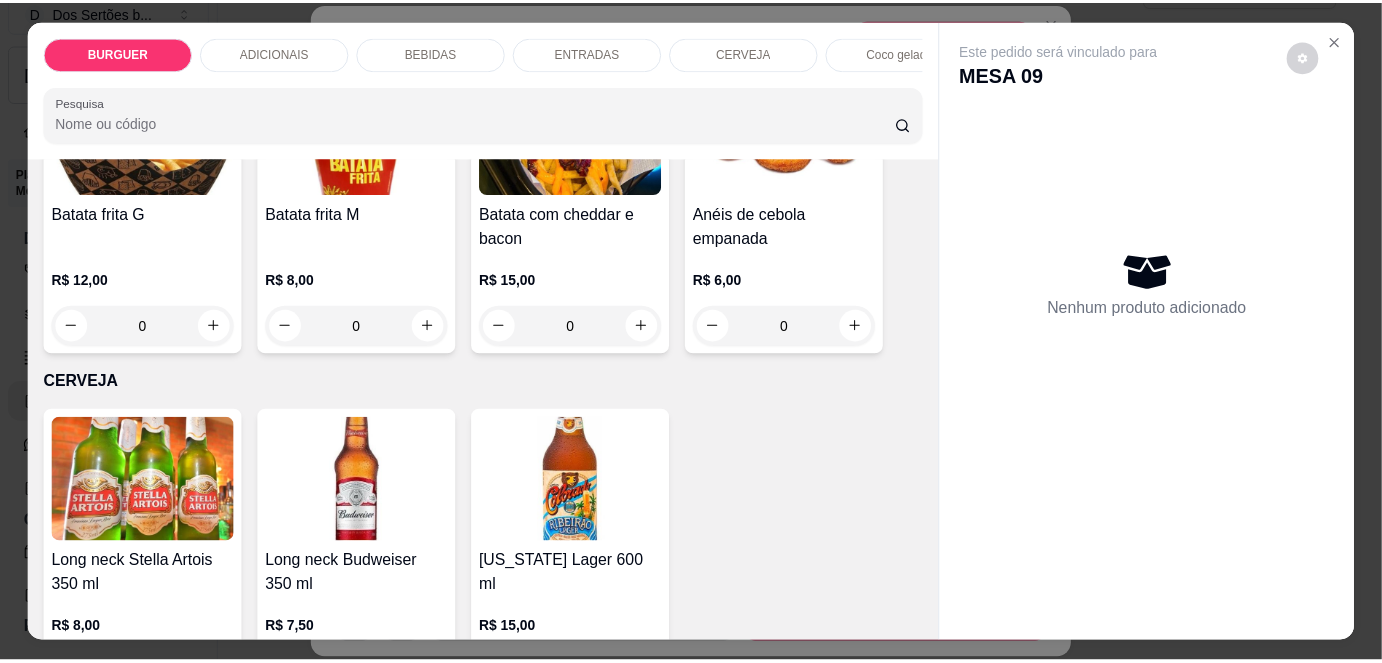 scroll, scrollTop: 2916, scrollLeft: 0, axis: vertical 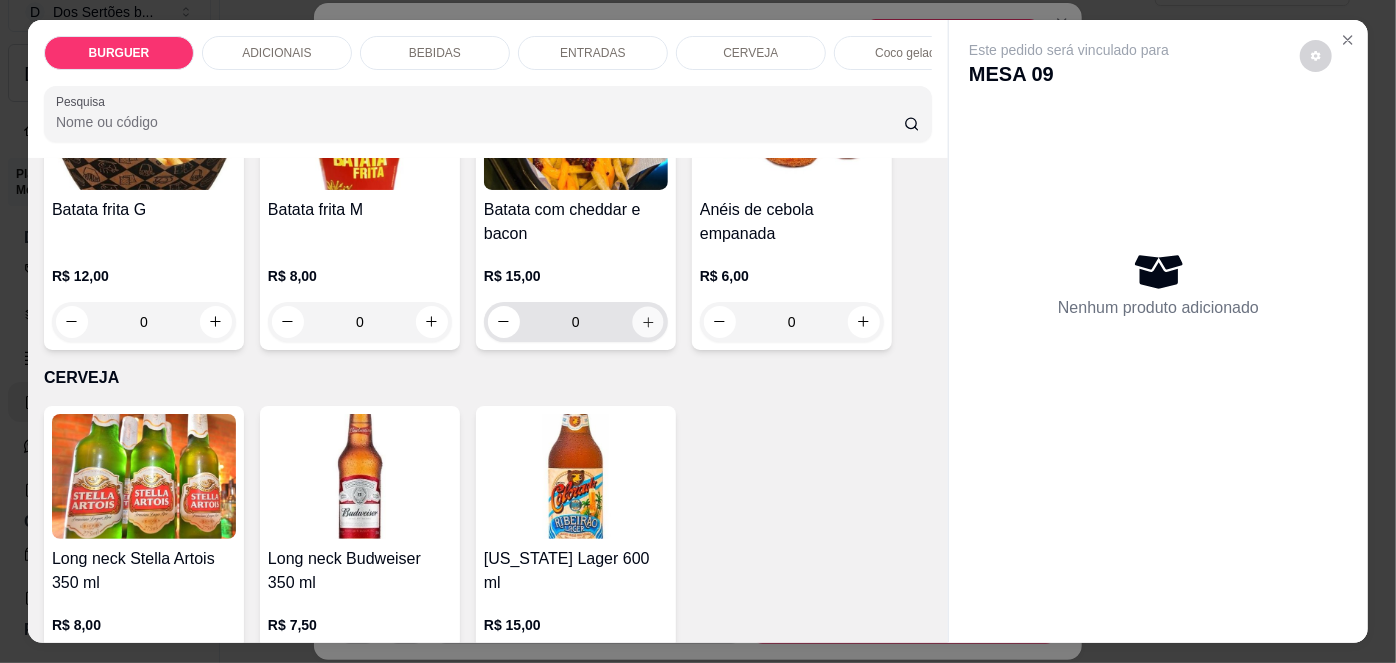 click 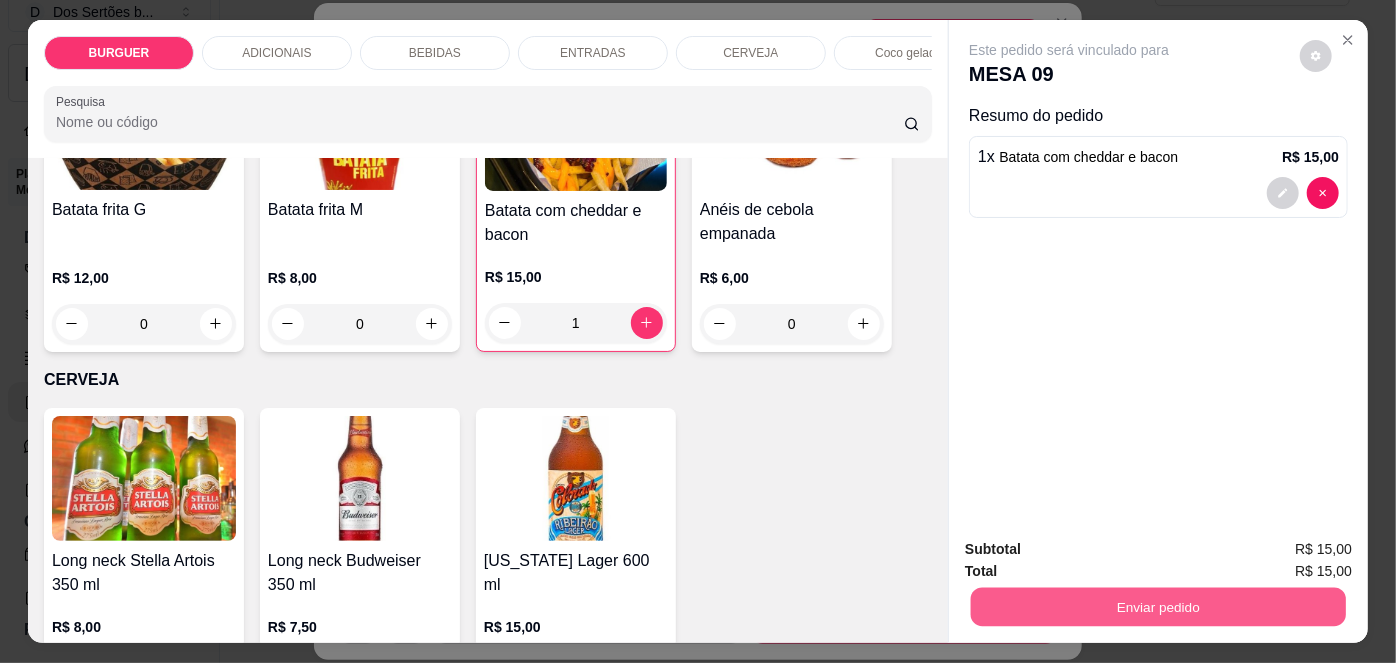 click on "Enviar pedido" at bounding box center (1158, 607) 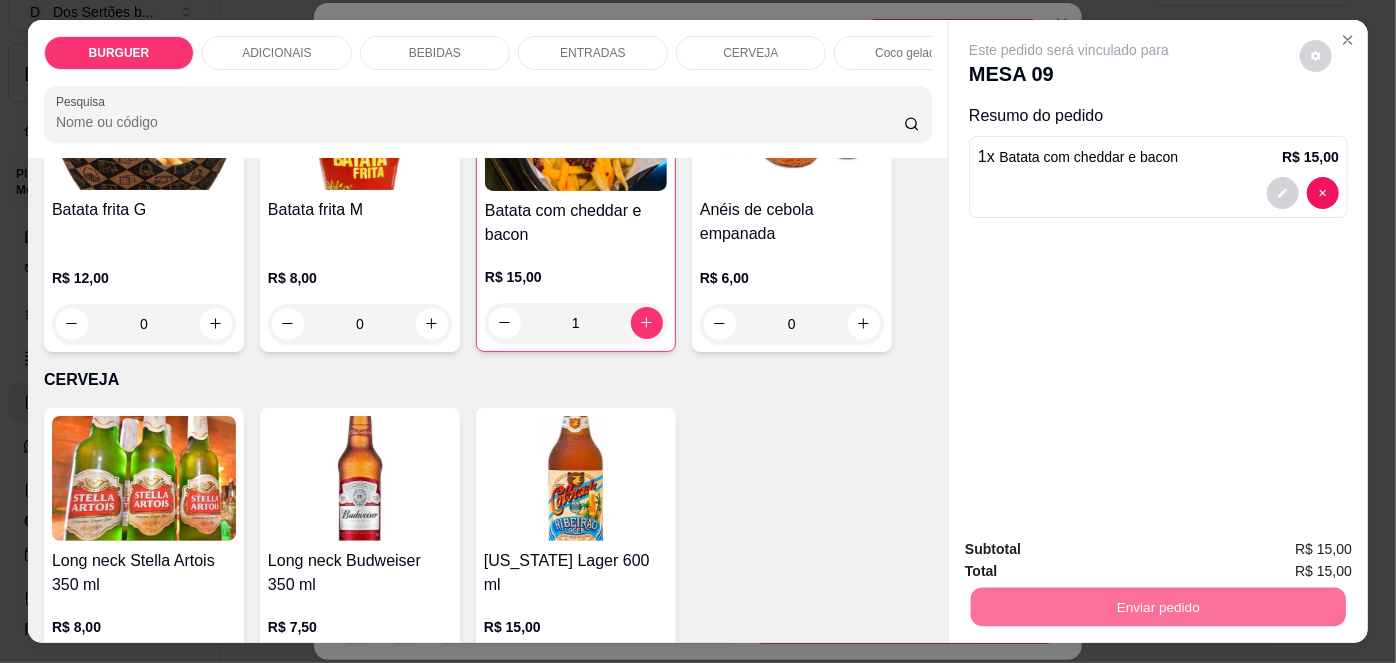 click on "Não registrar e enviar pedido" at bounding box center (1093, 551) 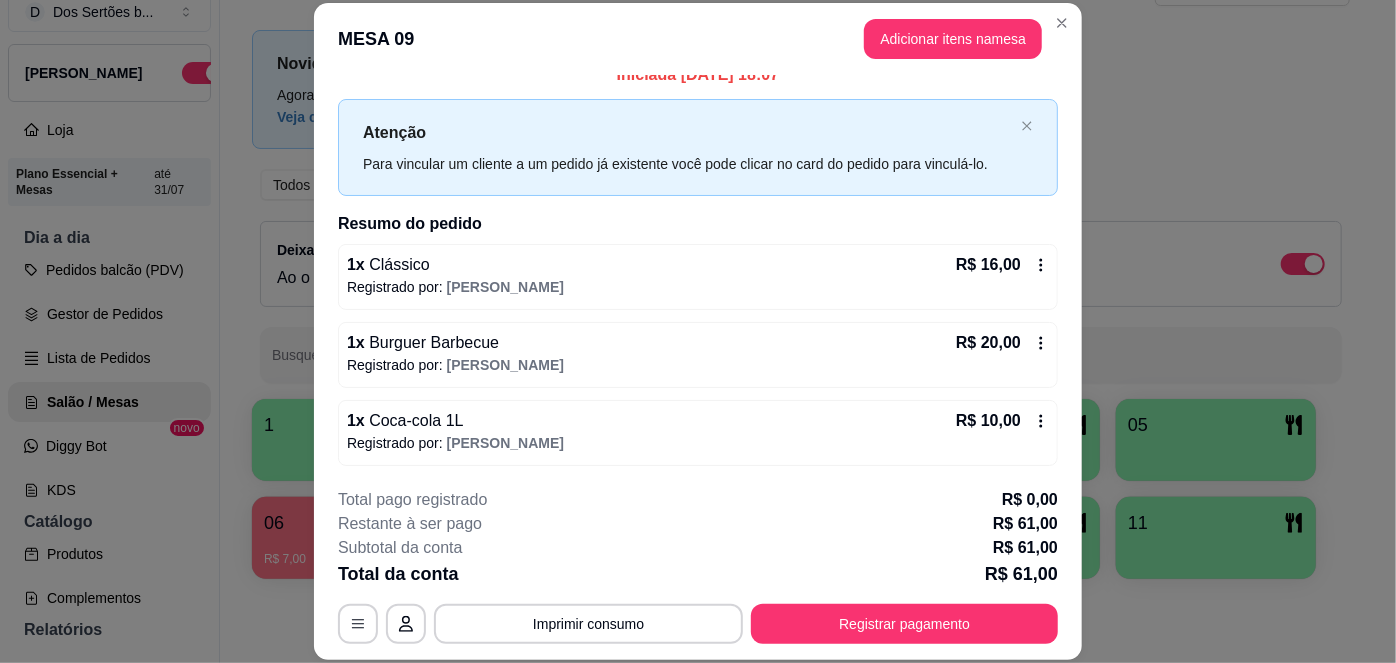 drag, startPoint x: 1067, startPoint y: 555, endPoint x: 1238, endPoint y: 254, distance: 346.18204 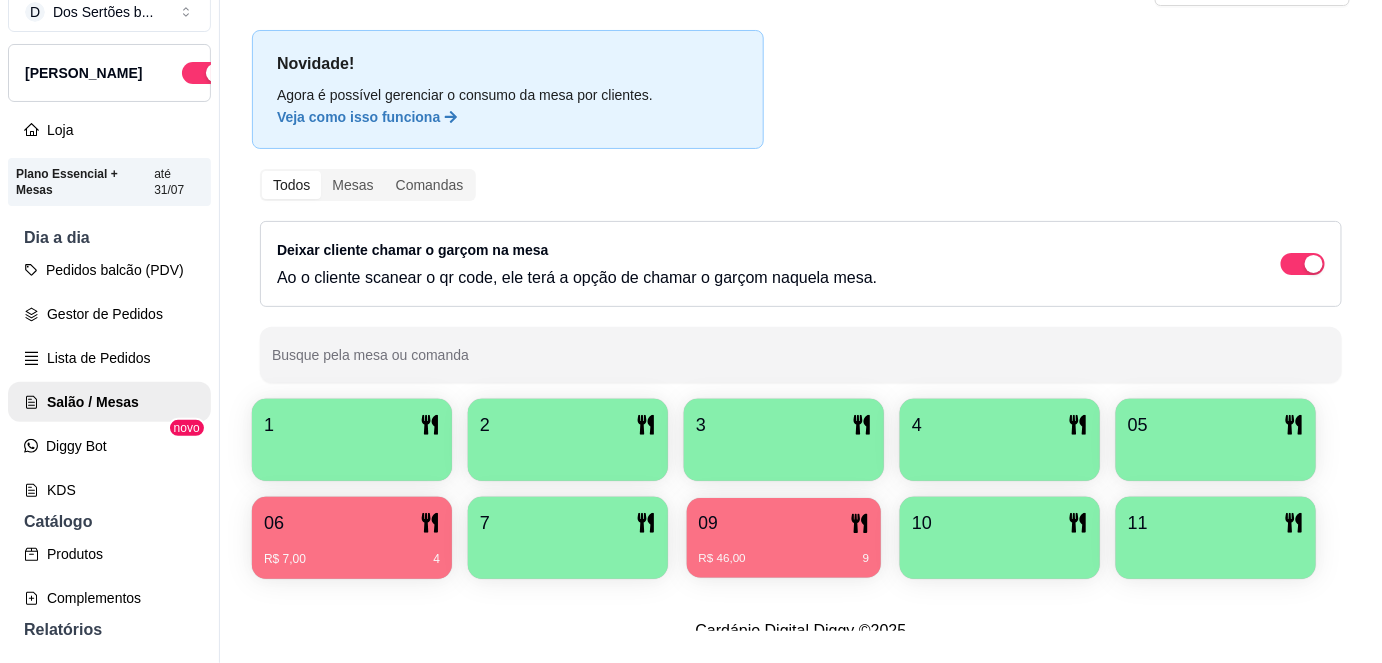 click on "R$ 46,00 9" at bounding box center [784, 551] 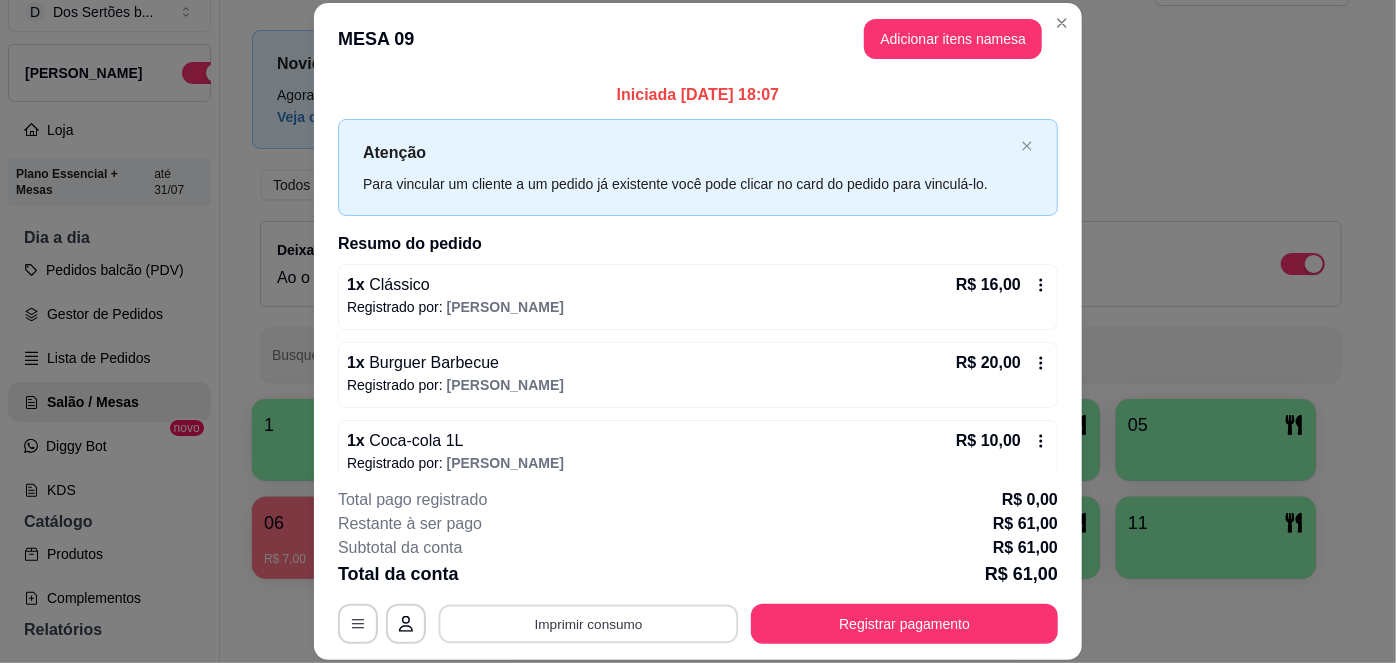 click on "Imprimir consumo" at bounding box center [589, 623] 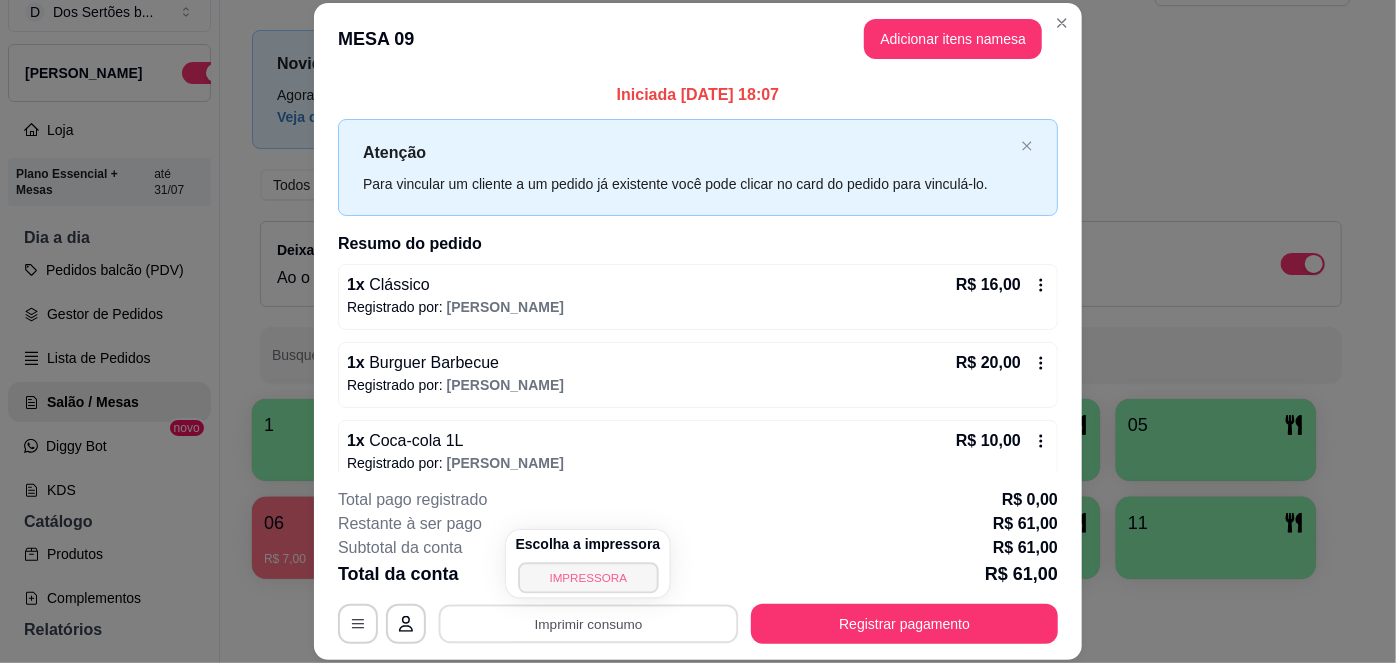 click on "IMPRESSORA" at bounding box center [588, 577] 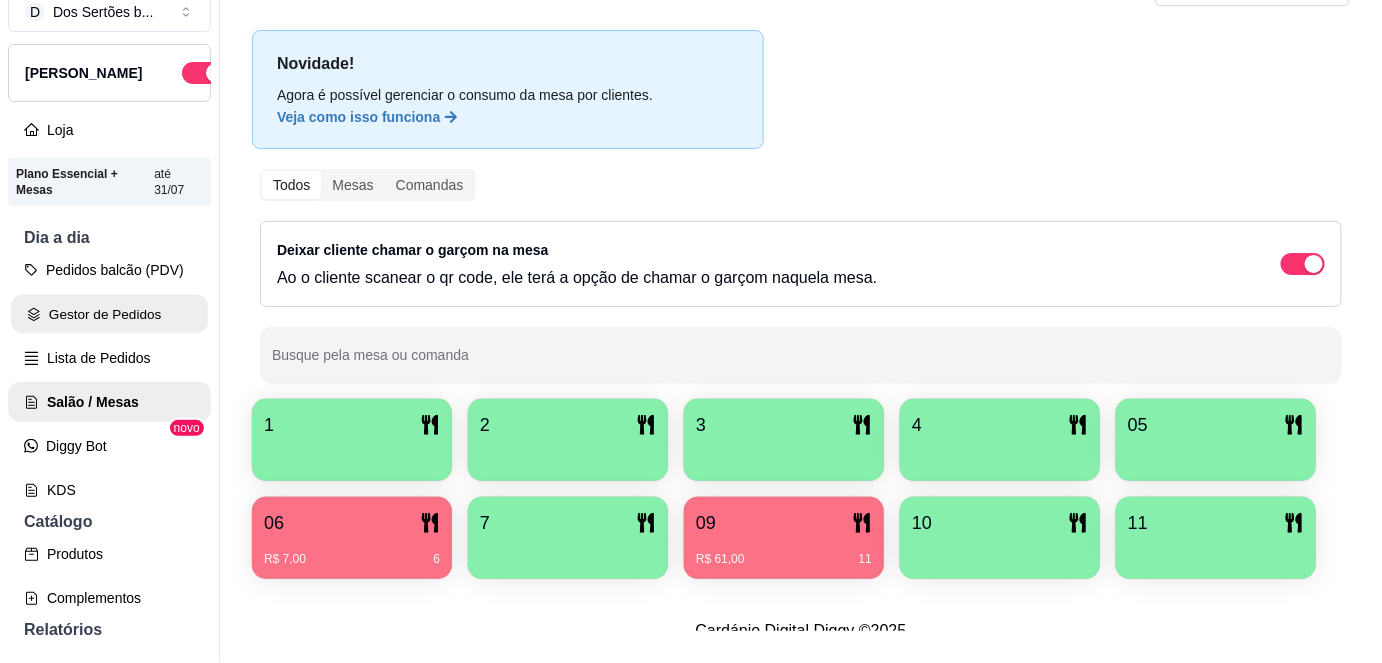click on "Gestor de Pedidos" at bounding box center [109, 314] 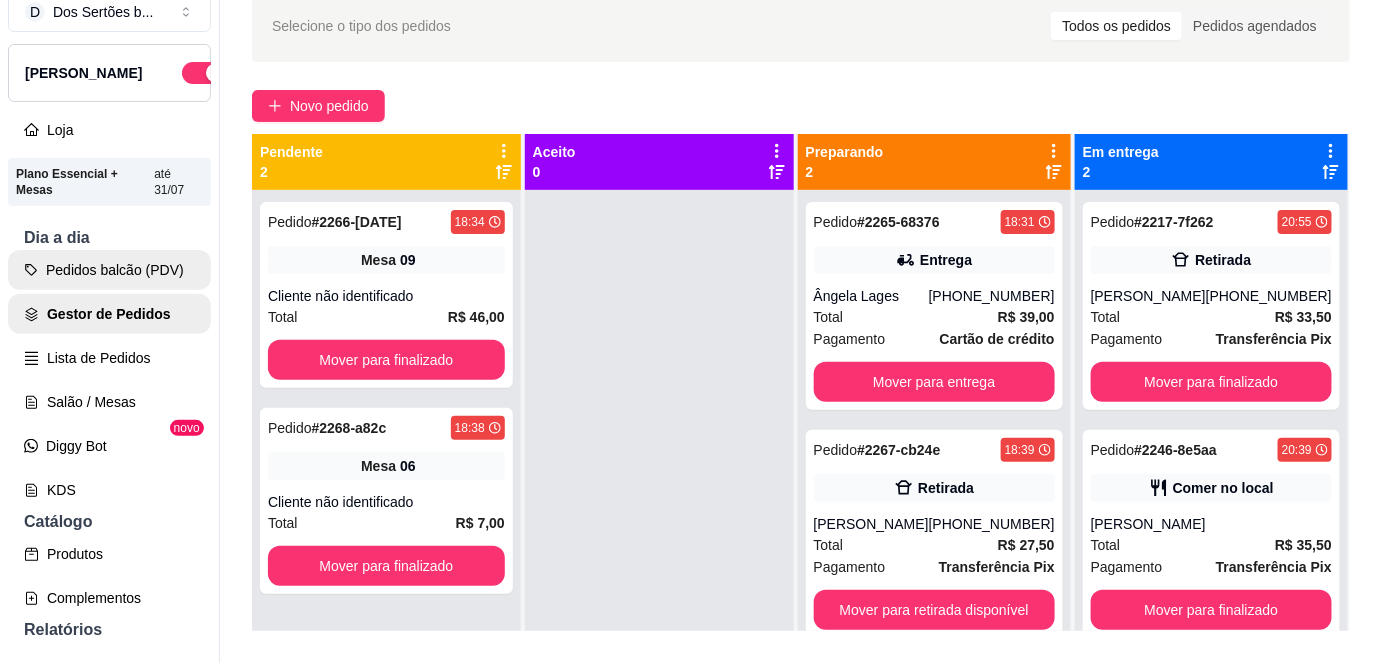 scroll, scrollTop: 0, scrollLeft: 0, axis: both 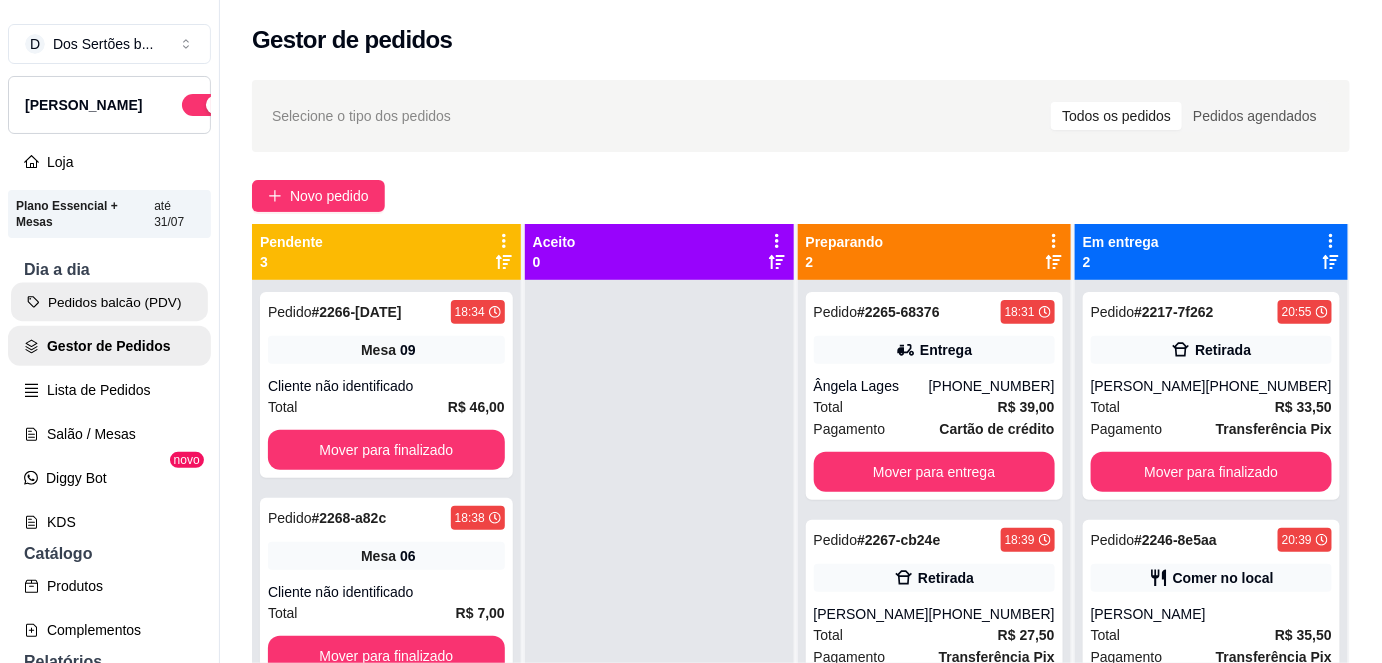 click on "Pedidos balcão (PDV)" at bounding box center [109, 302] 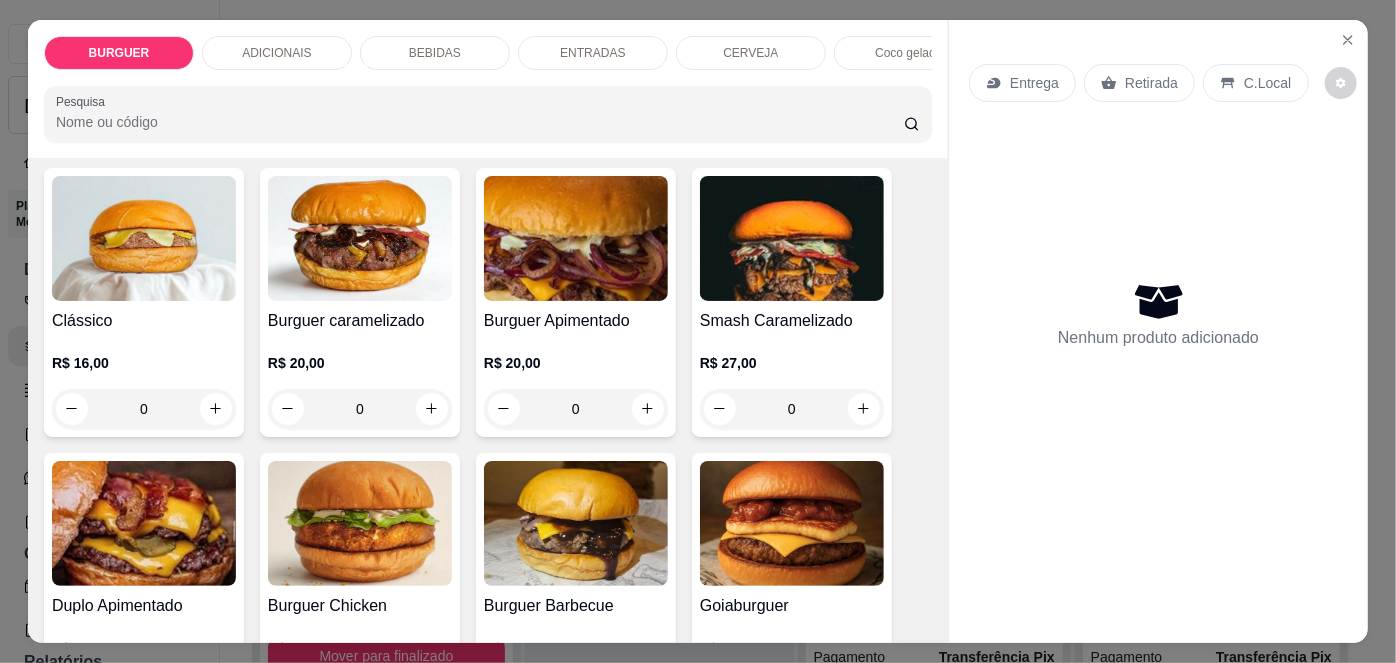scroll, scrollTop: 232, scrollLeft: 0, axis: vertical 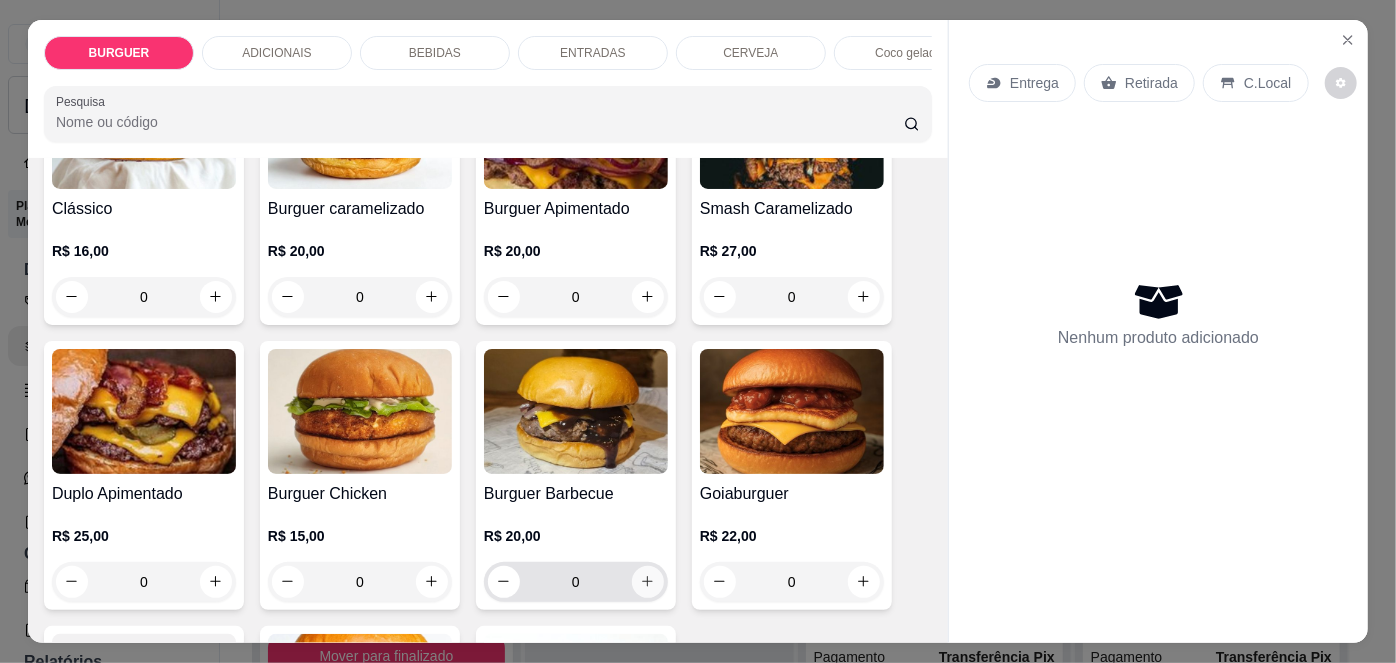 click 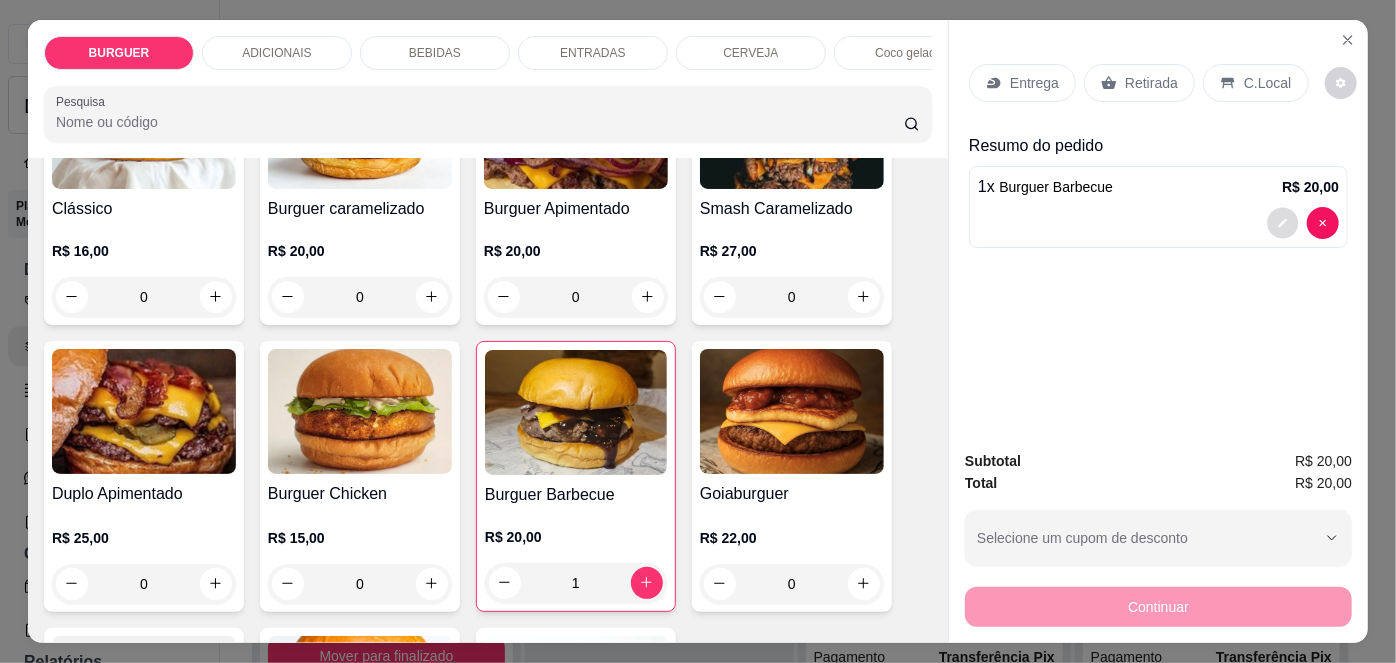 click at bounding box center (1283, 222) 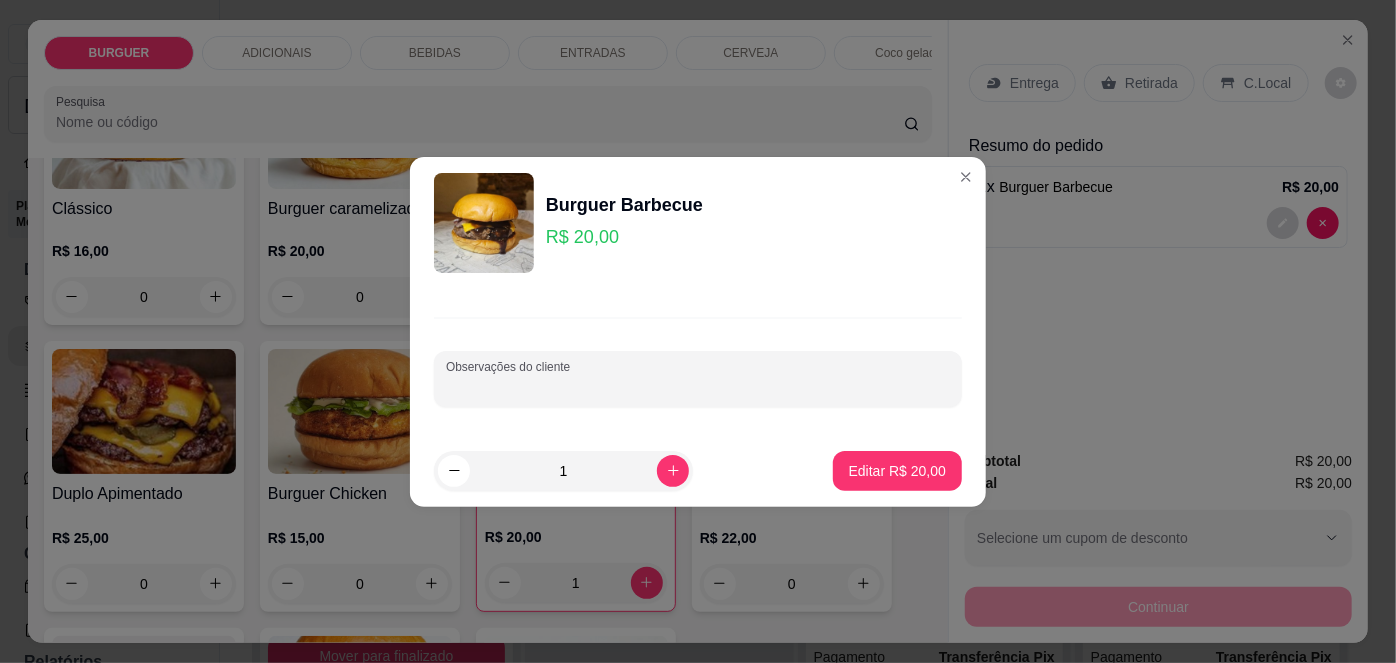 click on "Observações do cliente" at bounding box center [698, 387] 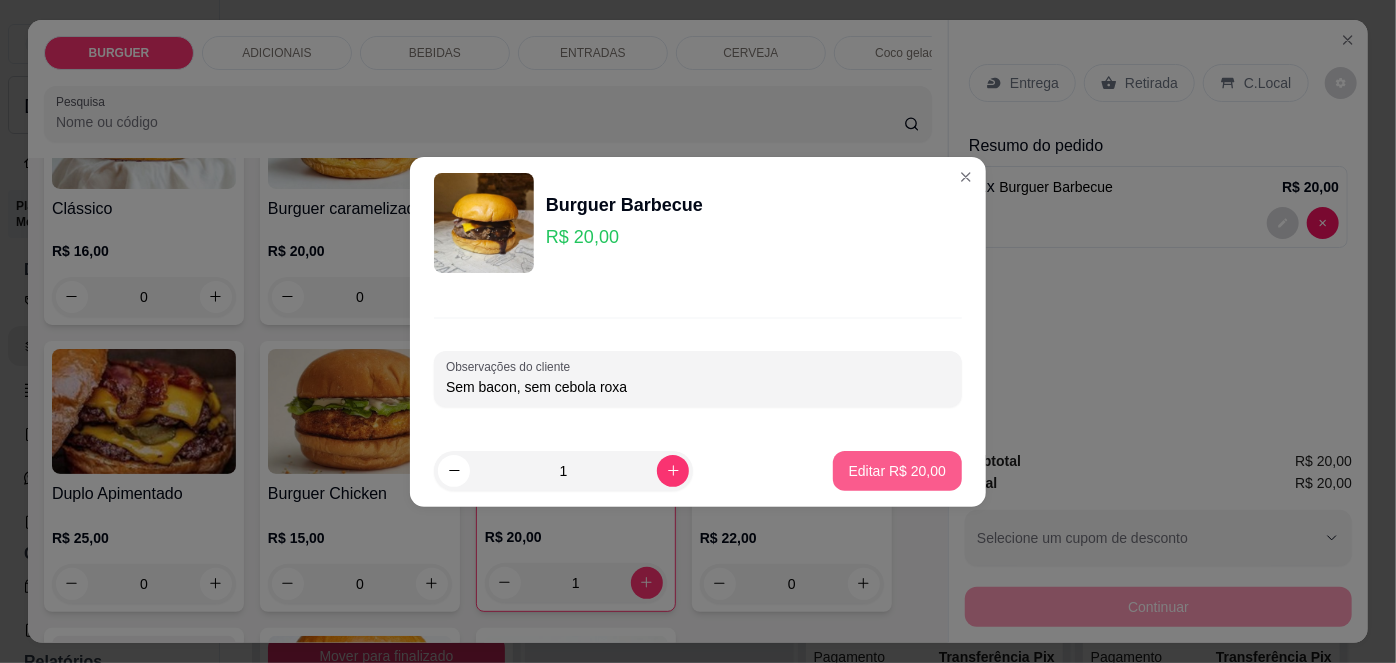 type on "Sem bacon, sem cebola roxa" 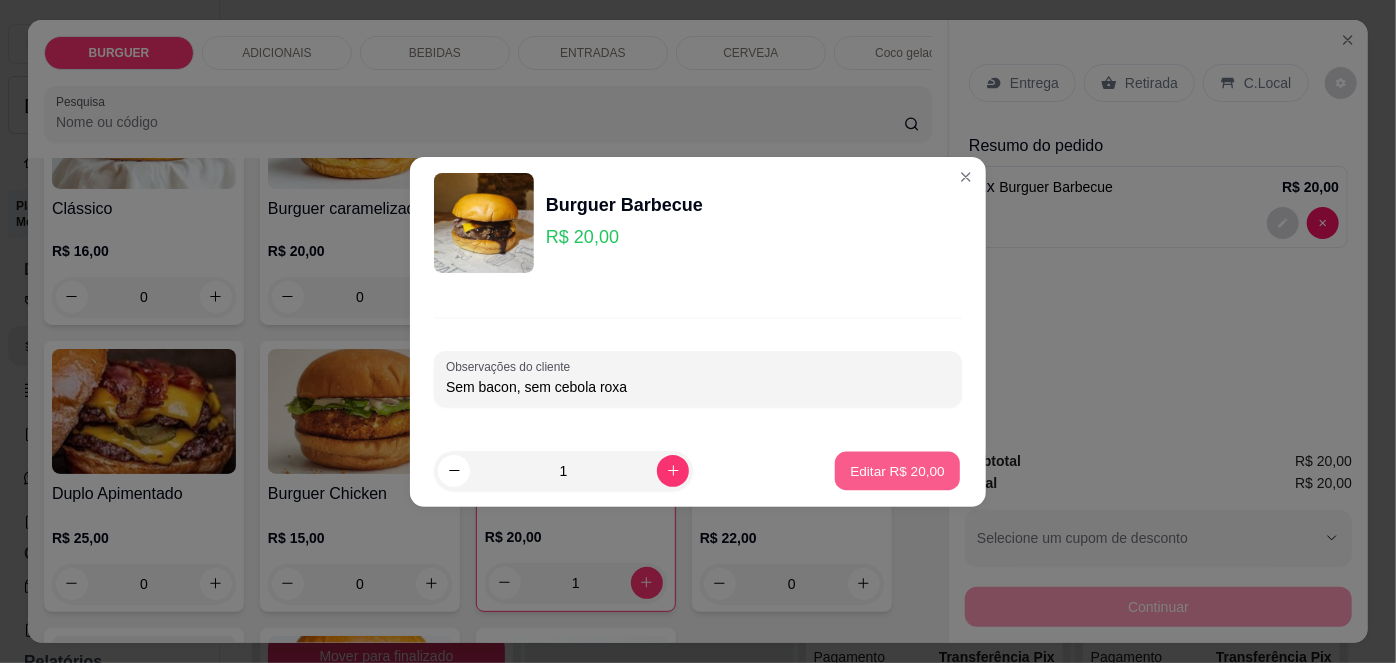 click on "Editar   R$ 20,00" at bounding box center [897, 470] 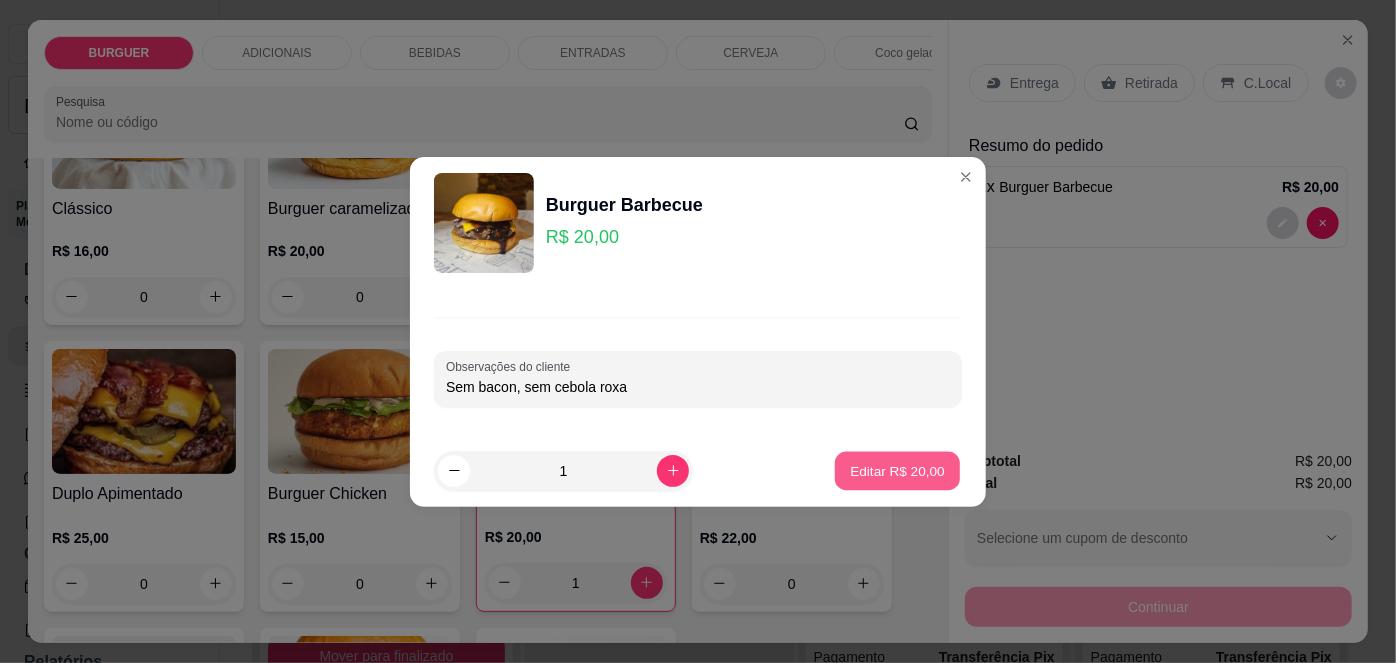 type on "0" 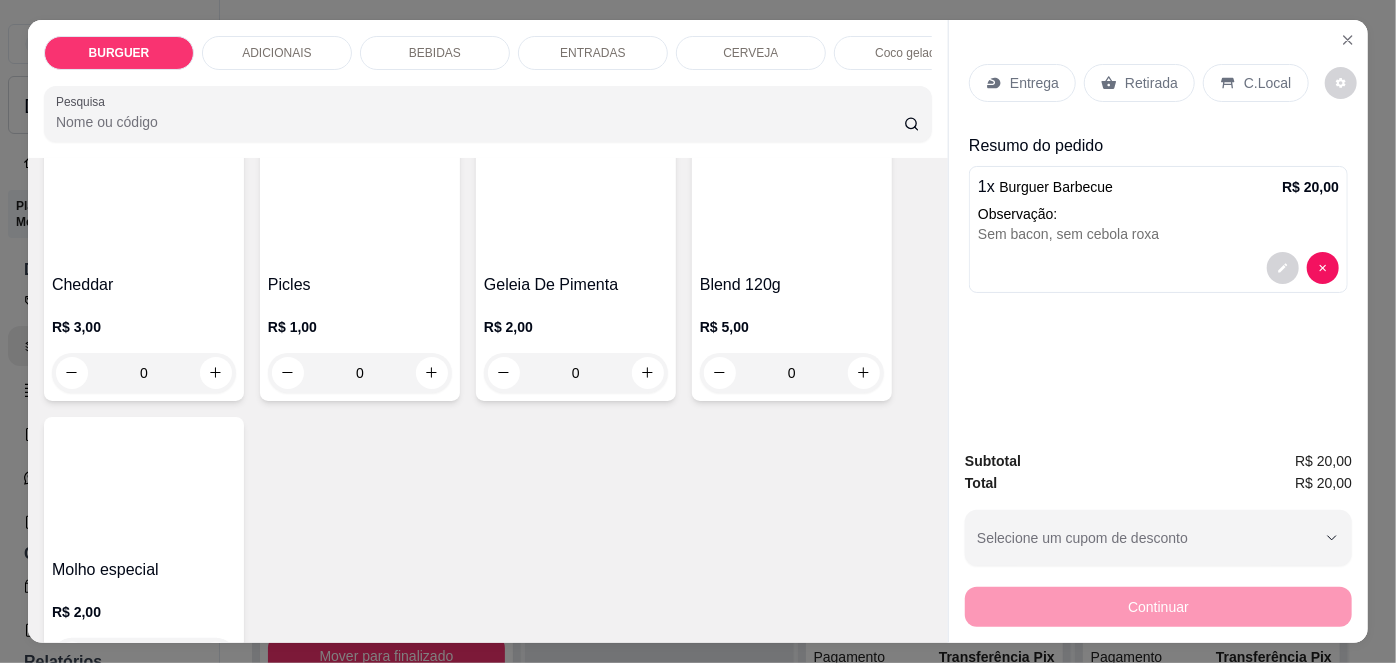 scroll, scrollTop: 1058, scrollLeft: 0, axis: vertical 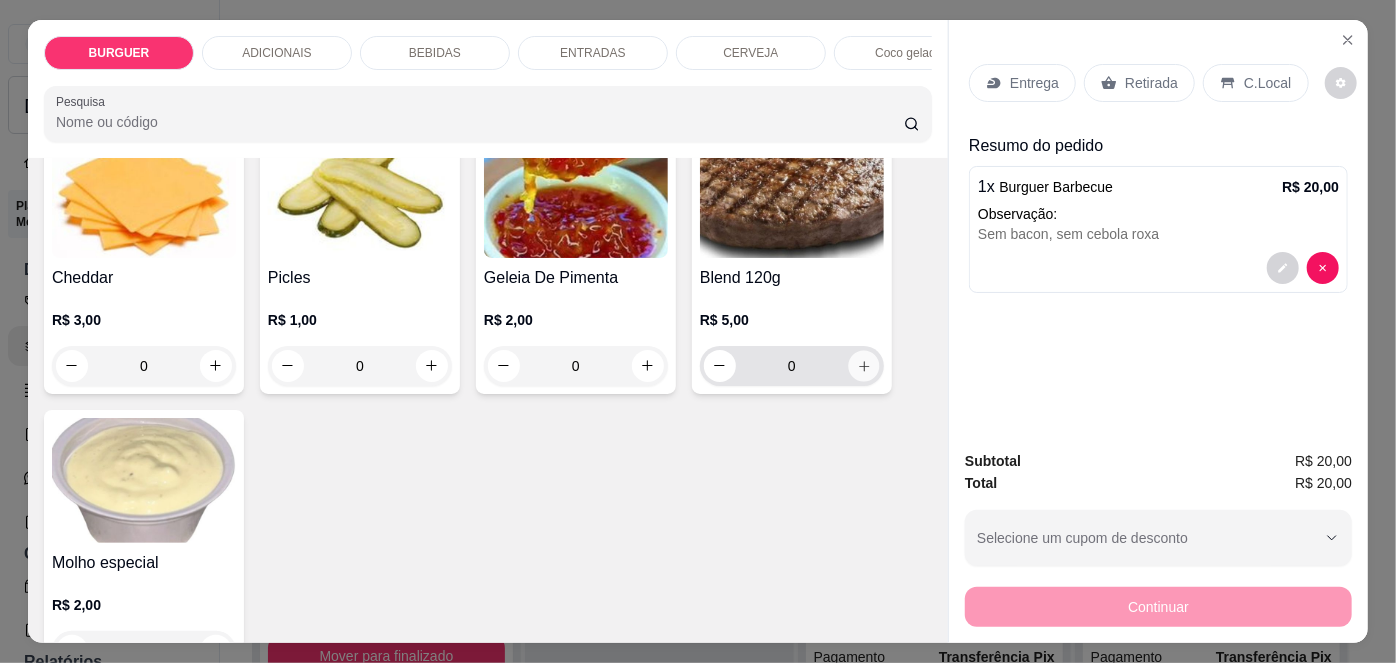 click 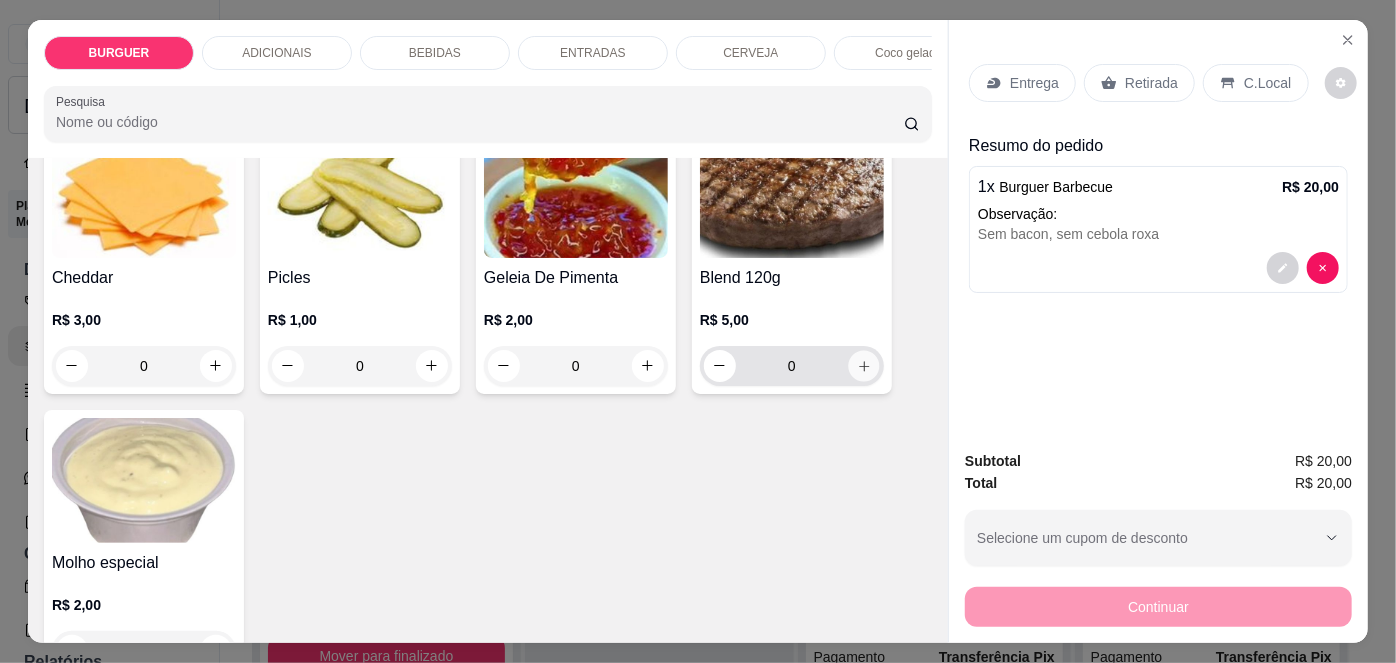 type on "1" 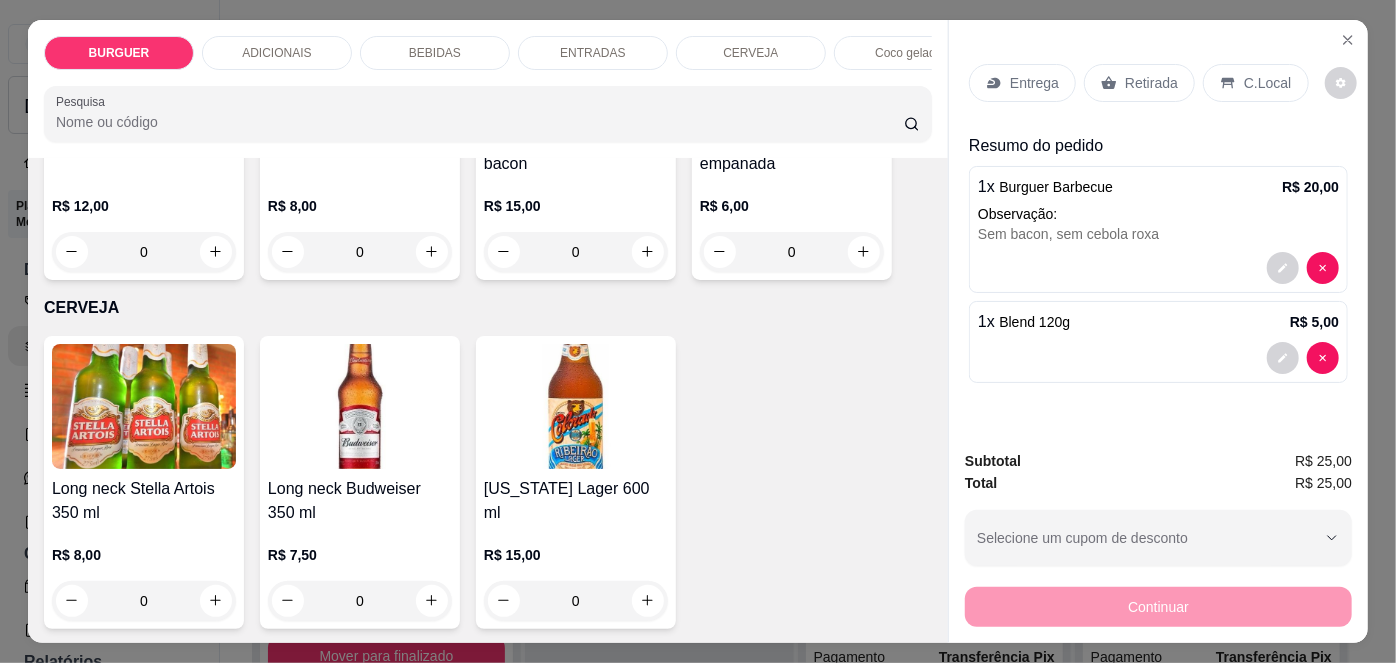scroll, scrollTop: 2989, scrollLeft: 0, axis: vertical 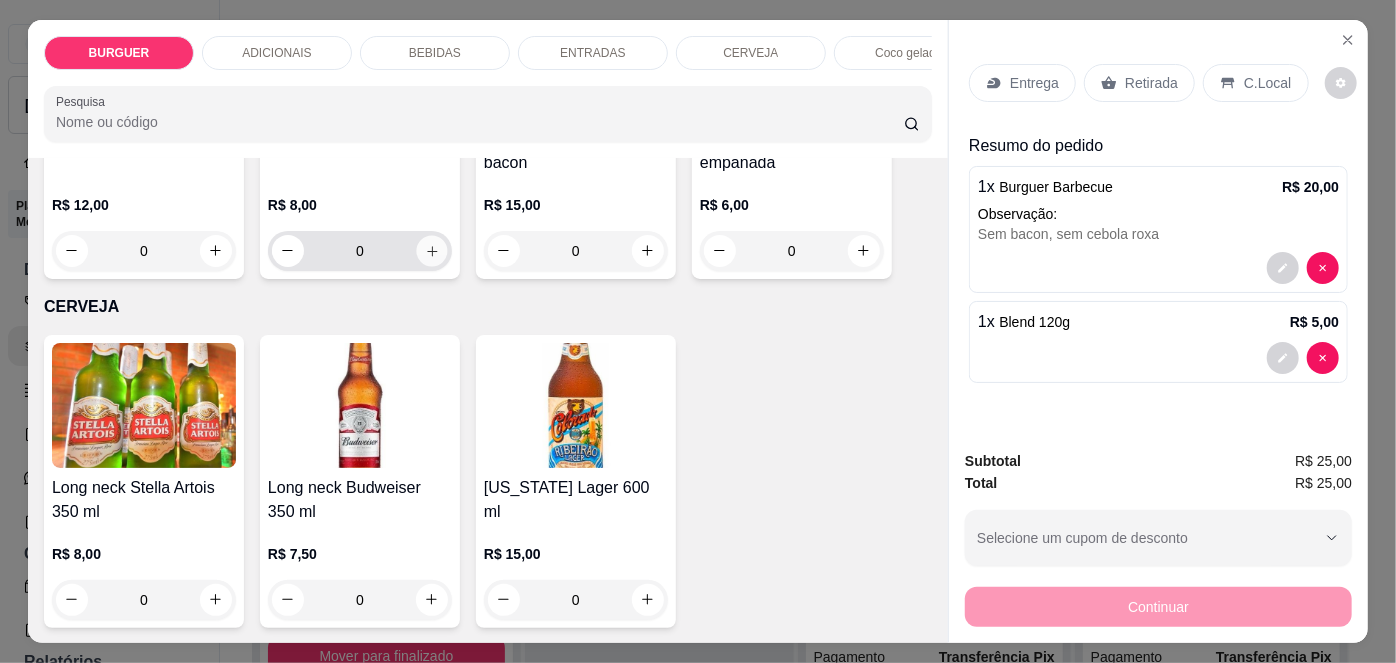 click 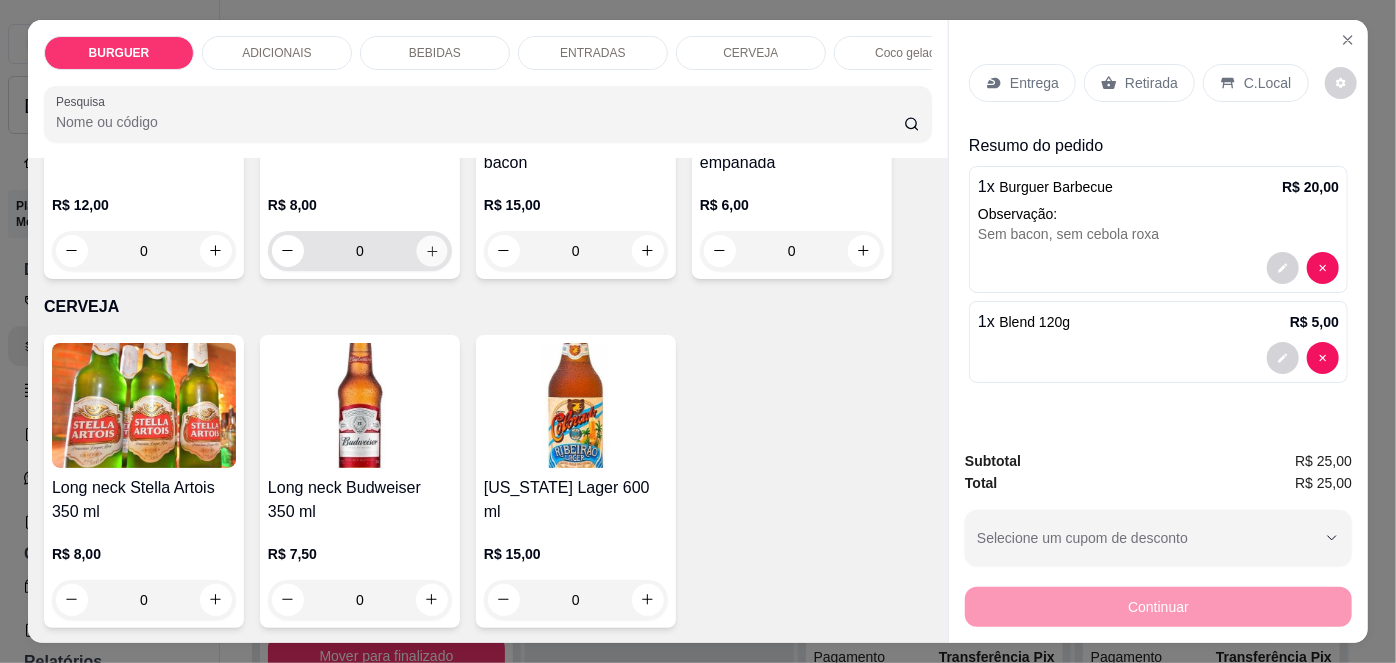 type on "1" 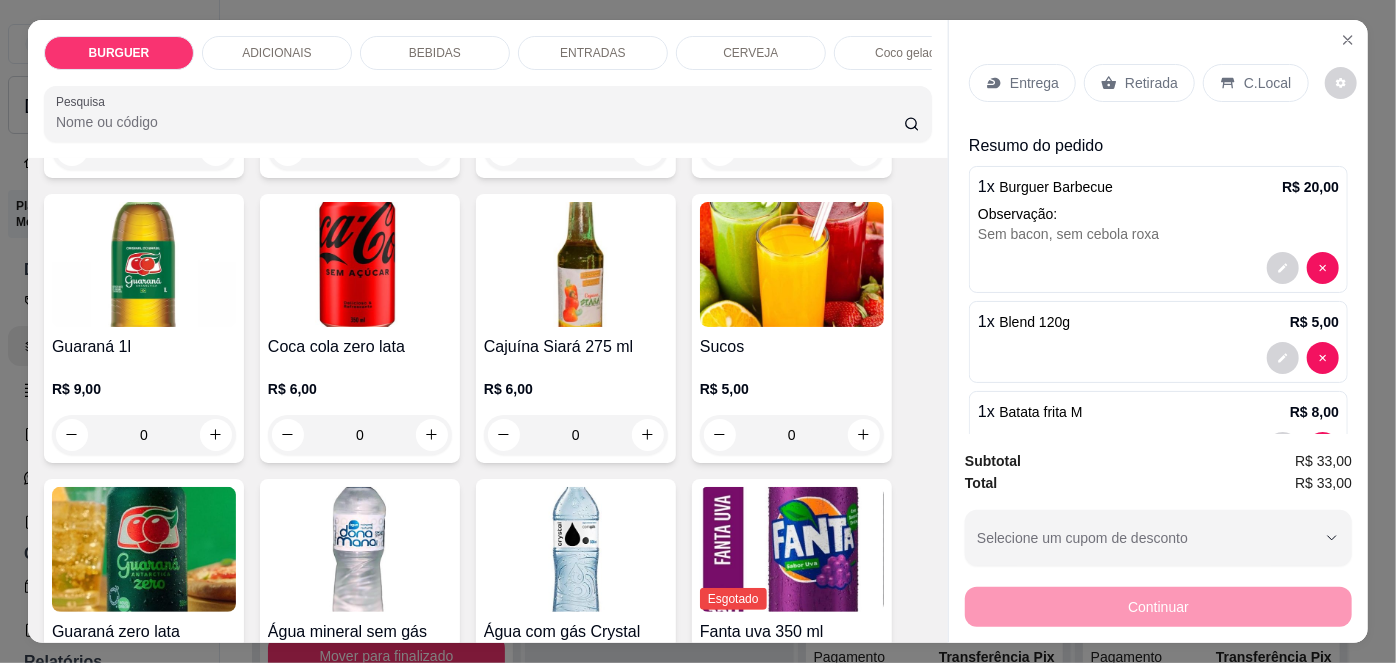 scroll, scrollTop: 1948, scrollLeft: 0, axis: vertical 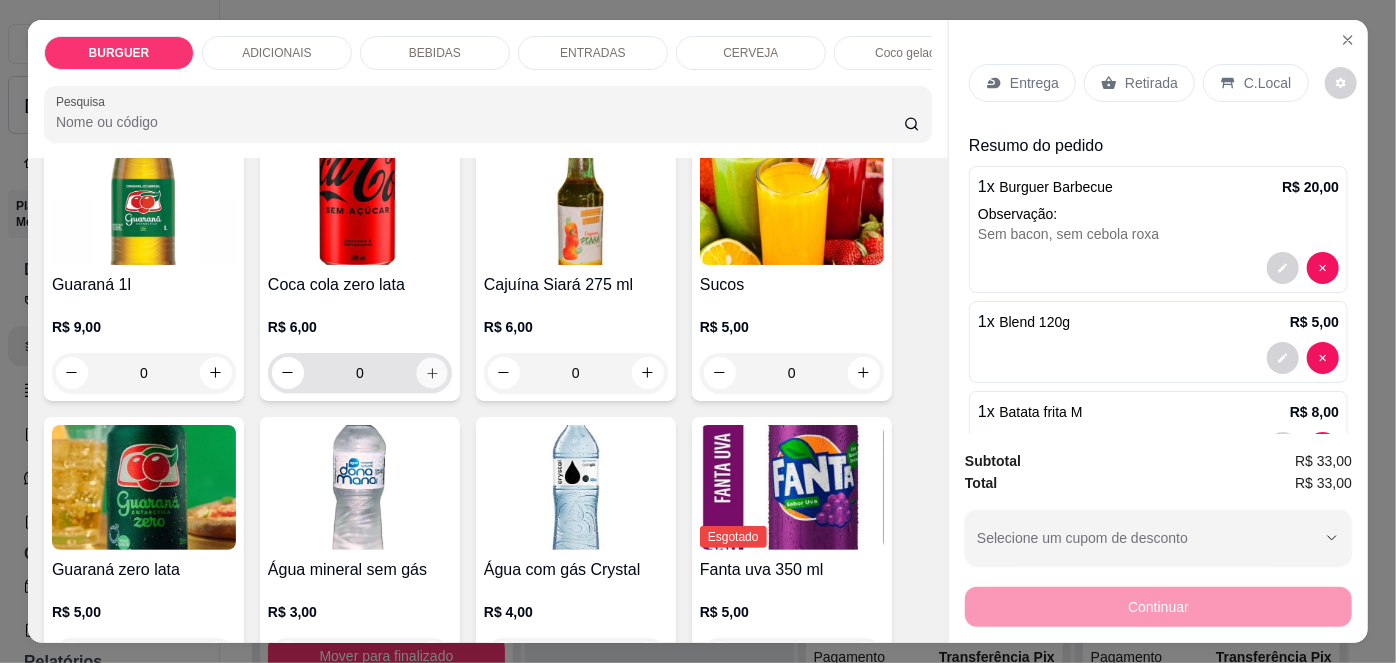 click 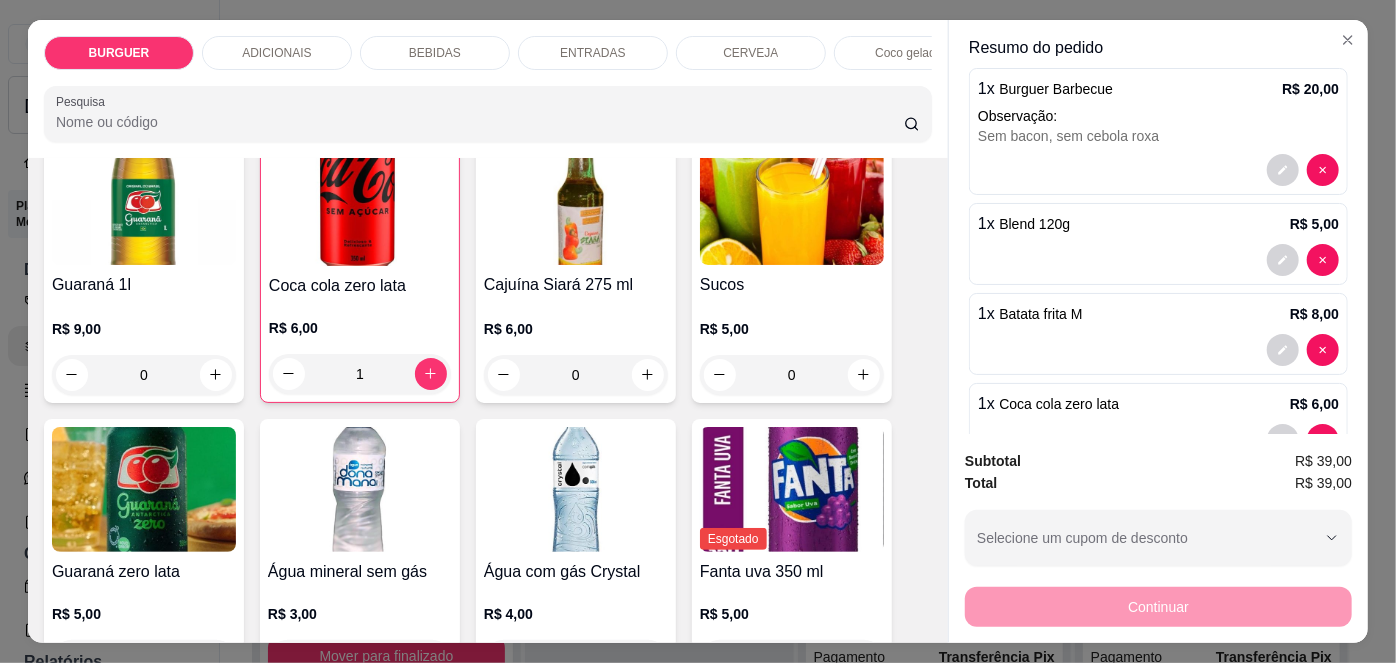 scroll, scrollTop: 153, scrollLeft: 0, axis: vertical 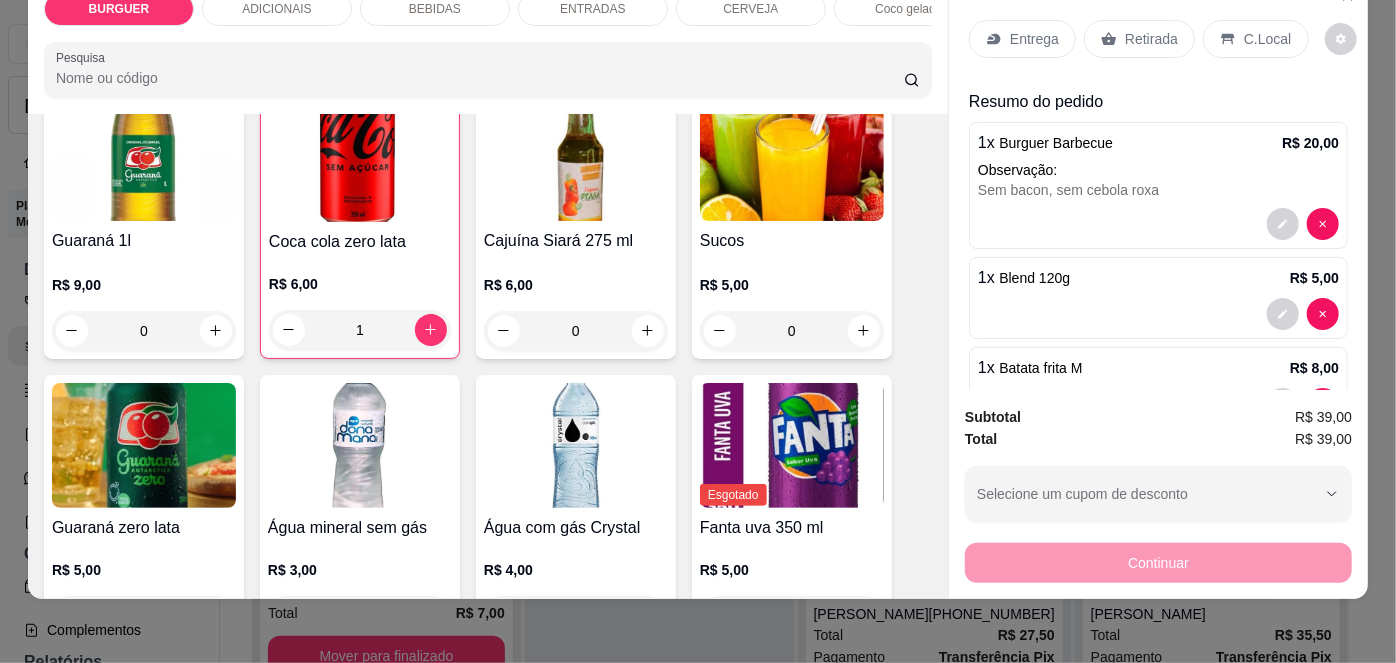 click 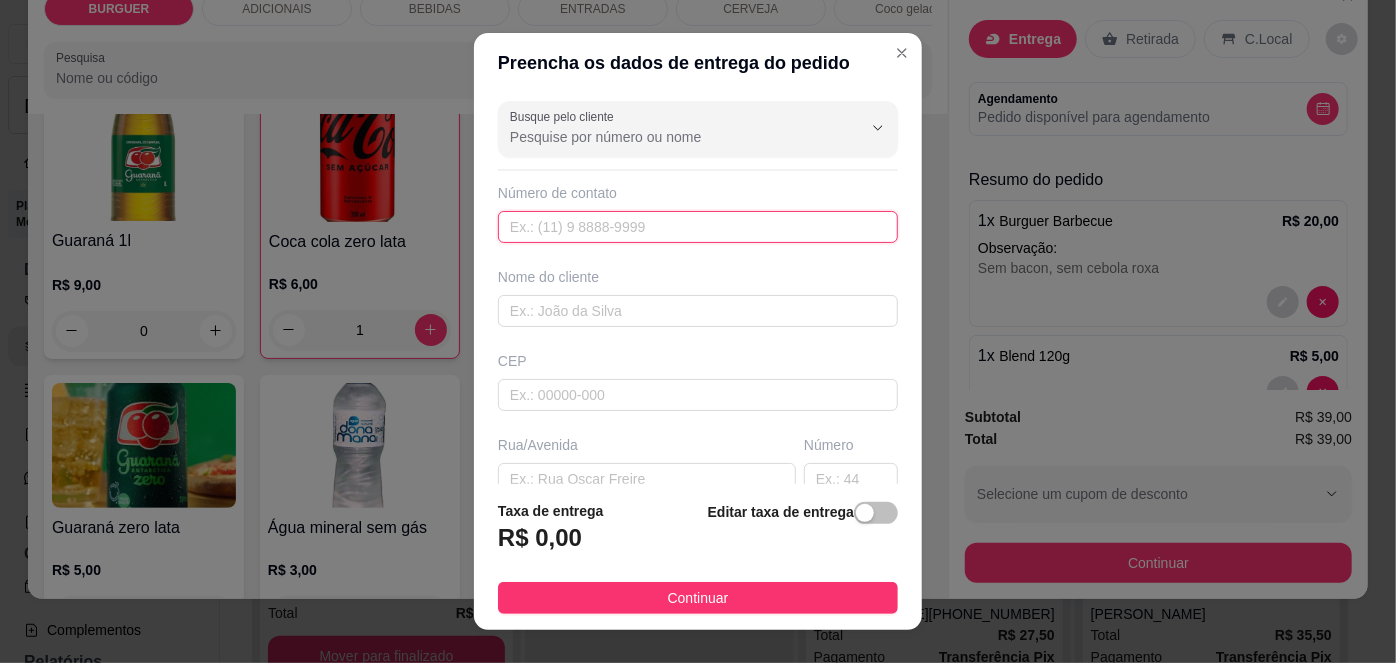 click at bounding box center [698, 227] 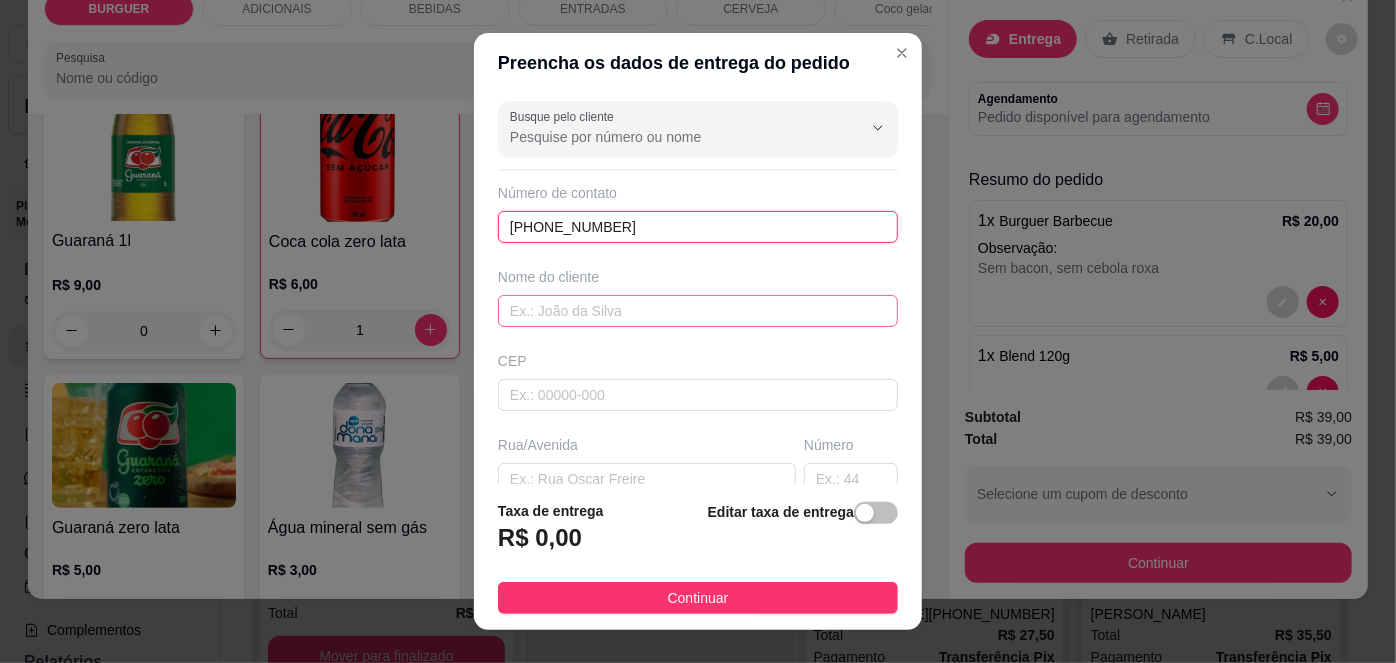type on "[PHONE_NUMBER]" 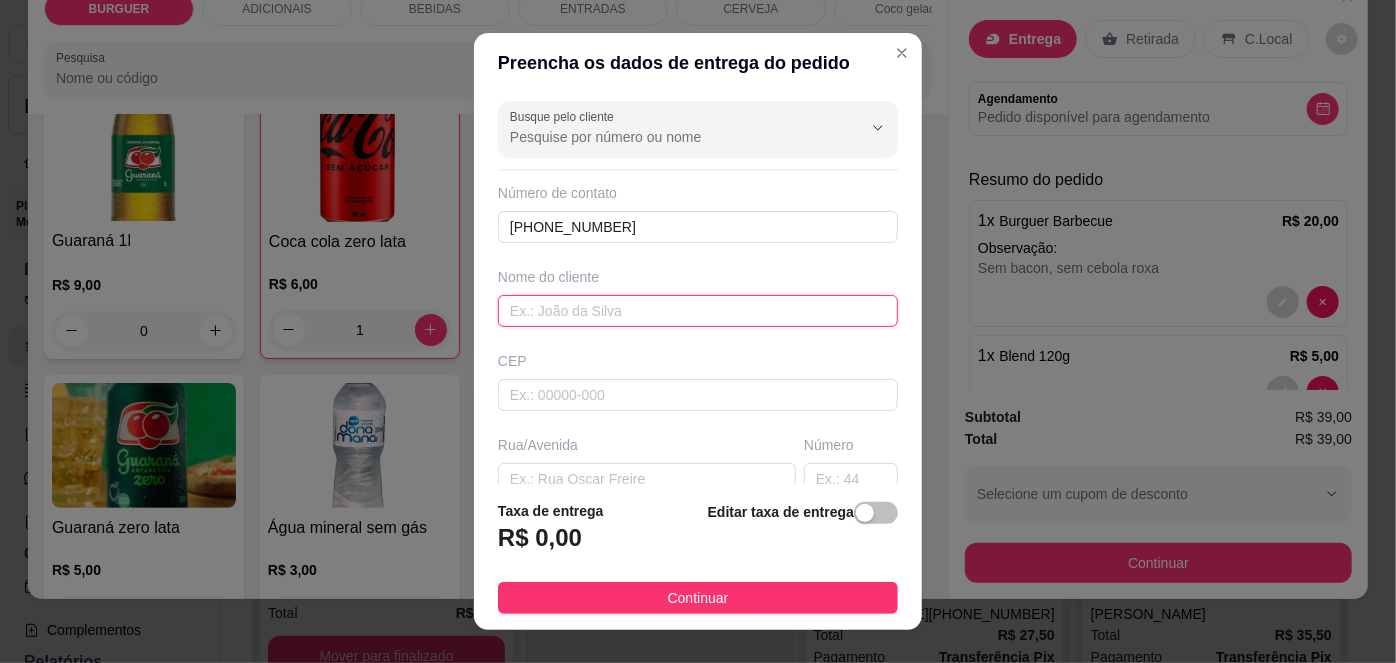 click at bounding box center [698, 311] 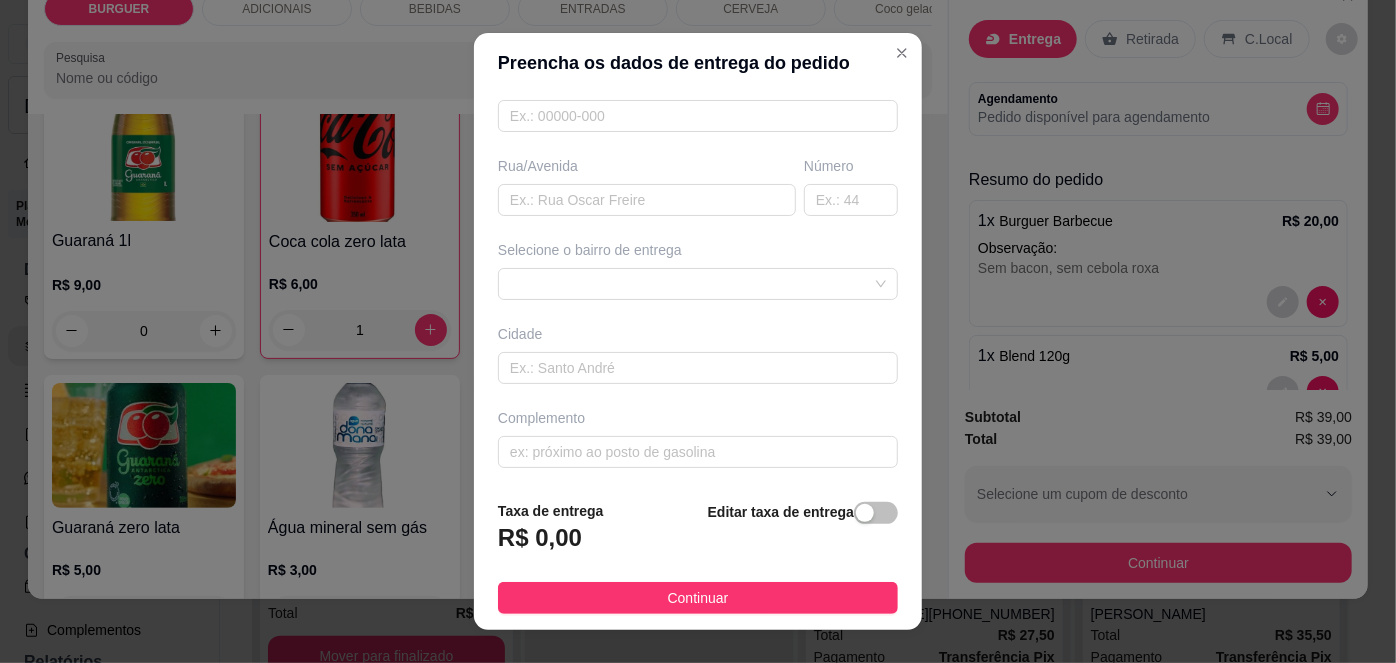 scroll, scrollTop: 278, scrollLeft: 0, axis: vertical 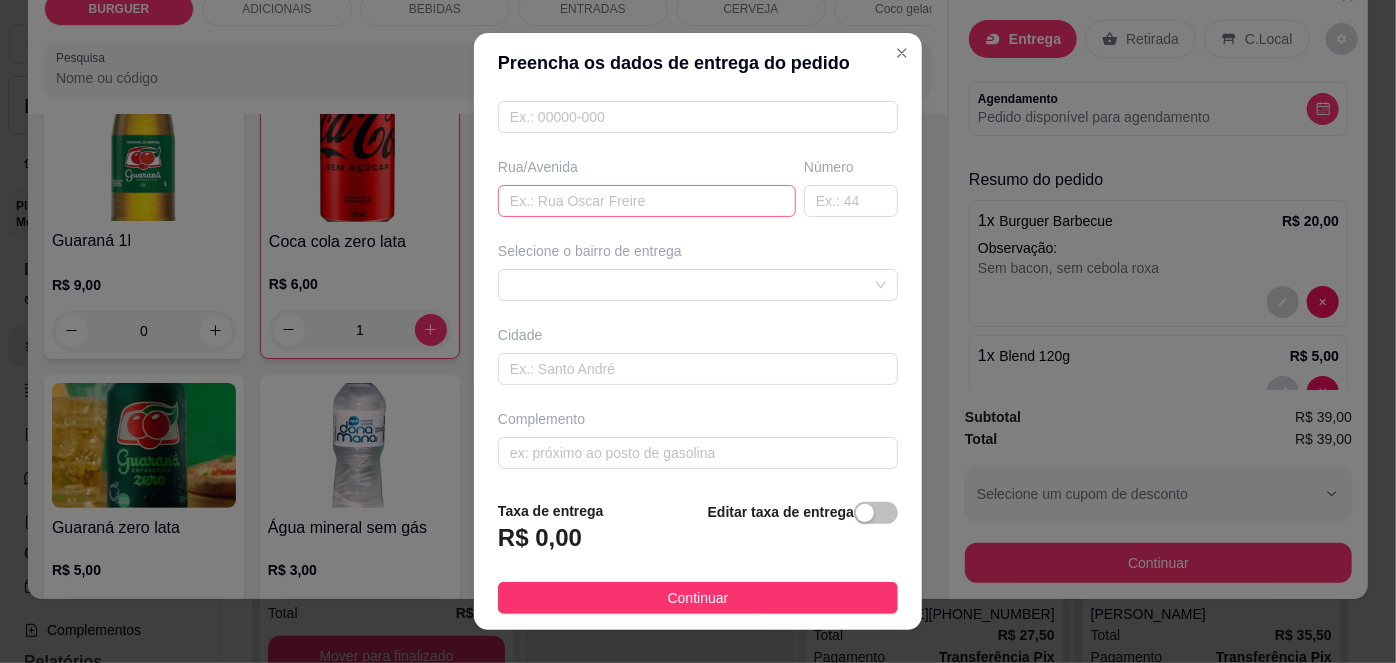 type on "[PERSON_NAME]" 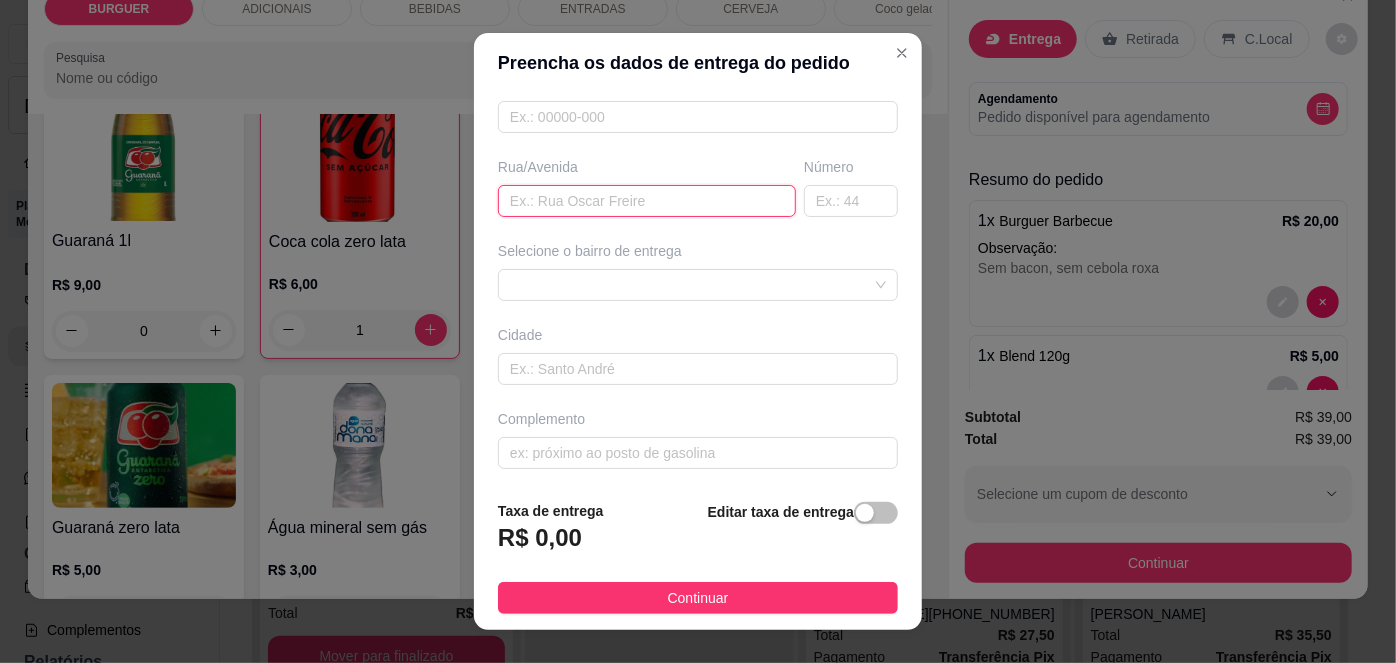 click at bounding box center (647, 201) 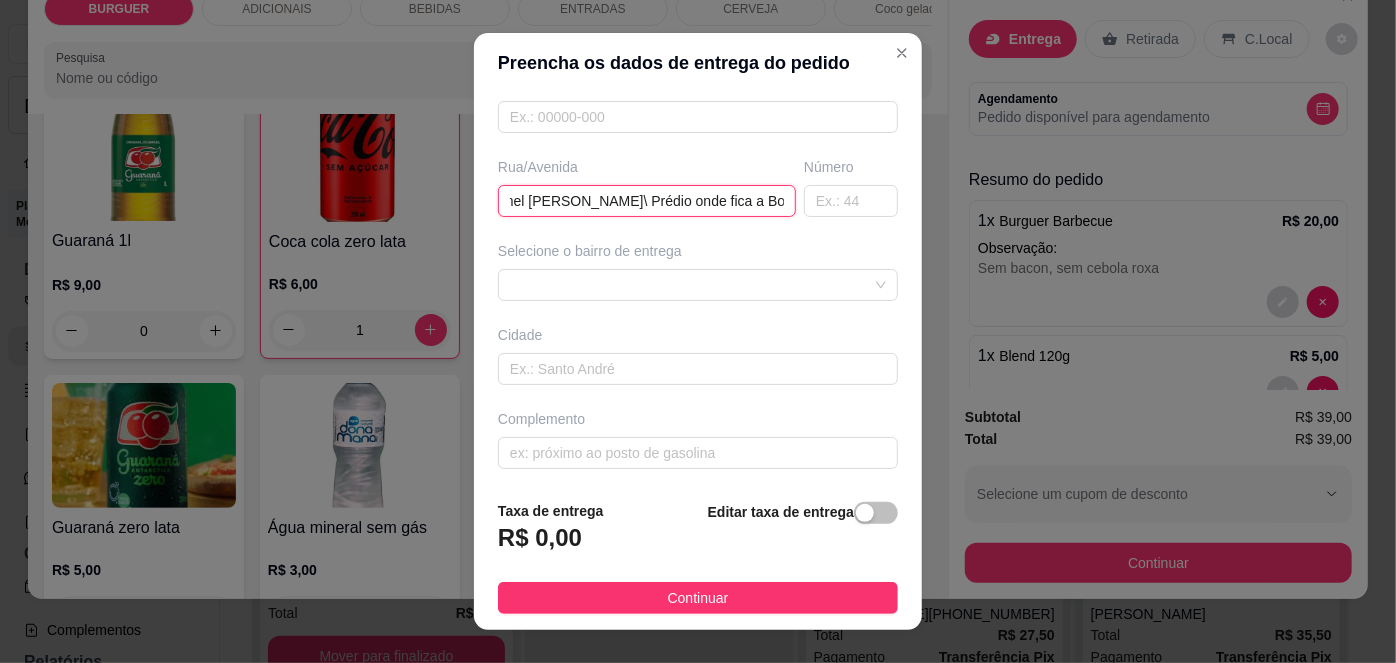 scroll, scrollTop: 0, scrollLeft: 72, axis: horizontal 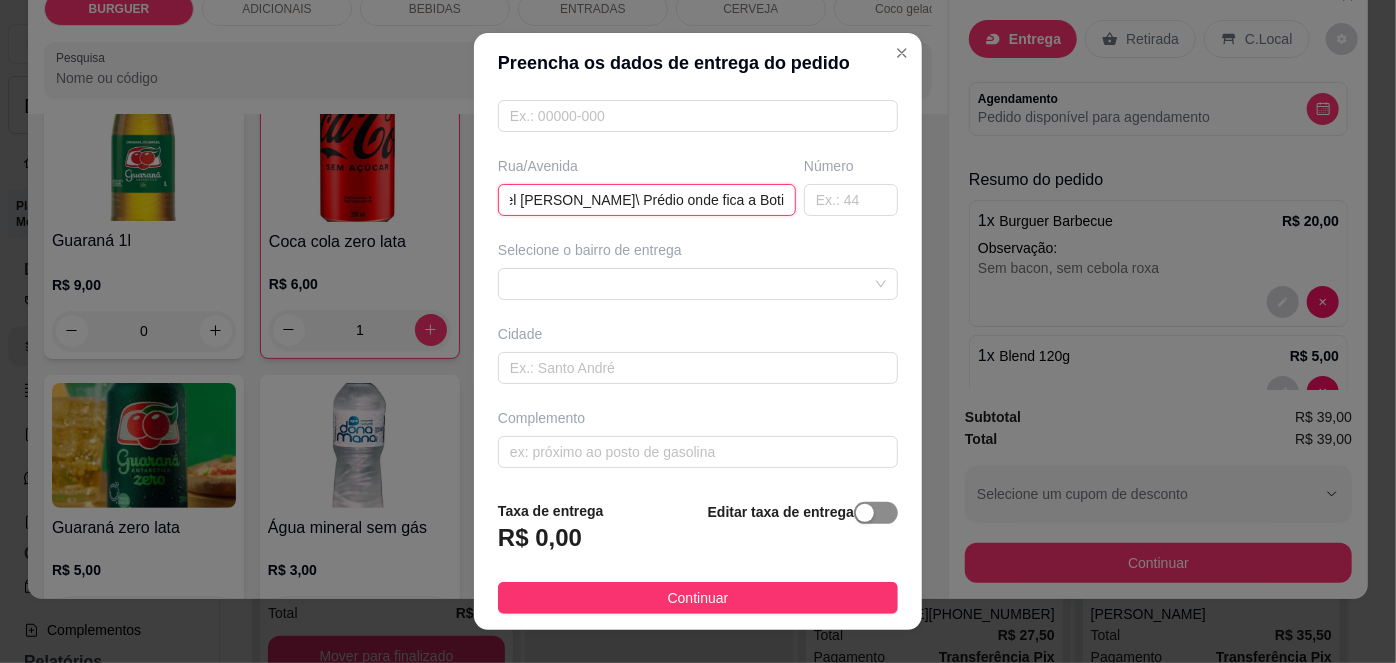 type on "Rua Coronel [PERSON_NAME]\ Prédio onde fica a Boticário" 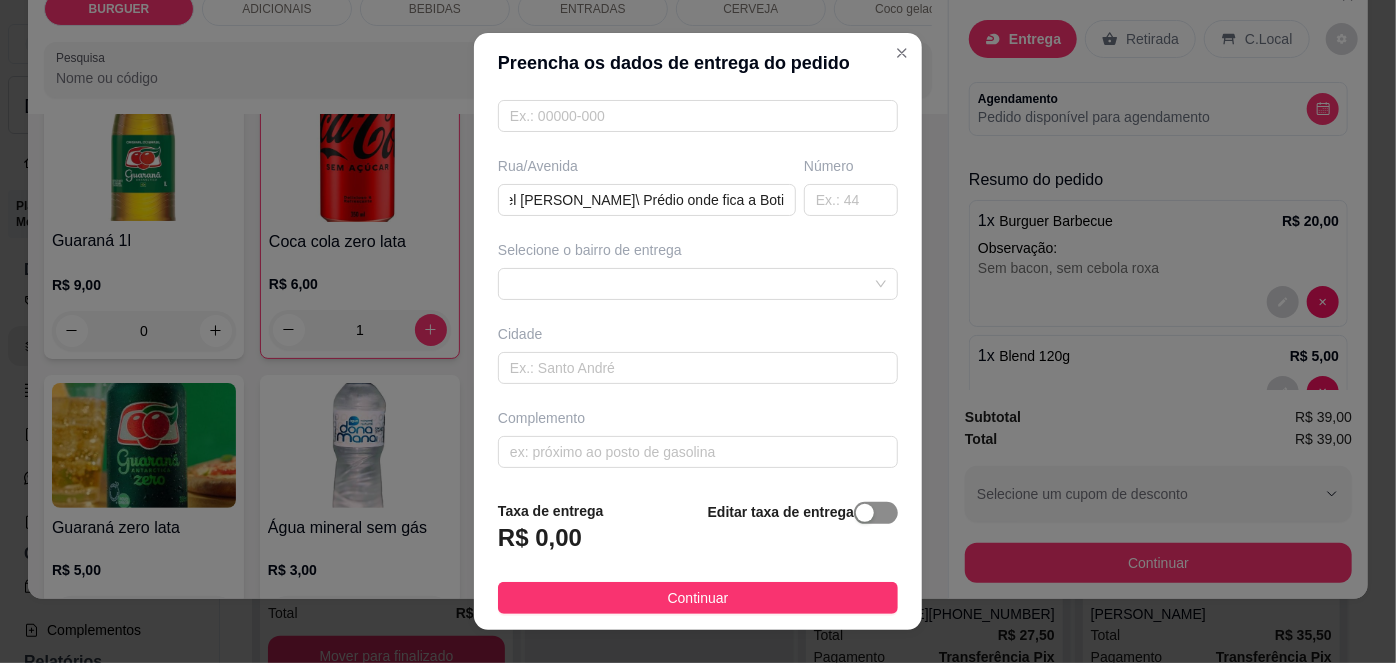 scroll, scrollTop: 0, scrollLeft: 0, axis: both 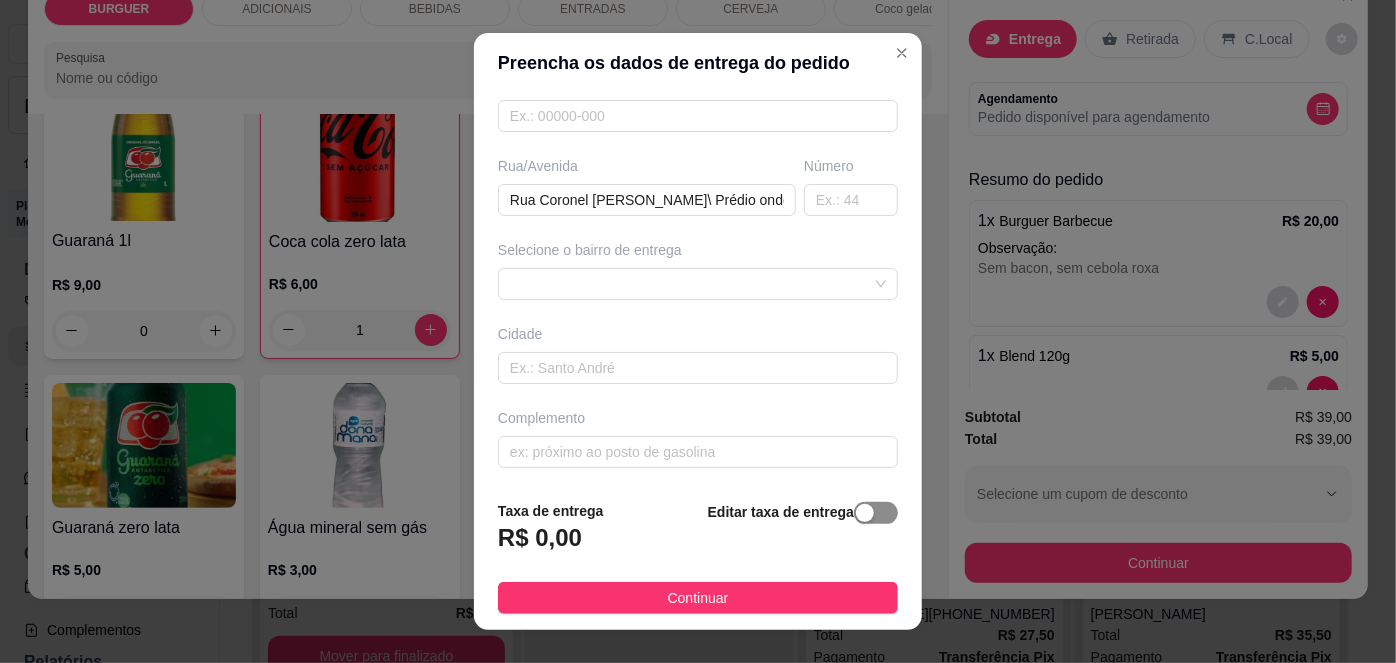 click at bounding box center (876, 513) 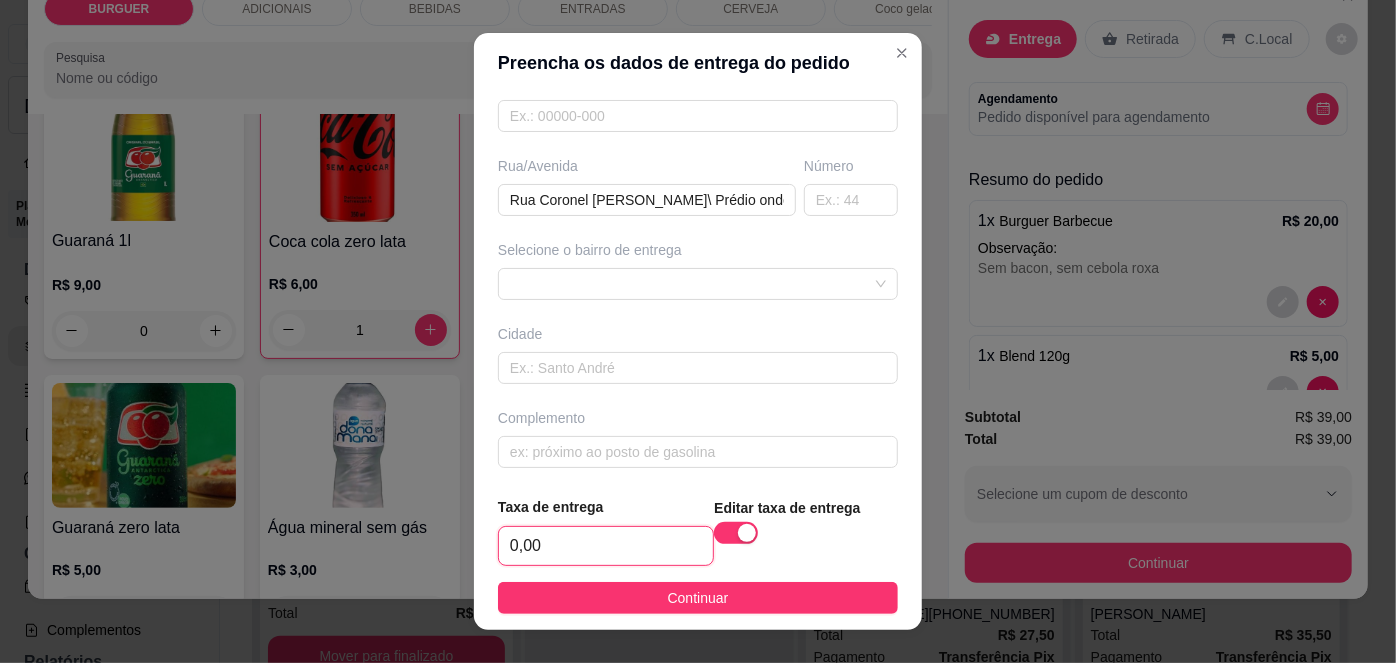 click on "0,00" at bounding box center [606, 546] 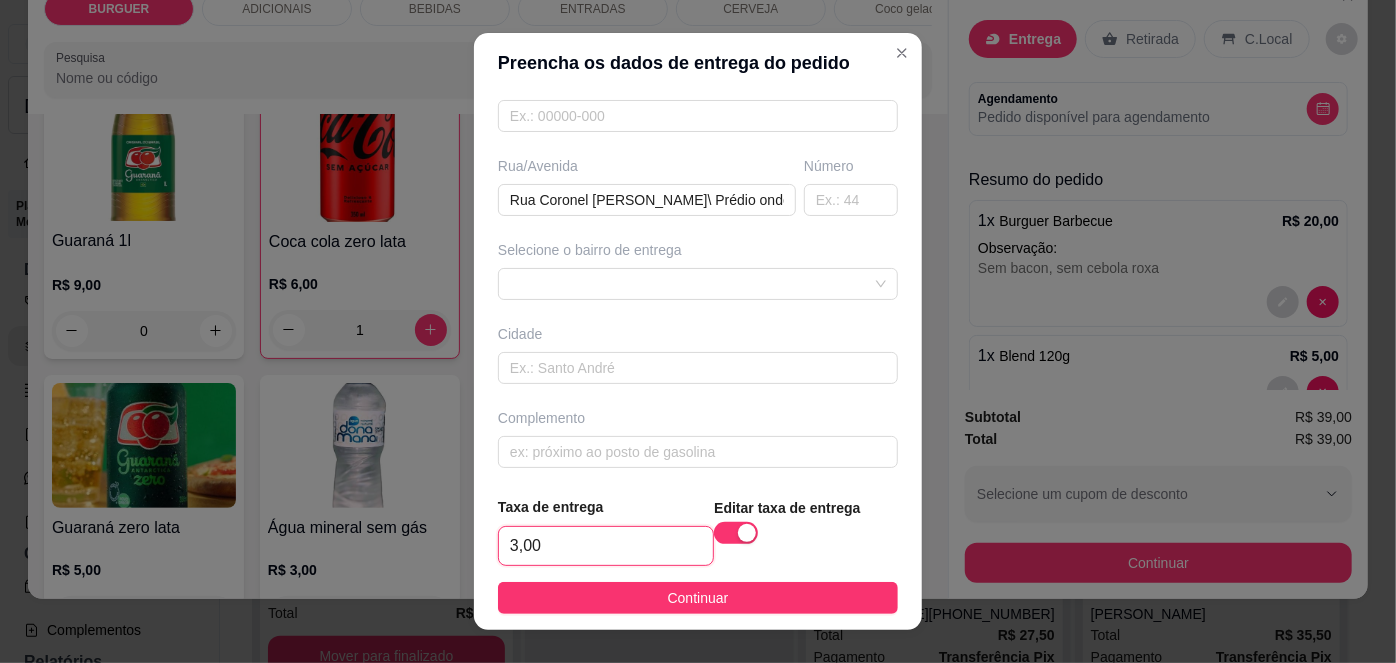 scroll, scrollTop: 30, scrollLeft: 0, axis: vertical 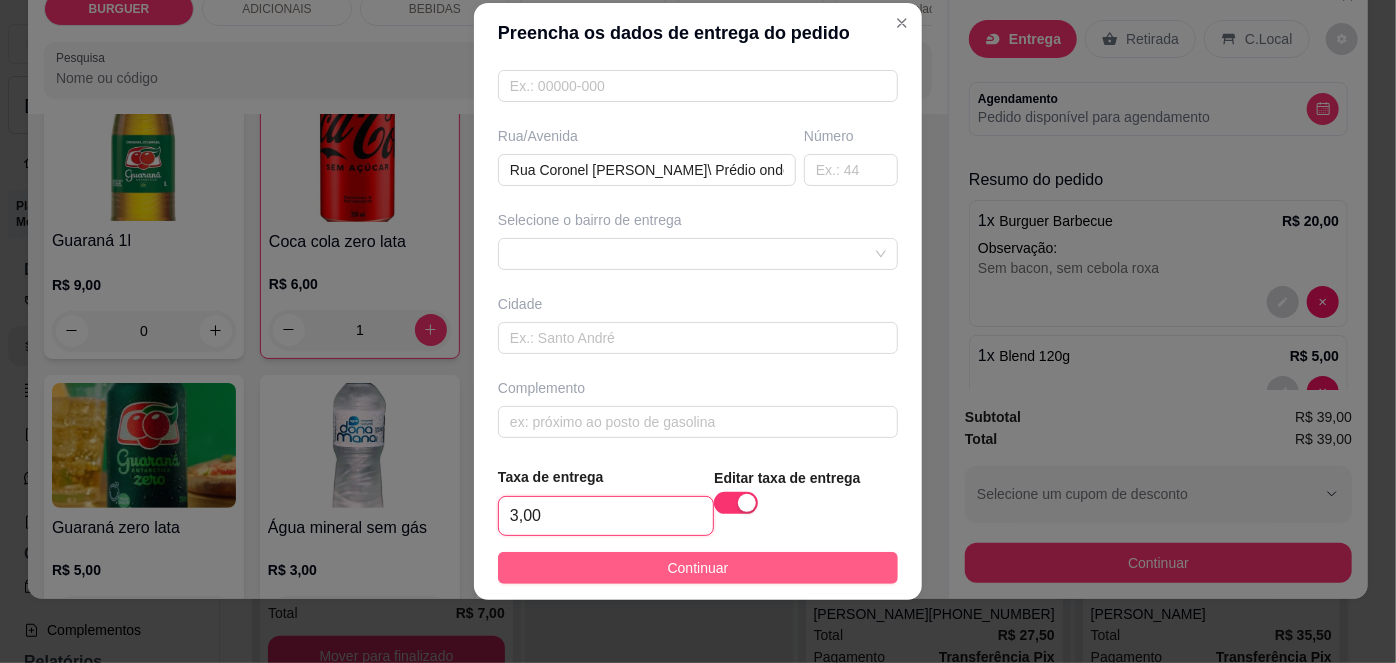 type on "3,00" 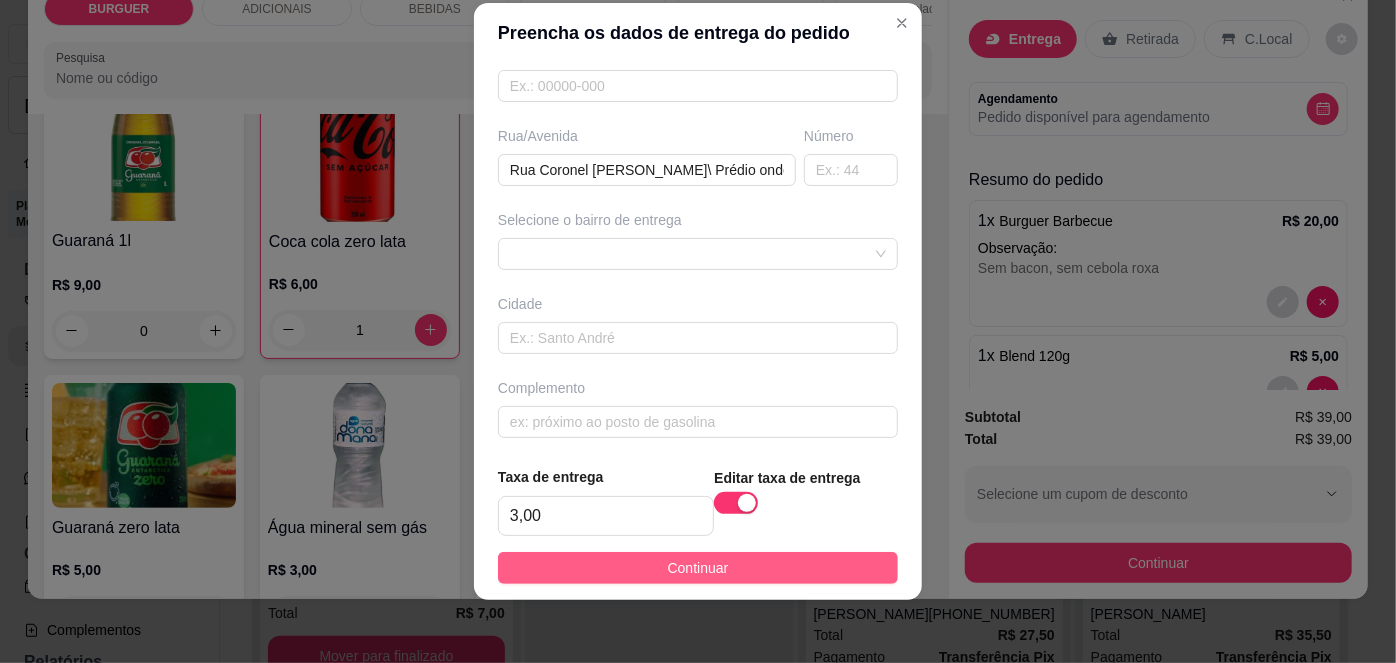 click on "Continuar" at bounding box center [698, 568] 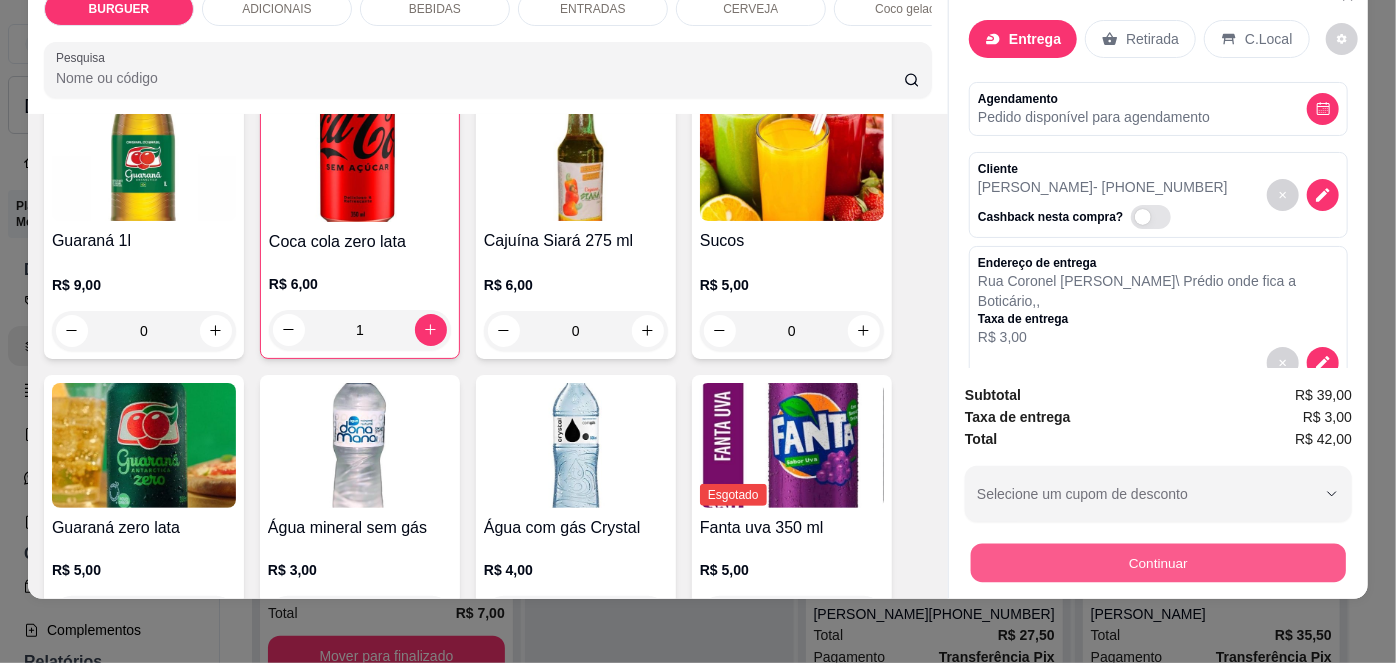 click on "Continuar" at bounding box center [1158, 563] 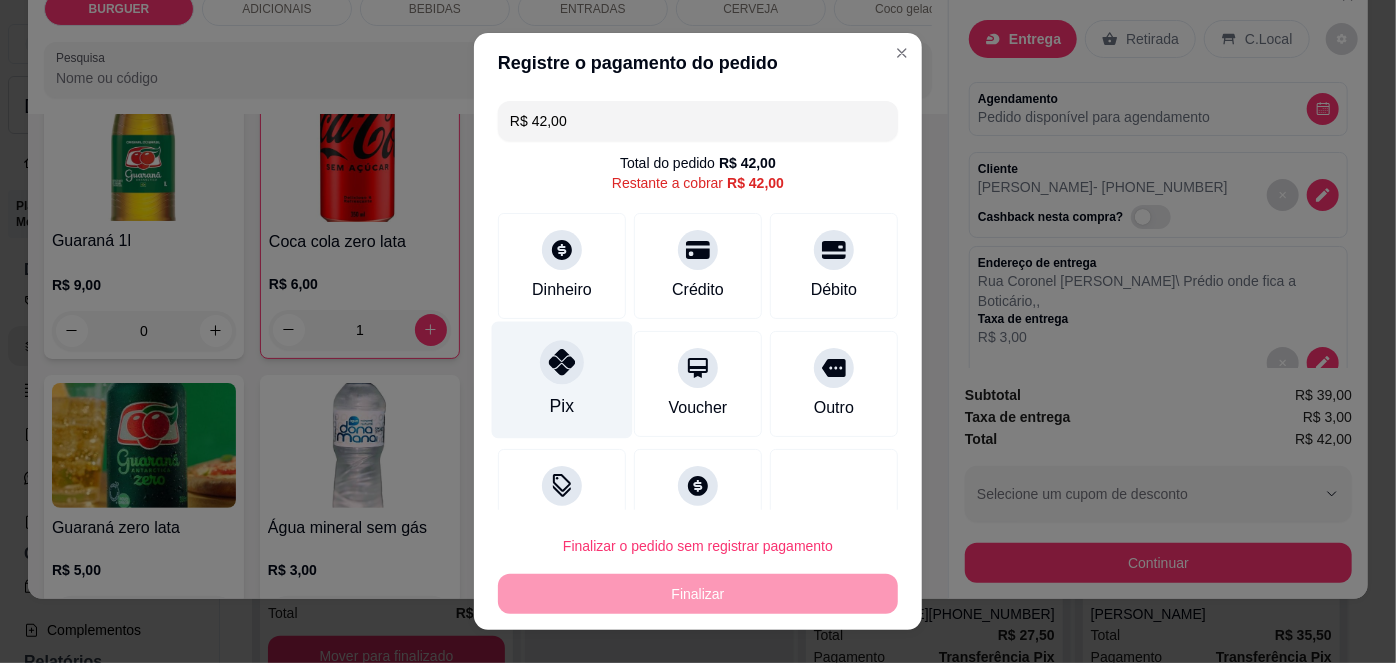 click on "Pix" at bounding box center (562, 380) 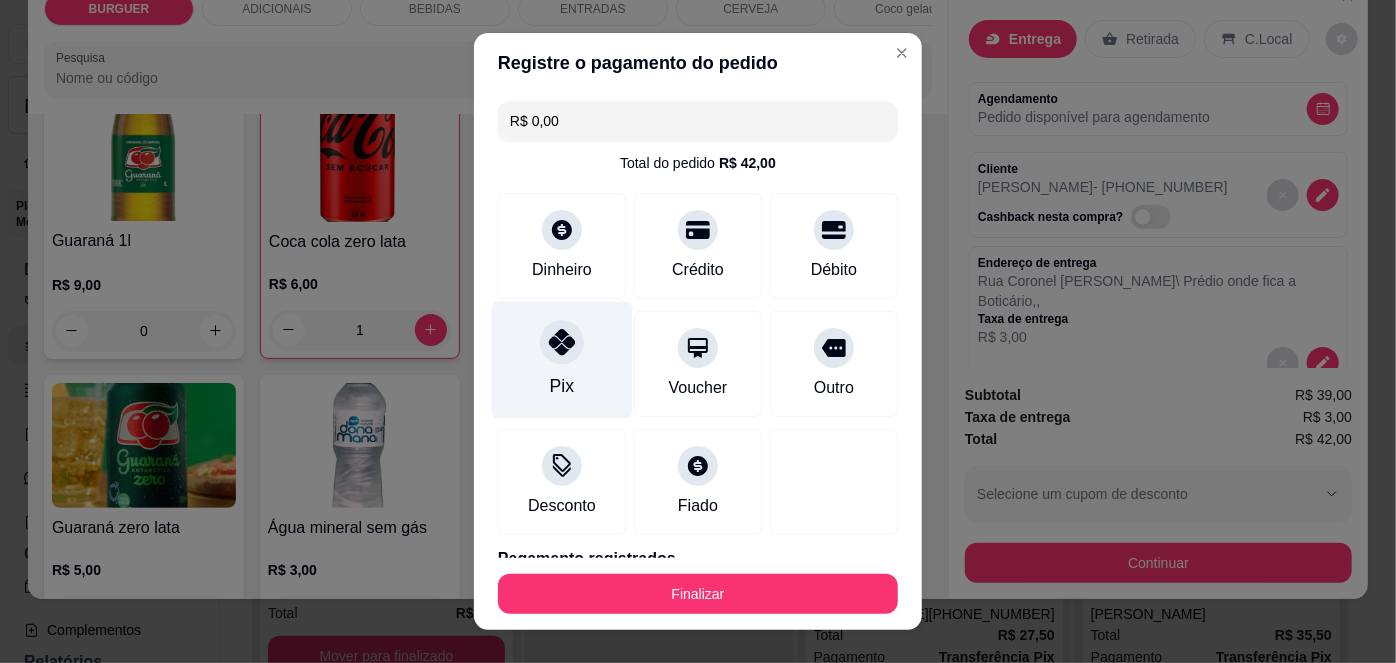 scroll, scrollTop: 88, scrollLeft: 0, axis: vertical 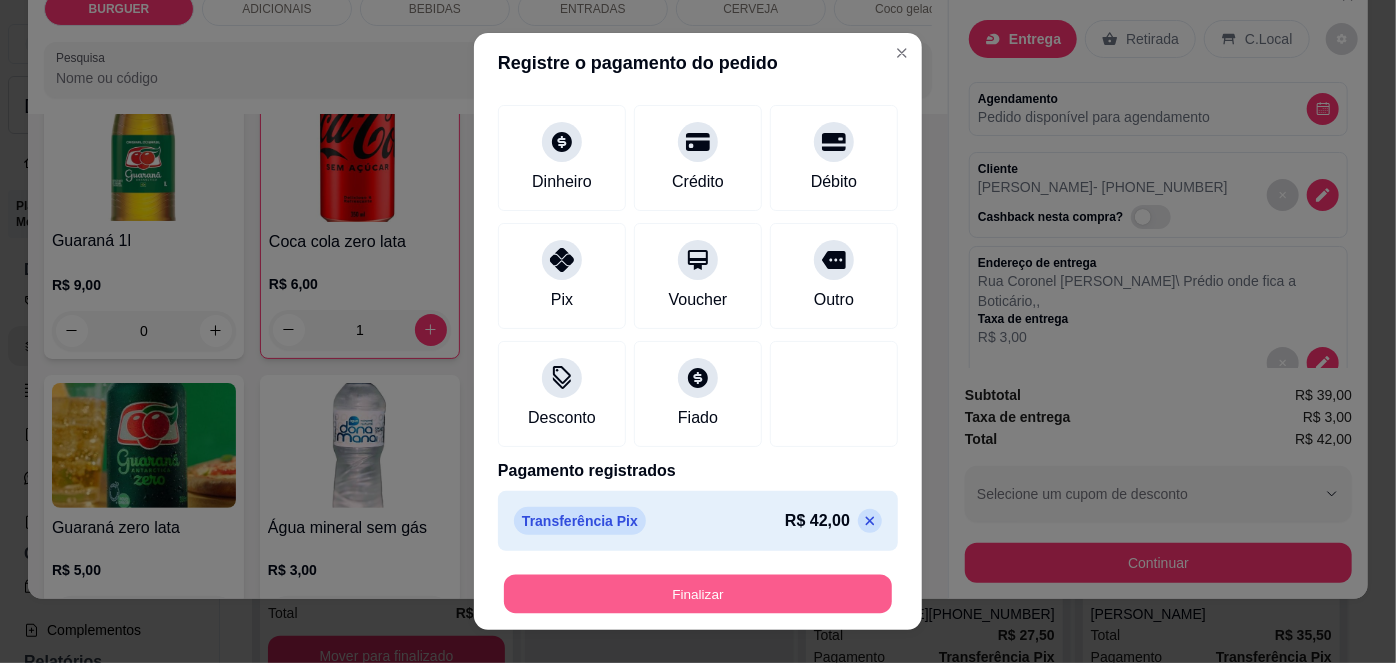 click on "Finalizar" at bounding box center [698, 593] 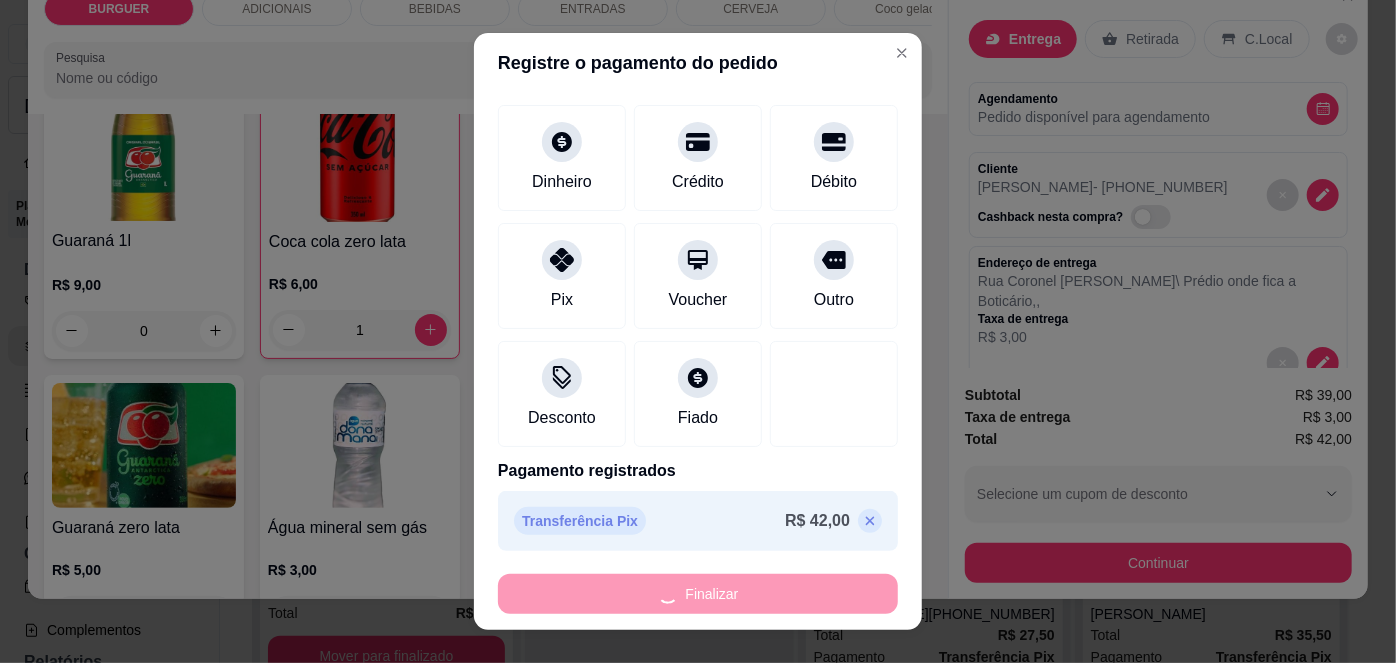 type on "0" 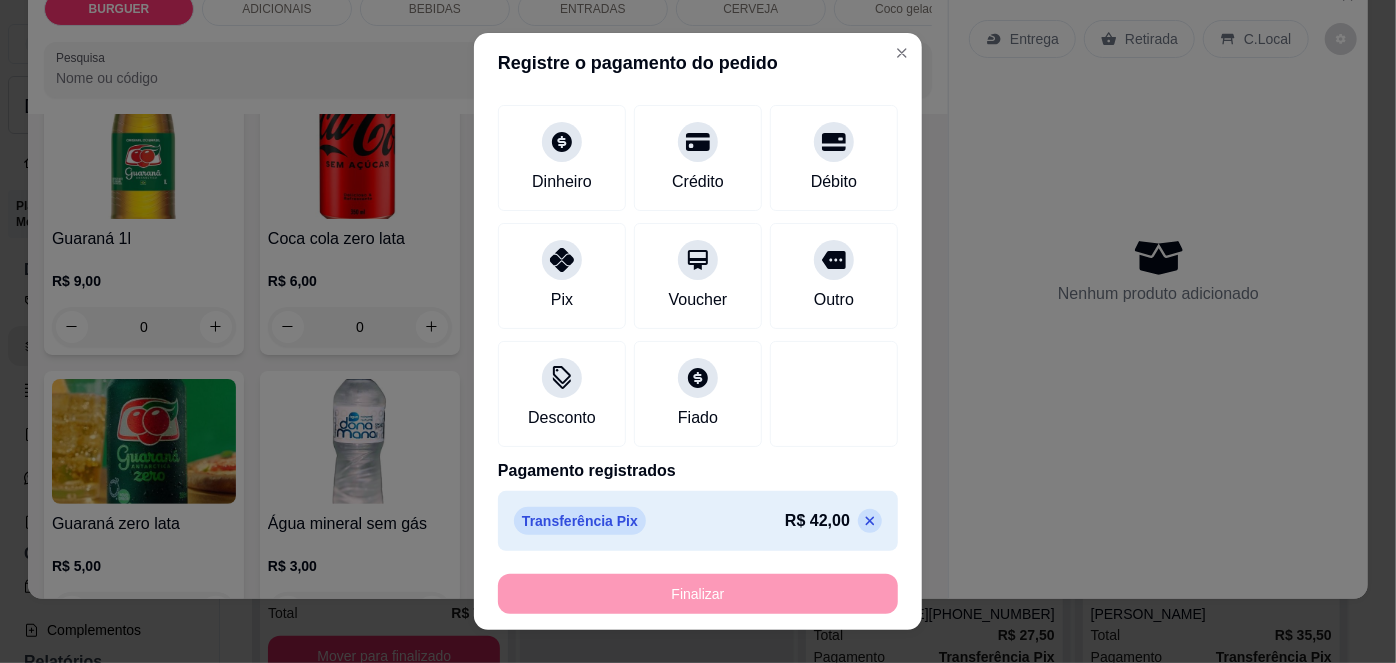 type on "-R$ 42,00" 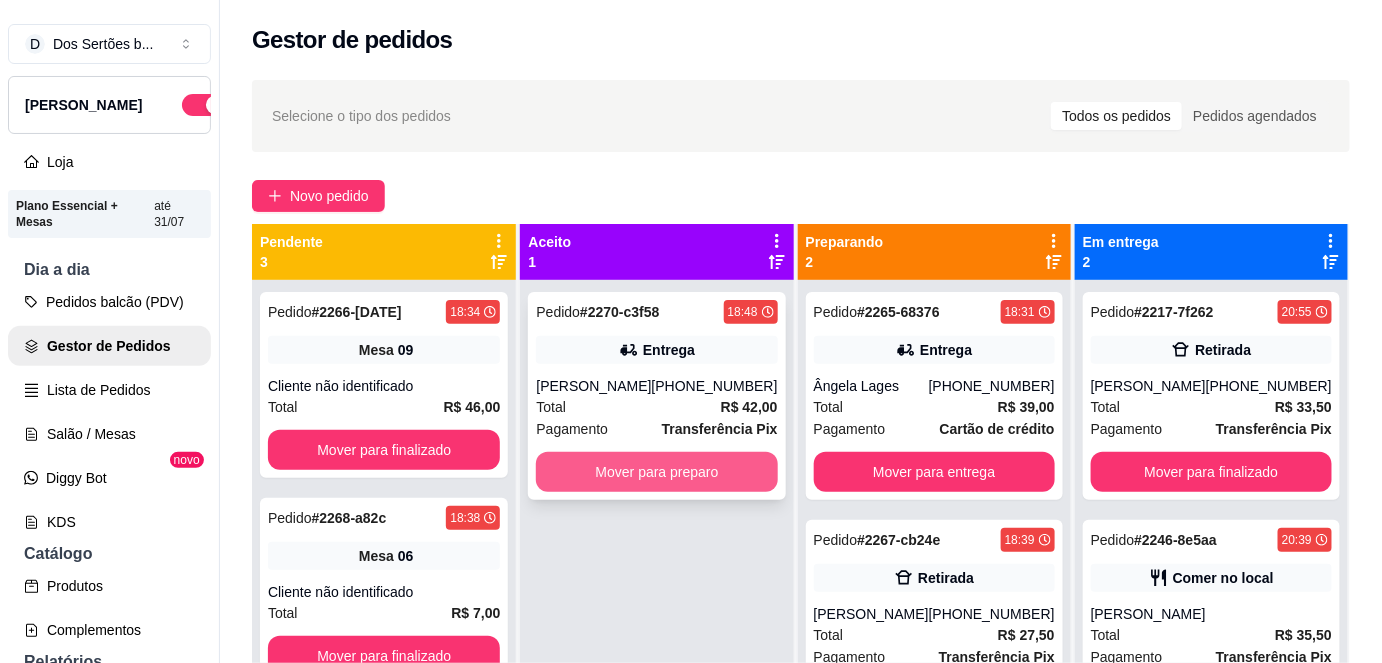 click on "Mover para preparo" at bounding box center (656, 472) 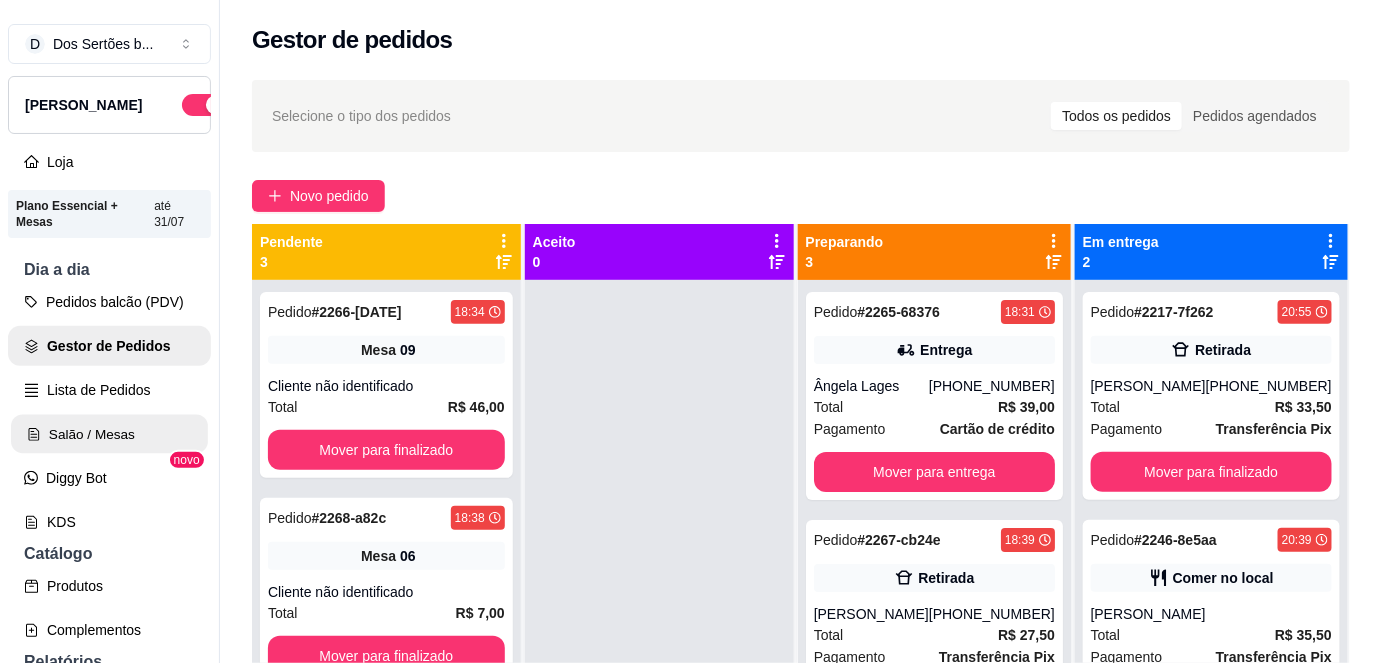 click on "Salão / Mesas" at bounding box center (109, 434) 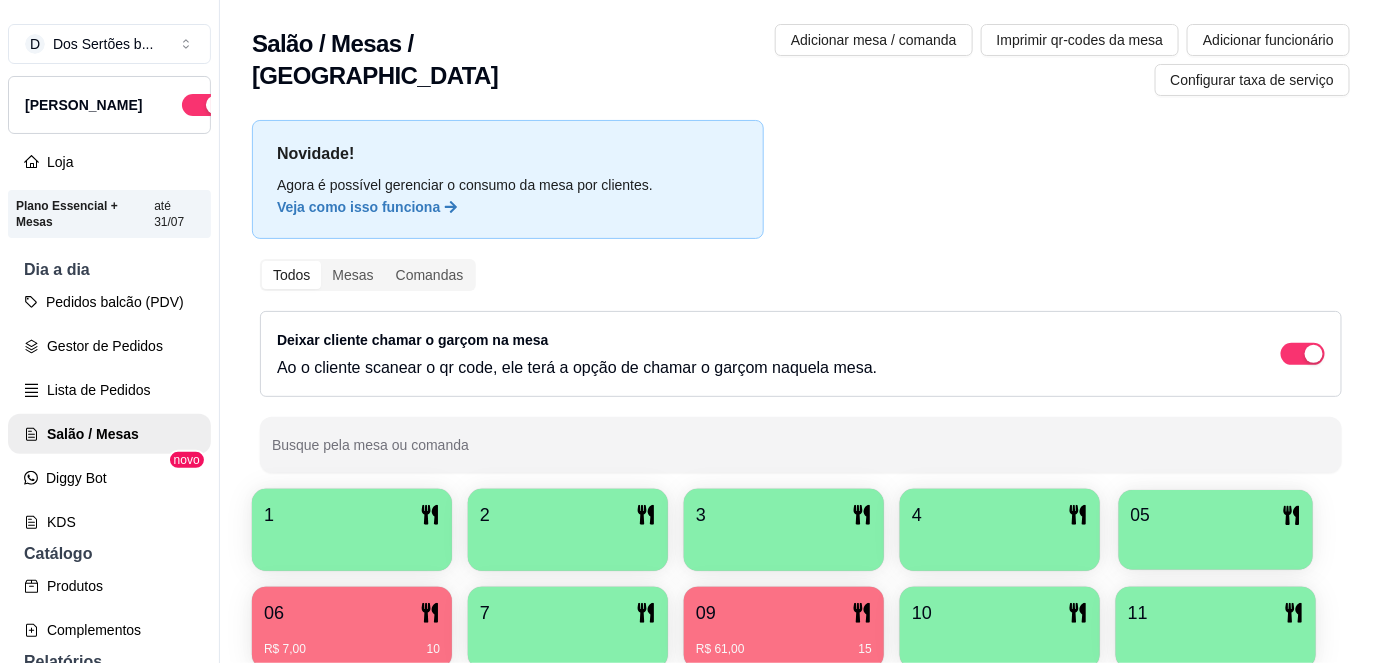 click on "05" at bounding box center [1216, 515] 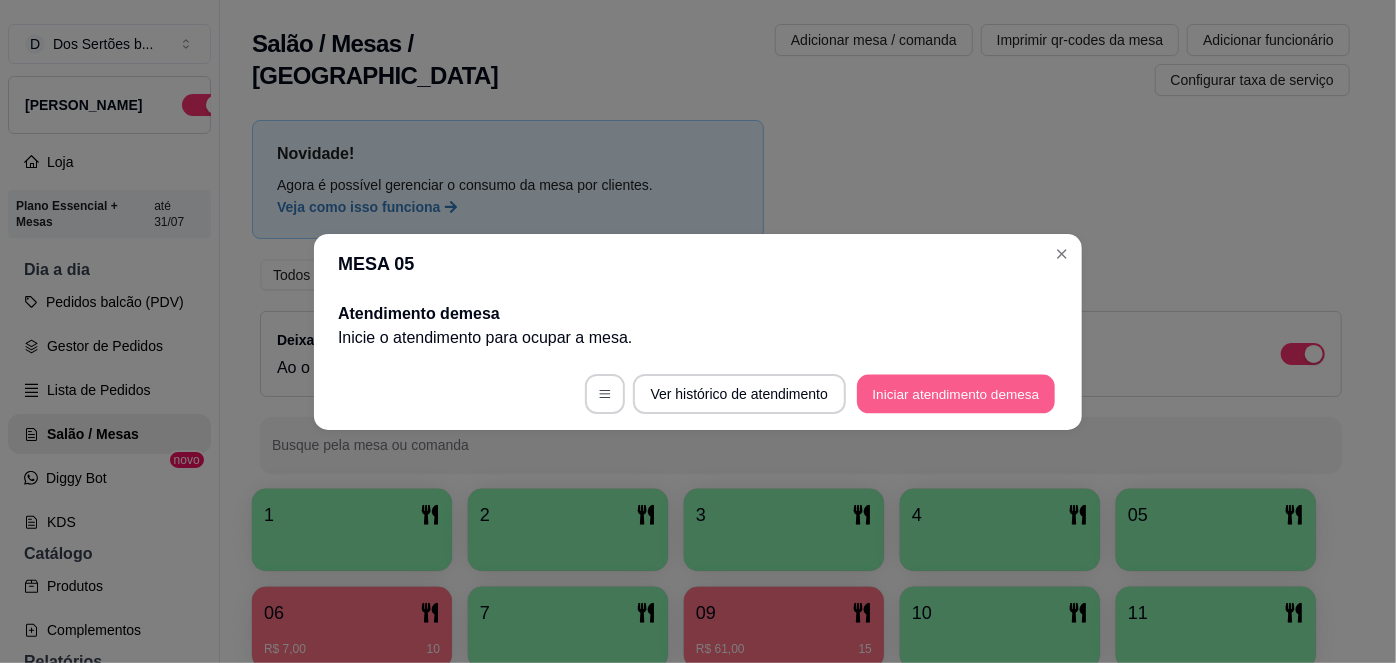 click on "Iniciar atendimento de  mesa" at bounding box center [956, 393] 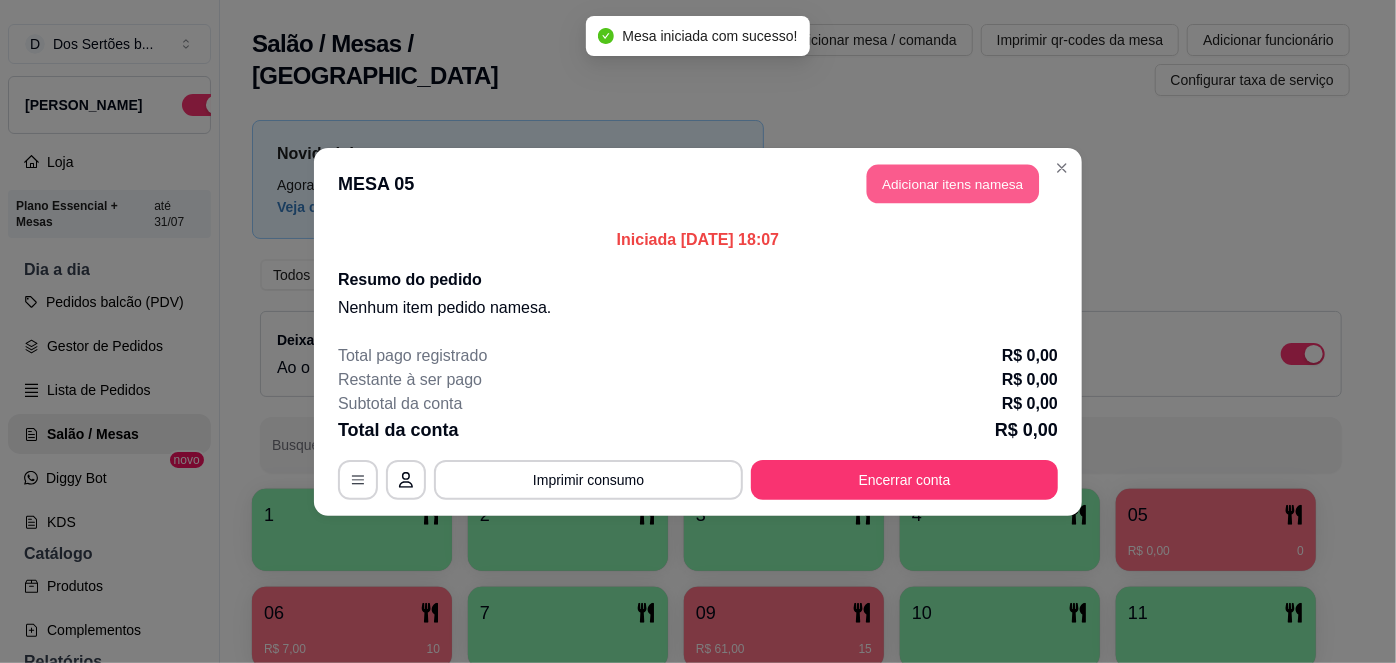 click on "Adicionar itens na  mesa" at bounding box center [953, 183] 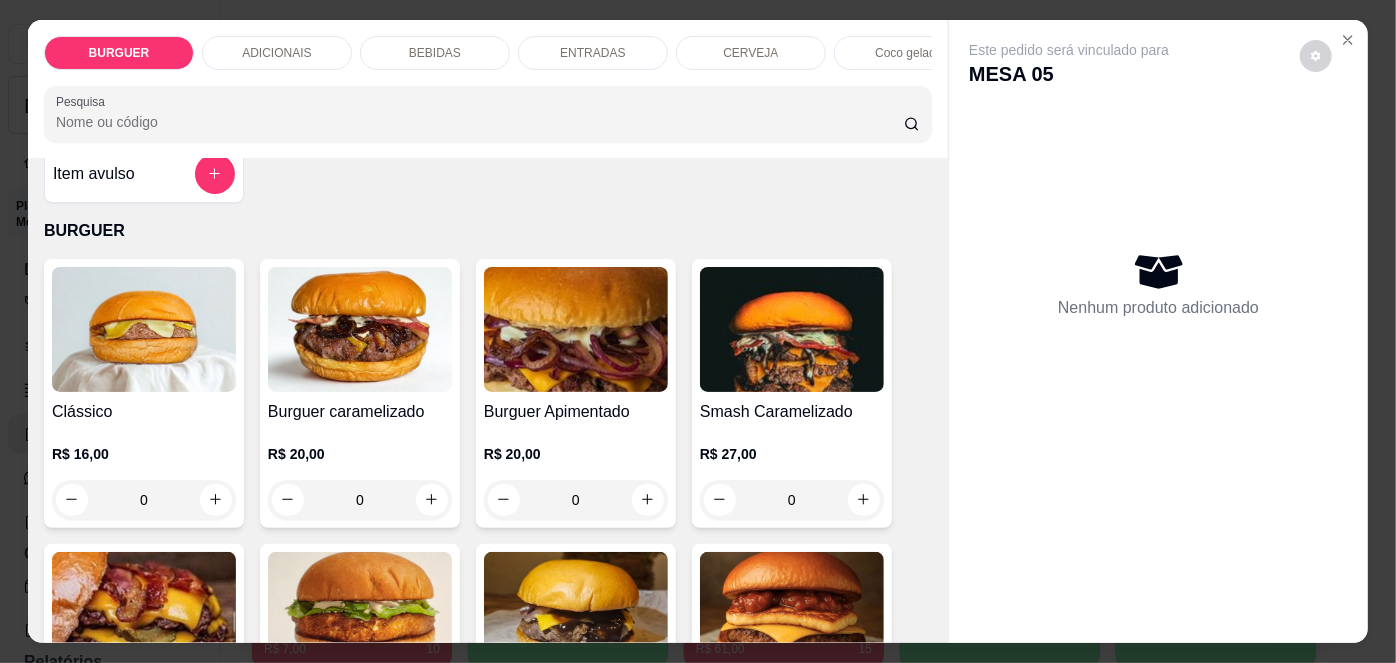 scroll, scrollTop: 54, scrollLeft: 0, axis: vertical 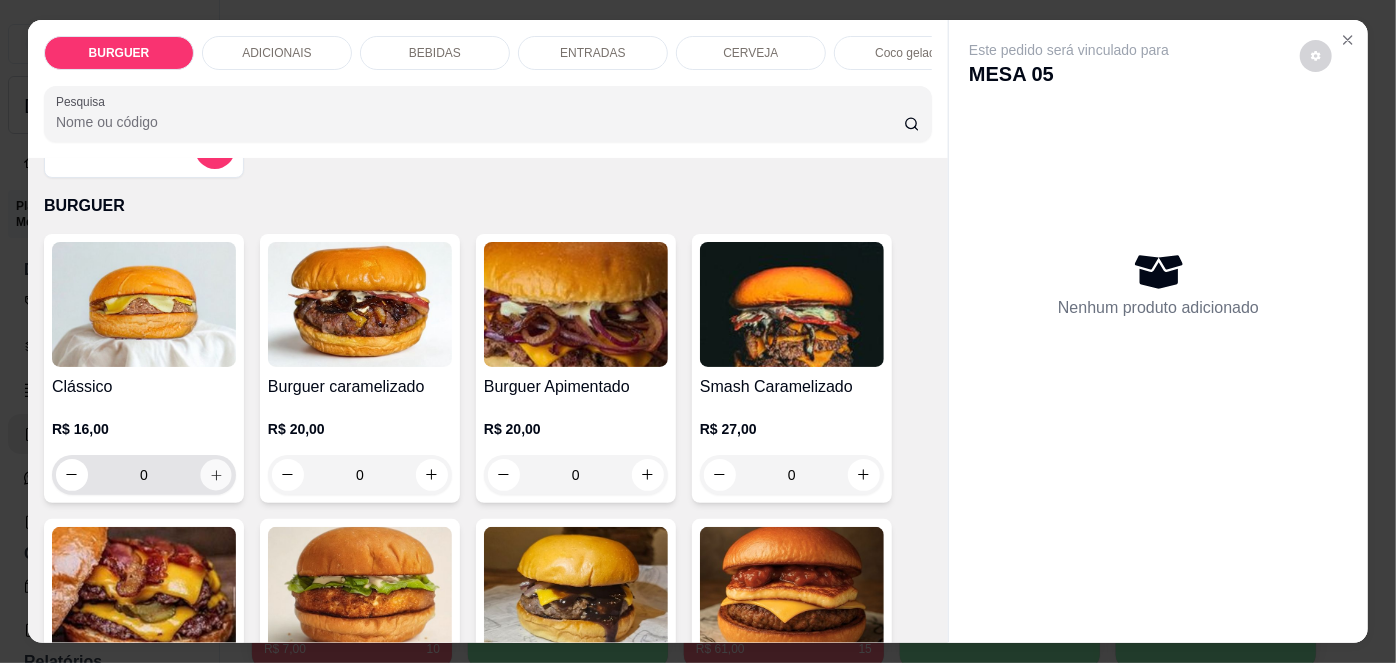 click 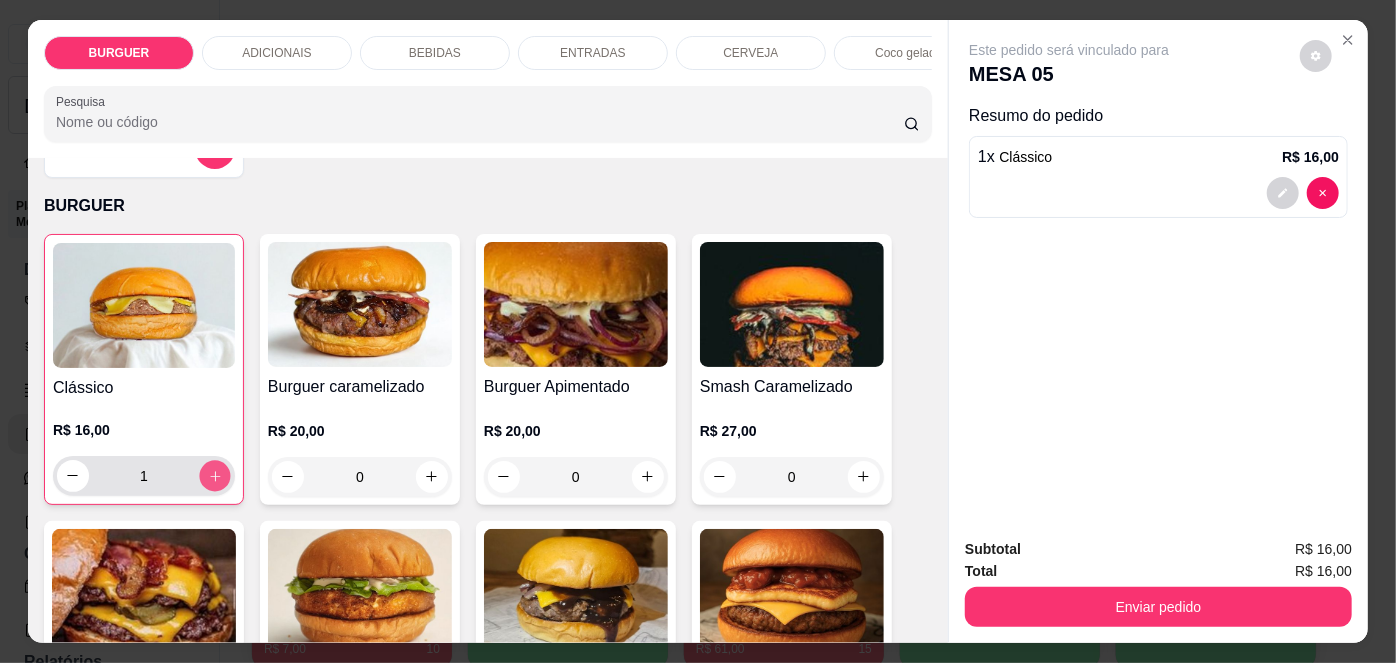 click 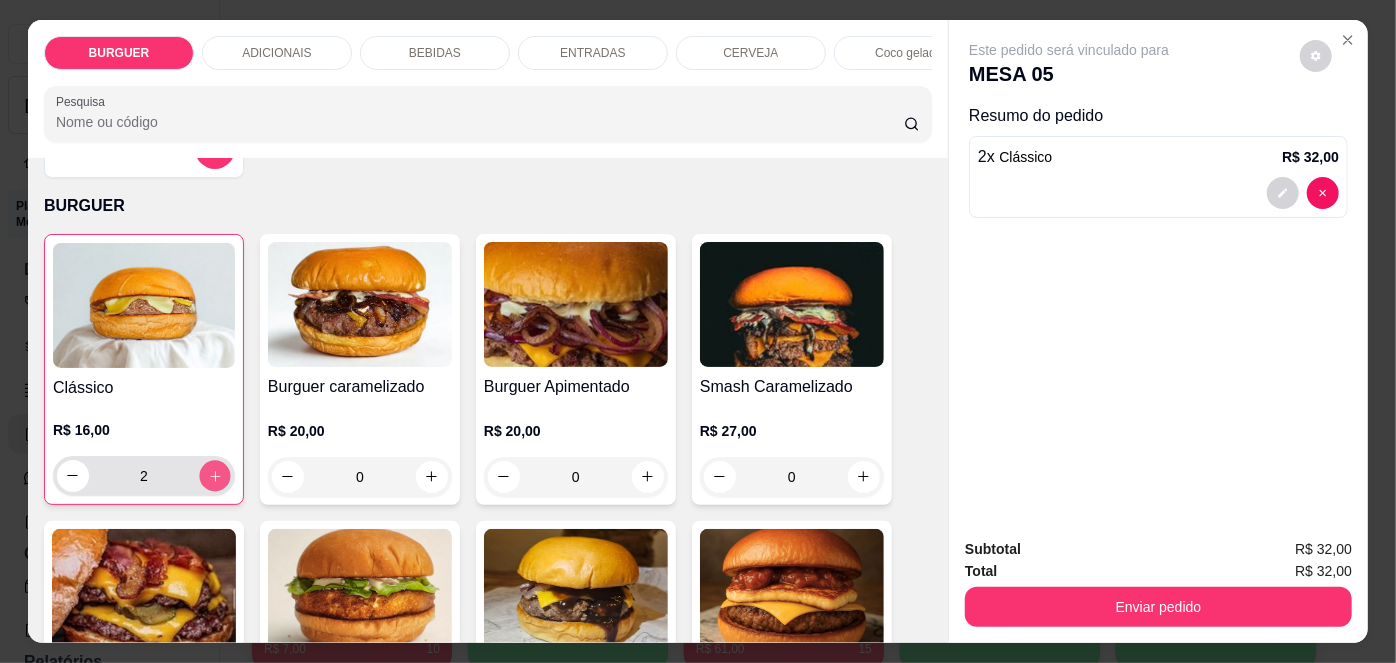 click 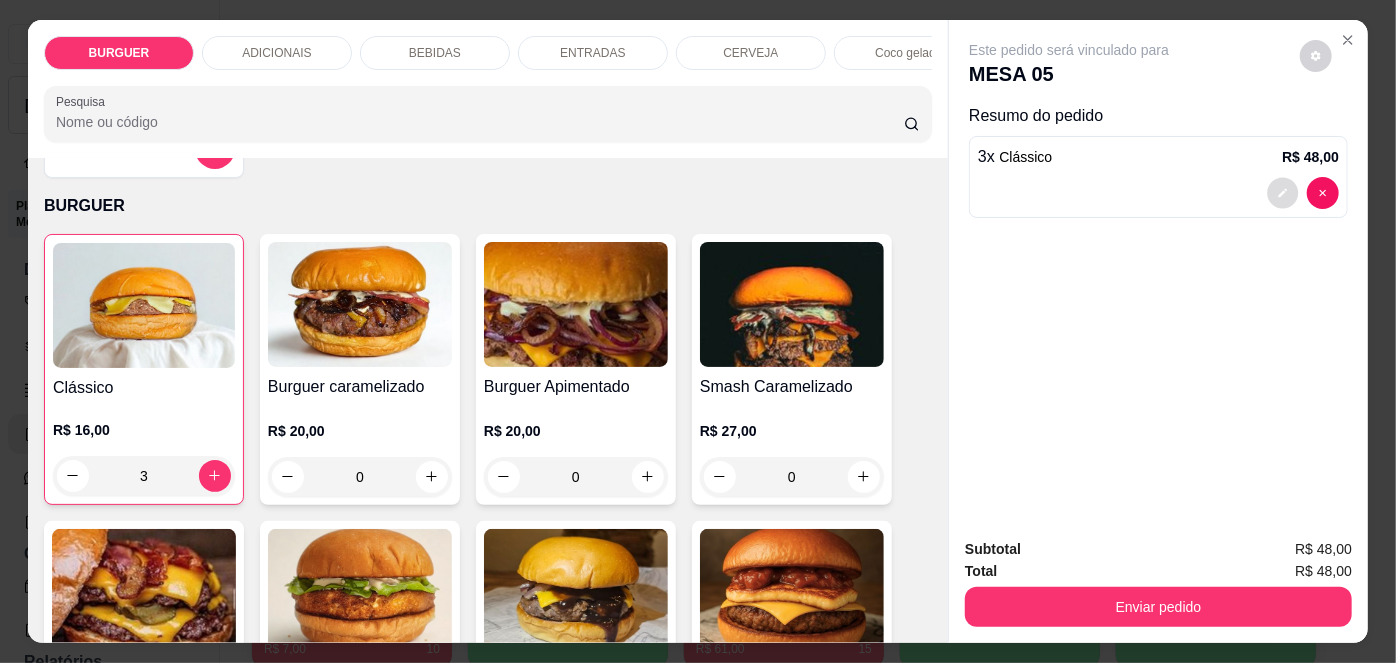 click 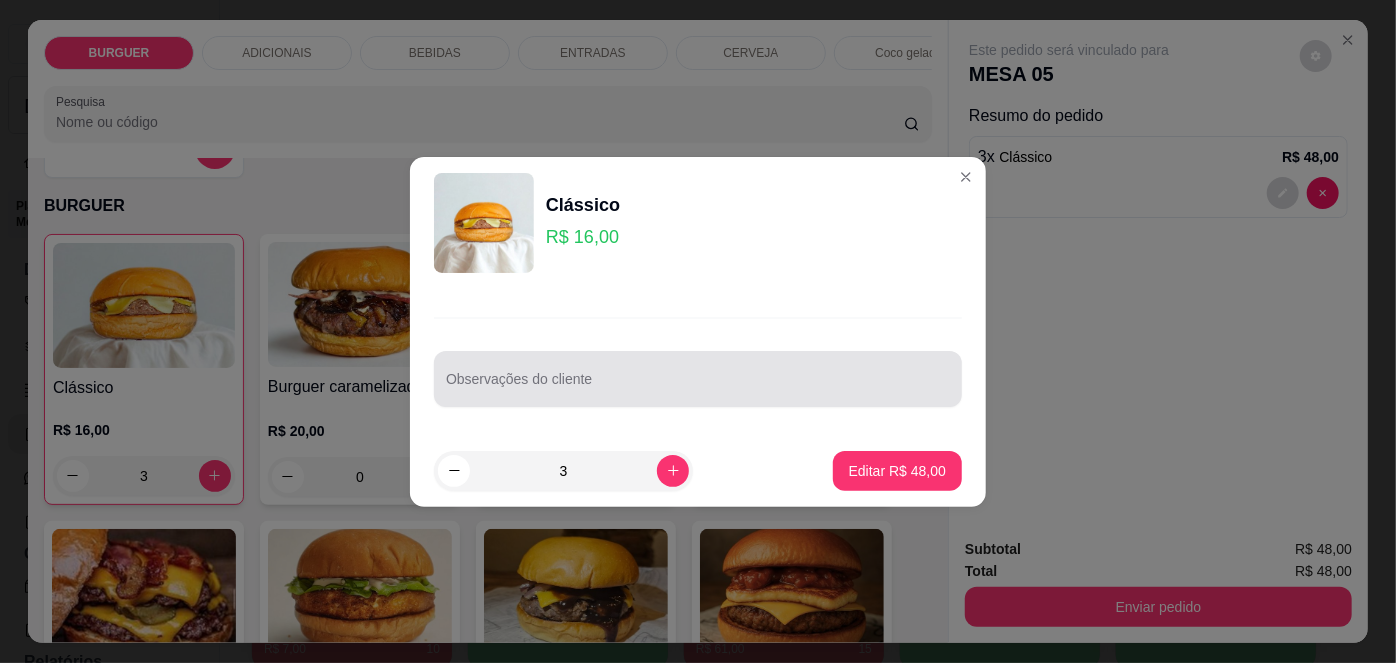 click at bounding box center (698, 379) 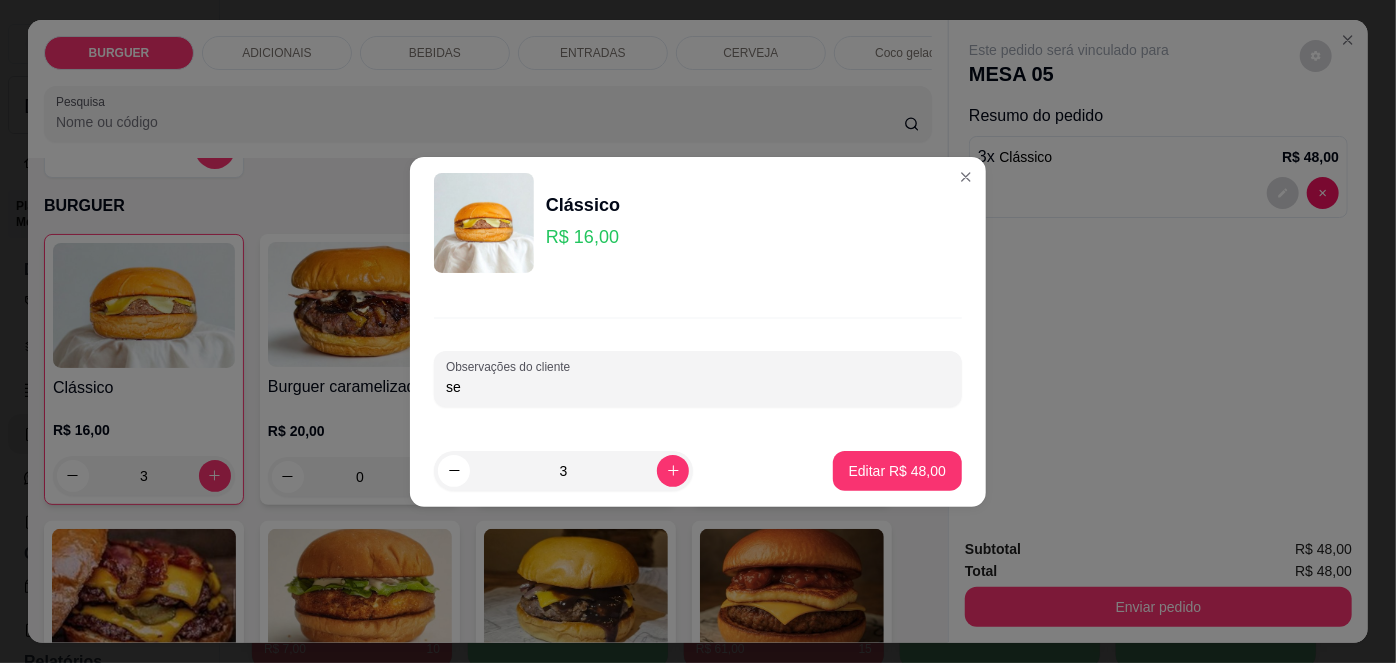 type on "s" 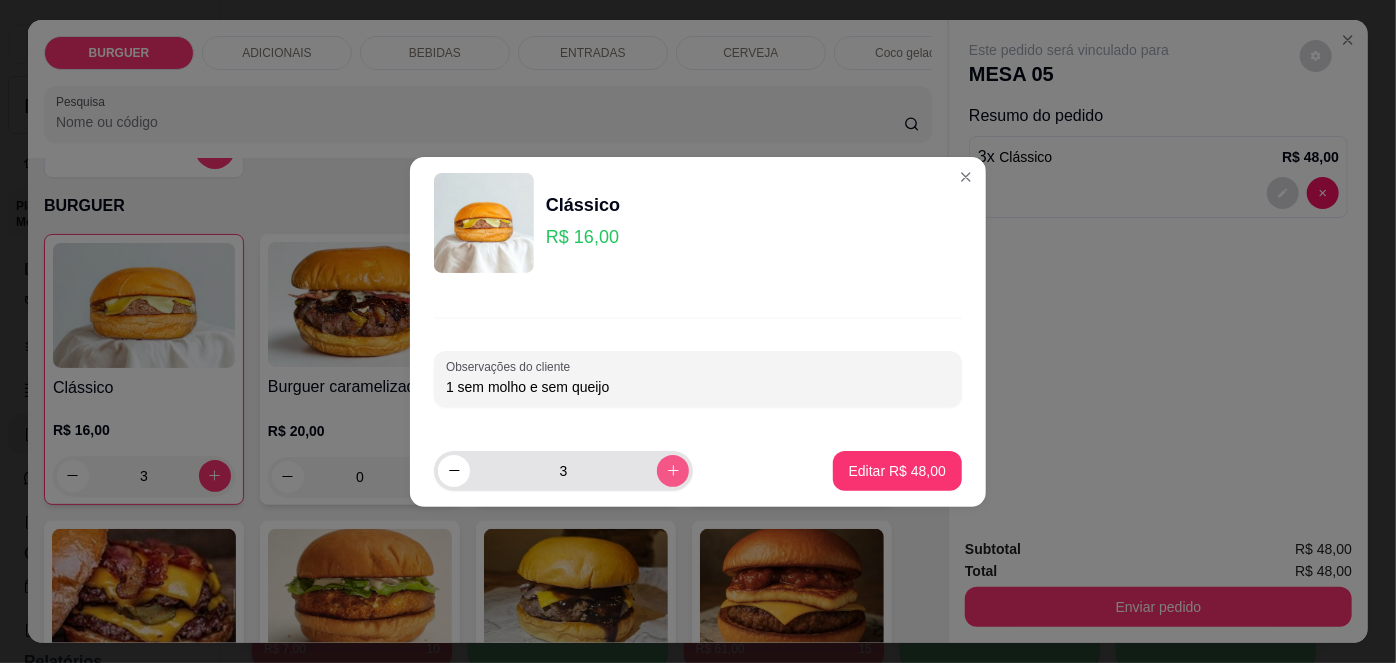 type on "1 sem molho e sem queijo" 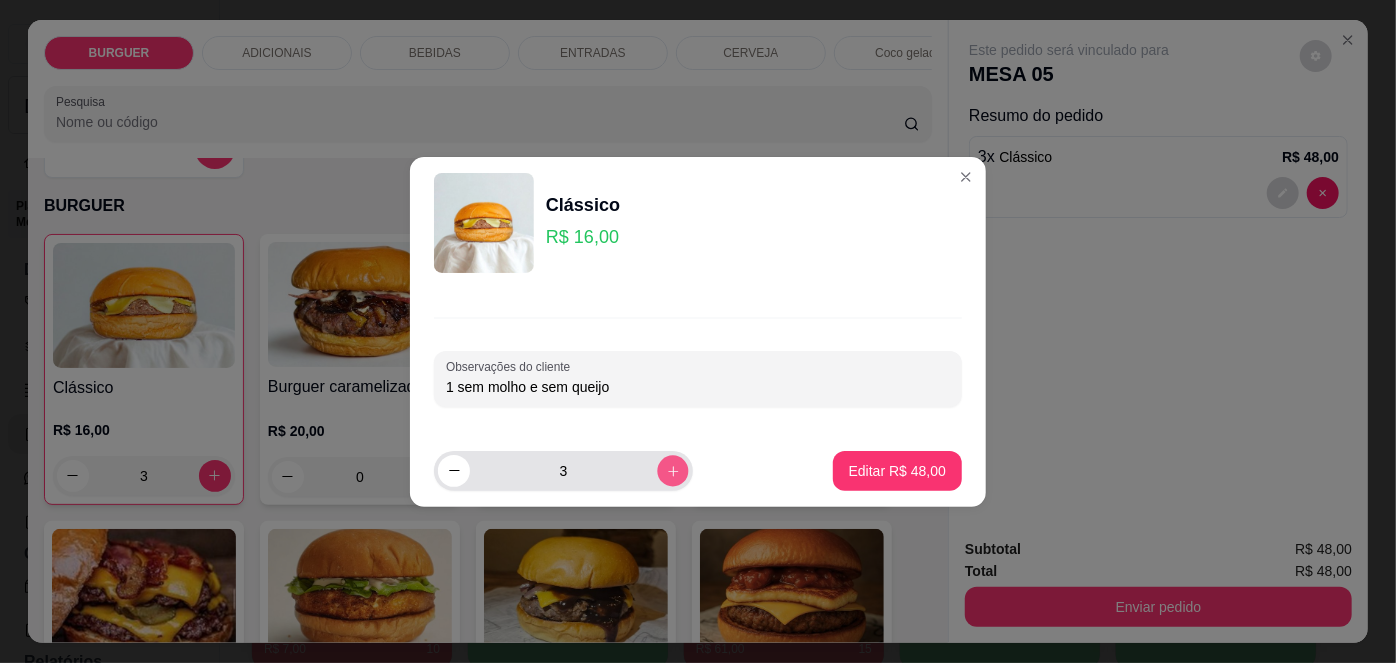 click 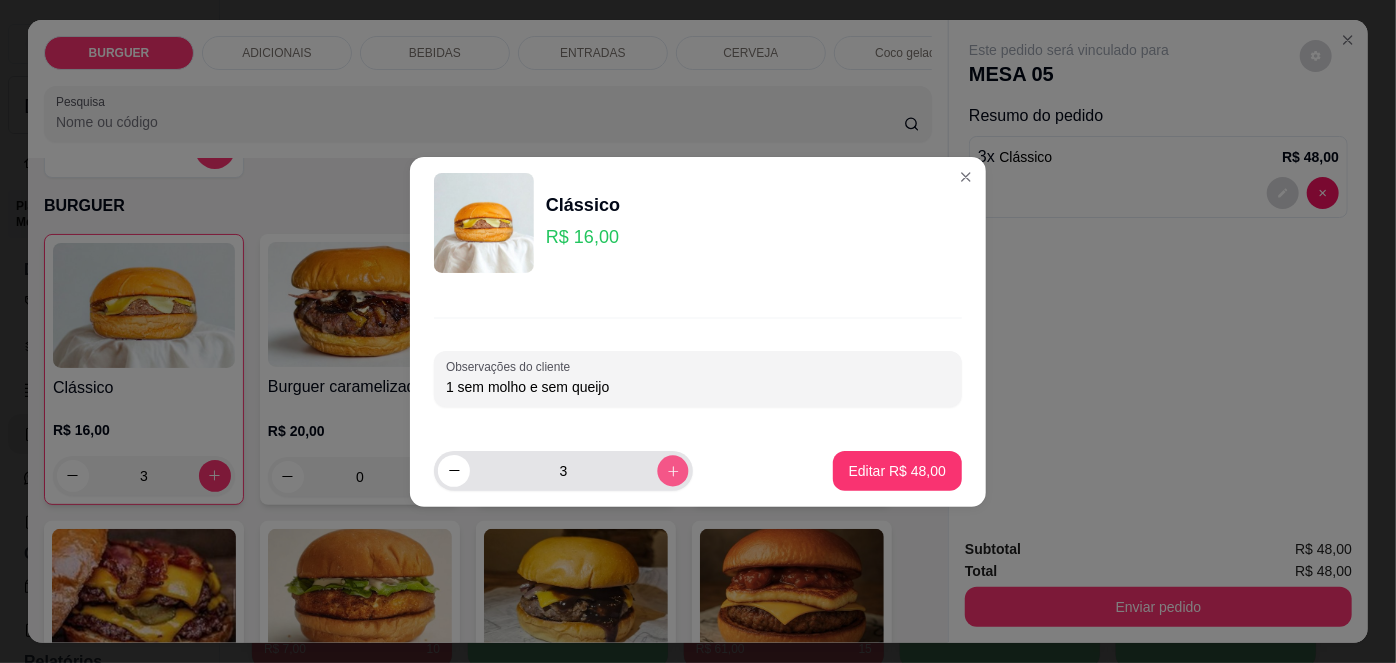 type on "4" 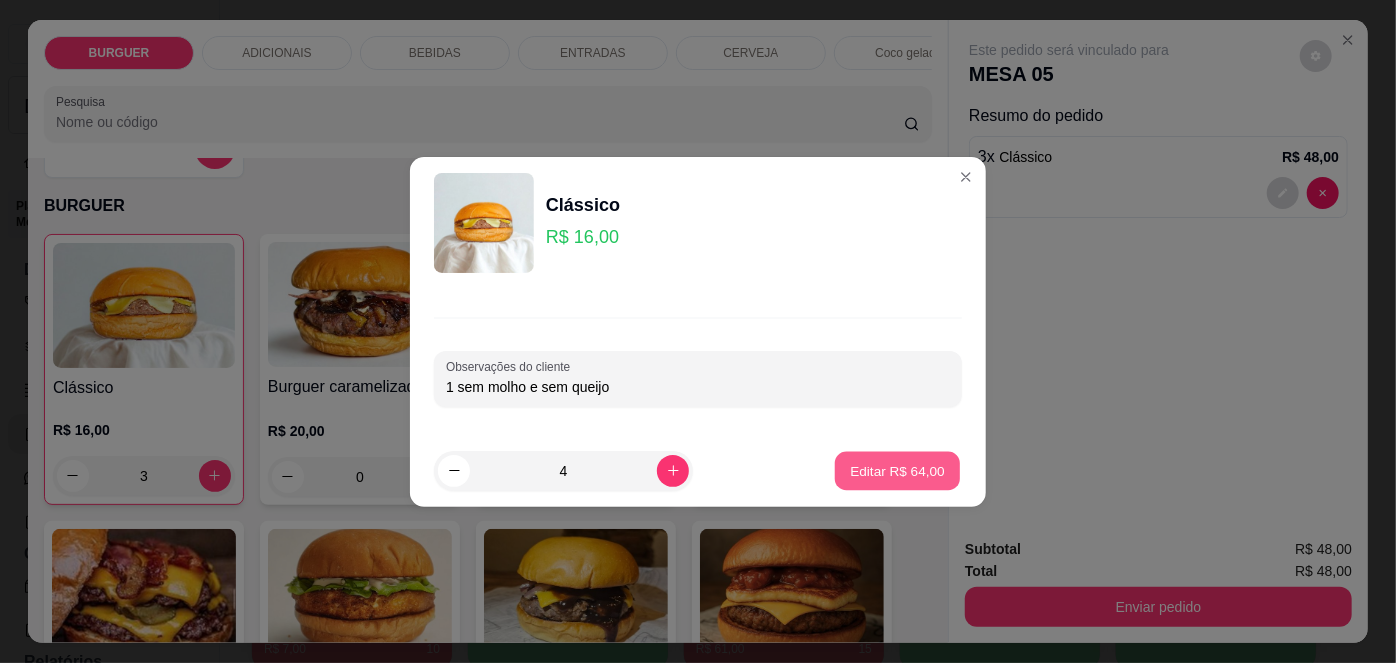 click on "Editar   R$ 64,00" at bounding box center [897, 470] 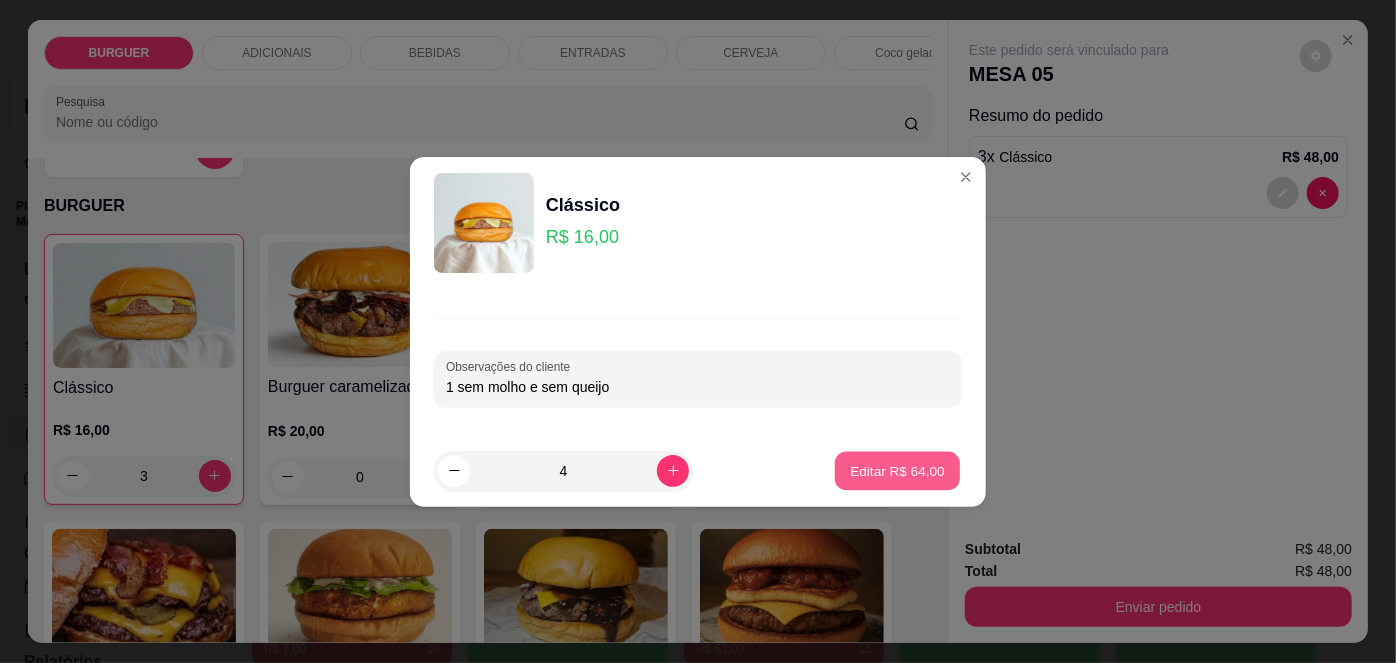 type on "0" 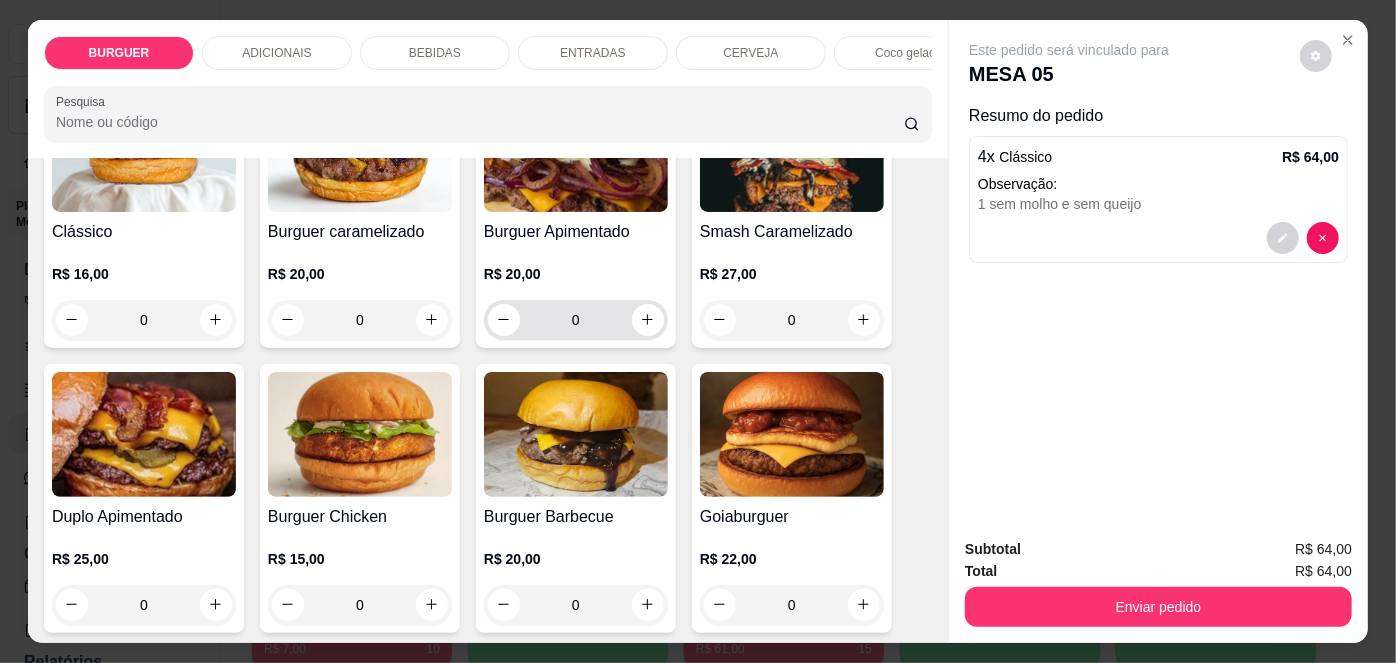 scroll, scrollTop: 211, scrollLeft: 0, axis: vertical 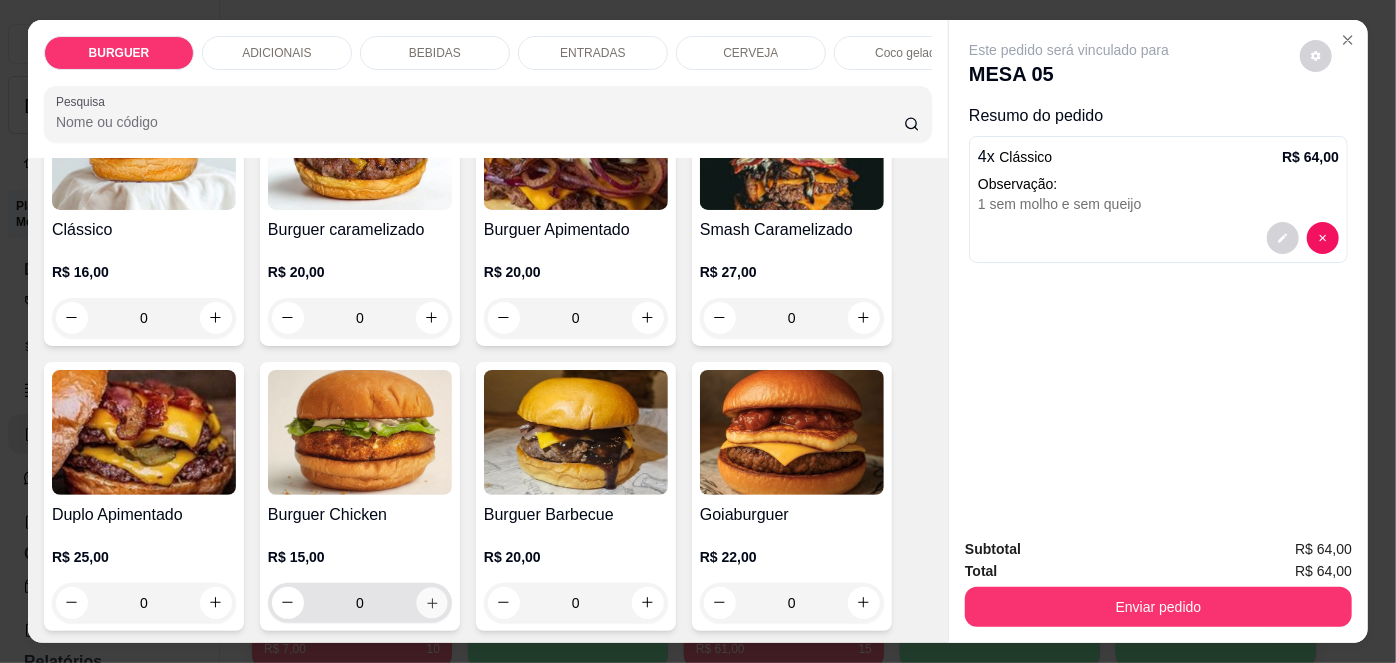 click 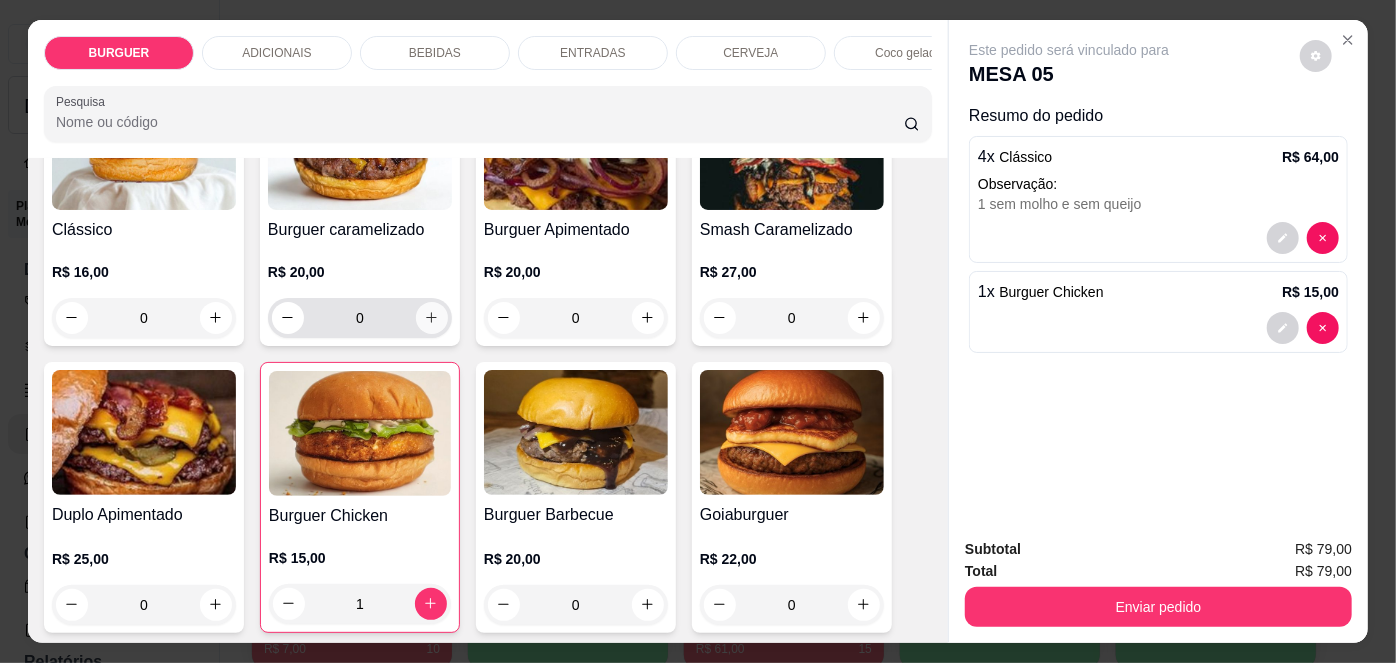click 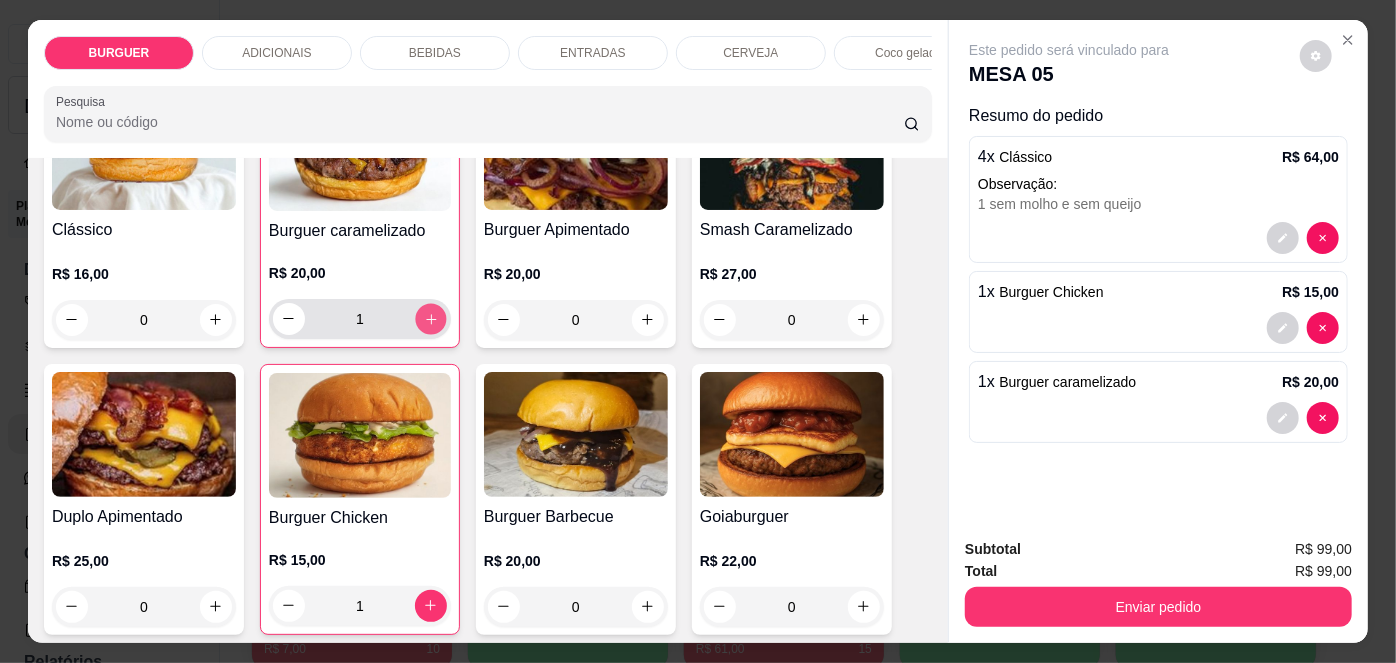 click 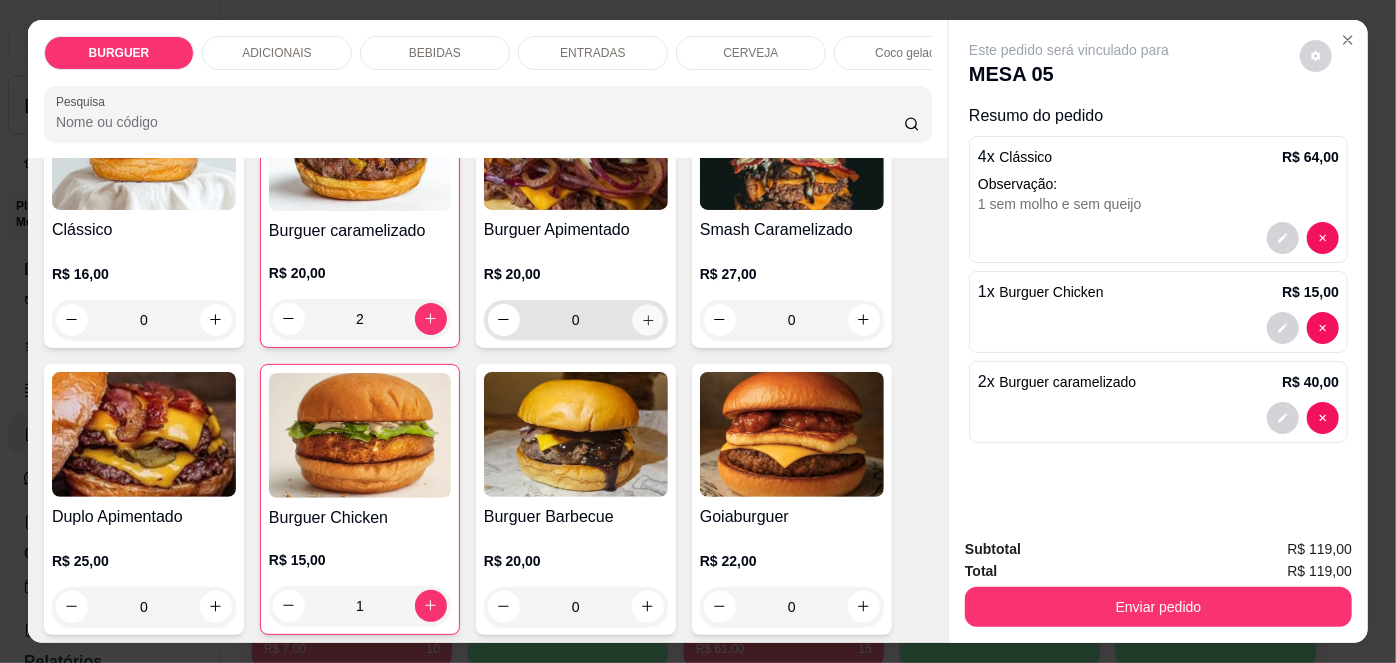 click at bounding box center [647, 319] 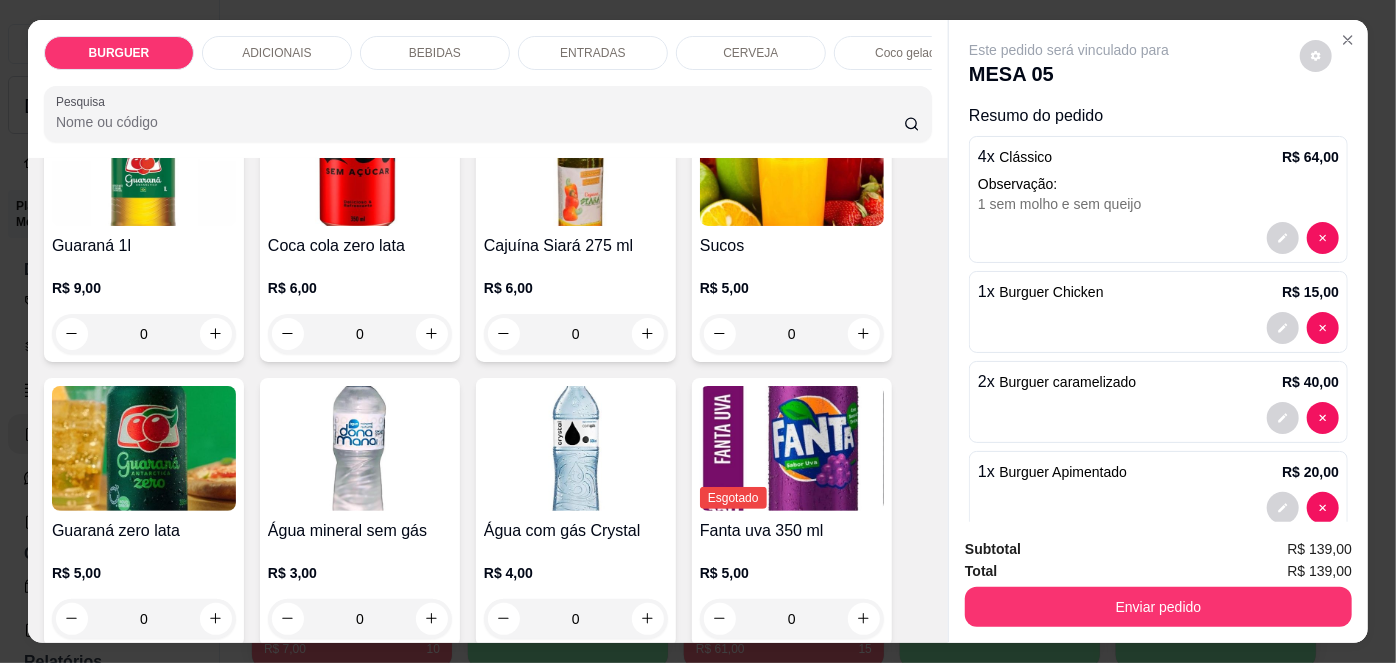 scroll, scrollTop: 1993, scrollLeft: 0, axis: vertical 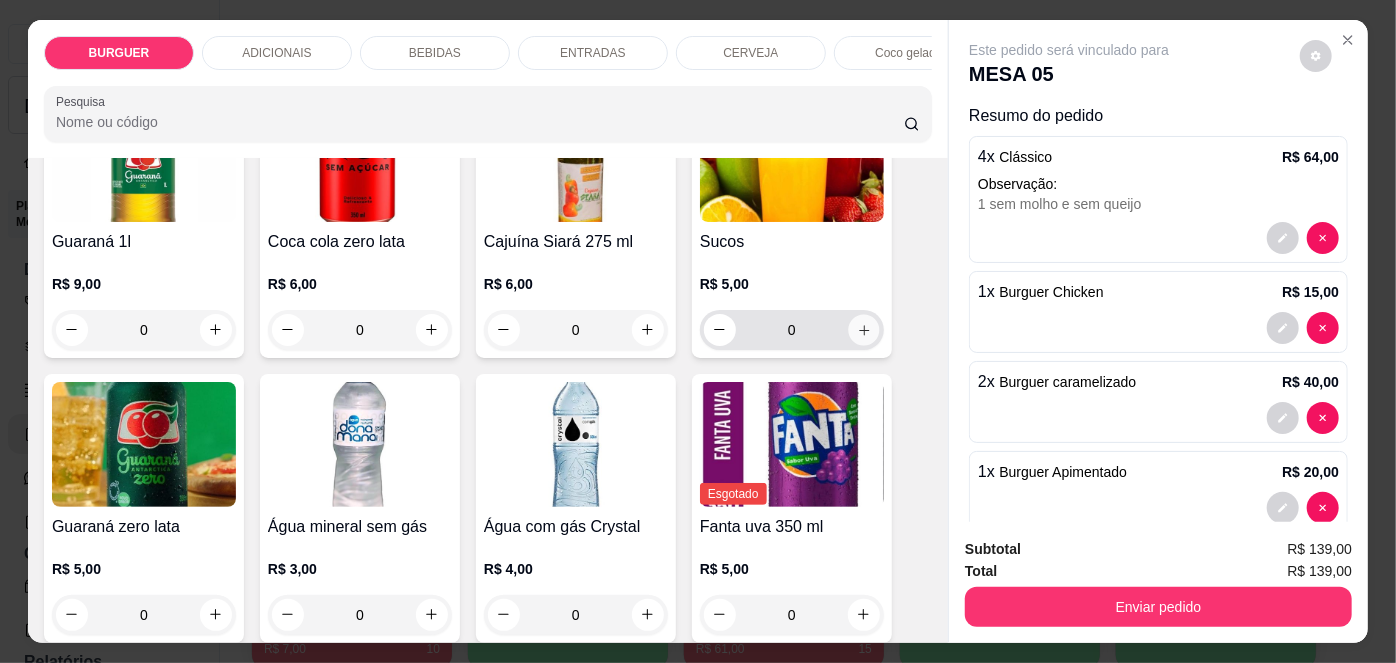 click 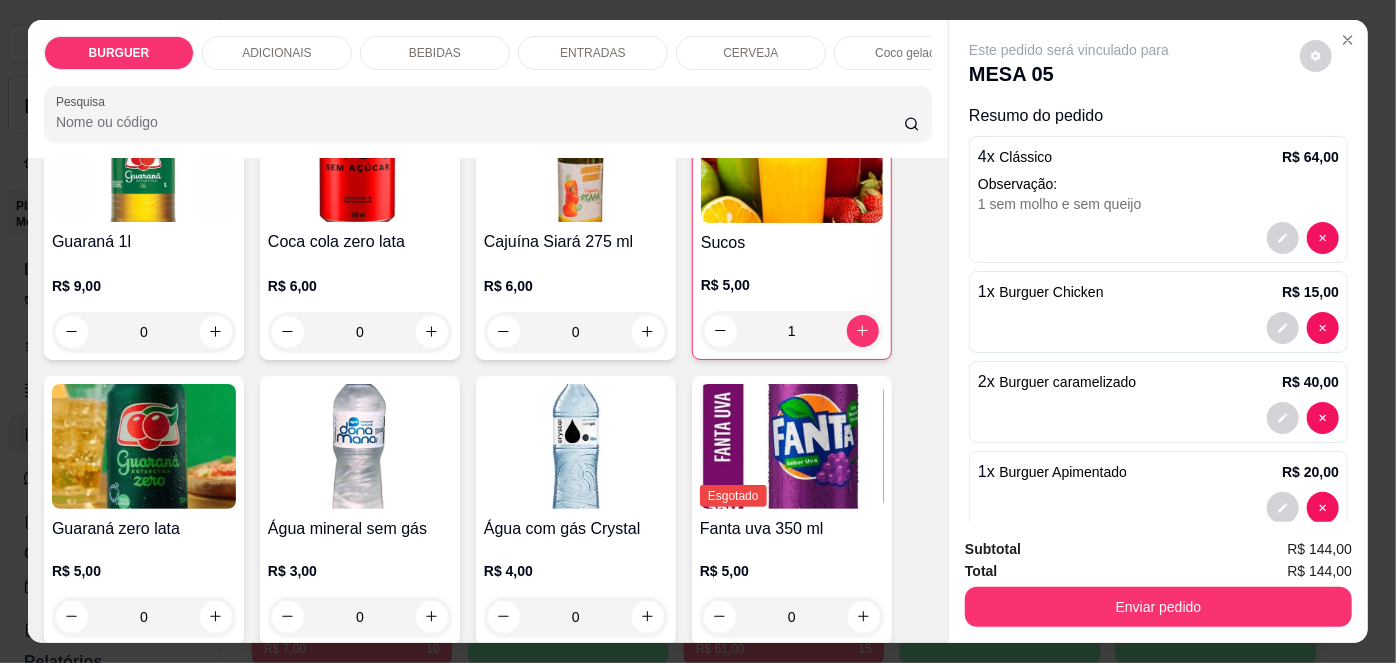 scroll, scrollTop: 125, scrollLeft: 0, axis: vertical 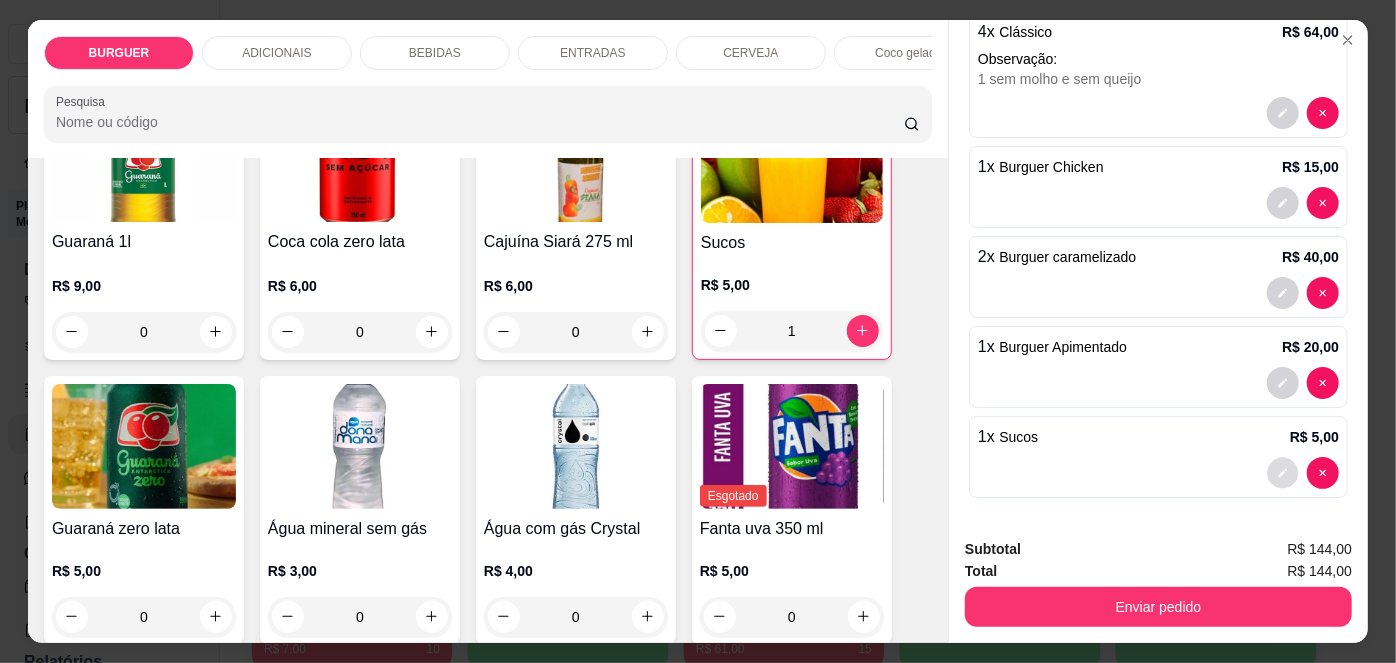 click 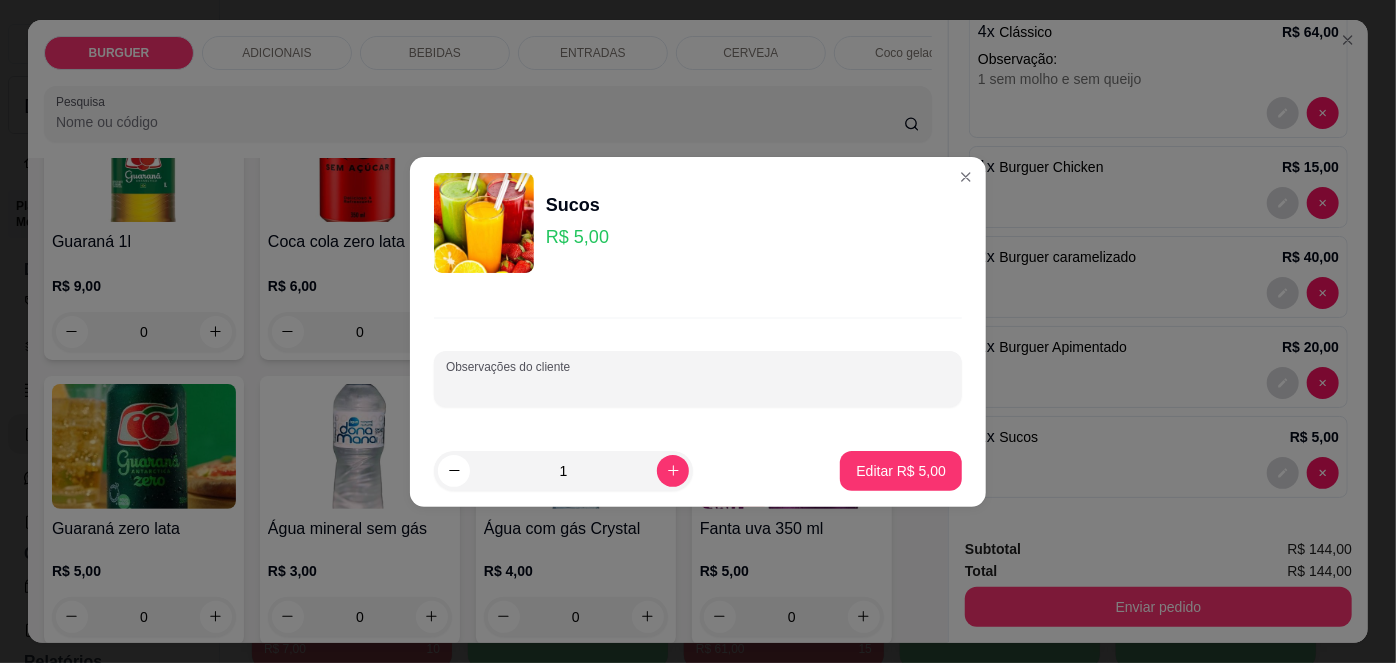 click on "Observações do cliente" at bounding box center [698, 387] 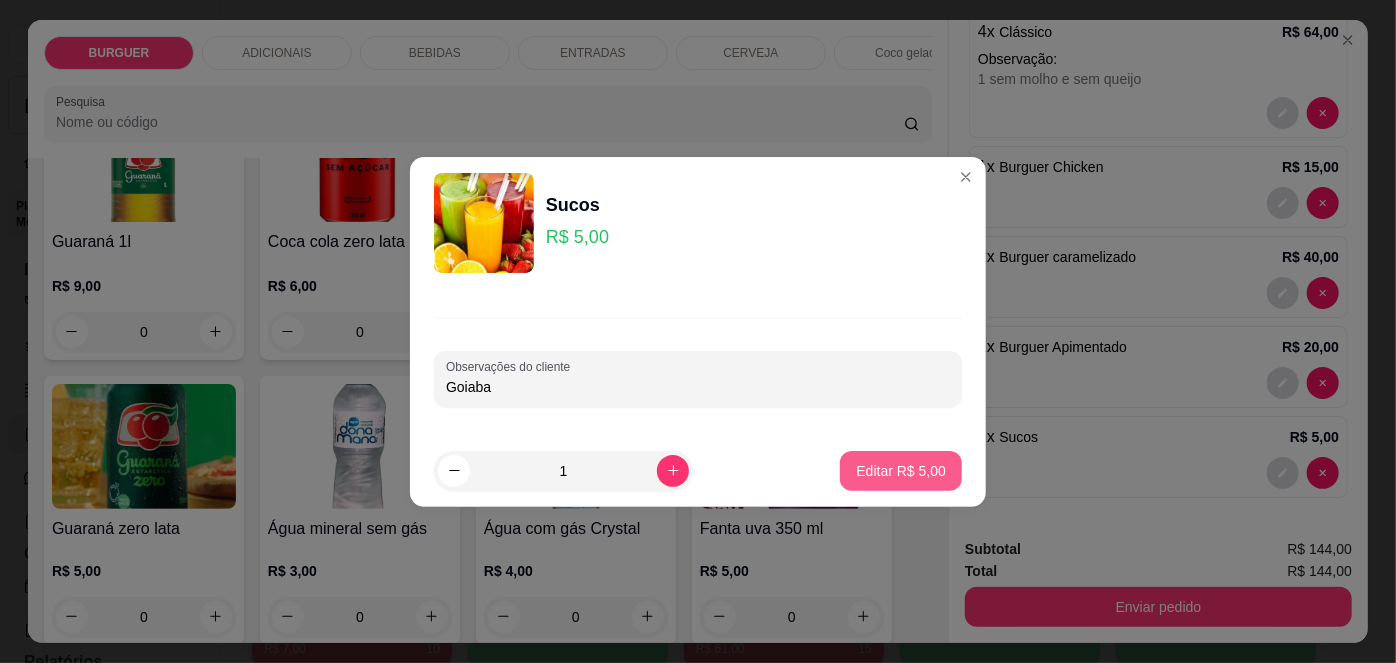 type on "Goiaba" 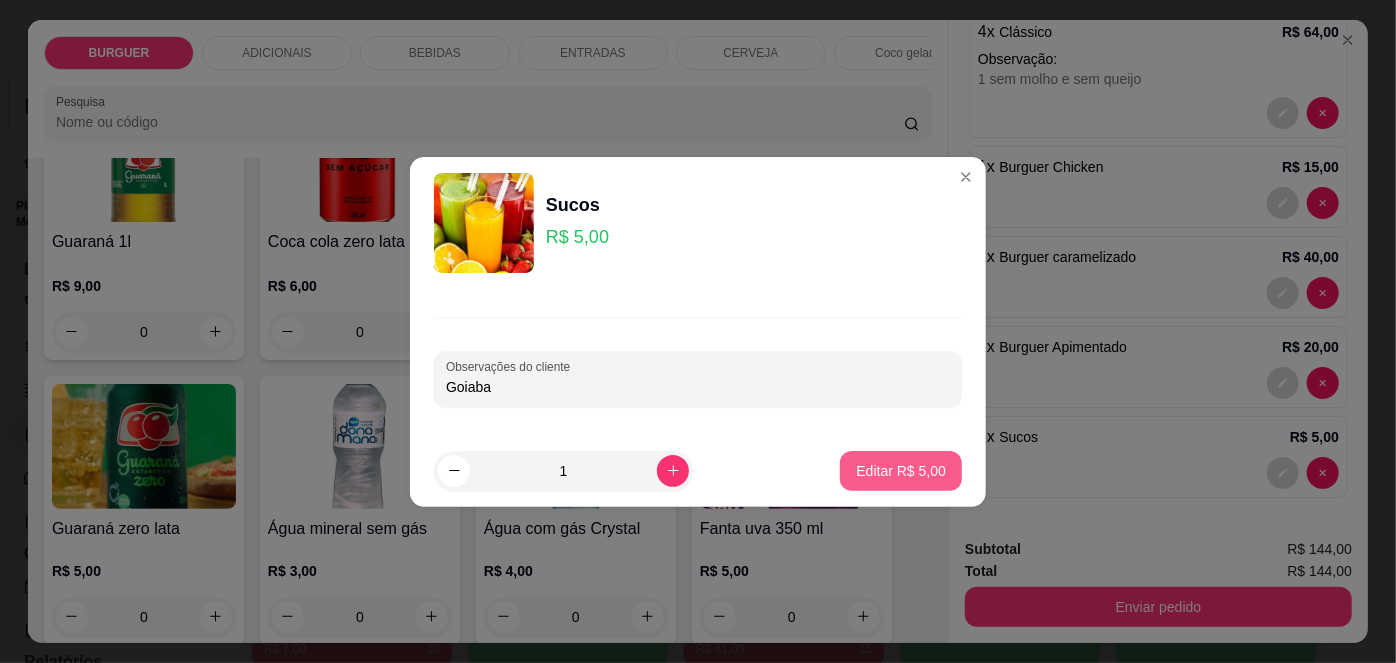 click on "Editar   R$ 5,00" at bounding box center [901, 471] 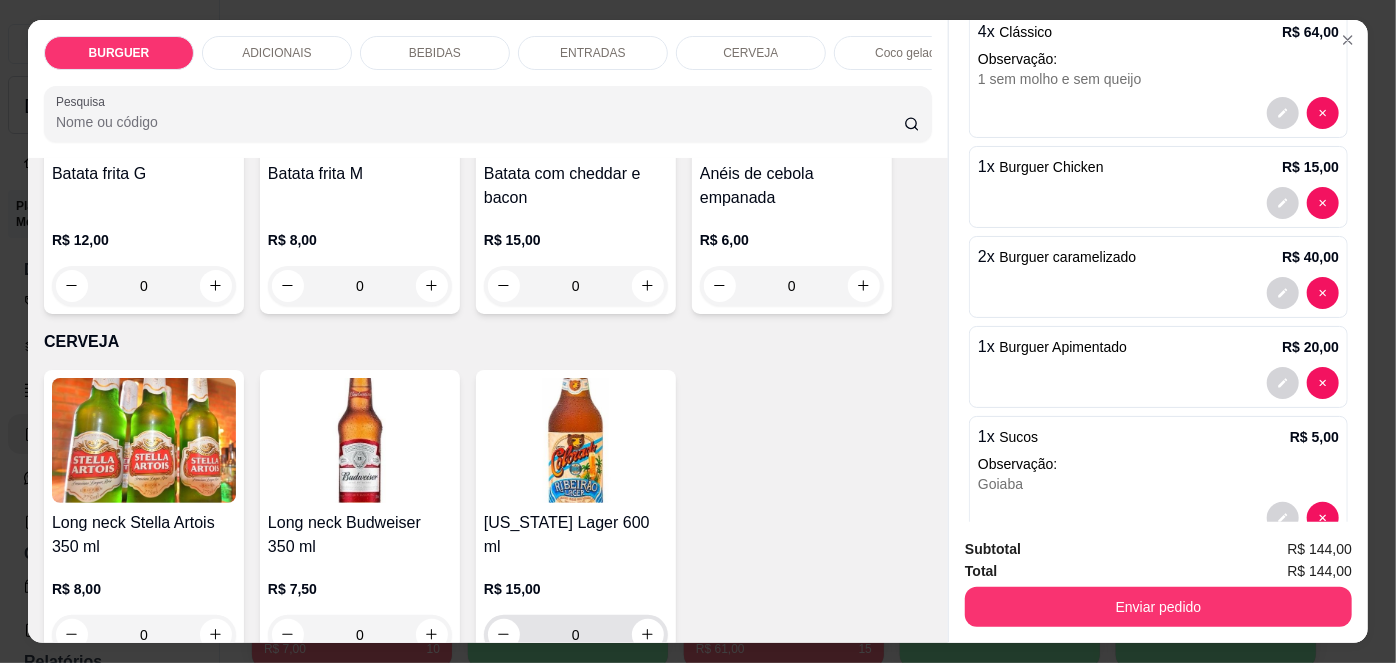 scroll, scrollTop: 2946, scrollLeft: 0, axis: vertical 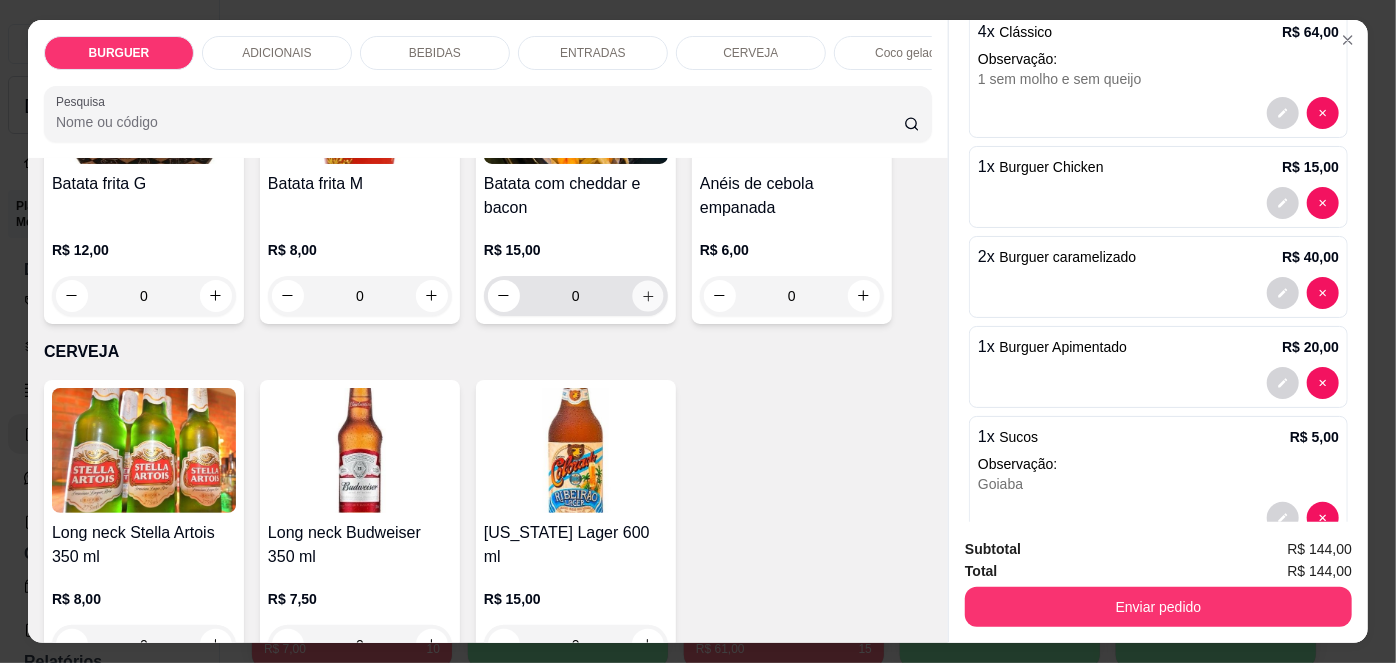 click 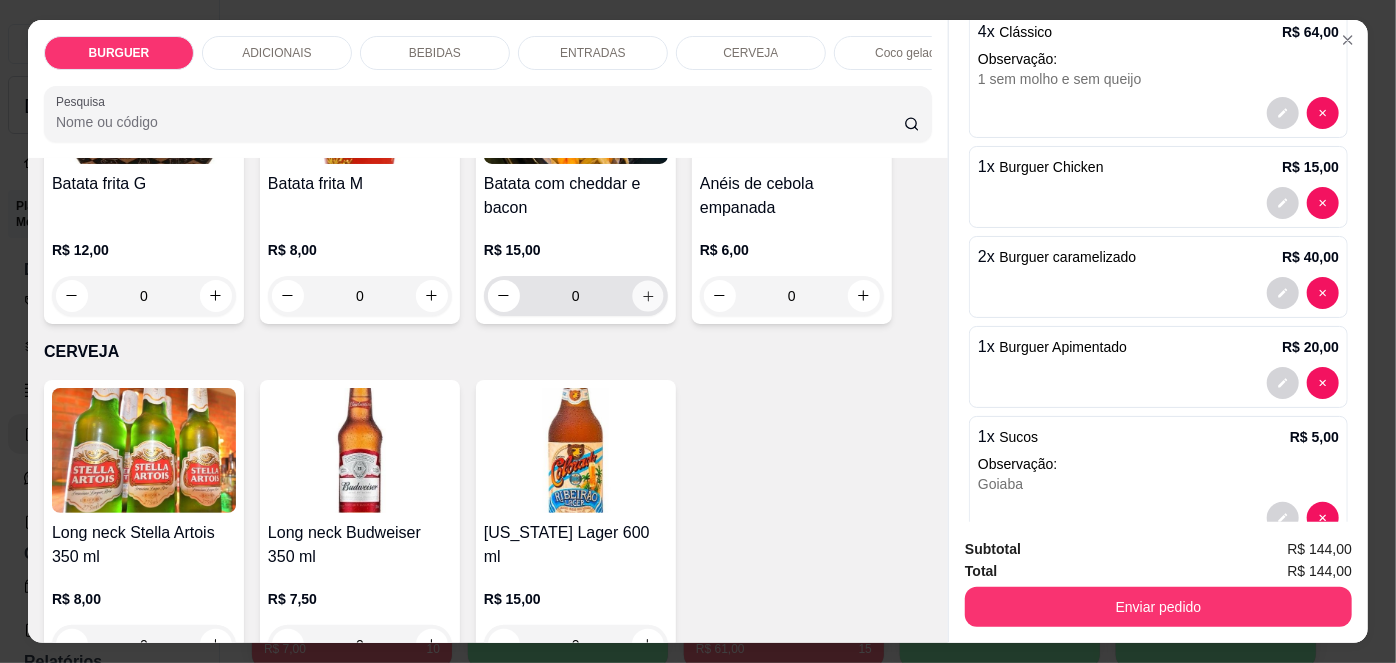 type on "1" 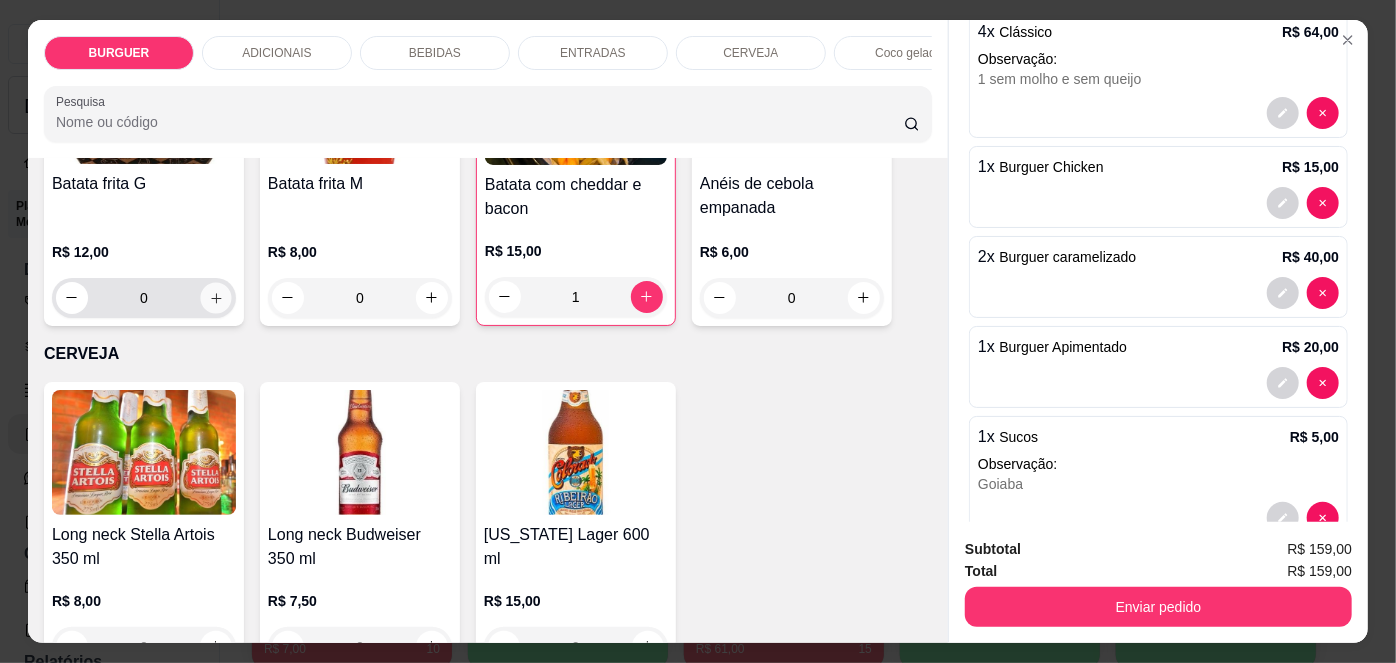 click at bounding box center [215, 297] 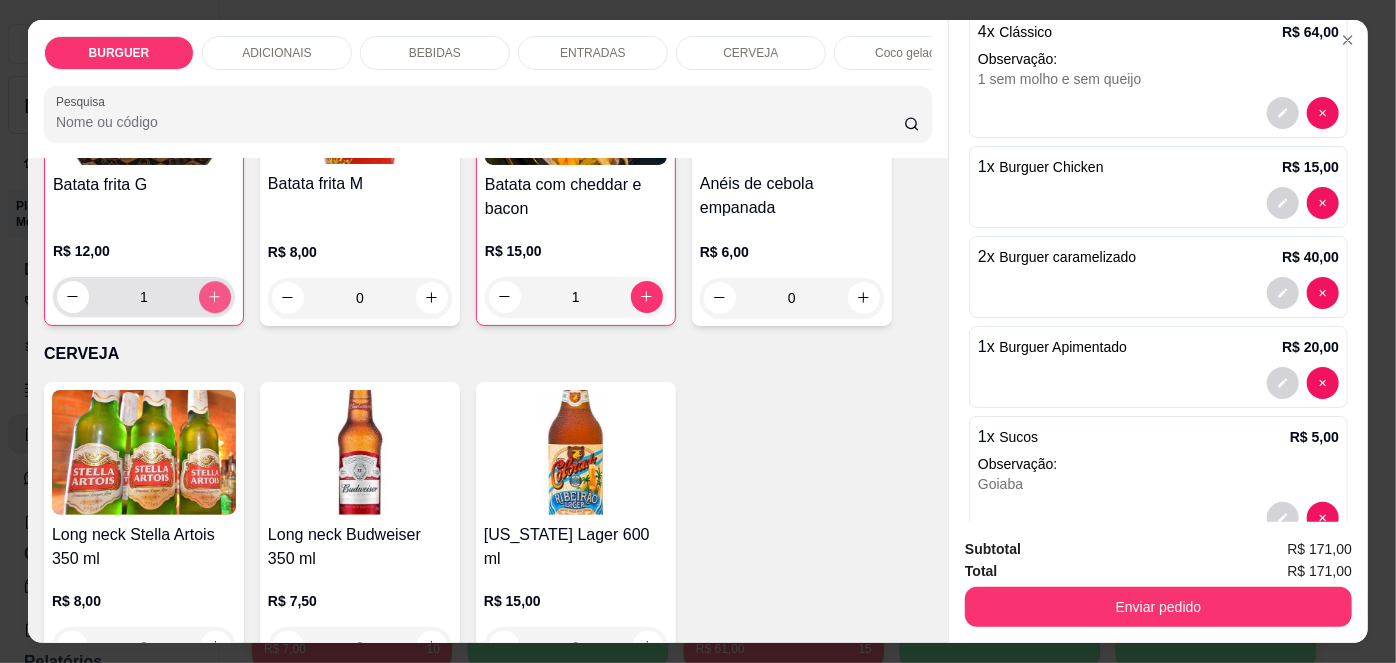 scroll, scrollTop: 2946, scrollLeft: 0, axis: vertical 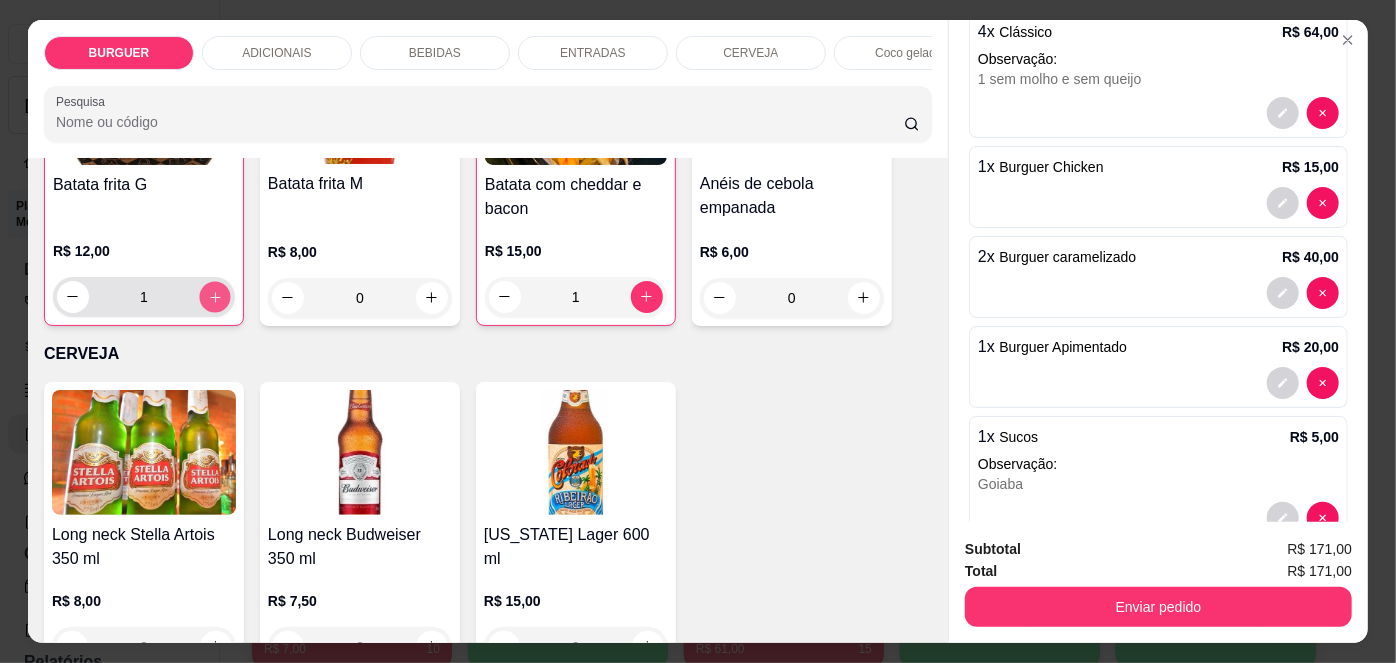 click at bounding box center (214, 296) 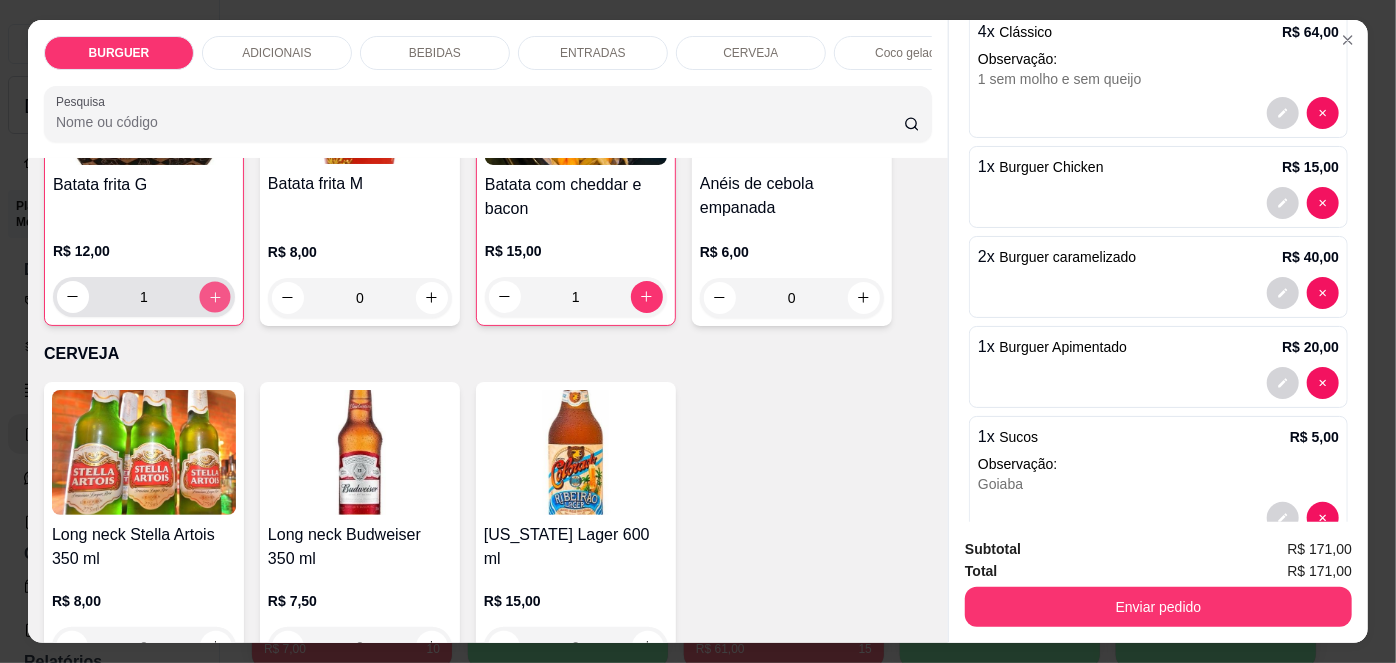 type on "2" 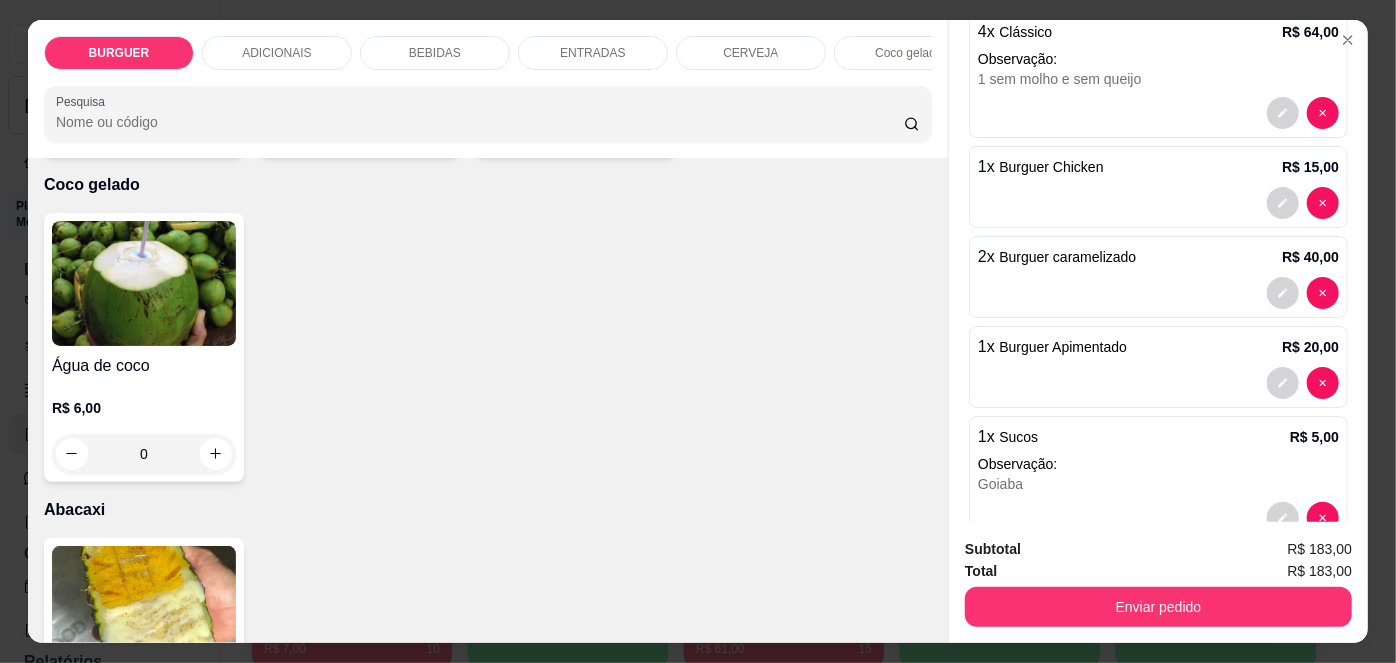 scroll, scrollTop: 3654, scrollLeft: 0, axis: vertical 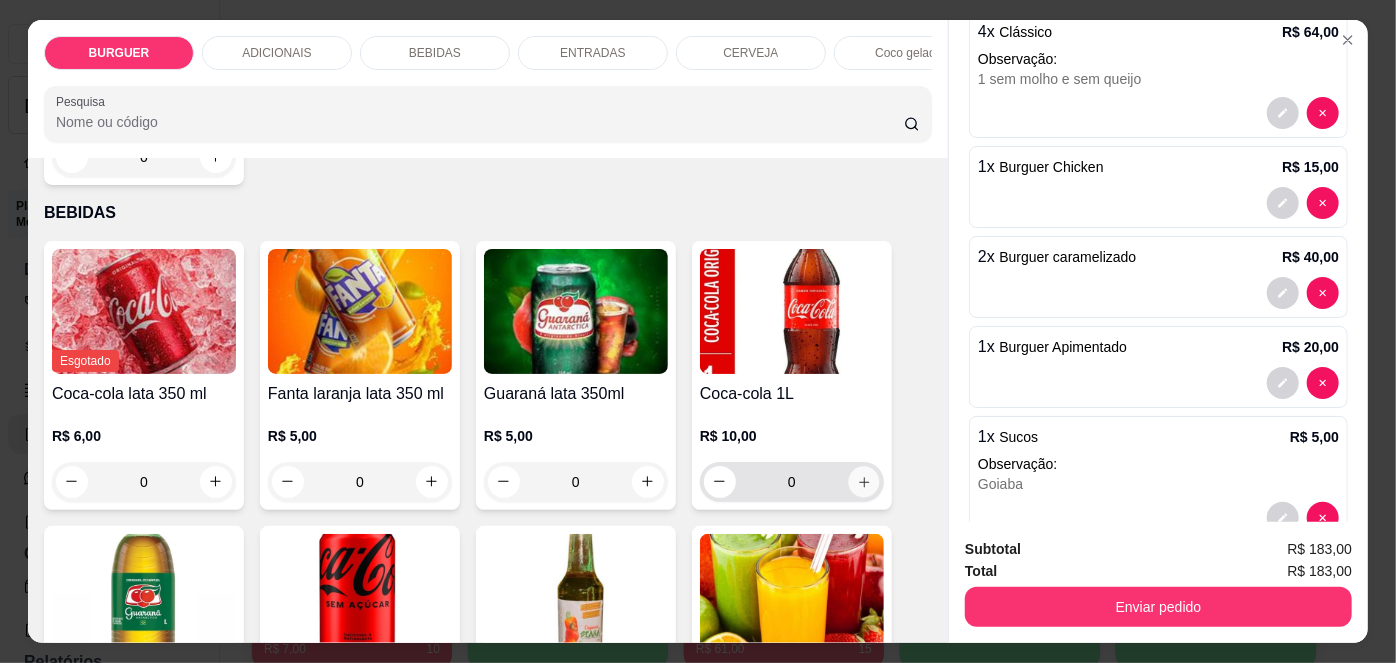 click 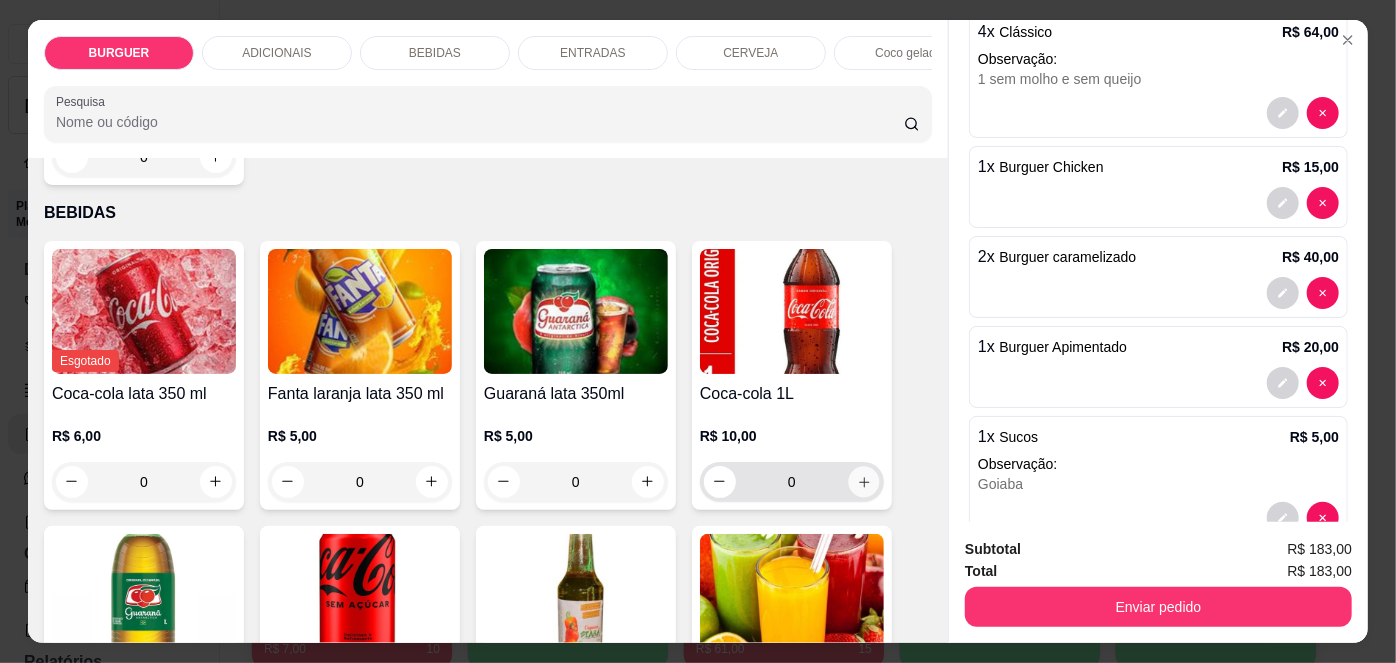 type on "1" 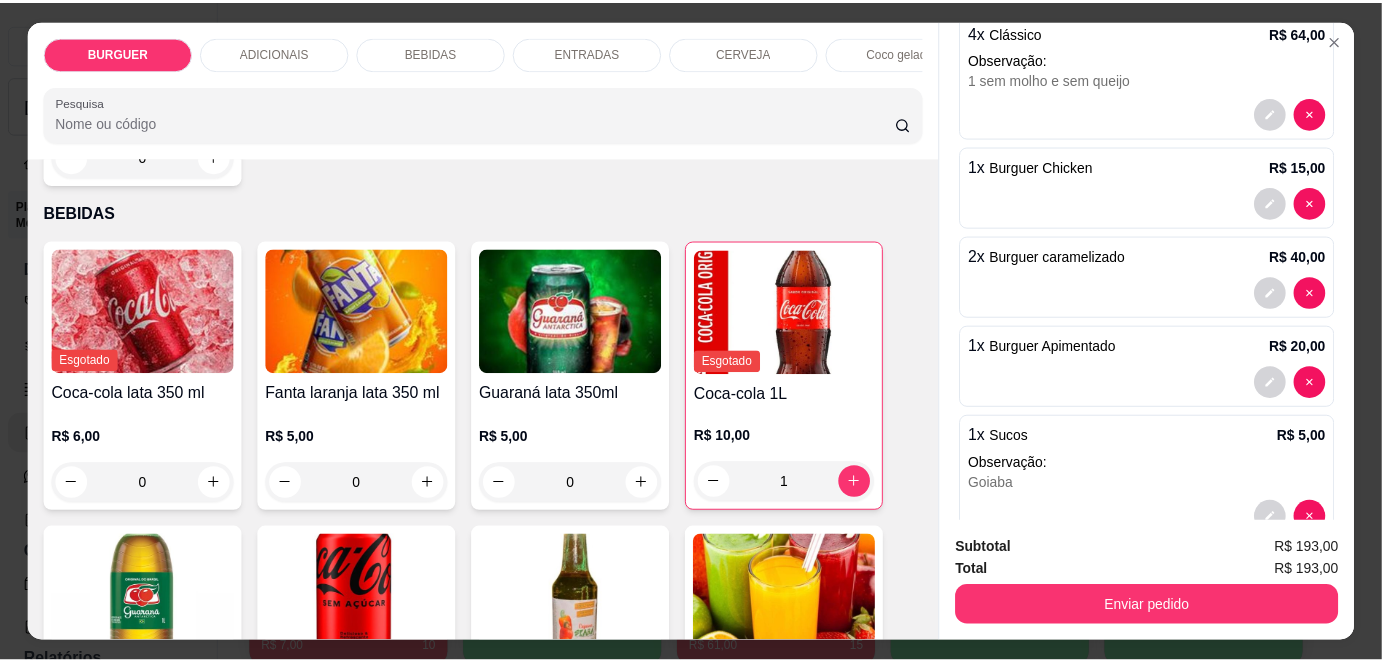 scroll, scrollTop: 439, scrollLeft: 0, axis: vertical 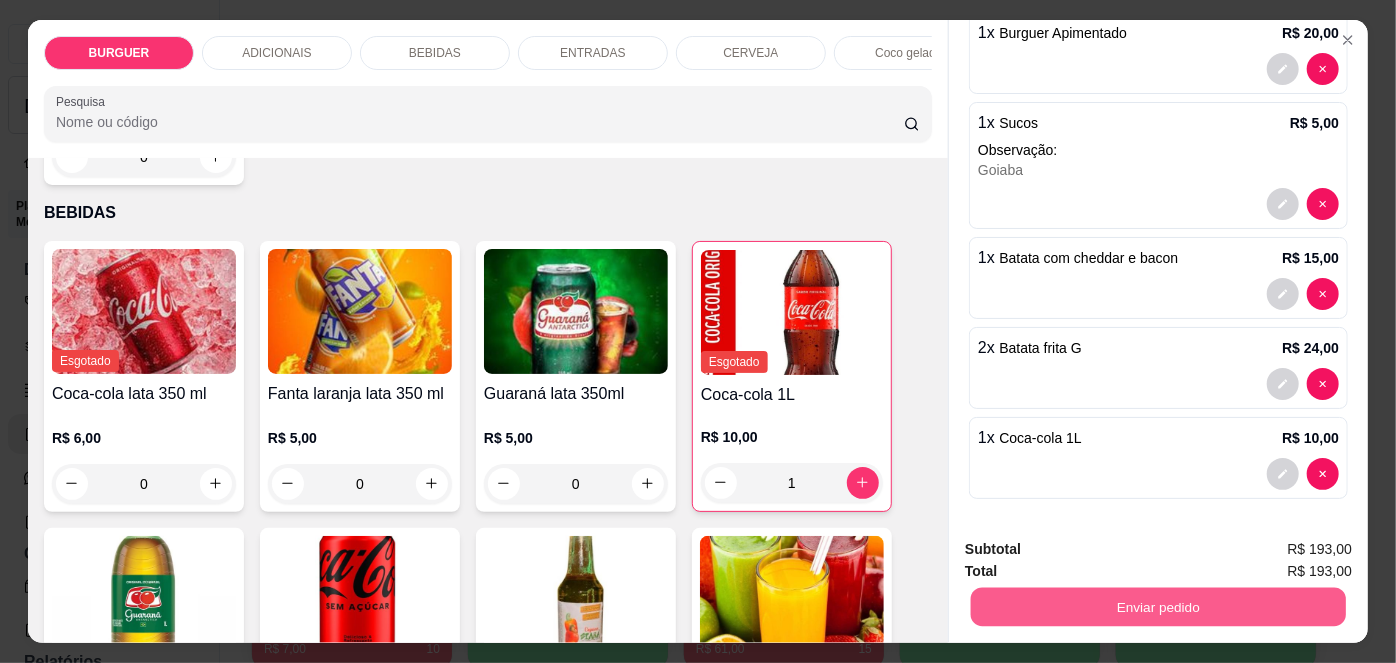 click on "Enviar pedido" at bounding box center [1158, 607] 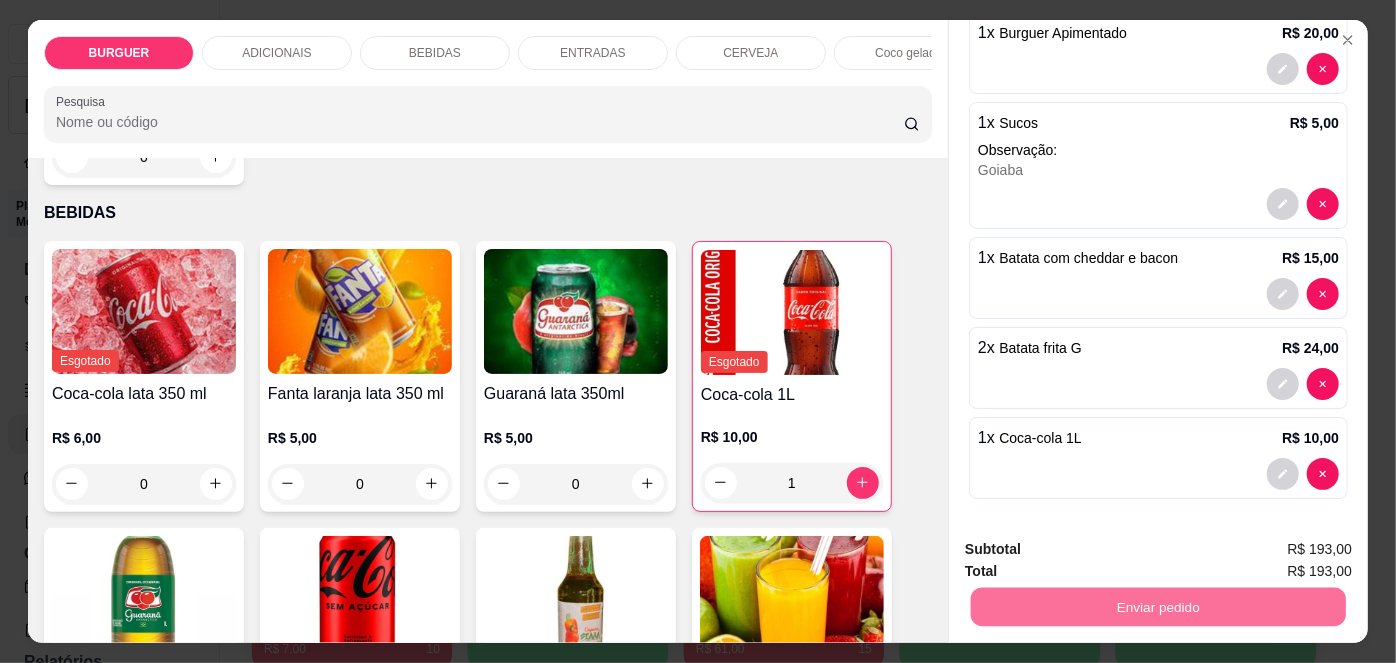 click on "Não registrar e enviar pedido" at bounding box center [1093, 551] 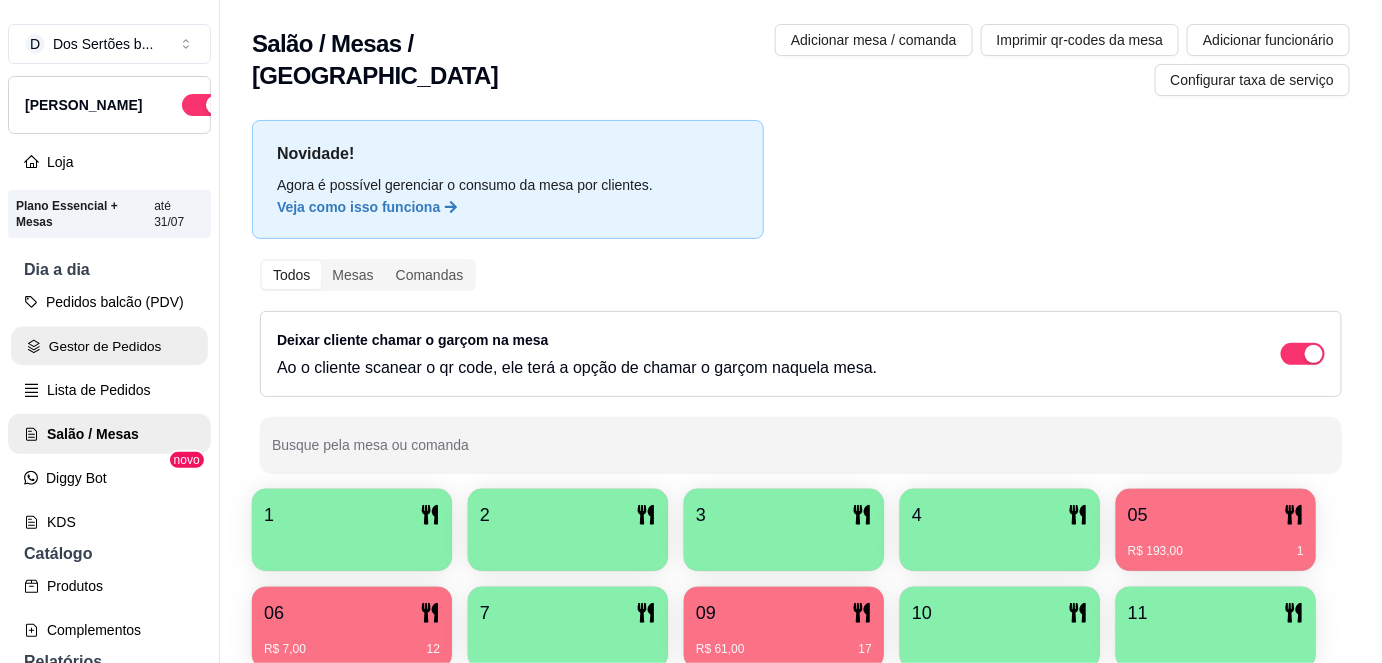click on "Gestor de Pedidos" at bounding box center (109, 346) 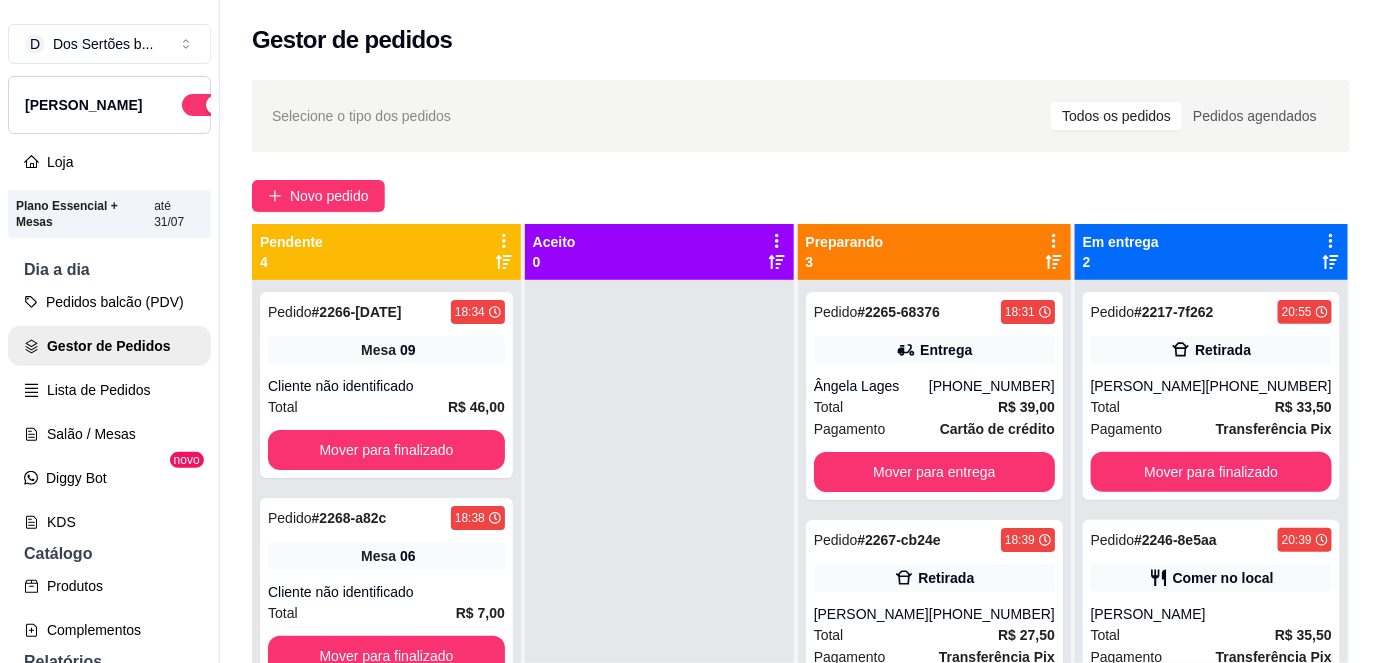 scroll, scrollTop: 56, scrollLeft: 0, axis: vertical 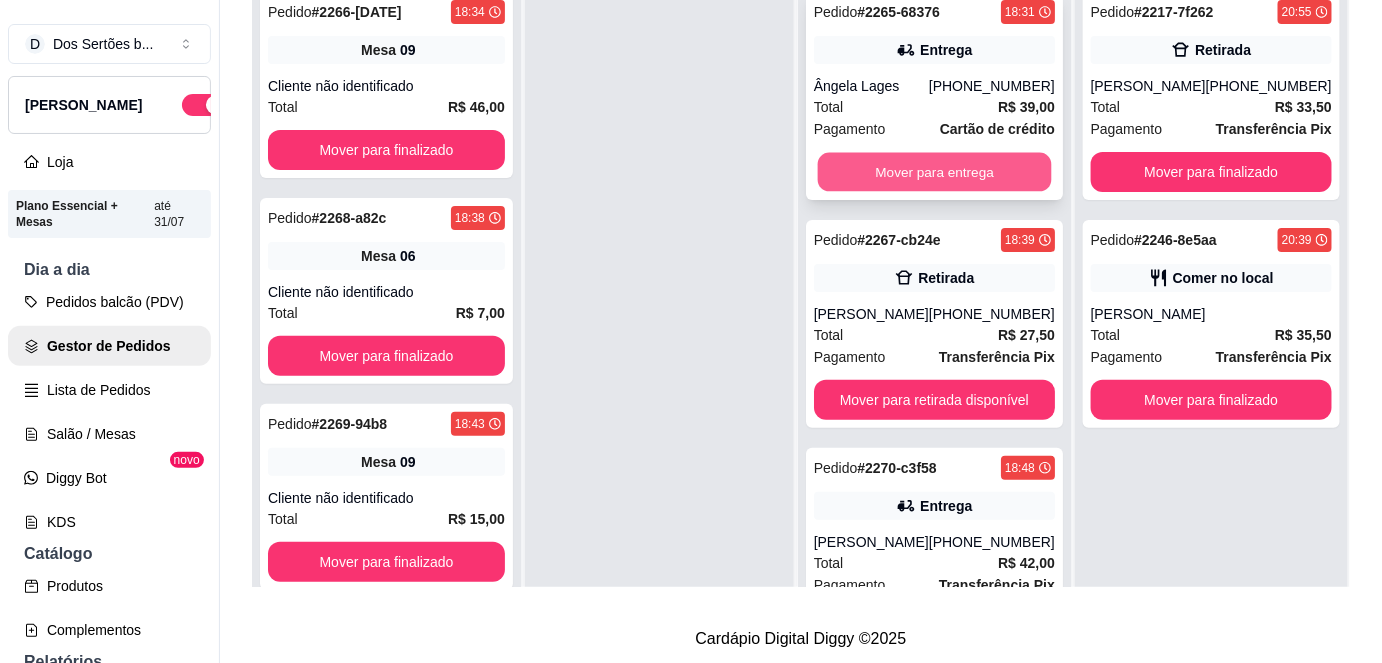 click on "Mover para entrega" at bounding box center [934, 172] 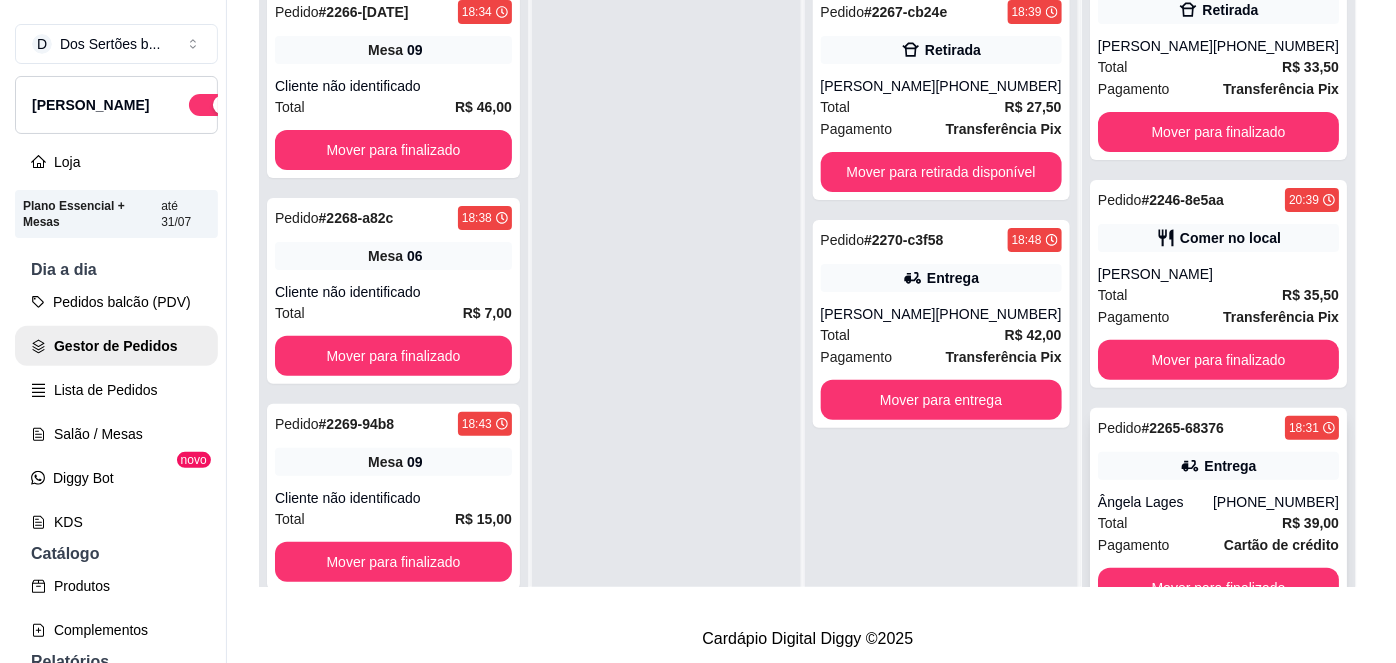 scroll, scrollTop: 40, scrollLeft: 0, axis: vertical 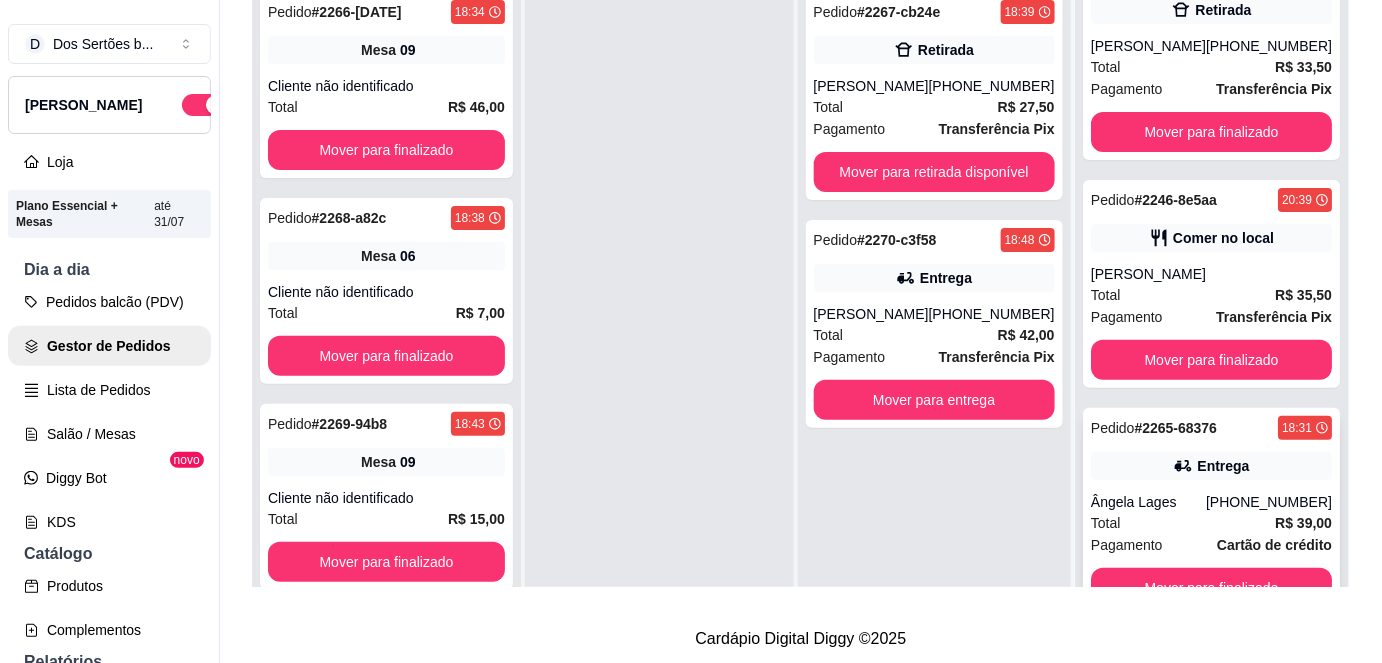 click on "Entrega" at bounding box center (1223, 466) 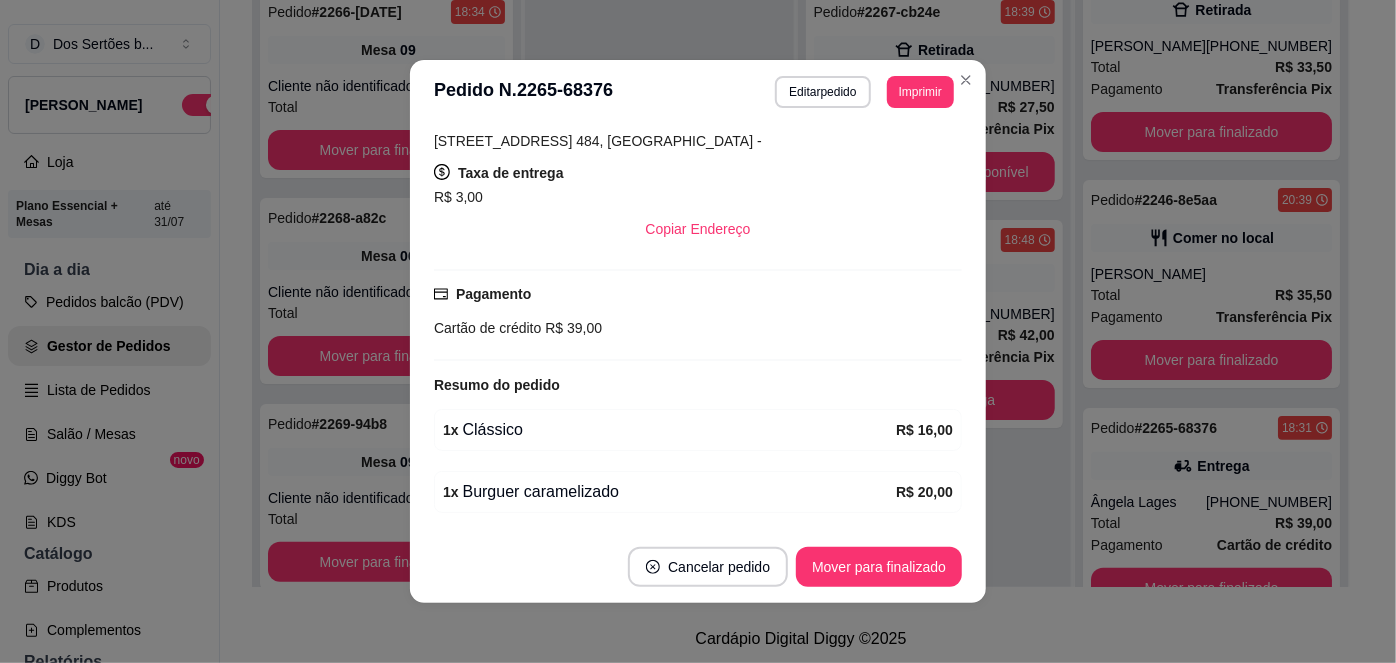 scroll, scrollTop: 383, scrollLeft: 0, axis: vertical 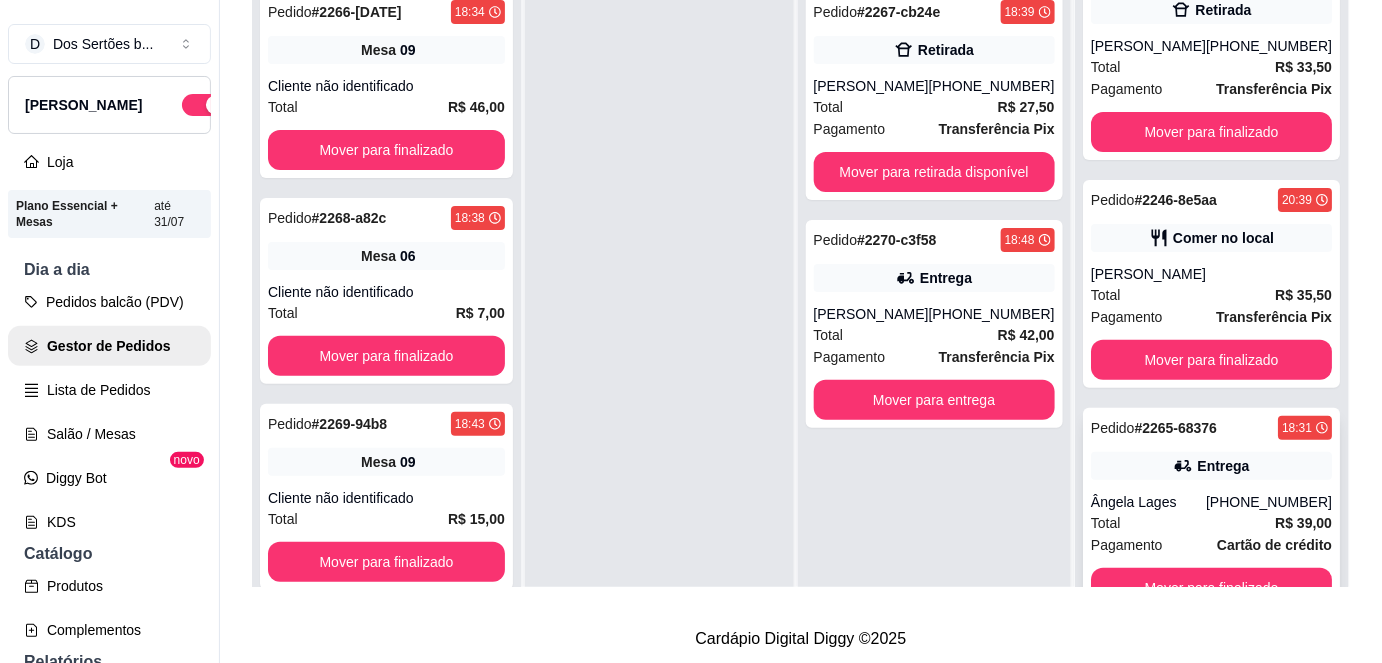 click on "Entrega" at bounding box center [1211, 466] 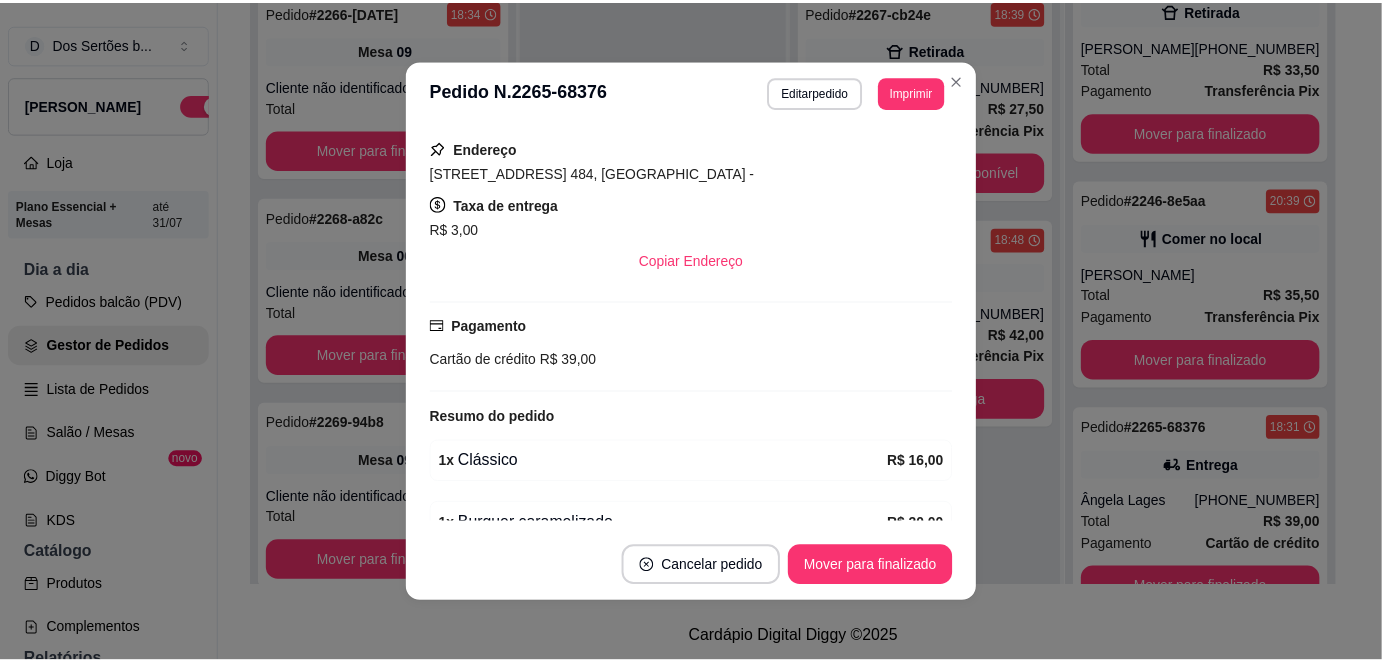 scroll, scrollTop: 383, scrollLeft: 0, axis: vertical 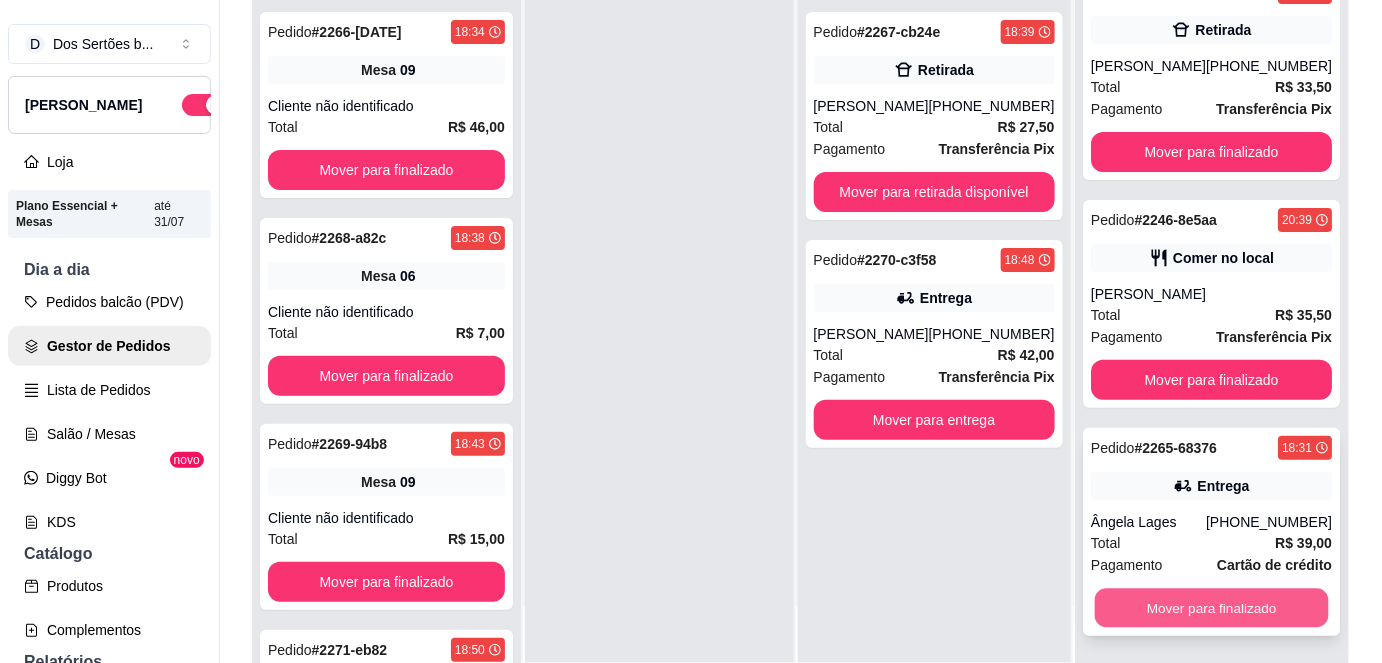click on "Mover para finalizado" at bounding box center [1211, 608] 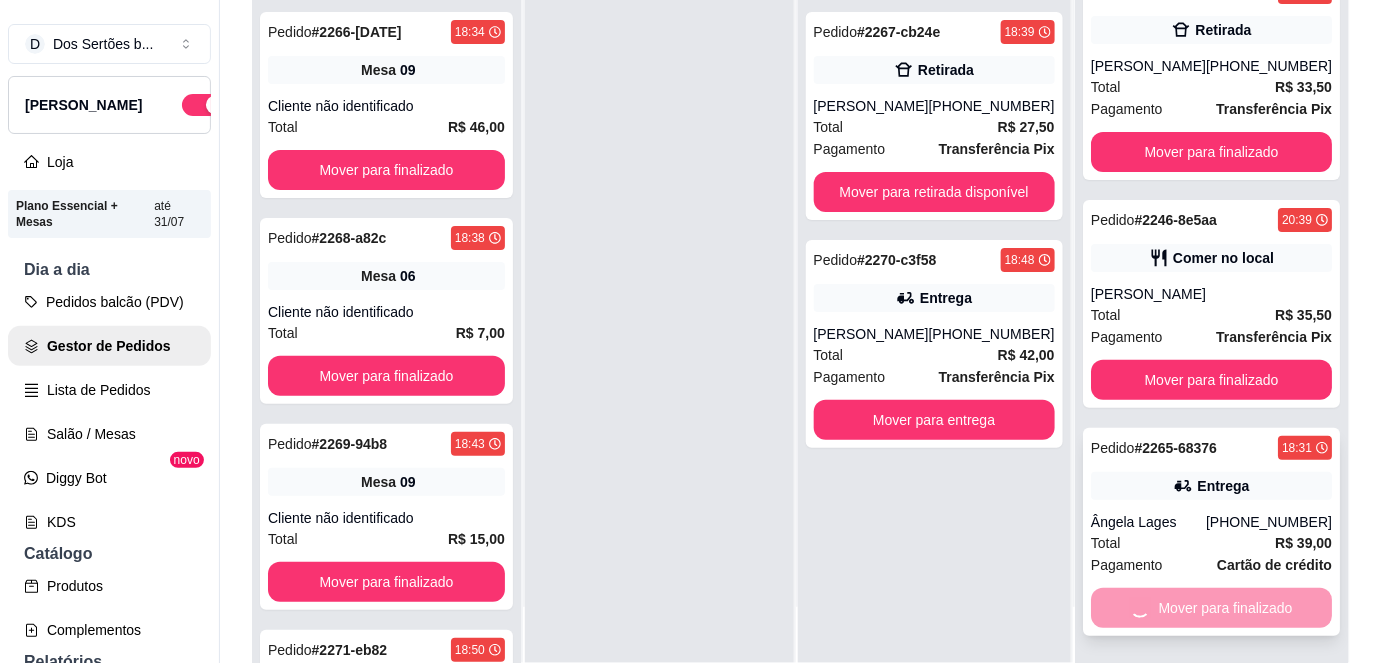 scroll, scrollTop: 0, scrollLeft: 0, axis: both 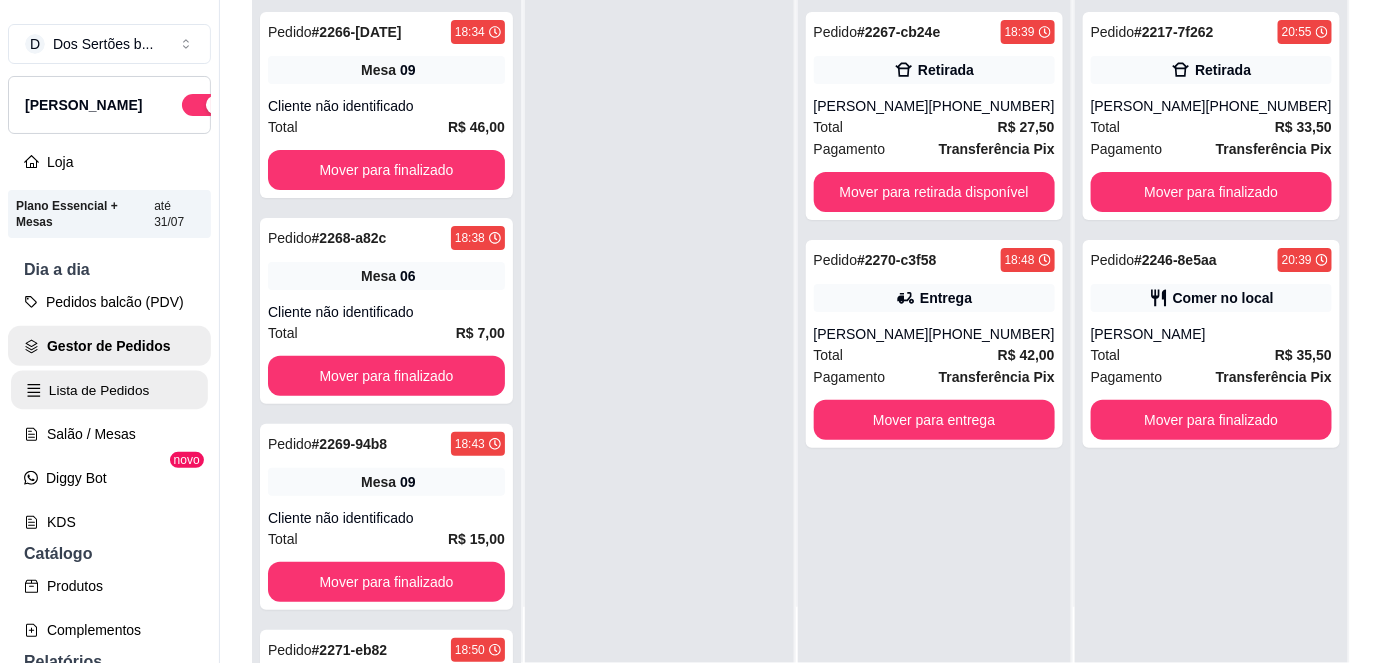 click on "Lista de Pedidos" at bounding box center (109, 390) 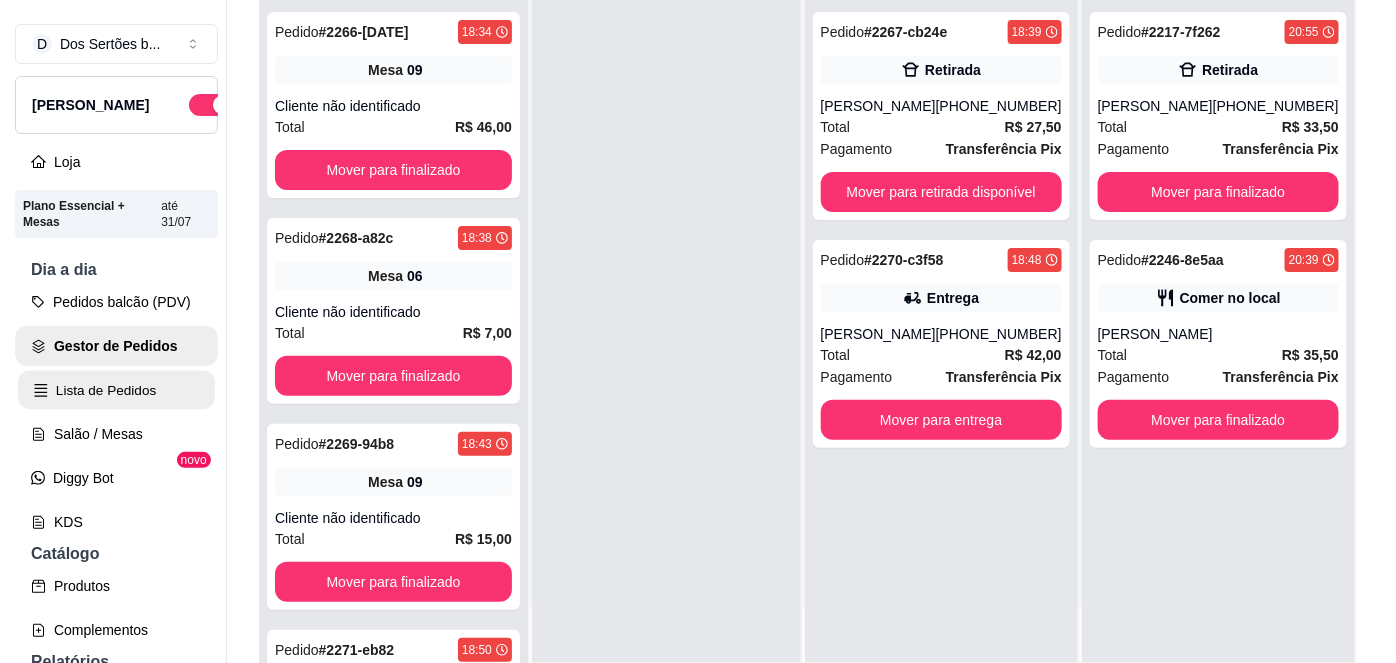 scroll, scrollTop: 0, scrollLeft: 0, axis: both 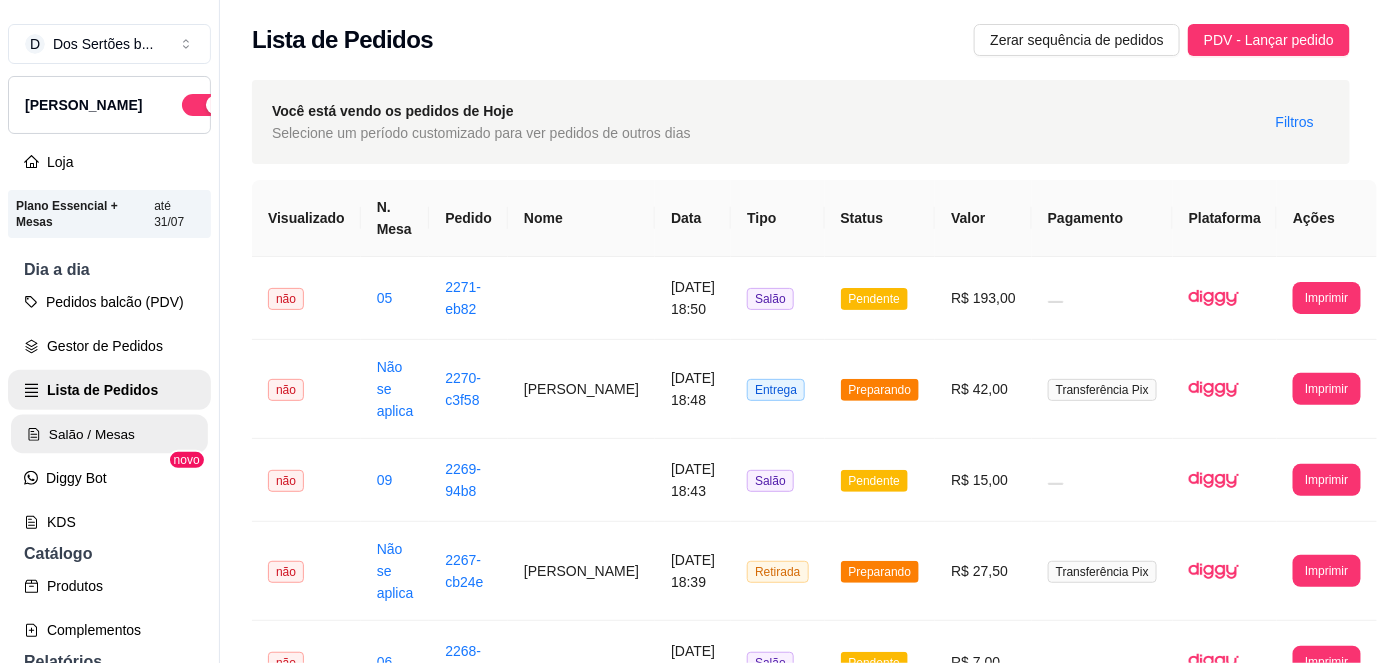 click on "Salão / Mesas" at bounding box center (109, 434) 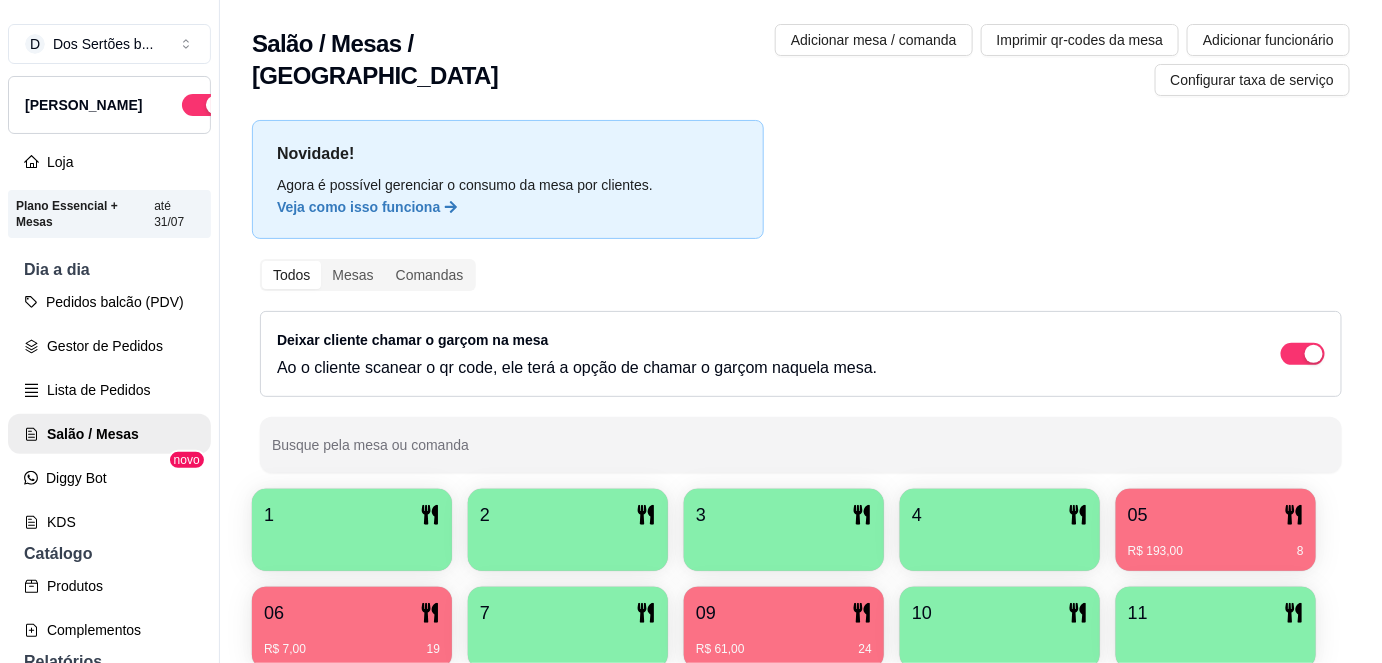click on "10" at bounding box center (1000, 613) 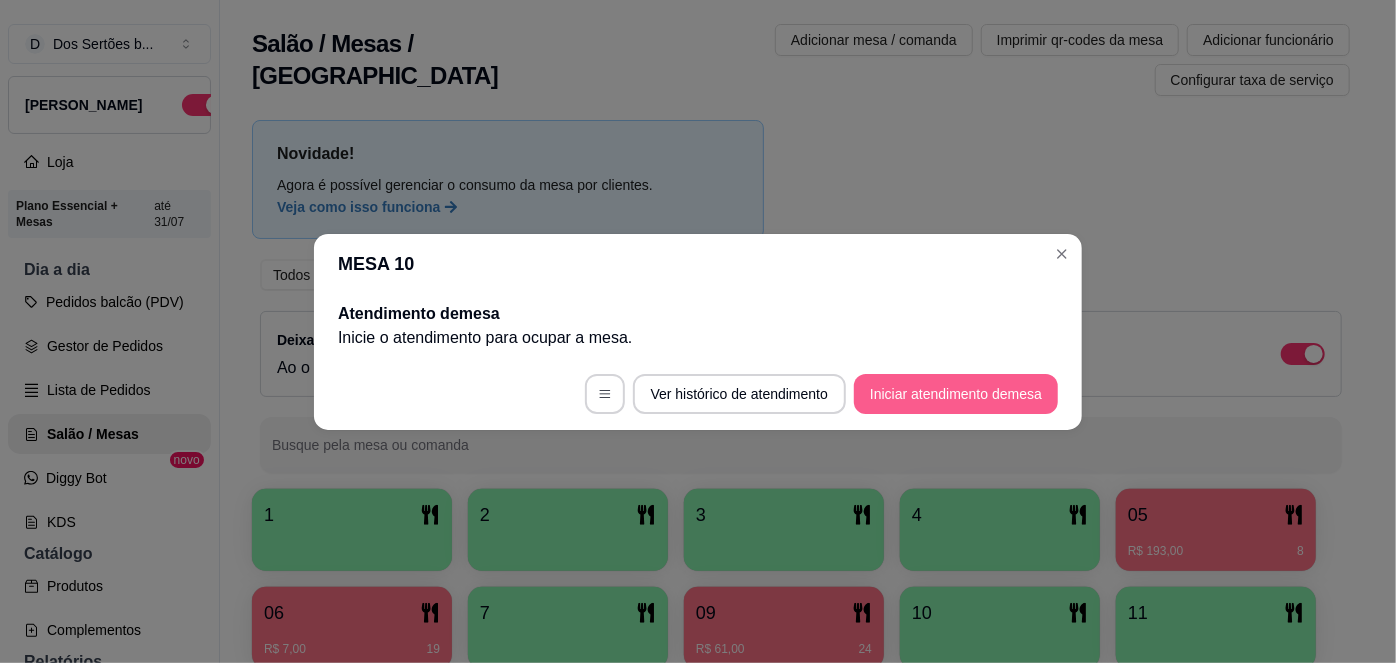 click on "Iniciar atendimento de  mesa" at bounding box center (956, 394) 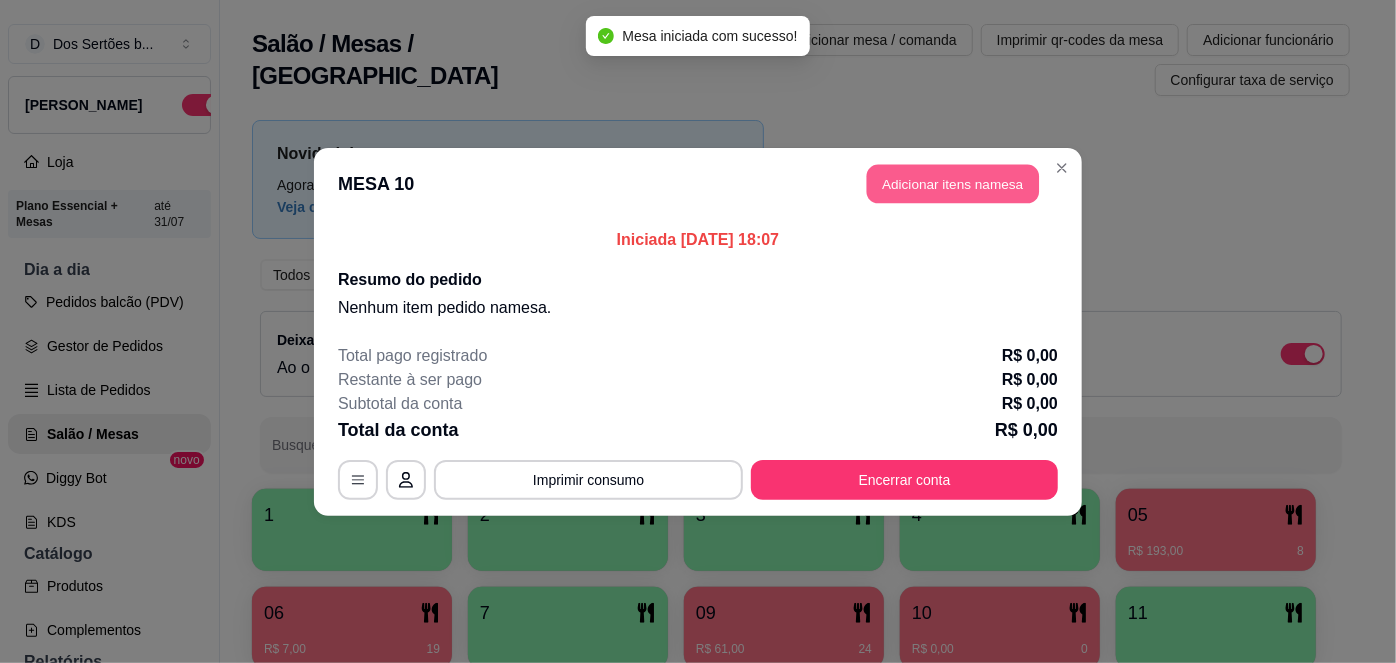 click on "Adicionar itens na  mesa" at bounding box center [953, 183] 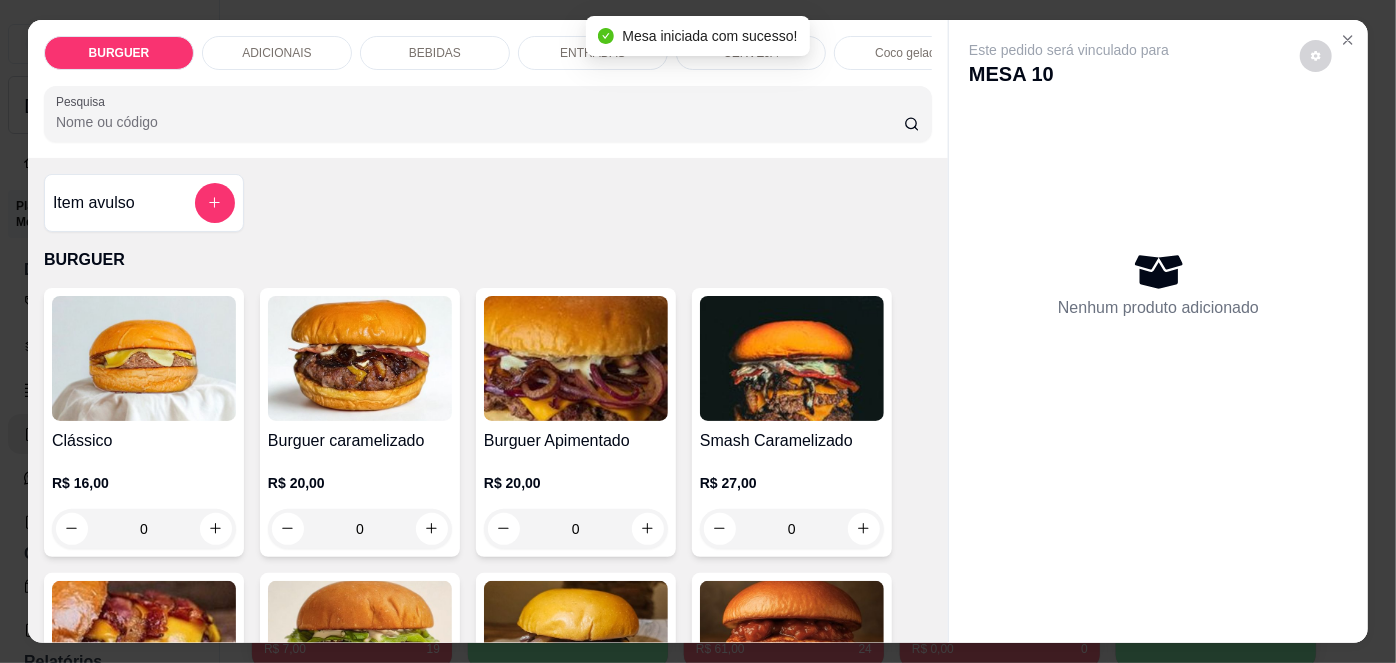 scroll, scrollTop: 134, scrollLeft: 0, axis: vertical 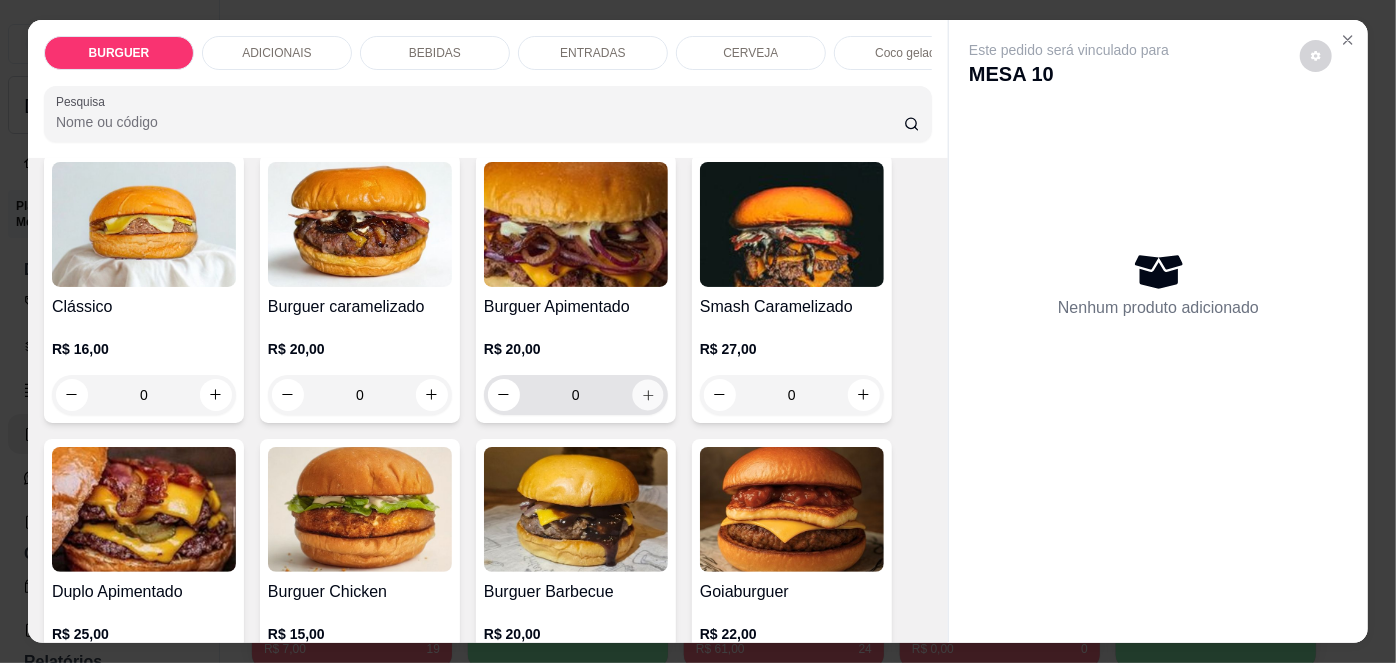 click 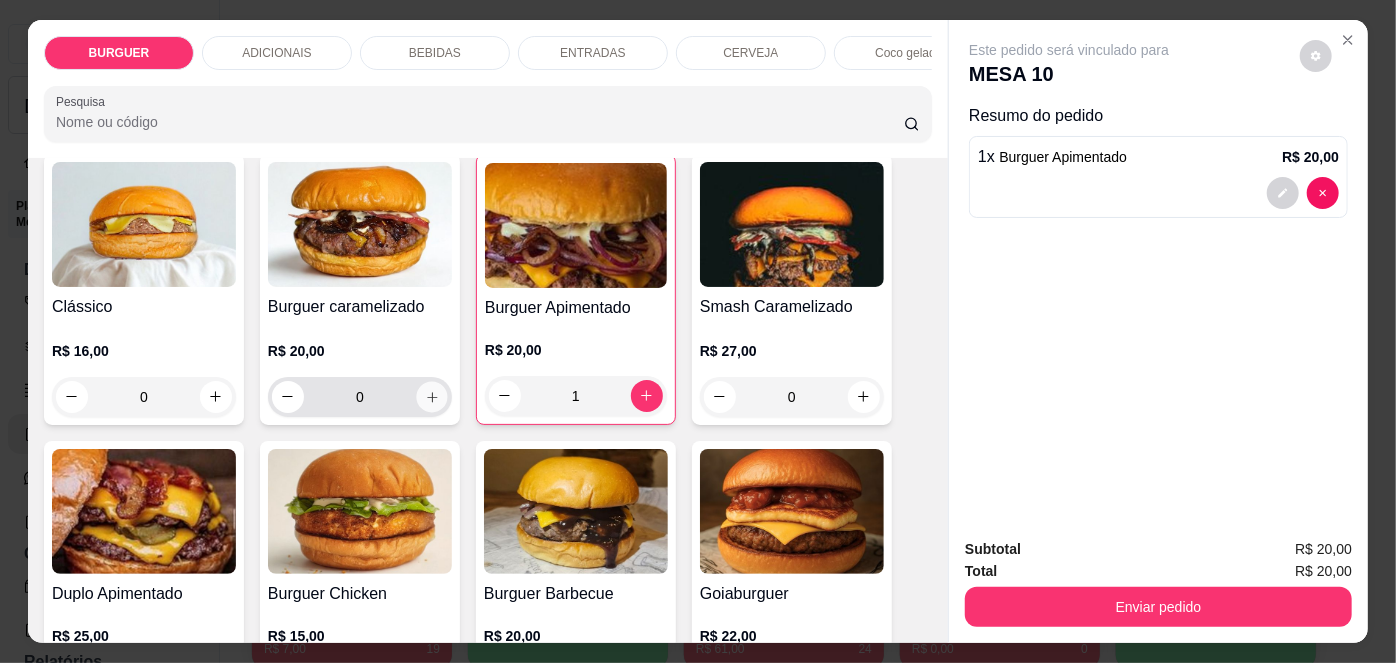 click 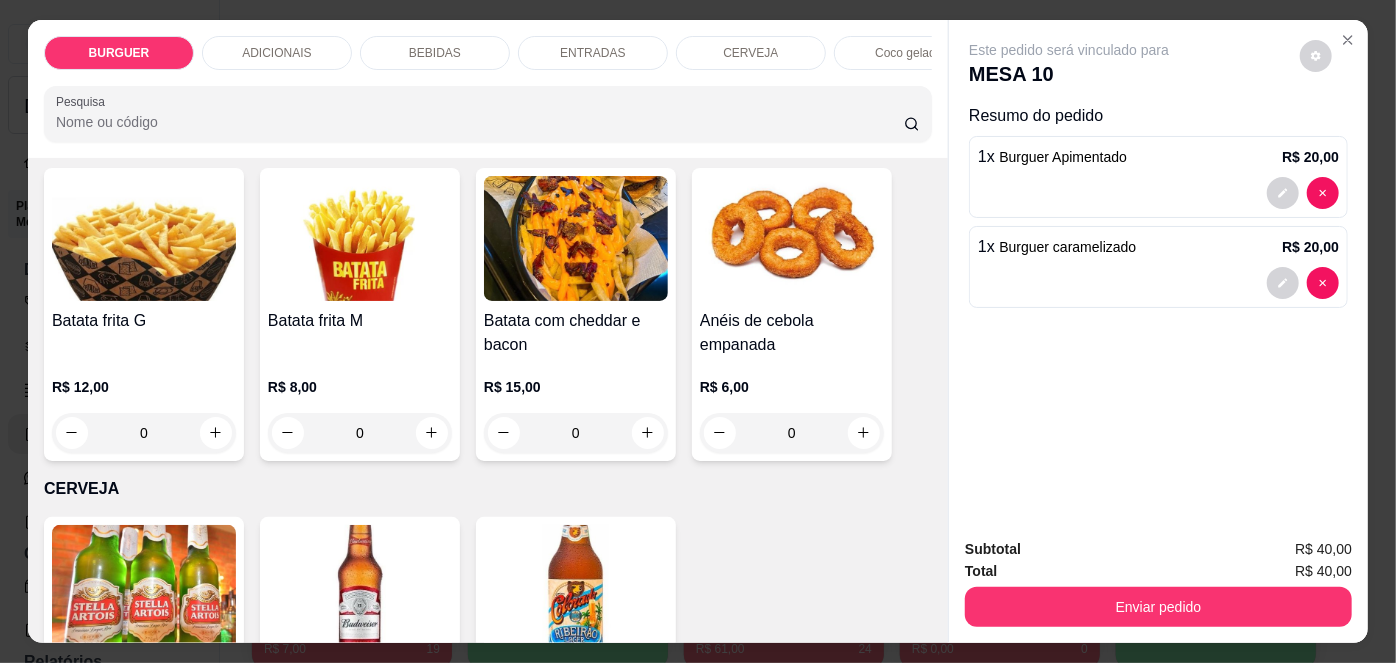 scroll, scrollTop: 2828, scrollLeft: 0, axis: vertical 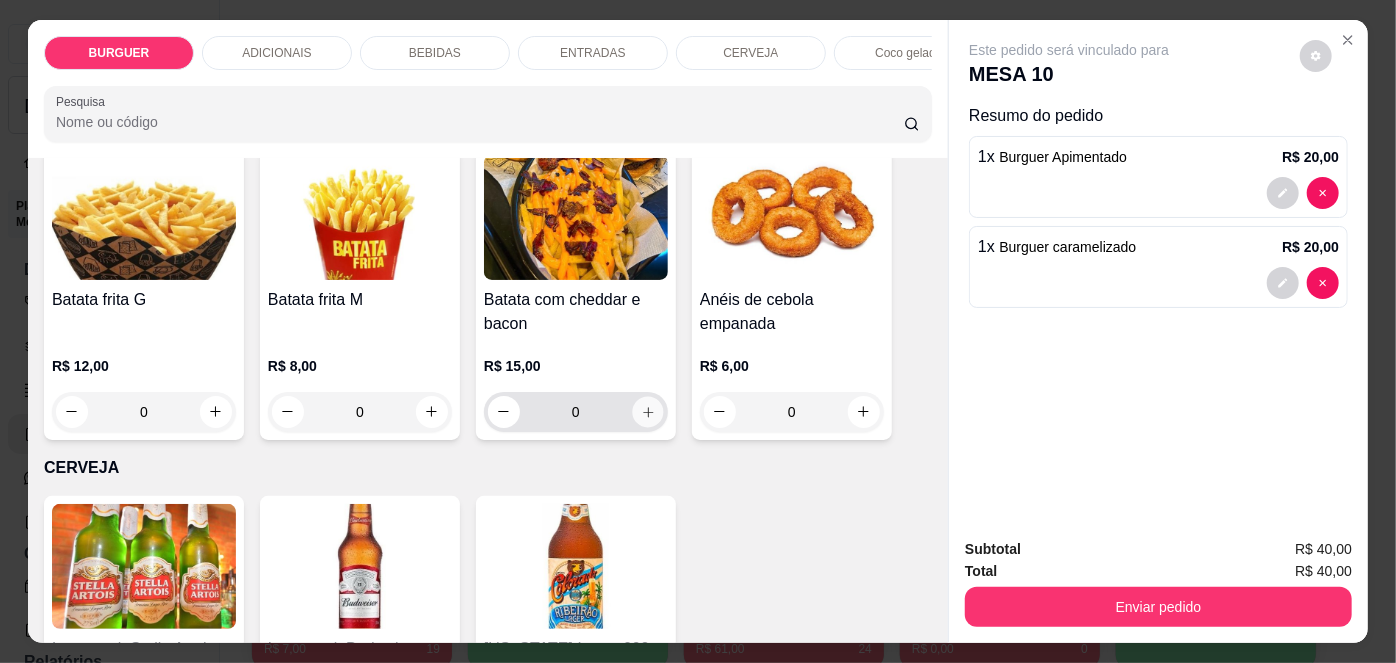 click 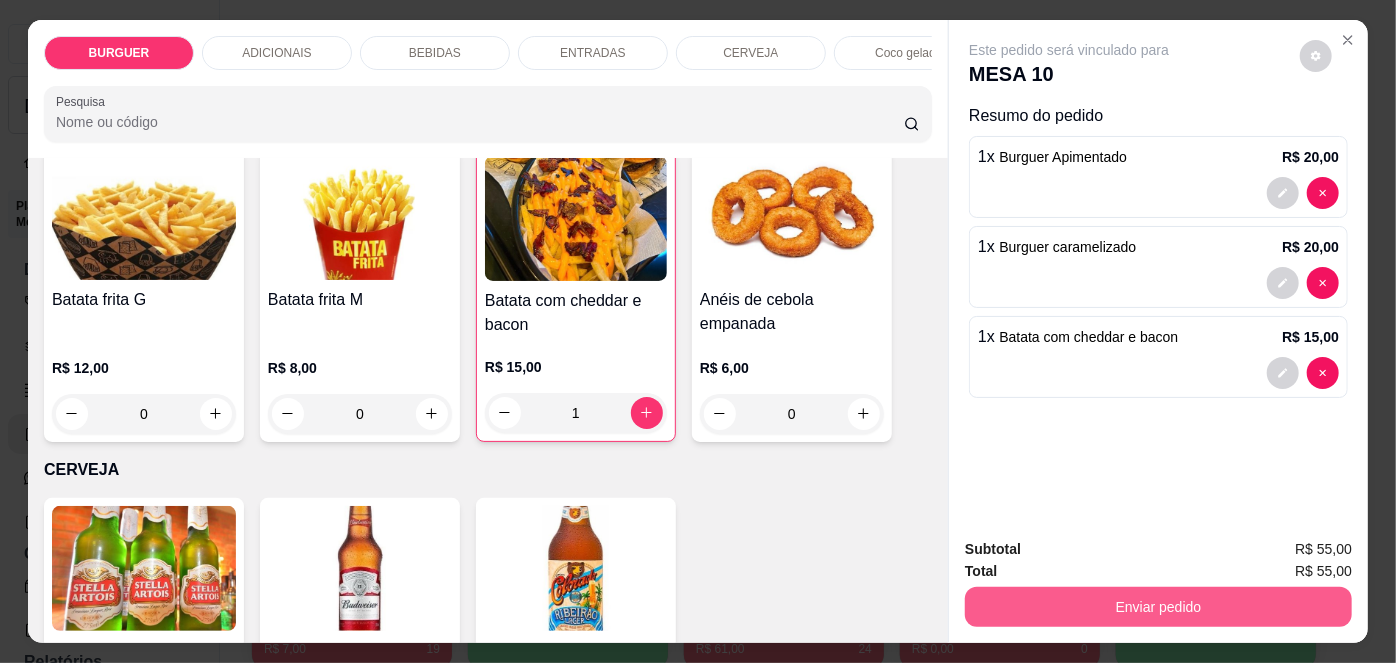 click on "Enviar pedido" at bounding box center [1158, 607] 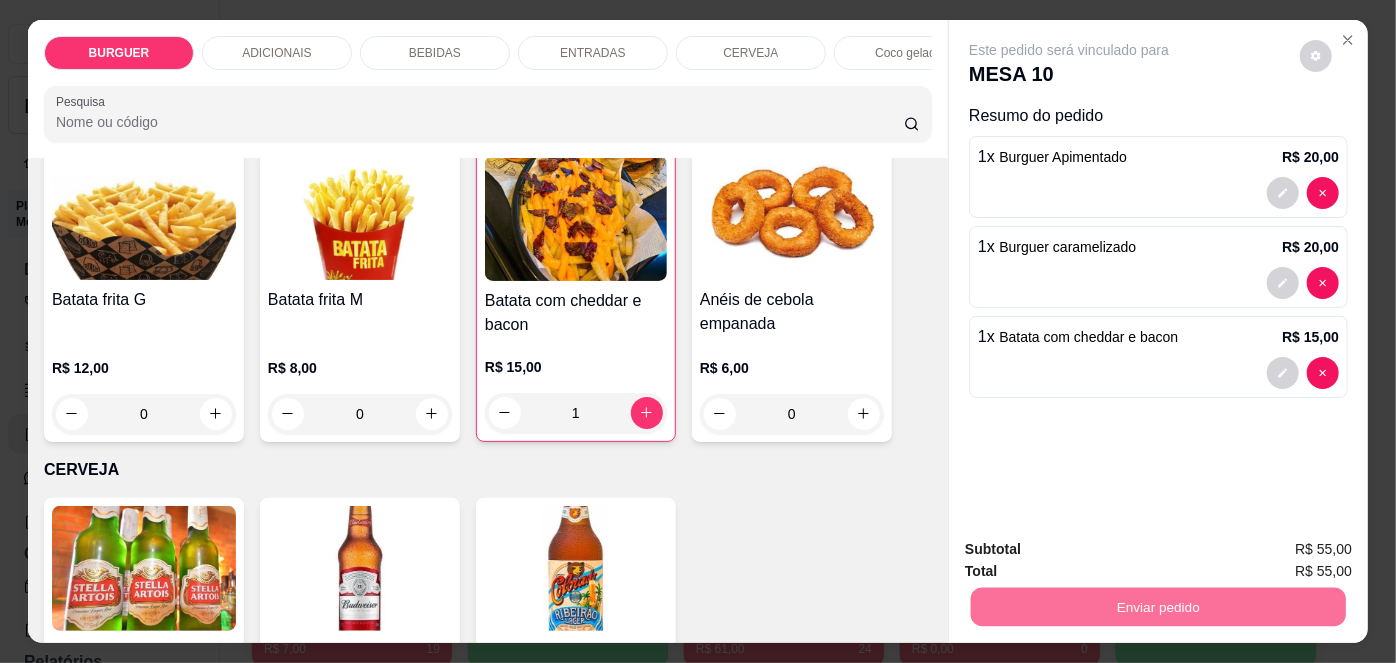 click on "Não registrar e enviar pedido" at bounding box center (1093, 551) 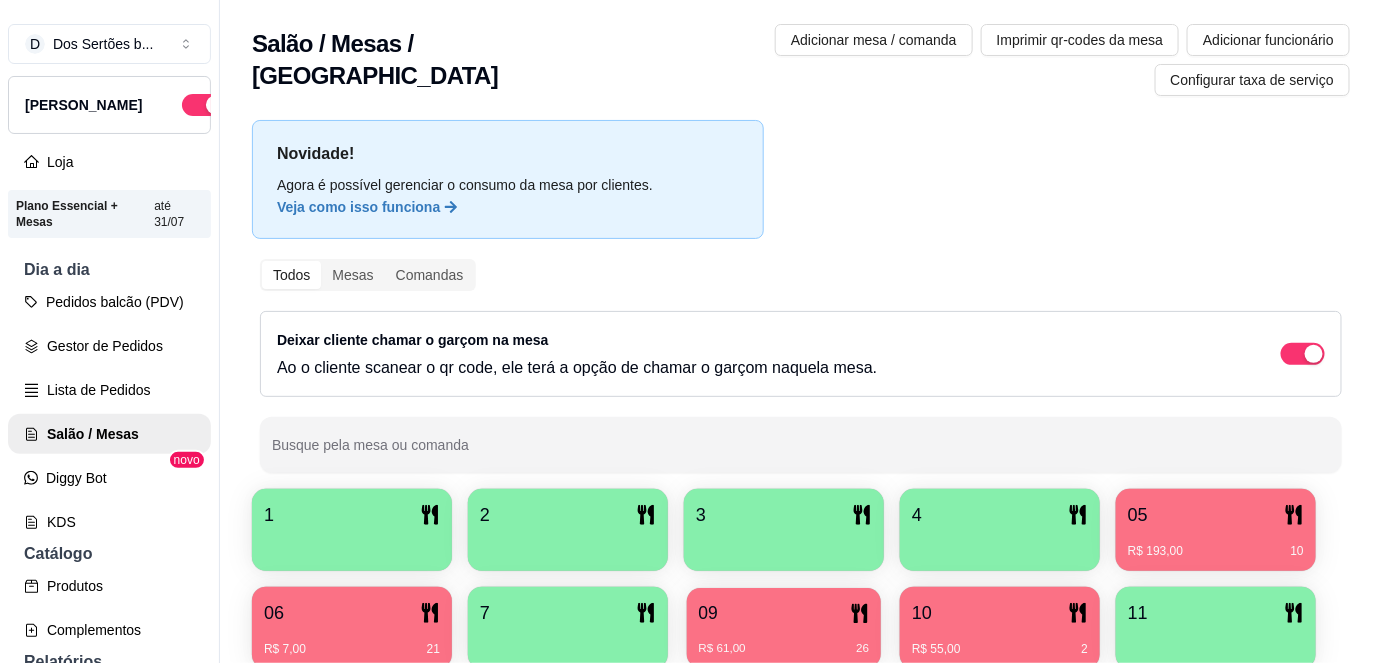 click on "09" at bounding box center [784, 613] 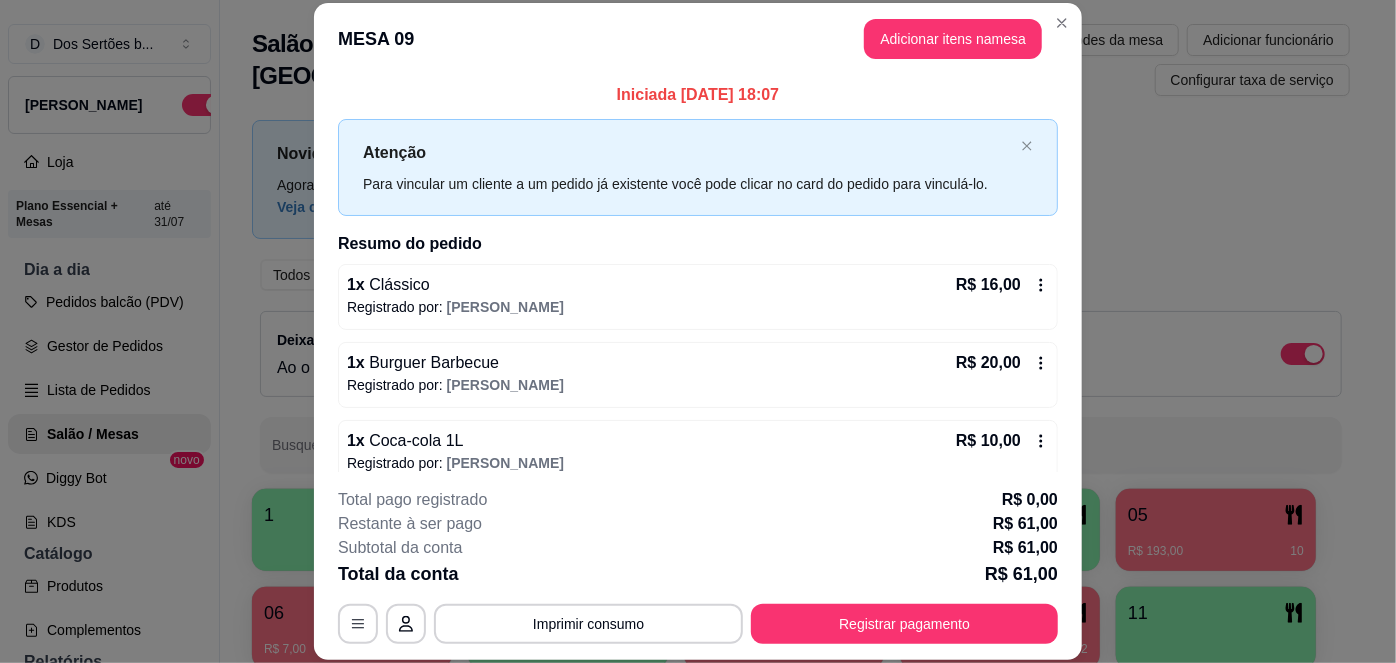 scroll, scrollTop: 97, scrollLeft: 0, axis: vertical 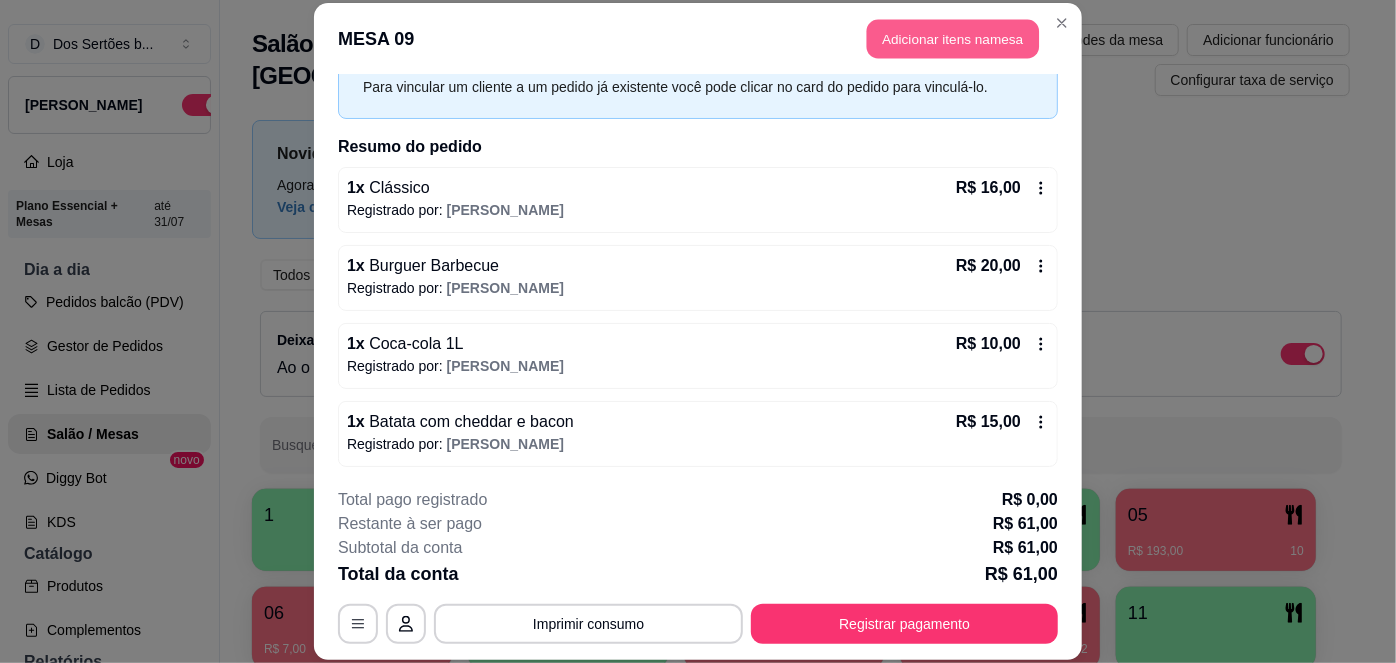 click on "Adicionar itens na  mesa" at bounding box center [953, 39] 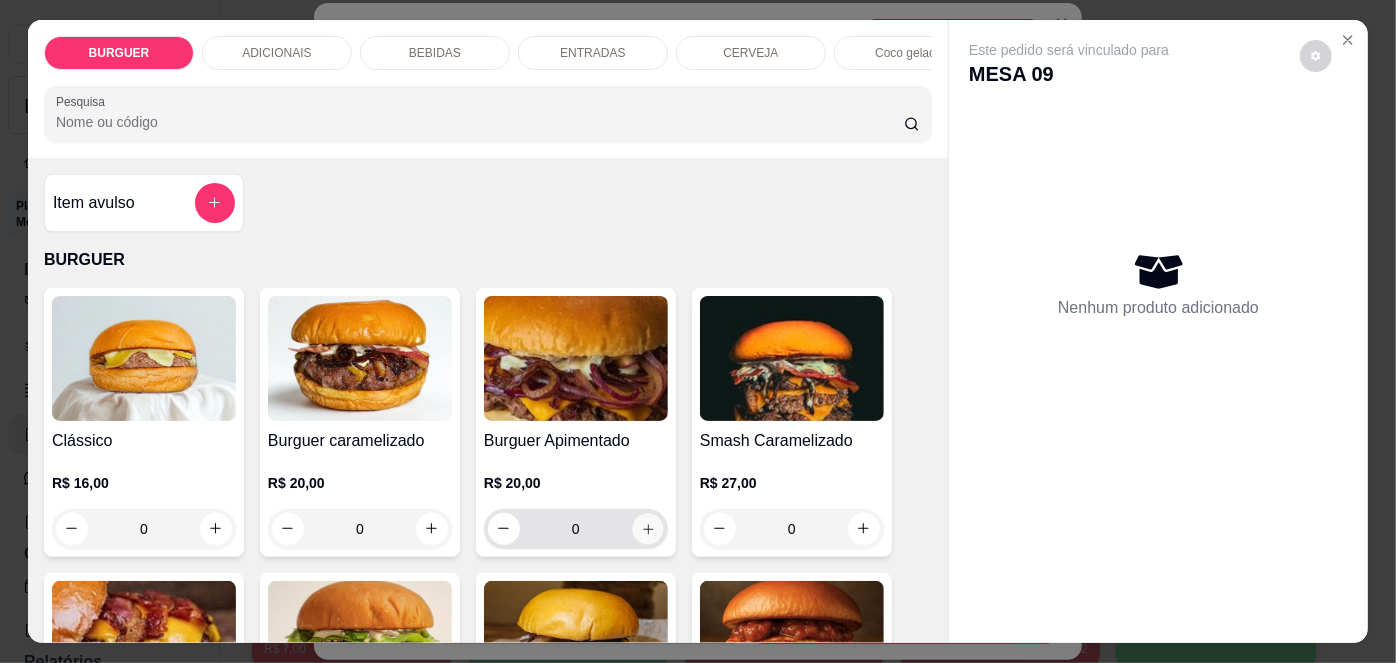 click 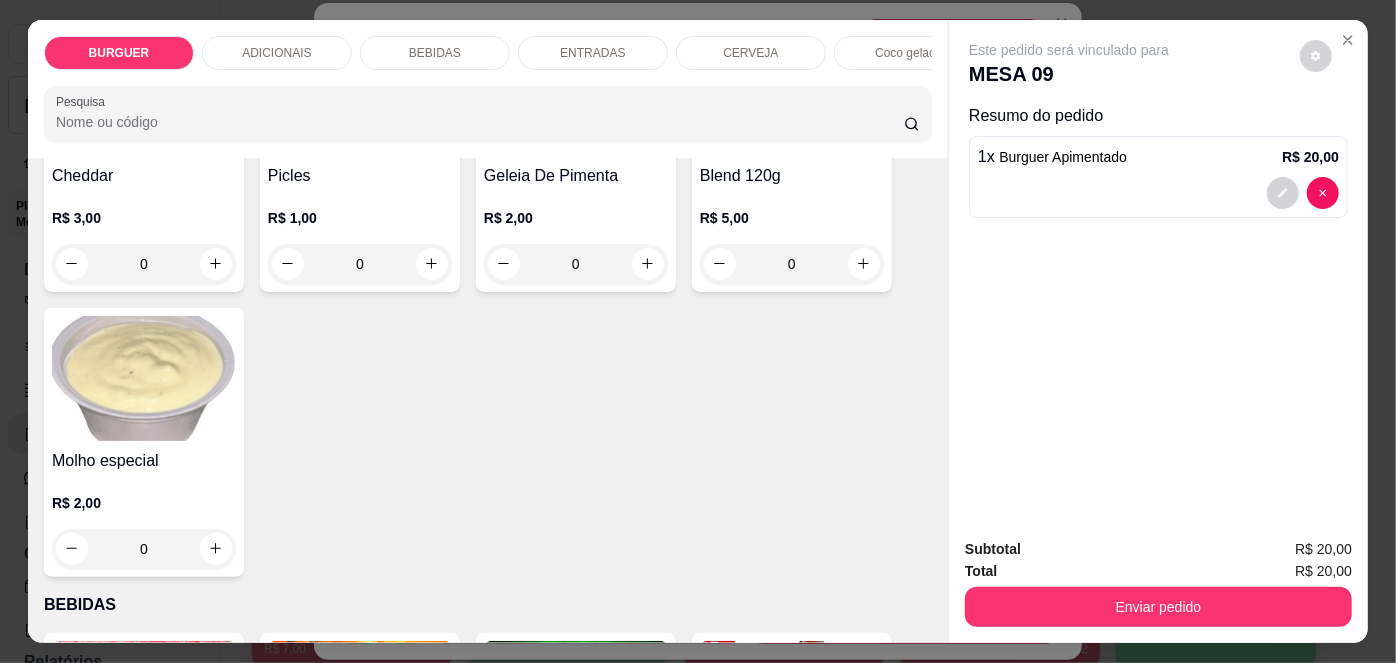 scroll, scrollTop: 1245, scrollLeft: 0, axis: vertical 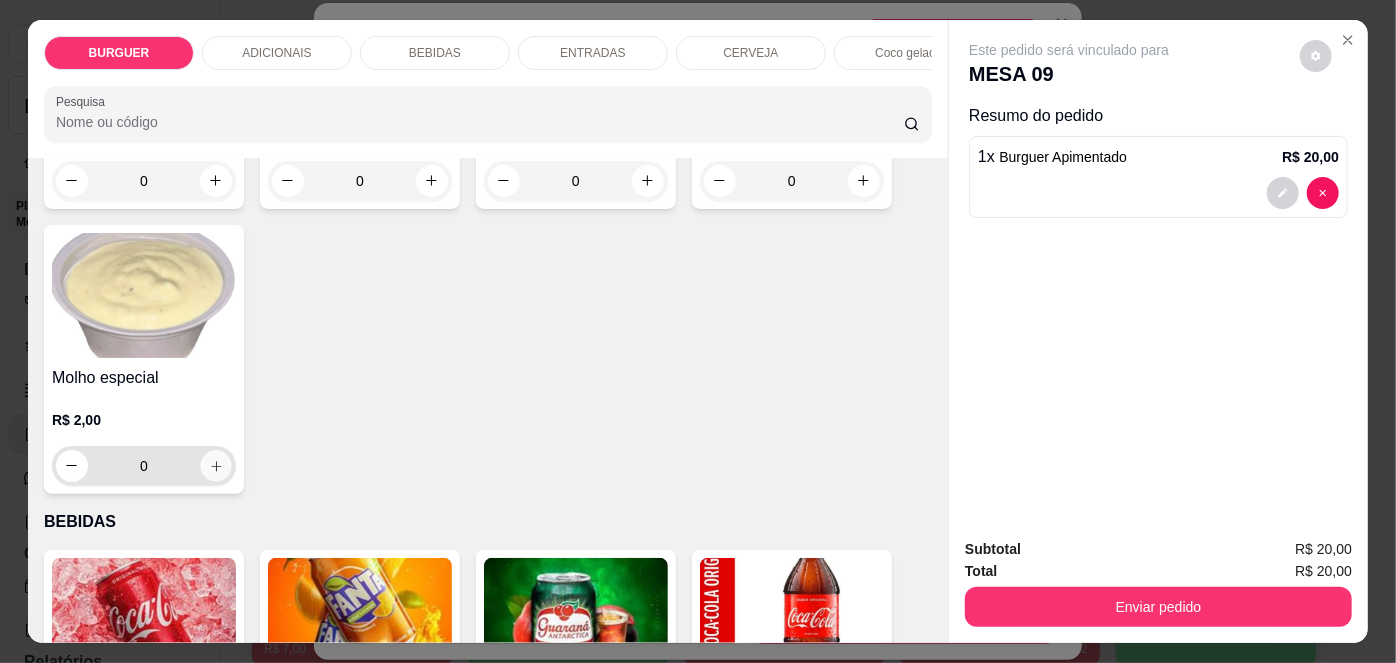 click 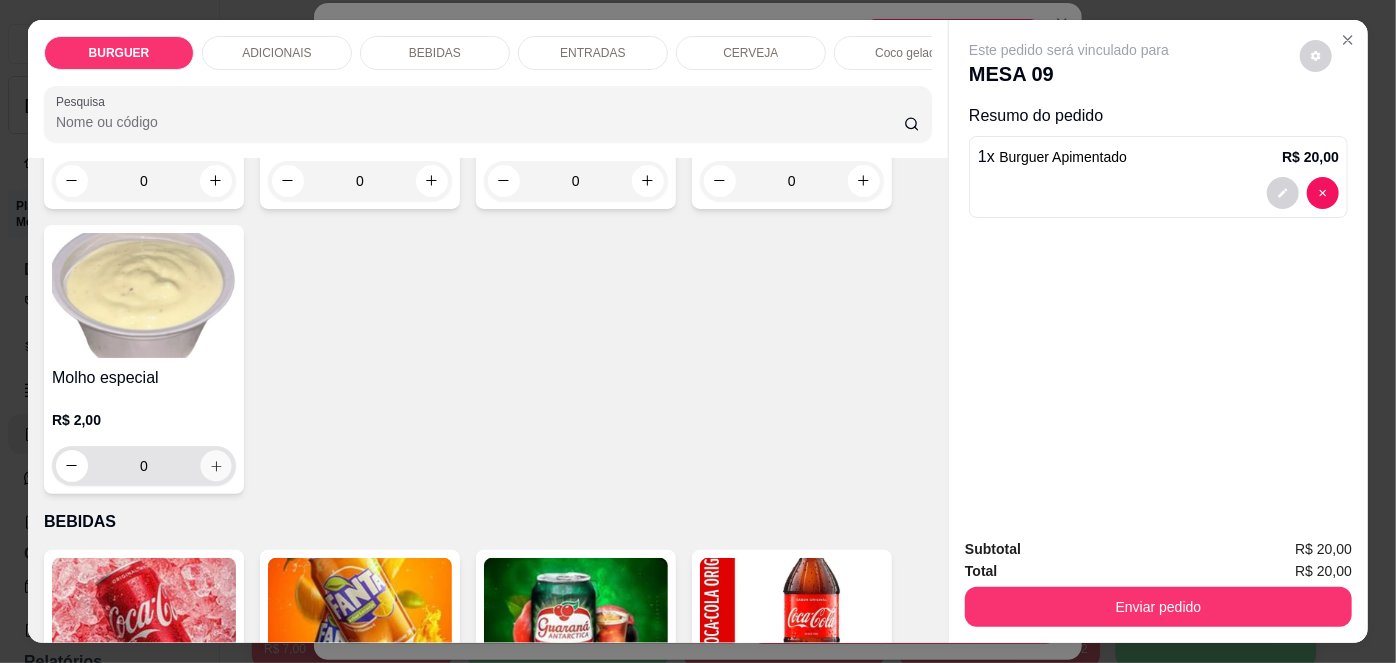type on "1" 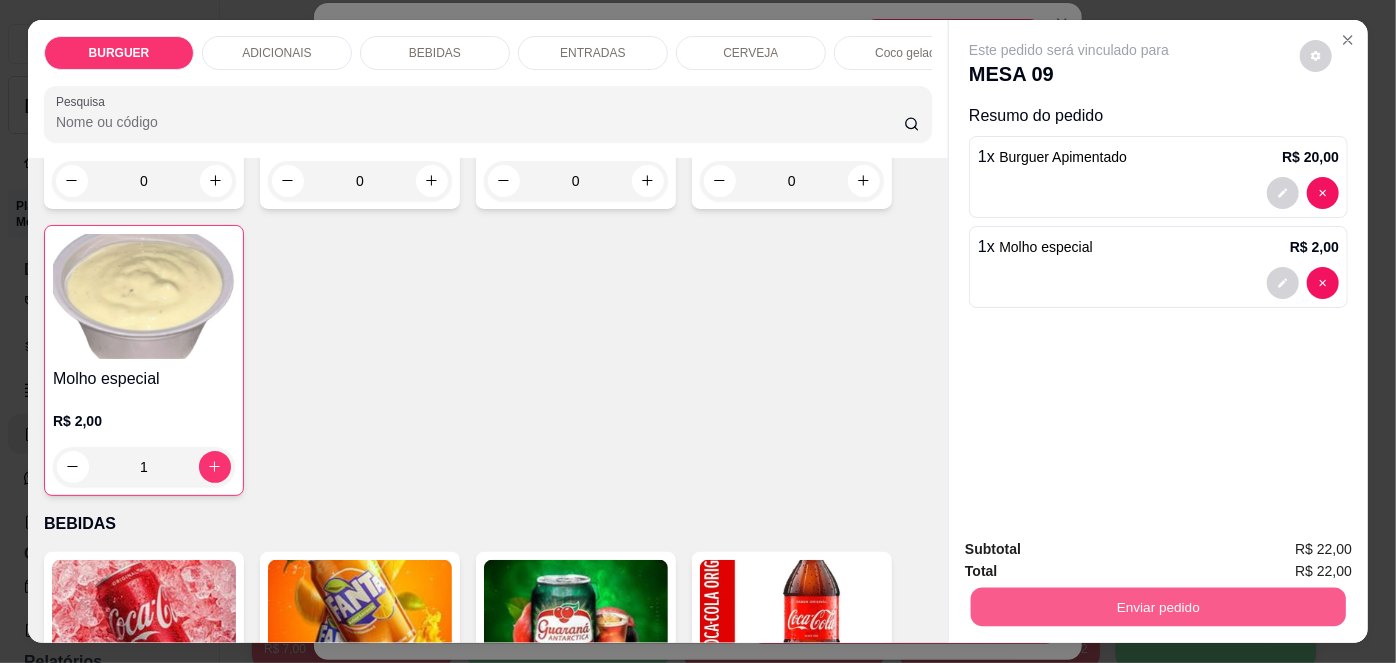 click on "Enviar pedido" at bounding box center (1158, 607) 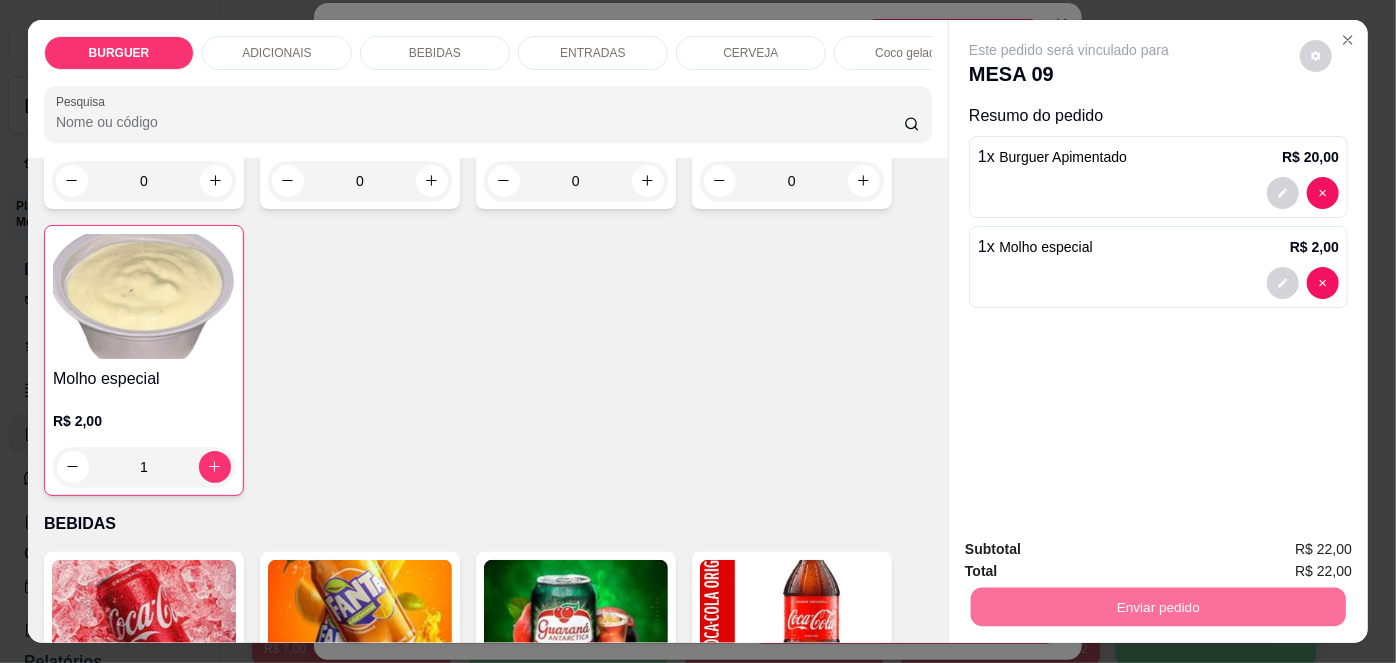 click on "Não registrar e enviar pedido" at bounding box center (1093, 551) 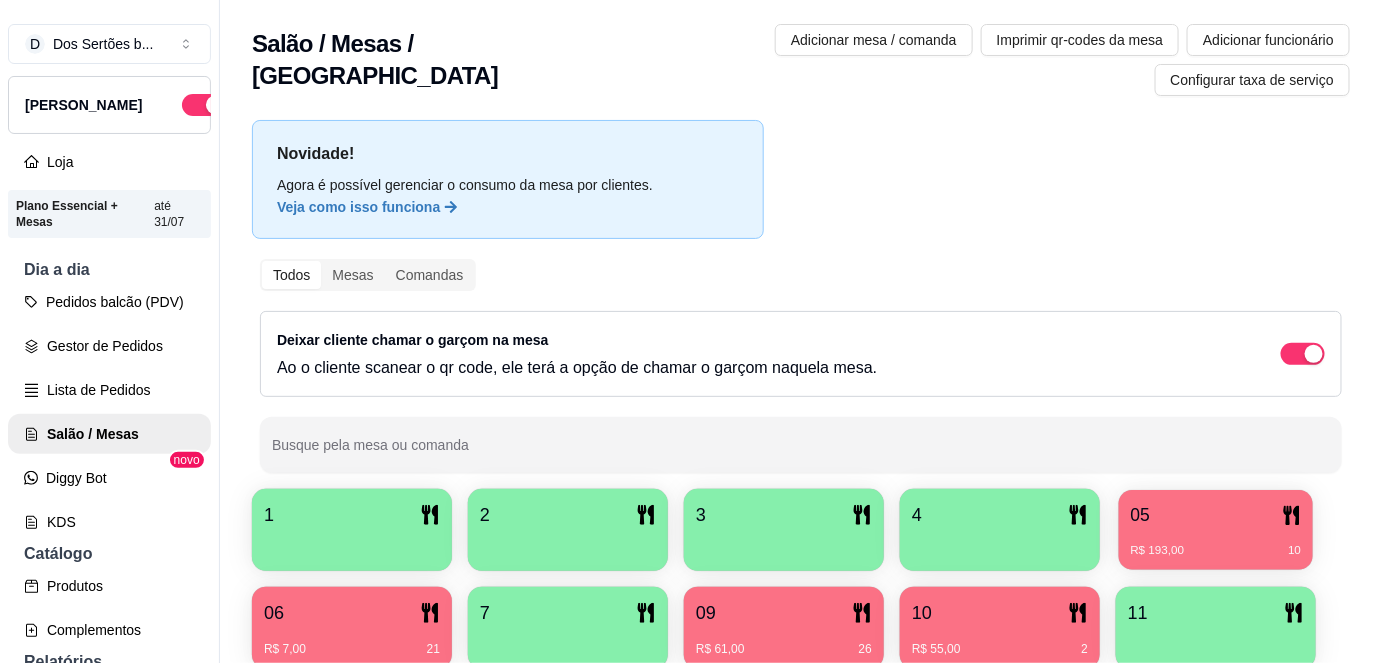 click on "R$ 193,00 10" at bounding box center (1216, 543) 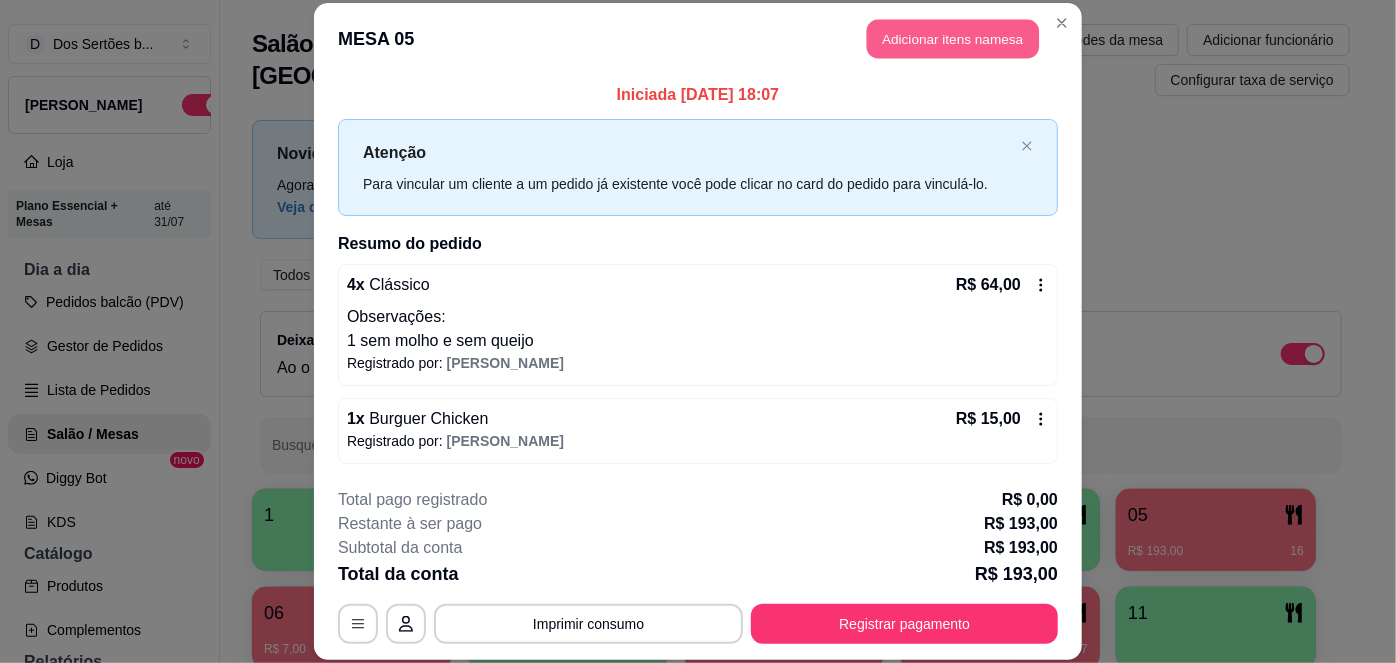 click on "Adicionar itens na  mesa" at bounding box center (953, 39) 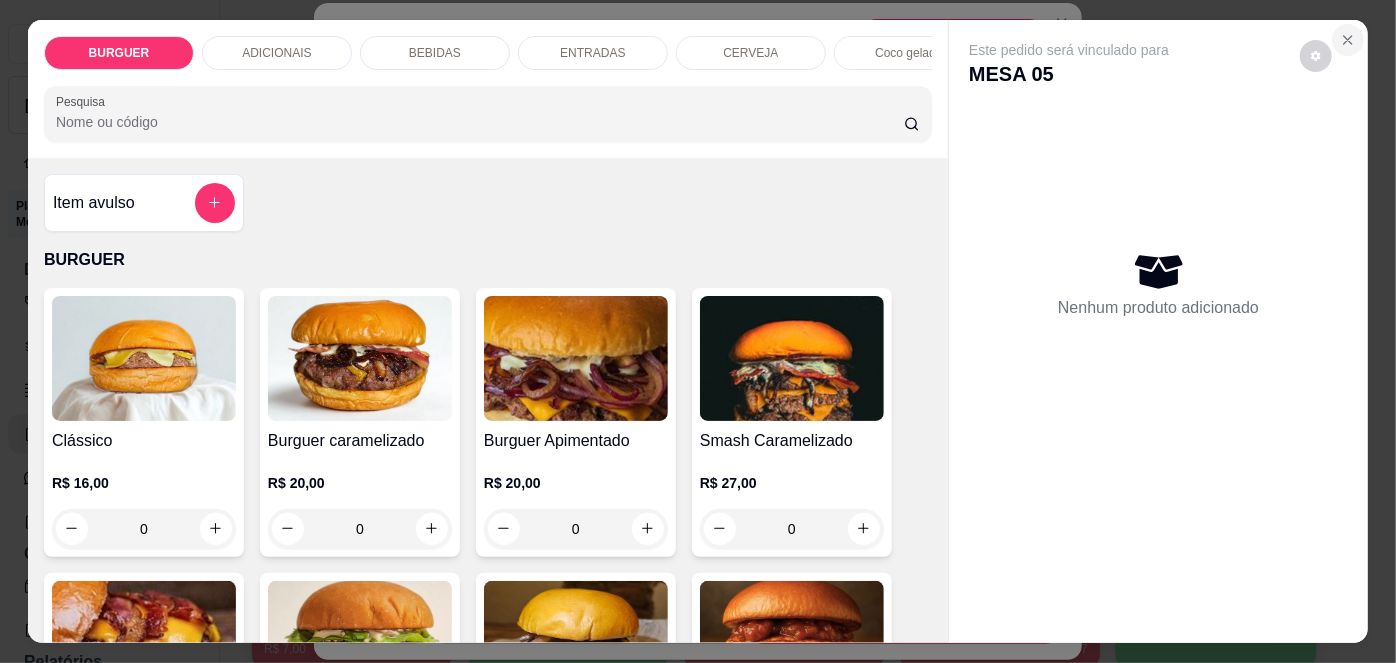 click 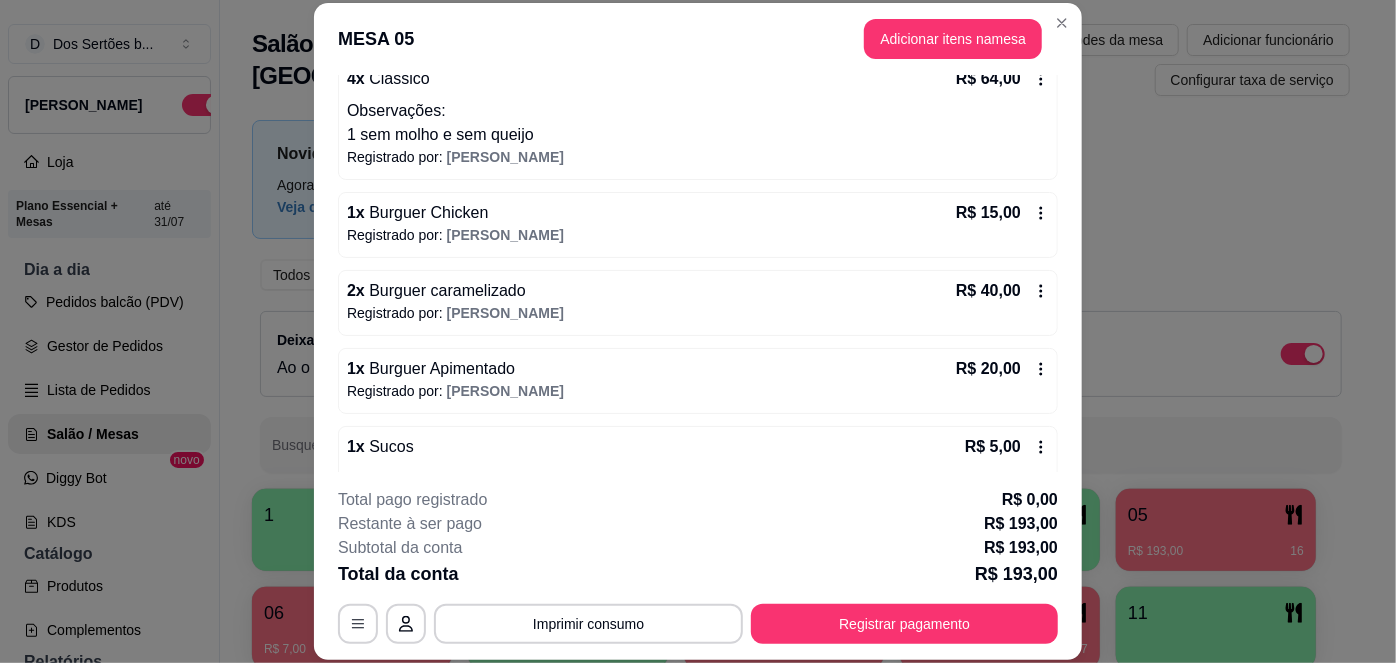 scroll, scrollTop: 207, scrollLeft: 0, axis: vertical 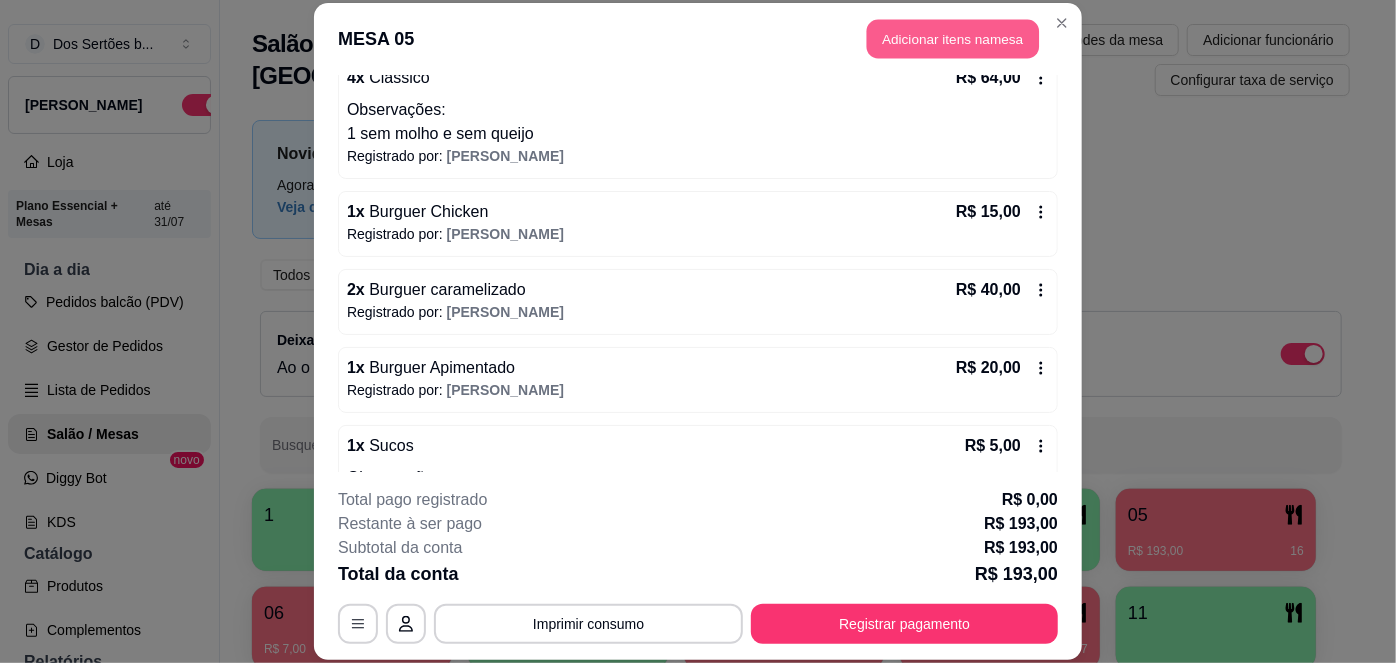 click on "Adicionar itens na  mesa" at bounding box center [953, 39] 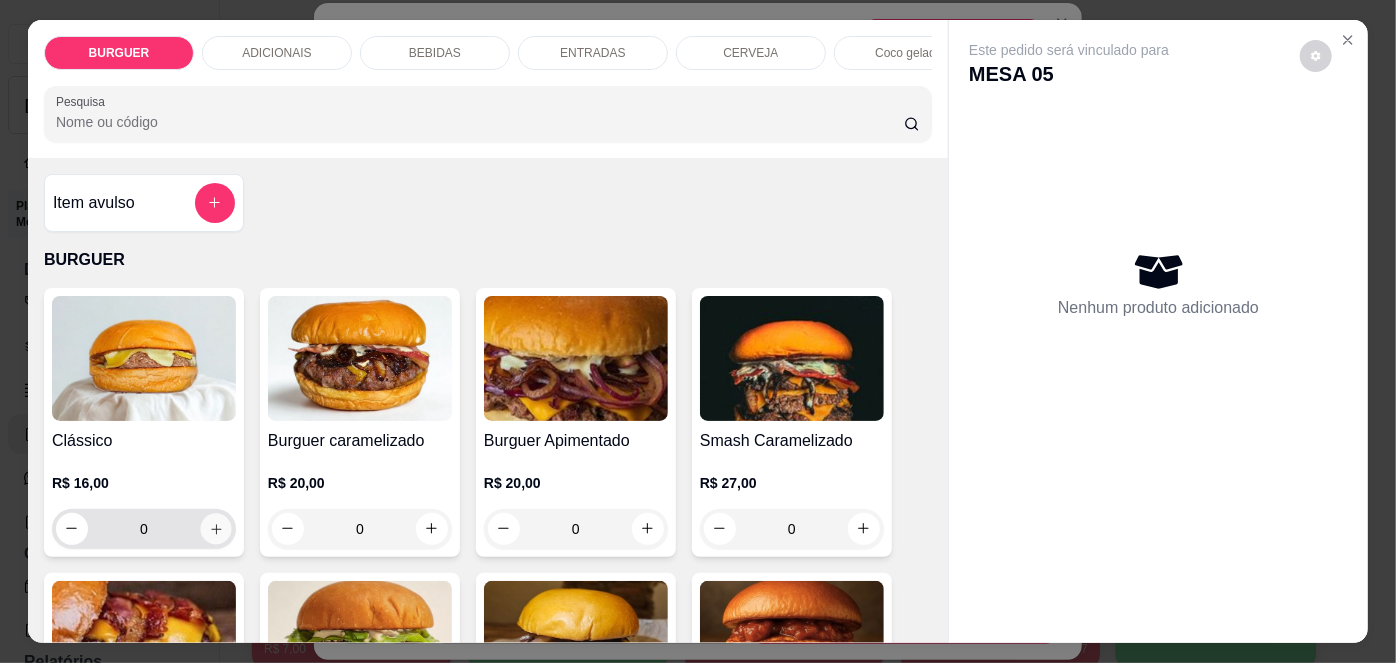 click 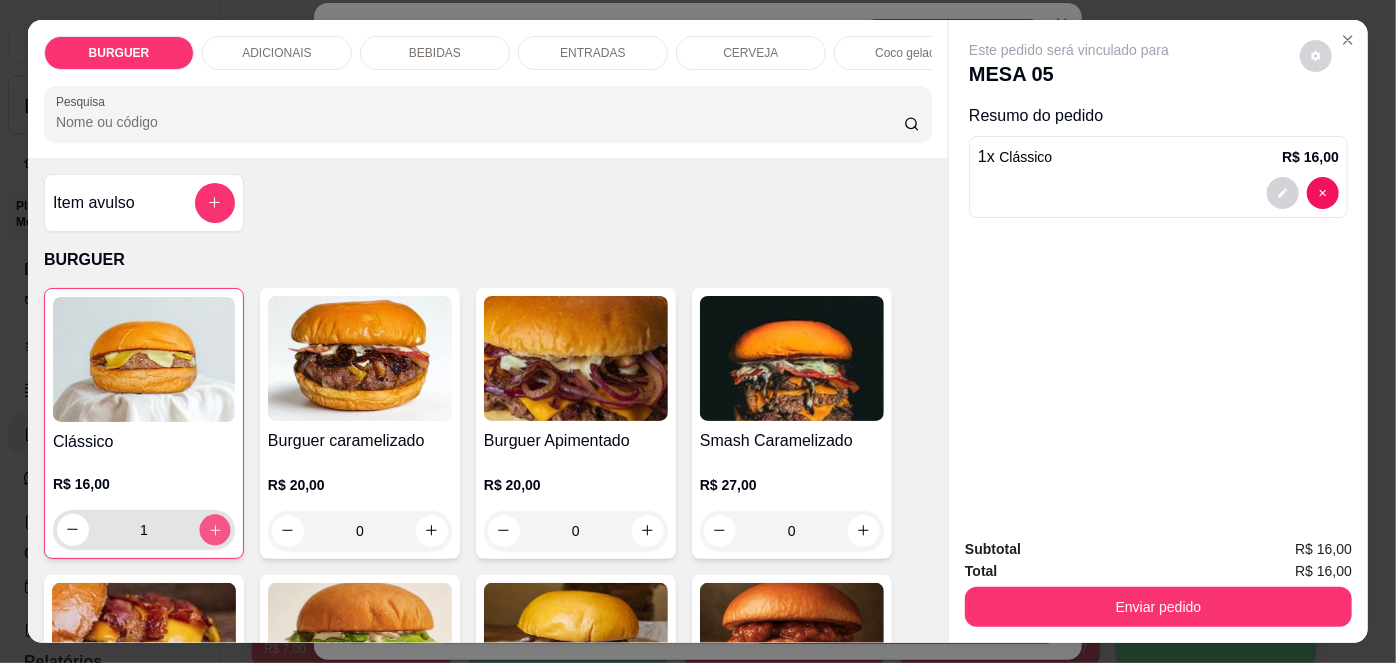 click 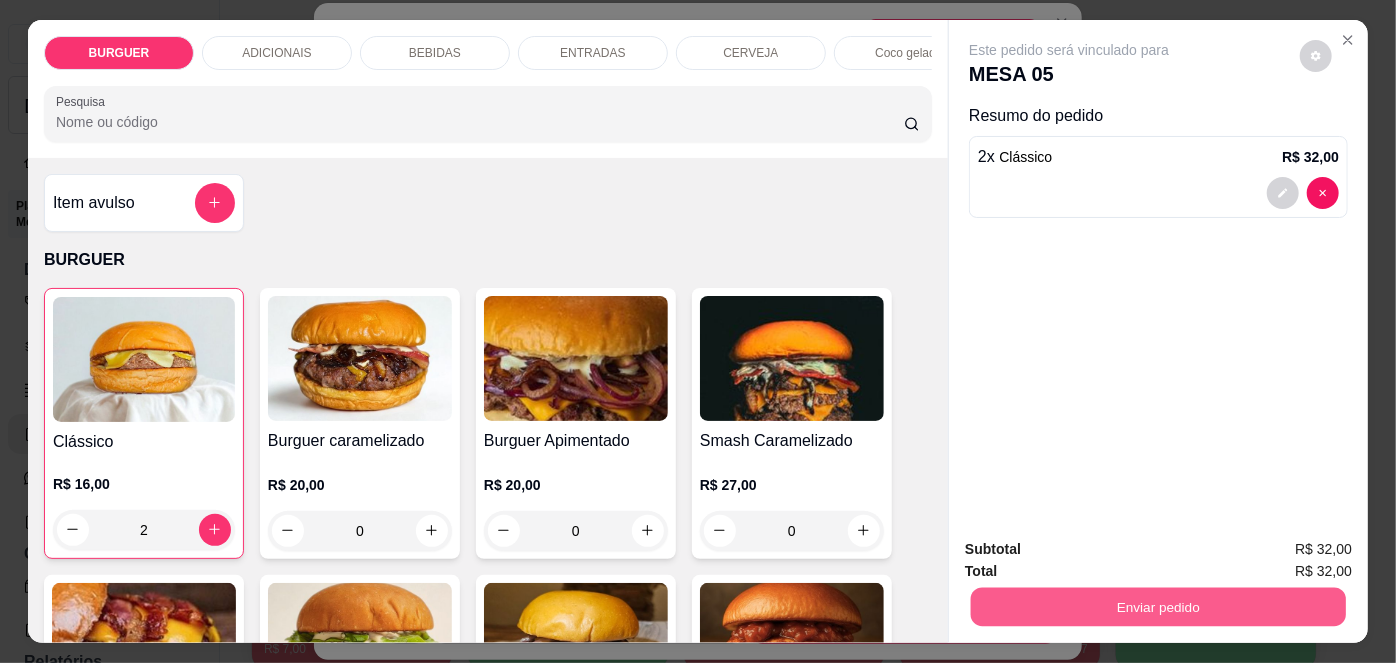 click on "Enviar pedido" at bounding box center (1158, 607) 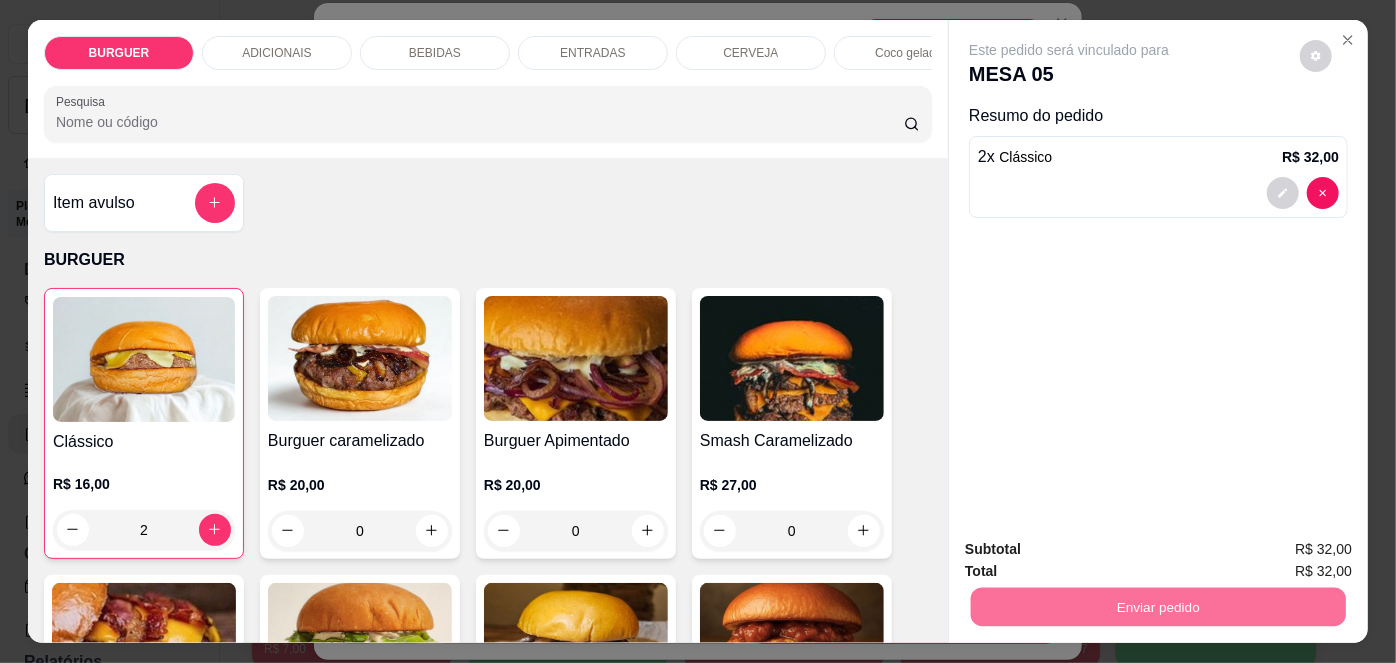 click on "Não registrar e enviar pedido" at bounding box center (1093, 551) 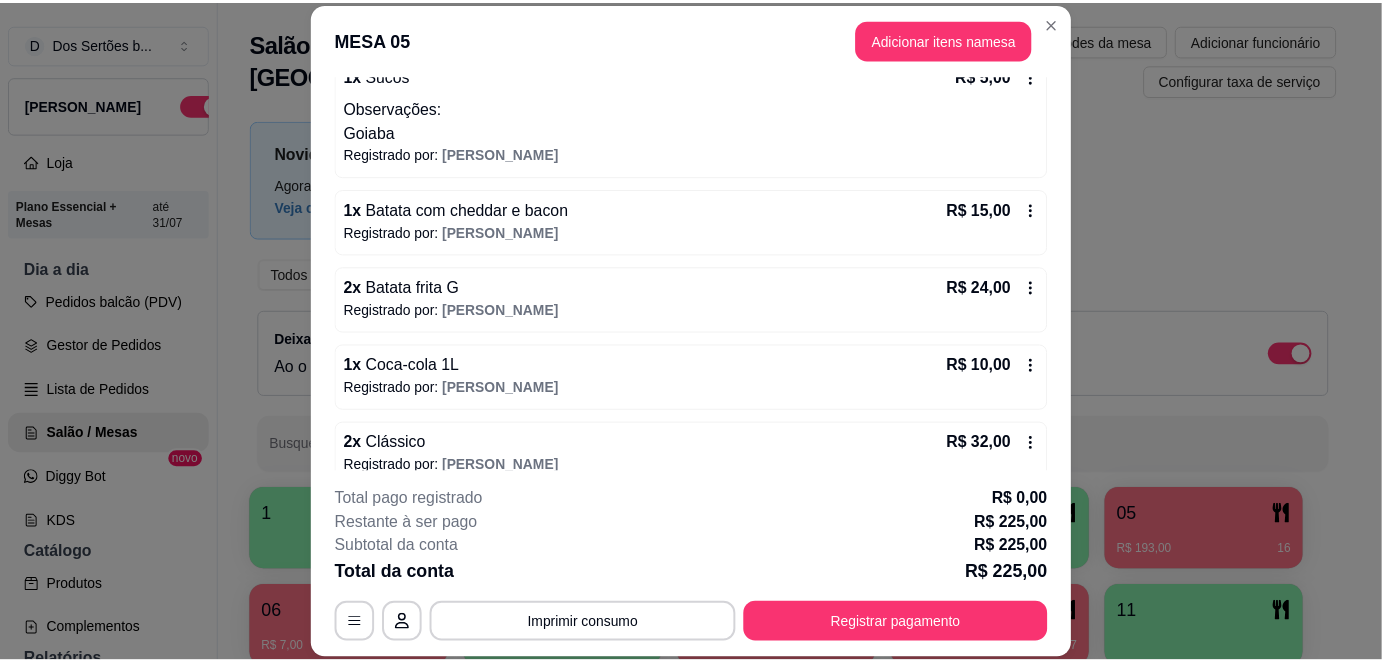 scroll, scrollTop: 580, scrollLeft: 0, axis: vertical 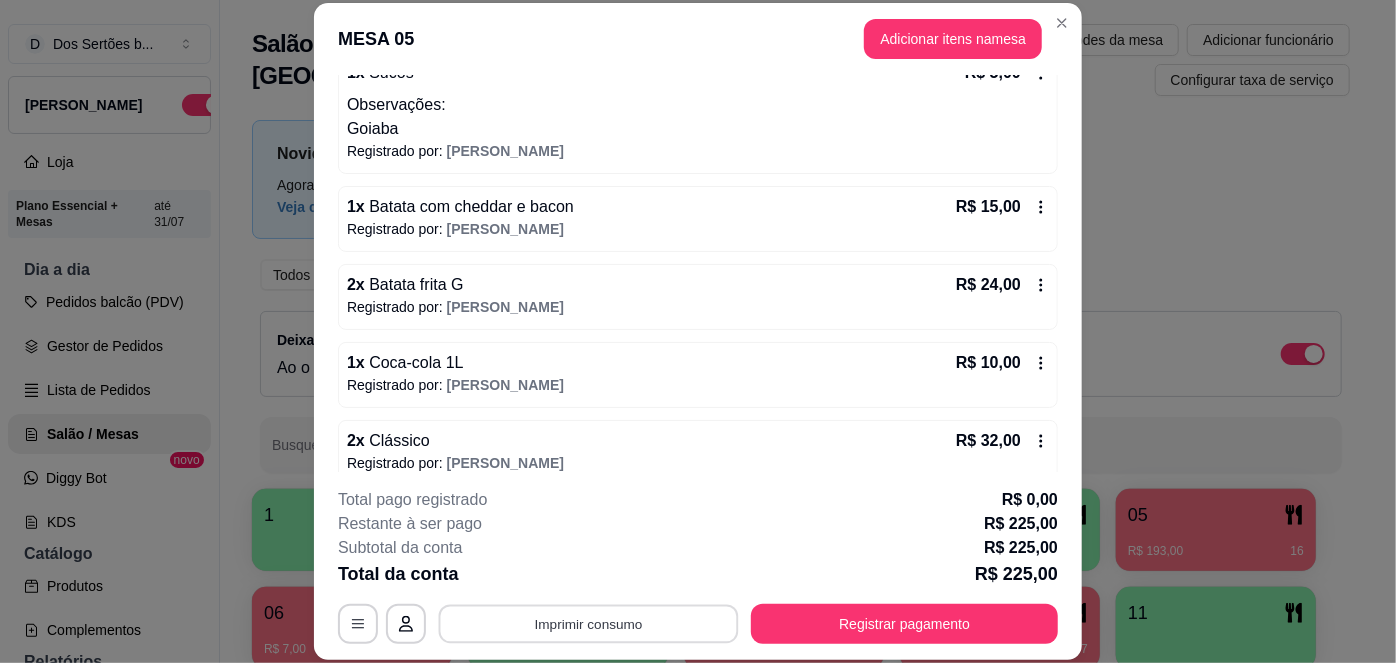 click on "Imprimir consumo" at bounding box center [589, 623] 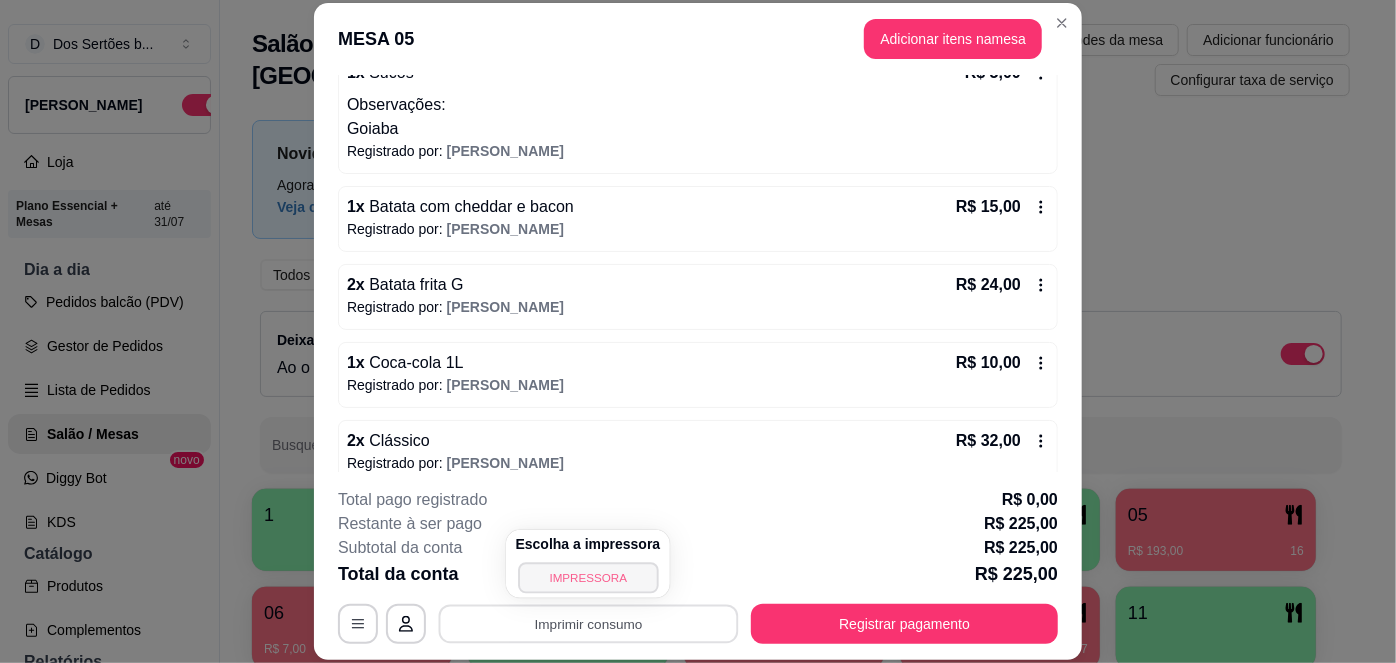 click on "IMPRESSORA" at bounding box center (588, 577) 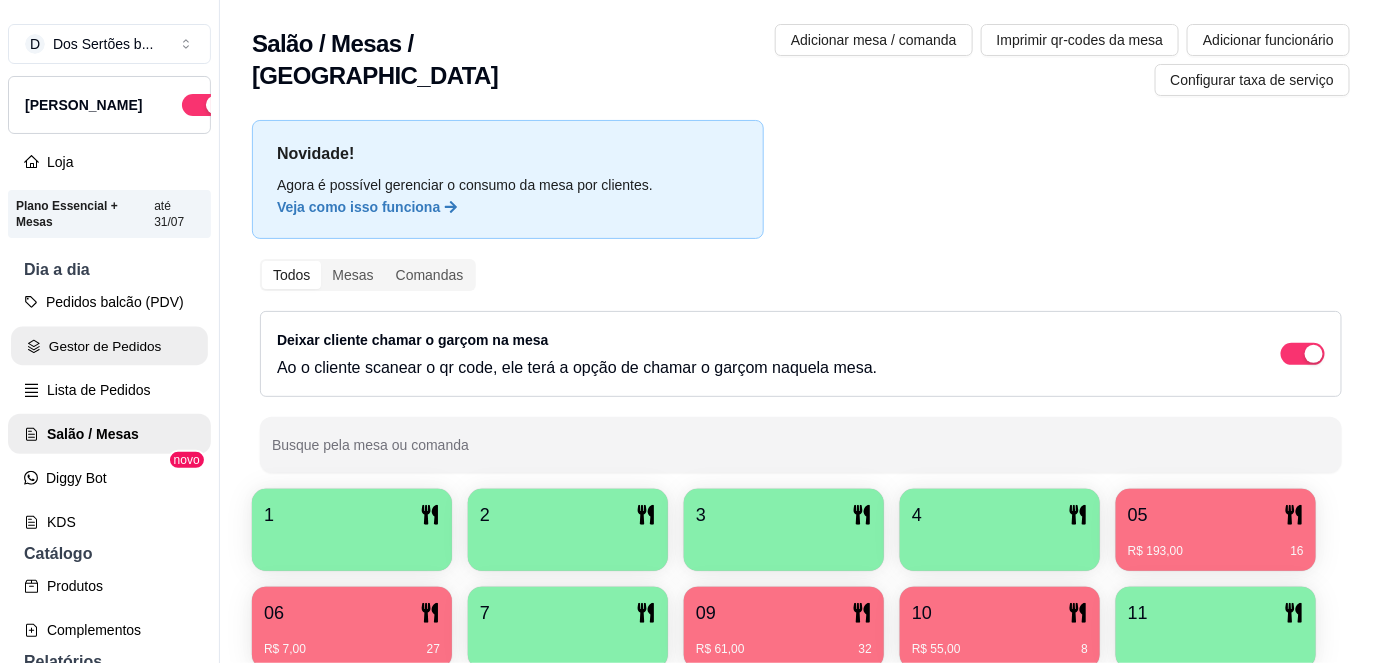 click on "Gestor de Pedidos" at bounding box center [109, 346] 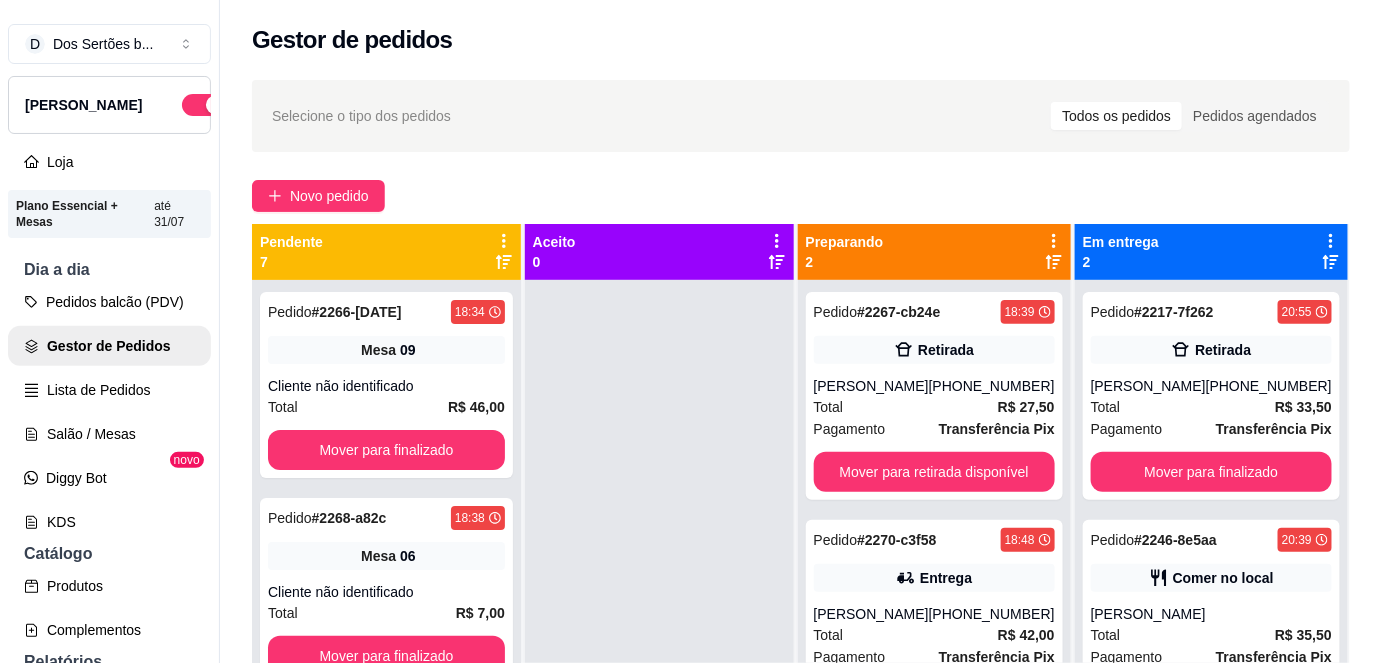 scroll, scrollTop: 56, scrollLeft: 0, axis: vertical 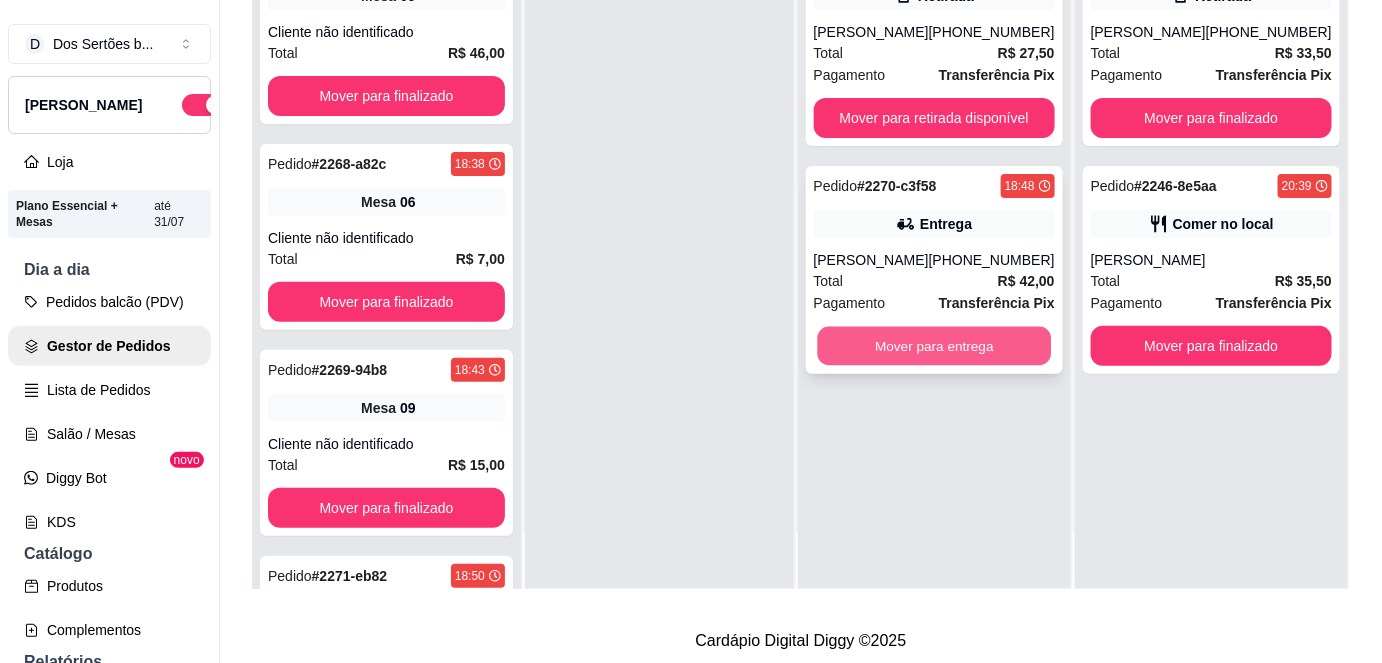 click on "Mover para entrega" at bounding box center (934, 346) 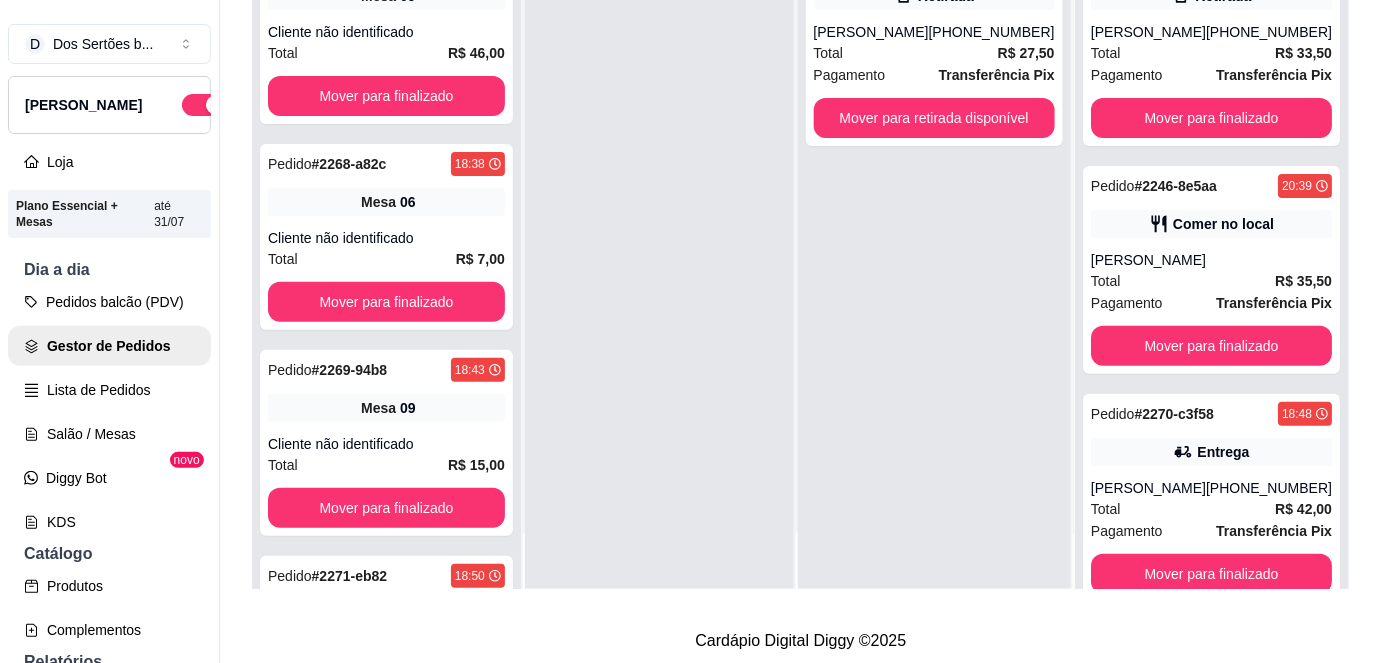 scroll, scrollTop: 317, scrollLeft: 0, axis: vertical 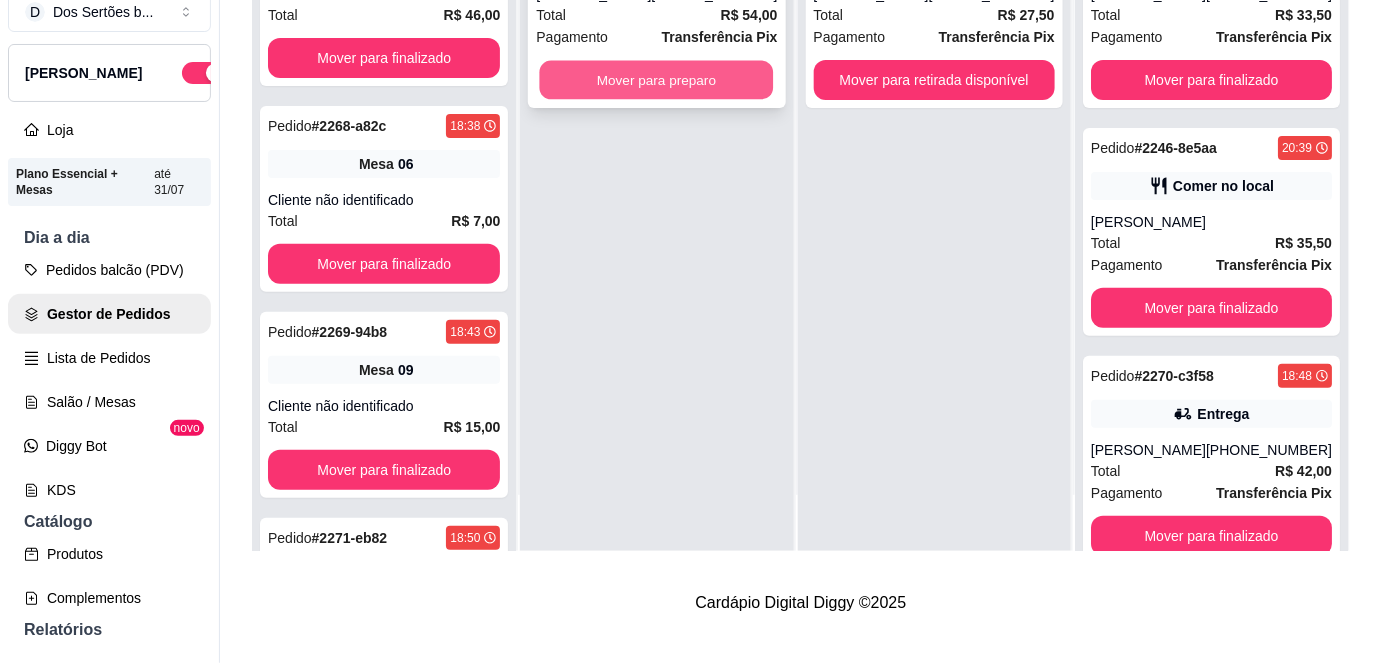 click on "Mover para preparo" at bounding box center [657, 80] 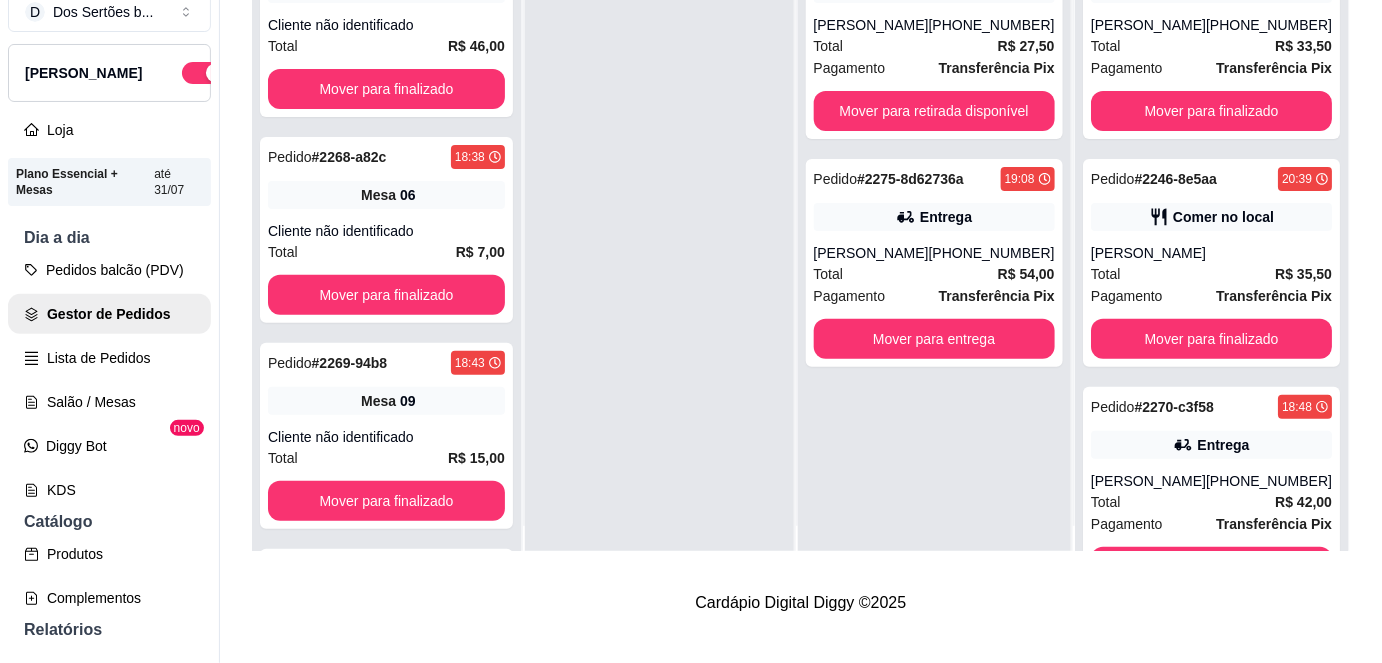 scroll, scrollTop: 0, scrollLeft: 0, axis: both 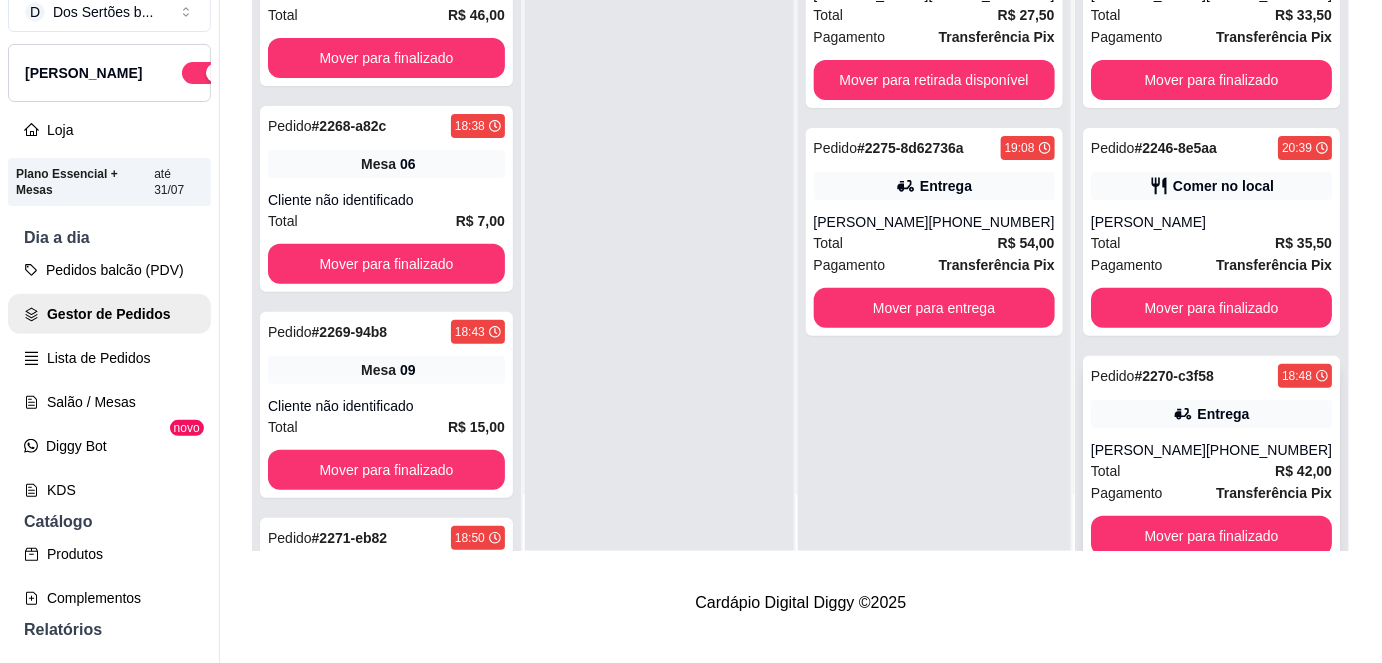click on "Total R$ 42,00" at bounding box center (1211, 471) 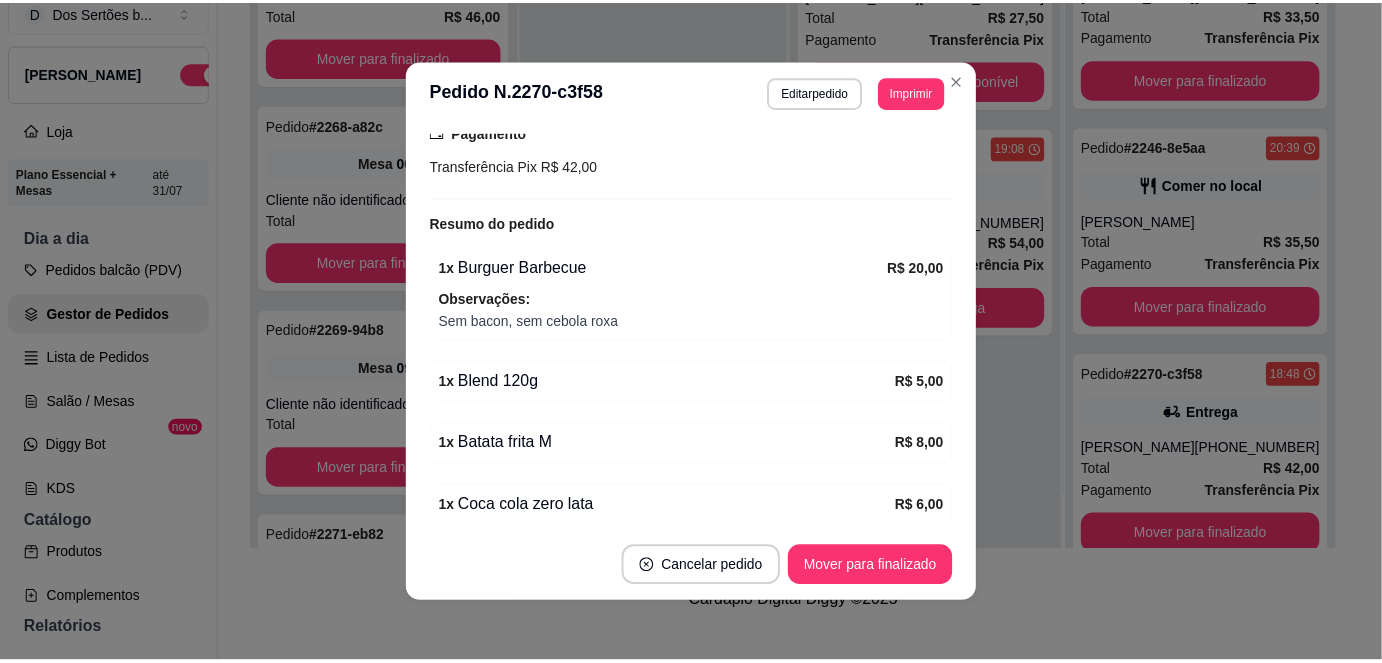 scroll, scrollTop: 490, scrollLeft: 0, axis: vertical 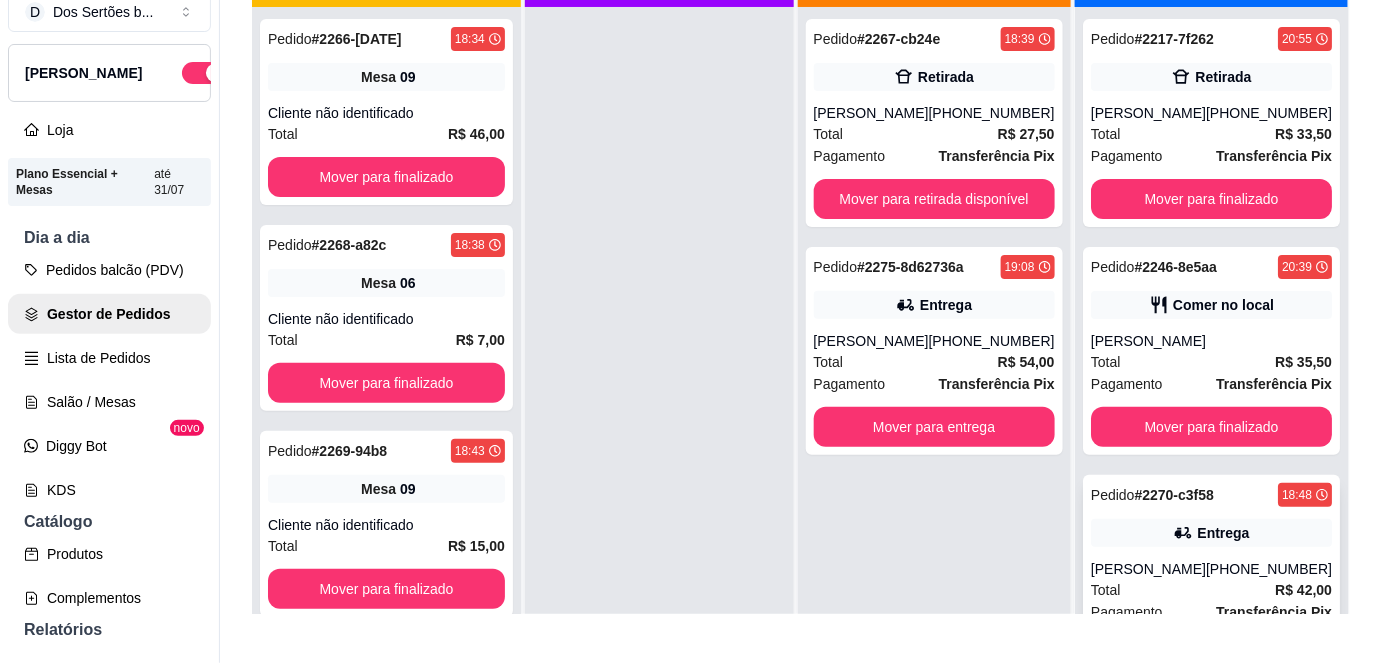 click on "Entrega" at bounding box center (1211, 533) 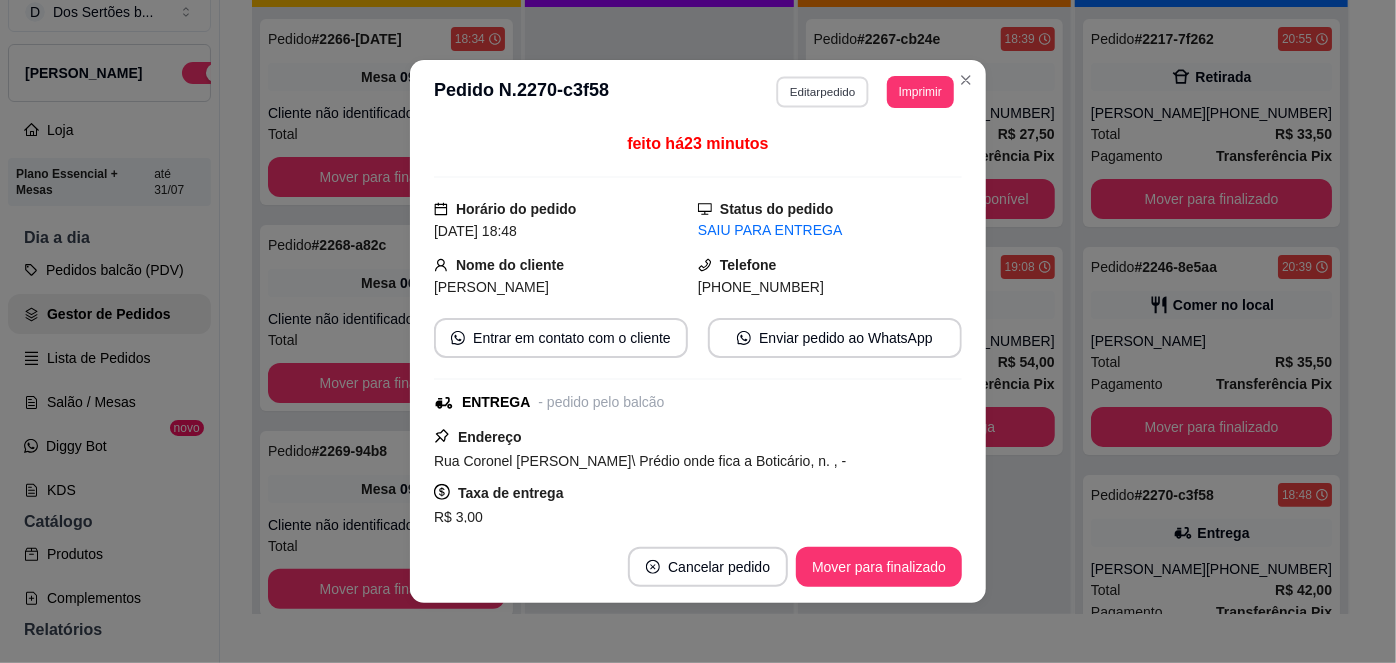 click on "Editar  pedido" at bounding box center [823, 91] 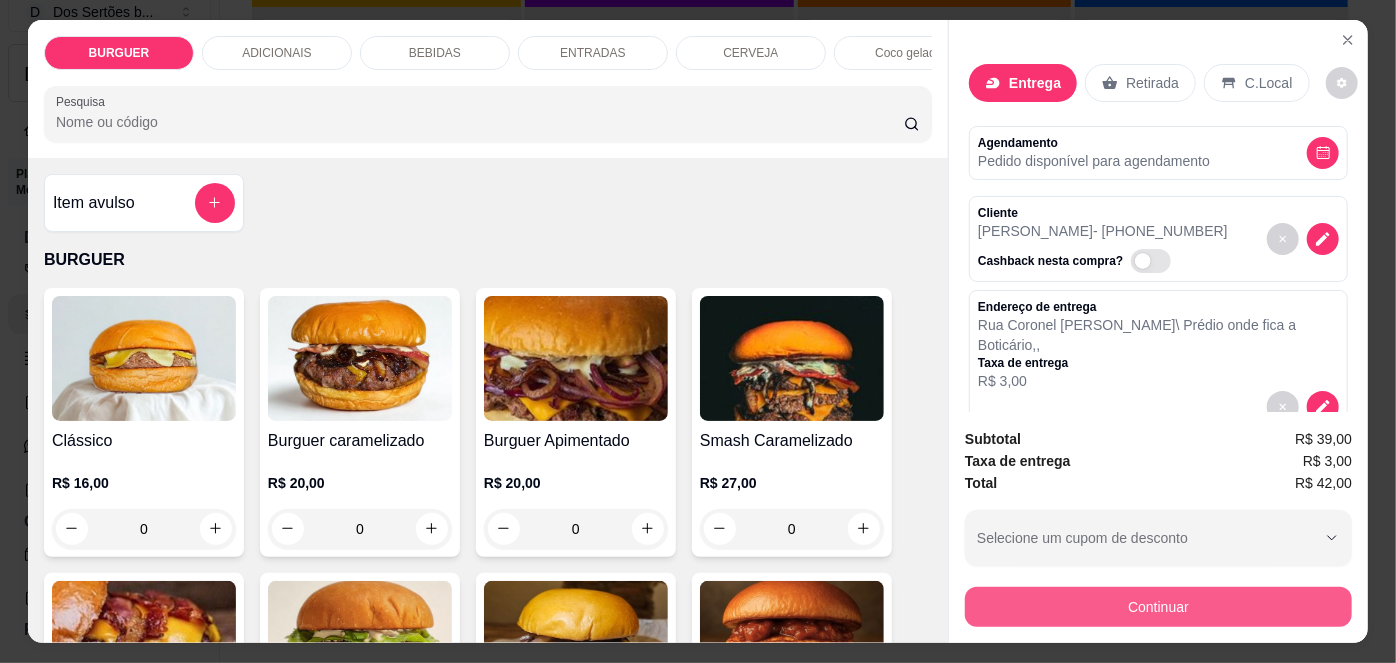 click on "Continuar" at bounding box center [1158, 607] 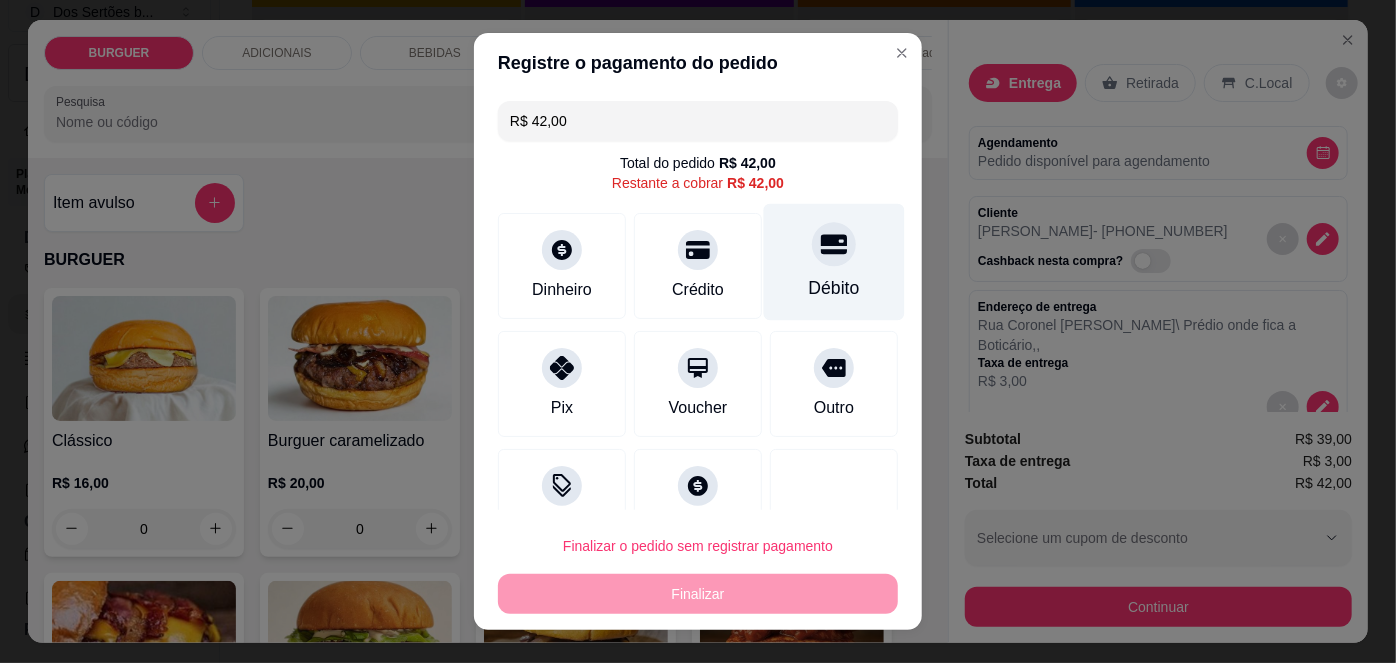 click at bounding box center [834, 245] 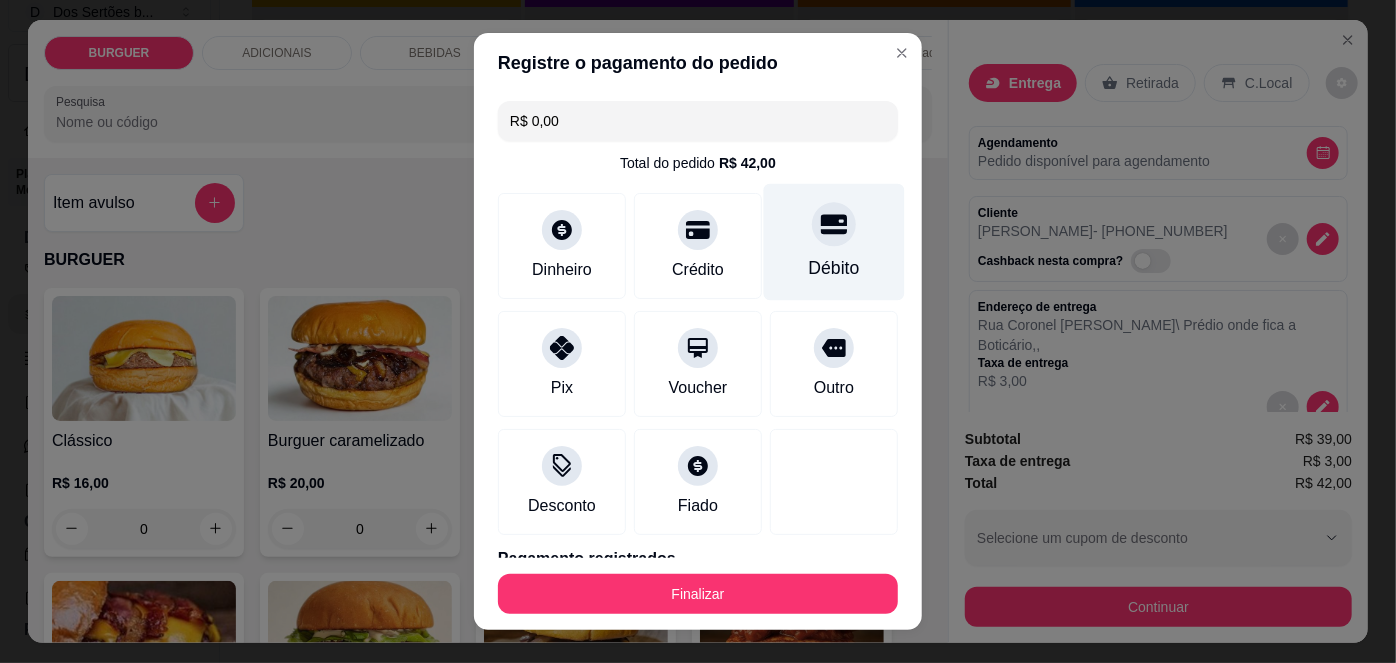 scroll, scrollTop: 88, scrollLeft: 0, axis: vertical 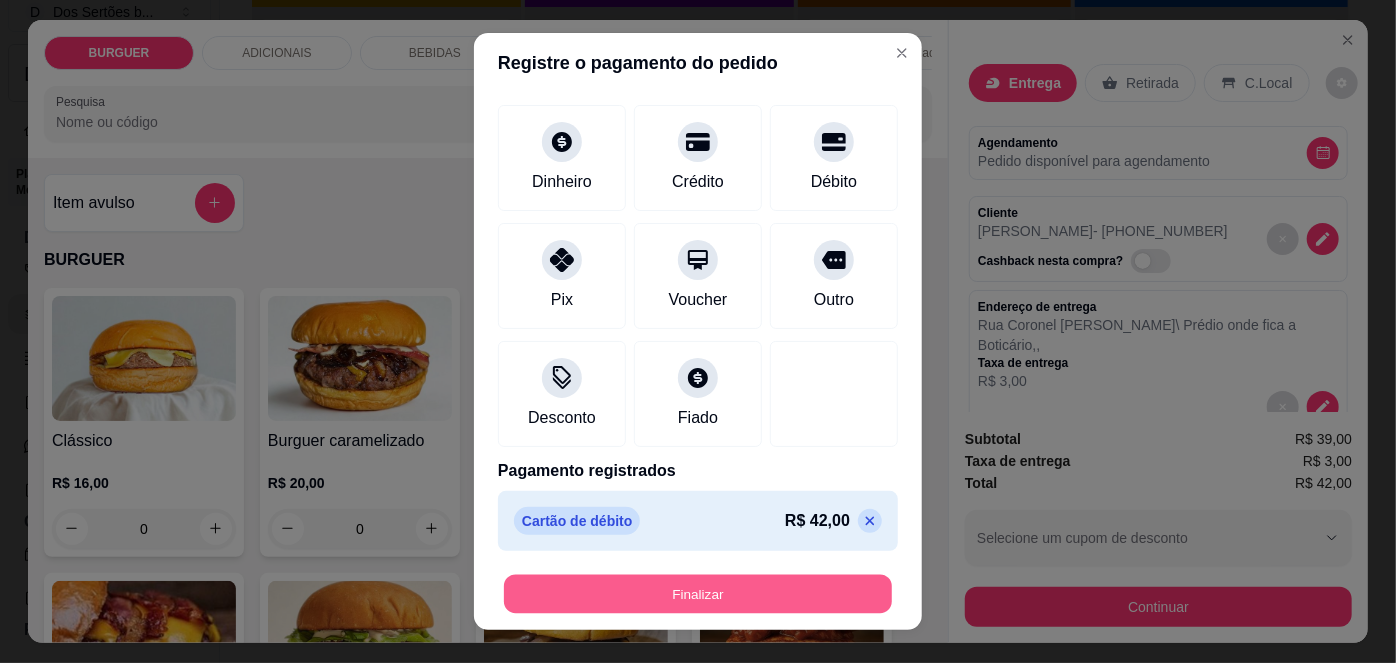click on "Finalizar" at bounding box center (698, 593) 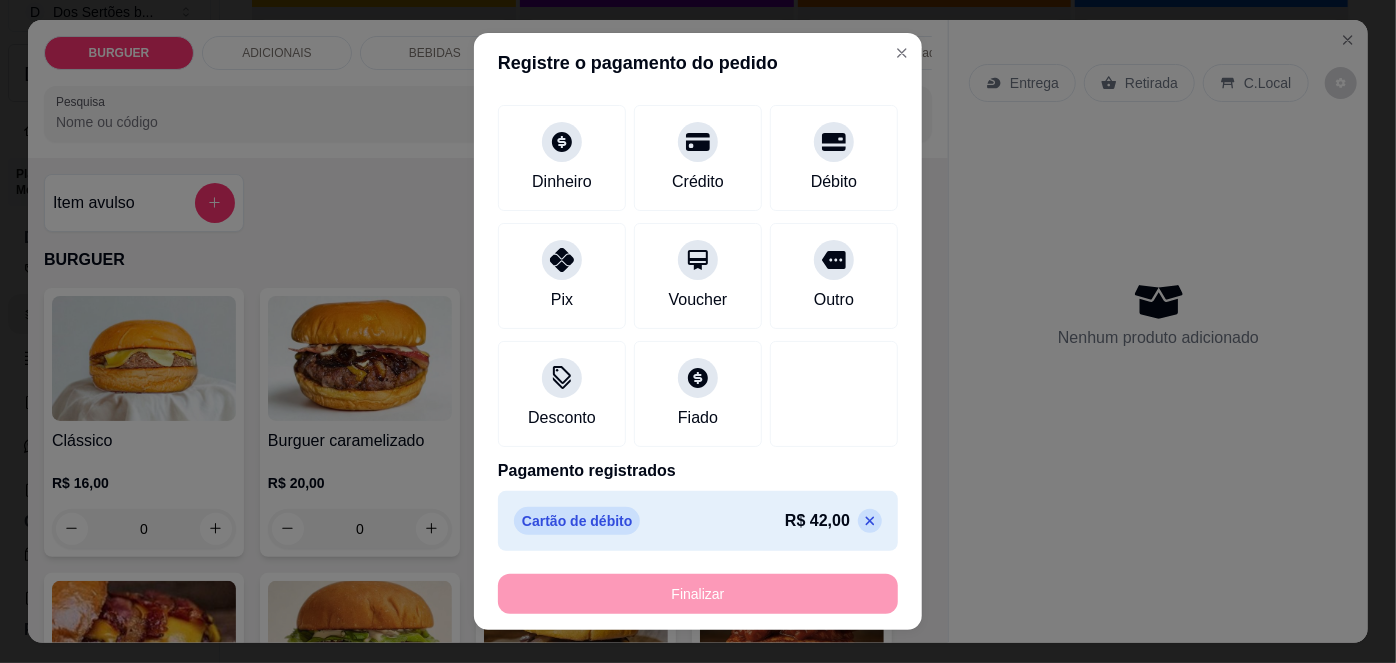 type on "0" 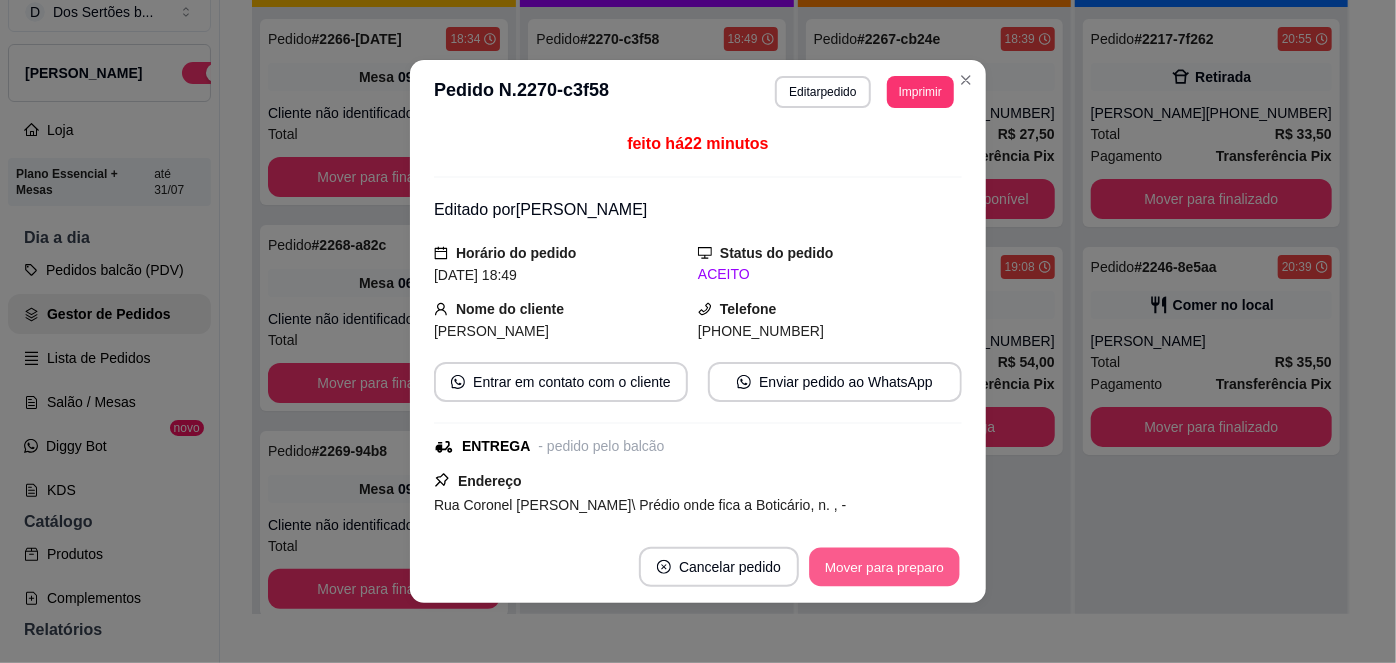 click on "Mover para preparo" at bounding box center (884, 567) 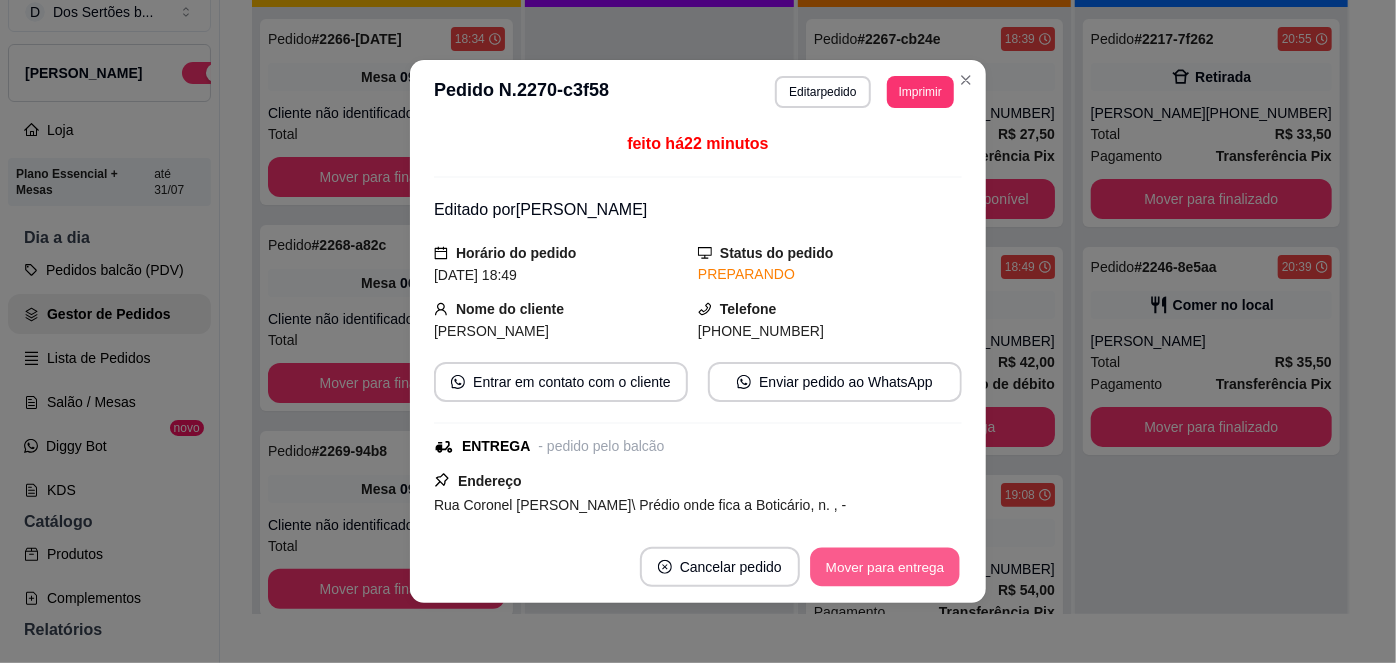 click on "Mover para entrega" at bounding box center [885, 567] 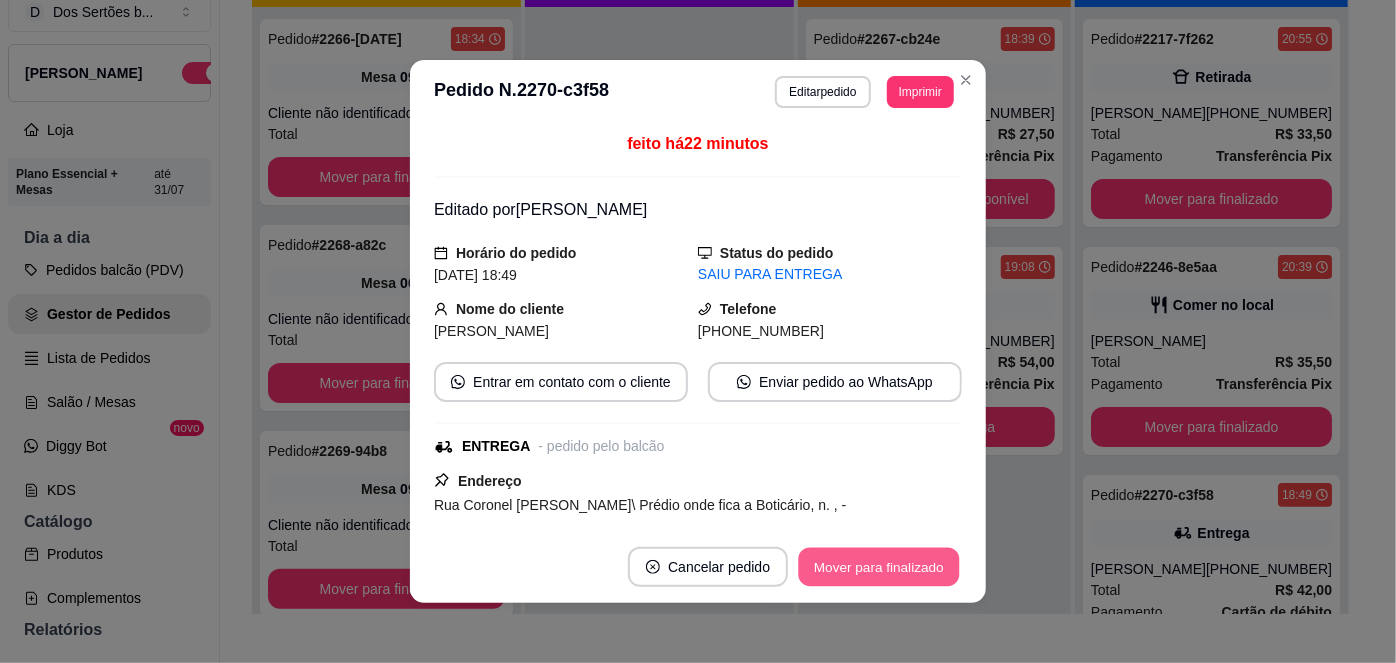 click on "Mover para finalizado" at bounding box center (879, 567) 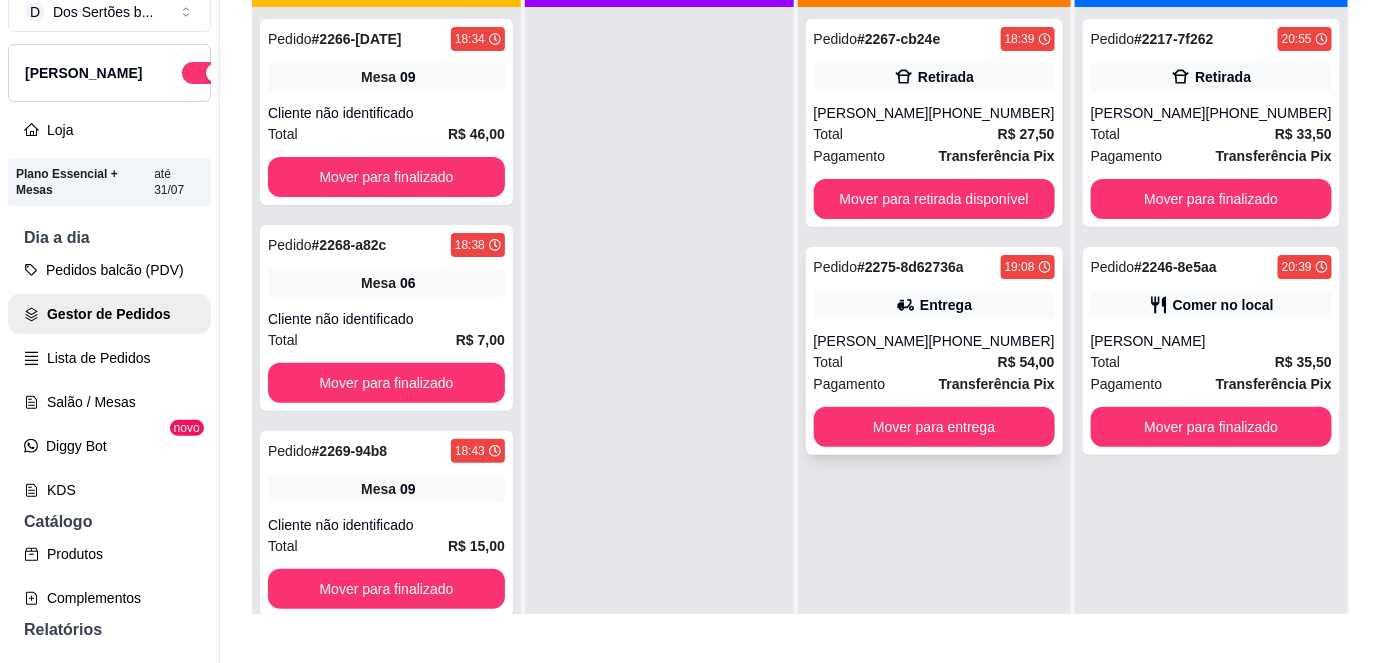 click on "[PERSON_NAME]" at bounding box center [871, 341] 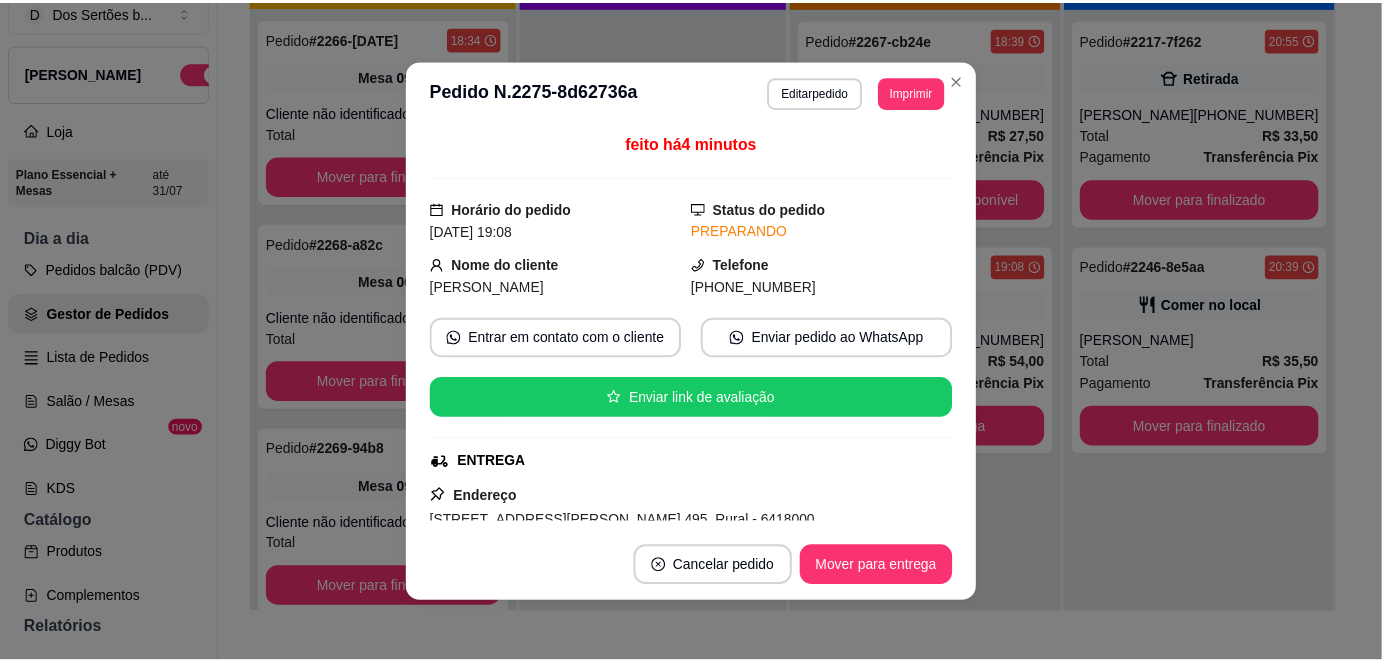 scroll, scrollTop: 381, scrollLeft: 0, axis: vertical 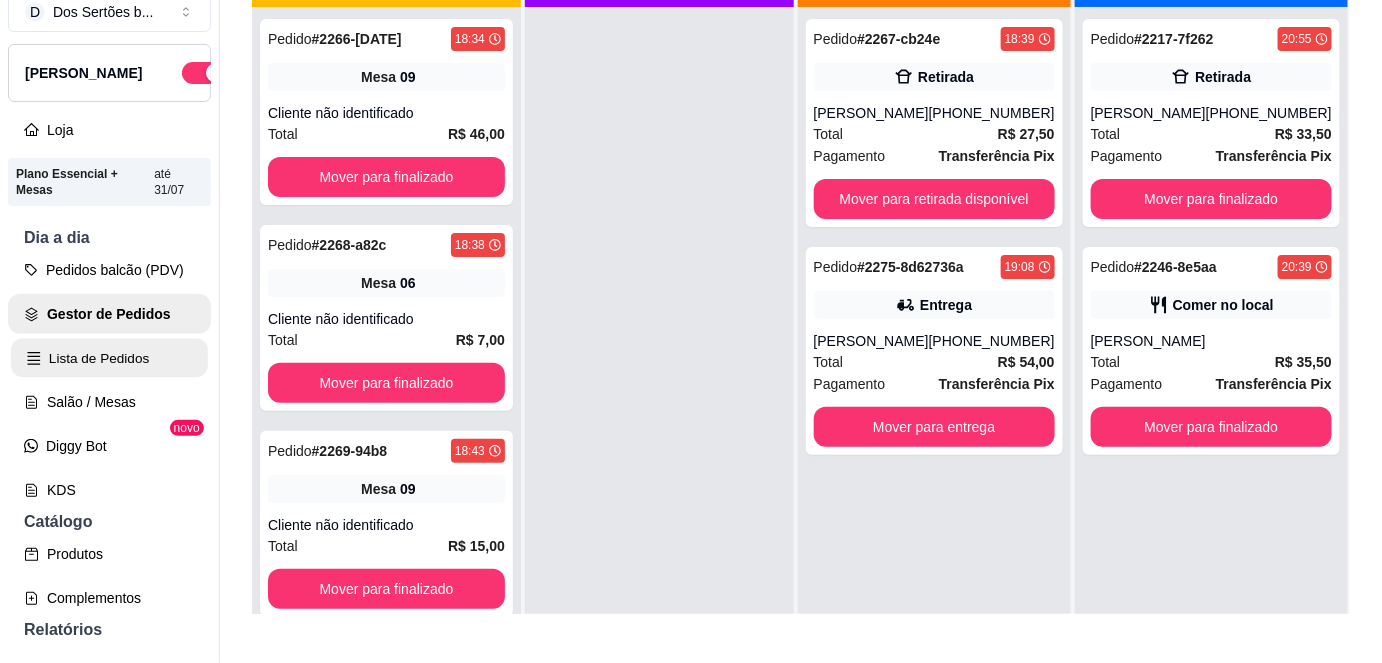 click on "Lista de Pedidos" at bounding box center (109, 358) 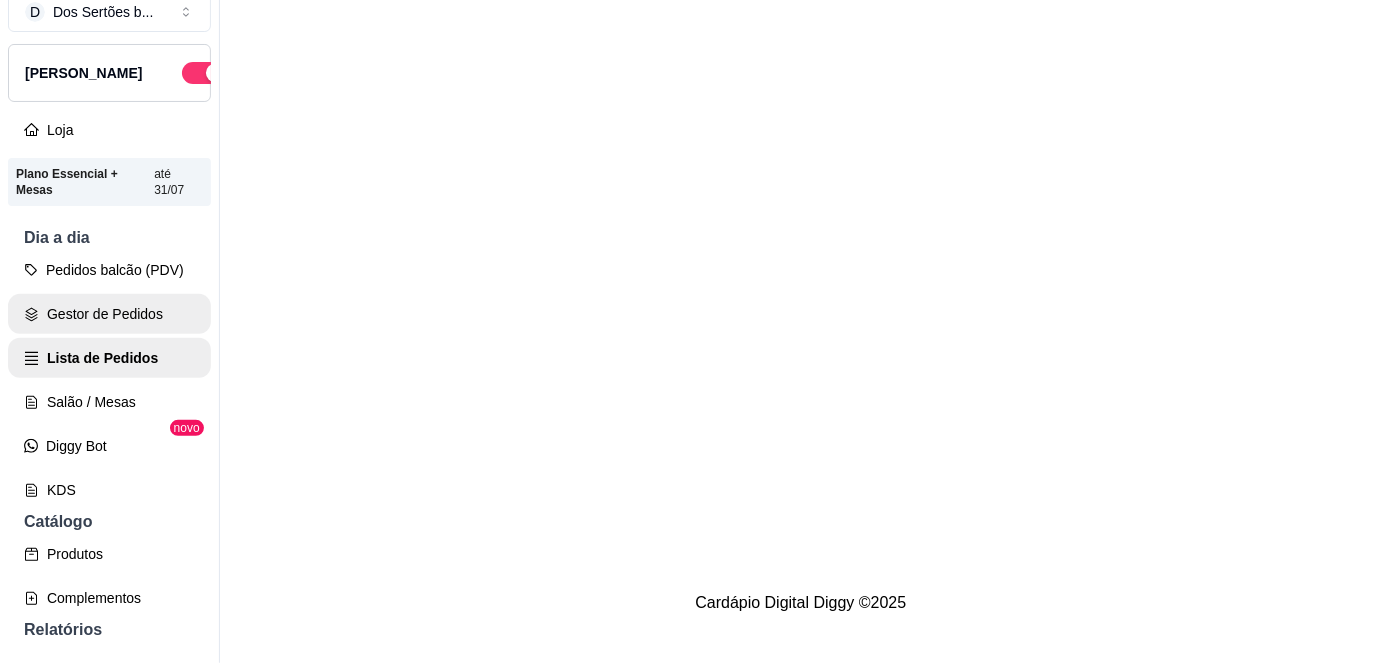scroll, scrollTop: 0, scrollLeft: 0, axis: both 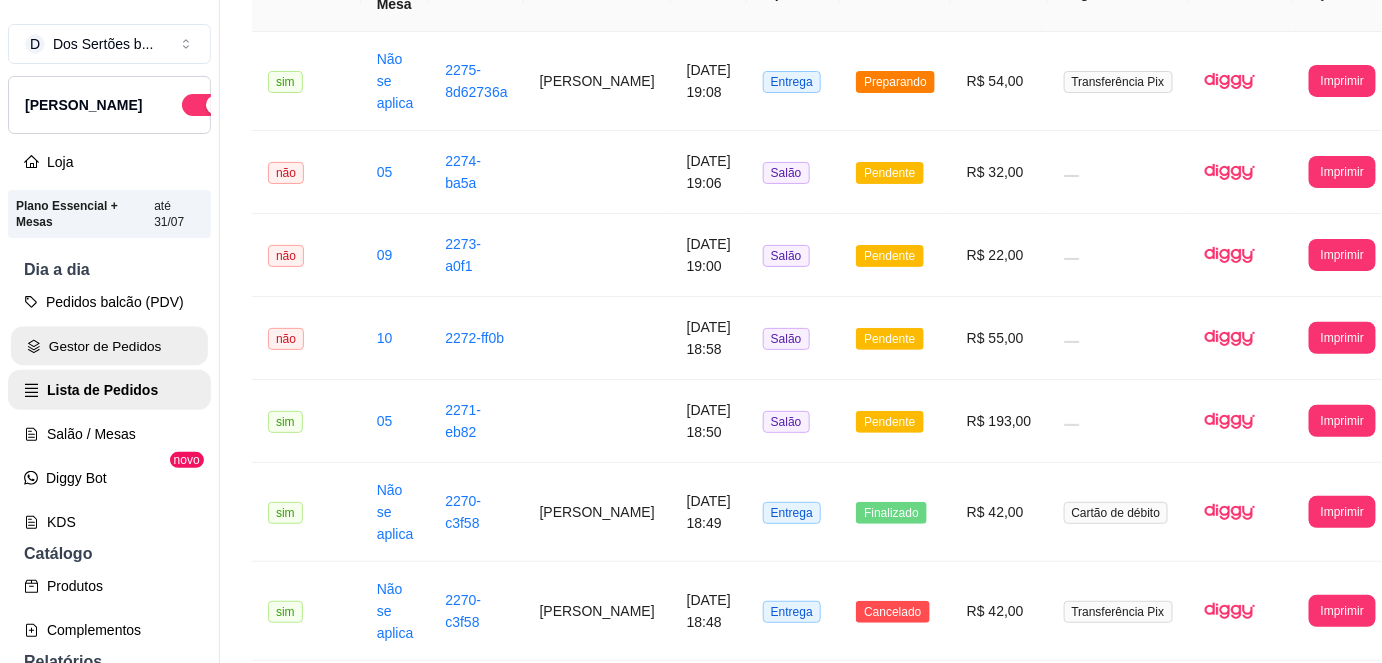 click on "Gestor de Pedidos" at bounding box center (109, 346) 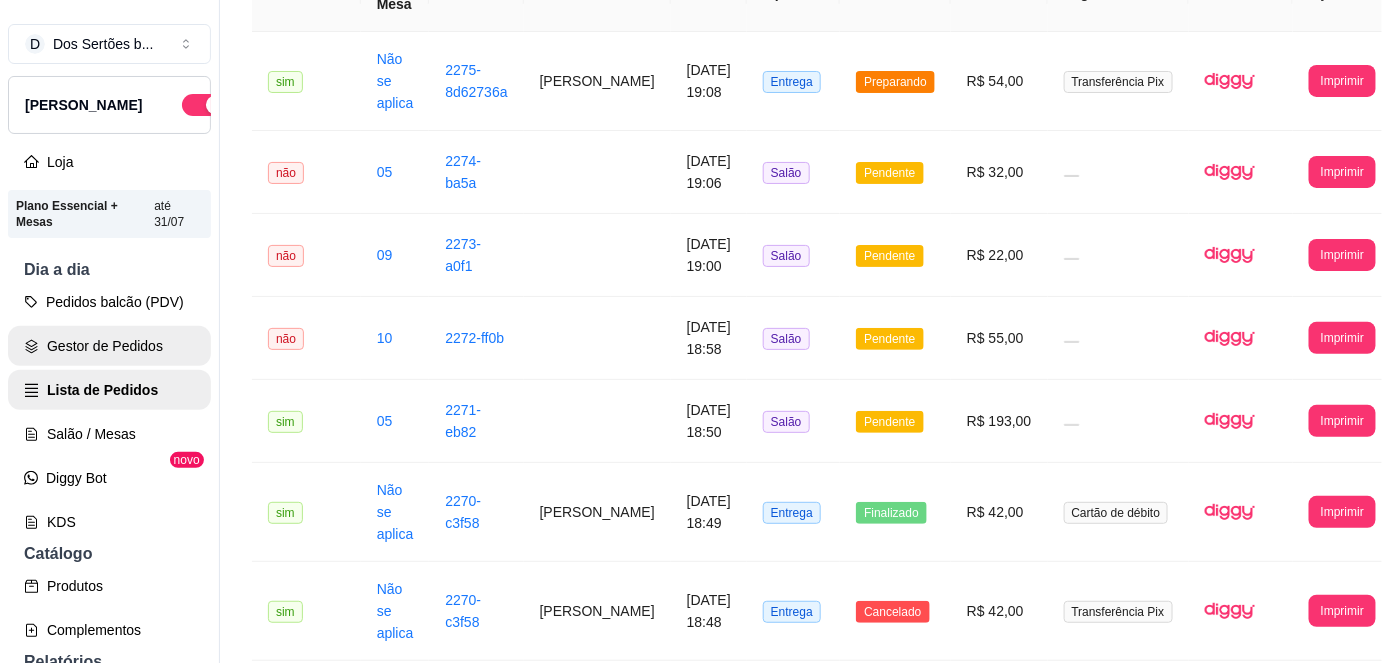 scroll, scrollTop: 0, scrollLeft: 0, axis: both 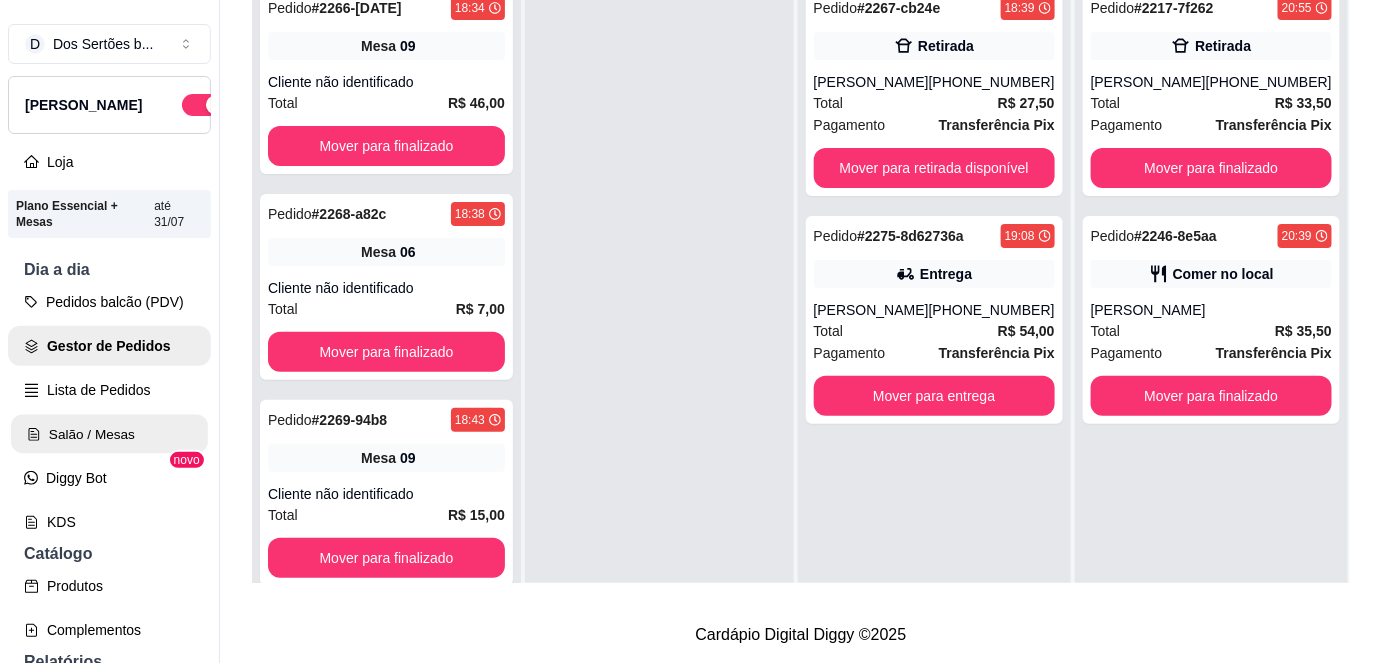 click on "Salão / Mesas" at bounding box center (109, 434) 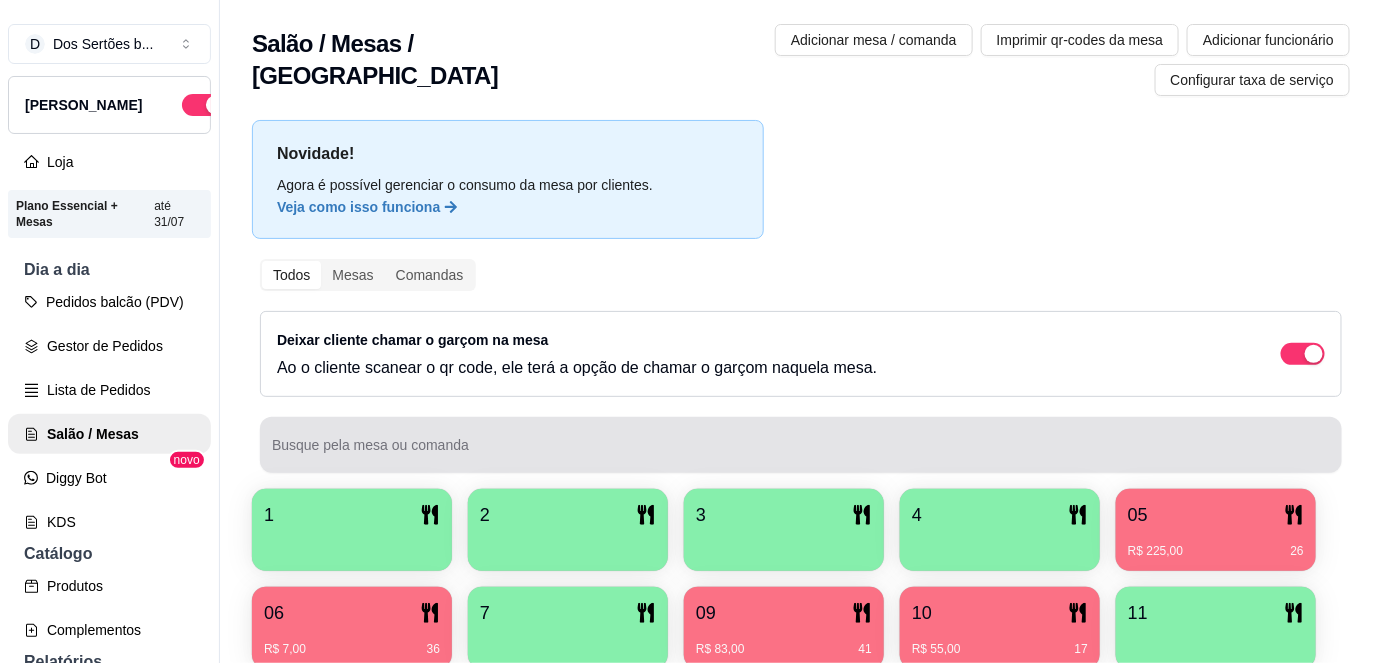 scroll, scrollTop: 58, scrollLeft: 0, axis: vertical 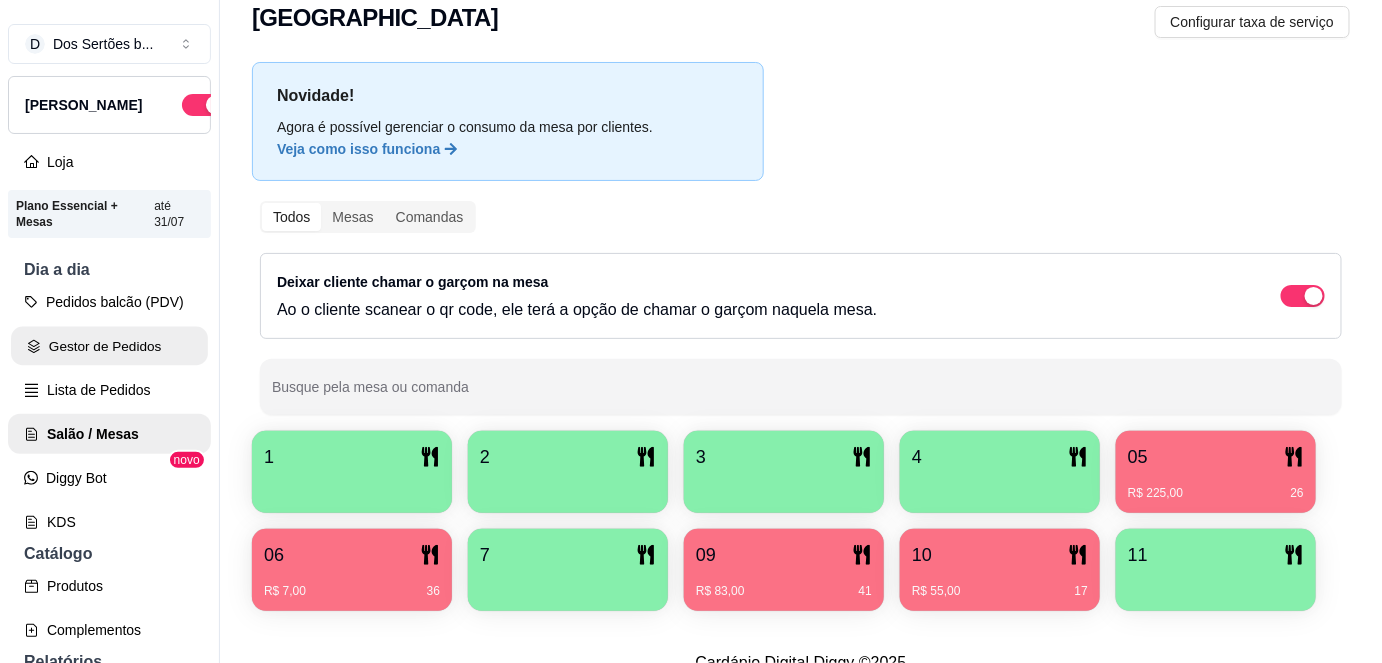 click on "Gestor de Pedidos" at bounding box center [109, 346] 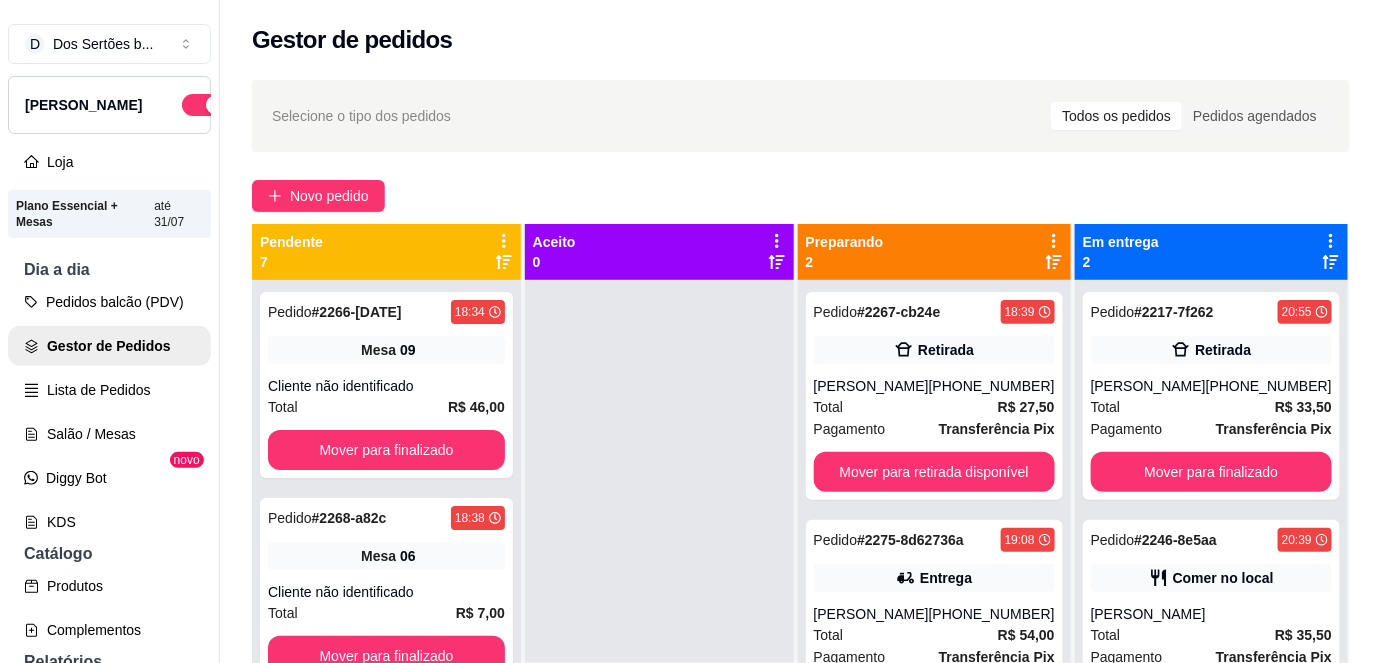 scroll, scrollTop: 56, scrollLeft: 0, axis: vertical 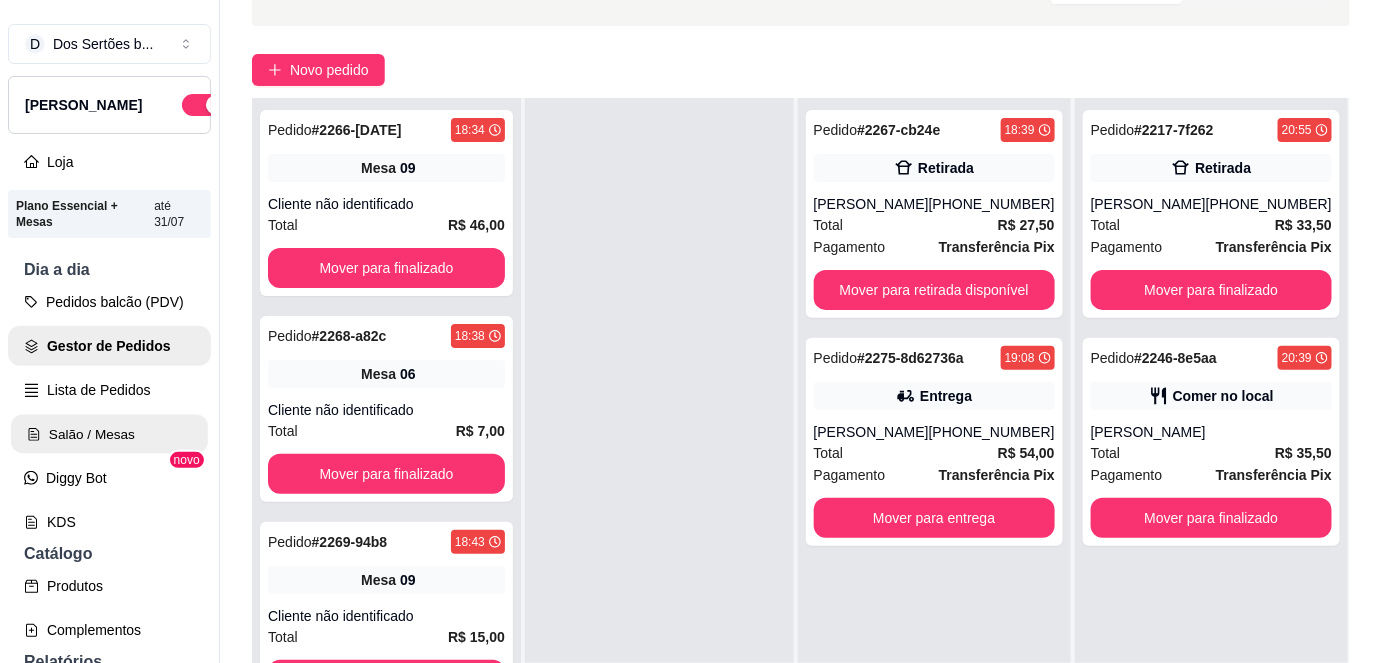 click on "Salão / Mesas" at bounding box center [109, 434] 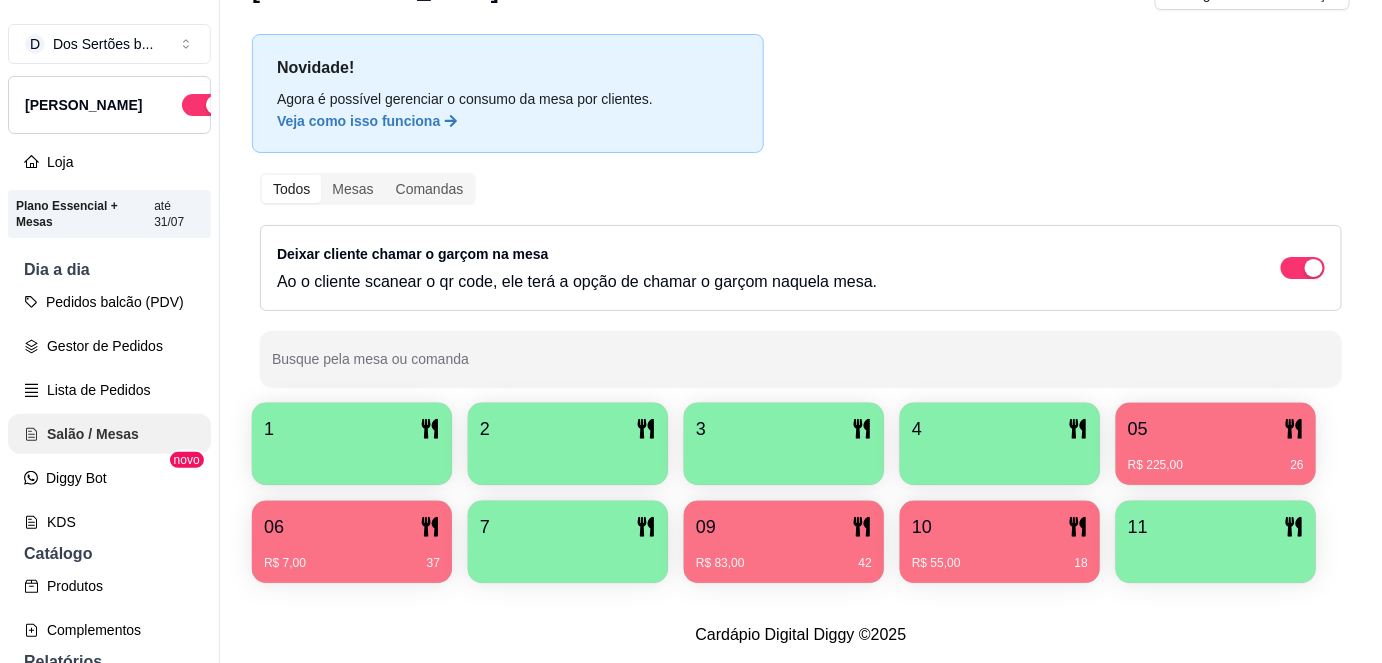 scroll, scrollTop: 0, scrollLeft: 0, axis: both 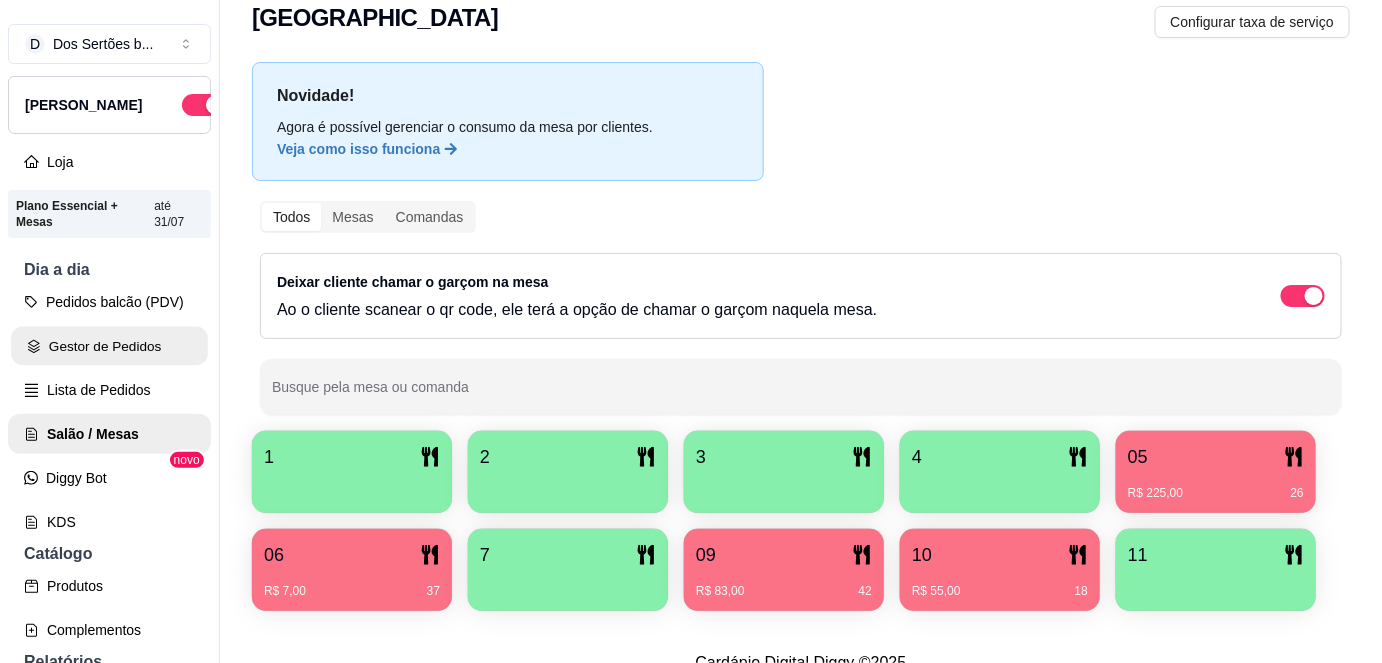 click on "Gestor de Pedidos" at bounding box center [109, 346] 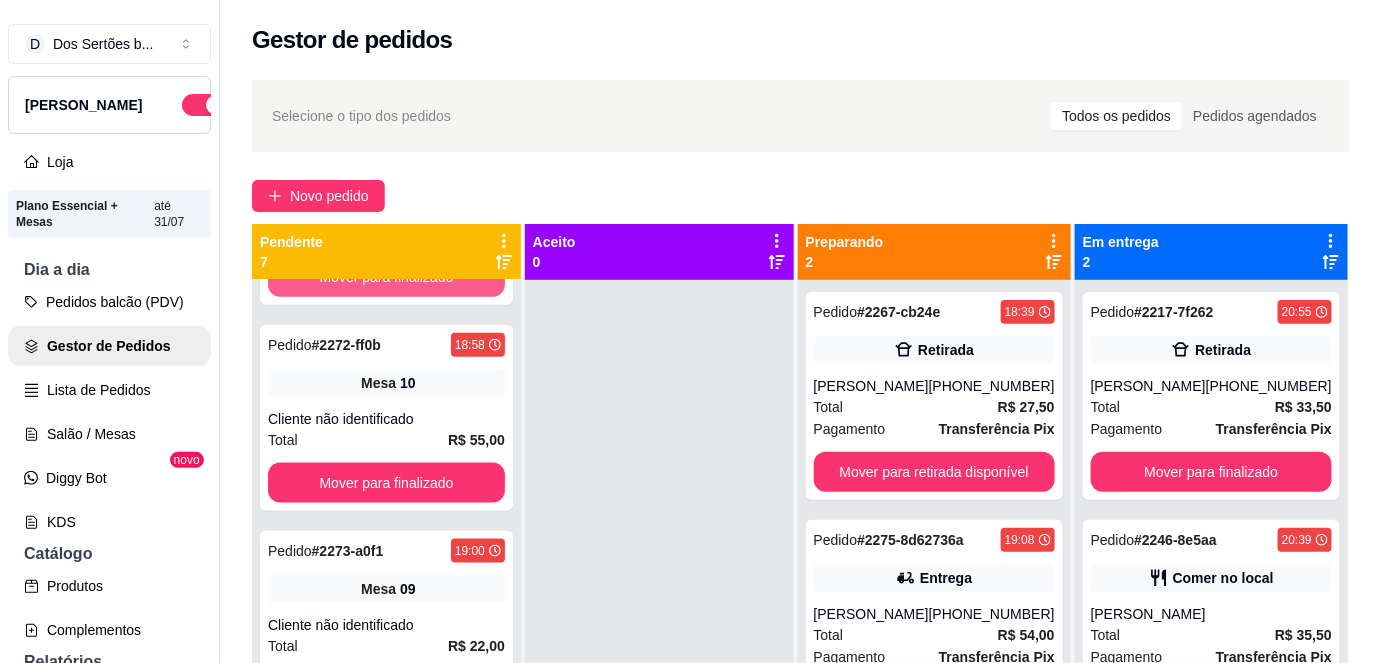 scroll, scrollTop: 798, scrollLeft: 0, axis: vertical 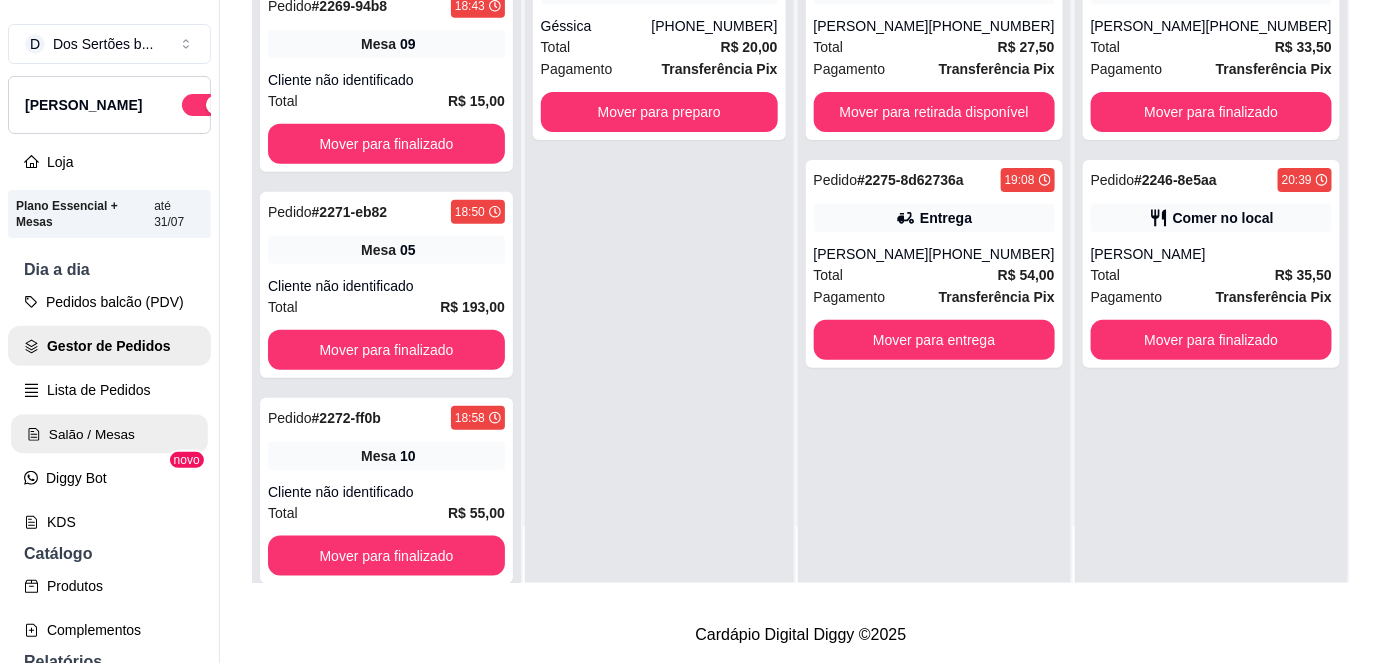 click on "Salão / Mesas" at bounding box center (109, 434) 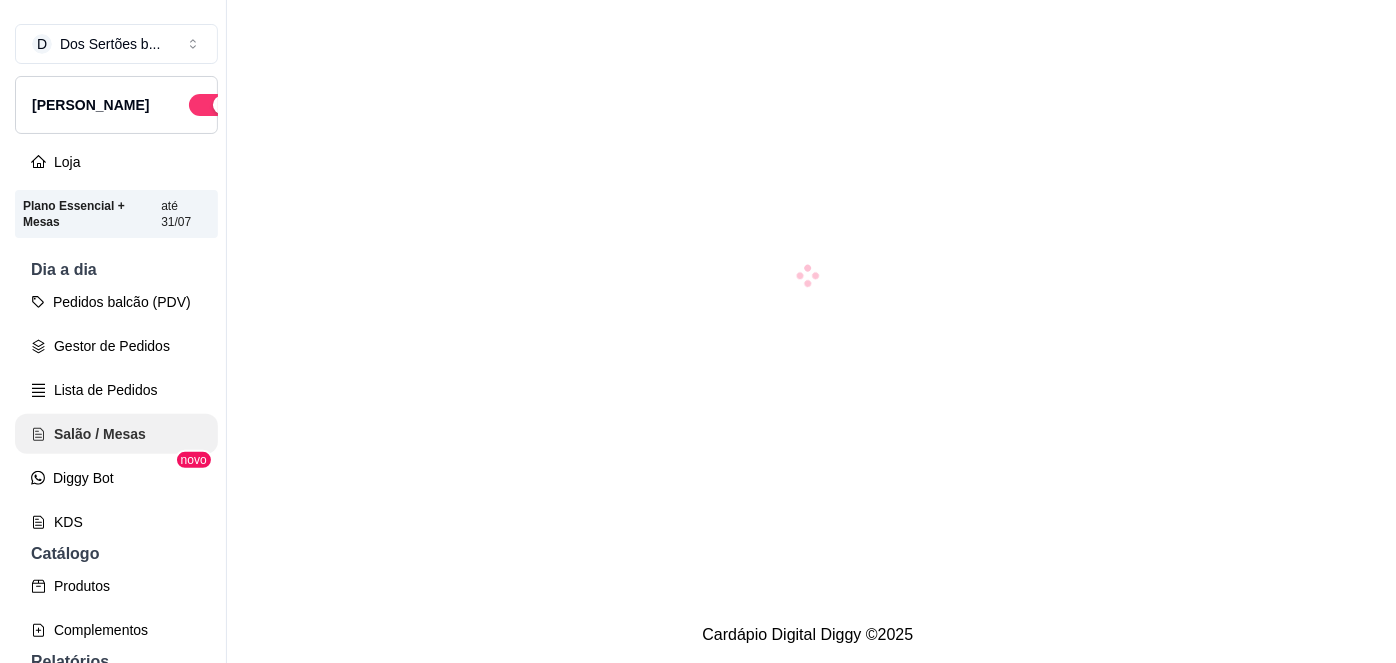 scroll, scrollTop: 0, scrollLeft: 0, axis: both 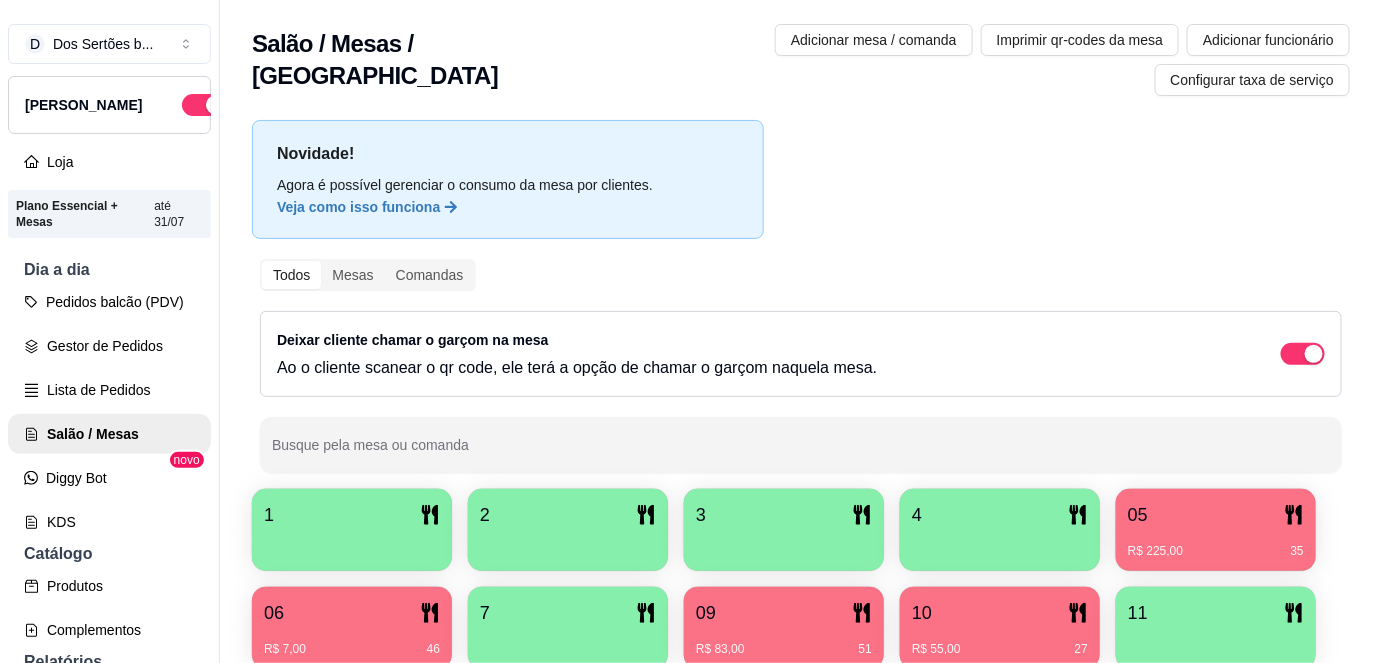 click on "3" at bounding box center [784, 515] 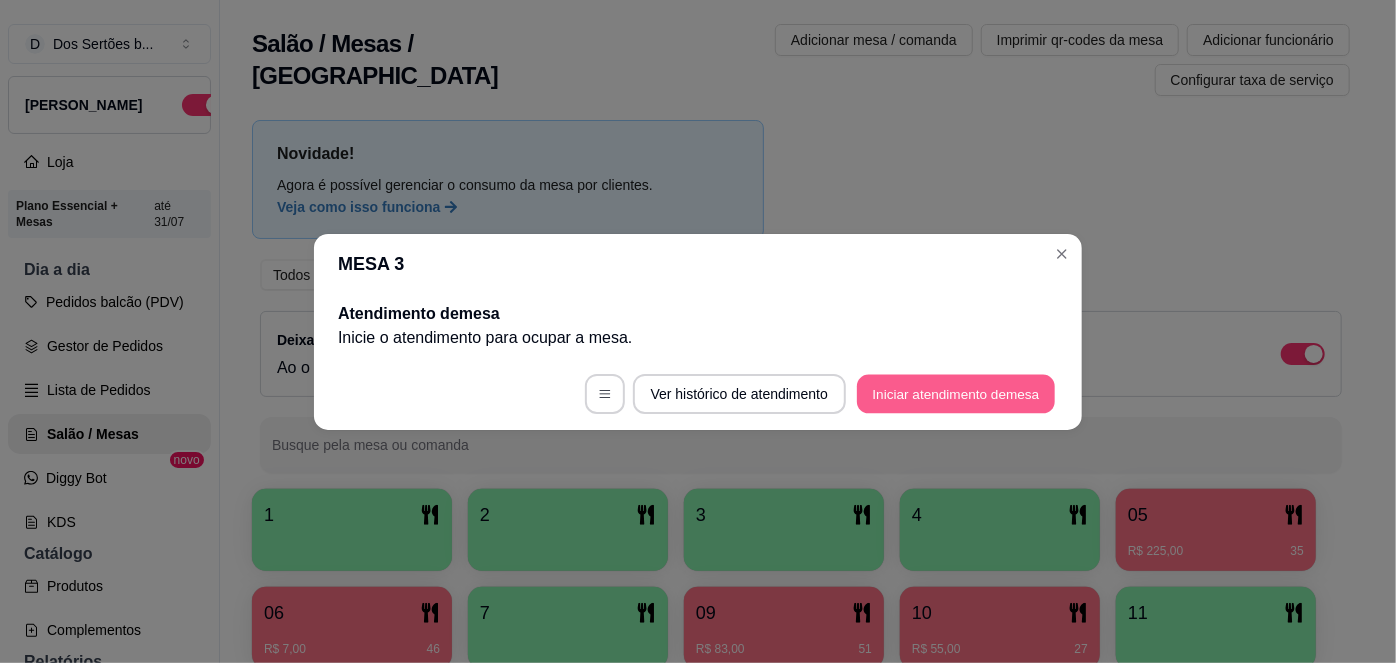 click on "Iniciar atendimento de  mesa" at bounding box center (956, 393) 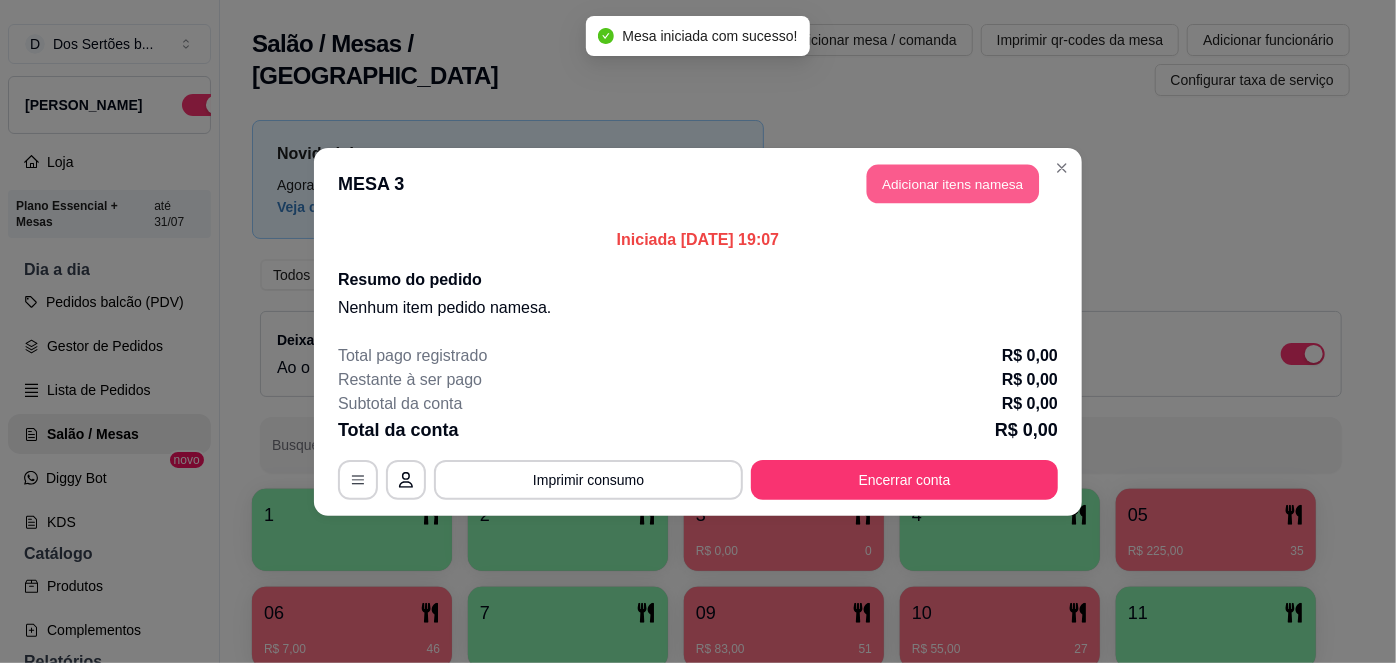 click on "Adicionar itens na  mesa" at bounding box center (953, 183) 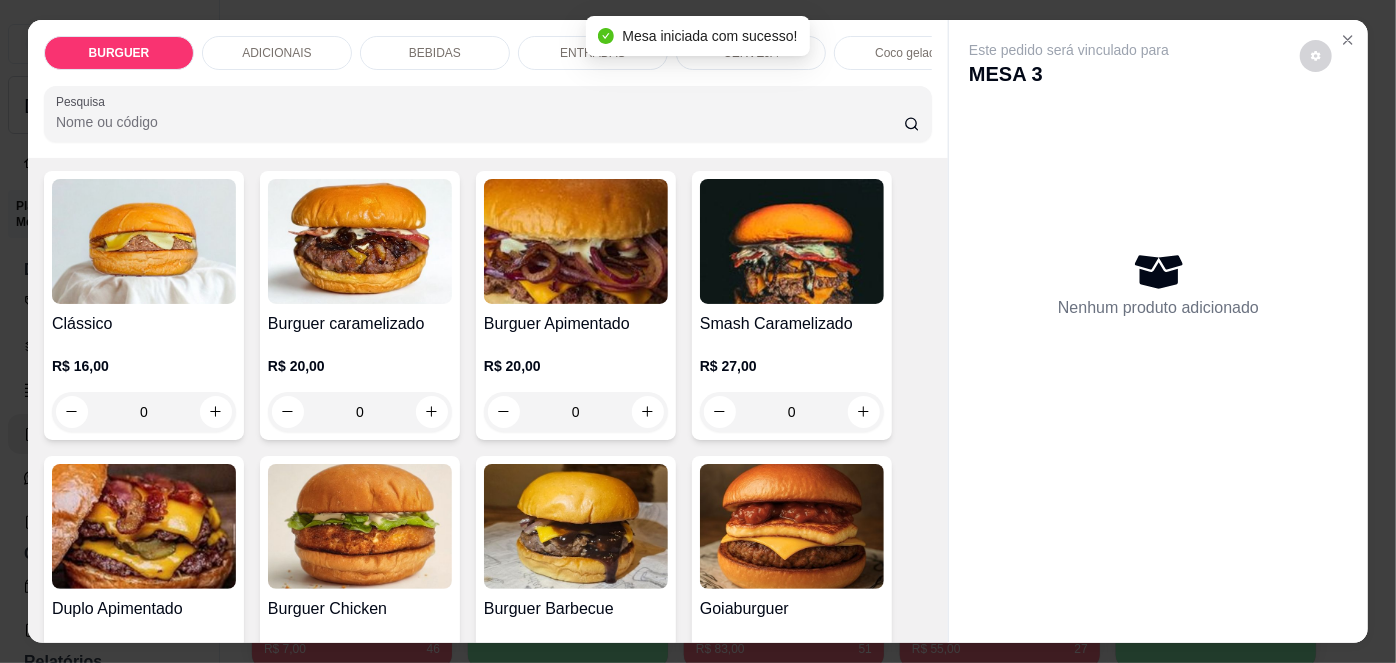 scroll, scrollTop: 119, scrollLeft: 0, axis: vertical 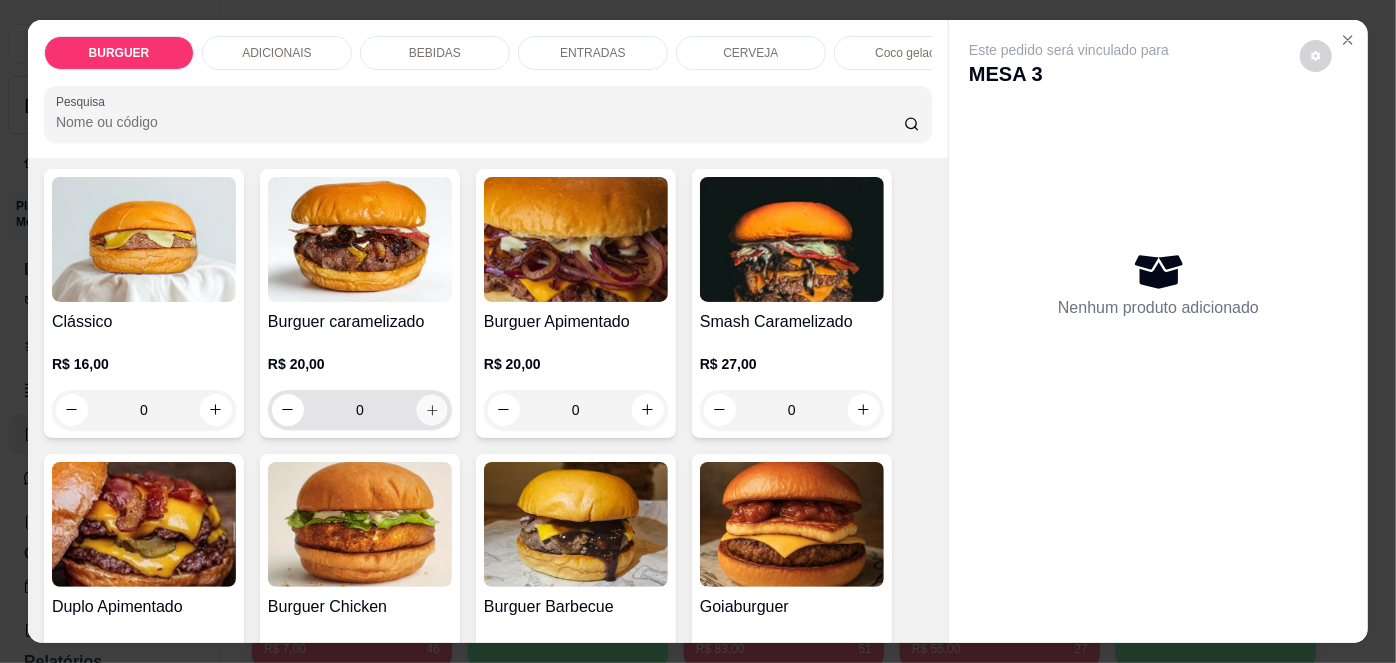 click 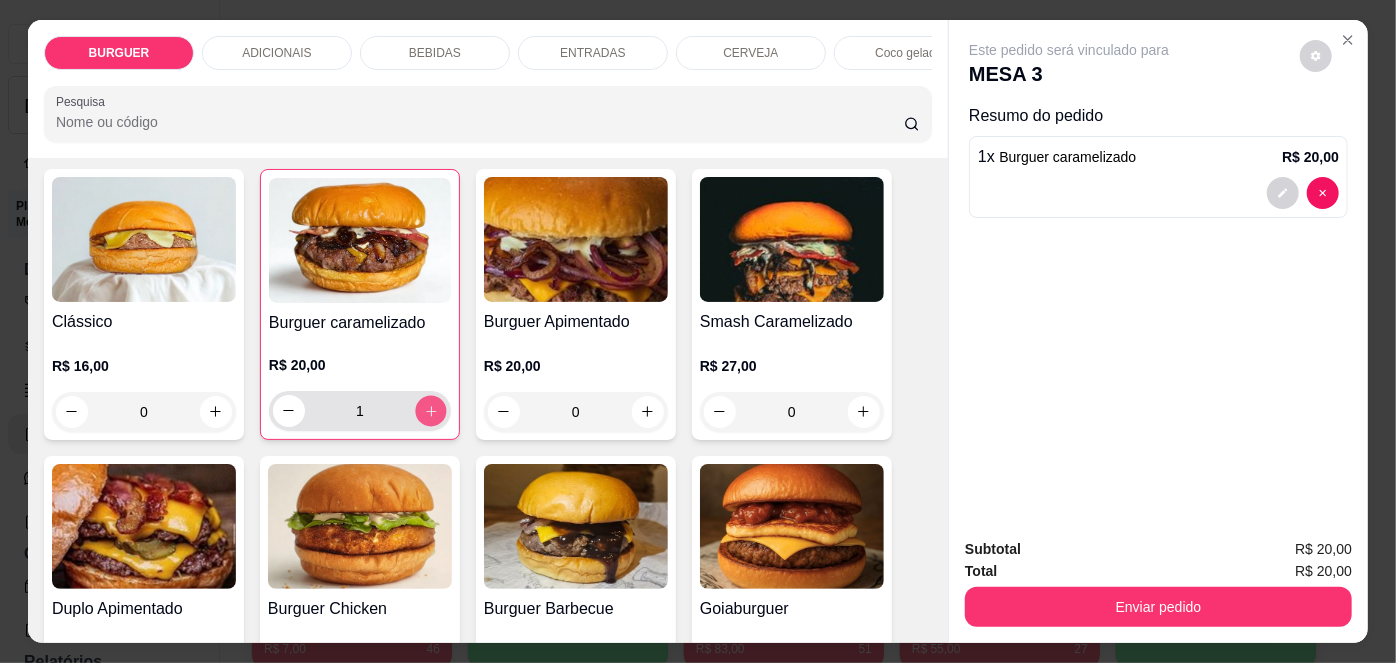 click 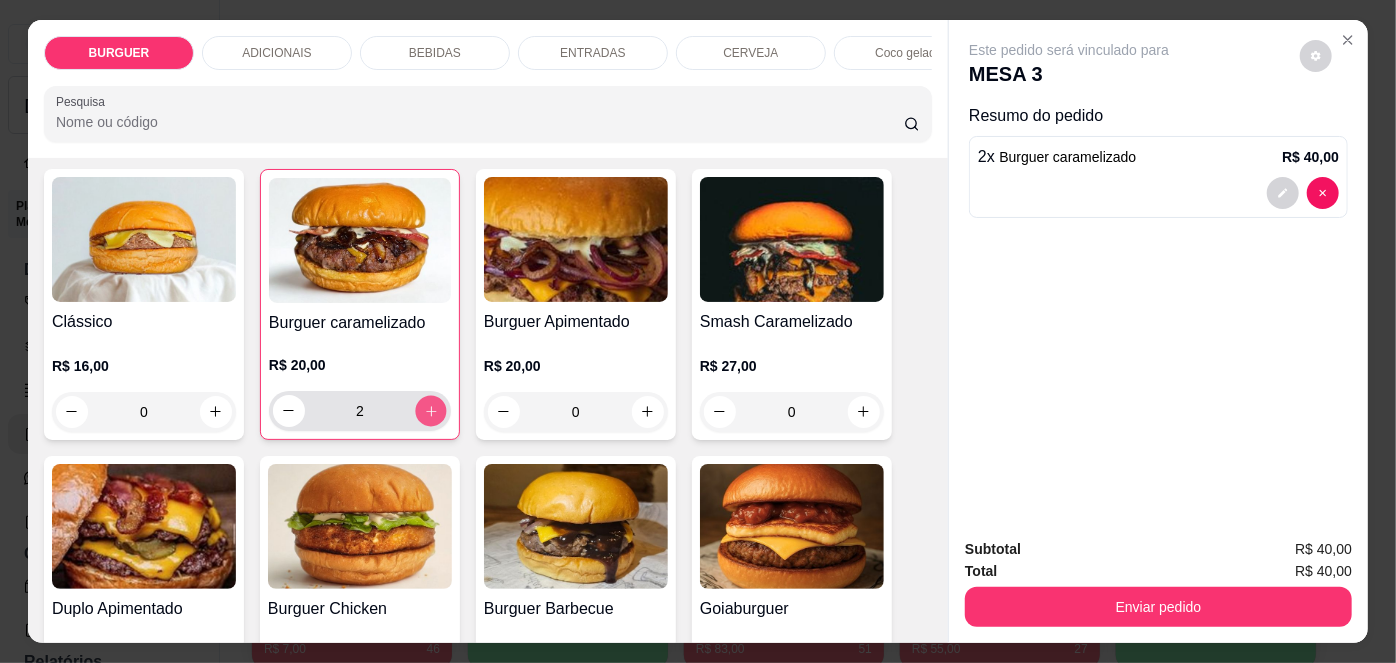 click 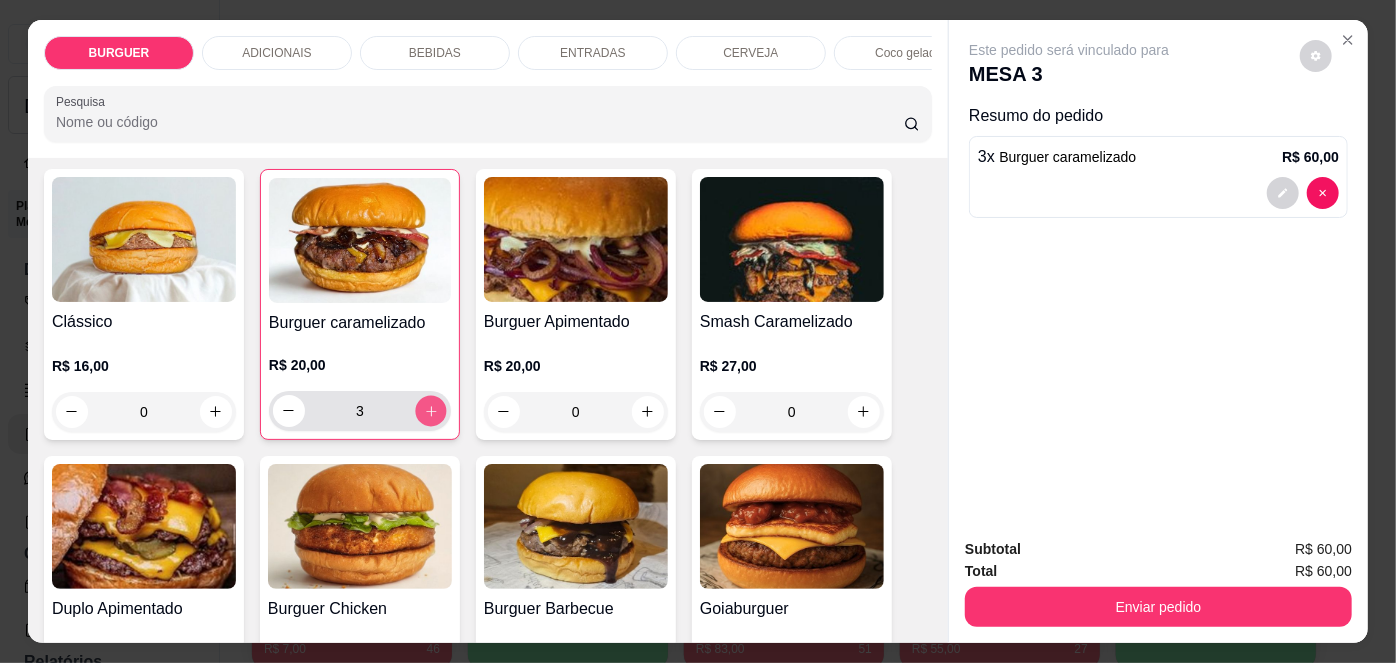 click 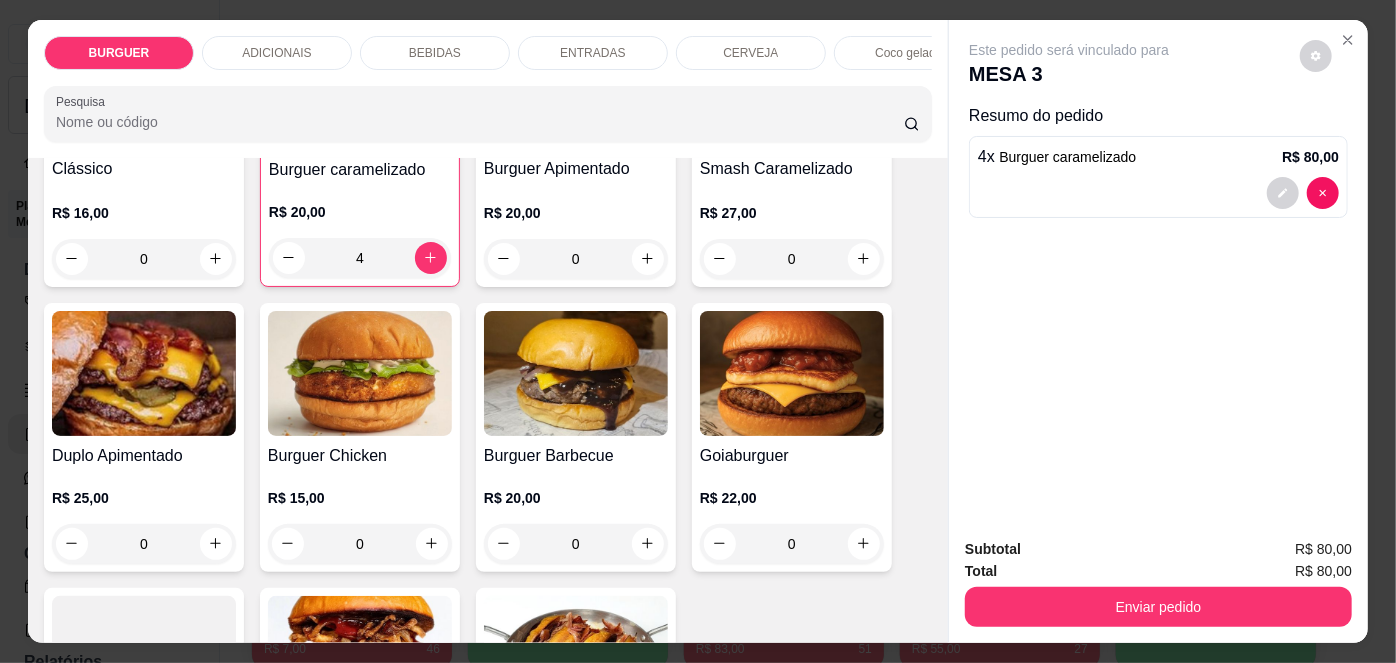 scroll, scrollTop: 0, scrollLeft: 0, axis: both 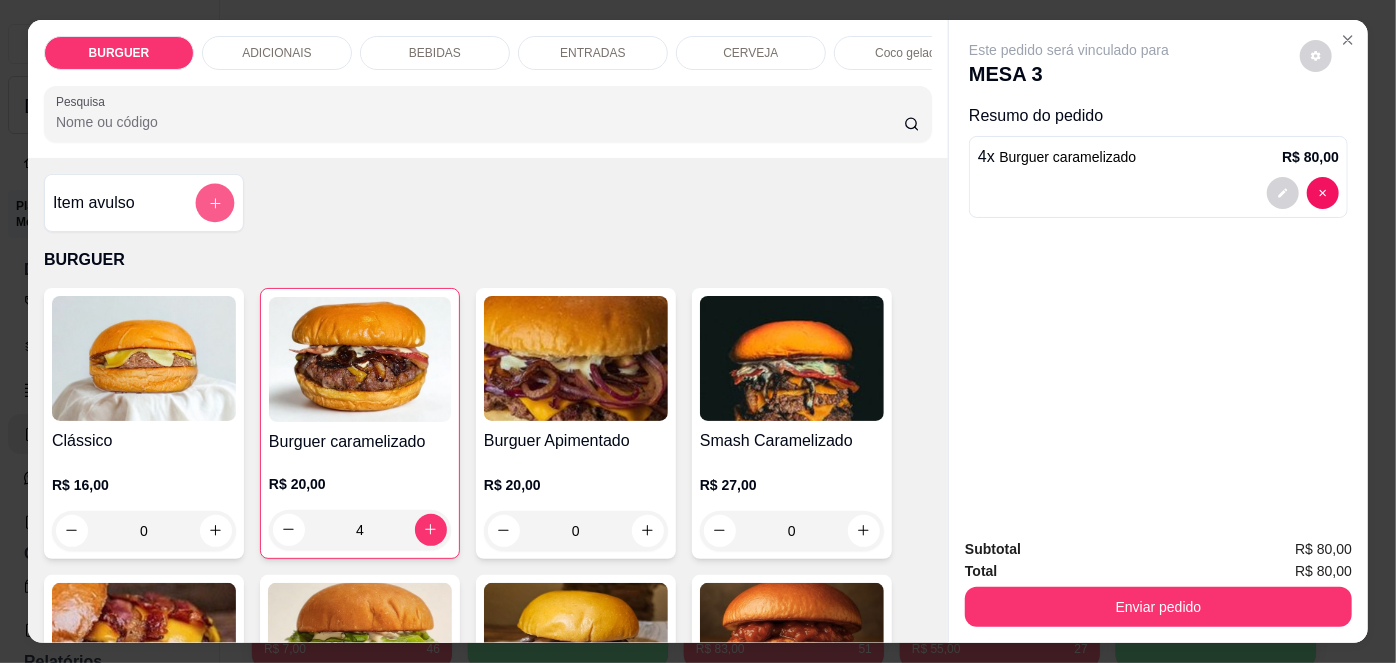 click at bounding box center [215, 202] 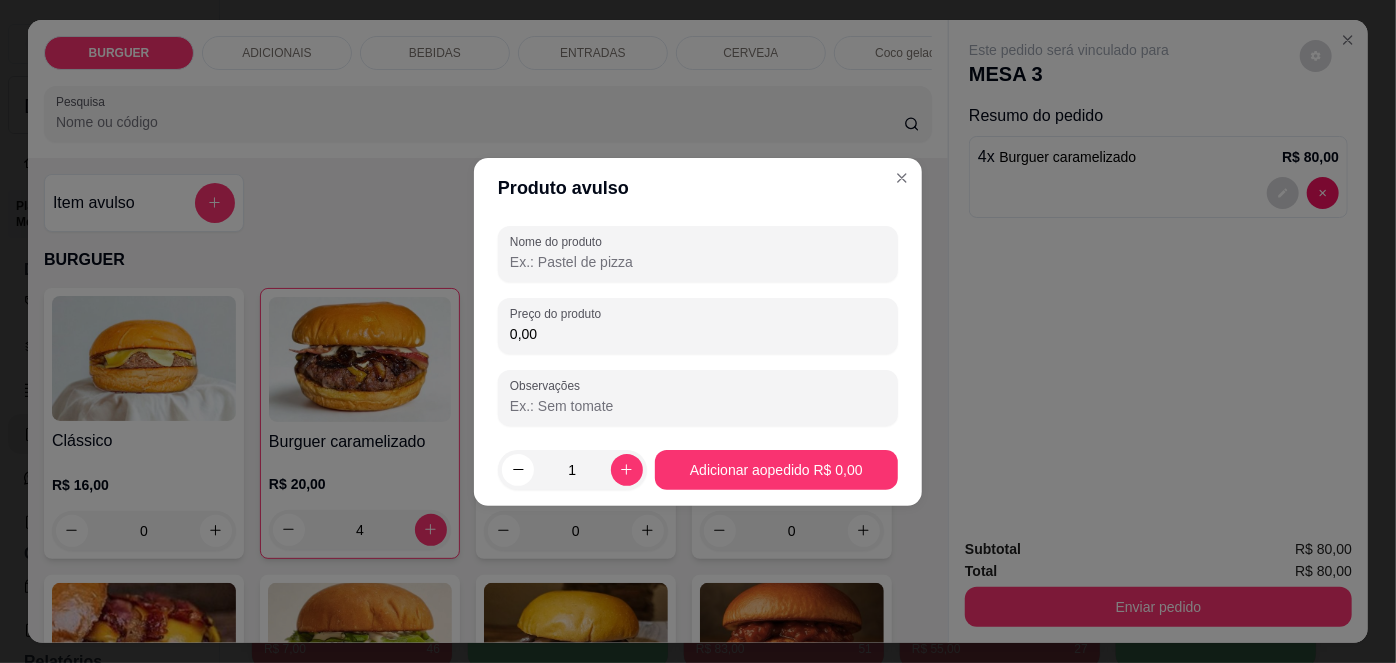 click on "Nome do produto" at bounding box center (698, 262) 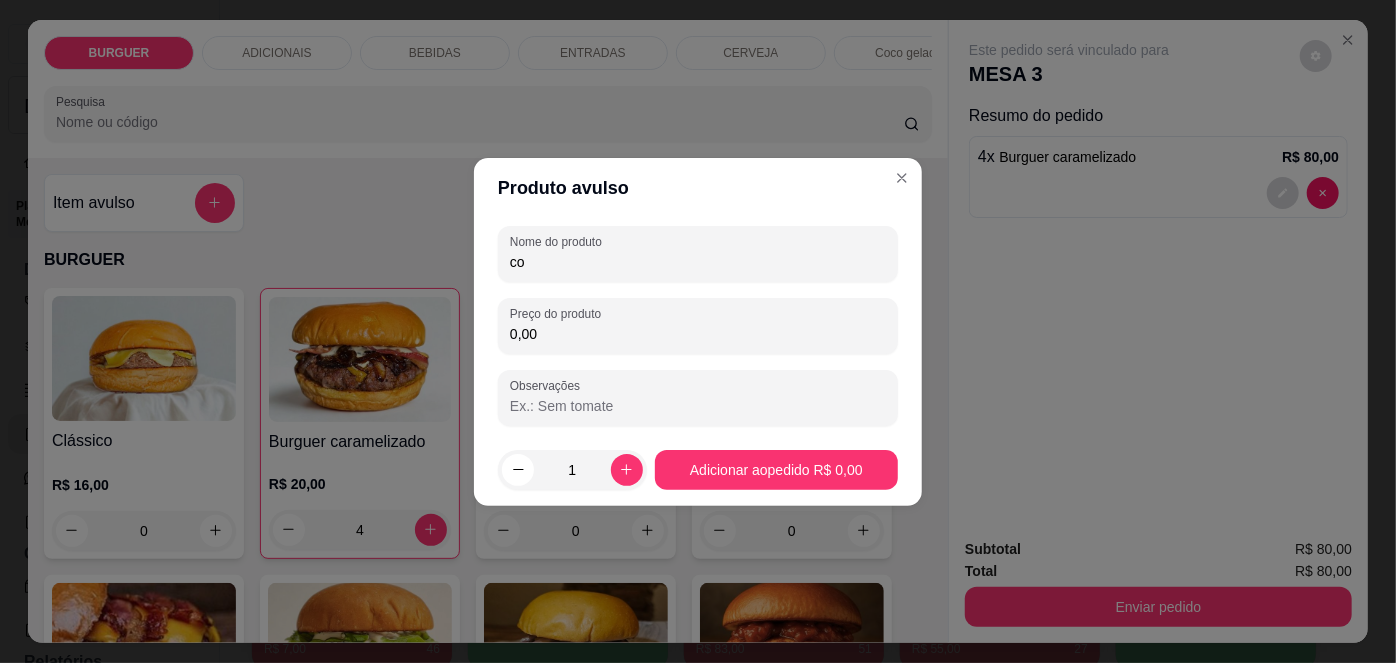 type on "c" 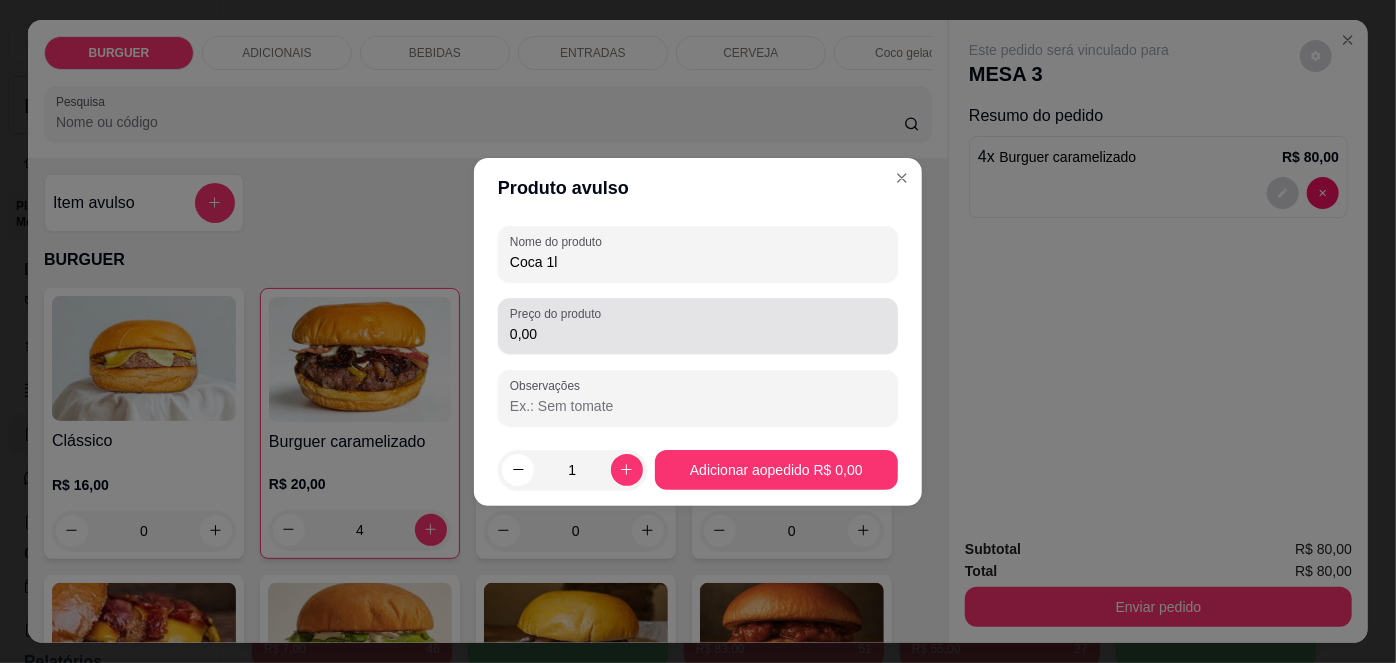 type on "Coca 1l" 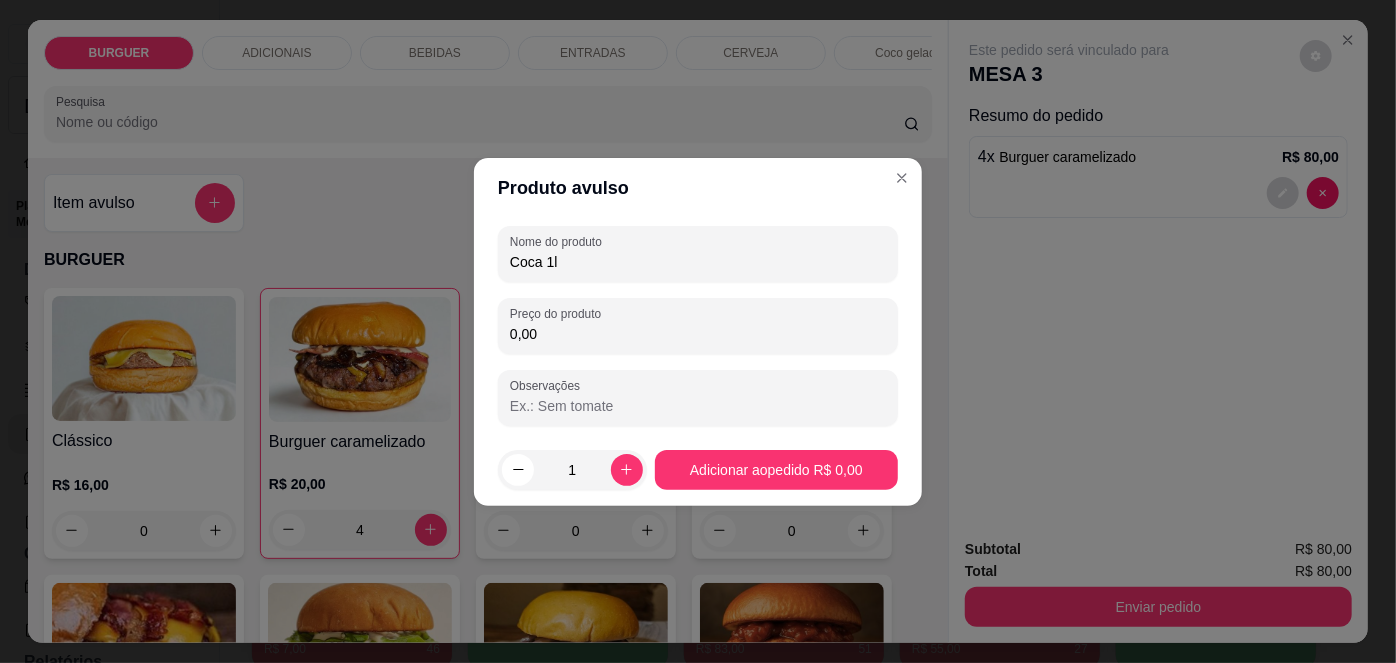 click on "0,00" at bounding box center [698, 334] 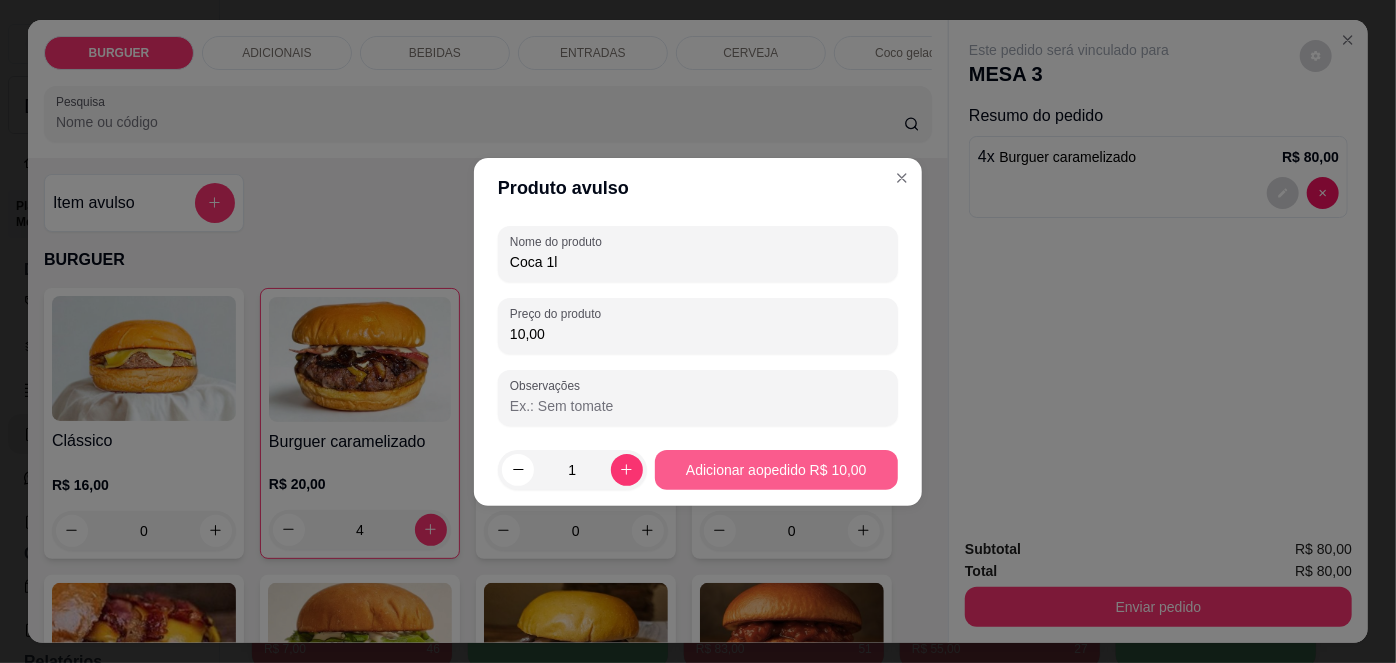 type on "10,00" 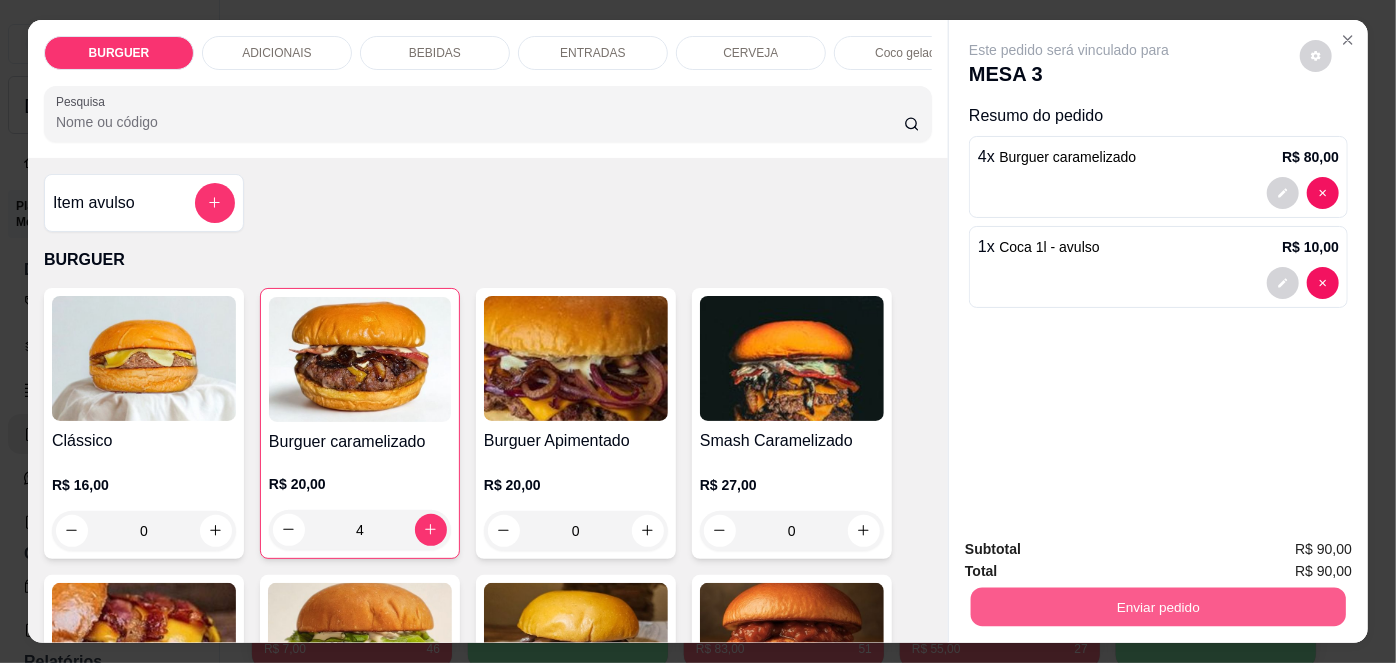 click on "Enviar pedido" at bounding box center [1158, 607] 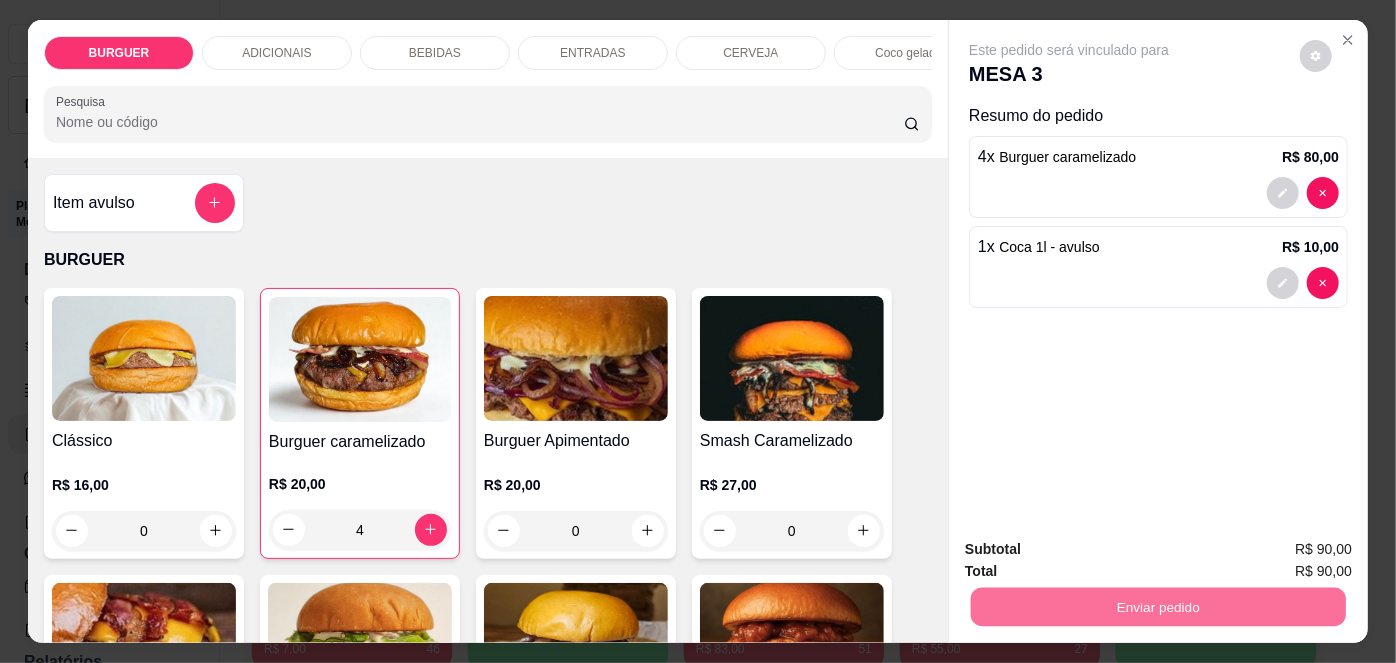 click on "Não registrar e enviar pedido" at bounding box center [1093, 551] 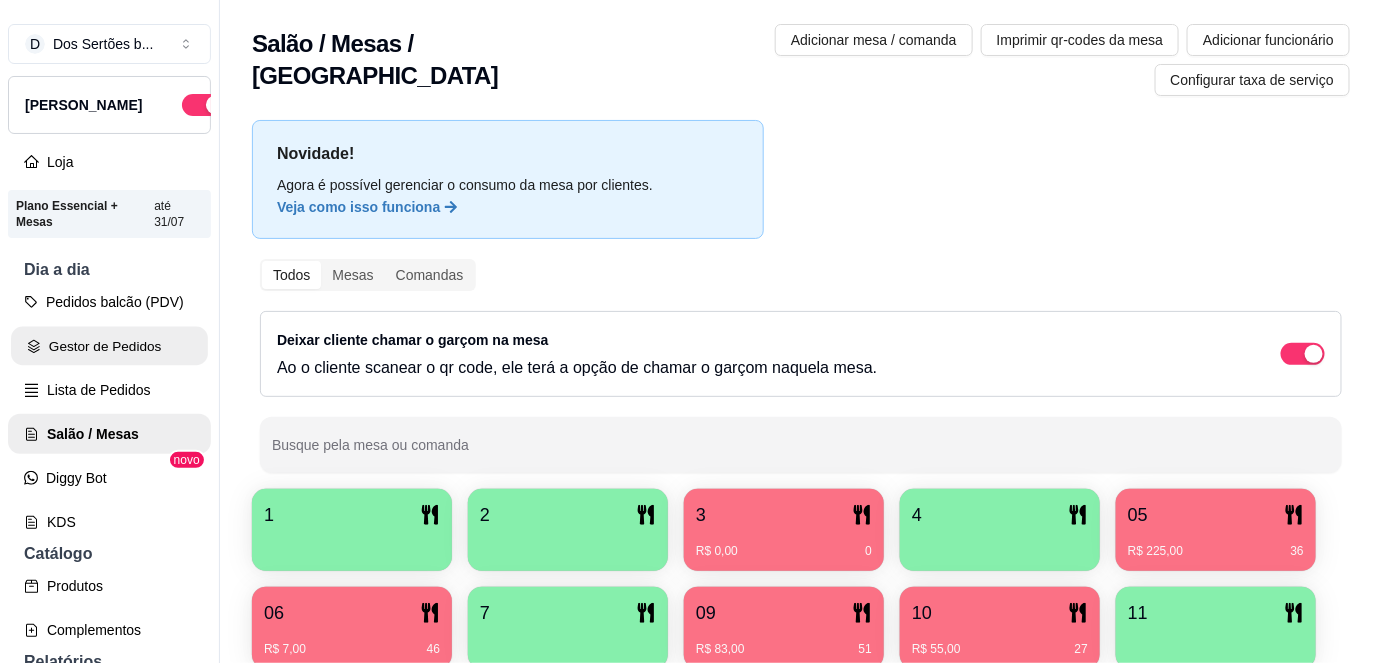 click on "Gestor de Pedidos" at bounding box center [109, 346] 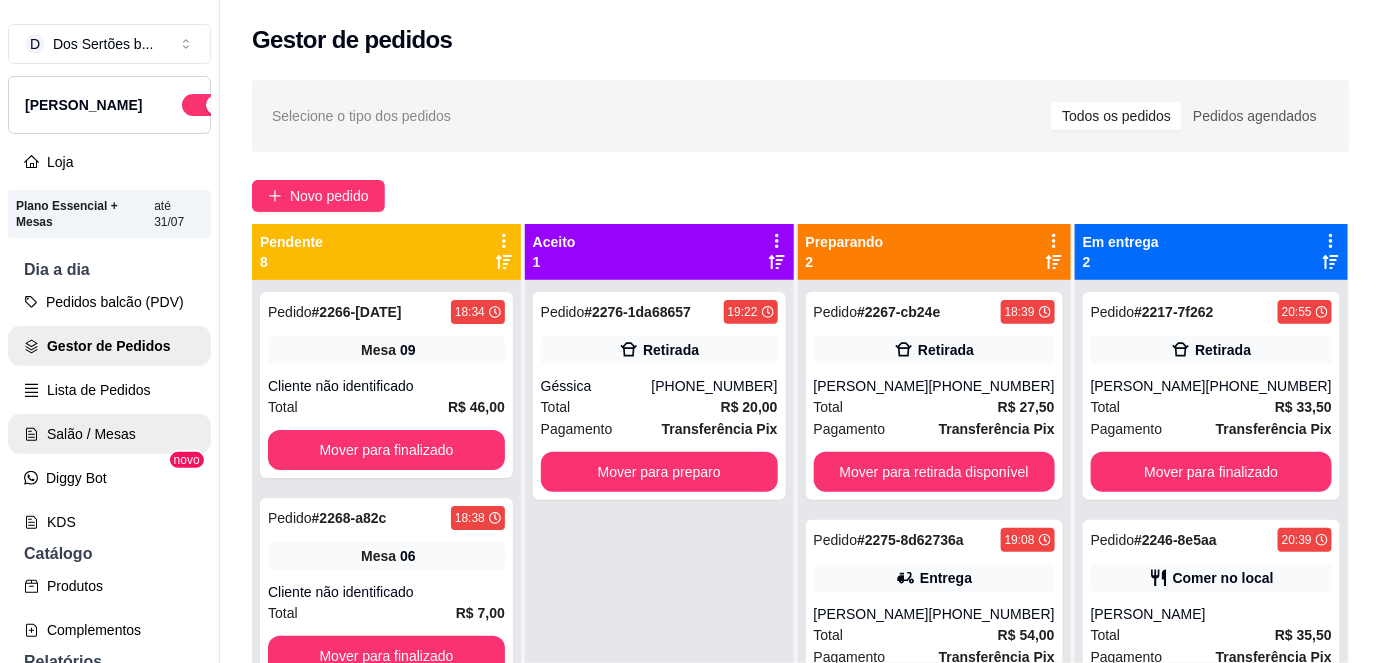 click on "Salão / Mesas" at bounding box center (109, 434) 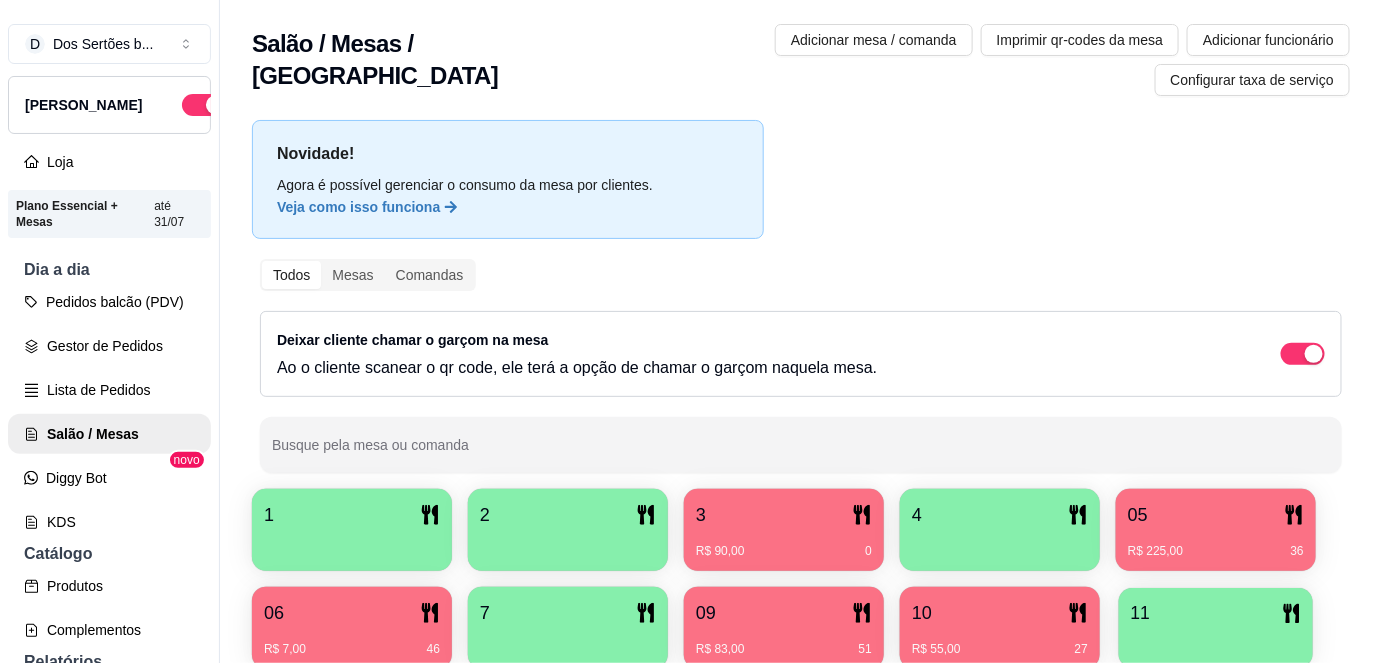 click on "11" at bounding box center [1216, 613] 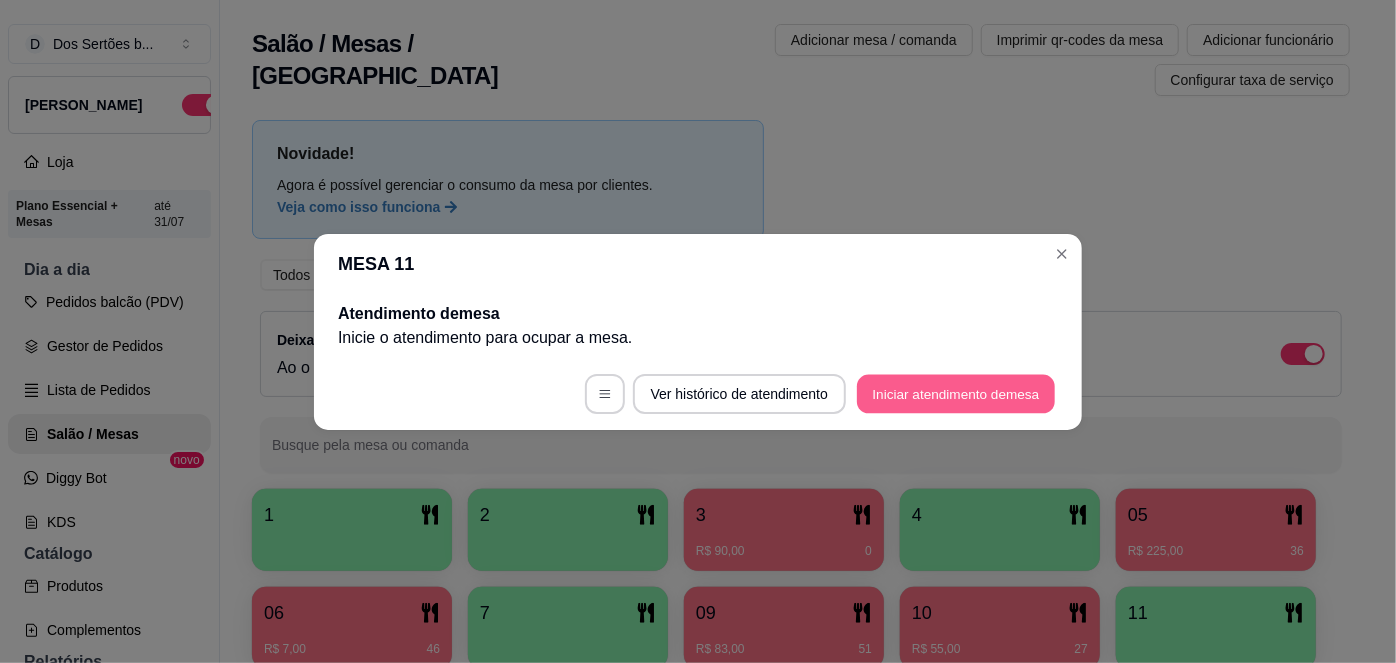 click on "Iniciar atendimento de  mesa" at bounding box center (956, 393) 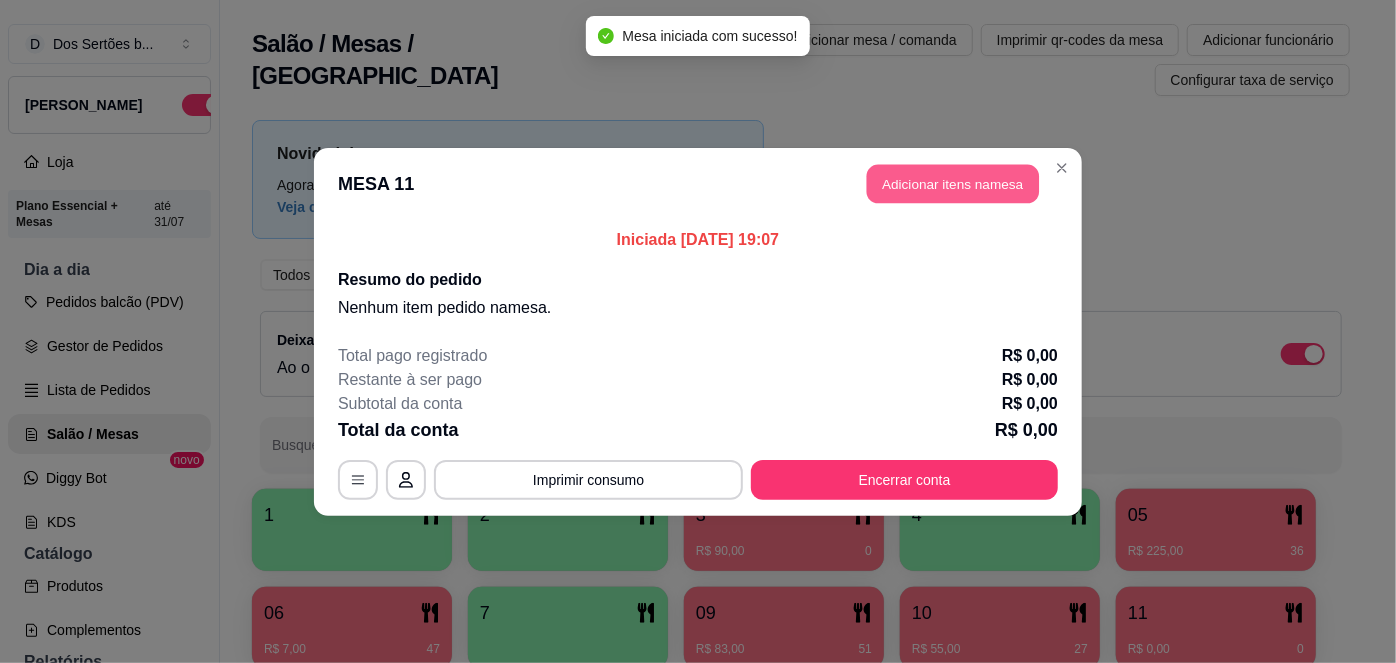click on "Adicionar itens na  mesa" at bounding box center [953, 183] 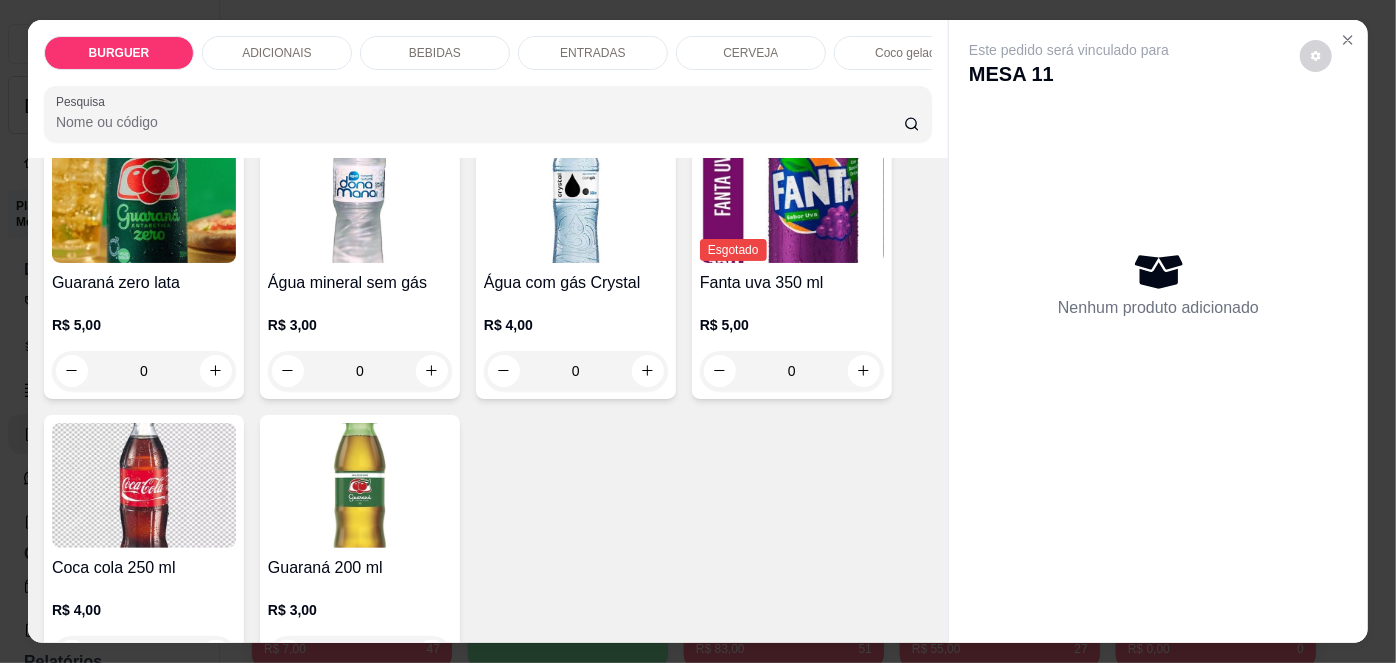 scroll, scrollTop: 2232, scrollLeft: 0, axis: vertical 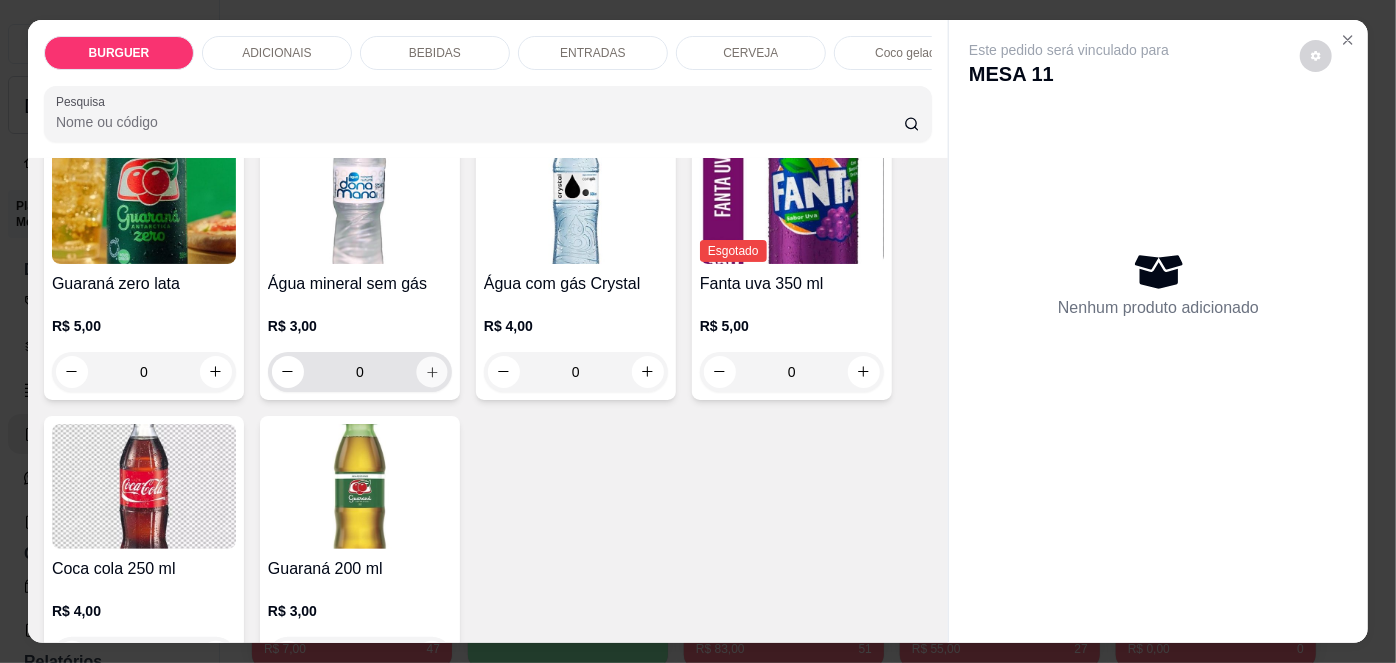 click 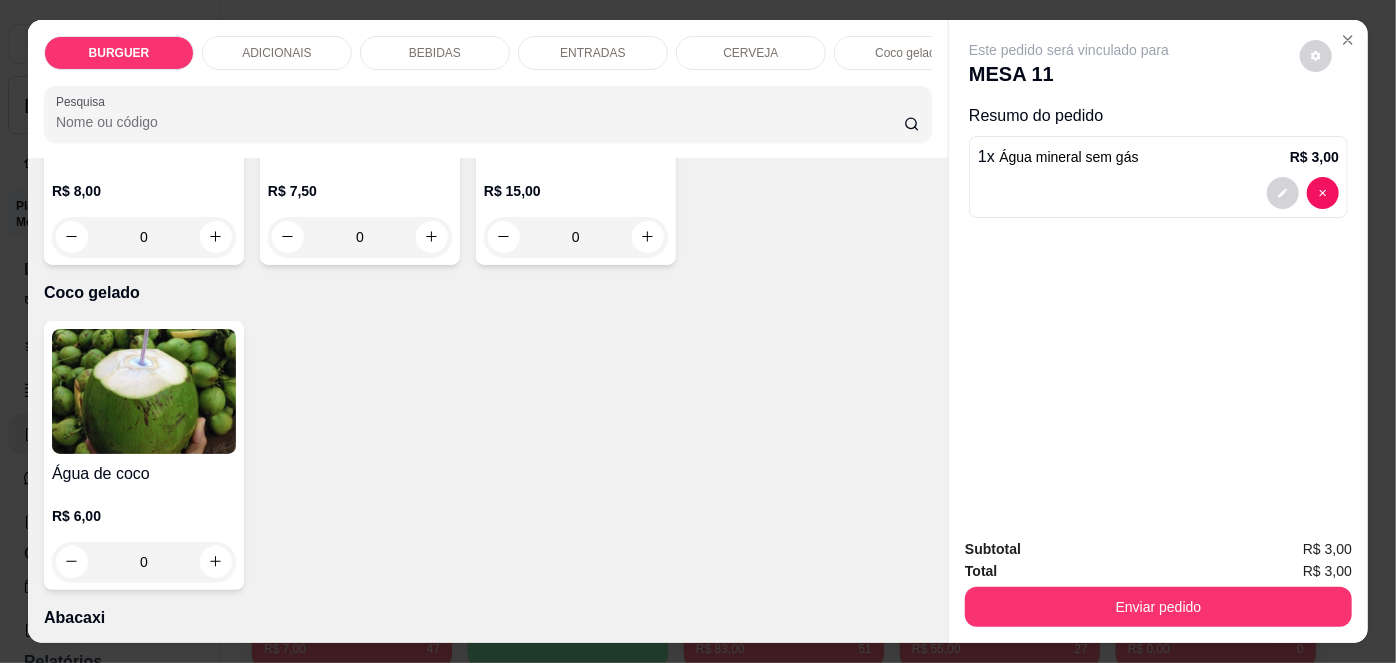 scroll, scrollTop: 3333, scrollLeft: 0, axis: vertical 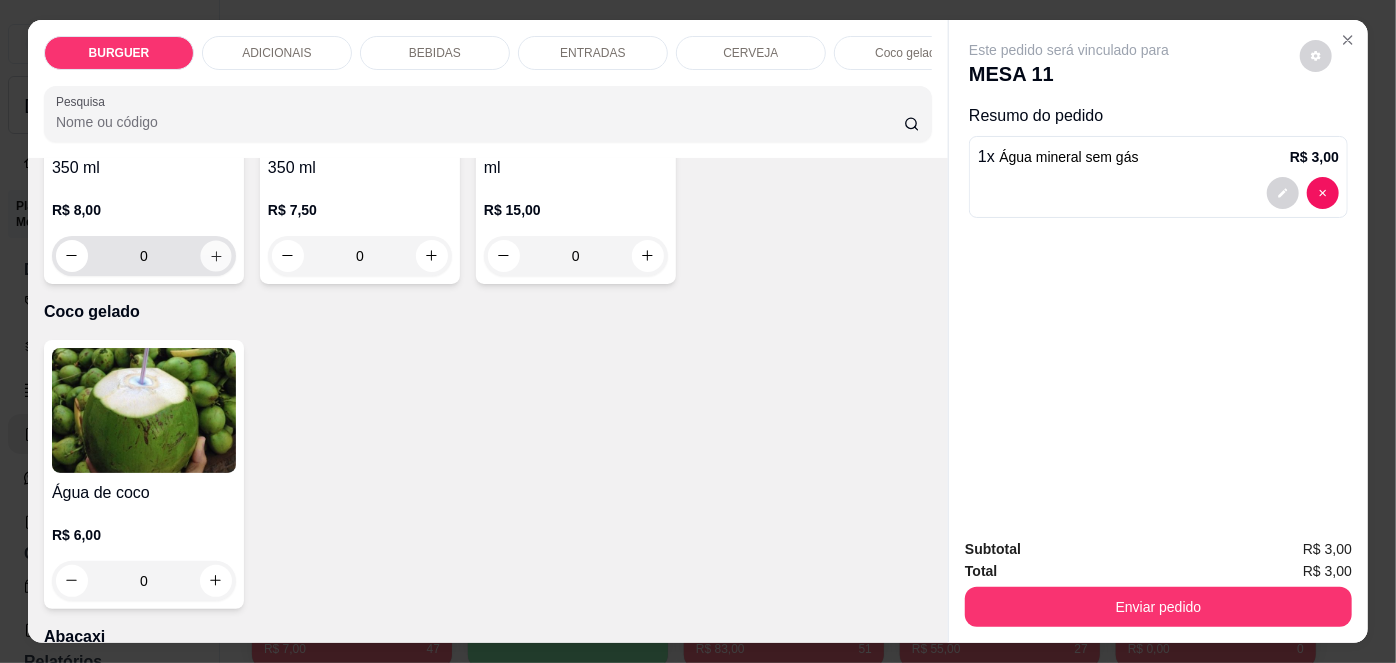 click 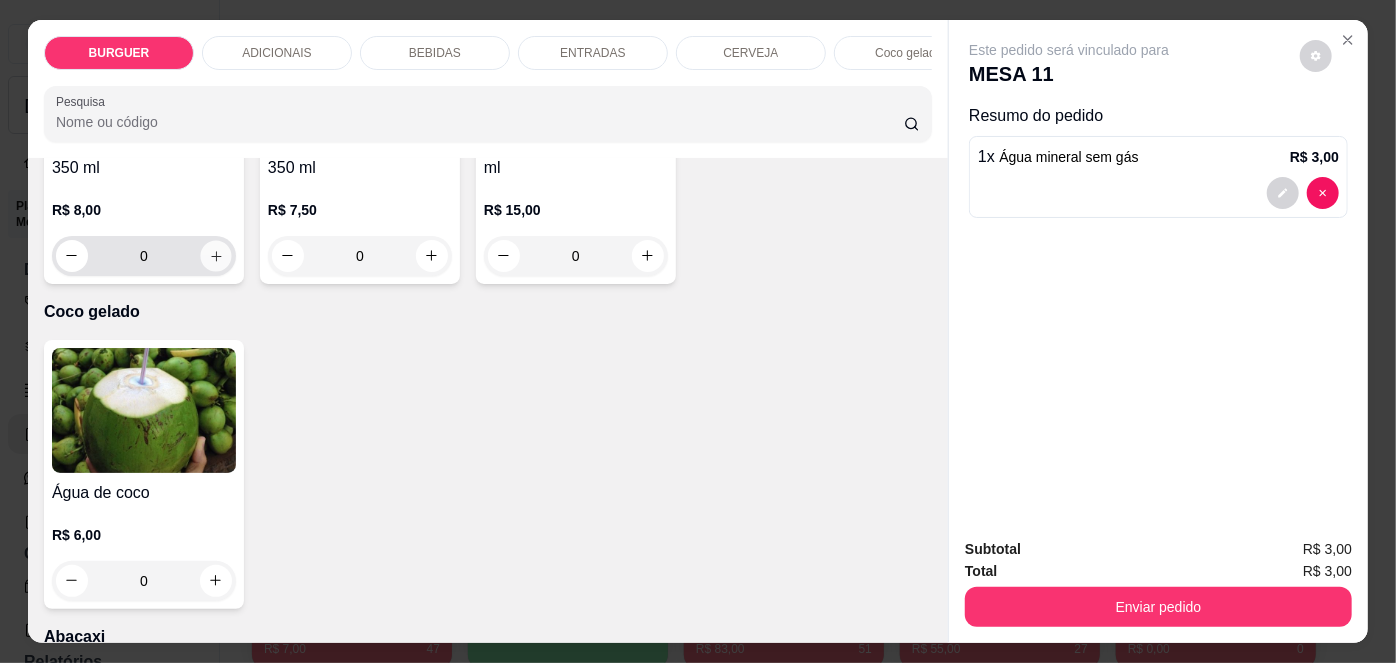 type on "1" 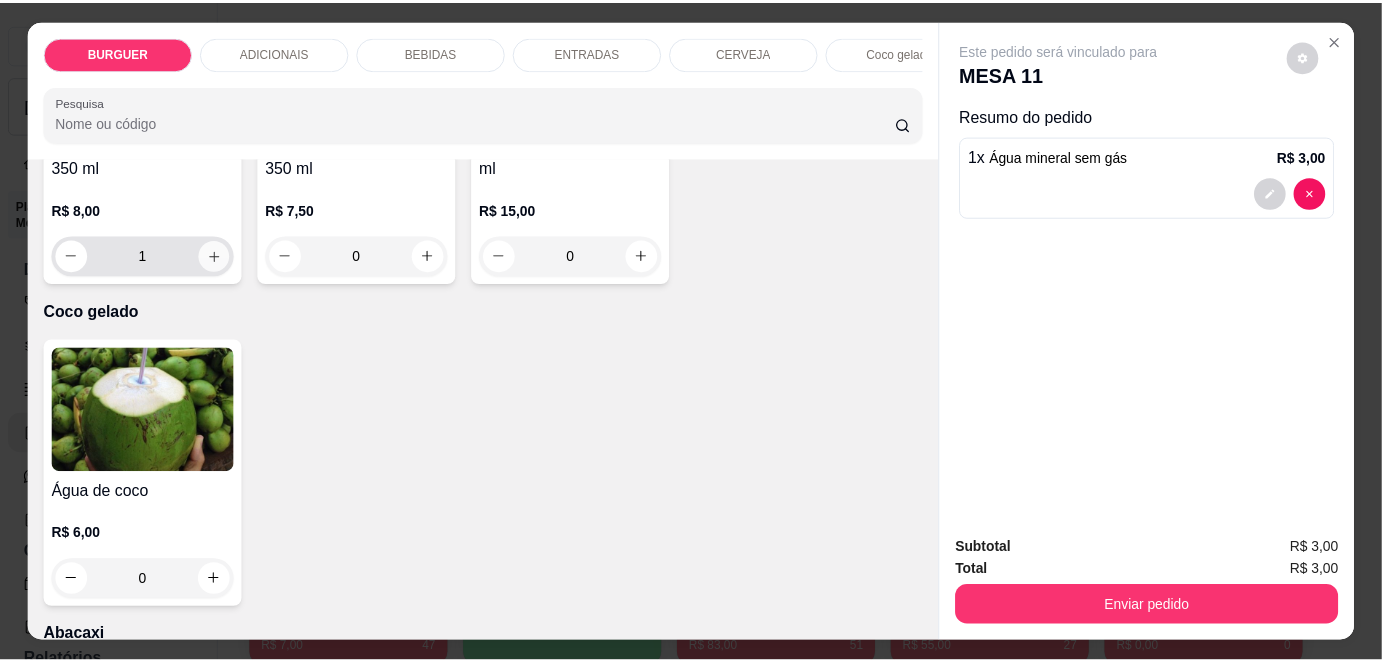 scroll, scrollTop: 3333, scrollLeft: 0, axis: vertical 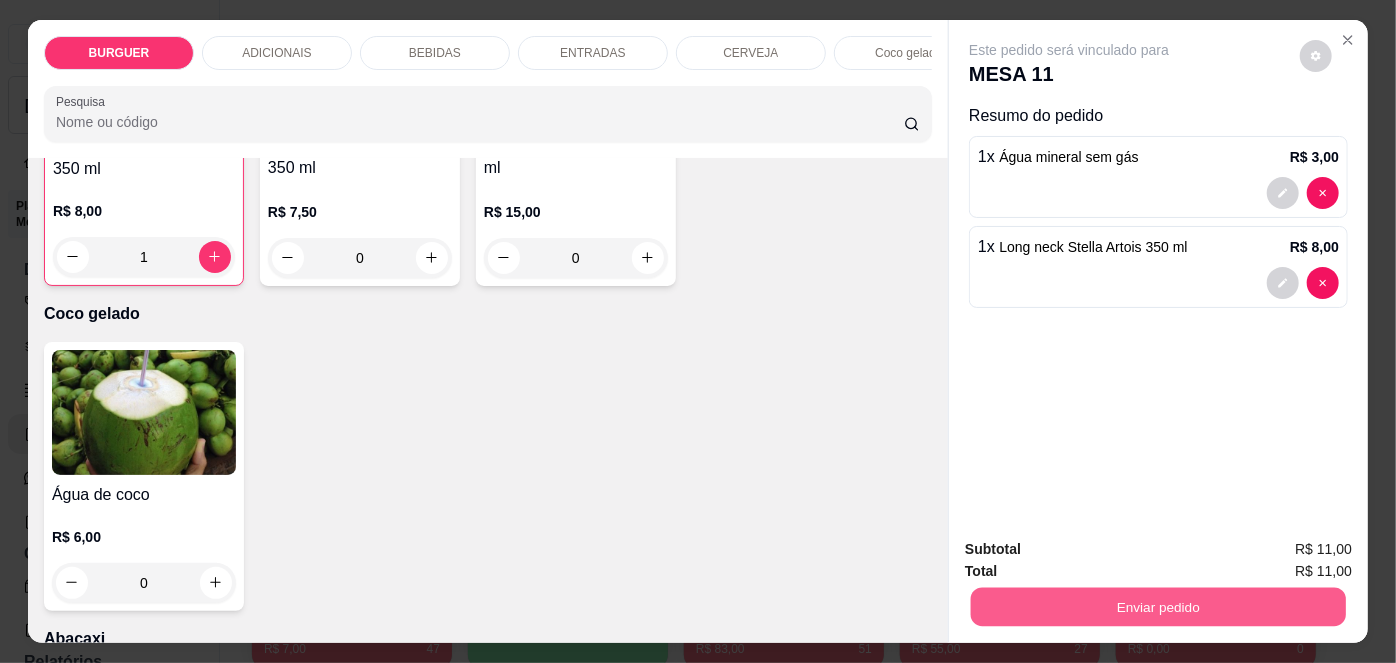 click on "Enviar pedido" at bounding box center (1158, 607) 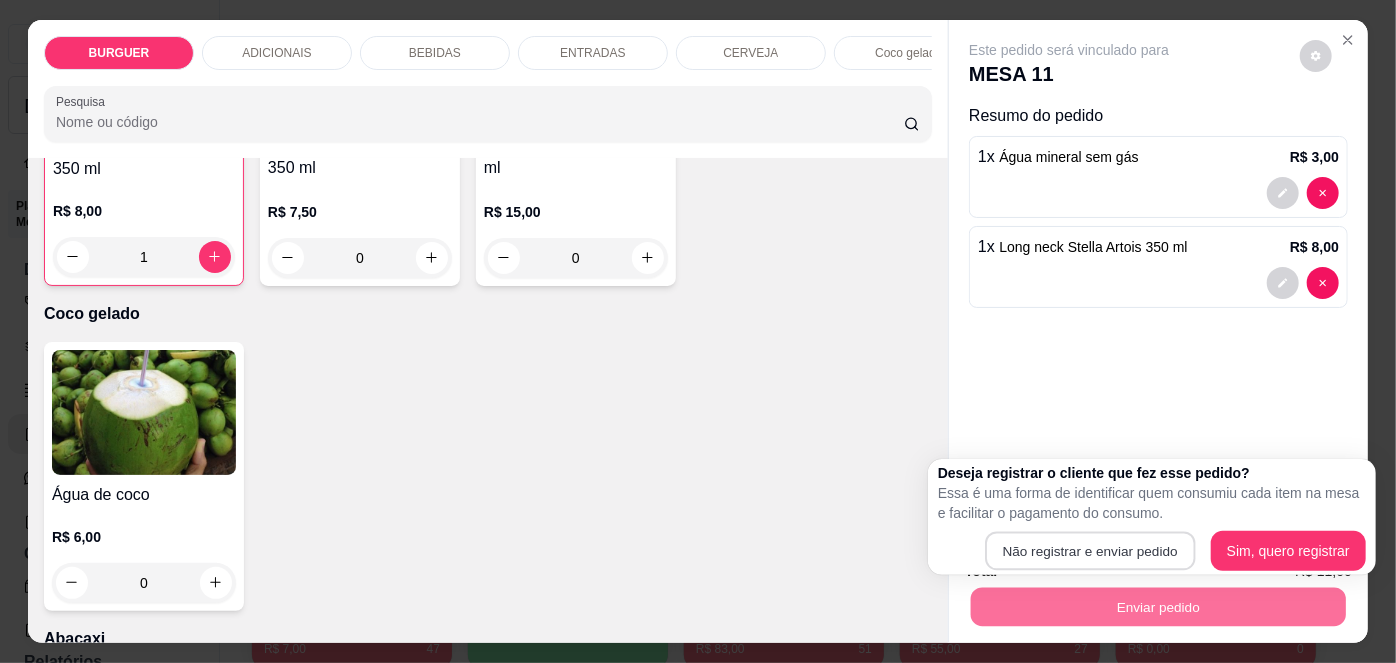 click on "Não registrar e enviar pedido" at bounding box center [1091, 551] 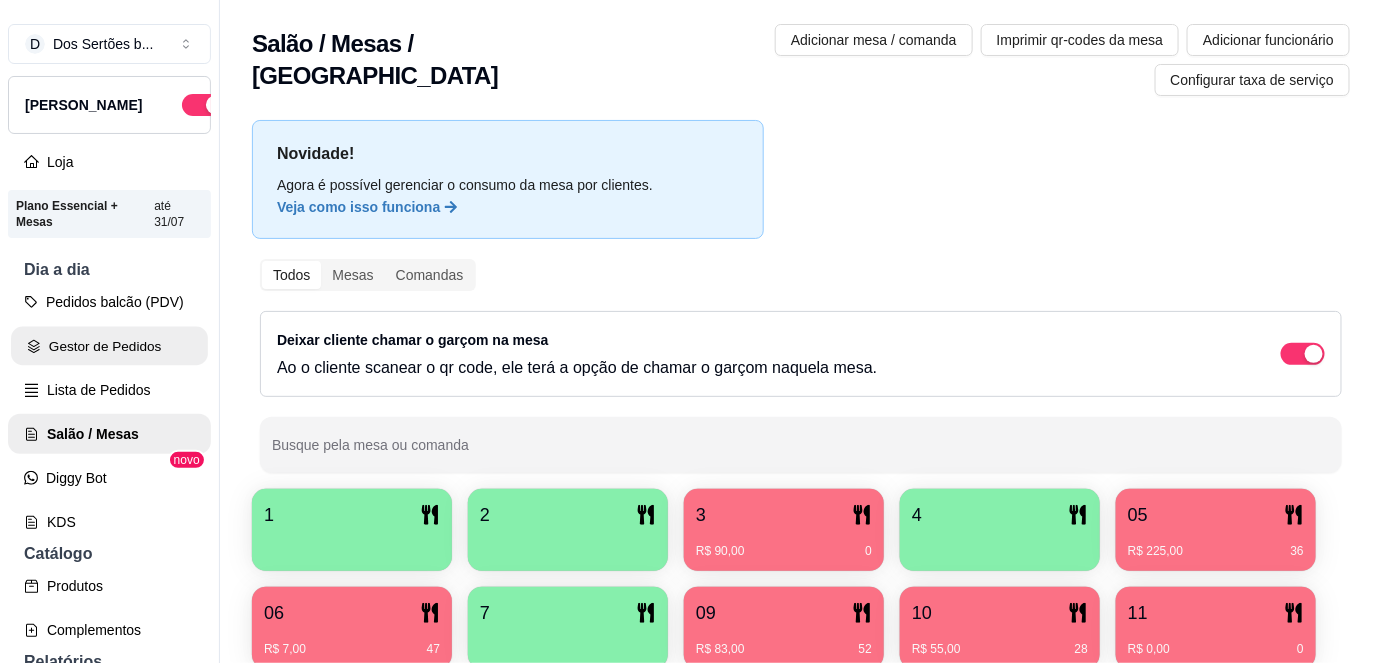 click on "Gestor de Pedidos" at bounding box center [109, 346] 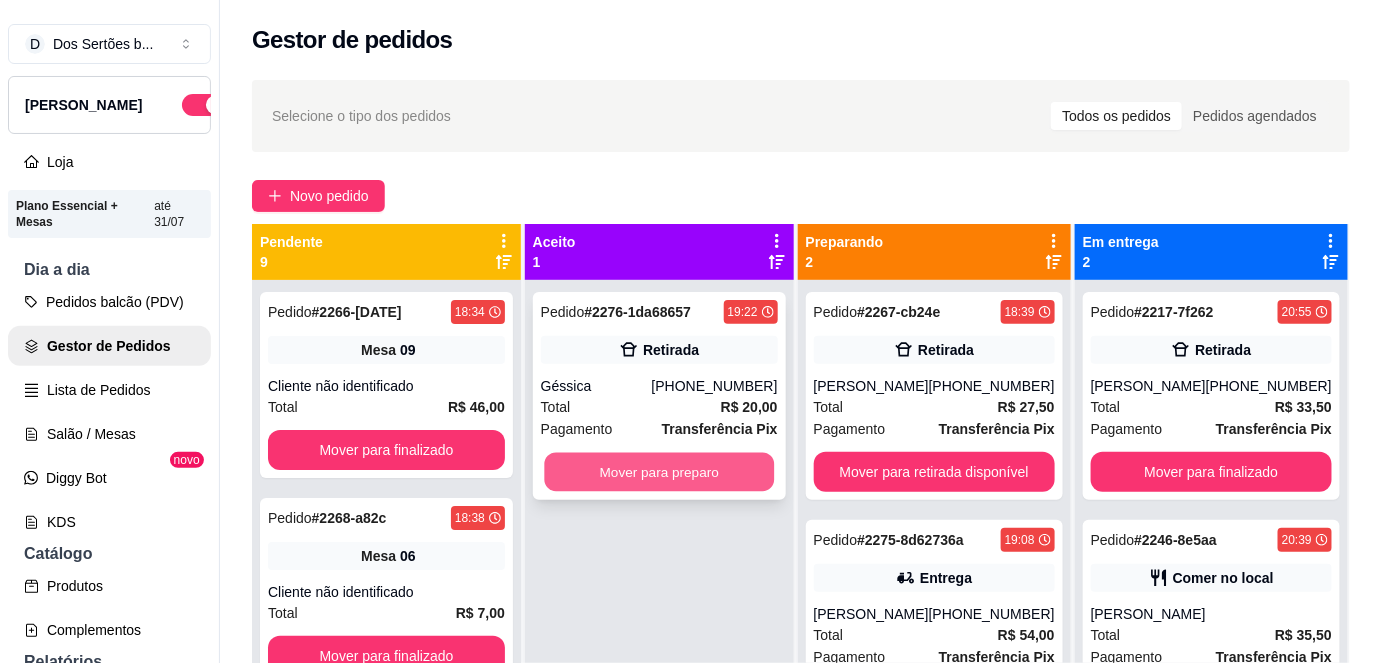 click on "Mover para preparo" at bounding box center (659, 472) 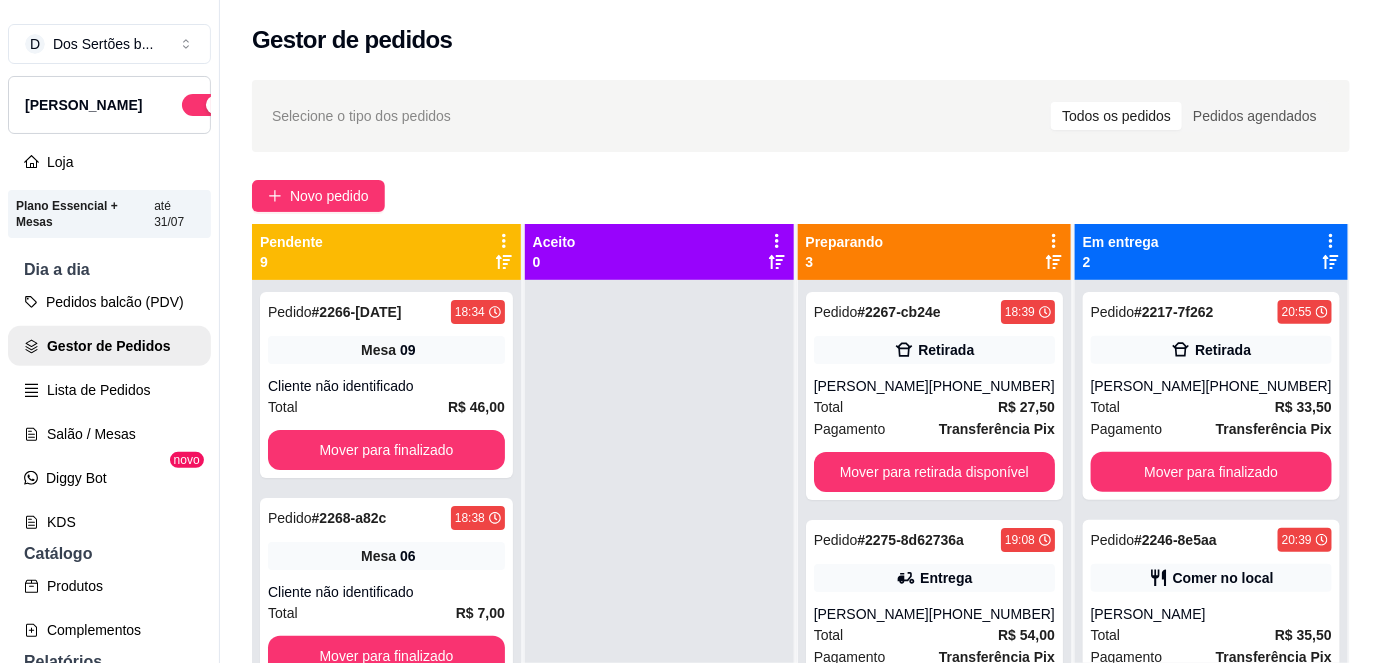 scroll, scrollTop: 56, scrollLeft: 0, axis: vertical 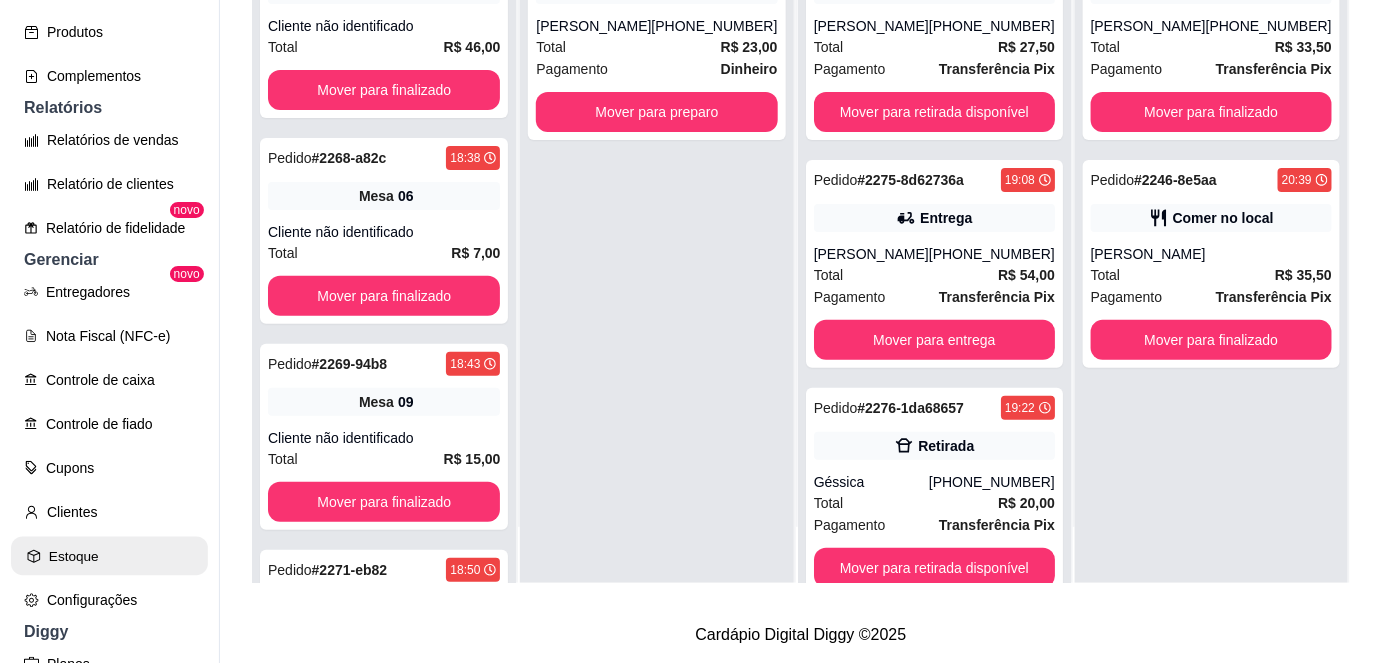 click on "Estoque" at bounding box center [109, 556] 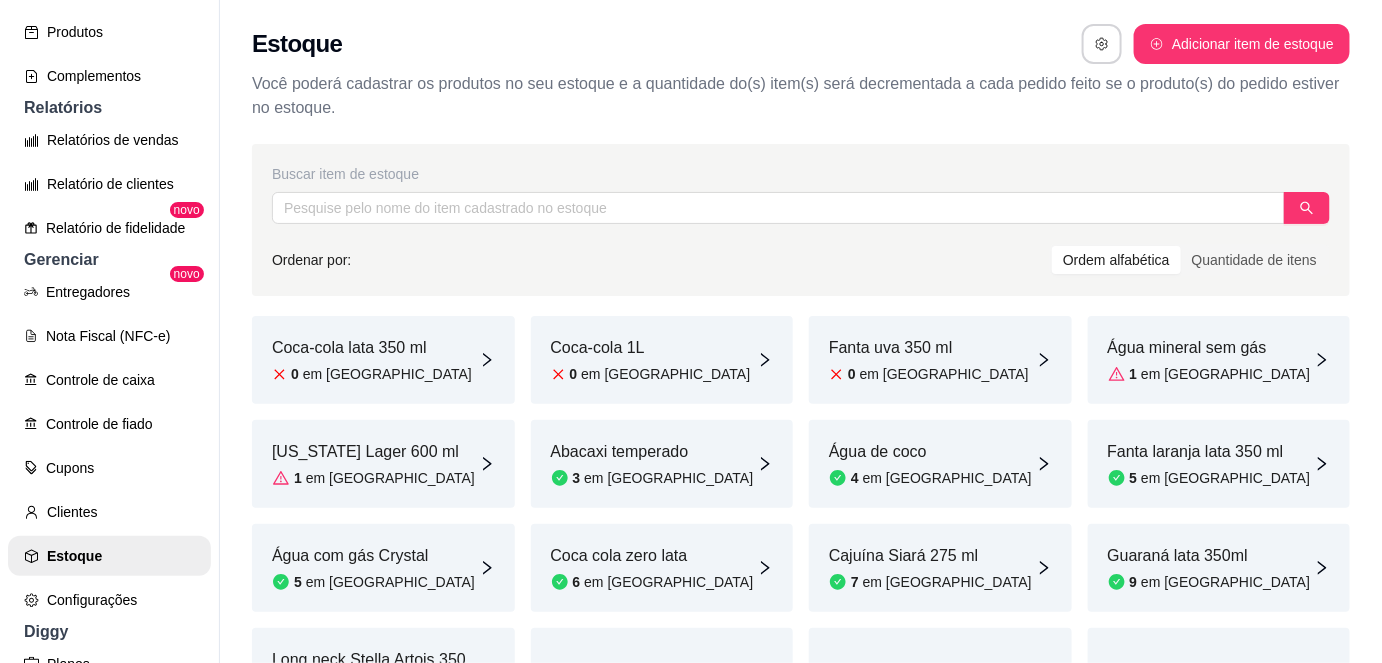 click on "Coca-cola 1L" at bounding box center [651, 348] 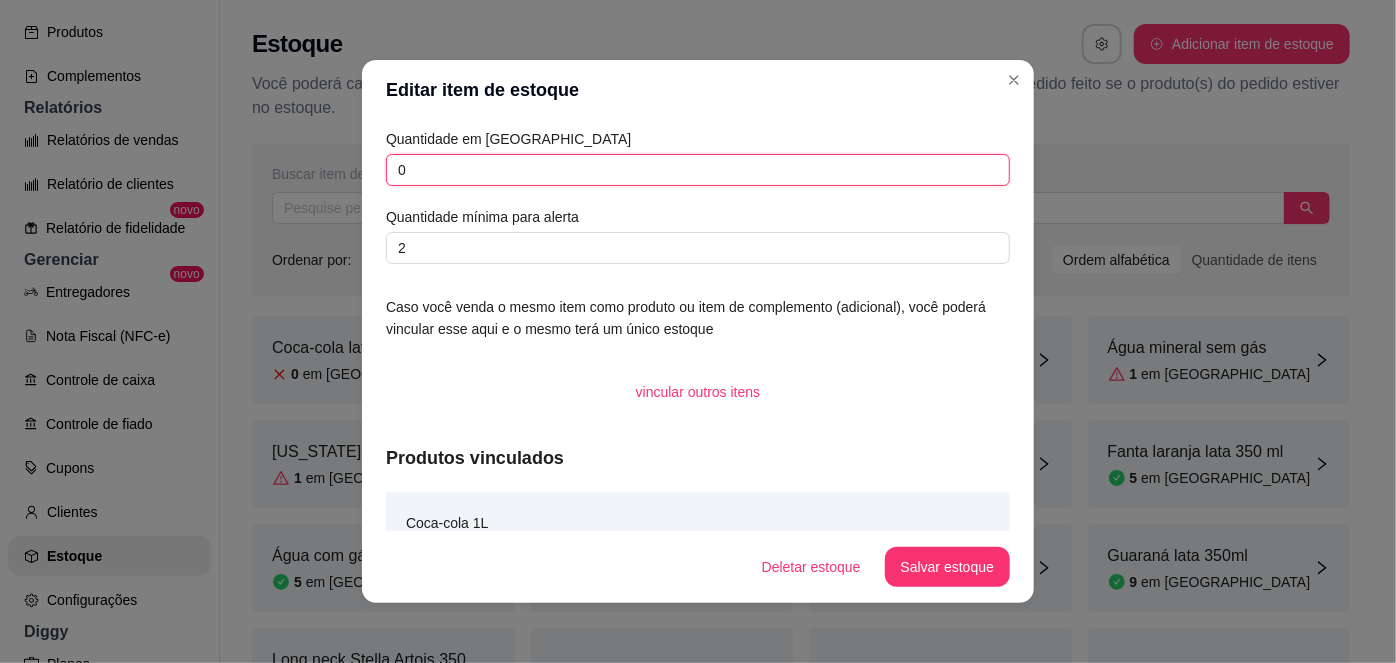 click on "0" at bounding box center [698, 170] 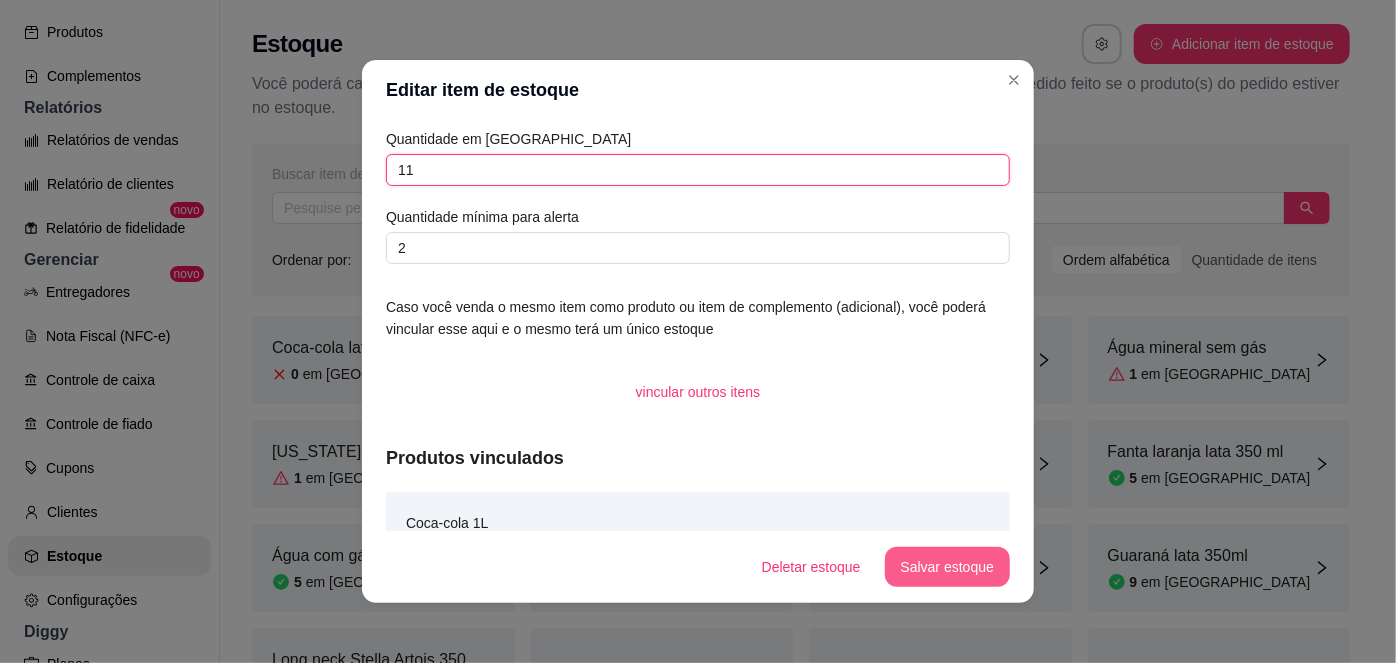 type on "11" 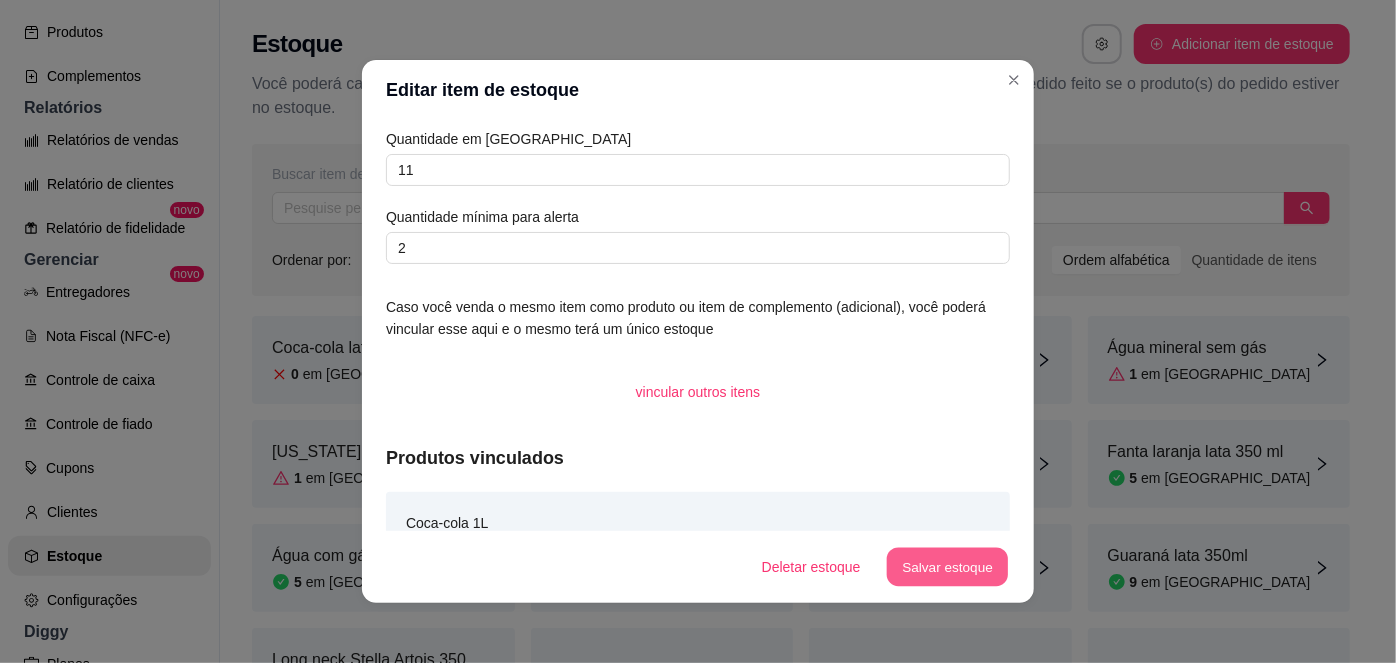 click on "Salvar estoque" at bounding box center (947, 567) 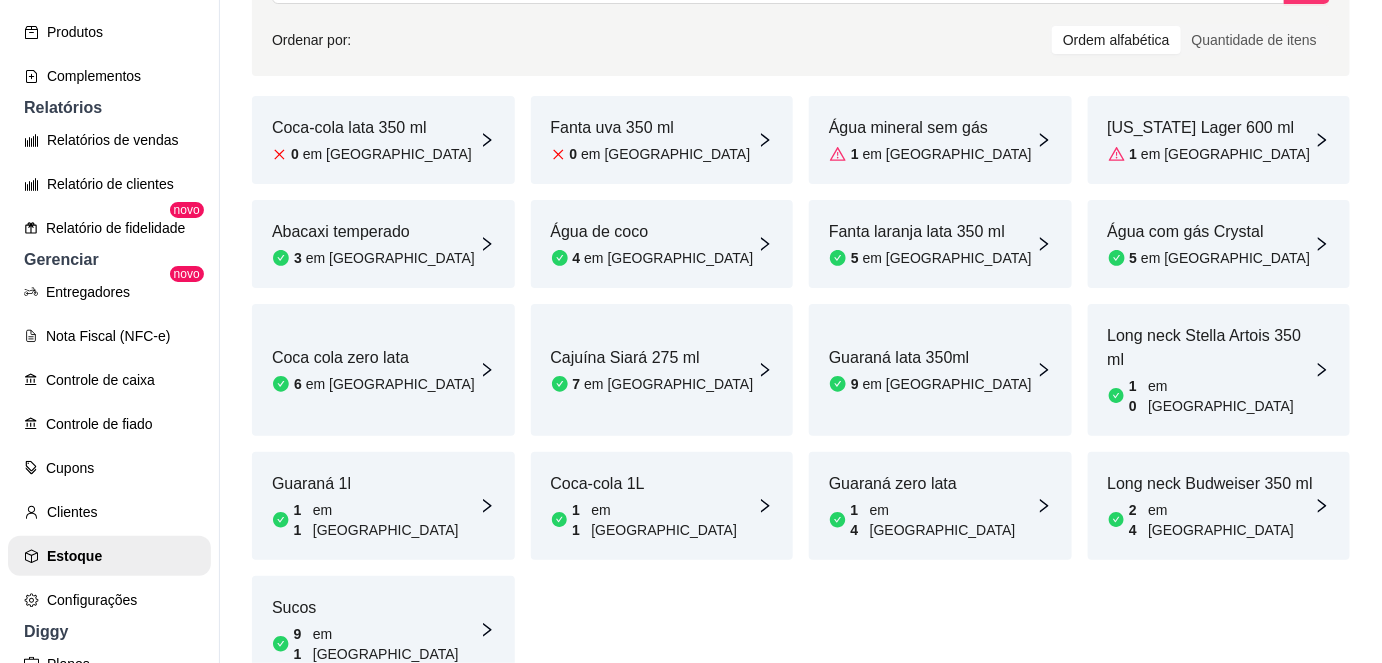 scroll, scrollTop: 221, scrollLeft: 0, axis: vertical 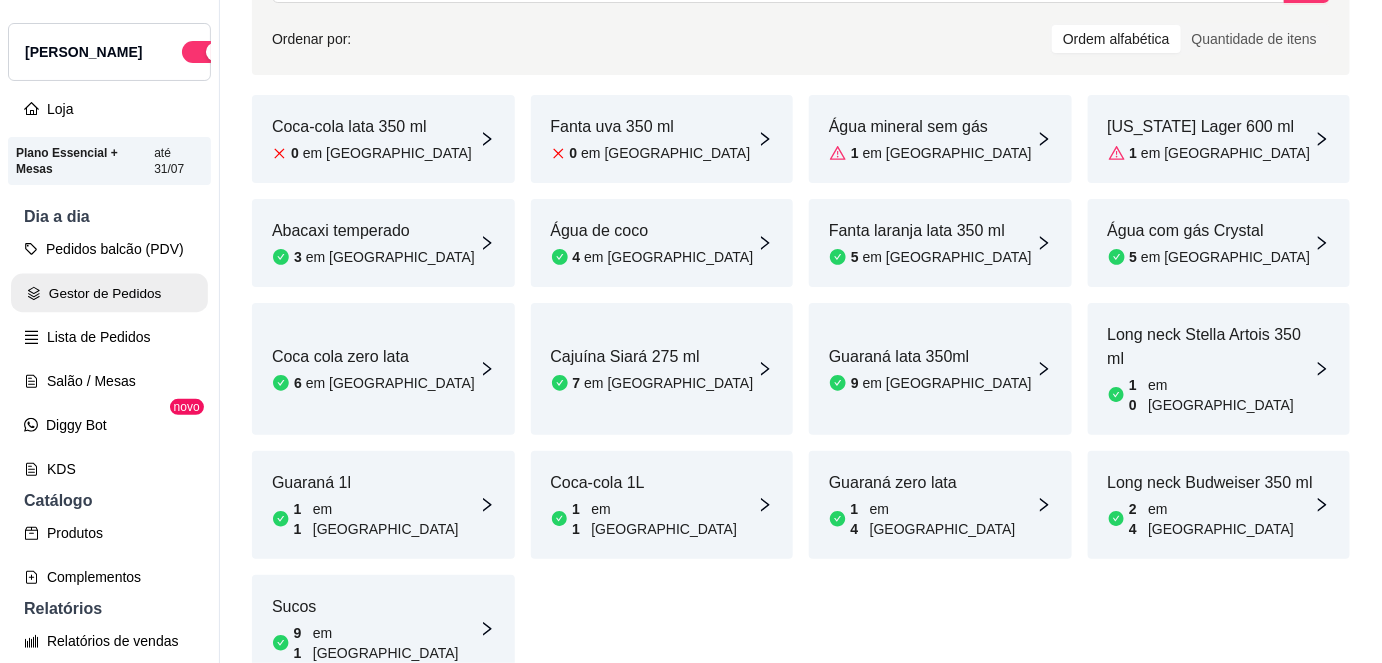 click on "Gestor de Pedidos" at bounding box center (109, 293) 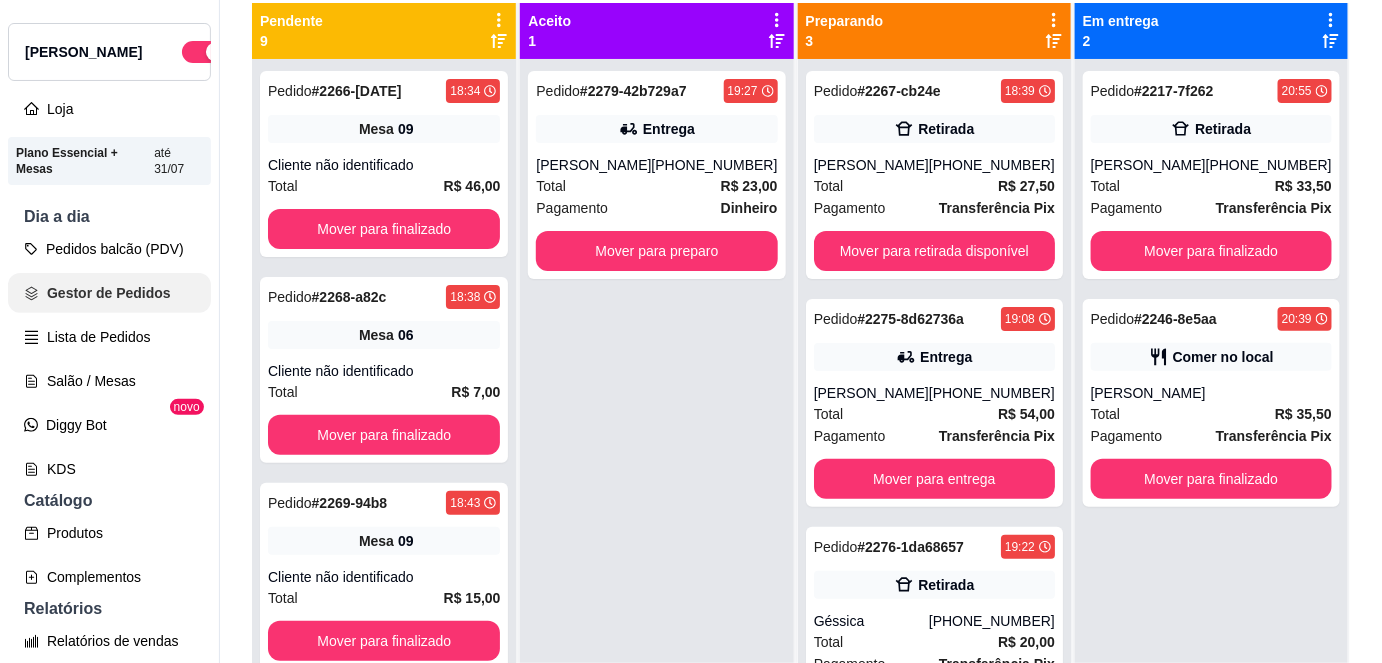 scroll, scrollTop: 0, scrollLeft: 0, axis: both 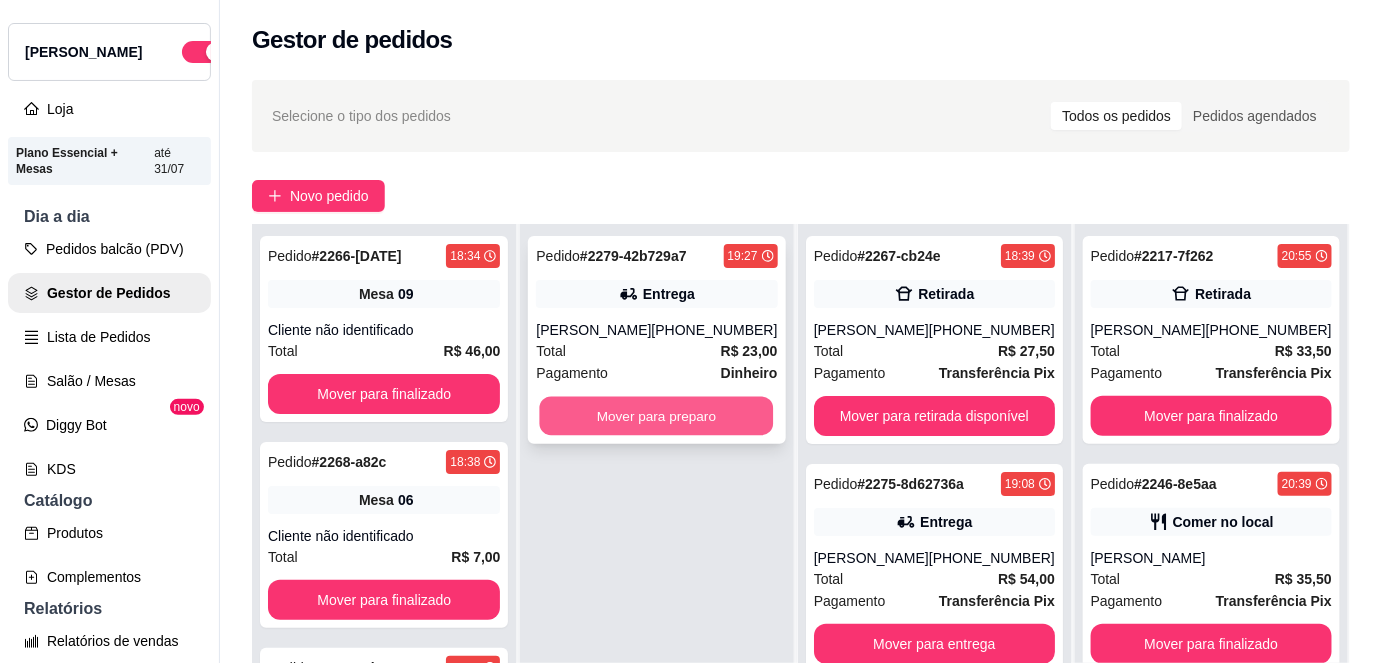 click on "Mover para preparo" at bounding box center [657, 416] 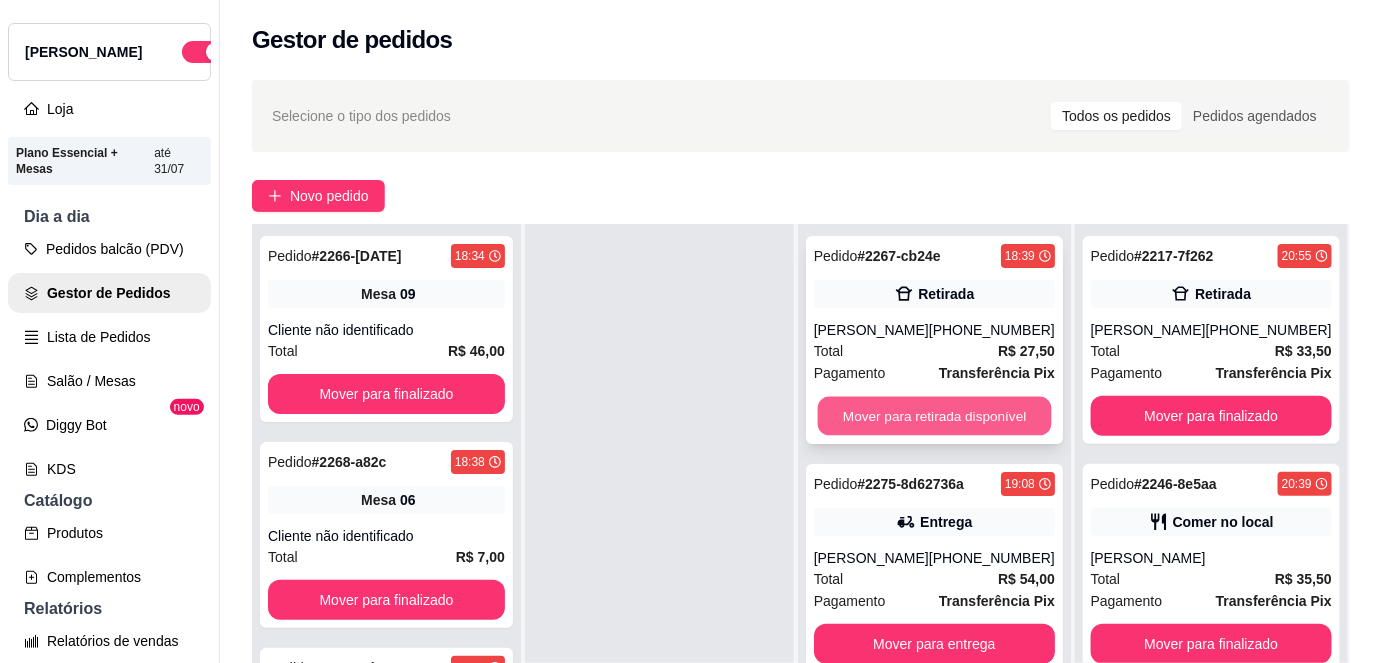 click on "Mover para retirada disponível" at bounding box center (934, 416) 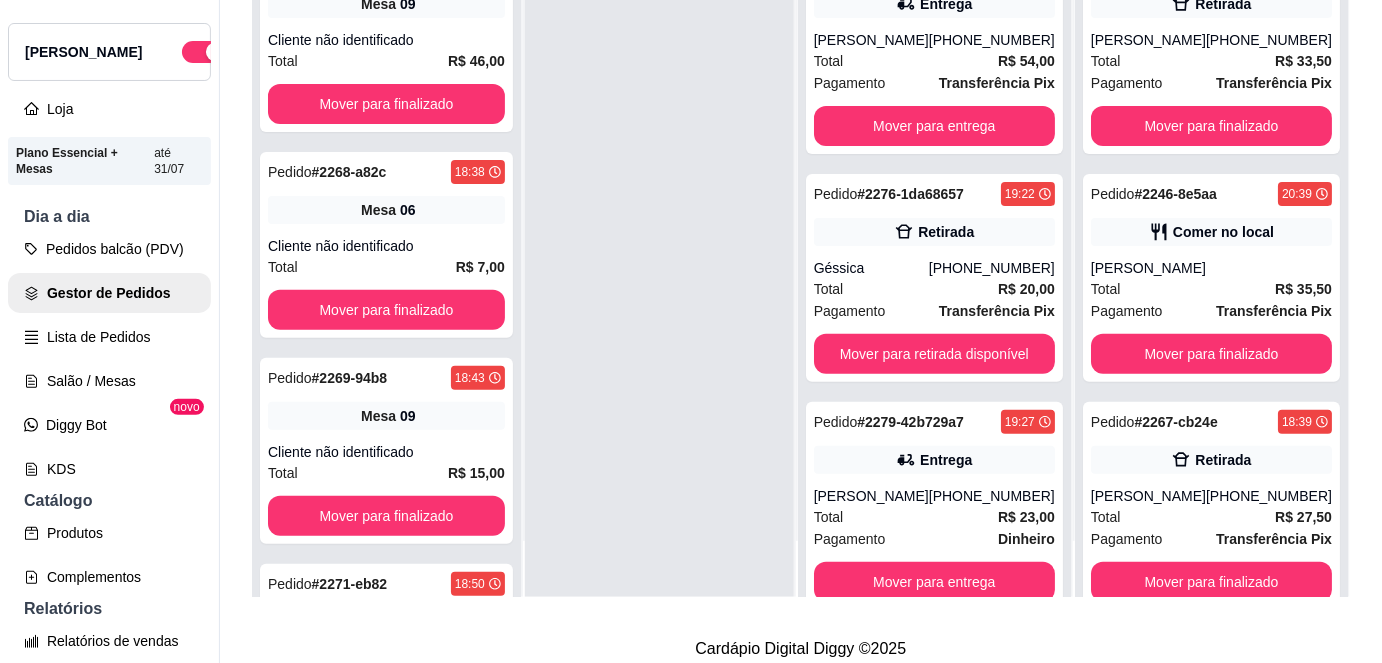scroll, scrollTop: 317, scrollLeft: 0, axis: vertical 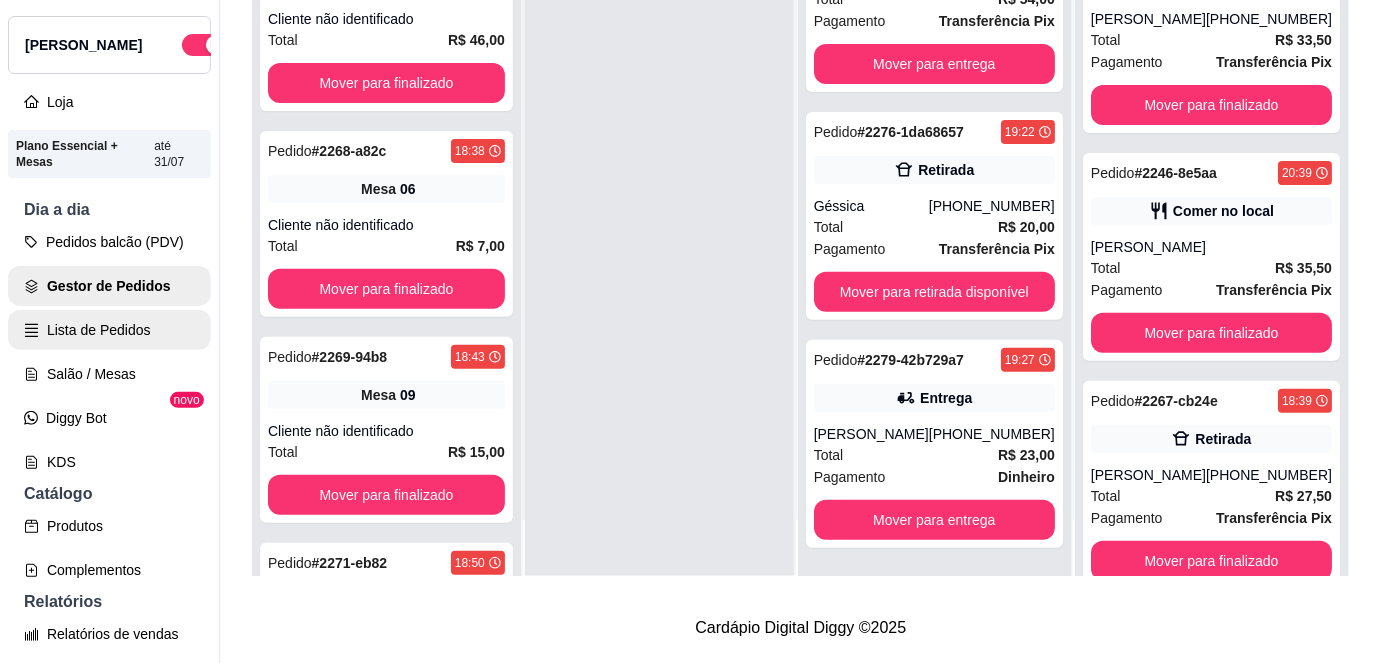 click on "Lista de Pedidos" at bounding box center [109, 330] 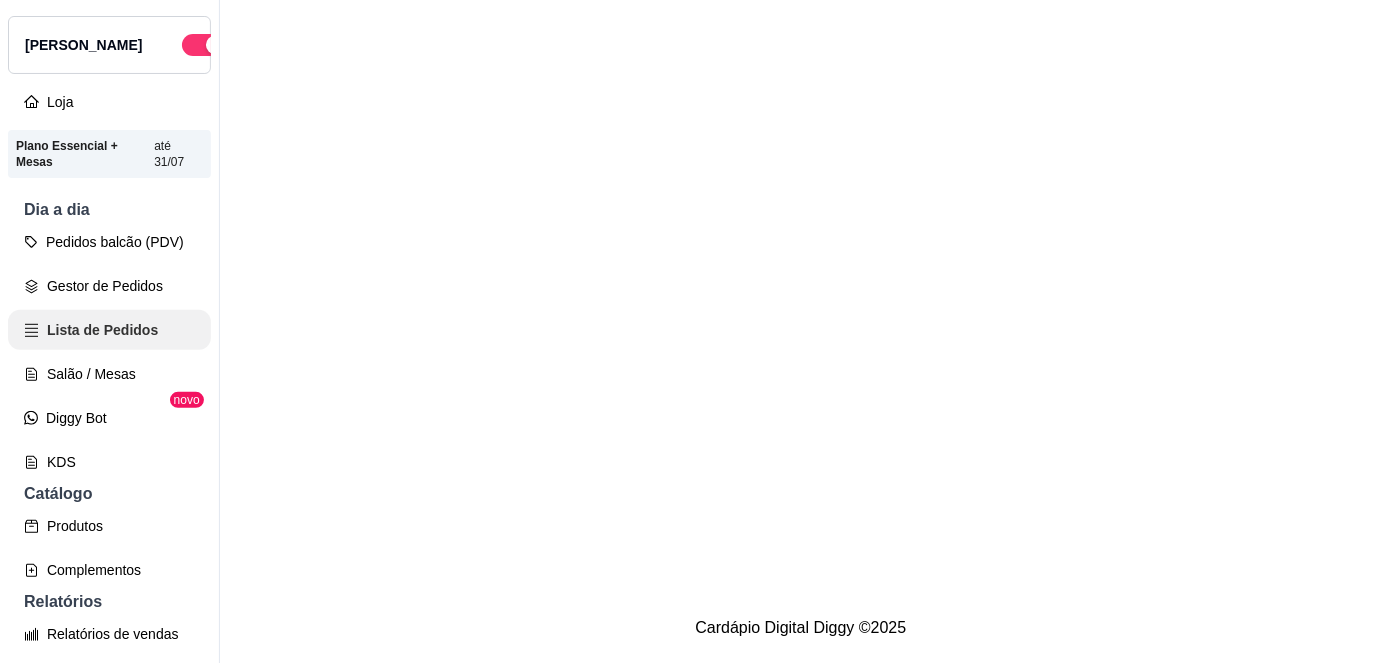 scroll, scrollTop: 0, scrollLeft: 0, axis: both 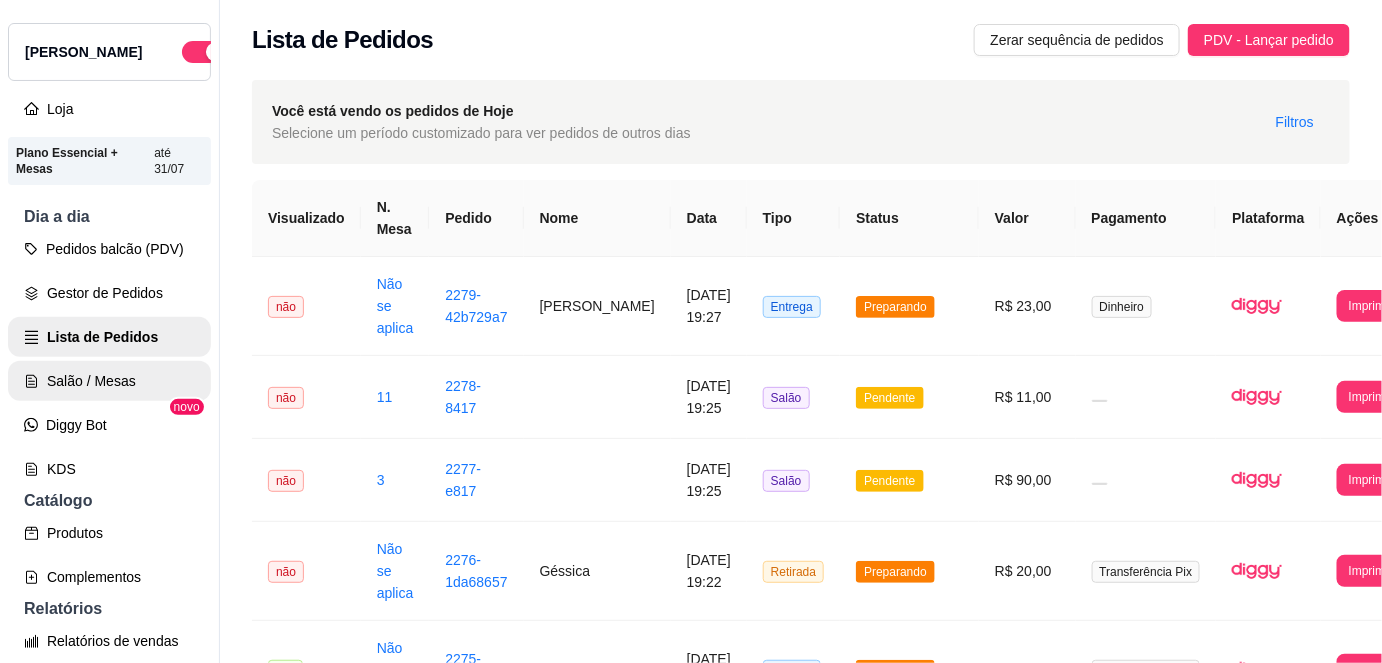 click on "Salão / Mesas" at bounding box center [109, 381] 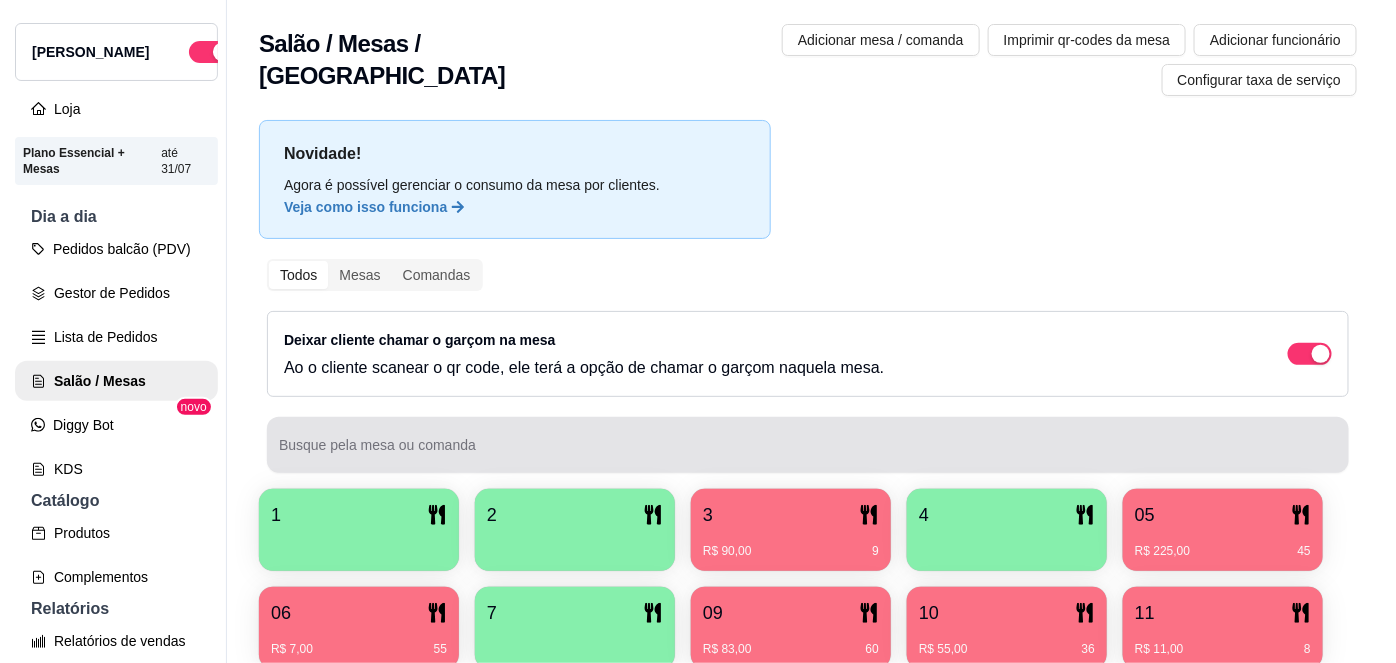 scroll, scrollTop: 58, scrollLeft: 0, axis: vertical 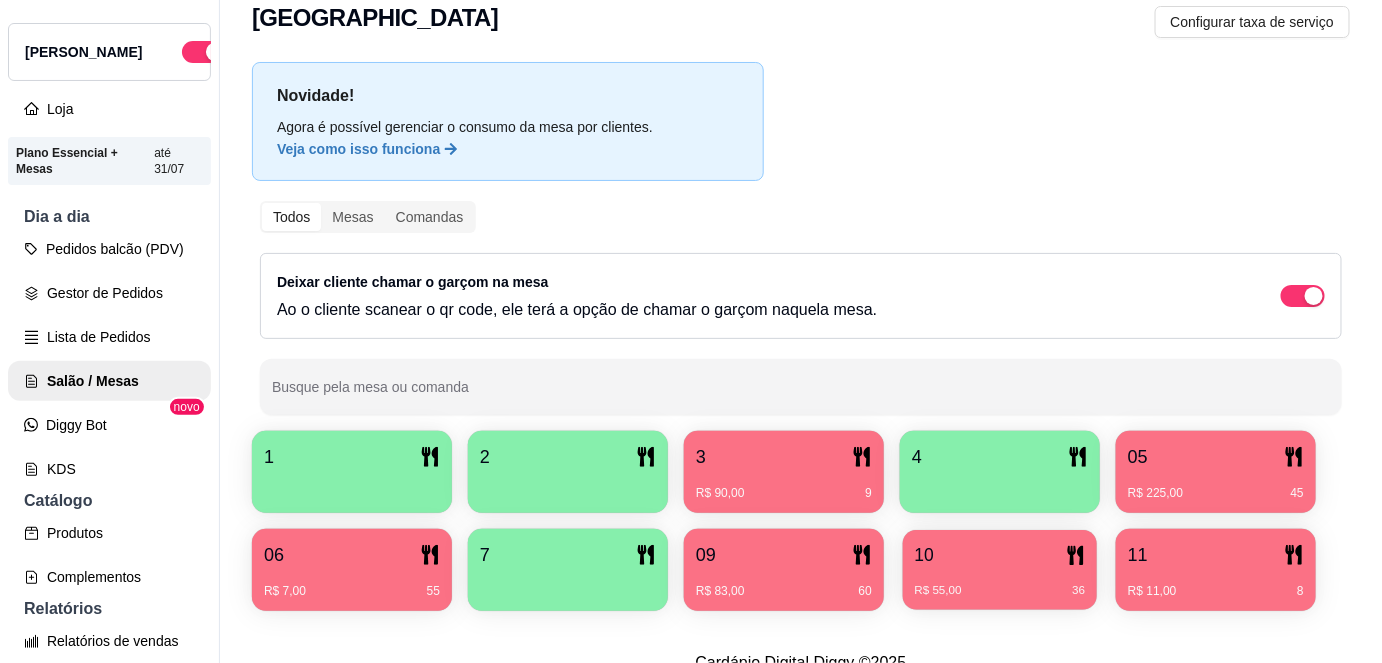 click on "10" at bounding box center (1000, 555) 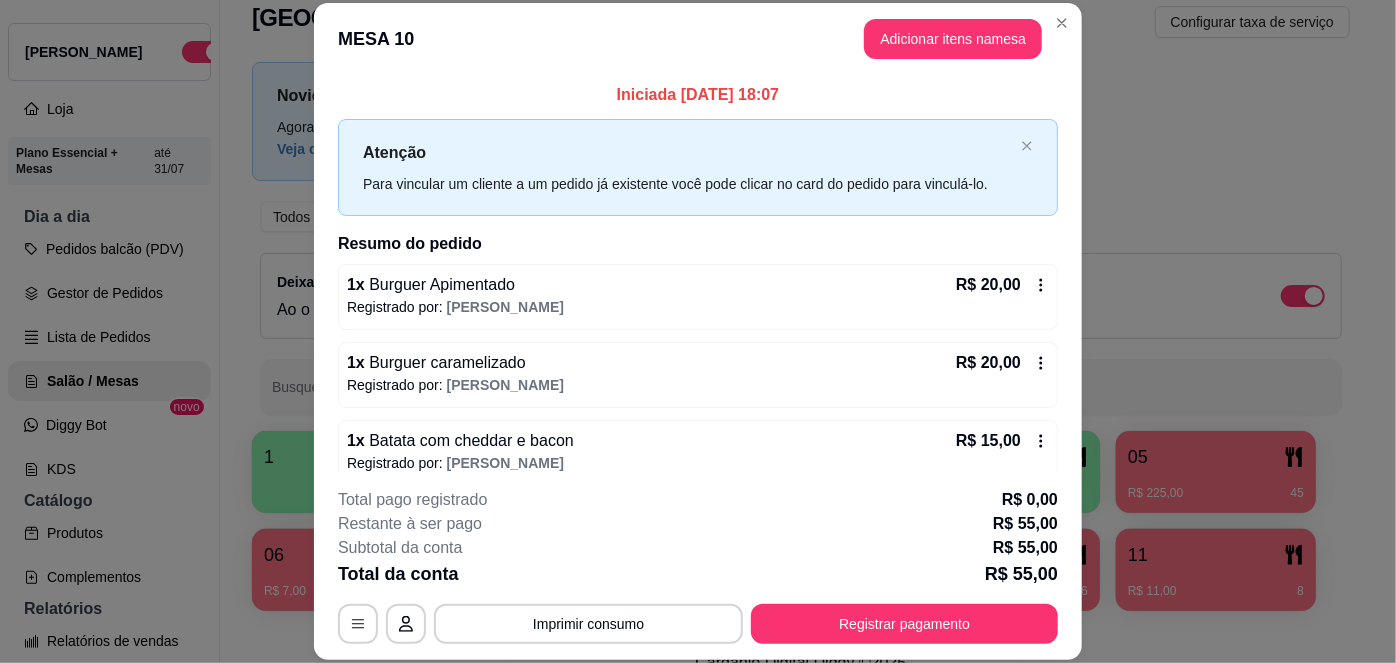 scroll, scrollTop: 20, scrollLeft: 0, axis: vertical 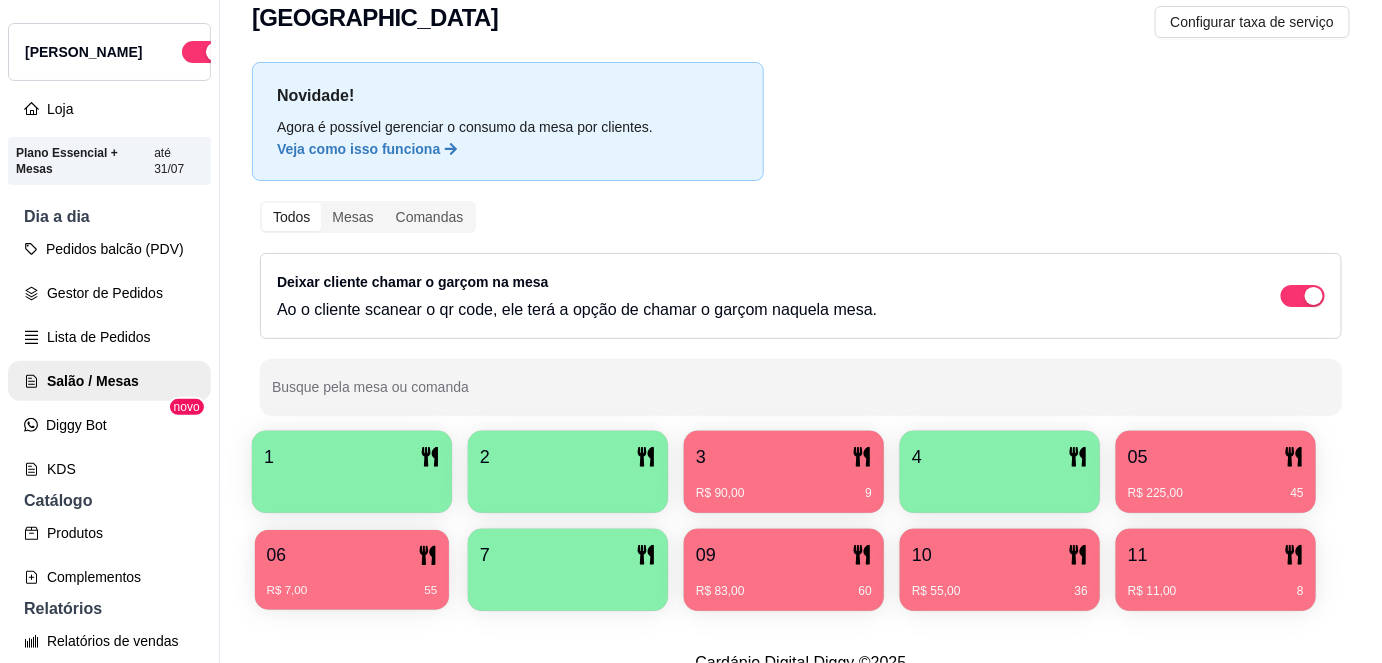 click on "R$ 7,00 55" at bounding box center (352, 591) 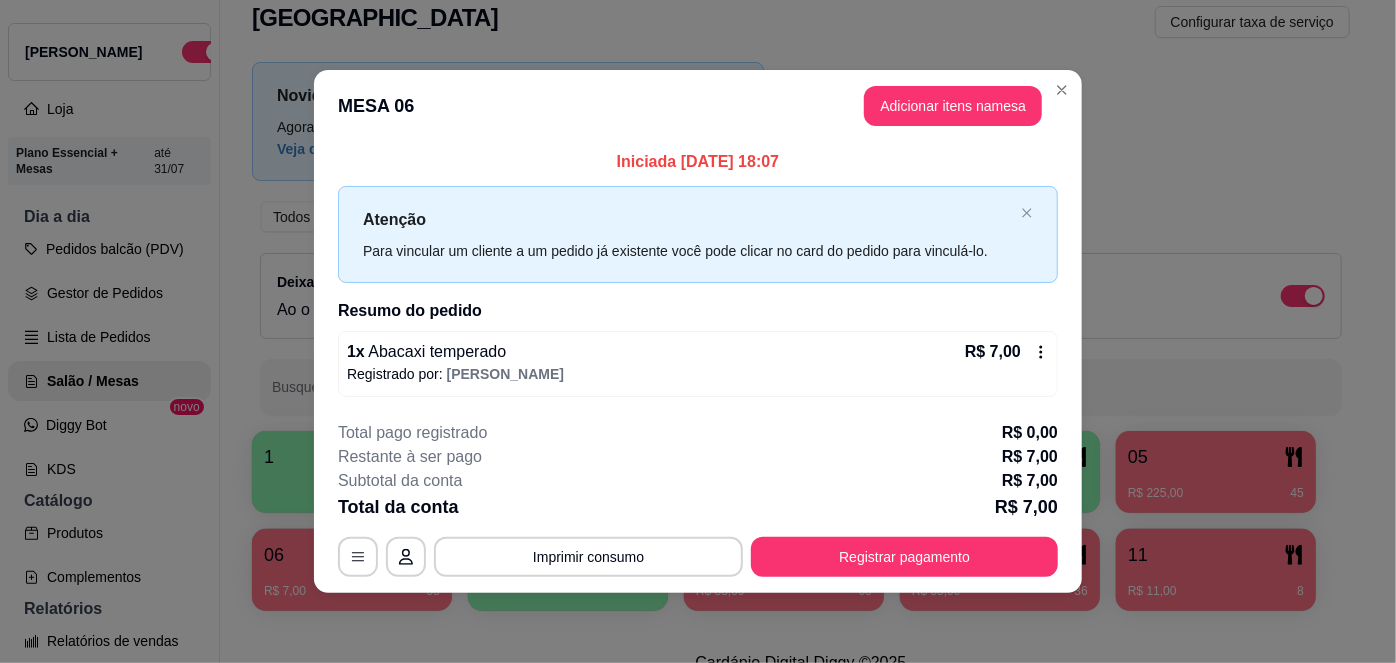 click 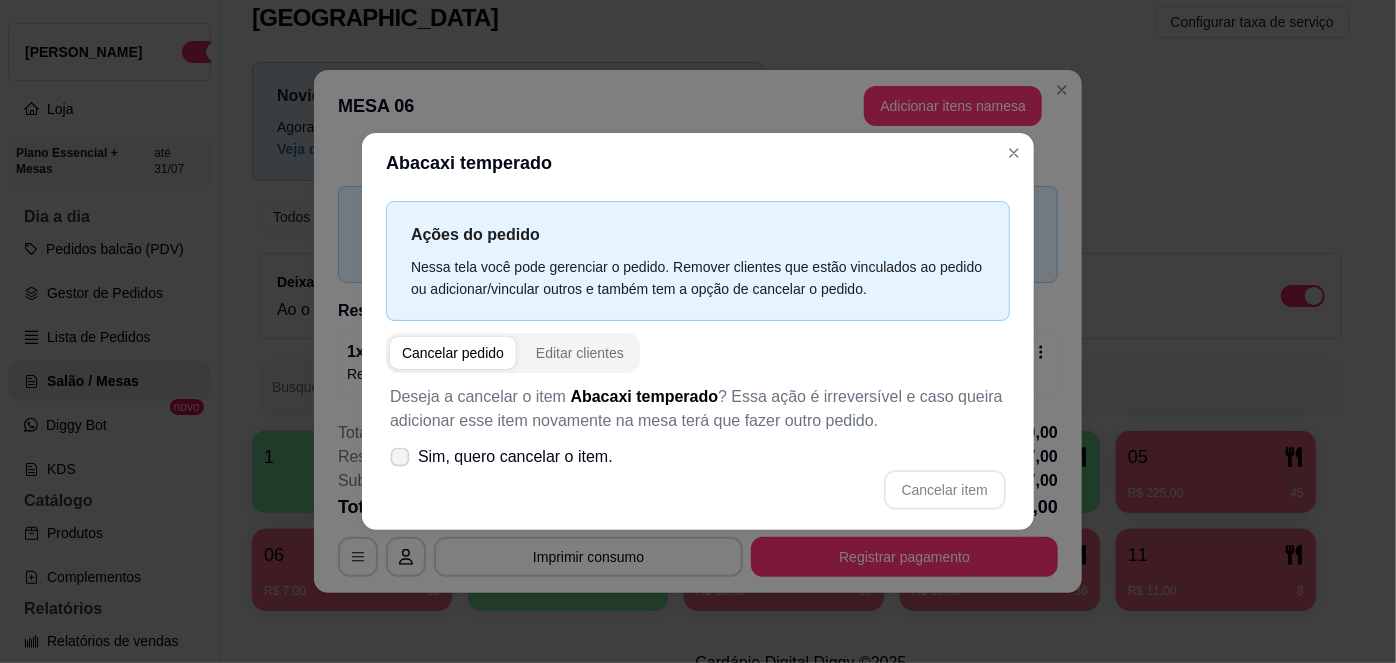 click 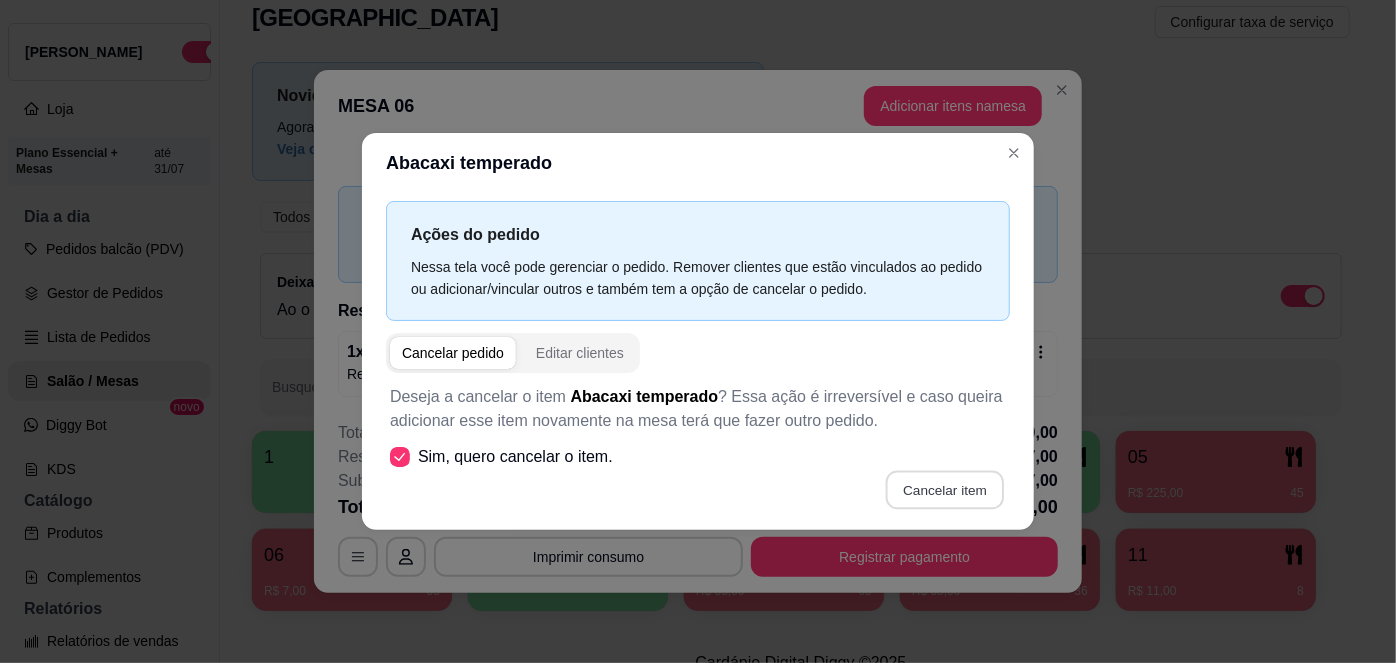 click on "Cancelar item" at bounding box center [944, 489] 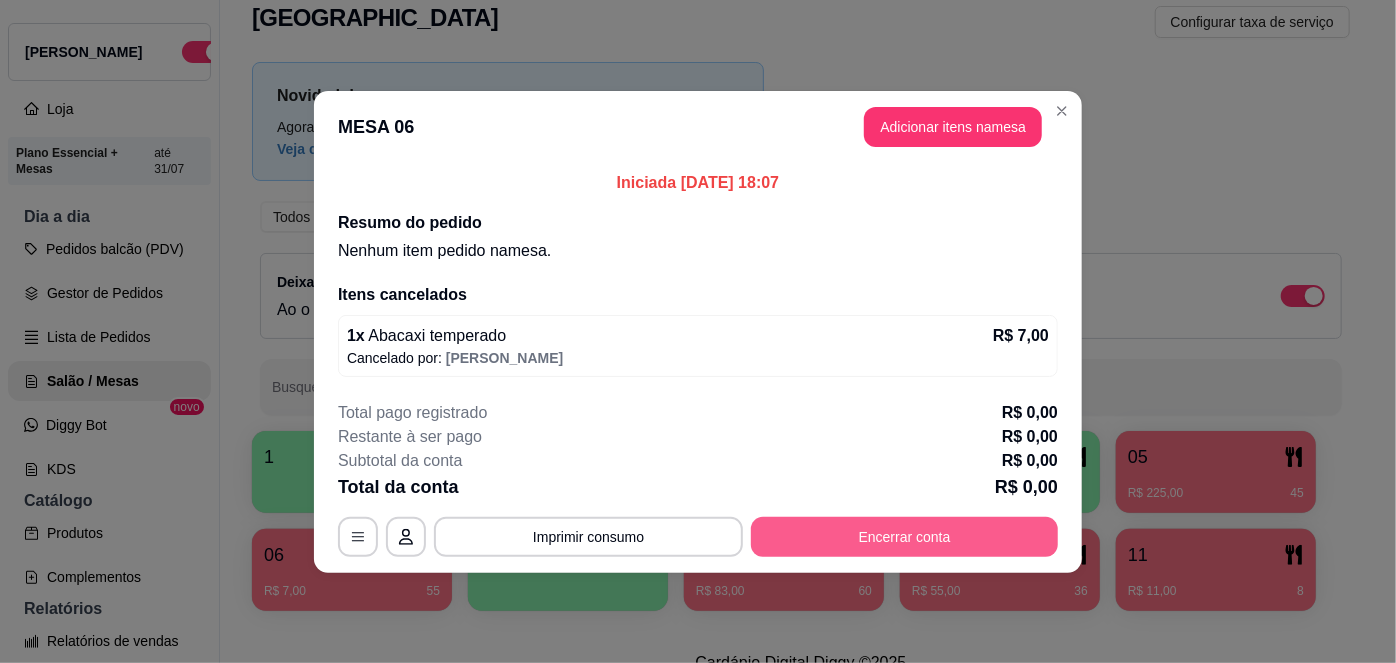 click on "Encerrar conta" at bounding box center [904, 537] 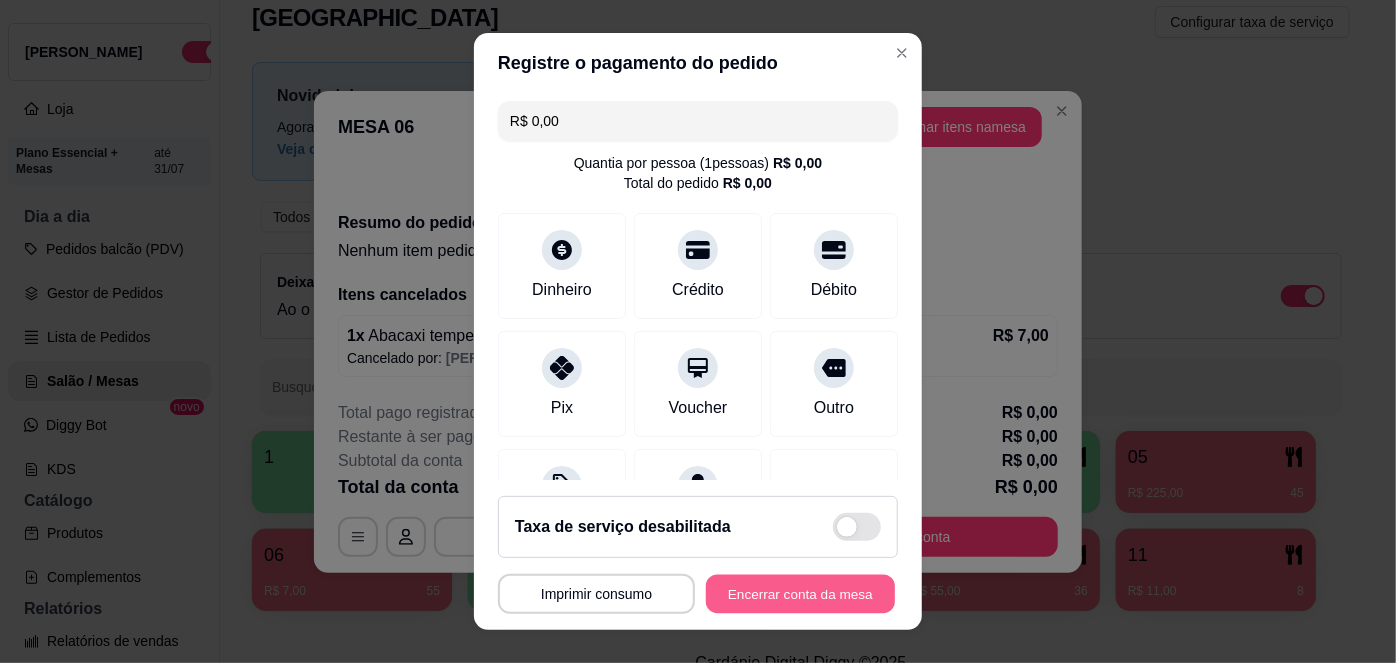 click on "Encerrar conta da mesa" at bounding box center [800, 593] 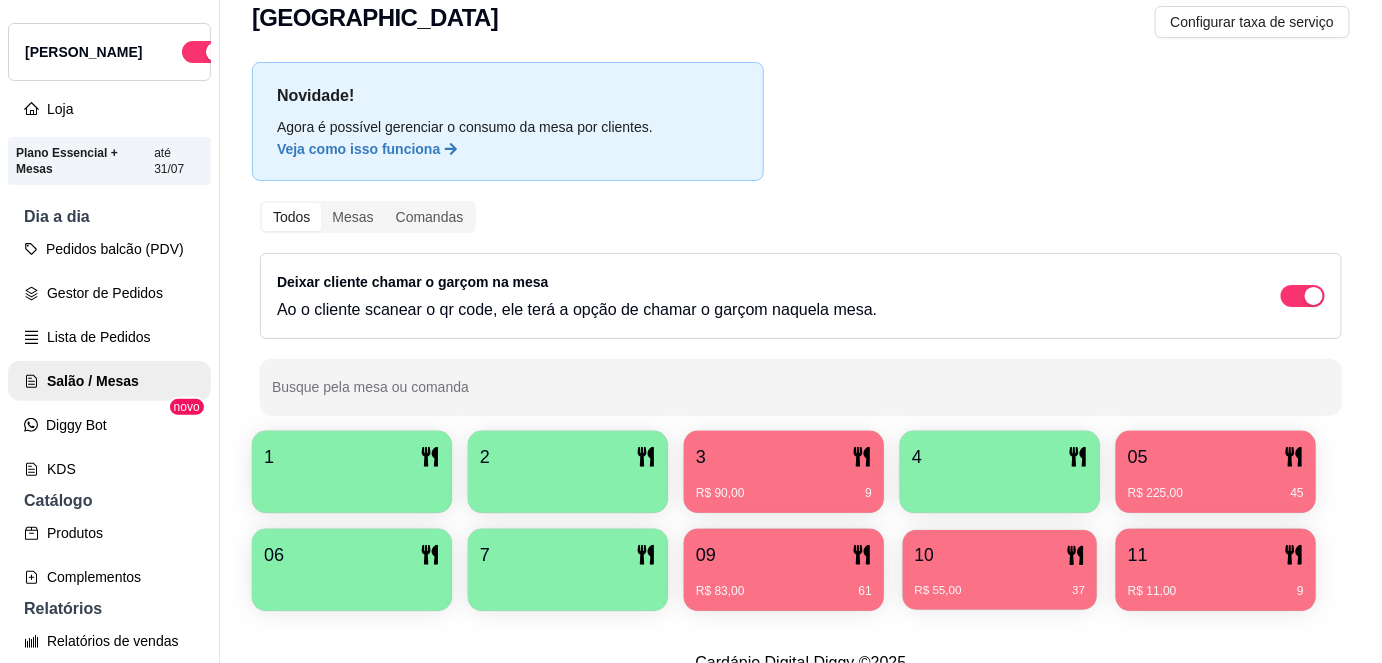 click on "R$ 55,00 37" at bounding box center (1000, 591) 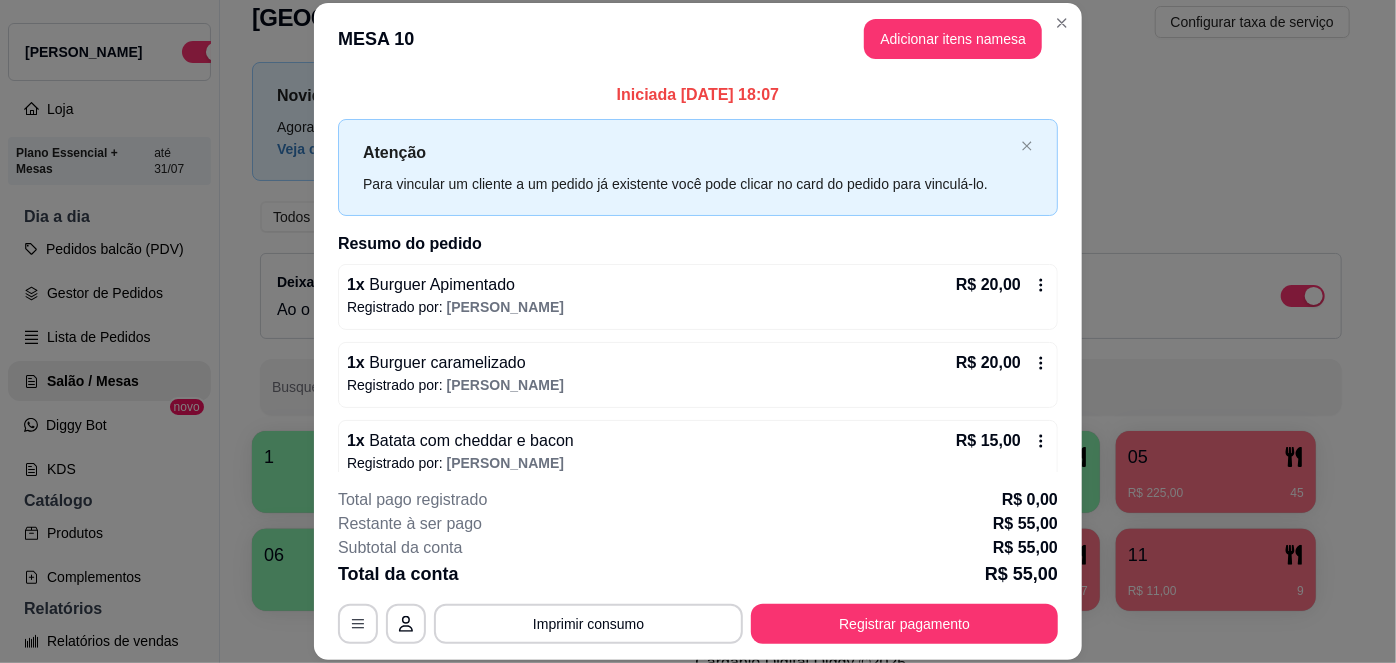 scroll, scrollTop: 20, scrollLeft: 0, axis: vertical 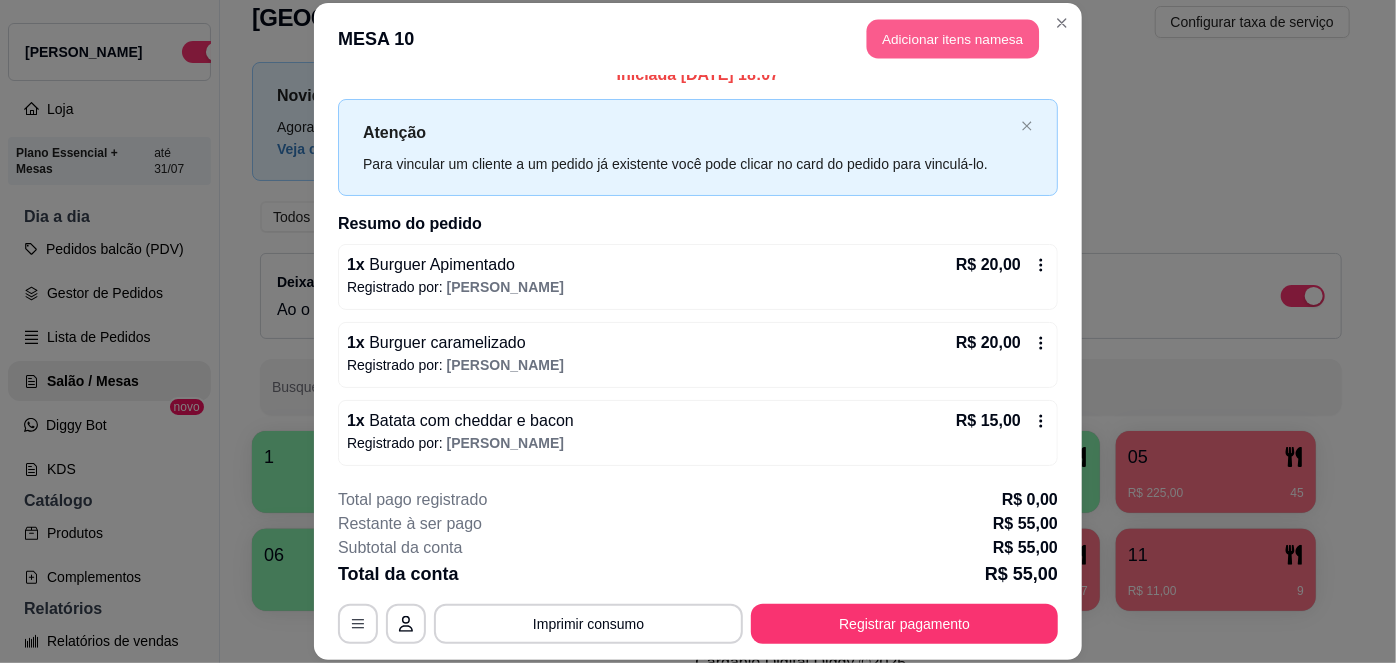 click on "Adicionar itens na  mesa" at bounding box center (953, 39) 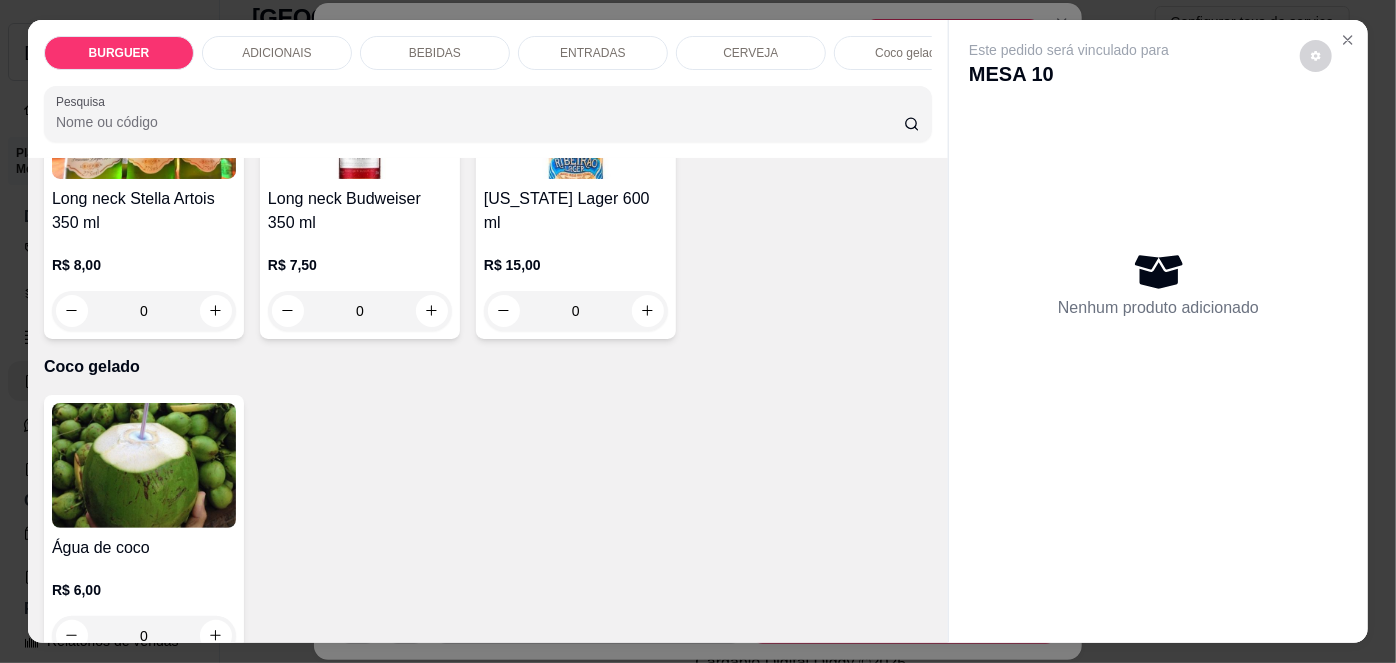 scroll, scrollTop: 3650, scrollLeft: 0, axis: vertical 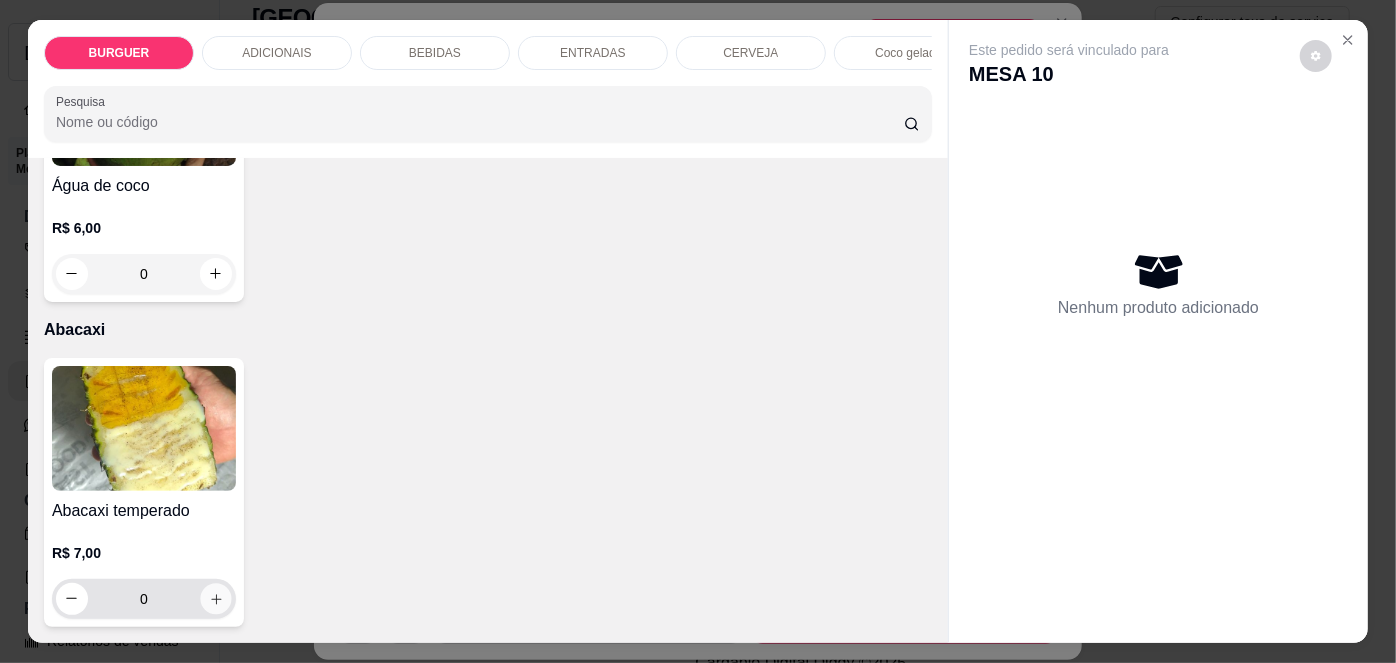 click 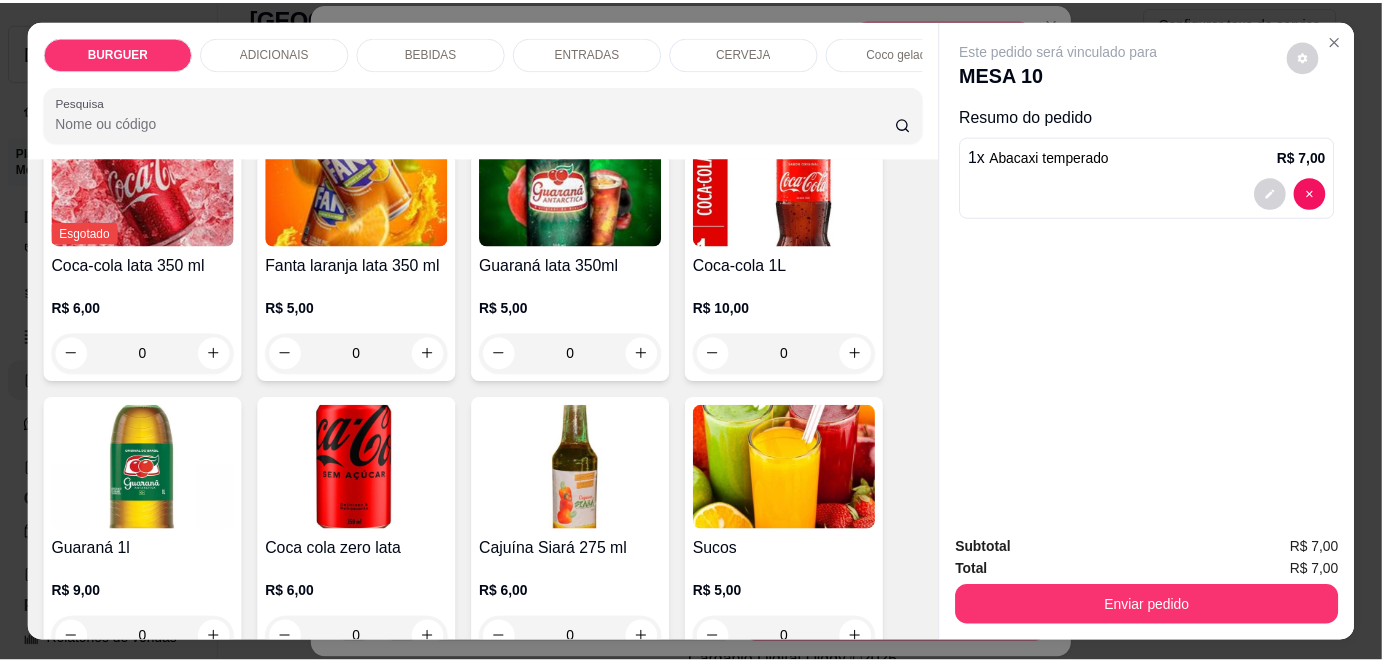 scroll, scrollTop: 1674, scrollLeft: 0, axis: vertical 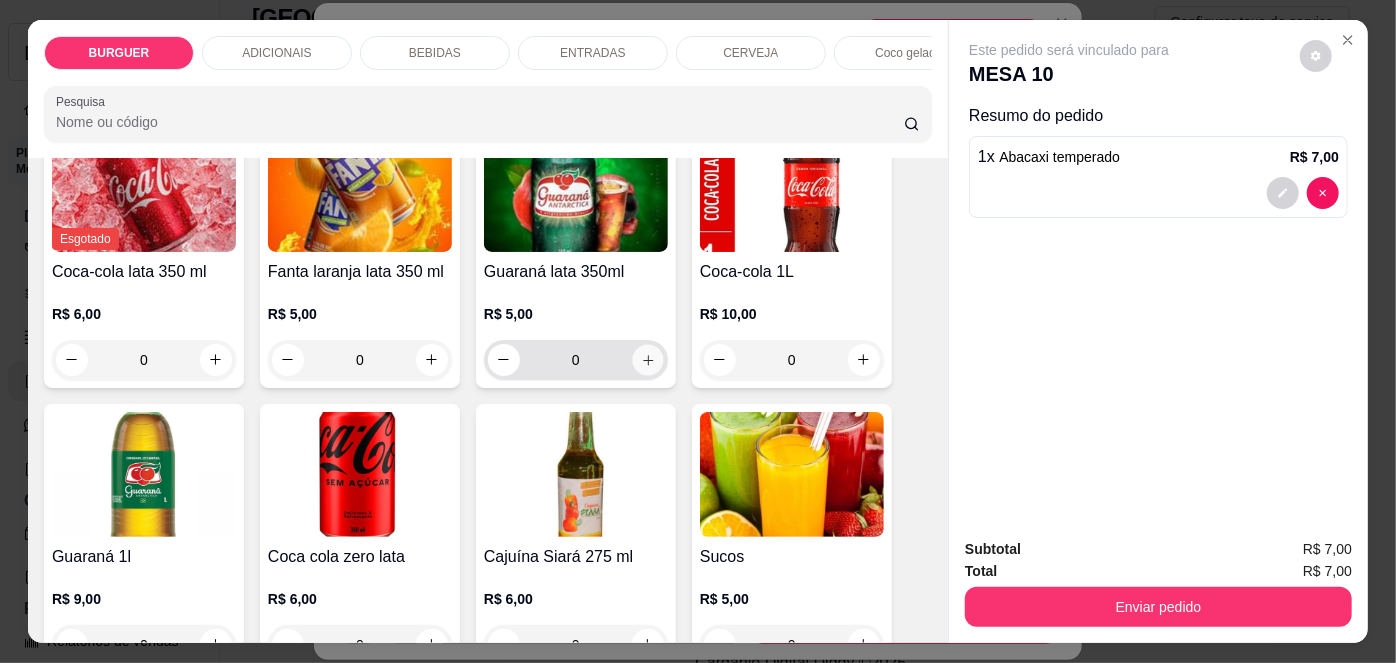 click 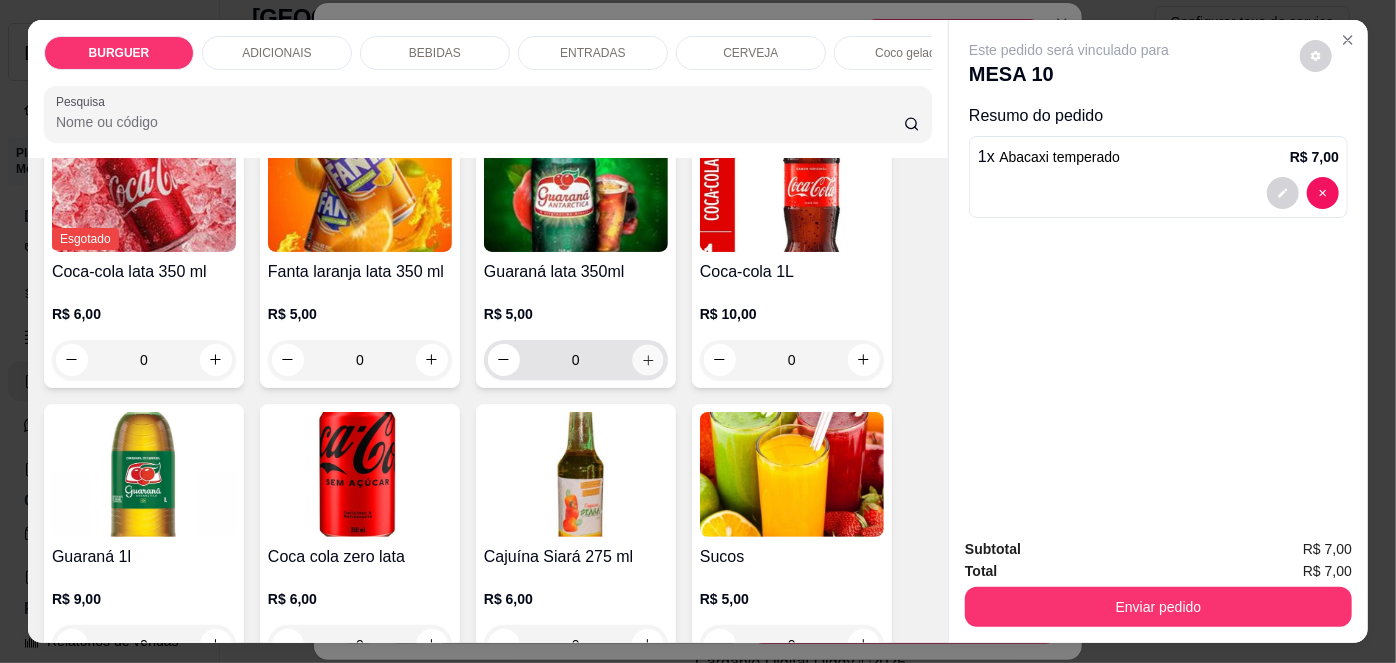 type on "1" 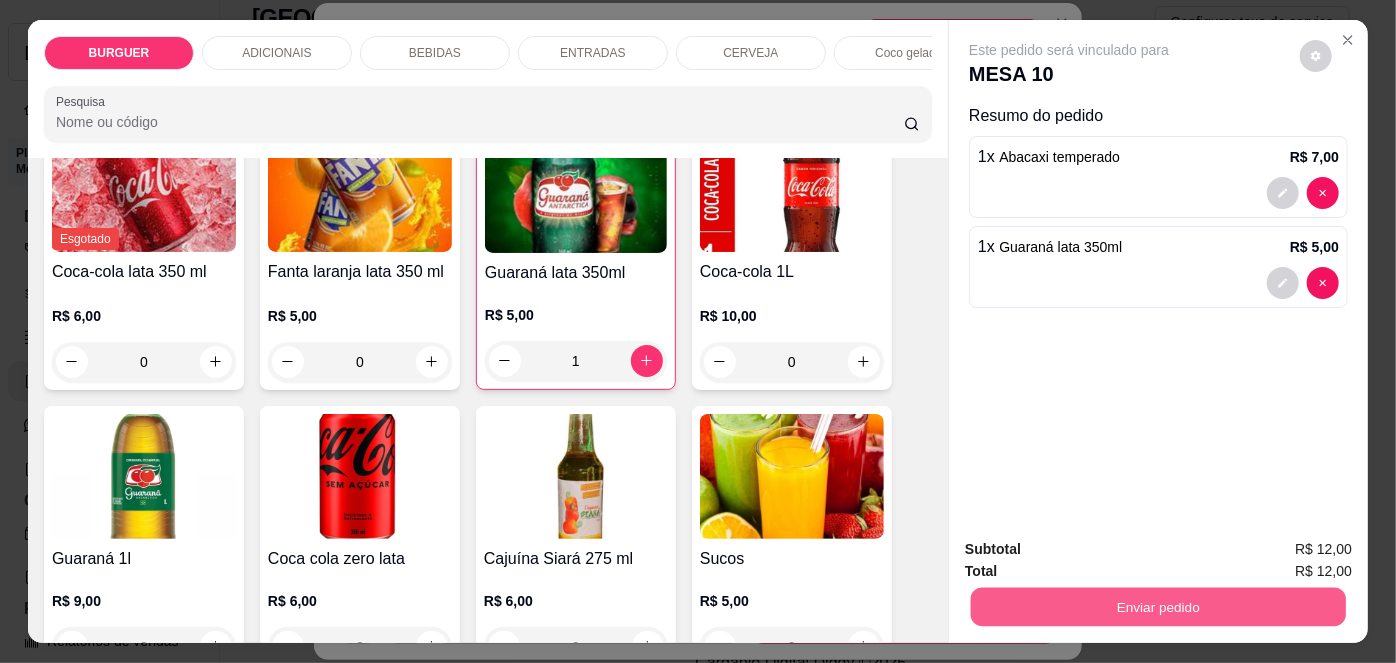 click on "Enviar pedido" at bounding box center [1158, 607] 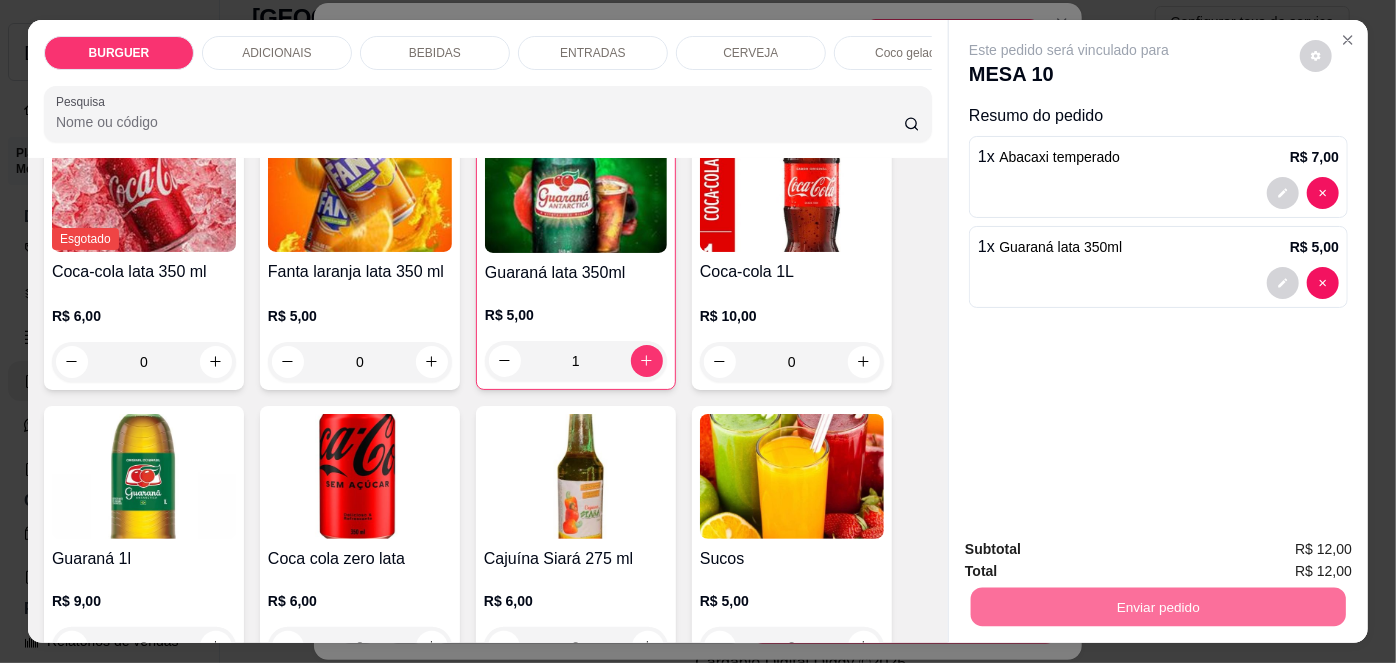 click on "Não registrar e enviar pedido" at bounding box center [1093, 552] 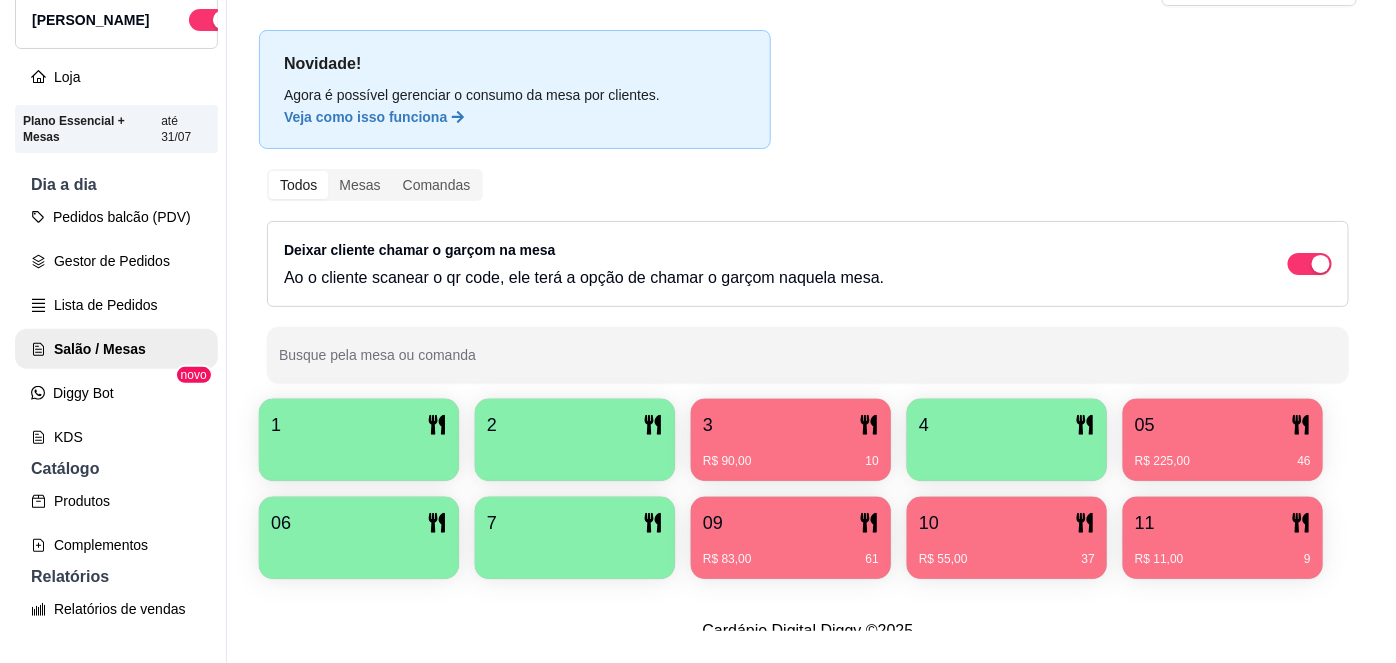 scroll, scrollTop: 31, scrollLeft: 0, axis: vertical 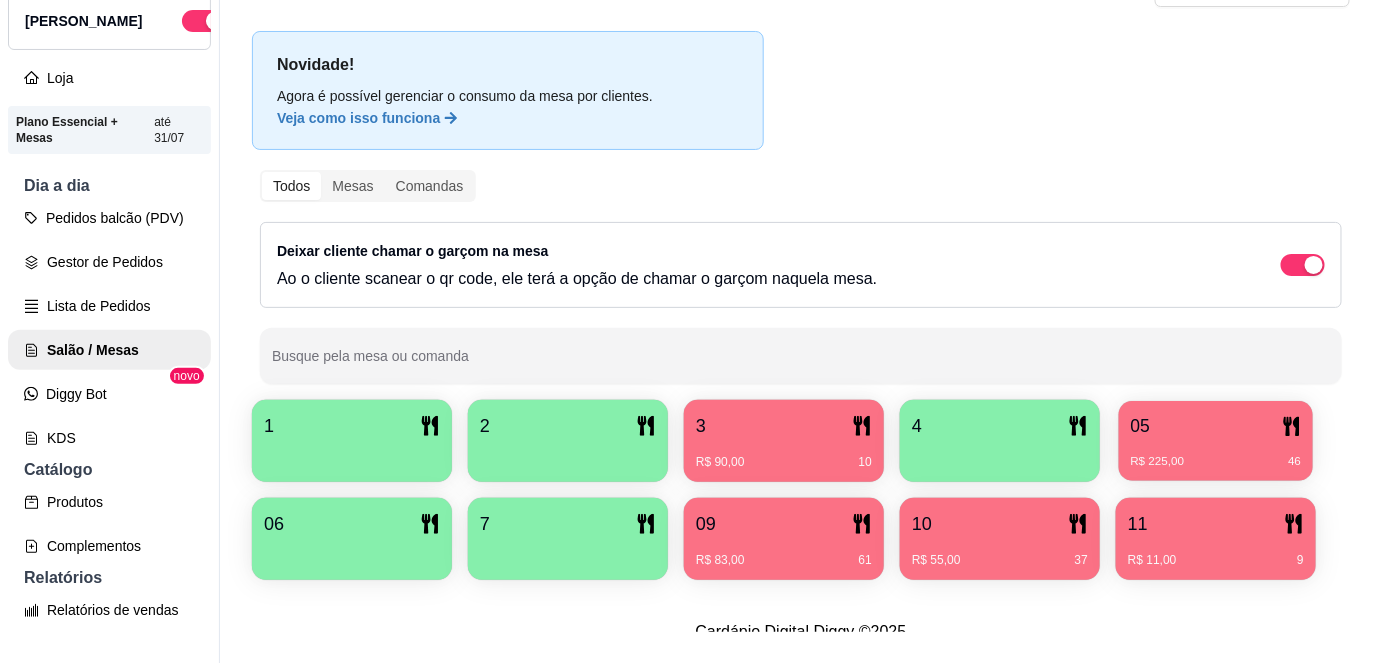 click on "R$ 225,00 46" at bounding box center [1216, 454] 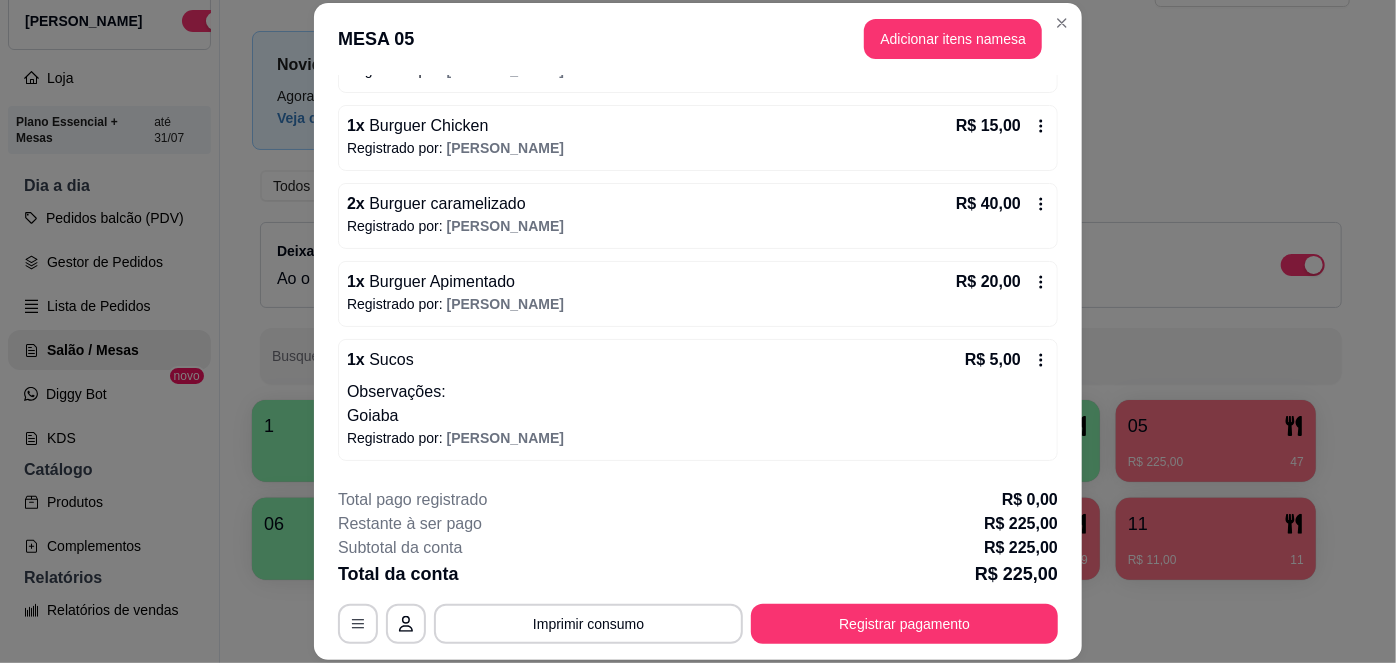 scroll, scrollTop: 294, scrollLeft: 0, axis: vertical 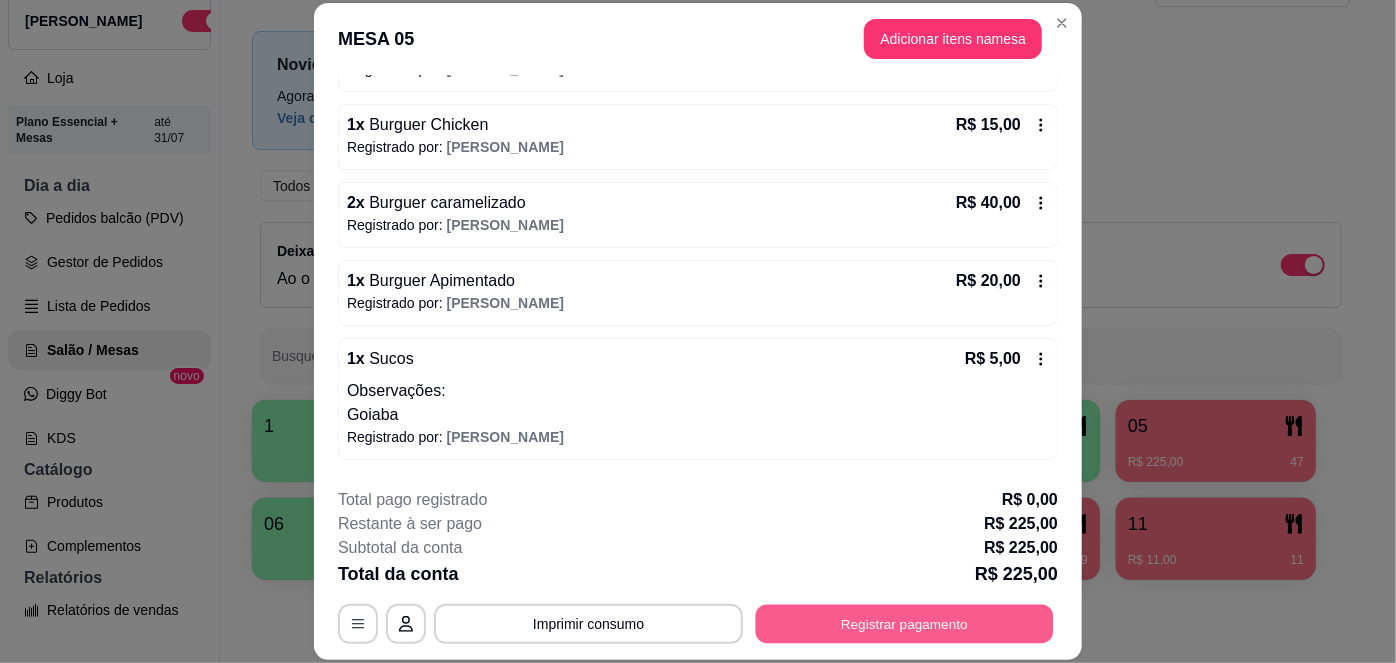 click on "Registrar pagamento" at bounding box center [905, 623] 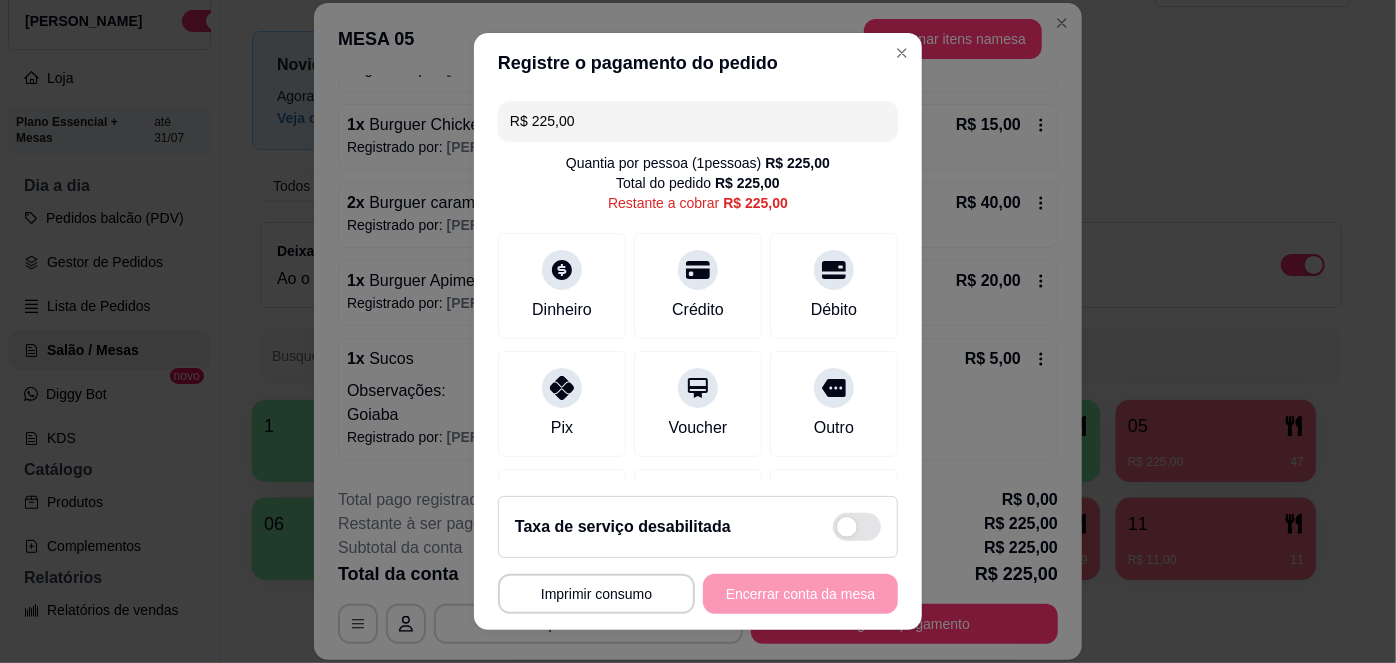 click on "R$ 225,00" at bounding box center (698, 121) 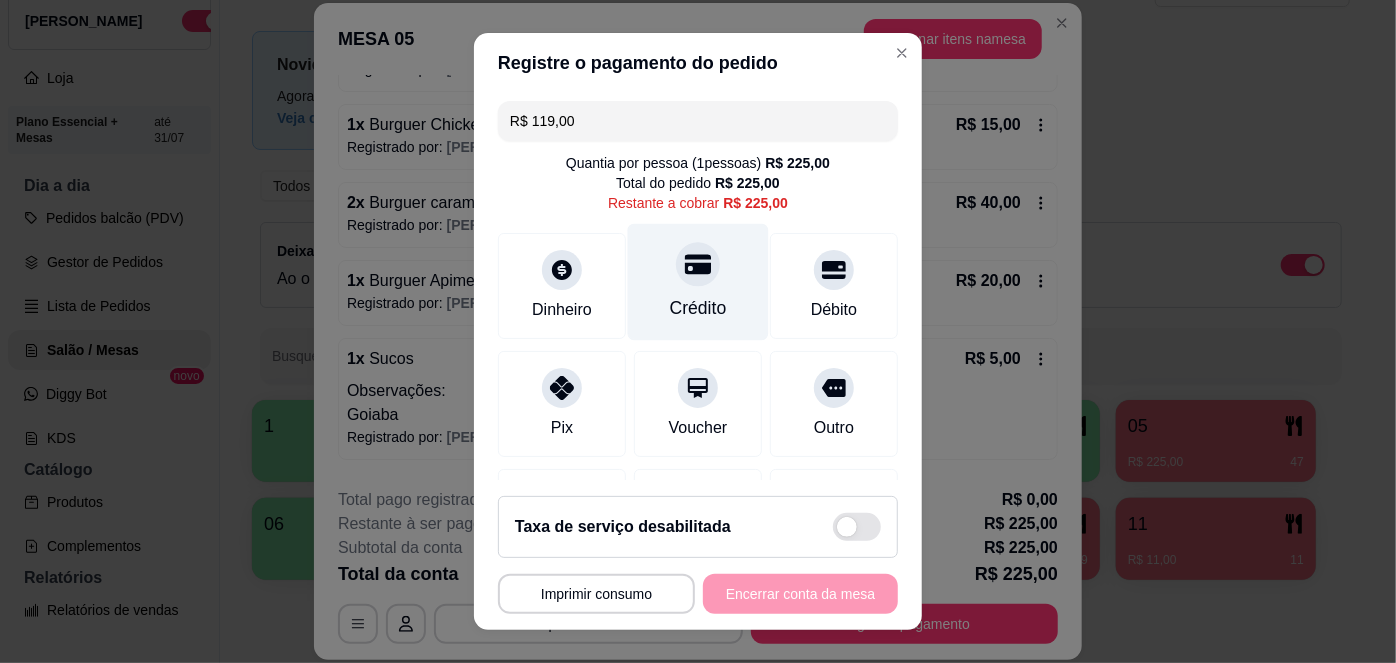 scroll, scrollTop: 125, scrollLeft: 0, axis: vertical 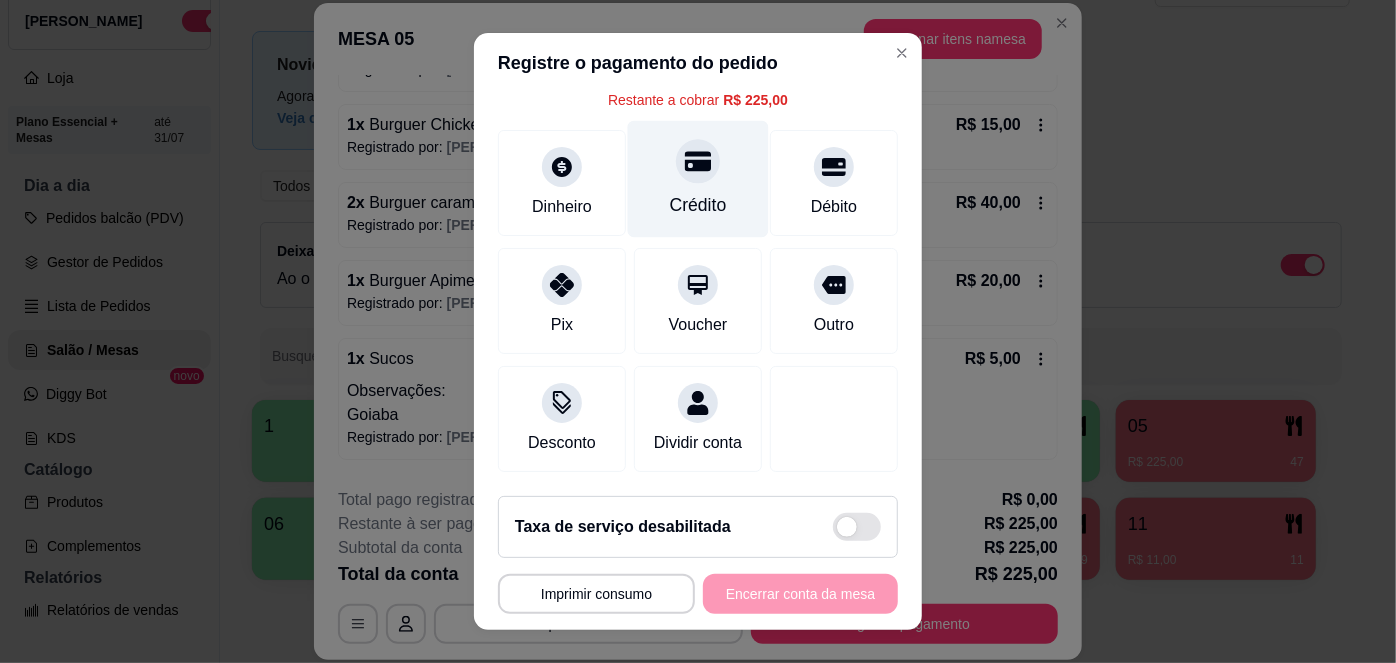 click at bounding box center [698, 162] 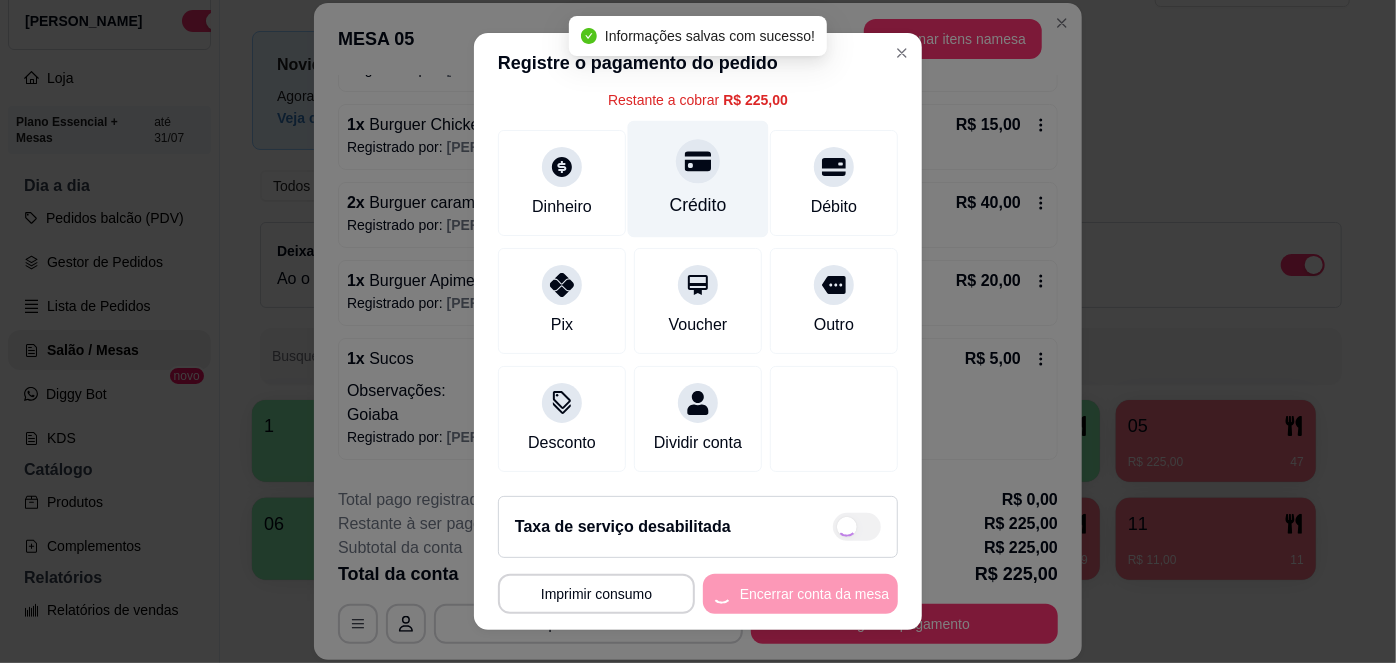 type on "R$ 106,00" 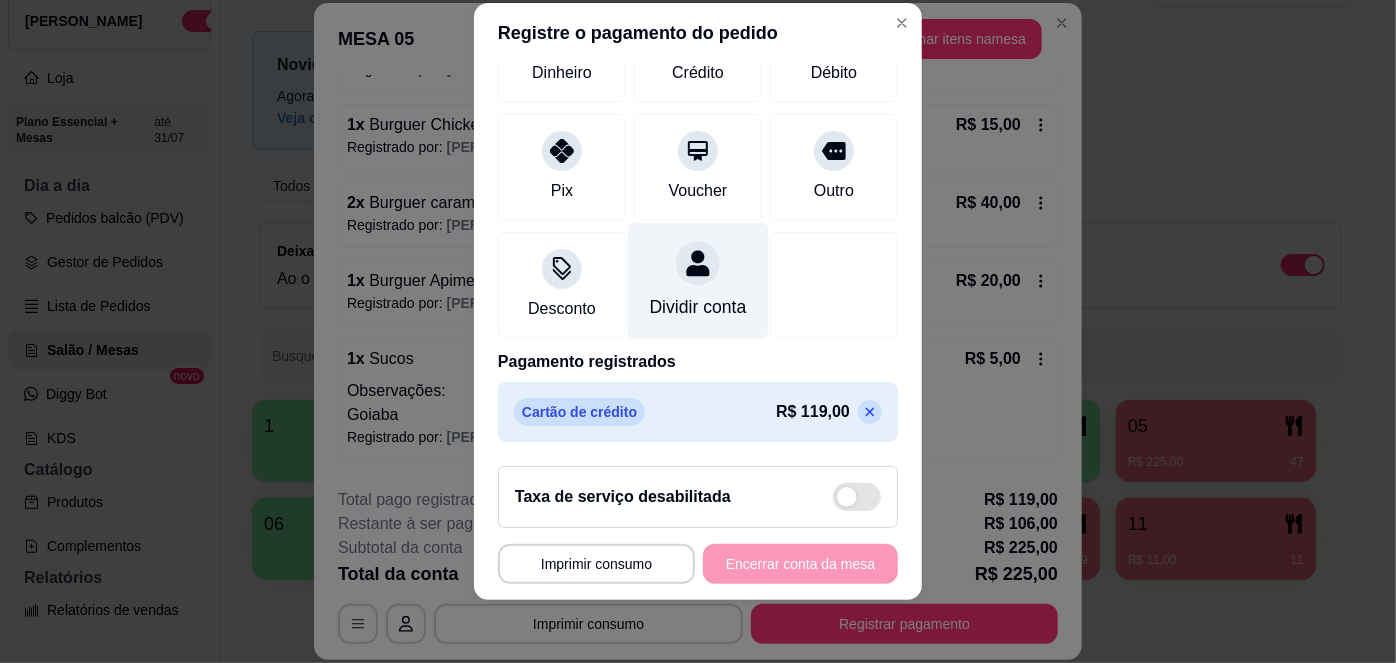 scroll, scrollTop: 0, scrollLeft: 0, axis: both 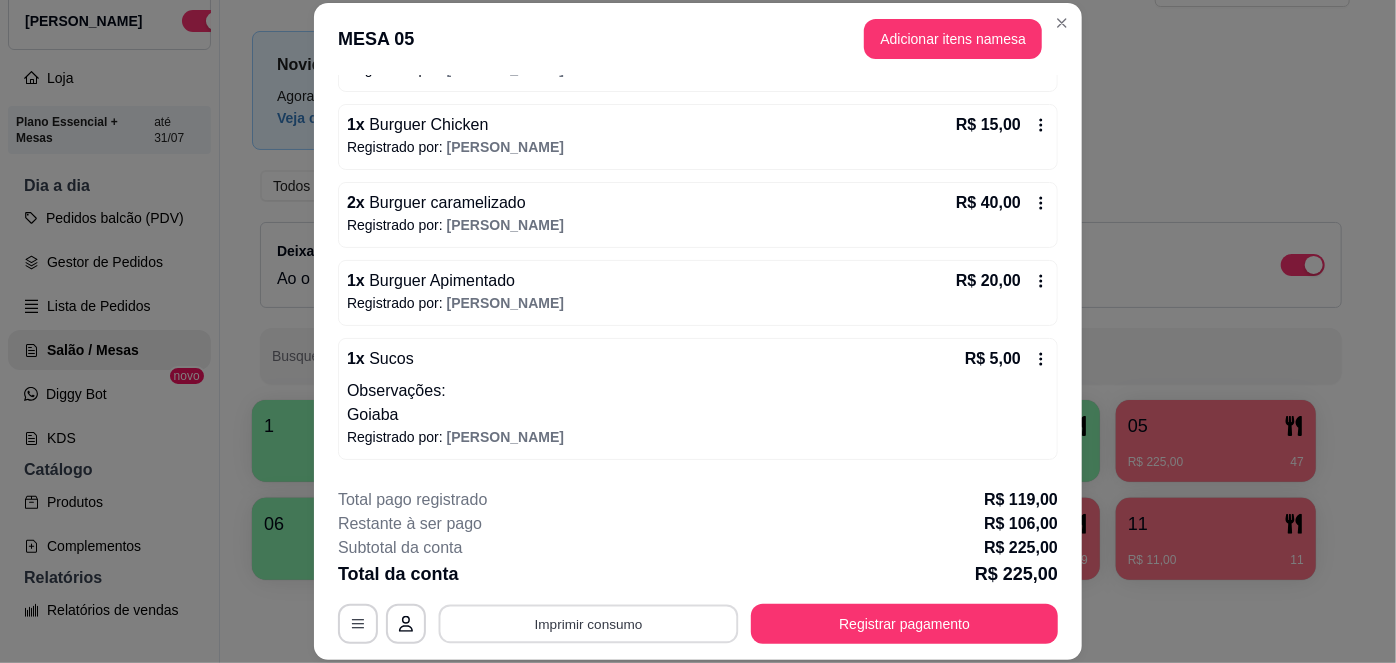 click on "Imprimir consumo" at bounding box center (589, 623) 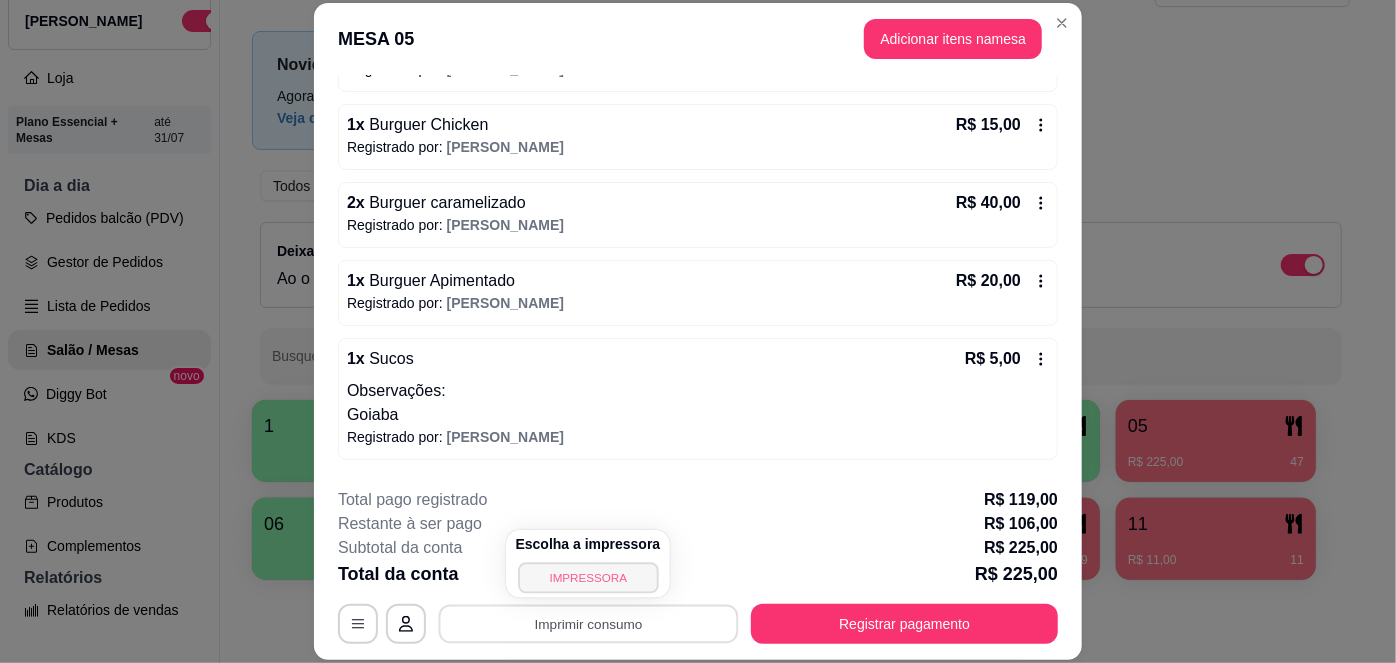 click on "IMPRESSORA" at bounding box center (588, 577) 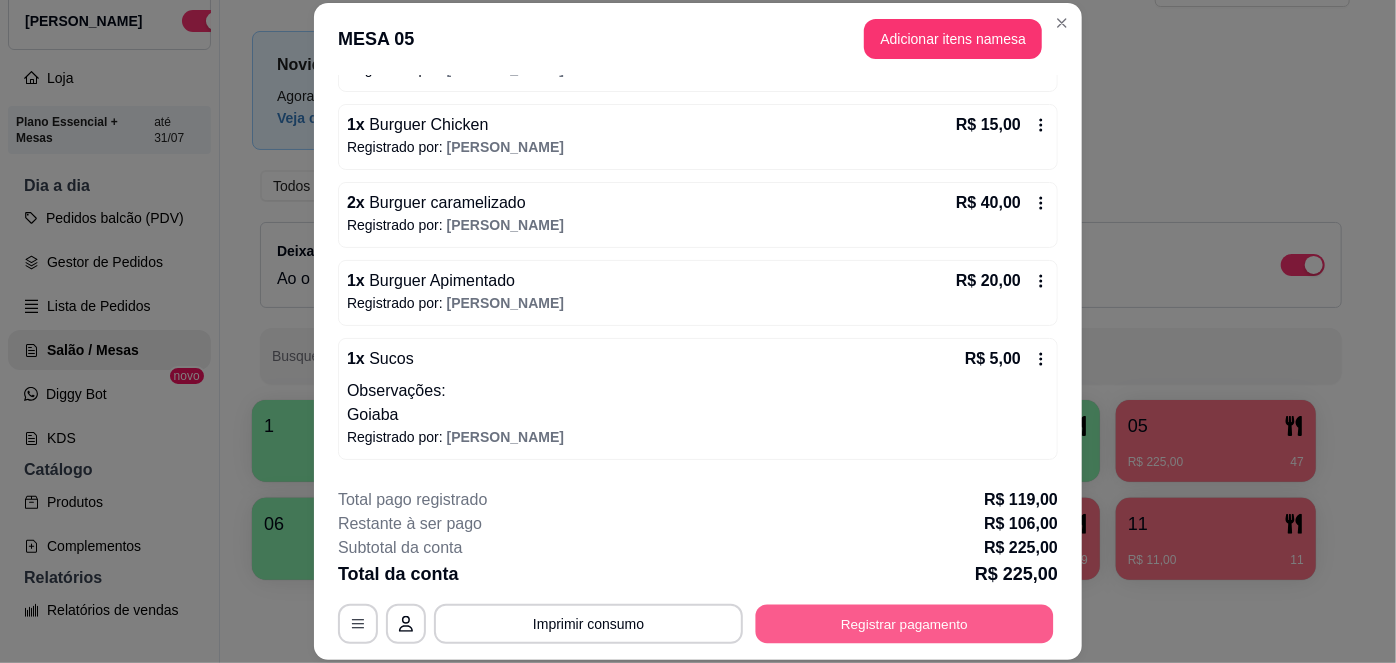 click on "Registrar pagamento" at bounding box center (905, 623) 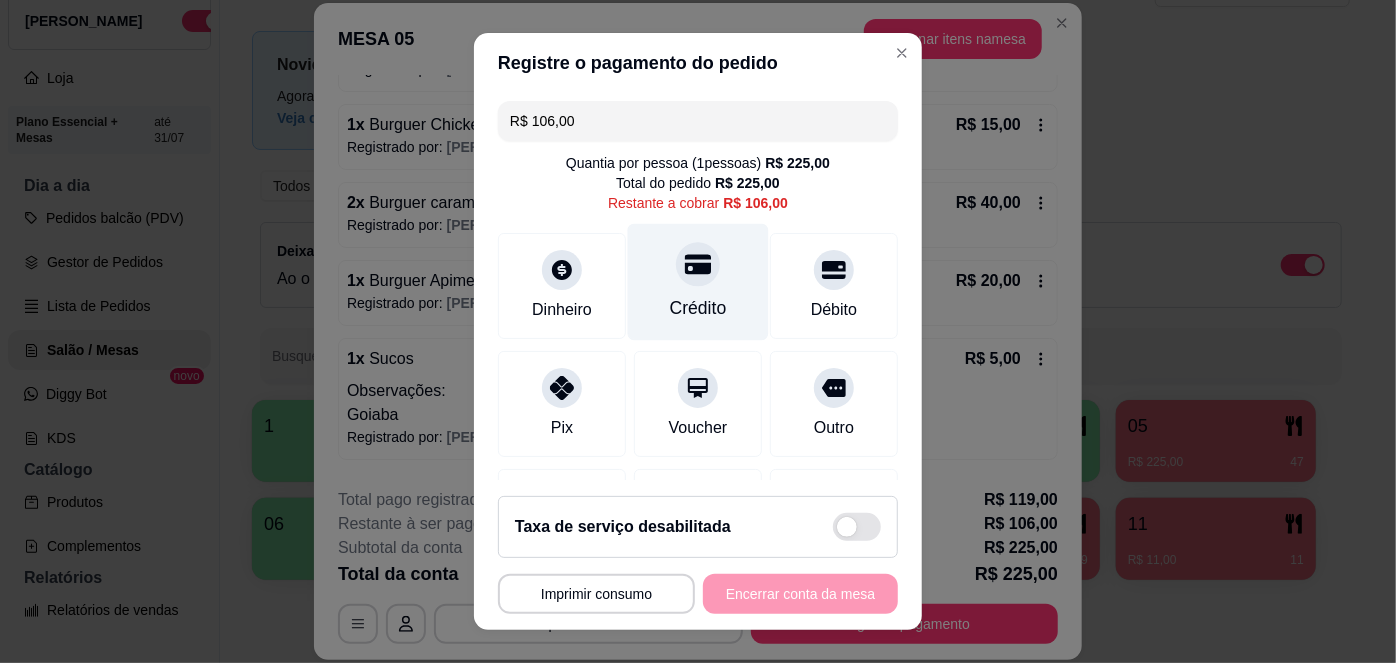 click on "Crédito" at bounding box center [698, 308] 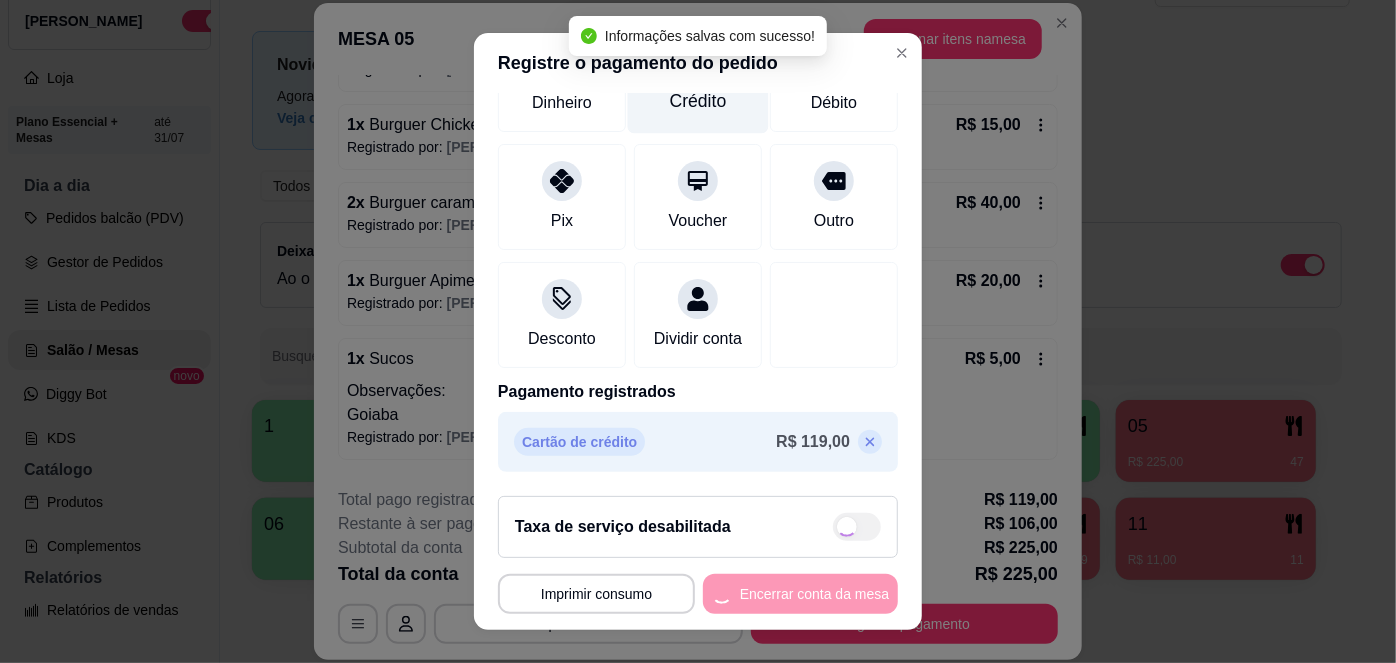 type on "R$ 0,00" 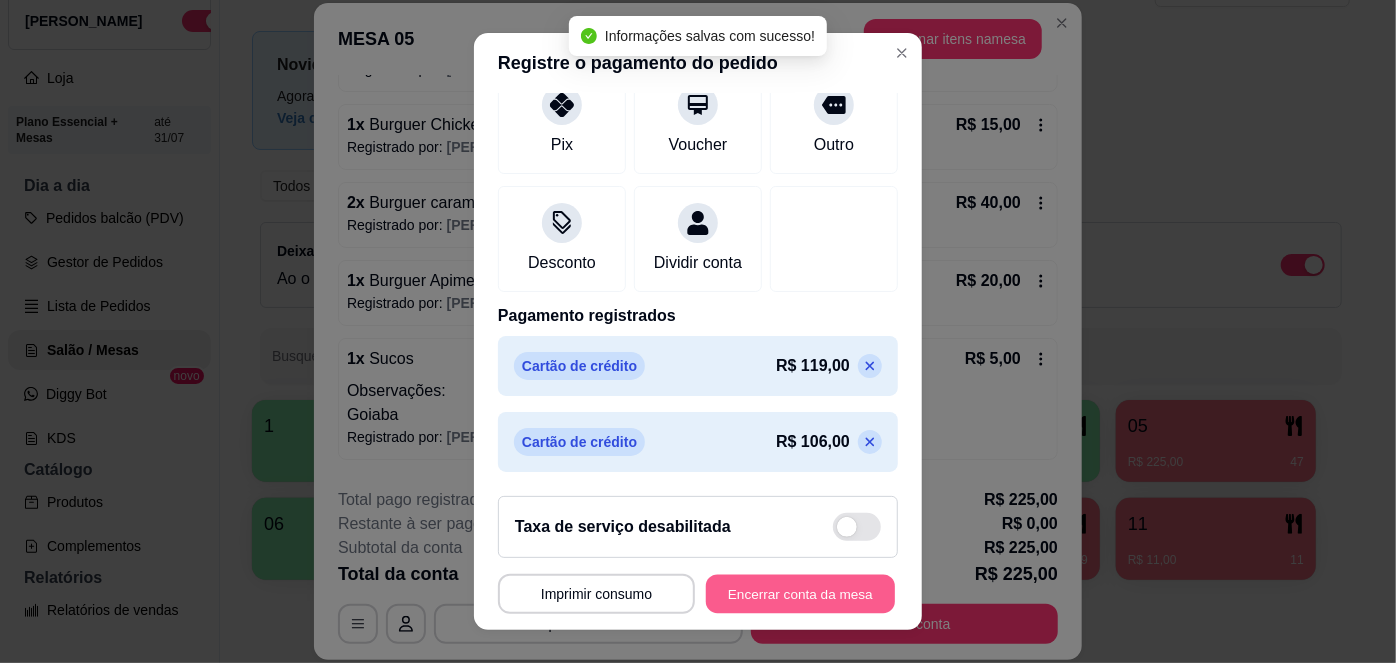 click on "Encerrar conta da mesa" at bounding box center (800, 593) 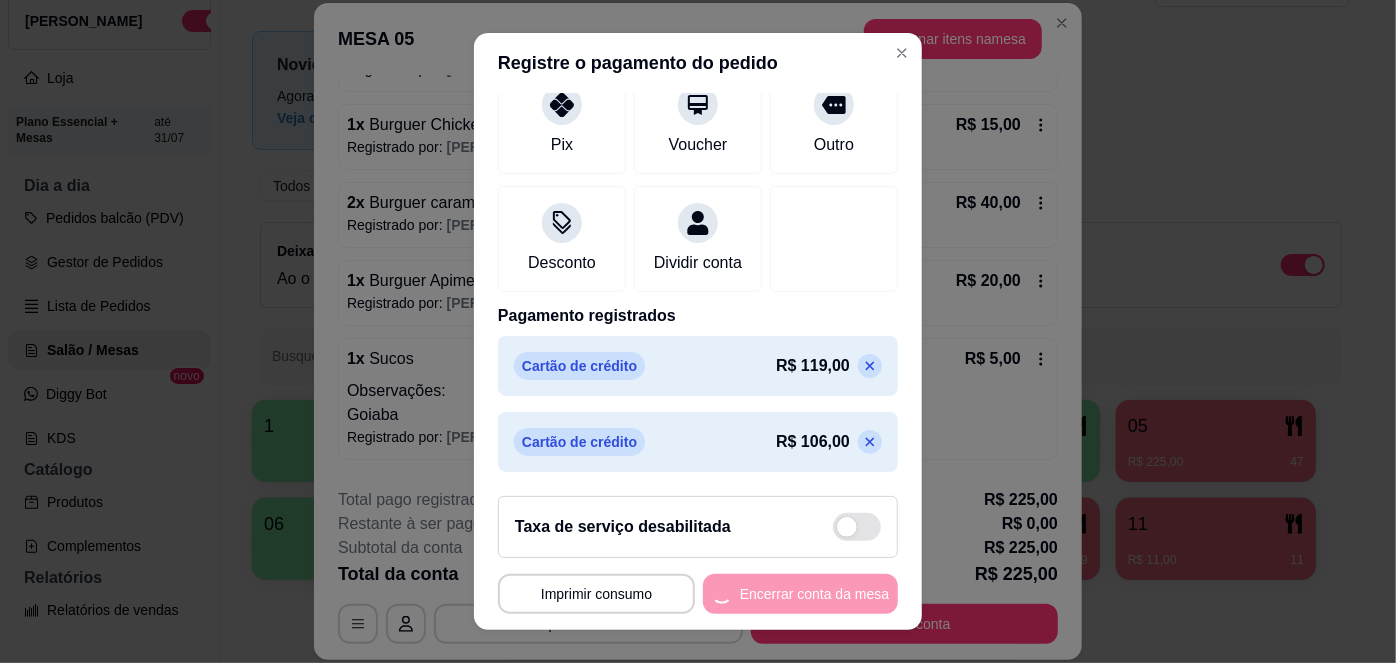 scroll, scrollTop: 0, scrollLeft: 0, axis: both 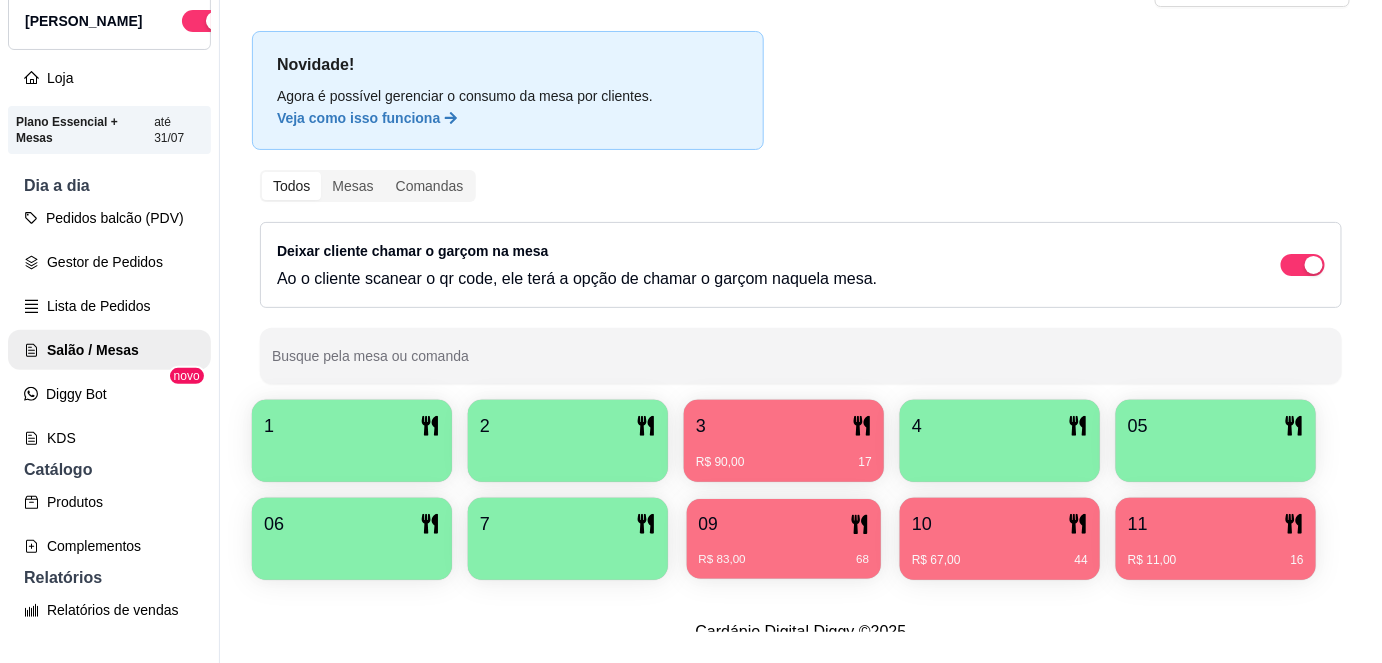 click on "R$ 83,00" at bounding box center [722, 560] 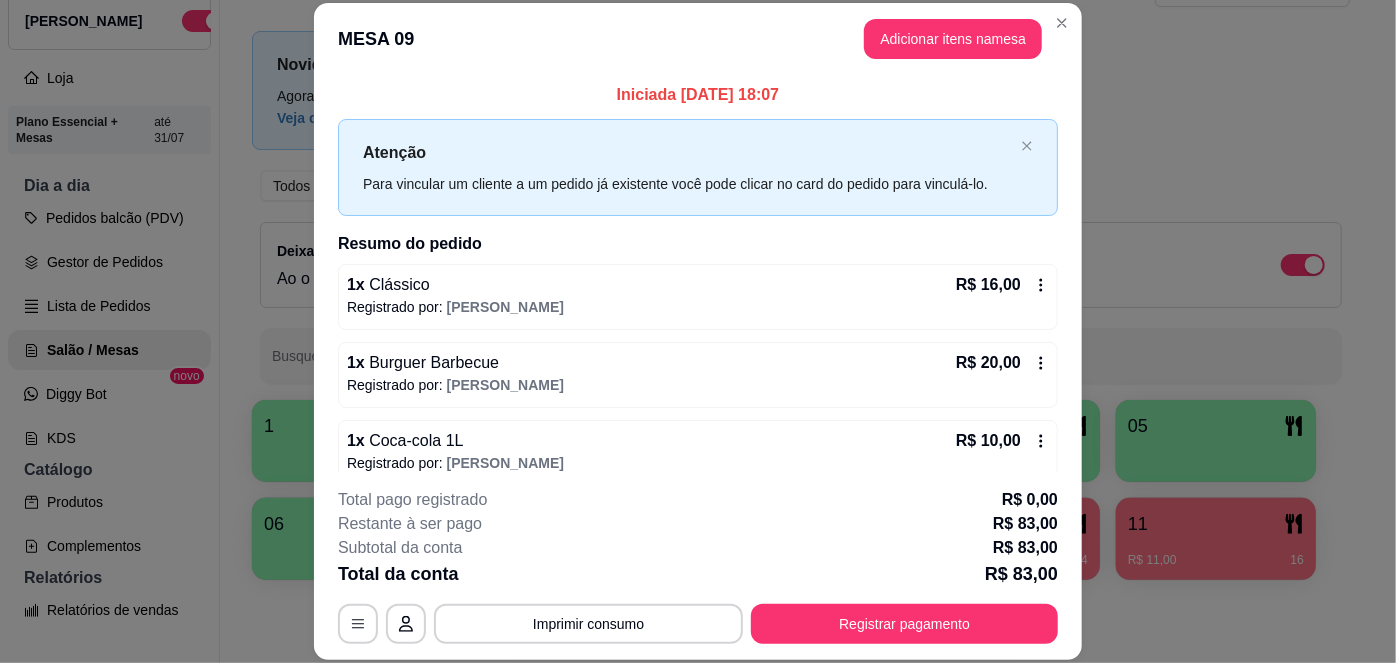 scroll, scrollTop: 252, scrollLeft: 0, axis: vertical 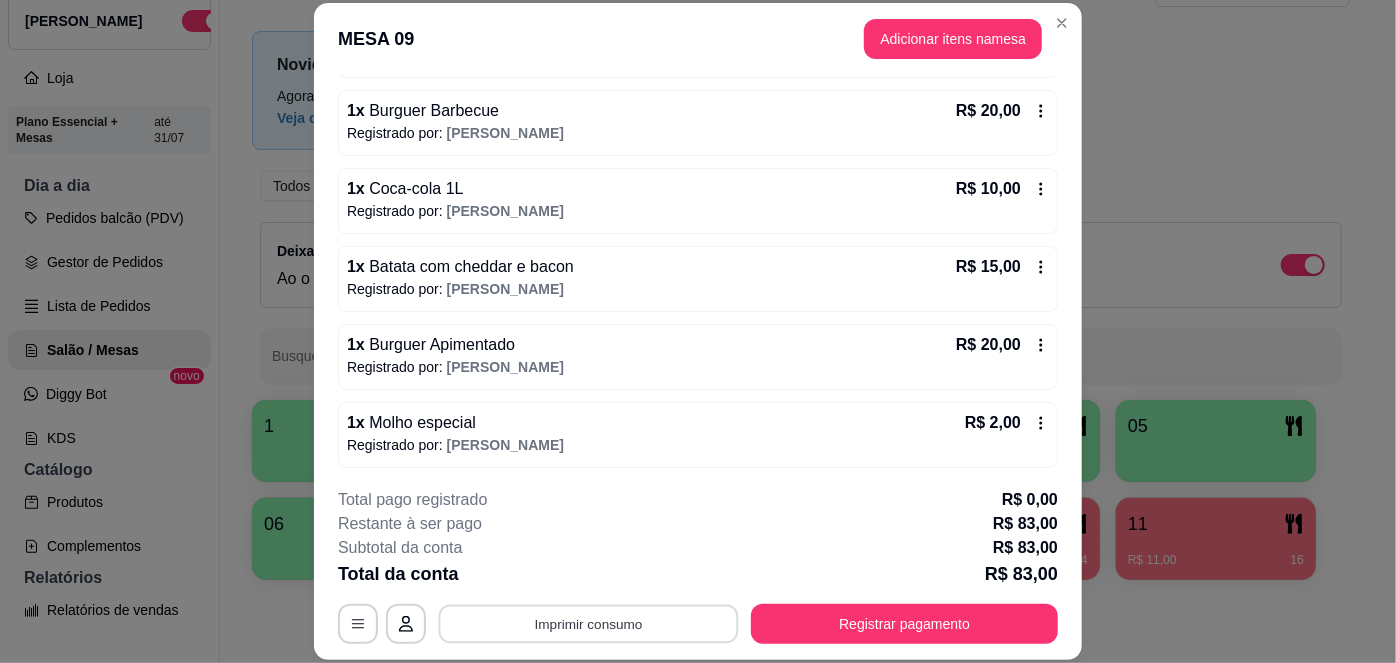 click on "Imprimir consumo" at bounding box center (589, 623) 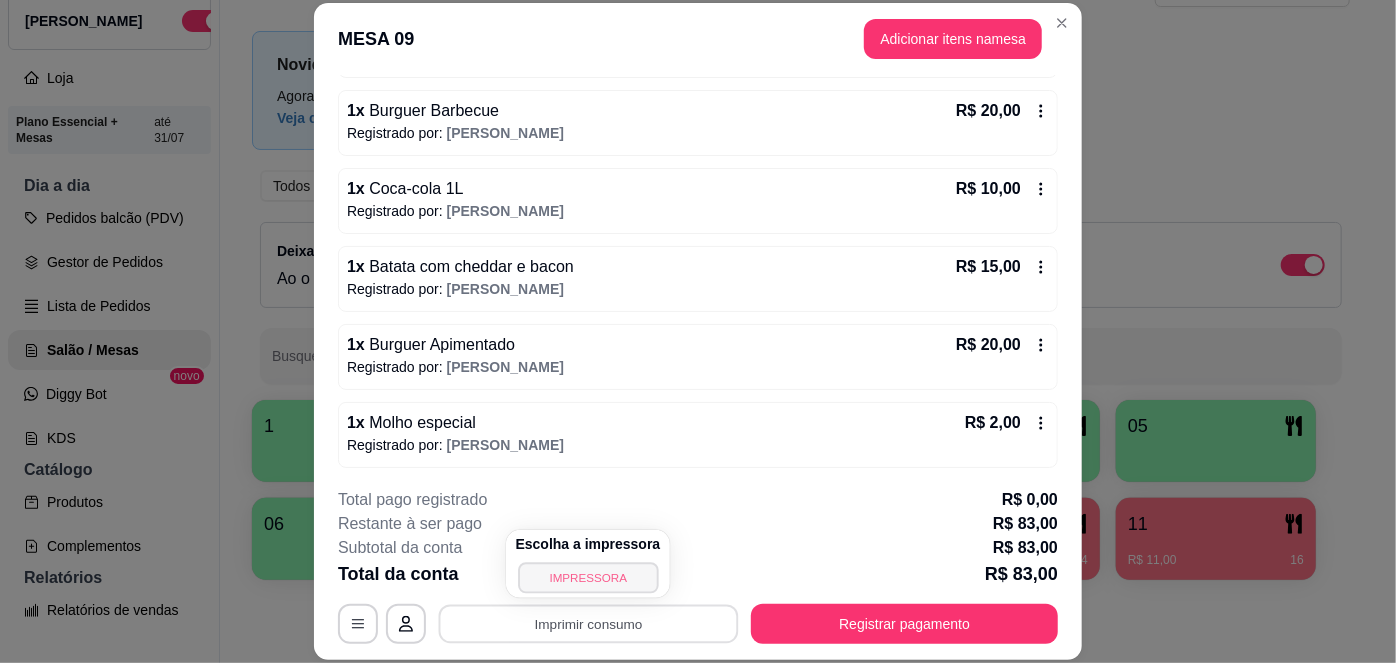 click on "IMPRESSORA" at bounding box center [588, 577] 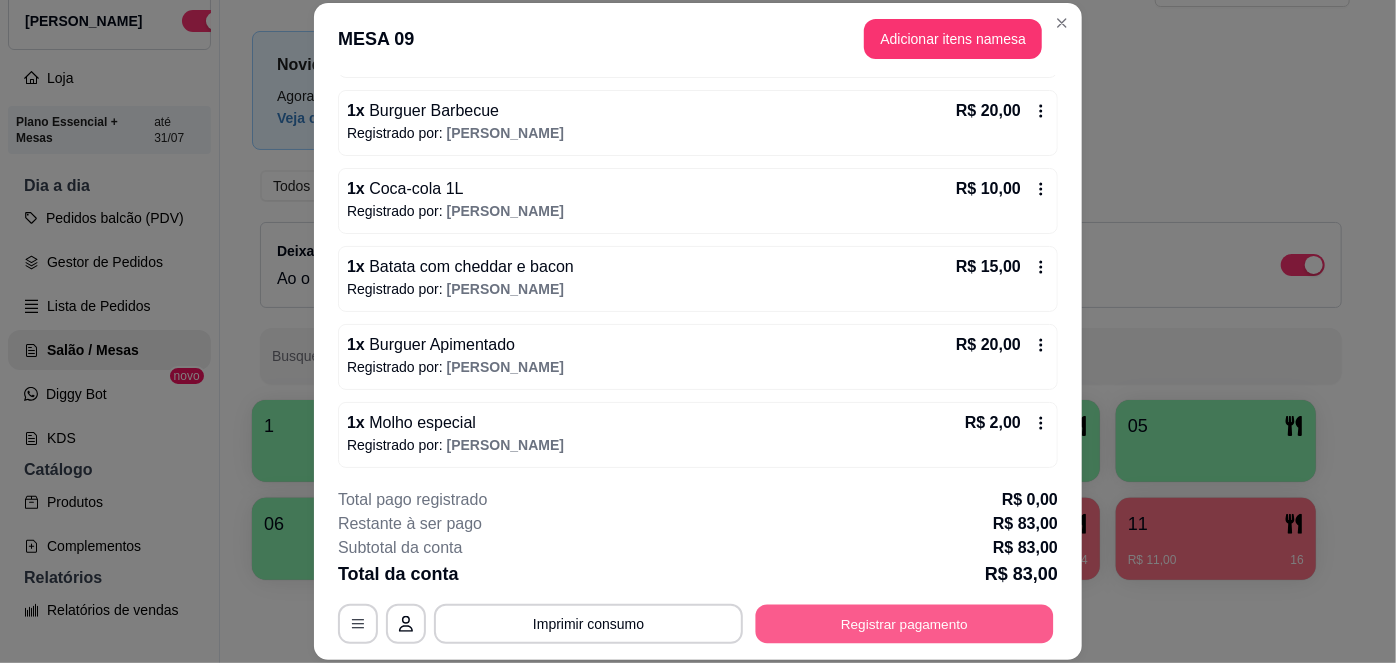 click on "Registrar pagamento" at bounding box center [905, 623] 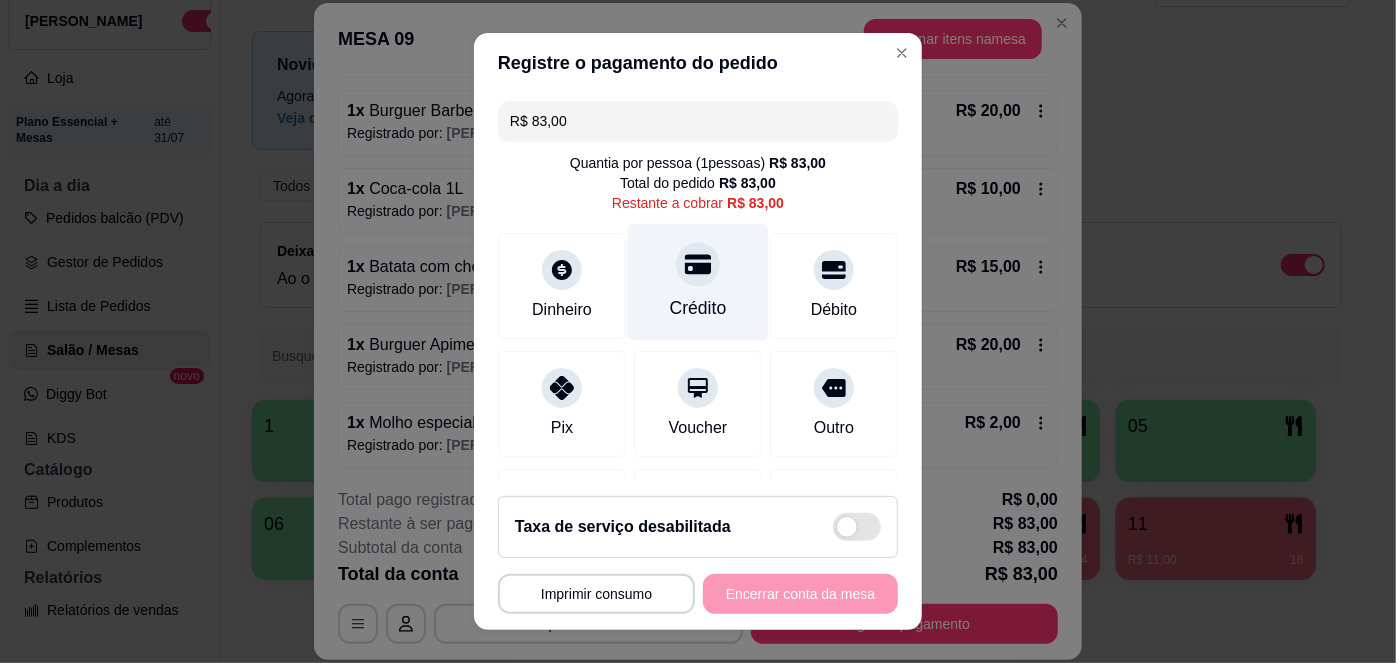 click on "Crédito" at bounding box center (698, 308) 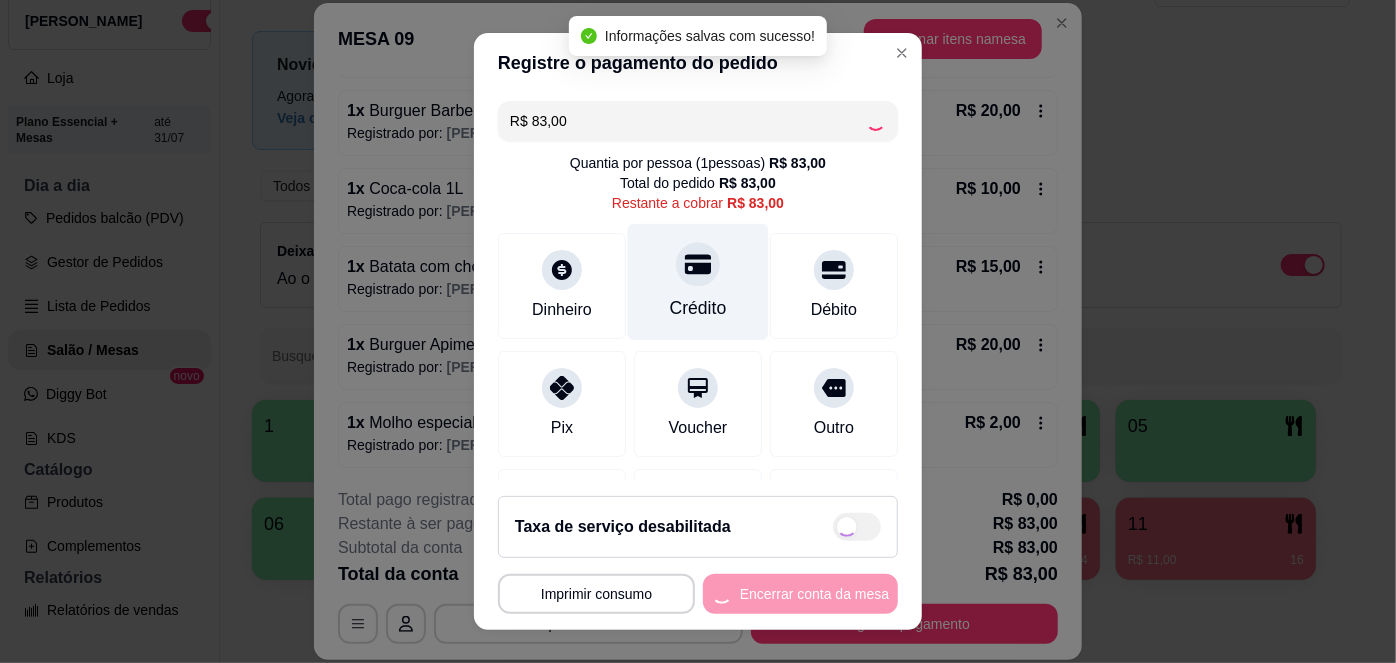 type on "R$ 0,00" 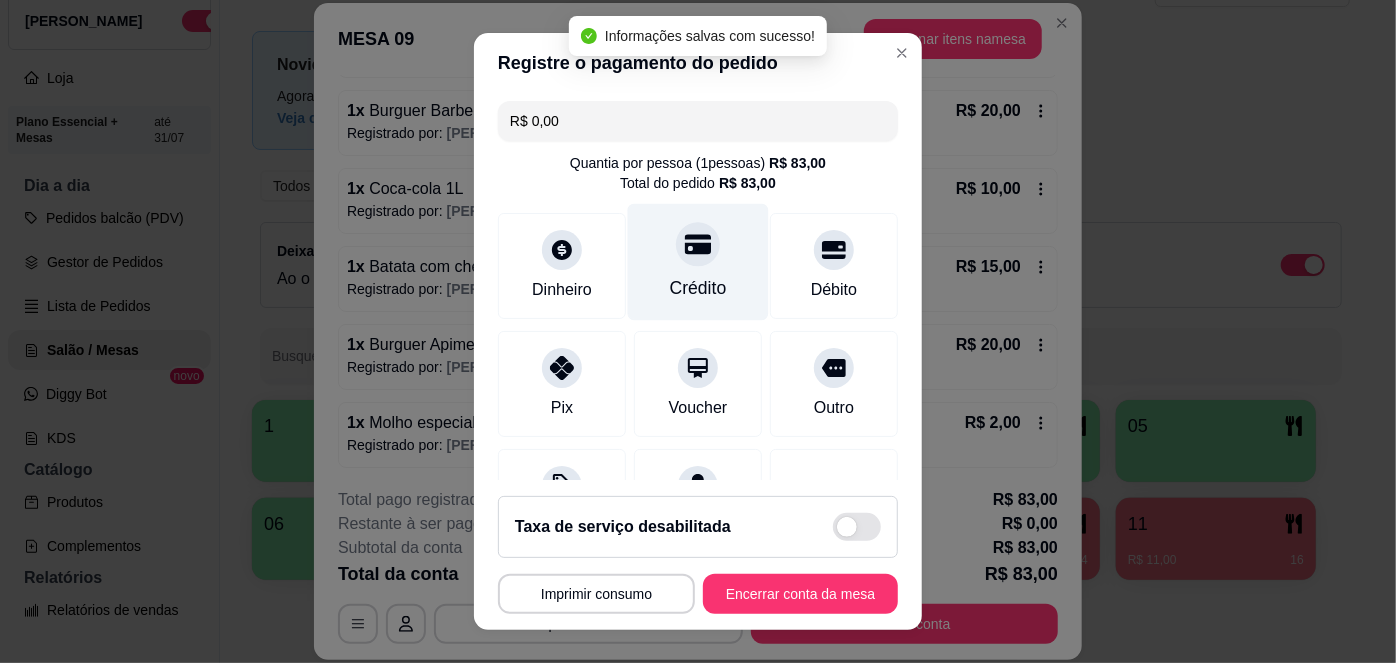 scroll, scrollTop: 208, scrollLeft: 0, axis: vertical 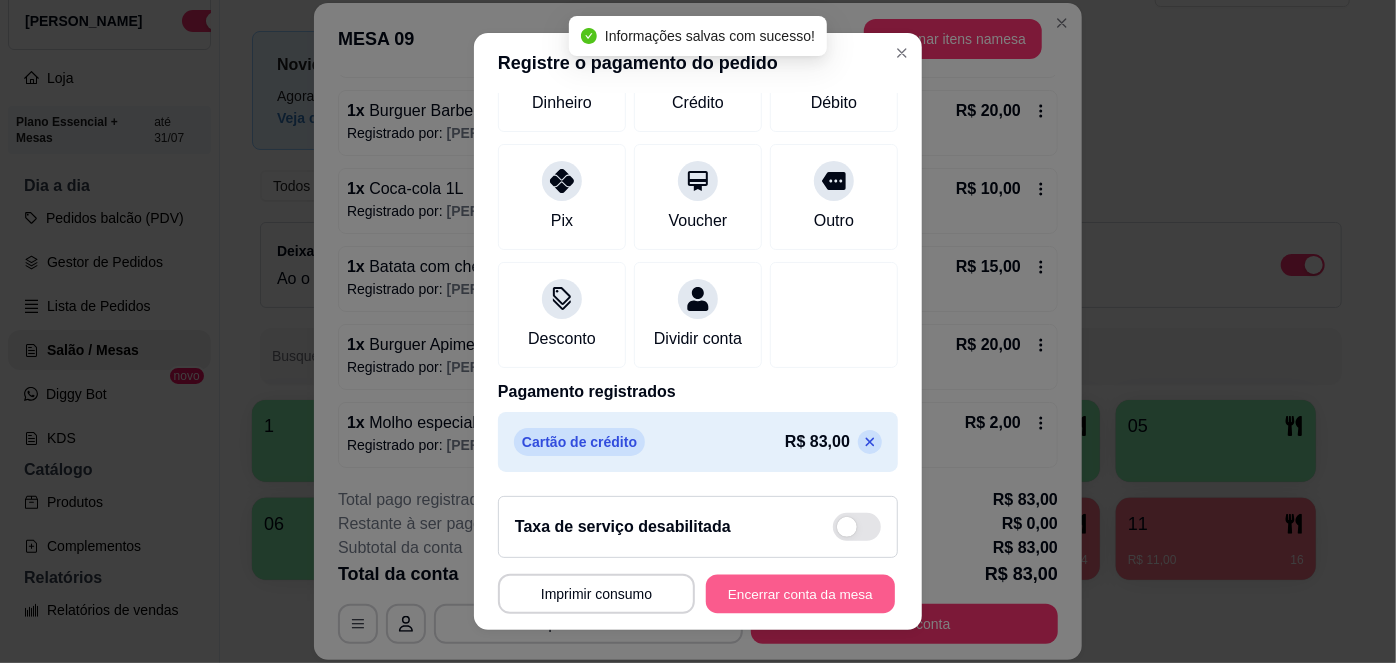 click on "Encerrar conta da mesa" at bounding box center (800, 593) 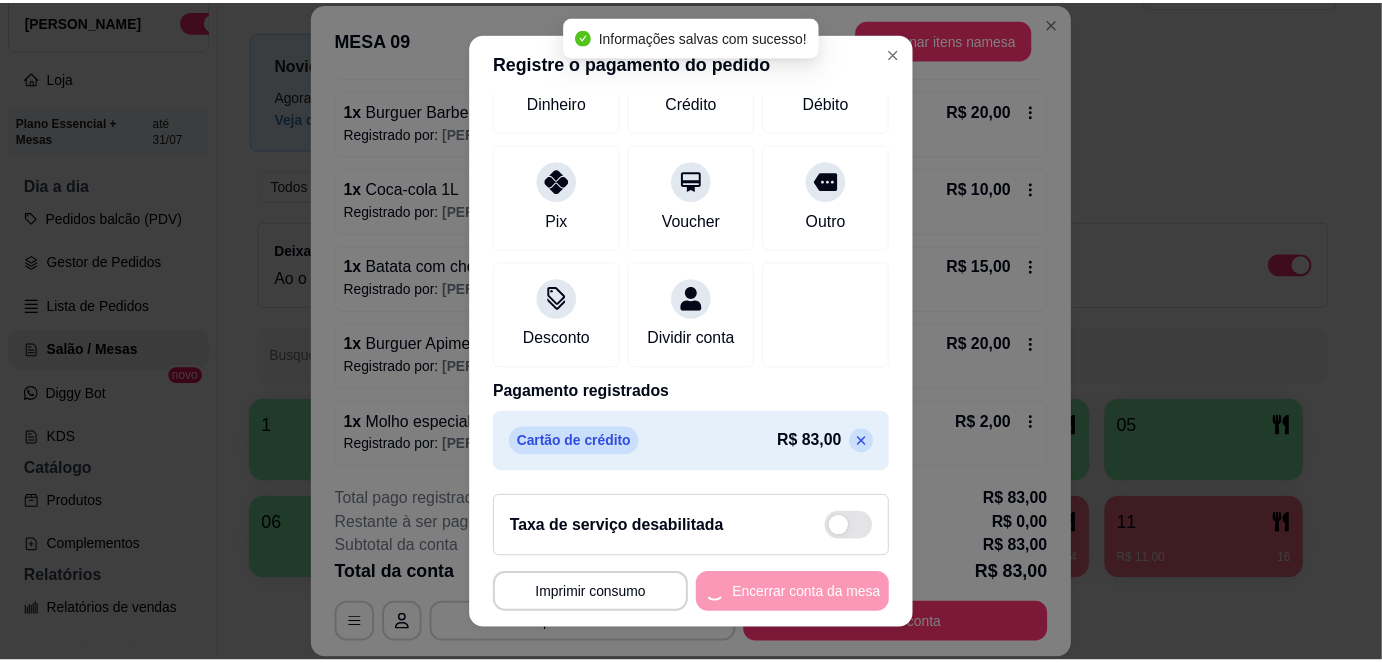 scroll, scrollTop: 0, scrollLeft: 0, axis: both 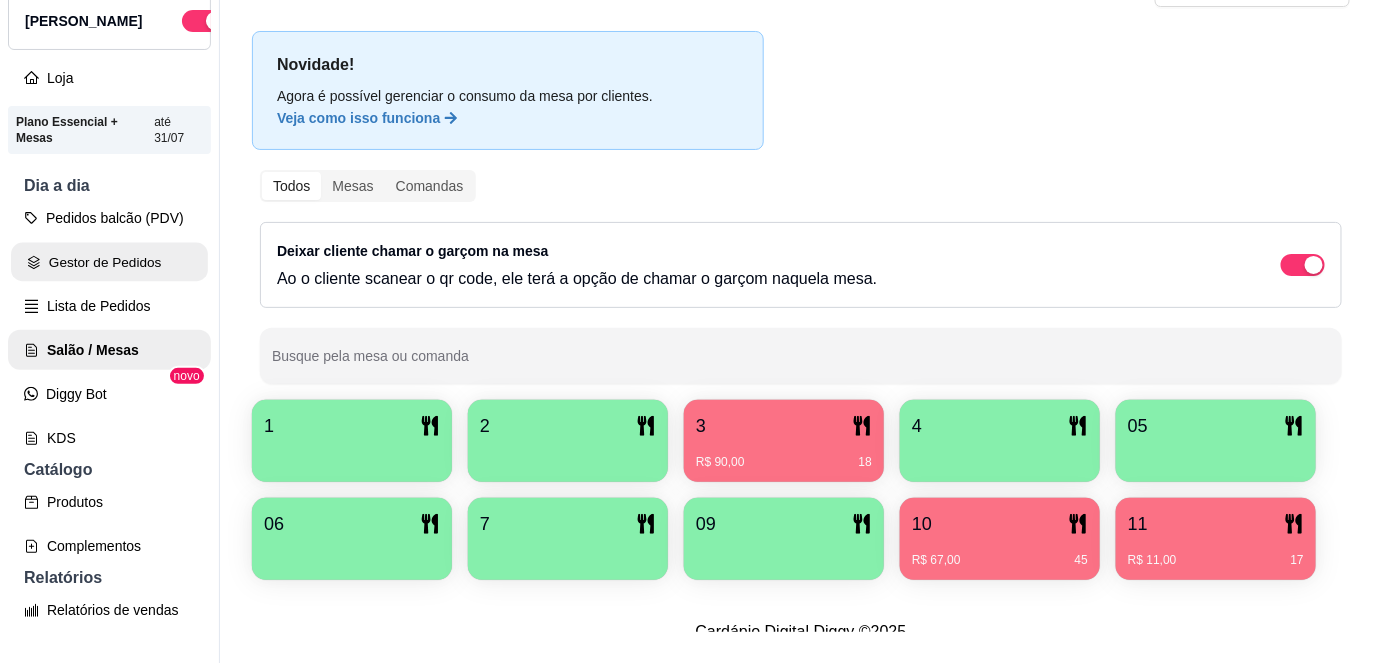 click on "Gestor de Pedidos" at bounding box center [109, 262] 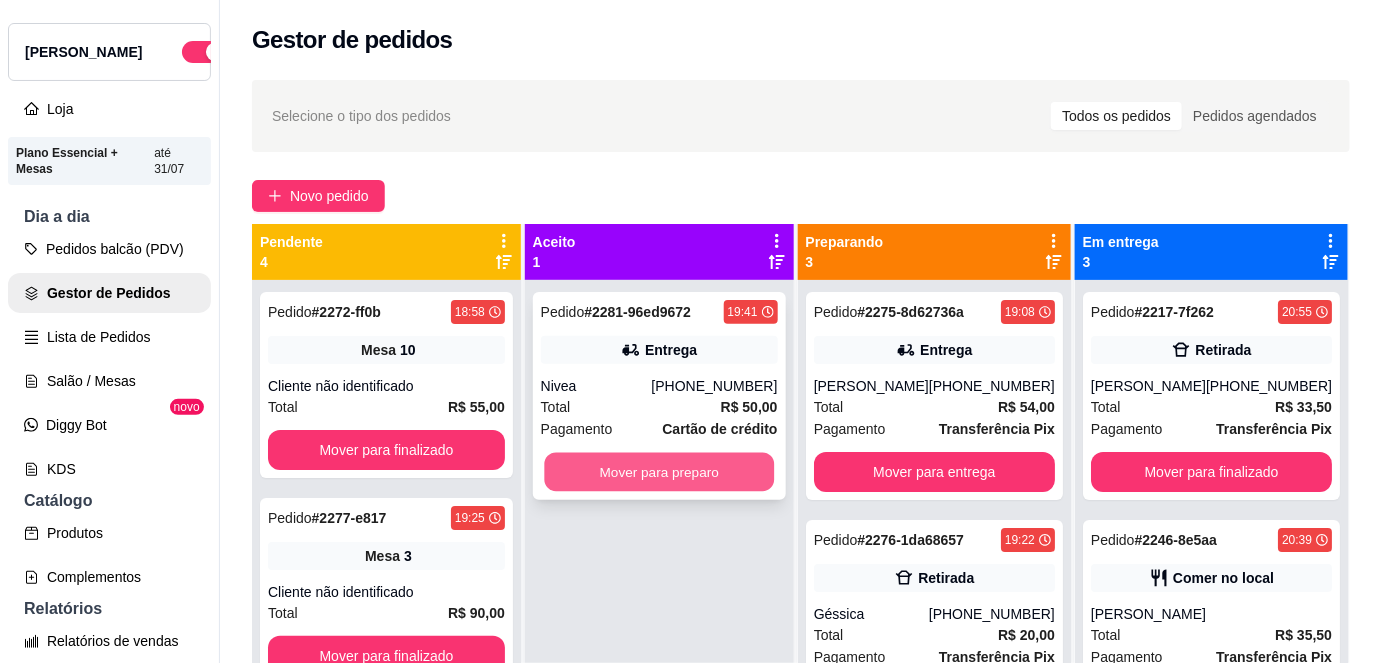 click on "Mover para preparo" at bounding box center [659, 472] 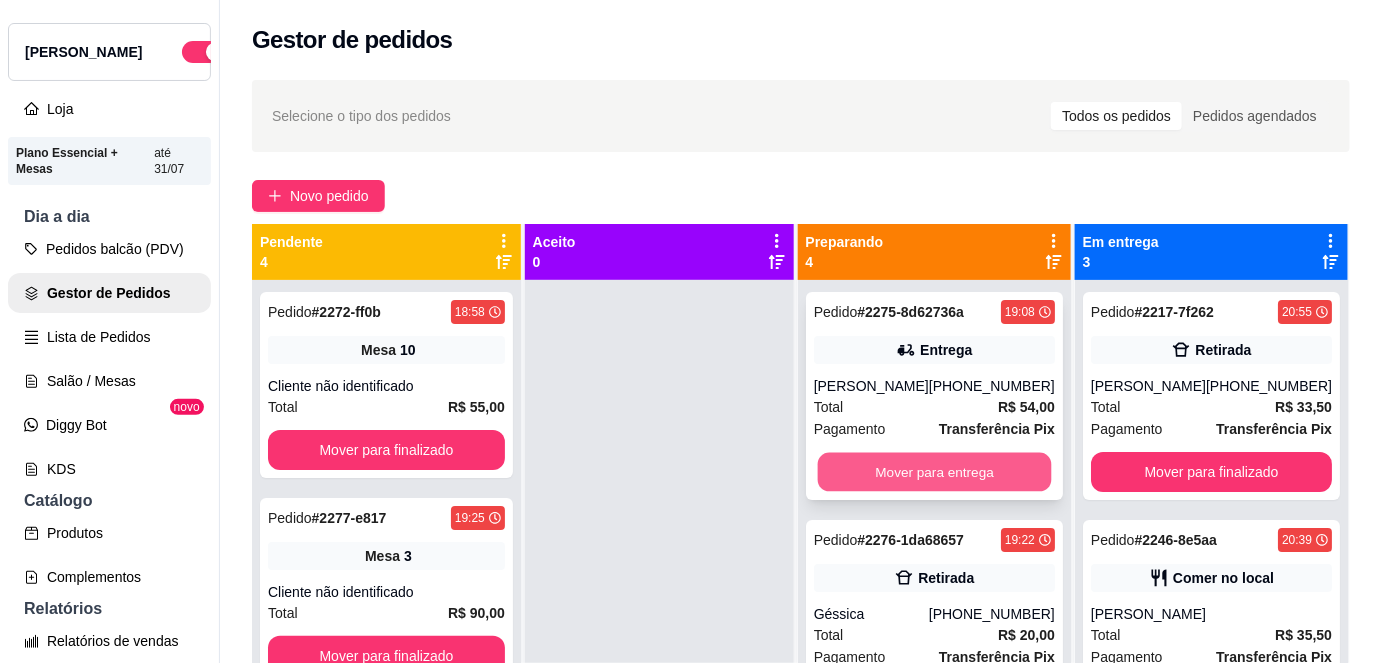 click on "Mover para entrega" at bounding box center [934, 472] 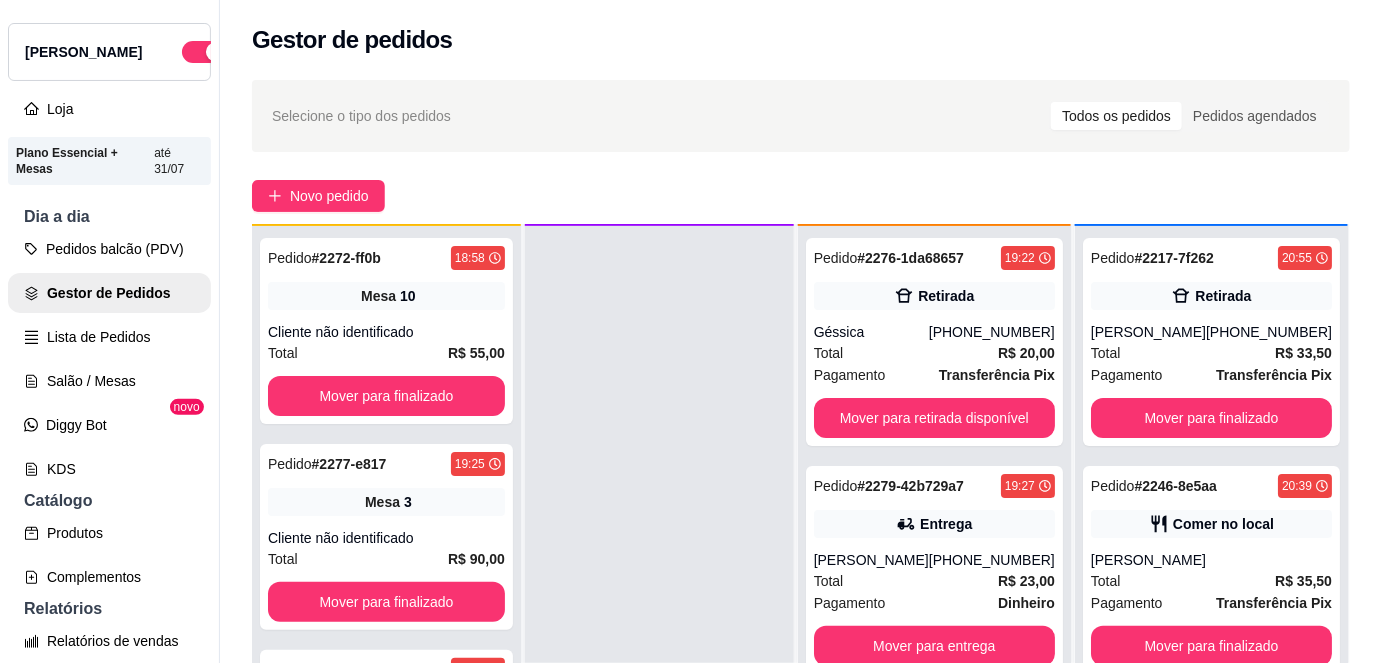 scroll, scrollTop: 56, scrollLeft: 0, axis: vertical 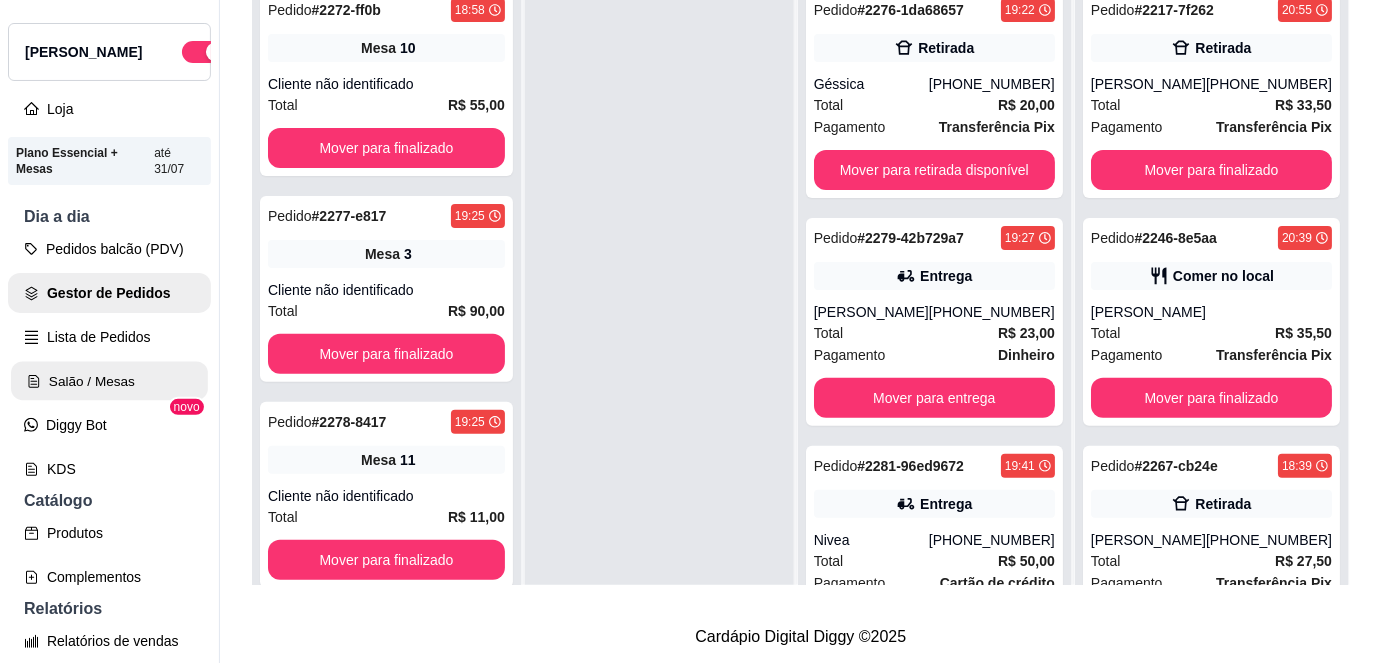 click on "Salão / Mesas" at bounding box center (109, 381) 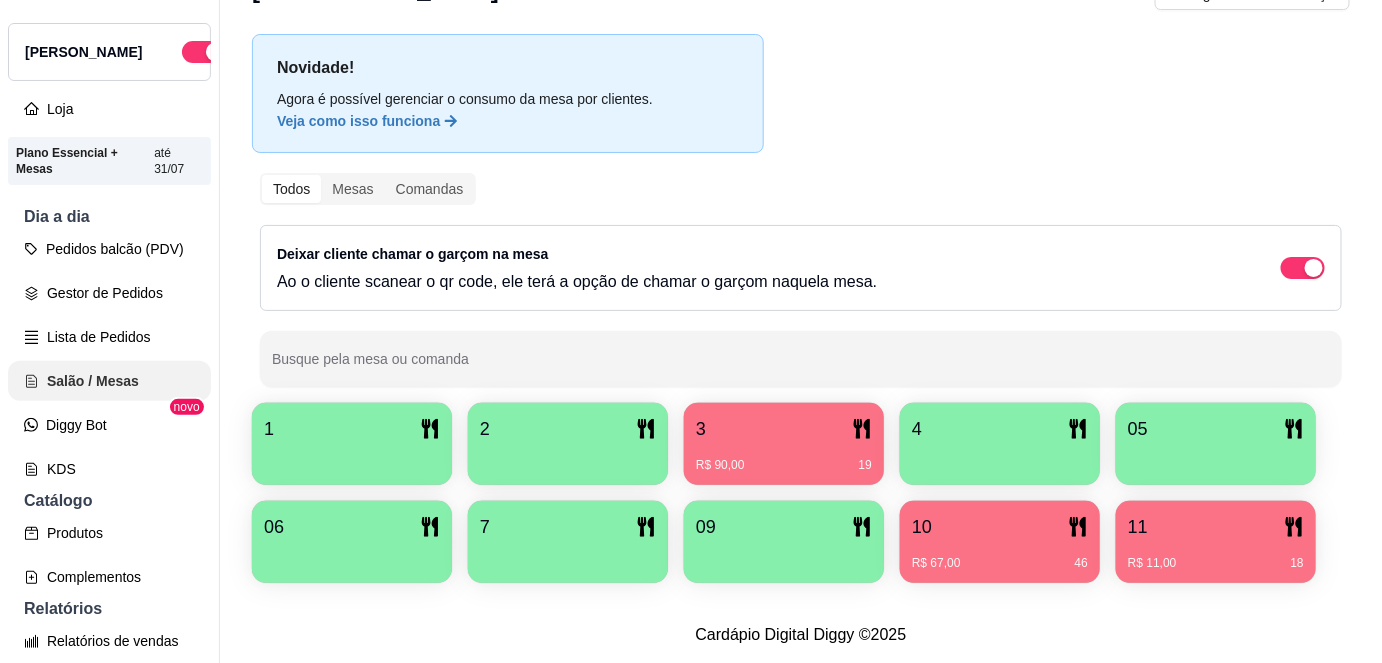 scroll, scrollTop: 0, scrollLeft: 0, axis: both 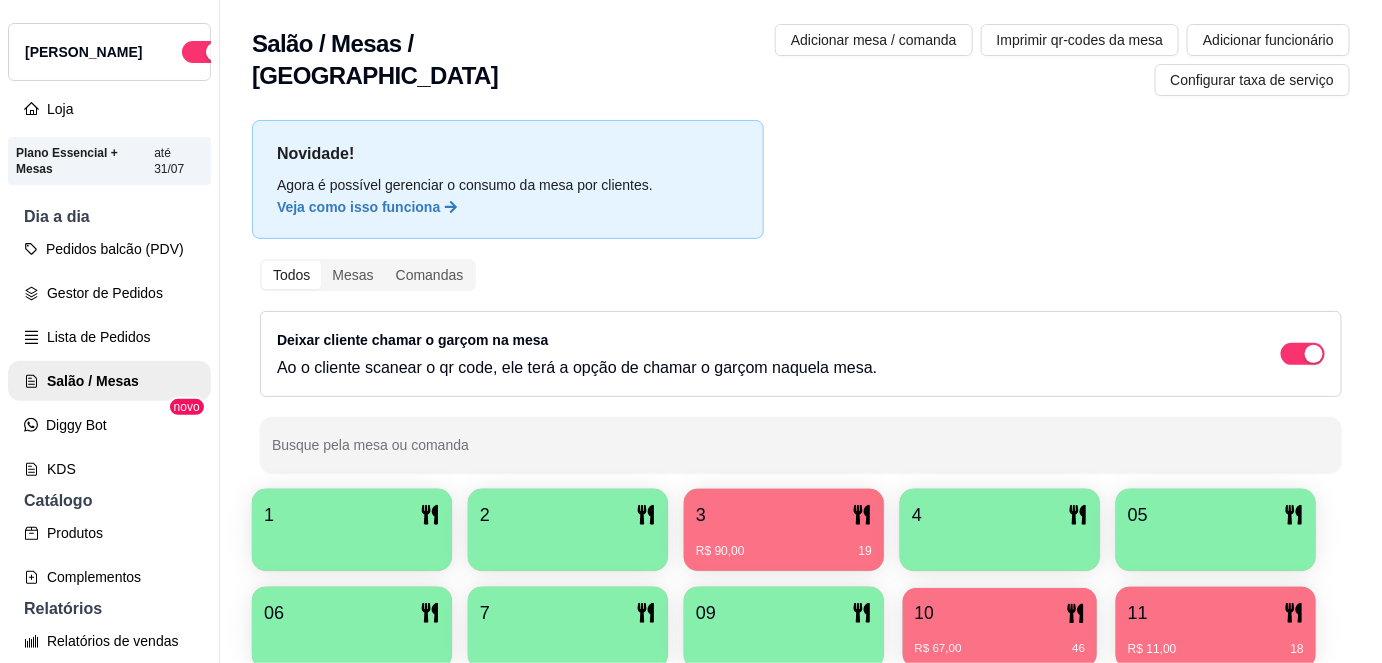 click on "R$ 67,00 46" at bounding box center (1000, 641) 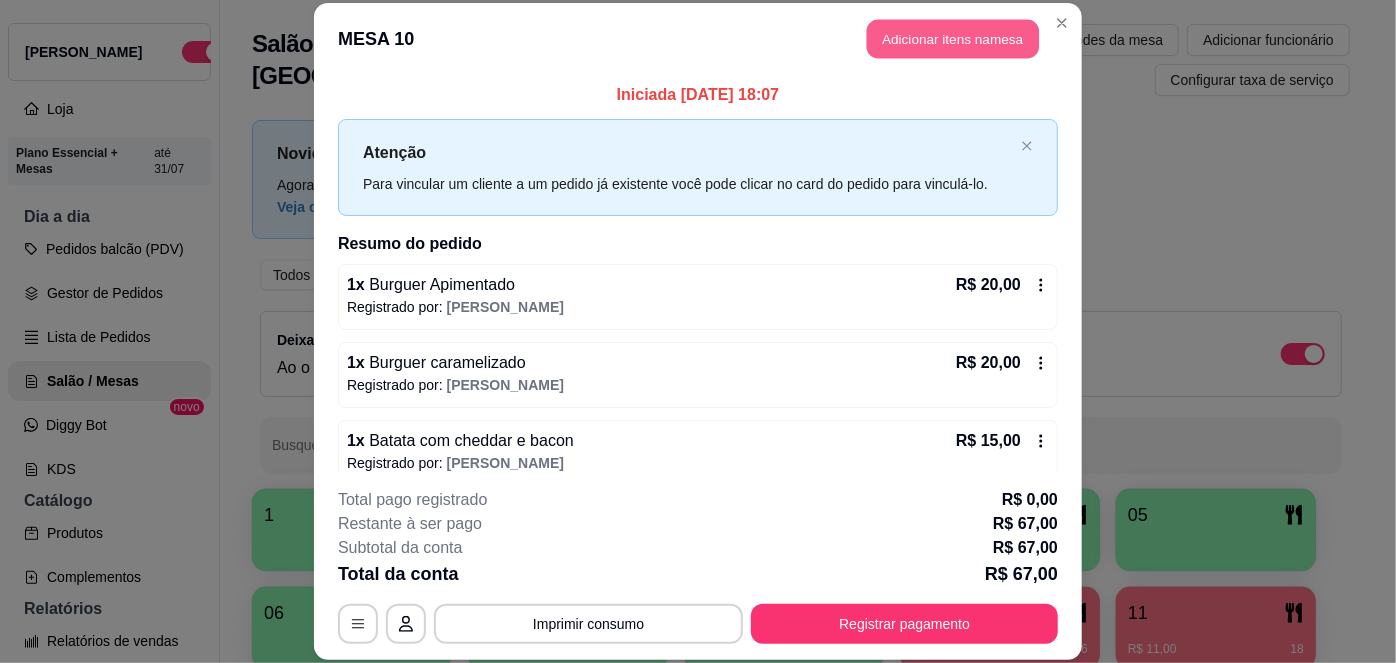 click on "Adicionar itens na  mesa" at bounding box center [953, 39] 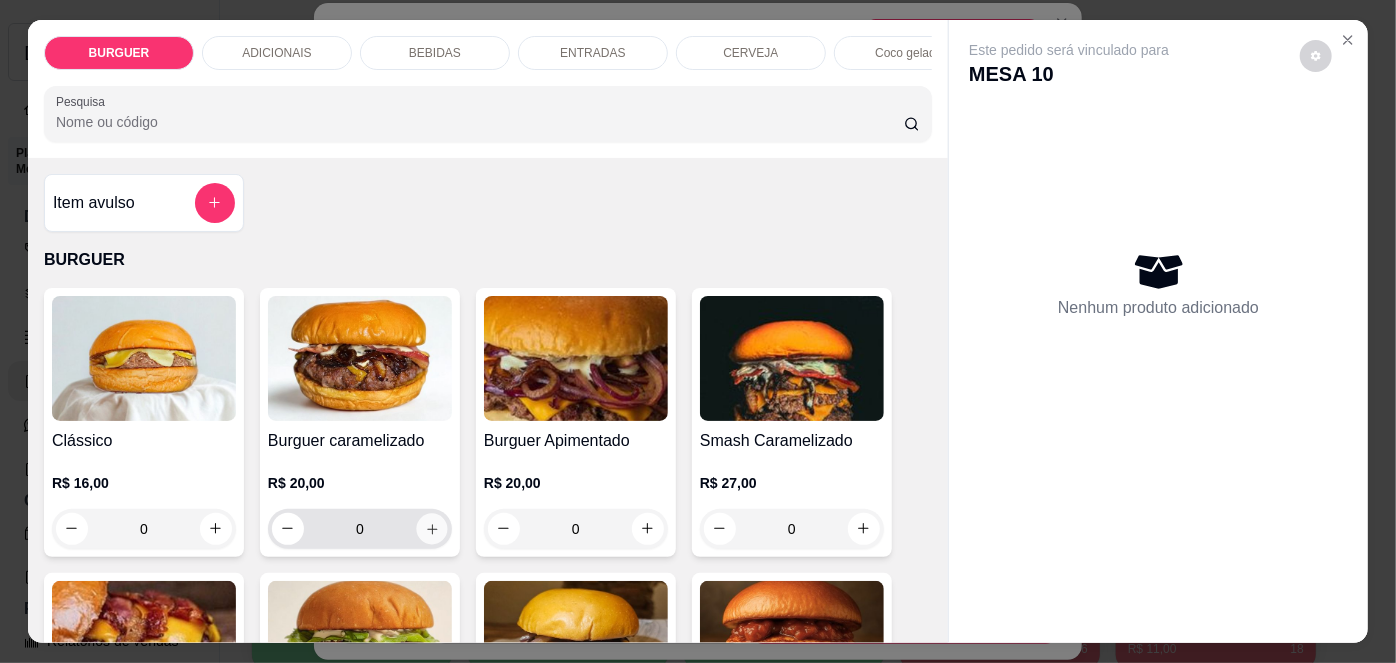 click at bounding box center [431, 528] 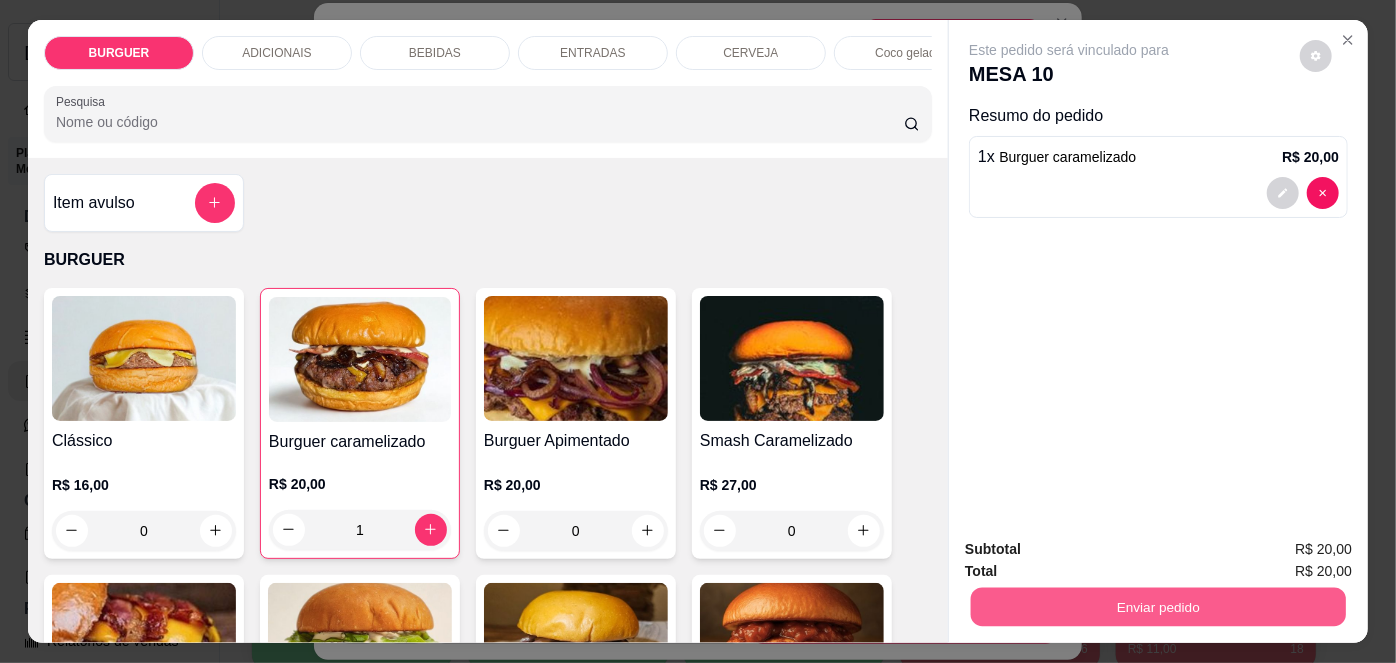 click on "Enviar pedido" at bounding box center [1158, 607] 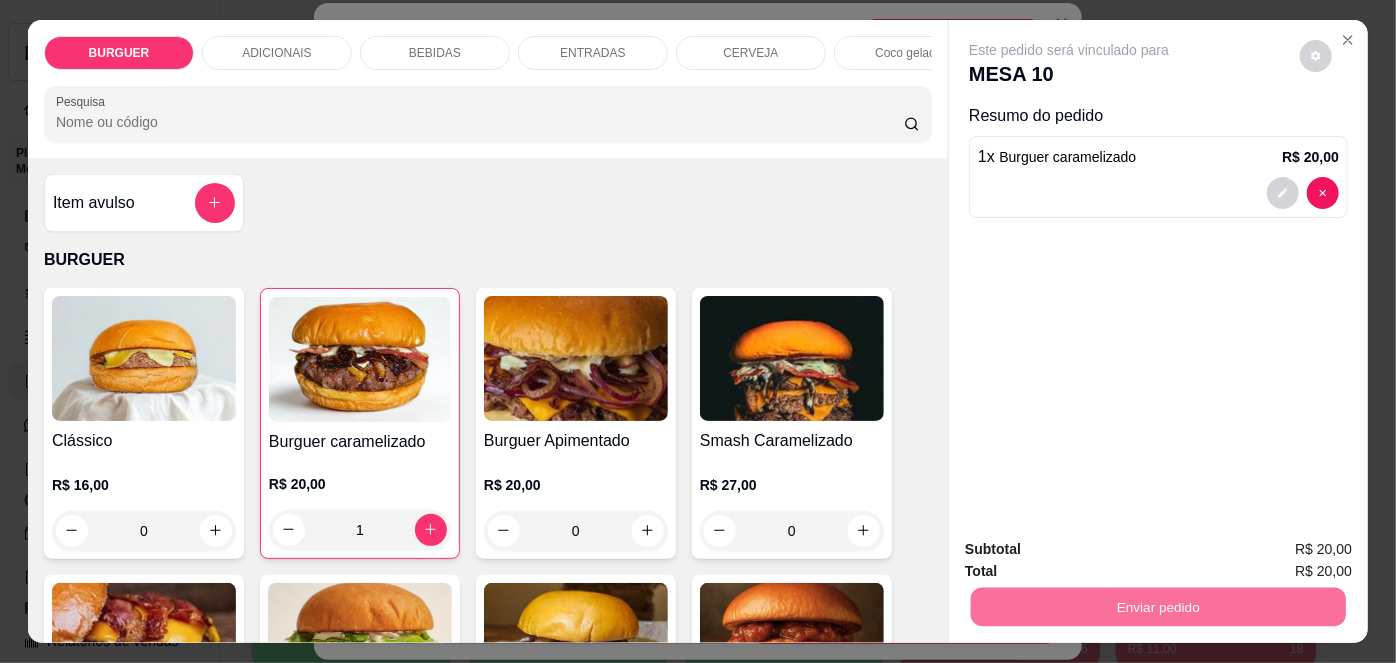 click on "Não registrar e enviar pedido" at bounding box center [1093, 551] 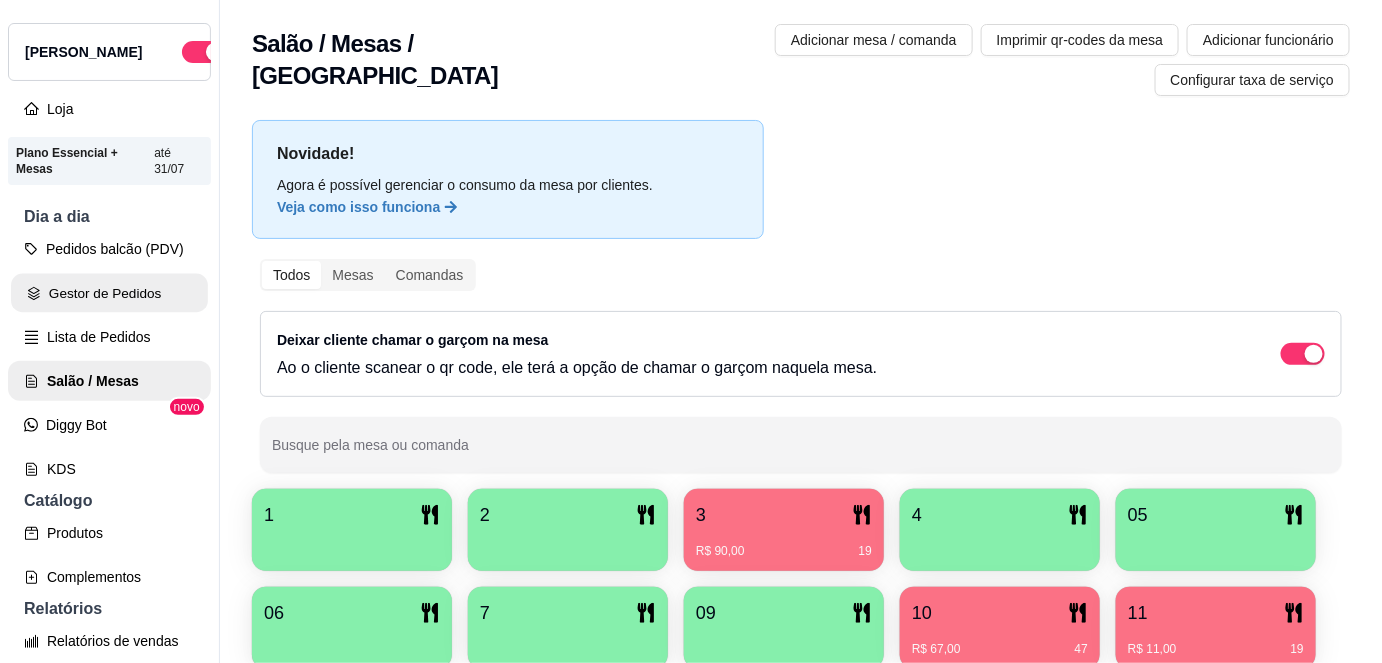 click on "Gestor de Pedidos" at bounding box center (109, 293) 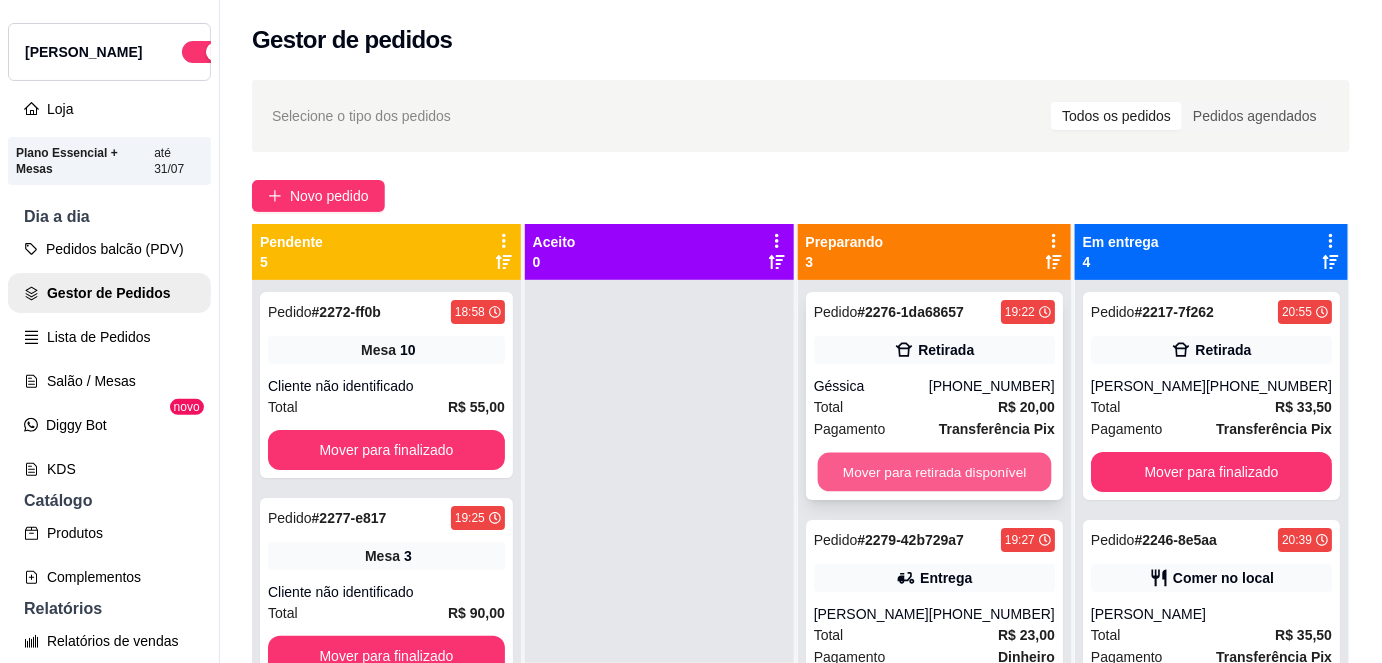 click on "Mover para retirada disponível" at bounding box center [934, 472] 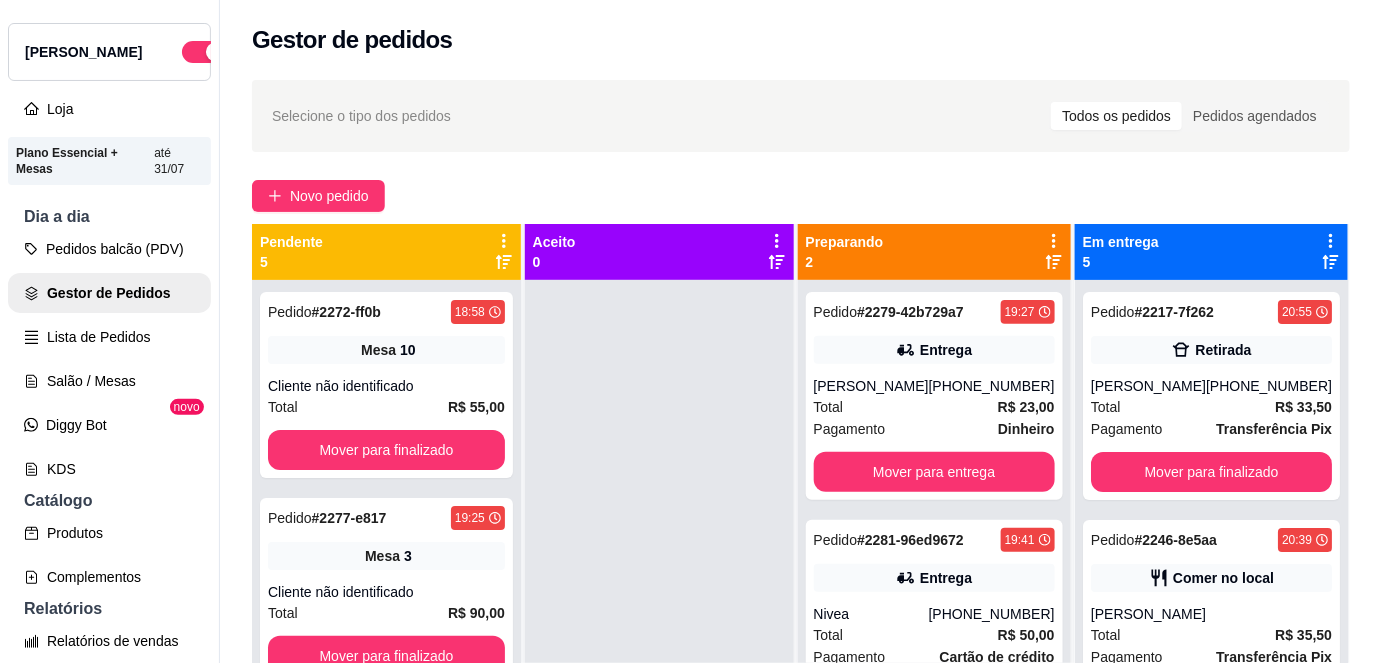 scroll, scrollTop: 56, scrollLeft: 0, axis: vertical 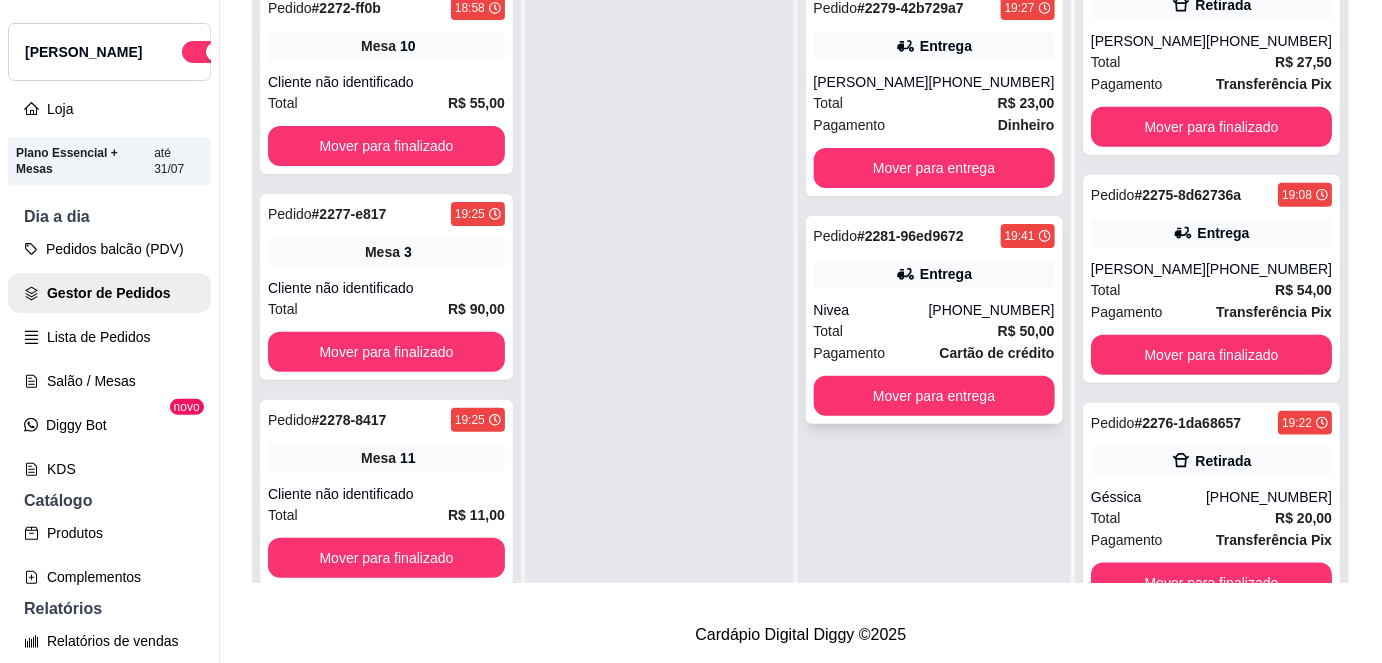 click on "Total R$ 50,00" at bounding box center [934, 331] 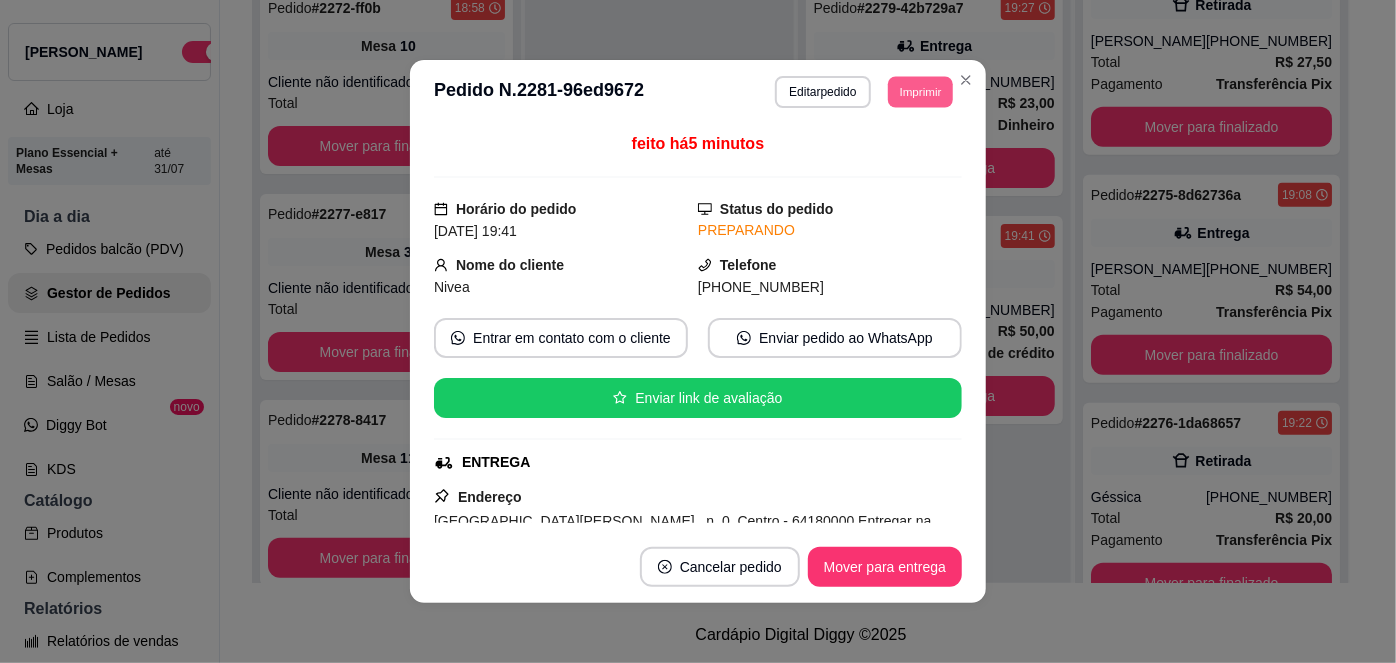 click on "Imprimir" at bounding box center [920, 91] 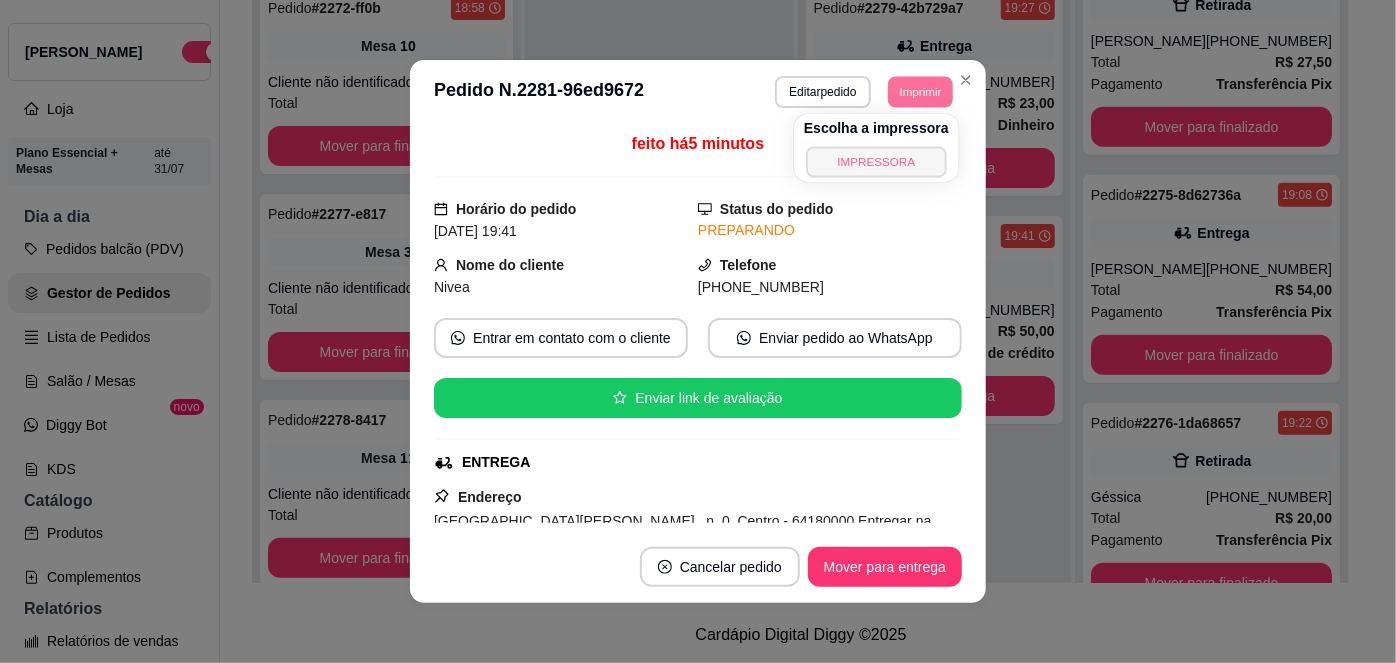 click on "IMPRESSORA" at bounding box center [876, 161] 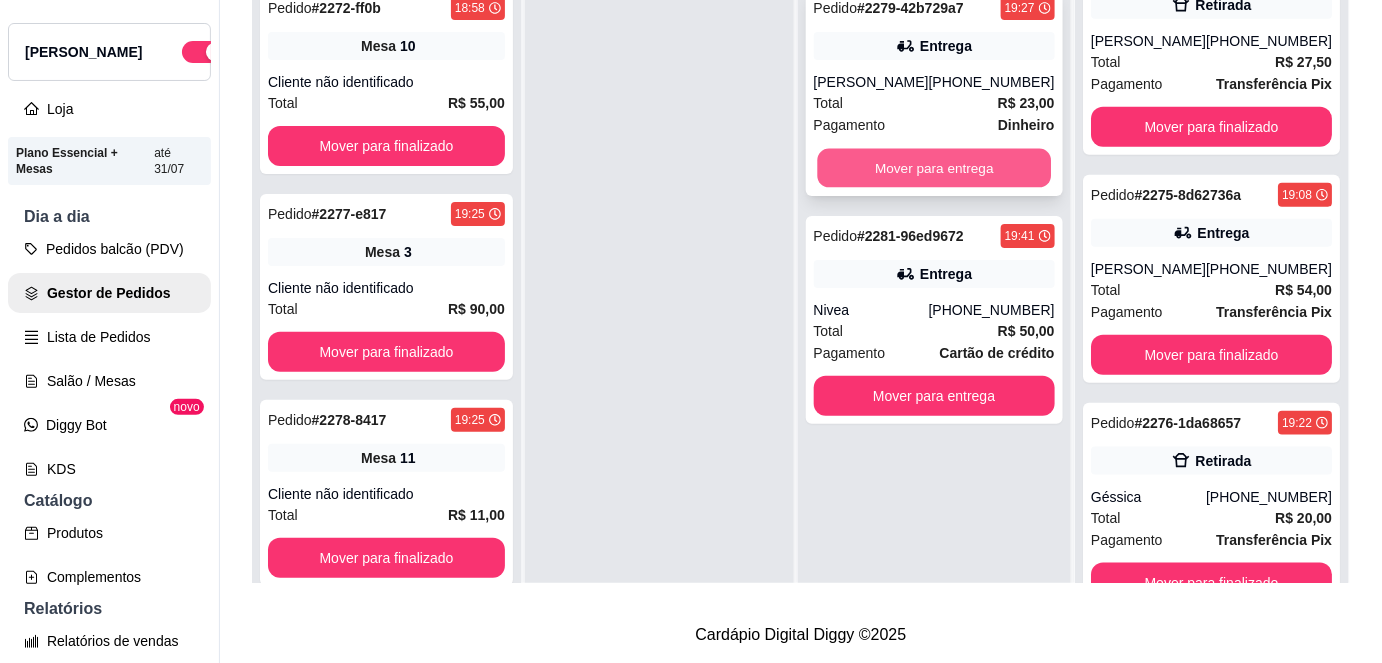 click on "Mover para entrega" at bounding box center (934, 168) 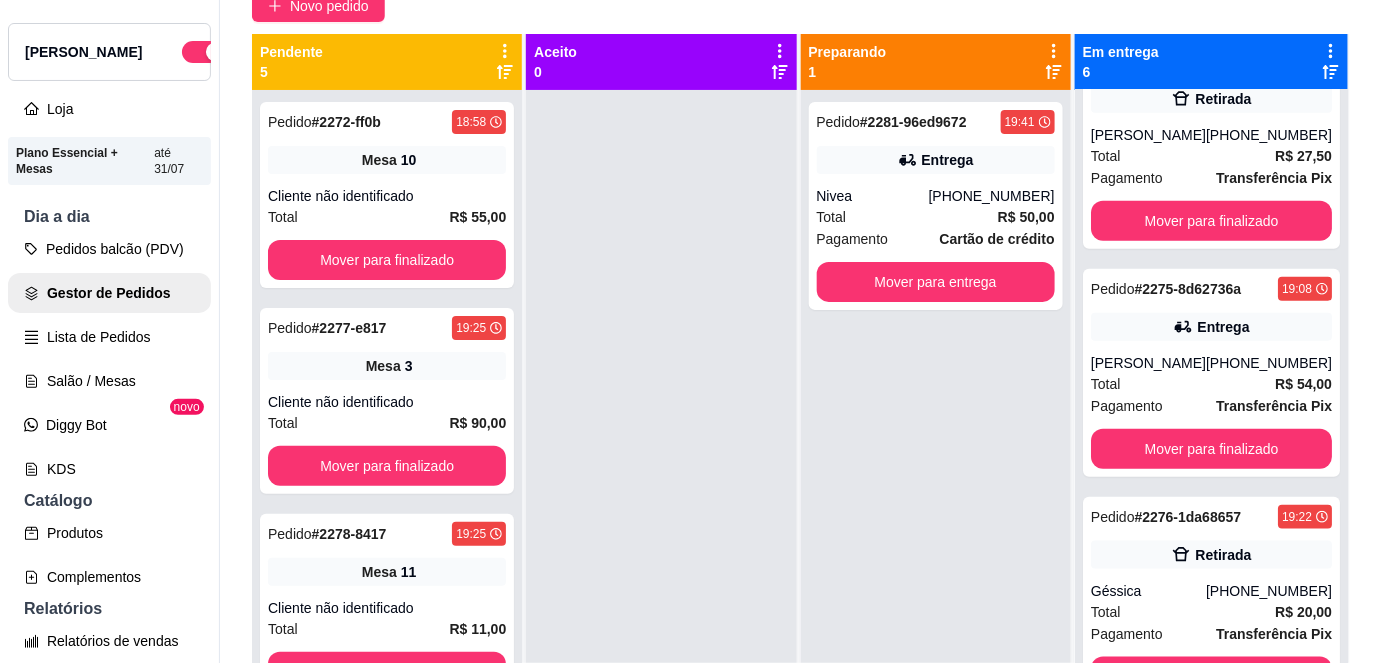 scroll, scrollTop: 232, scrollLeft: 0, axis: vertical 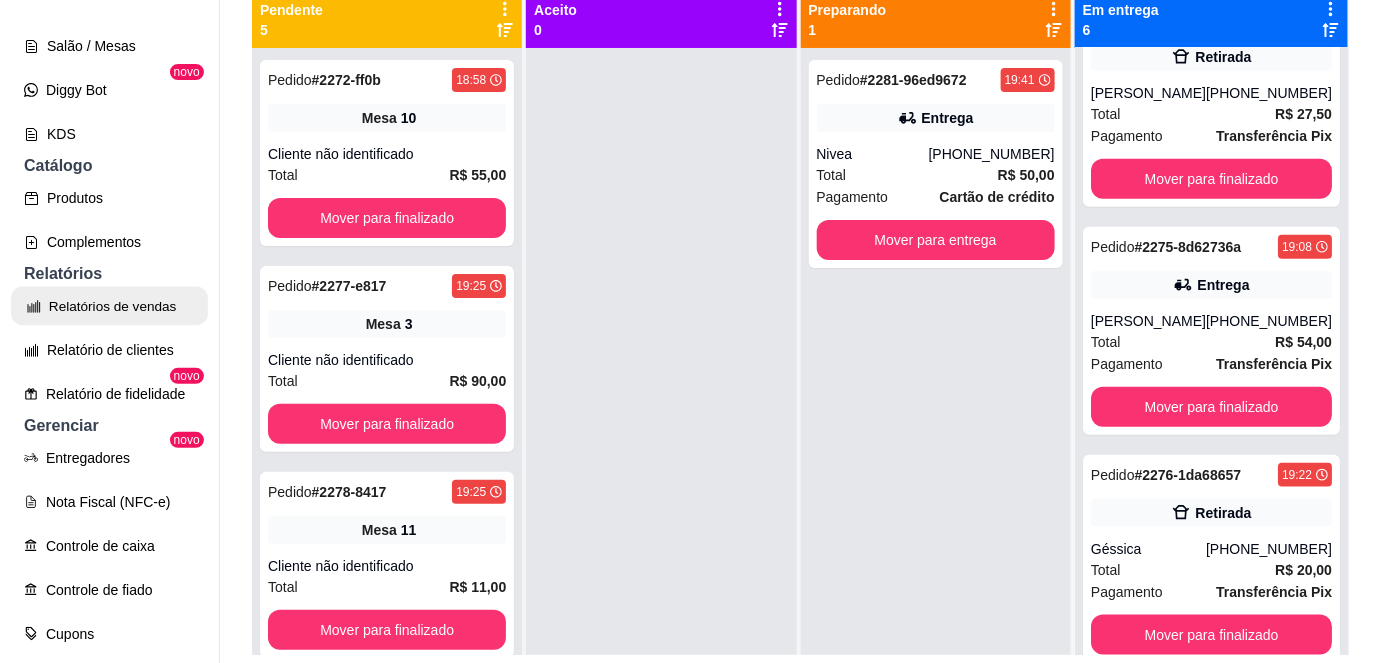 click on "Relatórios de vendas" at bounding box center (109, 306) 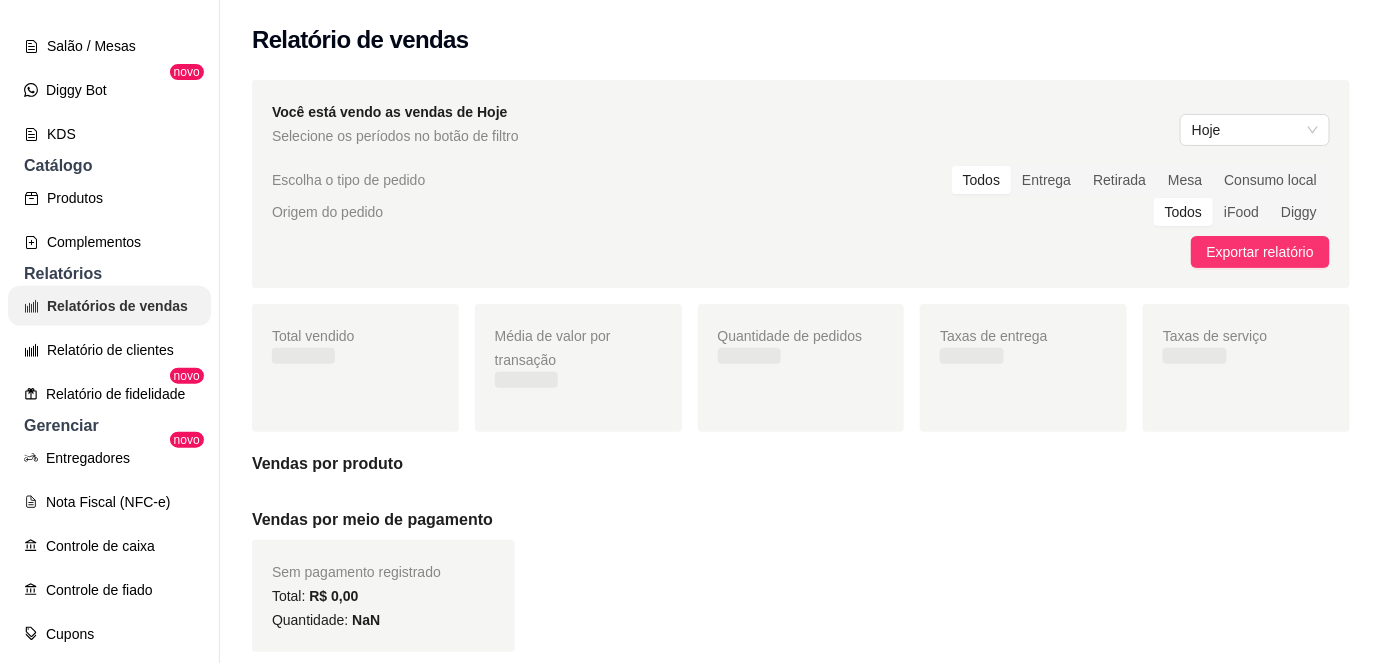 scroll, scrollTop: 0, scrollLeft: 0, axis: both 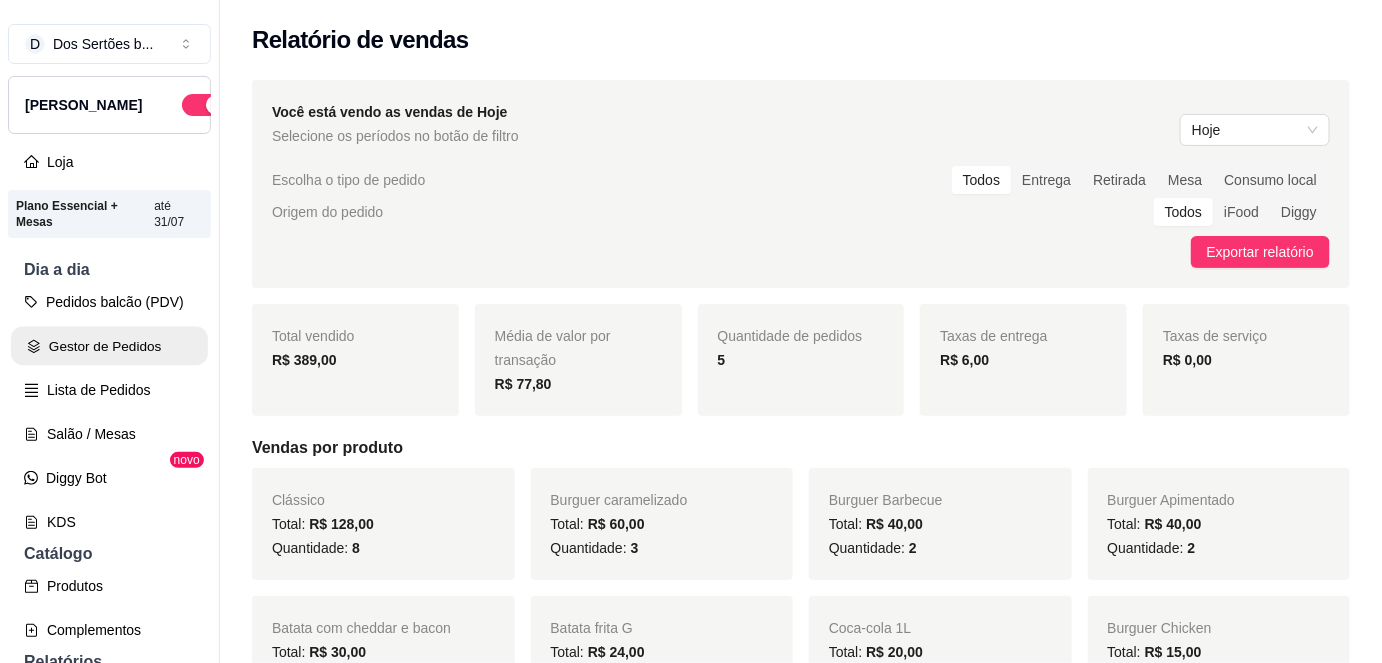click on "Gestor de Pedidos" at bounding box center [109, 346] 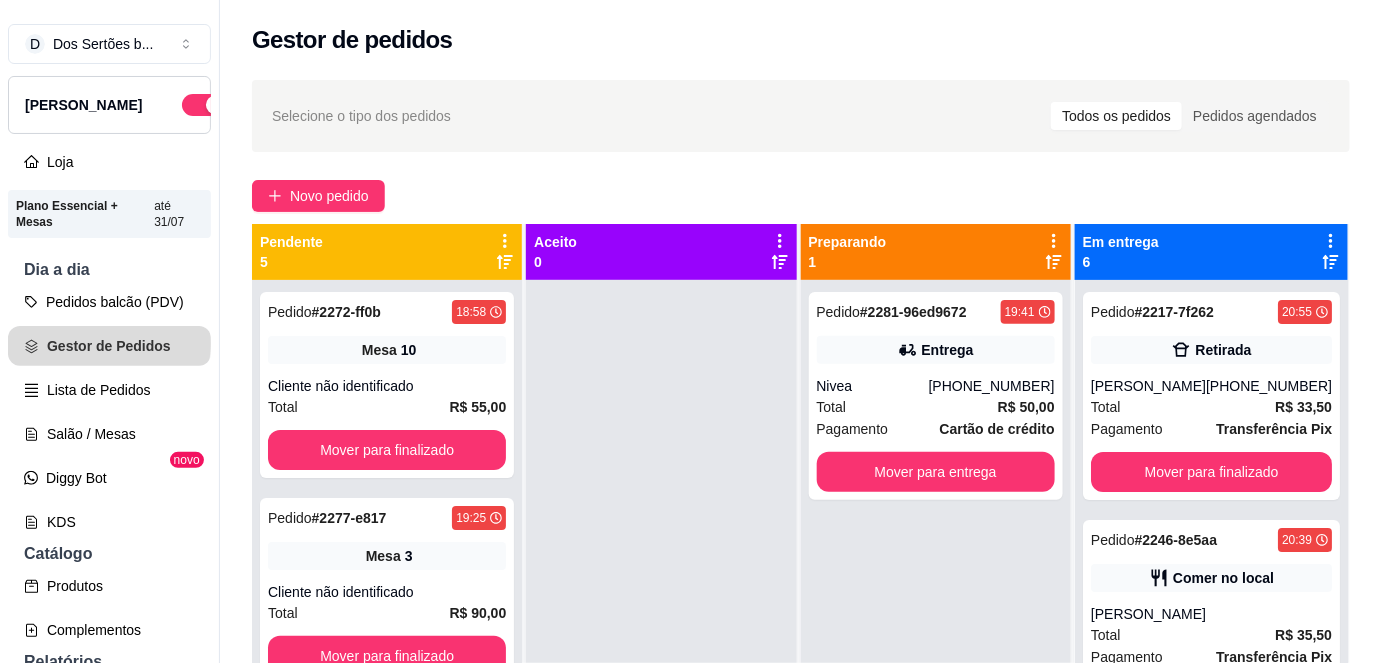 scroll, scrollTop: 0, scrollLeft: 0, axis: both 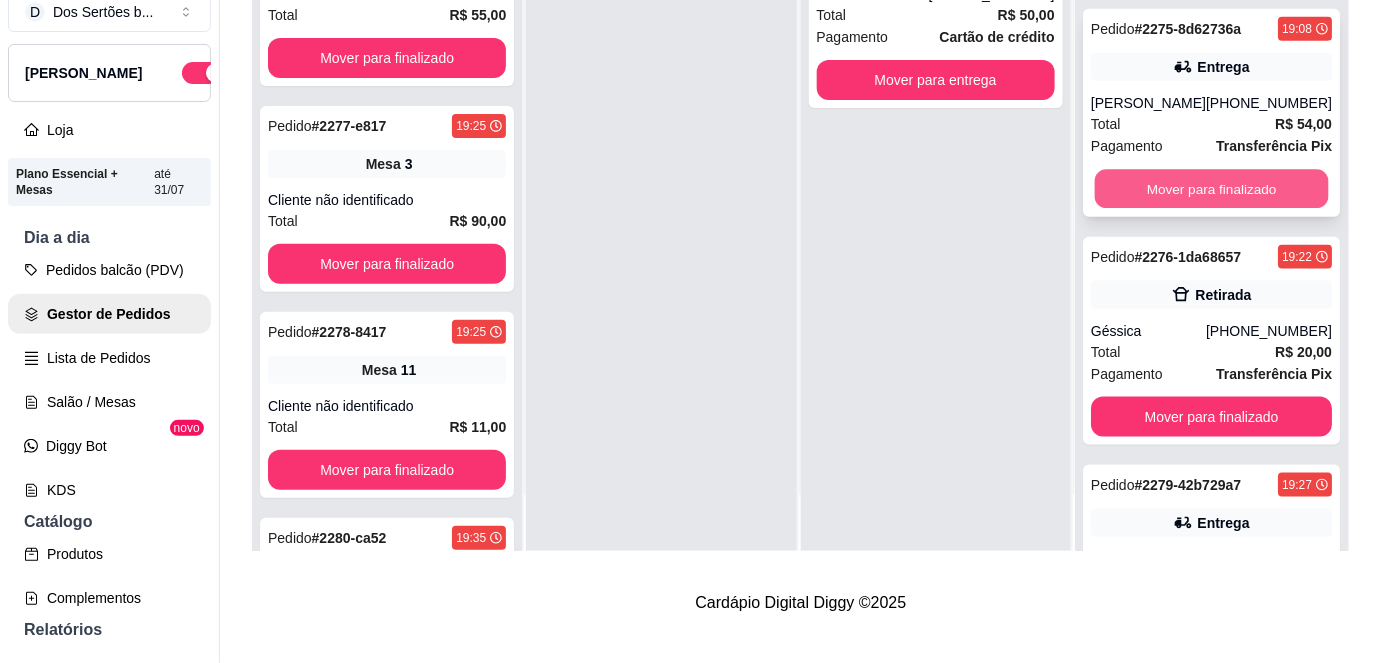 click on "Mover para finalizado" at bounding box center [1211, 189] 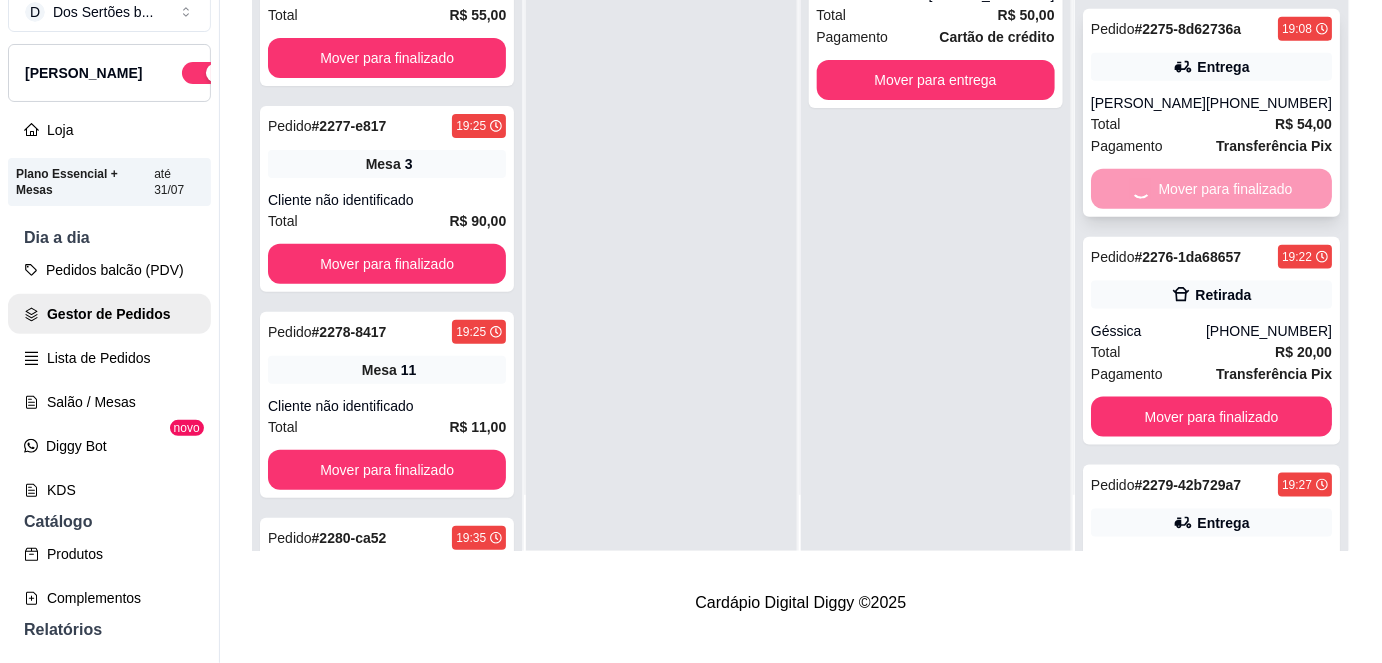 scroll, scrollTop: 496, scrollLeft: 0, axis: vertical 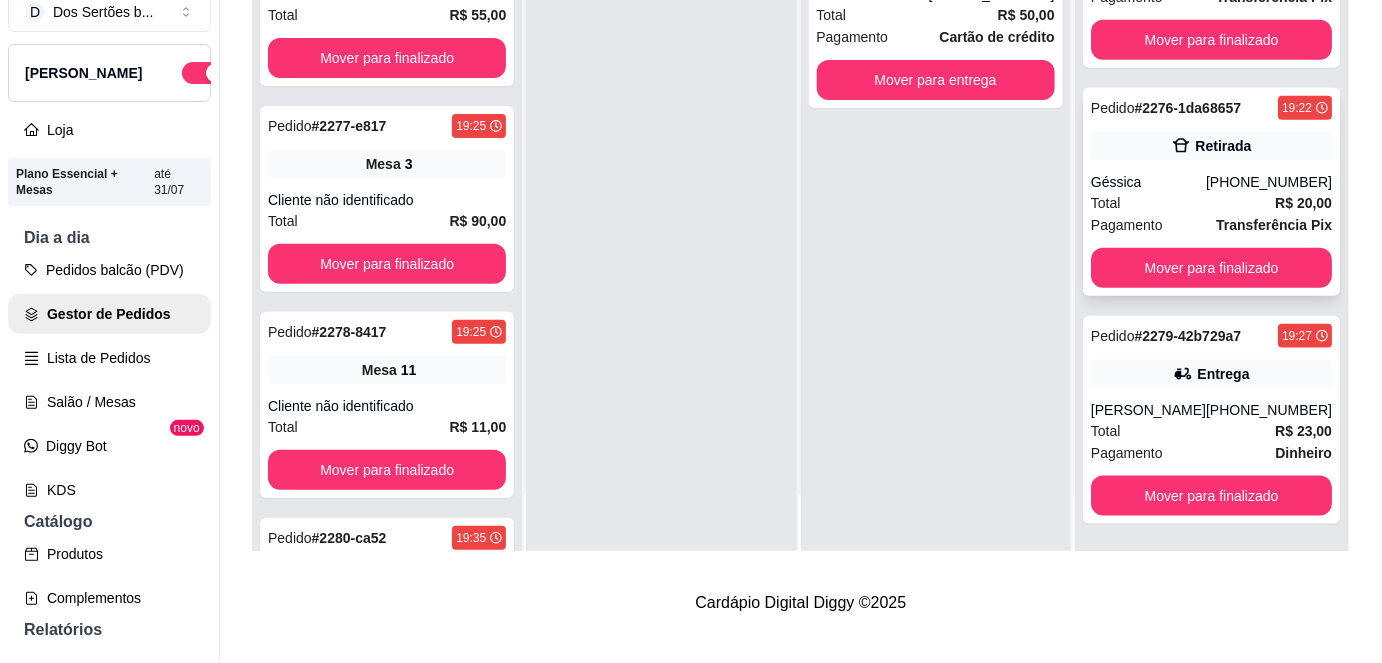 click on "Total R$ 20,00" at bounding box center (1211, 203) 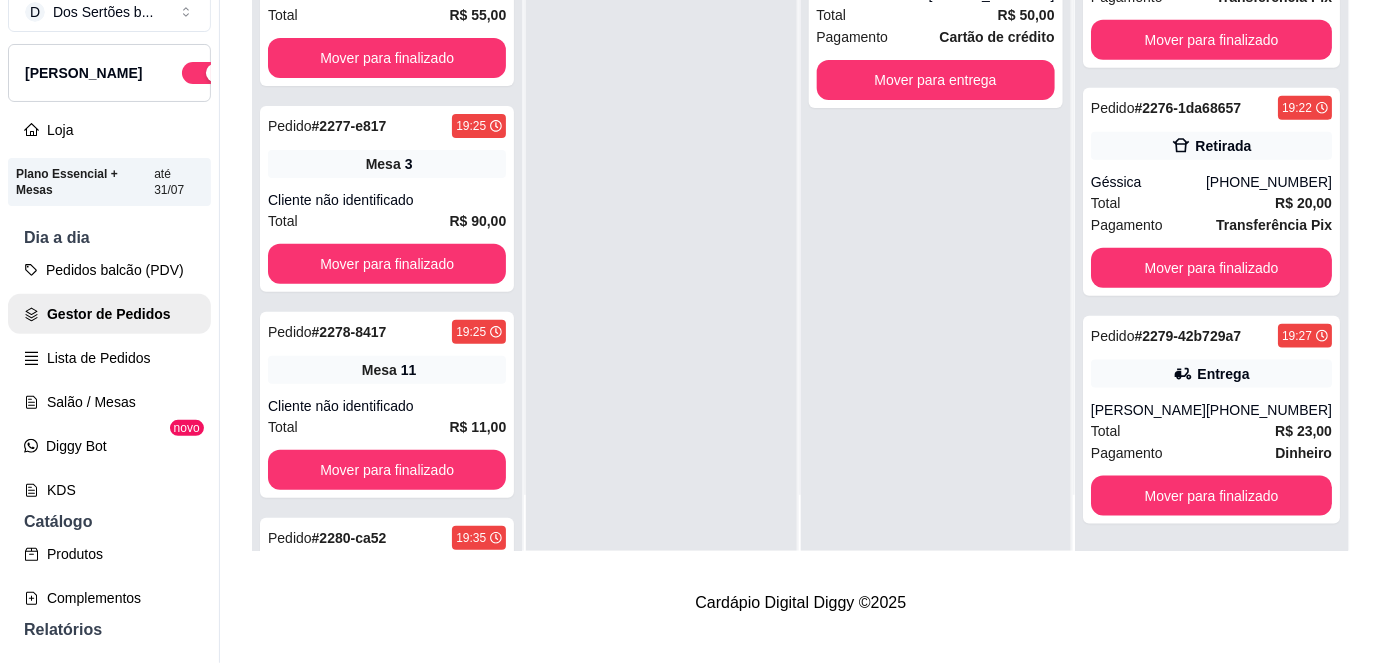 scroll, scrollTop: 0, scrollLeft: 0, axis: both 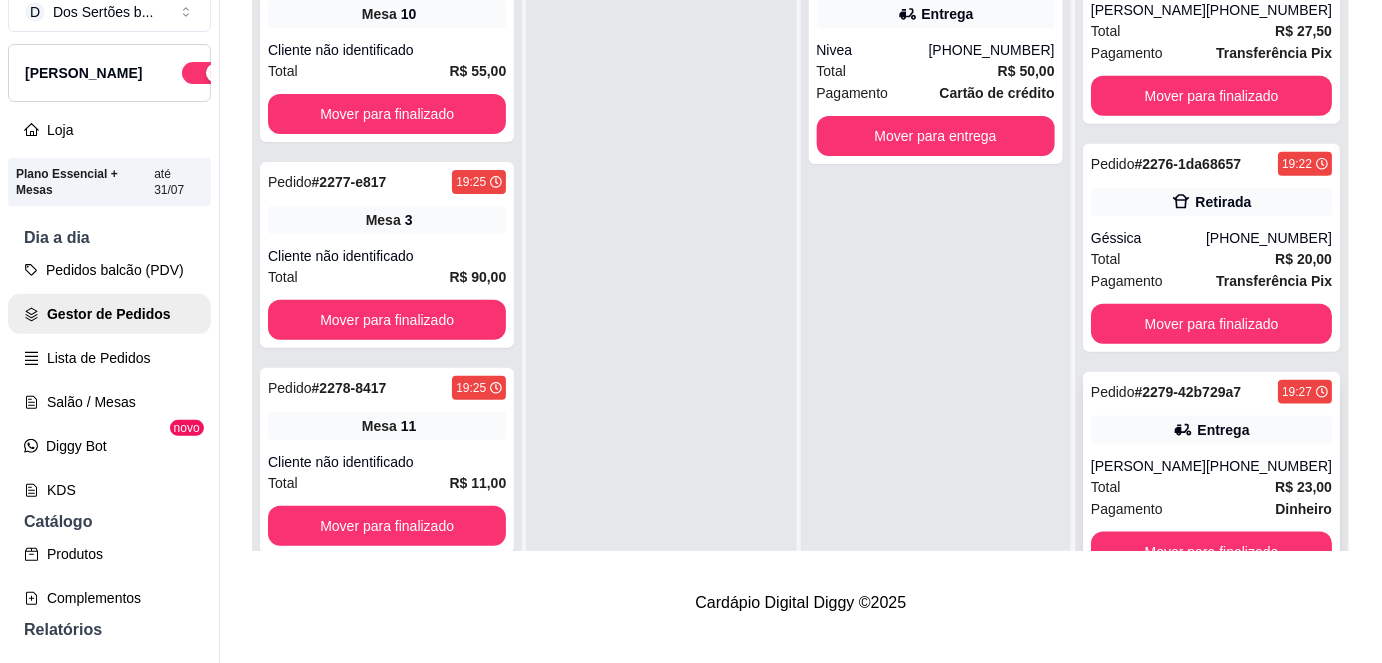 click on "Total R$ 23,00" at bounding box center (1211, 487) 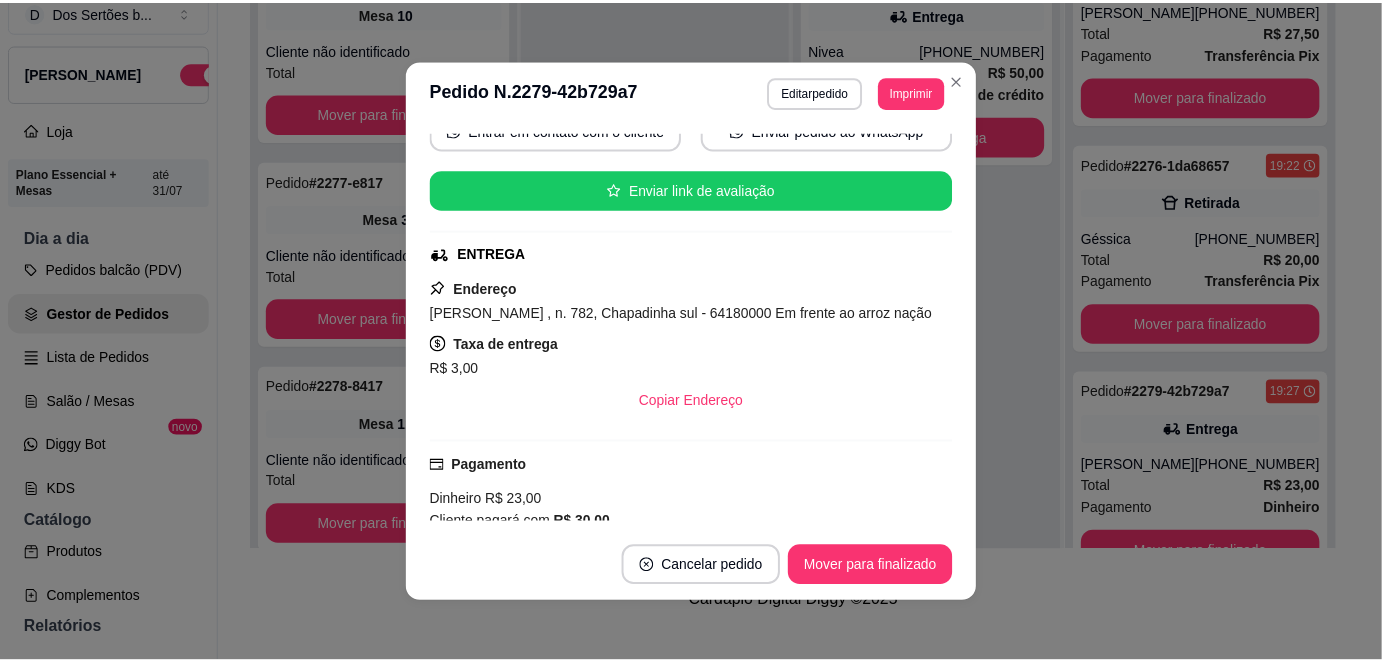 scroll, scrollTop: 209, scrollLeft: 0, axis: vertical 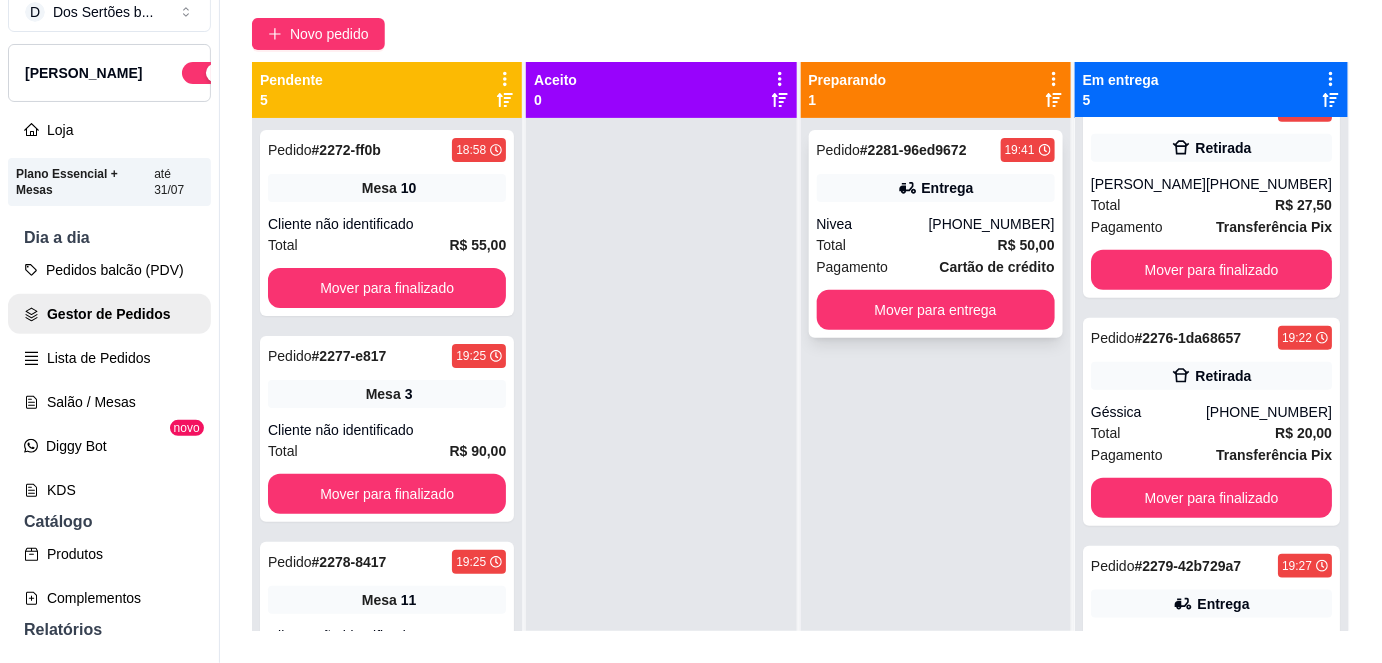 click 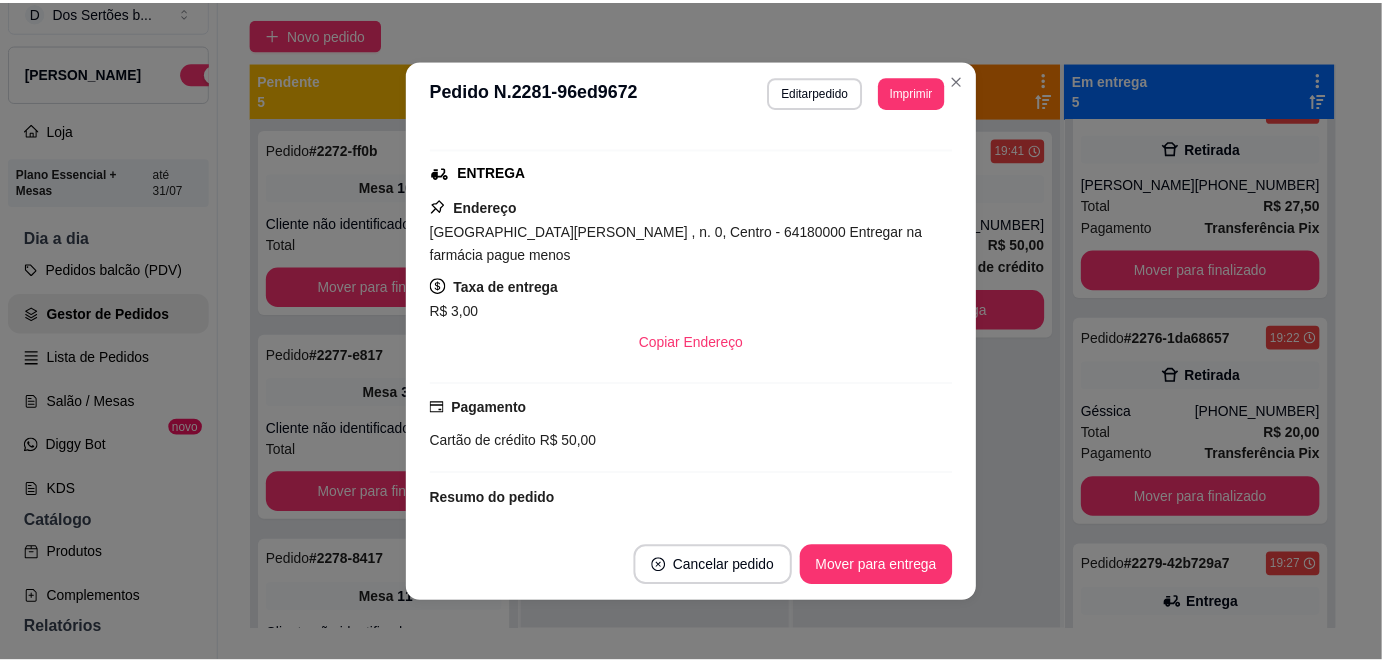 scroll, scrollTop: 0, scrollLeft: 0, axis: both 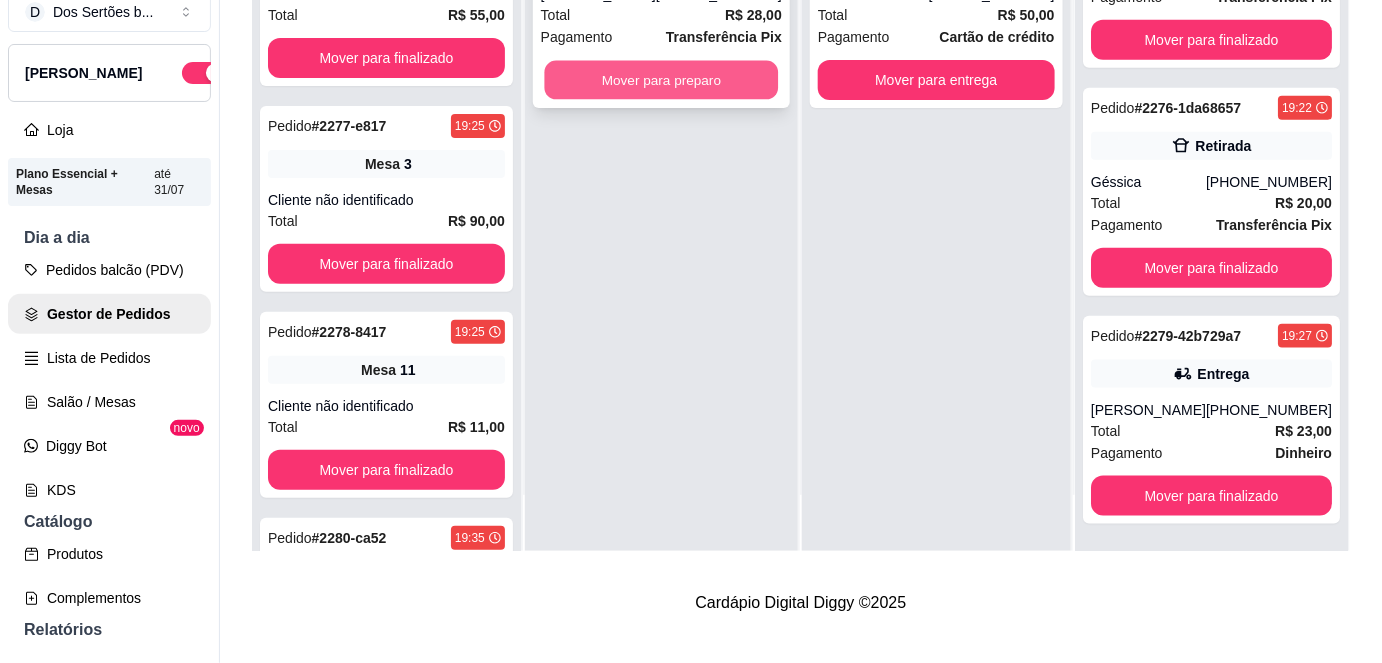 click on "Mover para preparo" at bounding box center [661, 80] 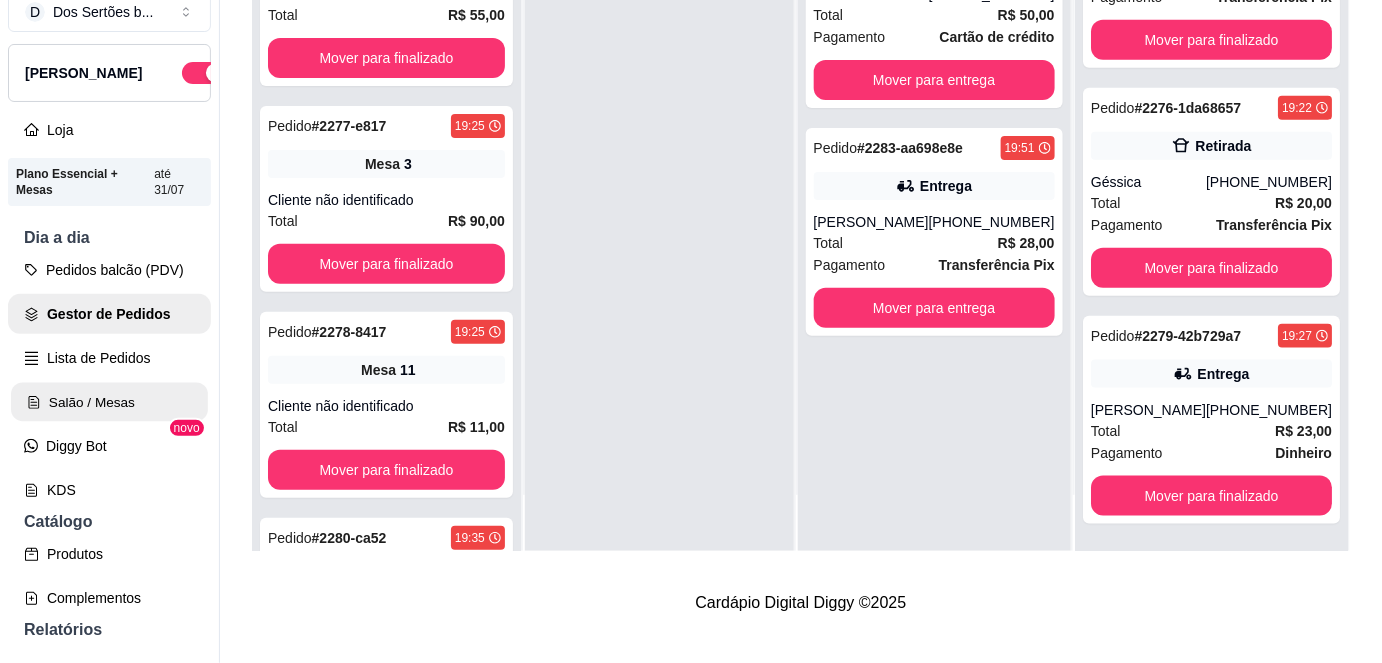 click on "Salão / Mesas" at bounding box center [109, 402] 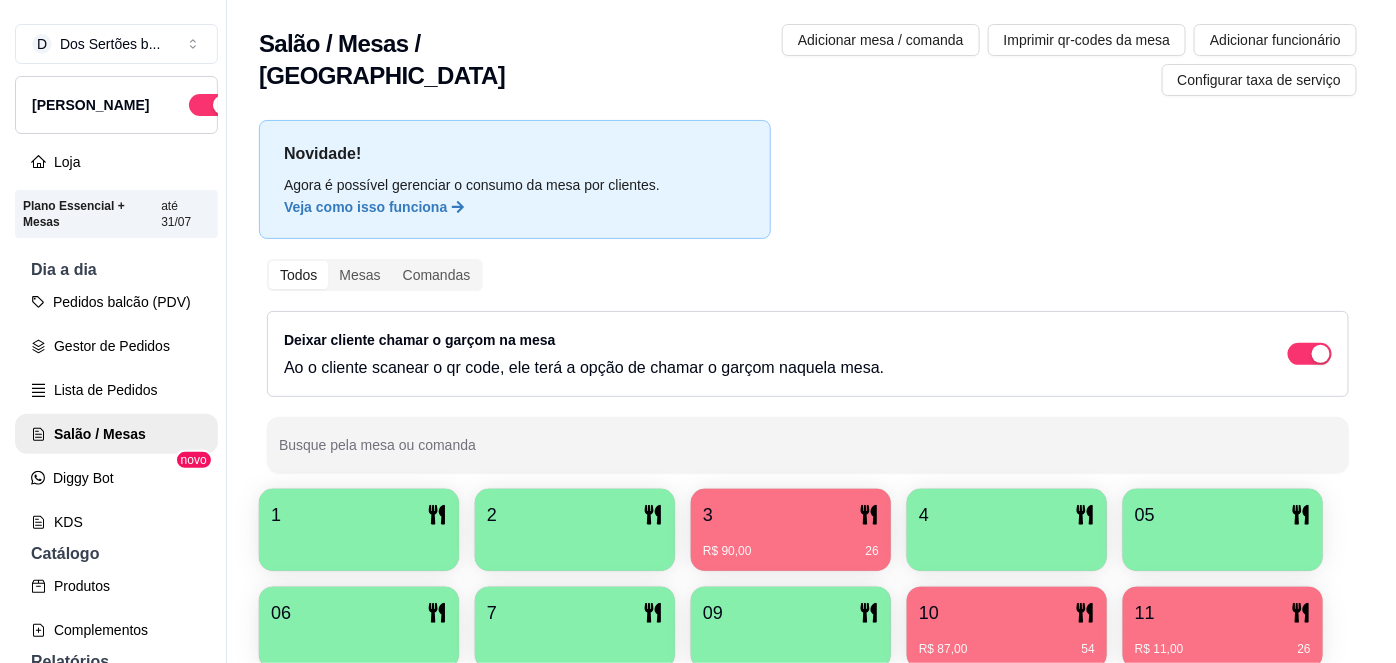 scroll, scrollTop: 58, scrollLeft: 0, axis: vertical 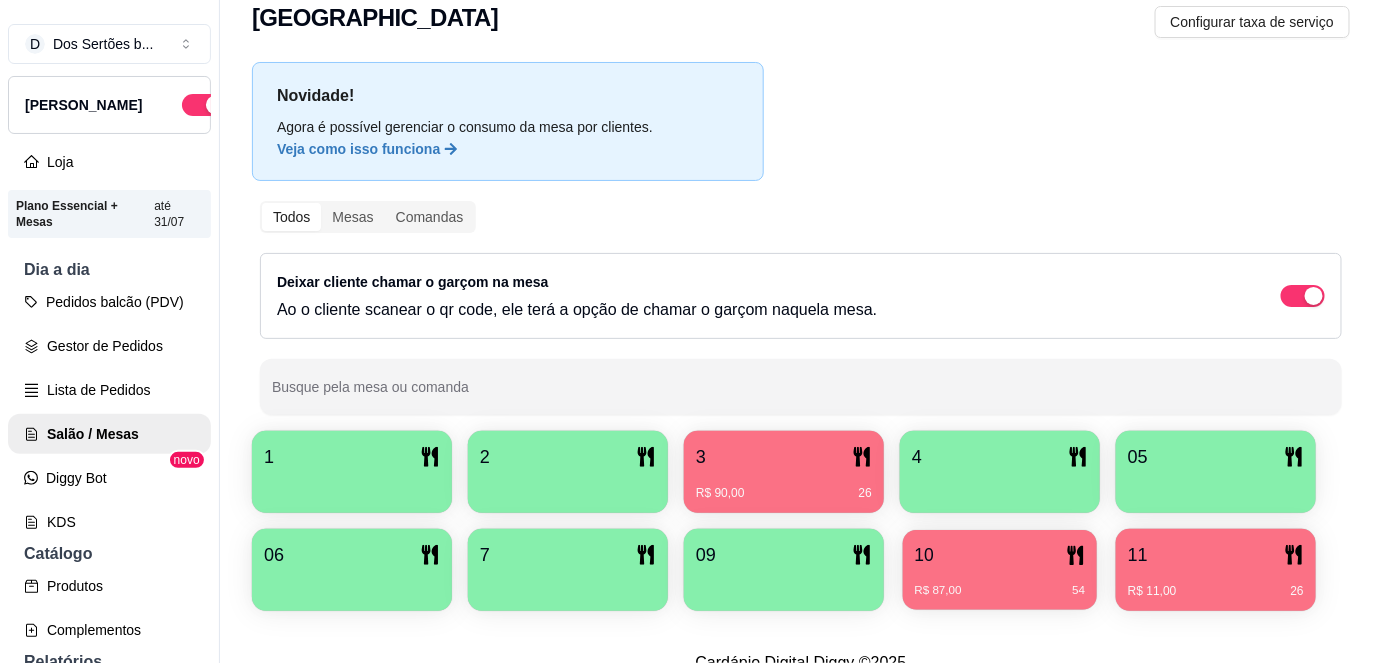 click on "10 R$ 87,00 54" at bounding box center [1000, 570] 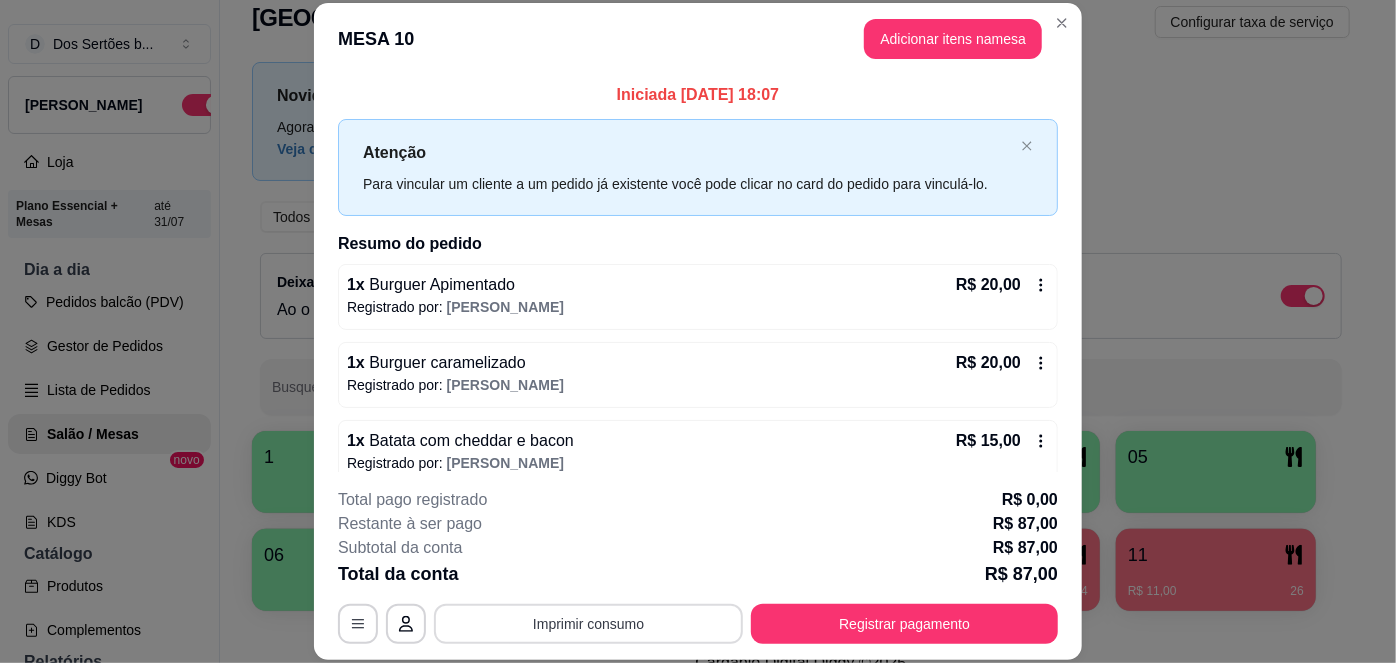 click on "Imprimir consumo" at bounding box center (588, 624) 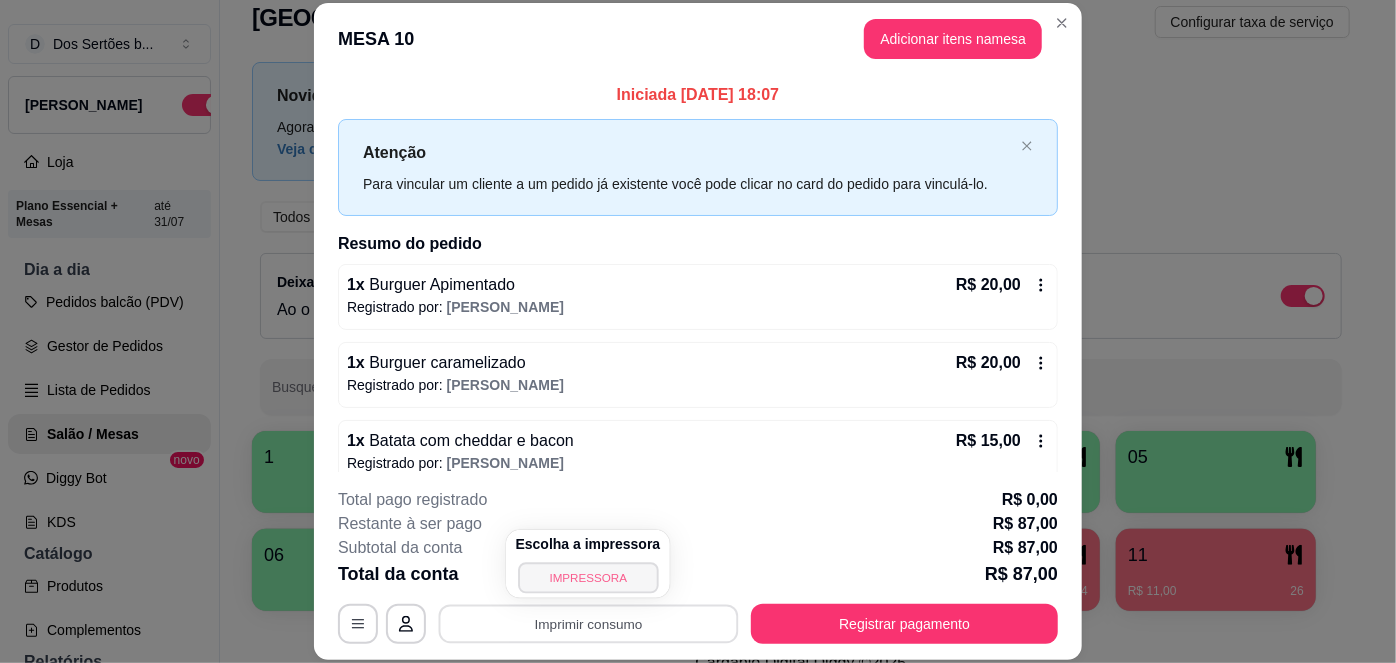 click on "IMPRESSORA" at bounding box center (588, 577) 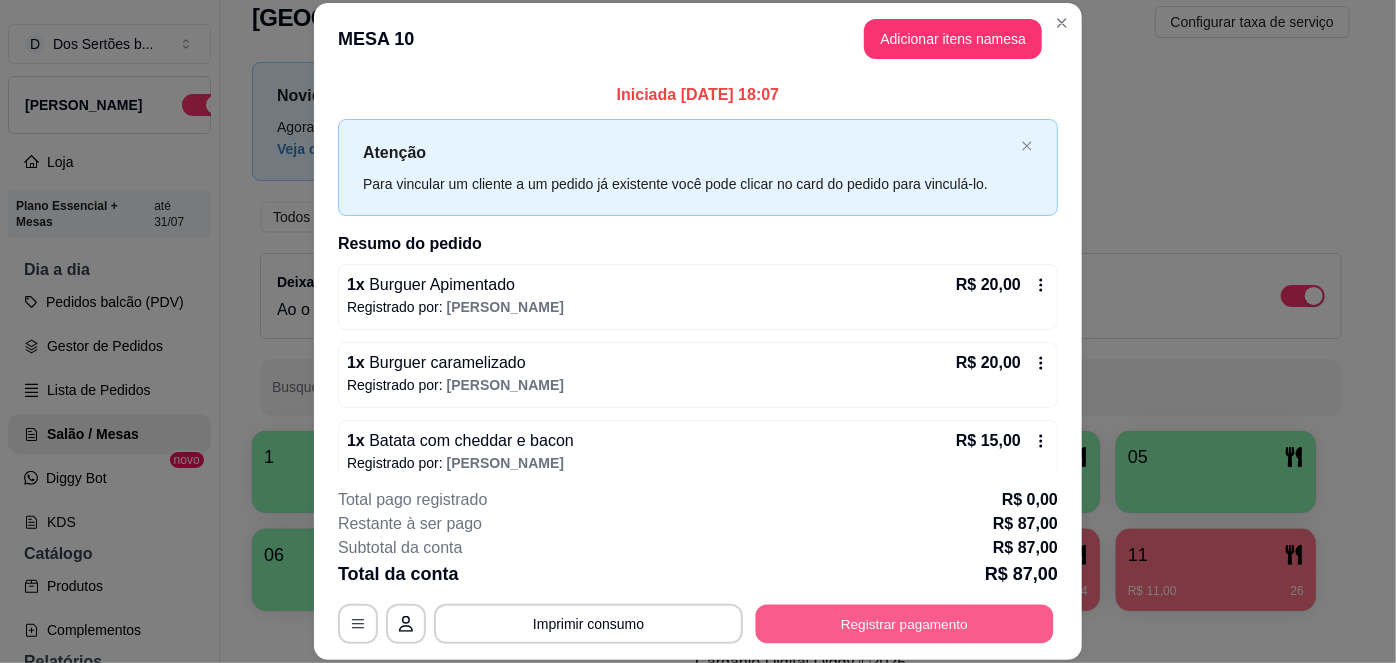 click on "Registrar pagamento" at bounding box center (905, 623) 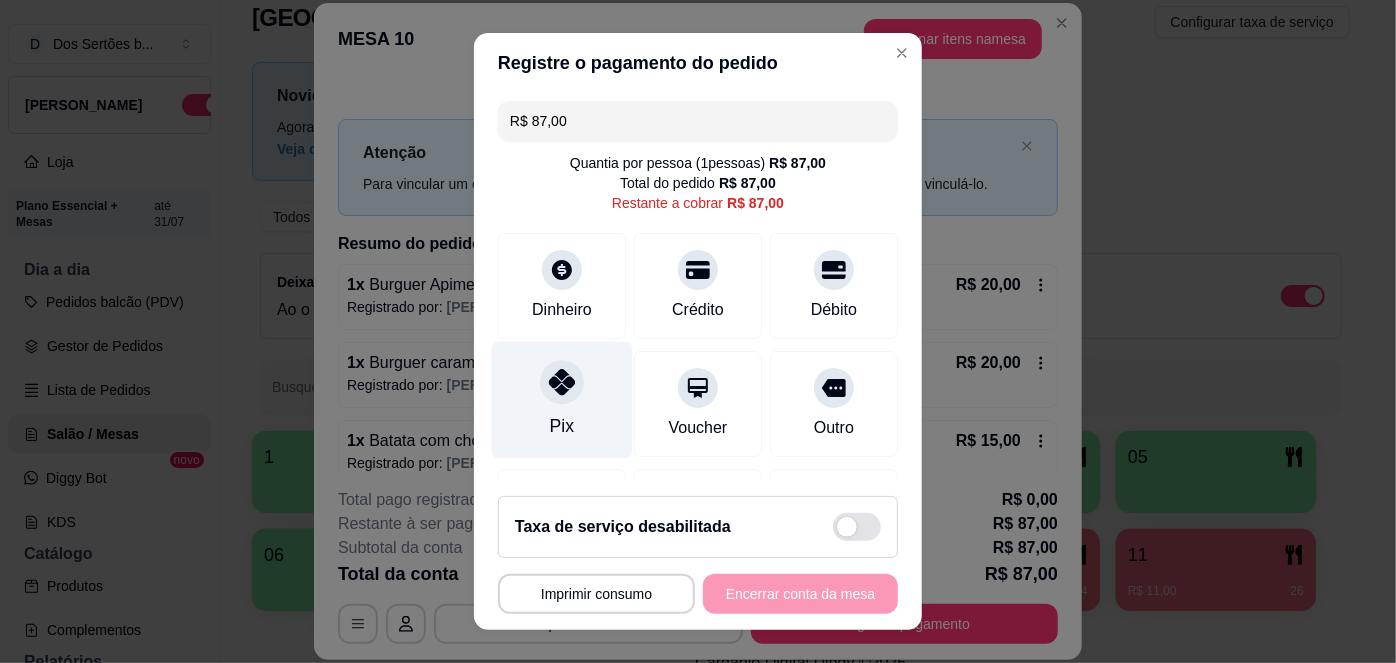 click on "Pix" at bounding box center [562, 400] 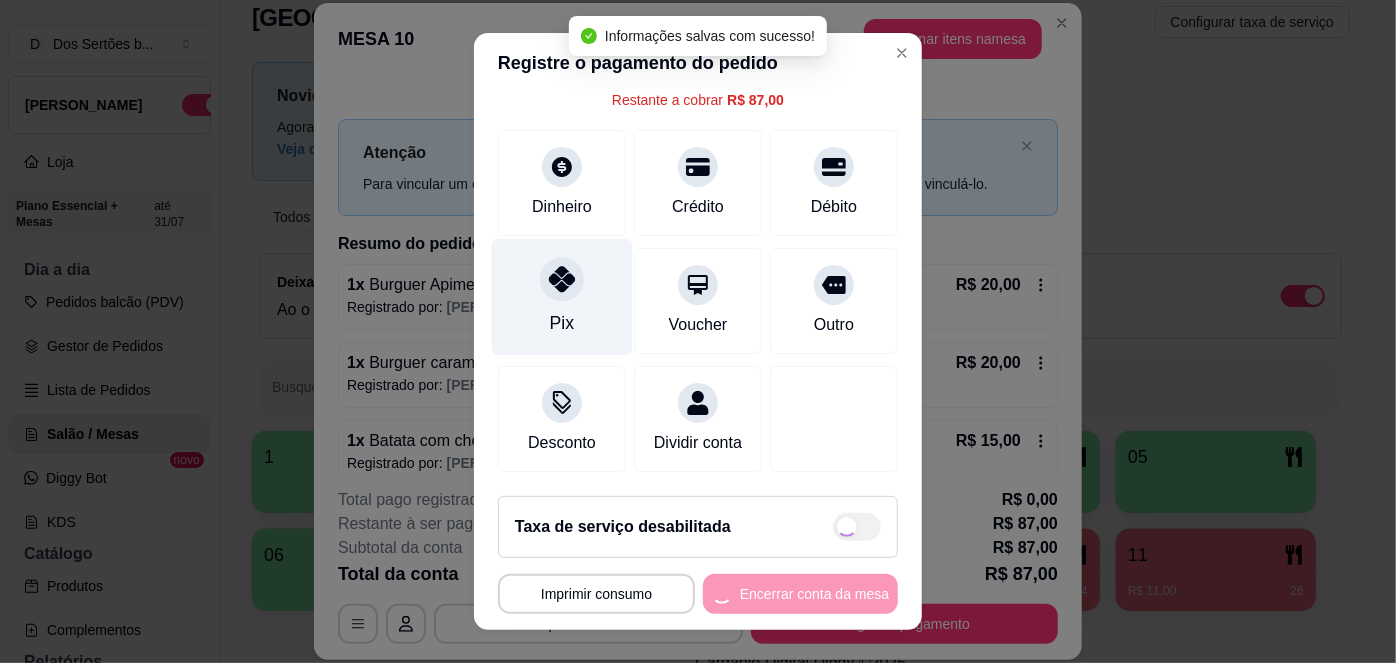 type on "R$ 0,00" 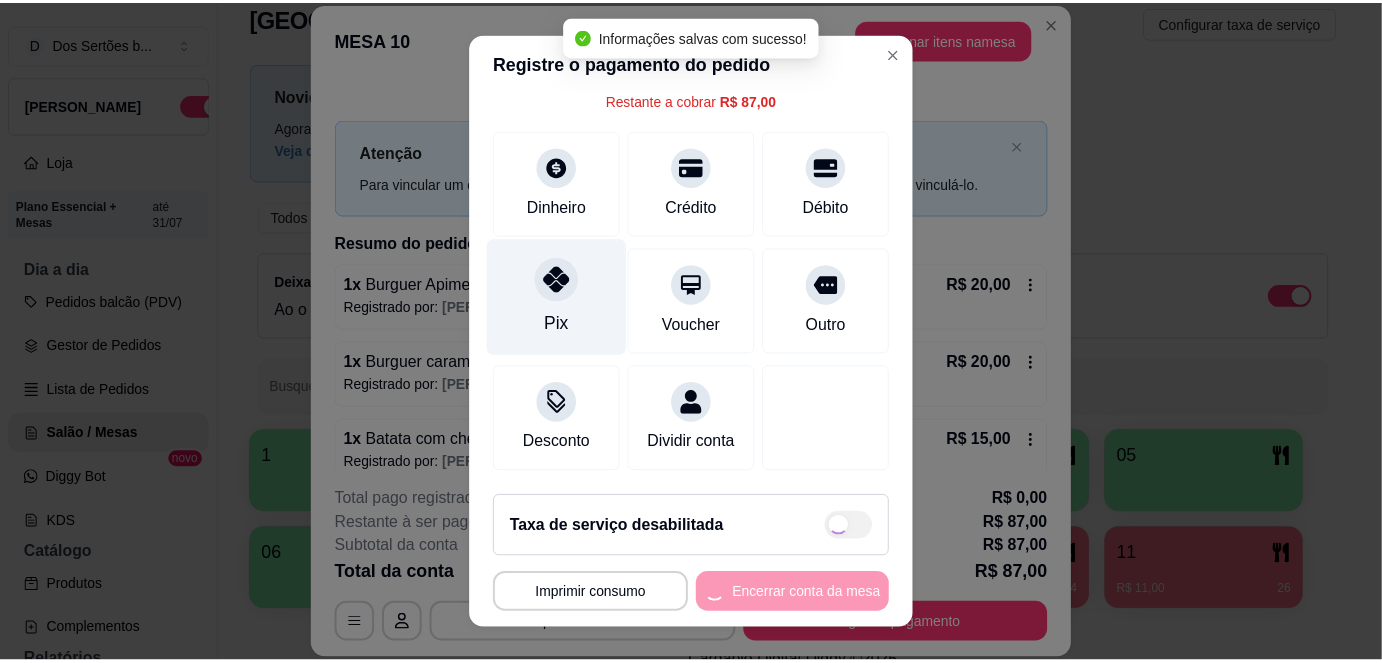 scroll, scrollTop: 208, scrollLeft: 0, axis: vertical 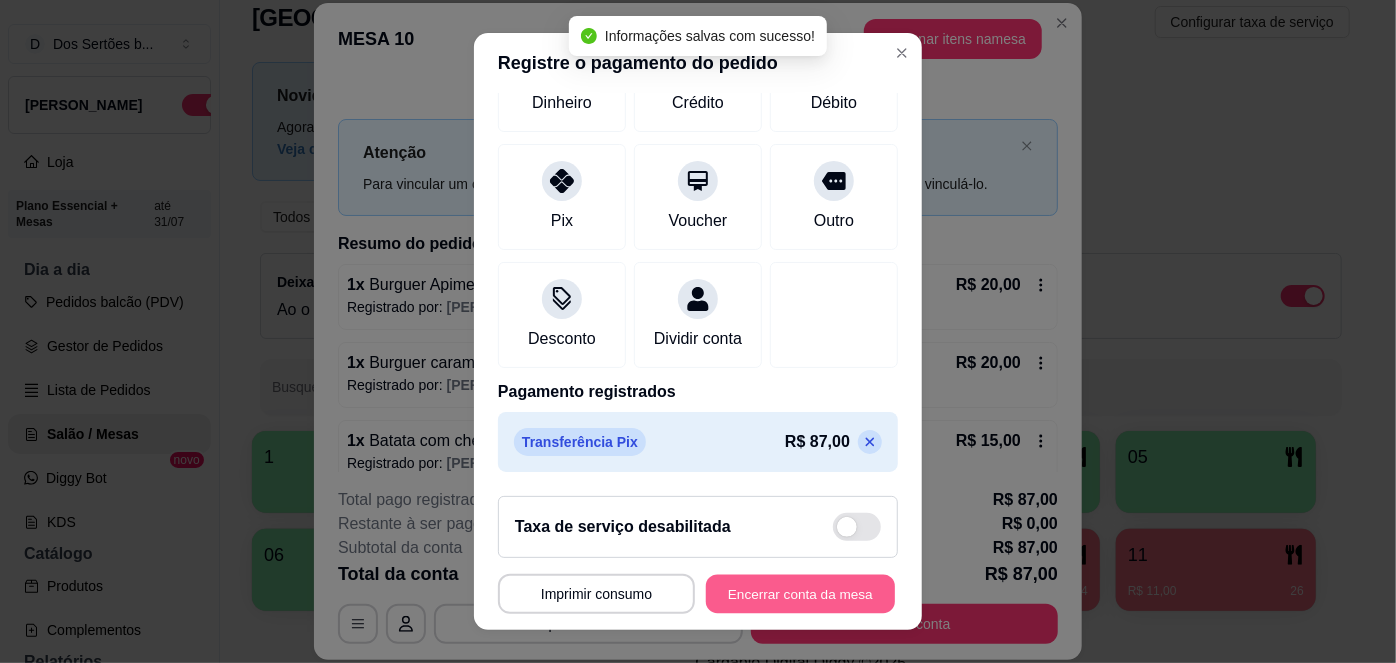 click on "Encerrar conta da mesa" at bounding box center [800, 593] 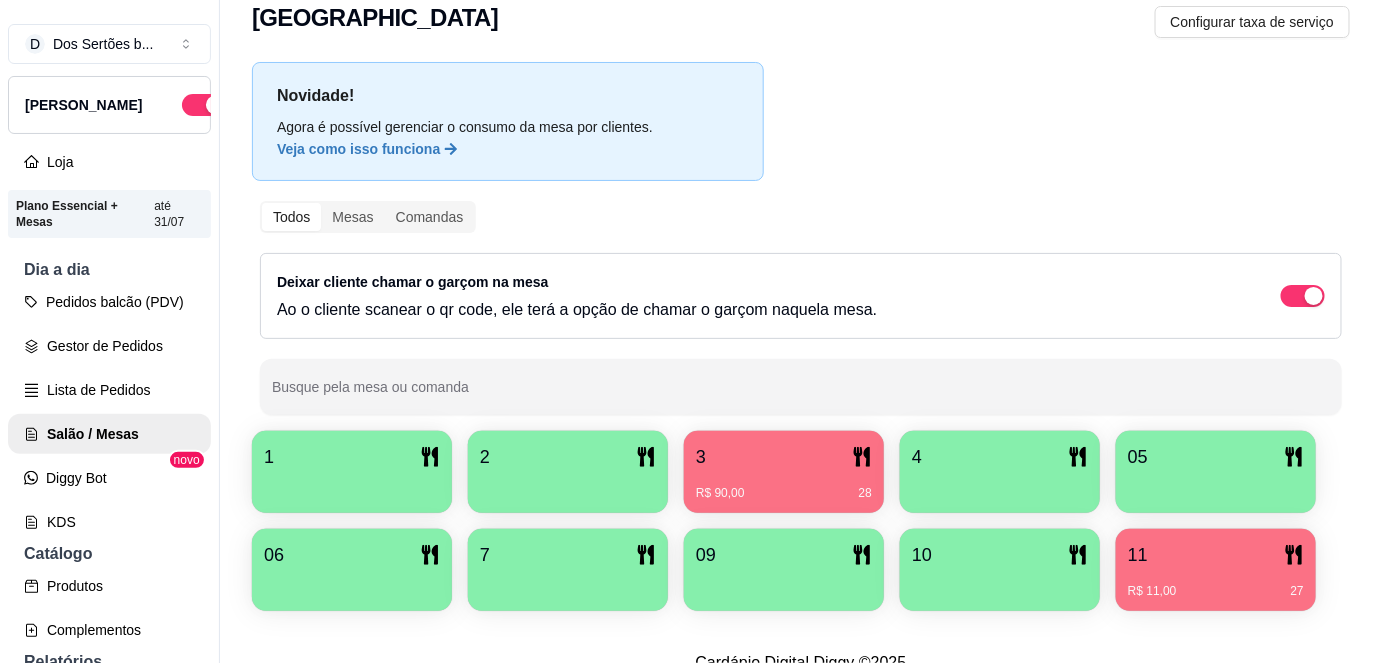 scroll, scrollTop: 32, scrollLeft: 0, axis: vertical 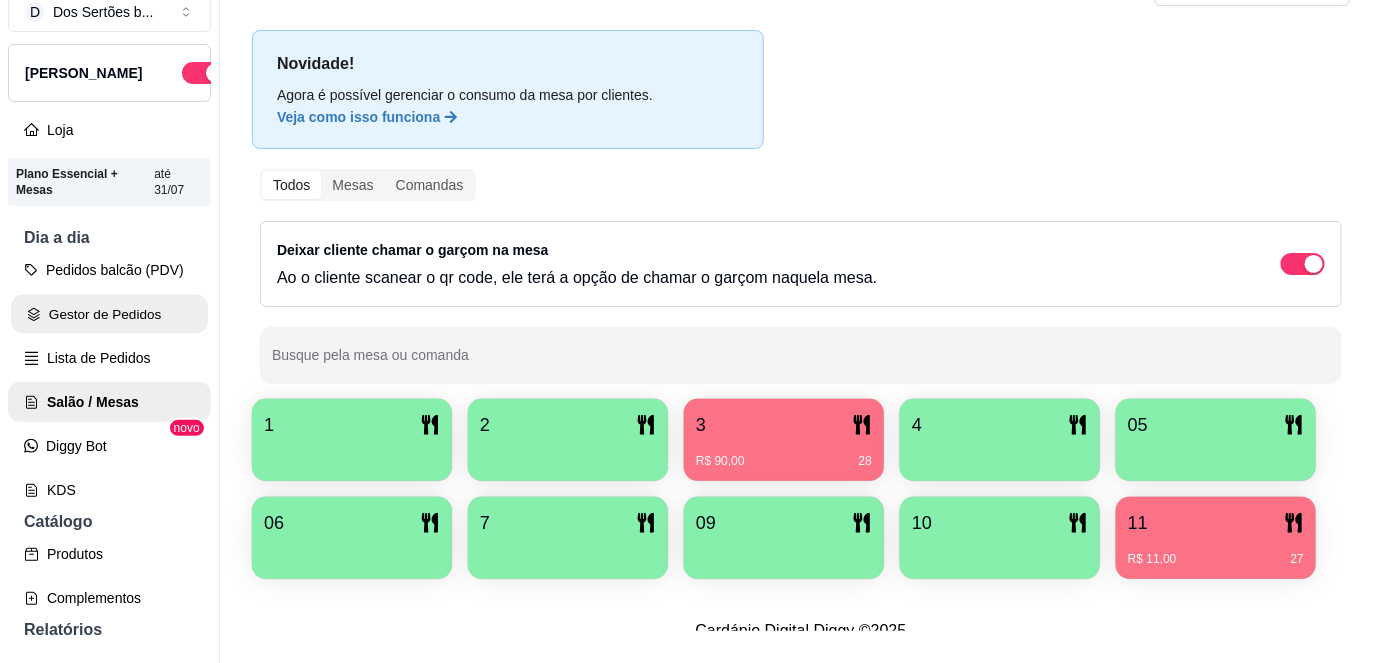 click on "Gestor de Pedidos" at bounding box center [109, 314] 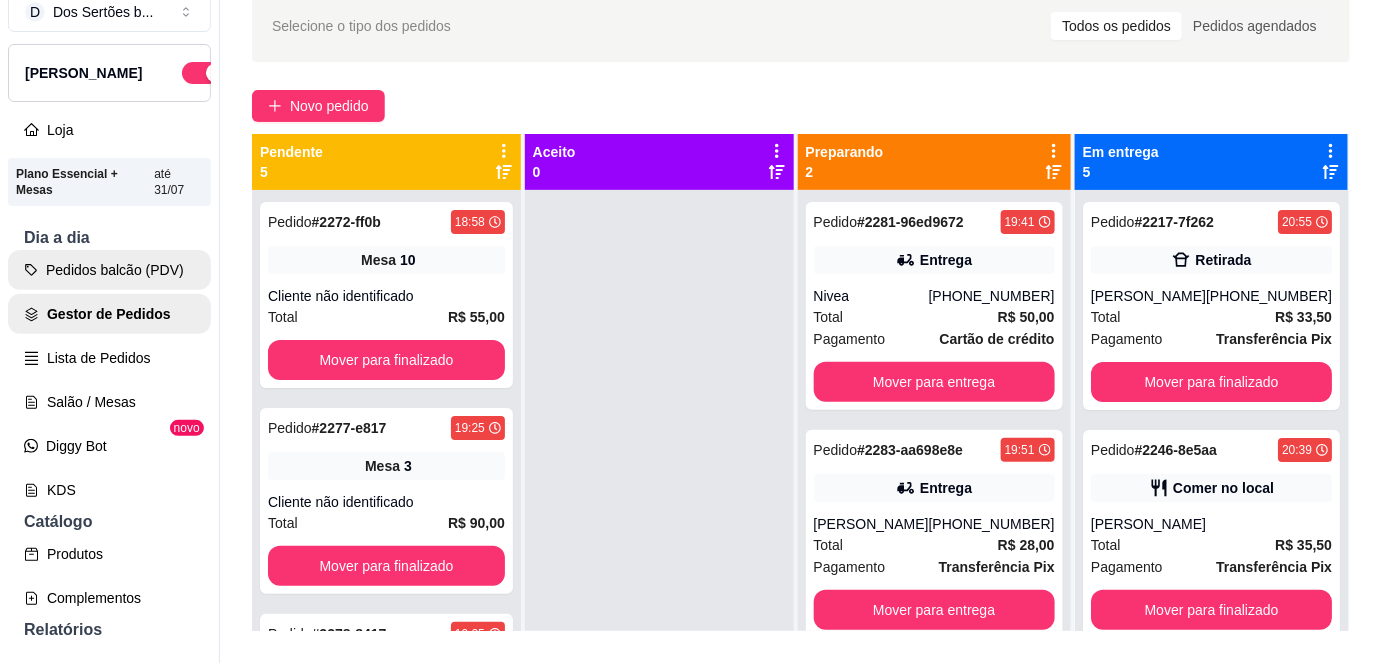 scroll, scrollTop: 0, scrollLeft: 0, axis: both 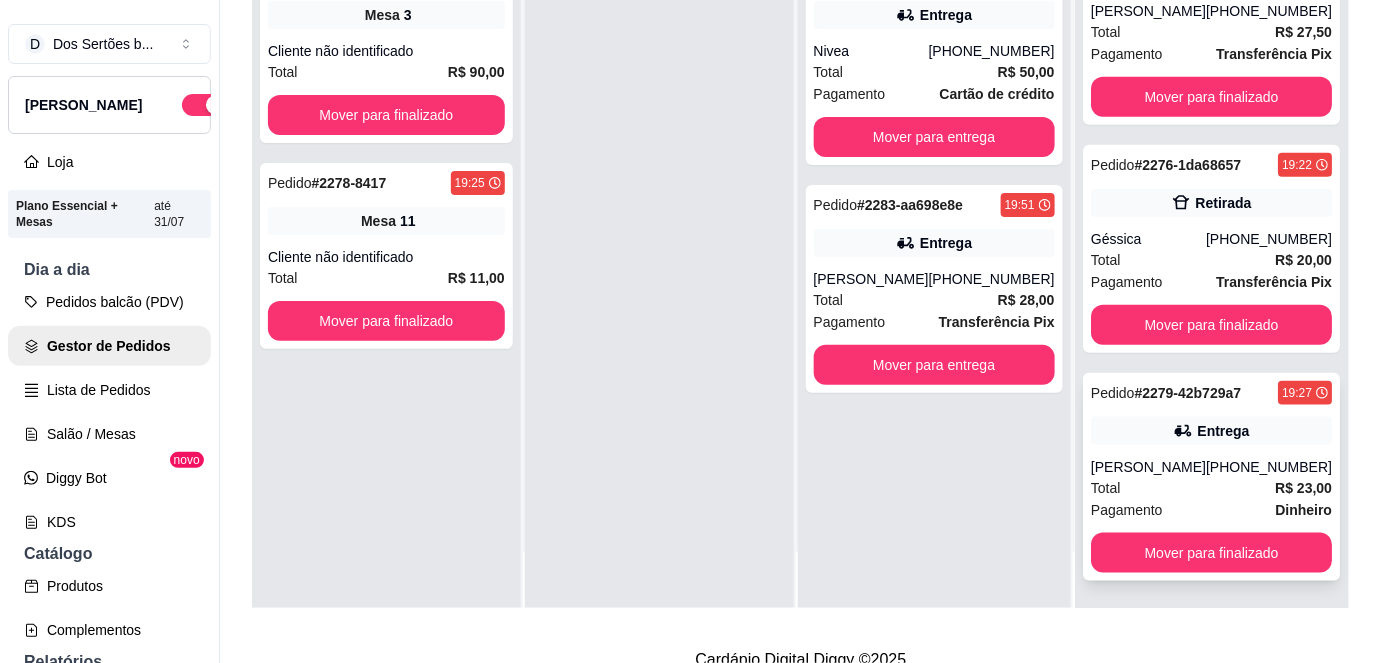 click on "[PERSON_NAME]" at bounding box center (1148, 467) 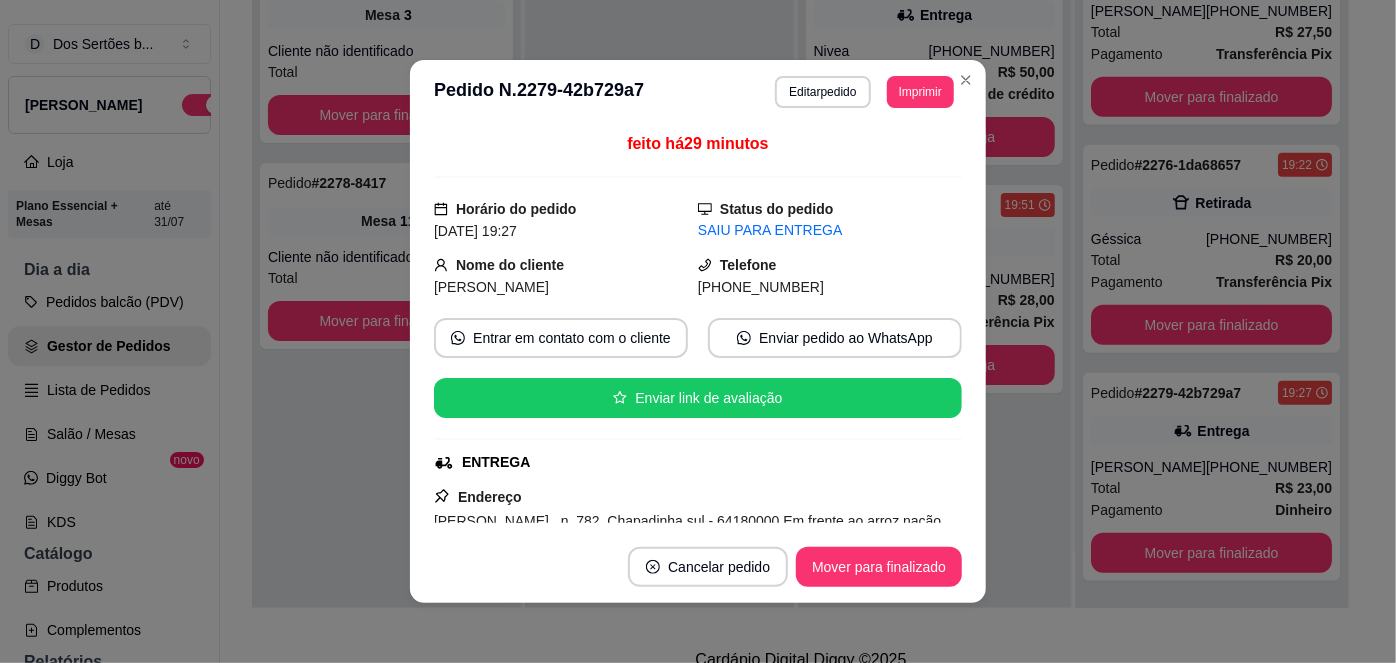 scroll, scrollTop: 450, scrollLeft: 0, axis: vertical 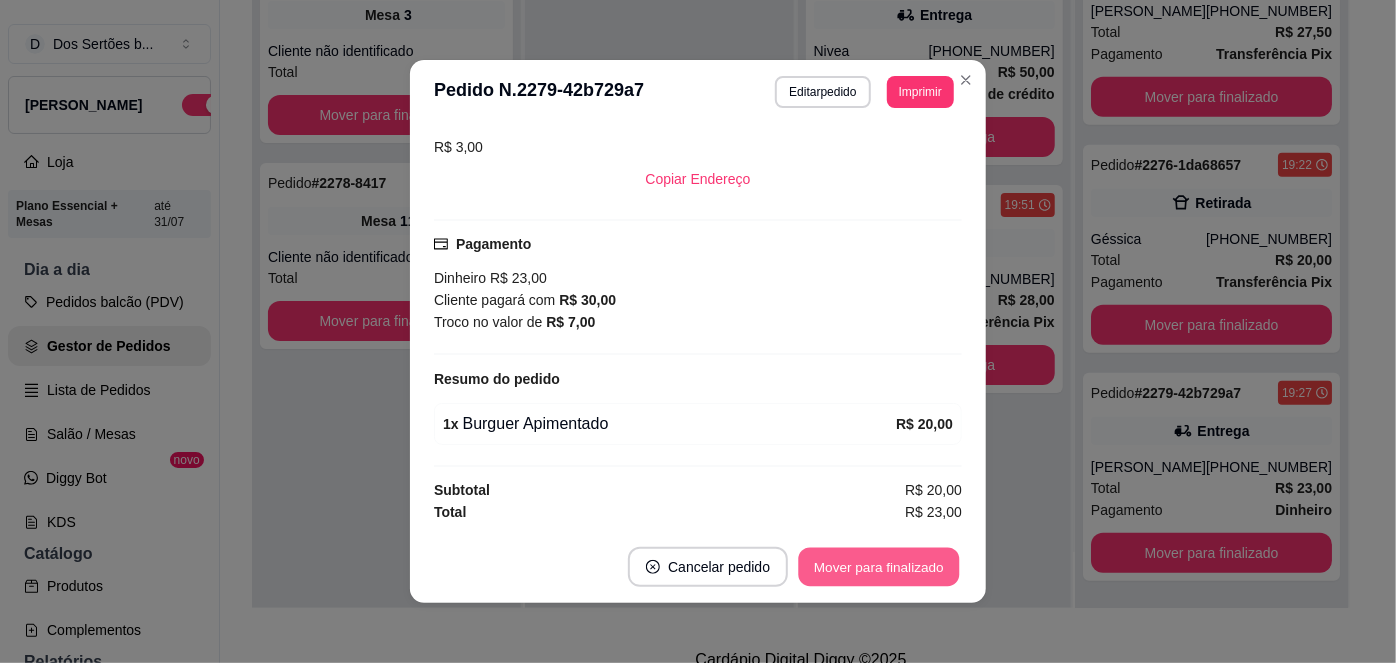 click on "Mover para finalizado" at bounding box center (879, 567) 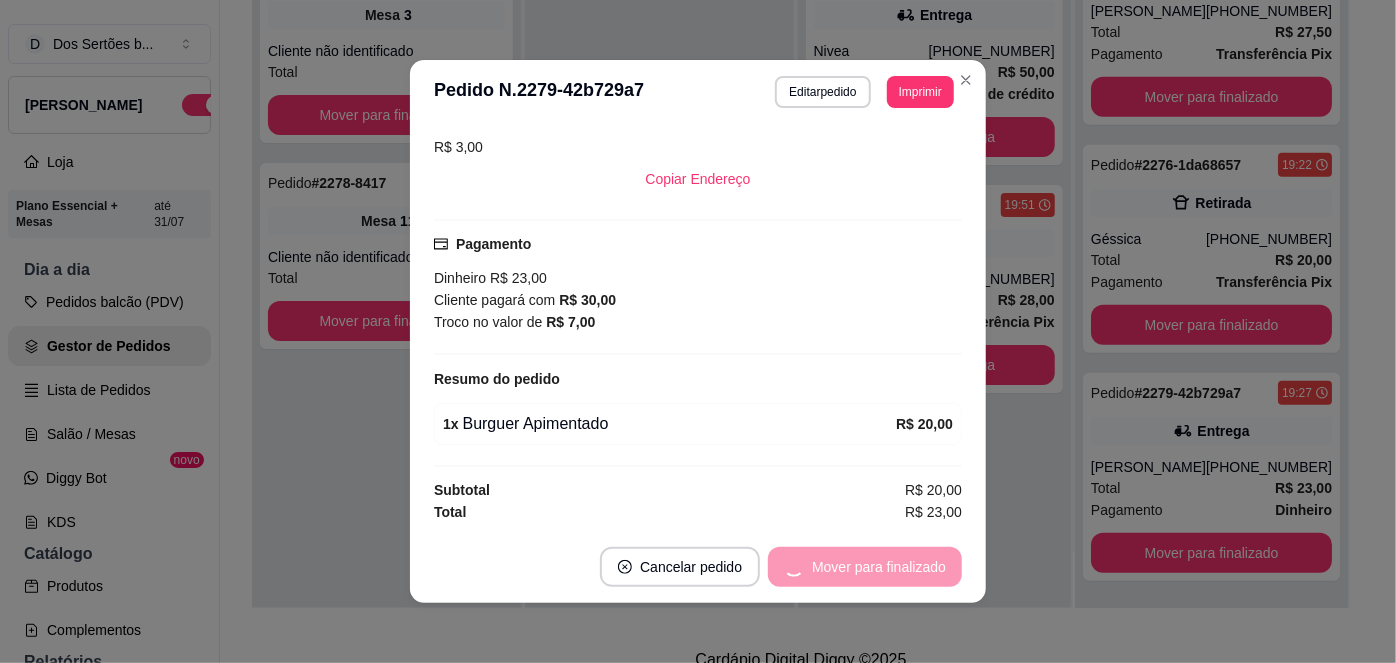 scroll, scrollTop: 269, scrollLeft: 0, axis: vertical 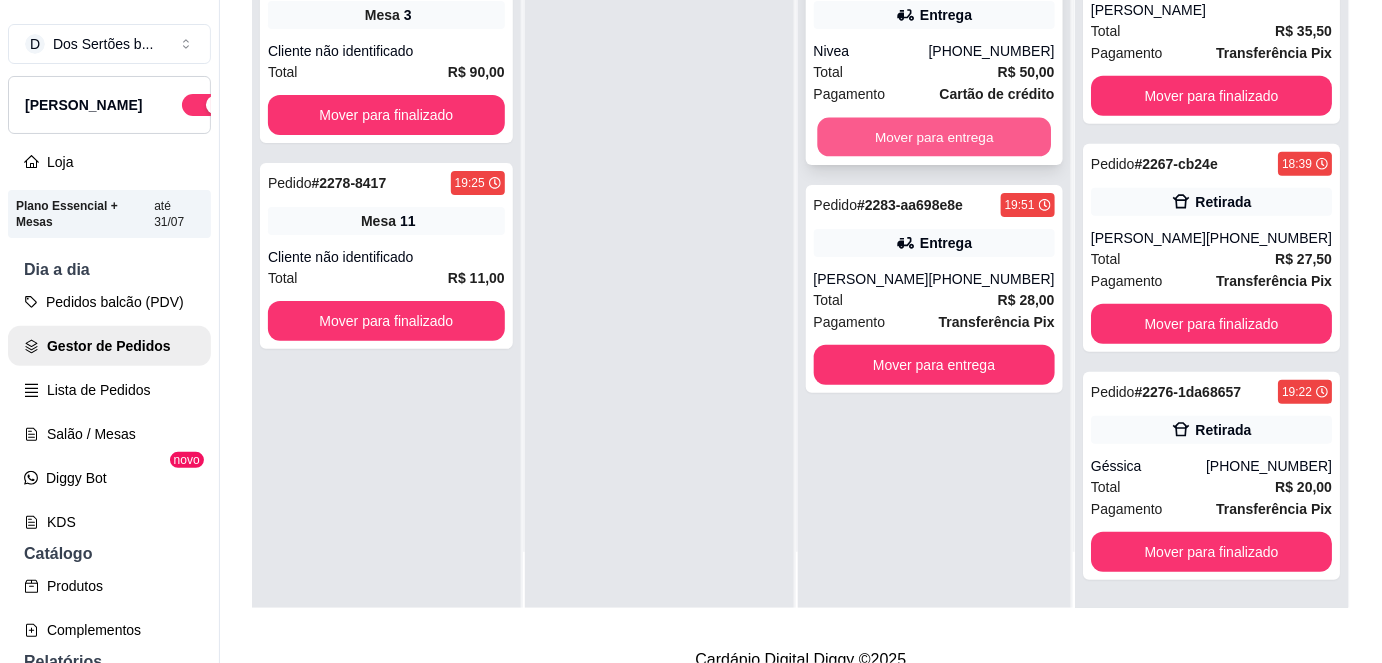 click on "Mover para entrega" at bounding box center (934, 137) 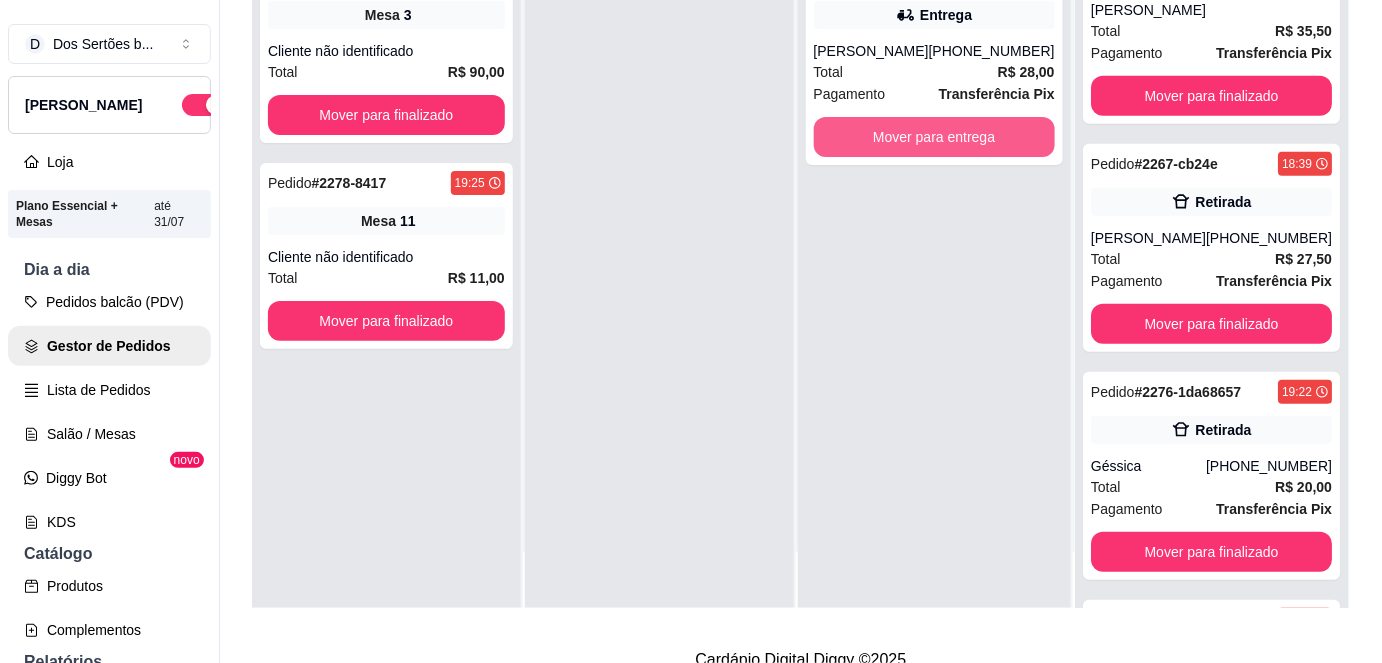 scroll, scrollTop: 496, scrollLeft: 0, axis: vertical 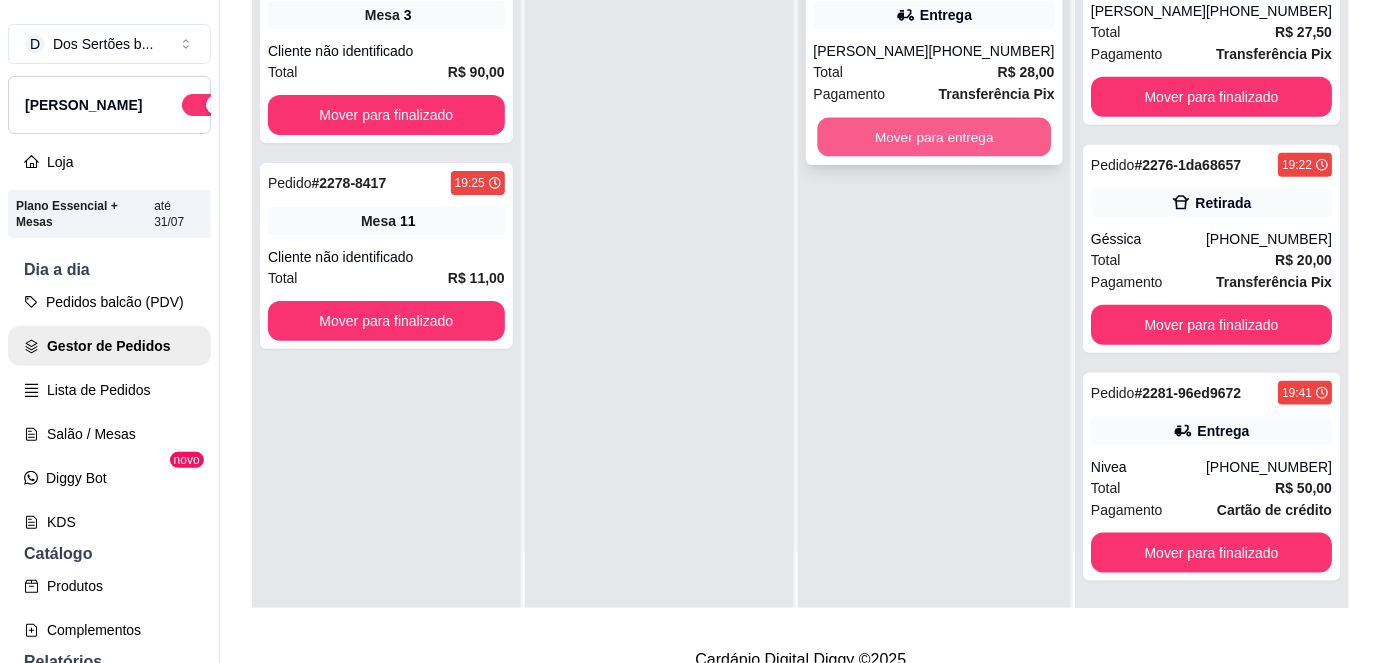 click on "Mover para entrega" at bounding box center [934, 137] 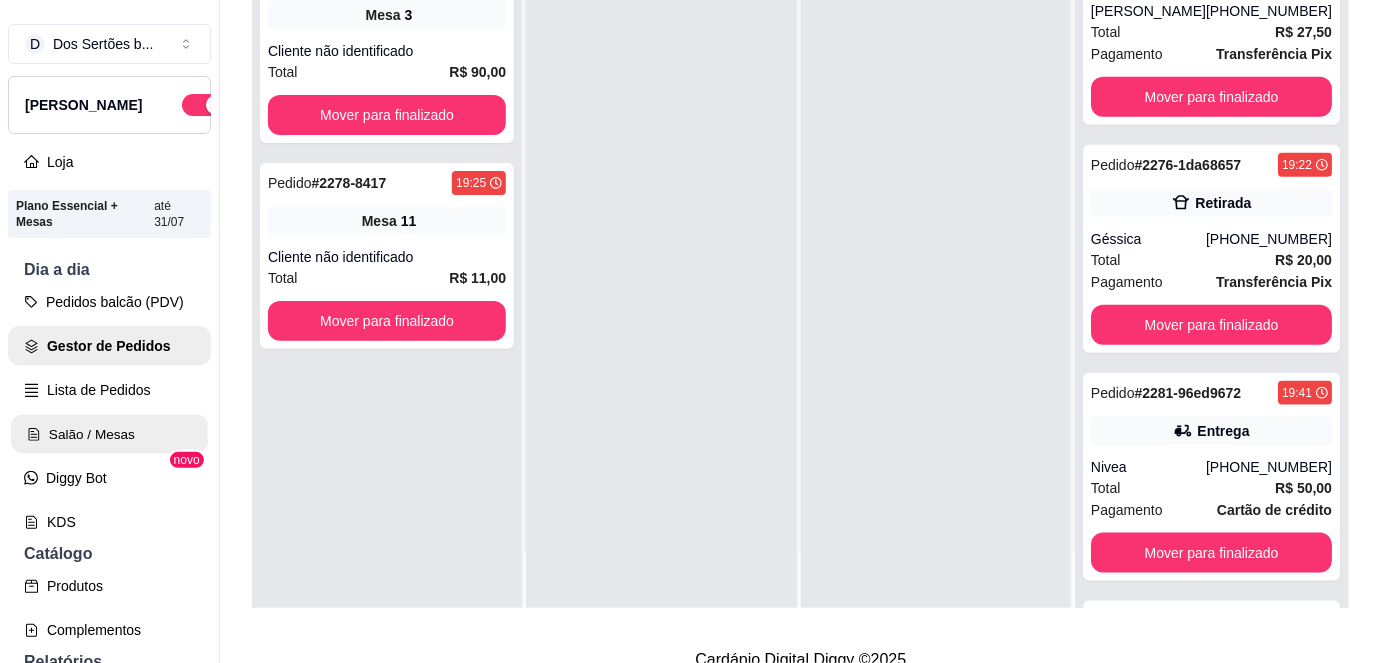 click on "Salão / Mesas" at bounding box center (109, 434) 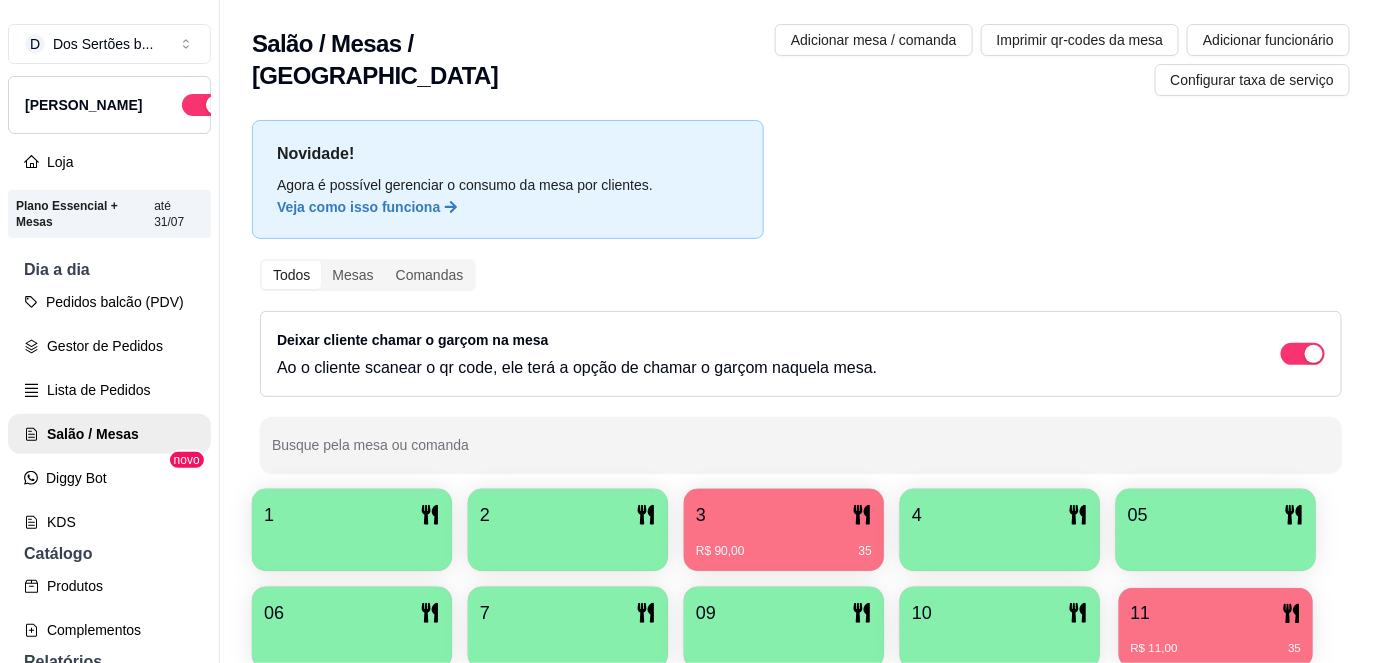click on "11" at bounding box center [1216, 613] 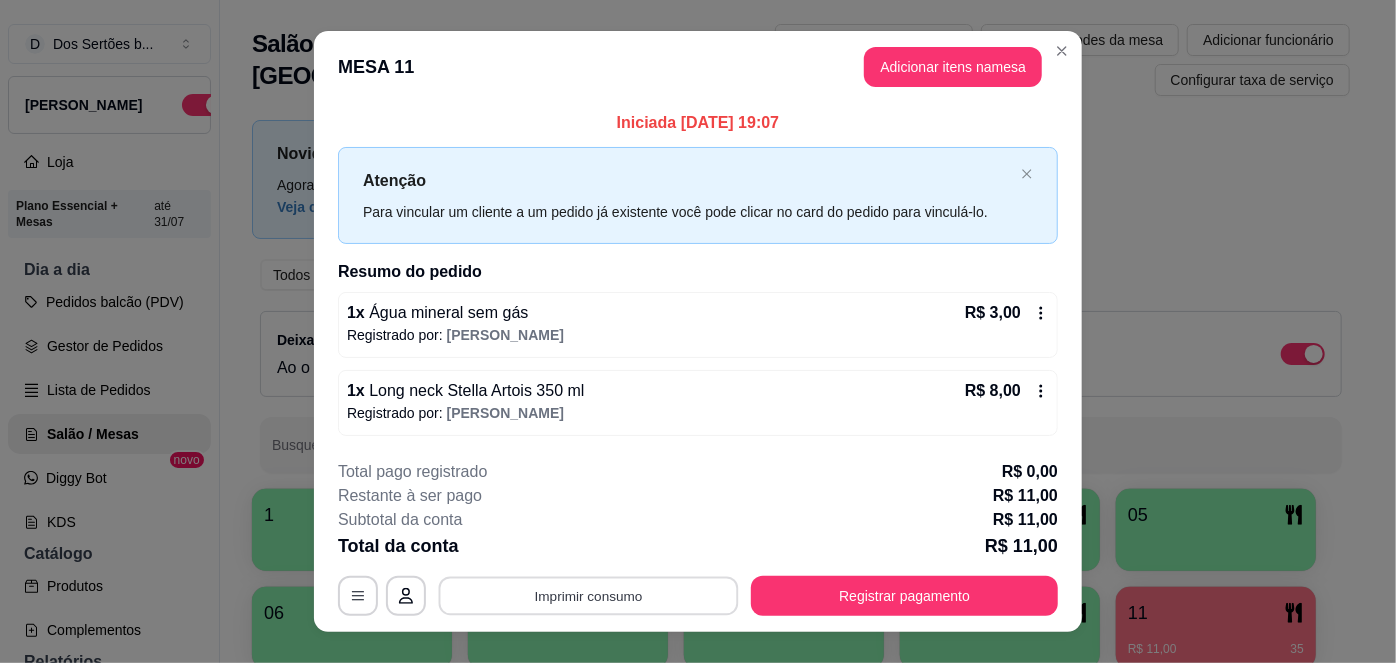 click on "Imprimir consumo" at bounding box center [589, 596] 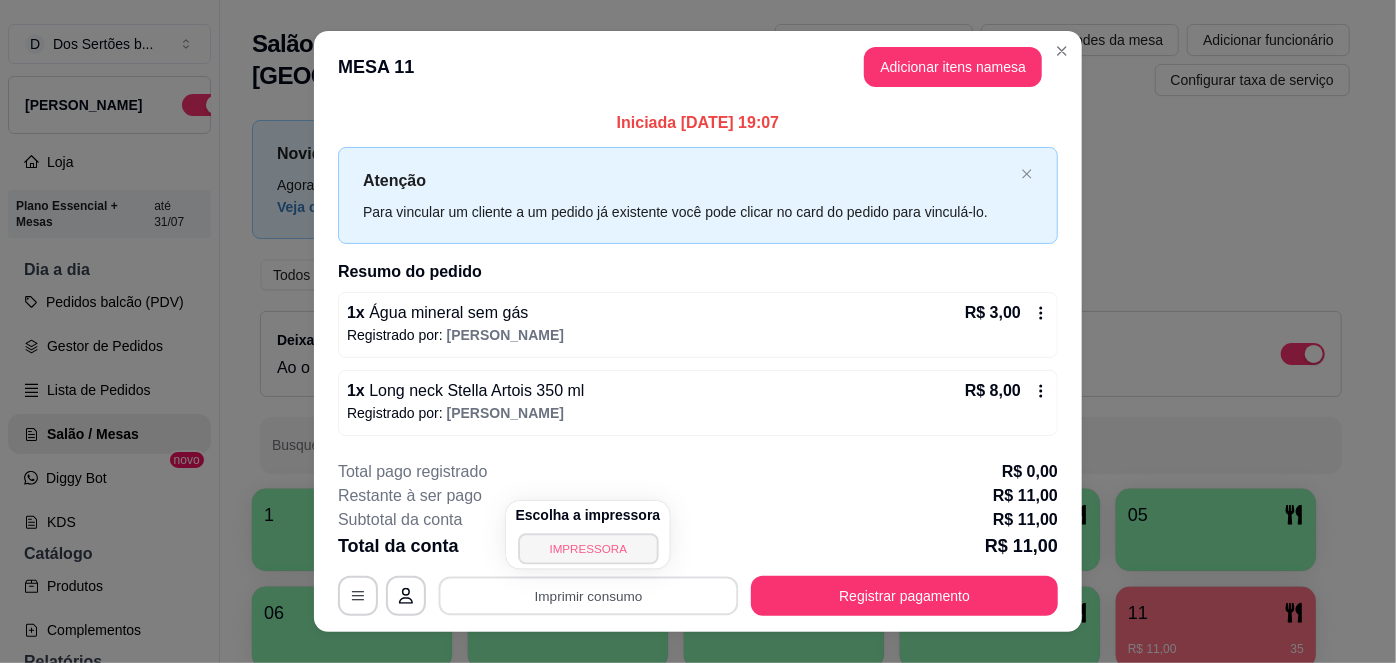 click on "IMPRESSORA" at bounding box center [588, 548] 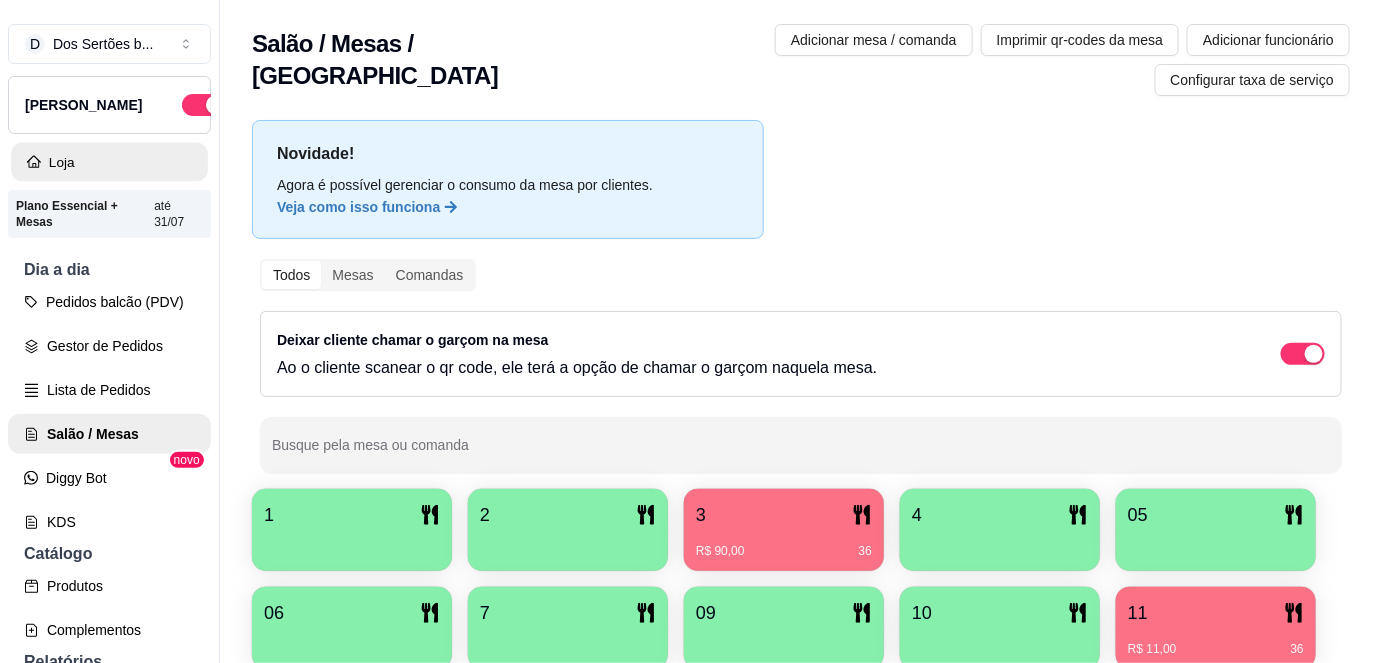 click on "Loja" at bounding box center [109, 162] 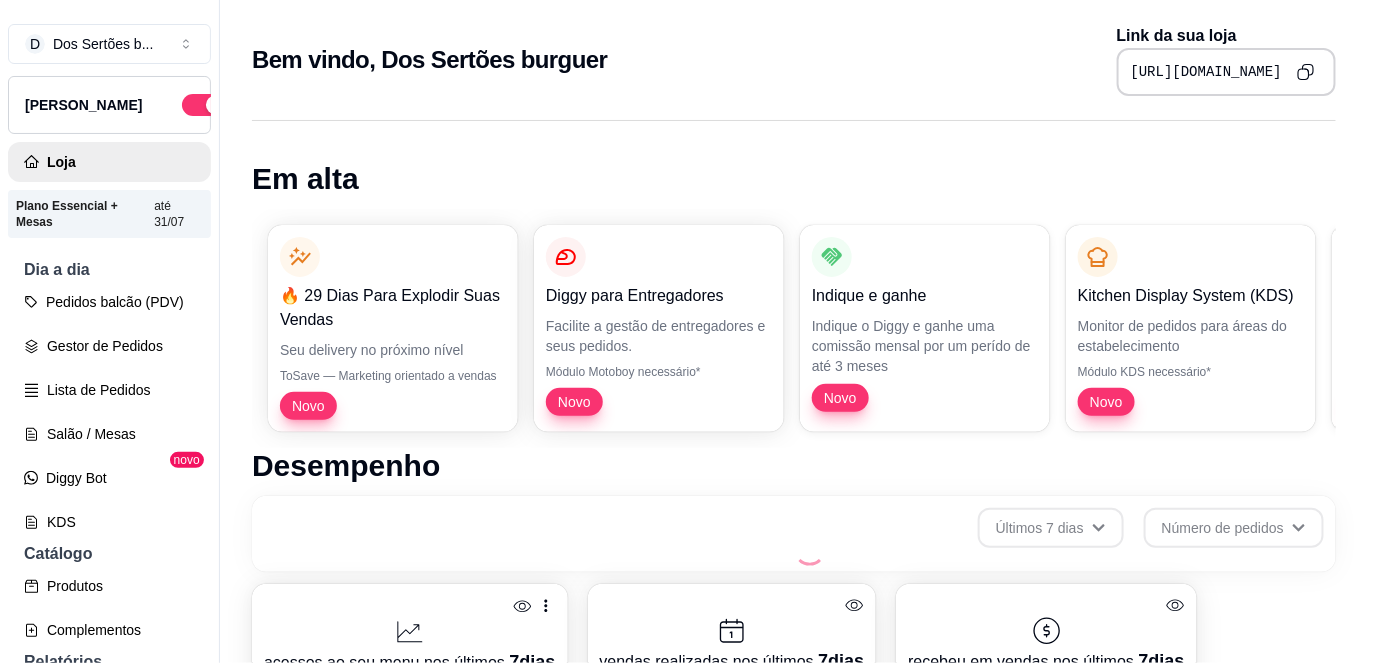scroll, scrollTop: 32, scrollLeft: 0, axis: vertical 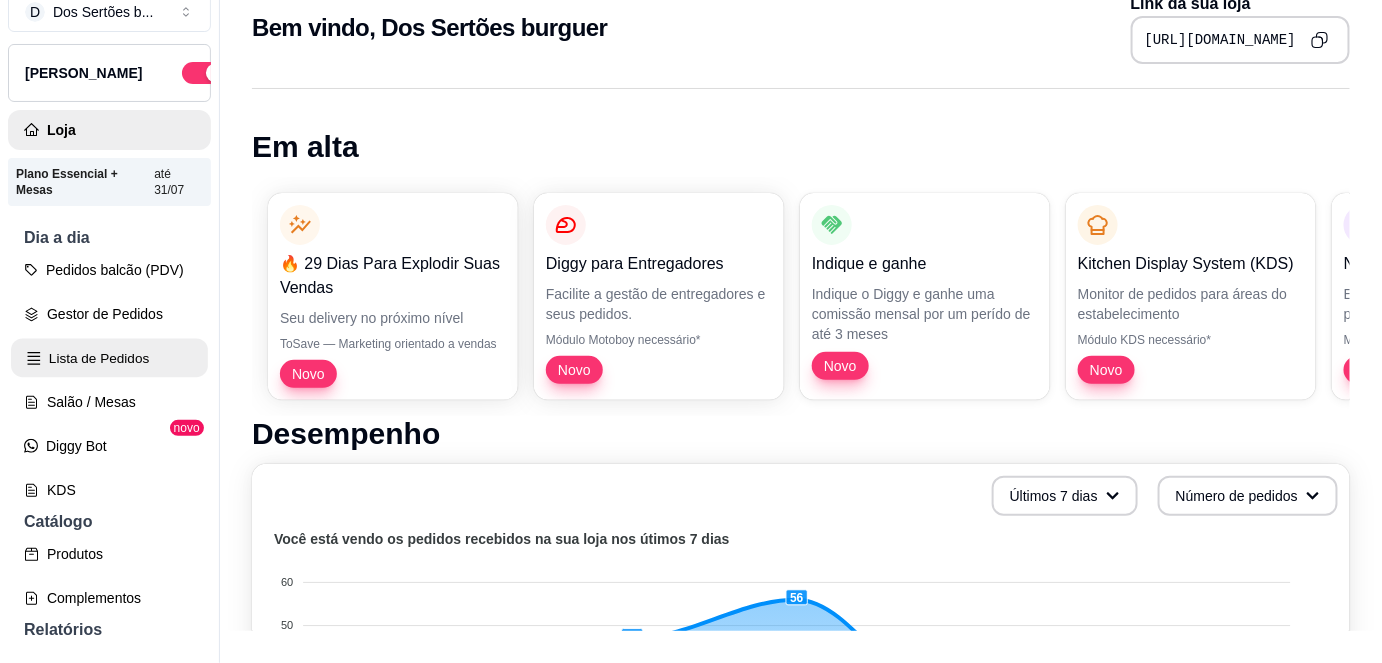 click on "Lista de Pedidos" at bounding box center [109, 358] 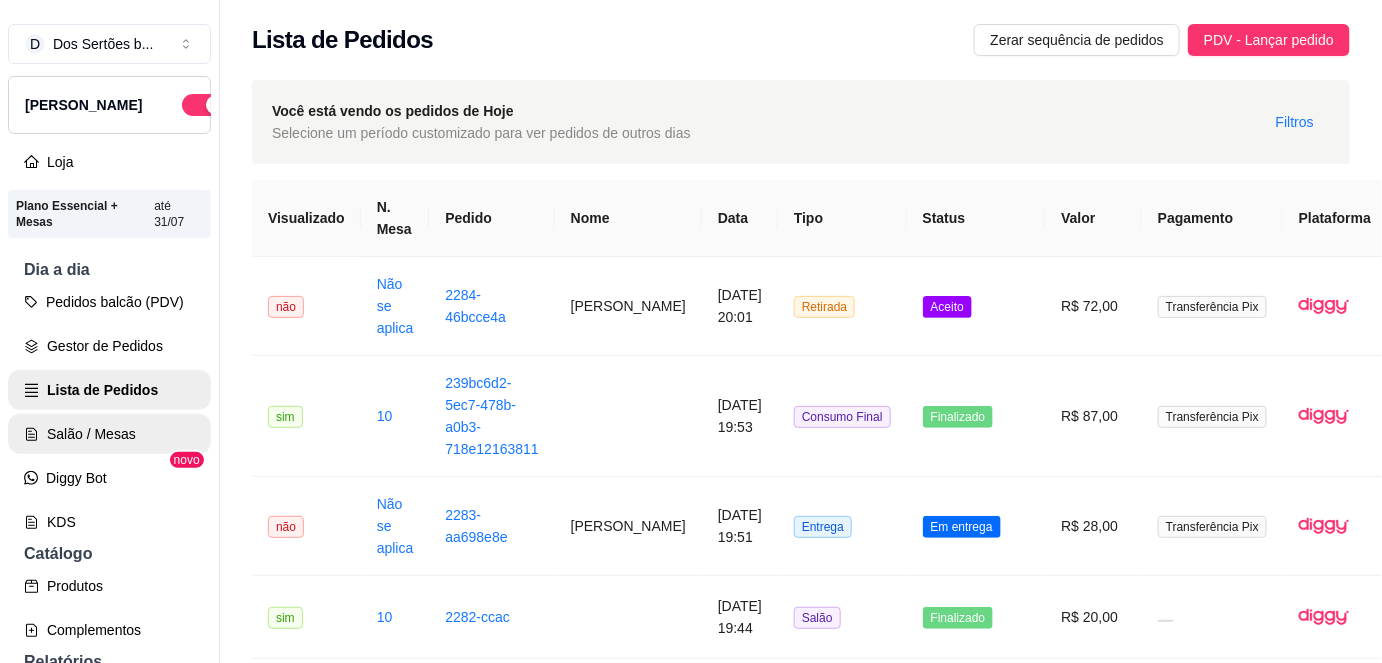 click on "Salão / Mesas" at bounding box center [109, 434] 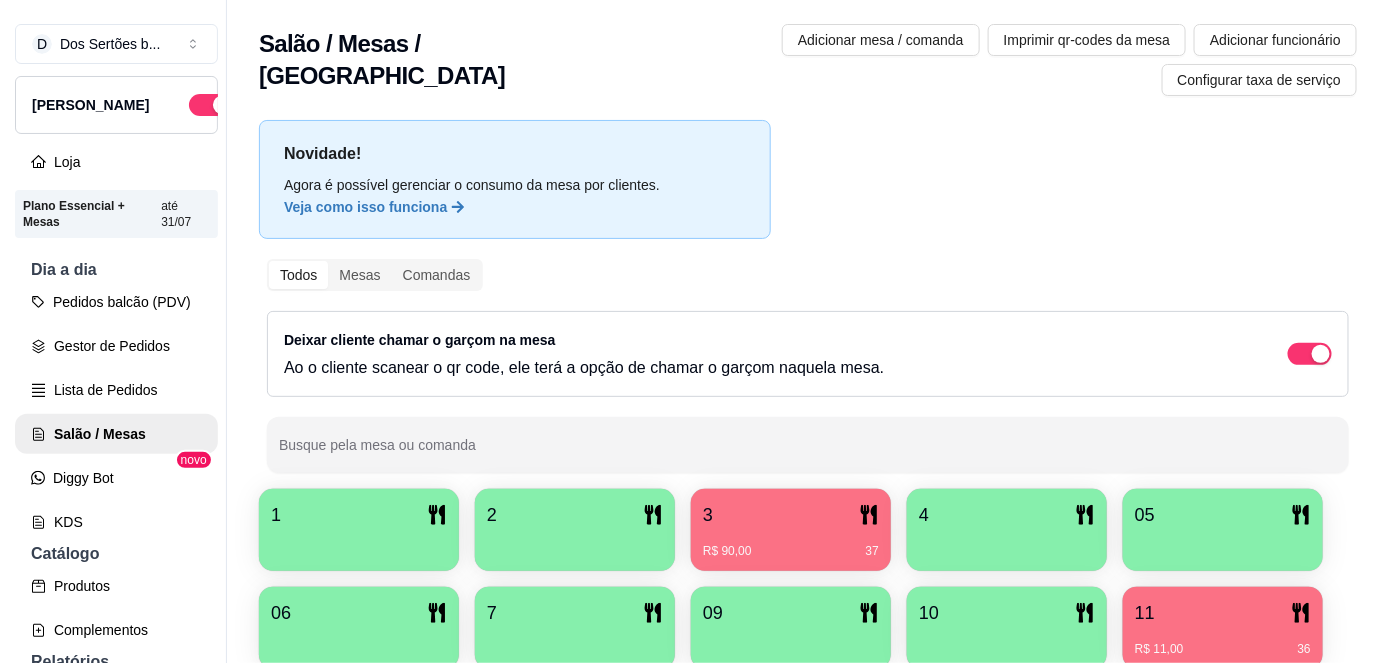 scroll, scrollTop: 58, scrollLeft: 0, axis: vertical 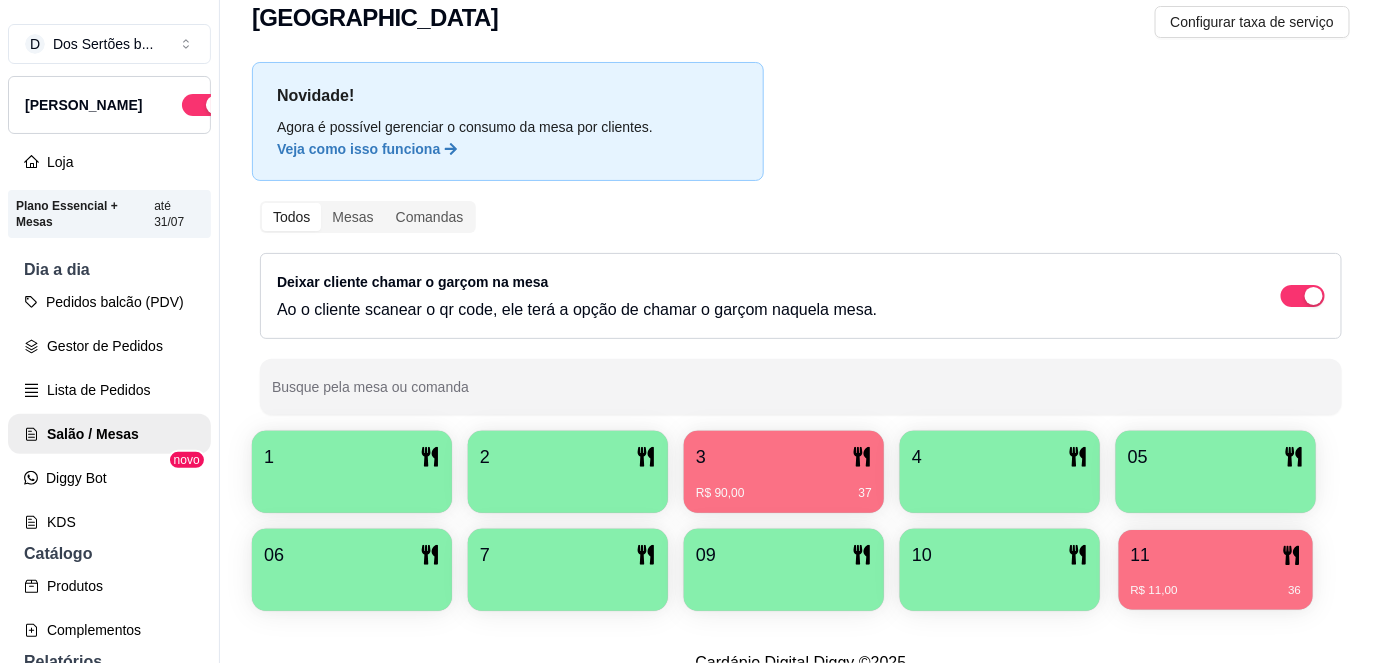 click on "11" at bounding box center [1216, 555] 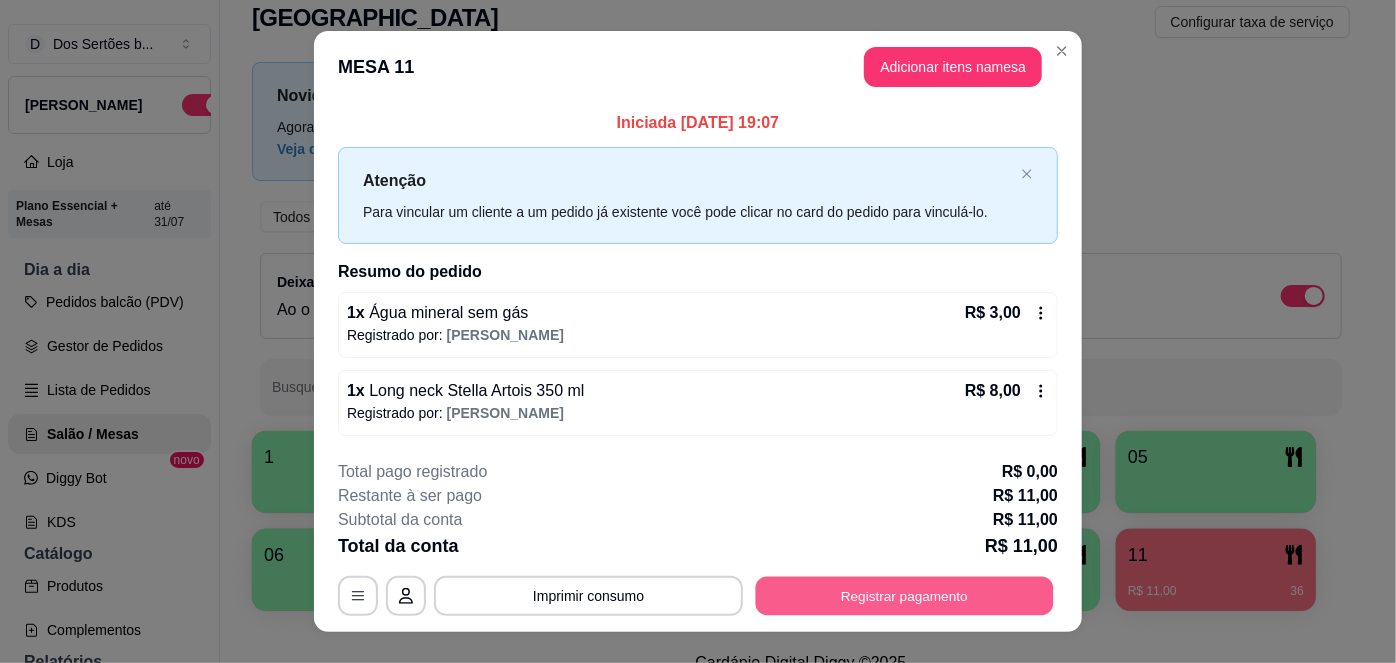 click on "Registrar pagamento" at bounding box center [905, 596] 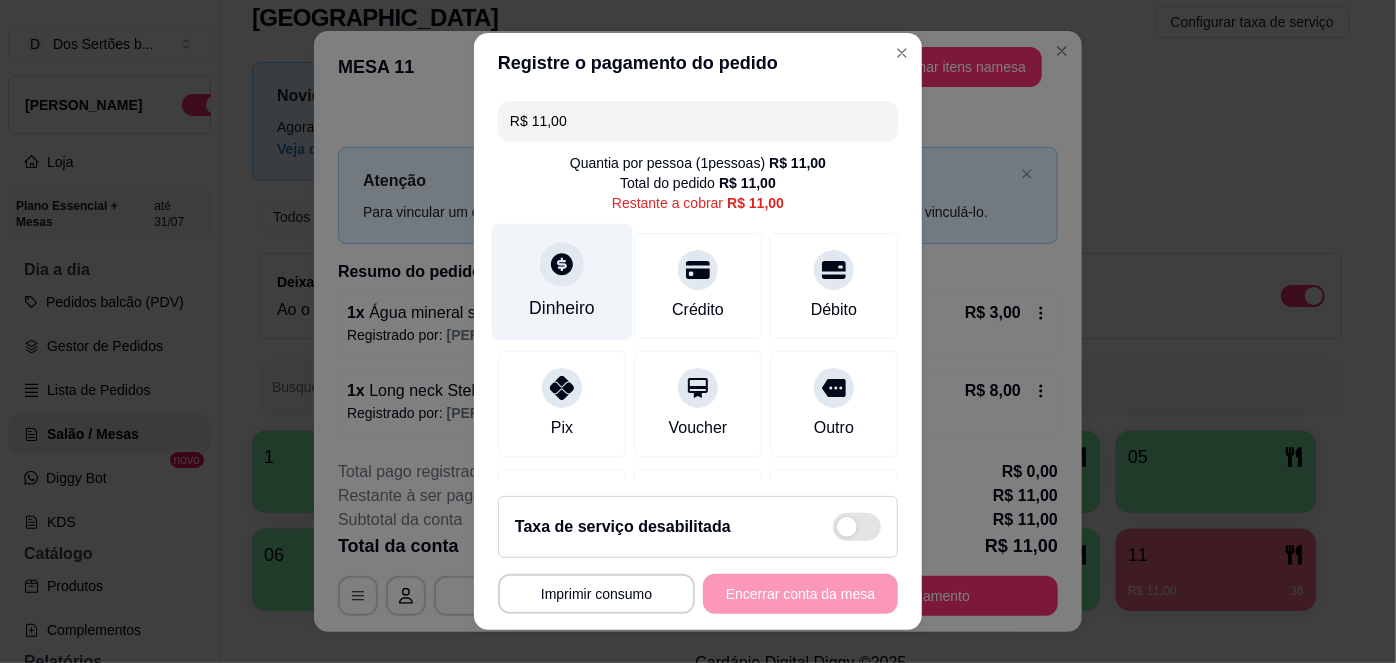 click on "Dinheiro" at bounding box center (562, 308) 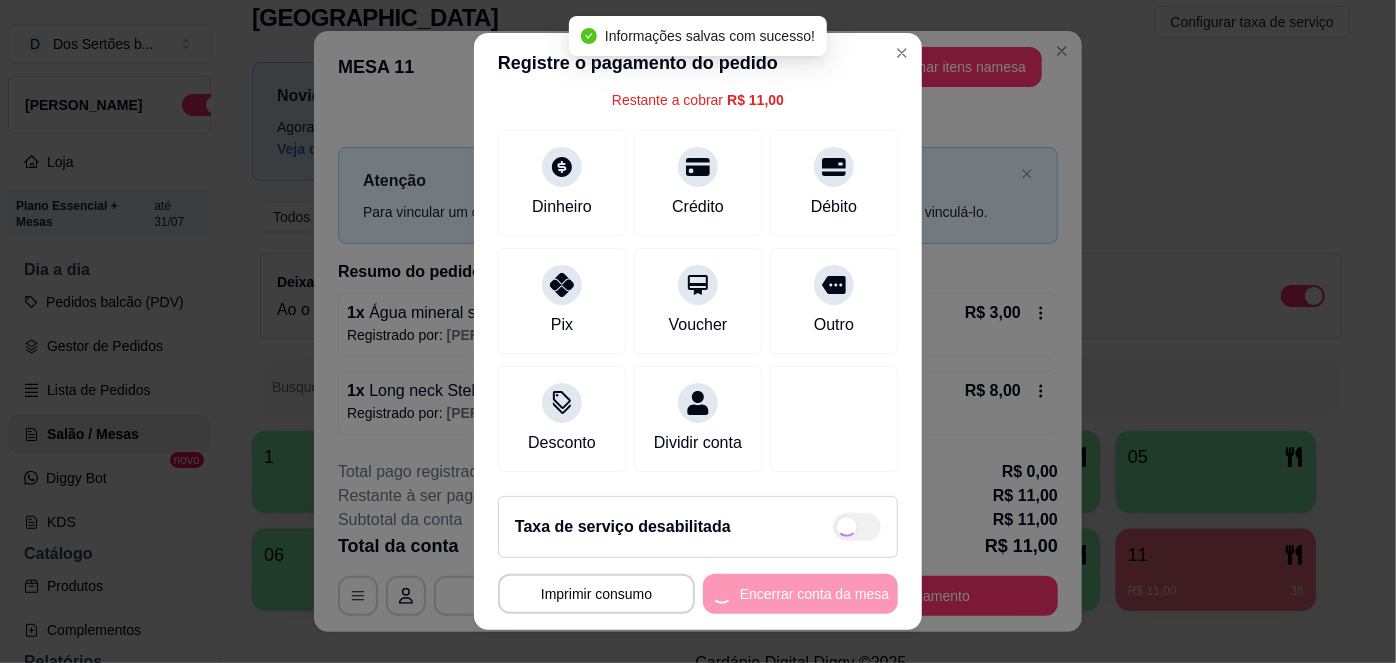type on "R$ 0,00" 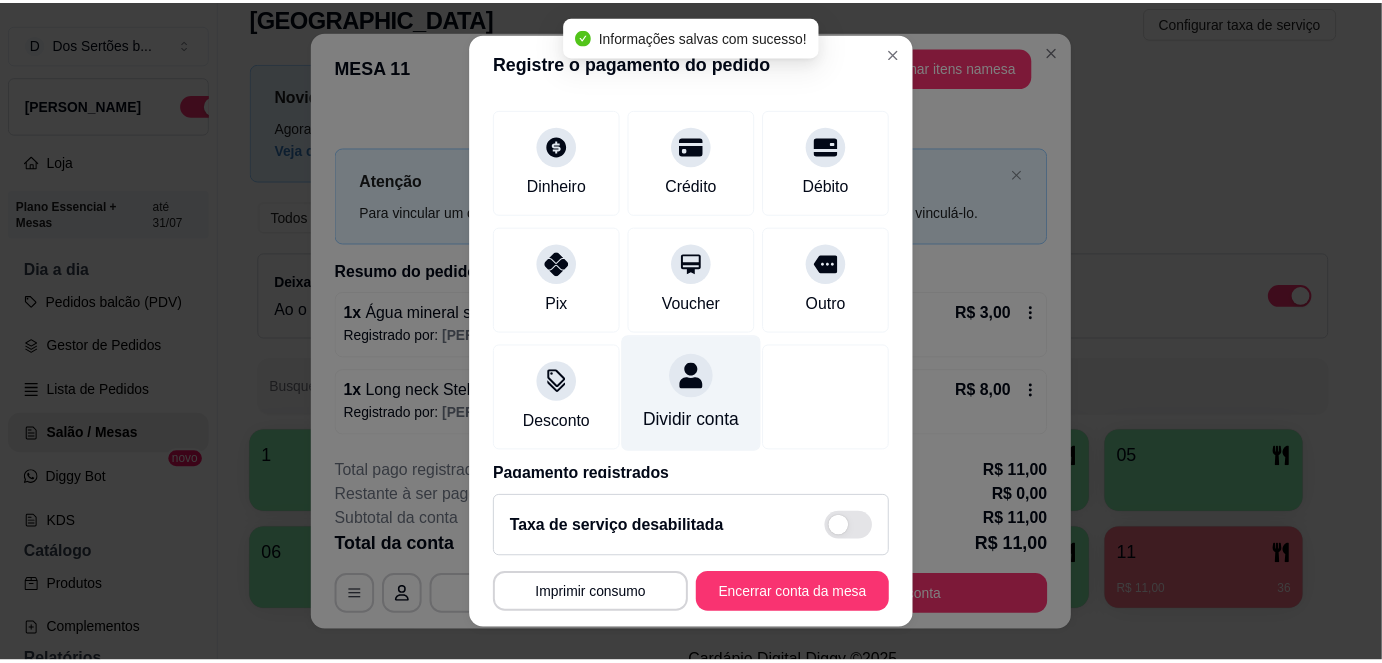 scroll, scrollTop: 208, scrollLeft: 0, axis: vertical 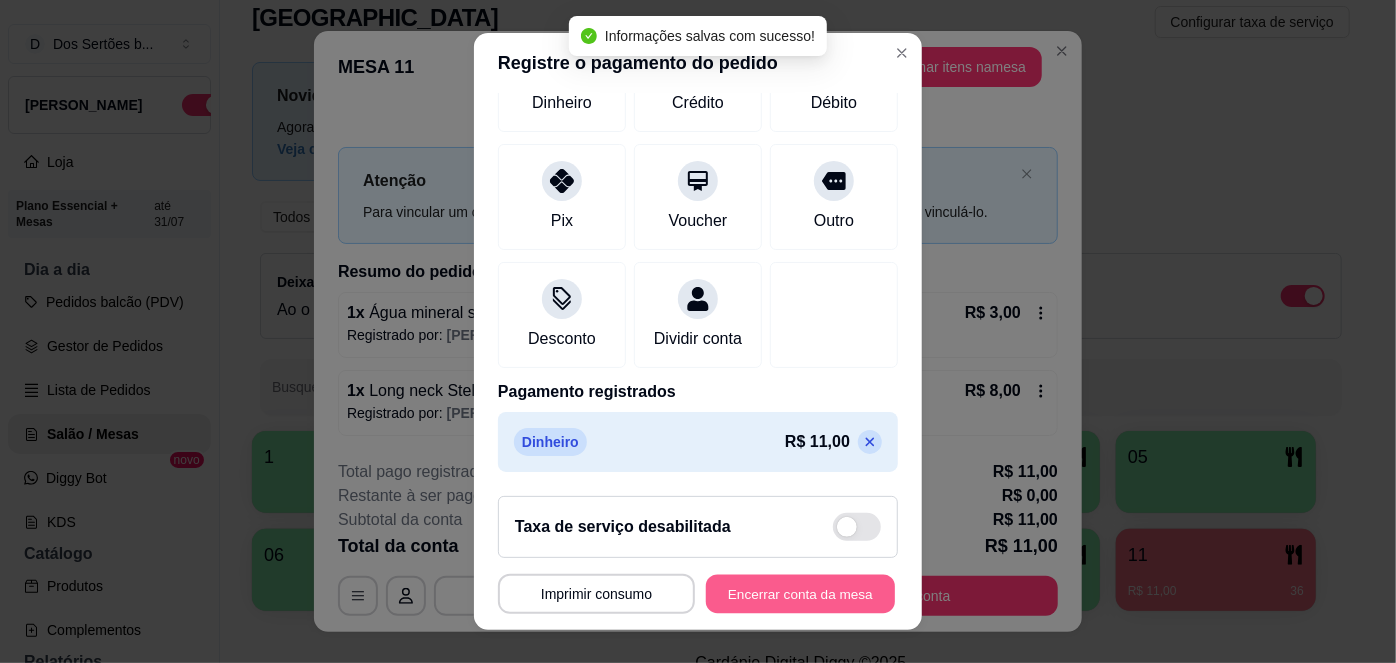 click on "Encerrar conta da mesa" at bounding box center [800, 593] 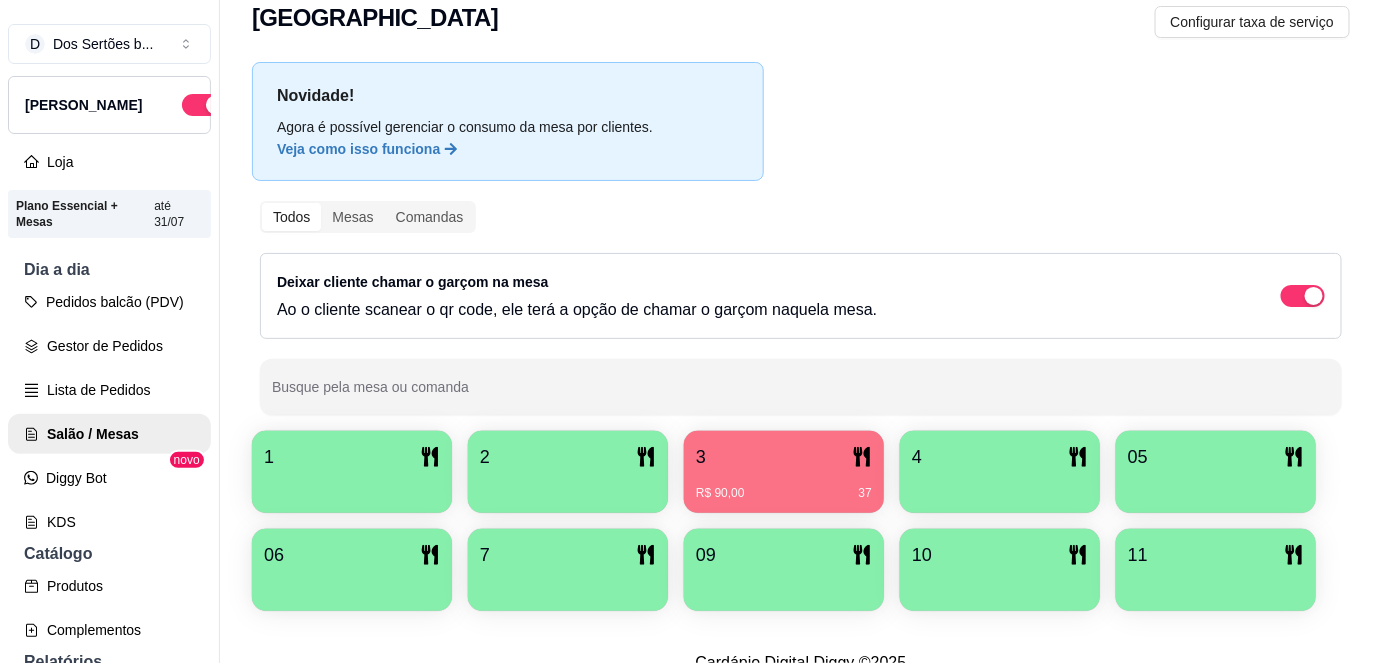 scroll, scrollTop: 32, scrollLeft: 0, axis: vertical 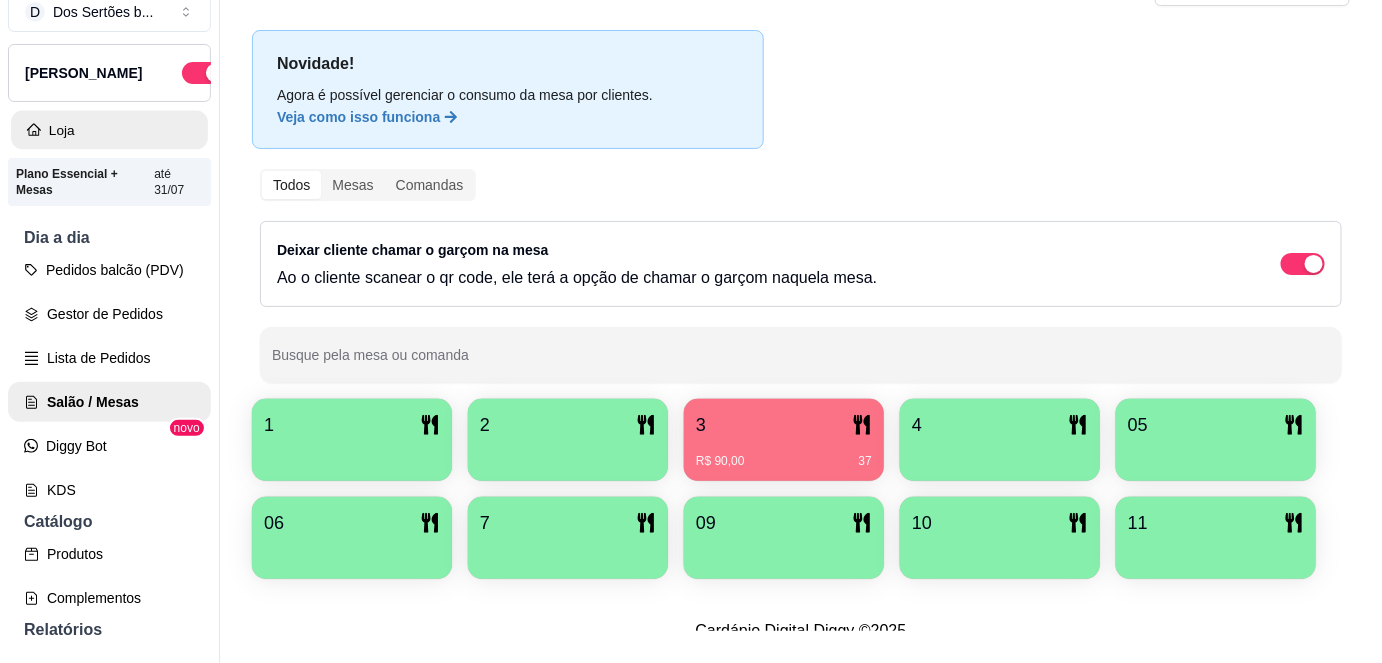 click on "Loja" at bounding box center (109, 130) 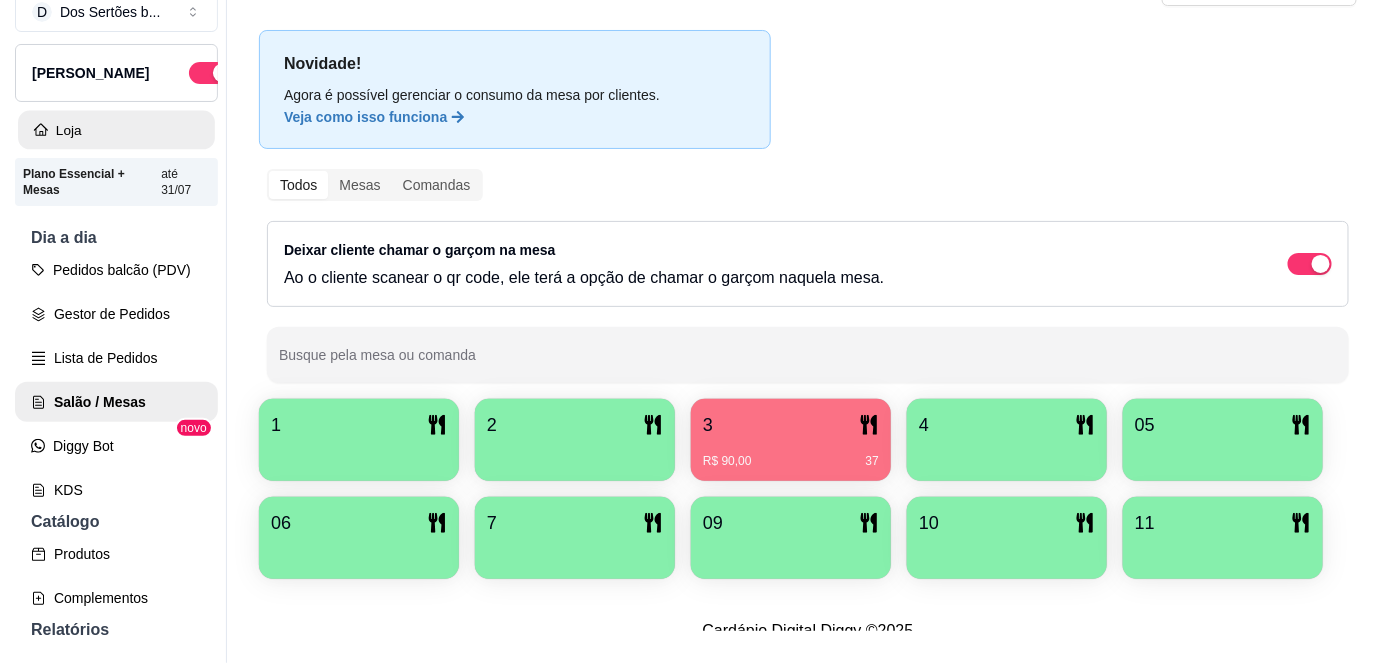 scroll, scrollTop: 0, scrollLeft: 0, axis: both 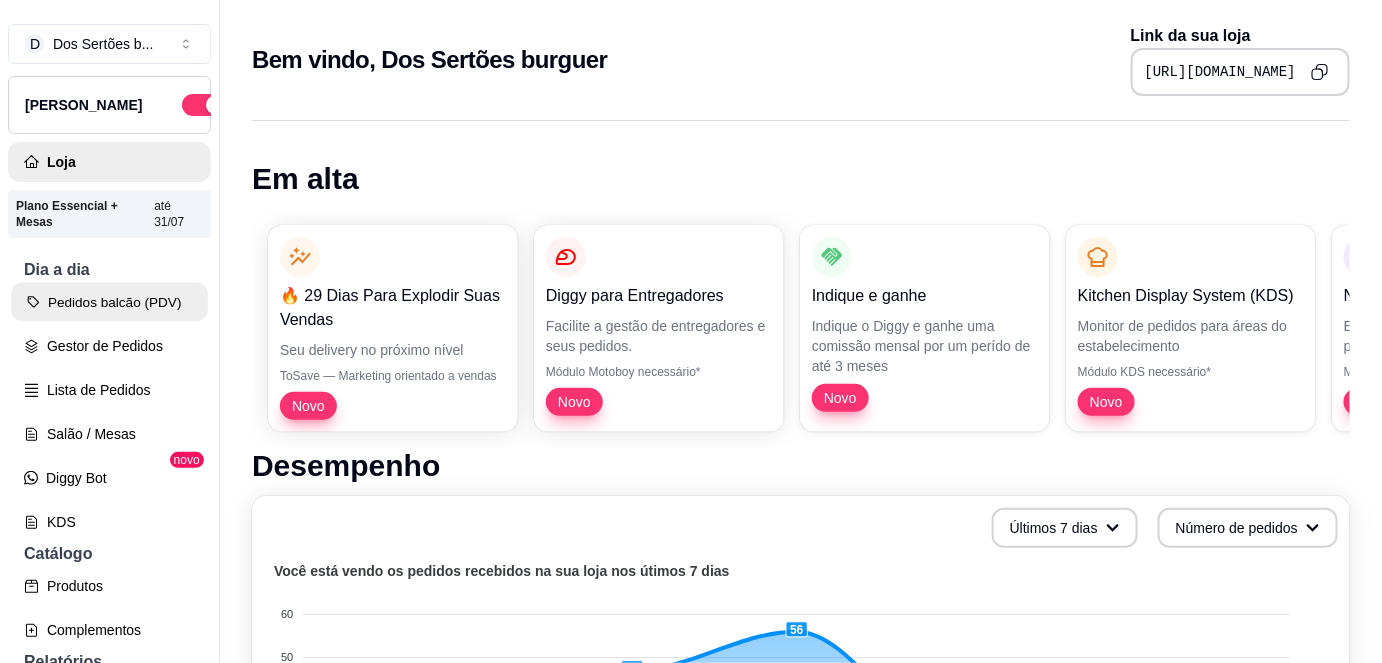 click on "Pedidos balcão (PDV)" at bounding box center (109, 302) 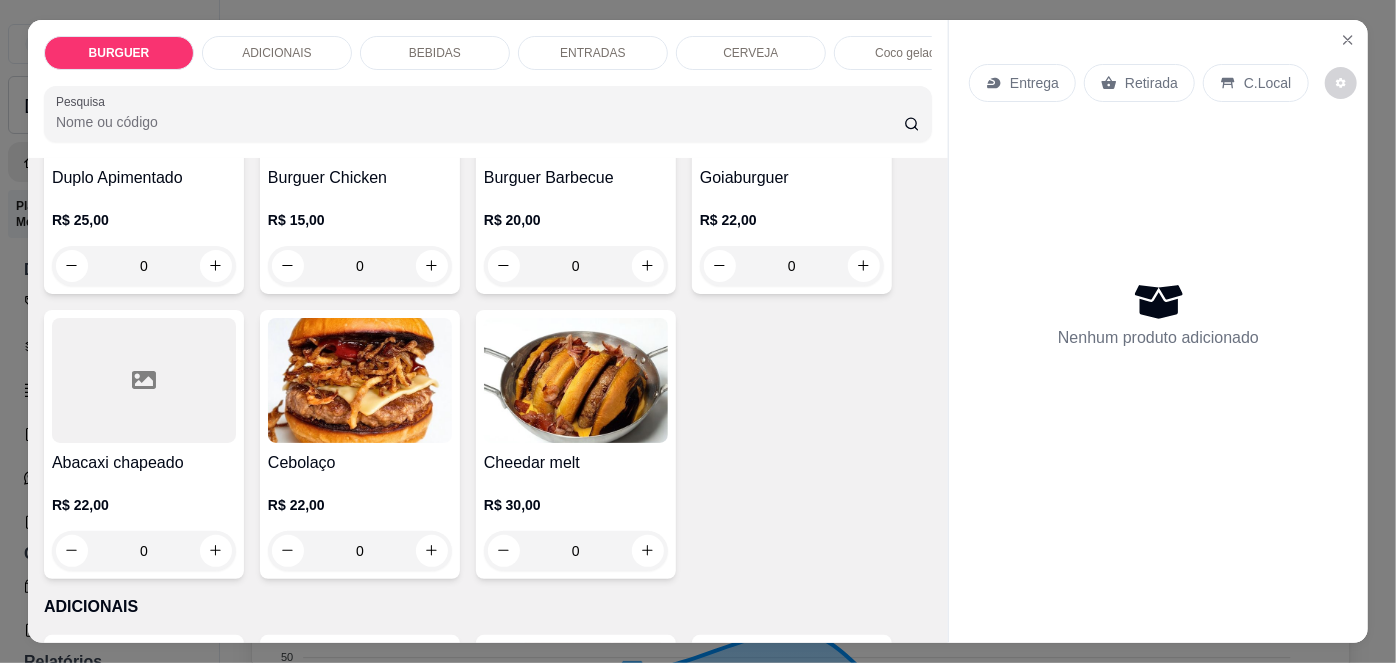 scroll, scrollTop: 549, scrollLeft: 0, axis: vertical 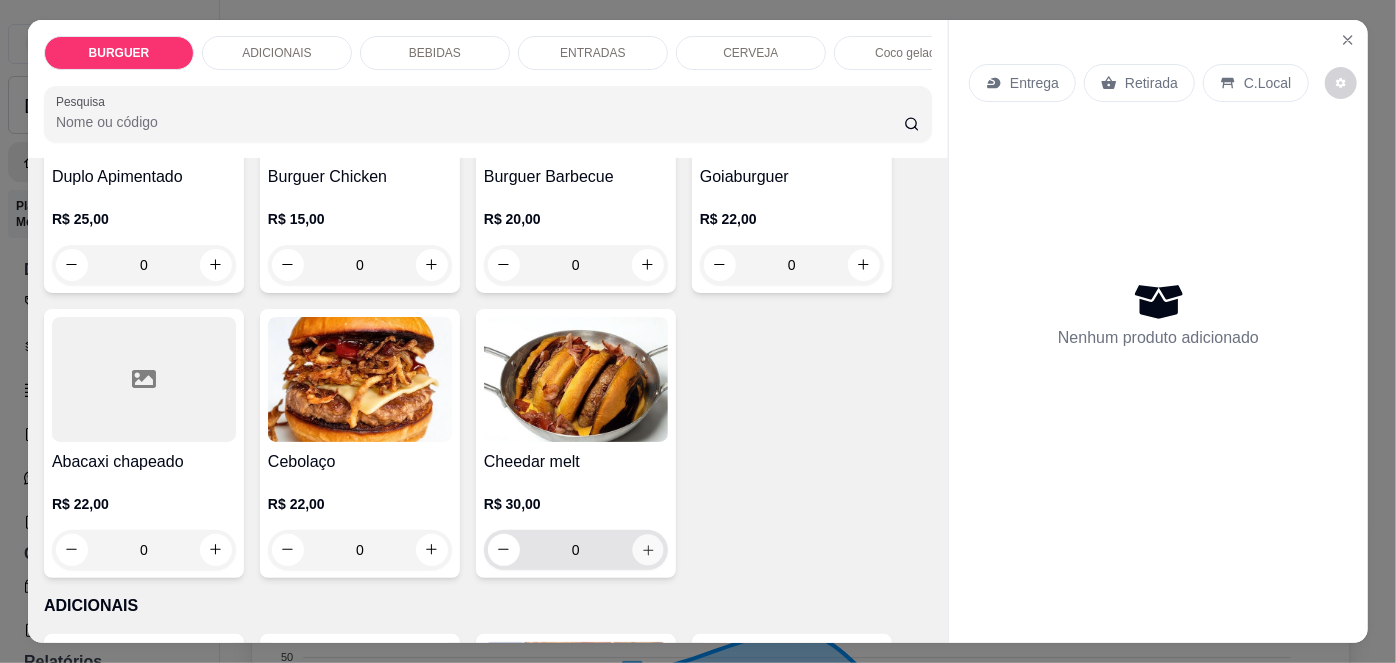 click at bounding box center (647, 549) 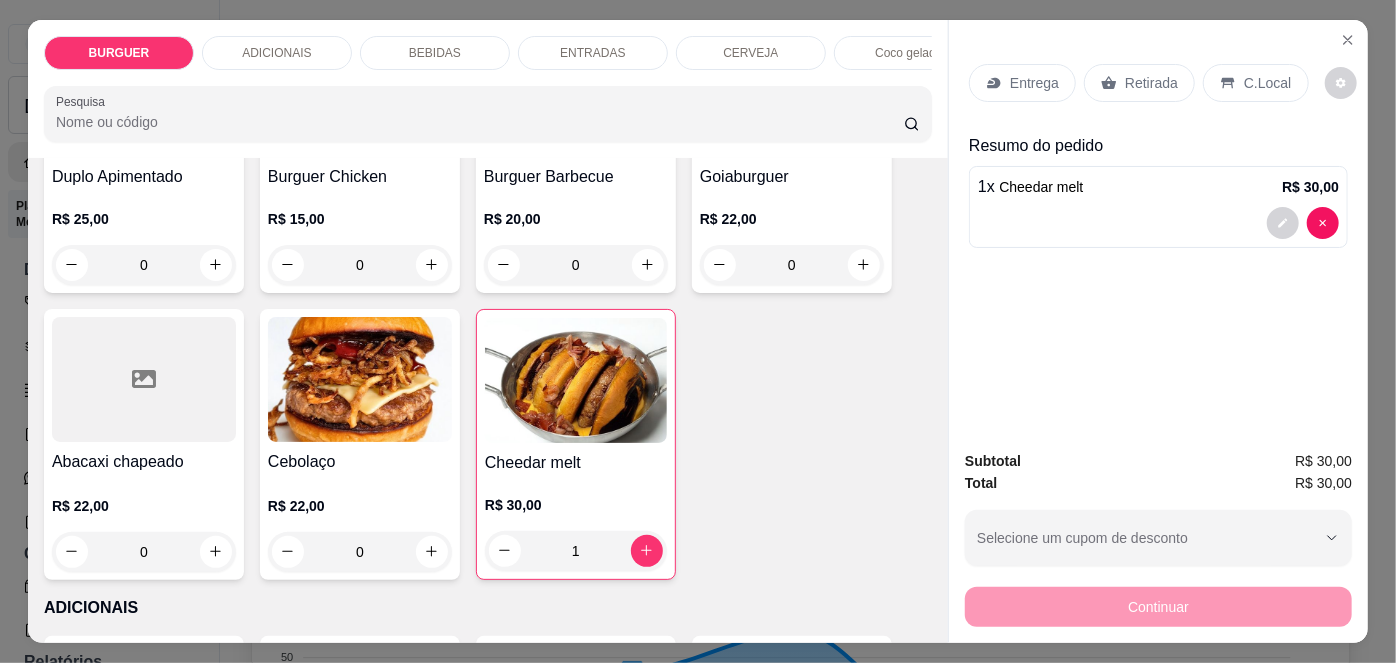 click on "C.Local" at bounding box center (1267, 83) 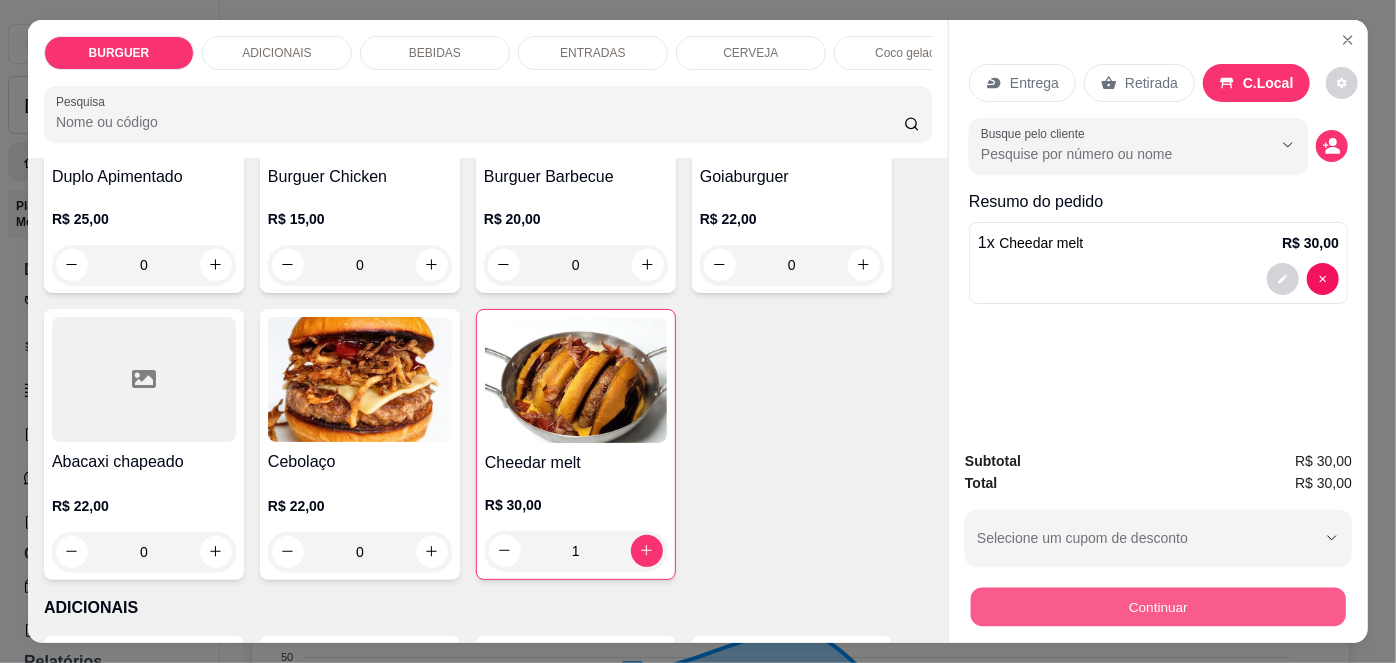click on "Continuar" at bounding box center [1158, 607] 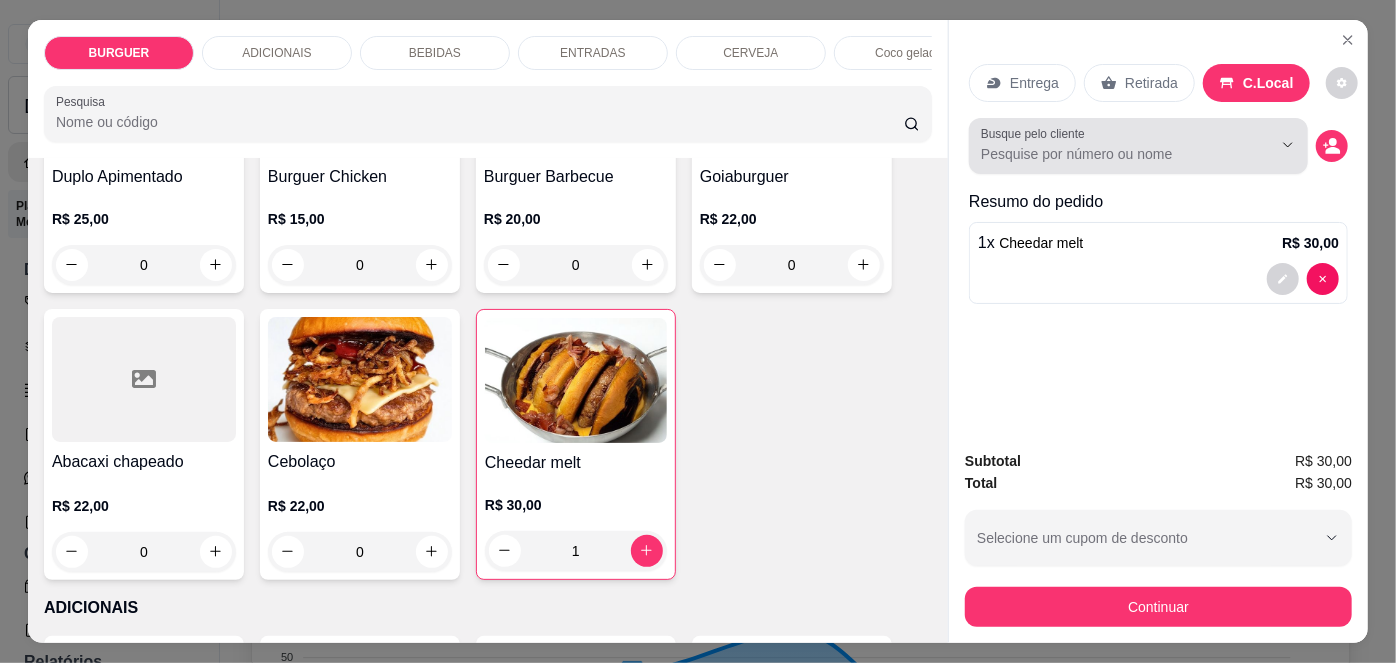 click on "Busque pelo cliente" at bounding box center [1110, 154] 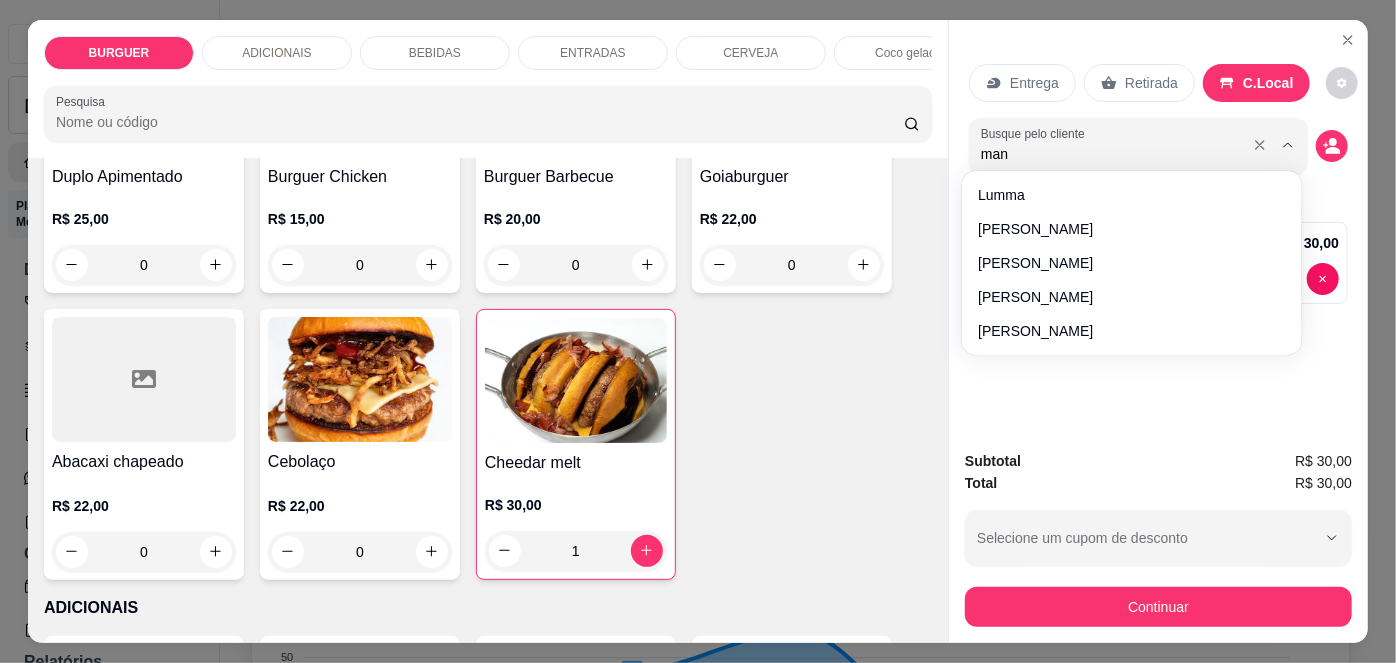 type on "manu" 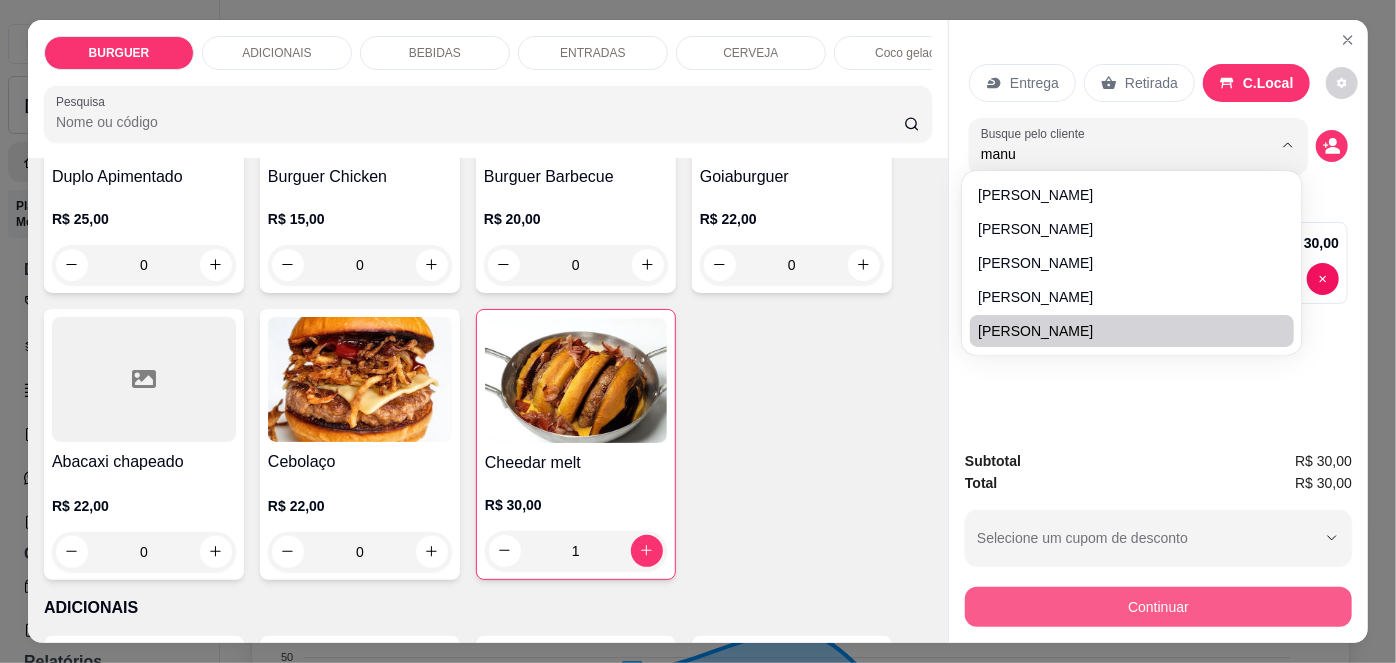 click on "Continuar" at bounding box center [1158, 607] 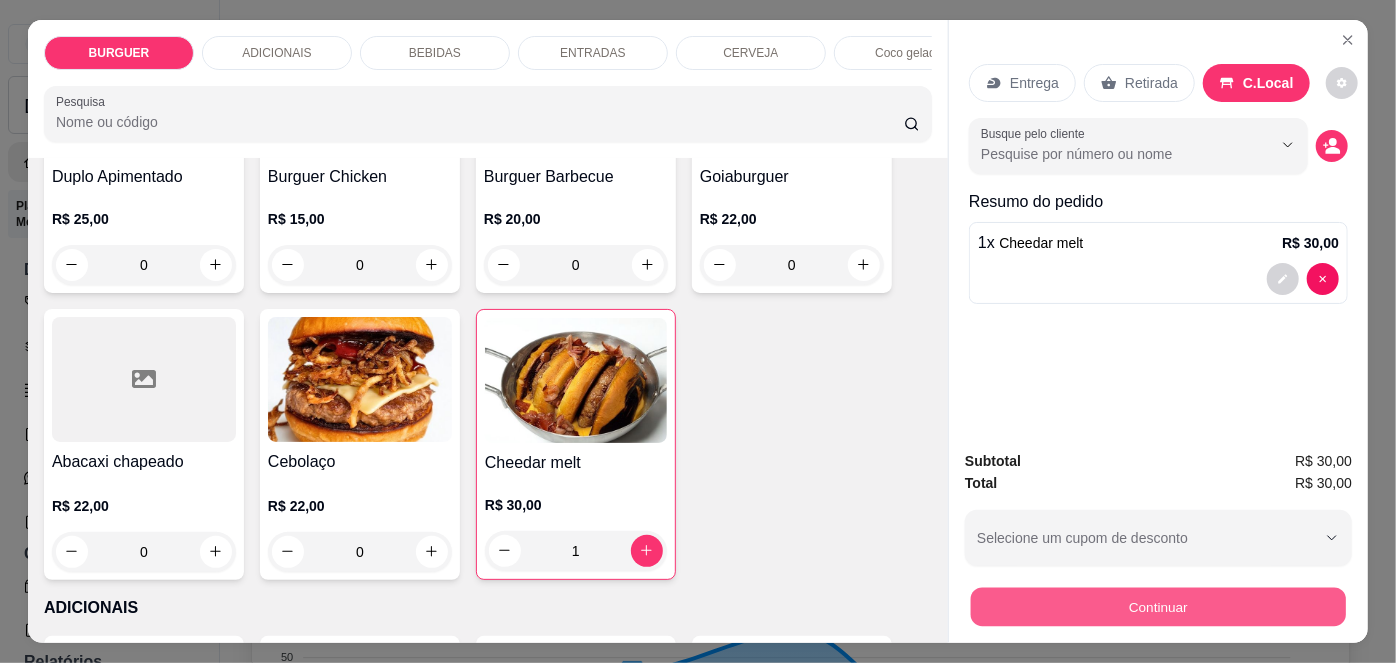 click on "Continuar" at bounding box center [1158, 607] 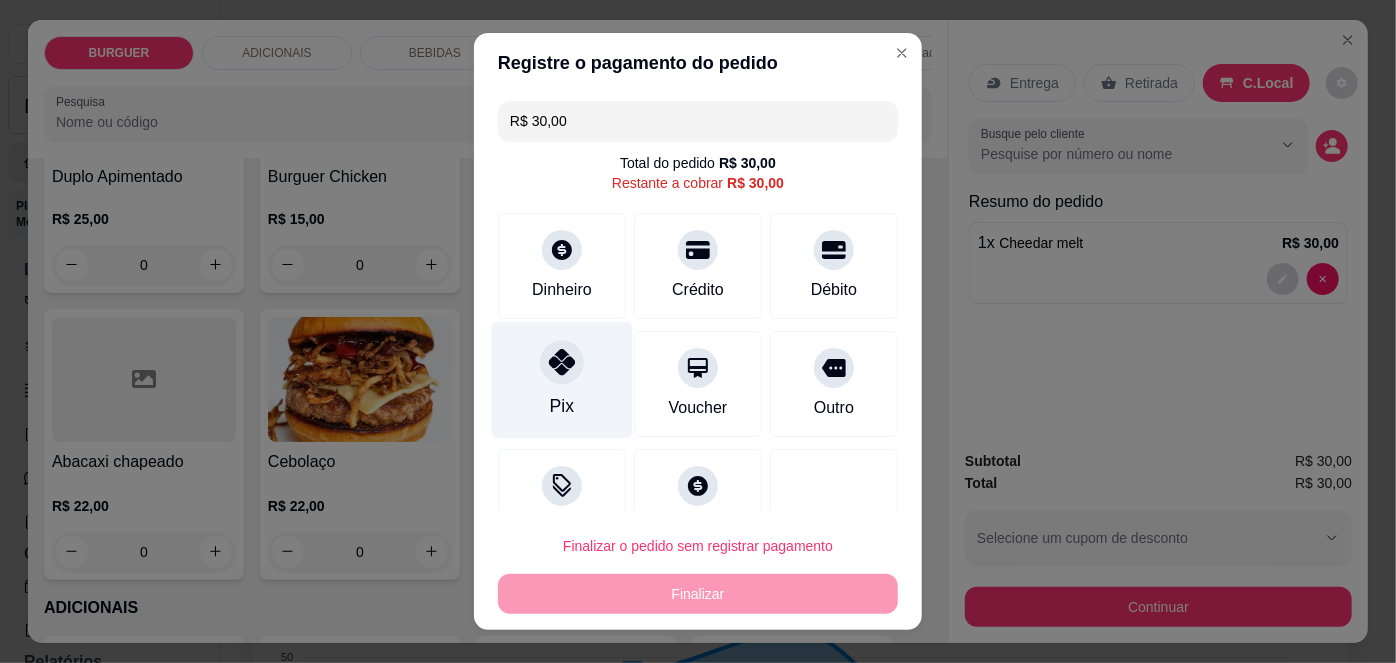 click on "Pix" at bounding box center [562, 380] 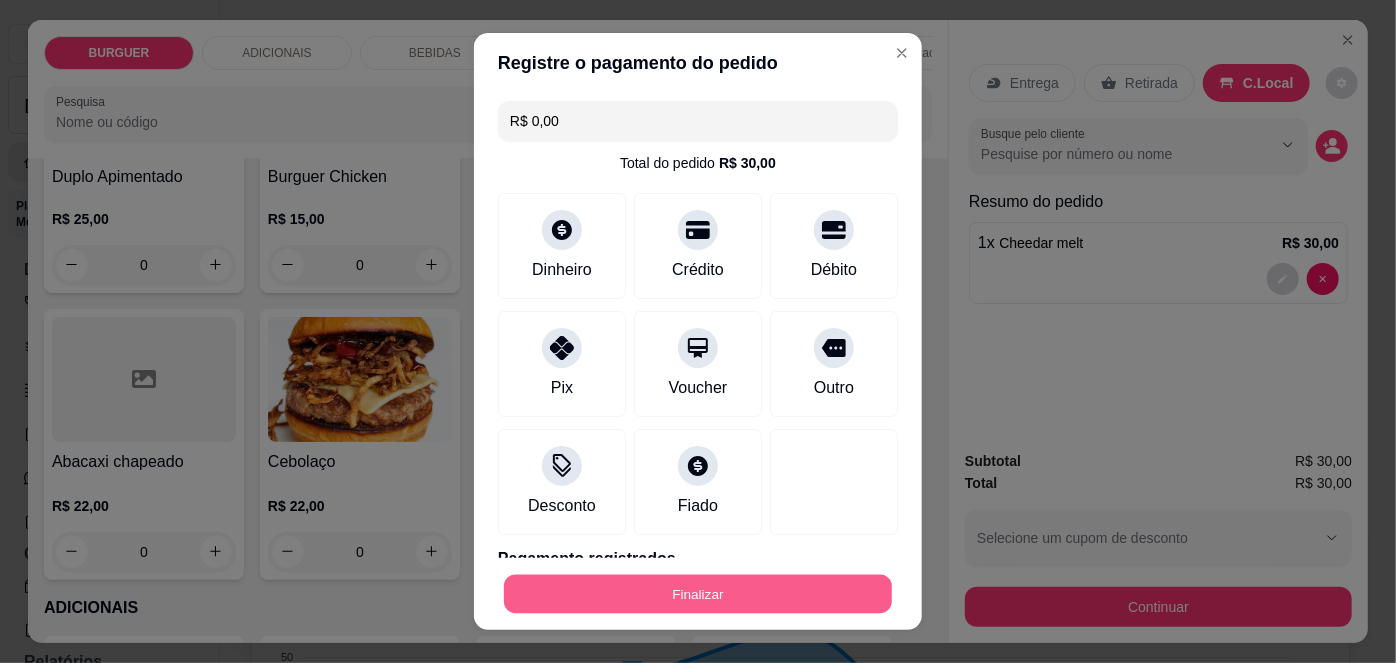 click on "Finalizar" at bounding box center [698, 593] 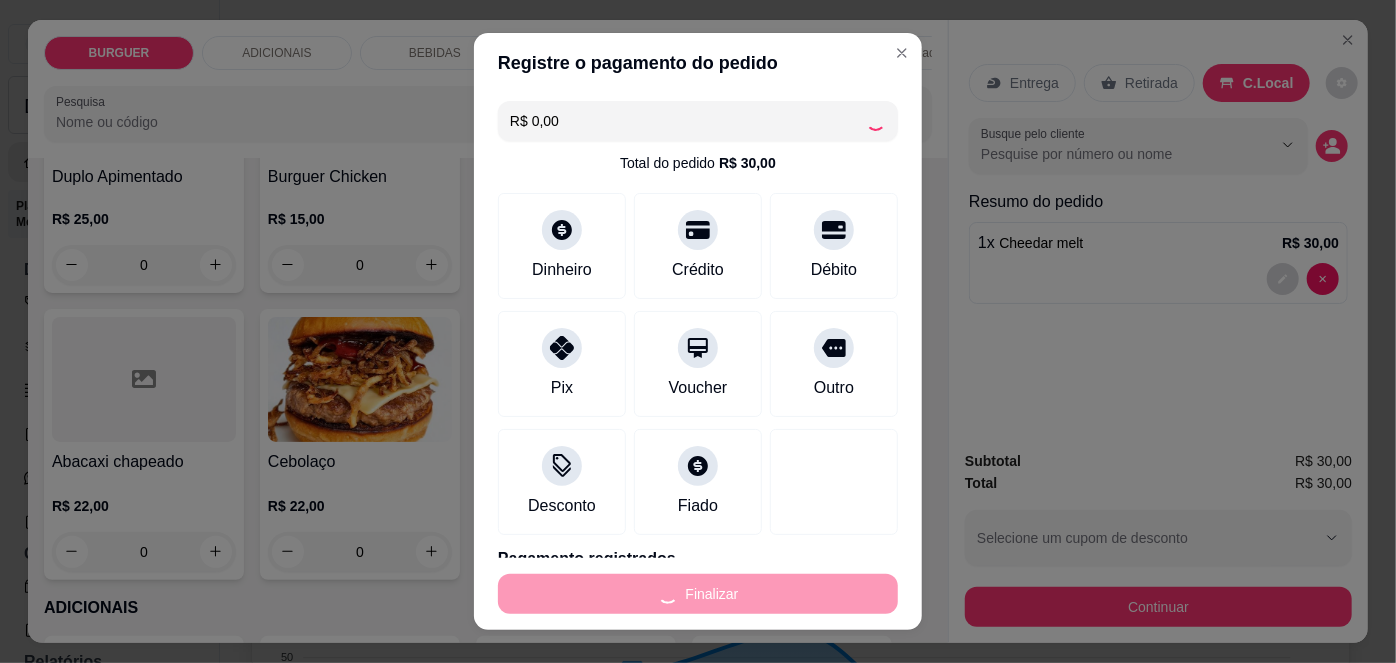 type on "0" 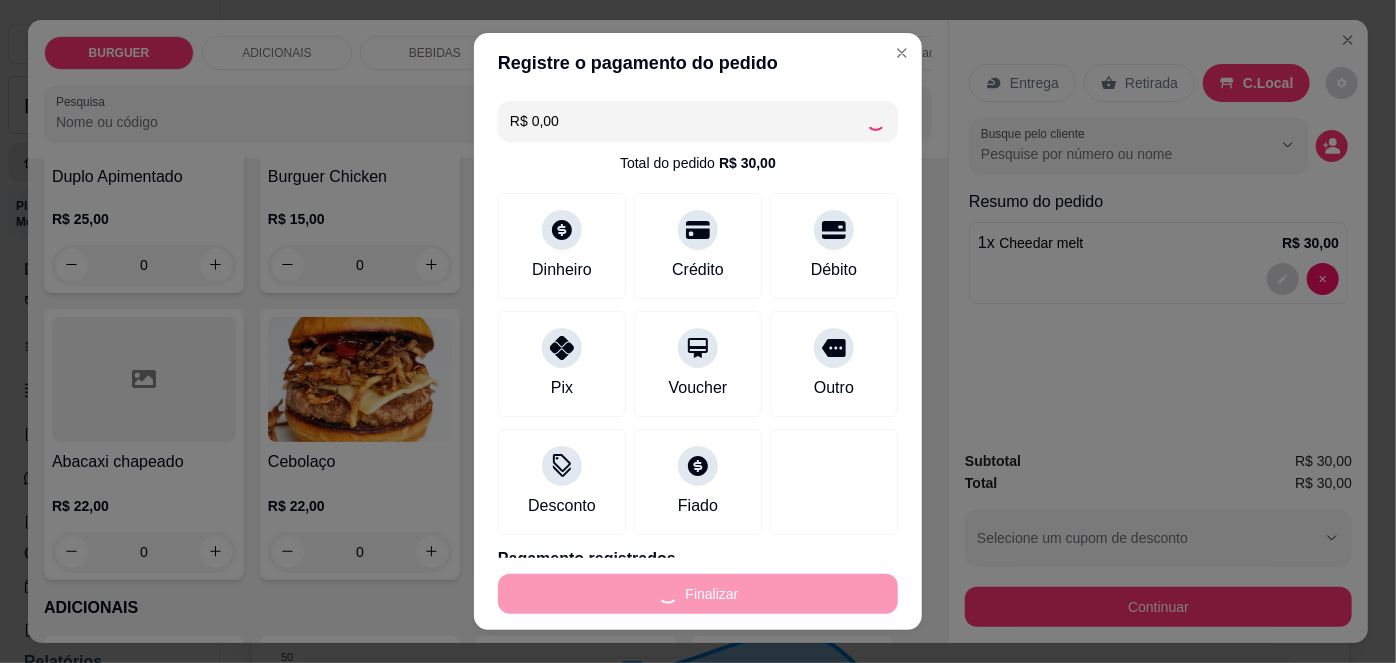 type on "-R$ 30,00" 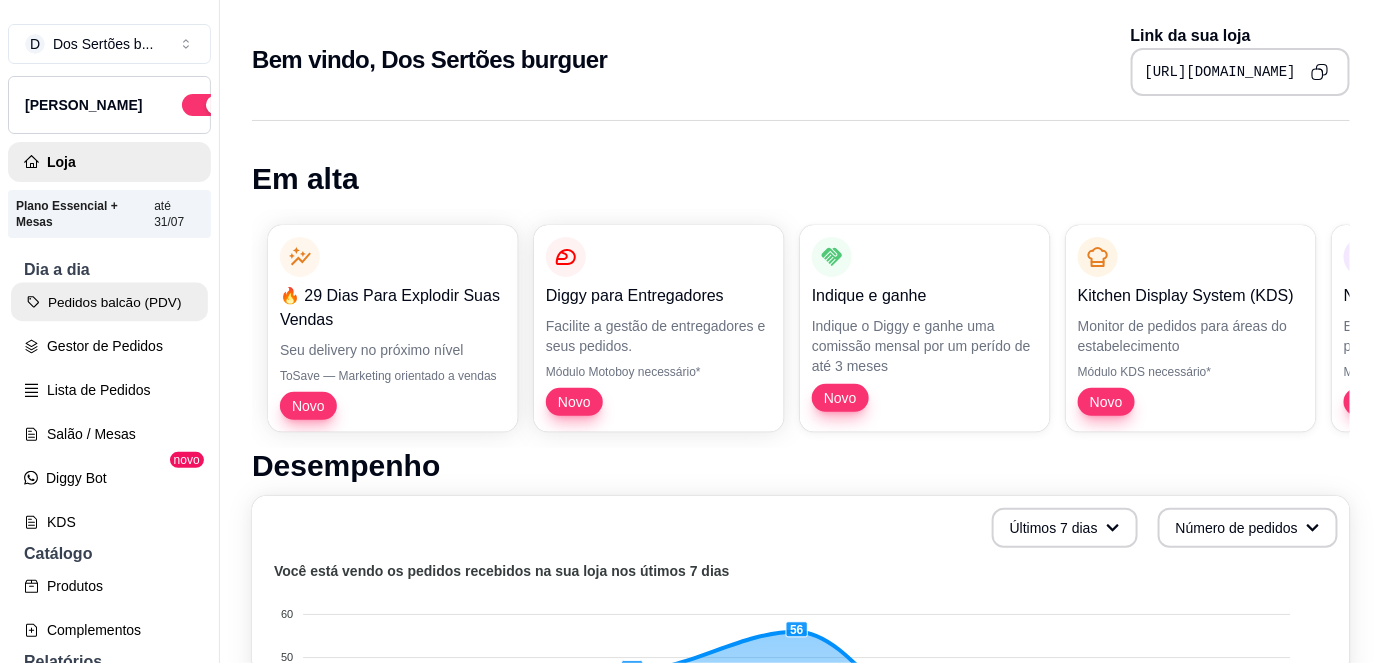 click on "Pedidos balcão (PDV)" at bounding box center (109, 302) 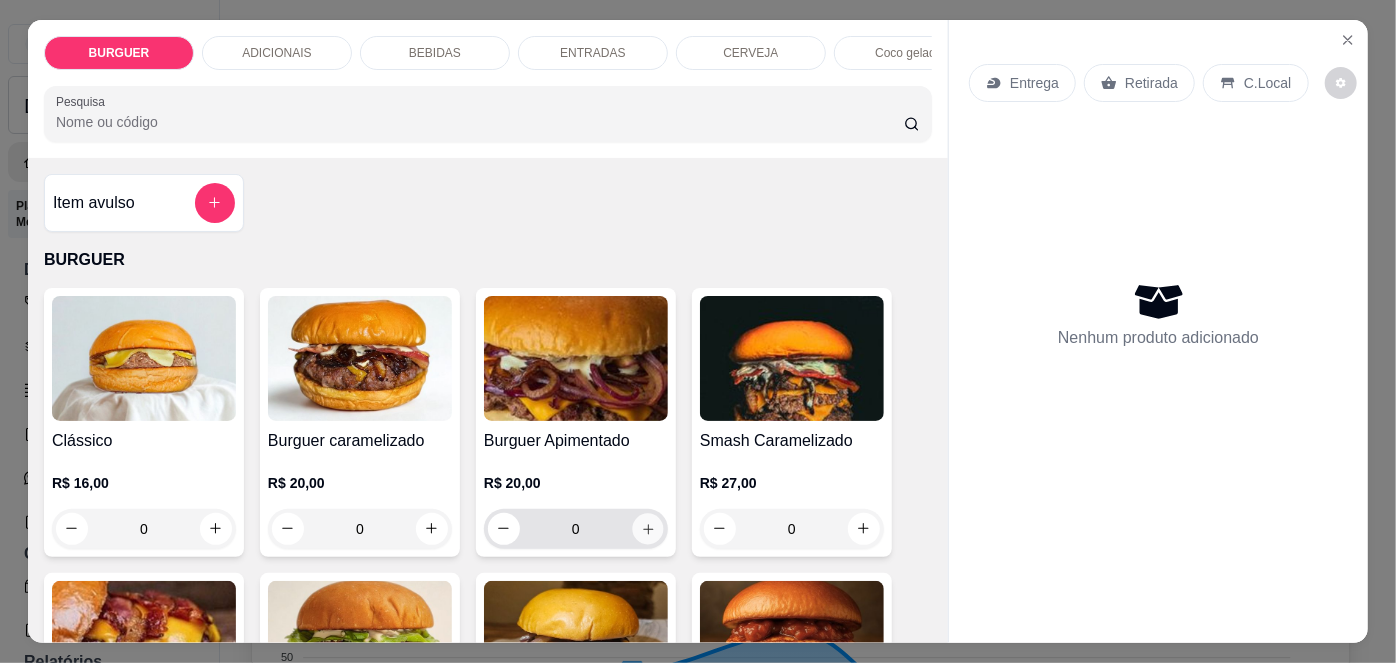click 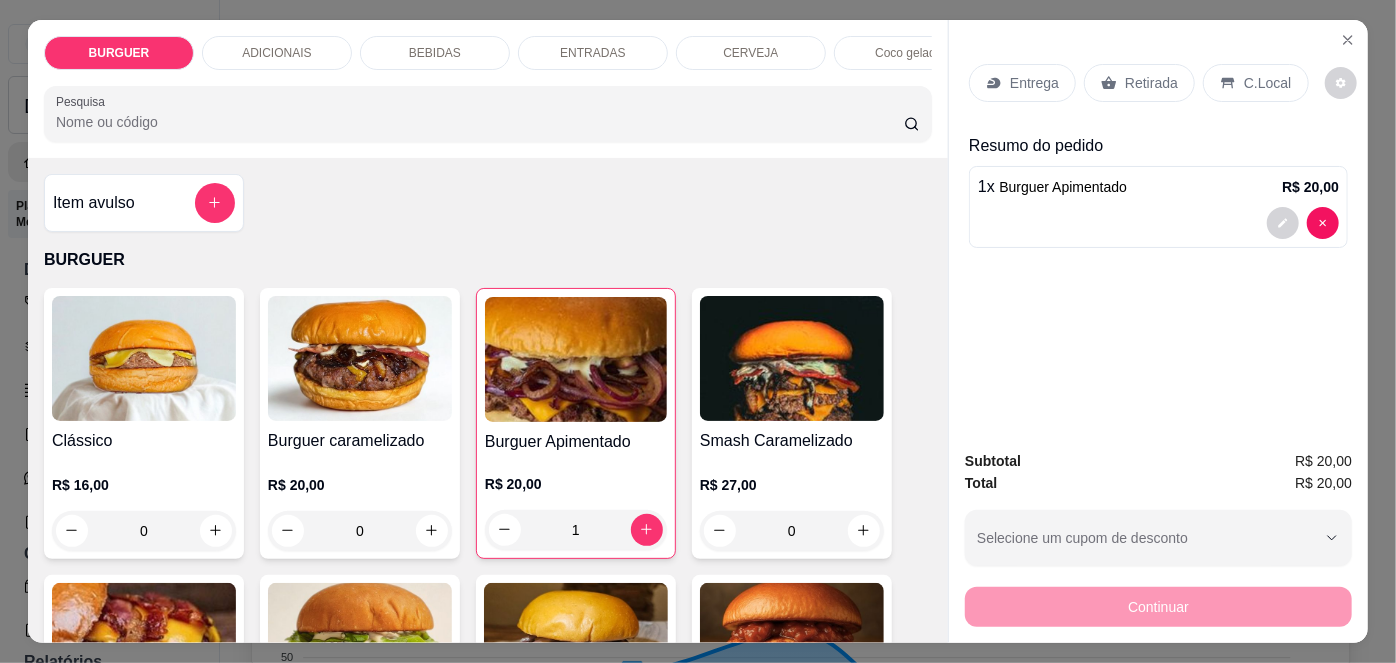 click on "Retirada" at bounding box center (1151, 83) 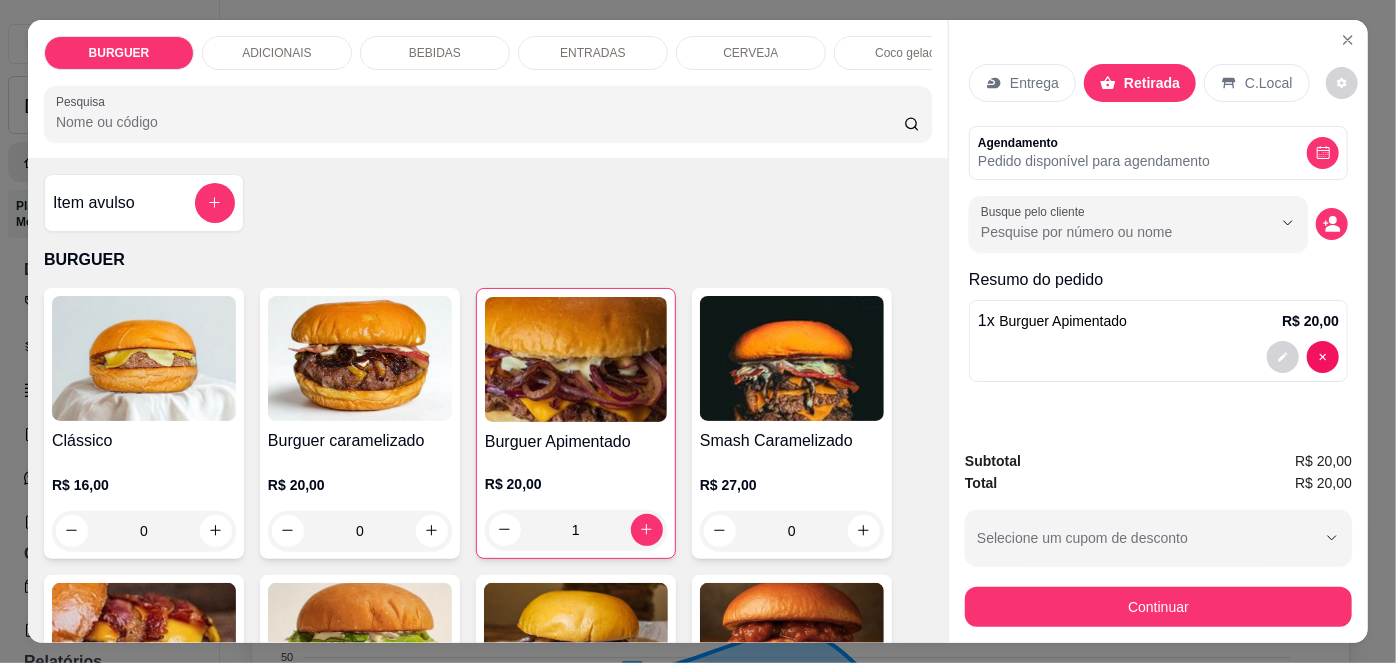 click on "C.Local" at bounding box center (1256, 83) 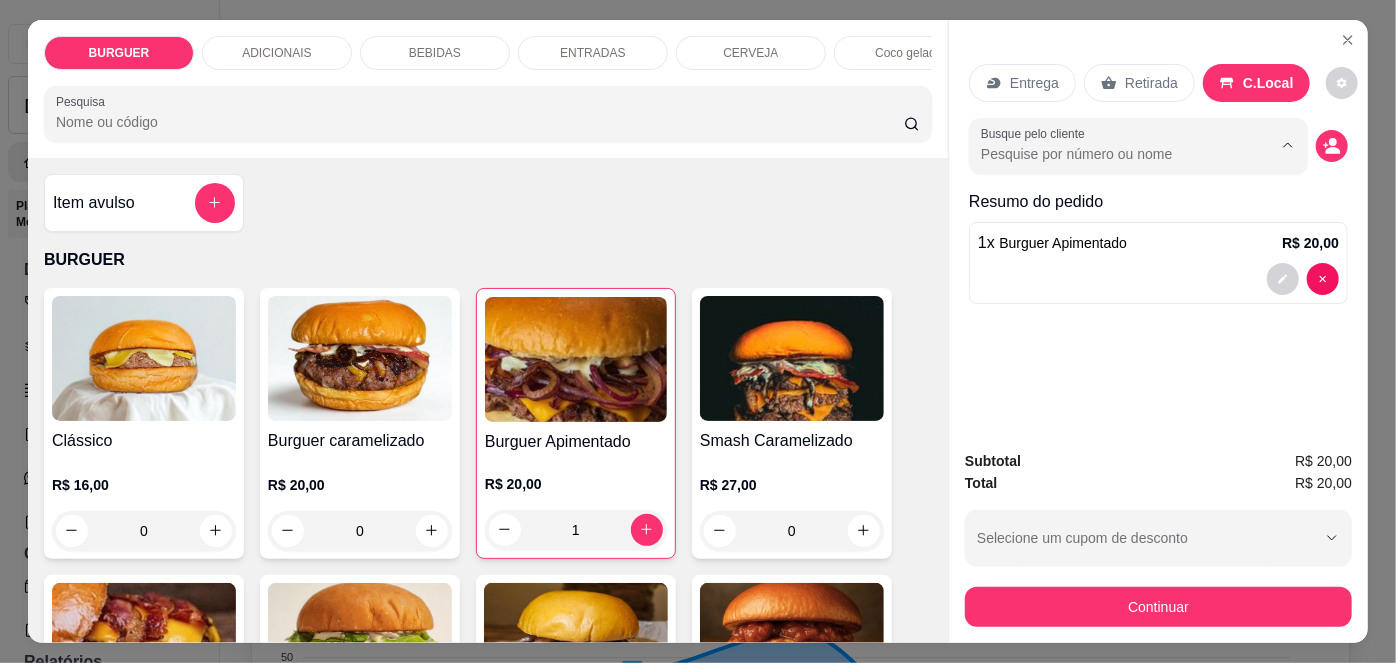 click on "Busque pelo cliente" at bounding box center (1110, 154) 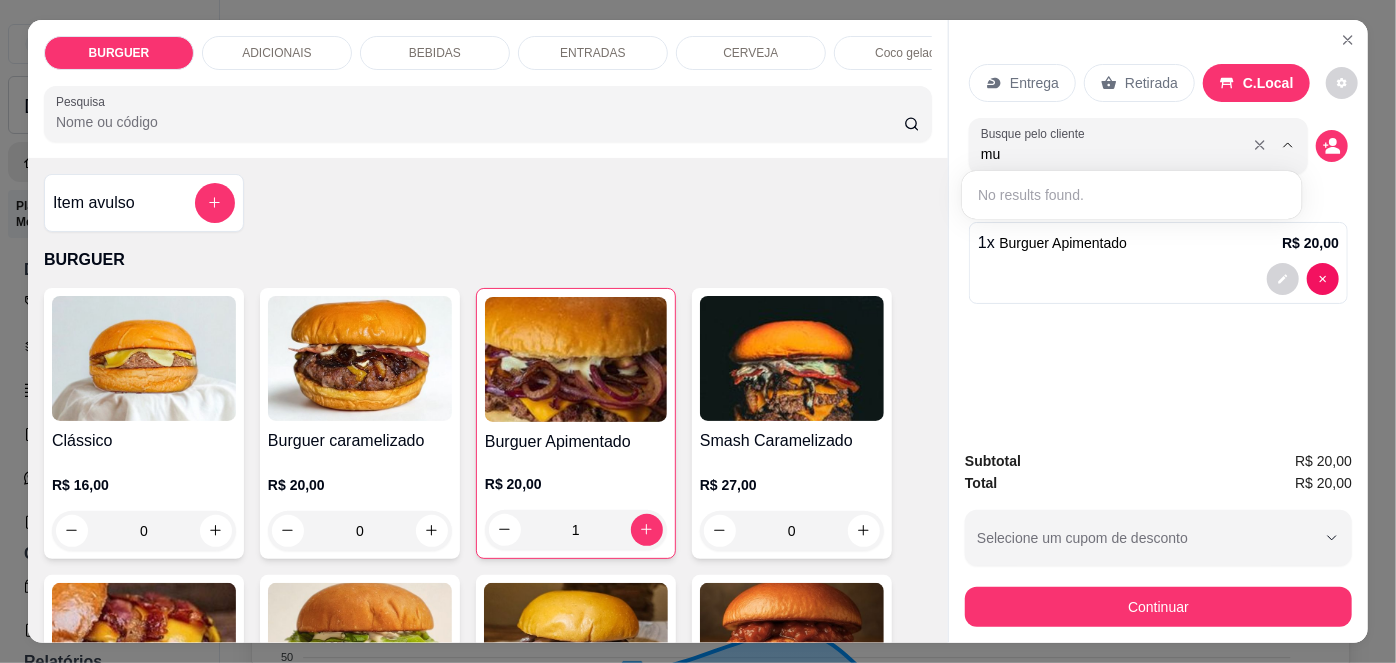 type on "m" 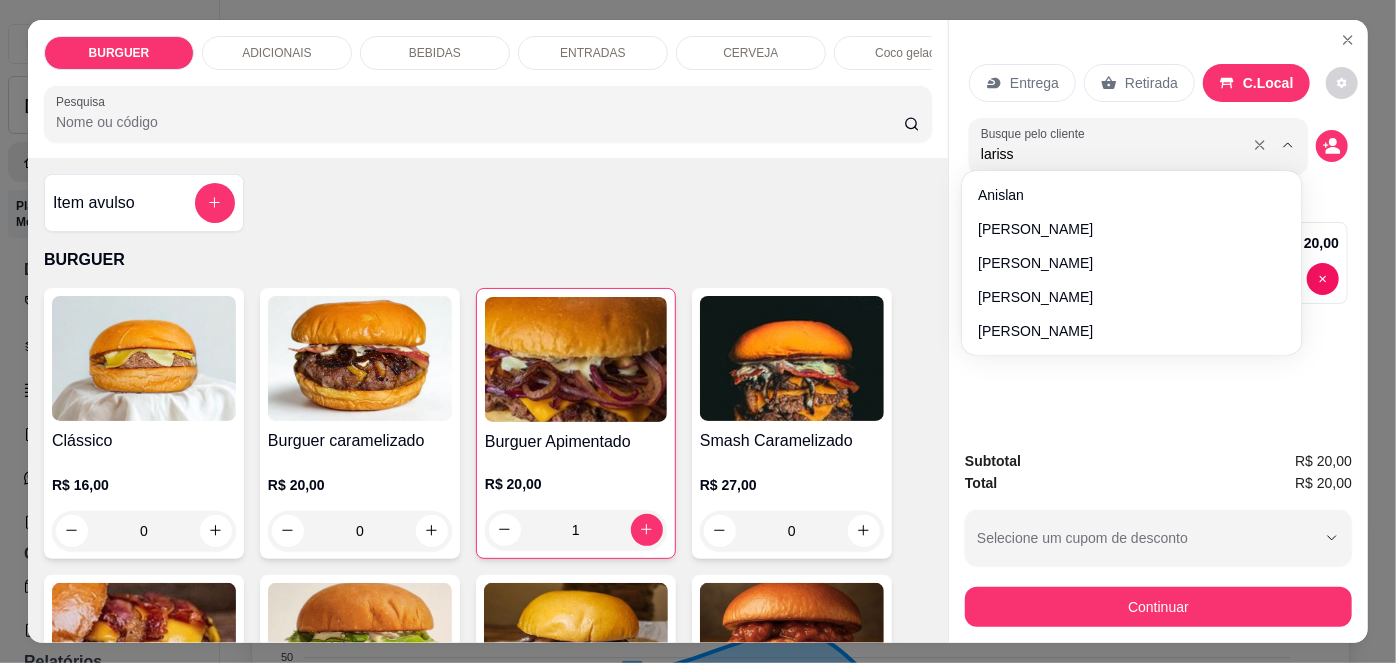 type on "larissa" 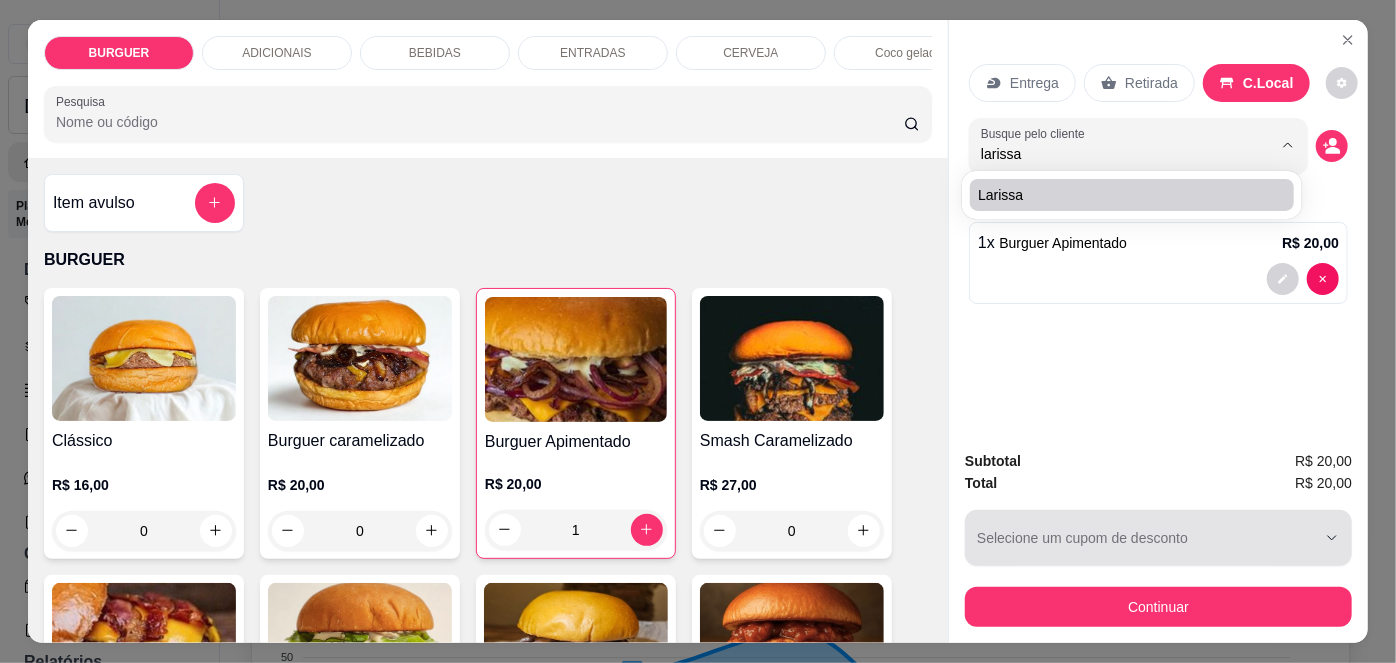 click at bounding box center (1146, 538) 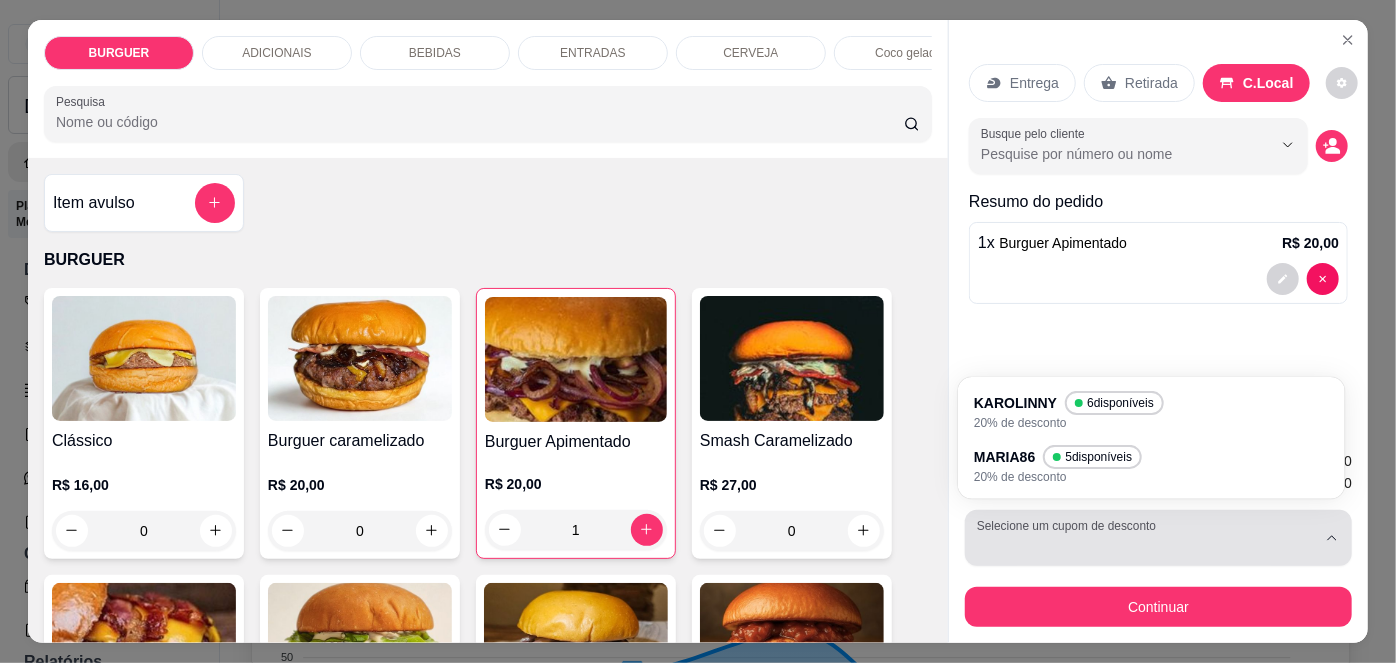 click on "Selecione um cupom de desconto" at bounding box center [1158, 538] 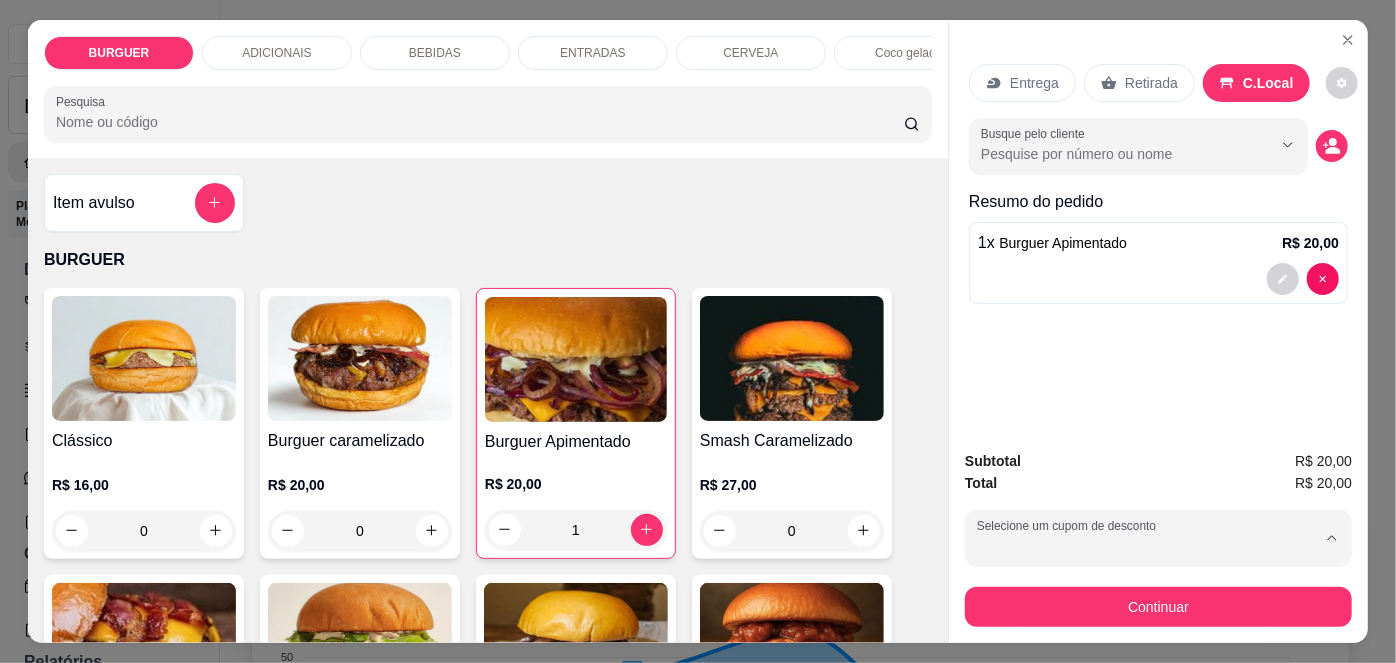 click on "5  disponíveis" at bounding box center (1101, 458) 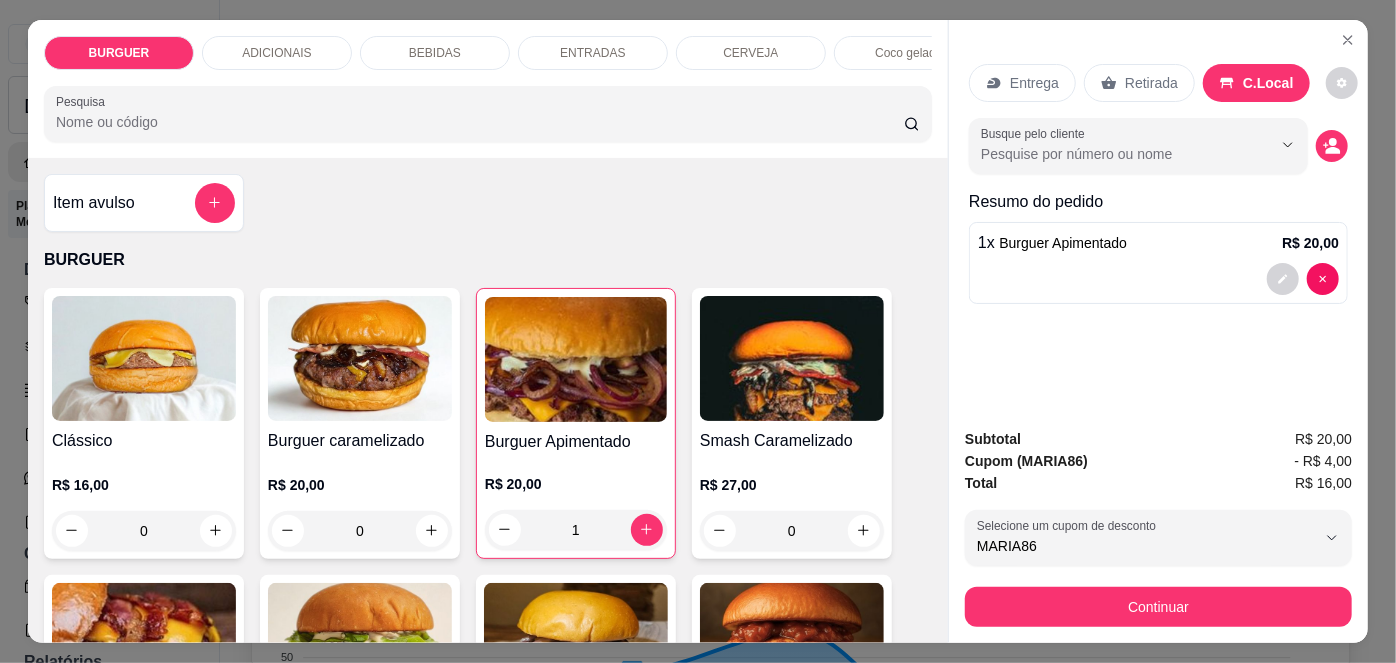 scroll, scrollTop: 18, scrollLeft: 0, axis: vertical 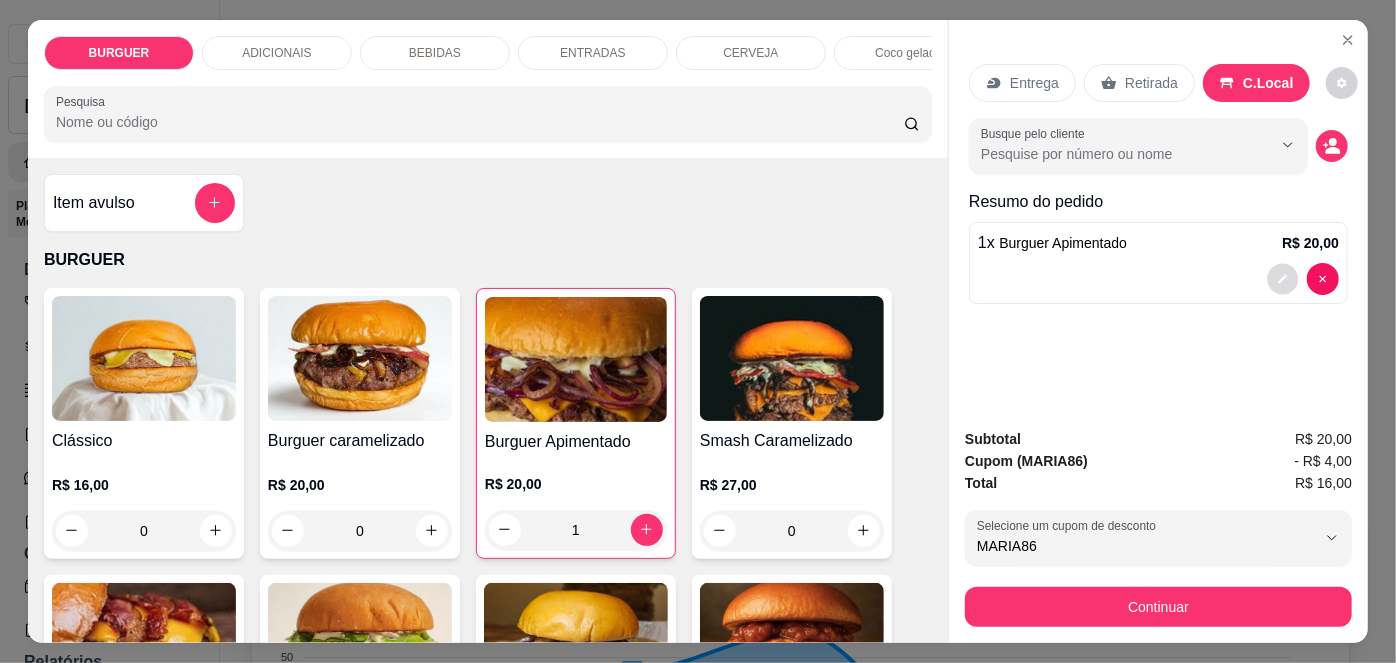 click at bounding box center [1283, 278] 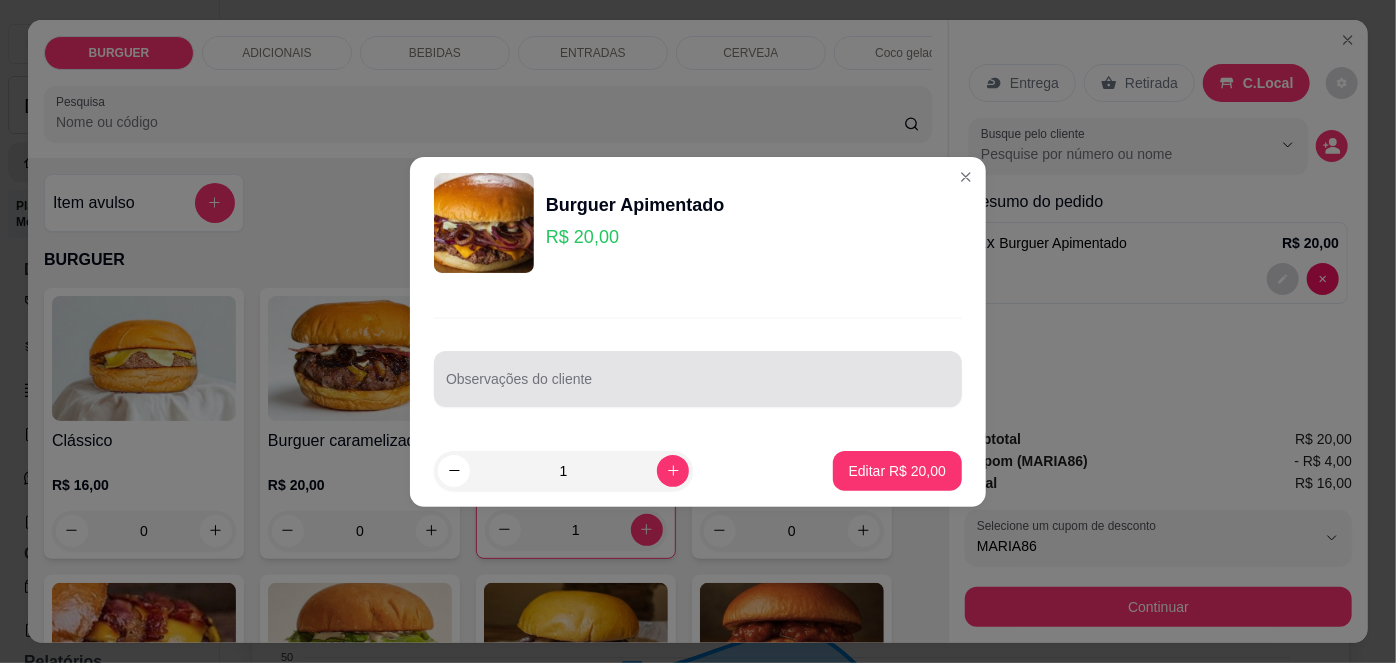 click at bounding box center [698, 379] 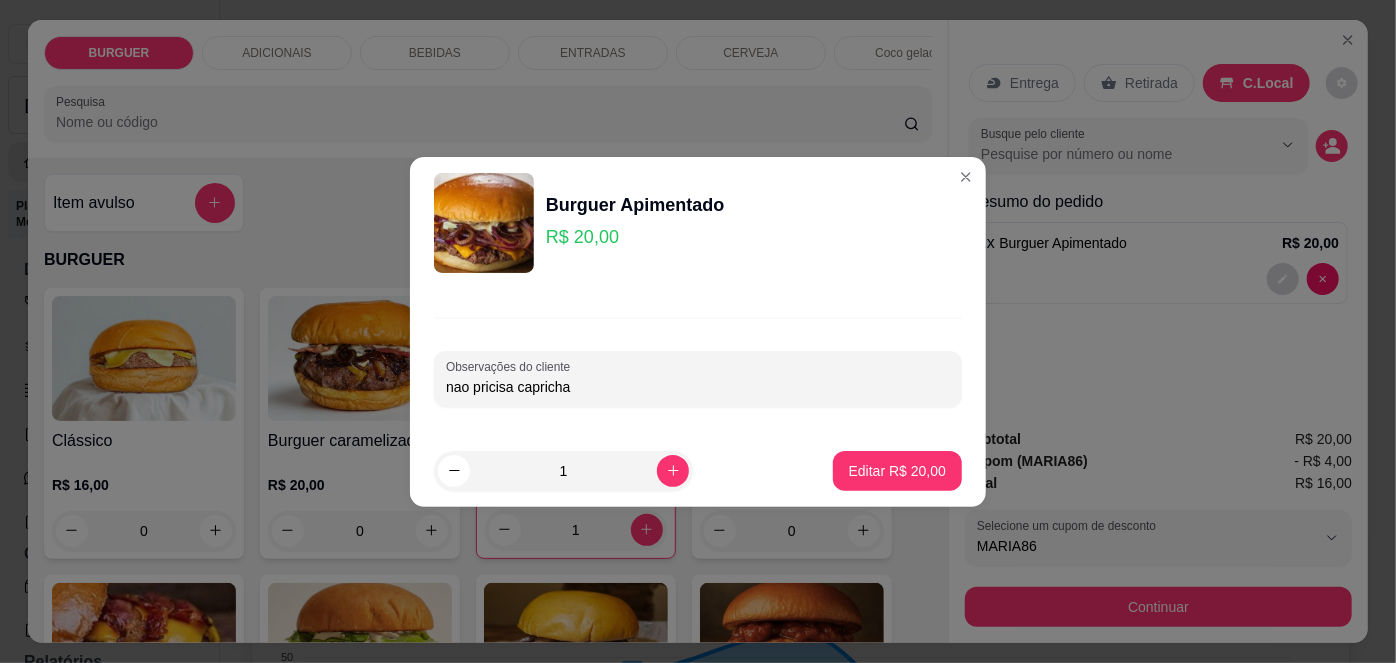 click on "nao pricisa capricha" at bounding box center [698, 387] 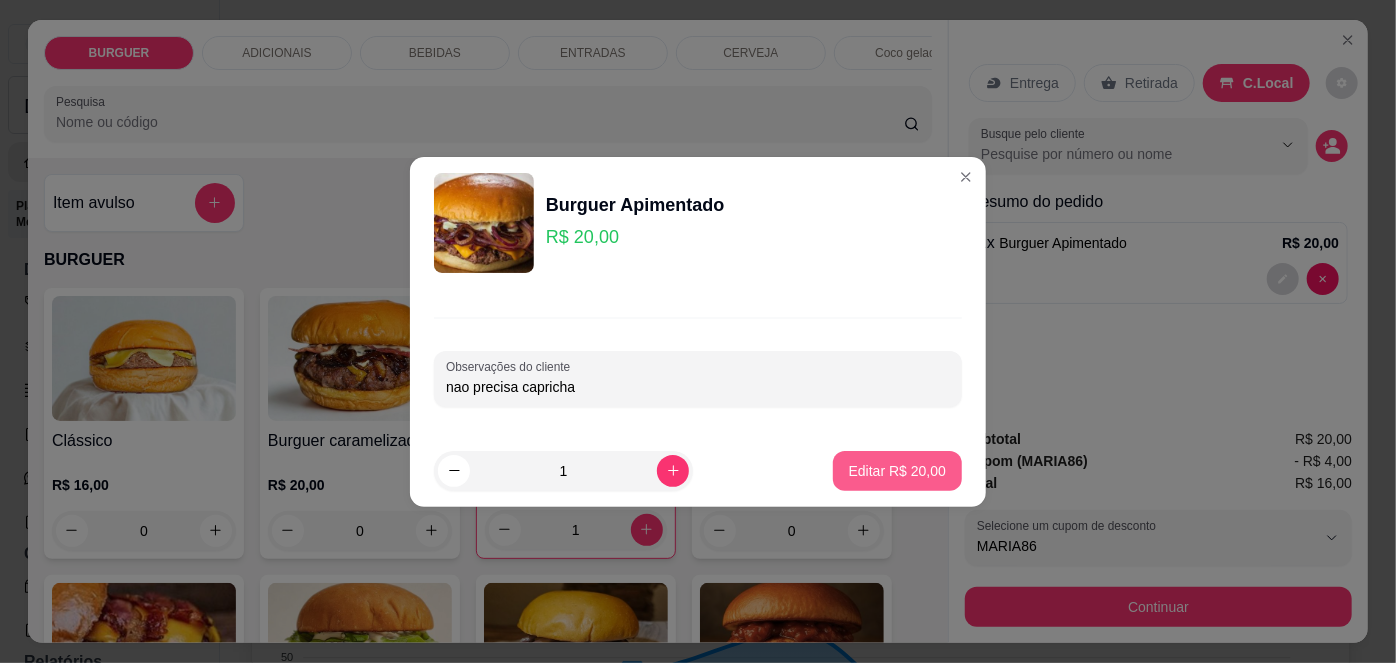 type on "nao precisa capricha" 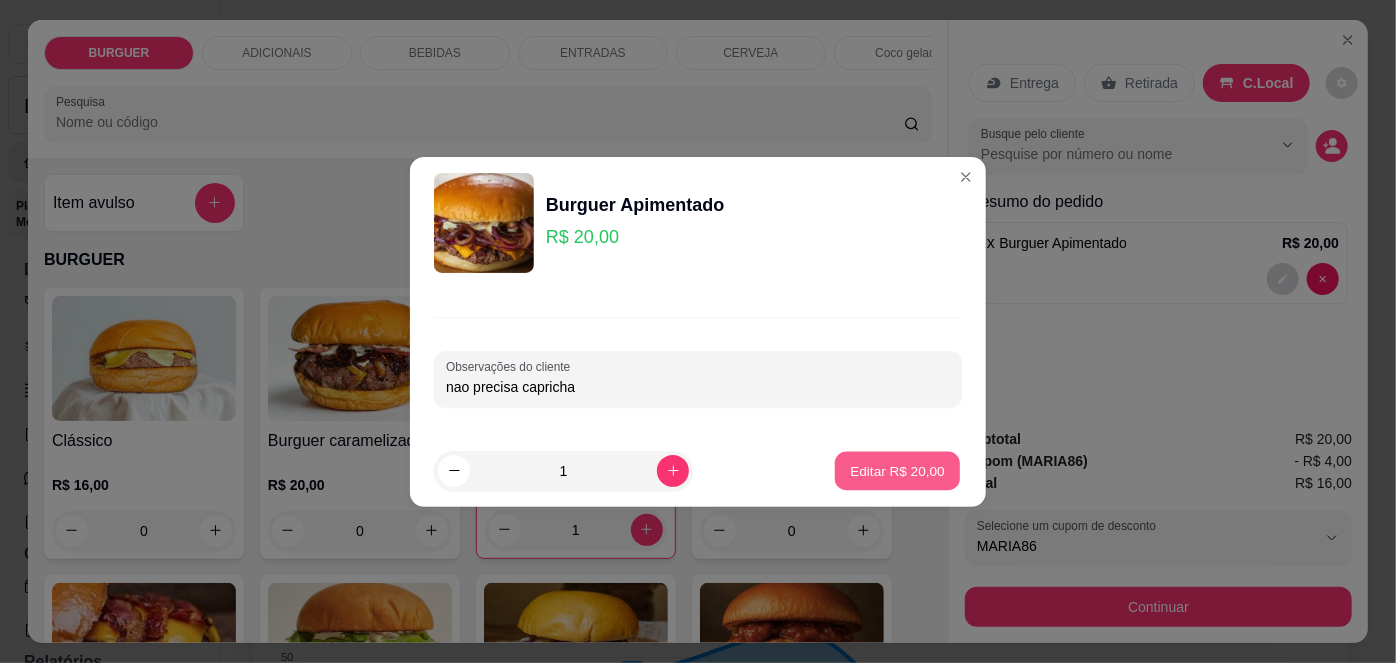 click on "Editar   R$ 20,00" at bounding box center [897, 470] 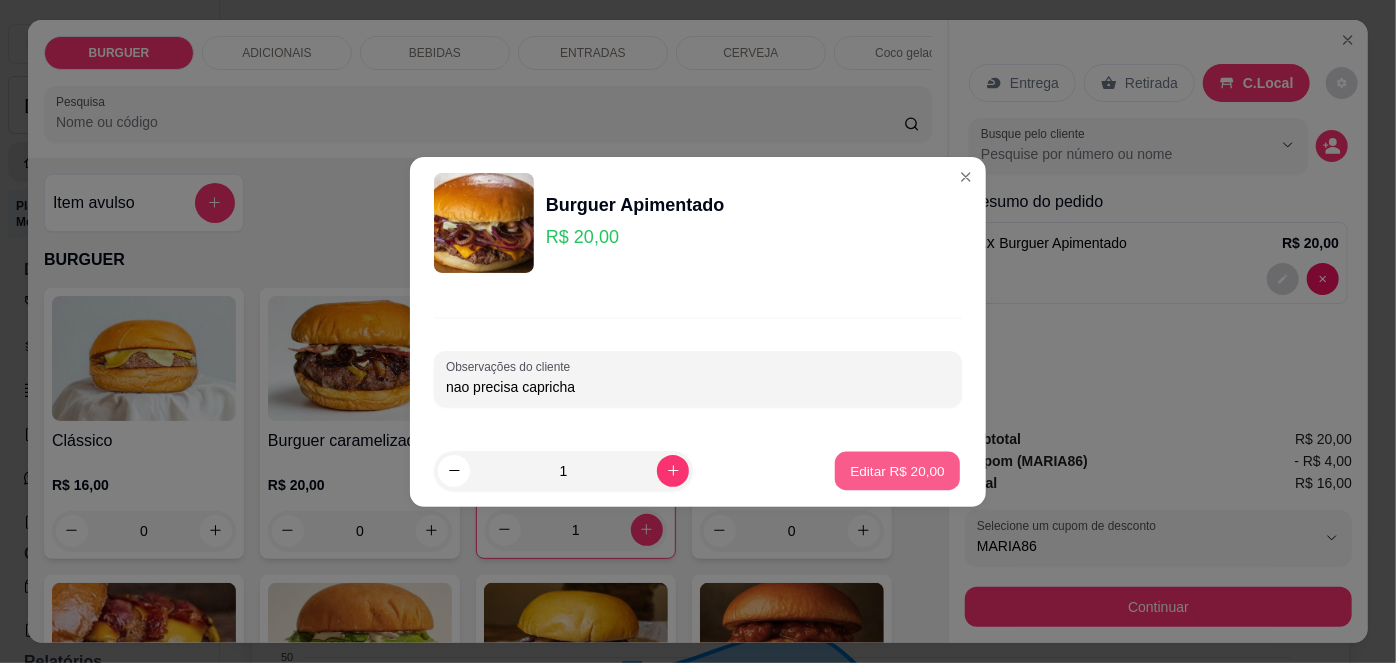 type on "0" 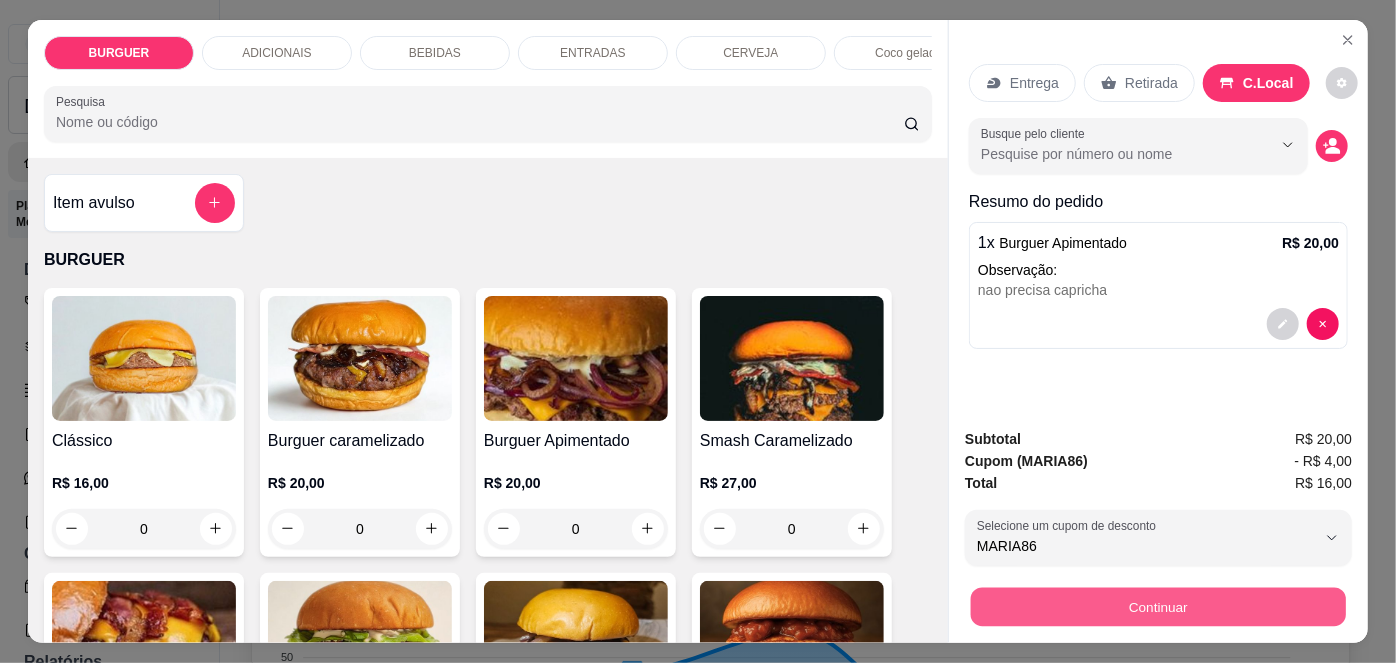 click on "Continuar" at bounding box center (1158, 607) 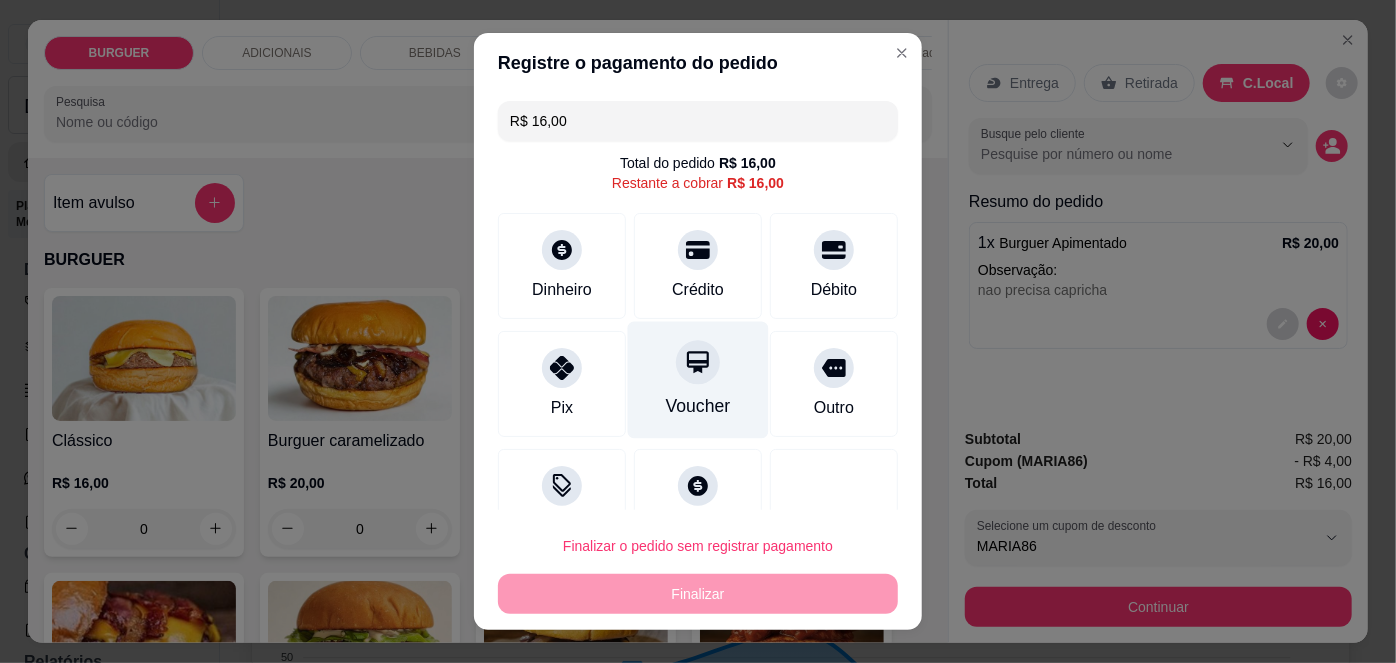 scroll, scrollTop: 51, scrollLeft: 0, axis: vertical 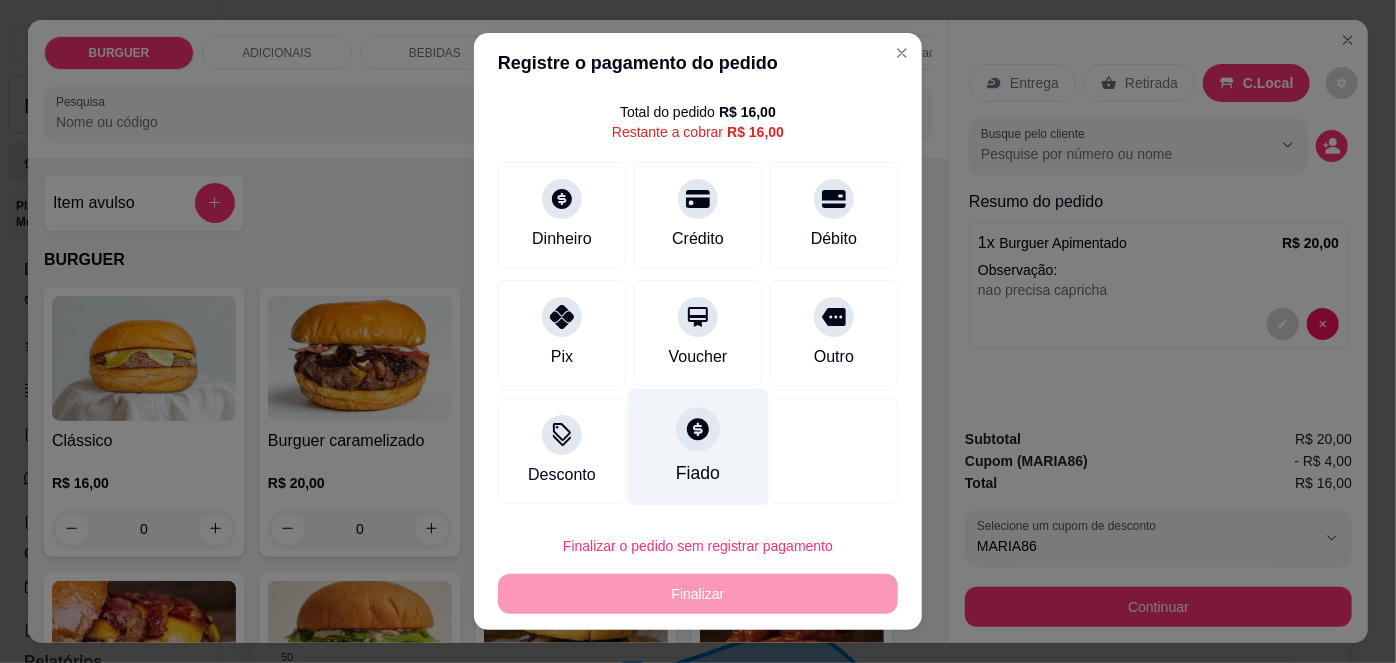 click 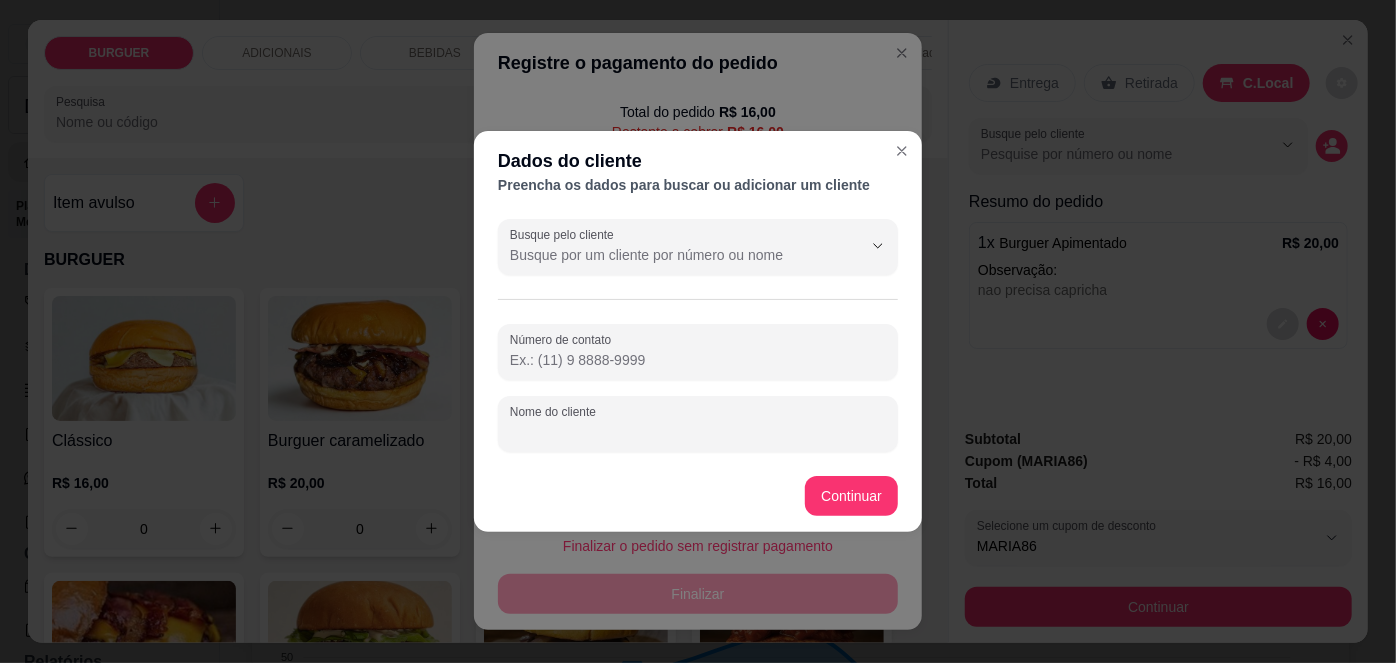 click on "Nome do cliente" at bounding box center [698, 432] 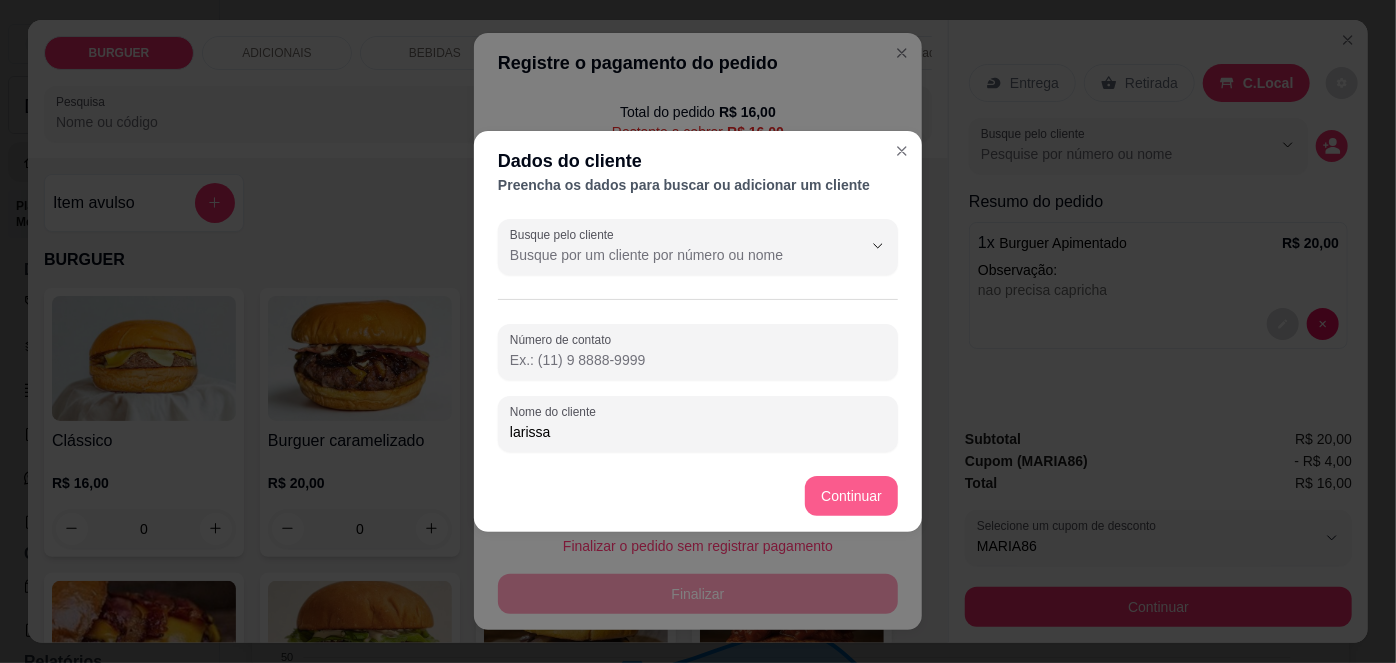 type on "larissa" 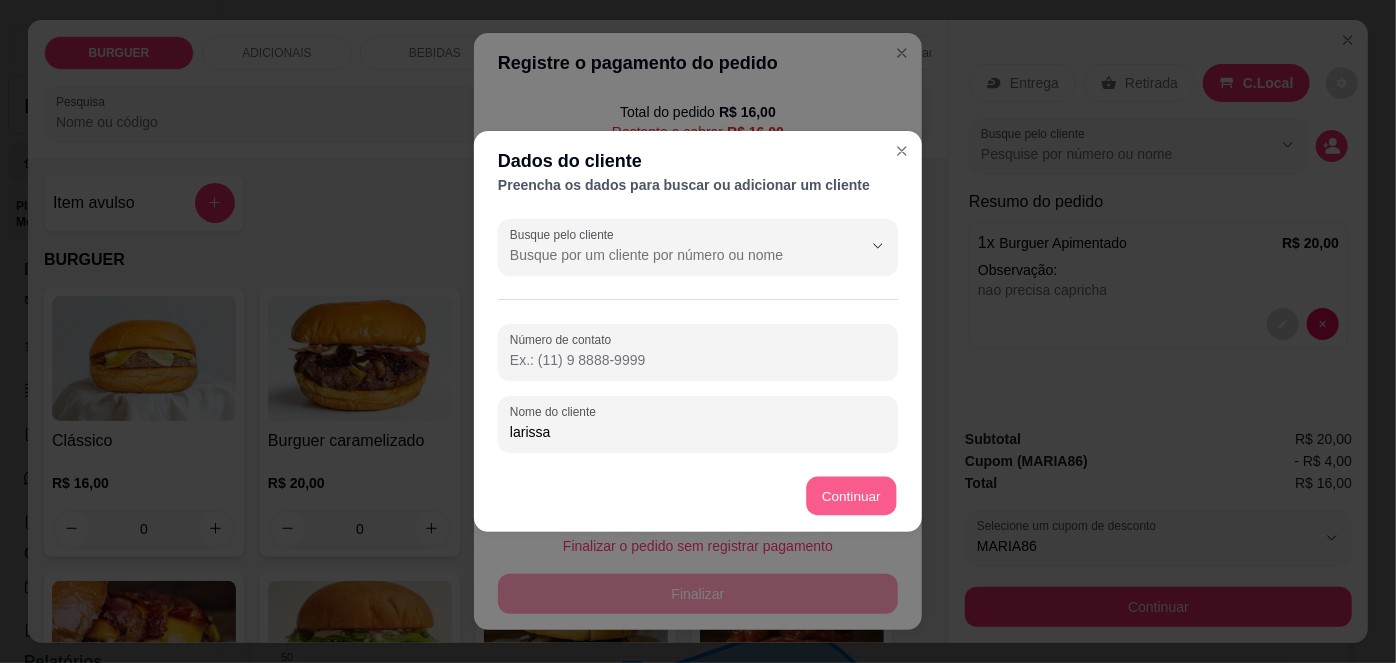 click on "Continuar" at bounding box center (852, 496) 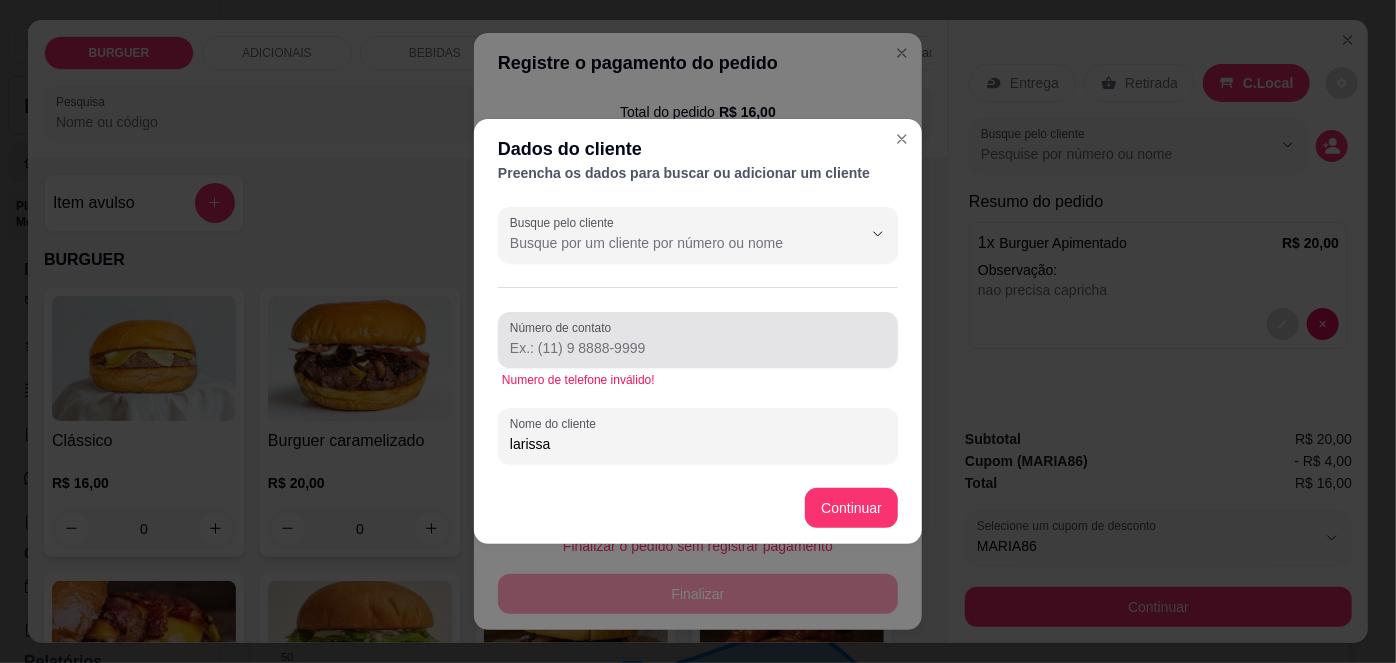 click on "Número de contato" at bounding box center [698, 340] 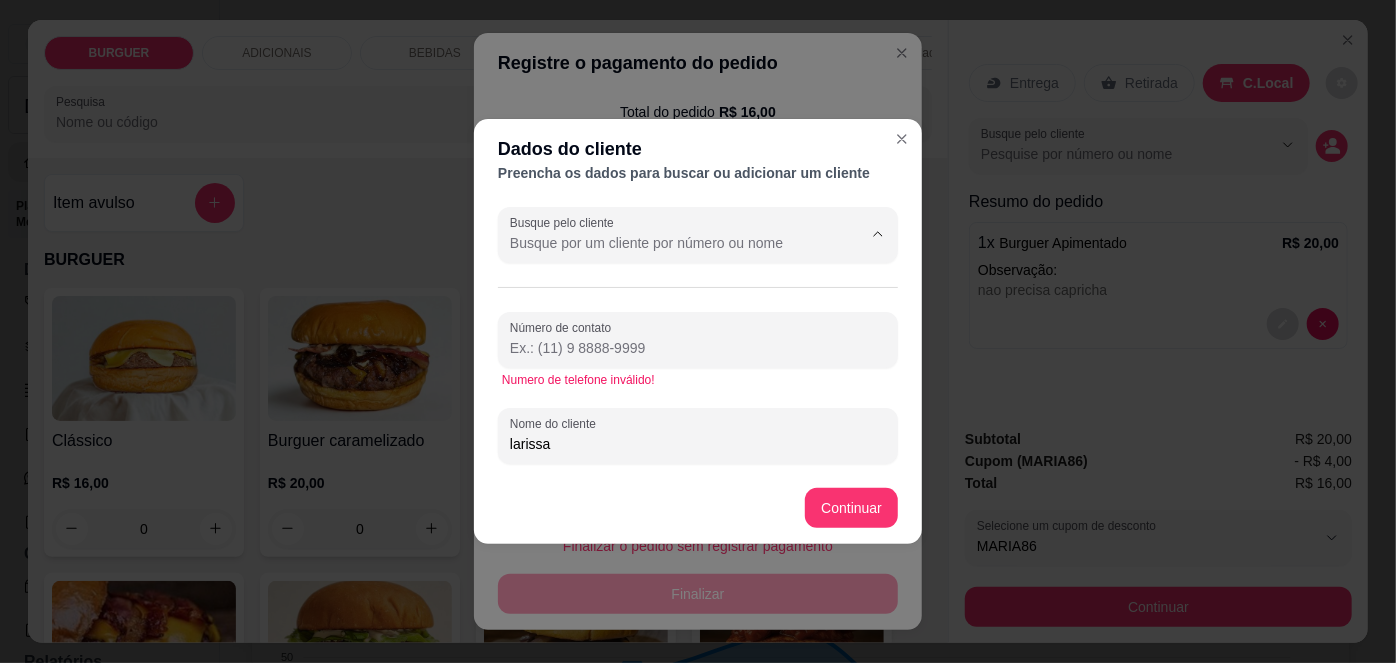 click on "Busque pelo cliente" at bounding box center (670, 243) 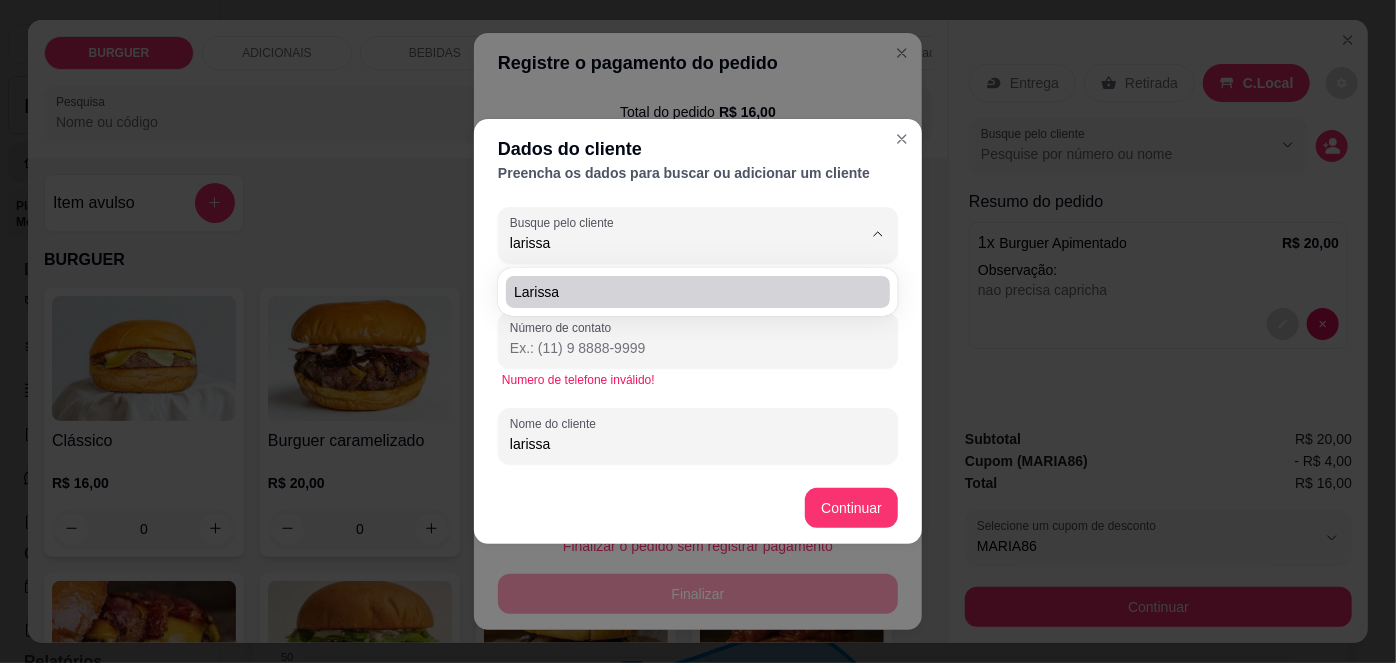 click on "Larissa" at bounding box center (688, 292) 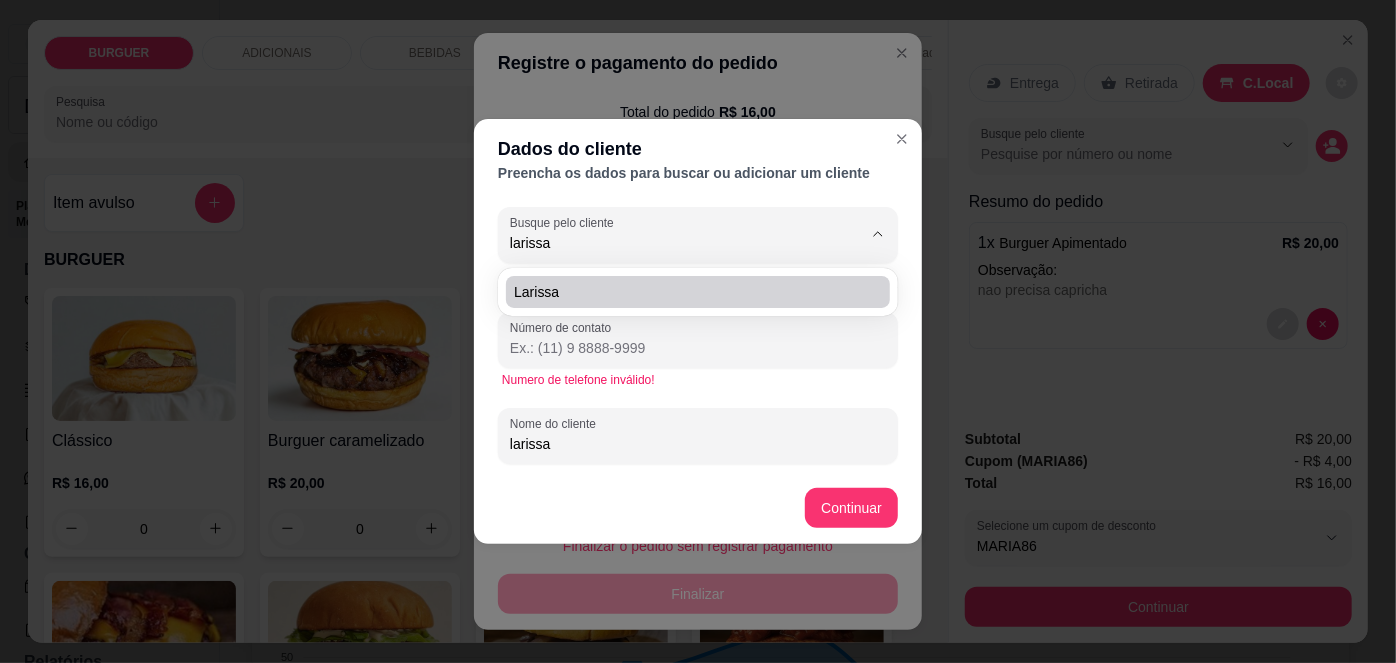 type on "Larissa" 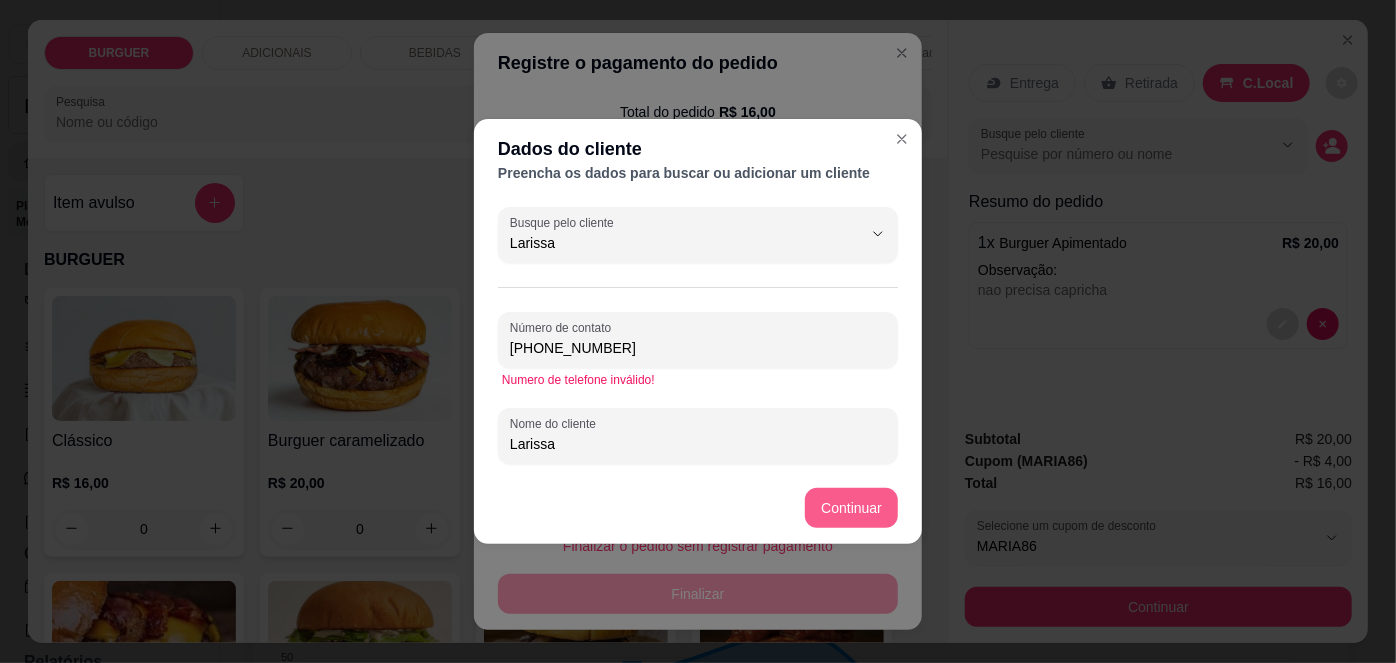 type on "Larissa" 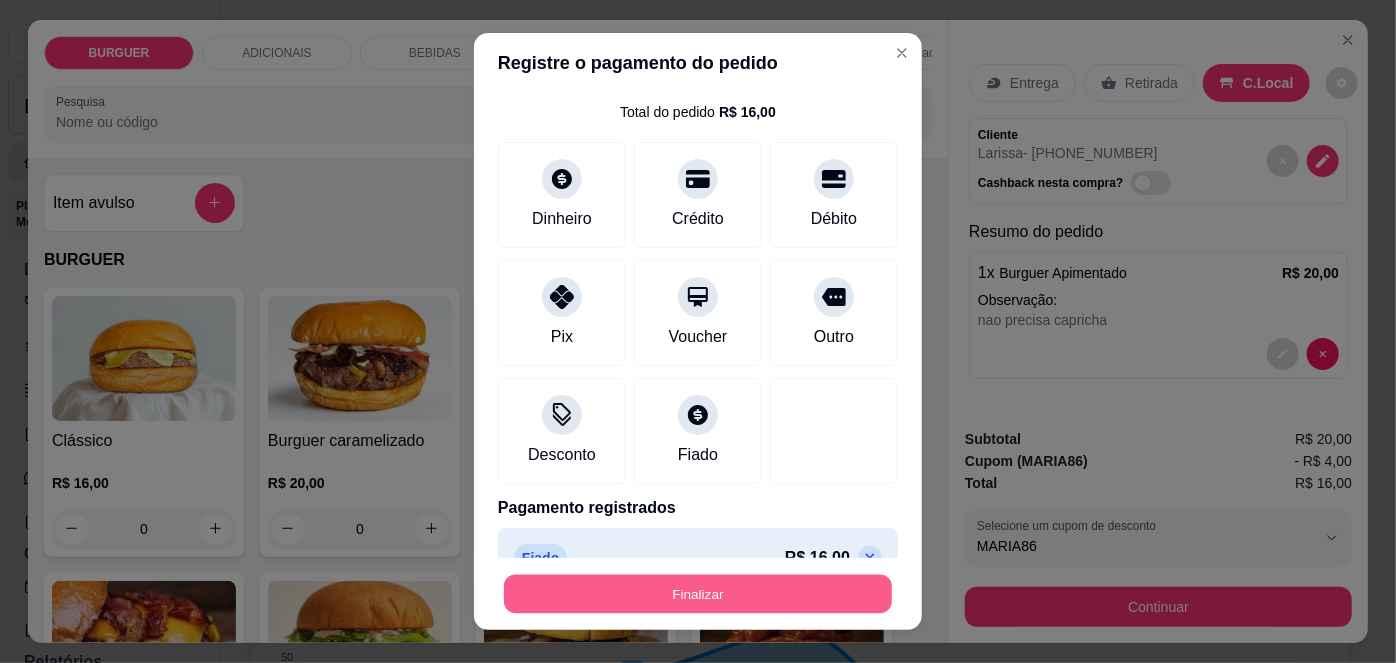 click on "Finalizar" at bounding box center [698, 593] 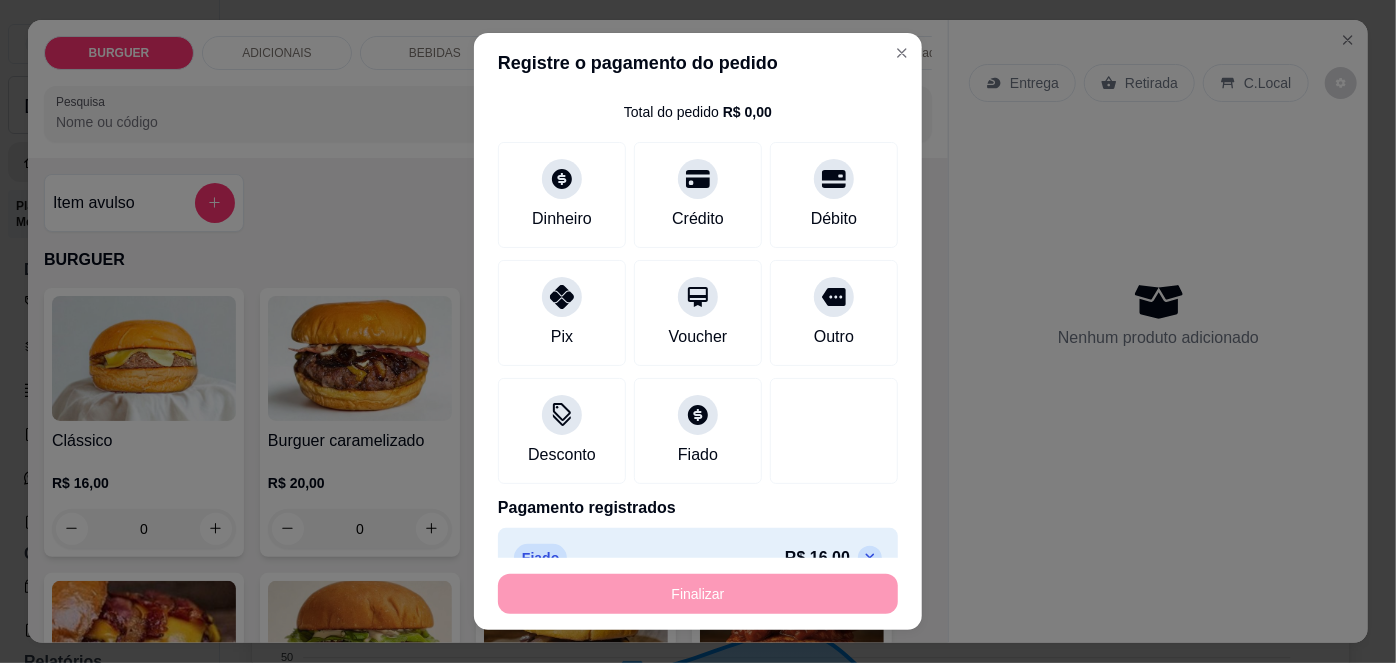 type on "-R$ 16,00" 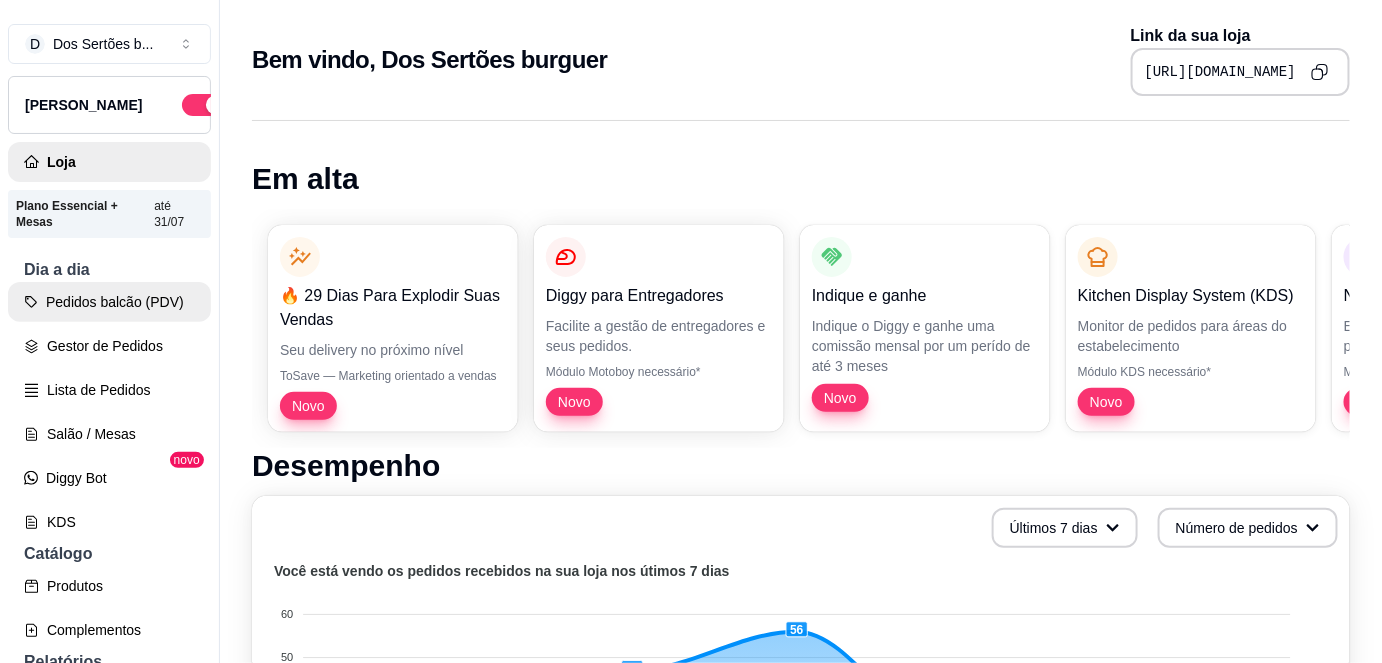 click on "Pedidos balcão (PDV)" at bounding box center [109, 302] 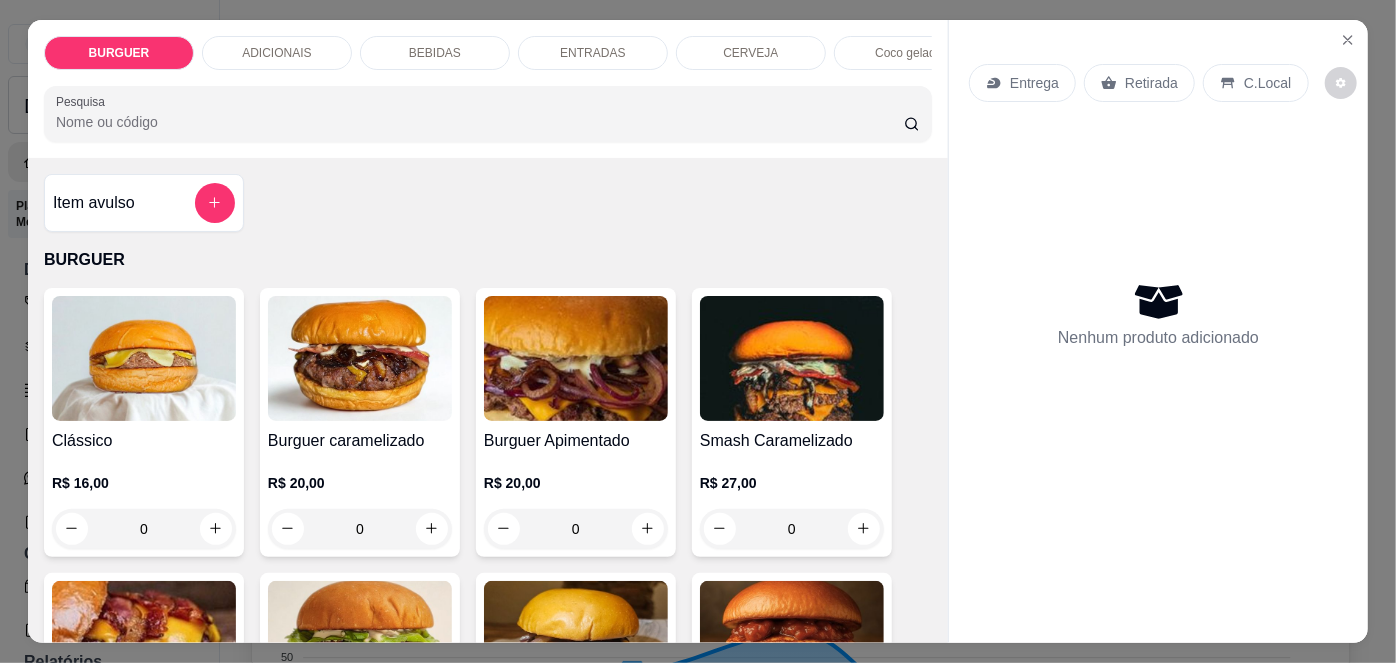 click on "C.Local" at bounding box center [1267, 83] 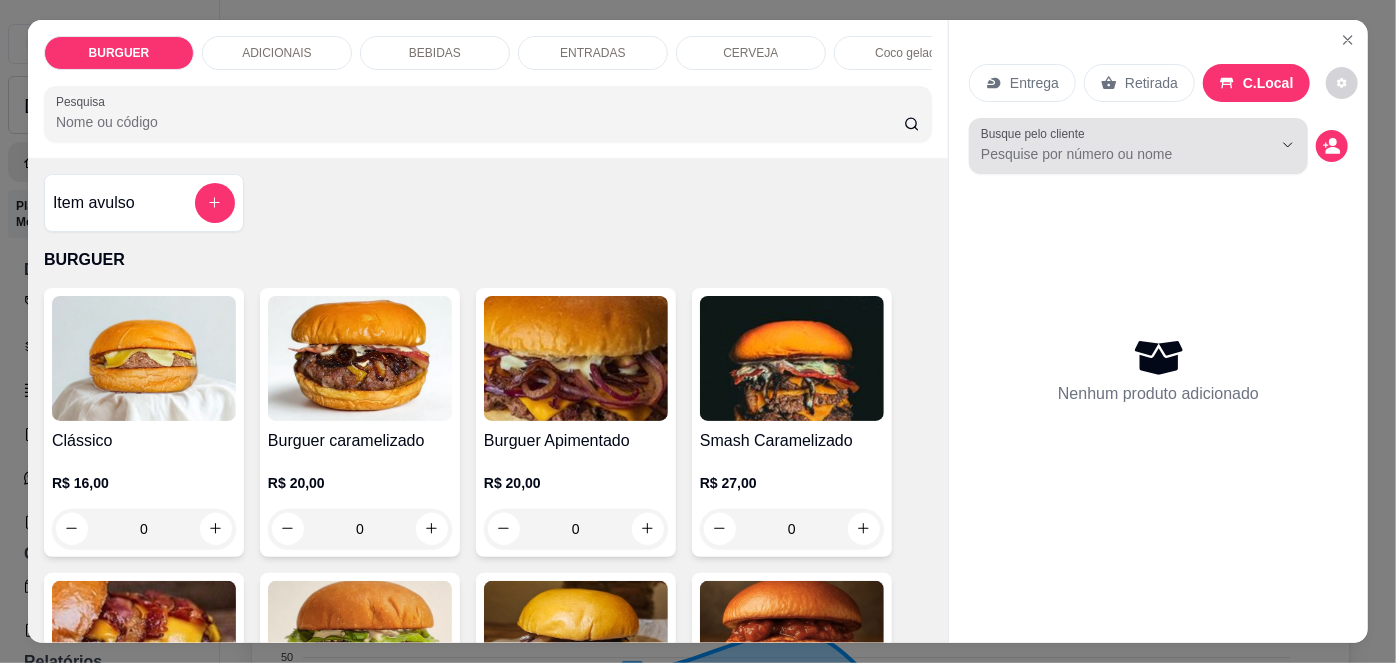 click at bounding box center (1138, 146) 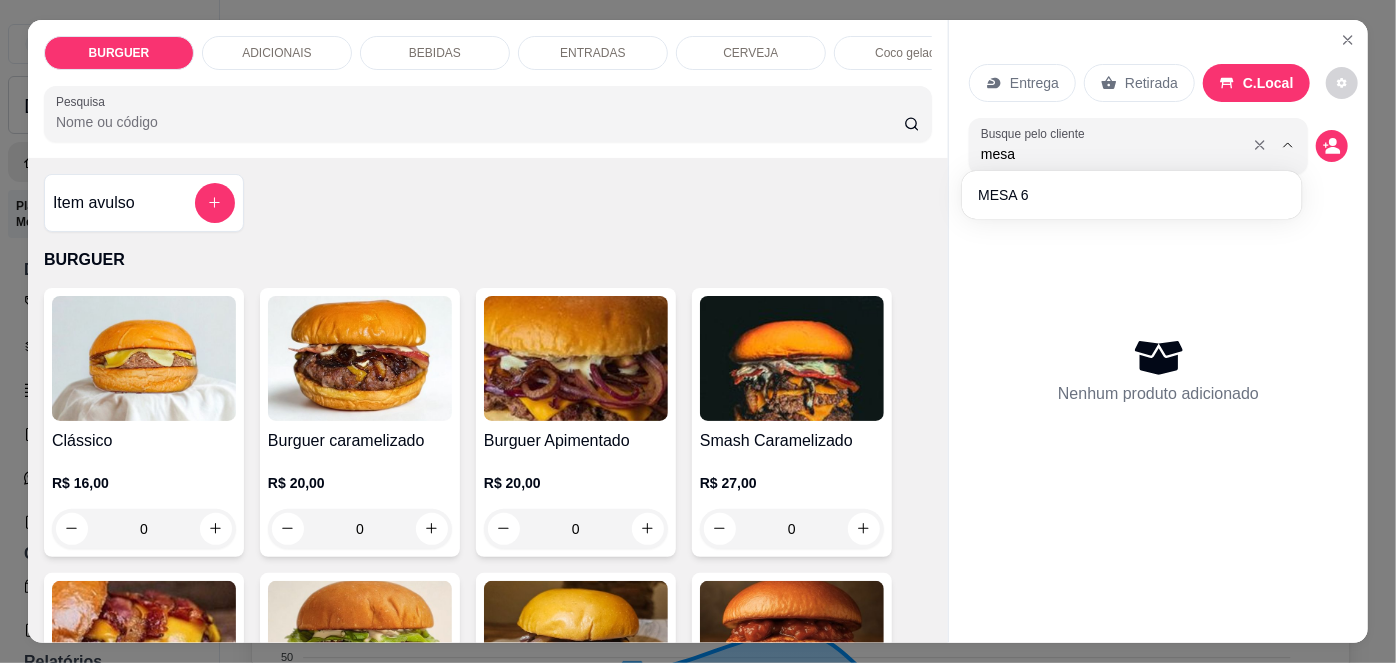 type on "mesa 5" 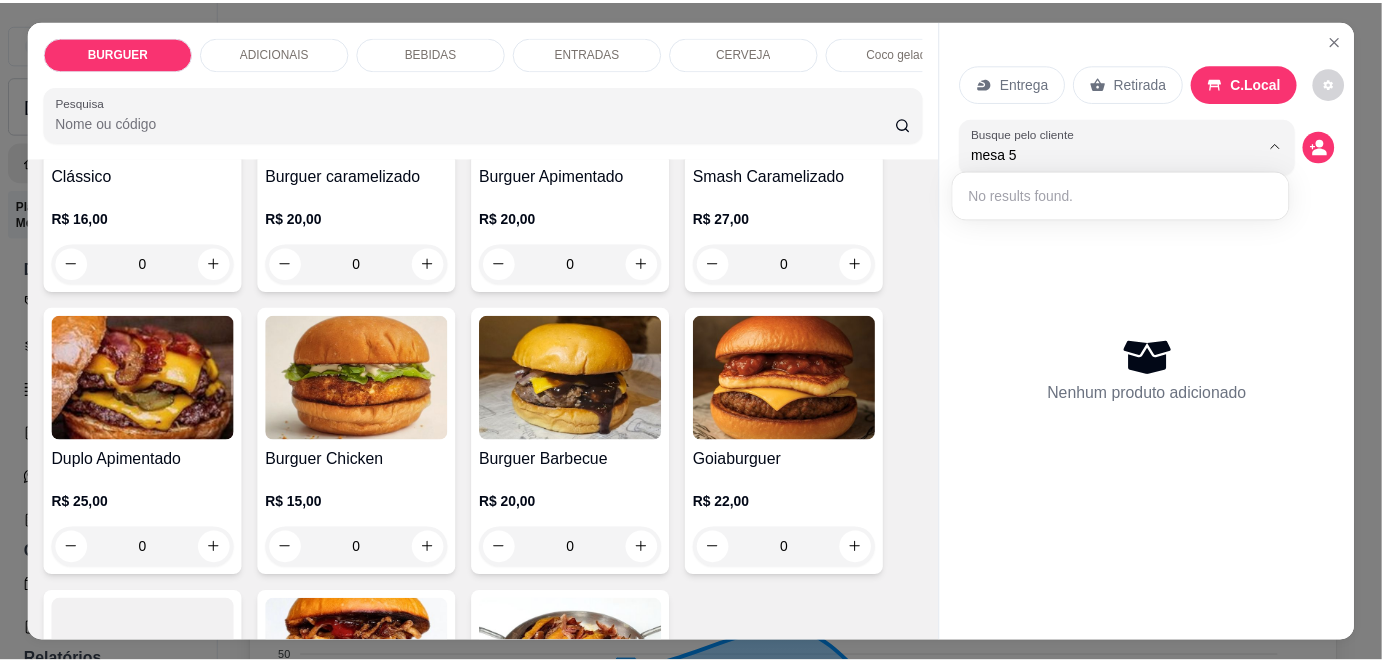 scroll, scrollTop: 253, scrollLeft: 0, axis: vertical 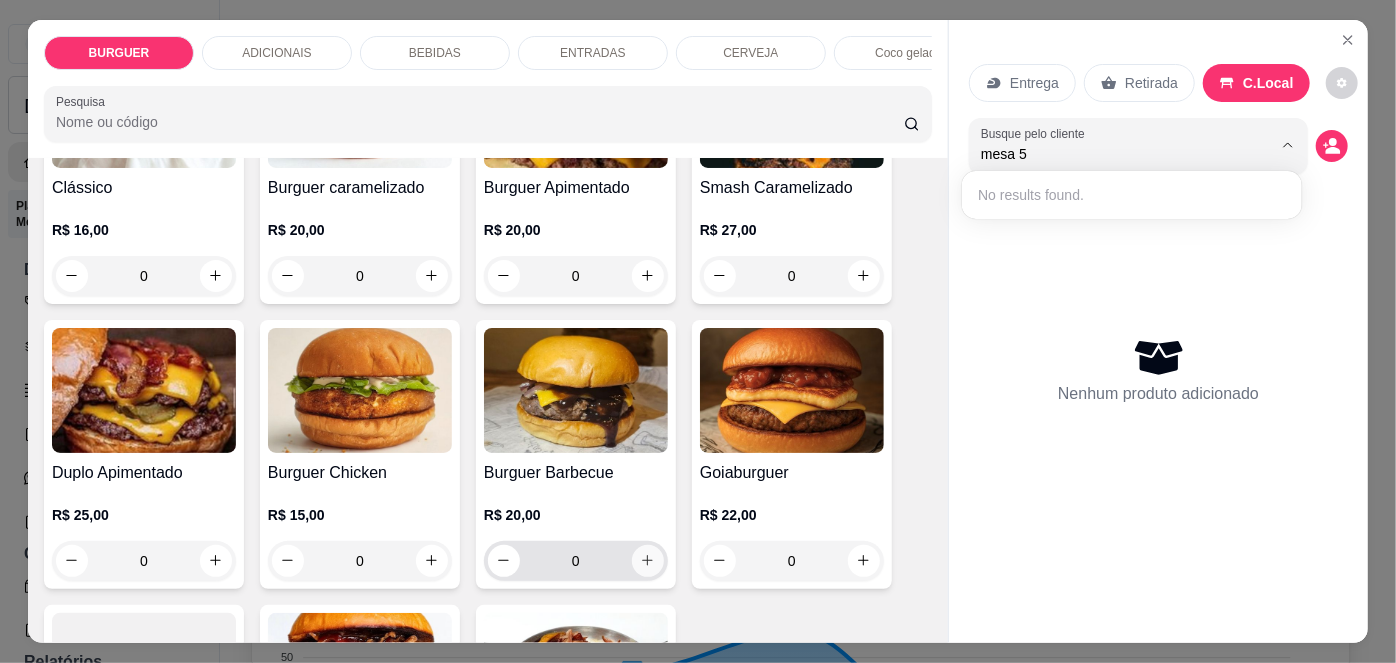 click at bounding box center [648, 561] 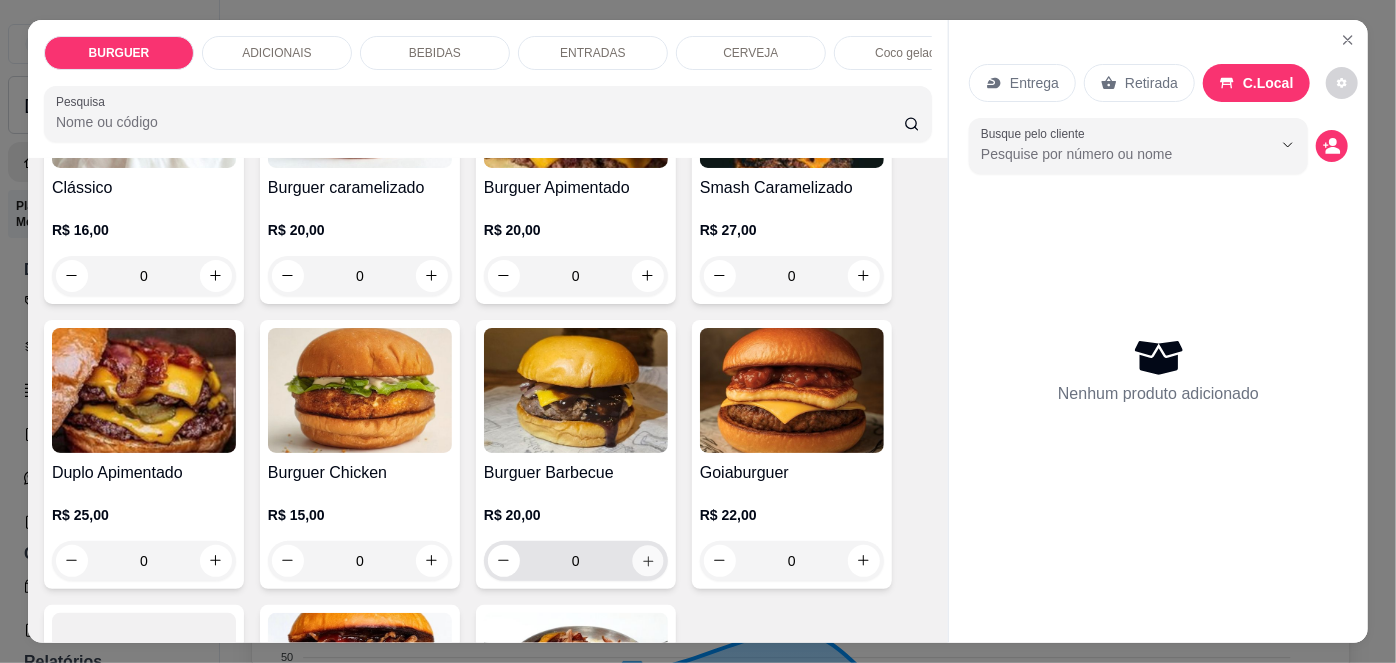 click at bounding box center (647, 560) 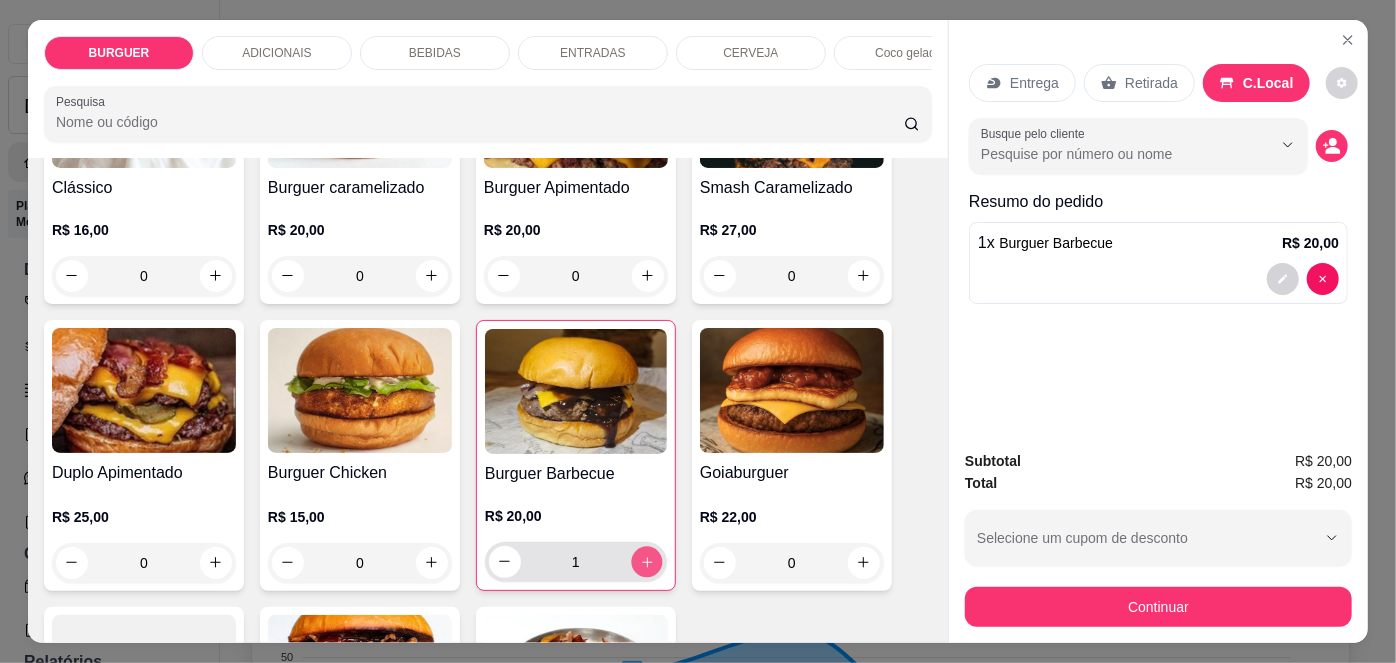 click at bounding box center [646, 561] 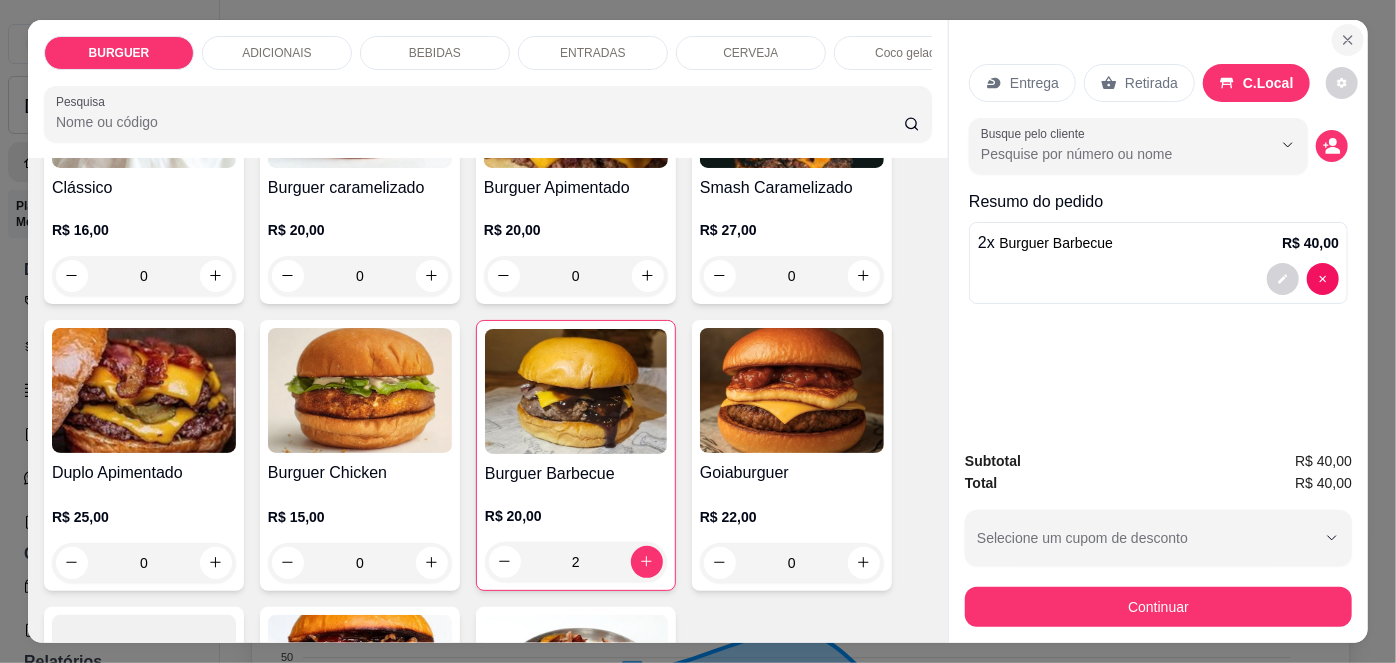click 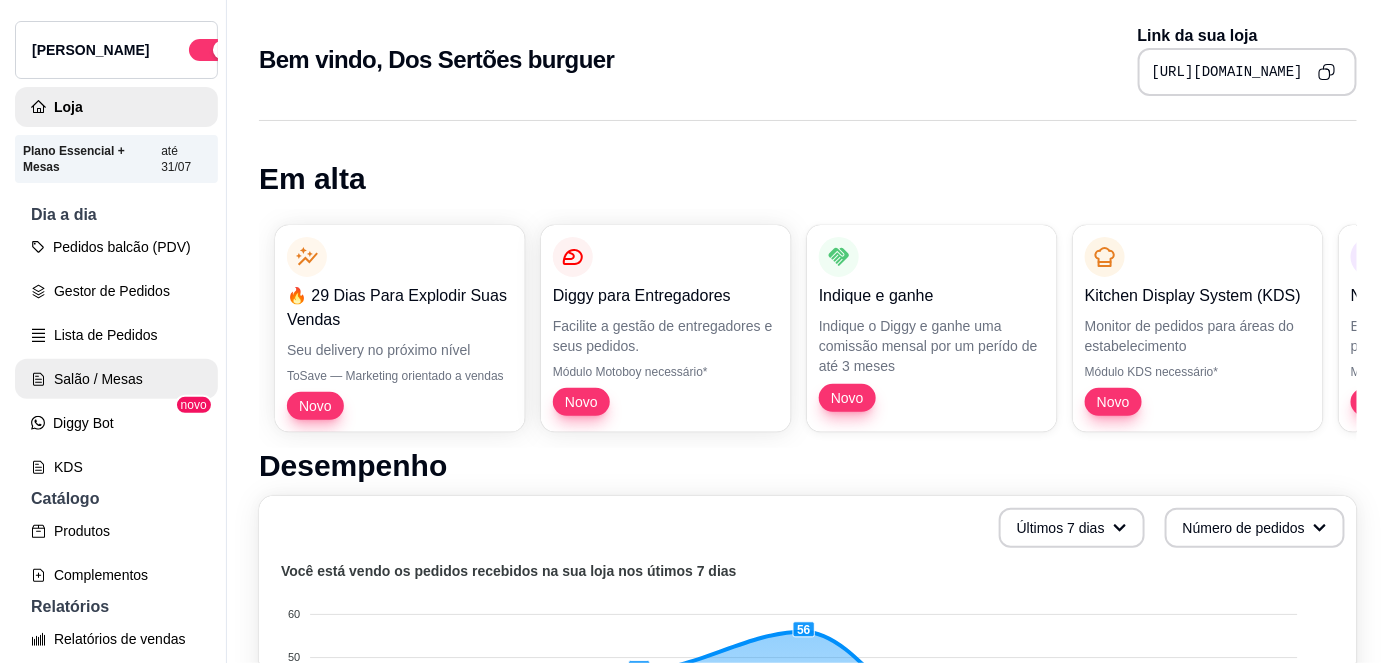 scroll, scrollTop: 54, scrollLeft: 0, axis: vertical 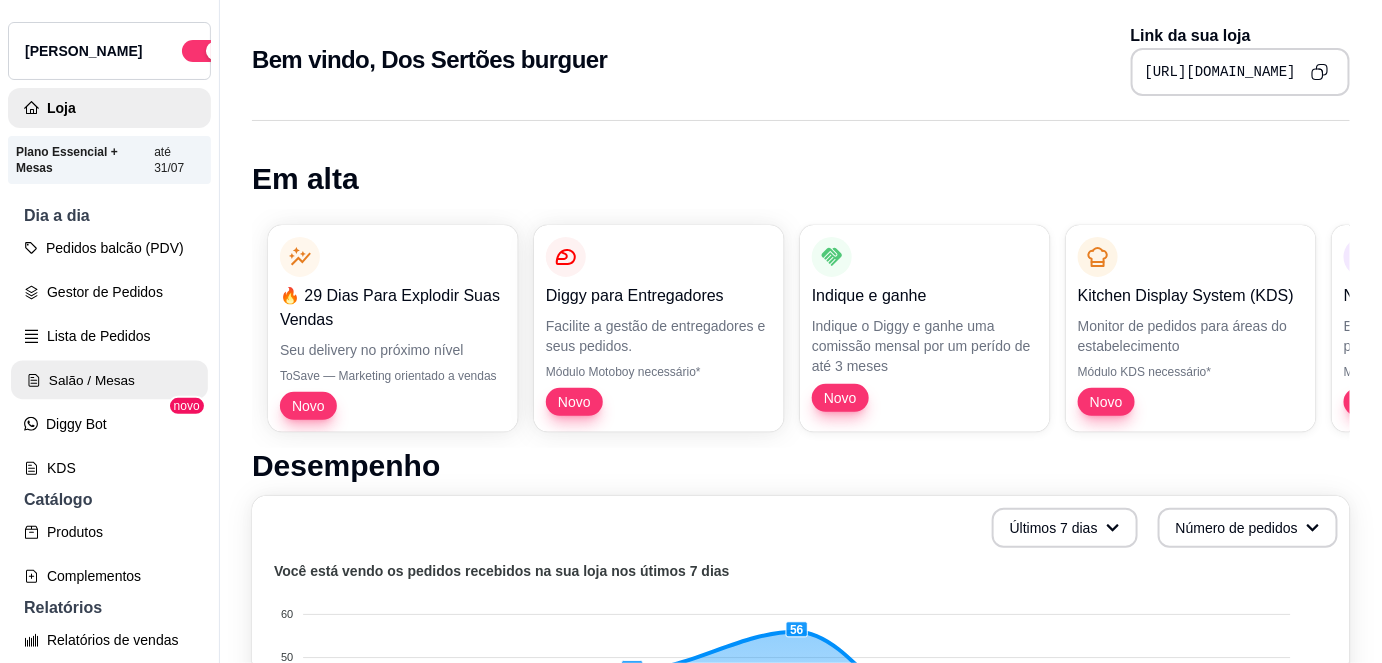 click on "Salão / Mesas" at bounding box center (109, 380) 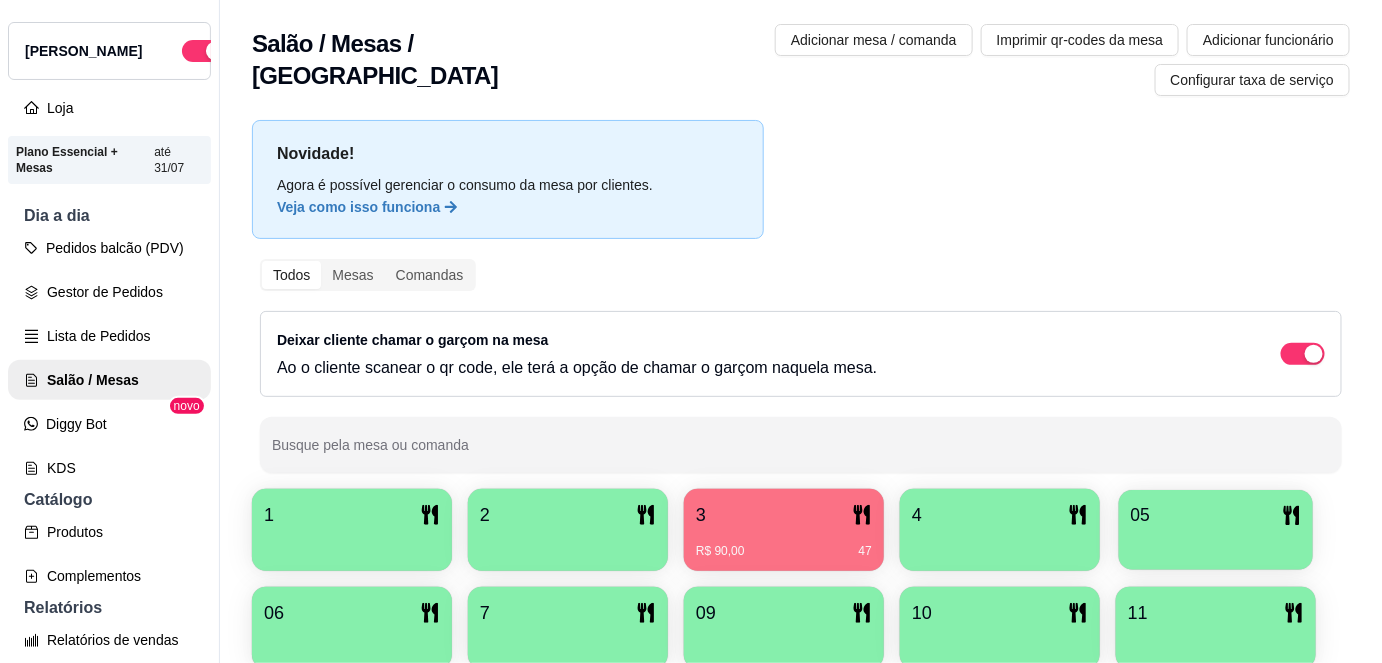 click at bounding box center (1216, 543) 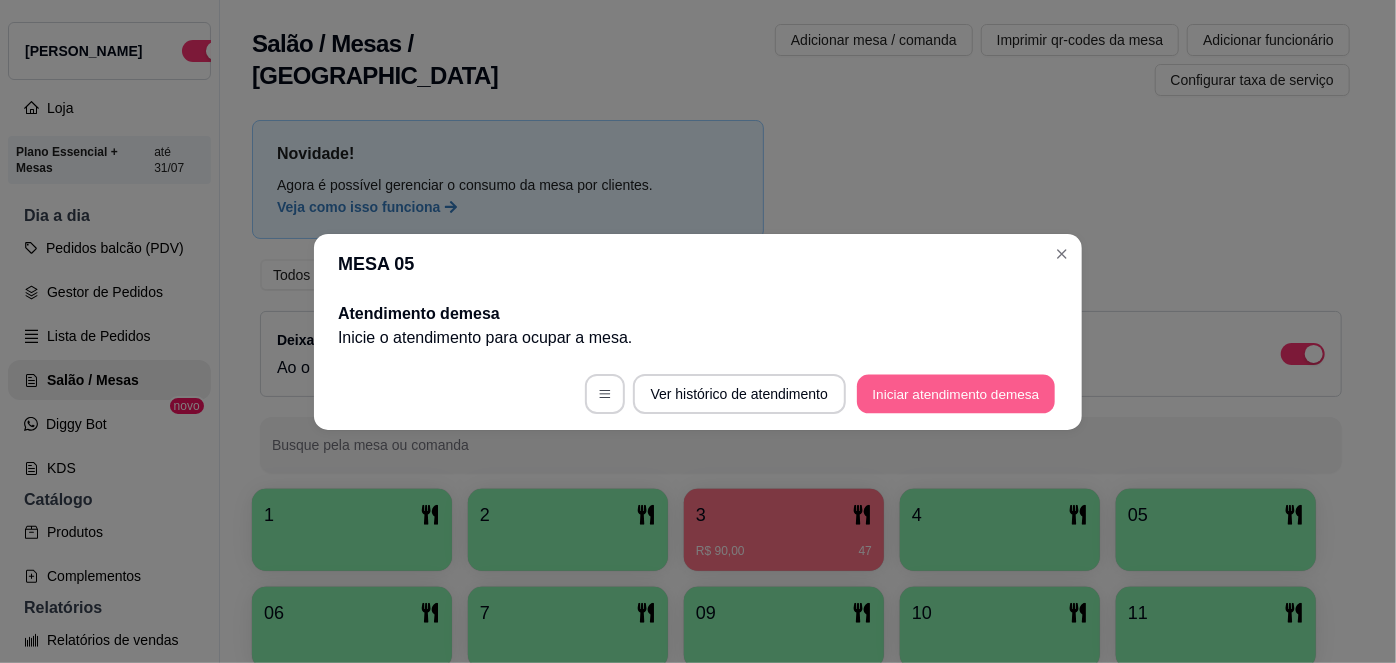 click on "Iniciar atendimento de  mesa" at bounding box center (956, 393) 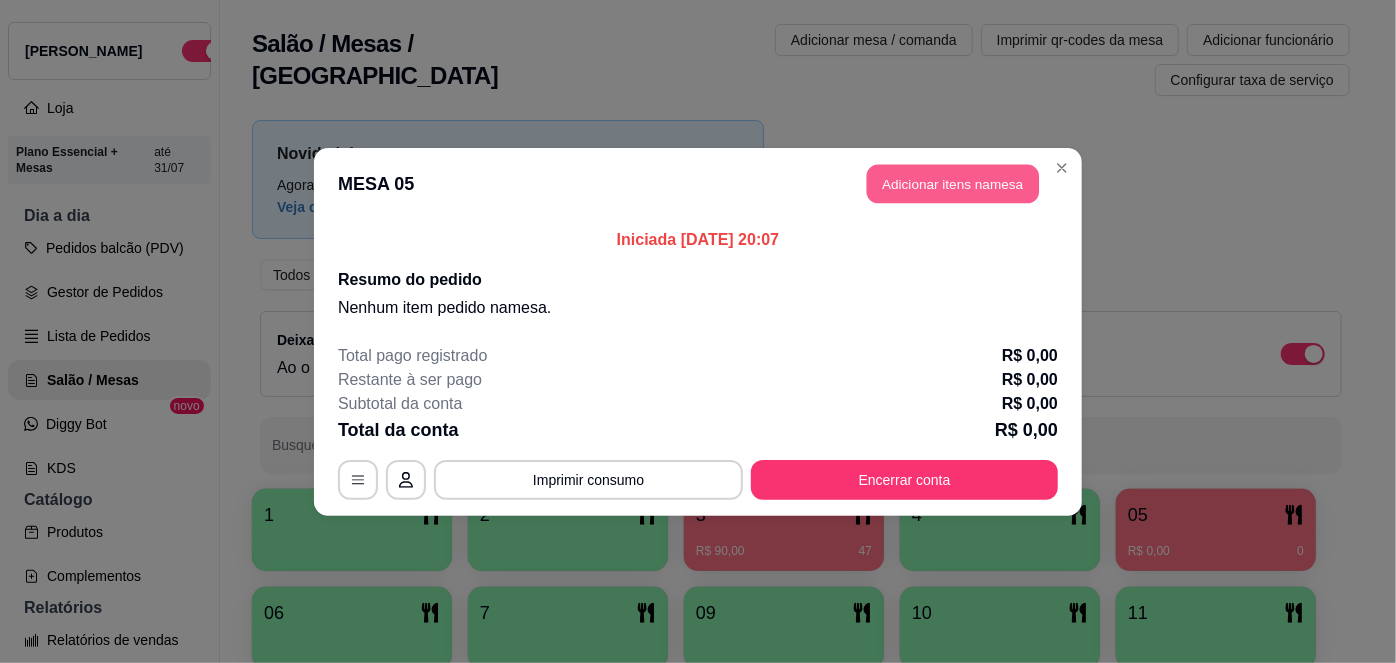 click on "Adicionar itens na  mesa" at bounding box center (953, 183) 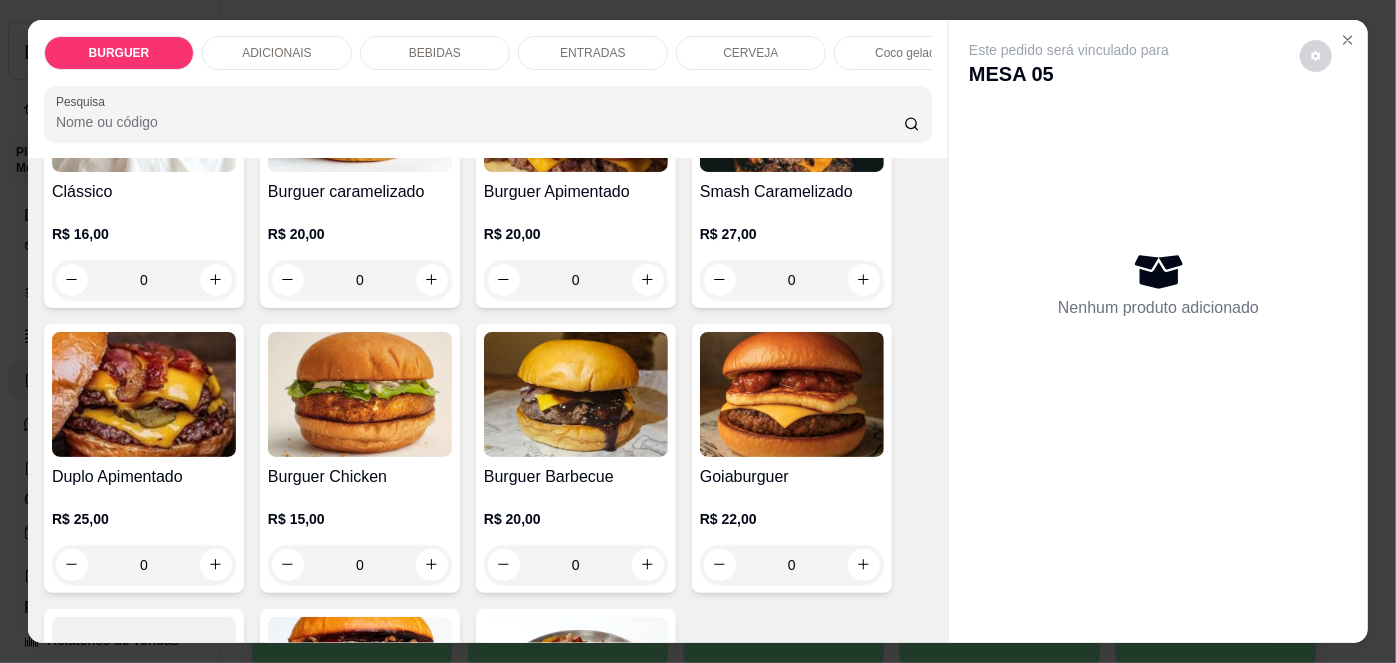 scroll, scrollTop: 250, scrollLeft: 0, axis: vertical 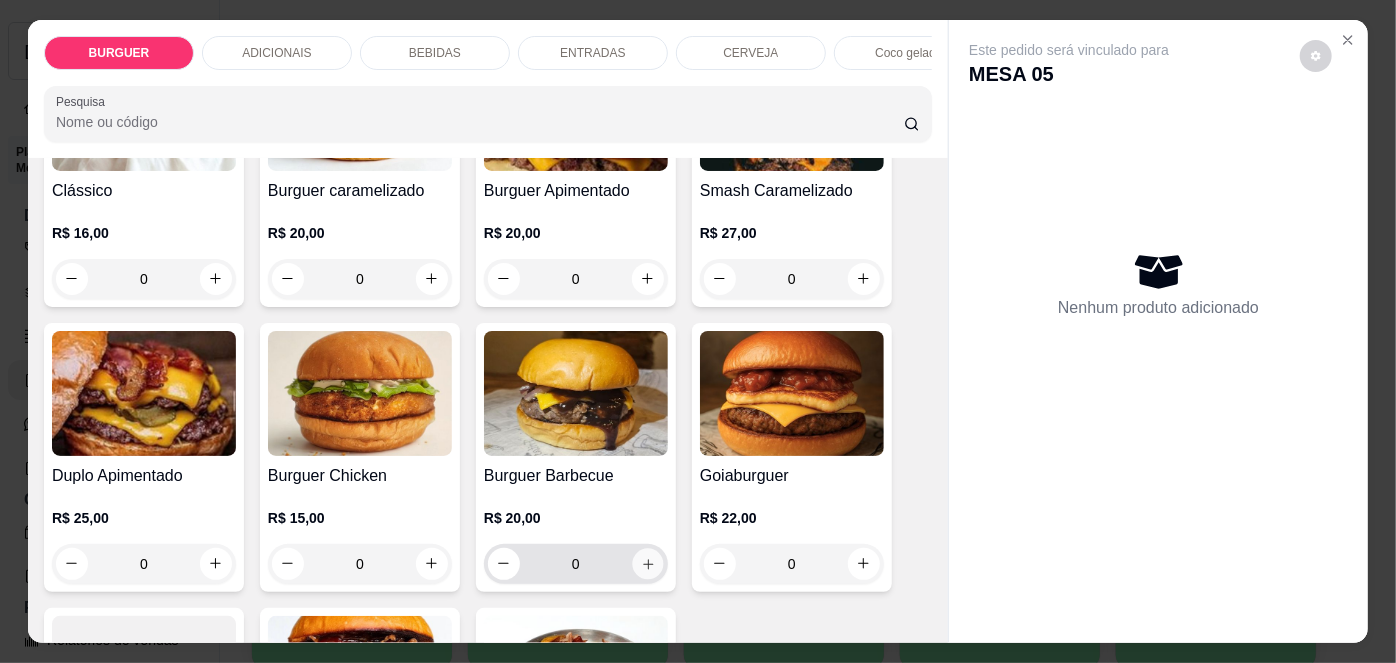 click 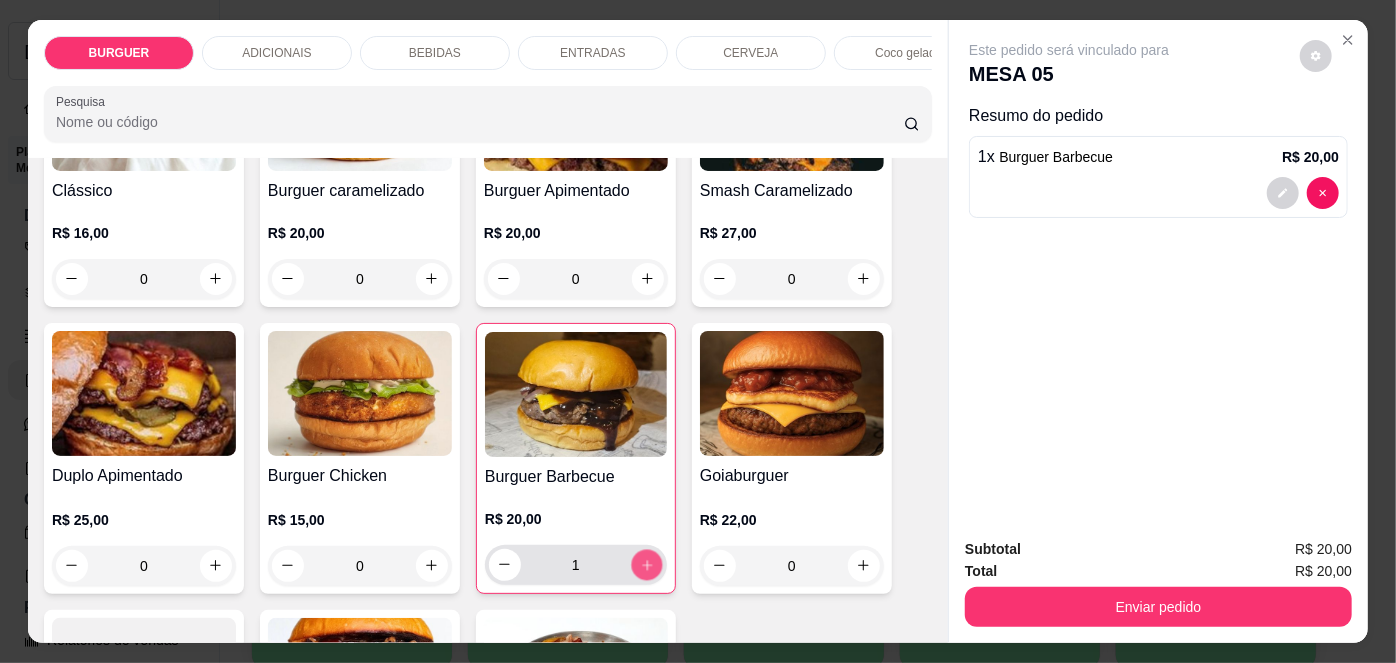 click 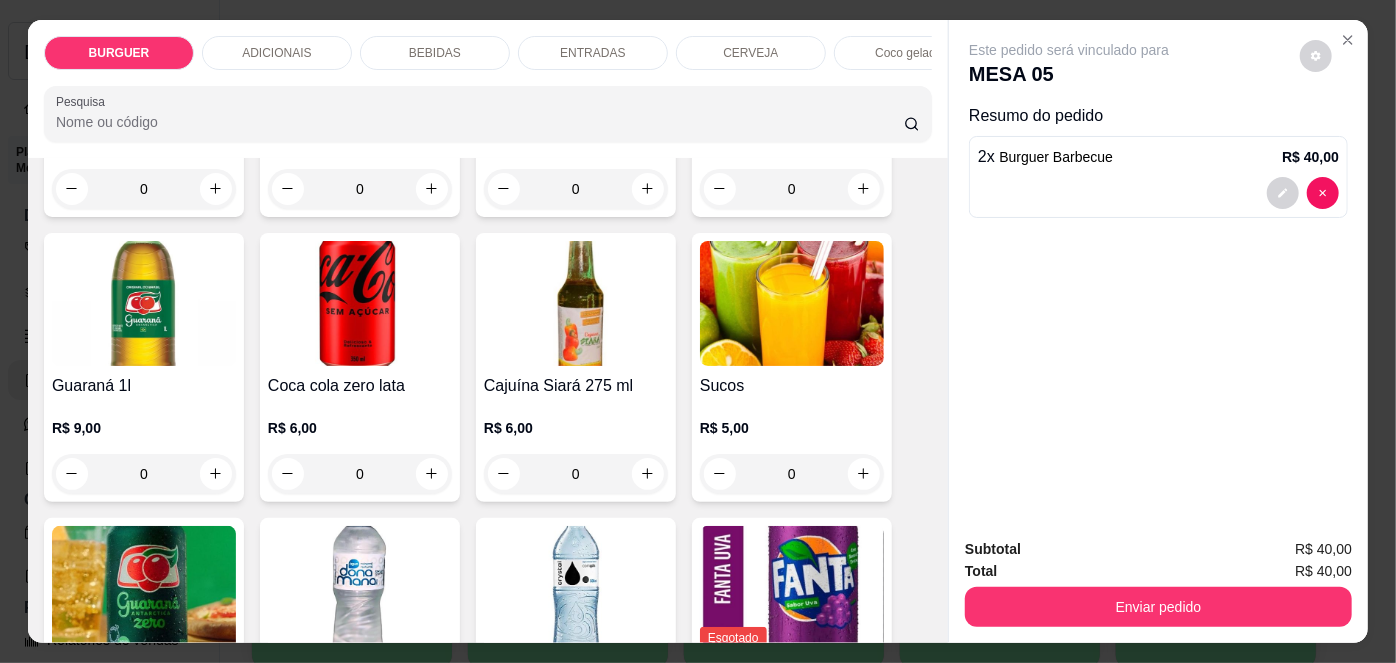 scroll, scrollTop: 1873, scrollLeft: 0, axis: vertical 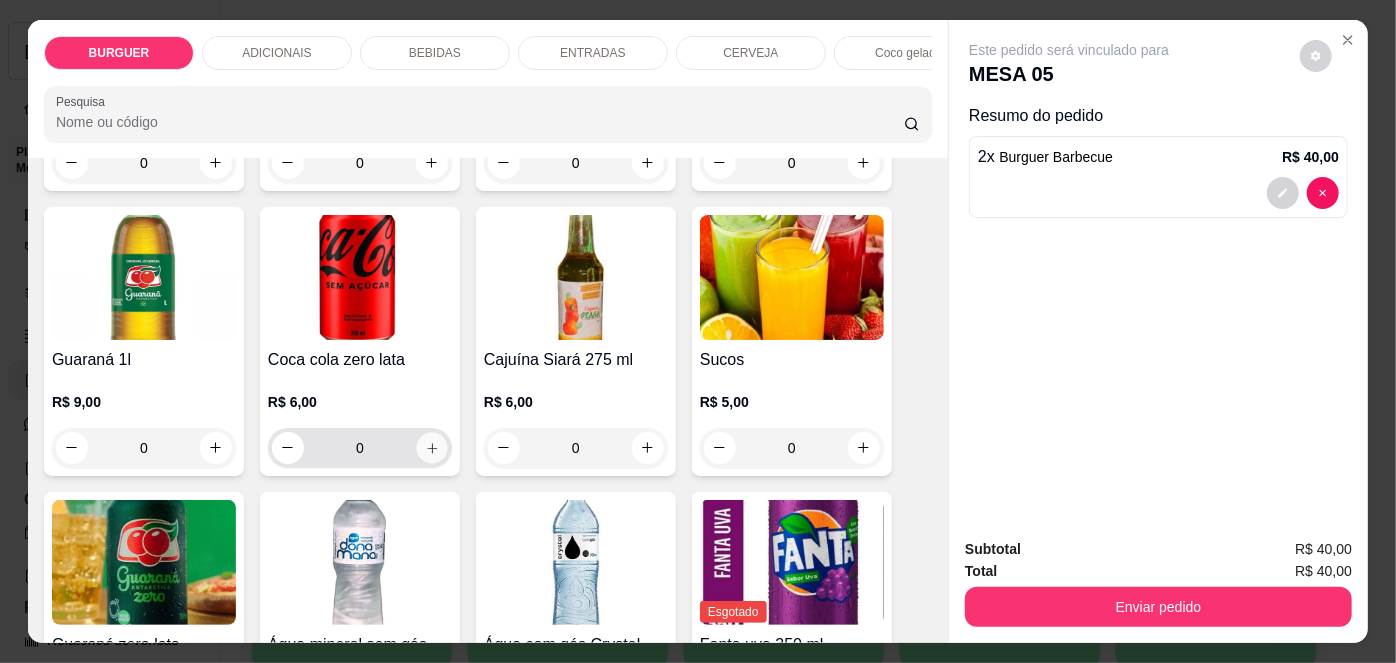 click at bounding box center (431, 447) 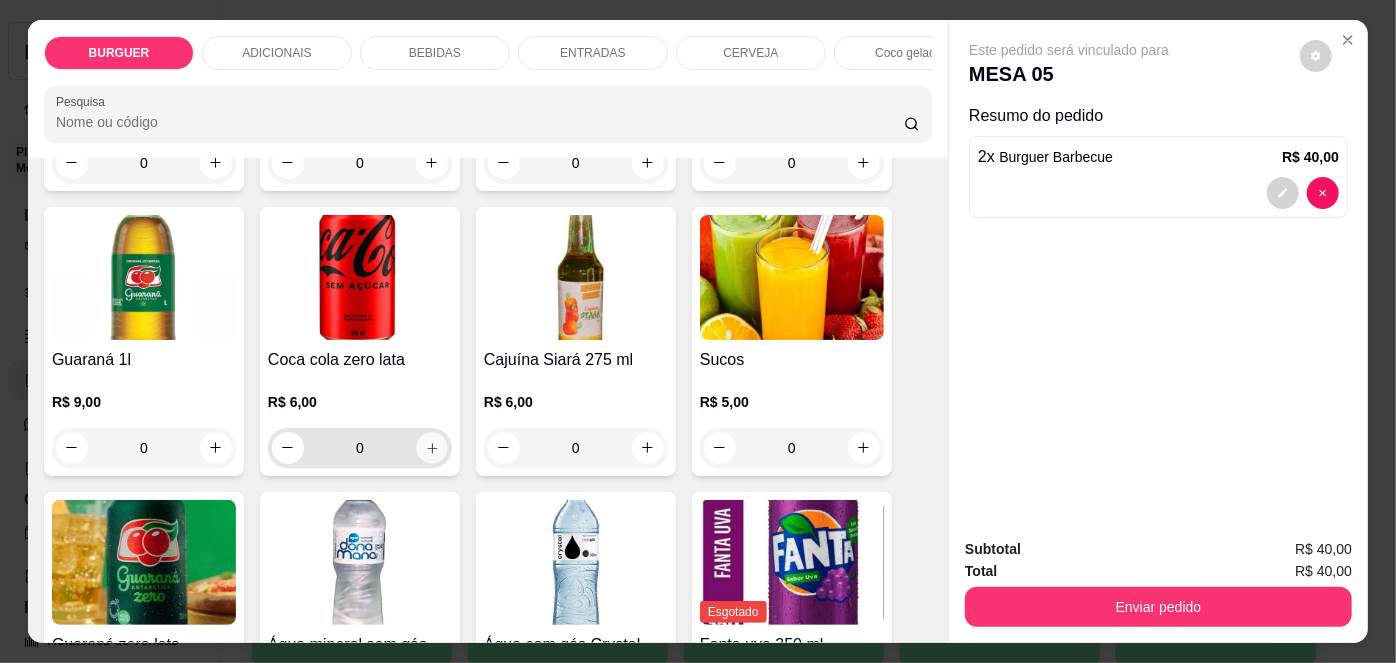 type on "1" 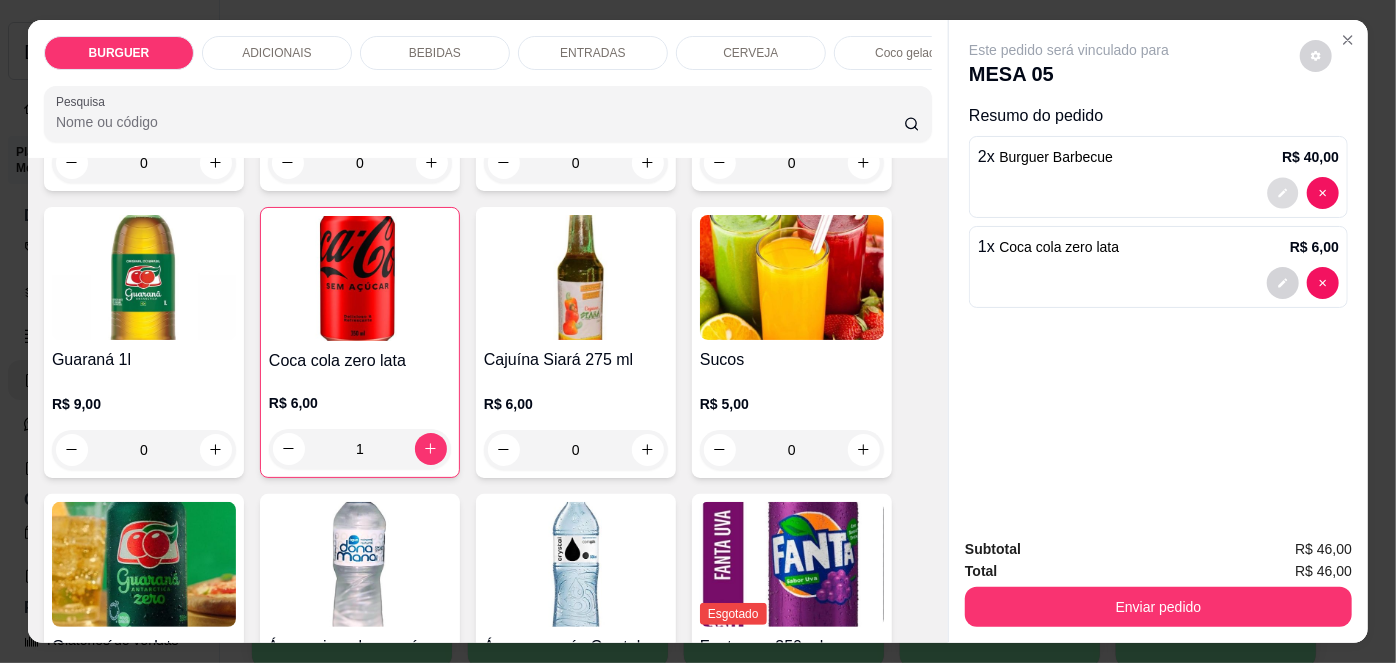 click 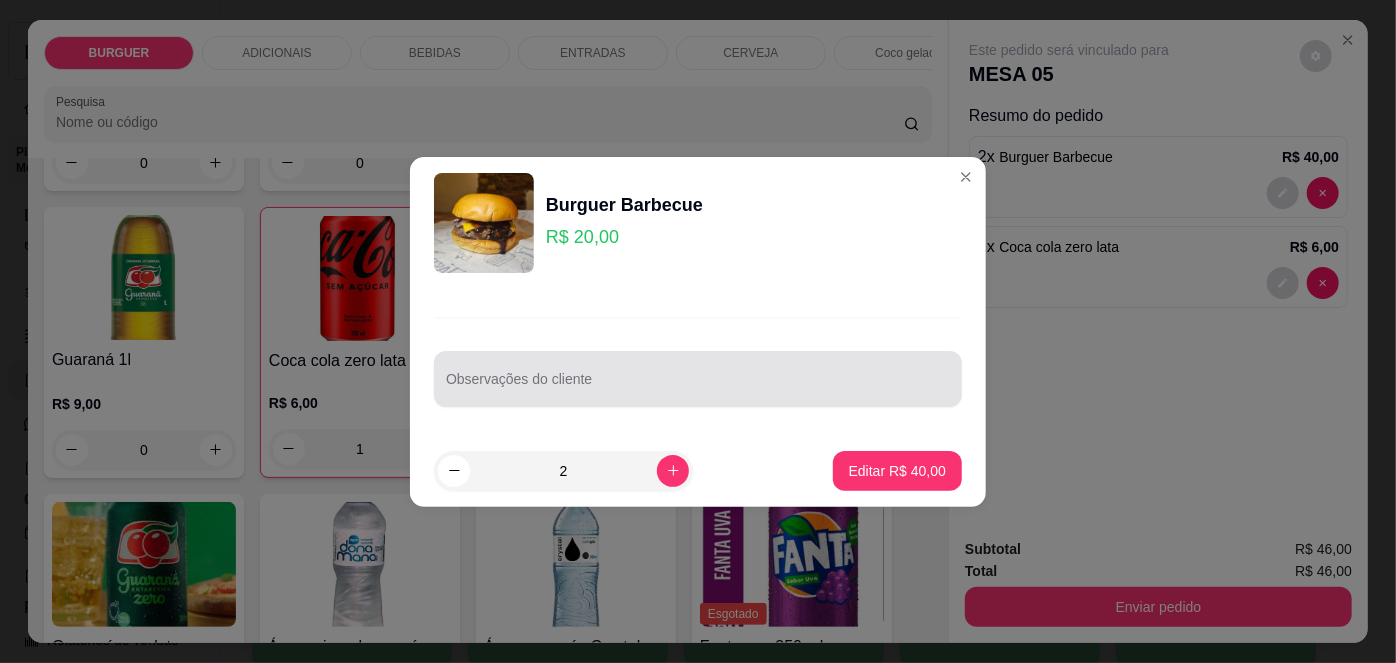 click on "Observações do cliente" at bounding box center (698, 387) 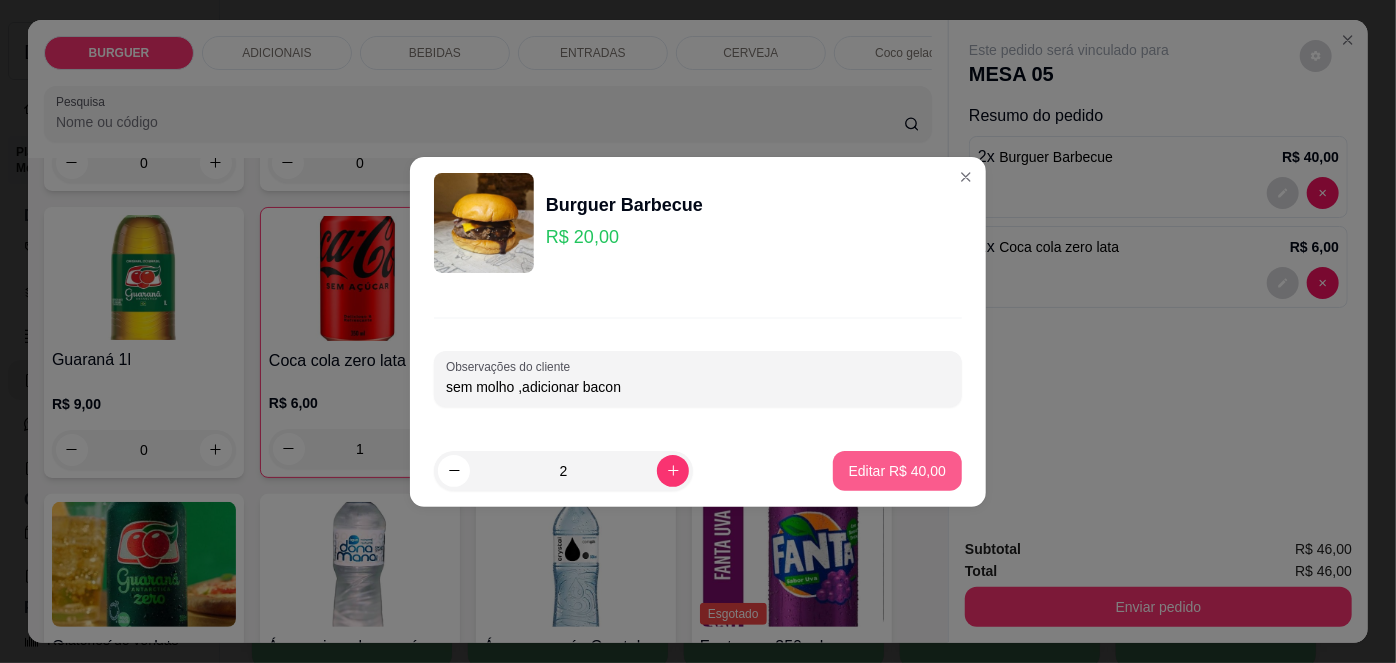 type on "sem molho ,adicionar bacon" 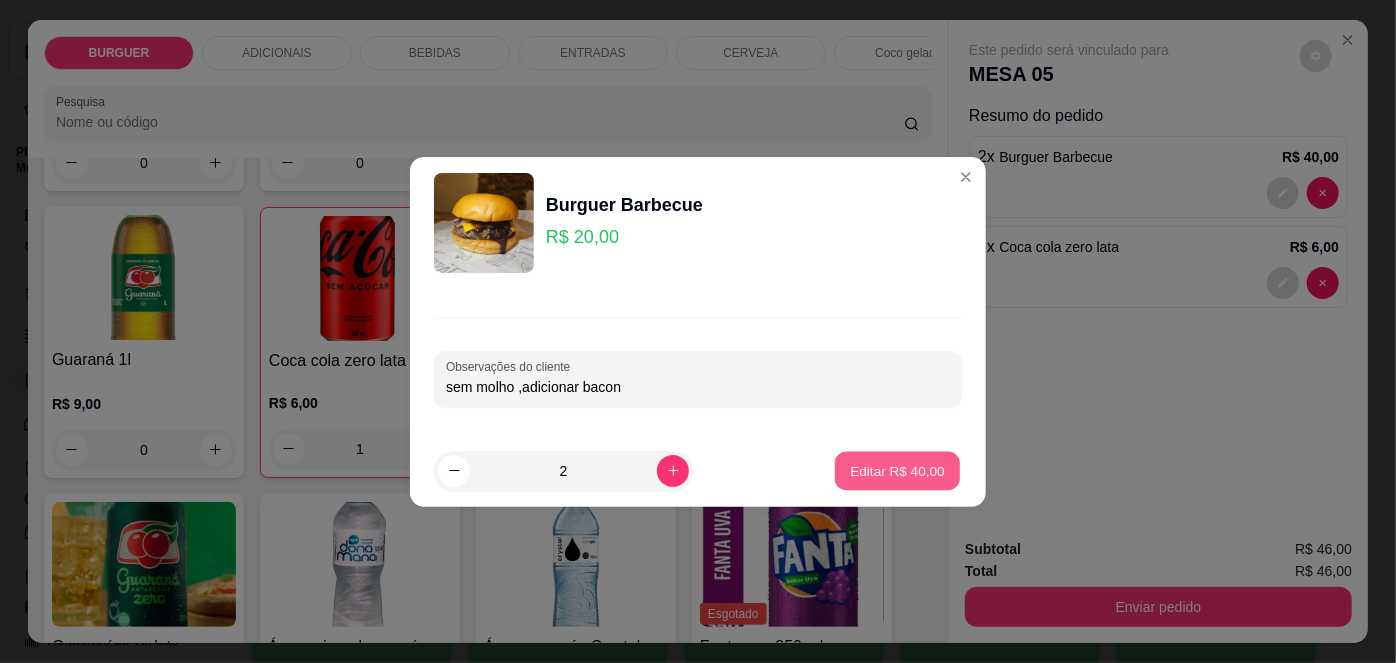 click on "Editar   R$ 40,00" at bounding box center [897, 470] 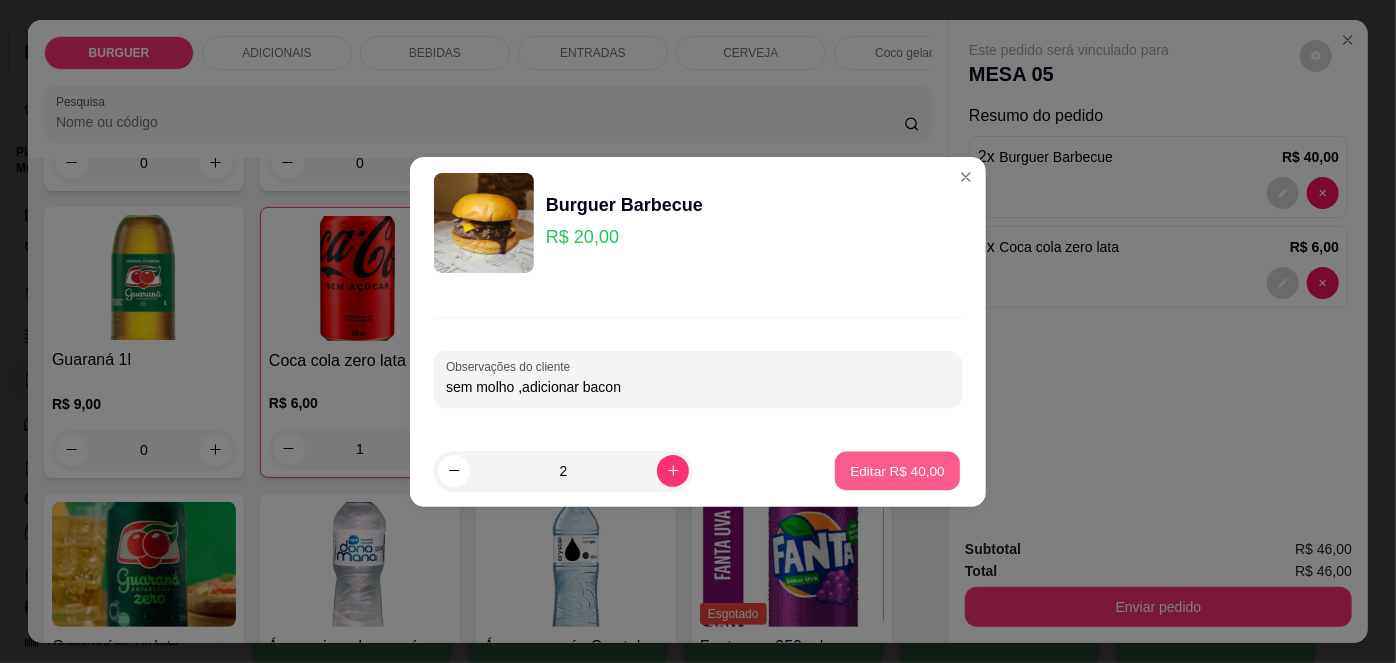 type on "0" 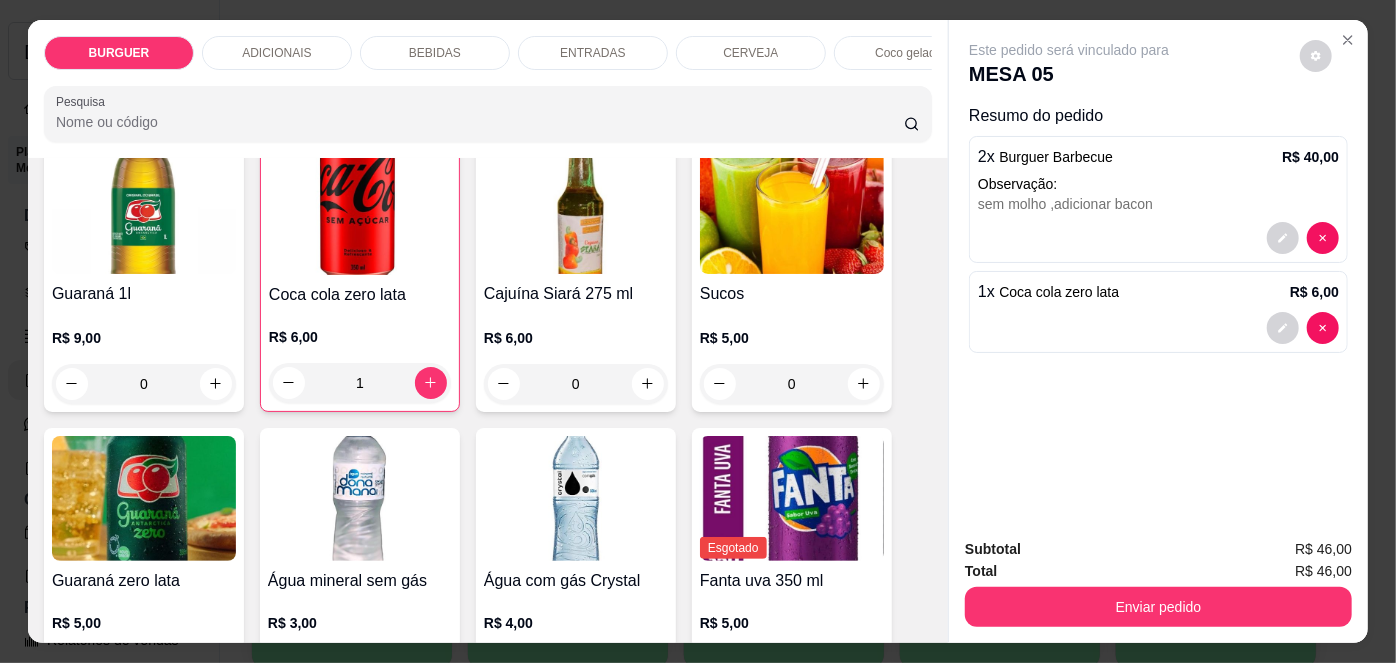 scroll, scrollTop: 1924, scrollLeft: 0, axis: vertical 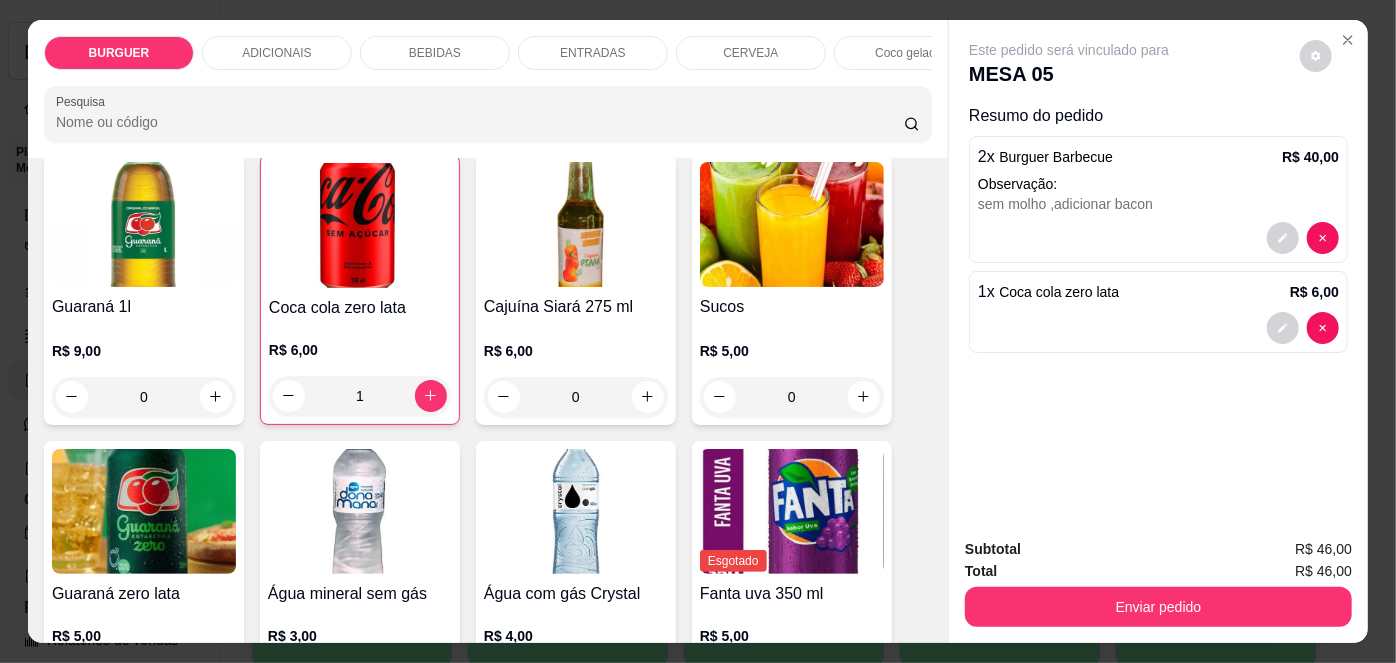 click on "ADICIONAIS" at bounding box center [276, 53] 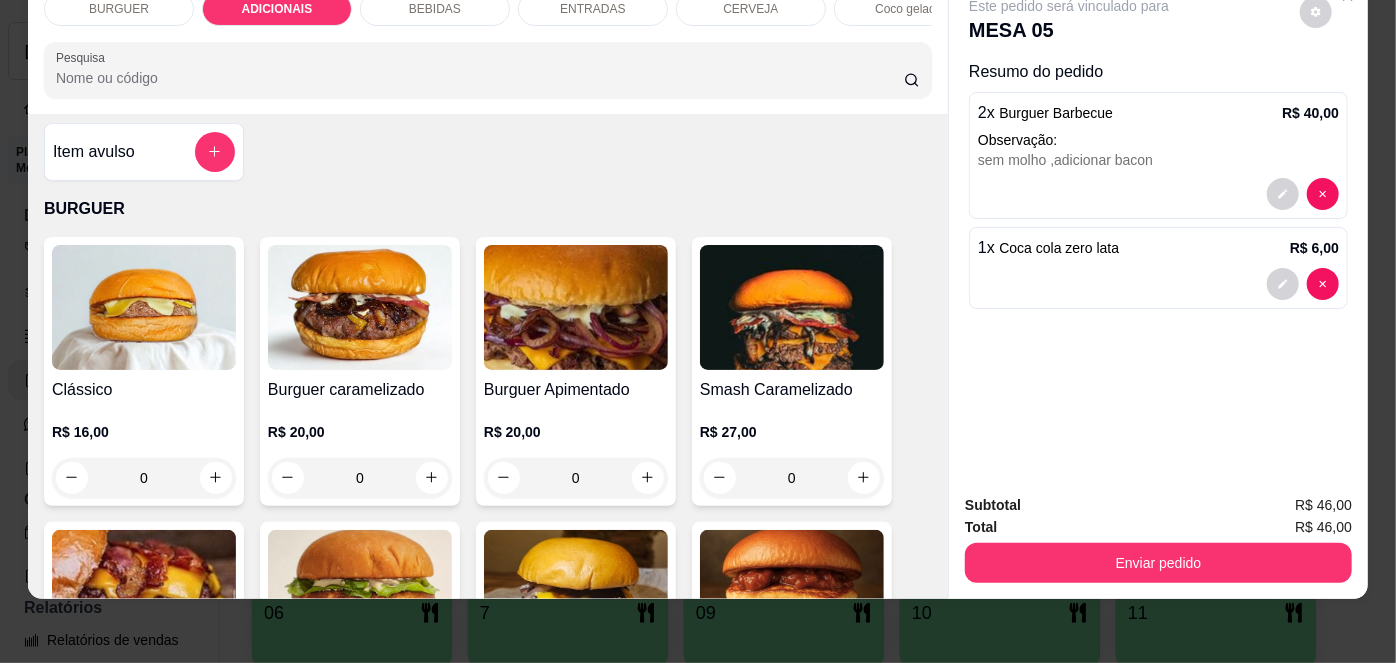 scroll, scrollTop: 0, scrollLeft: 0, axis: both 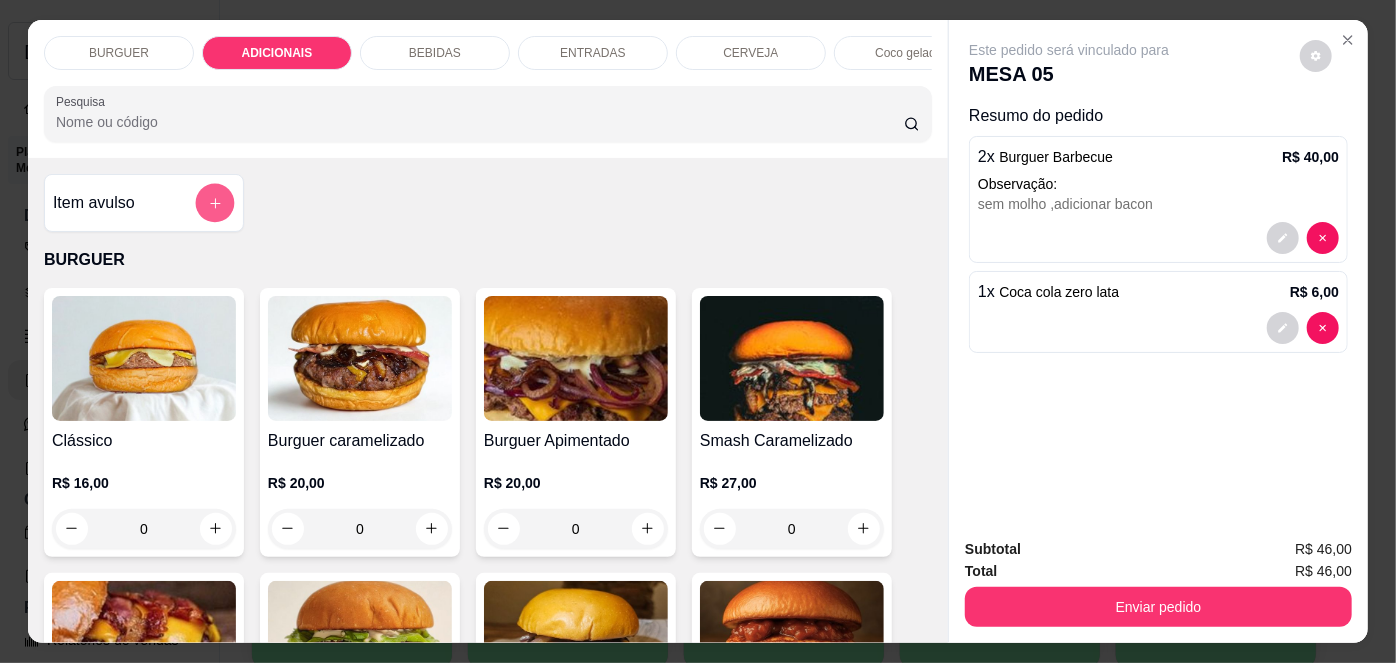 click at bounding box center [215, 202] 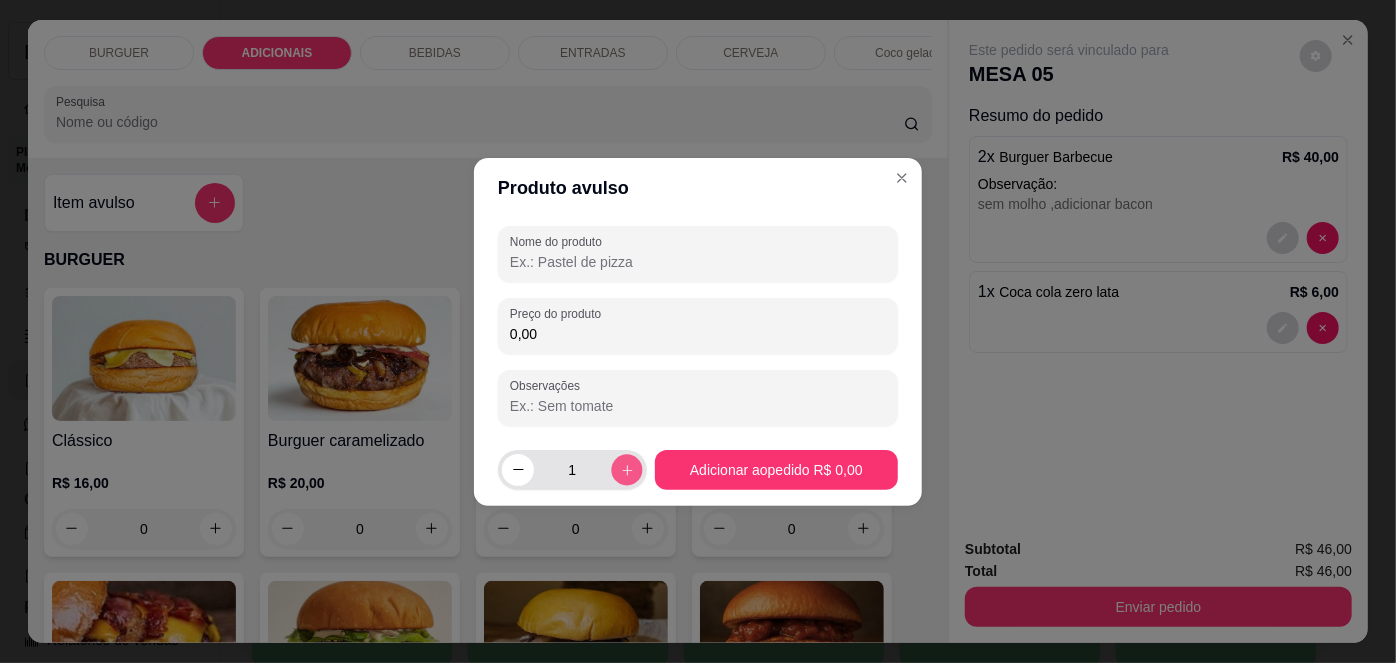 click 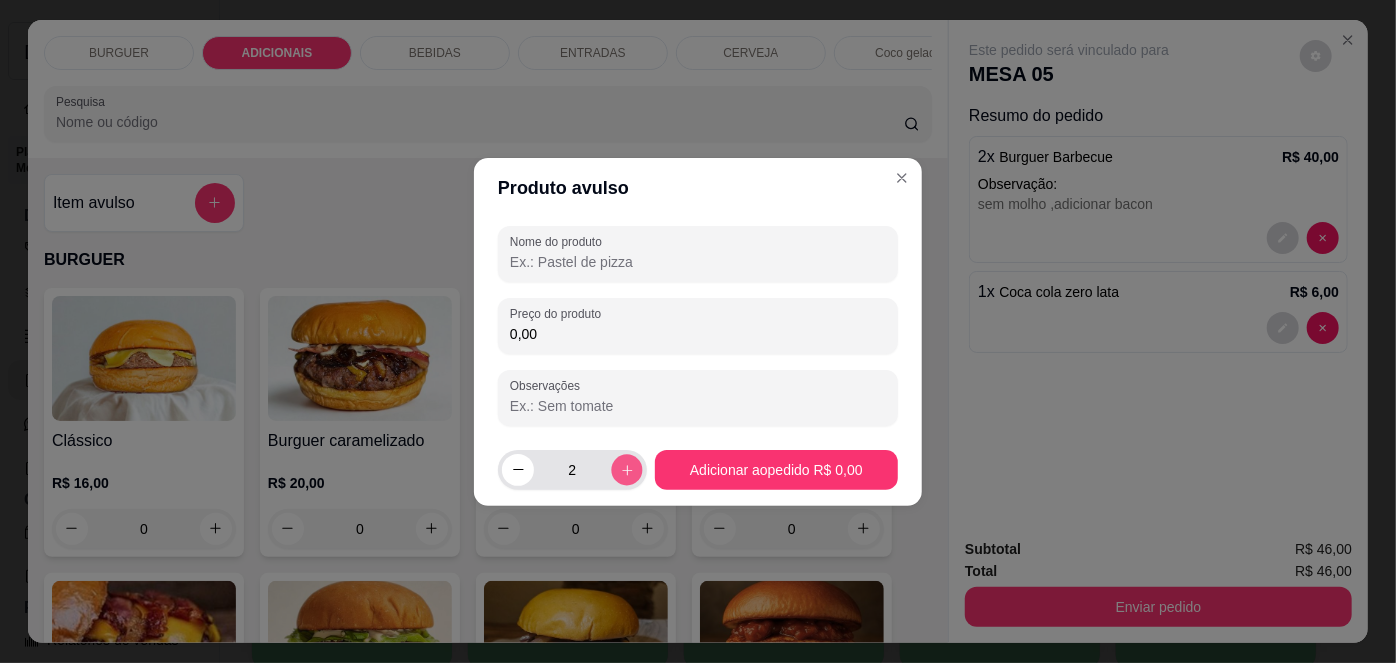 click 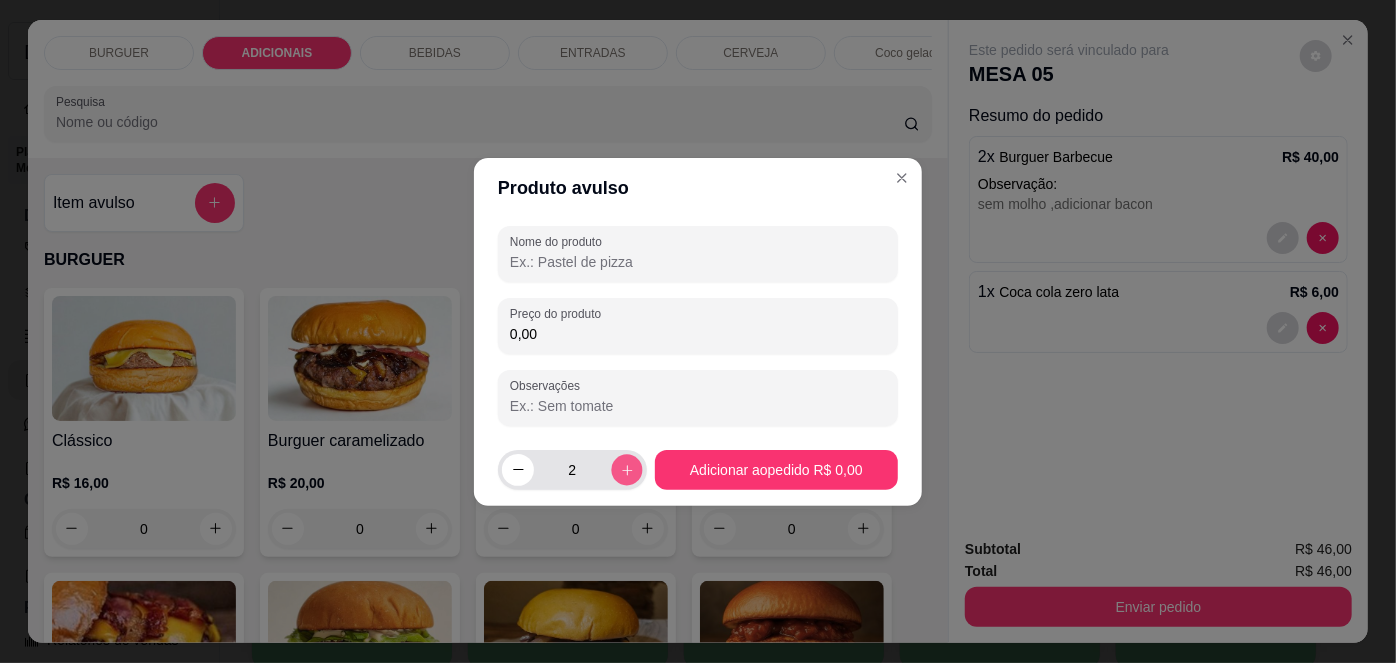 type on "3" 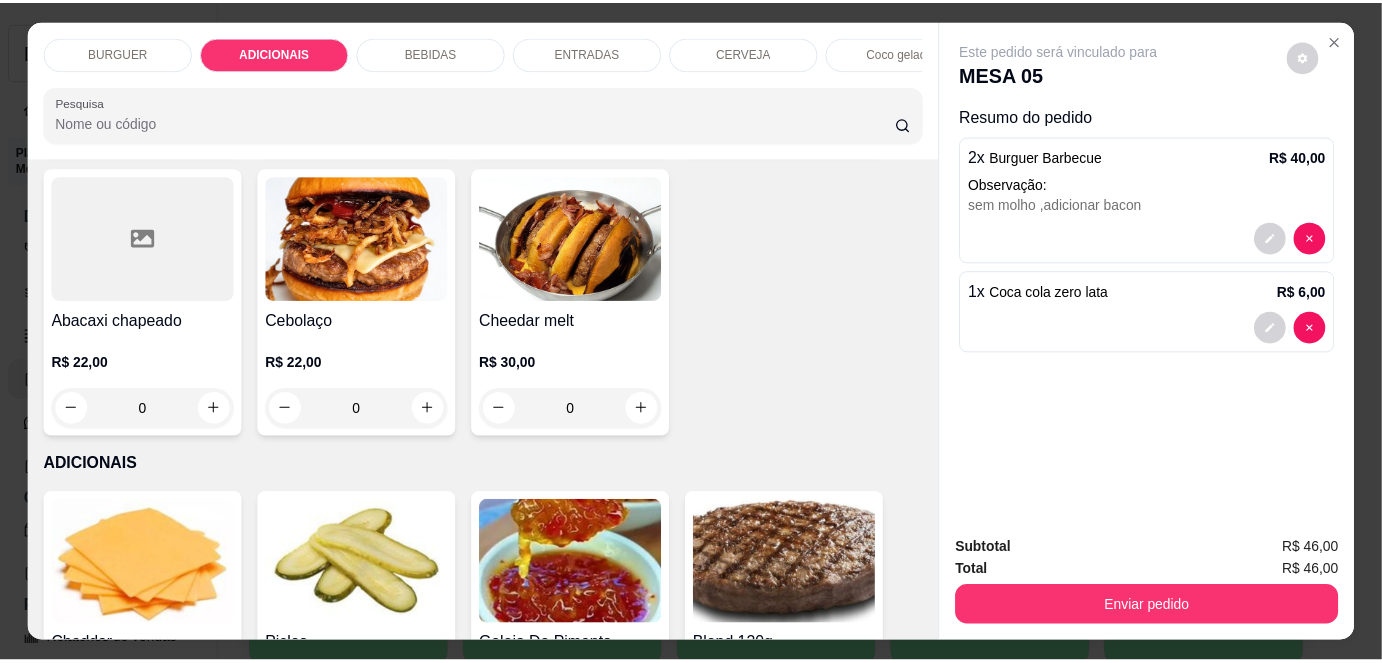 scroll, scrollTop: 0, scrollLeft: 0, axis: both 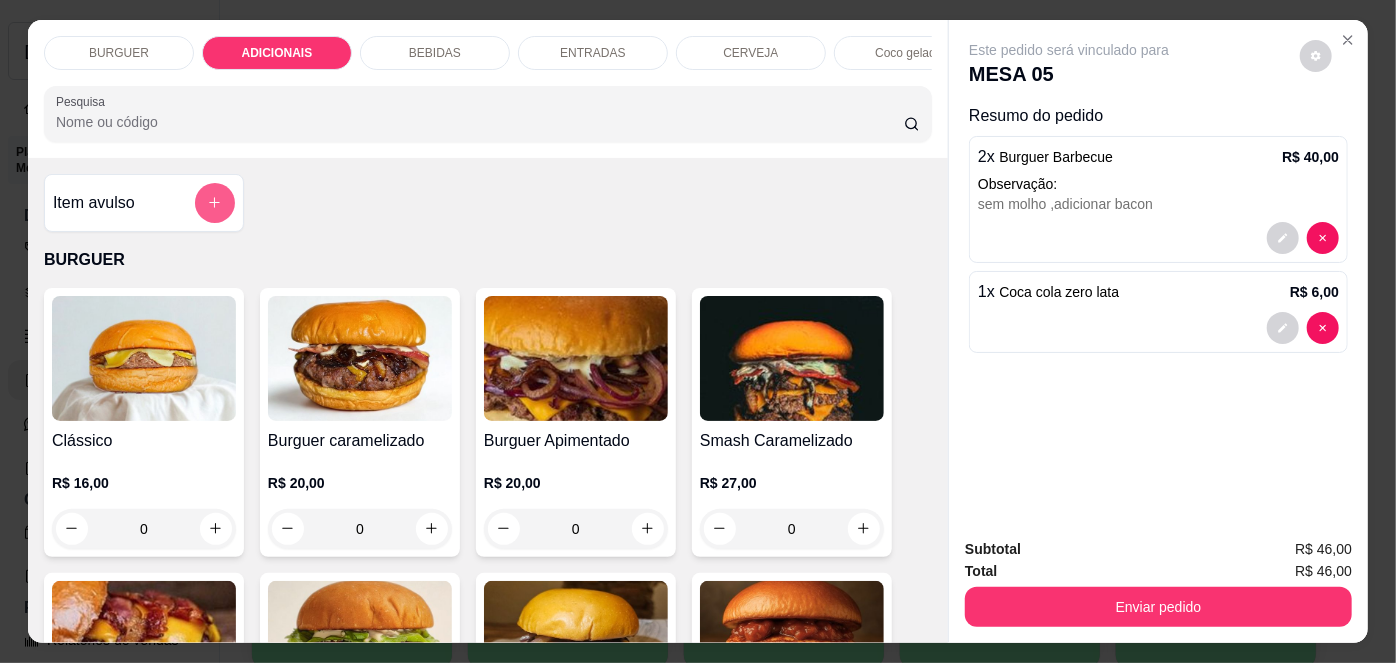 click 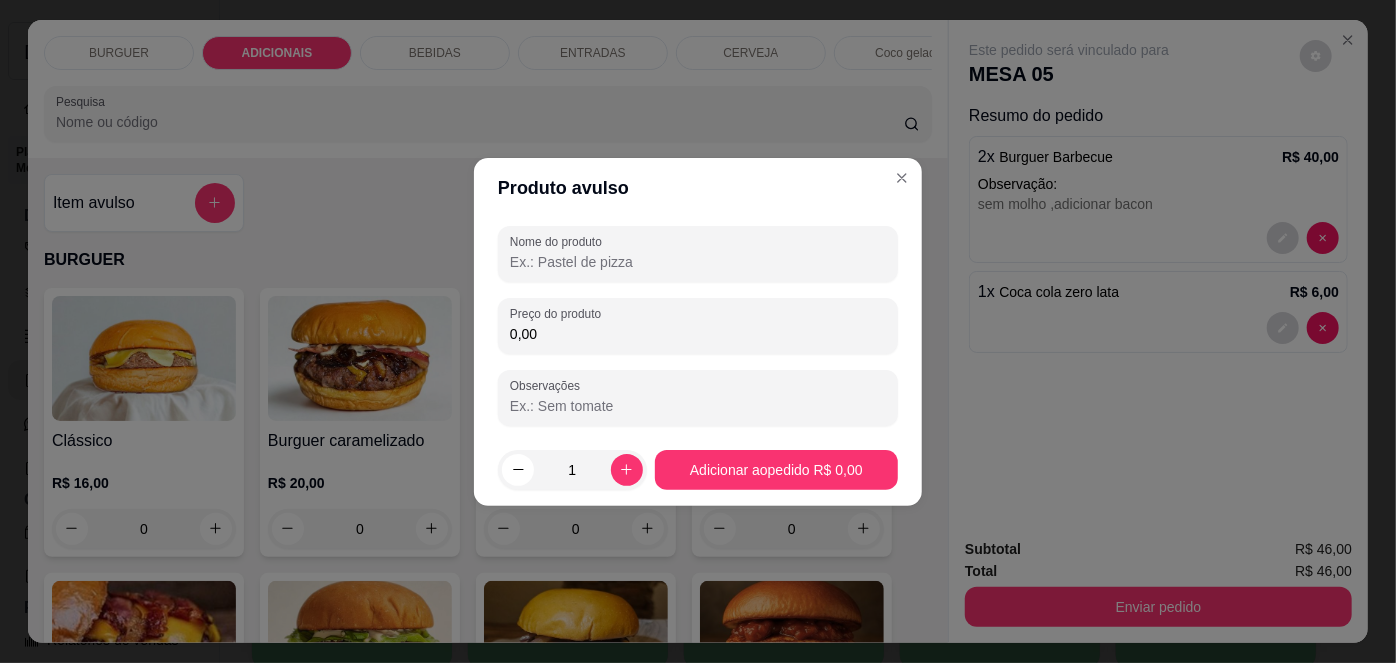 click on "Nome do produto" at bounding box center [698, 262] 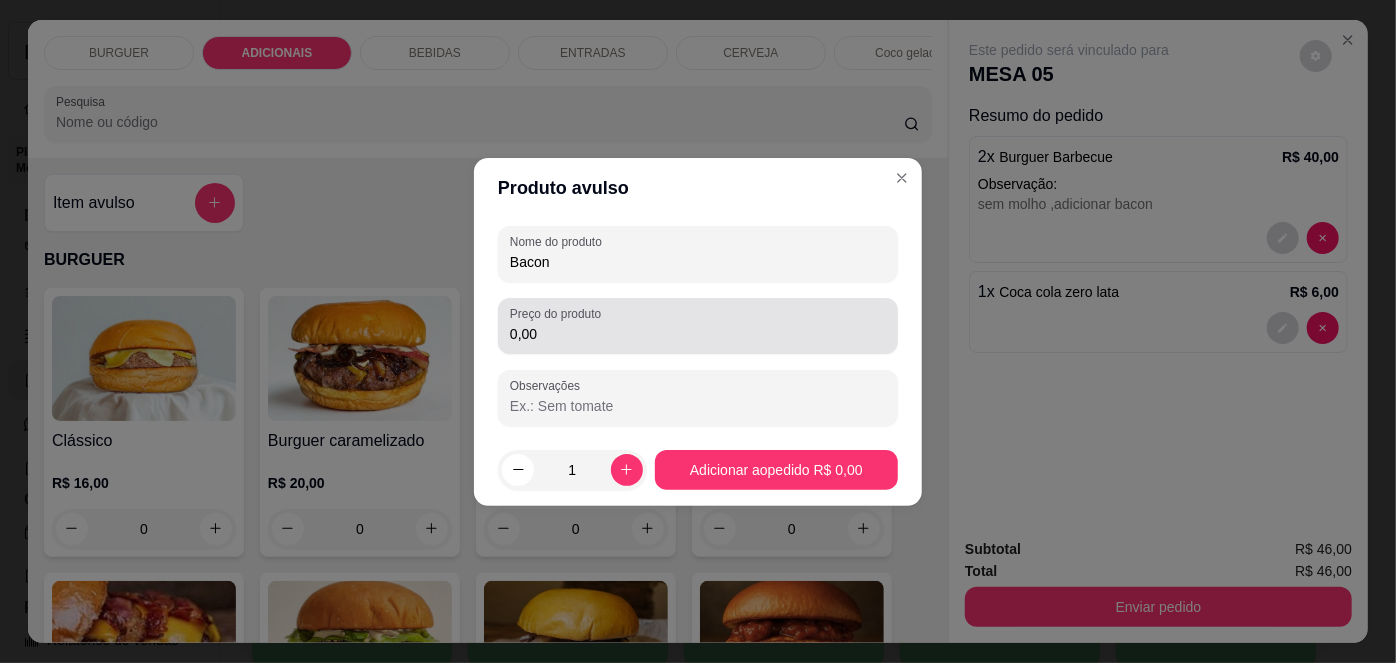 type on "Bacon" 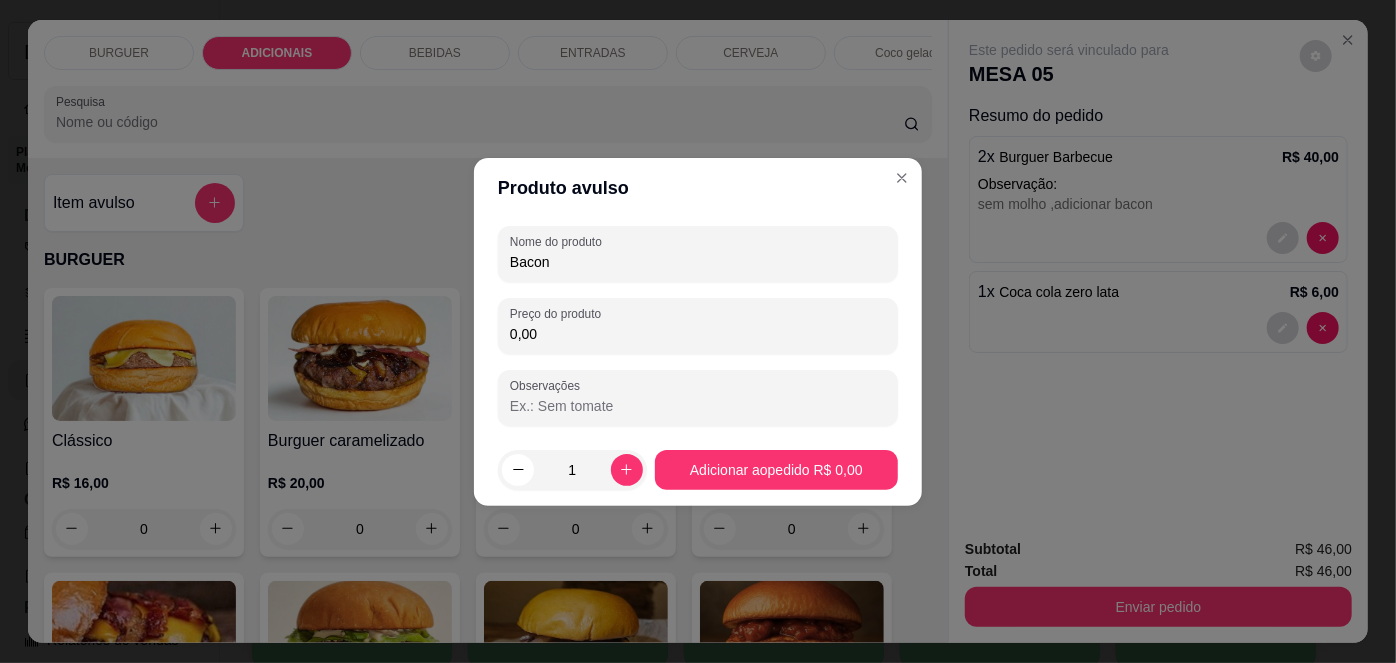 click on "0,00" at bounding box center (698, 334) 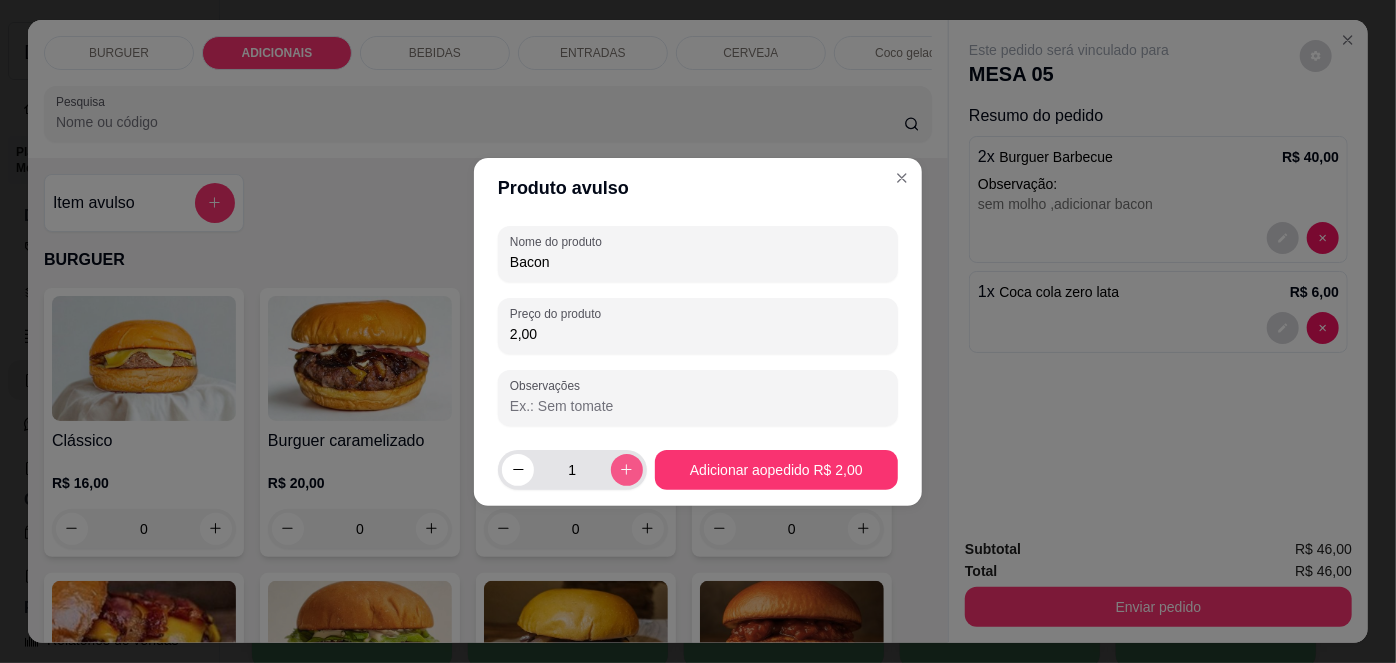 type on "2,00" 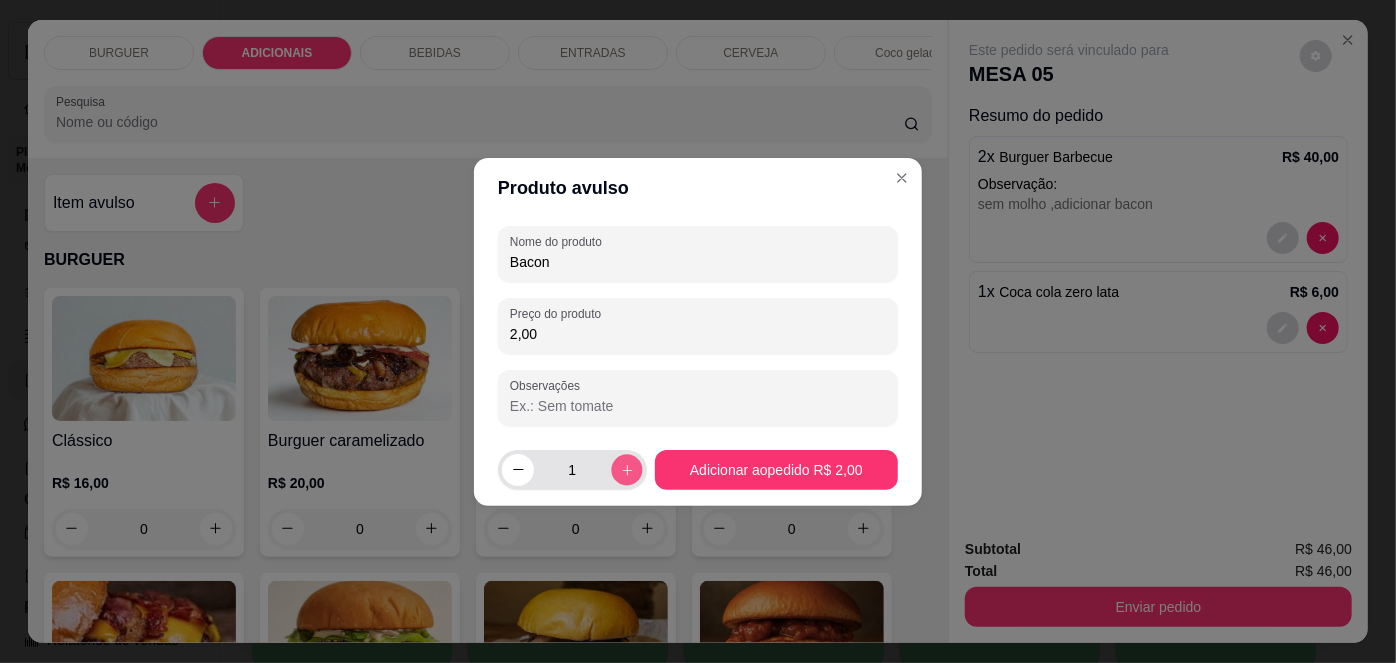 click 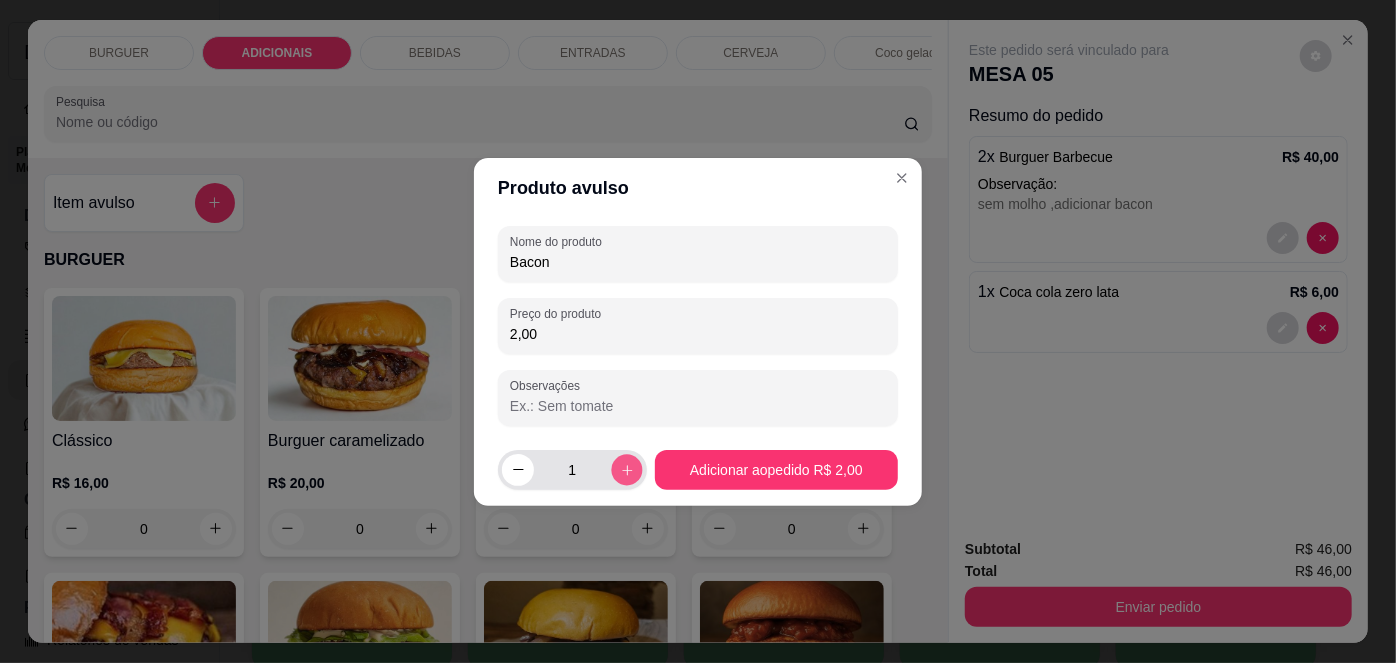 type on "2" 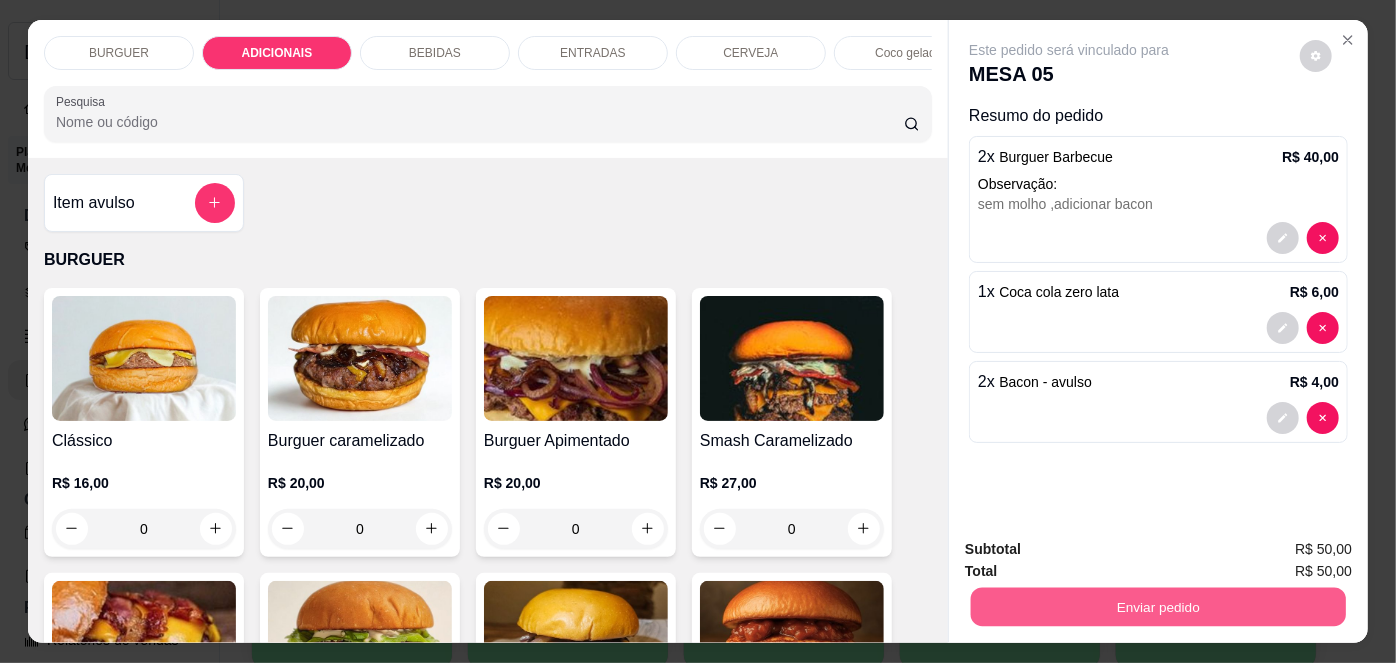 click on "Enviar pedido" at bounding box center (1158, 607) 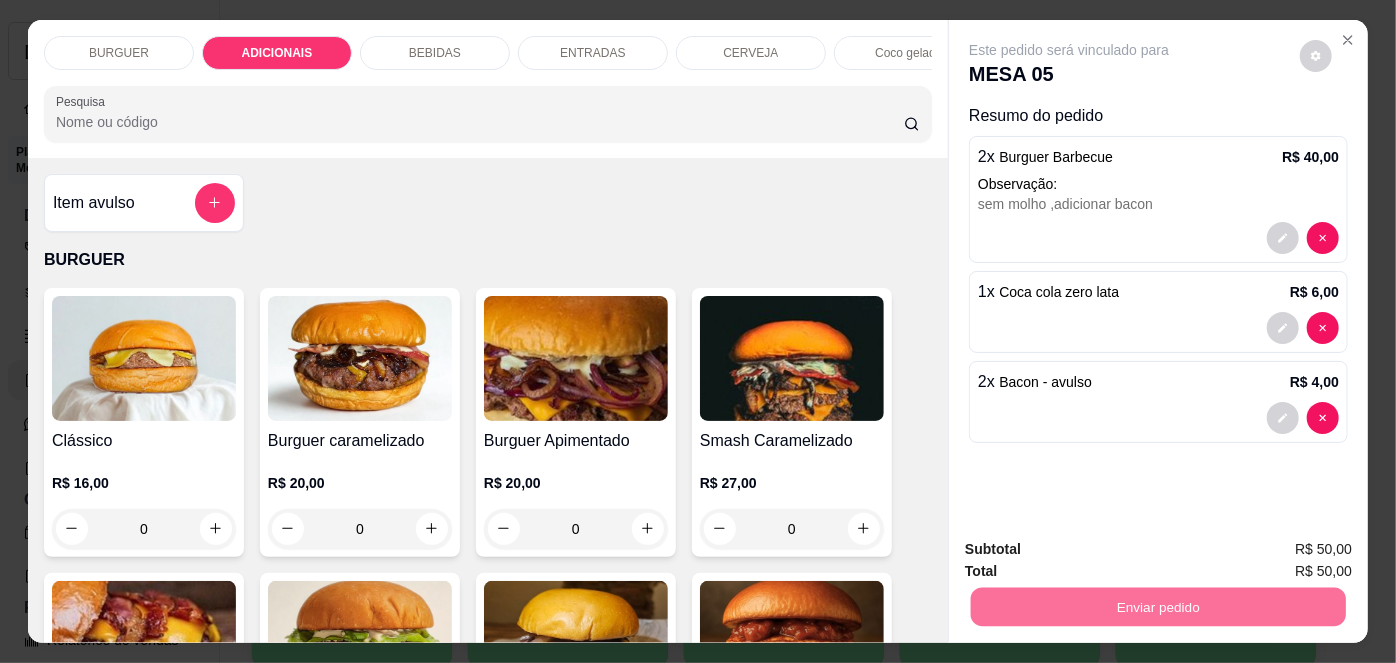 click on "Não registrar e enviar pedido" at bounding box center [1090, 551] 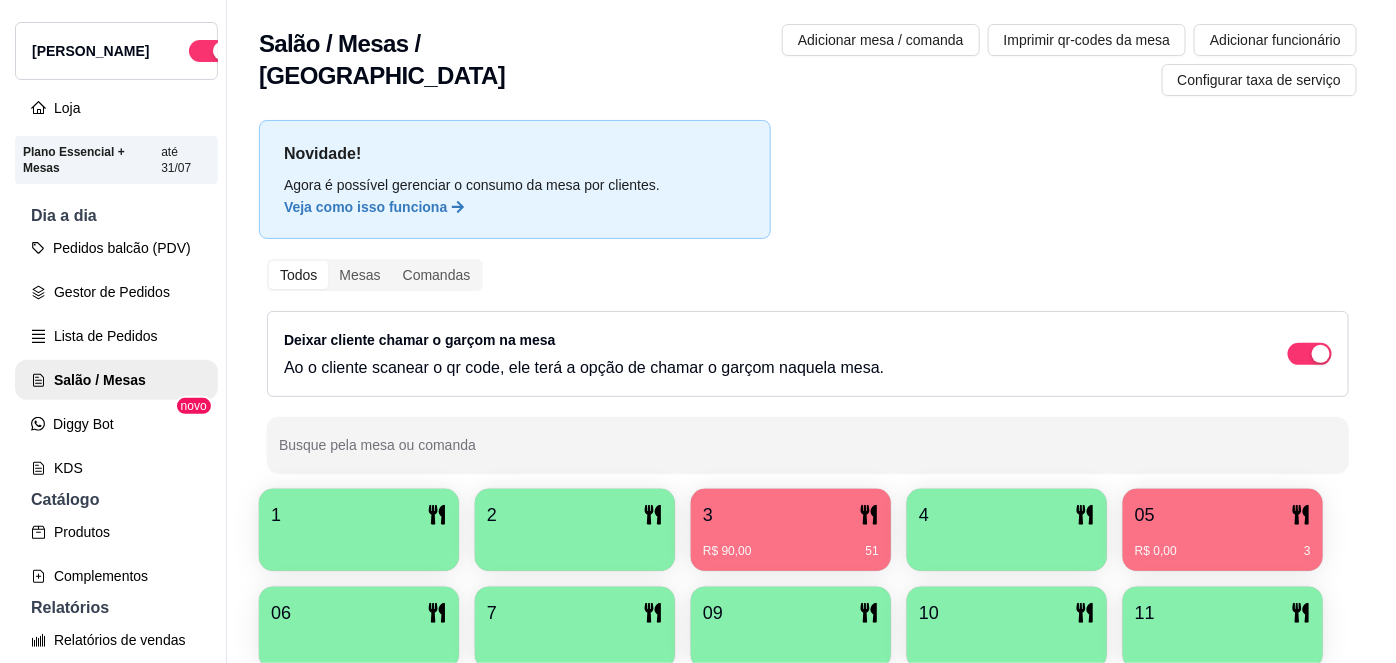 scroll, scrollTop: 58, scrollLeft: 0, axis: vertical 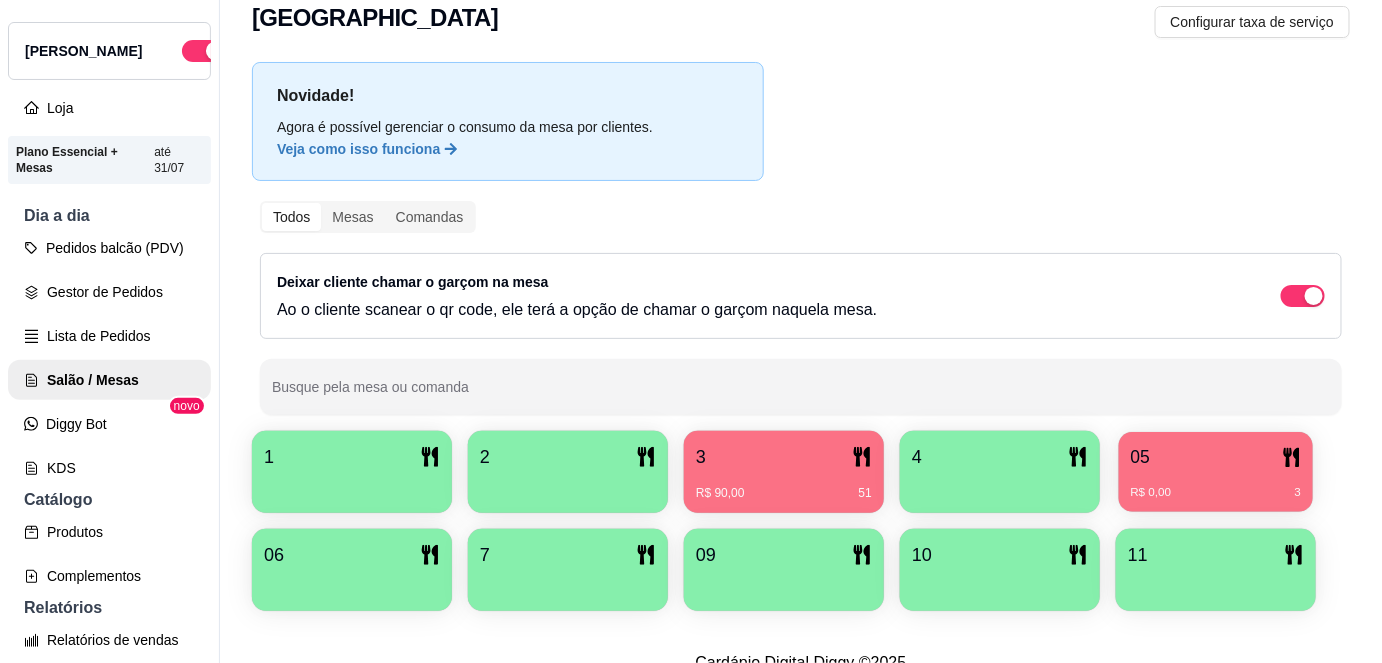 click on "05" at bounding box center (1216, 457) 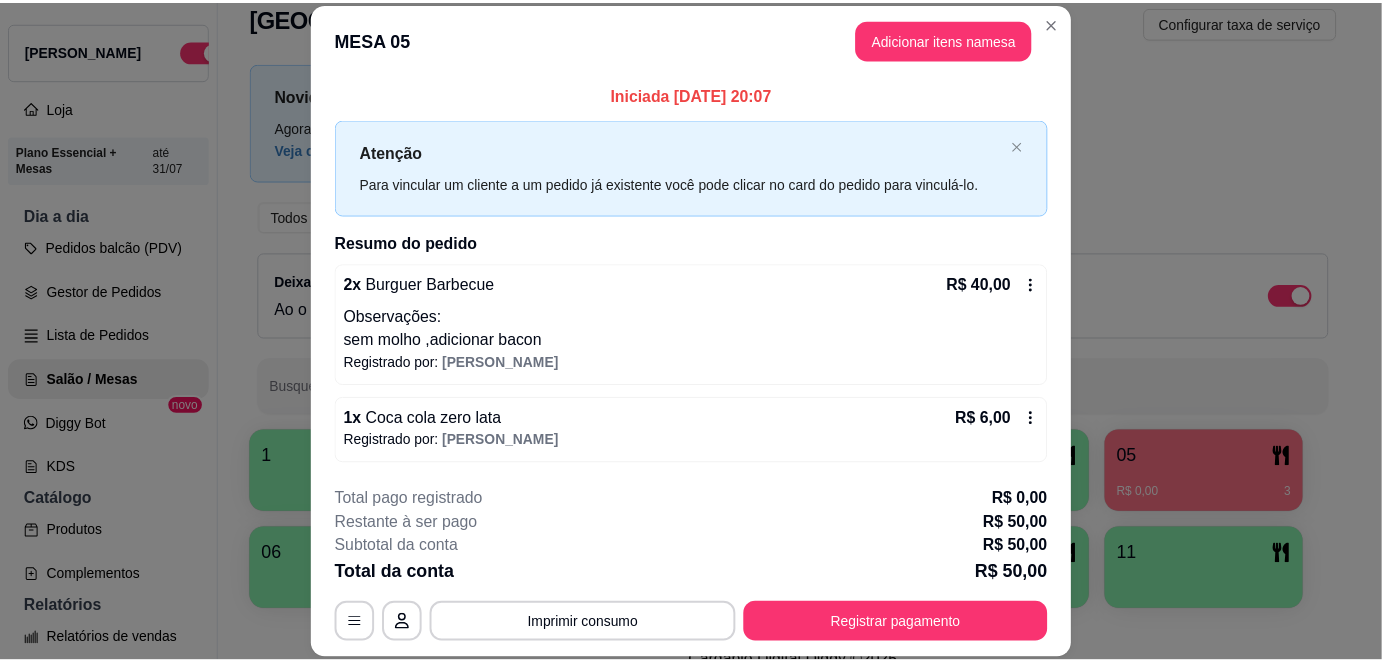 scroll, scrollTop: 76, scrollLeft: 0, axis: vertical 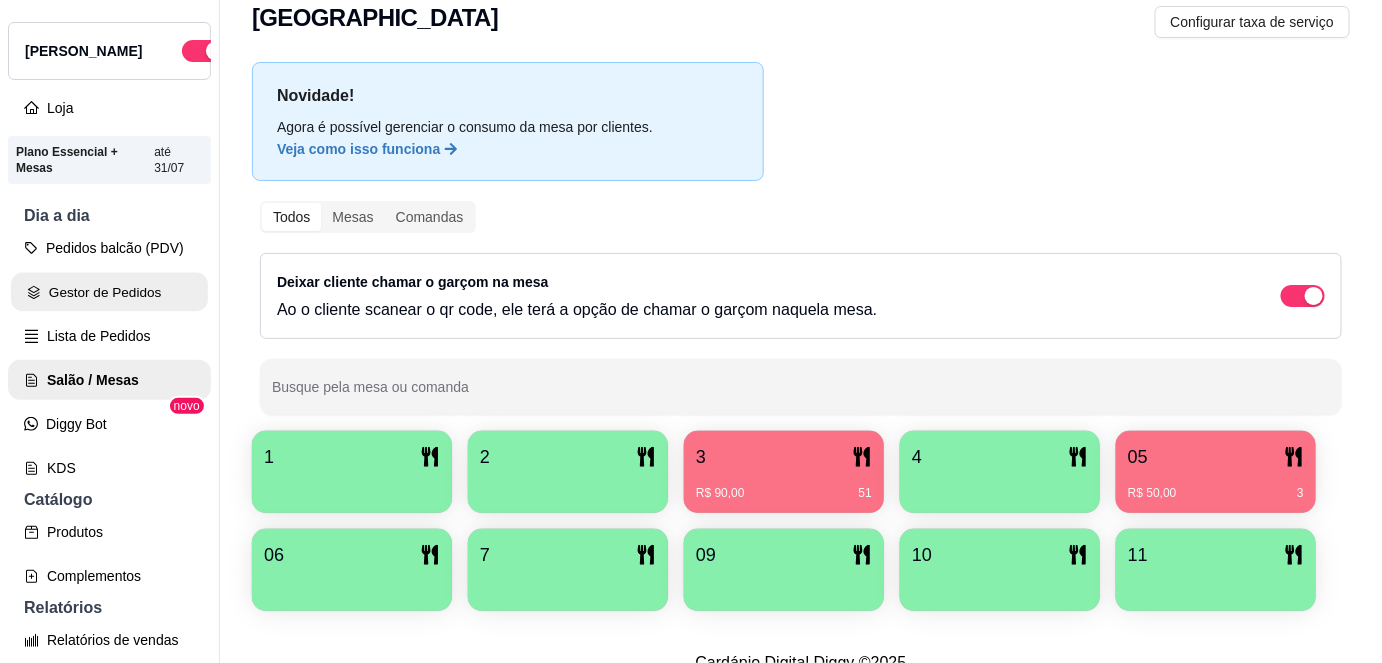 click on "Gestor de Pedidos" at bounding box center (109, 292) 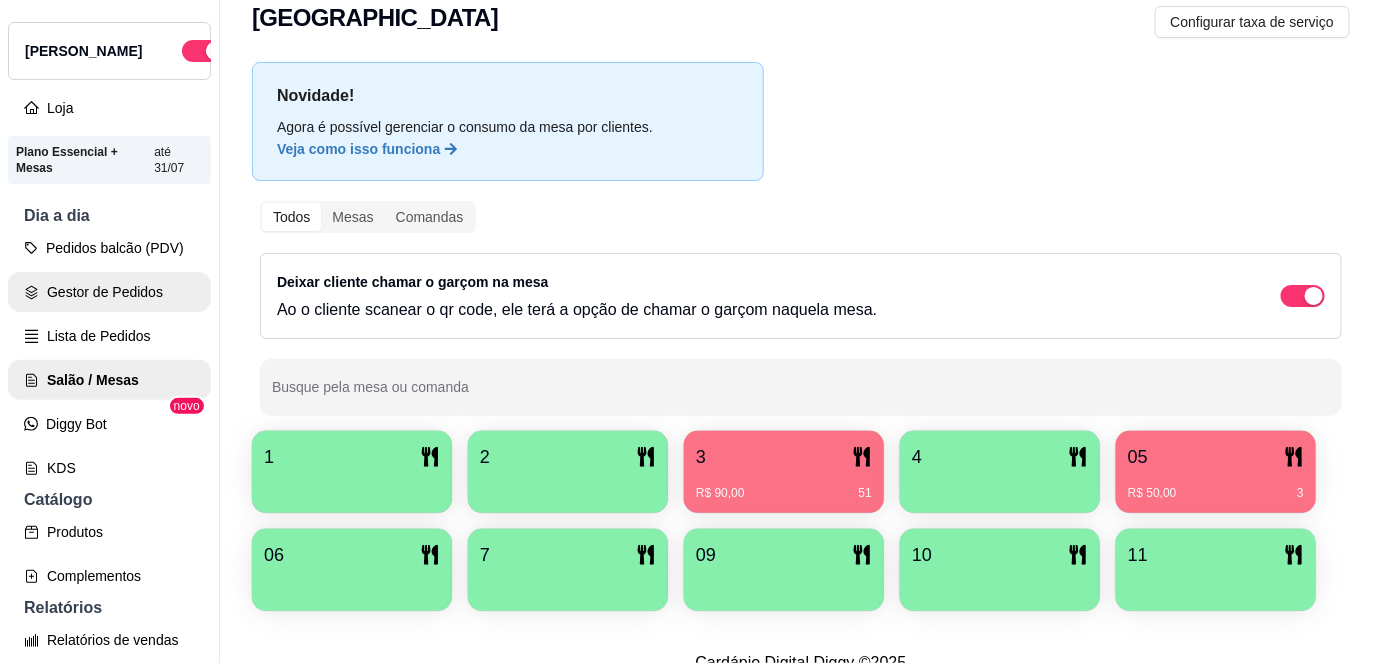 scroll, scrollTop: 0, scrollLeft: 0, axis: both 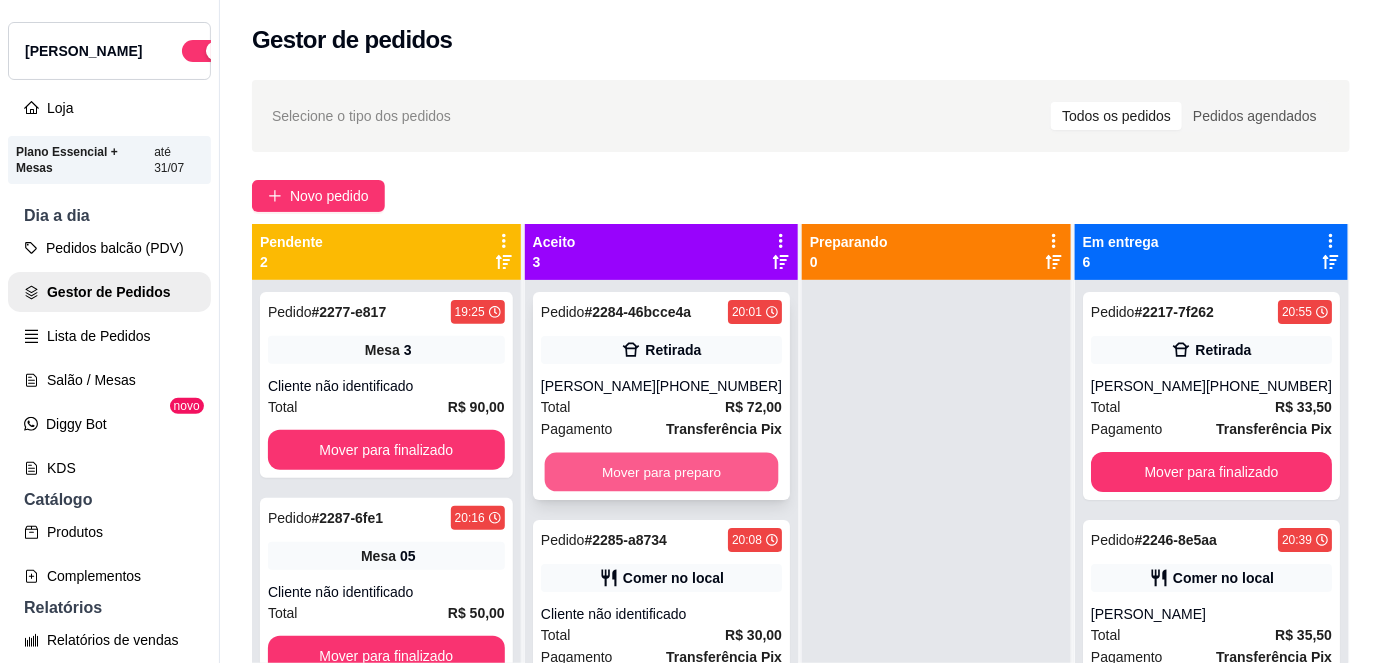 click on "Mover para preparo" at bounding box center [661, 472] 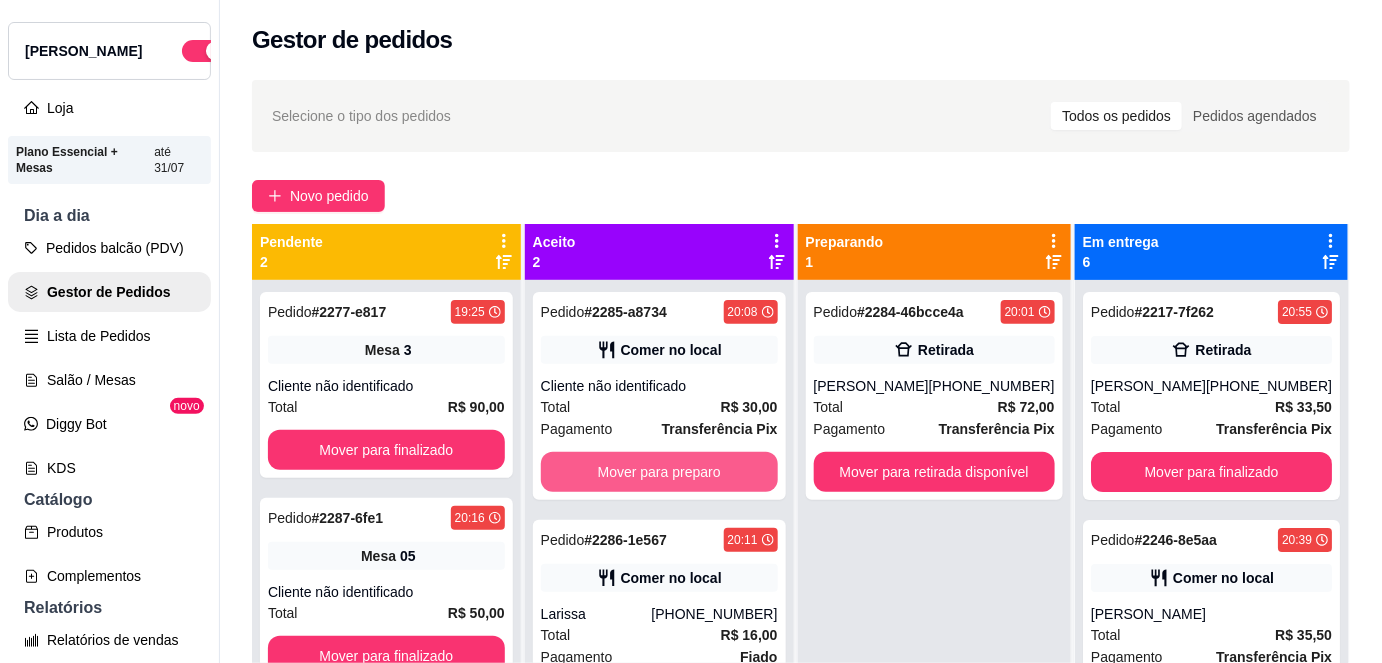 scroll, scrollTop: 56, scrollLeft: 0, axis: vertical 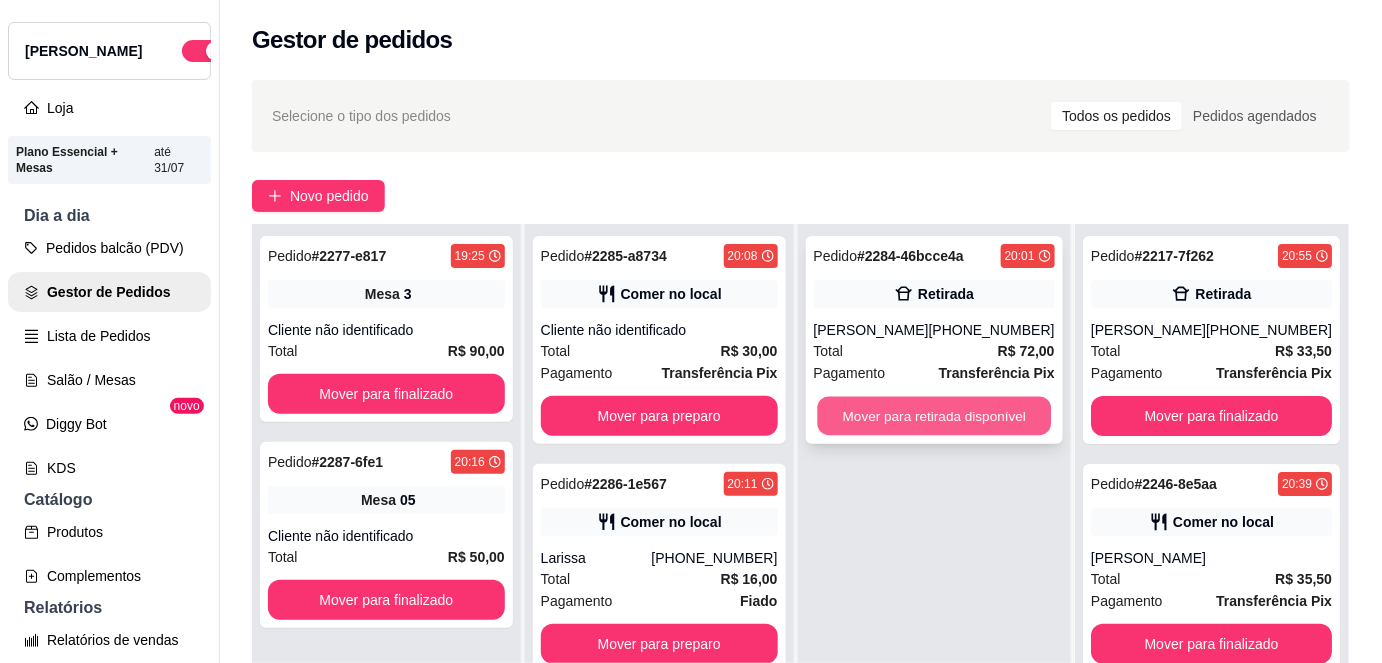 click on "Mover para retirada disponível" at bounding box center [934, 416] 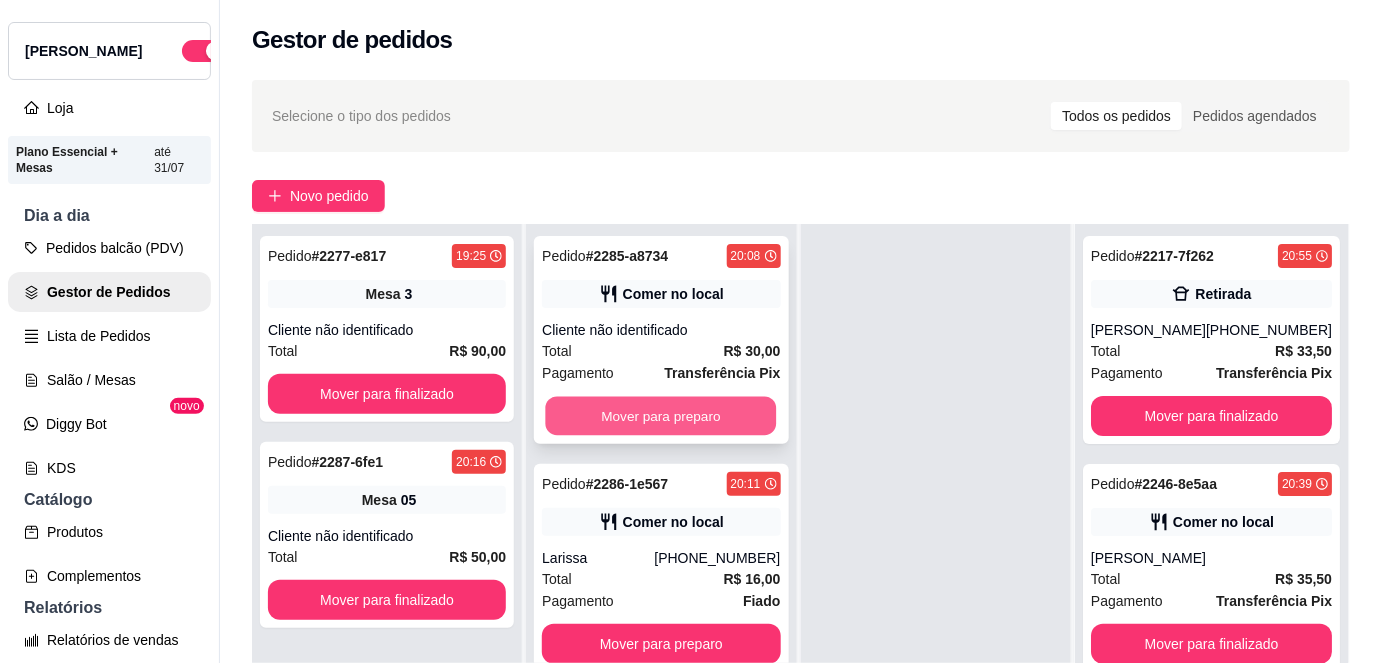 click on "Mover para preparo" at bounding box center [661, 416] 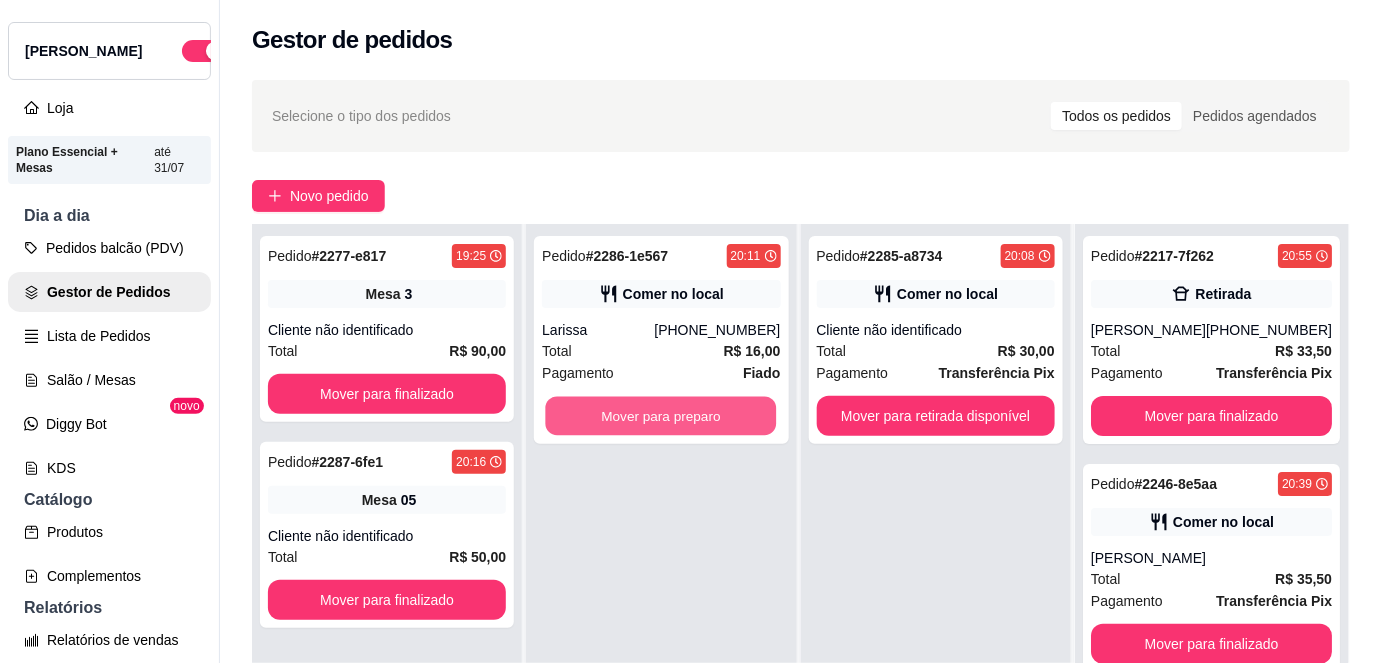 click on "Mover para preparo" at bounding box center (661, 416) 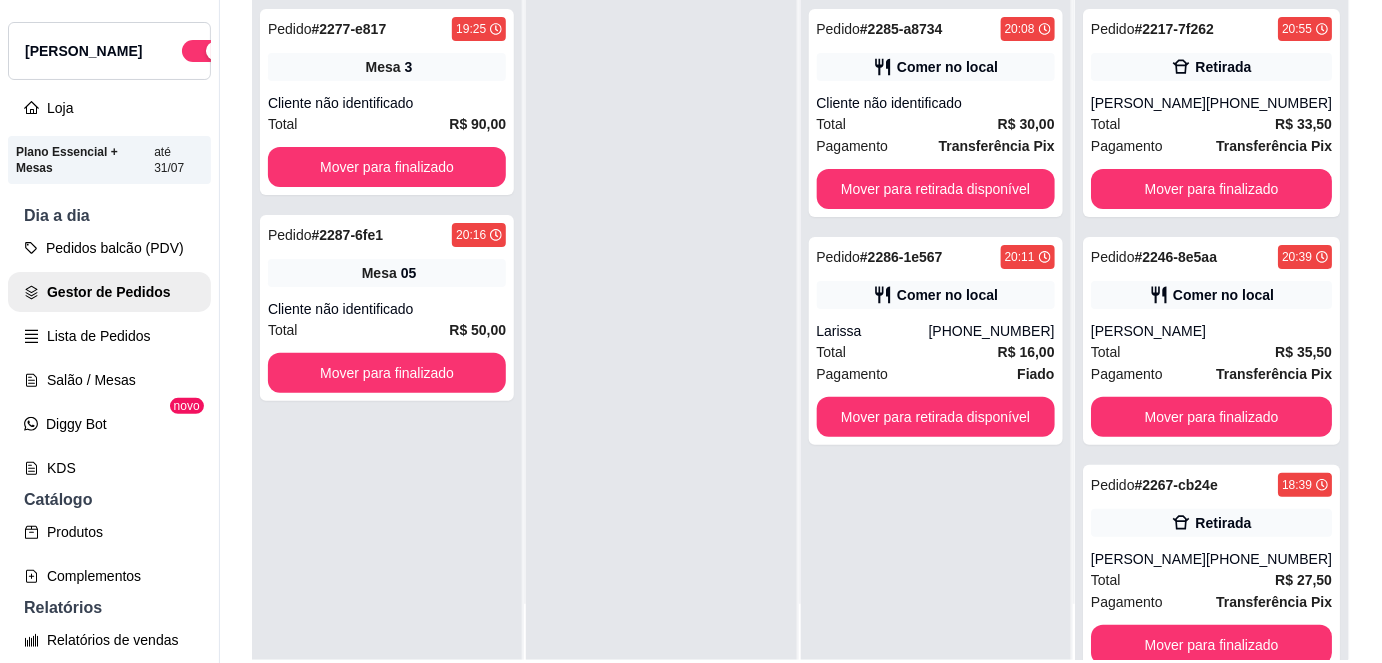 scroll, scrollTop: 233, scrollLeft: 0, axis: vertical 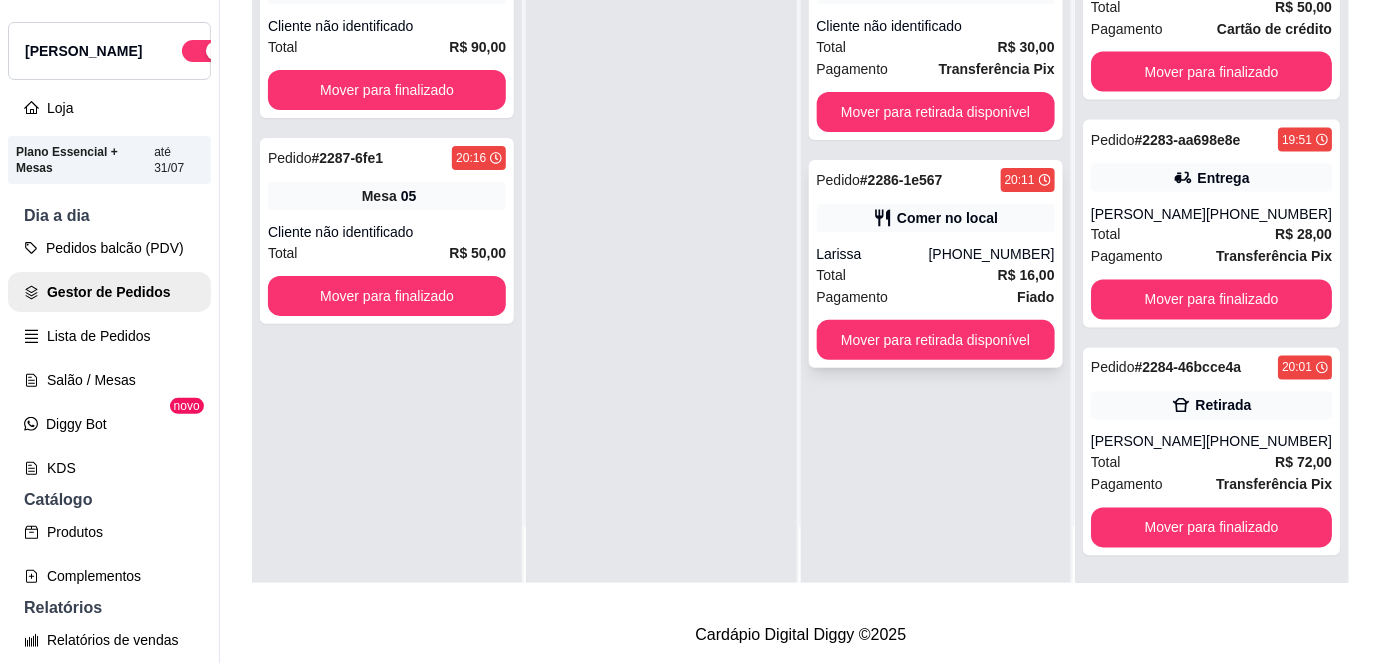 click on "[PHONE_NUMBER]" at bounding box center (992, 254) 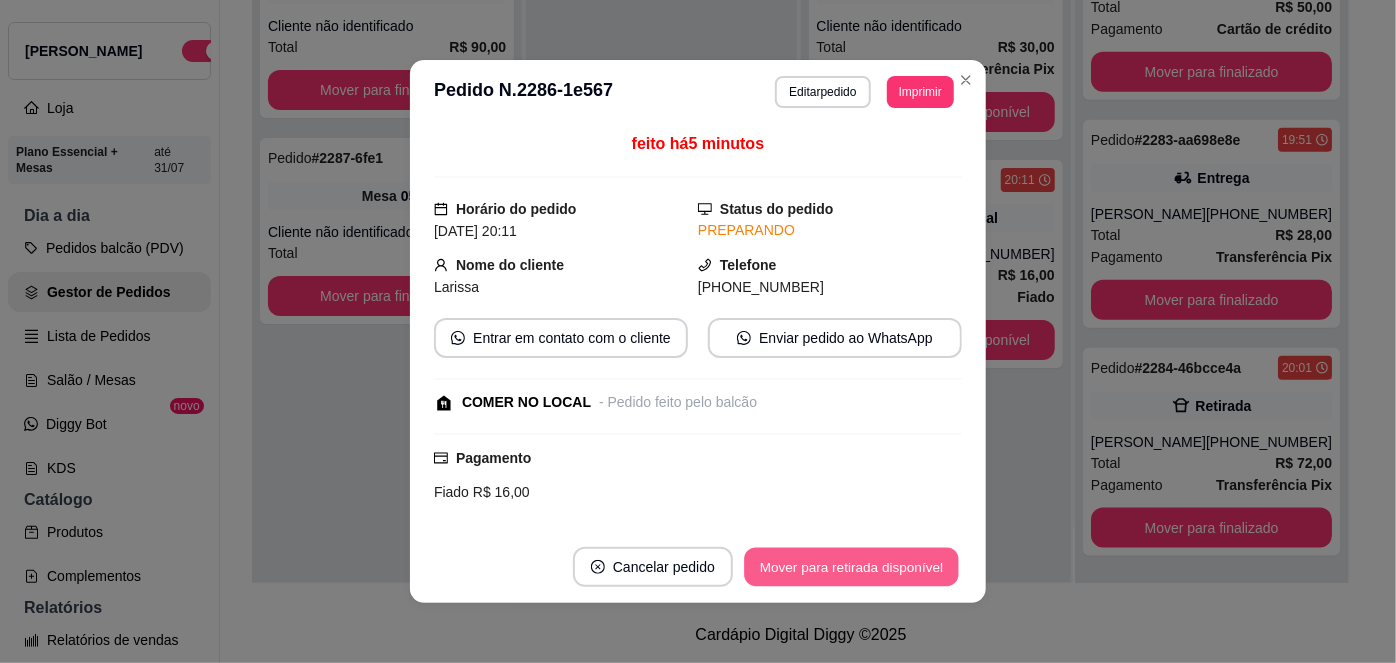click on "Mover para retirada disponível" at bounding box center [851, 567] 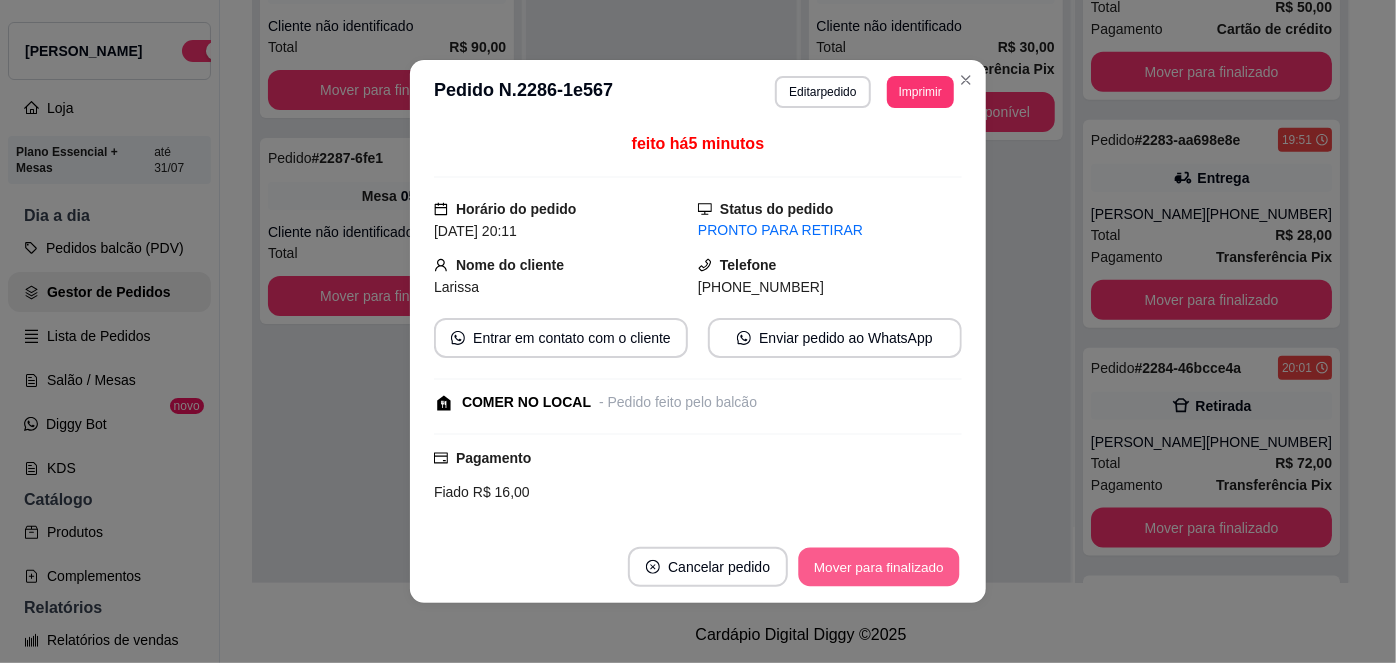 click on "Mover para finalizado" at bounding box center [879, 567] 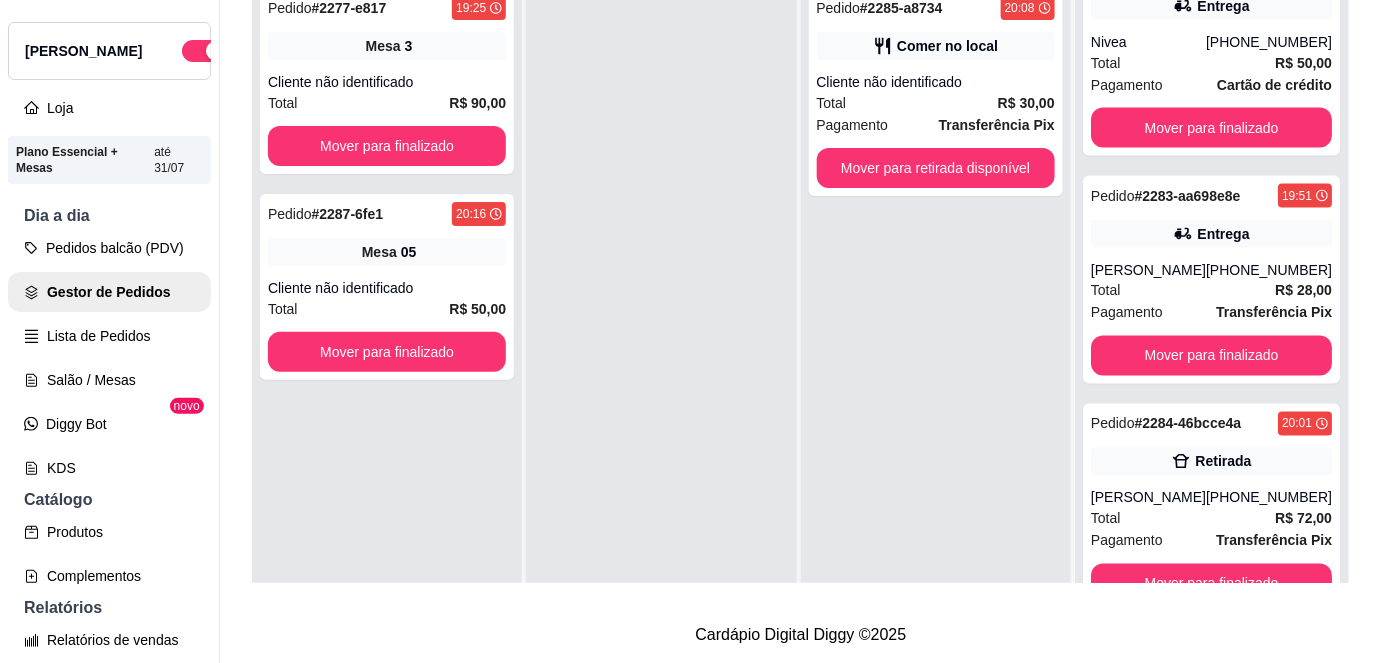 scroll, scrollTop: 0, scrollLeft: 0, axis: both 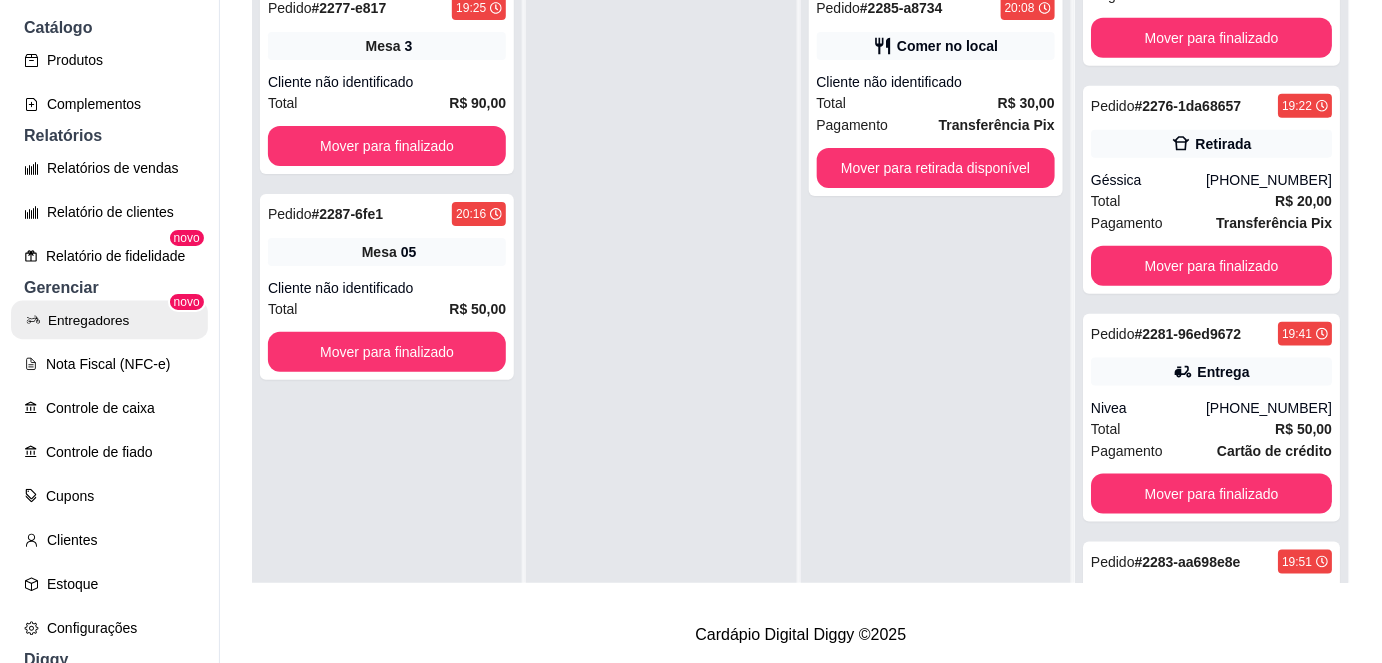 click on "Entregadores" at bounding box center [109, 320] 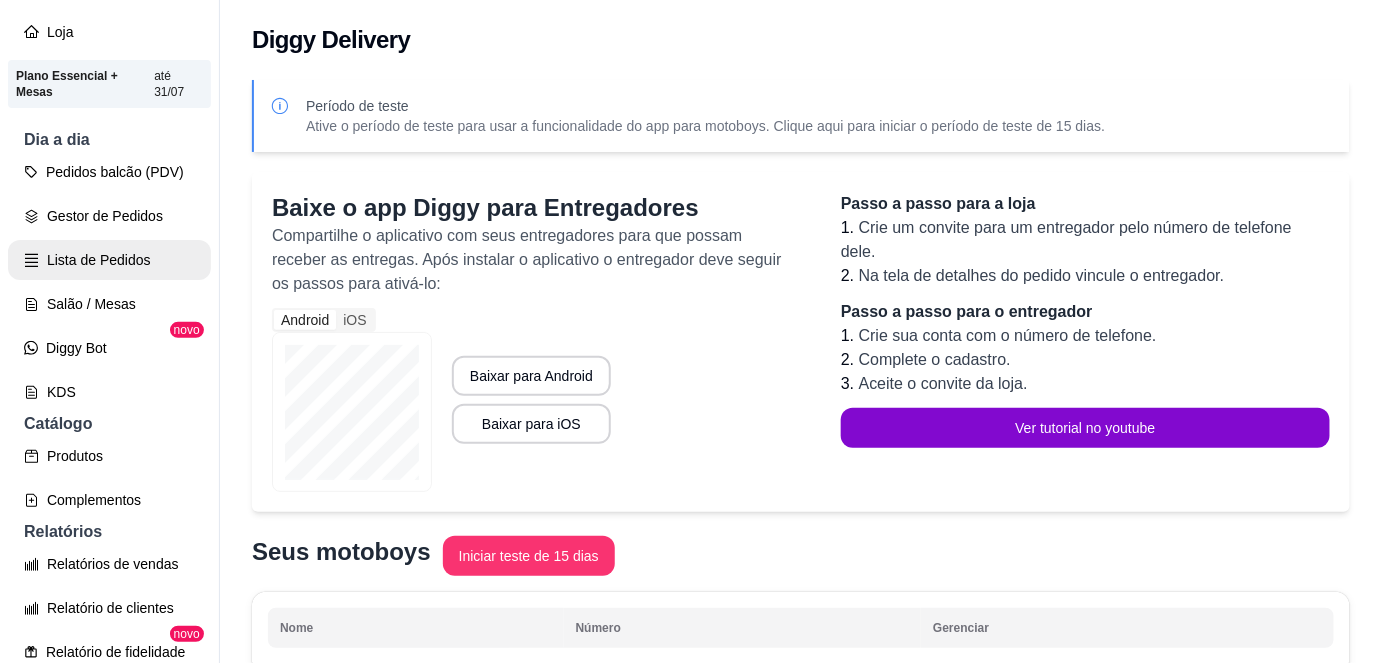 scroll, scrollTop: 128, scrollLeft: 0, axis: vertical 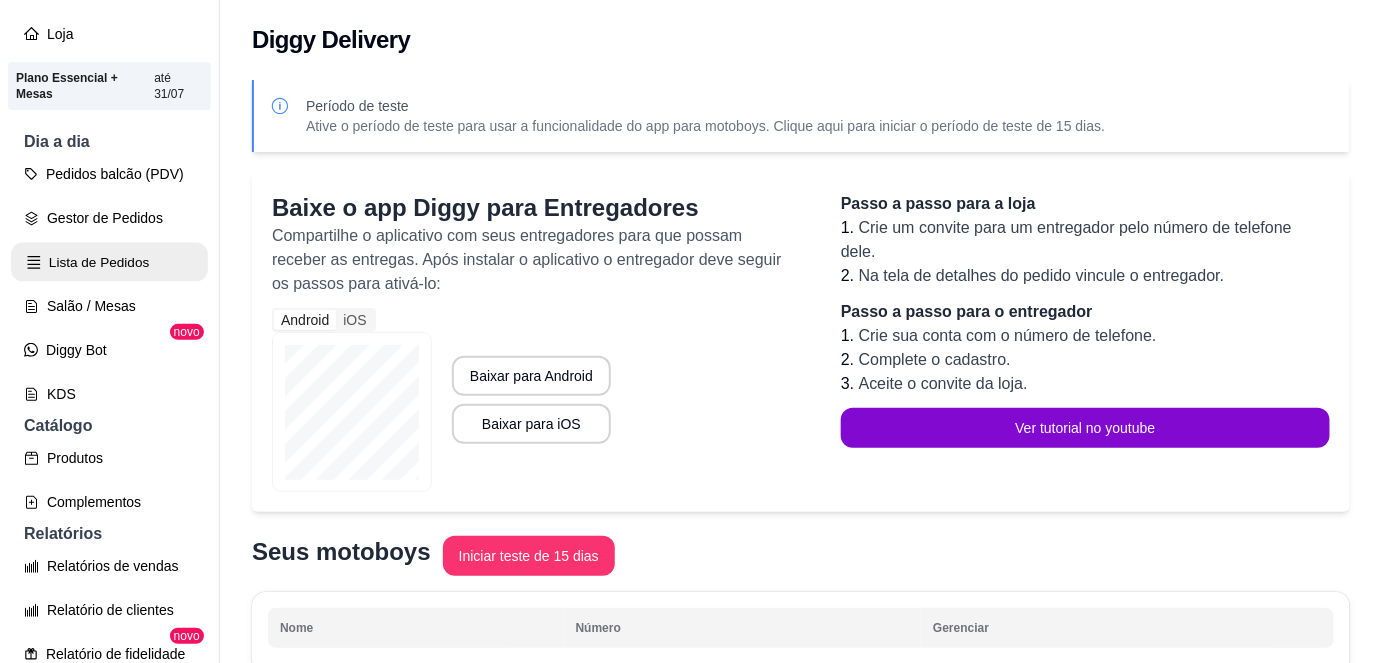 click on "Lista de Pedidos" at bounding box center (109, 262) 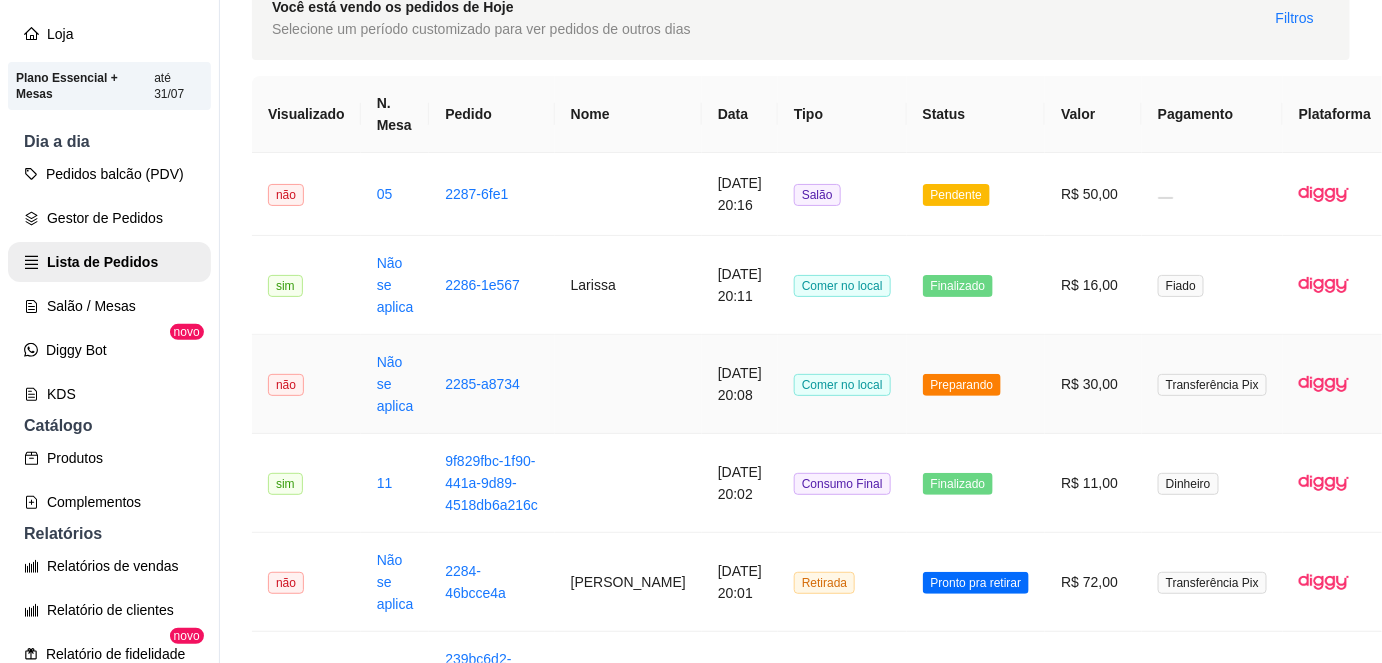 scroll, scrollTop: 104, scrollLeft: 76, axis: both 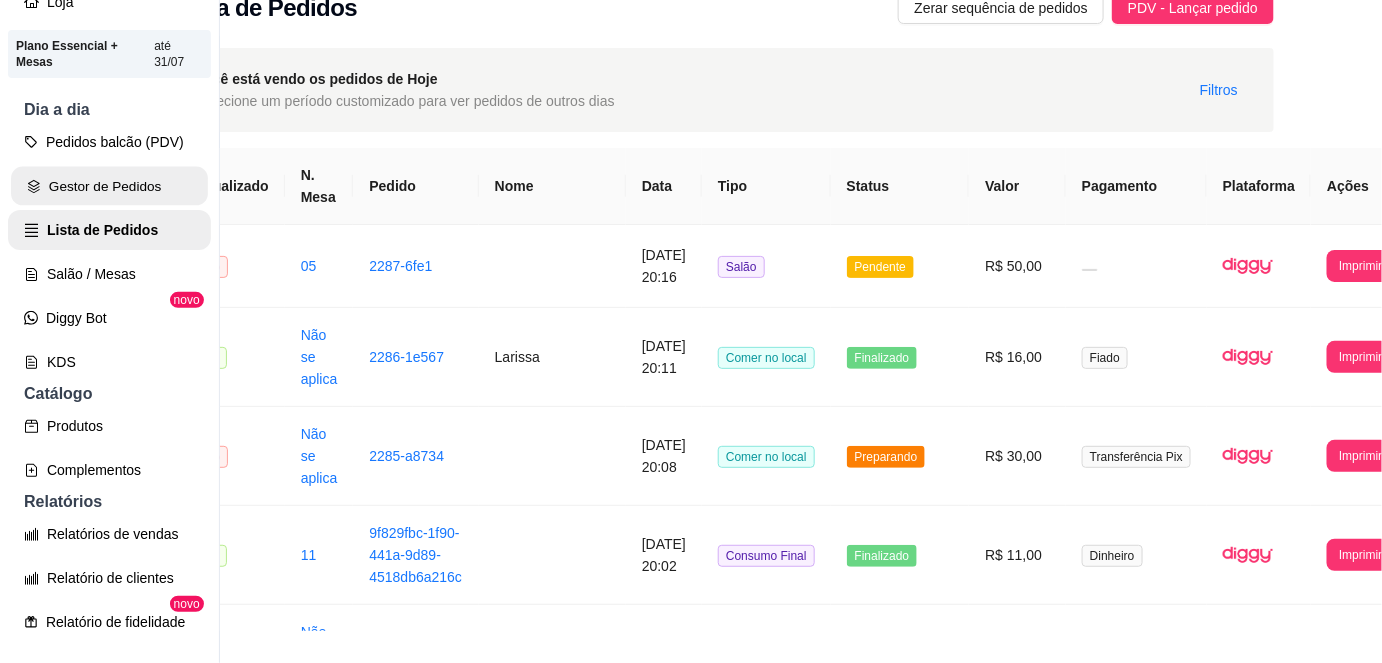 click on "Gestor de Pedidos" at bounding box center (109, 186) 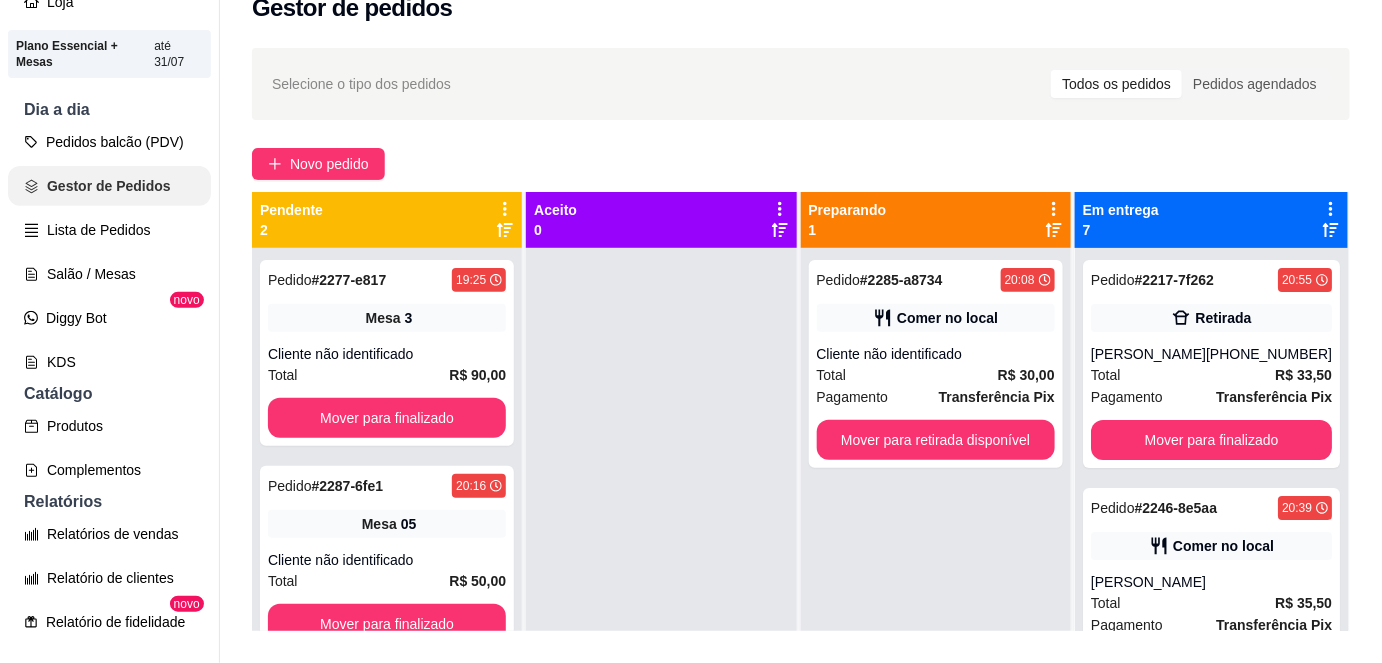 scroll, scrollTop: 0, scrollLeft: 0, axis: both 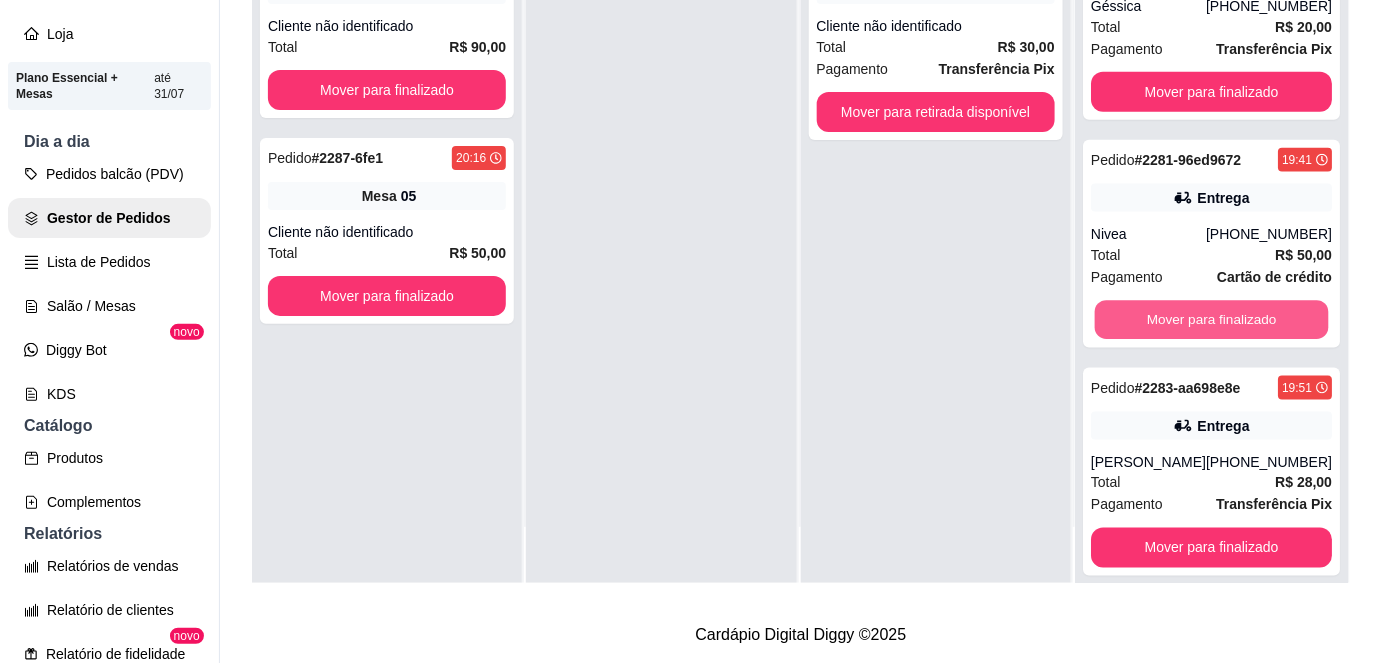 click on "Mover para finalizado" at bounding box center [1211, 320] 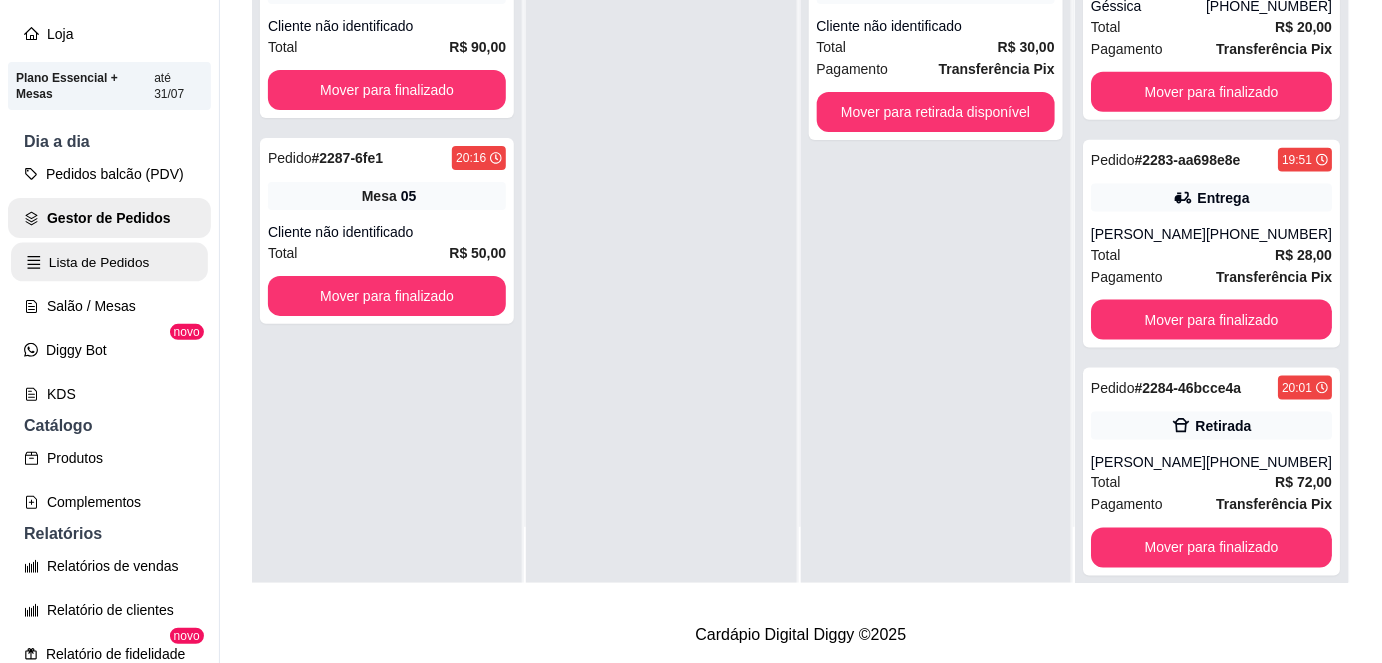 click on "Lista de Pedidos" at bounding box center (109, 262) 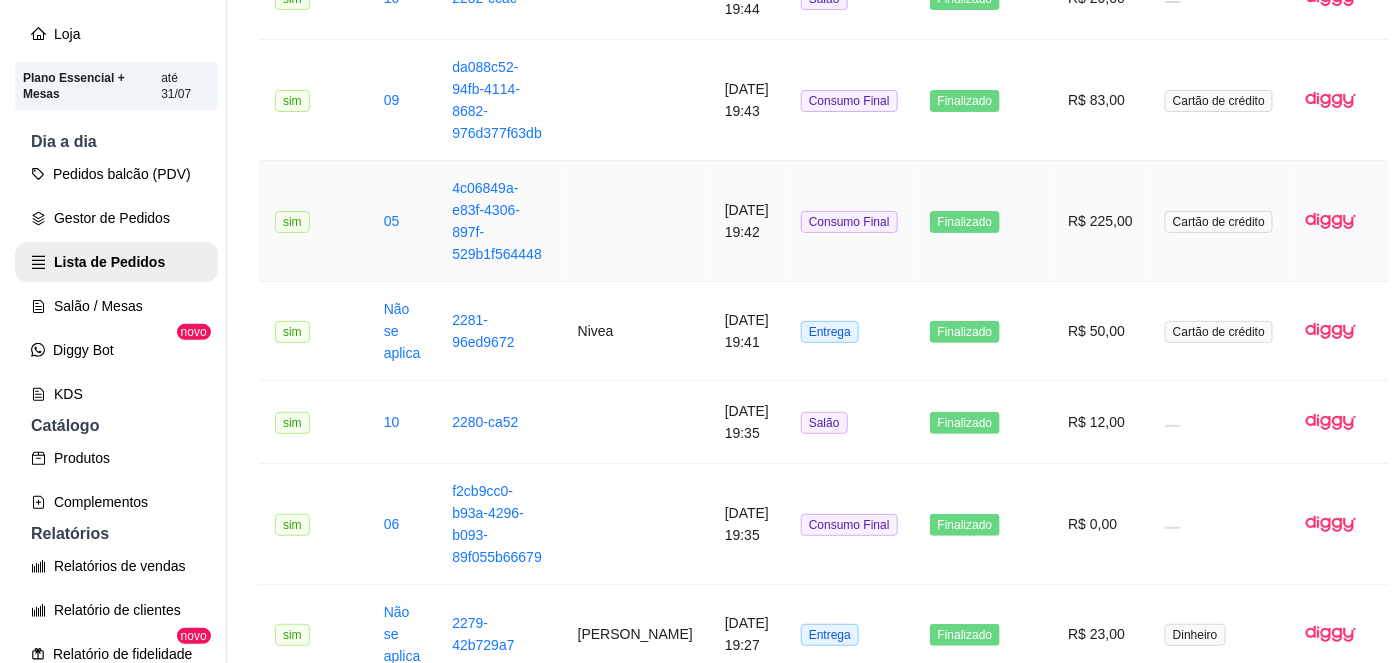 scroll, scrollTop: 1021, scrollLeft: 0, axis: vertical 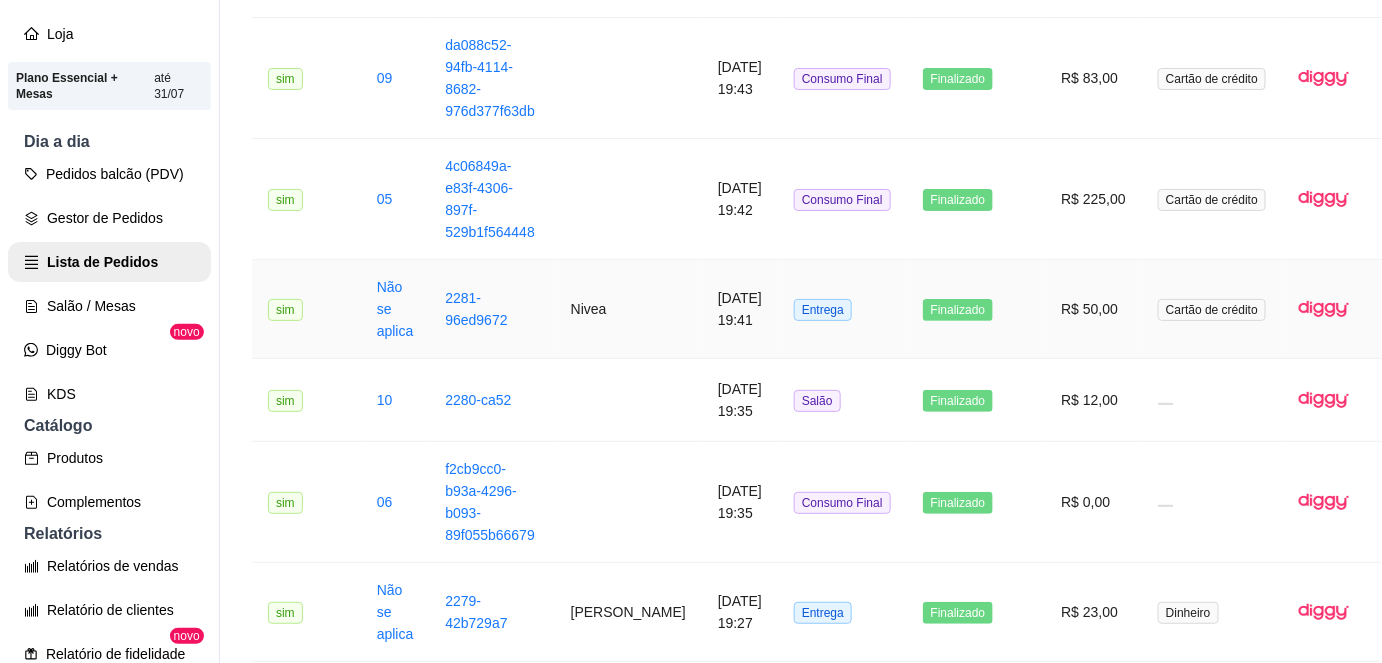 click on "2281-96ed9672" at bounding box center [491, 309] 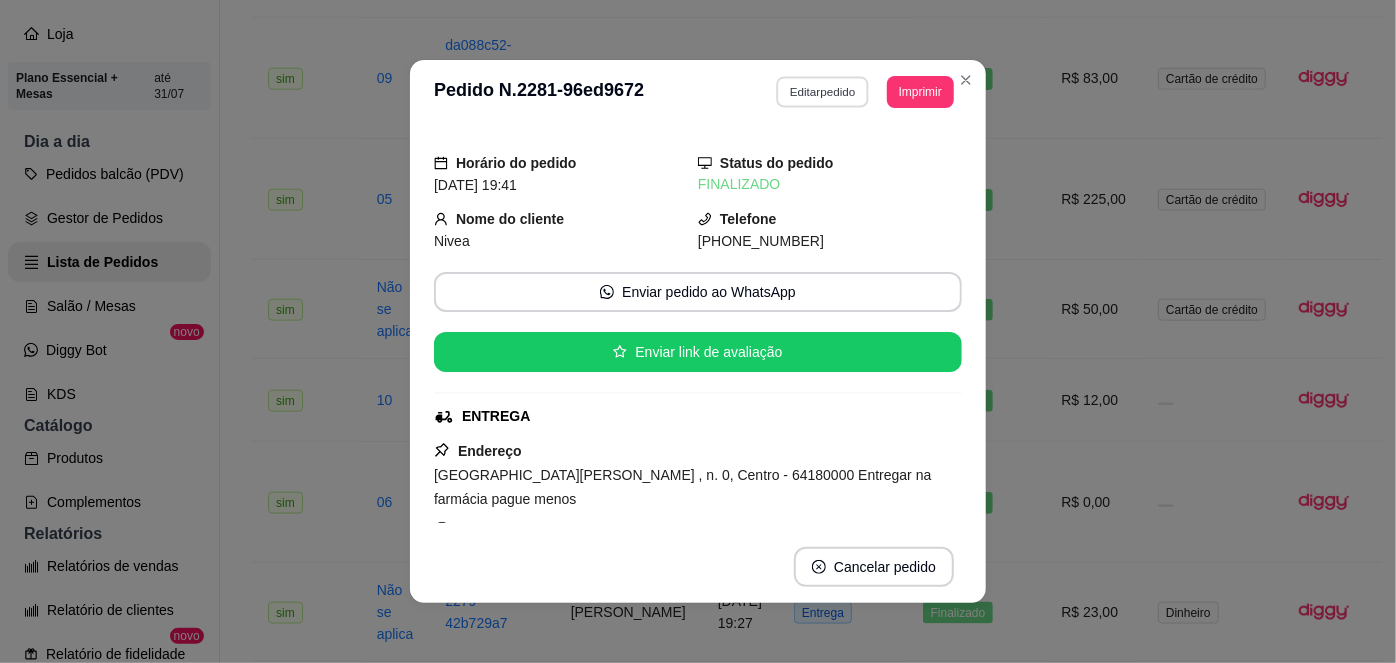 click on "Editar  pedido" at bounding box center [823, 91] 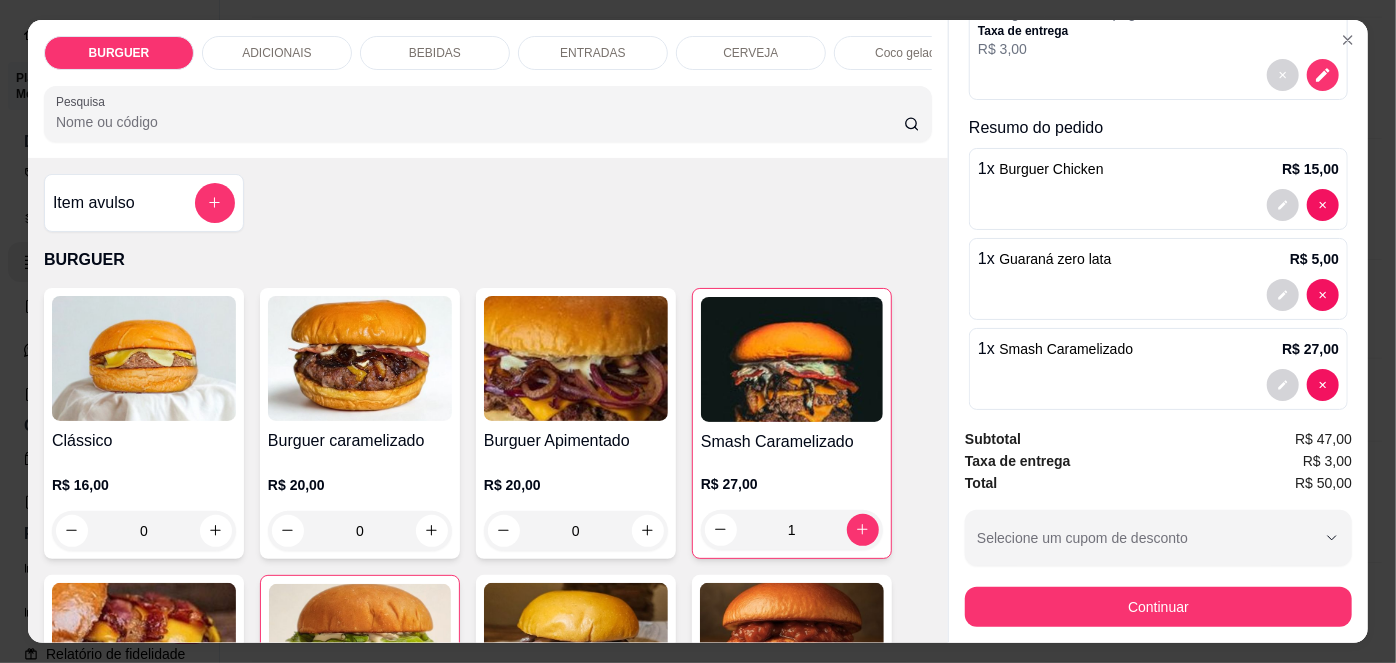 scroll, scrollTop: 373, scrollLeft: 0, axis: vertical 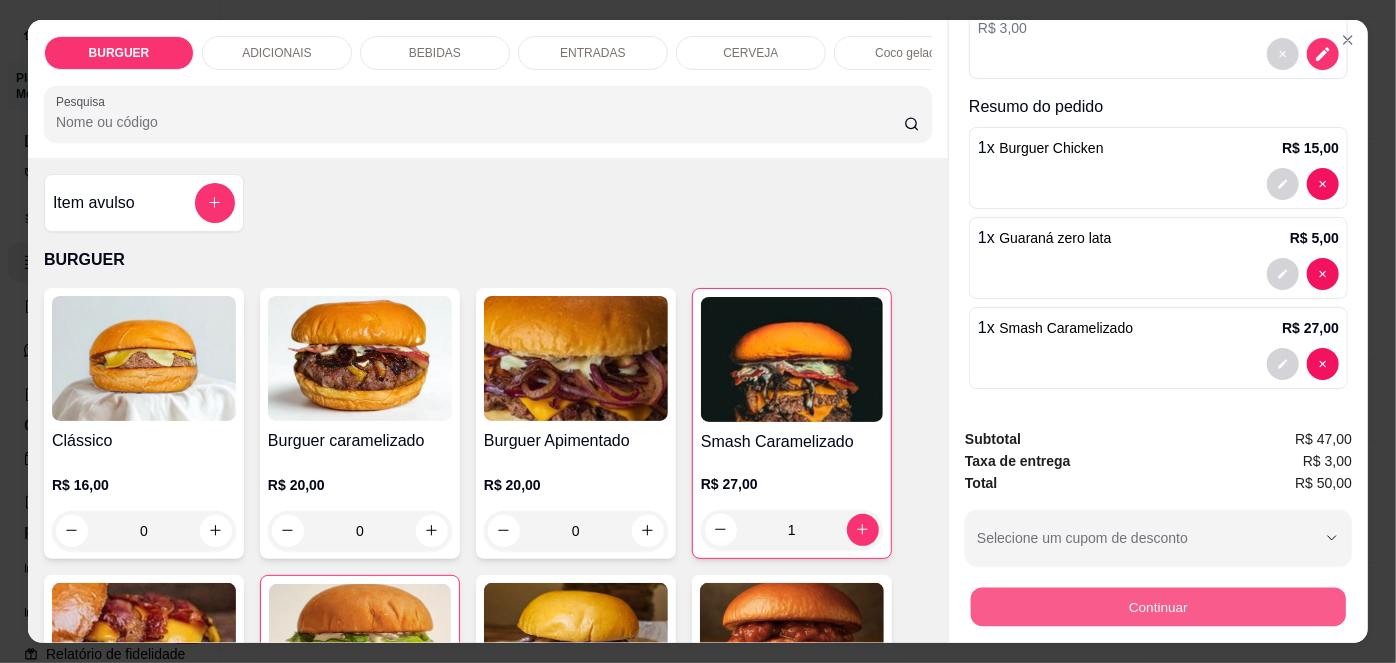 click on "Continuar" at bounding box center (1158, 607) 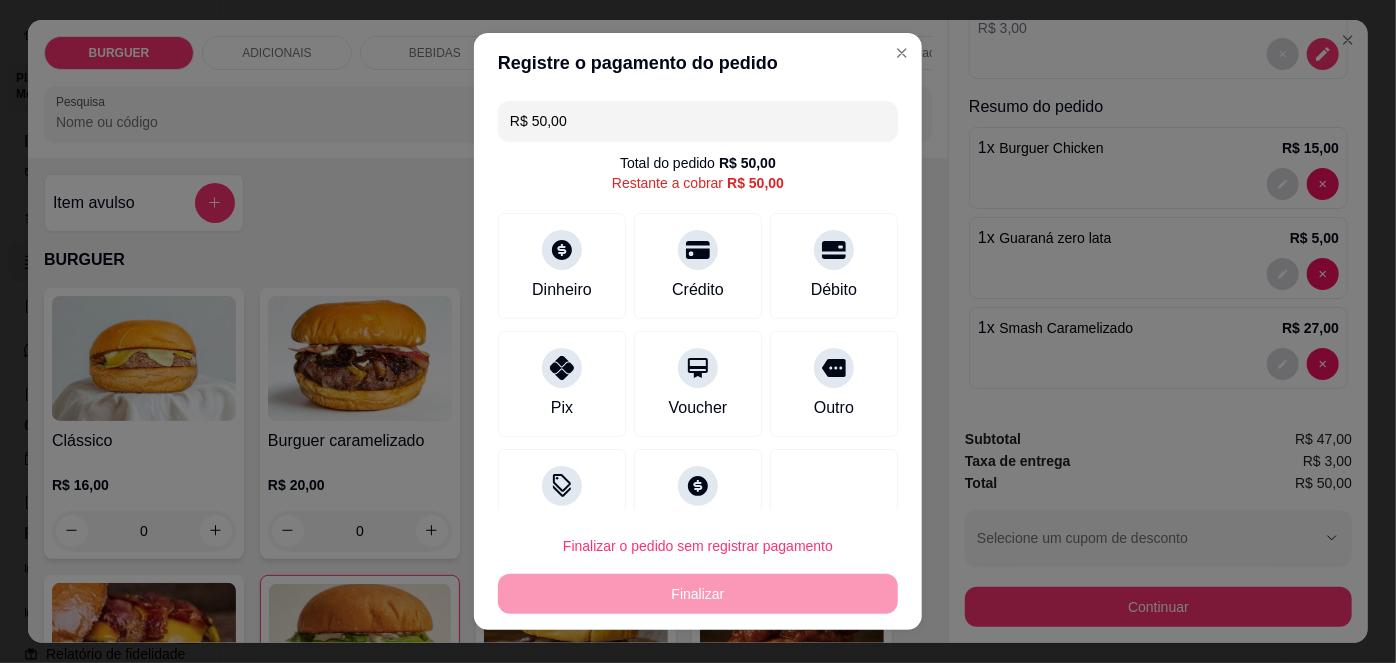 click on "R$ 50,00" at bounding box center [698, 121] 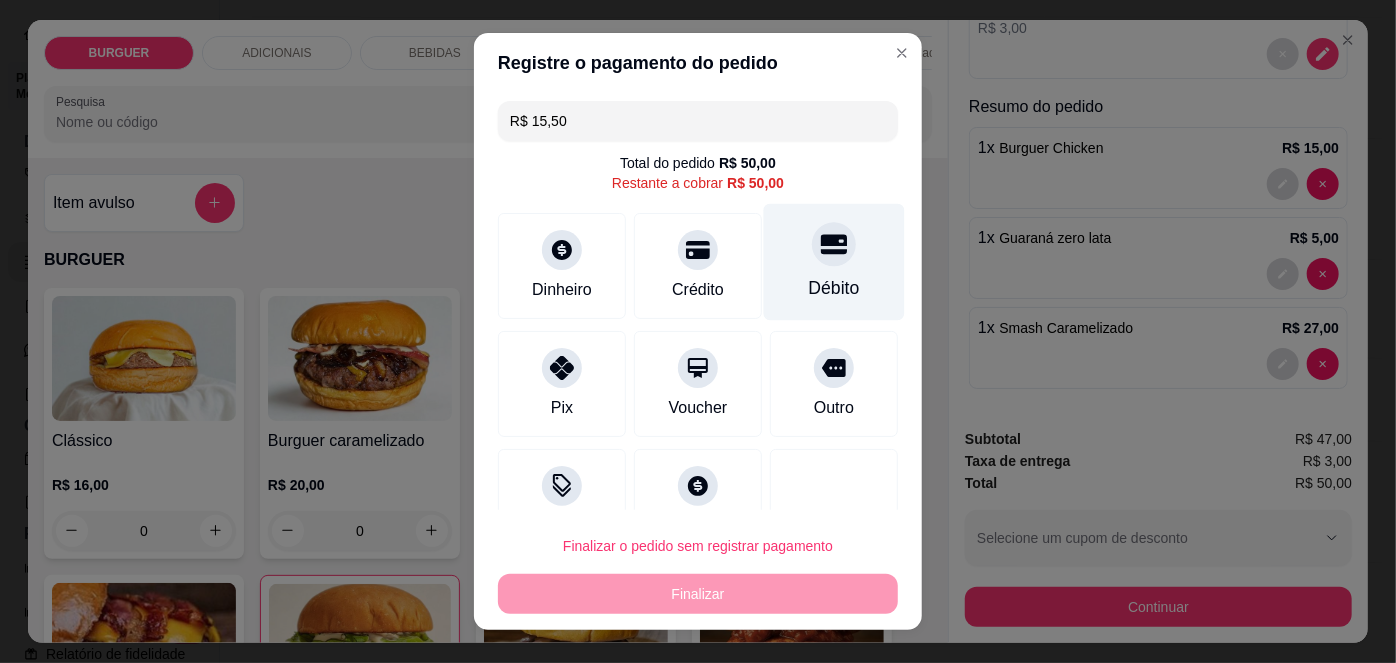click on "Débito" at bounding box center [834, 288] 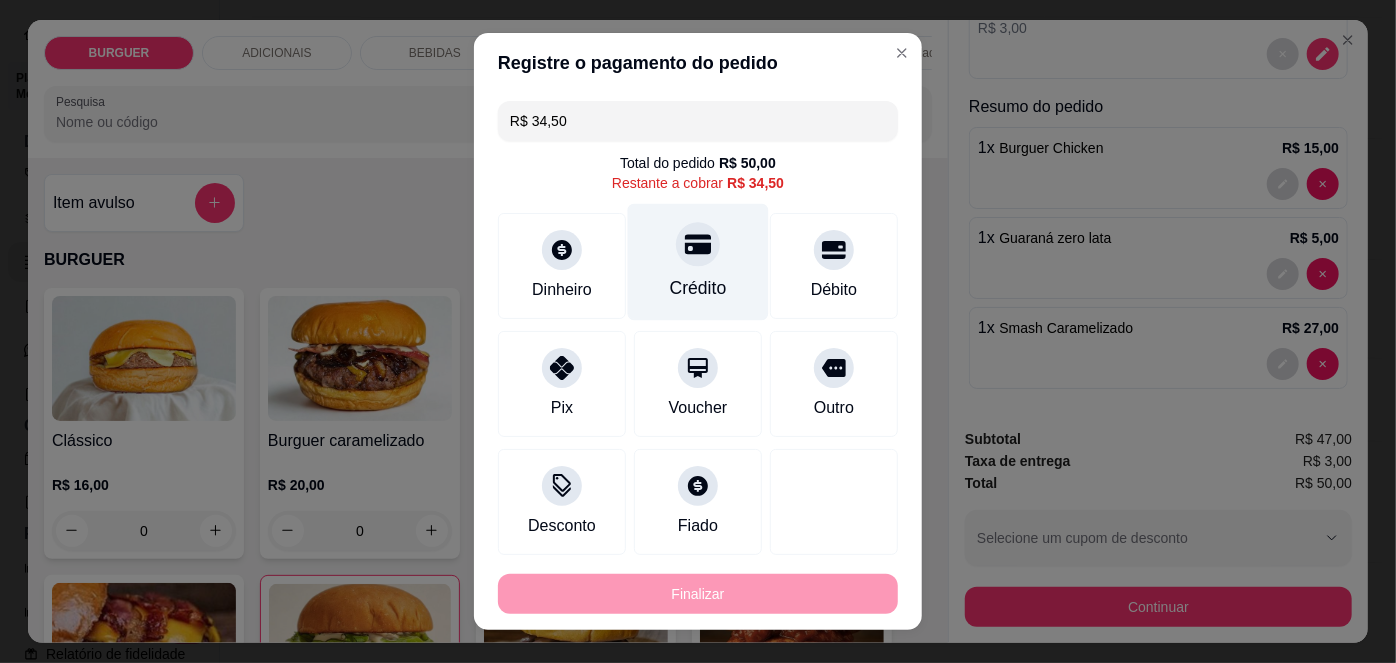 click on "Crédito" at bounding box center (698, 288) 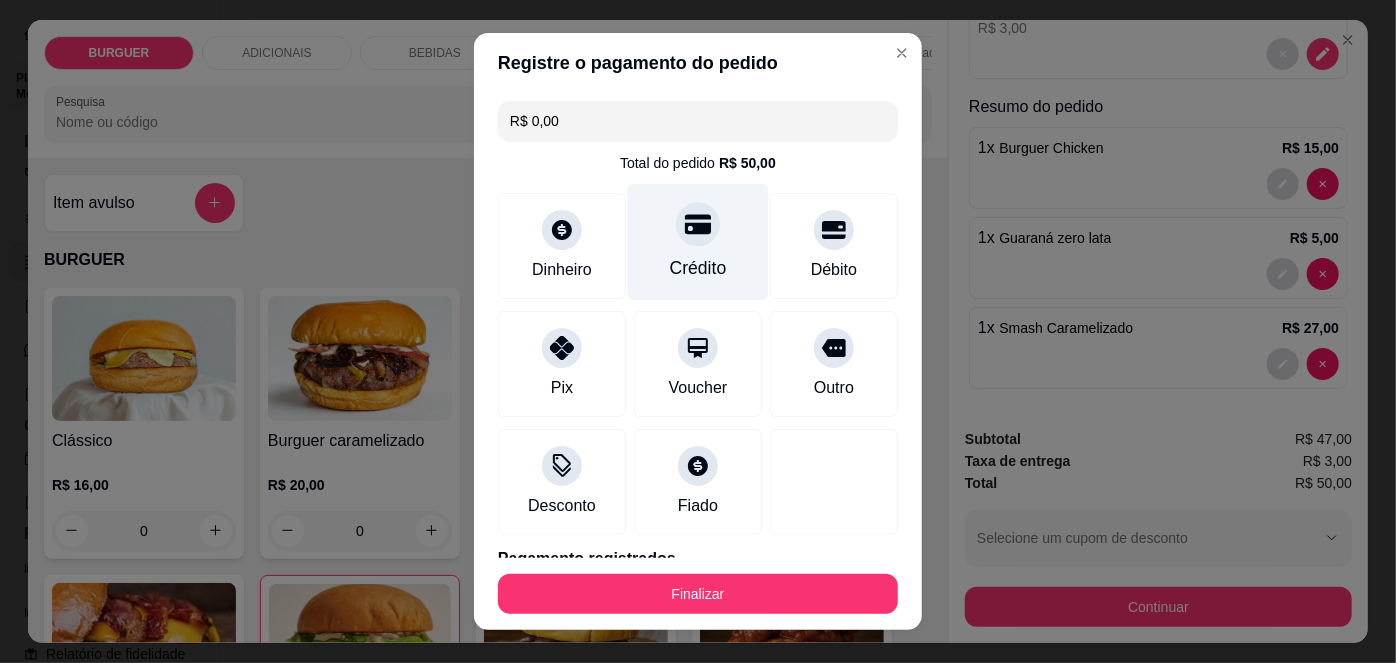 scroll, scrollTop: 163, scrollLeft: 0, axis: vertical 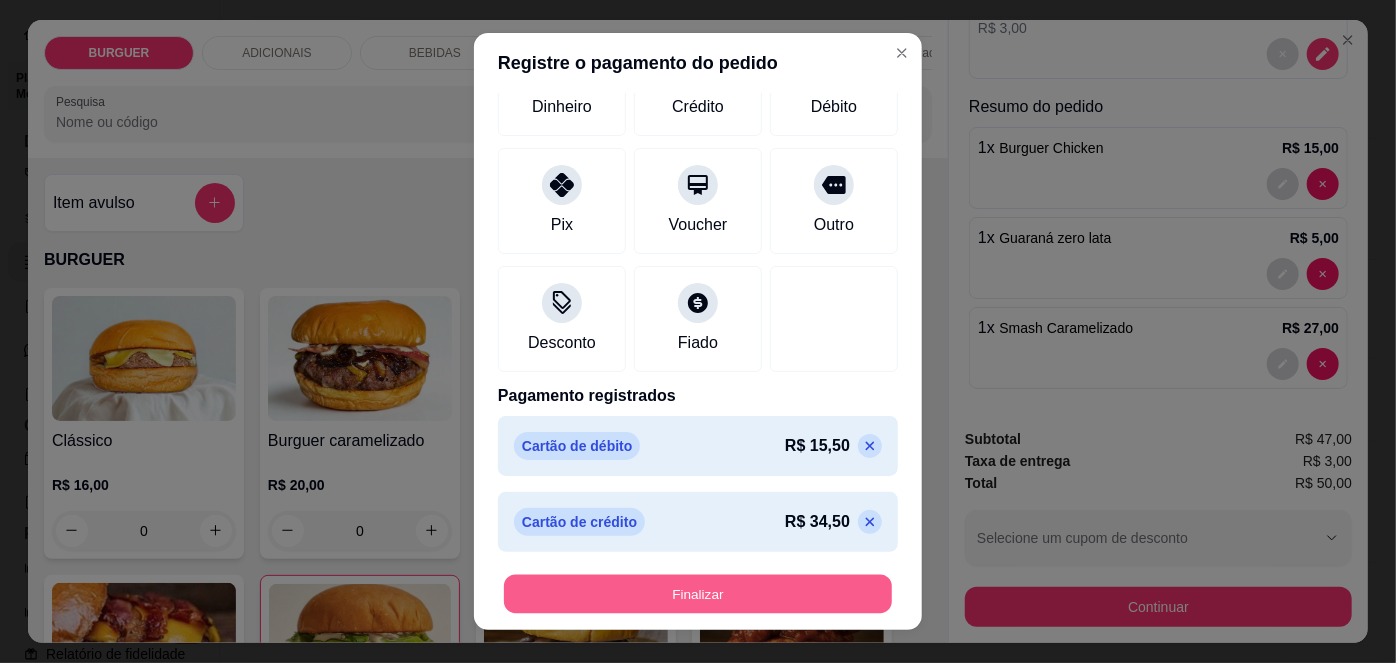 click on "Finalizar" at bounding box center (698, 593) 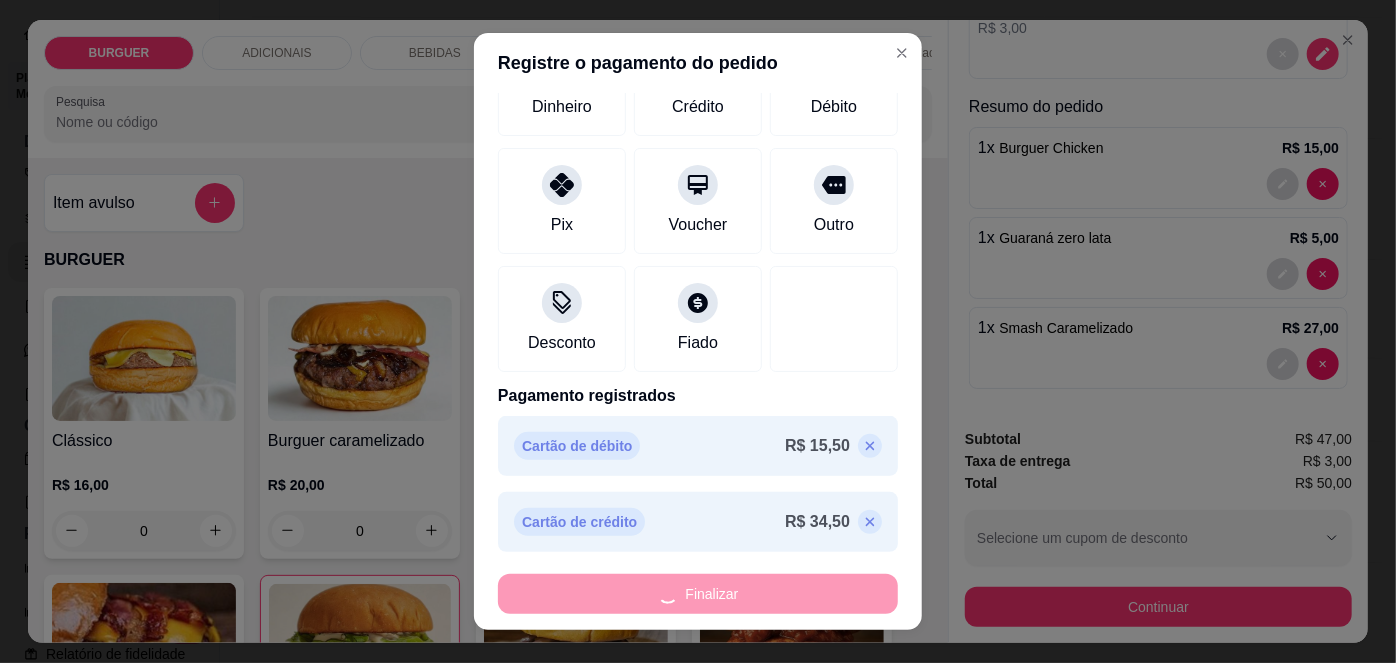 type on "0" 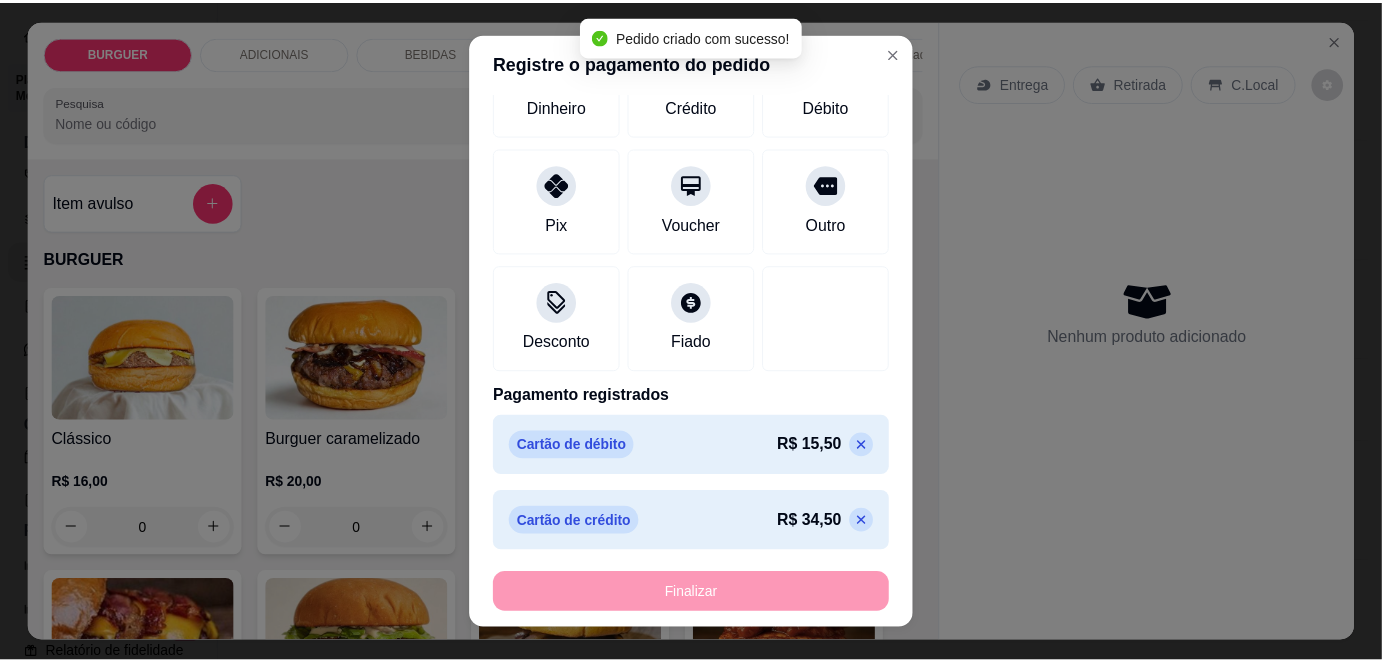 scroll, scrollTop: 0, scrollLeft: 0, axis: both 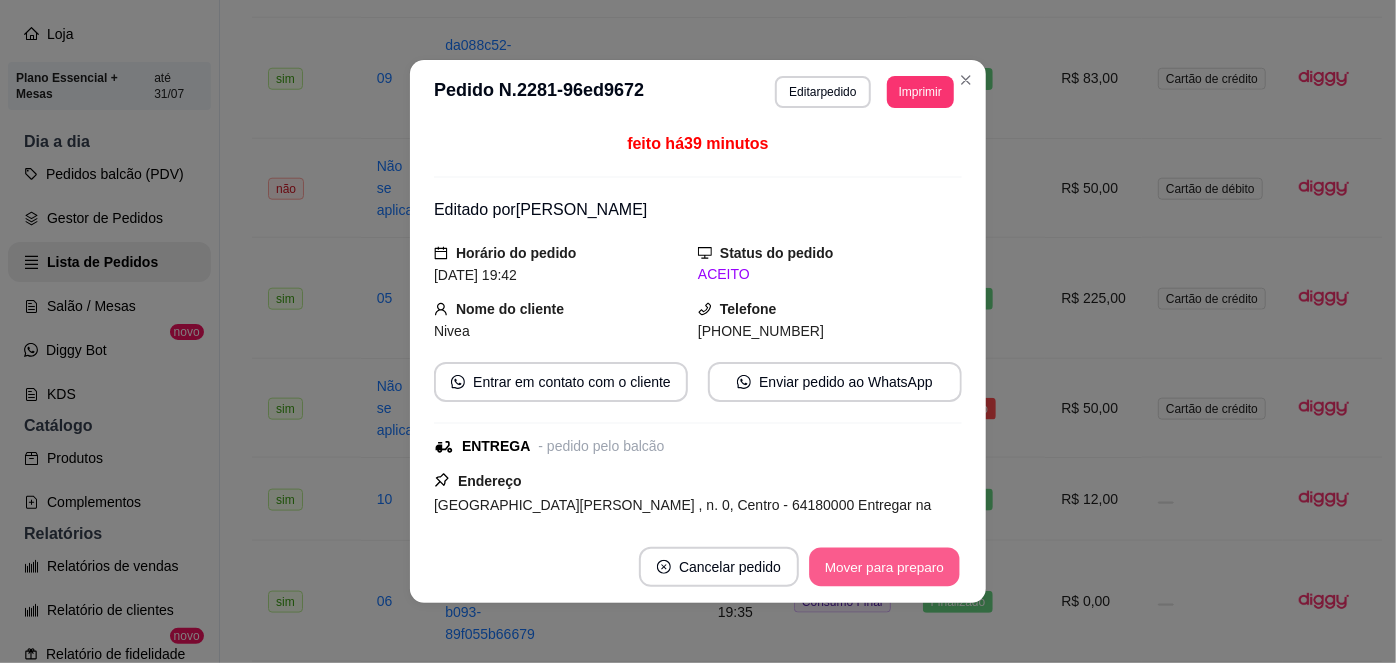 click on "Mover para preparo" at bounding box center [884, 567] 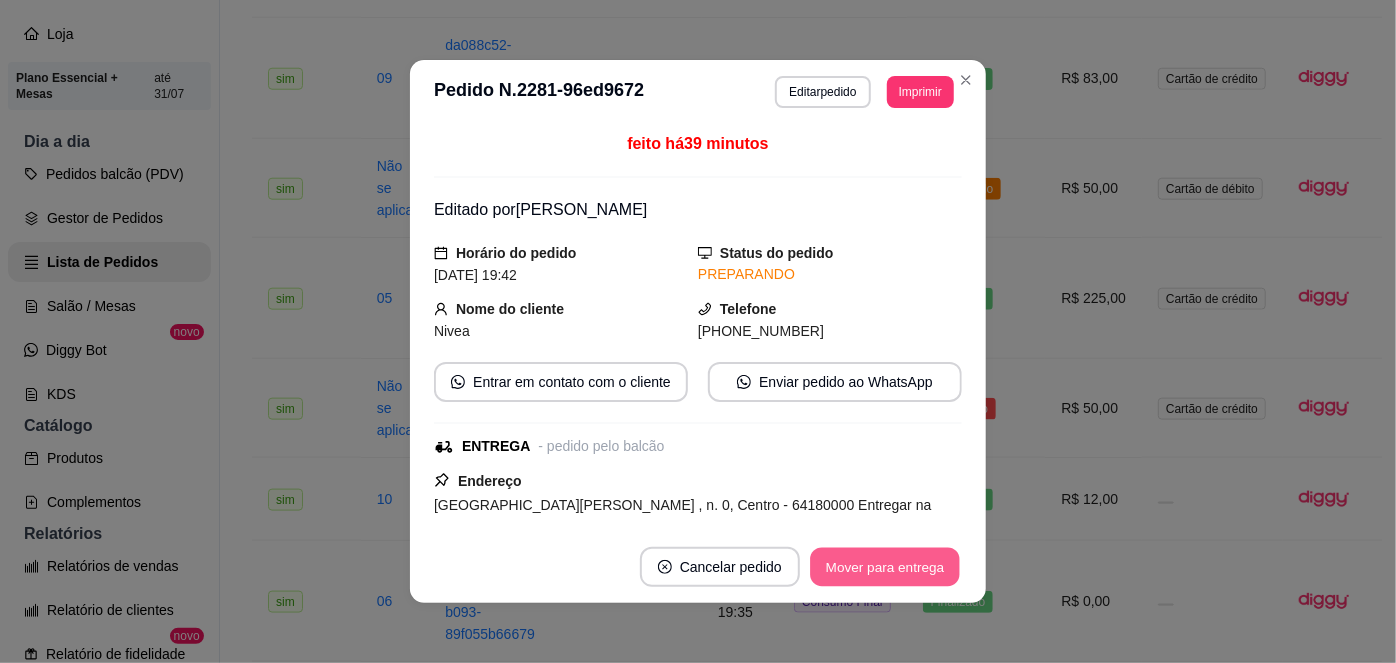 click on "Mover para entrega" at bounding box center (885, 567) 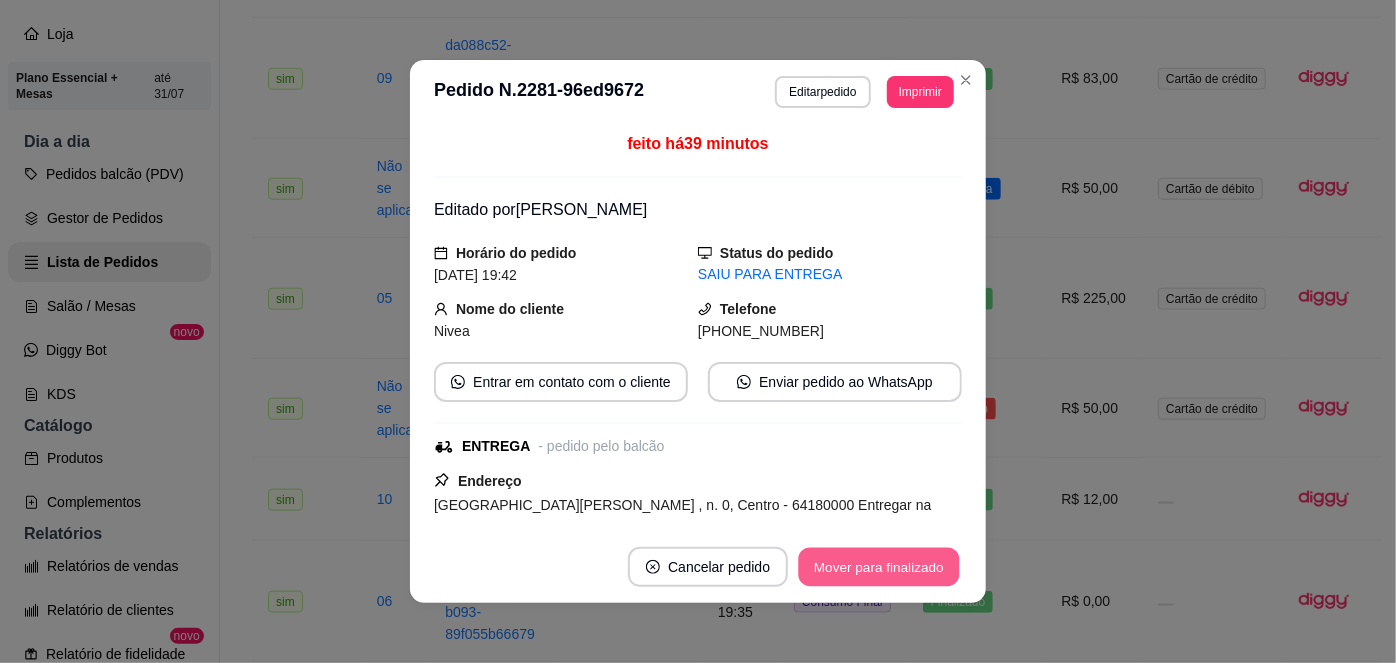 click on "Mover para finalizado" at bounding box center [879, 567] 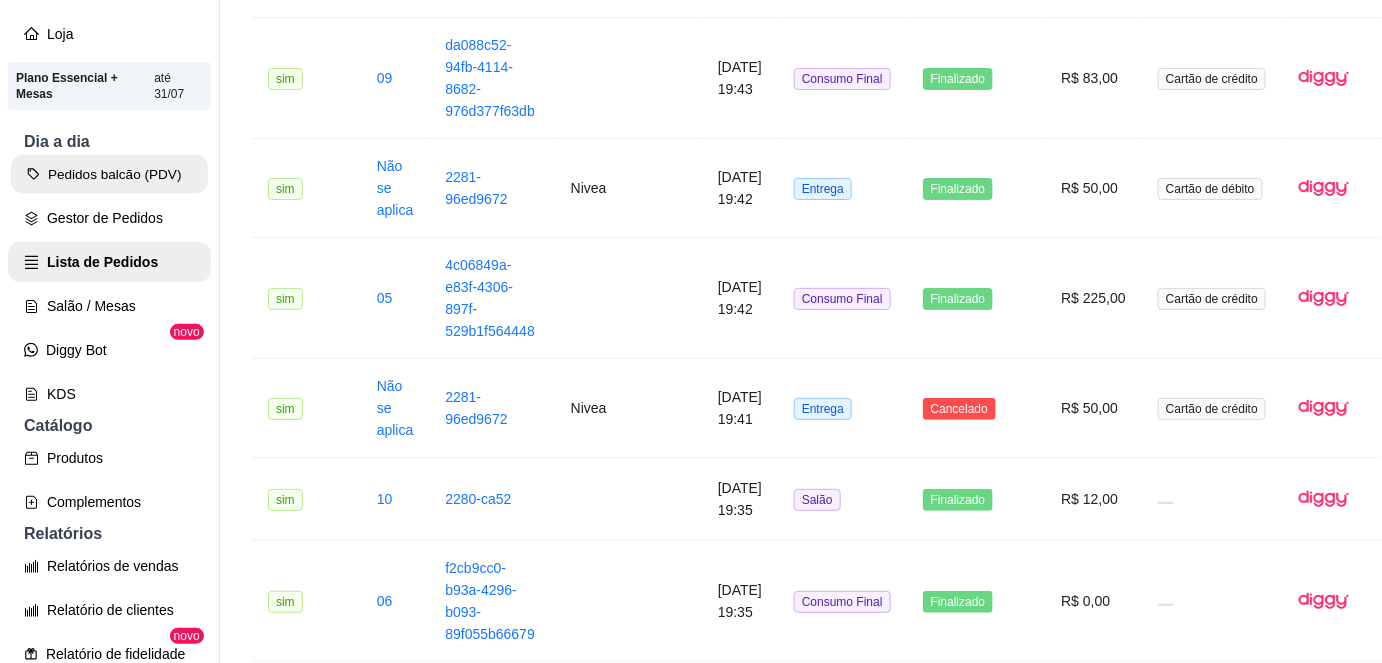 click on "Pedidos balcão (PDV)" at bounding box center (109, 174) 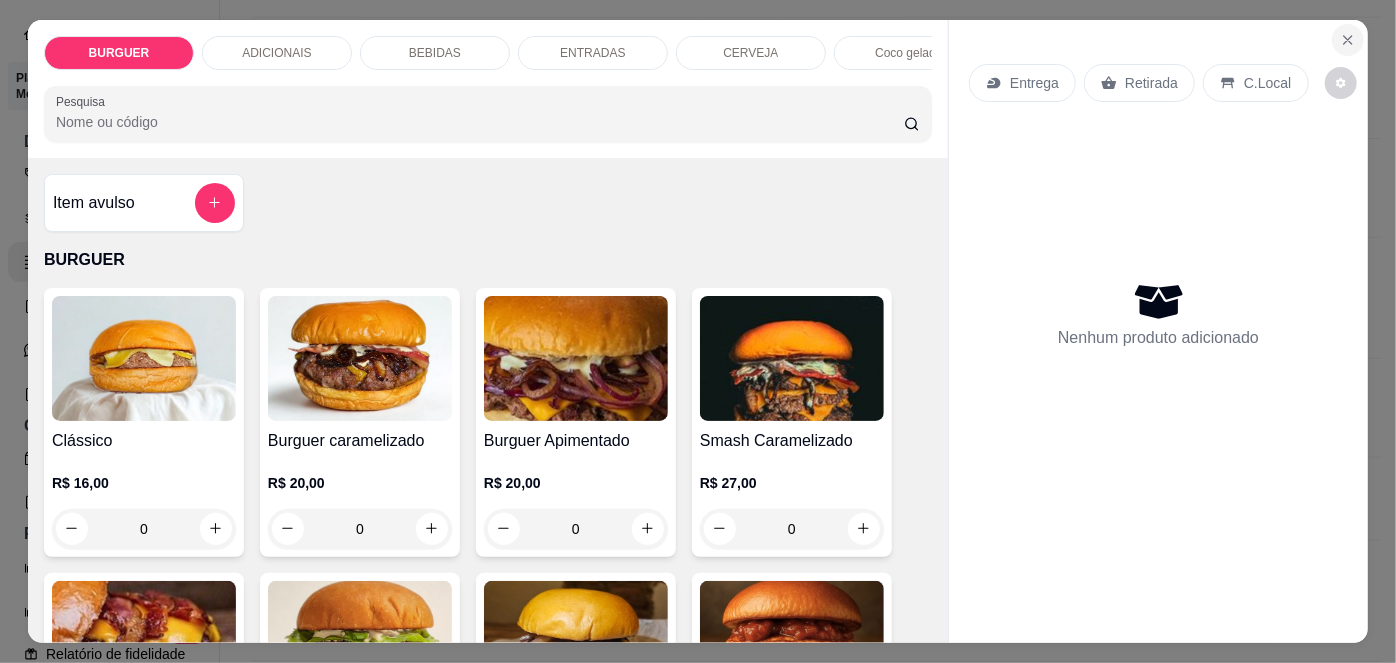 click 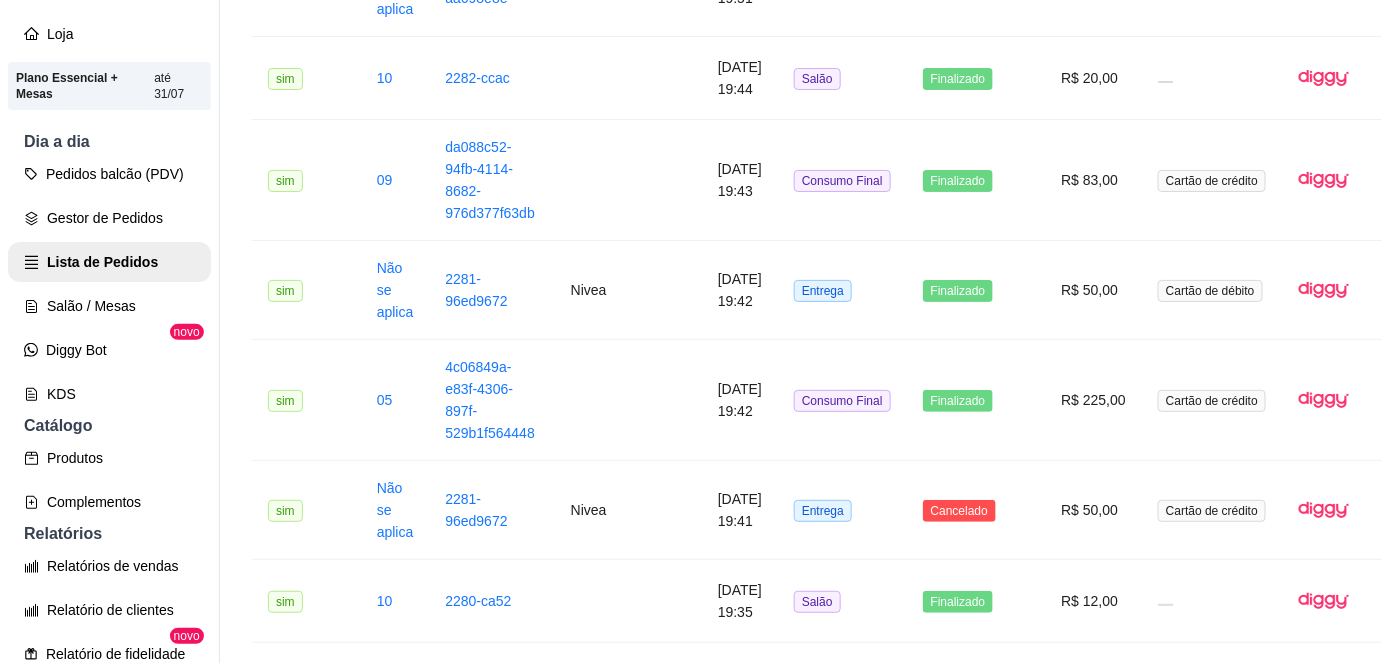 scroll, scrollTop: 892, scrollLeft: 0, axis: vertical 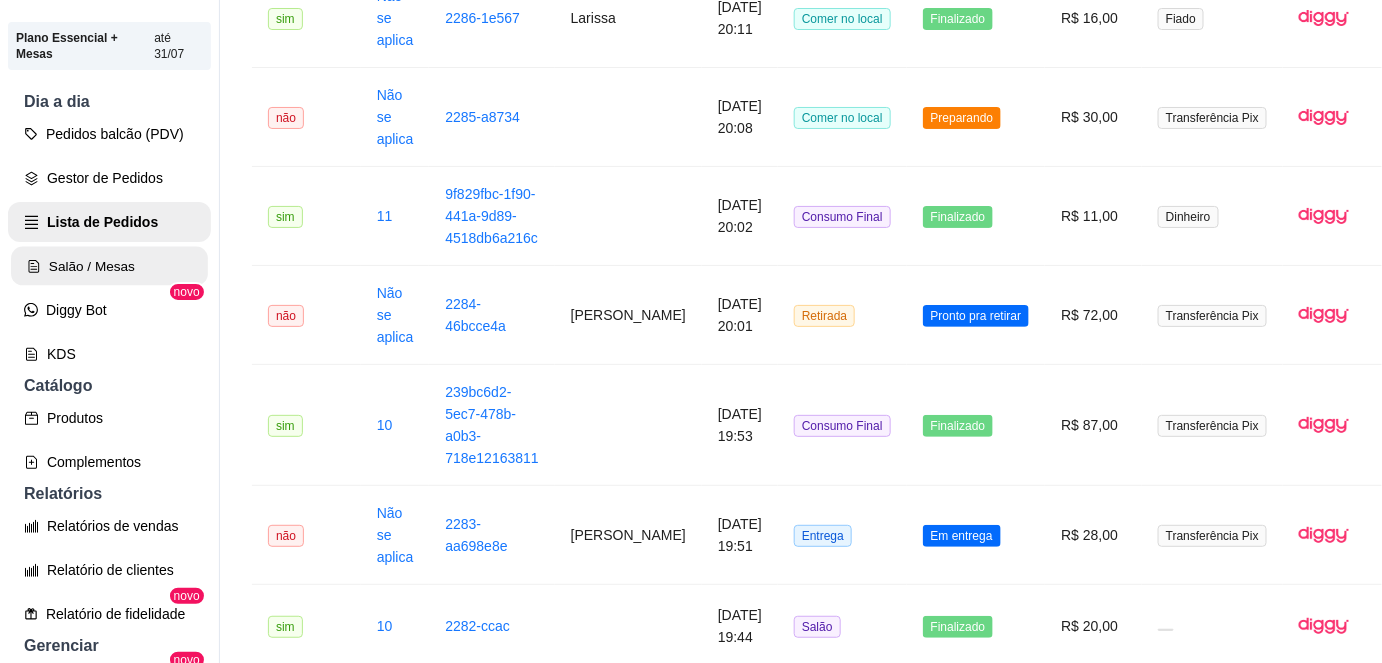 click on "Salão / Mesas" at bounding box center [109, 266] 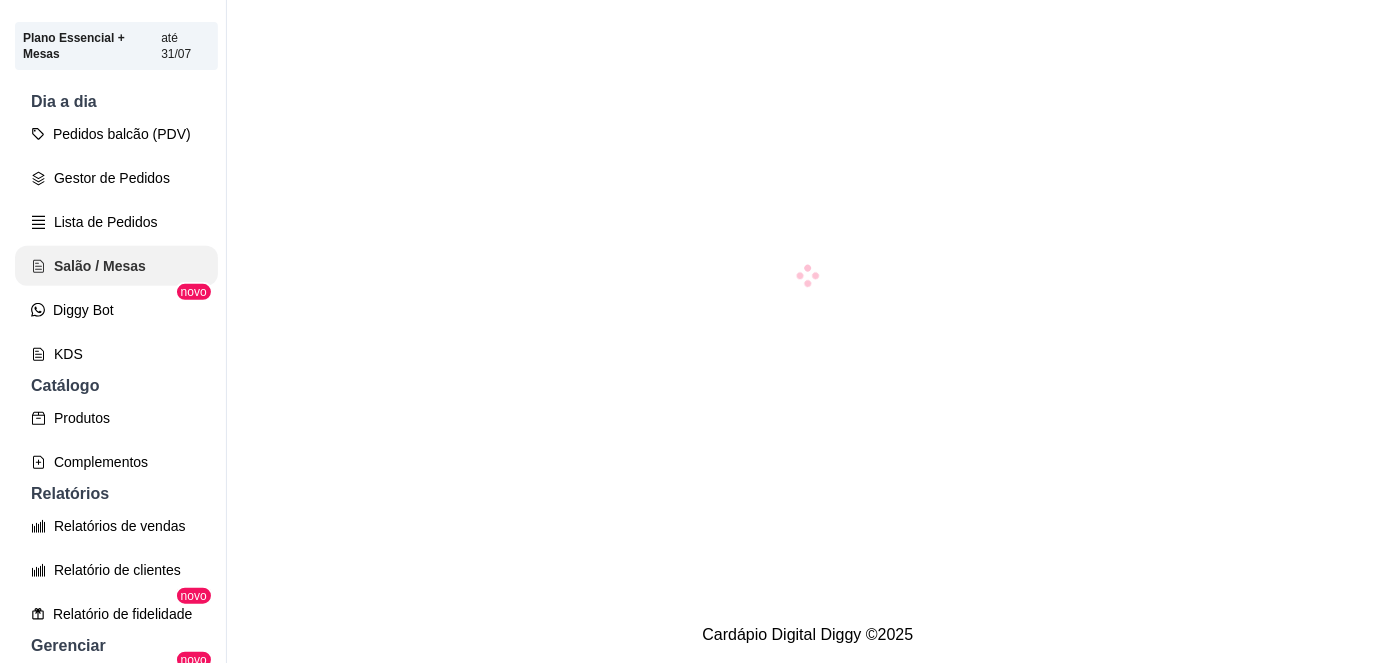 scroll, scrollTop: 0, scrollLeft: 0, axis: both 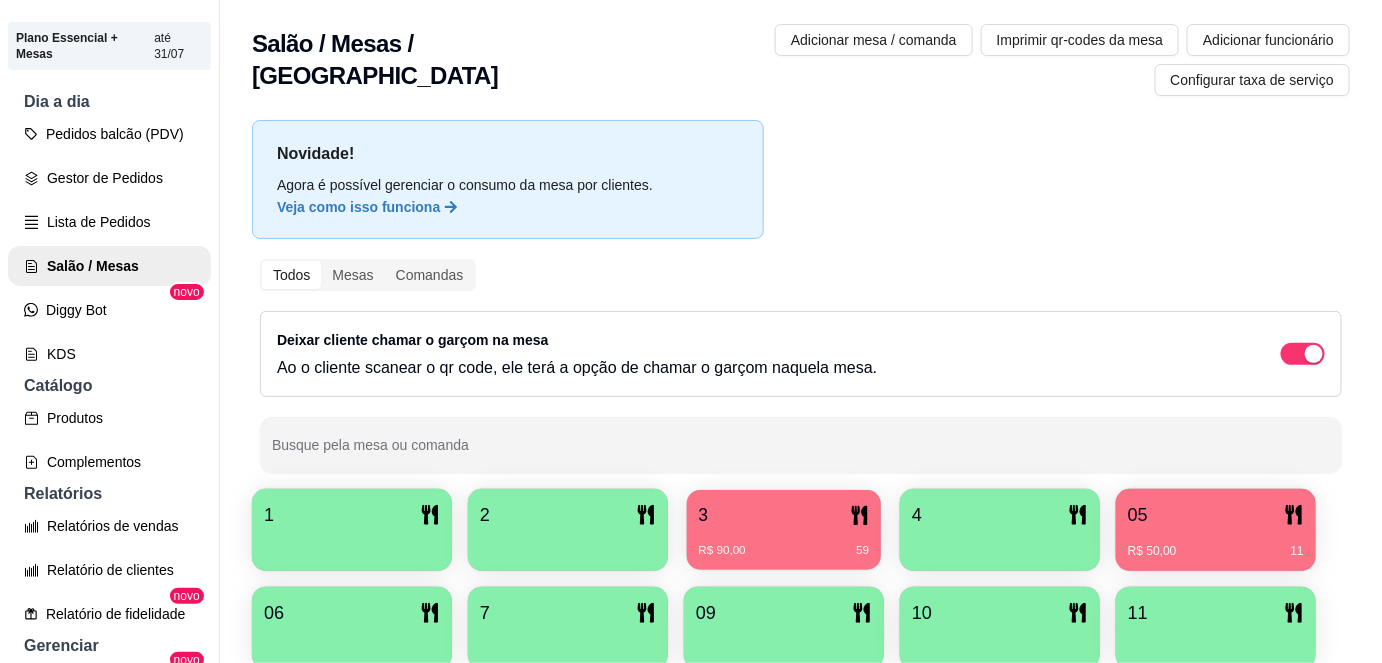 click on "3" at bounding box center [784, 515] 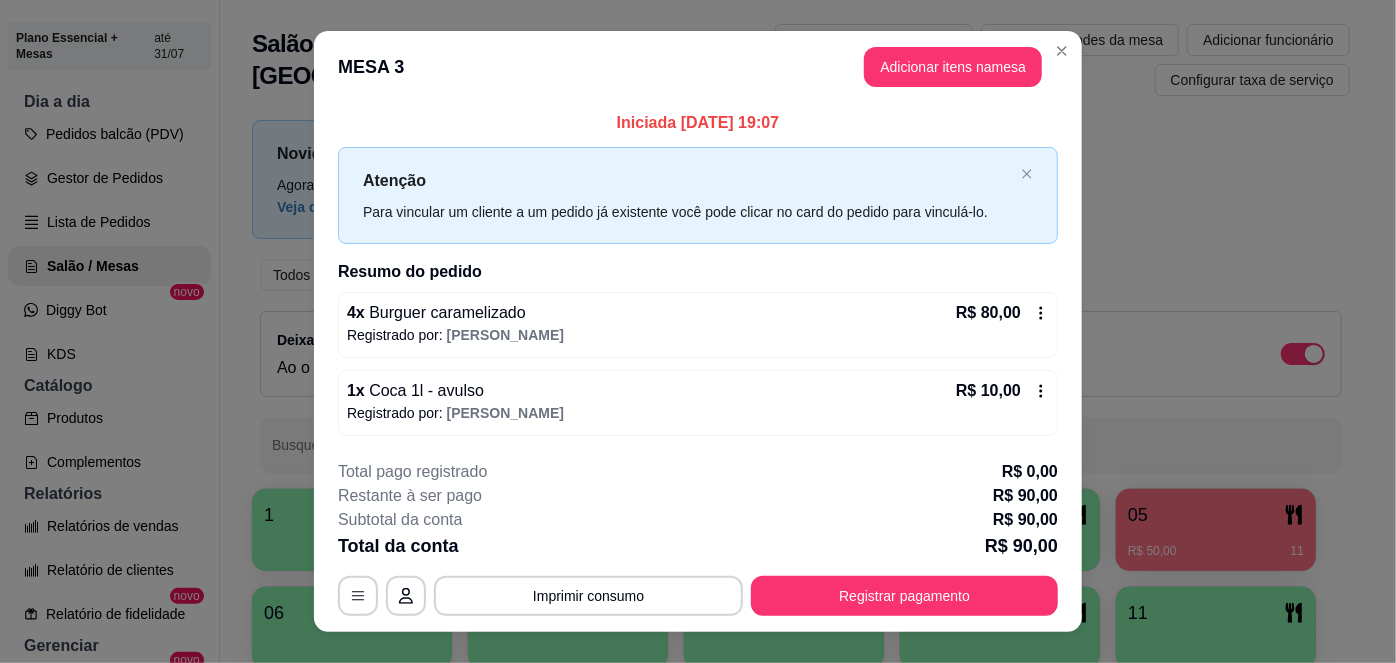 scroll, scrollTop: 32, scrollLeft: 0, axis: vertical 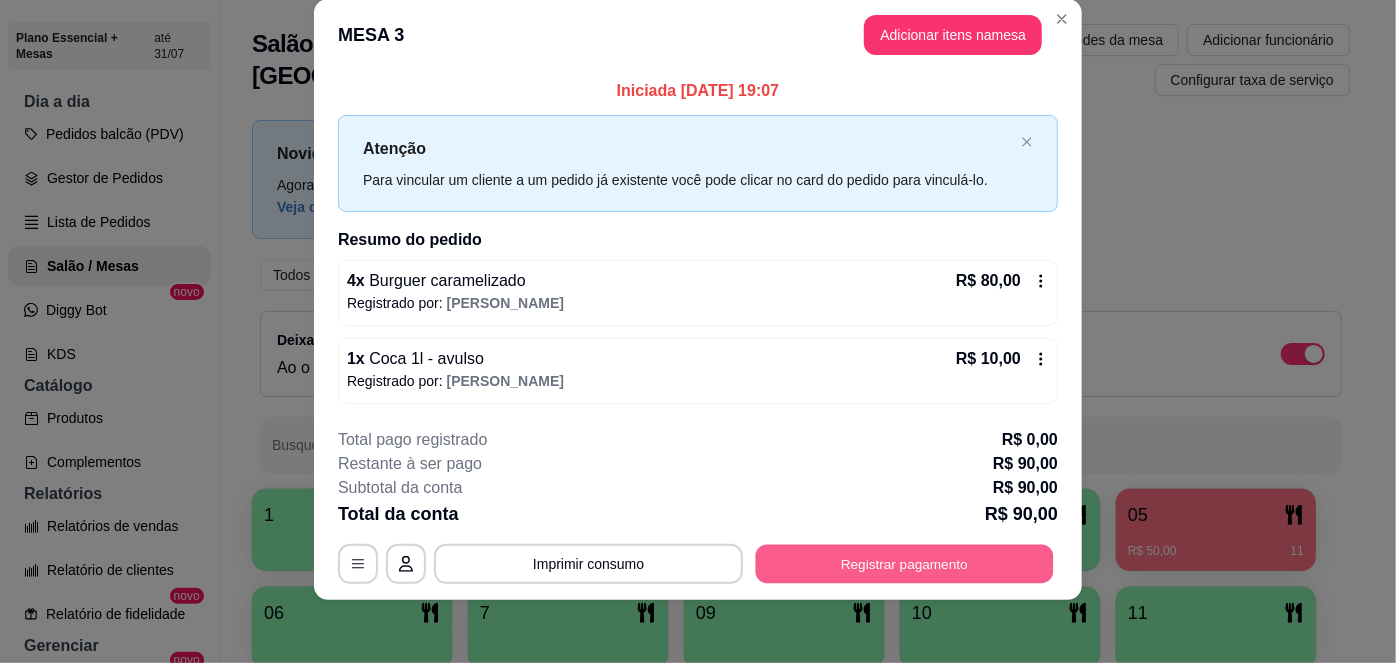 click on "Registrar pagamento" at bounding box center (905, 564) 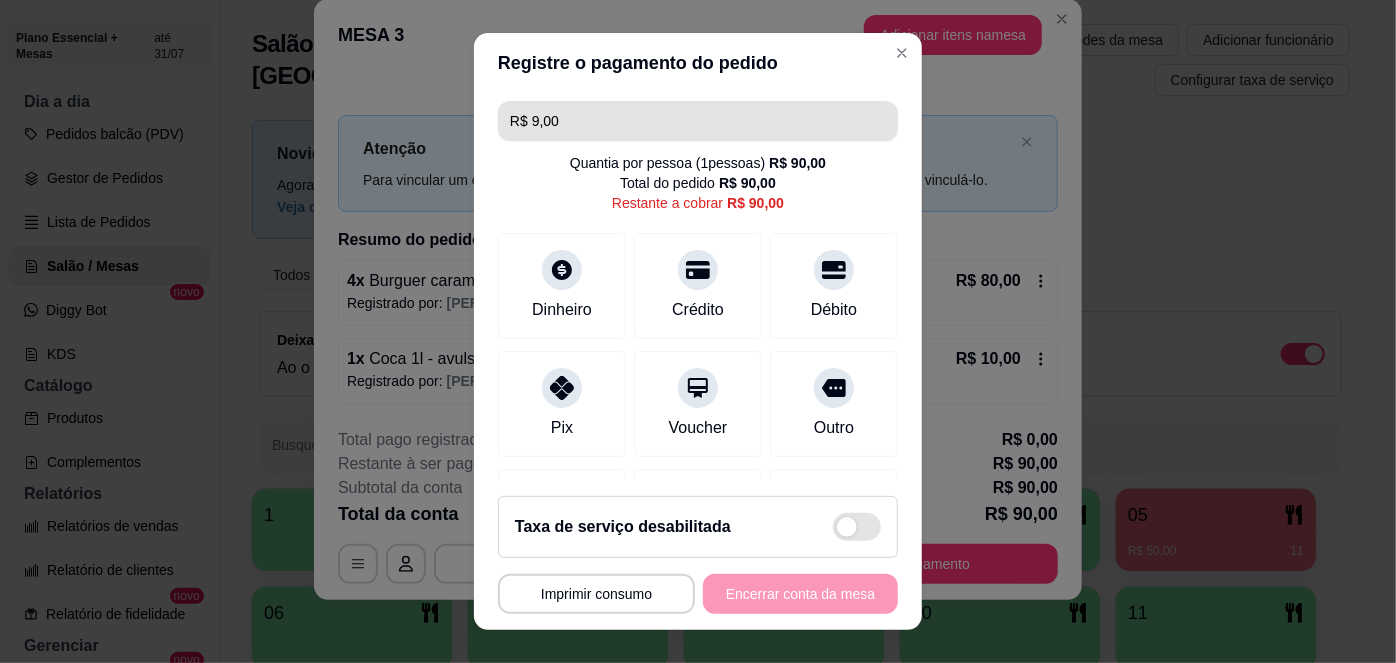 click on "R$ 9,00" at bounding box center (698, 121) 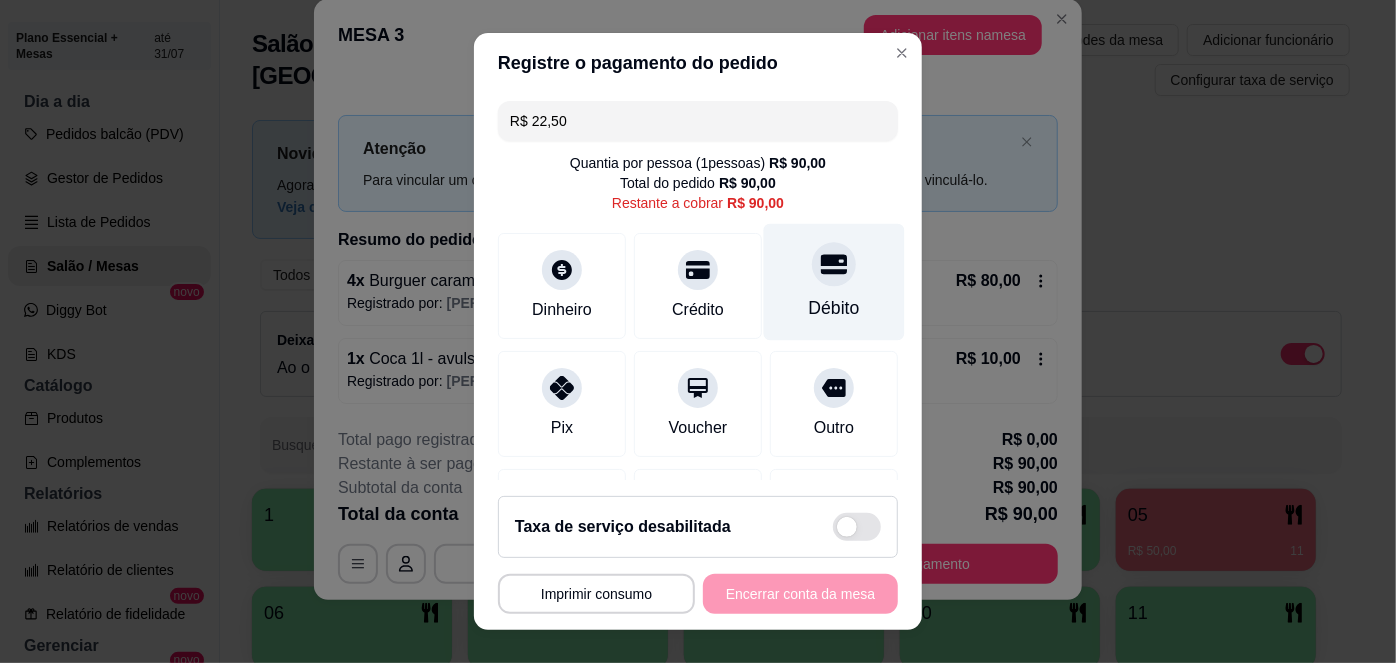 click on "Débito" at bounding box center (834, 282) 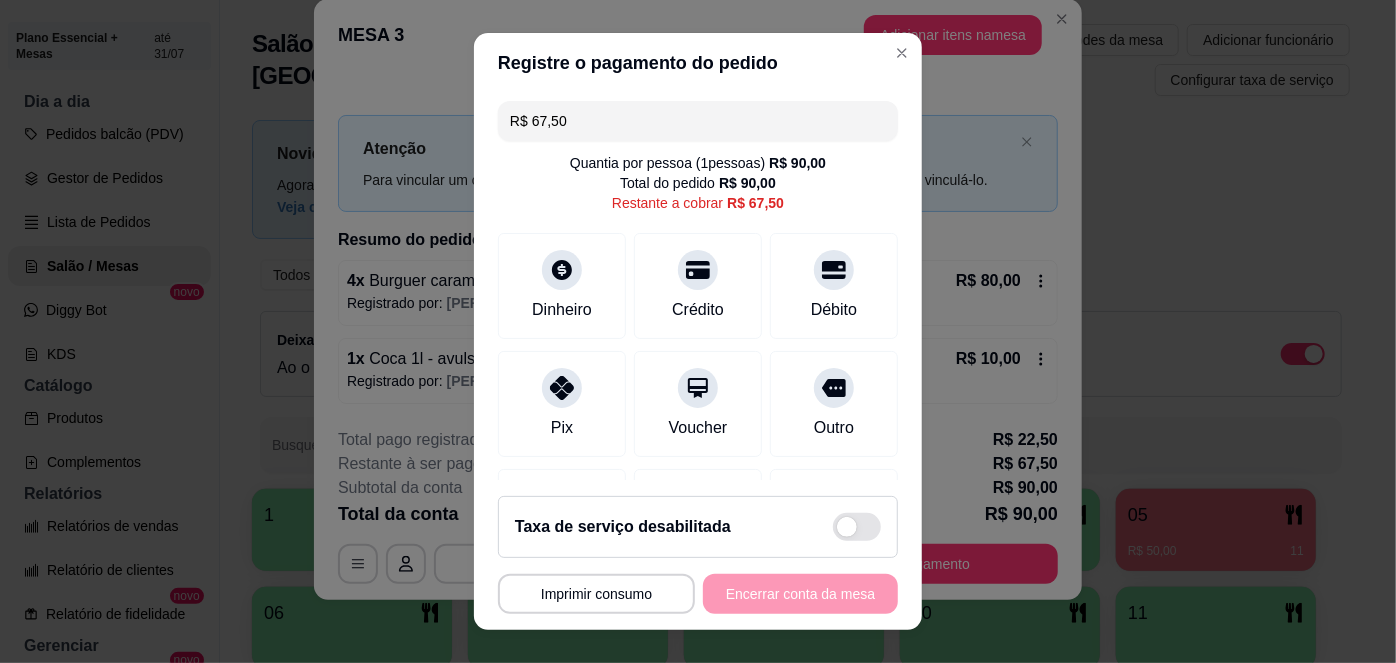 click on "R$ 67,50" at bounding box center (698, 121) 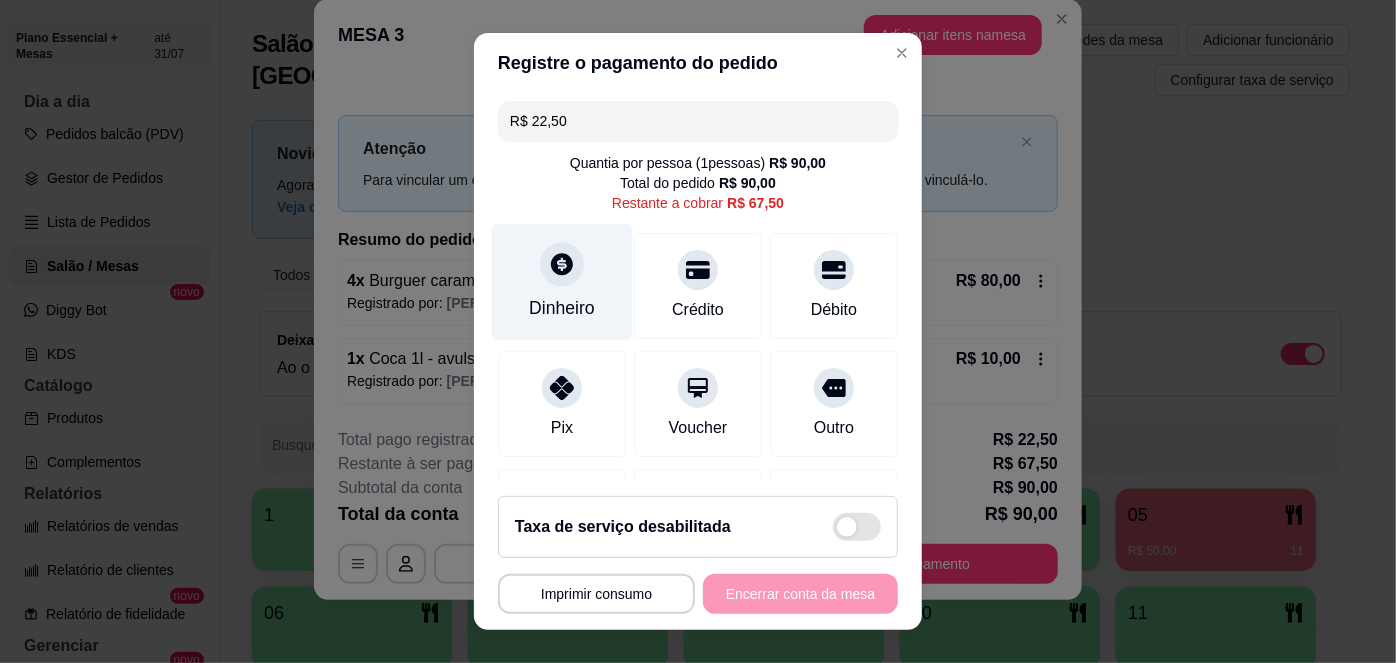 click 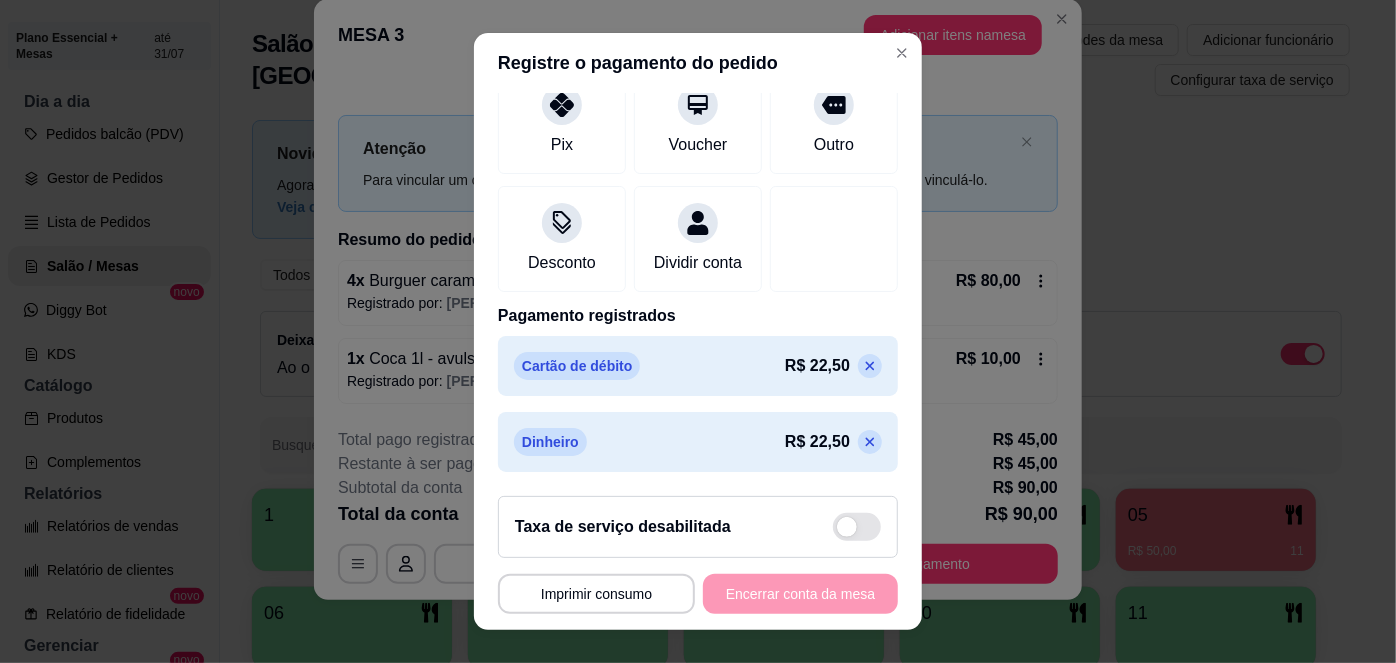 scroll, scrollTop: 0, scrollLeft: 0, axis: both 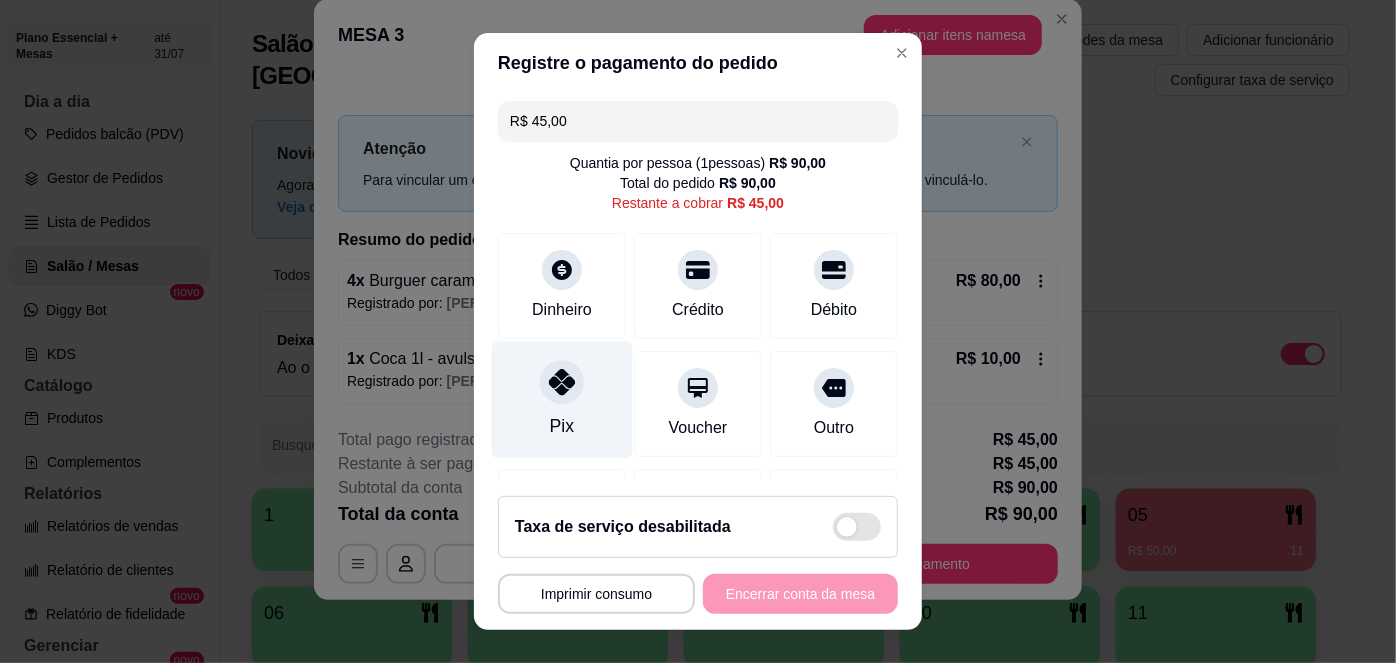 click 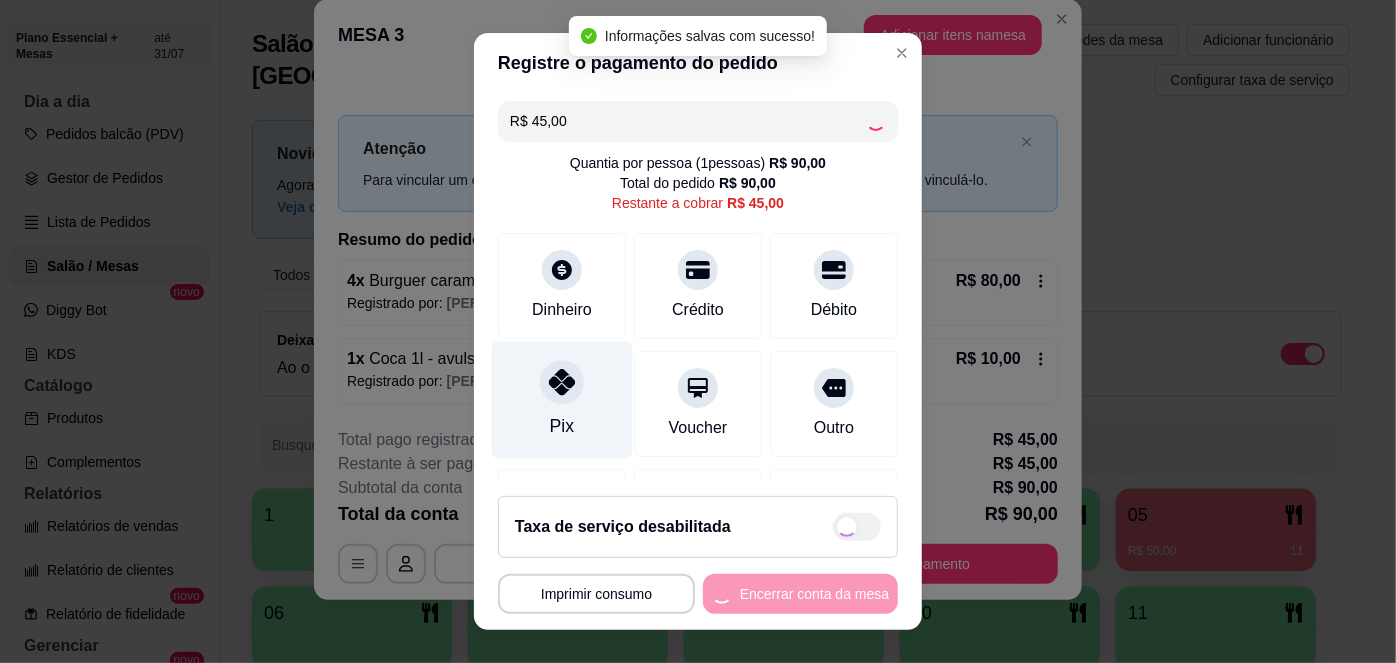type on "R$ 0,00" 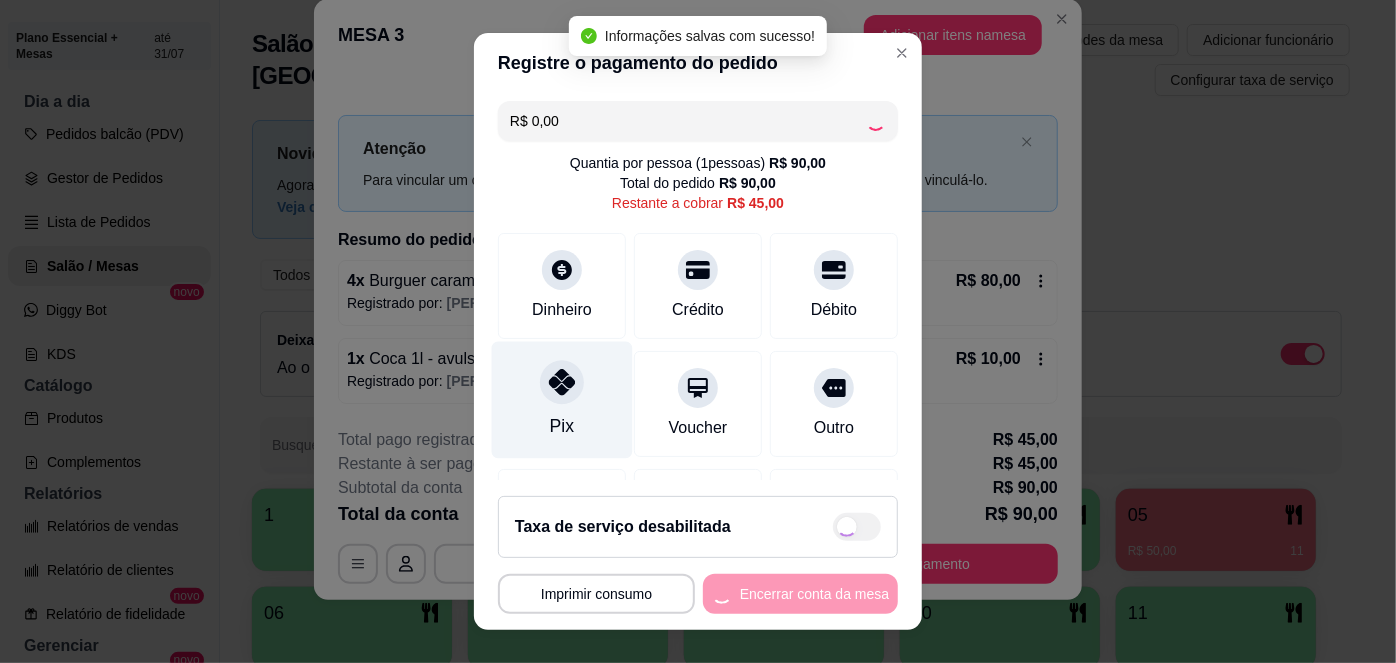 scroll, scrollTop: 360, scrollLeft: 0, axis: vertical 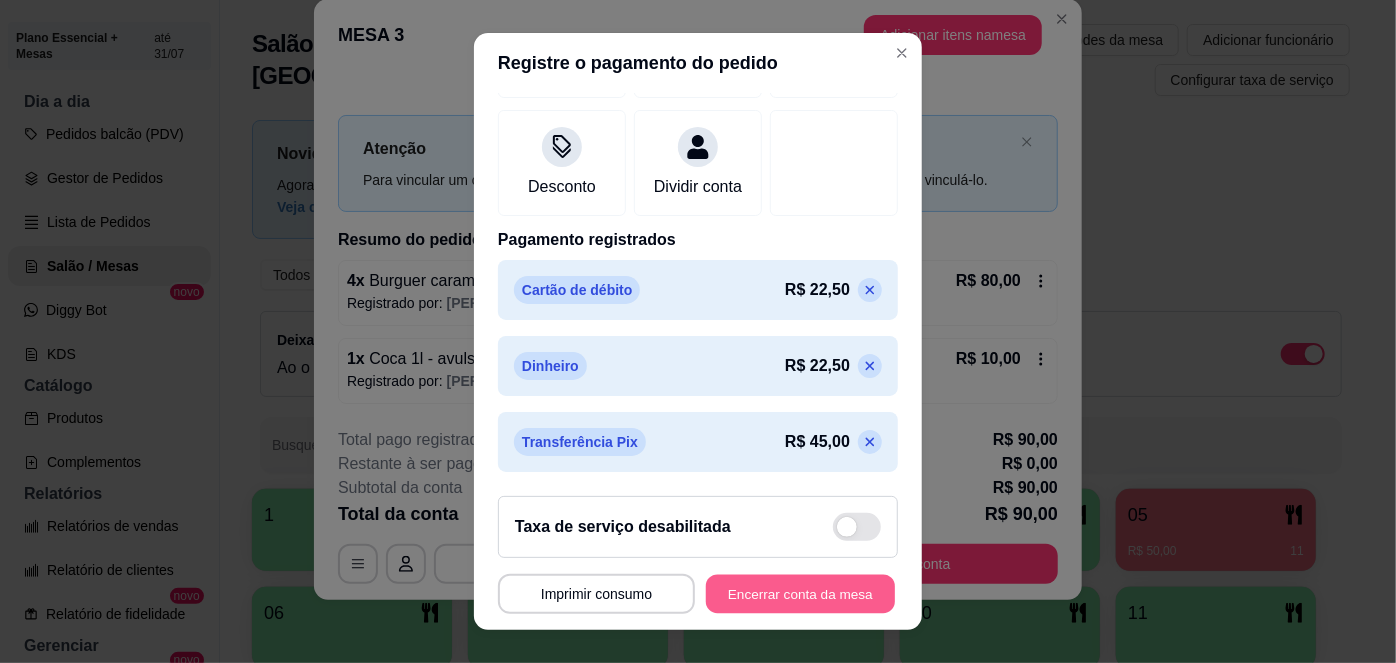 click on "Encerrar conta da mesa" at bounding box center [800, 593] 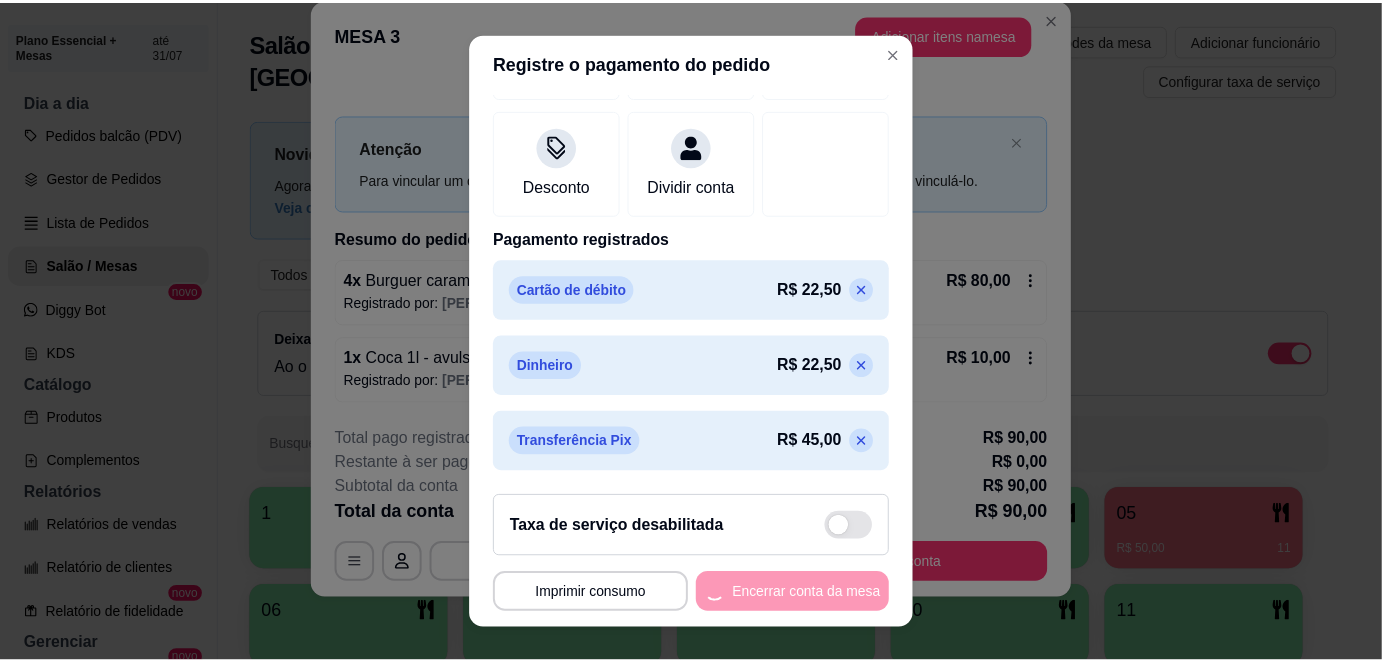 scroll, scrollTop: 0, scrollLeft: 0, axis: both 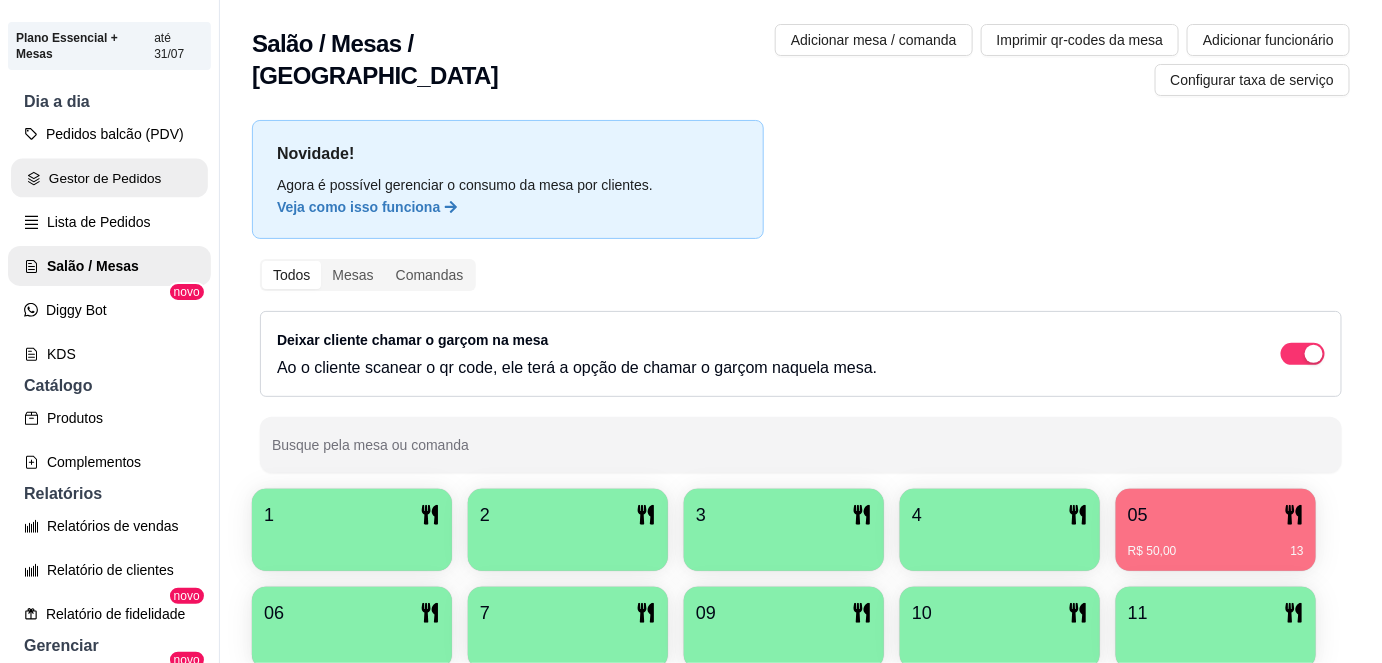 click on "Gestor de Pedidos" at bounding box center [109, 178] 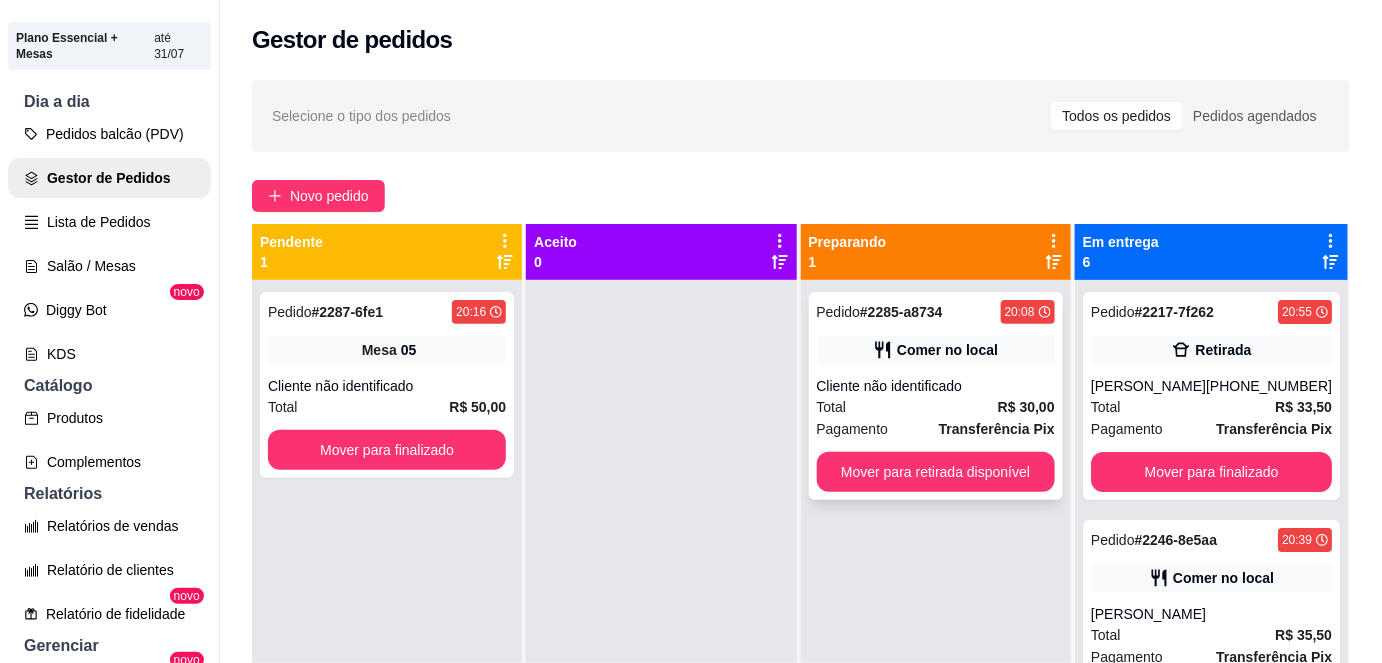 scroll, scrollTop: 56, scrollLeft: 0, axis: vertical 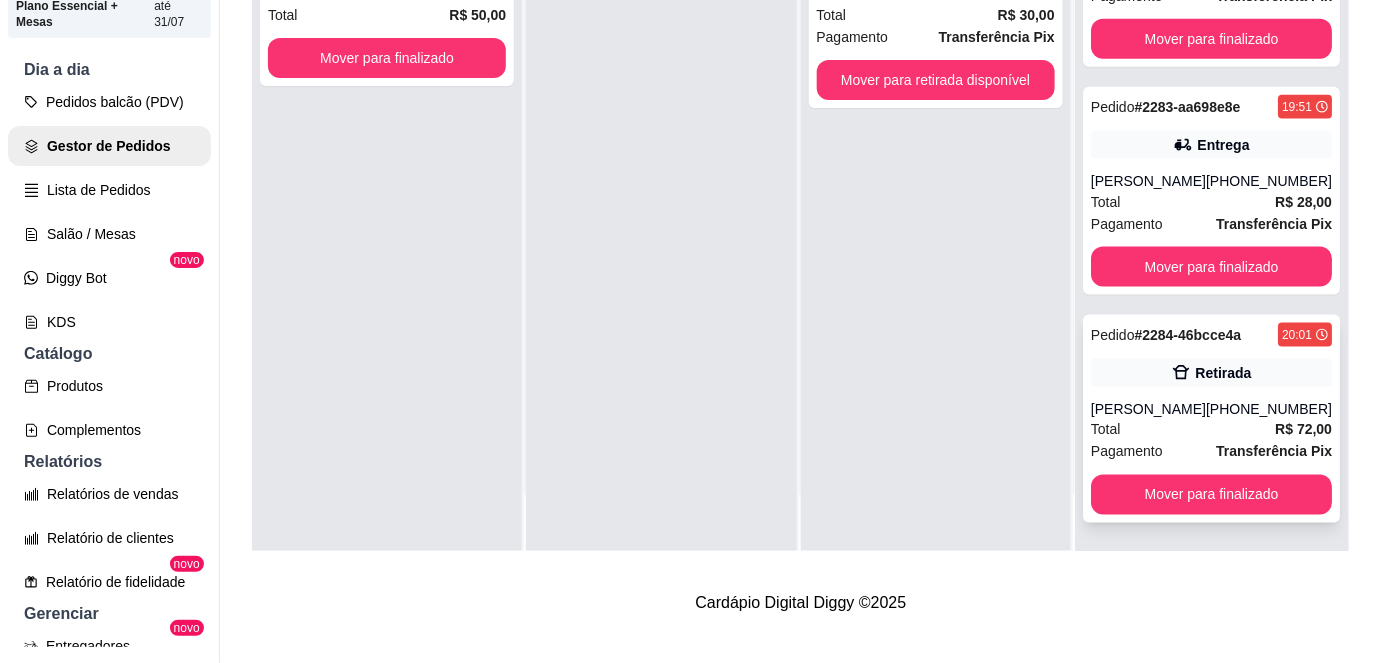click on "Transferência Pix" at bounding box center [1274, 452] 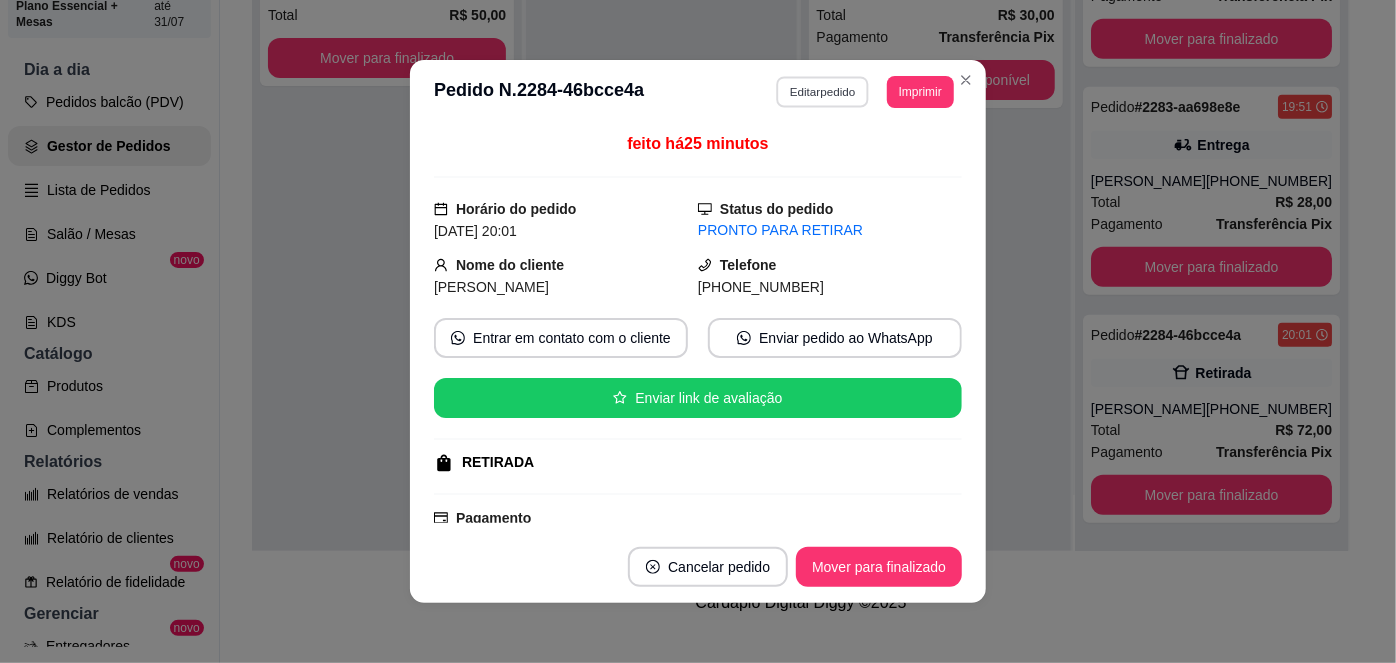 click on "Editar  pedido" at bounding box center (823, 91) 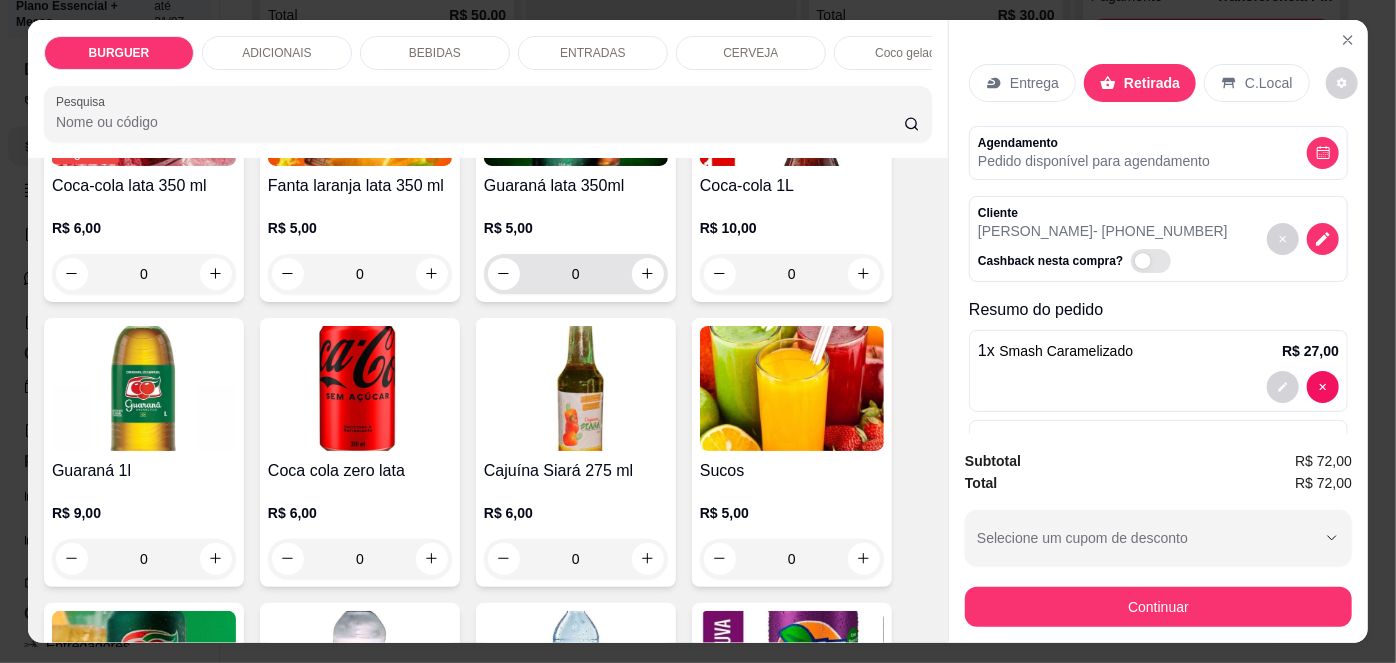 scroll, scrollTop: 1766, scrollLeft: 0, axis: vertical 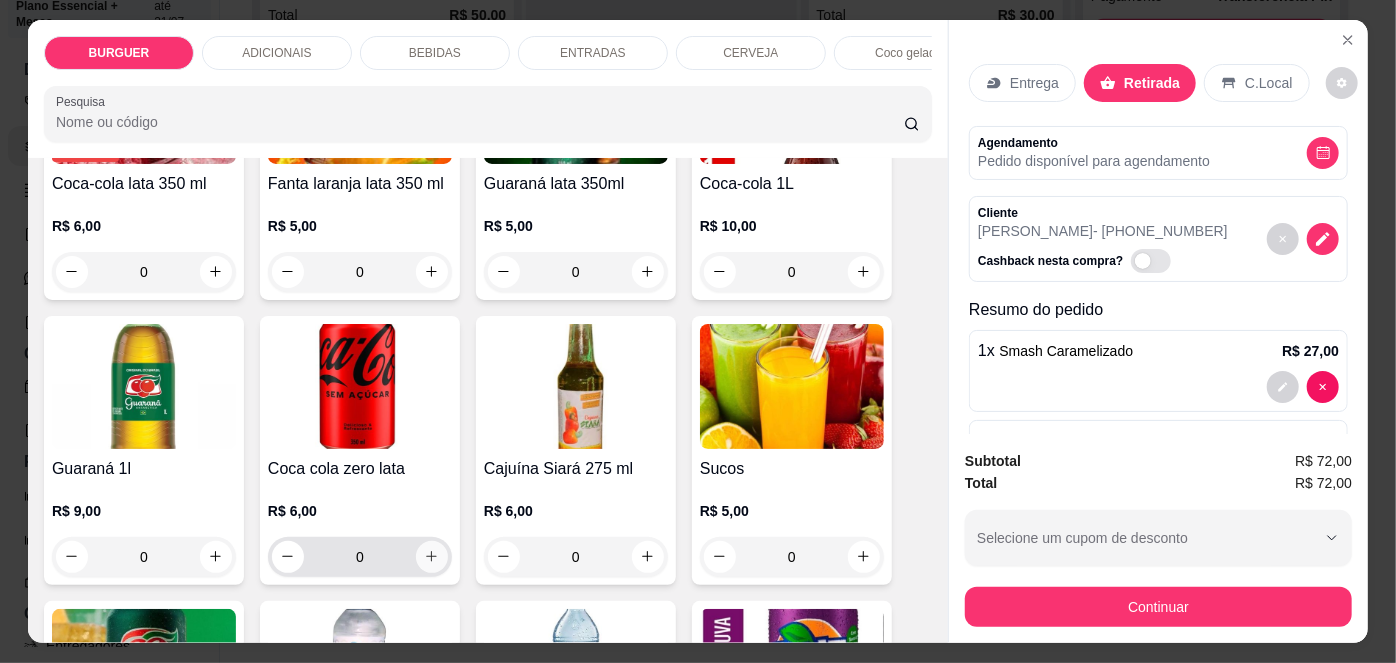click 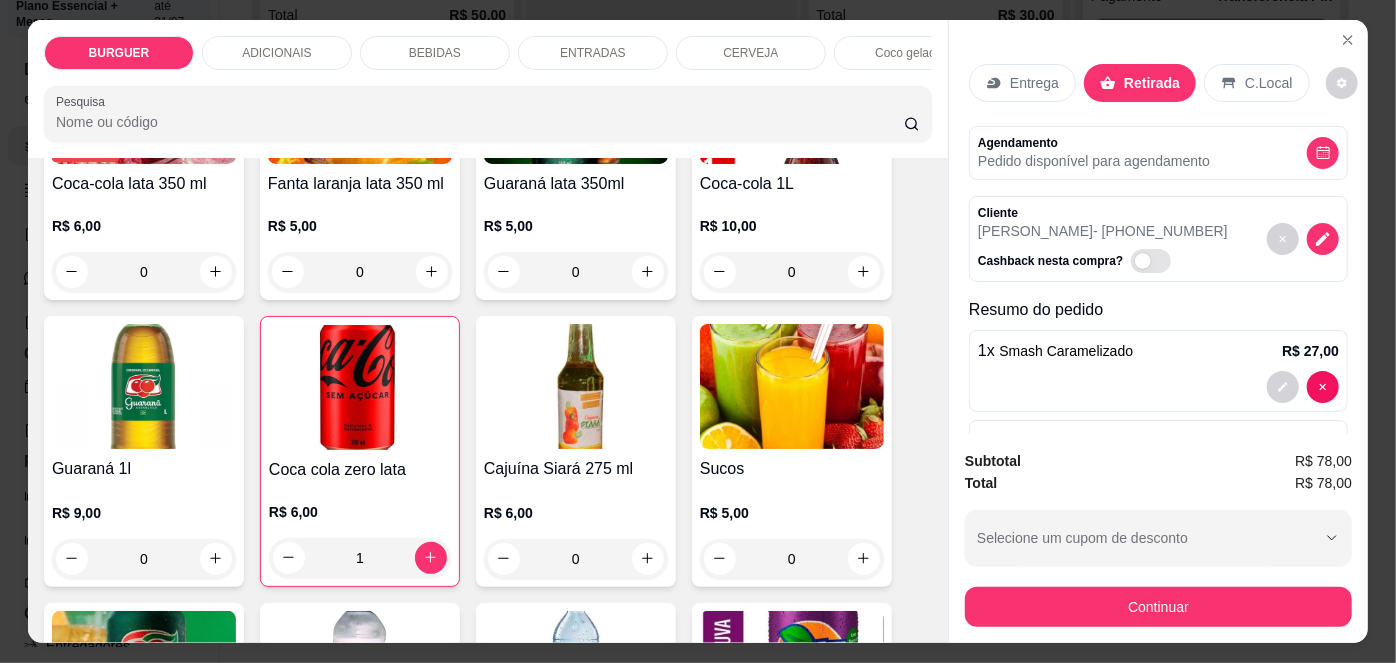 scroll, scrollTop: 316, scrollLeft: 0, axis: vertical 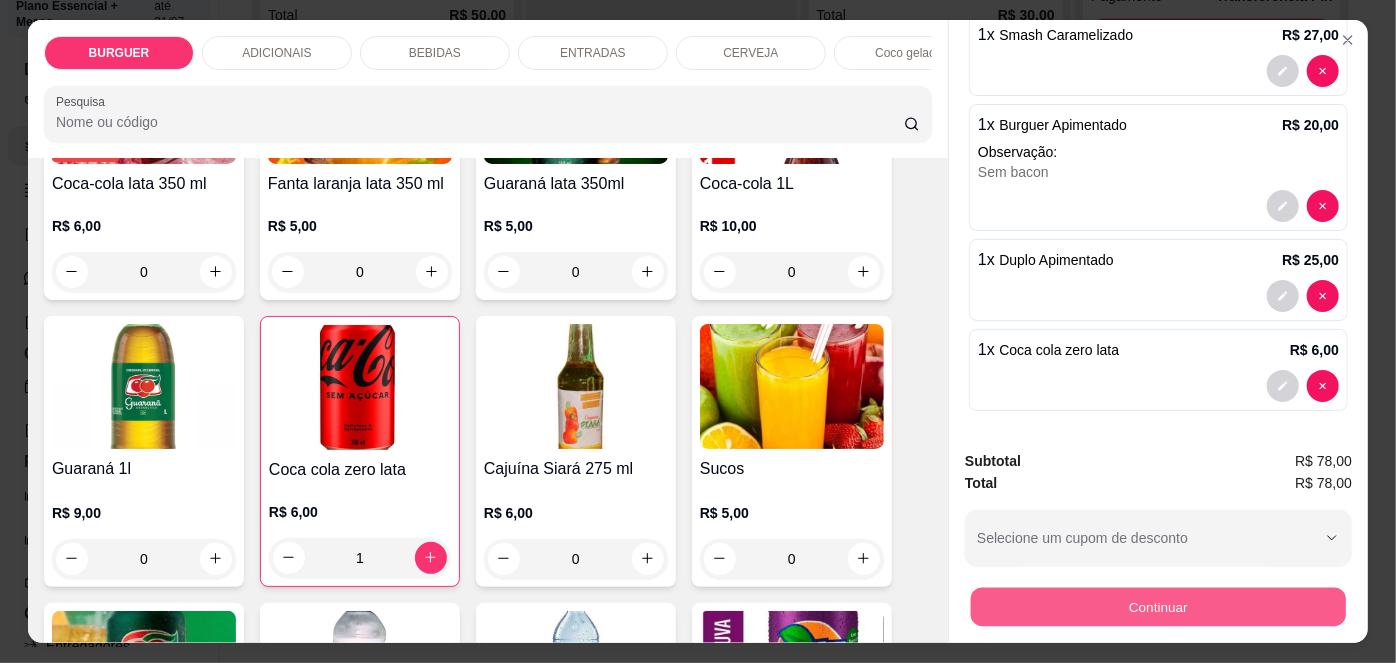 click on "Continuar" at bounding box center [1158, 607] 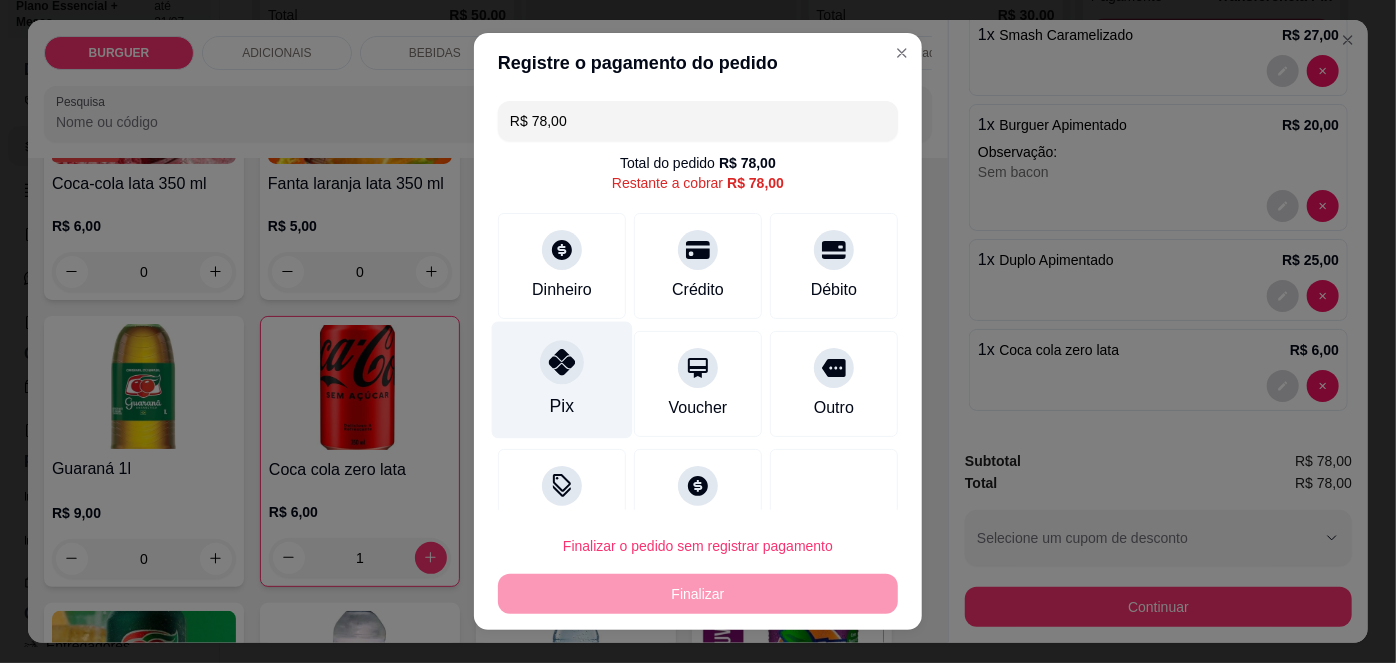 click 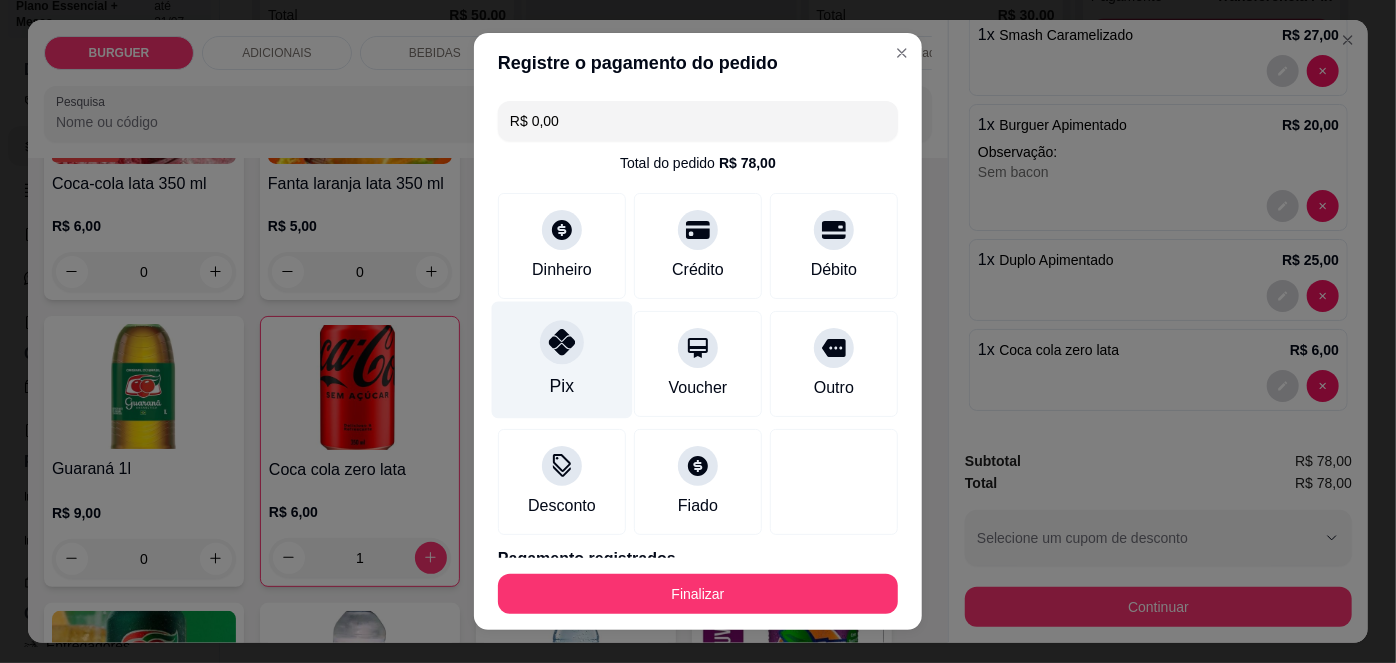 scroll, scrollTop: 88, scrollLeft: 0, axis: vertical 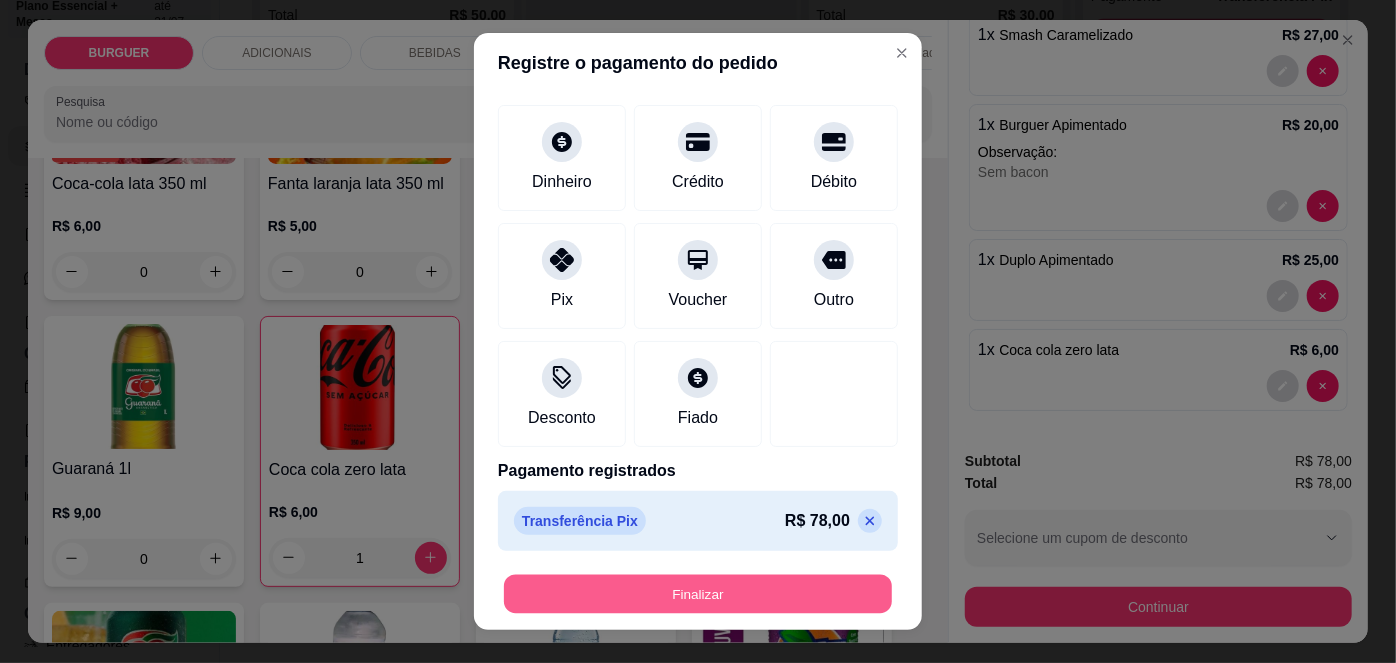 click on "Finalizar" at bounding box center (698, 593) 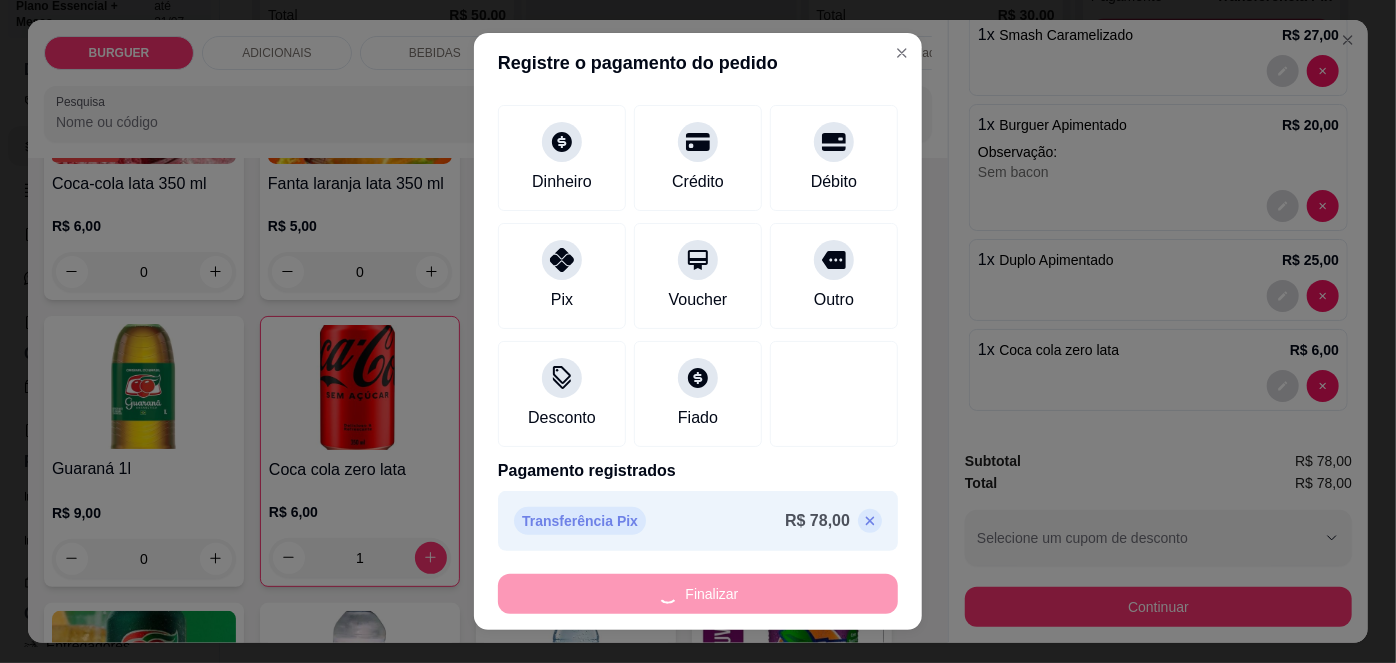 type on "0" 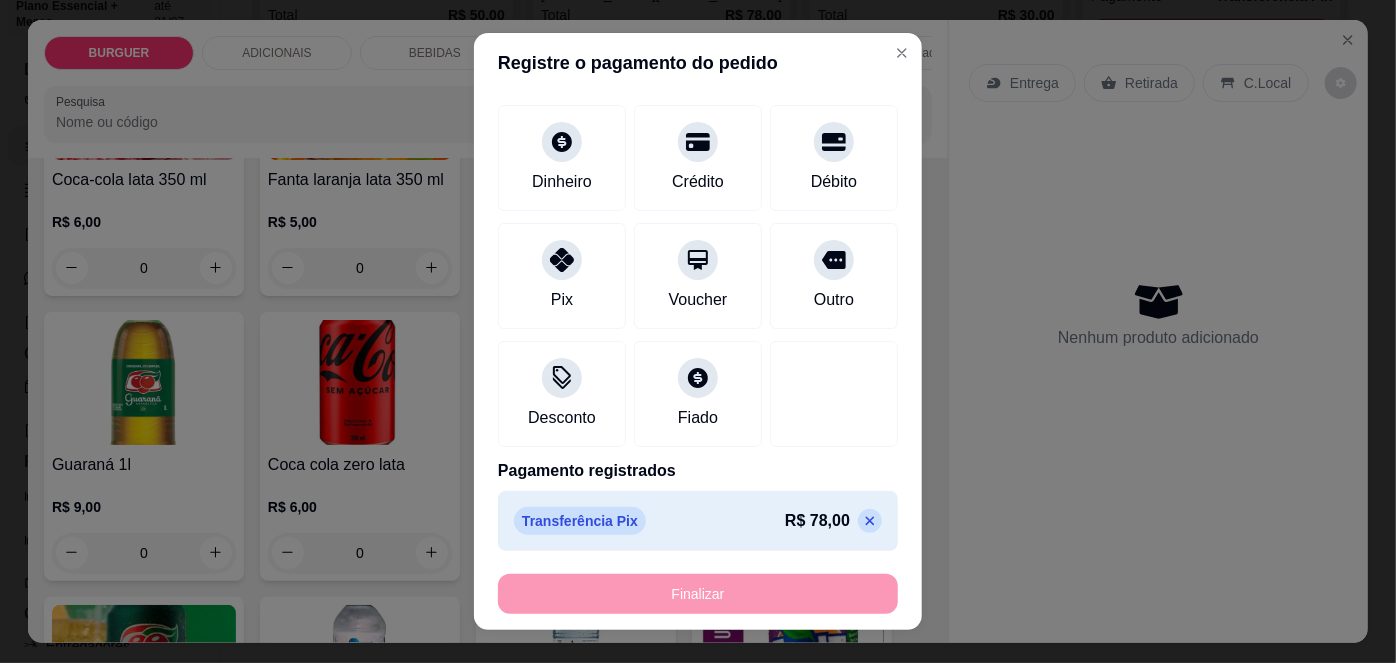 type on "-R$ 78,00" 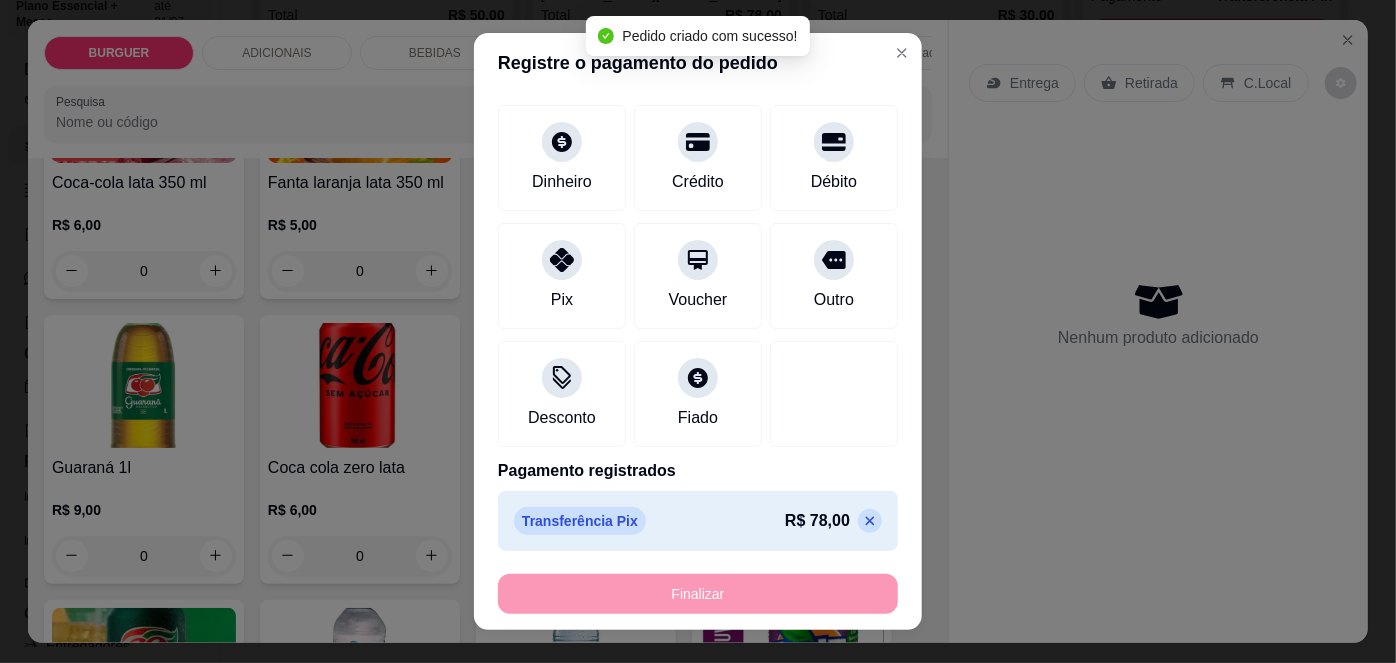 scroll, scrollTop: 496, scrollLeft: 0, axis: vertical 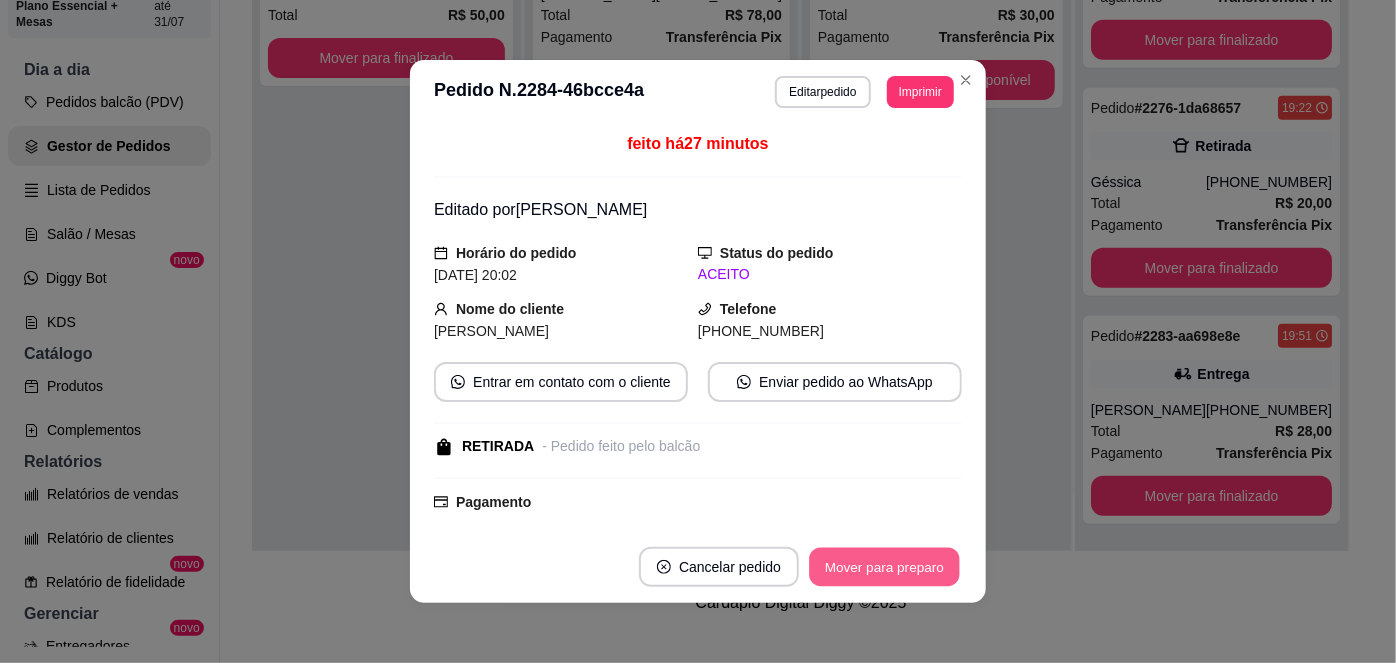 click on "Mover para preparo" at bounding box center [884, 567] 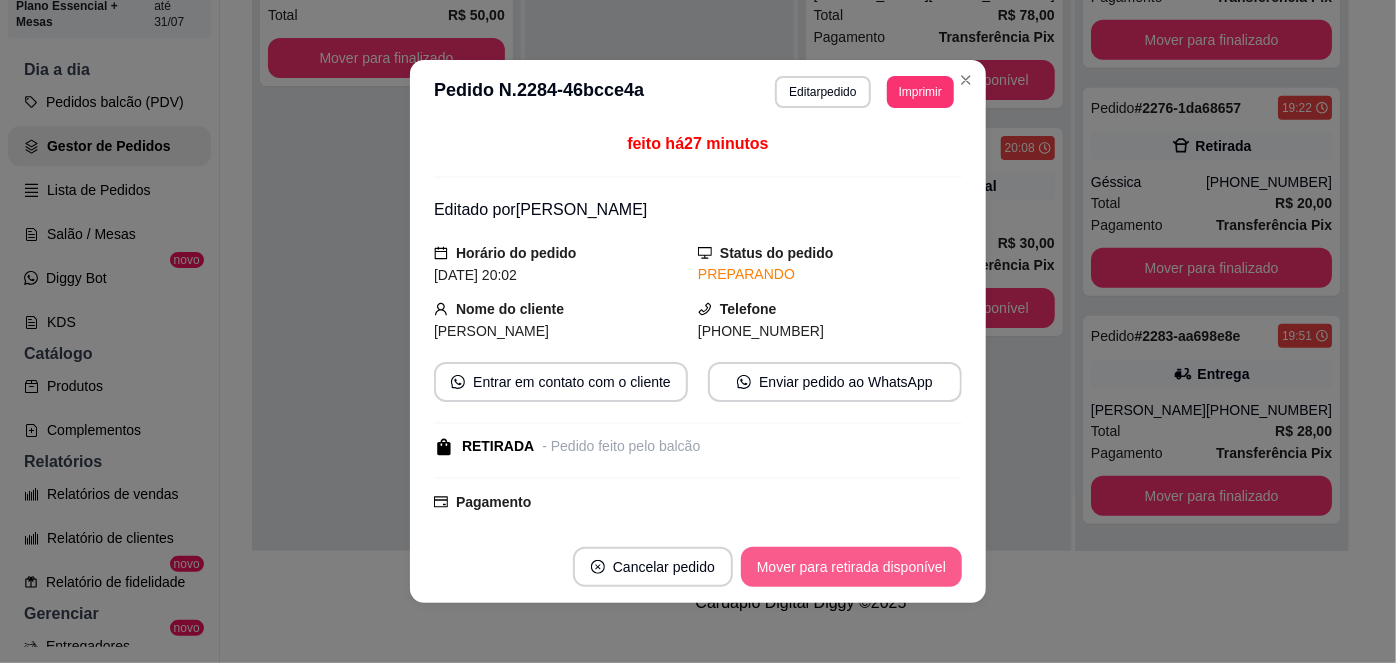 click on "Mover para retirada disponível" at bounding box center [851, 567] 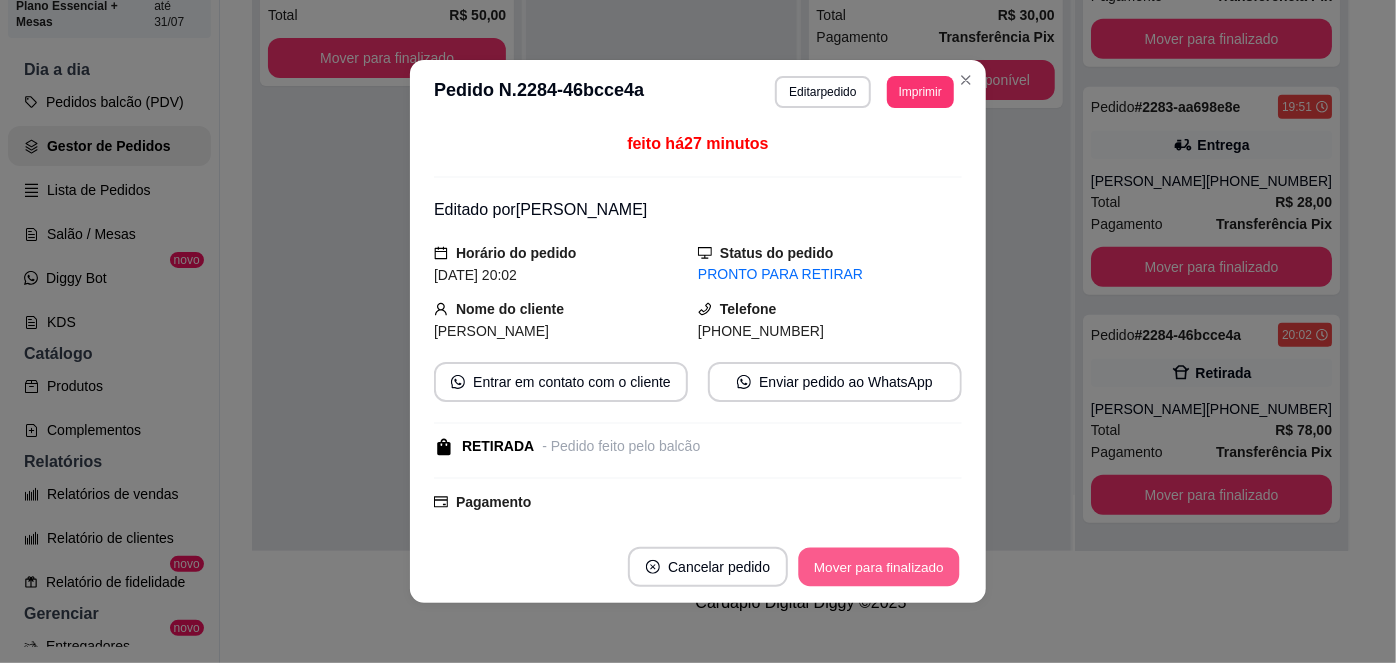click on "Mover para finalizado" at bounding box center (879, 567) 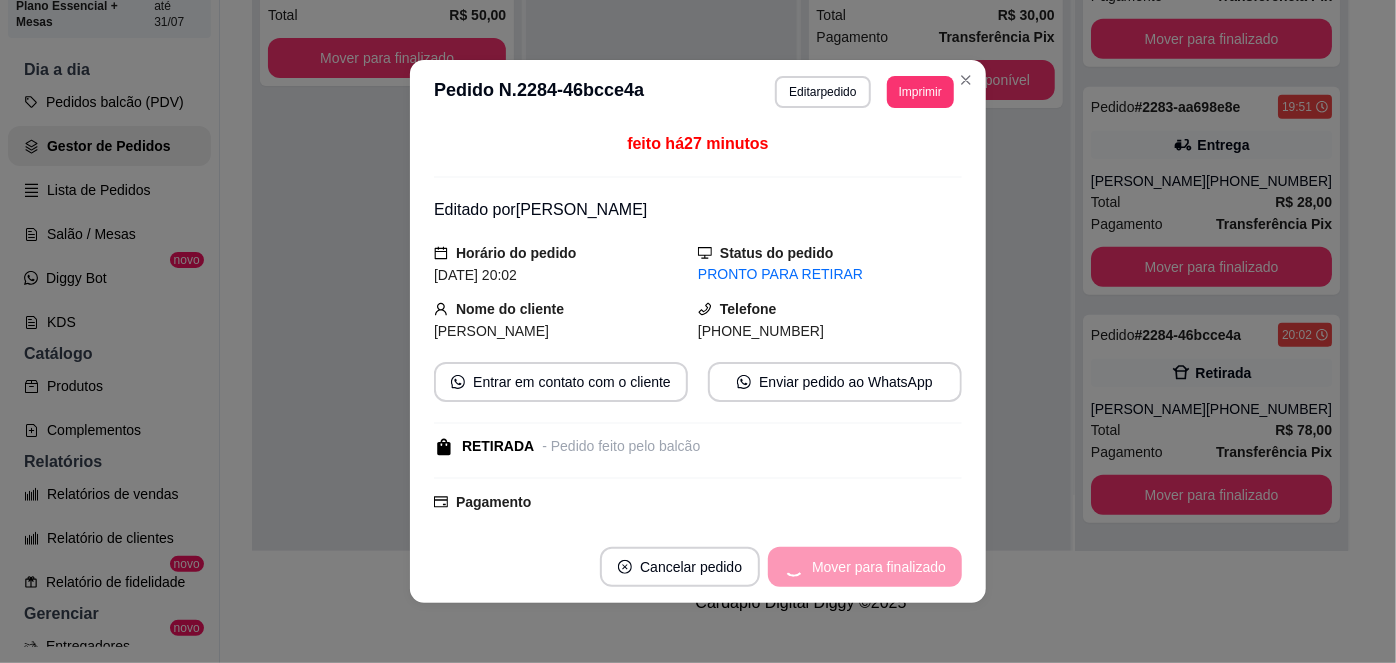 scroll, scrollTop: 496, scrollLeft: 0, axis: vertical 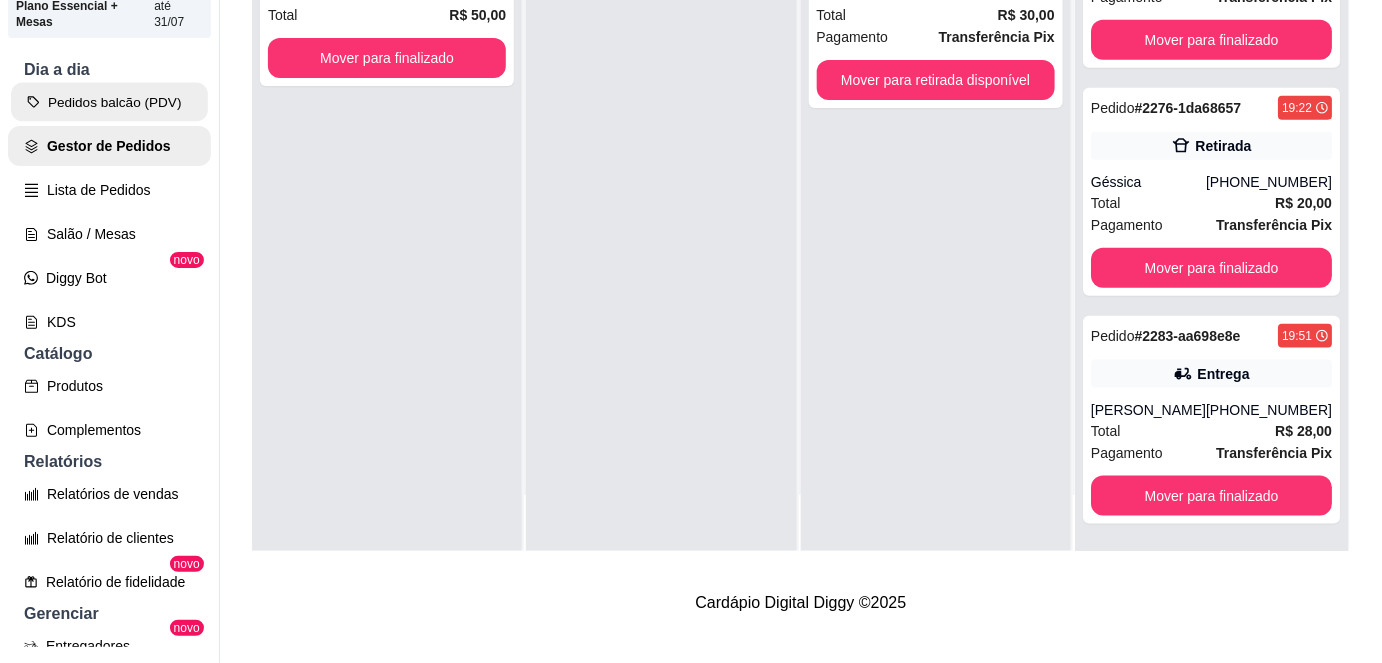 click on "Pedidos balcão (PDV)" at bounding box center (109, 102) 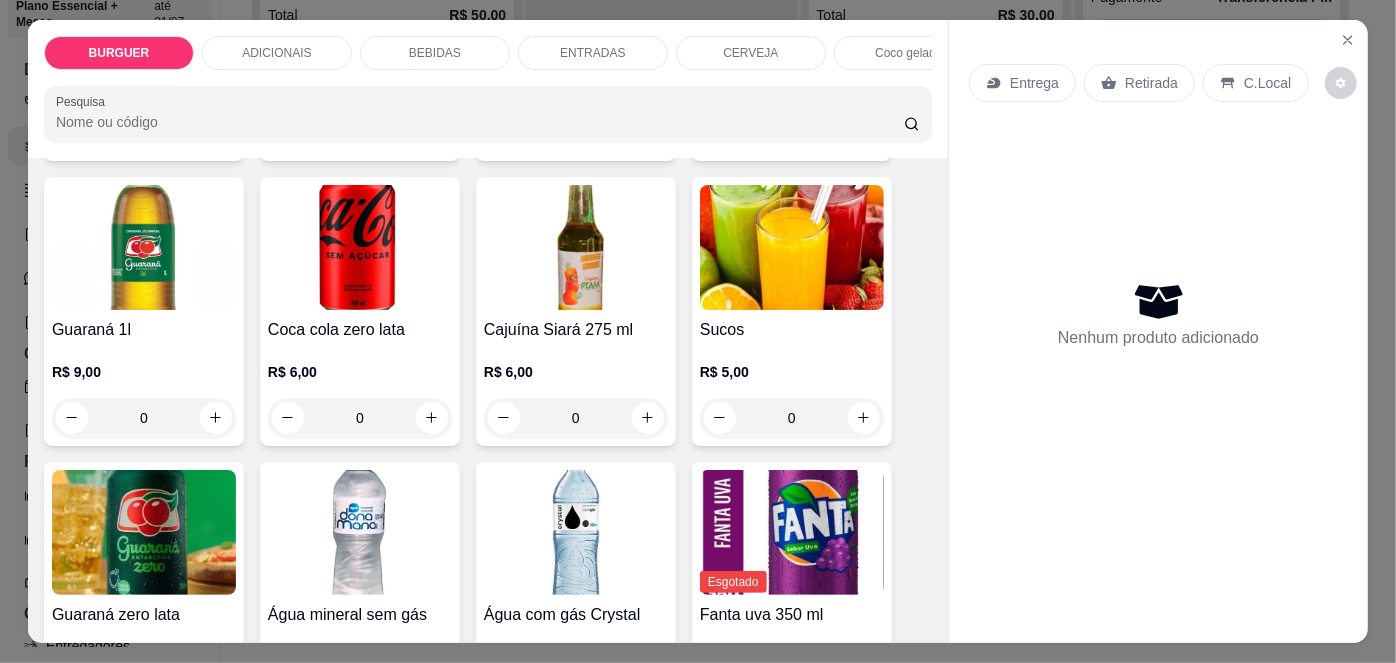 scroll, scrollTop: 1941, scrollLeft: 0, axis: vertical 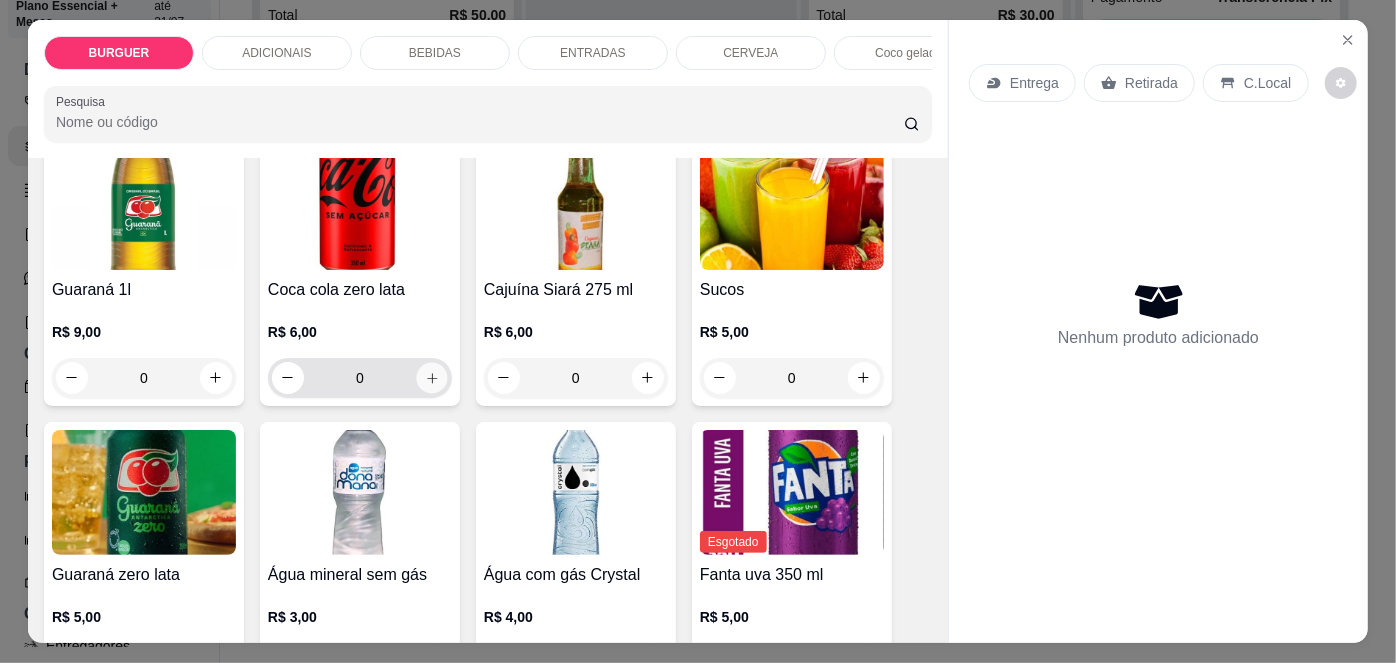 click 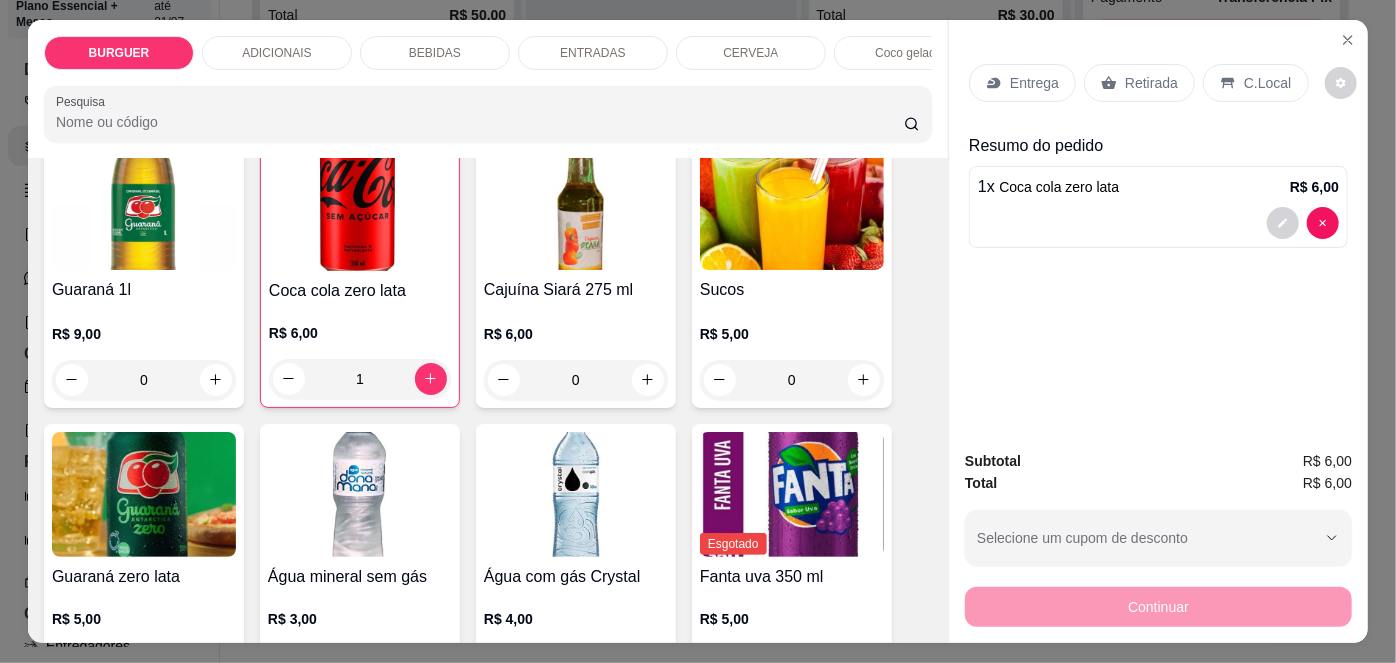 click on "Retirada" at bounding box center [1151, 83] 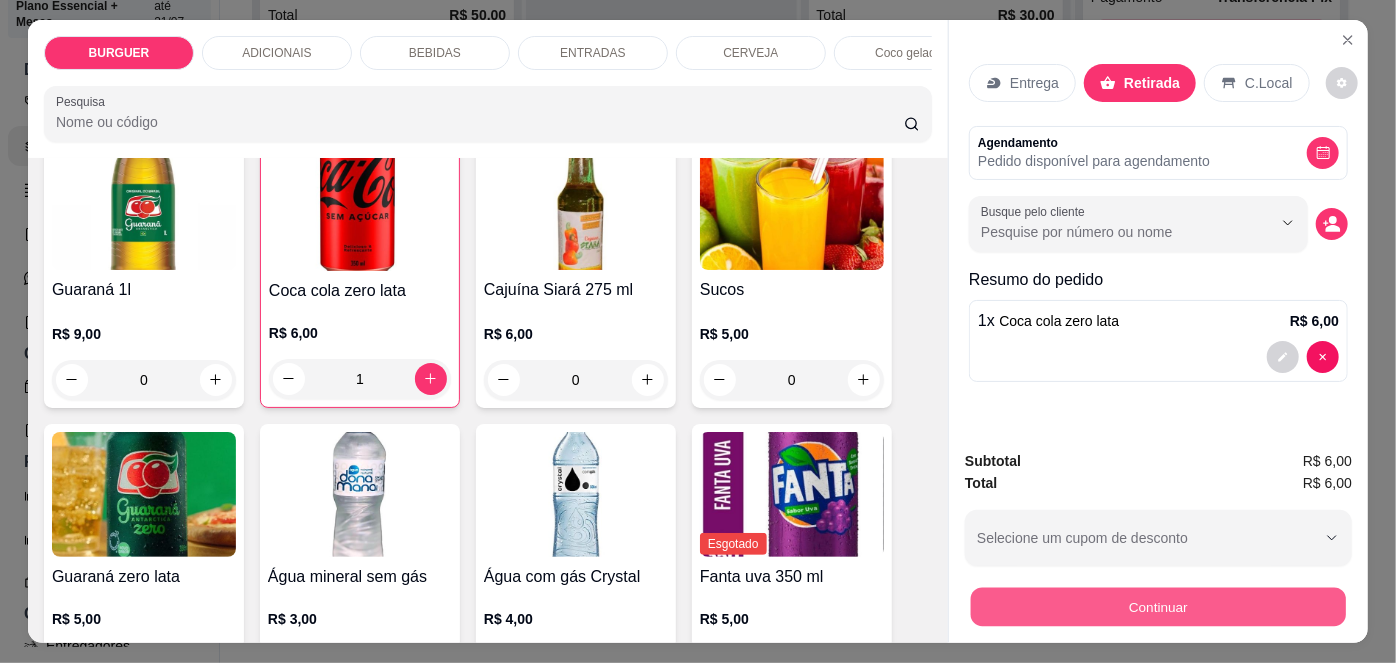 click on "Continuar" at bounding box center [1158, 607] 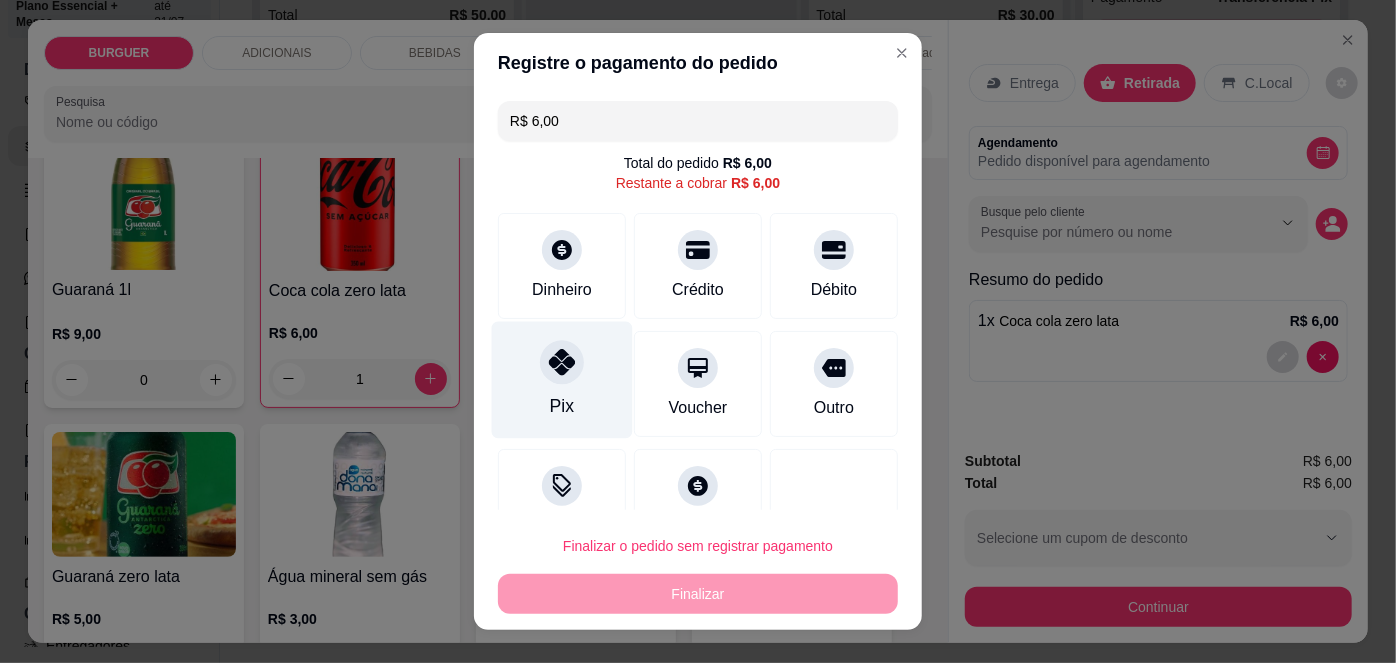 click 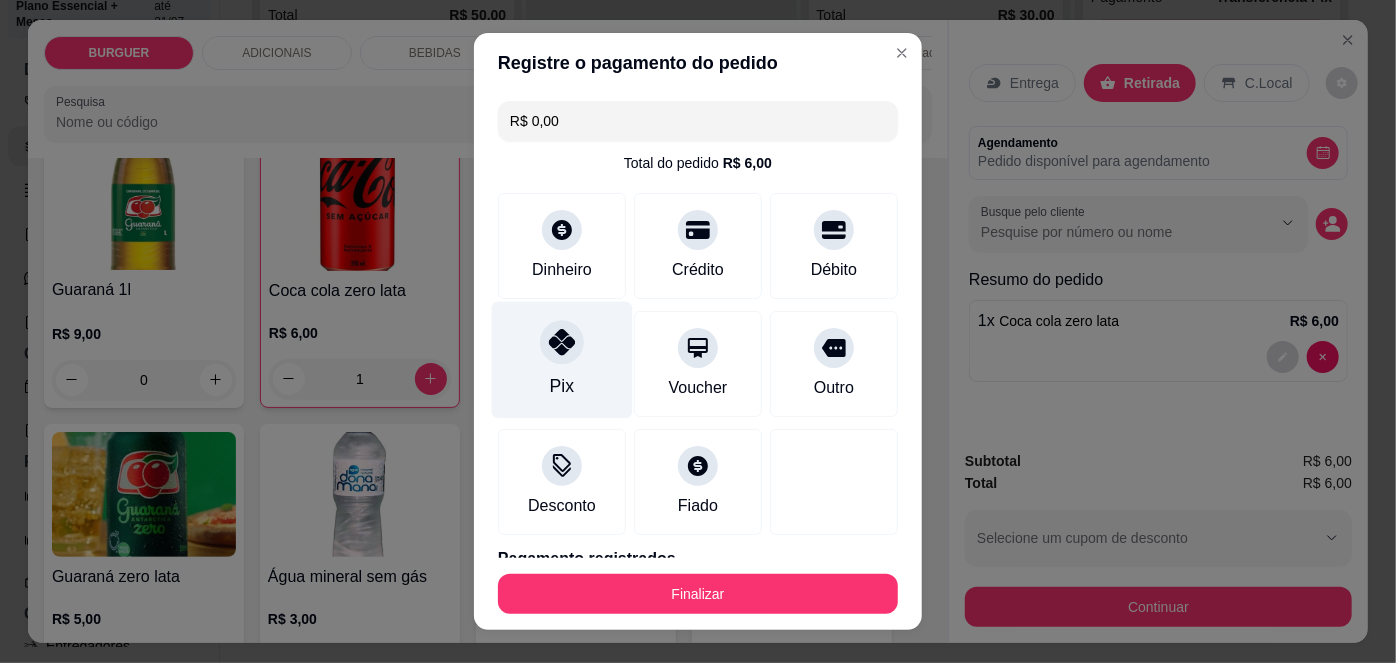 scroll, scrollTop: 88, scrollLeft: 0, axis: vertical 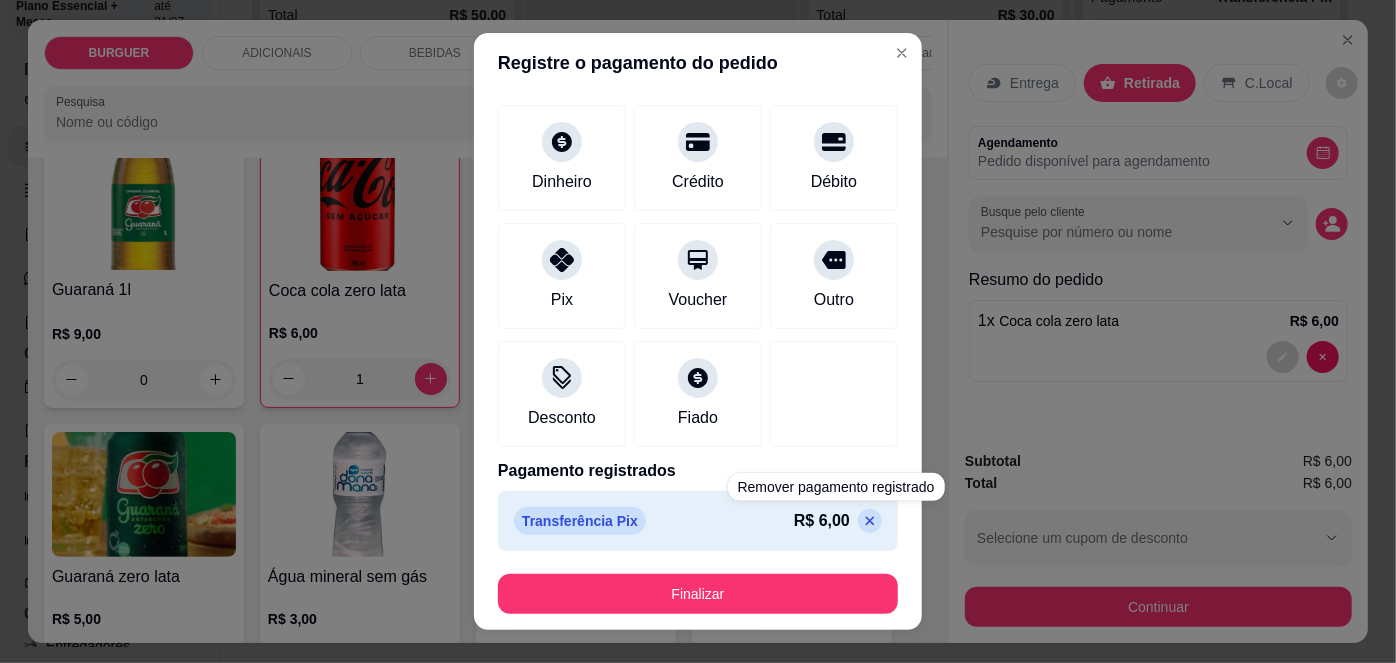 click 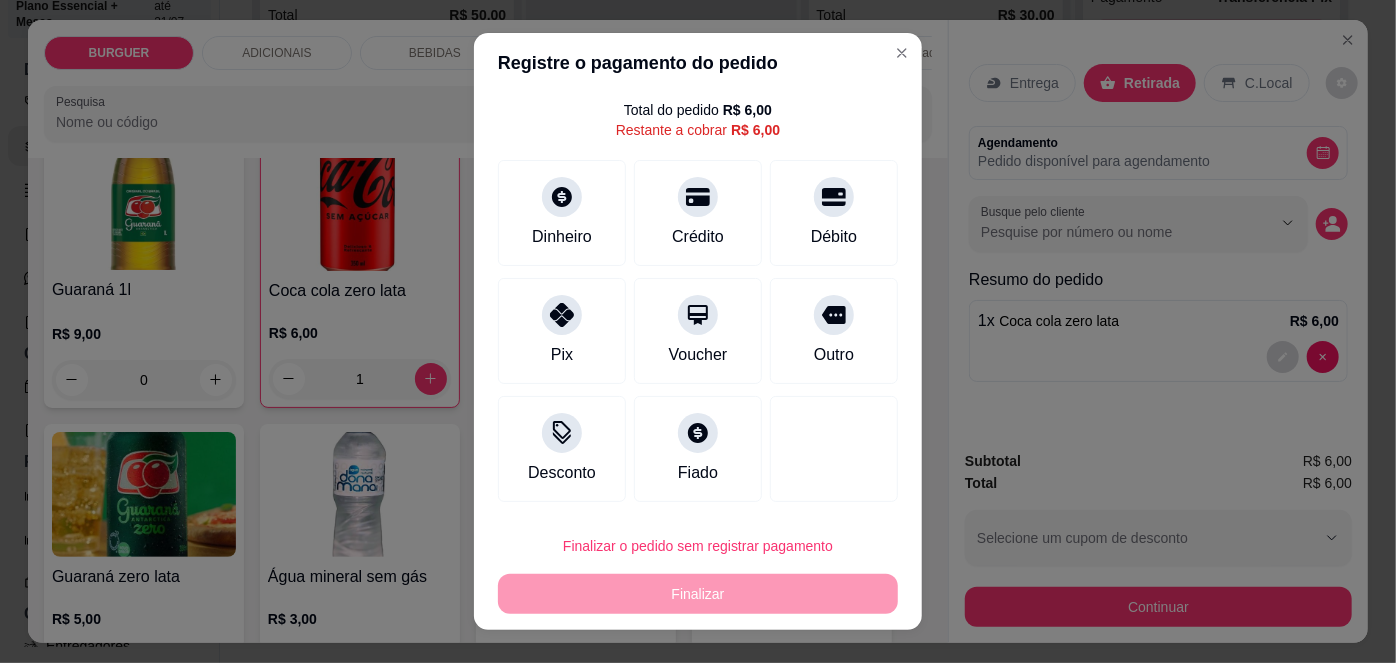 scroll, scrollTop: 51, scrollLeft: 0, axis: vertical 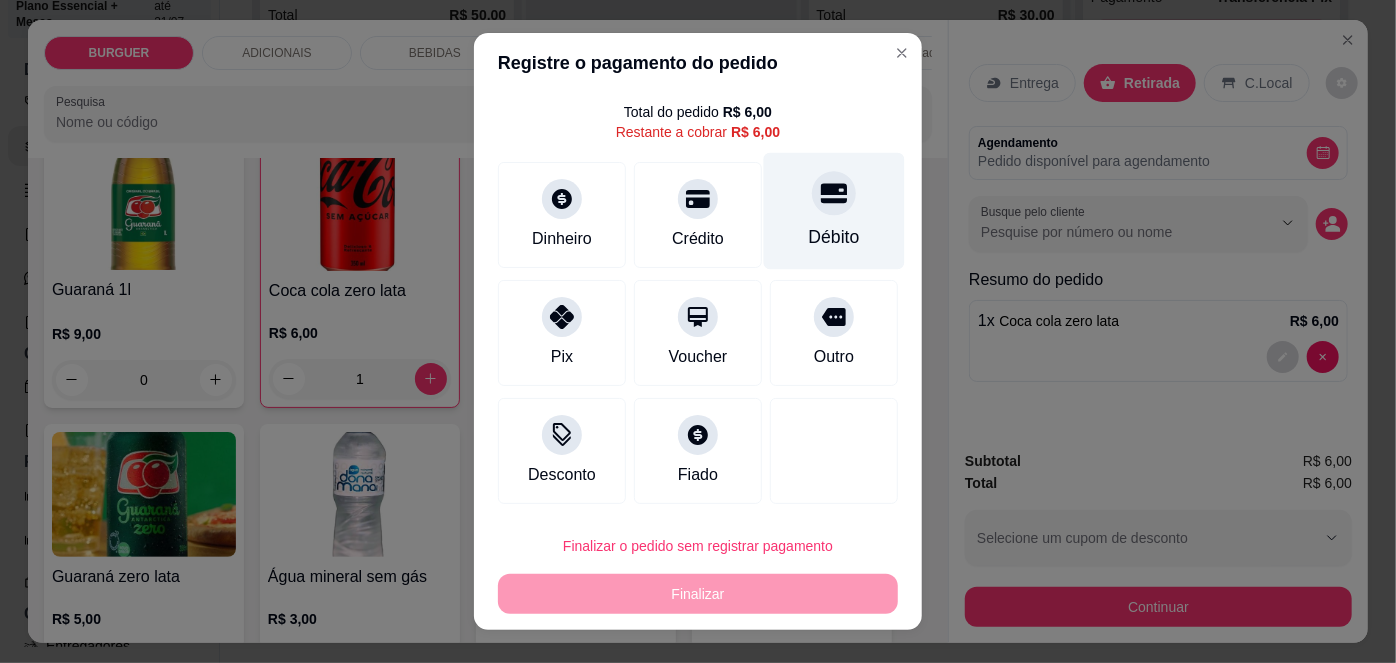 click on "Débito" at bounding box center (834, 211) 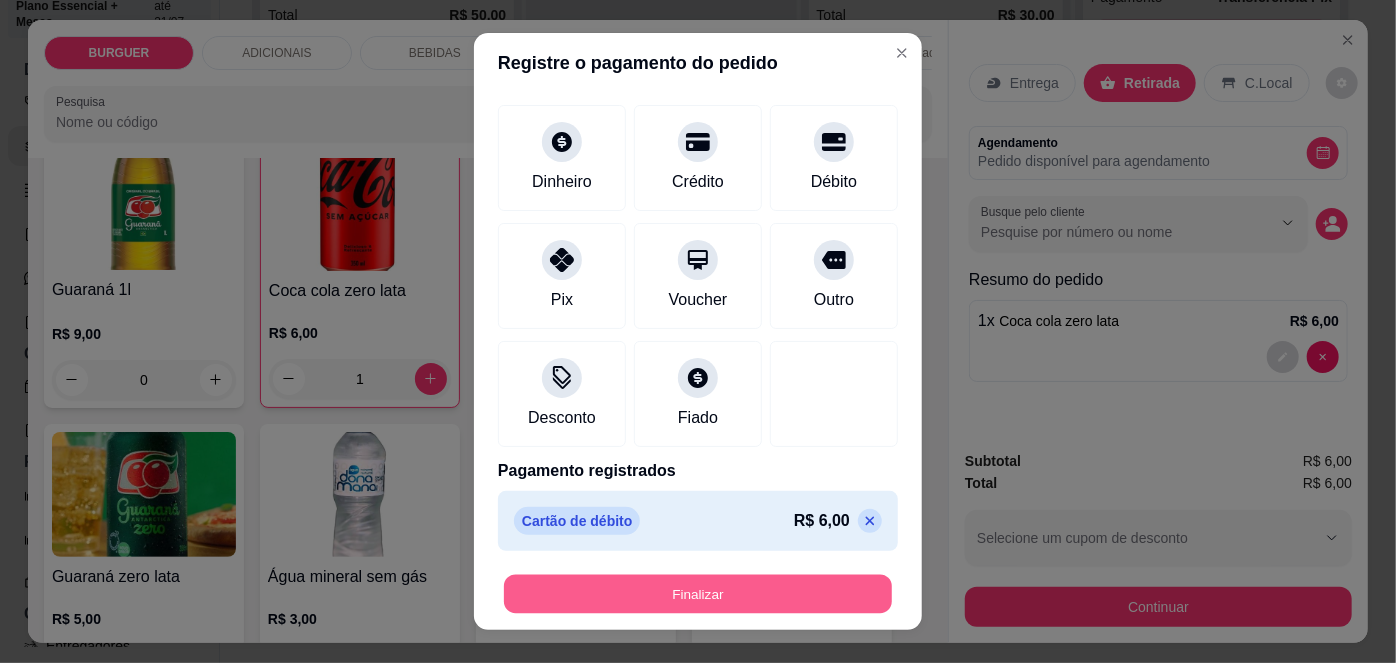 click on "Finalizar" at bounding box center (698, 593) 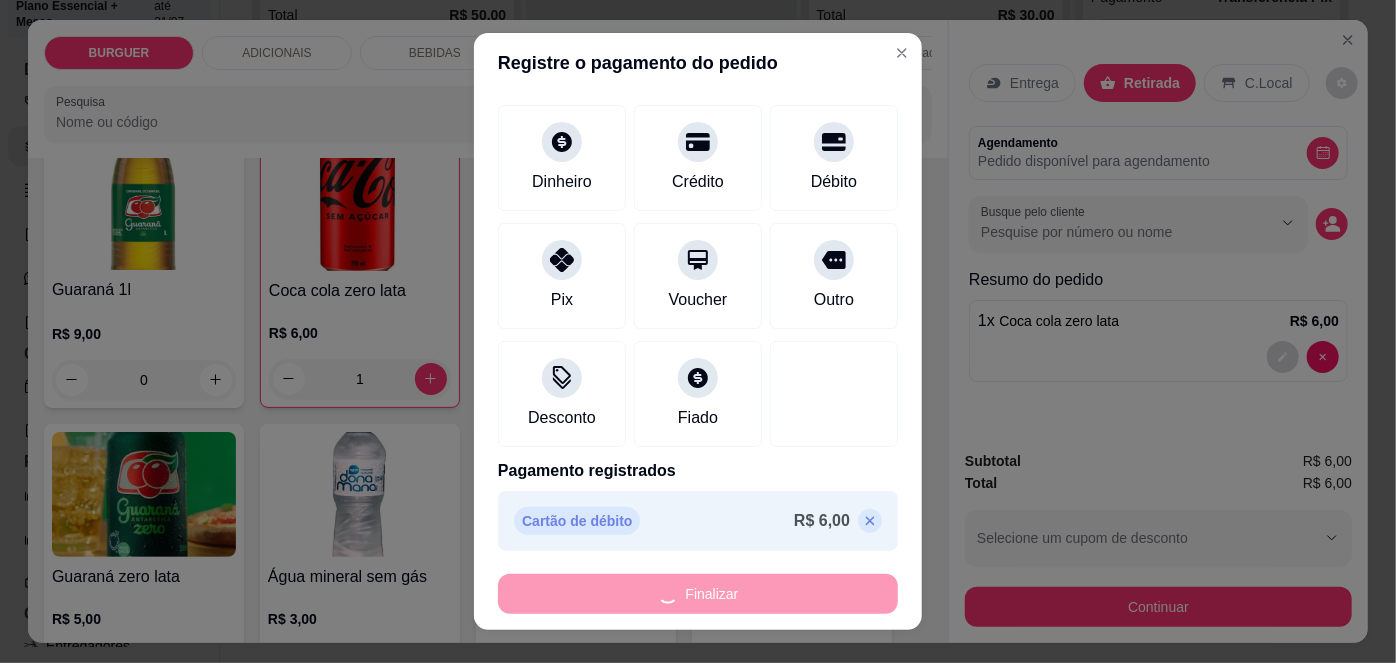 type on "0" 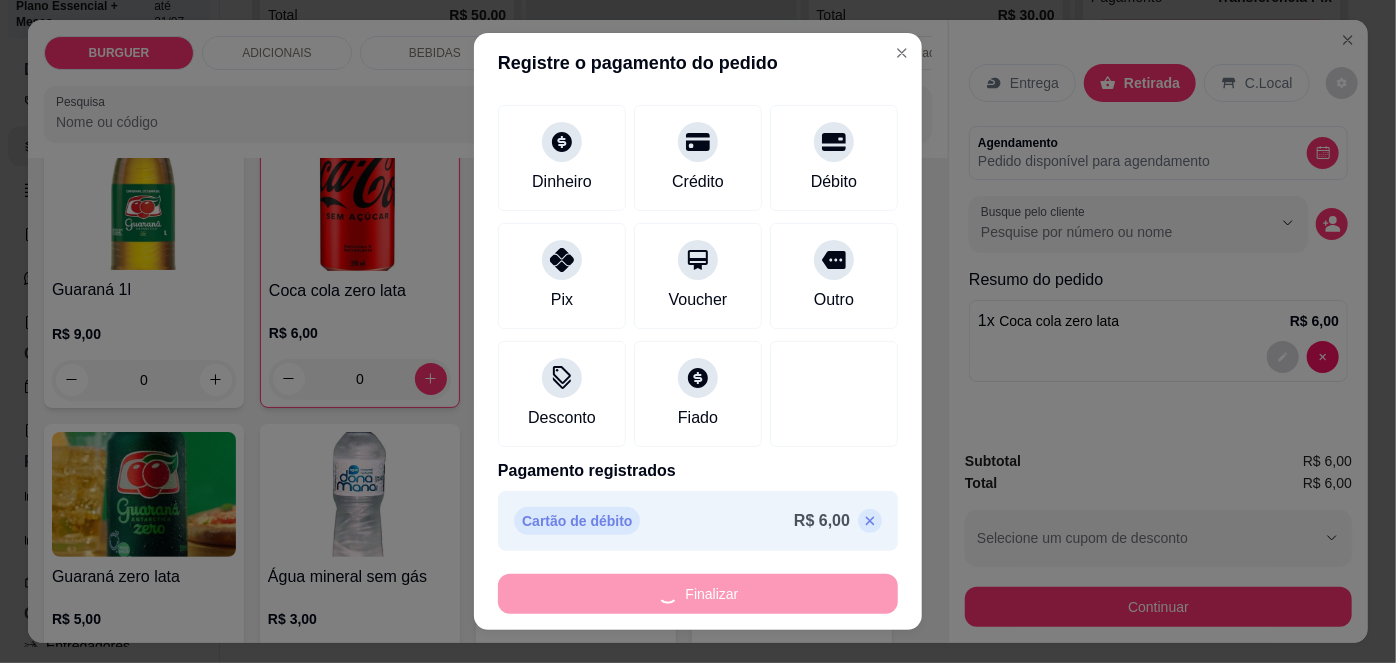 type on "-R$ 6,00" 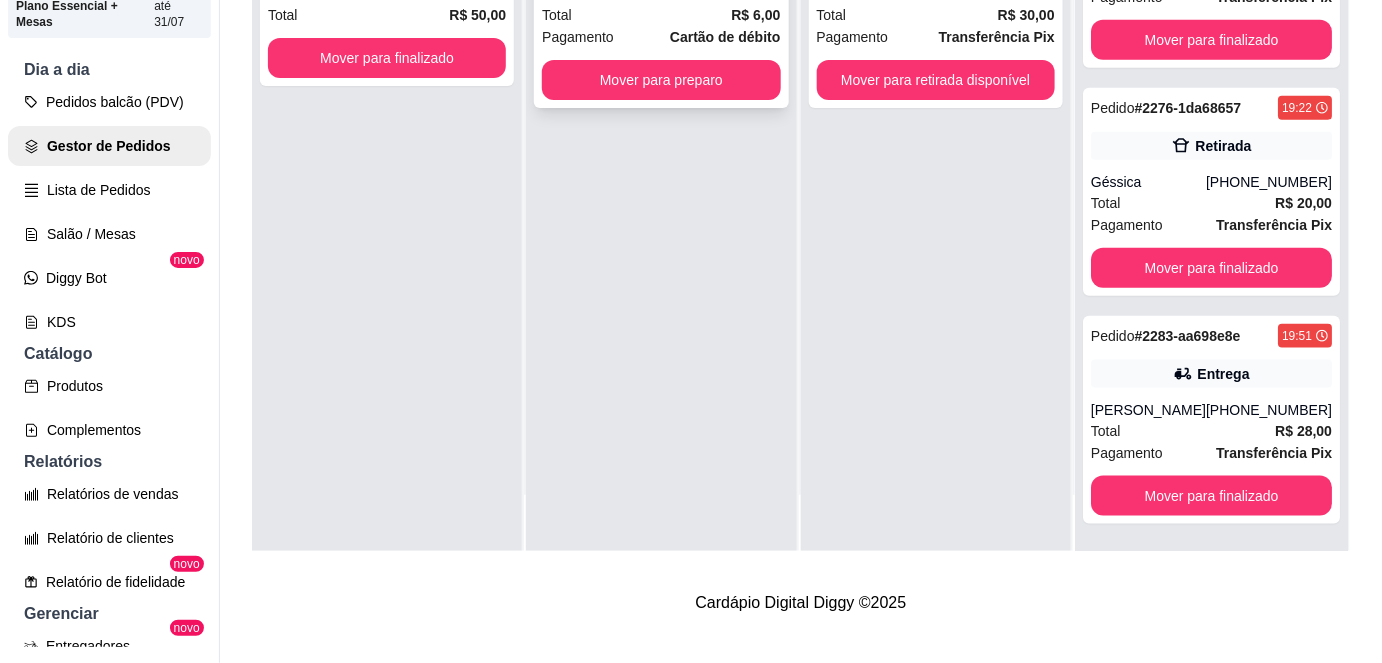 click on "Total R$ 6,00" at bounding box center (661, 15) 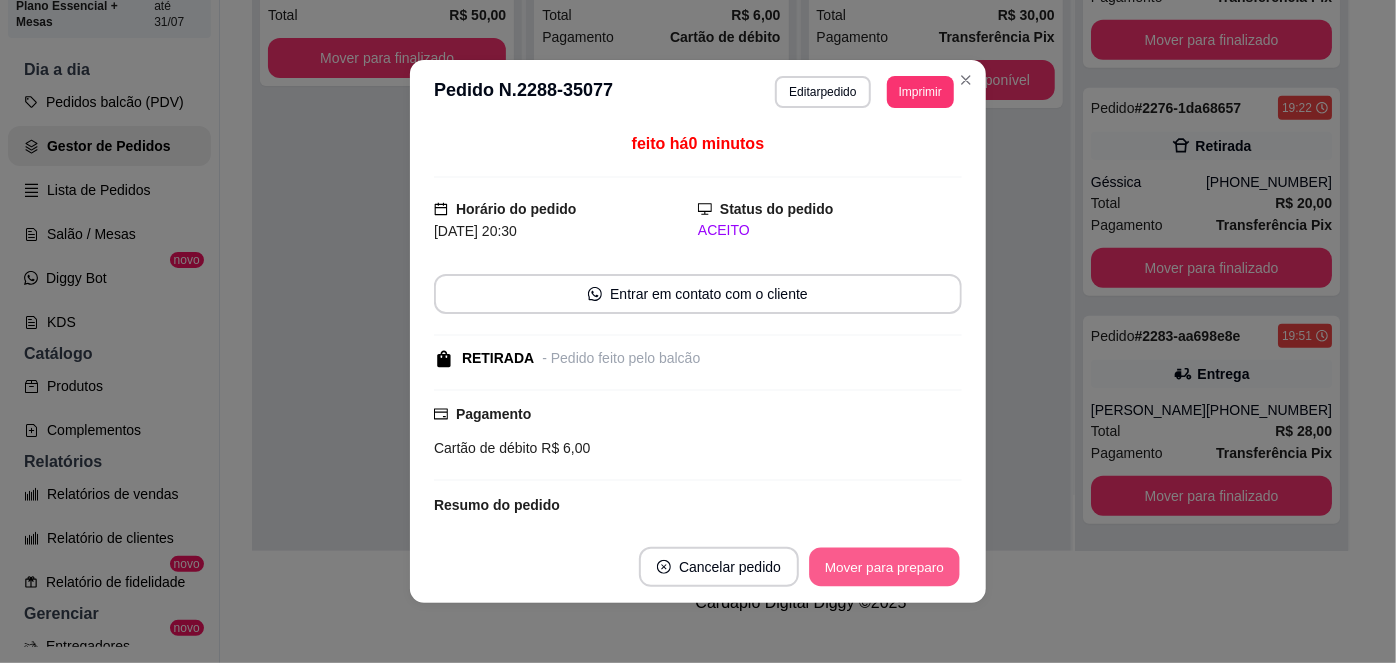 click on "Mover para preparo" at bounding box center (884, 567) 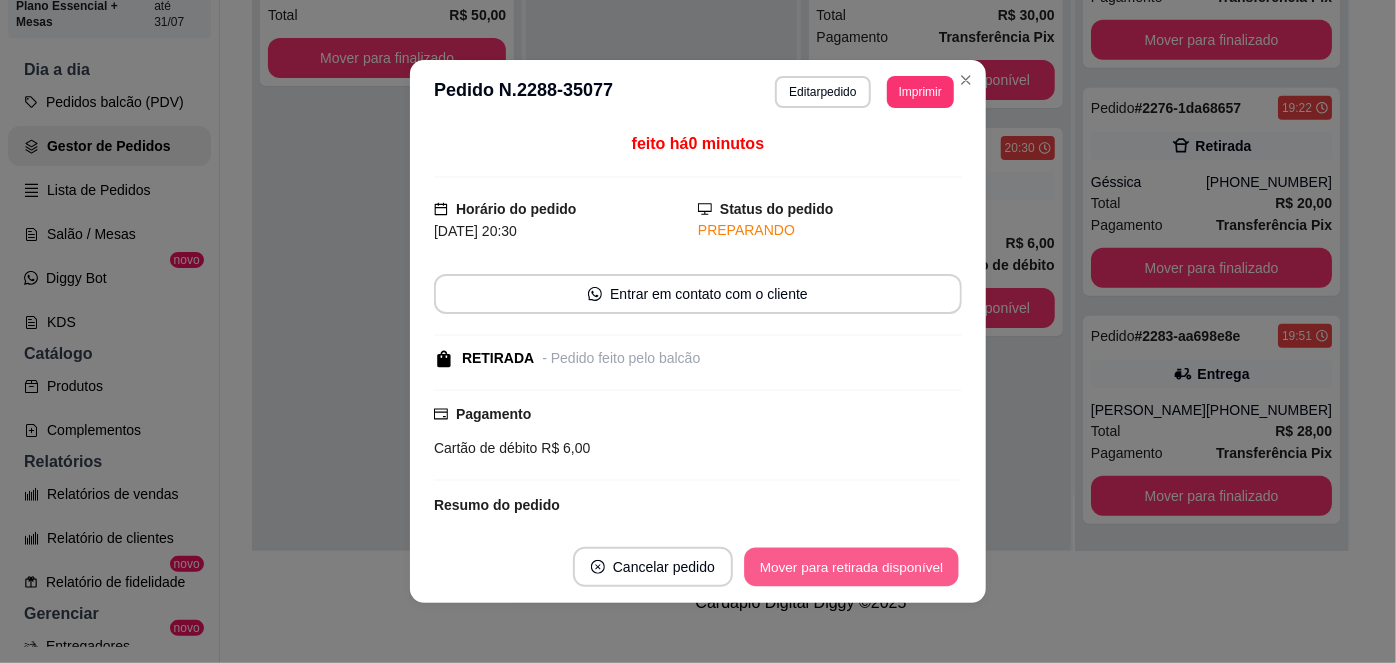 click on "Mover para retirada disponível" at bounding box center (851, 567) 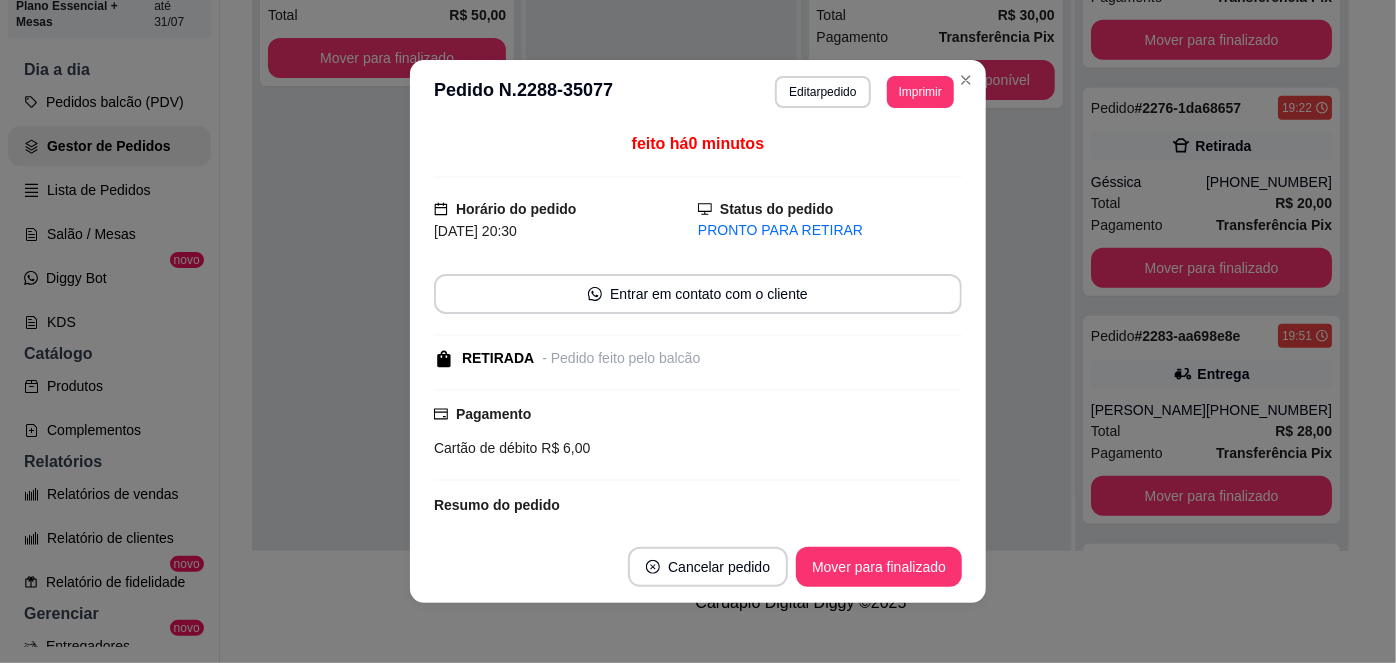 scroll, scrollTop: 725, scrollLeft: 0, axis: vertical 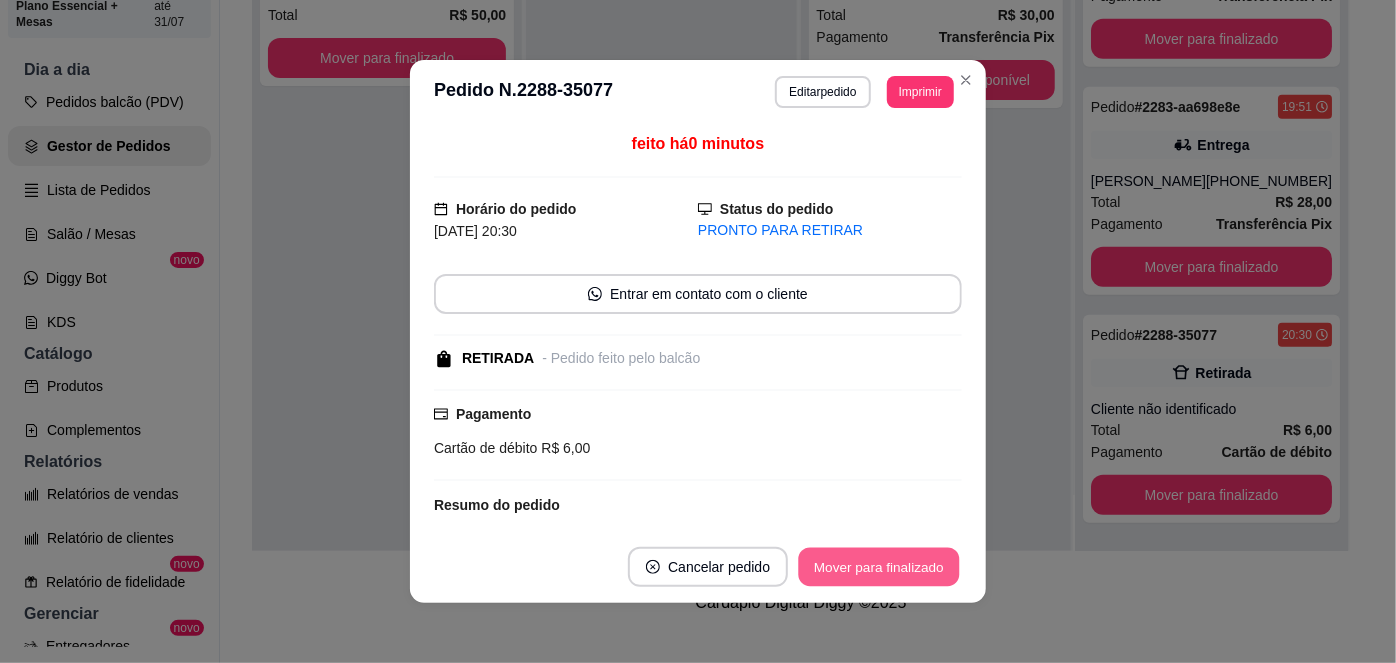 click on "Mover para finalizado" at bounding box center (879, 567) 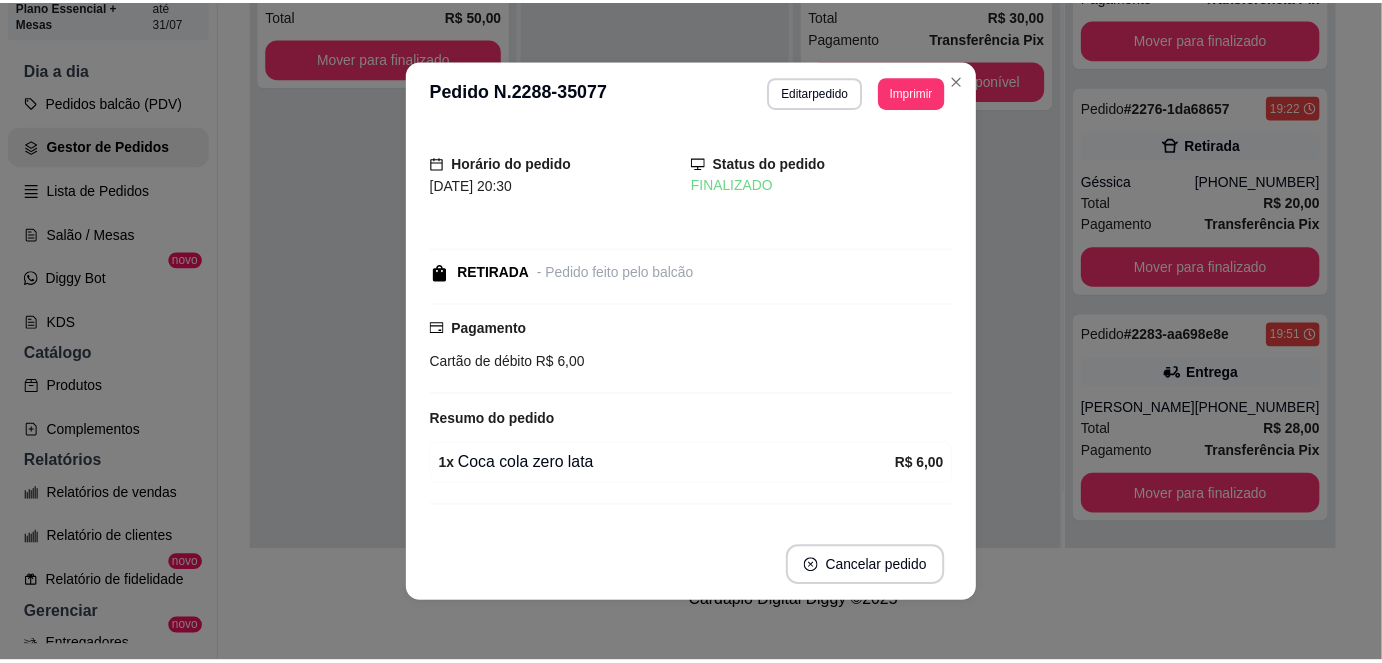 scroll, scrollTop: 496, scrollLeft: 0, axis: vertical 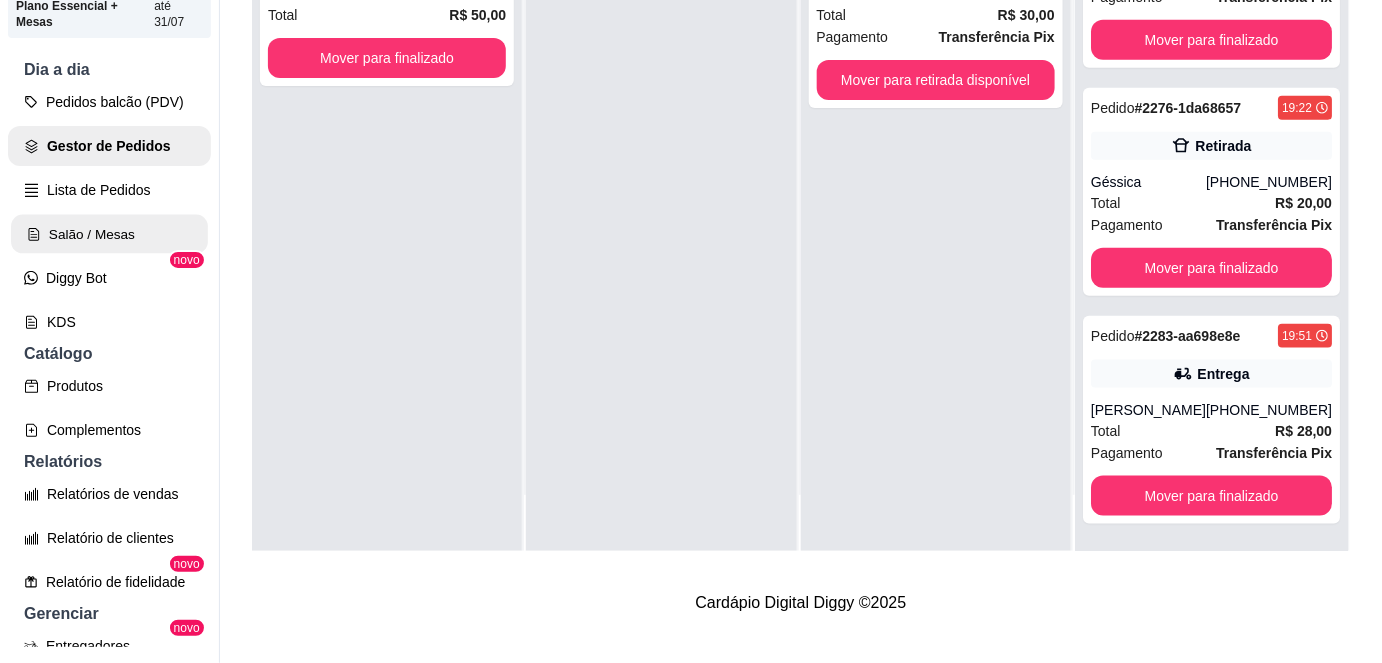 click on "Salão / Mesas" at bounding box center [109, 234] 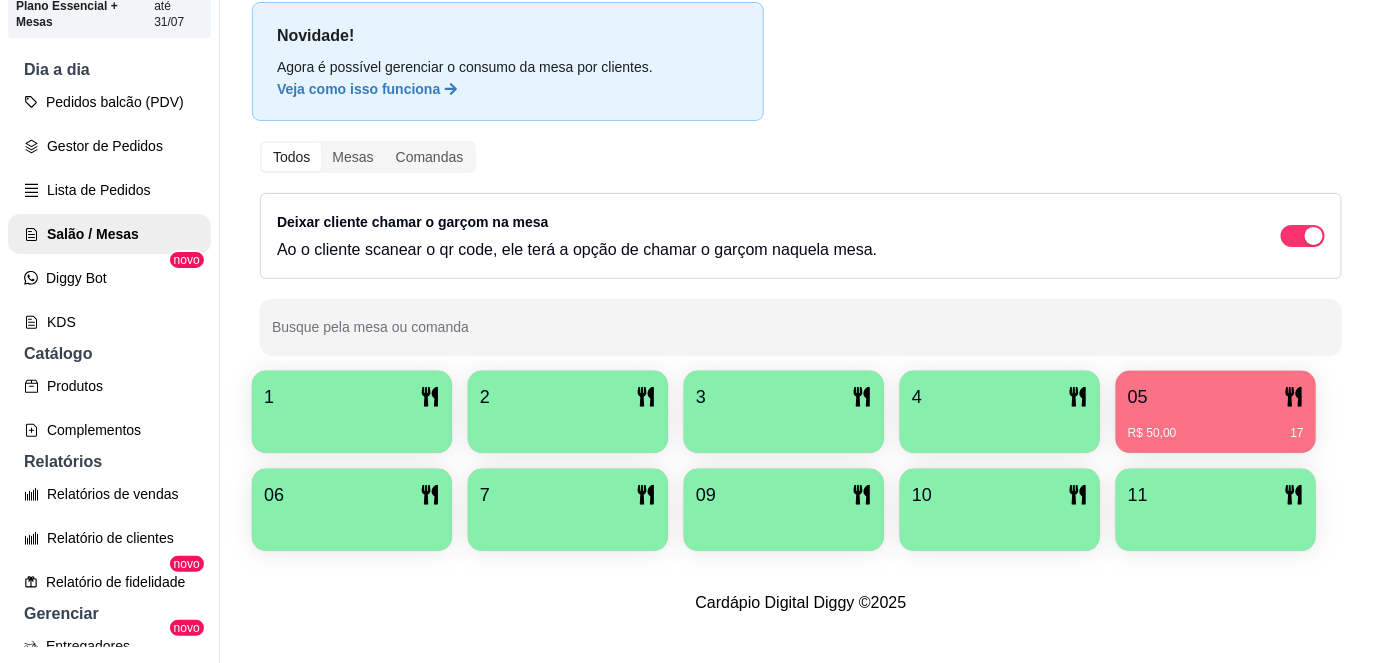 scroll, scrollTop: 0, scrollLeft: 0, axis: both 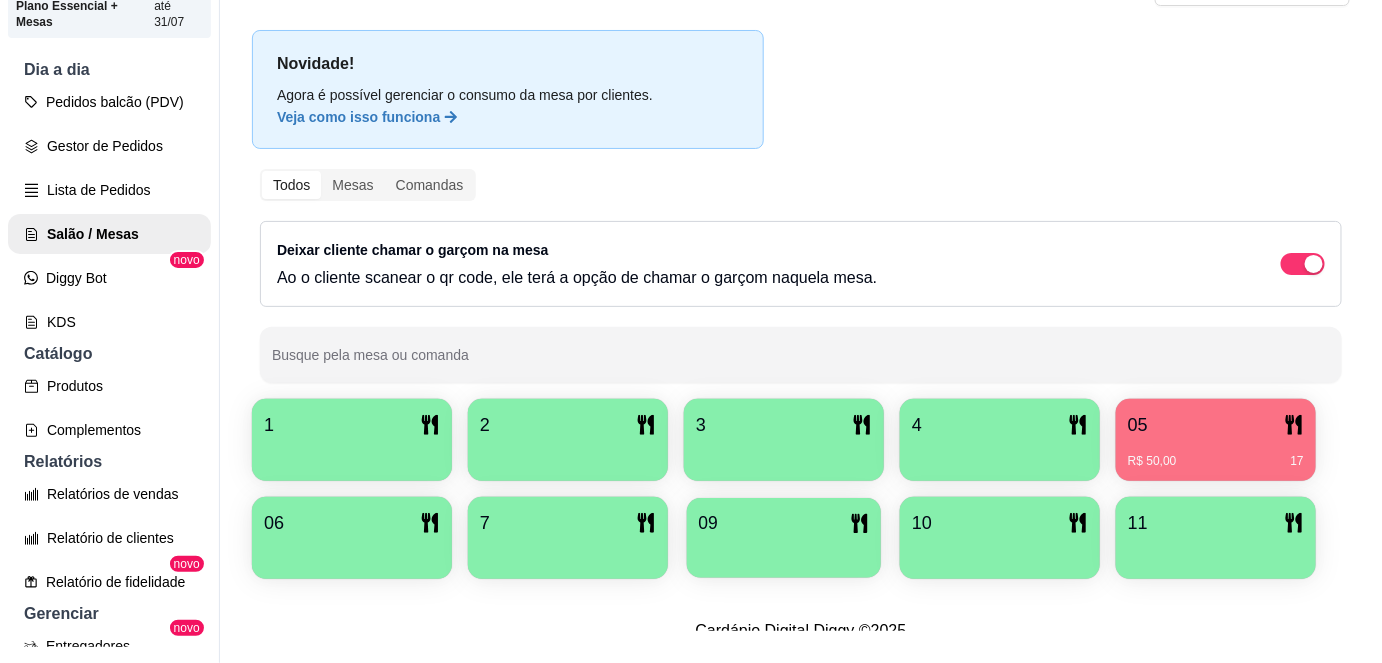 click on "09" at bounding box center (784, 523) 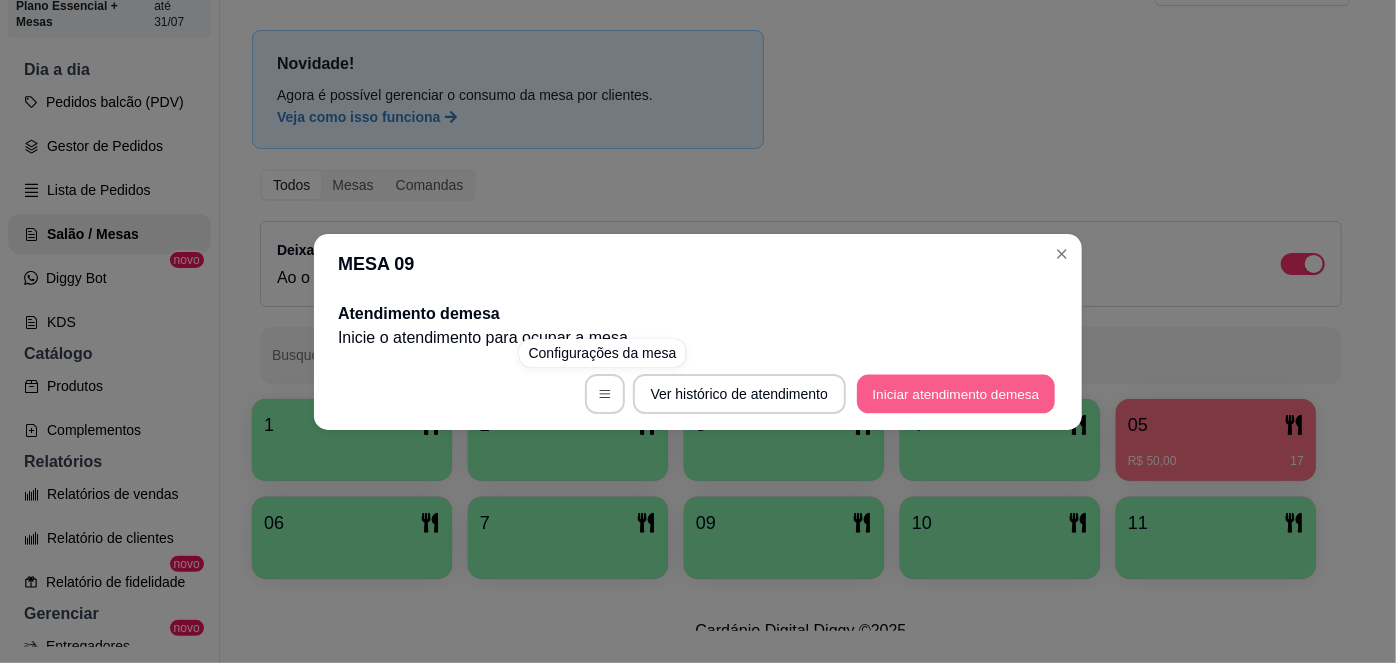 click on "Iniciar atendimento de  mesa" at bounding box center (956, 393) 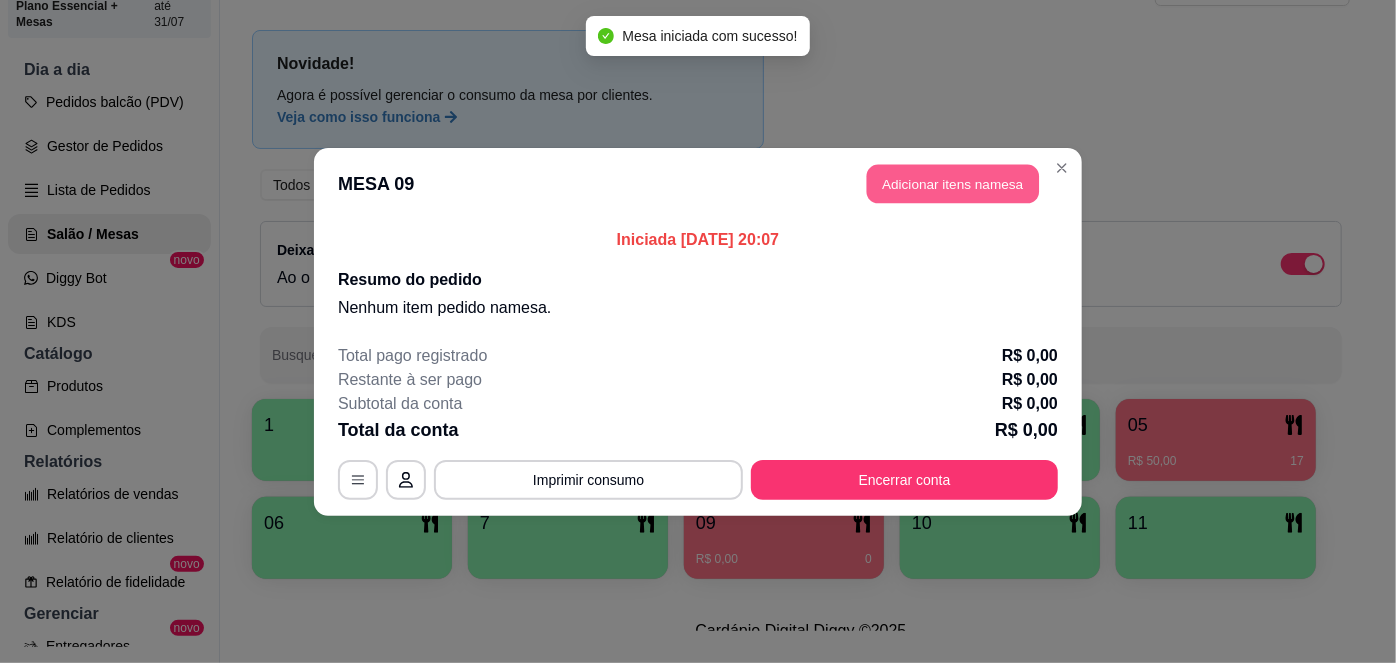click on "Adicionar itens na  mesa" at bounding box center (953, 183) 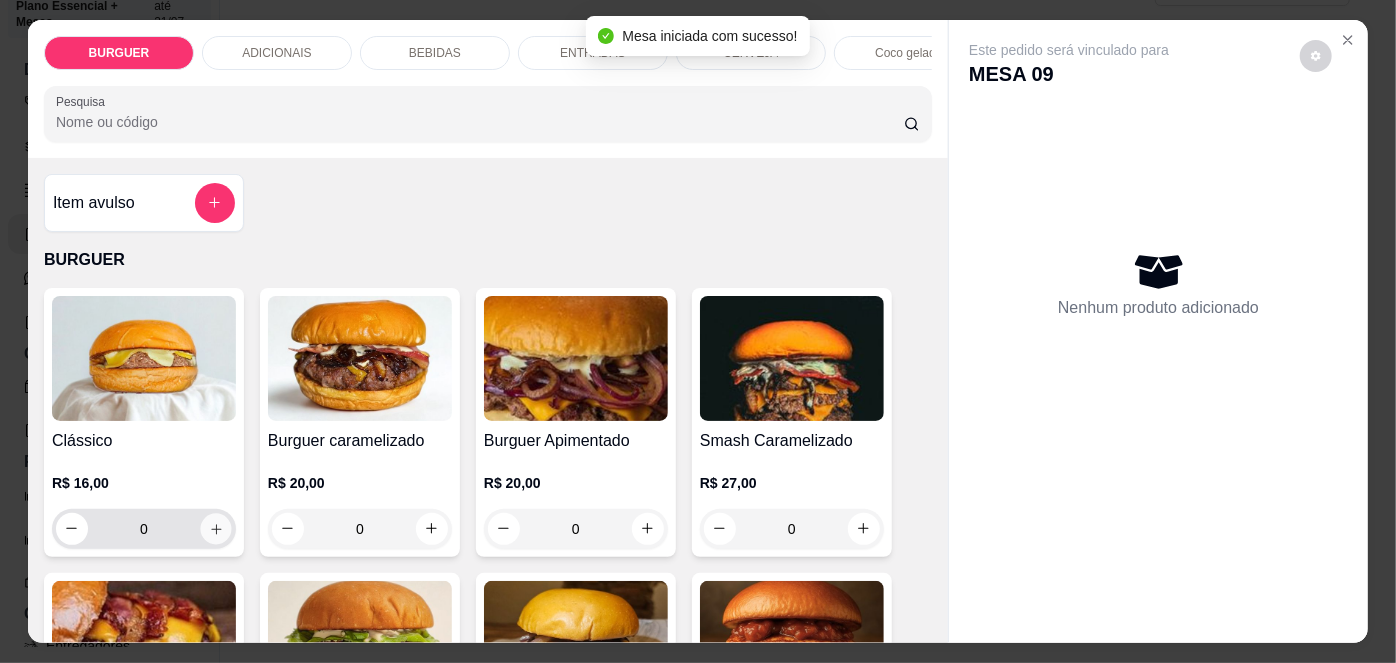 click 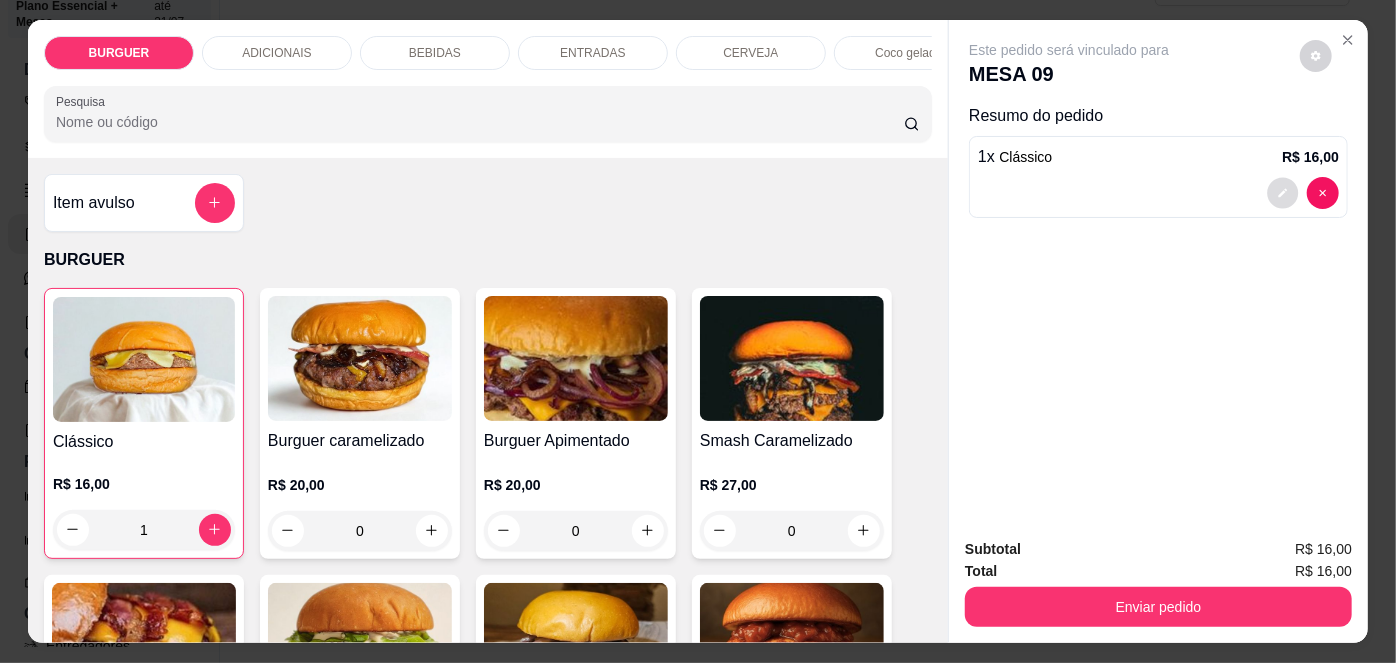 click at bounding box center (1283, 192) 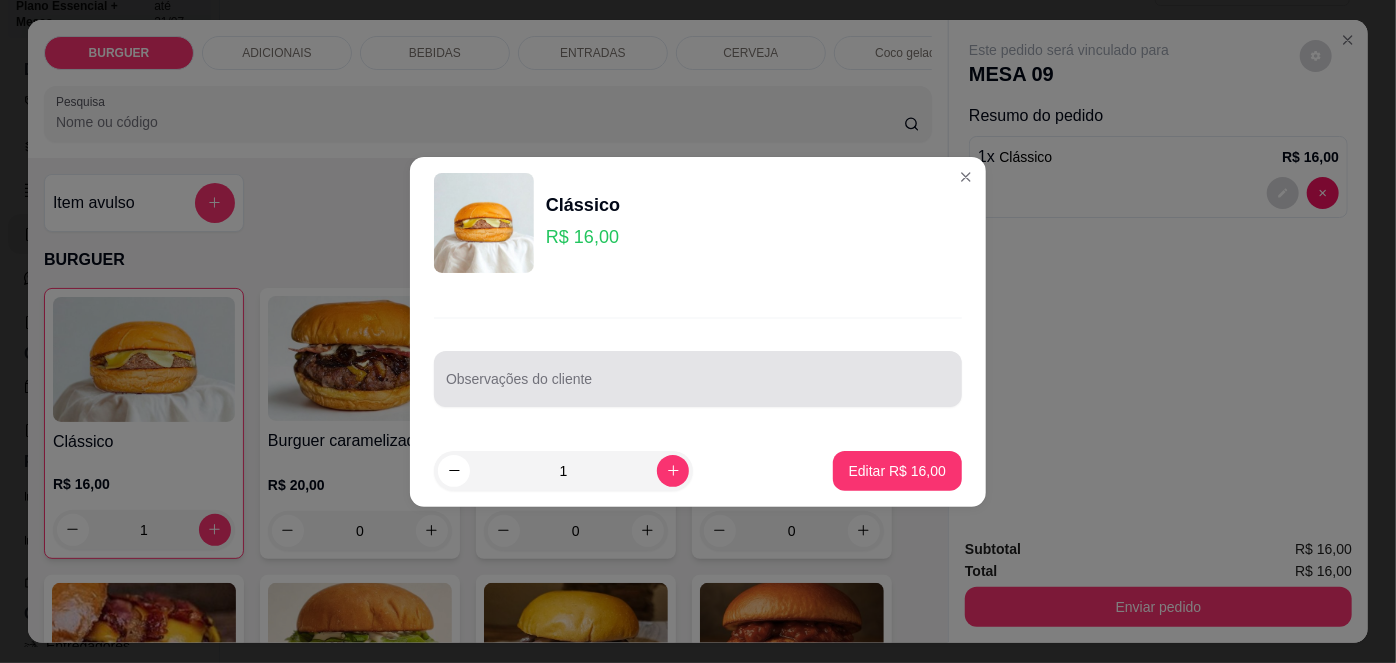 click on "Observações do cliente" at bounding box center [698, 379] 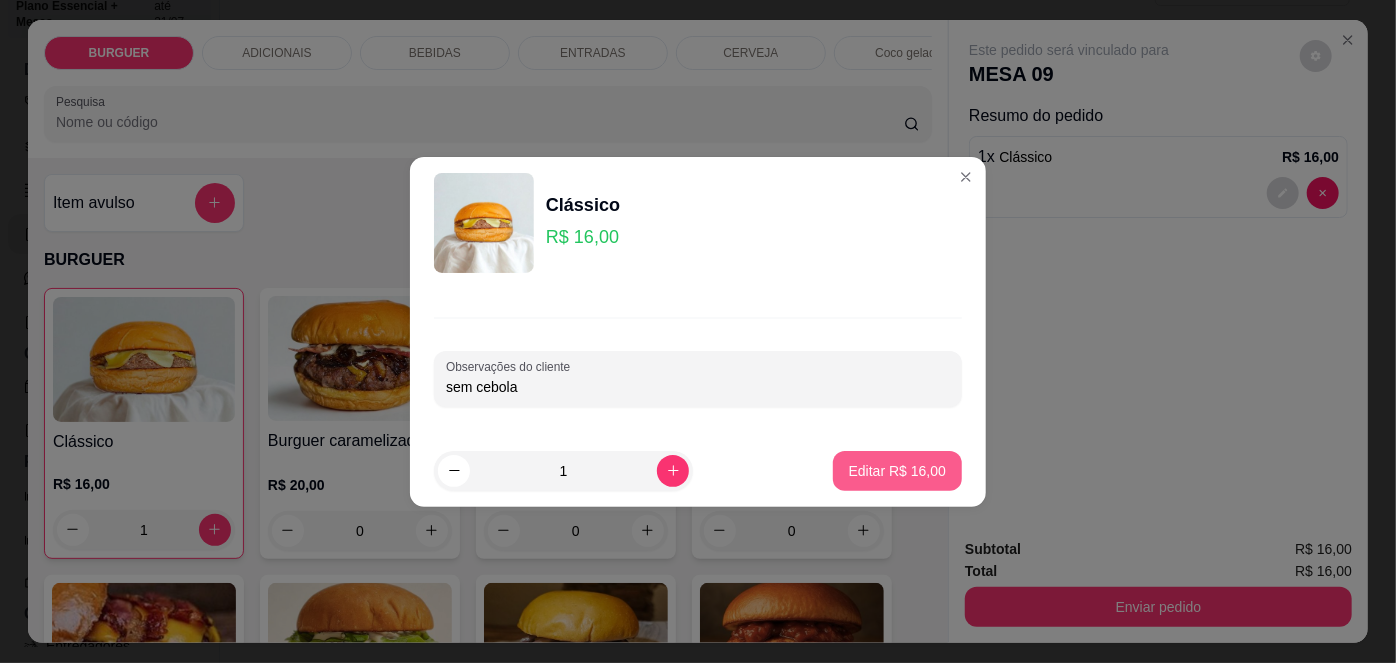 type on "sem cebola" 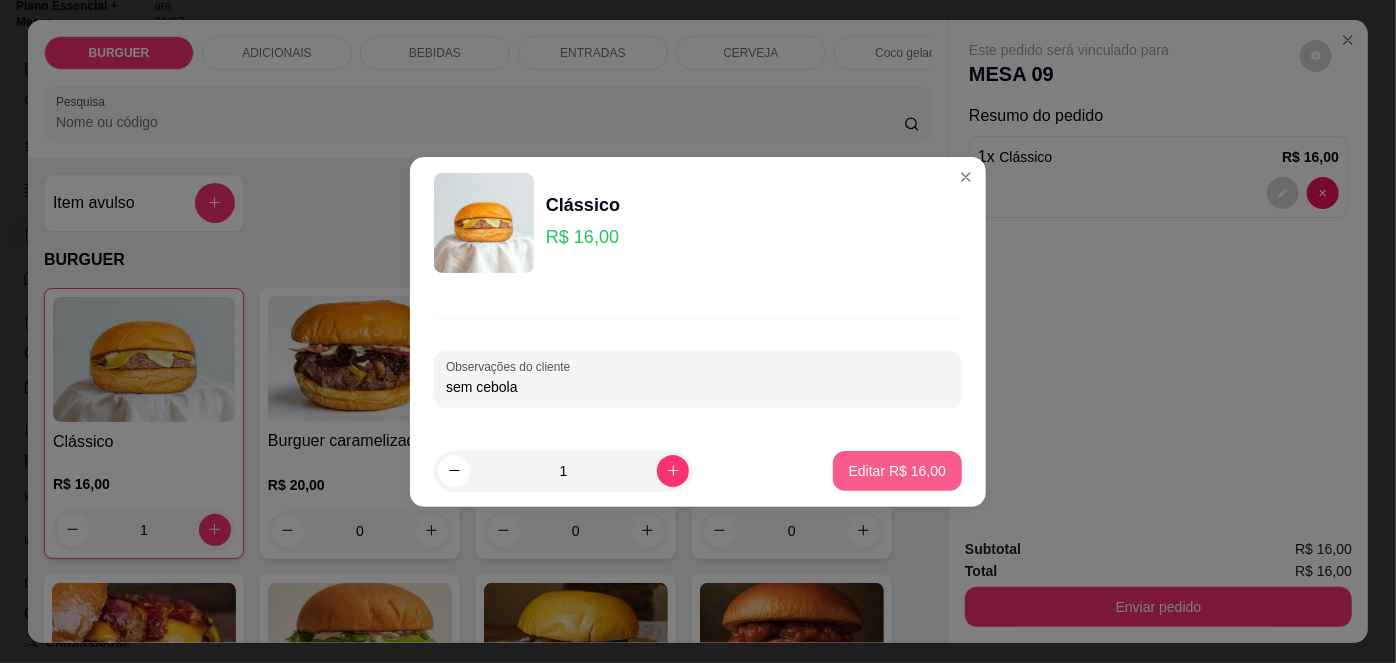 click on "Editar   R$ 16,00" at bounding box center [897, 471] 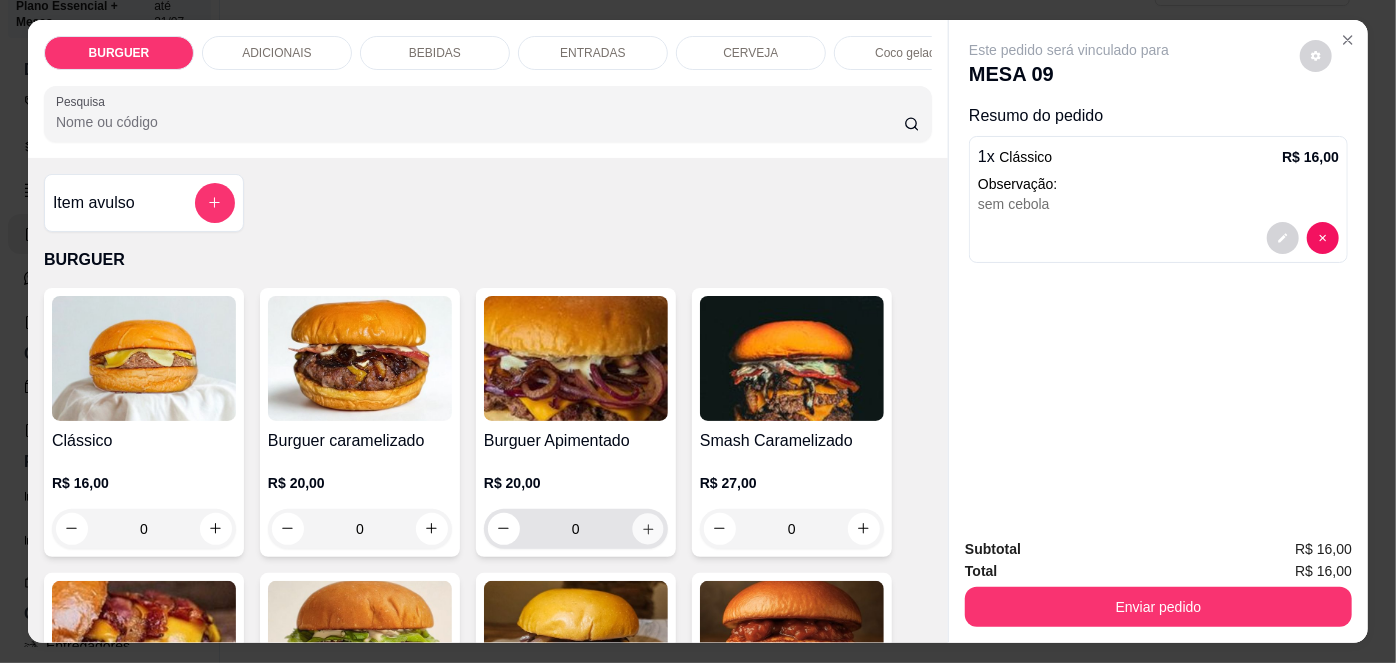 click 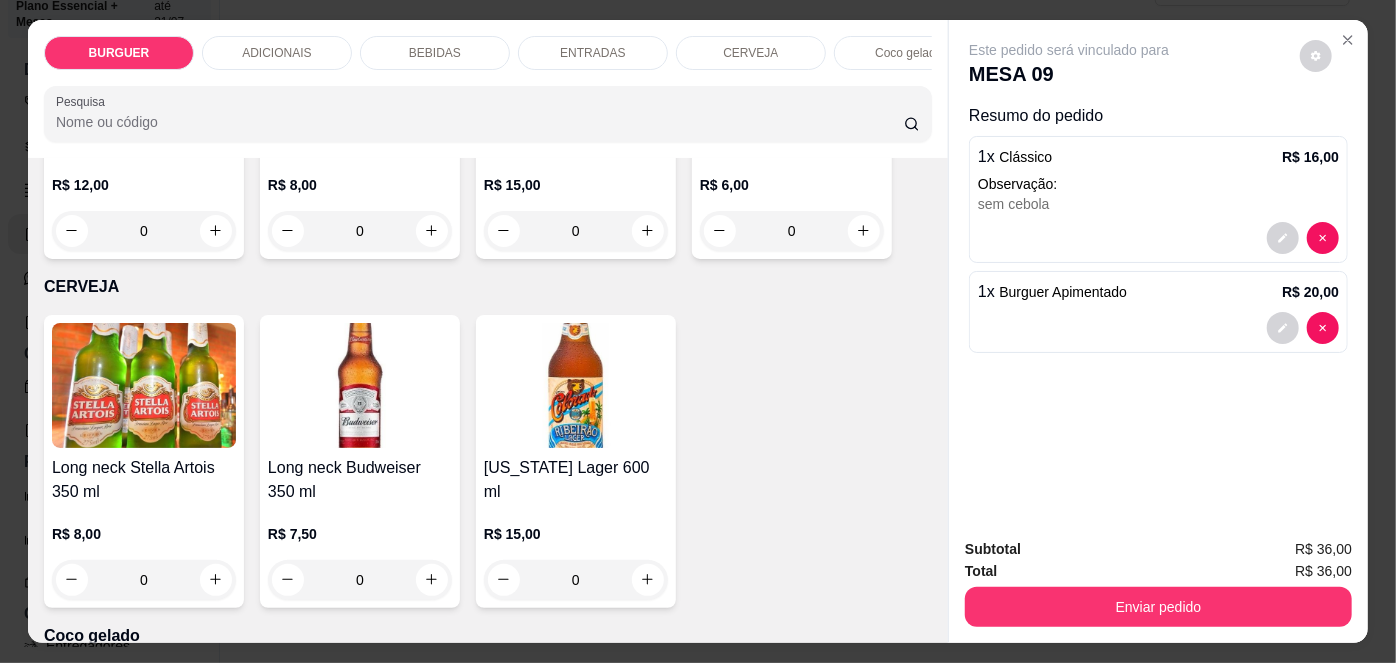 scroll, scrollTop: 3016, scrollLeft: 0, axis: vertical 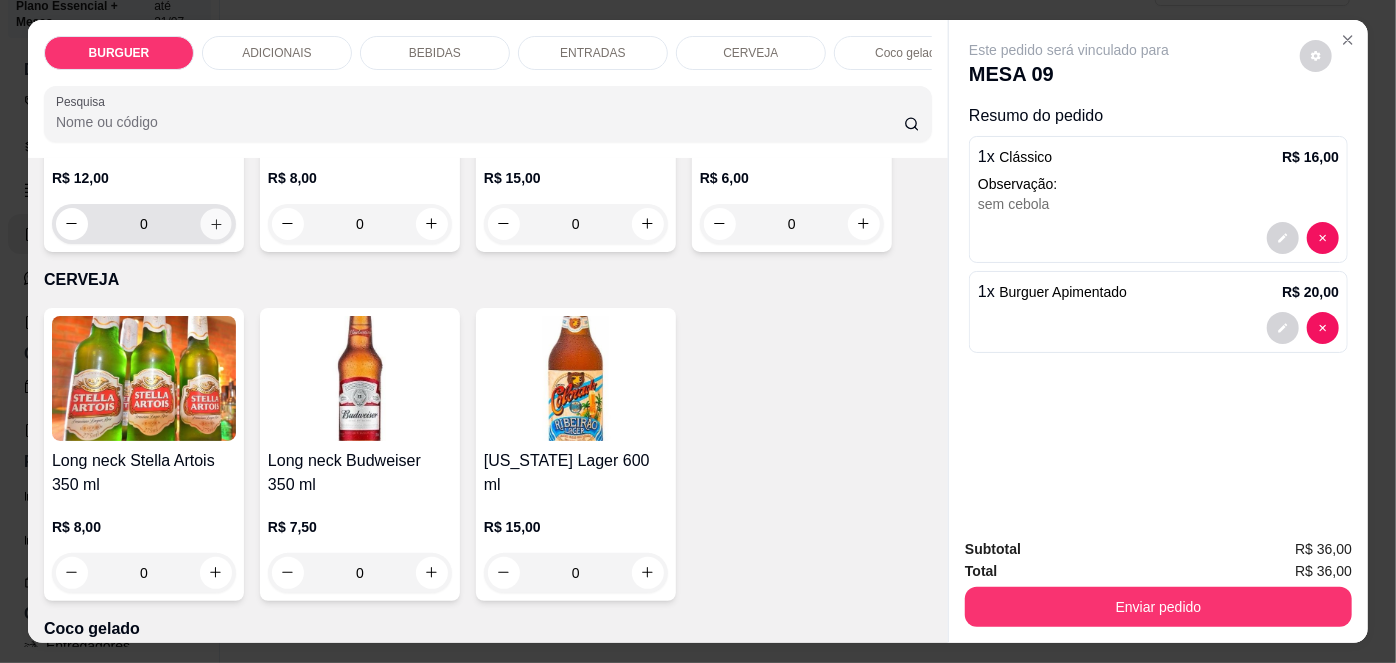 click at bounding box center (215, 223) 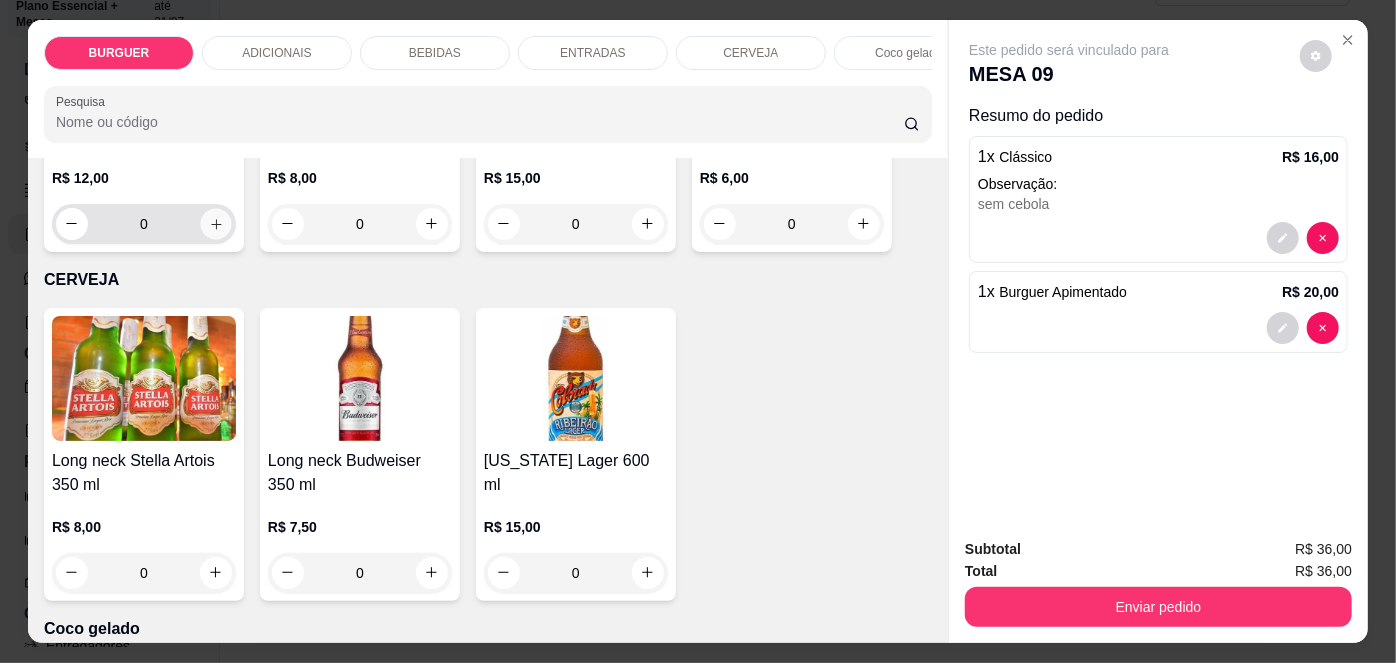 type on "1" 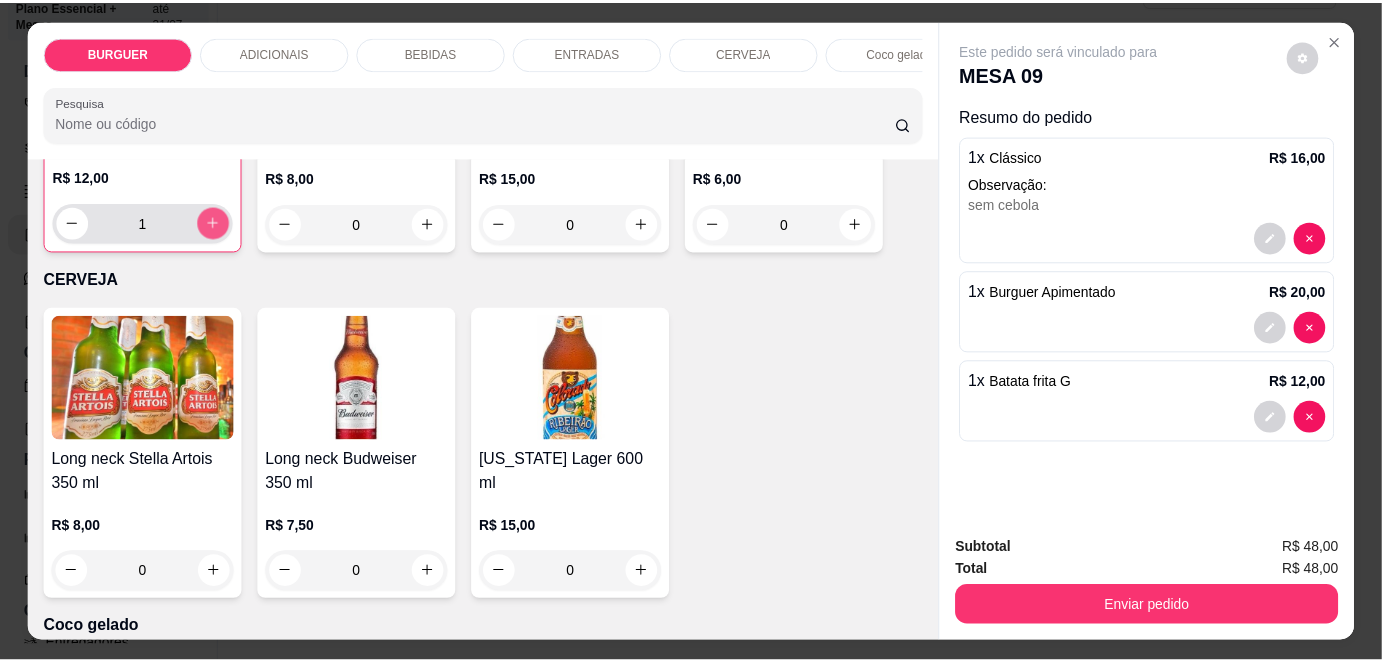 scroll, scrollTop: 3016, scrollLeft: 0, axis: vertical 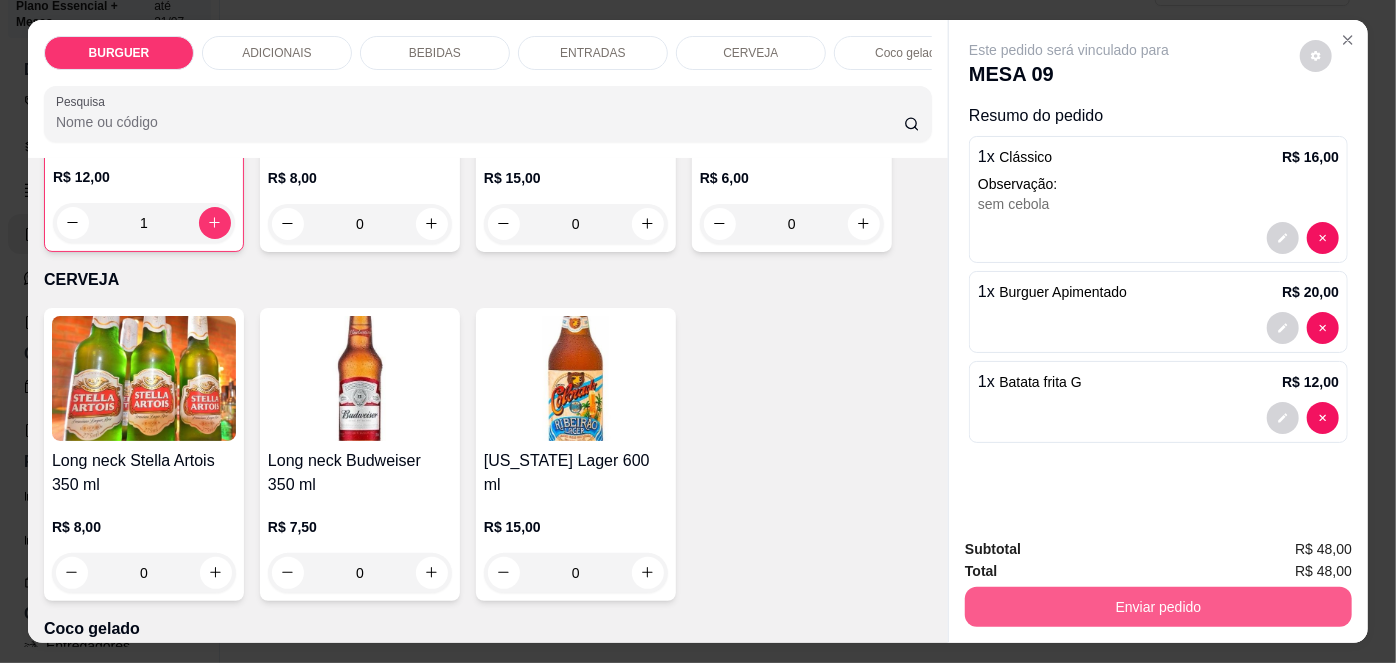 click on "Enviar pedido" at bounding box center [1158, 607] 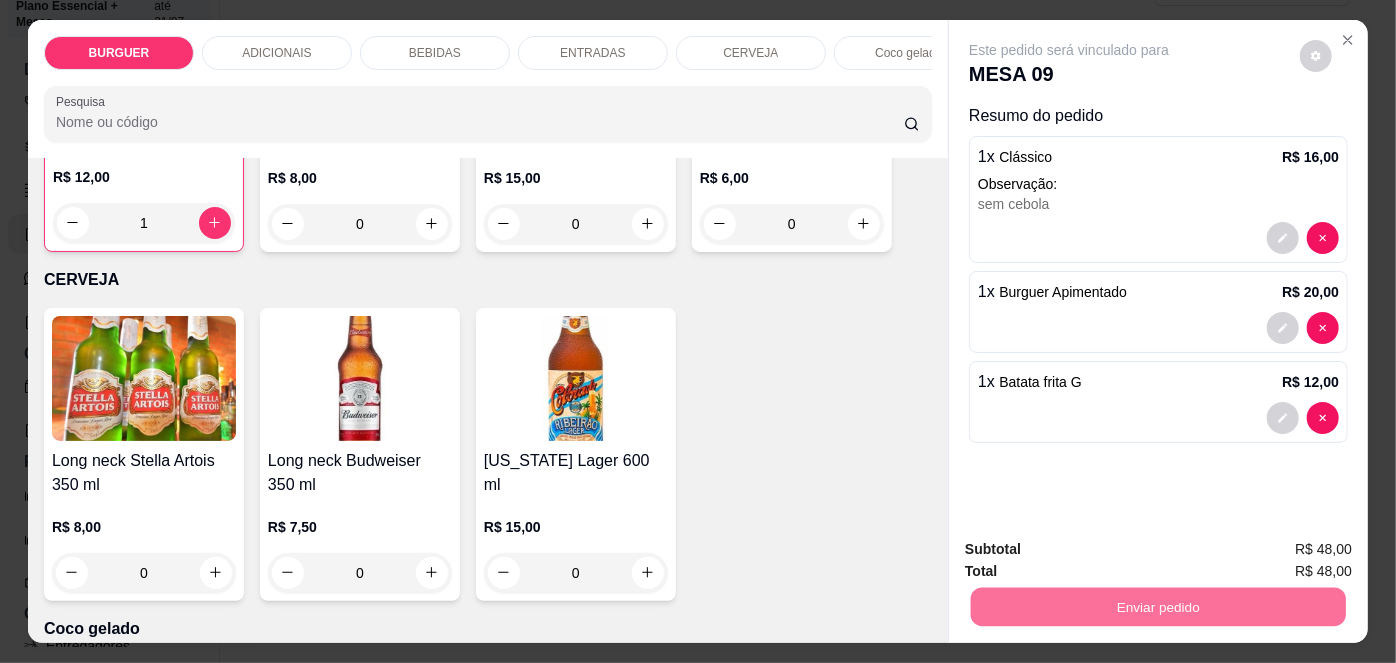 click on "Não registrar e enviar pedido" at bounding box center [1093, 551] 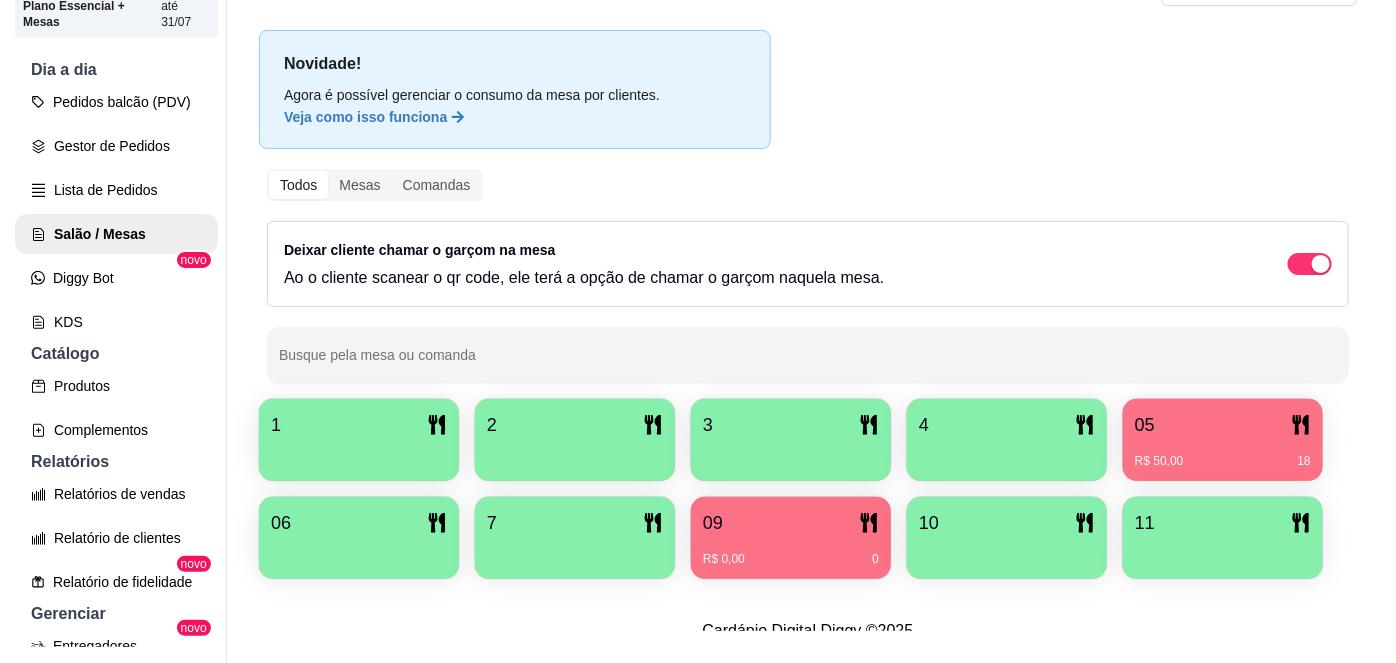 scroll, scrollTop: 0, scrollLeft: 0, axis: both 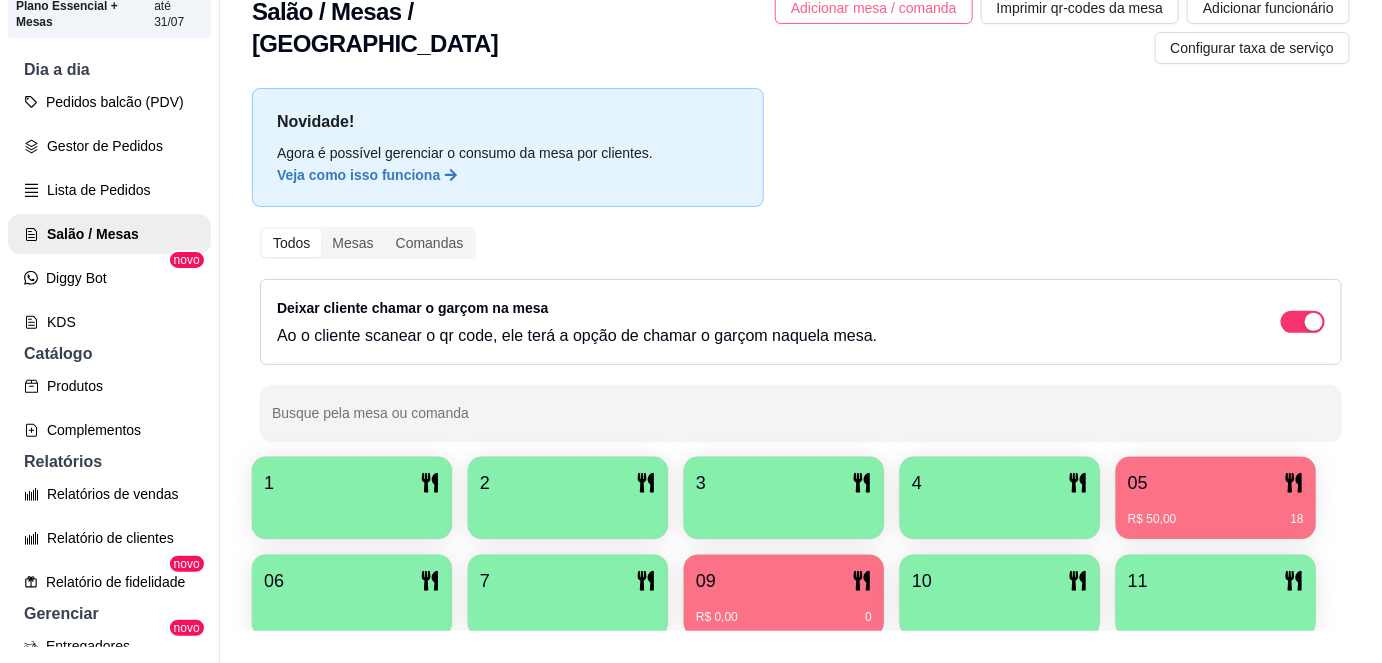 click on "Adicionar mesa / comanda" at bounding box center [874, 8] 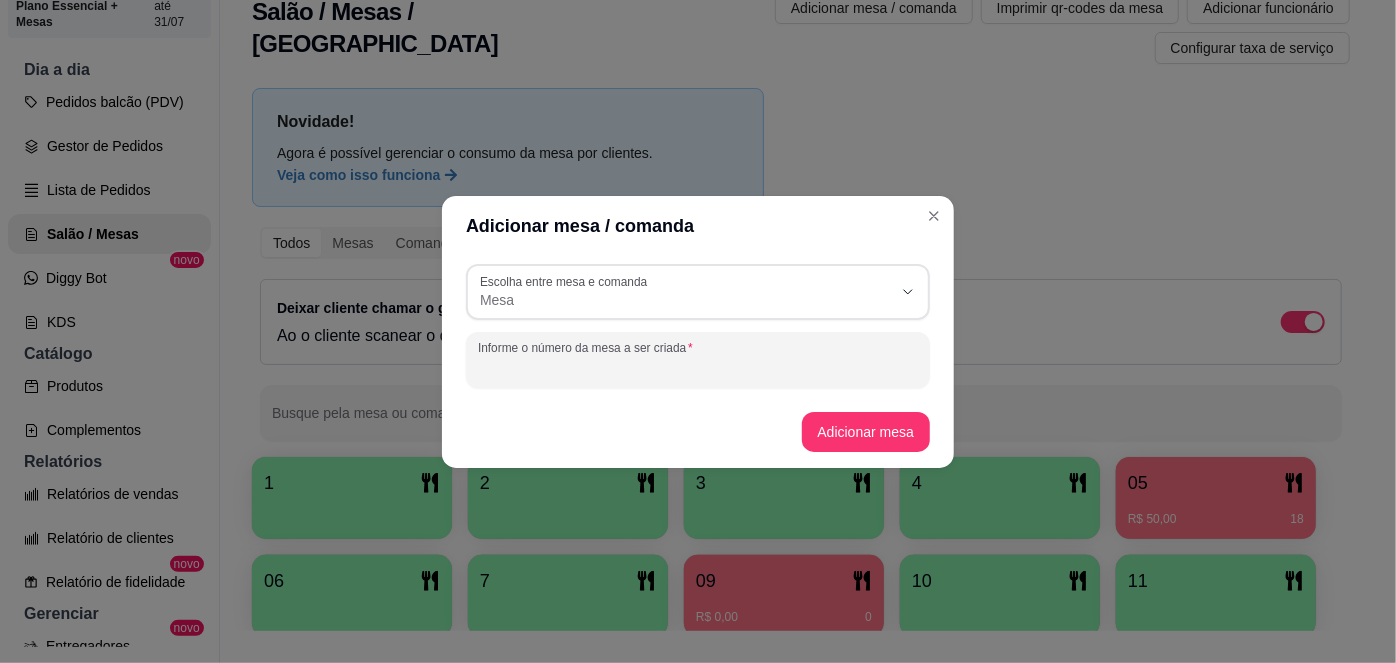 click on "Informe o número da mesa a ser criada" at bounding box center (698, 368) 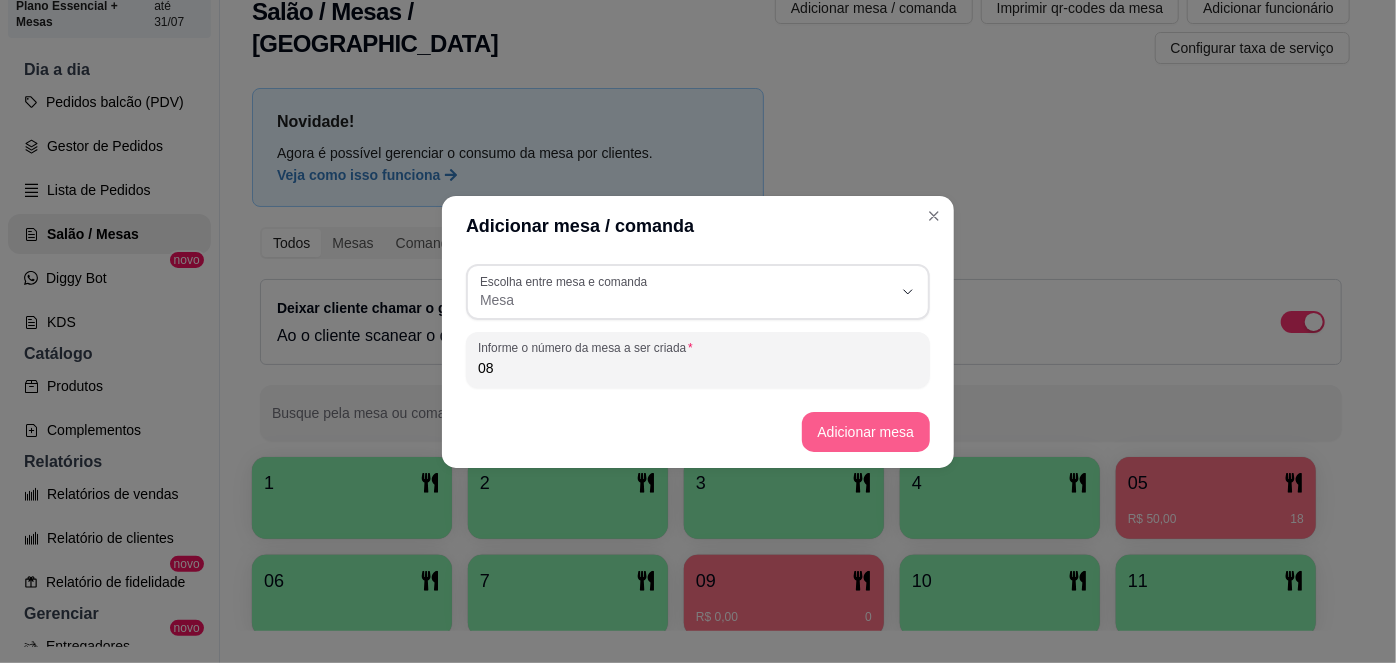 type on "08" 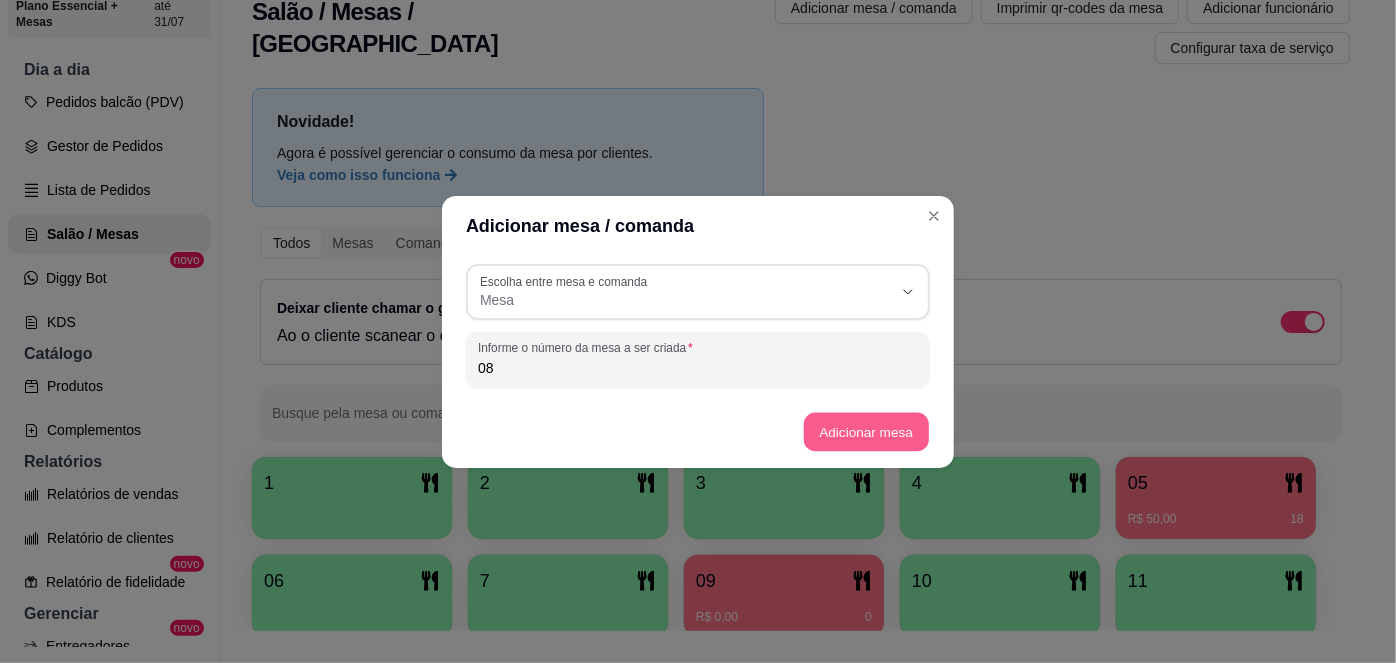 click on "Adicionar   mesa" at bounding box center (865, 431) 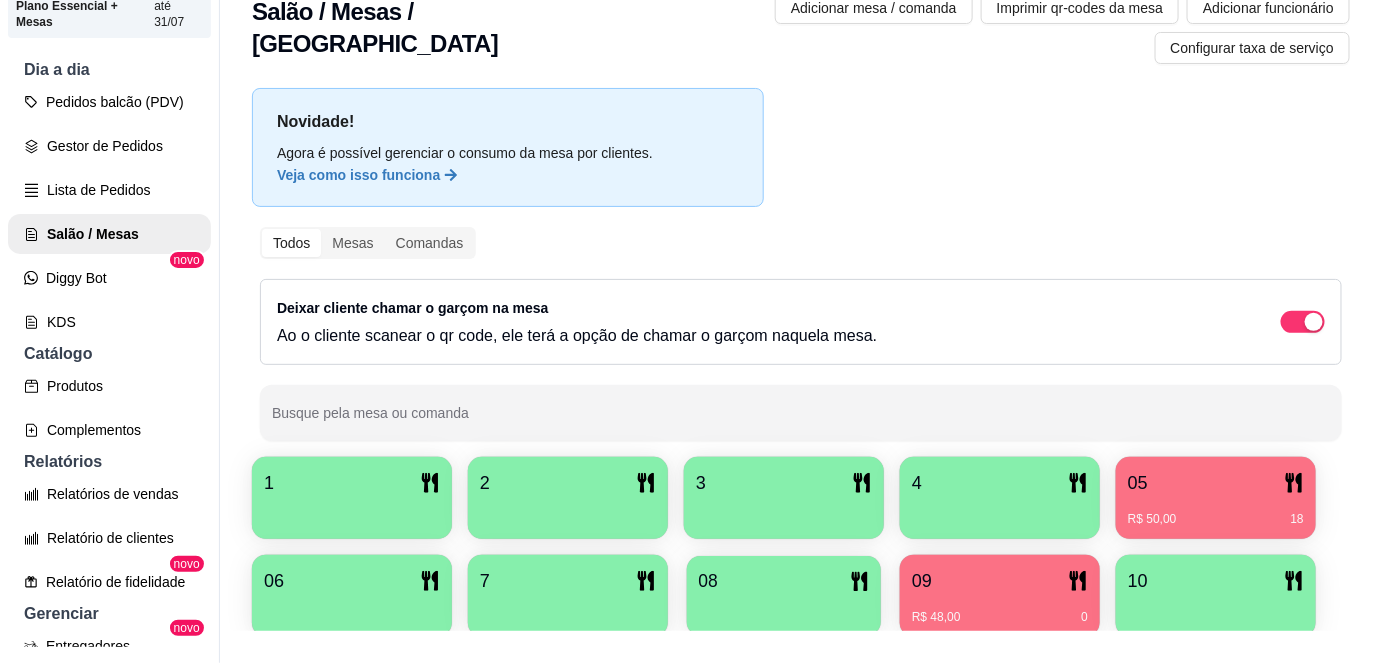 click on "08" at bounding box center [784, 581] 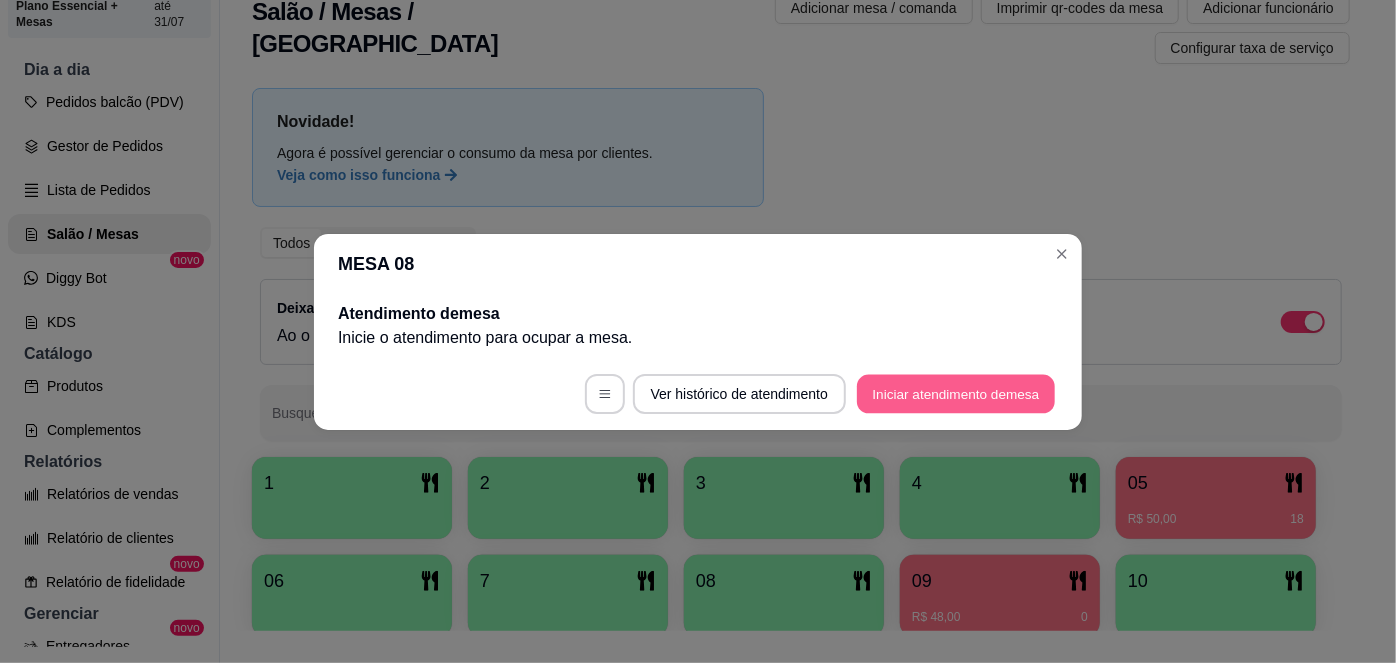 click on "Iniciar atendimento de  mesa" at bounding box center (956, 393) 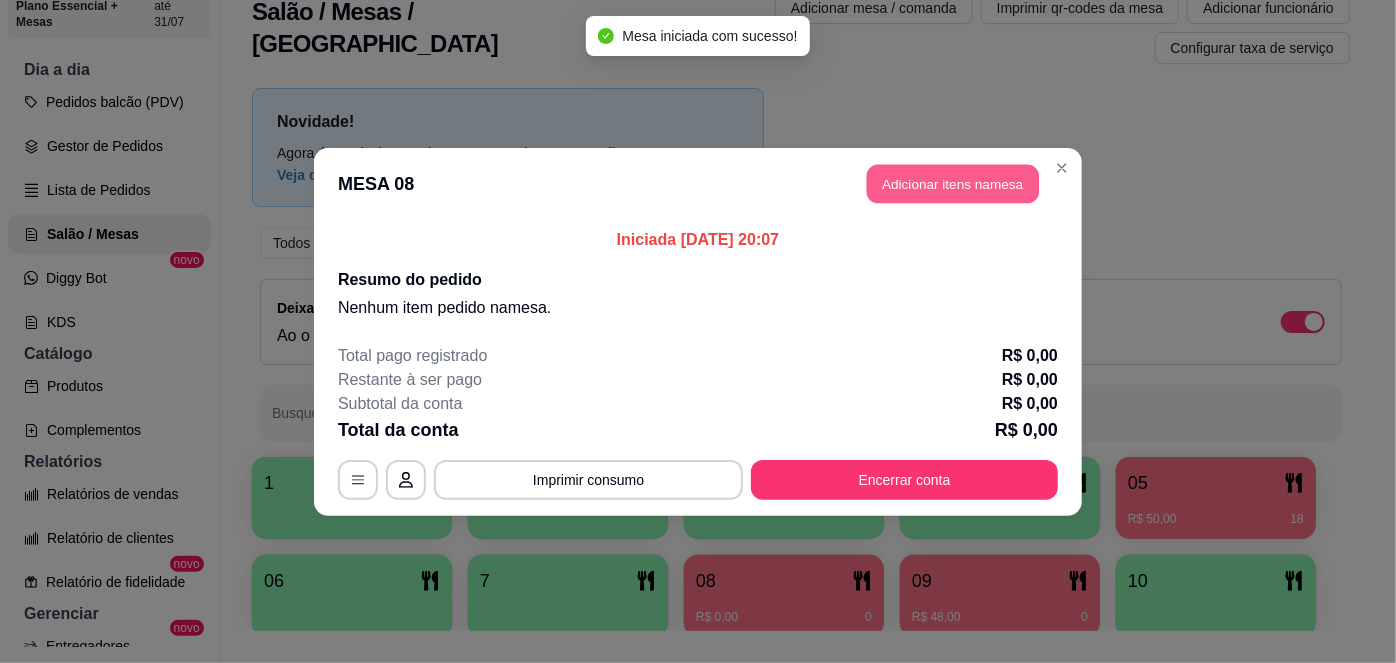 click on "Adicionar itens na  mesa" at bounding box center (953, 183) 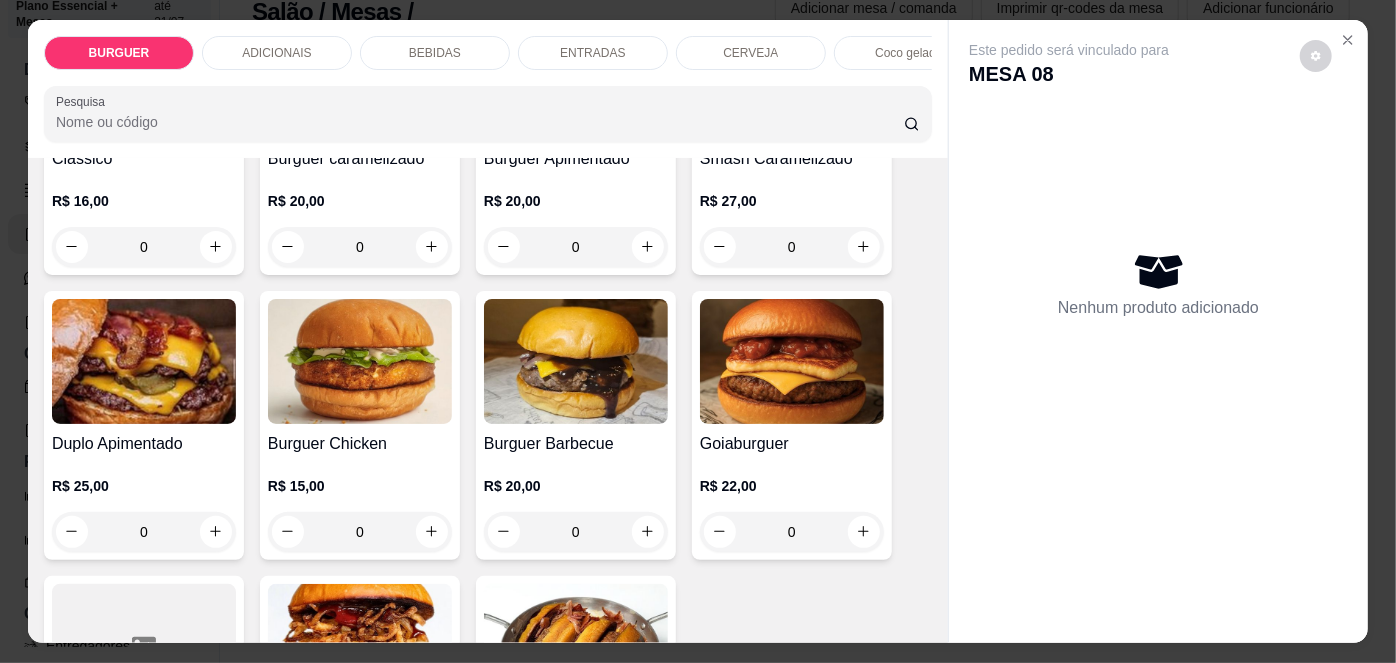 scroll, scrollTop: 284, scrollLeft: 0, axis: vertical 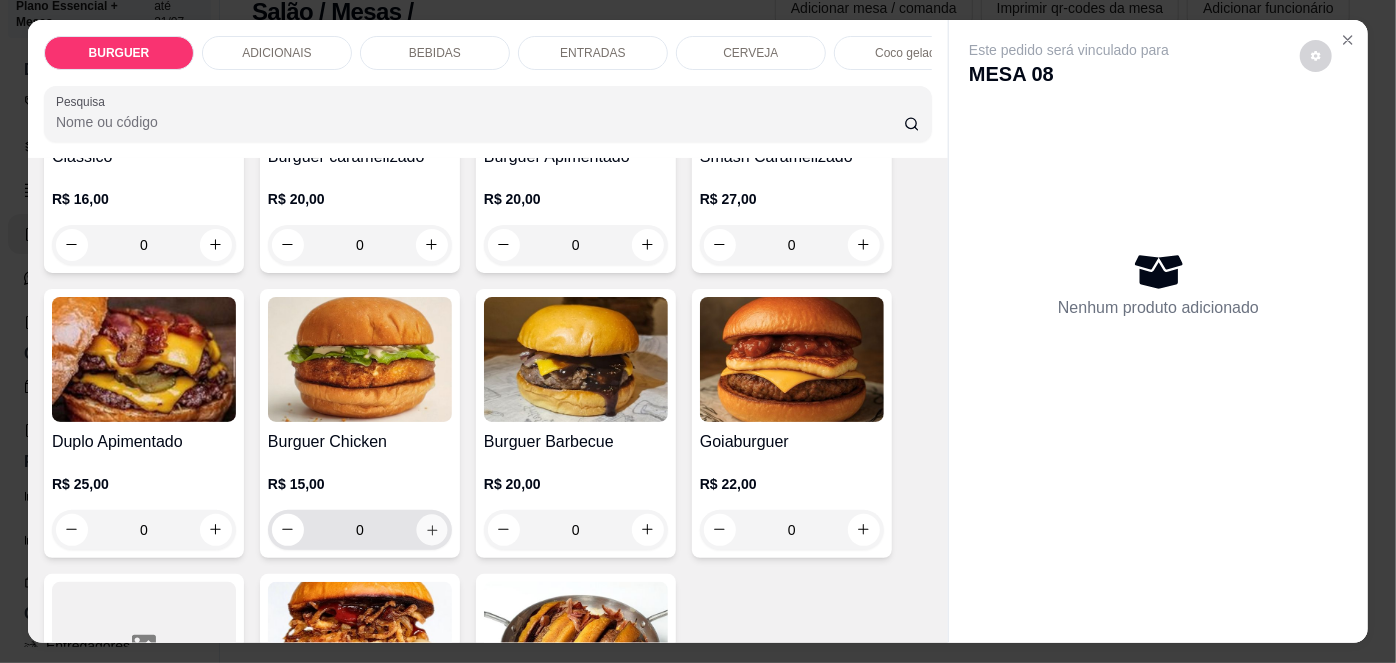 click 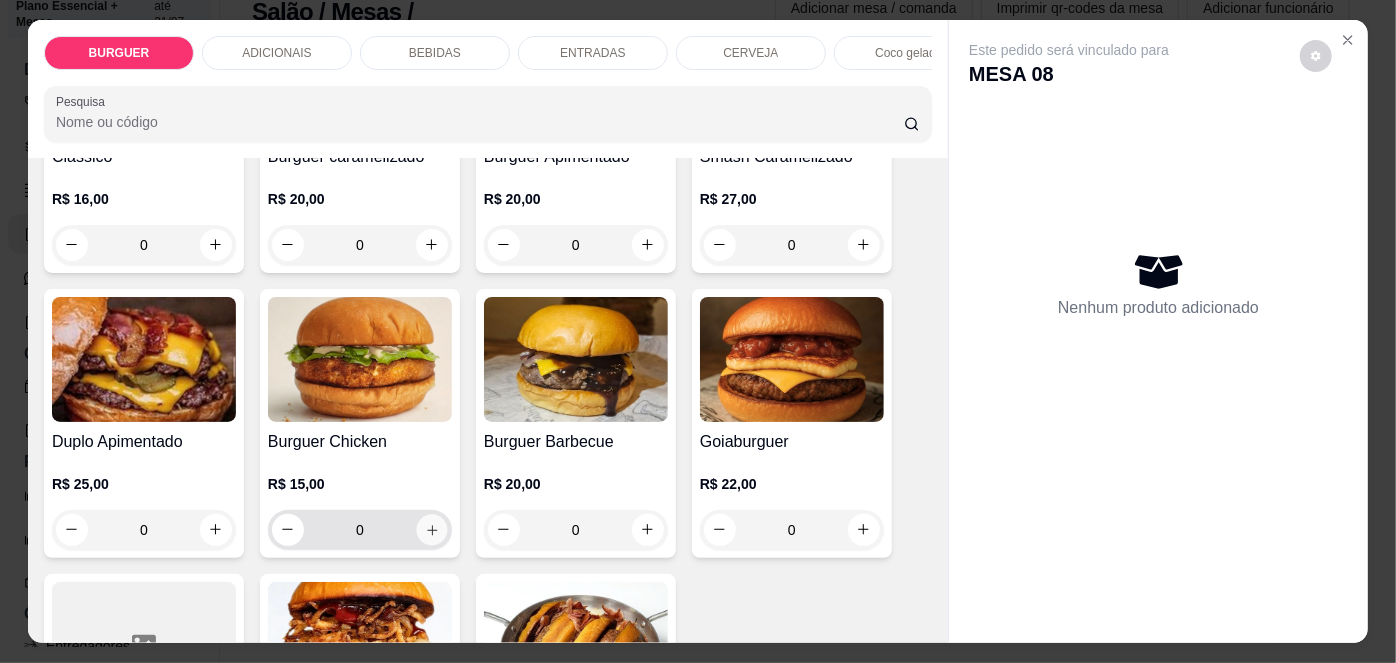 type on "1" 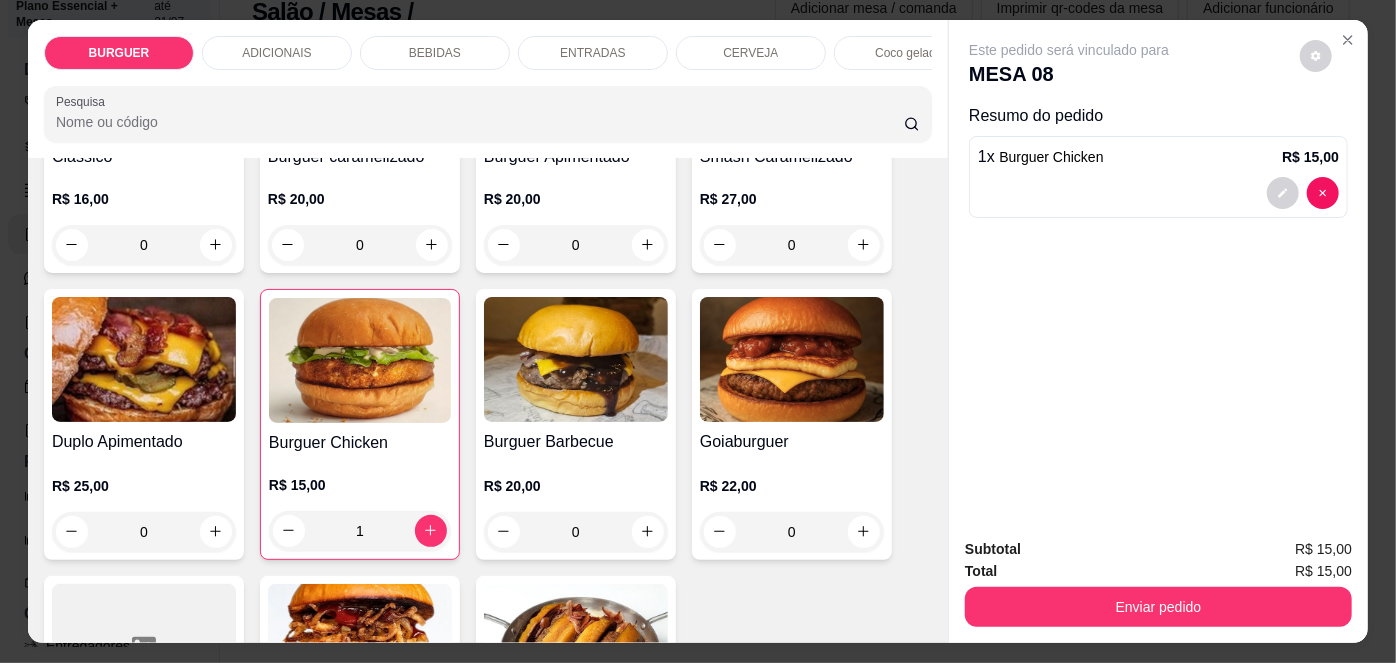 scroll, scrollTop: 509, scrollLeft: 0, axis: vertical 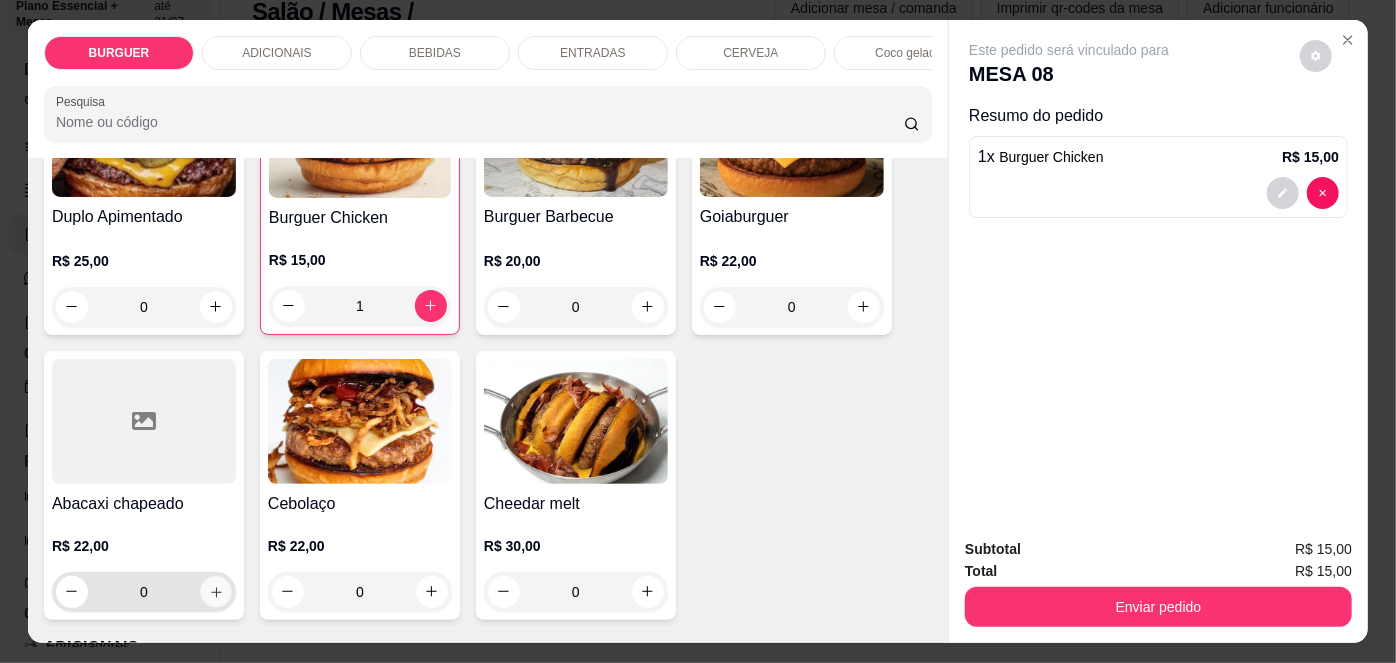 click at bounding box center [215, 591] 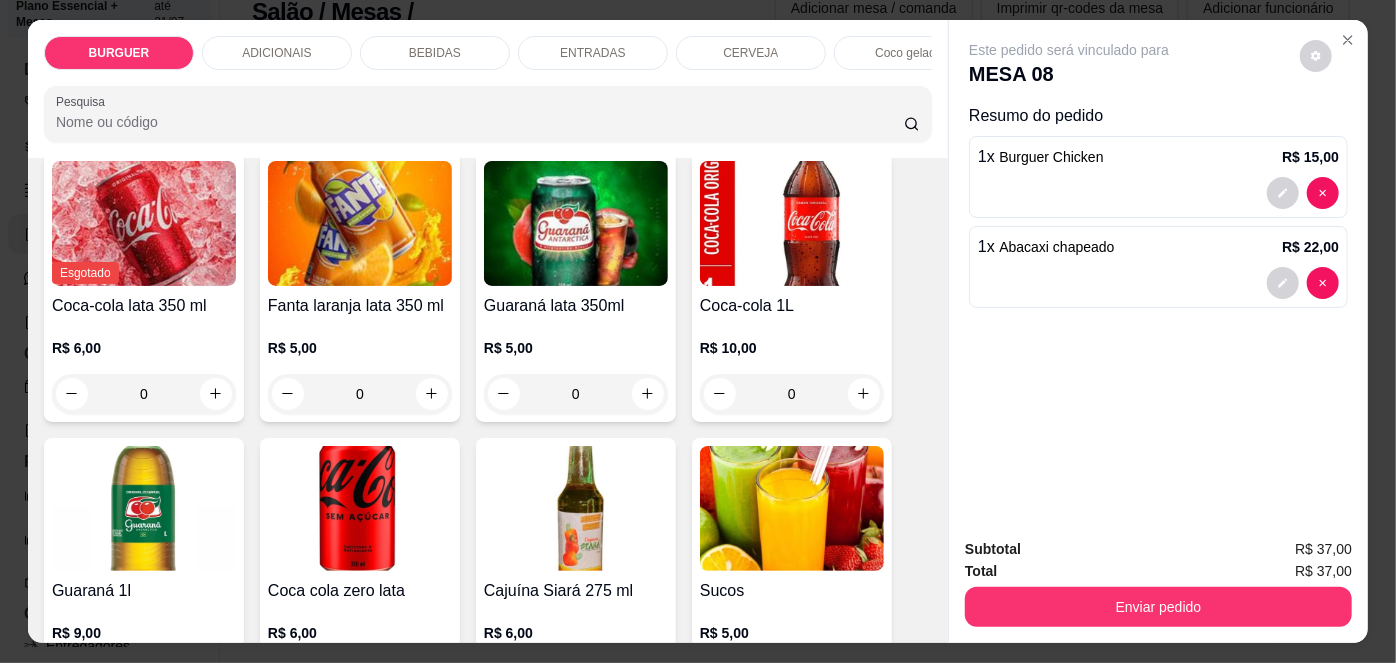 scroll, scrollTop: 1875, scrollLeft: 0, axis: vertical 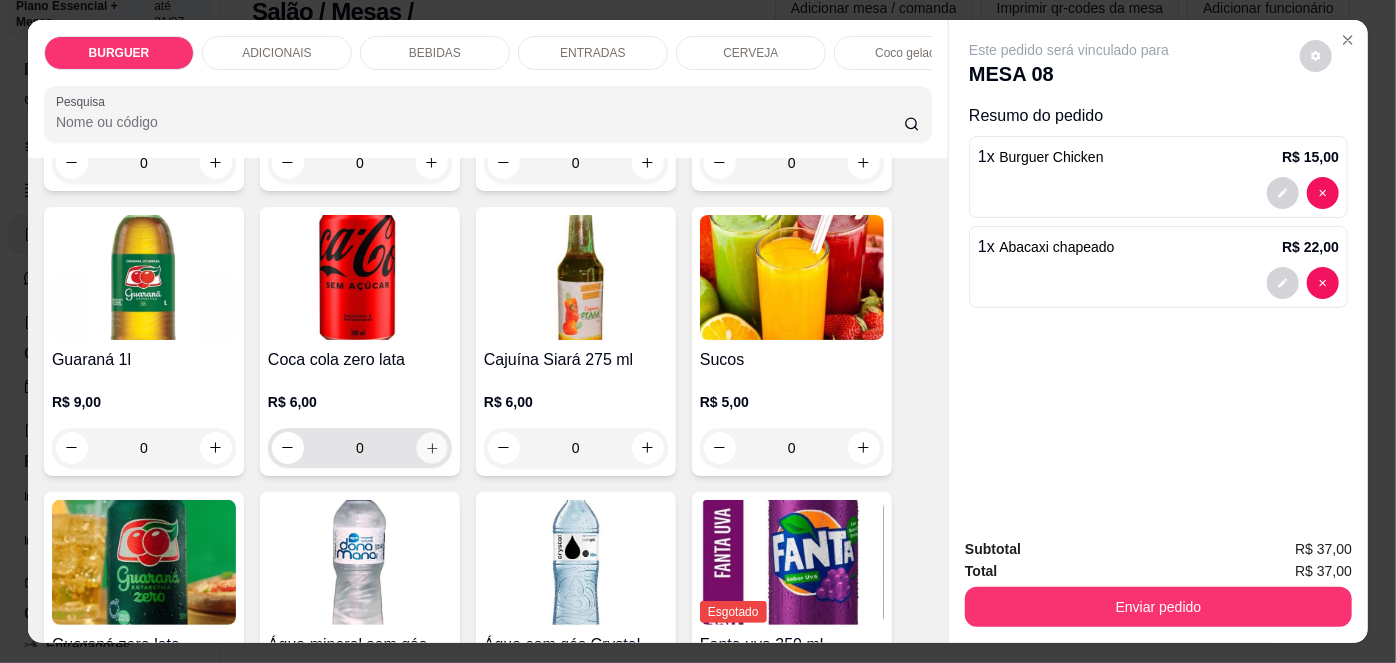 click at bounding box center (431, 447) 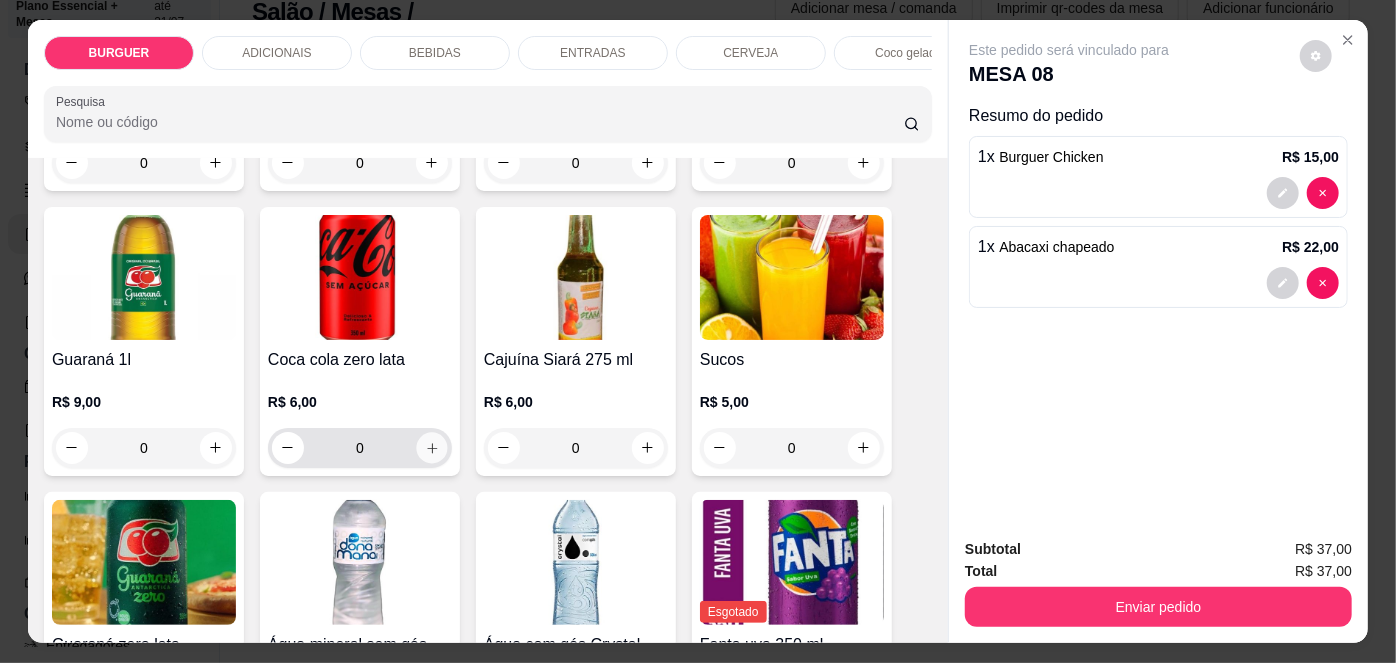 type on "1" 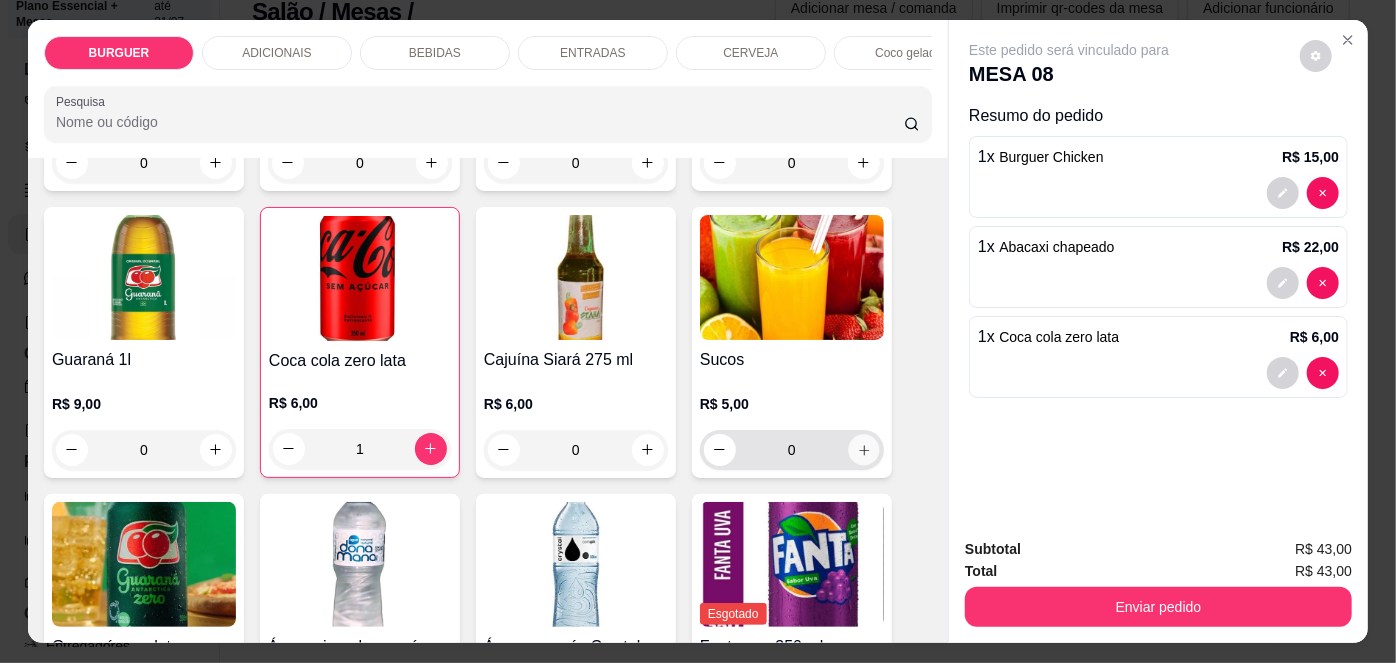 click 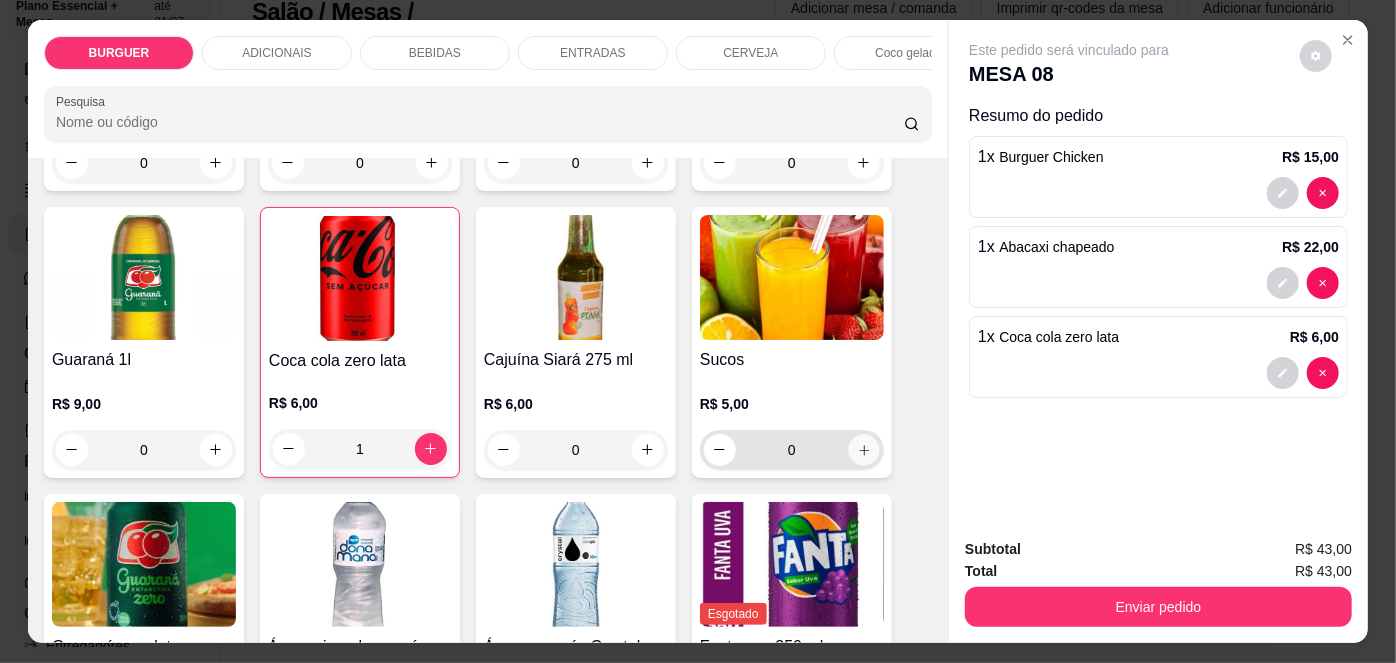 type on "1" 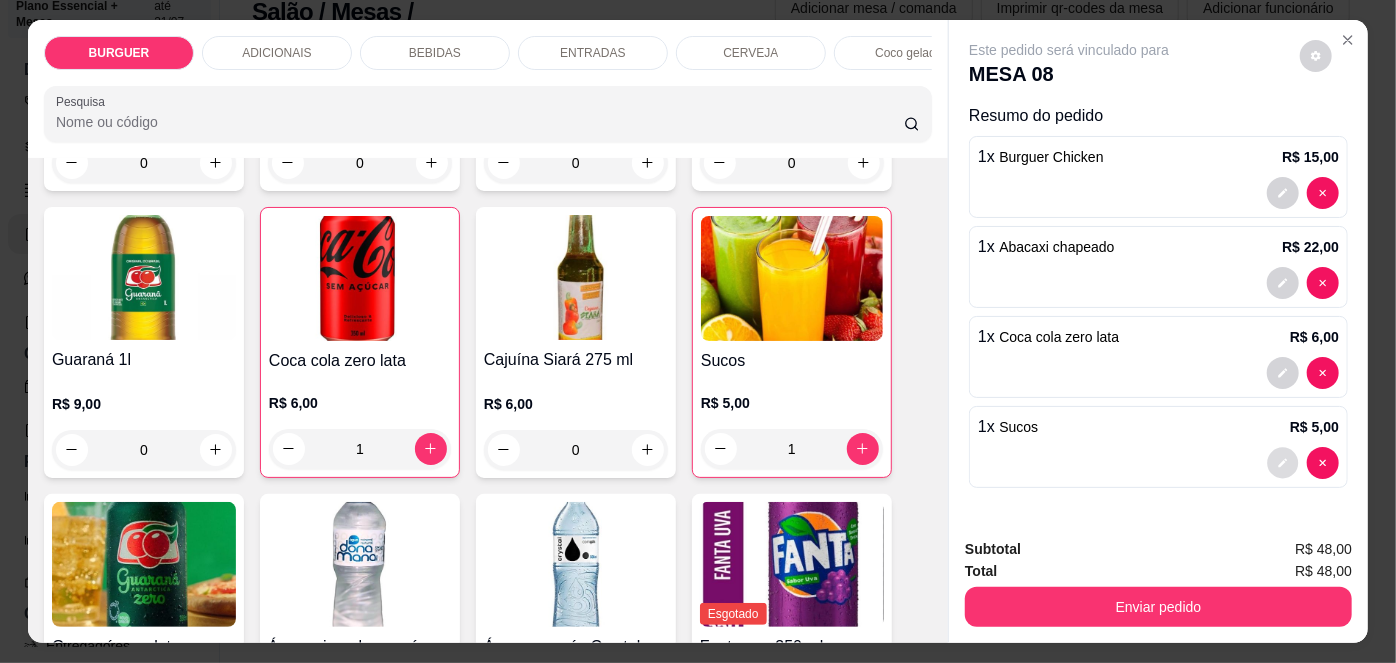 click at bounding box center [1283, 462] 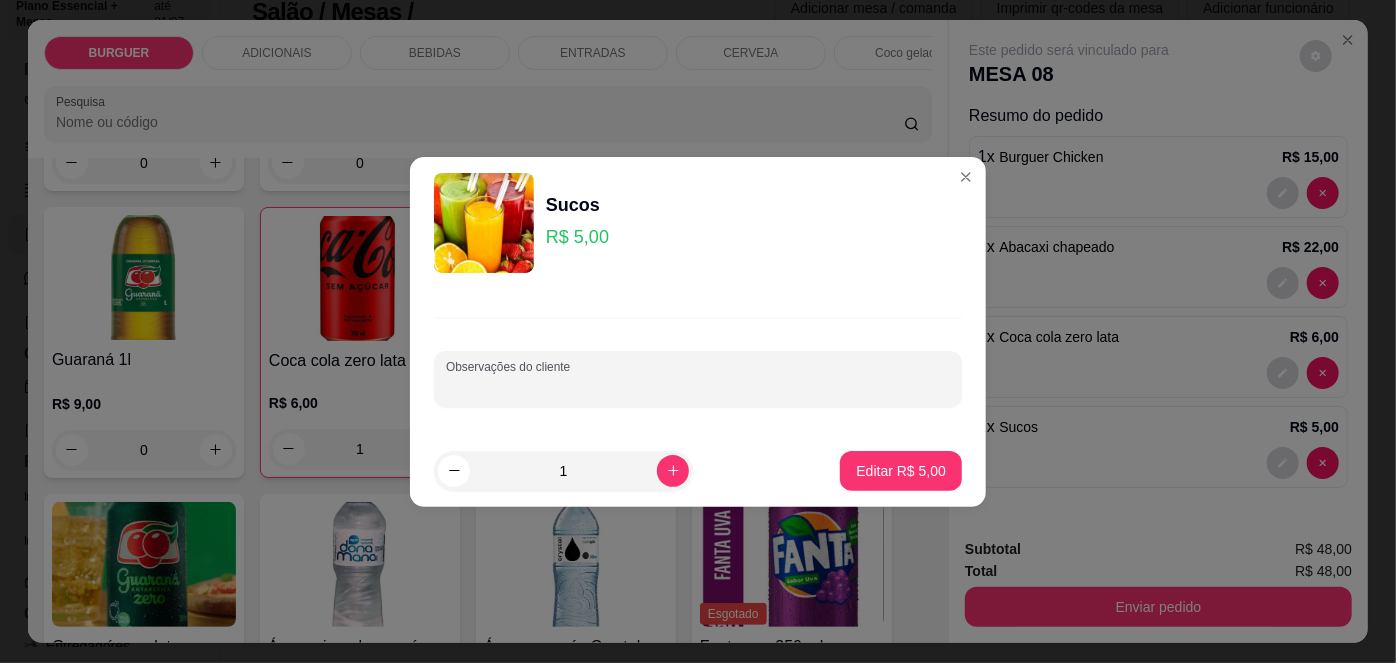 click on "Observações do cliente" at bounding box center (698, 387) 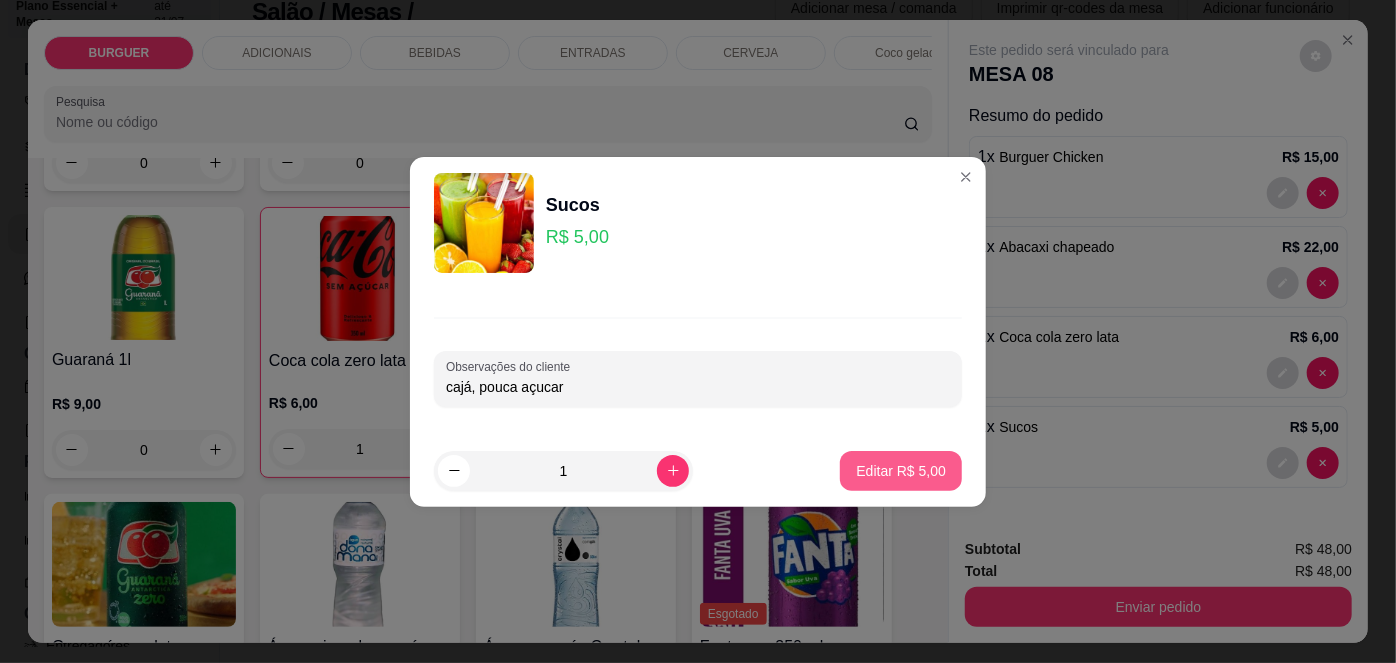 type on "cajá, pouca açucar" 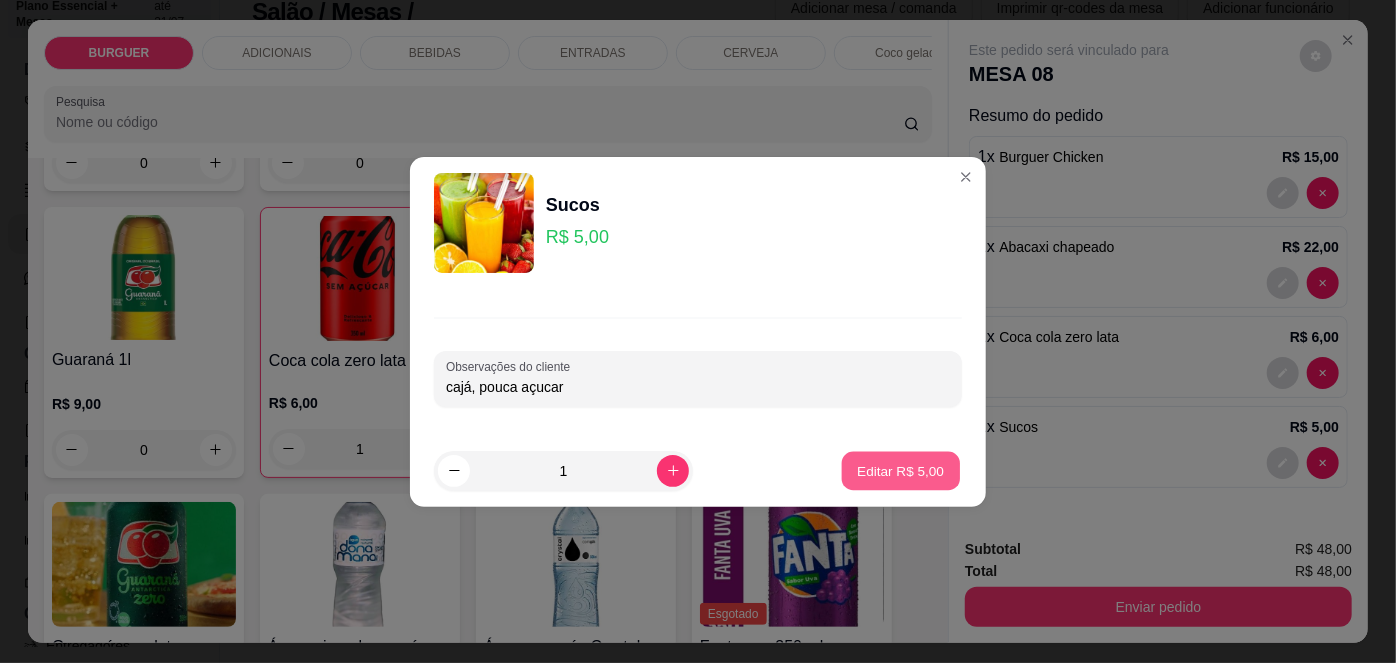 click on "Editar   R$ 5,00" at bounding box center [901, 470] 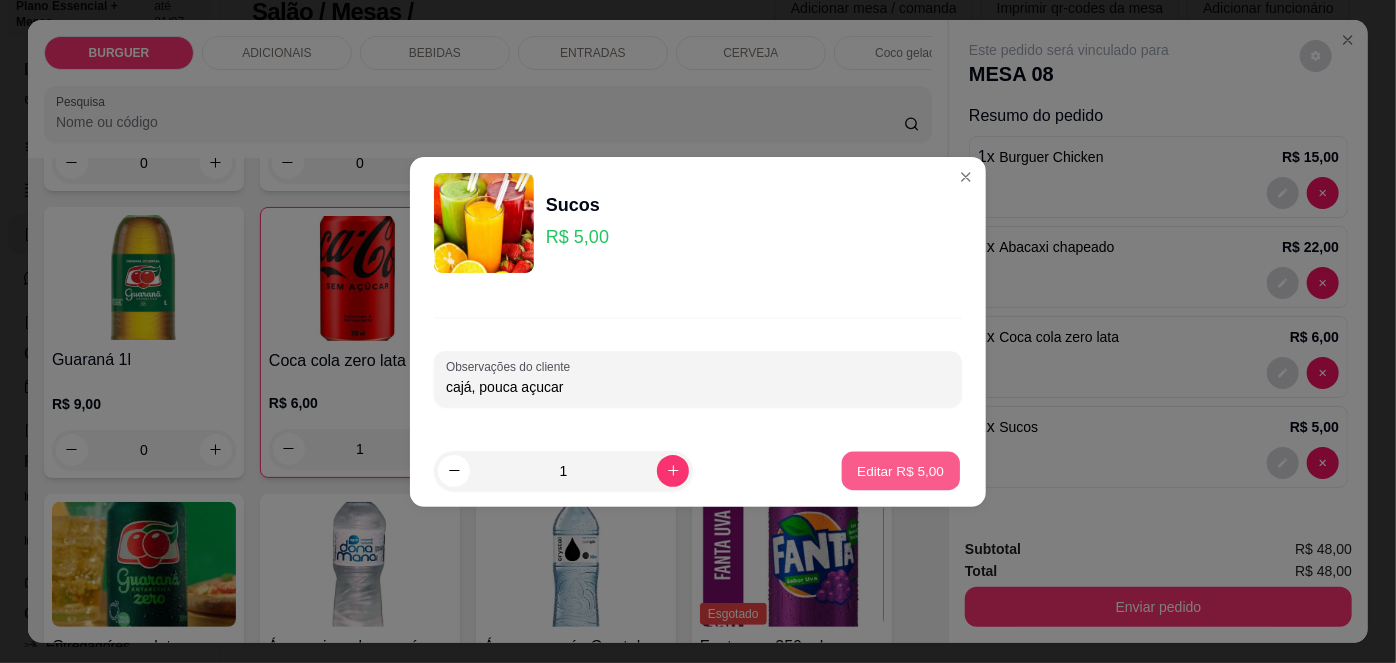type on "0" 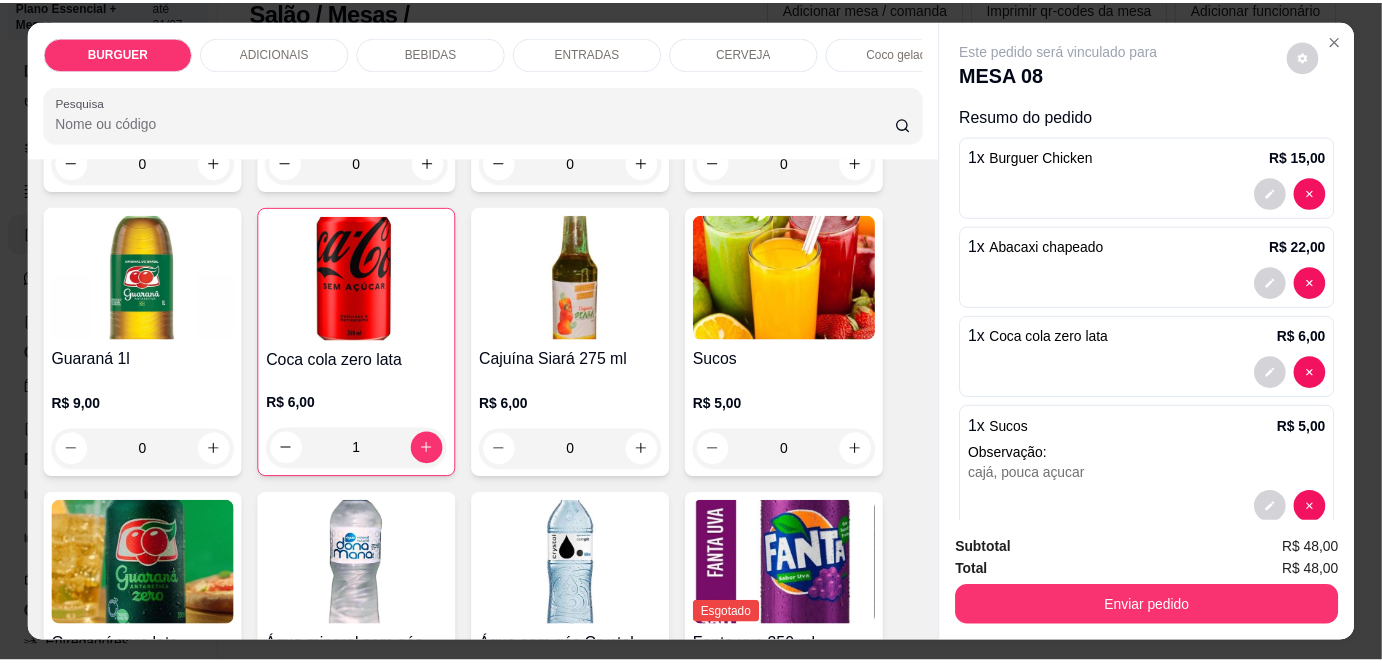 scroll, scrollTop: 36, scrollLeft: 0, axis: vertical 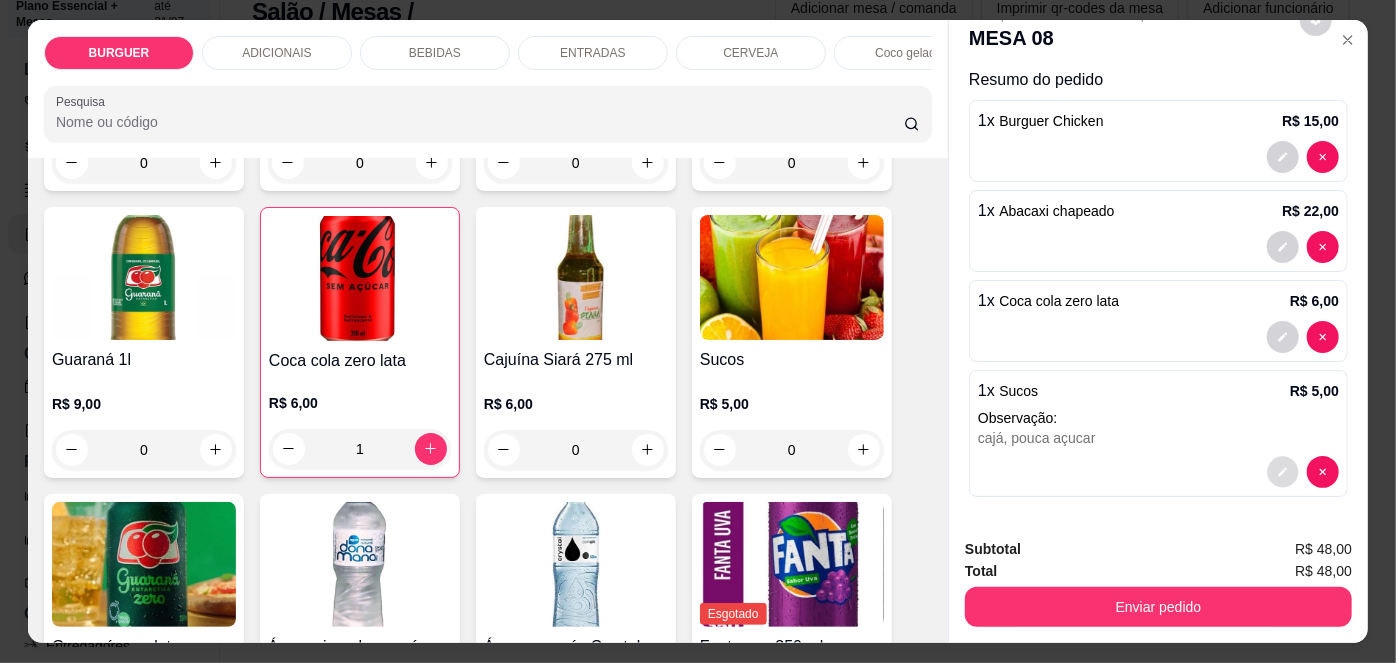 click 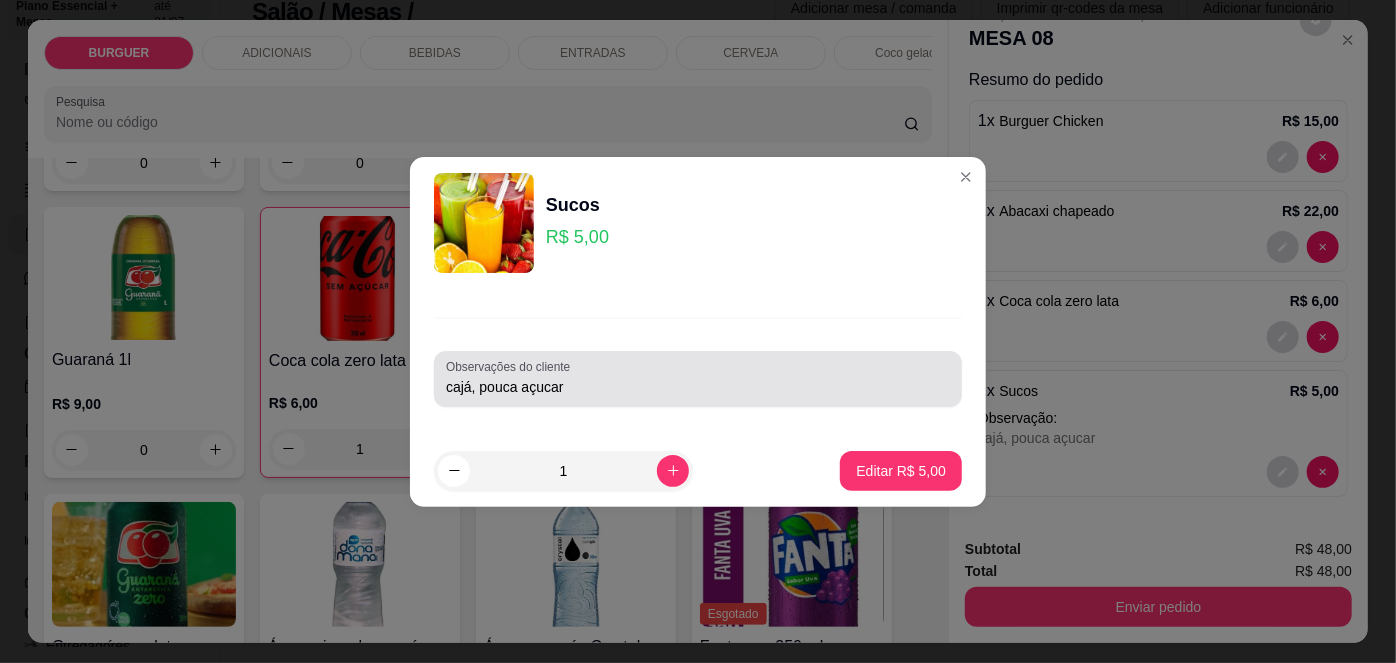 click on "cajá, pouca açucar" at bounding box center (698, 379) 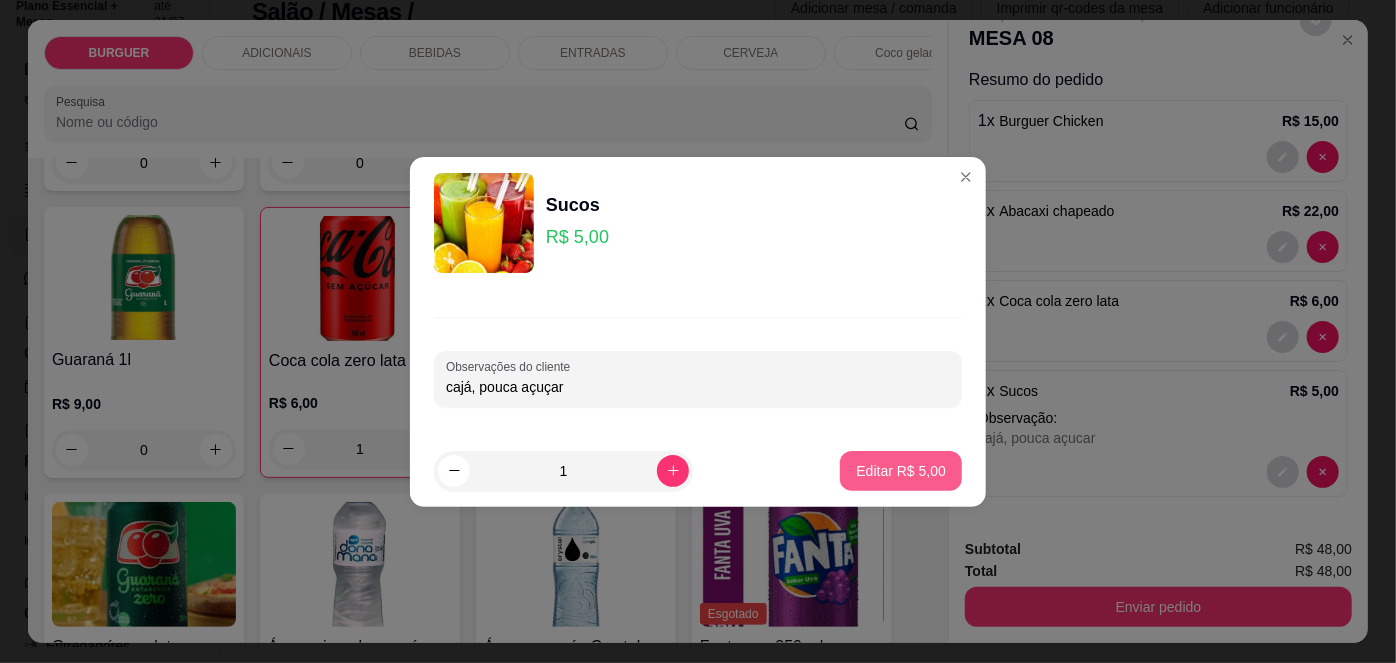 type on "cajá, pouca açuçar" 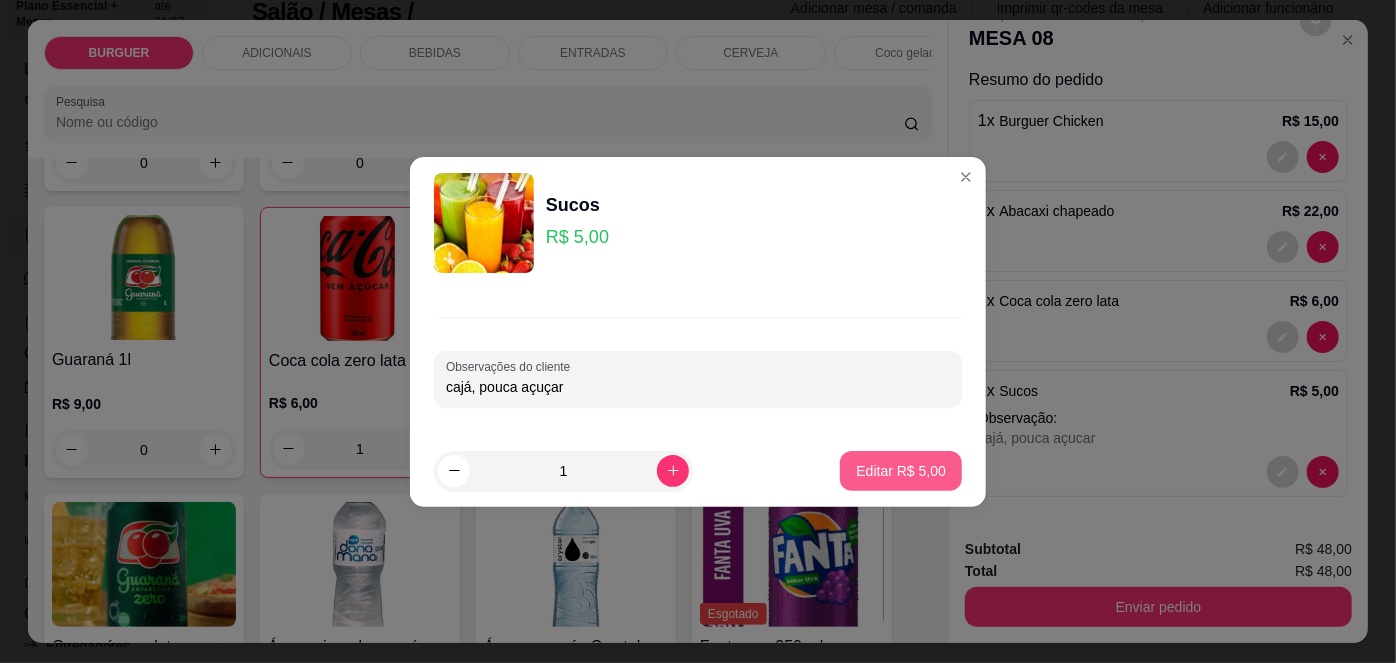 click on "Editar   R$ 5,00" at bounding box center [901, 471] 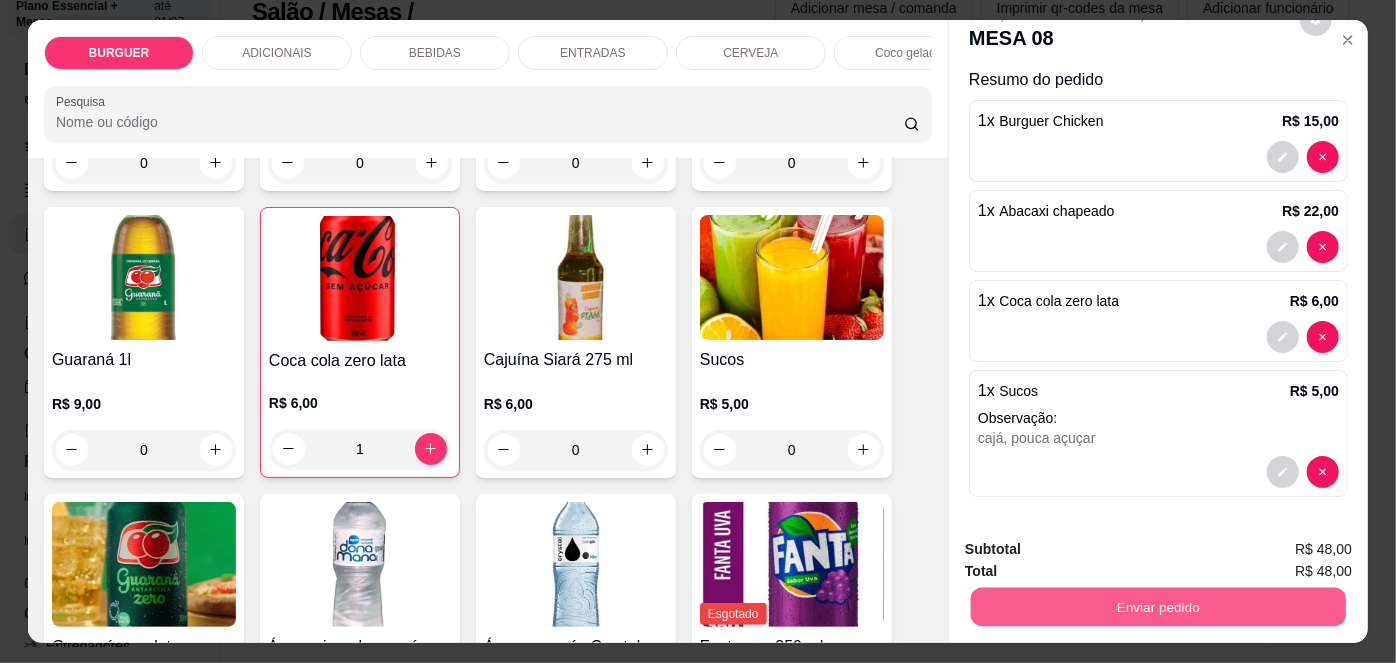 click on "Enviar pedido" at bounding box center [1158, 607] 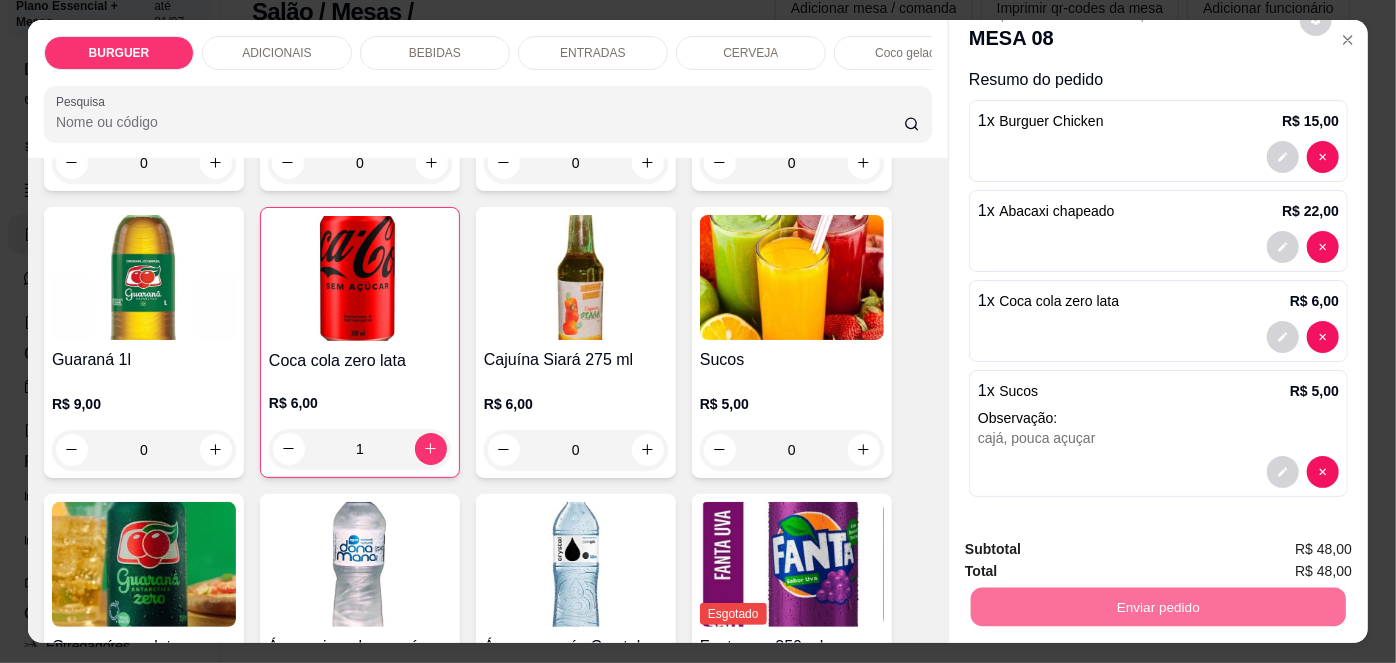 click on "Não registrar e enviar pedido" at bounding box center (1093, 551) 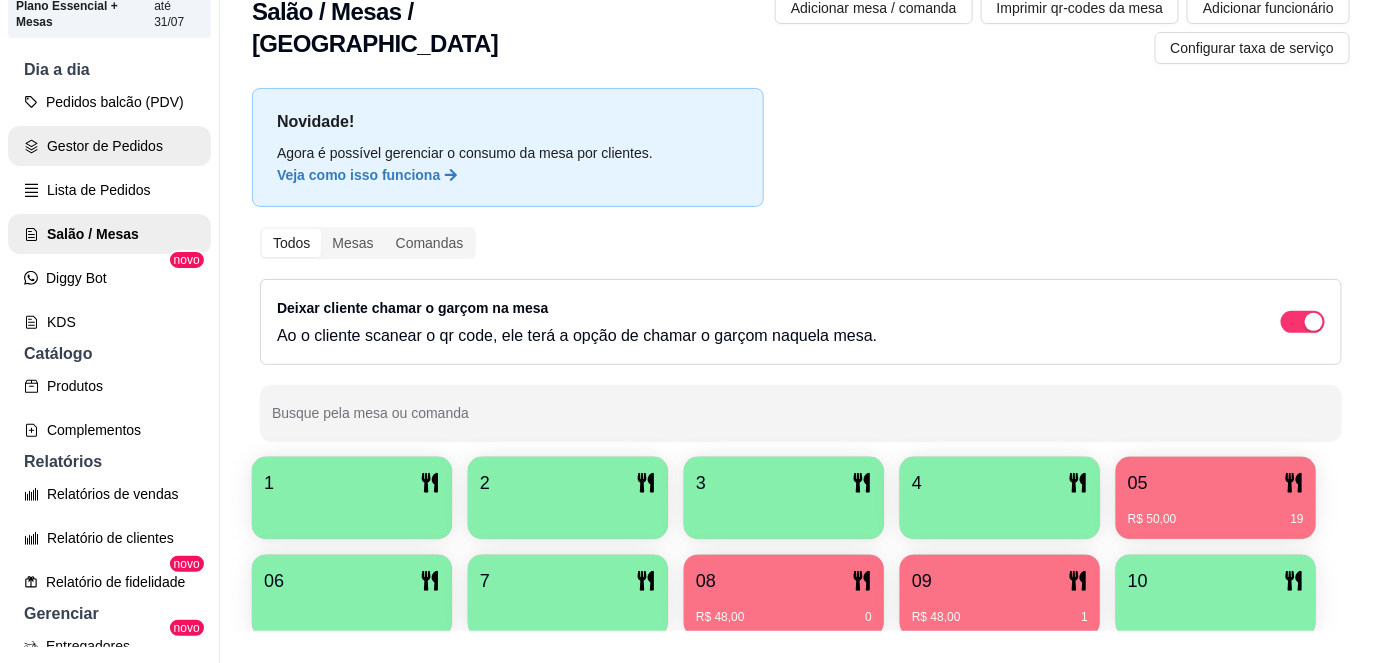 click on "Gestor de Pedidos" at bounding box center [109, 146] 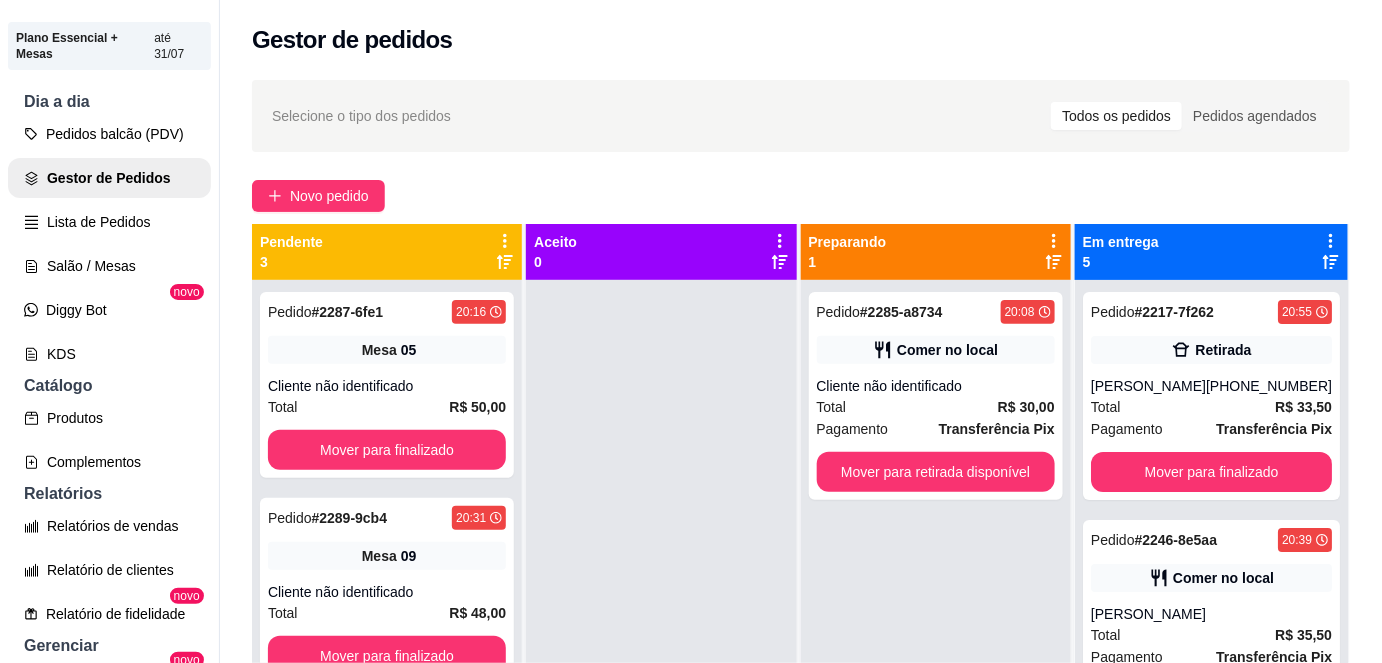 scroll, scrollTop: 317, scrollLeft: 0, axis: vertical 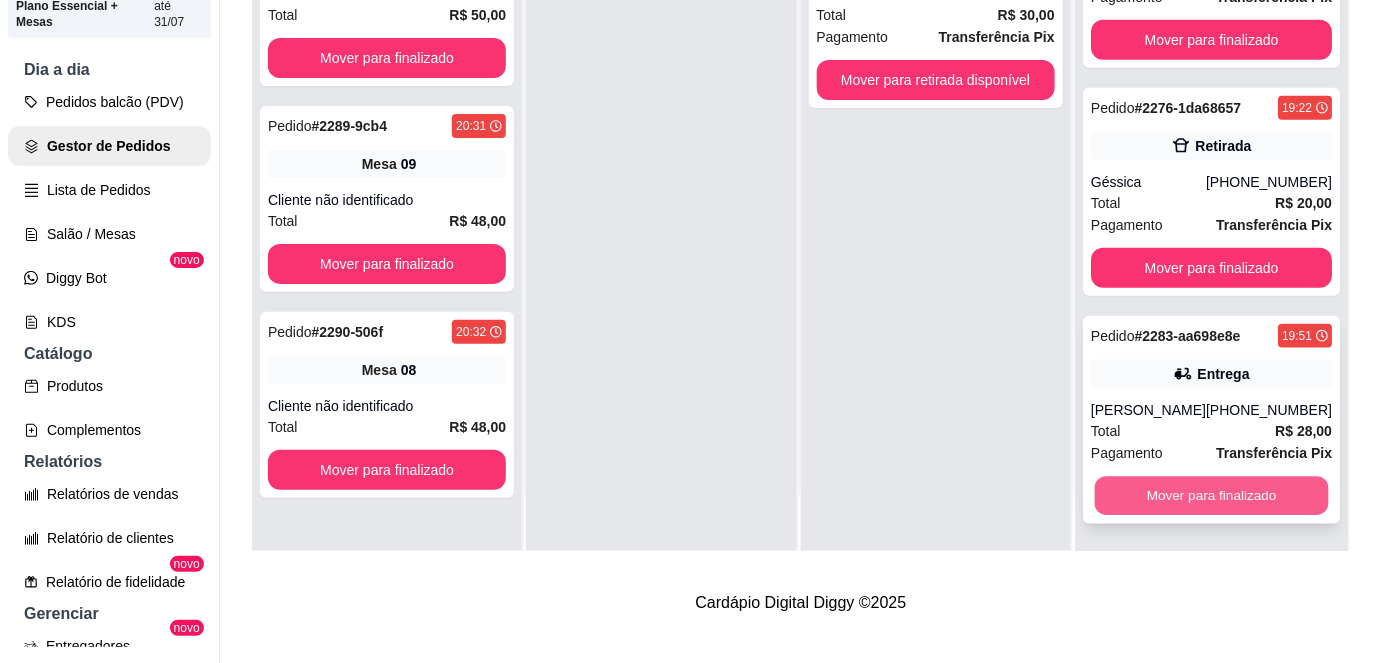 click on "Mover para finalizado" at bounding box center [1211, 496] 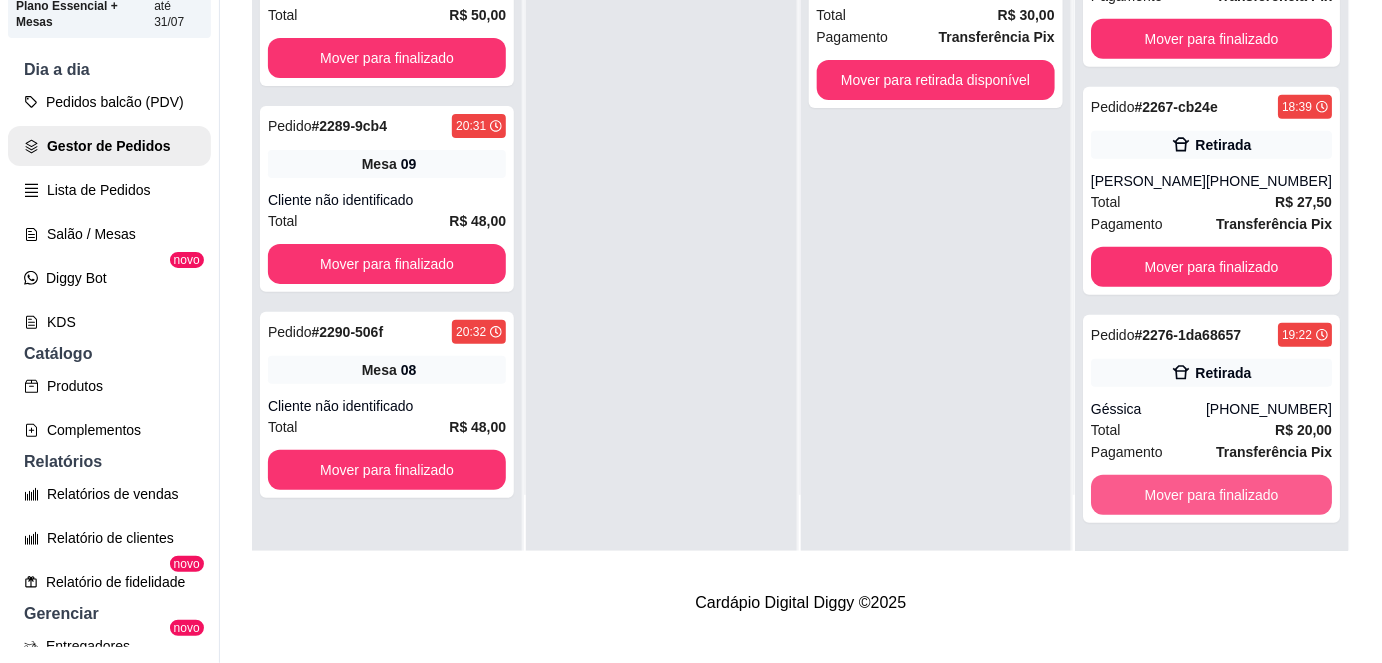 scroll, scrollTop: 269, scrollLeft: 0, axis: vertical 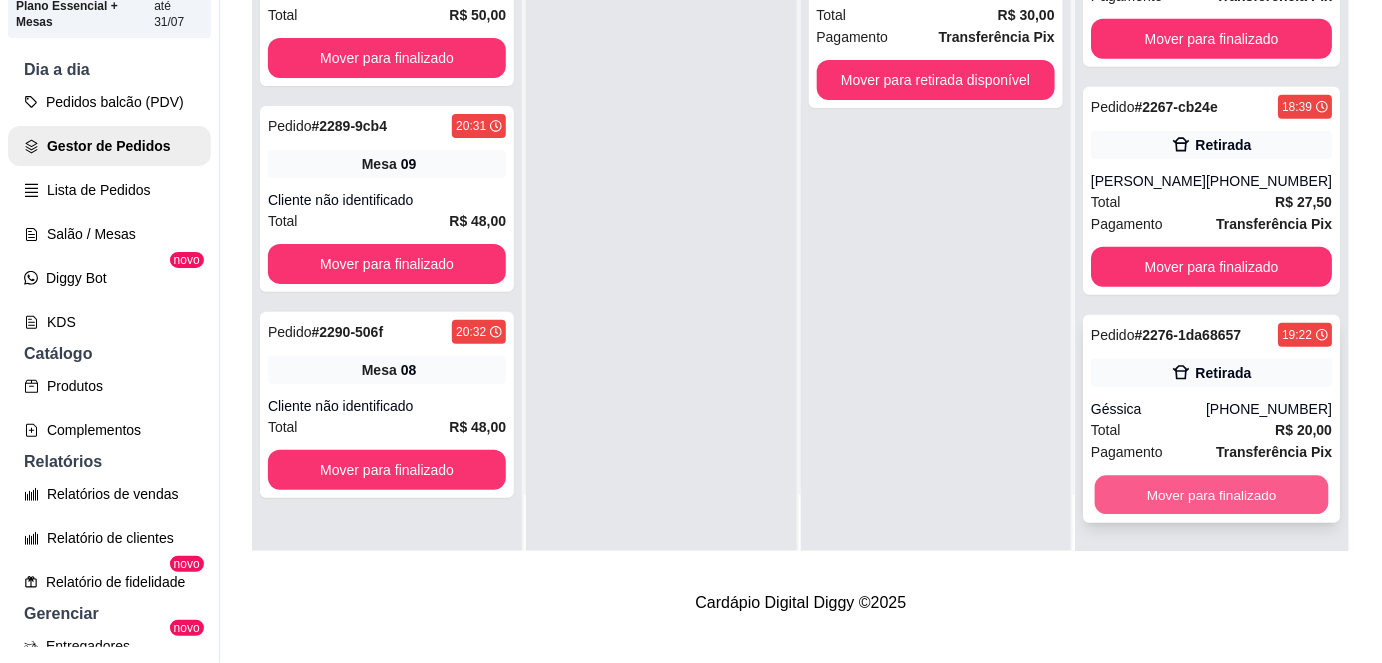 click on "Mover para finalizado" at bounding box center (1211, 495) 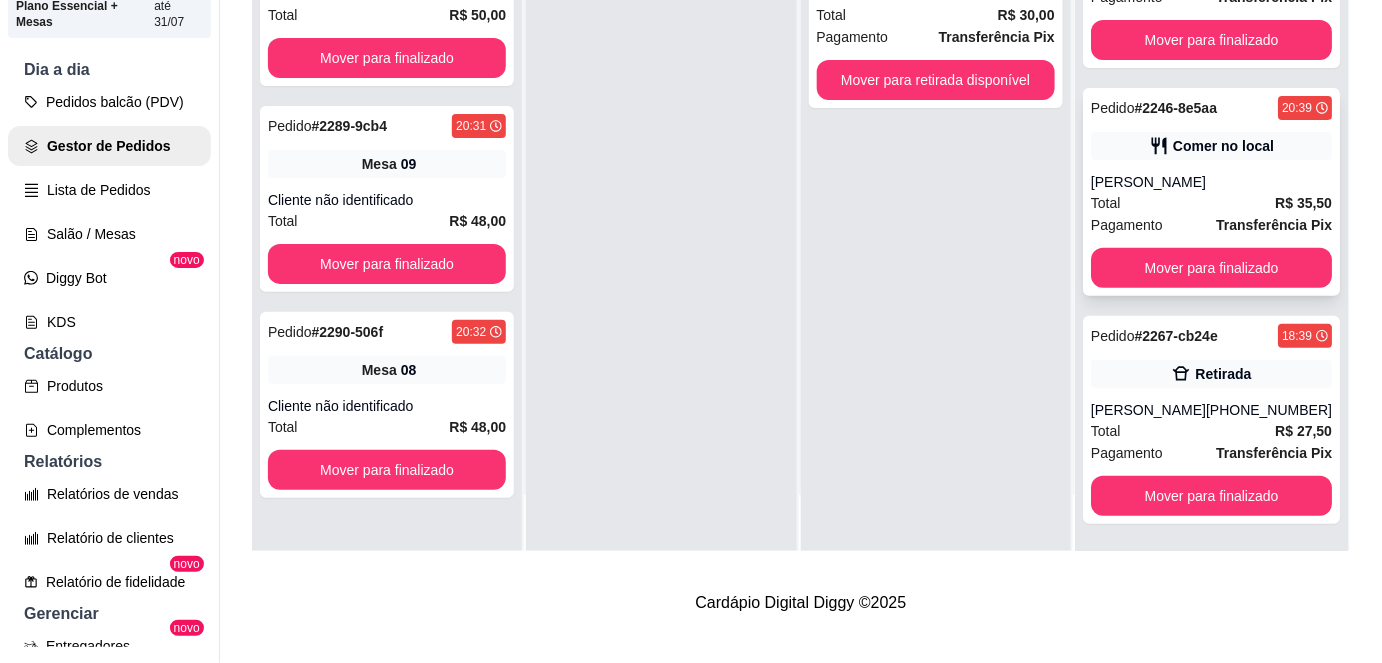 scroll, scrollTop: 0, scrollLeft: 0, axis: both 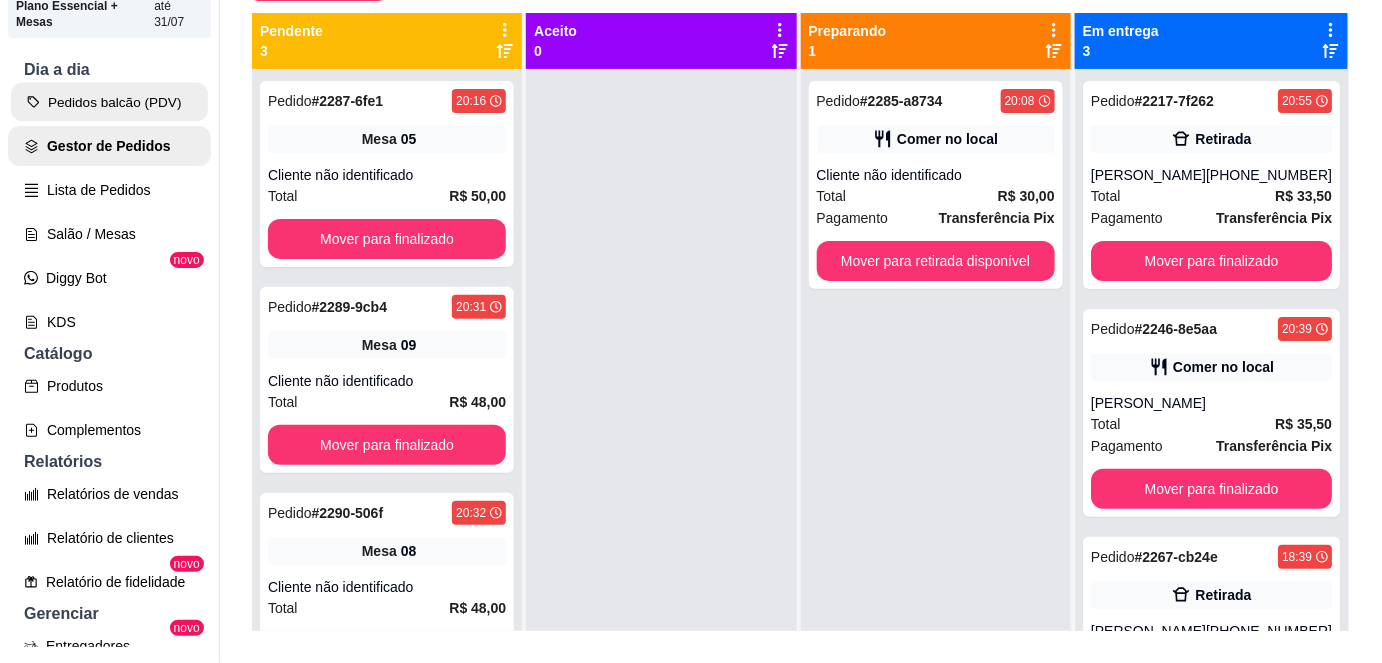 click on "Pedidos balcão (PDV)" at bounding box center (109, 102) 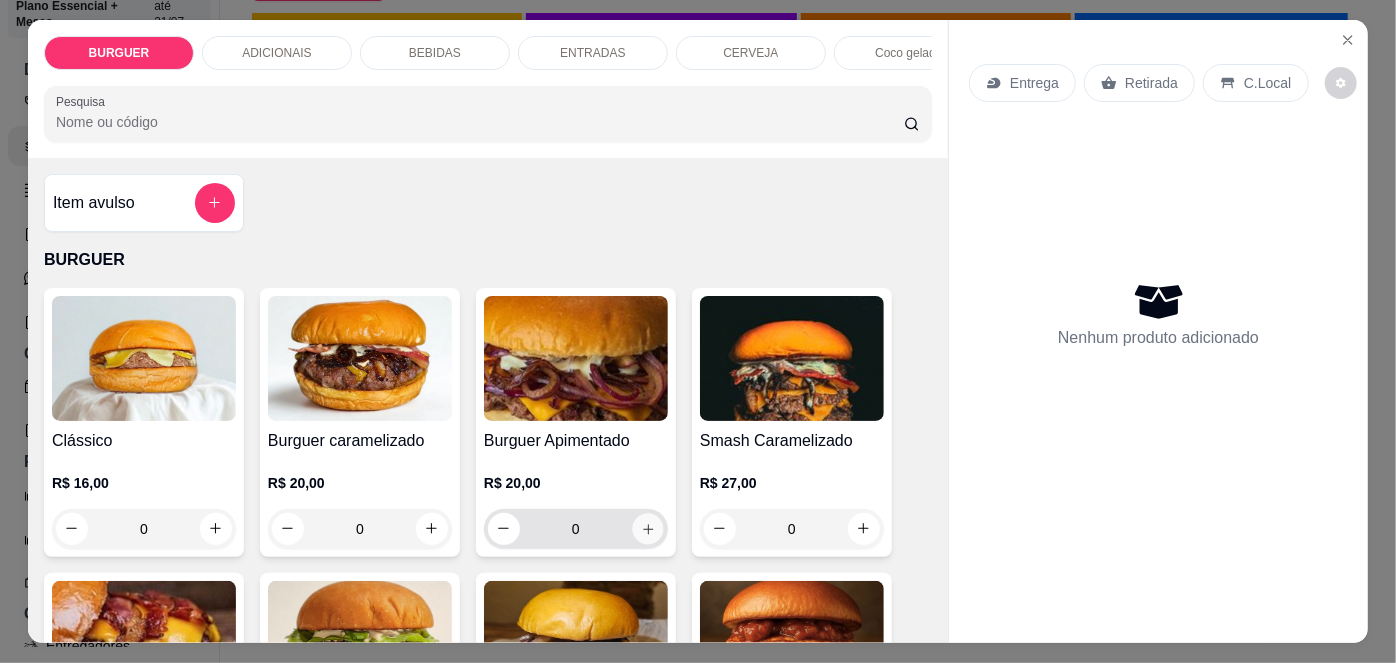 click 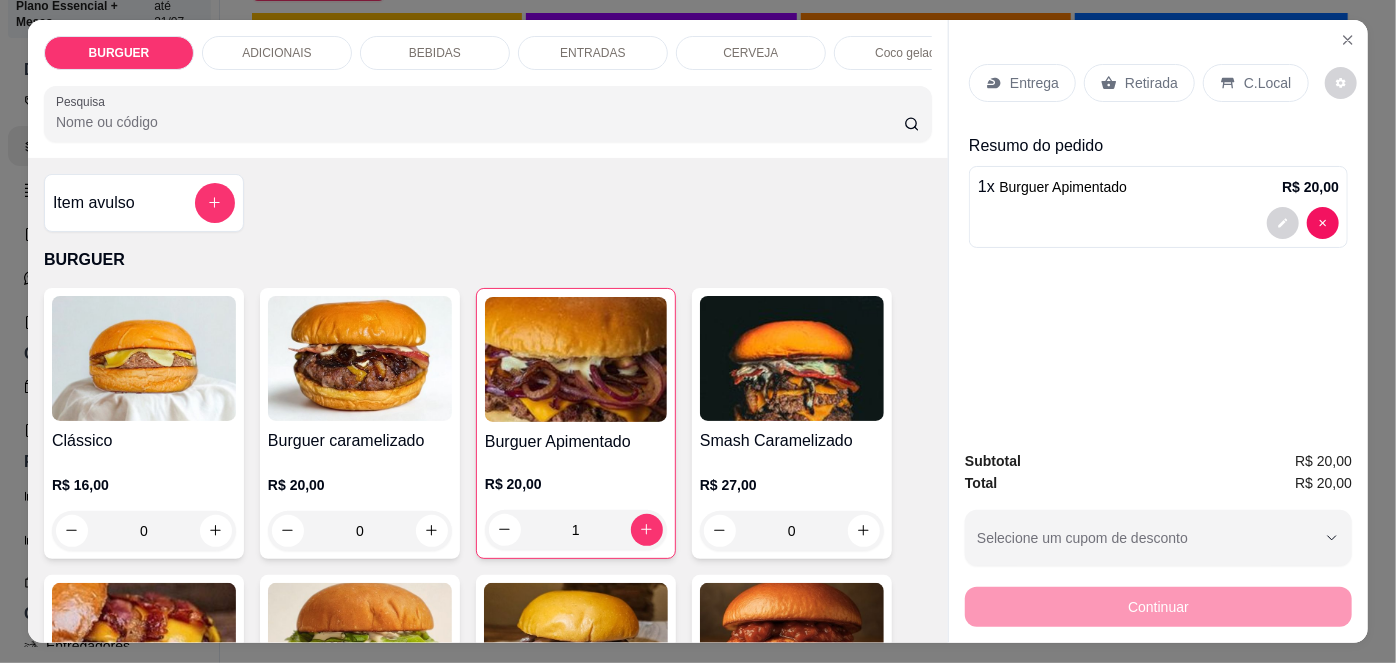 click on "Entrega" at bounding box center (1022, 83) 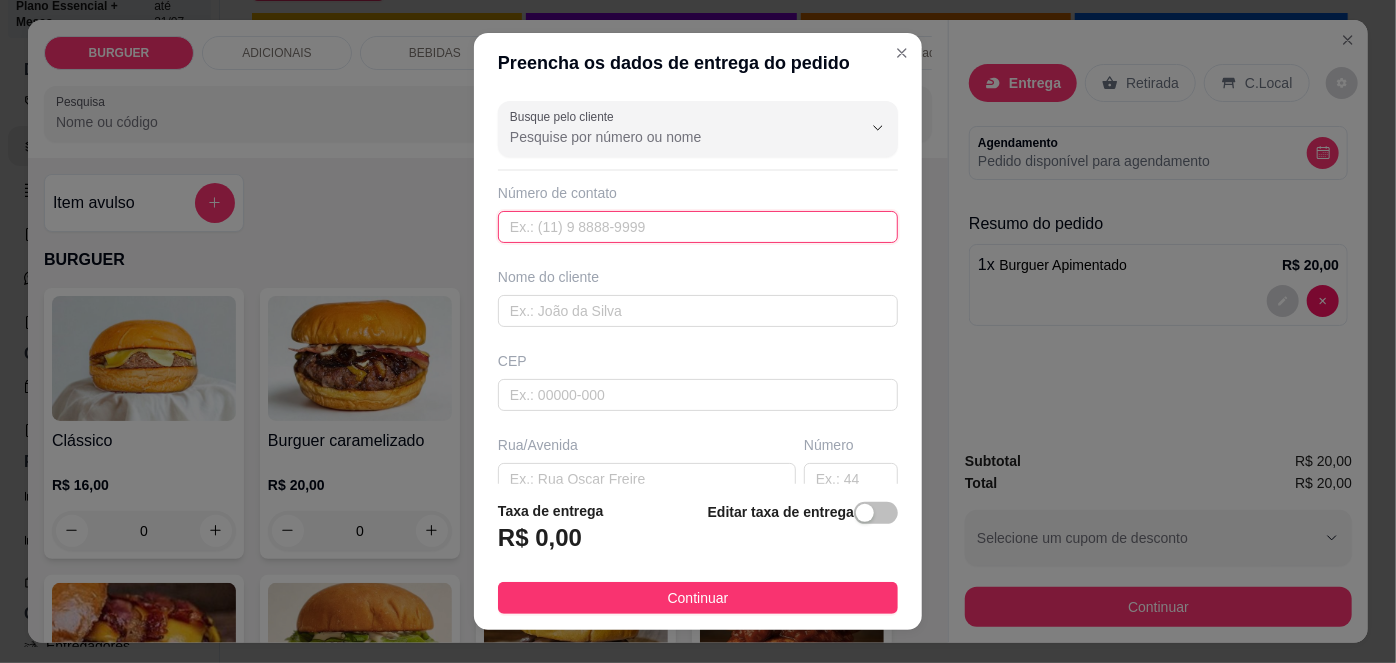 click at bounding box center [698, 227] 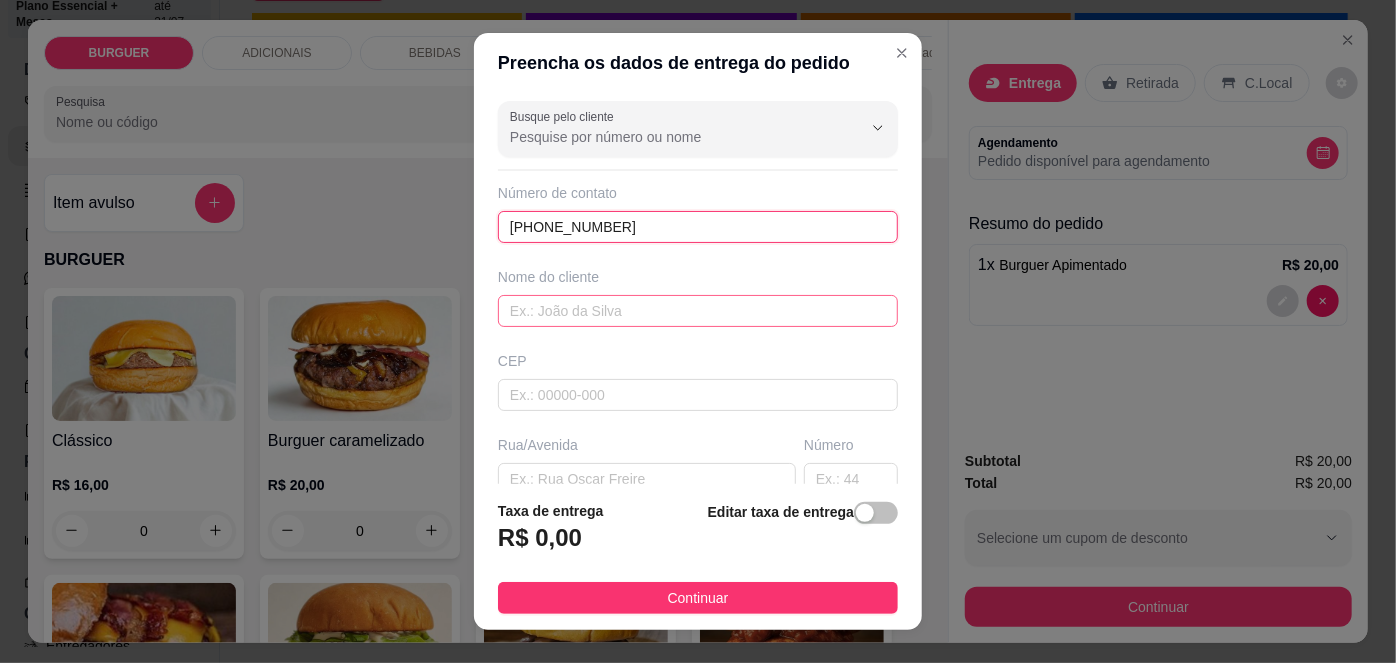 type on "[PHONE_NUMBER]" 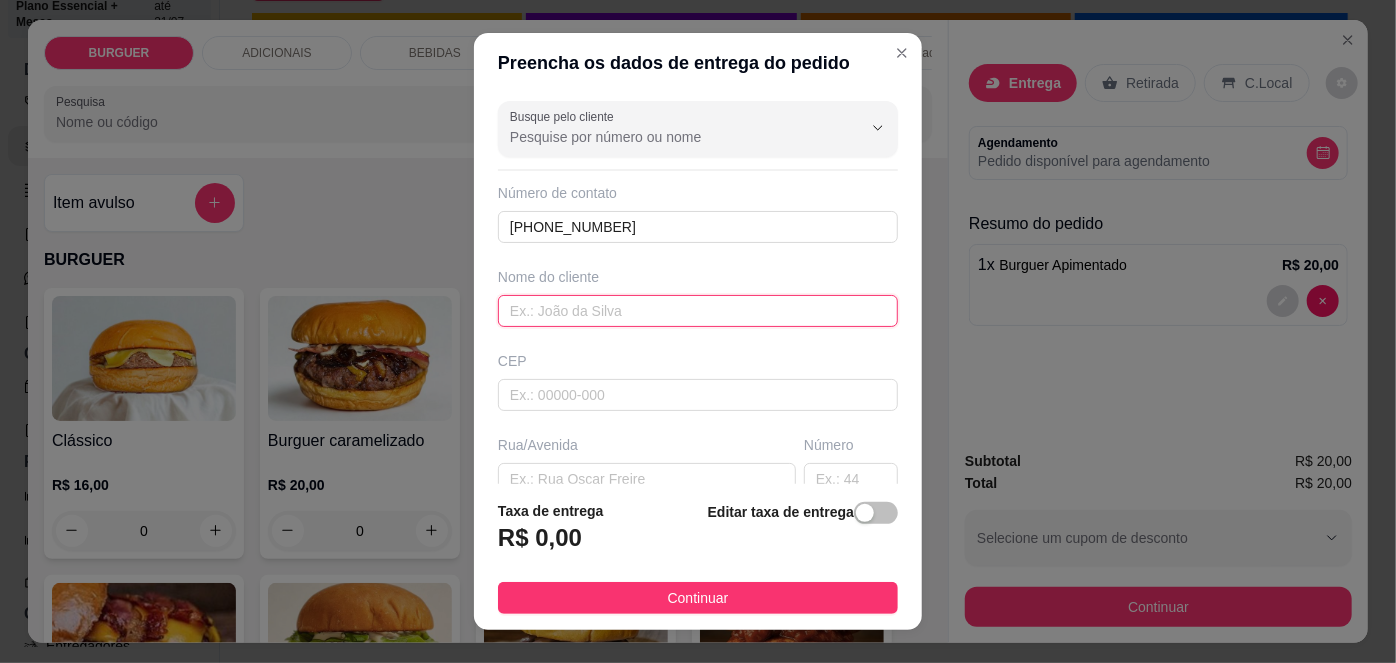 click at bounding box center [698, 311] 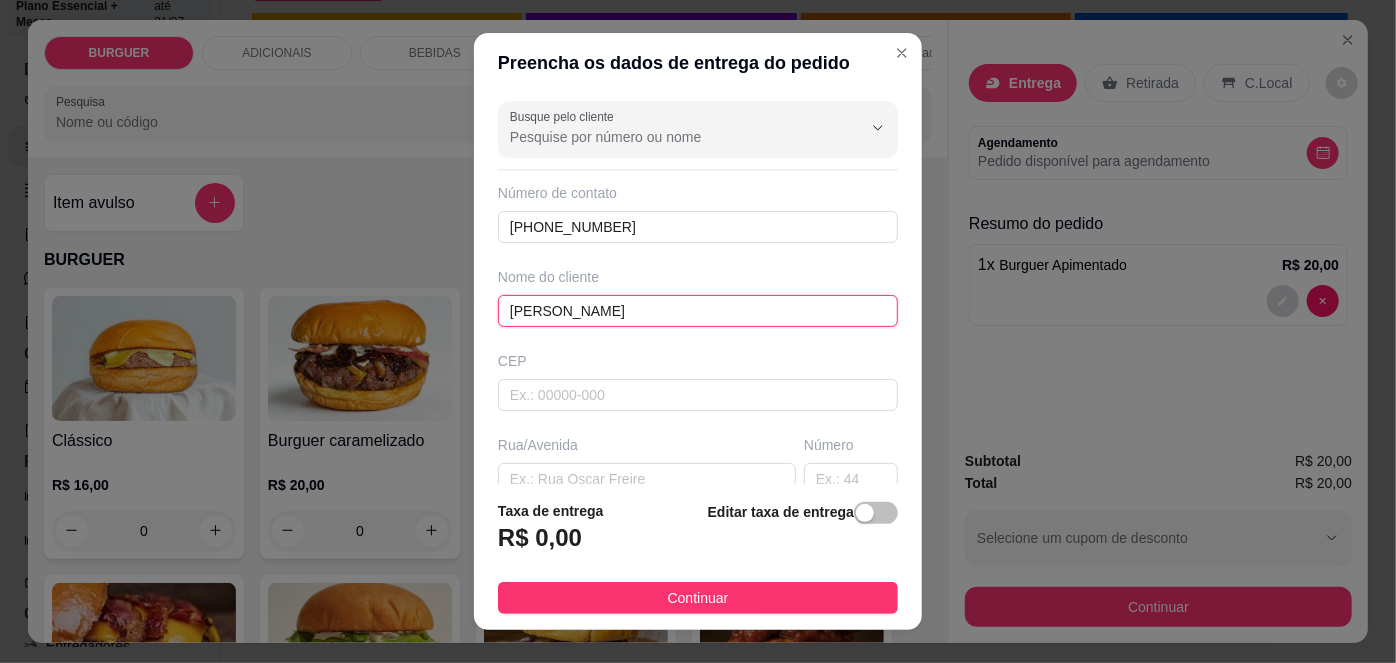 scroll, scrollTop: 106, scrollLeft: 0, axis: vertical 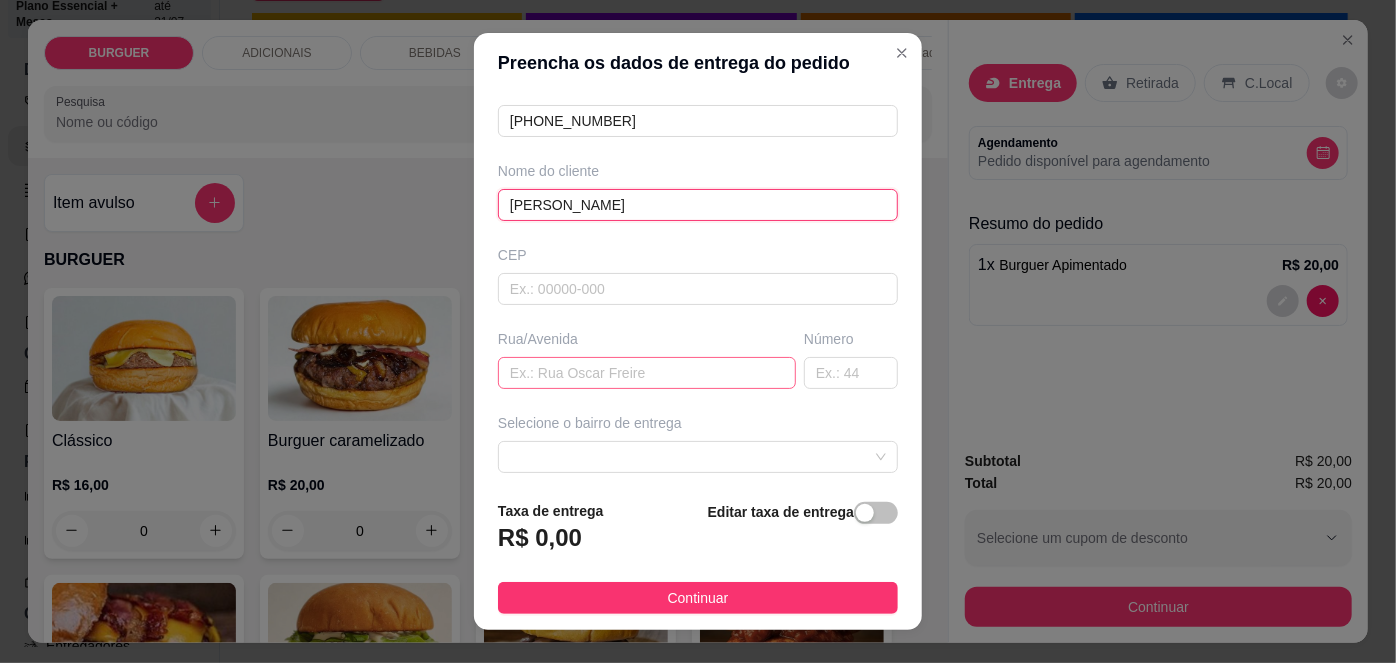 type on "[PERSON_NAME]" 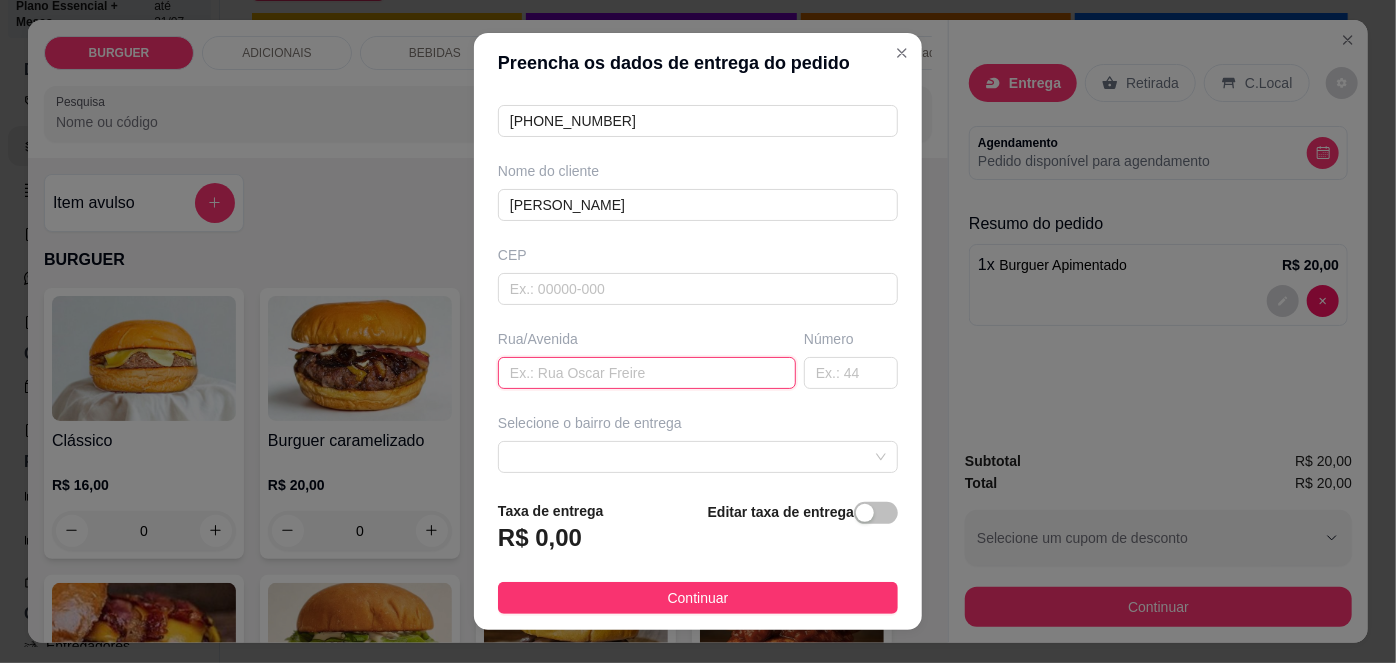 click at bounding box center (647, 373) 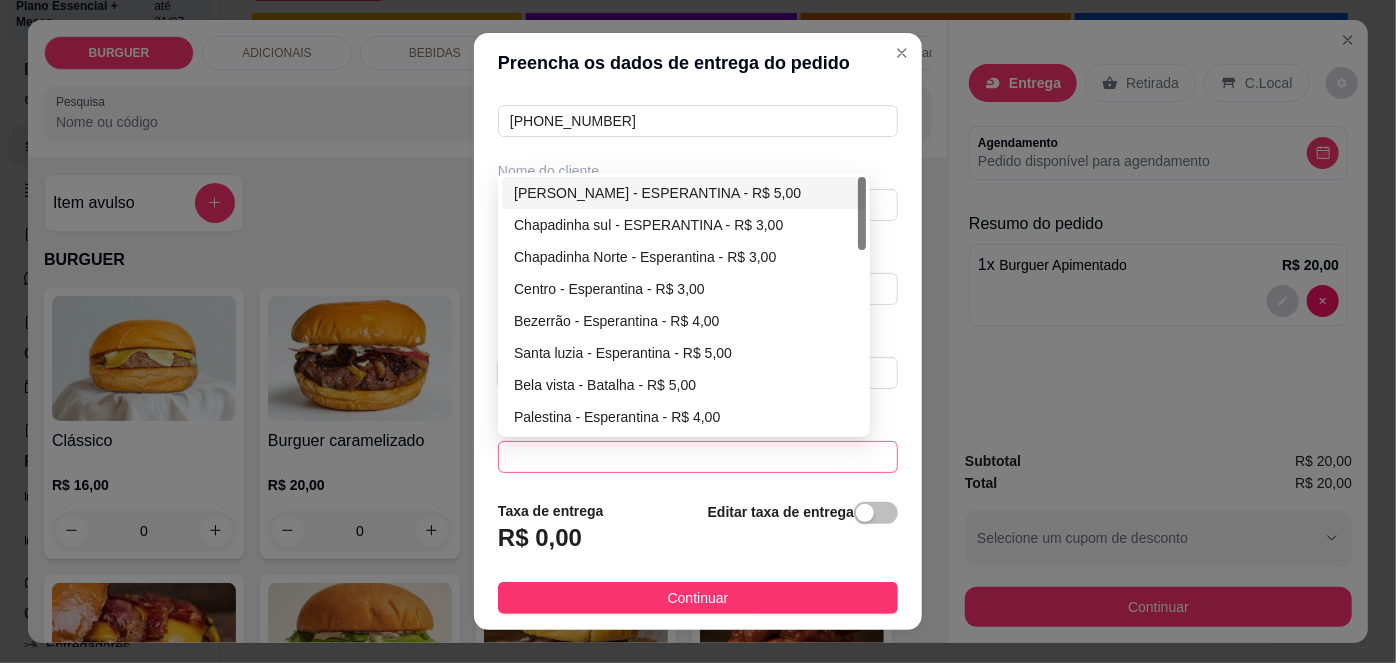 click at bounding box center (698, 457) 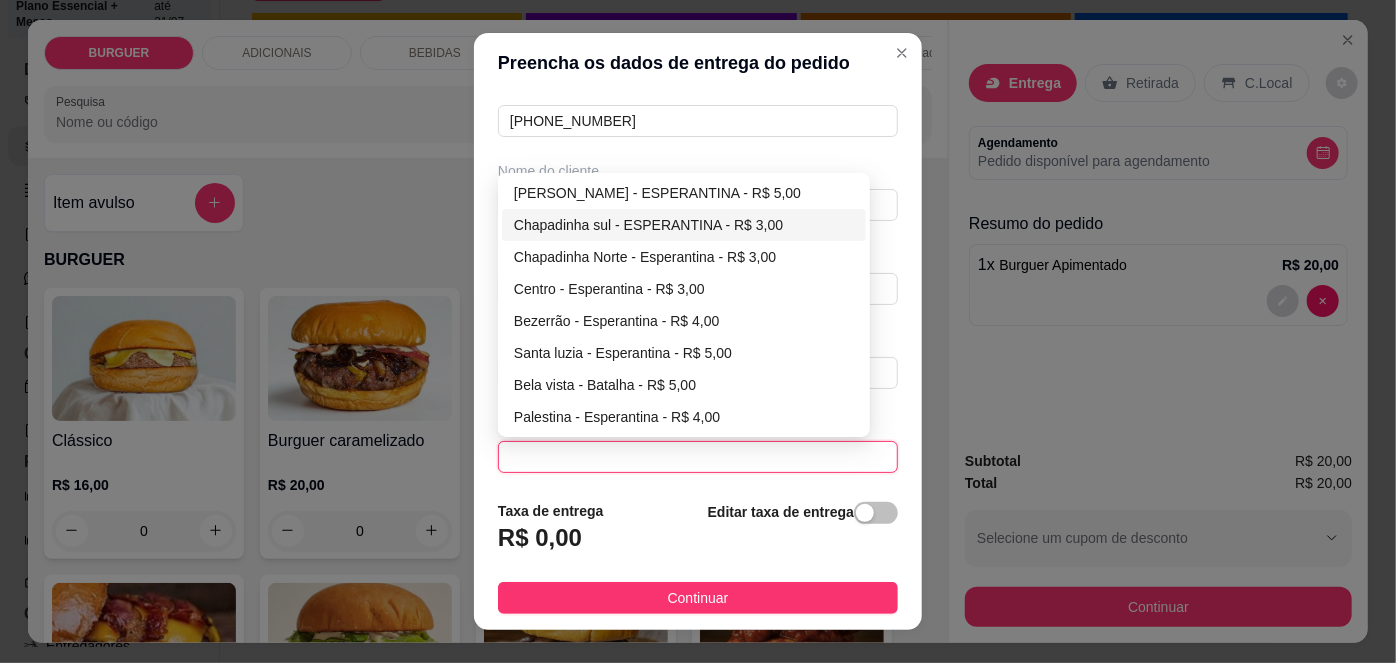 click on "Chapadinha sul - ESPERANTINA -  R$ 3,00" at bounding box center [684, 225] 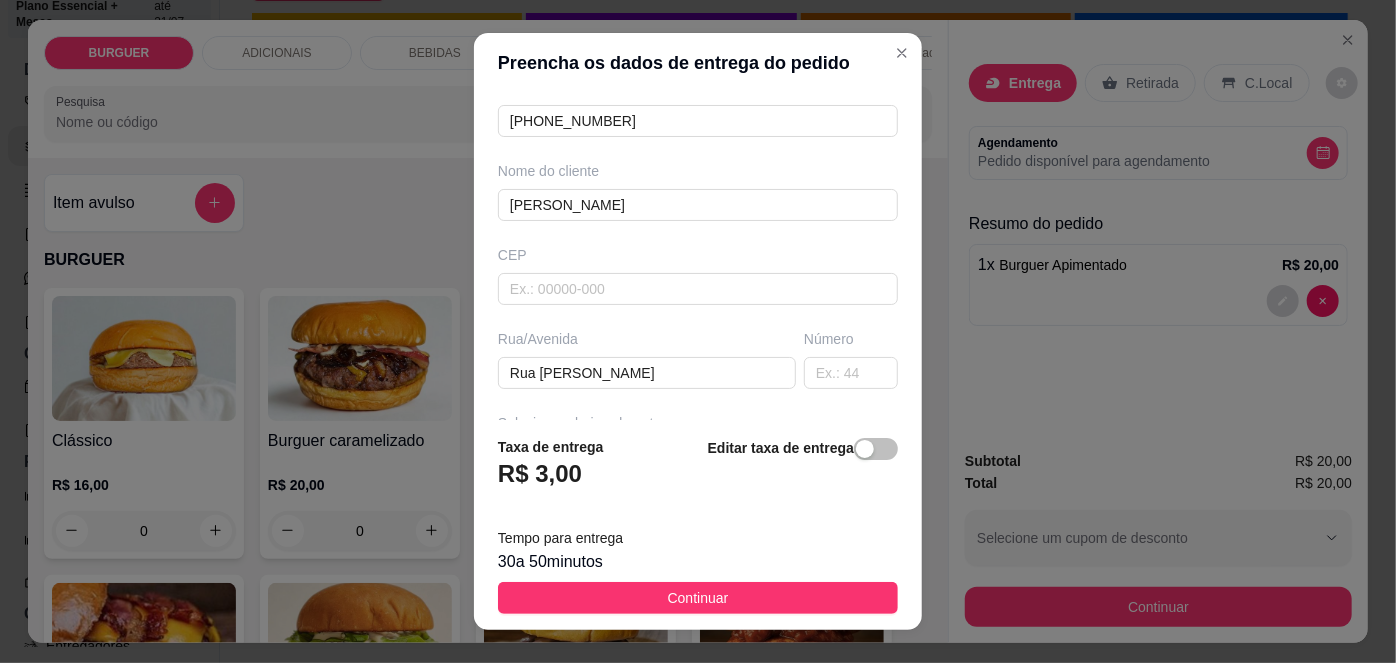 scroll, scrollTop: 343, scrollLeft: 0, axis: vertical 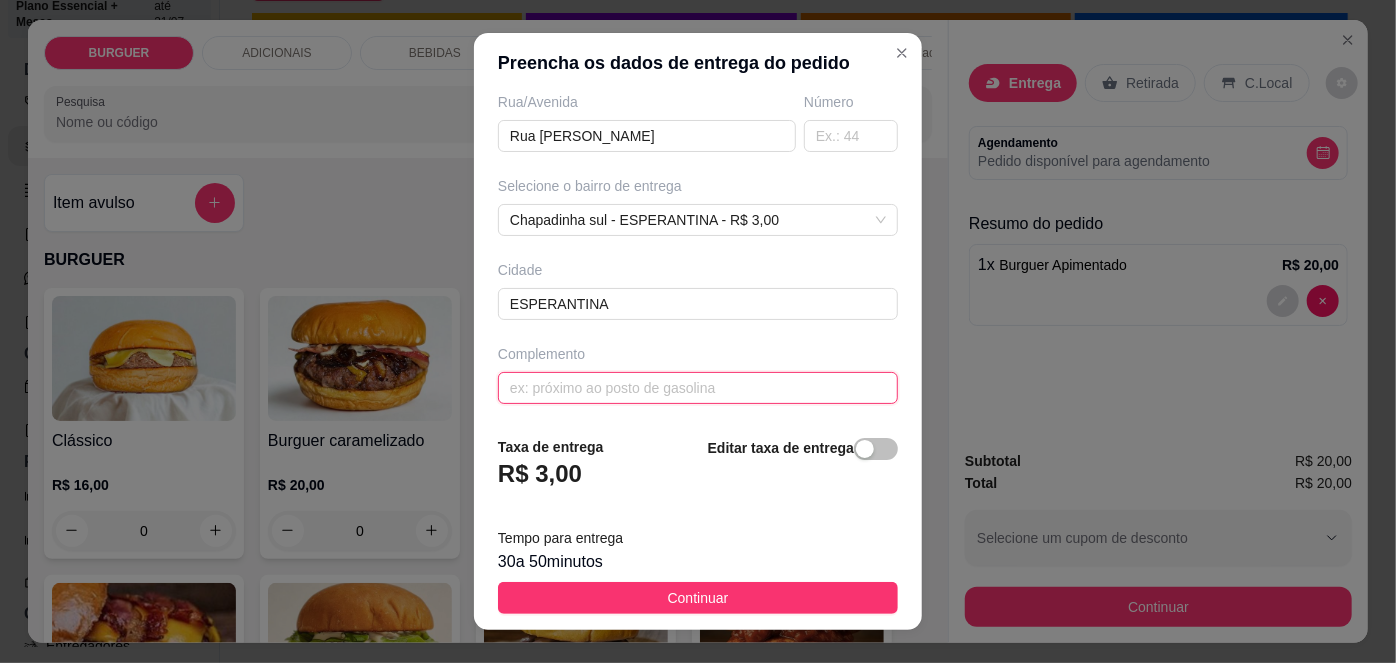 click at bounding box center (698, 388) 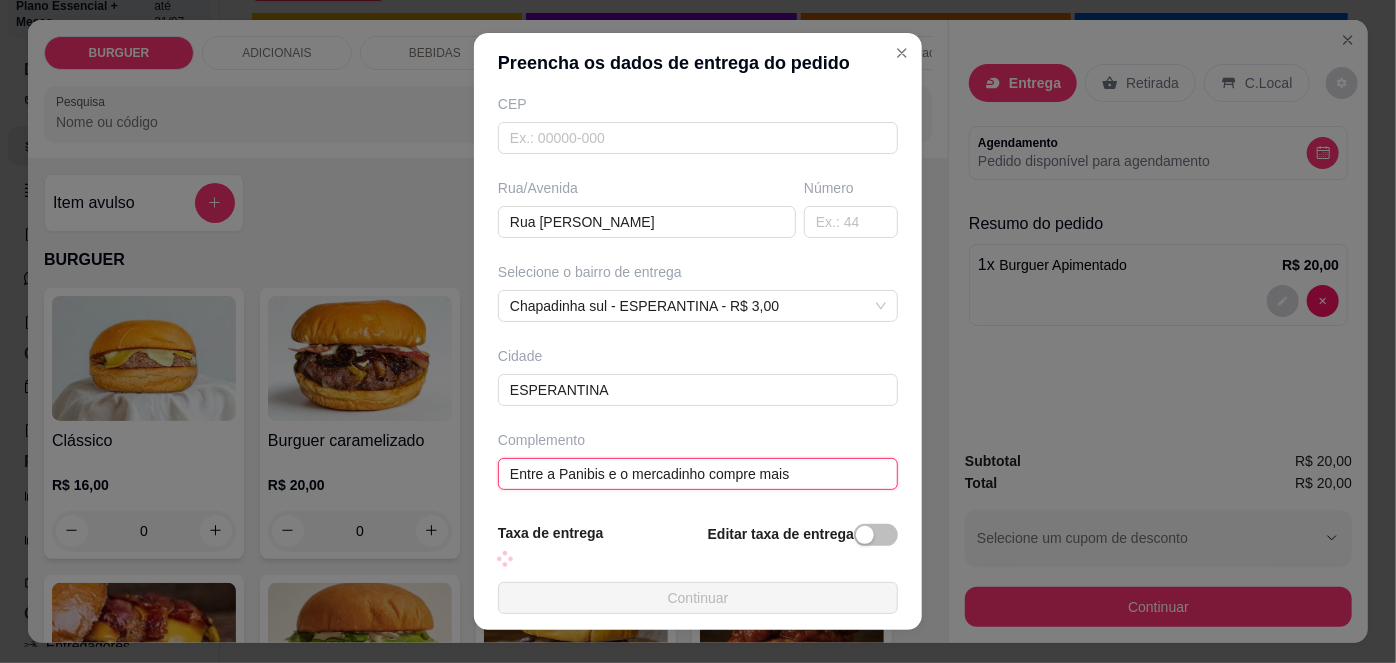 scroll, scrollTop: 343, scrollLeft: 0, axis: vertical 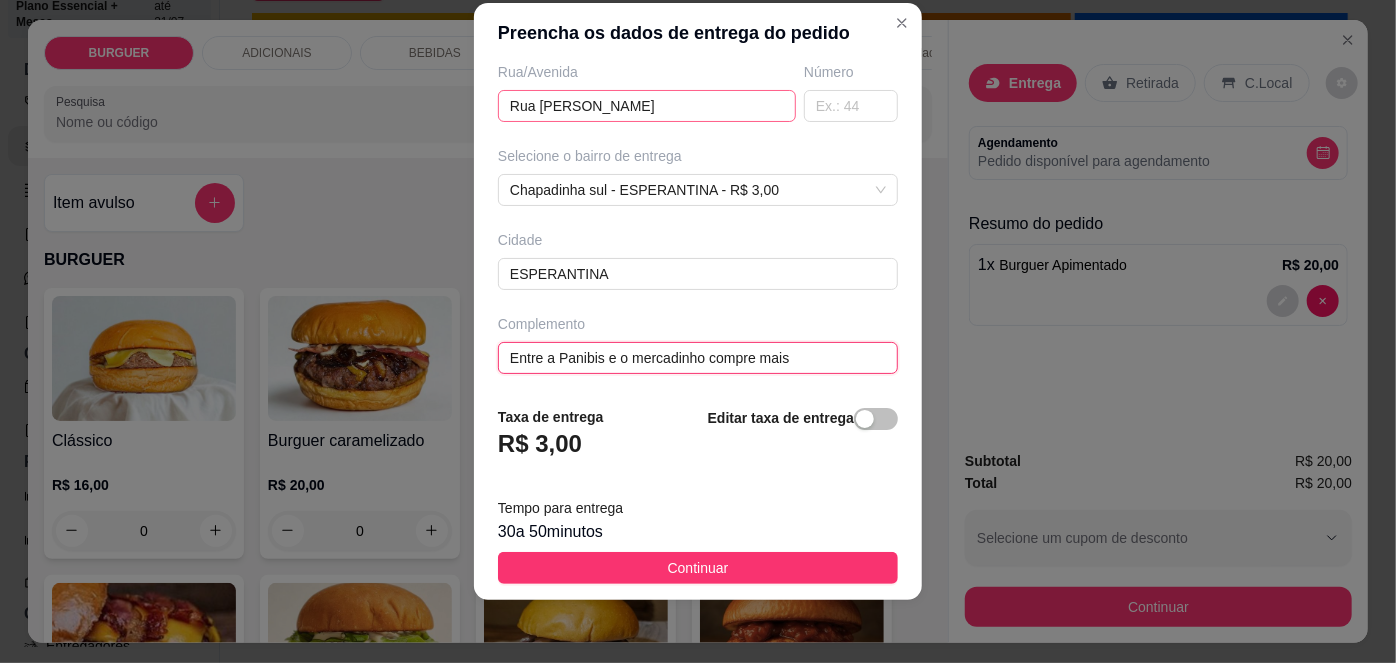 type on "Entre a Panibis e o mercadinho compre mais" 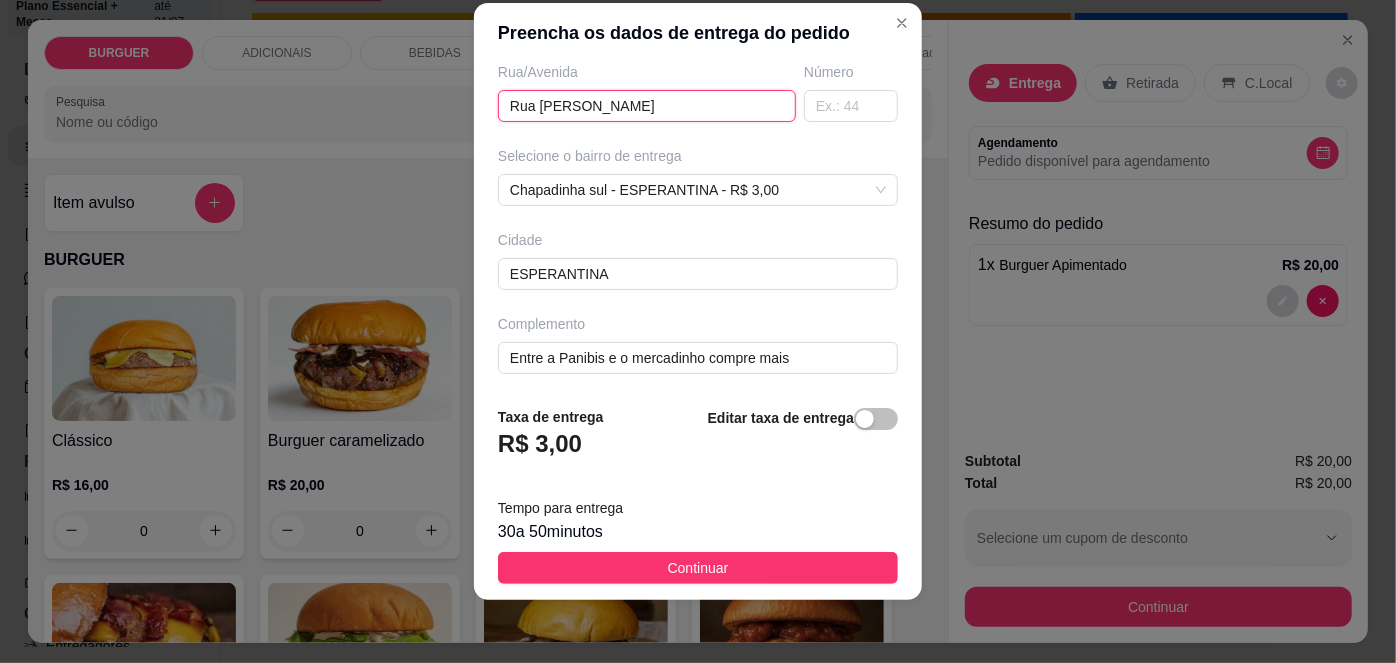 click on "Rua [PERSON_NAME]" at bounding box center (647, 106) 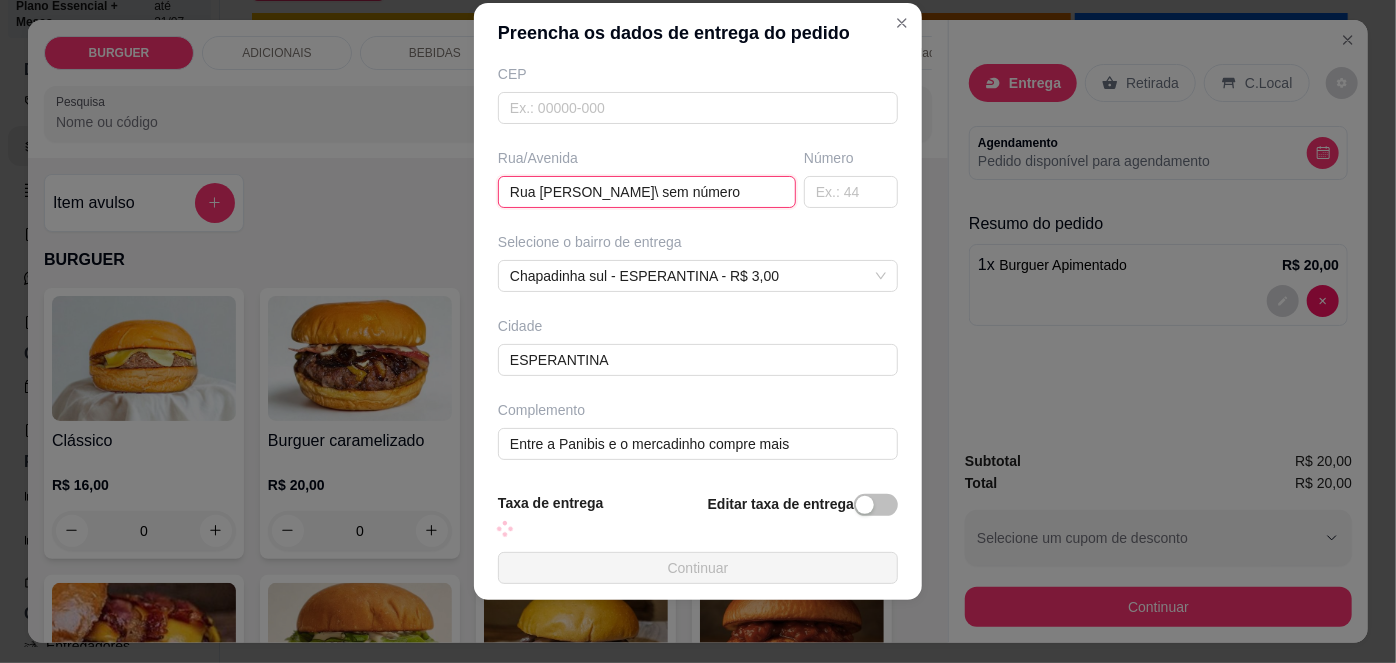 scroll, scrollTop: 343, scrollLeft: 0, axis: vertical 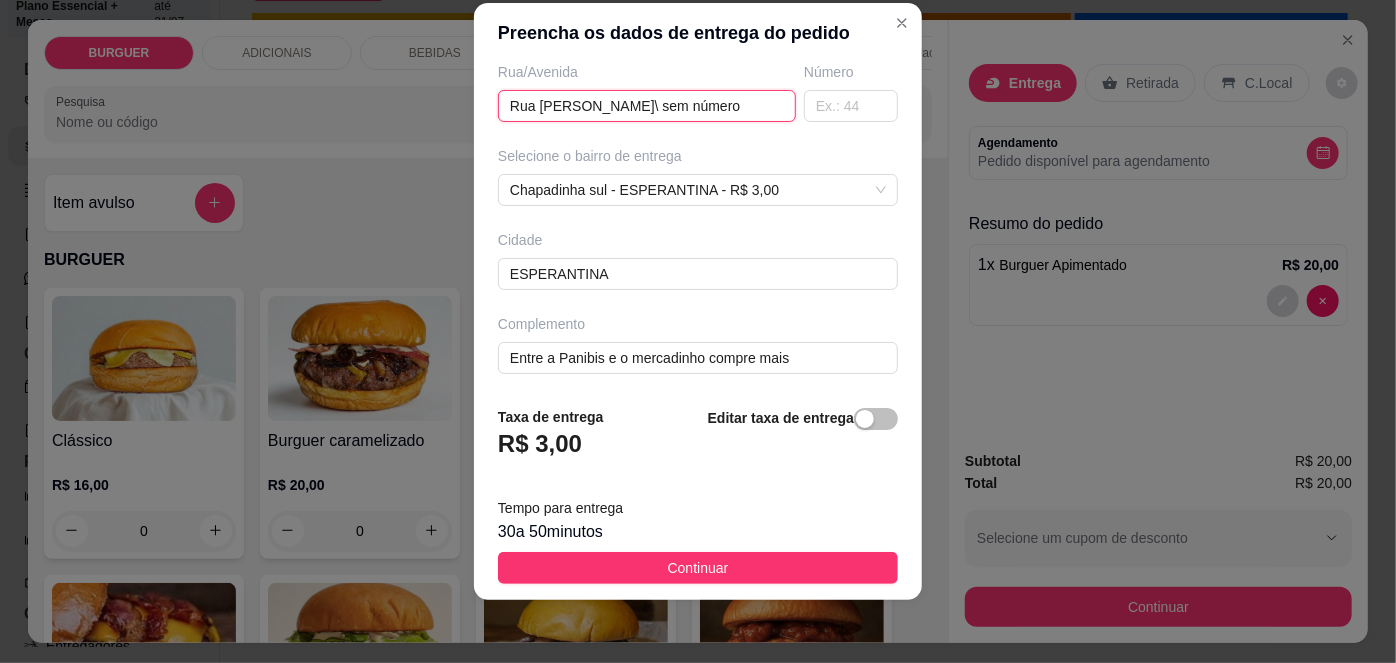 type on "Rua [PERSON_NAME]\ sem número" 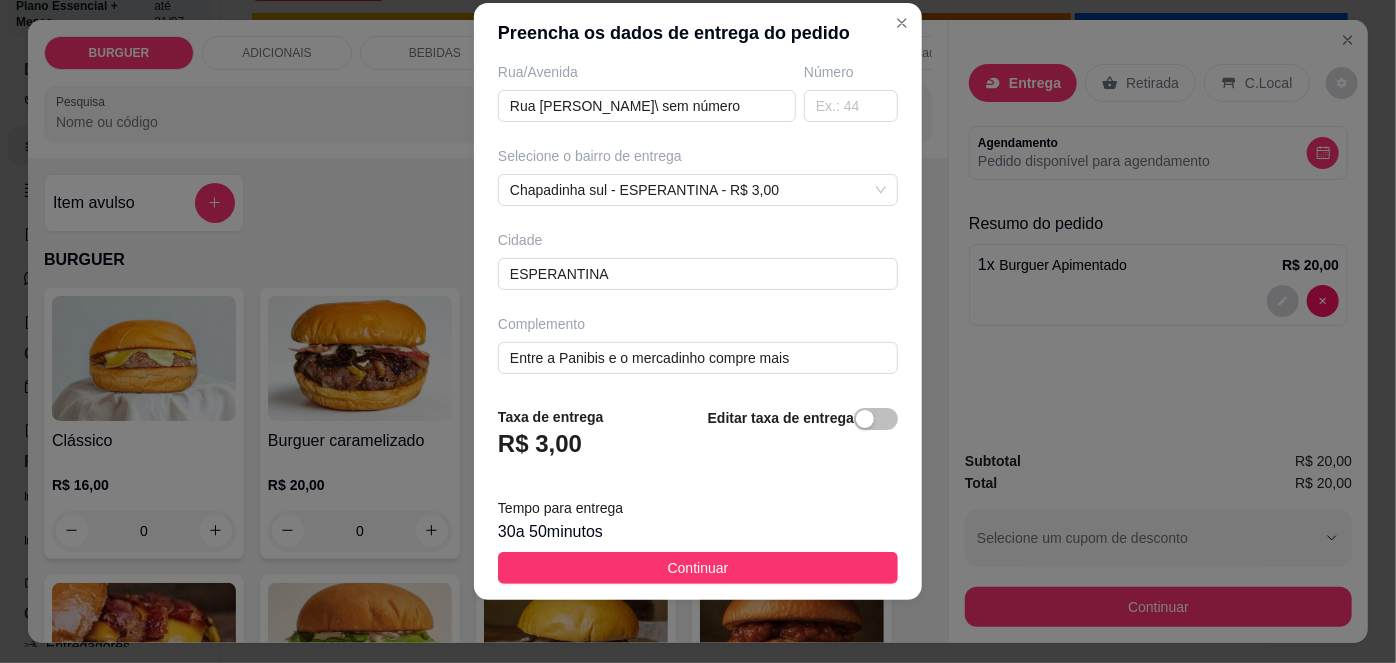 click on "Taxa de entrega R$ 3,00 Editar taxa de entrega  Tempo para entrega  30  a   50  minutos Continuar" at bounding box center [698, 495] 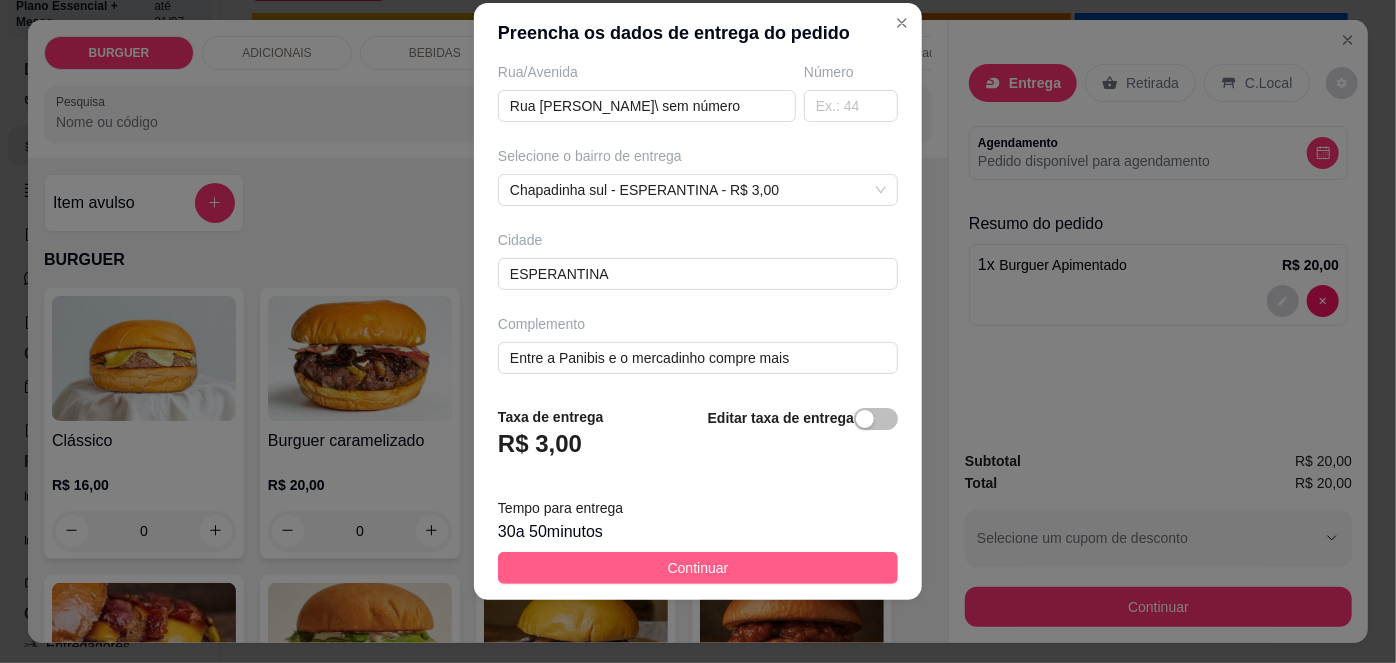 click on "Continuar" at bounding box center [698, 568] 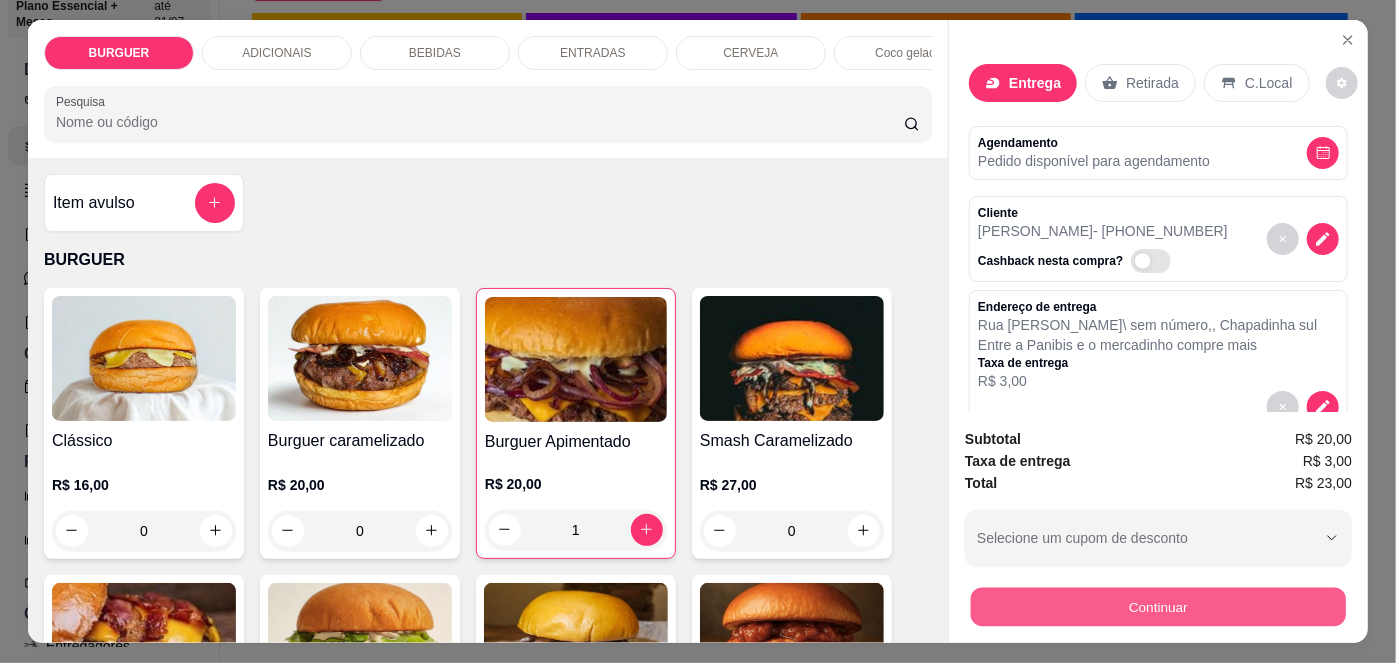 click on "Continuar" at bounding box center (1158, 607) 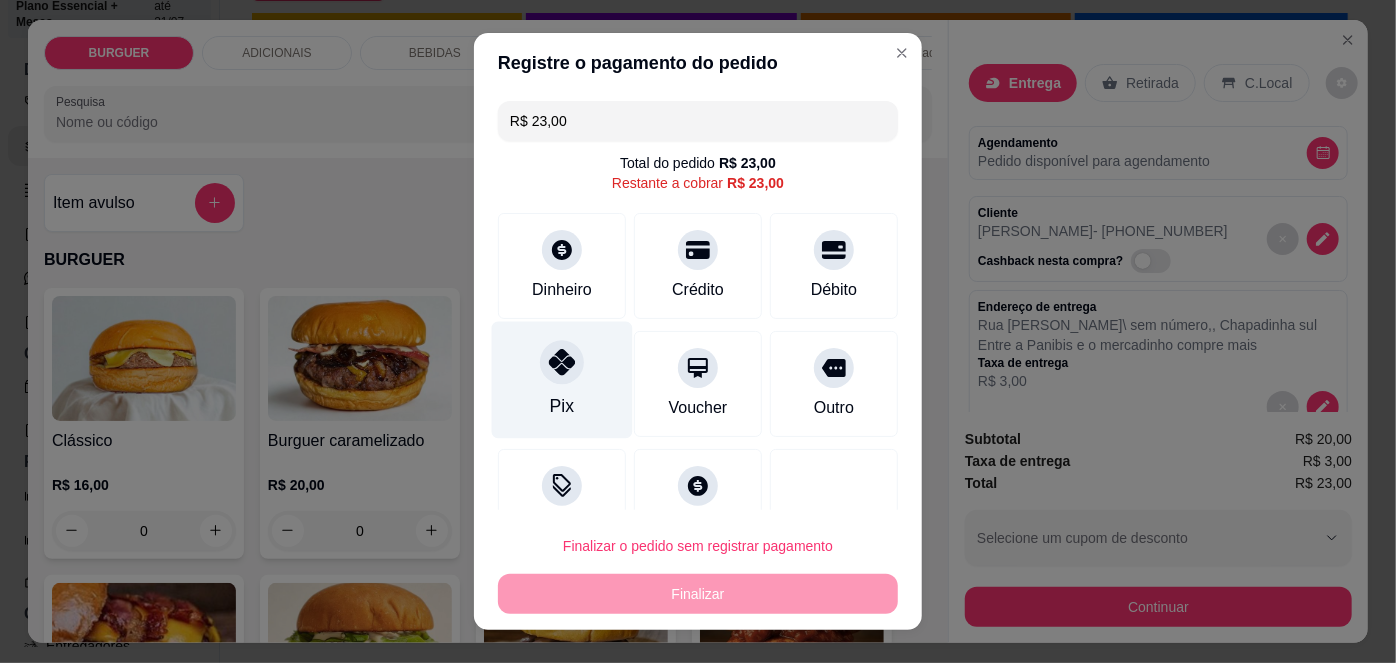 scroll, scrollTop: 51, scrollLeft: 0, axis: vertical 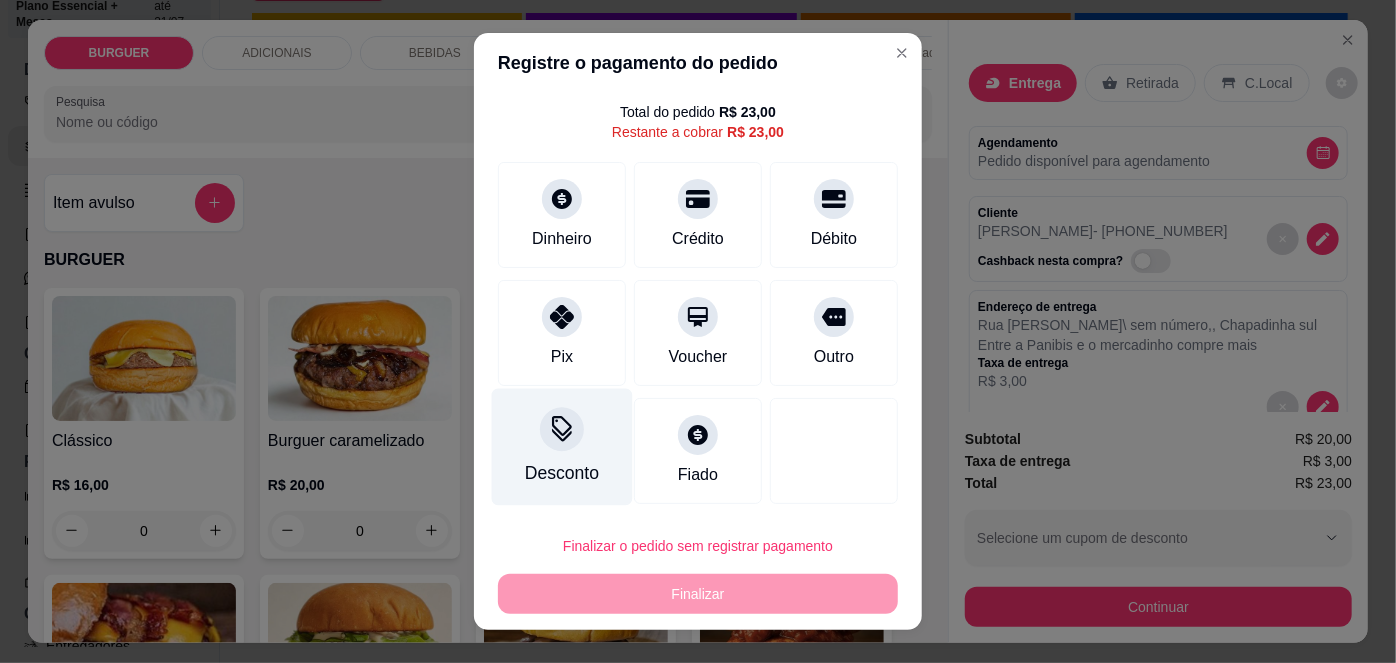 click on "Desconto" at bounding box center [562, 447] 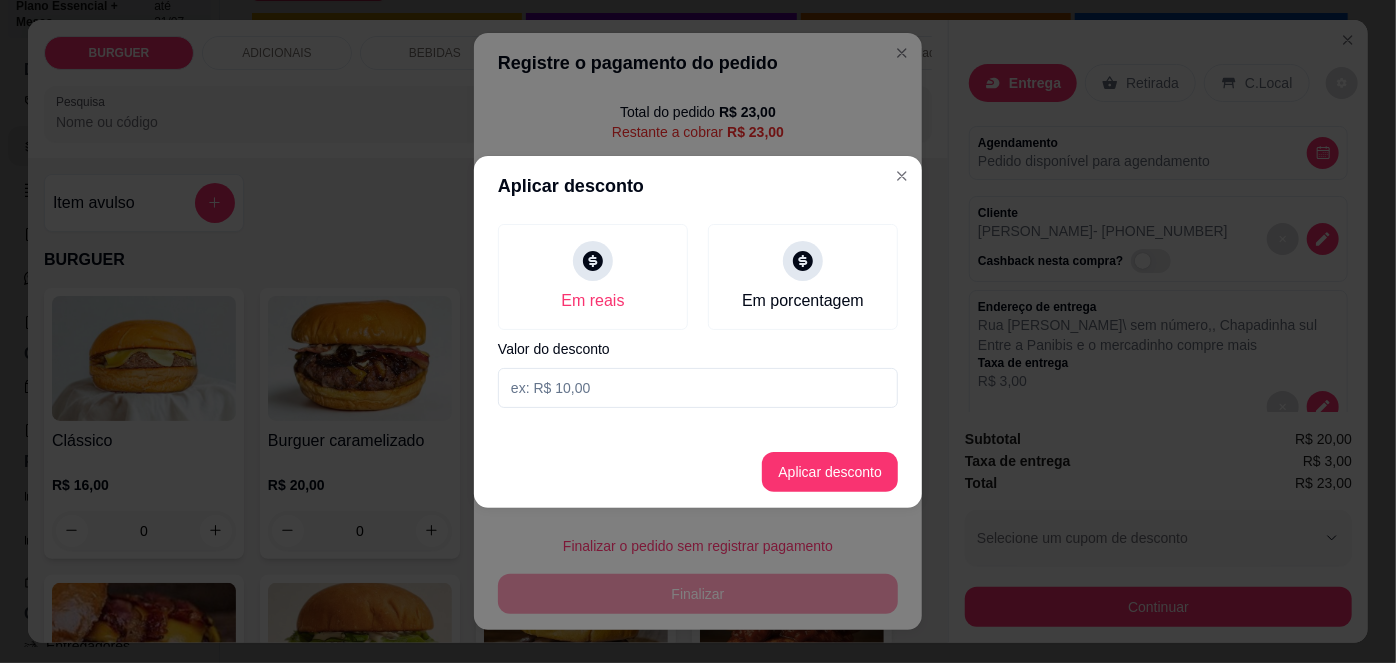 click on "Em reais Em porcentagem Valor do desconto" at bounding box center [698, 316] 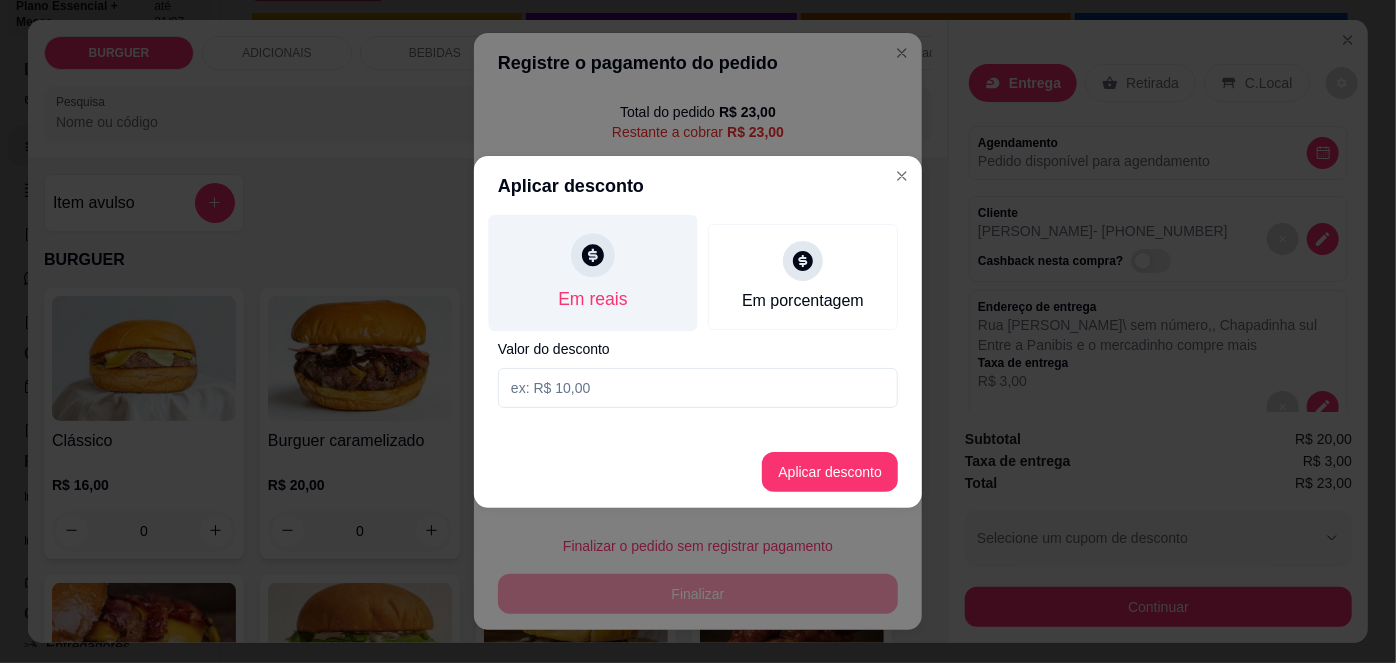 click on "Em reais" at bounding box center [593, 272] 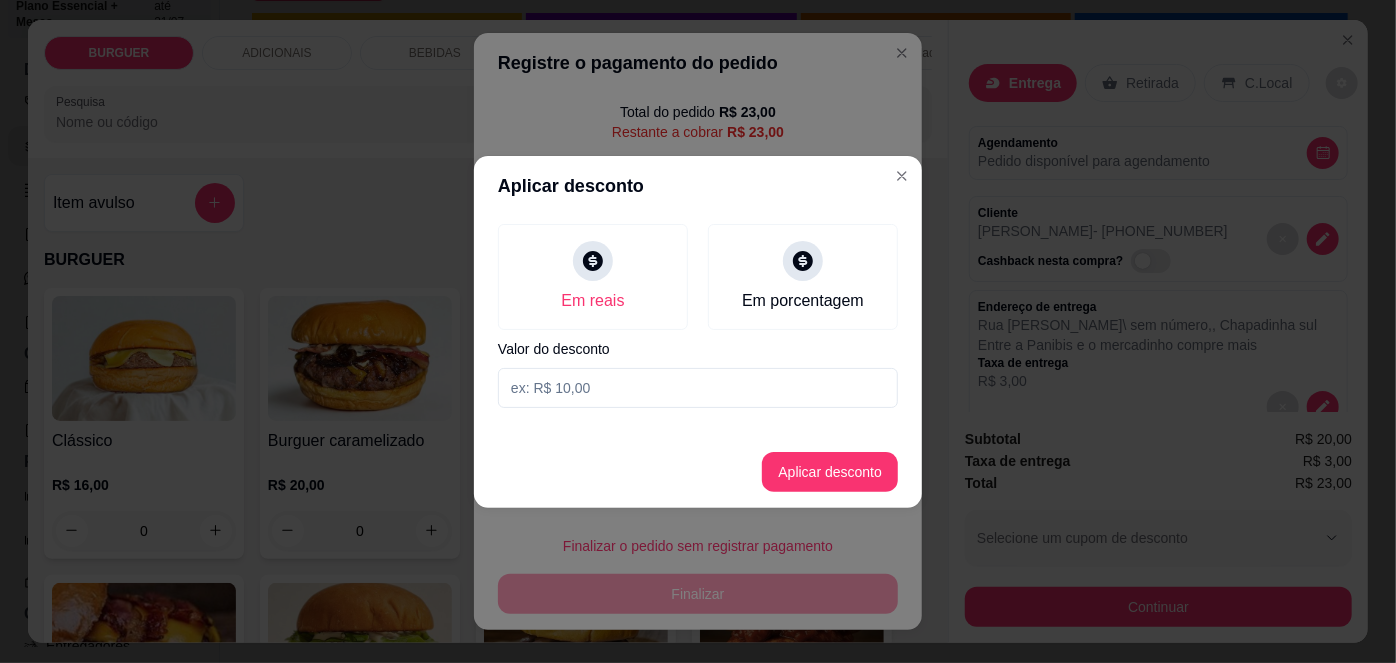 click at bounding box center (698, 388) 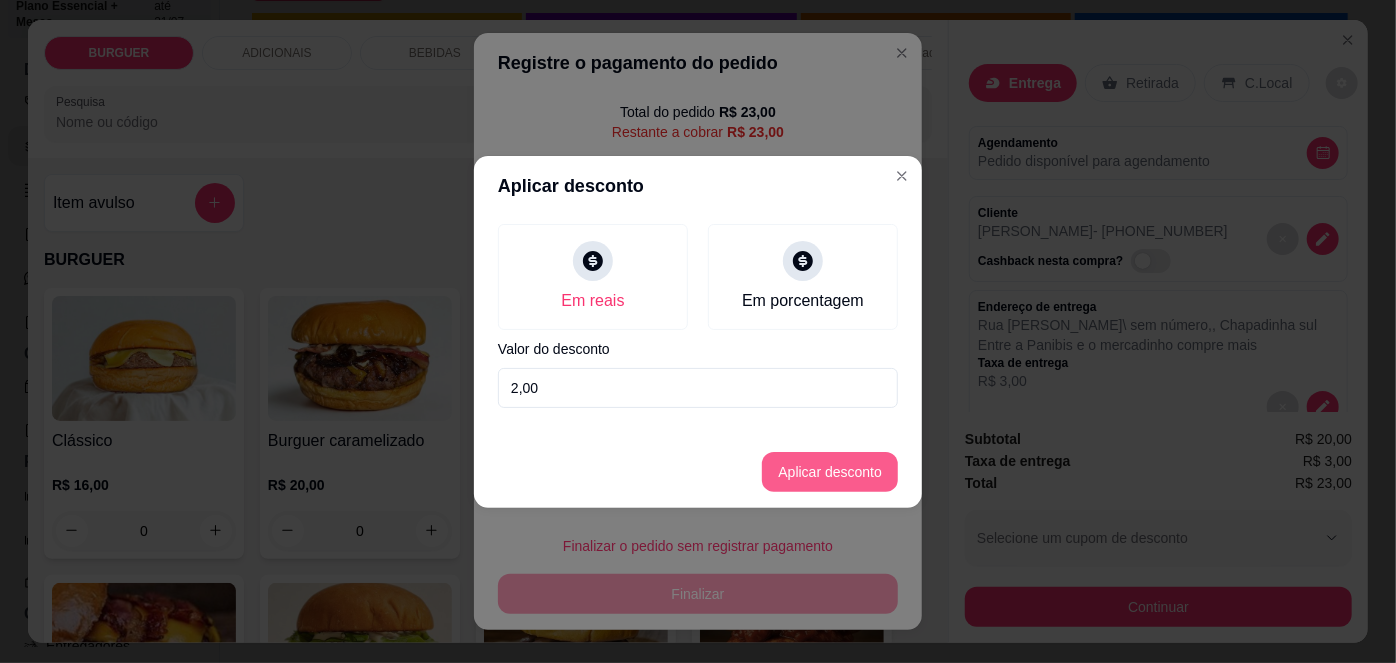 type on "2,00" 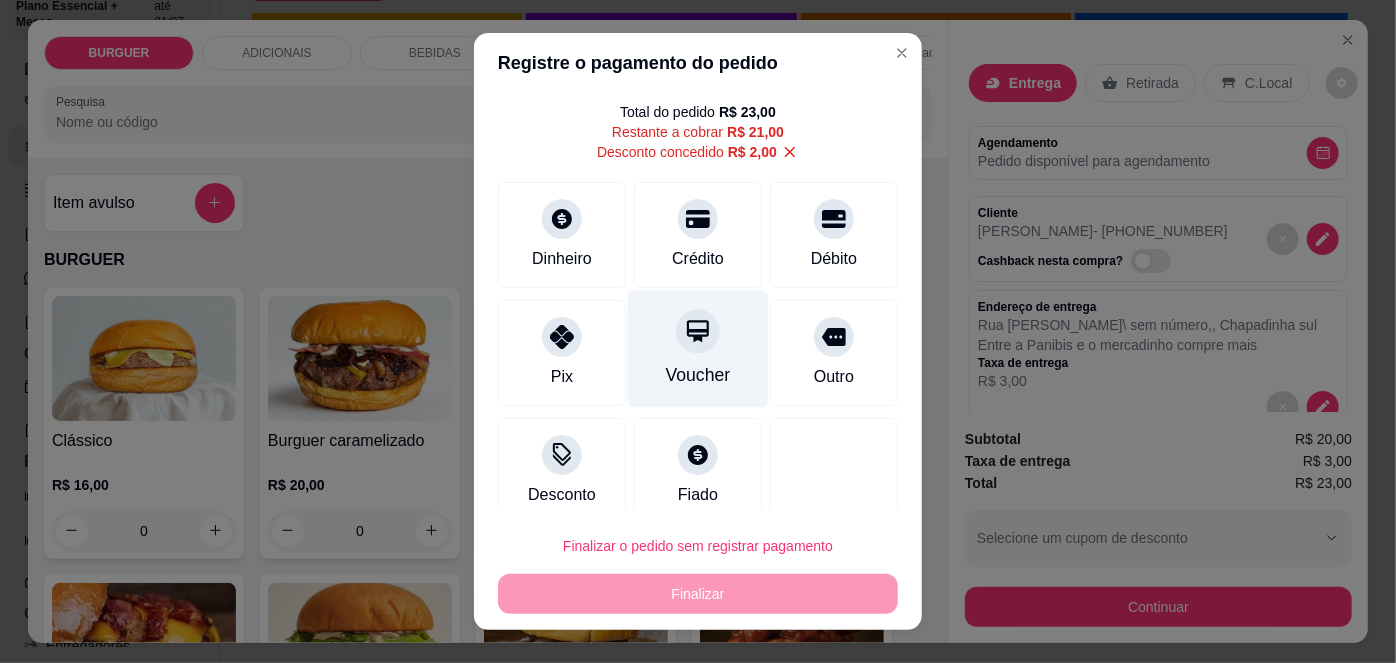 click on "Voucher" at bounding box center [698, 349] 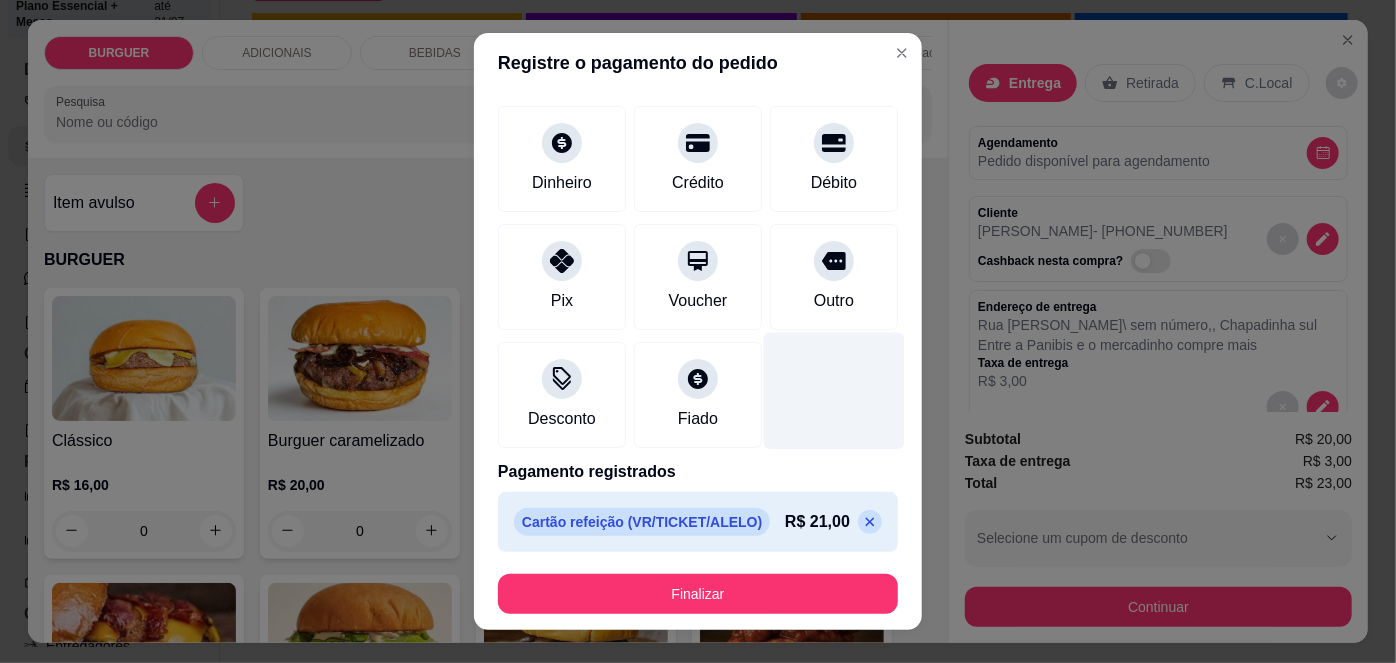 scroll, scrollTop: 106, scrollLeft: 0, axis: vertical 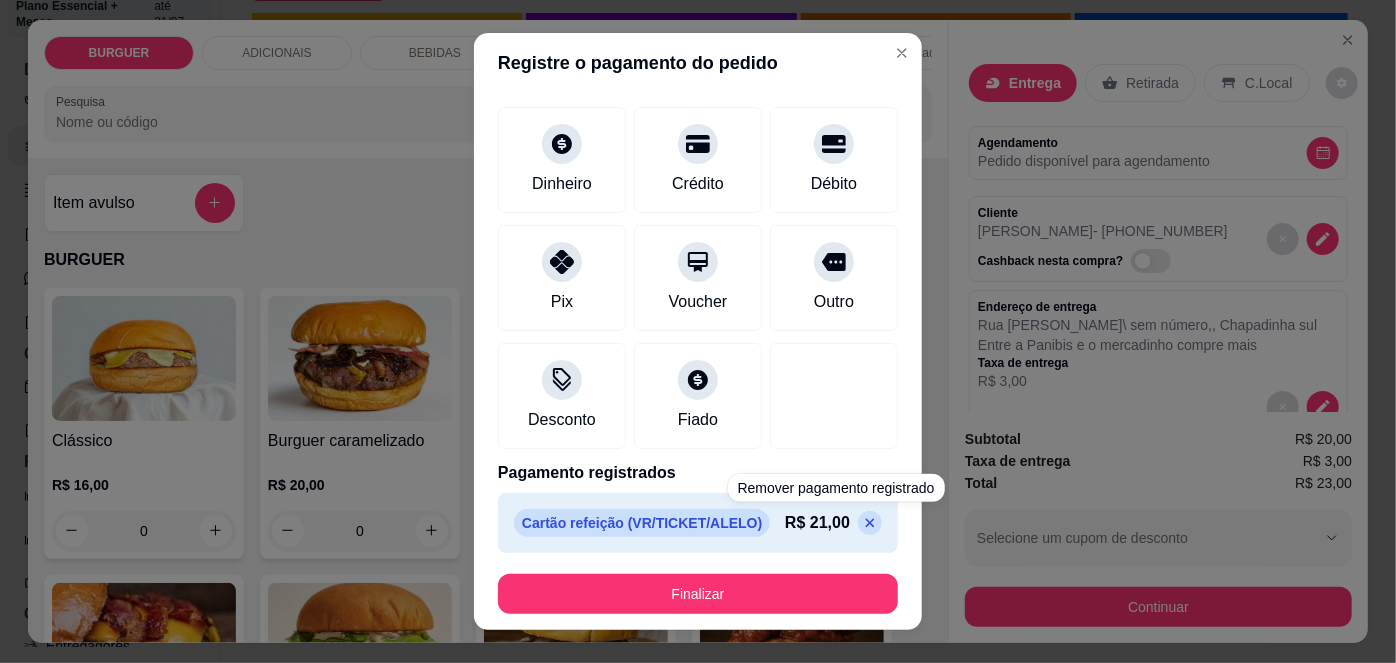 click at bounding box center (870, 523) 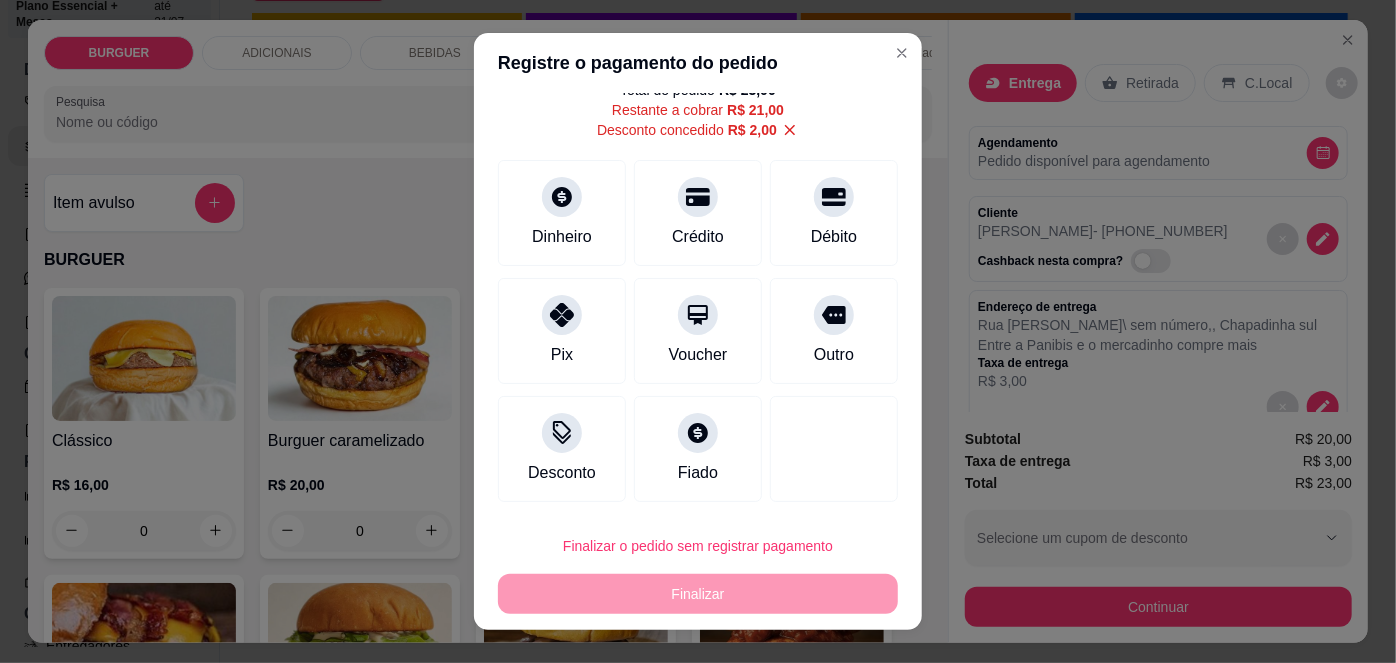 scroll, scrollTop: 72, scrollLeft: 0, axis: vertical 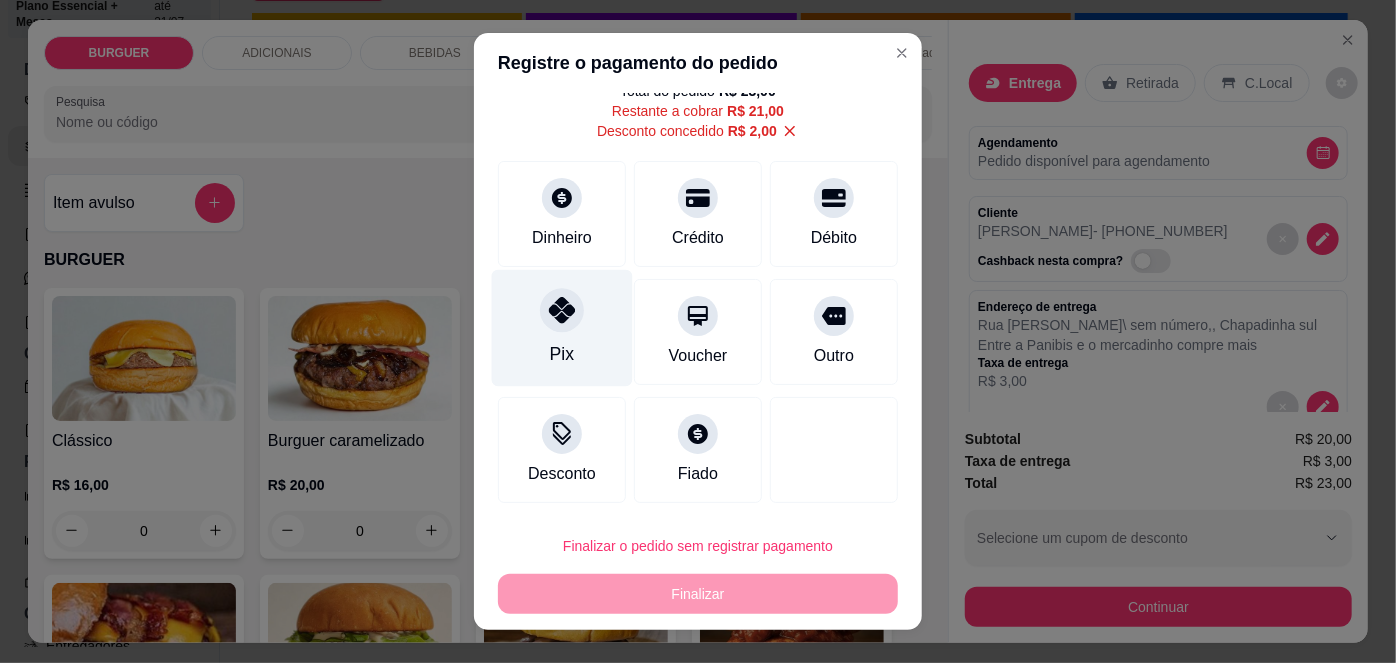 click on "Pix" at bounding box center [562, 328] 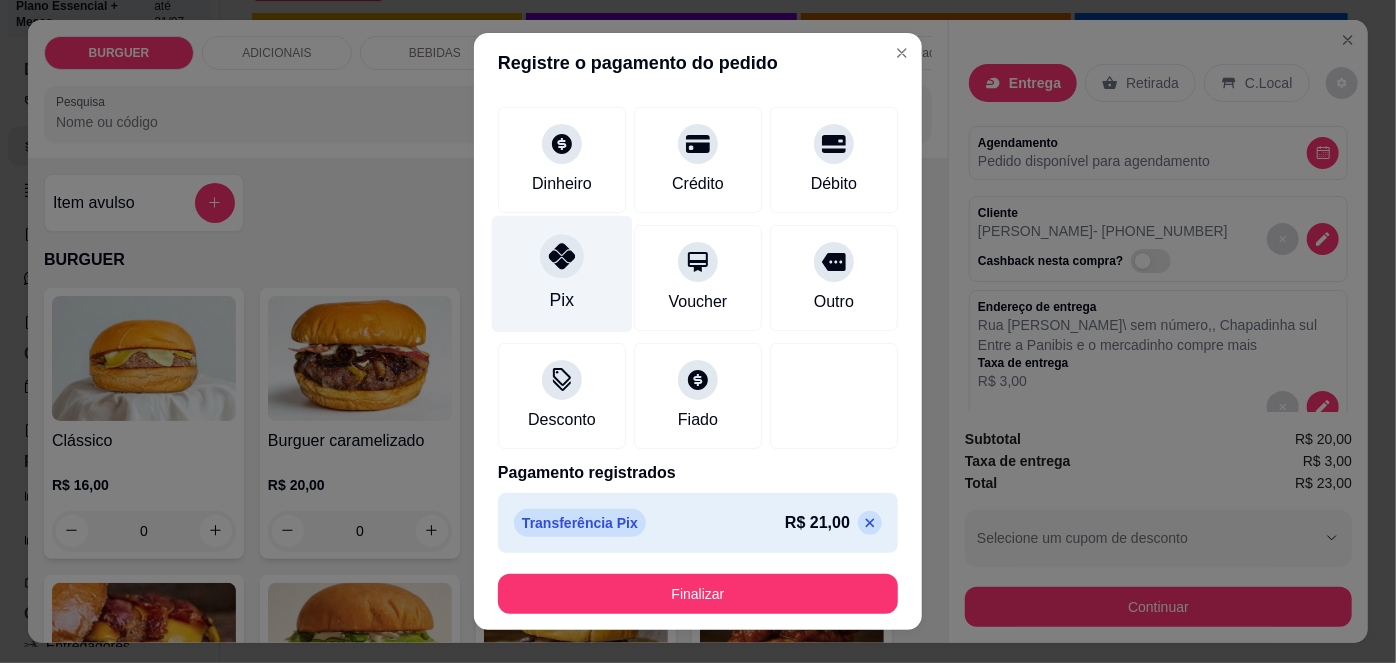 scroll, scrollTop: 107, scrollLeft: 0, axis: vertical 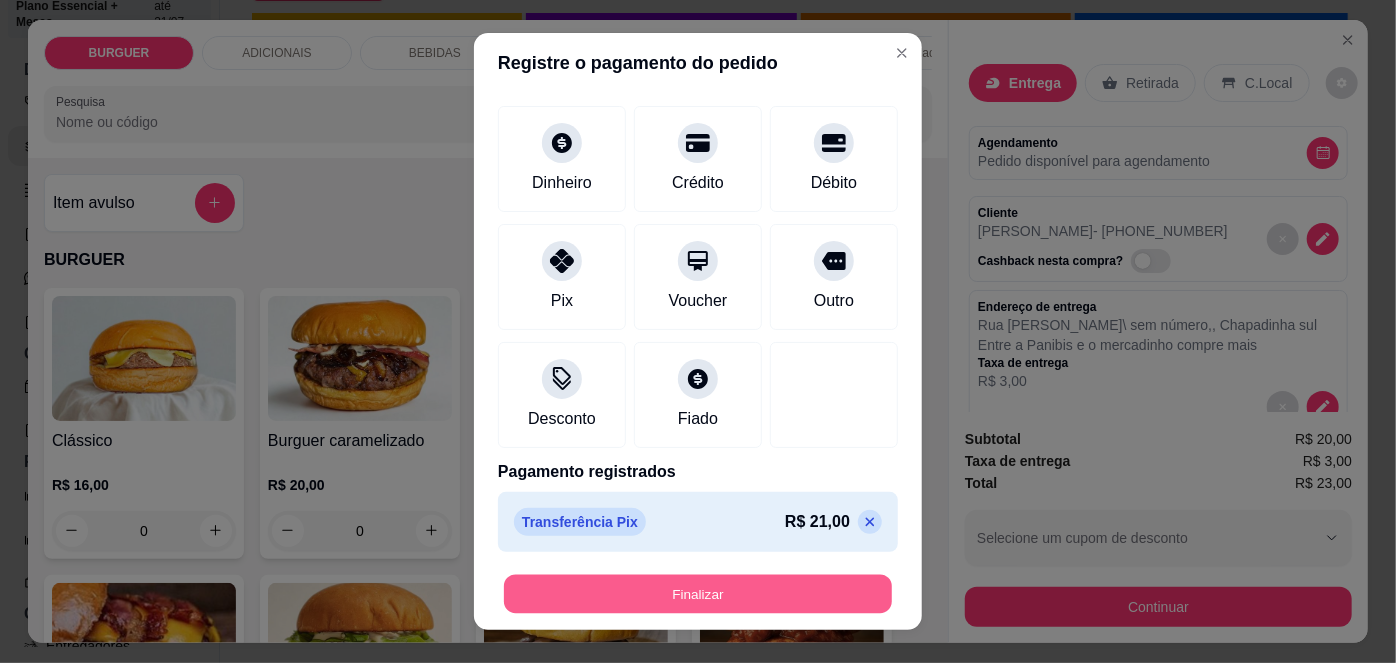 click on "Finalizar" at bounding box center [698, 593] 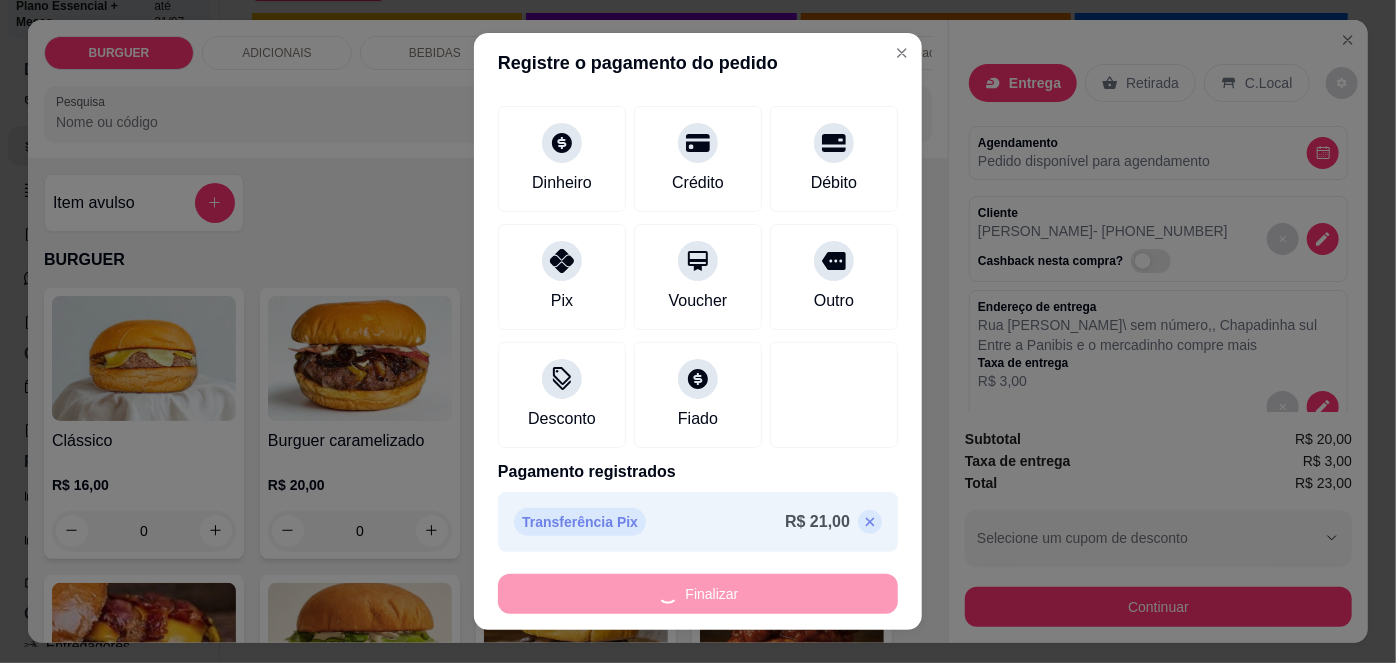 type on "0" 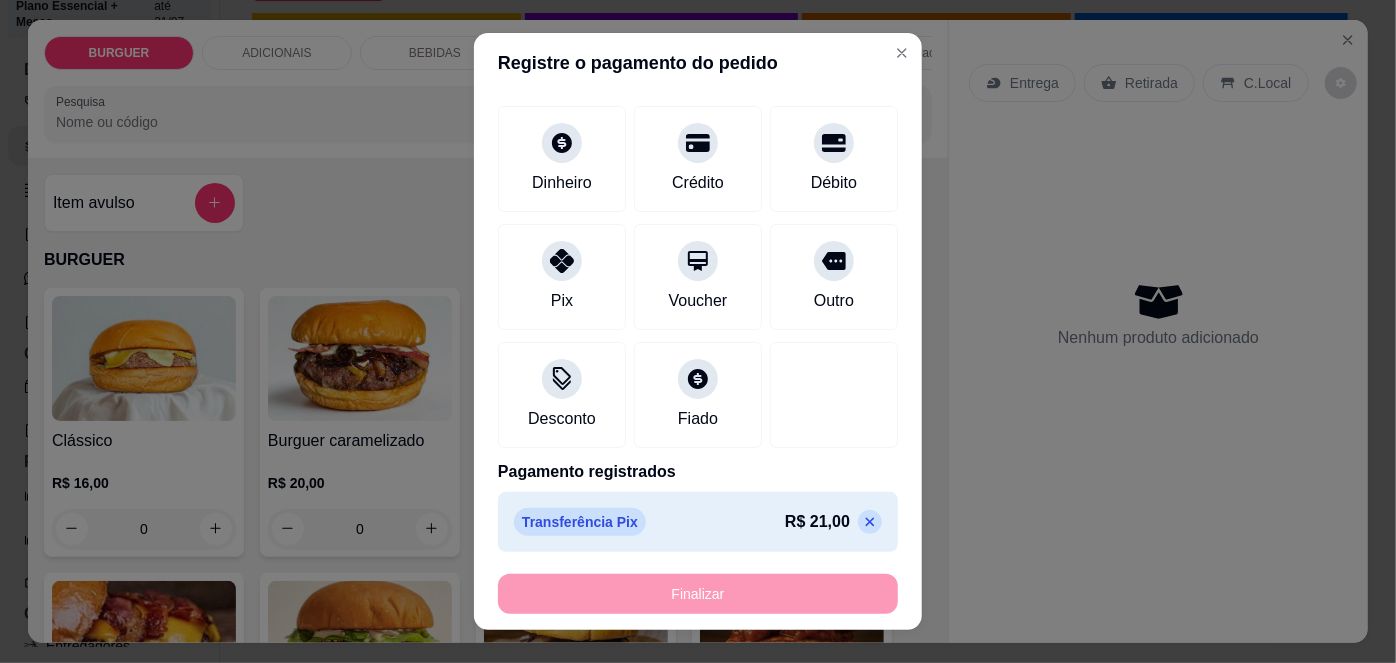type on "-R$ 23,00" 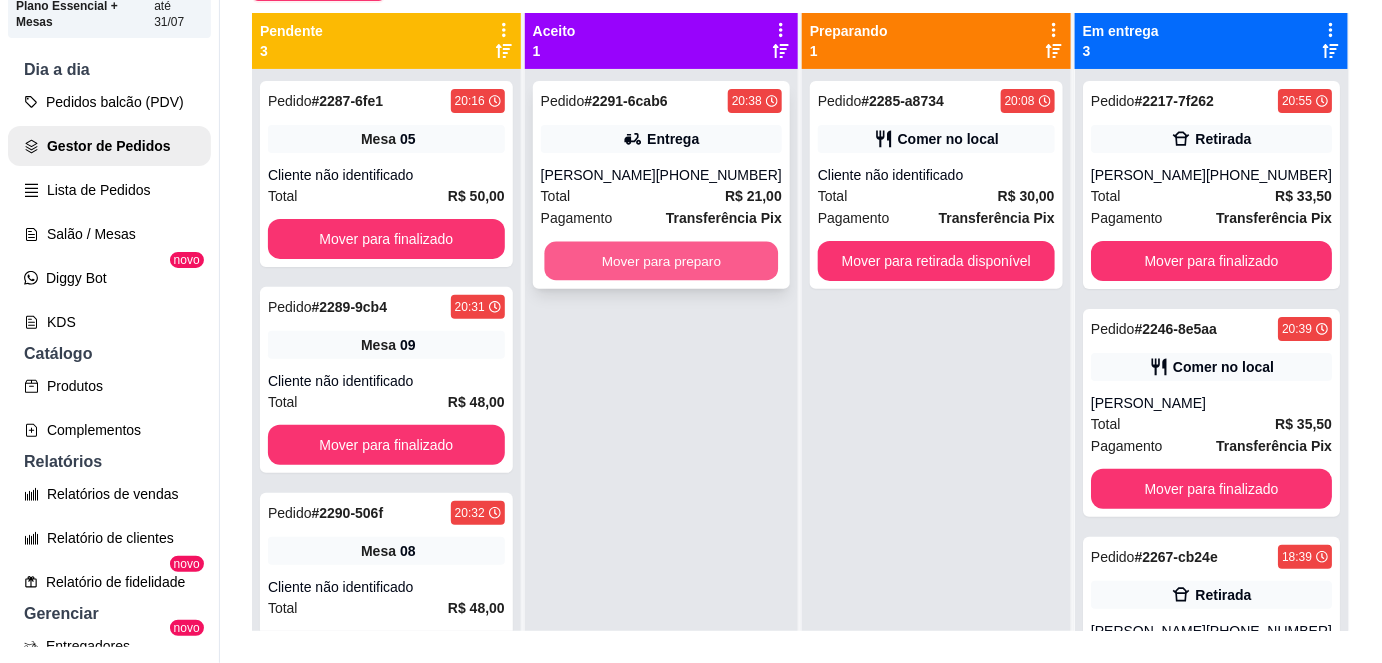 click on "Mover para preparo" at bounding box center [661, 261] 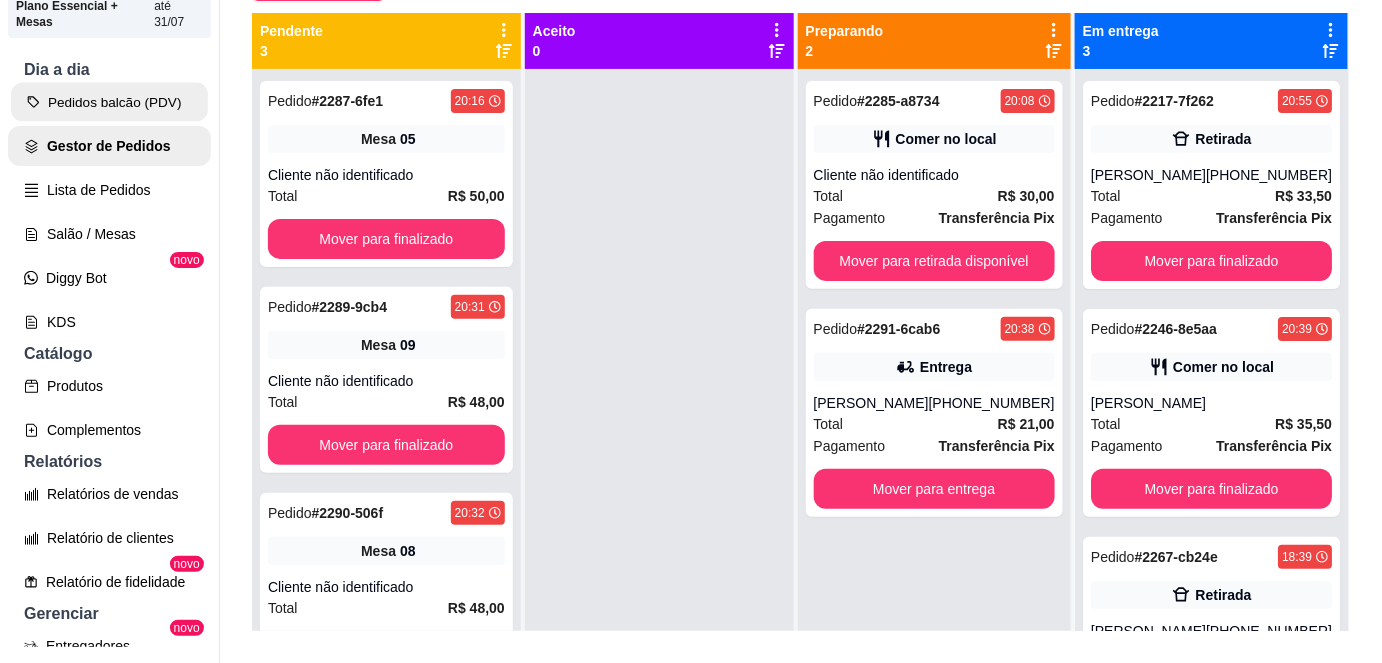 click on "Pedidos balcão (PDV)" at bounding box center (109, 102) 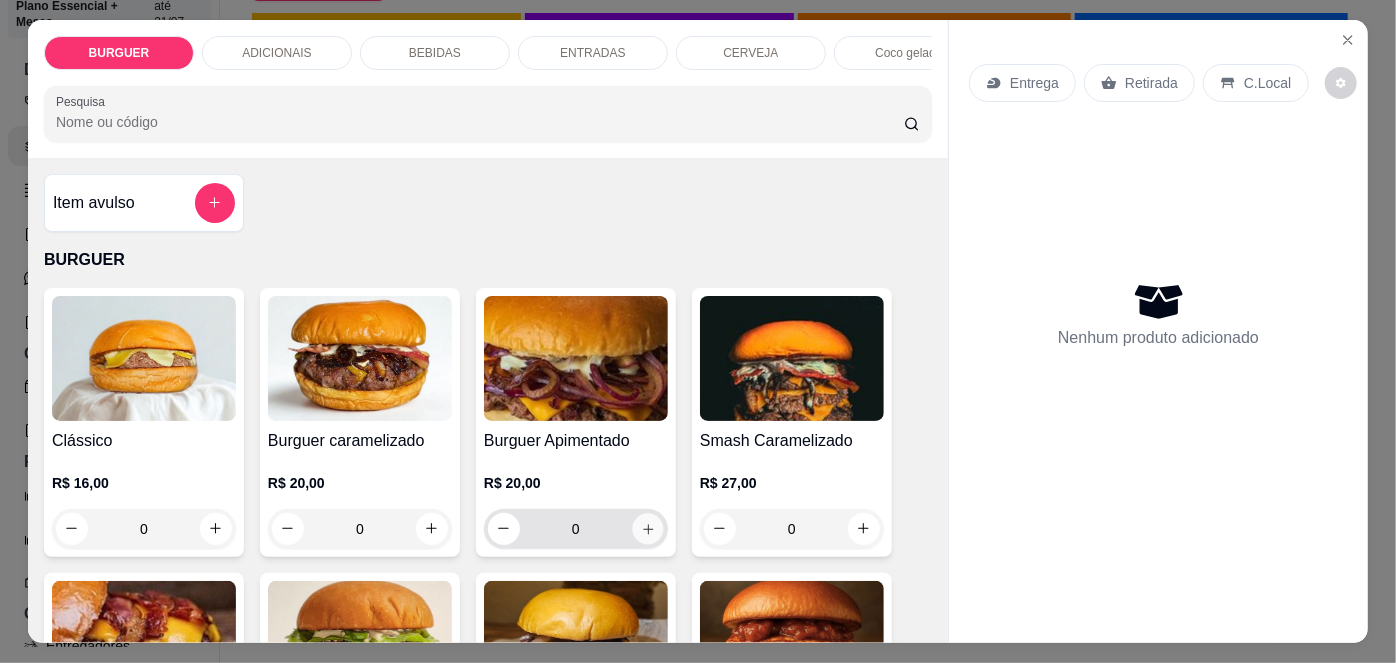 click 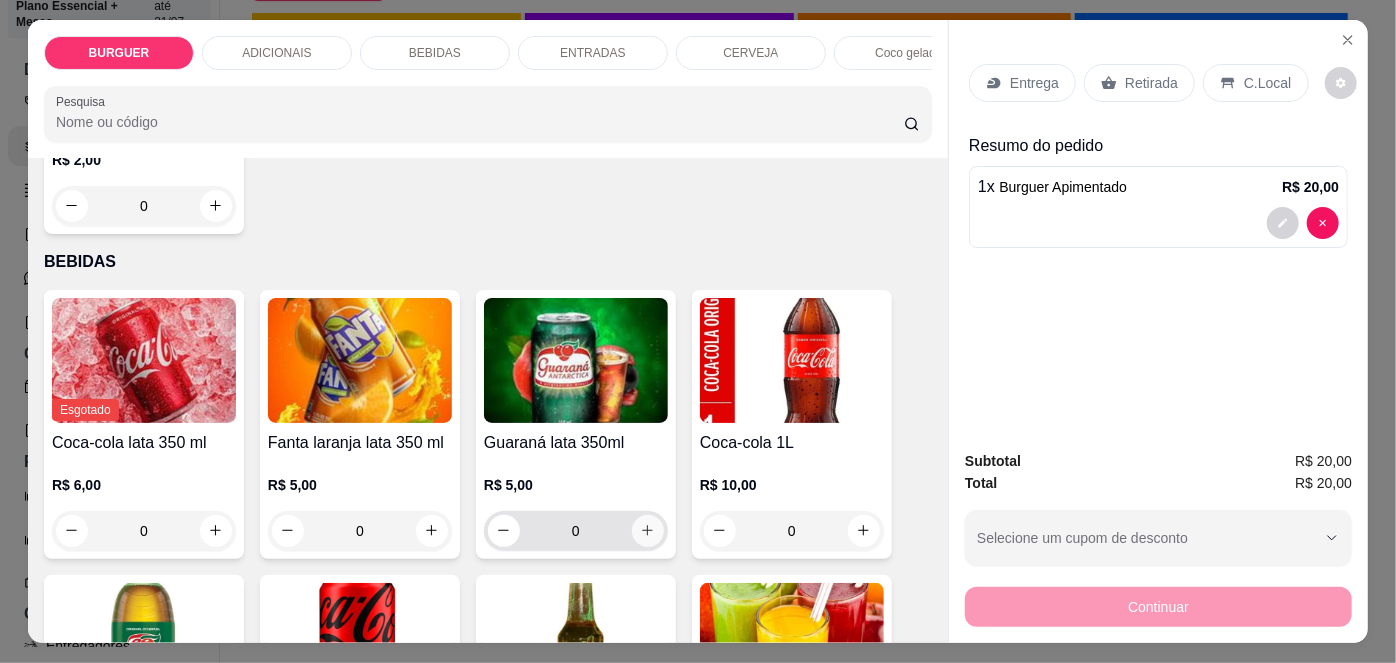 scroll, scrollTop: 1523, scrollLeft: 0, axis: vertical 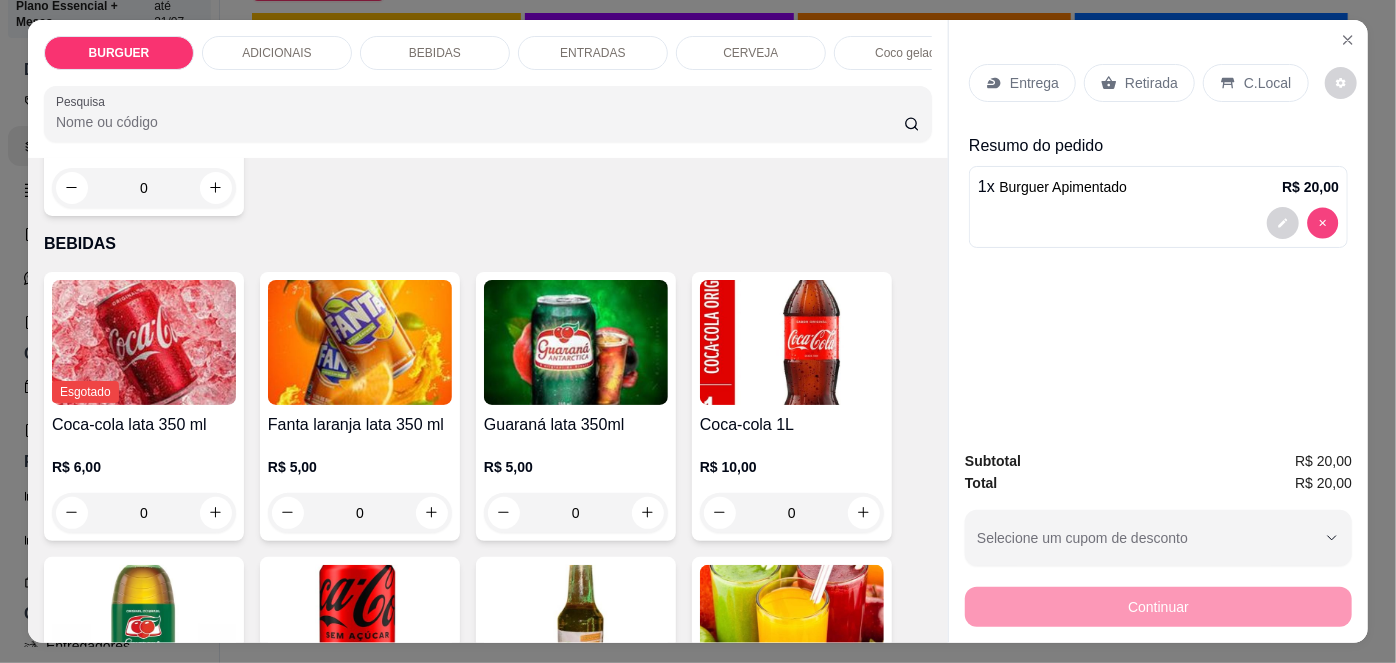 type on "0" 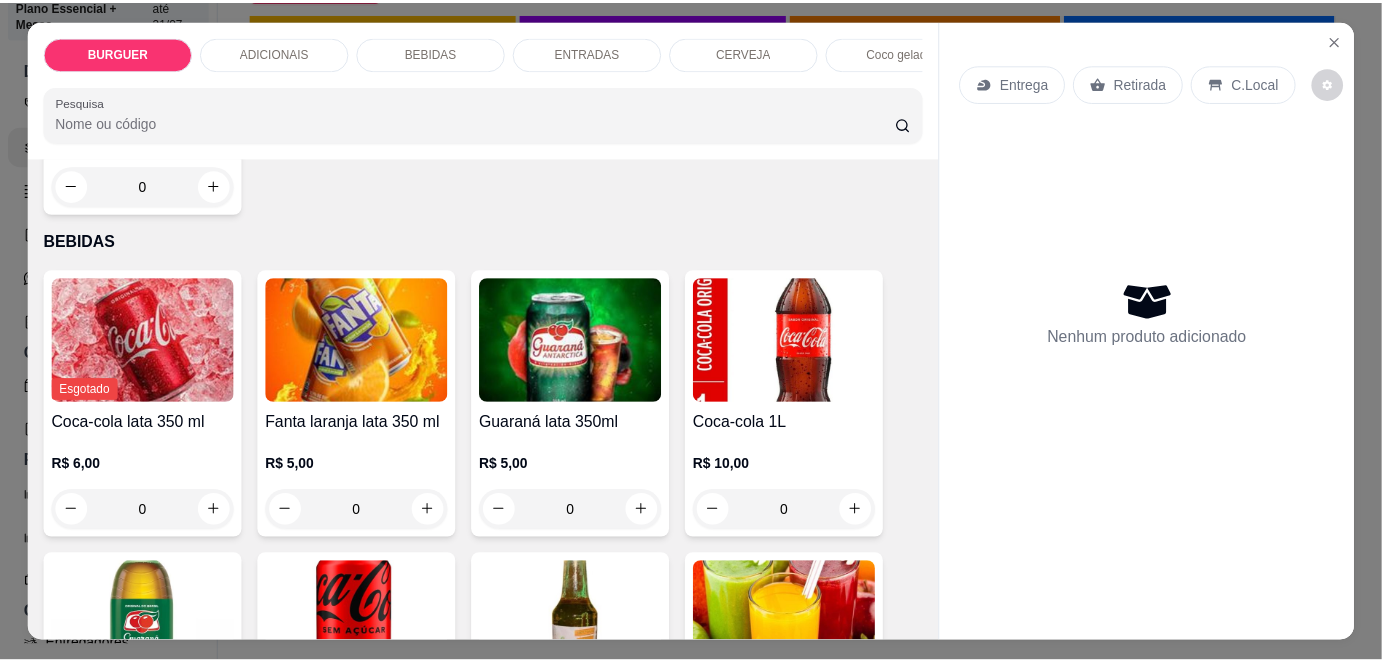 scroll, scrollTop: 1522, scrollLeft: 0, axis: vertical 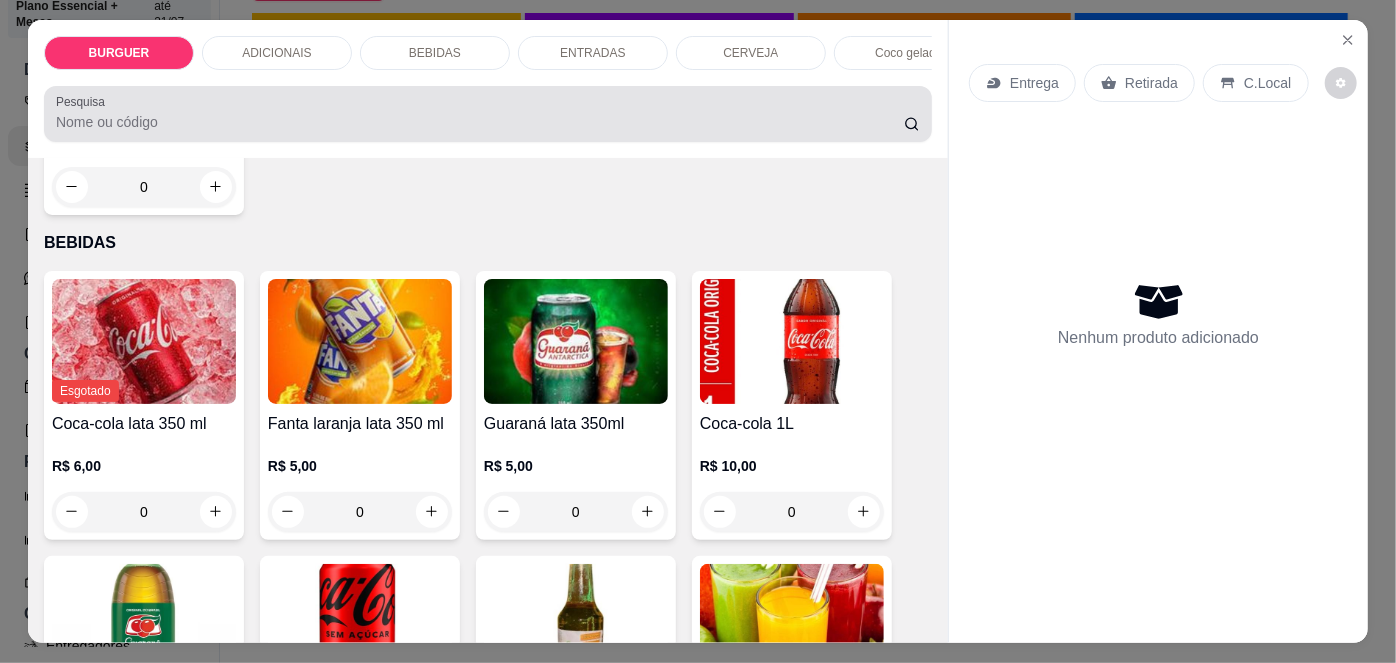 click on "Pesquisa" at bounding box center (488, 114) 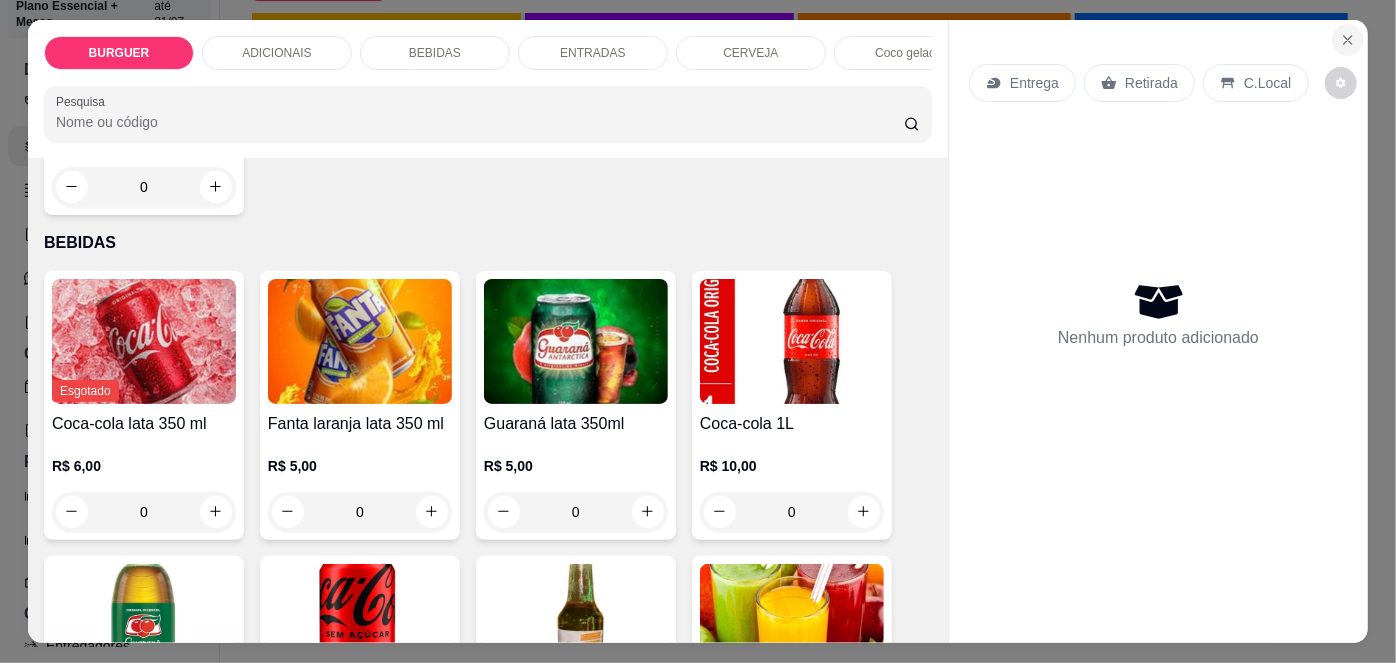 click 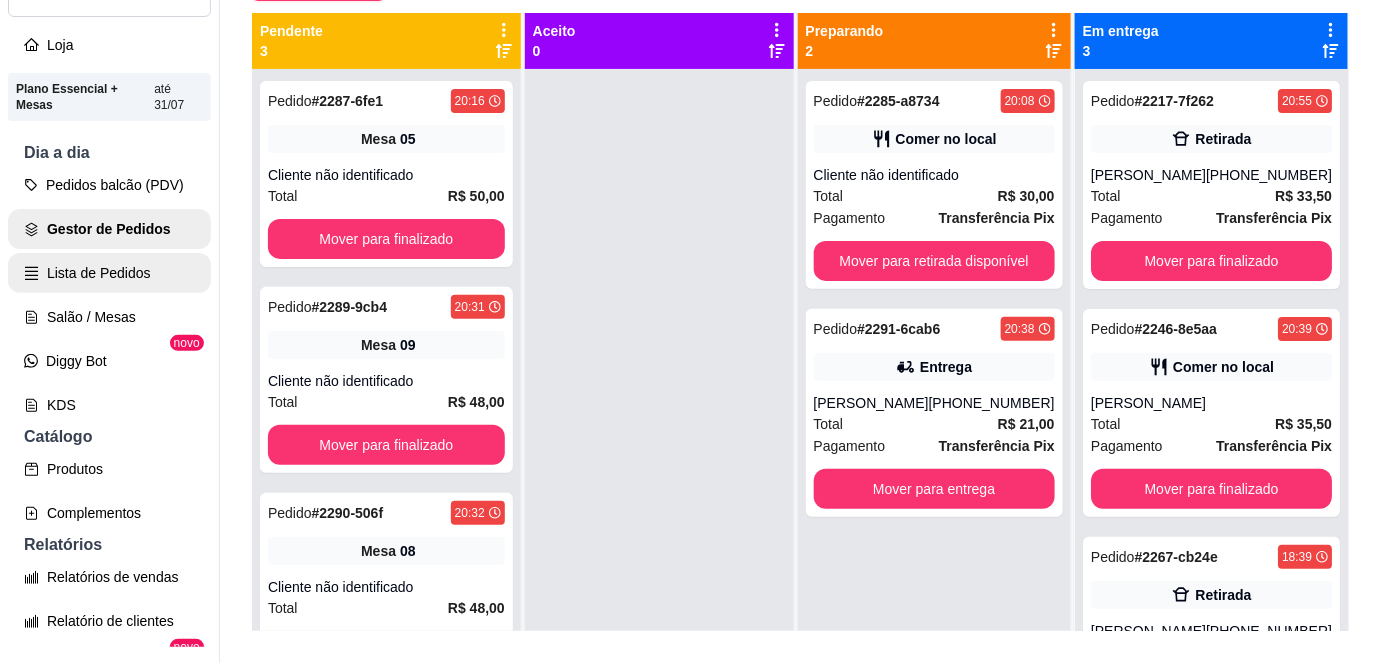 scroll, scrollTop: 0, scrollLeft: 0, axis: both 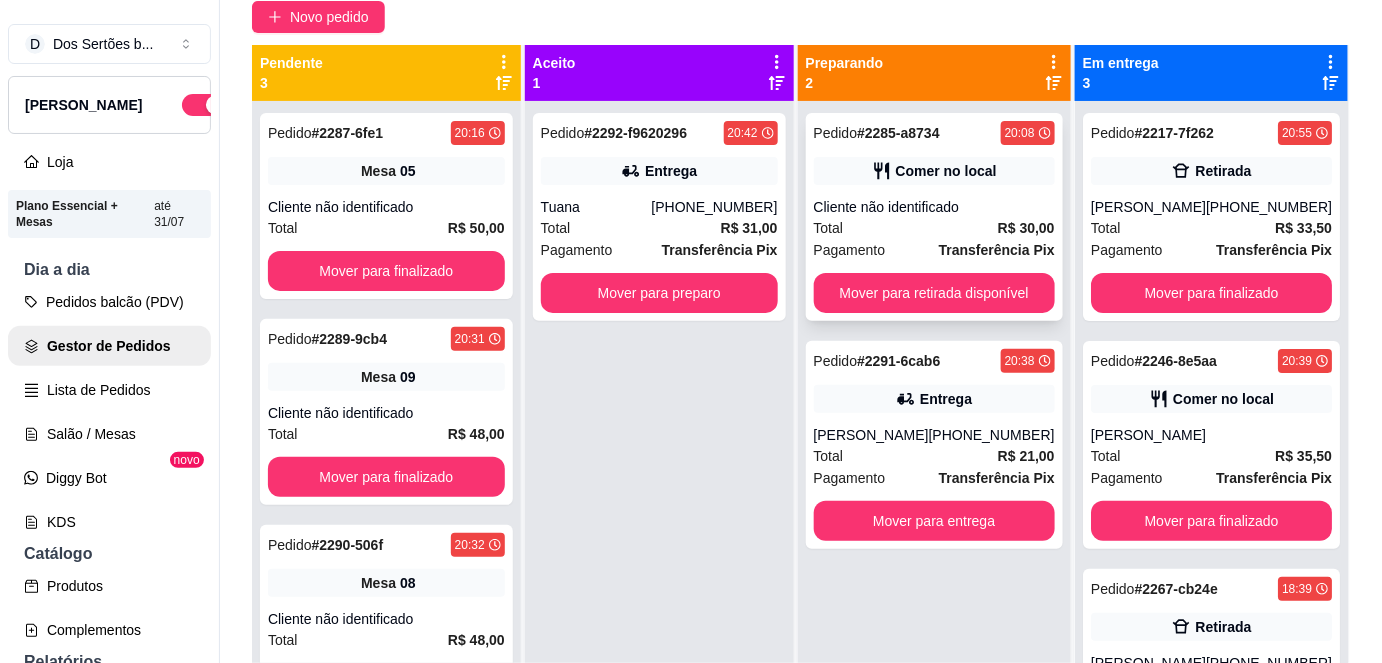 click on "Cliente não identificado" at bounding box center [934, 207] 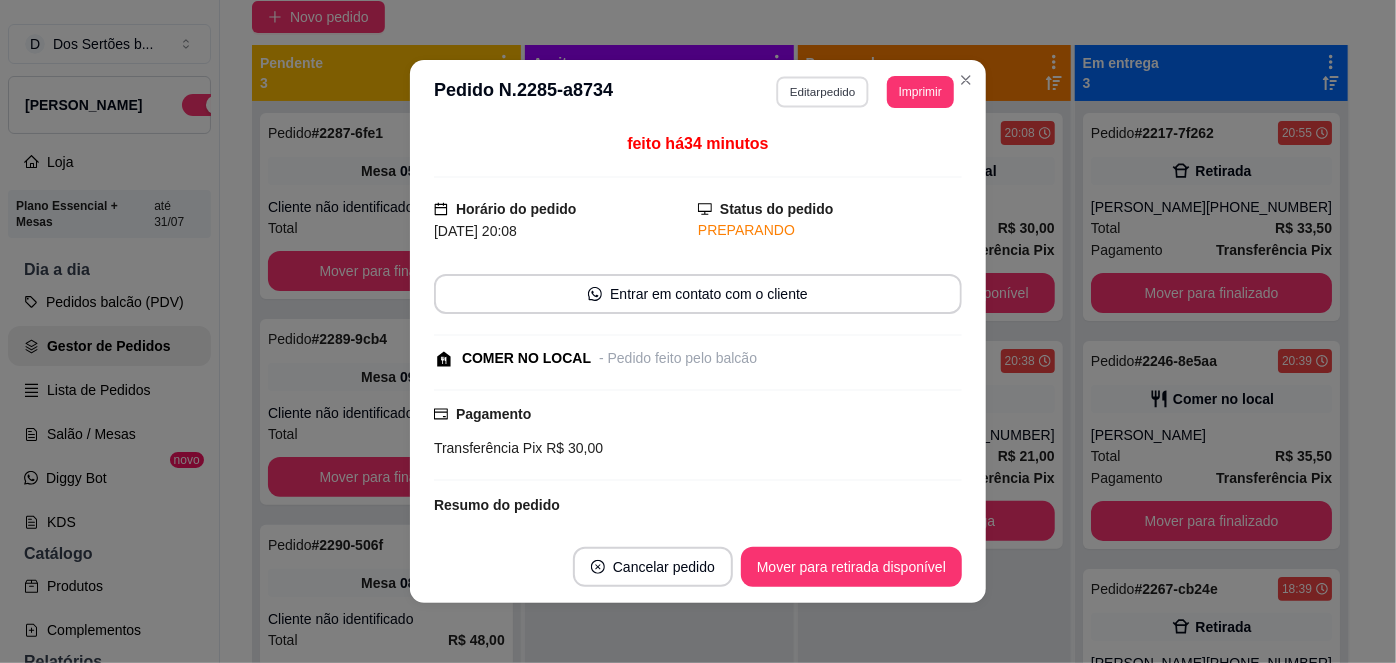 click on "Editar  pedido" at bounding box center (823, 91) 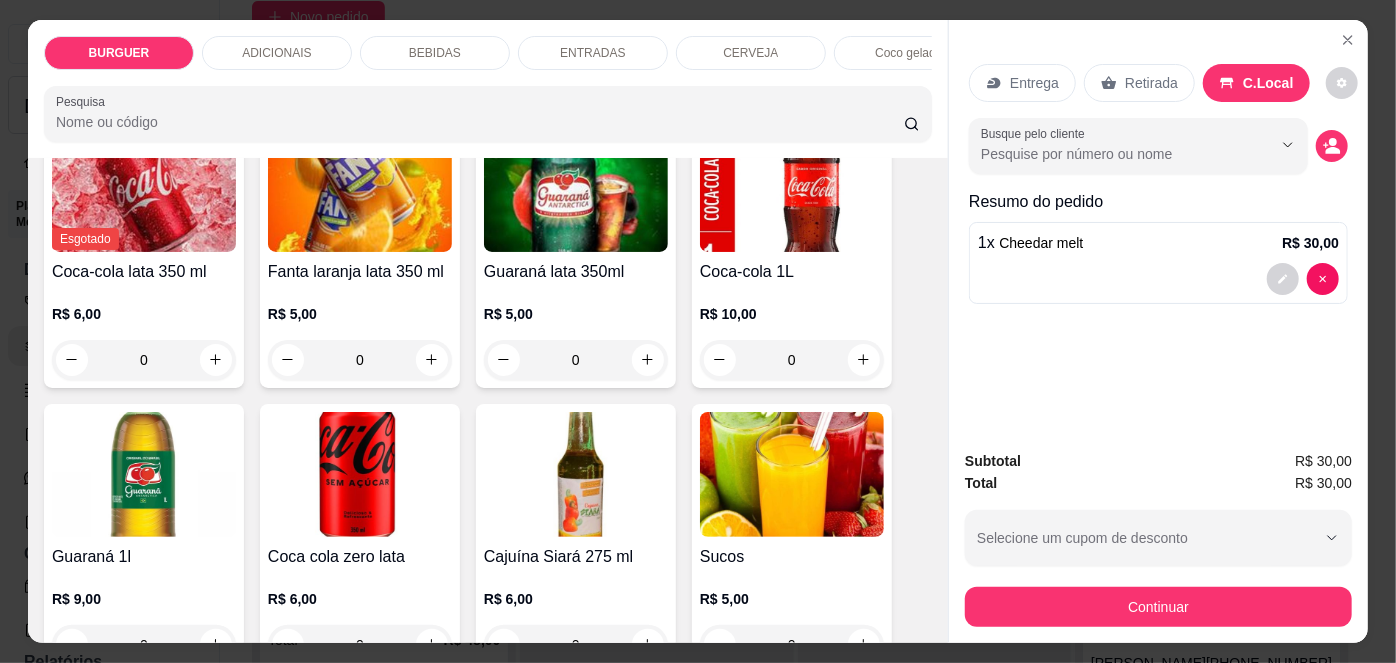 scroll, scrollTop: 1795, scrollLeft: 0, axis: vertical 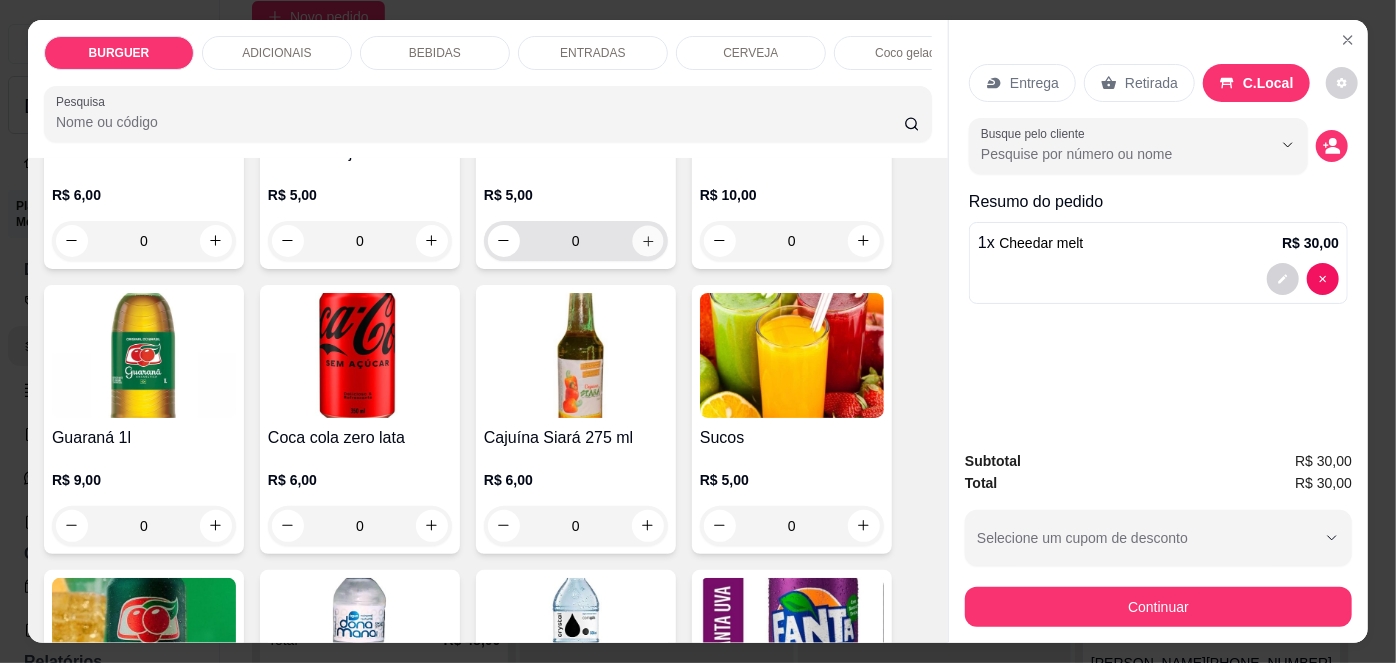 click at bounding box center (647, 240) 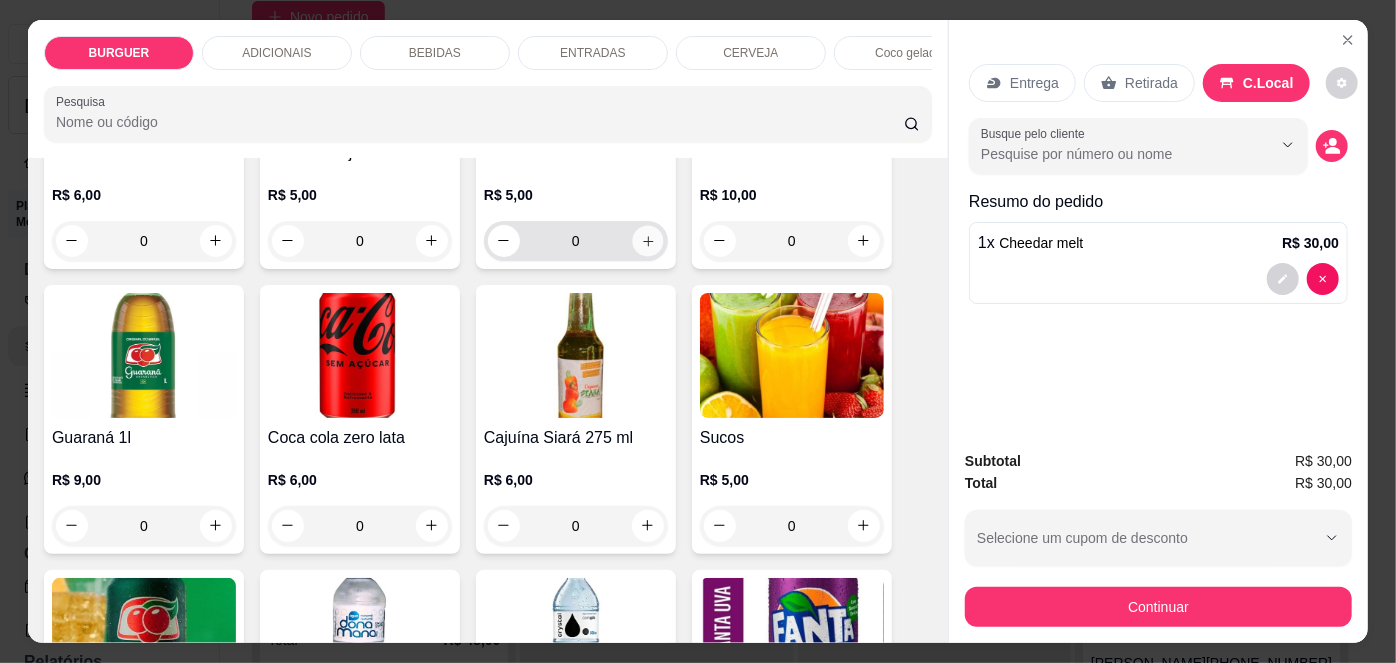 type on "1" 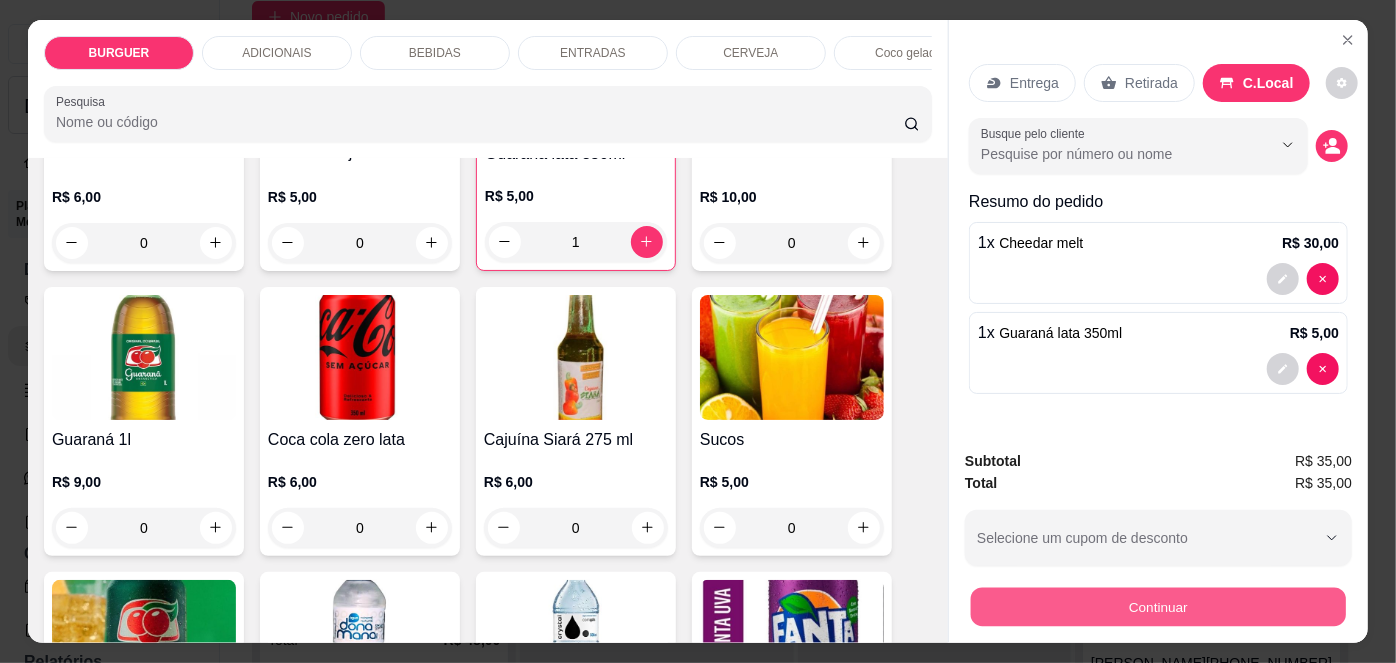 click on "Continuar" at bounding box center (1158, 607) 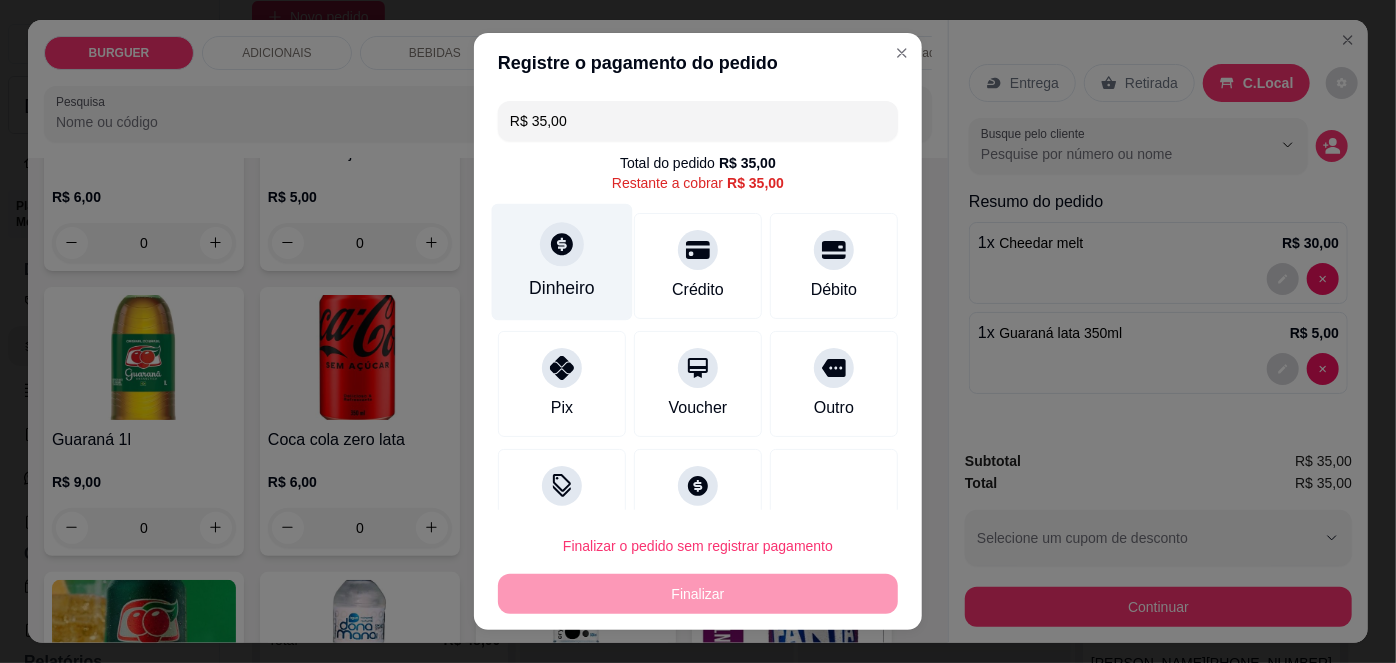 click on "Dinheiro" at bounding box center (562, 262) 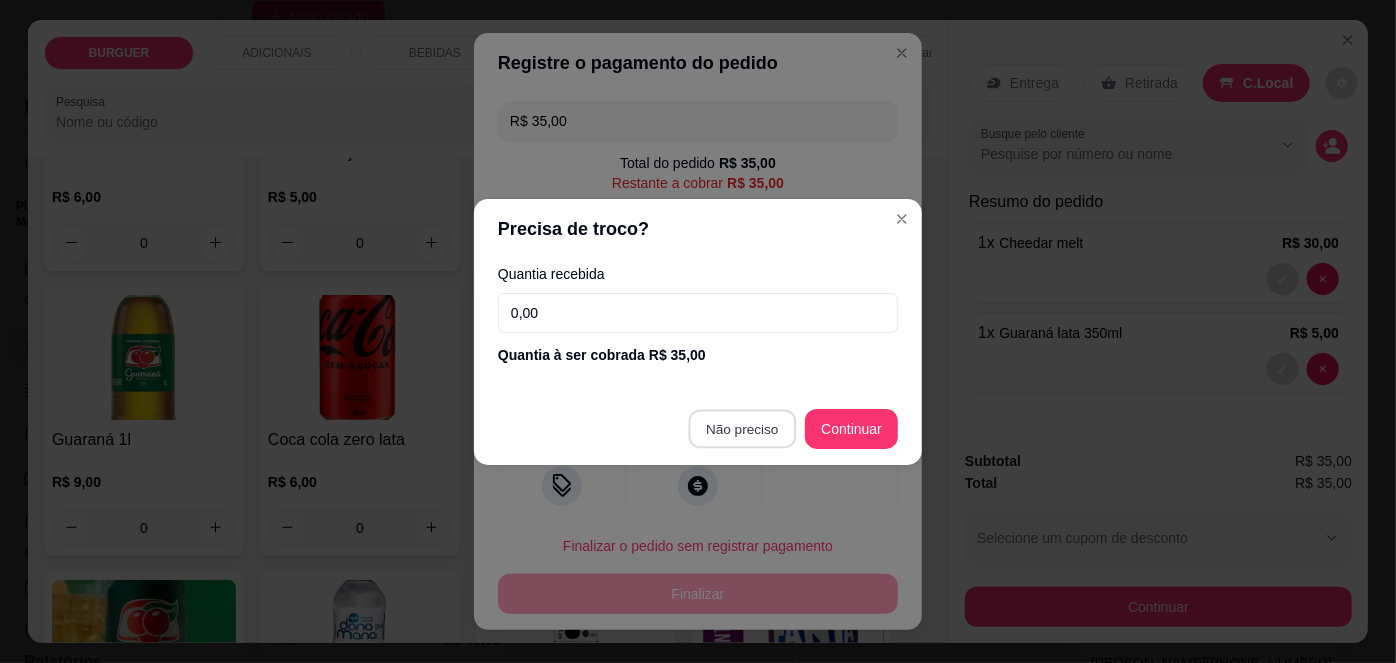 type on "R$ 0,00" 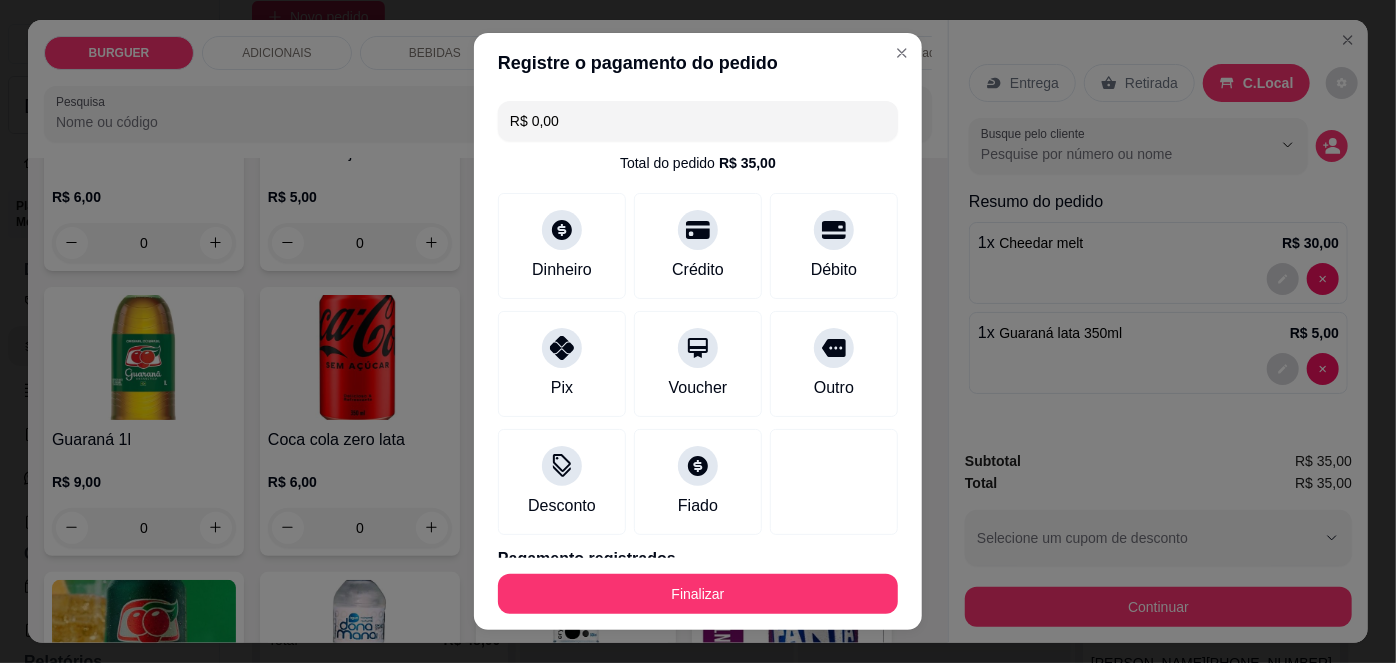 scroll, scrollTop: 88, scrollLeft: 0, axis: vertical 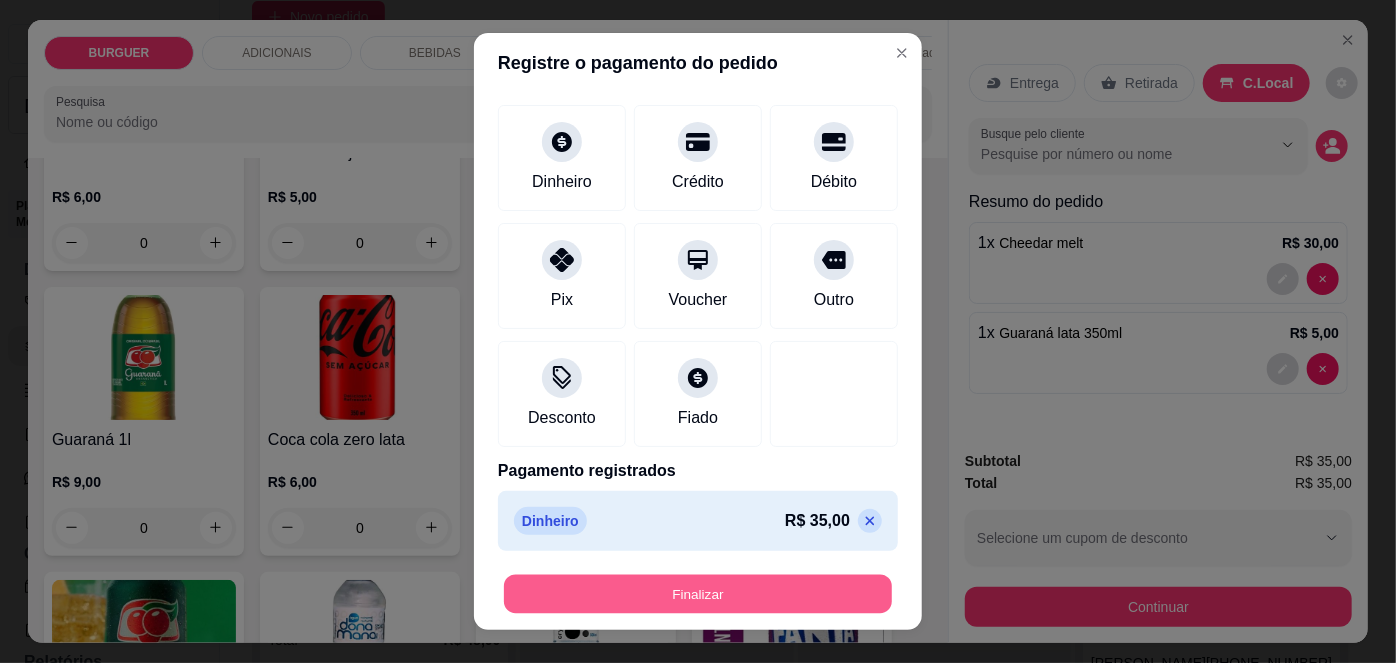 click on "Finalizar" at bounding box center [698, 593] 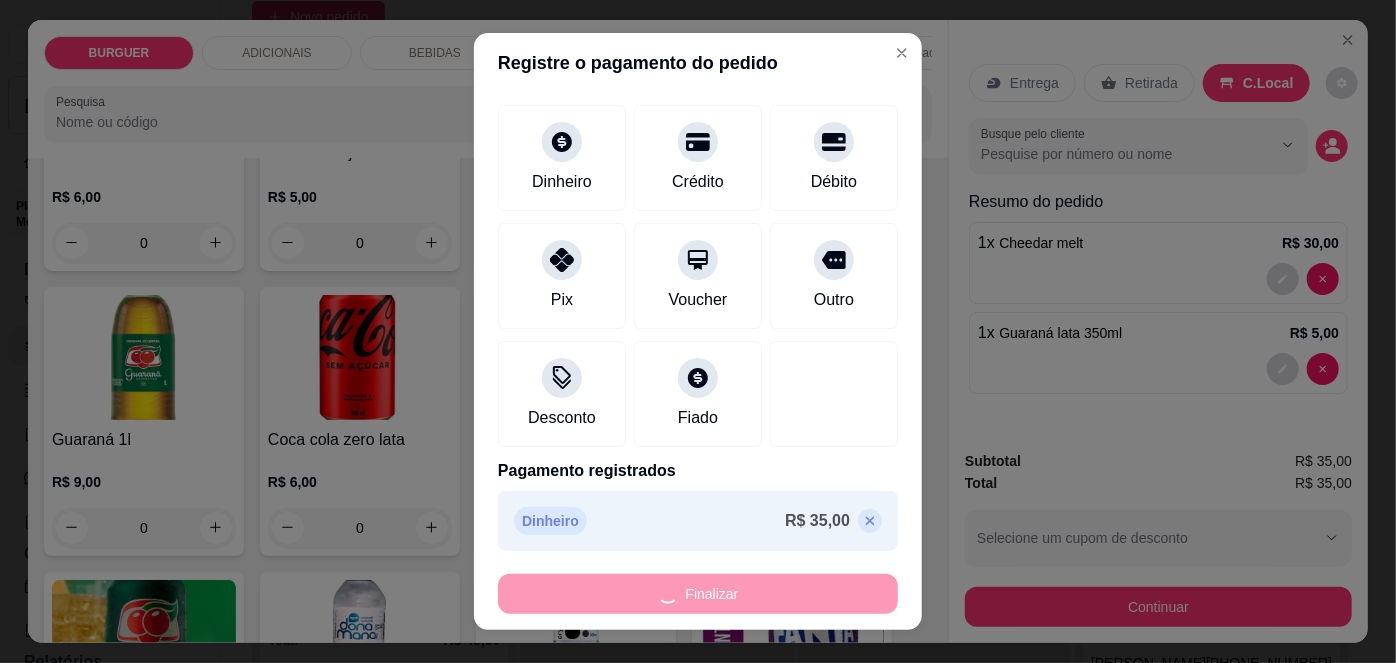 type on "0" 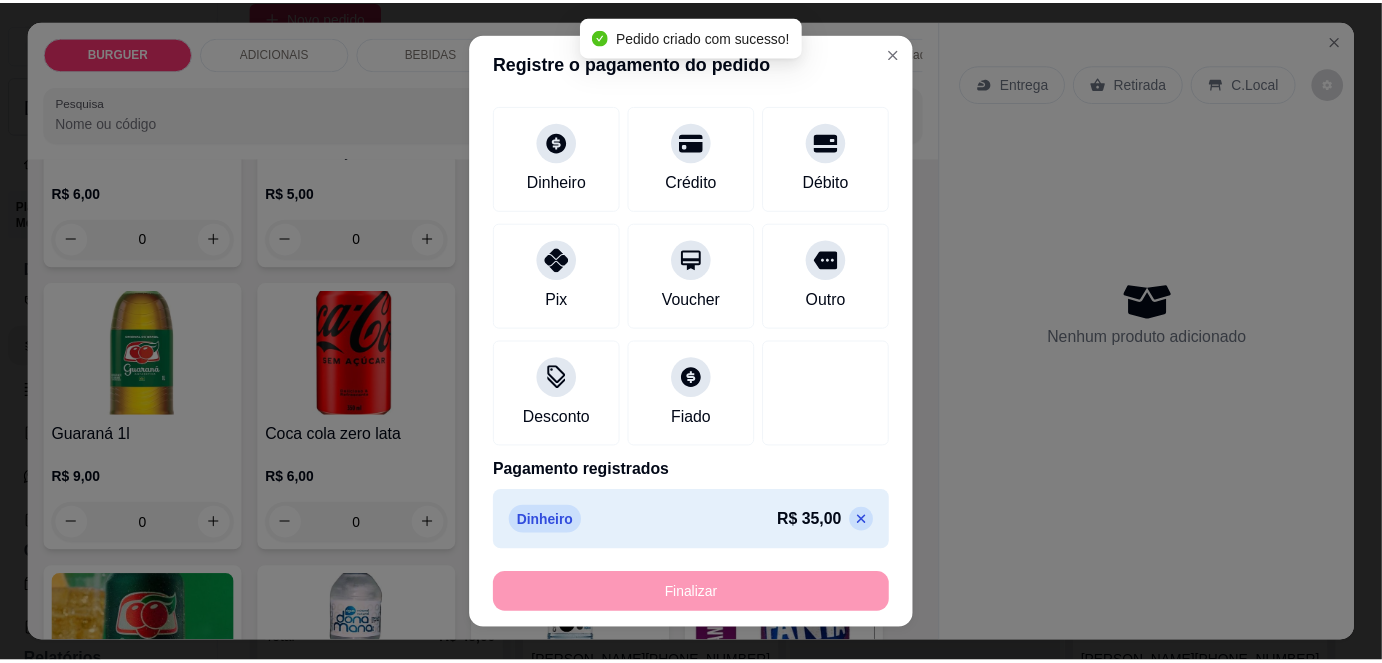 scroll, scrollTop: 1794, scrollLeft: 0, axis: vertical 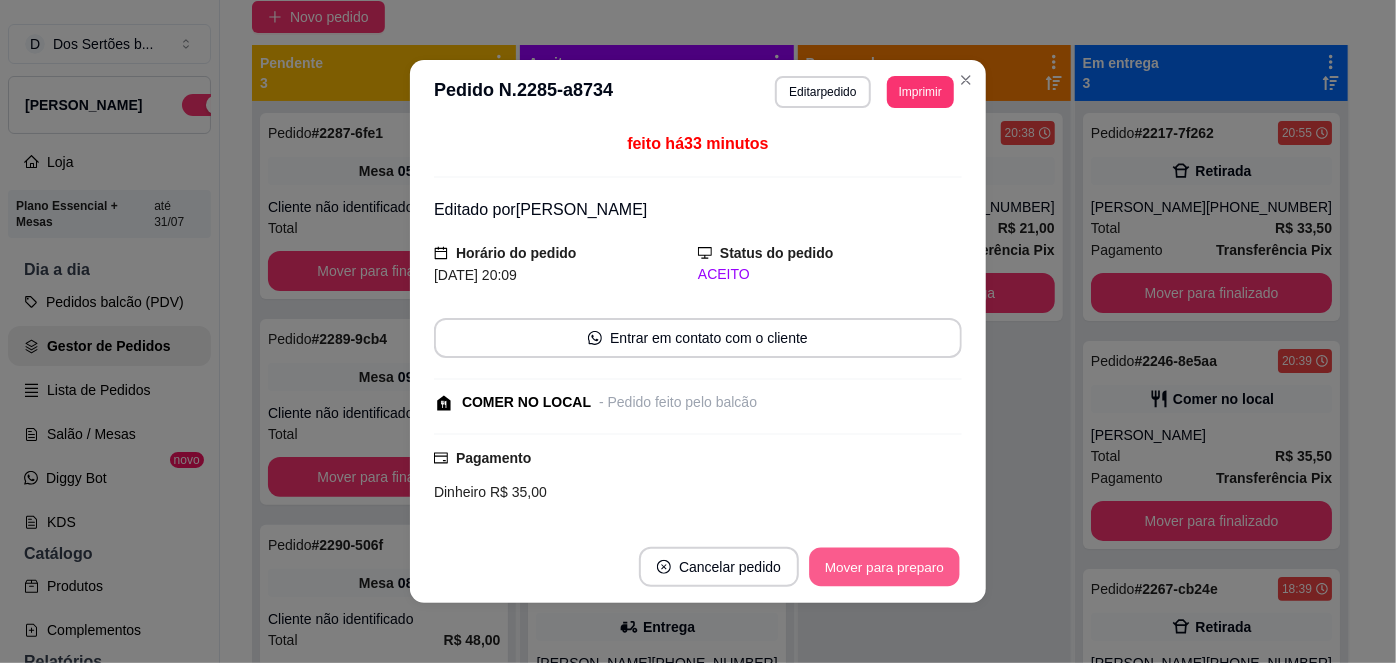 click on "Mover para preparo" at bounding box center (884, 567) 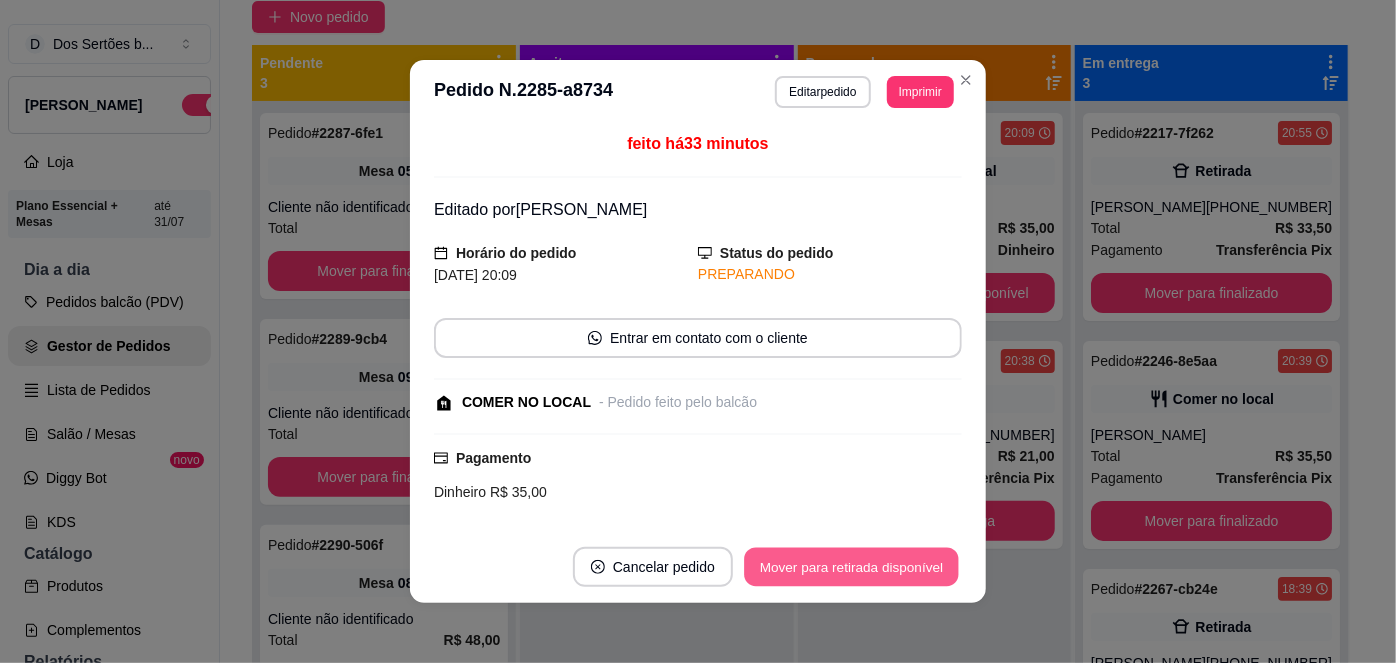 click on "Mover para retirada disponível" at bounding box center [851, 567] 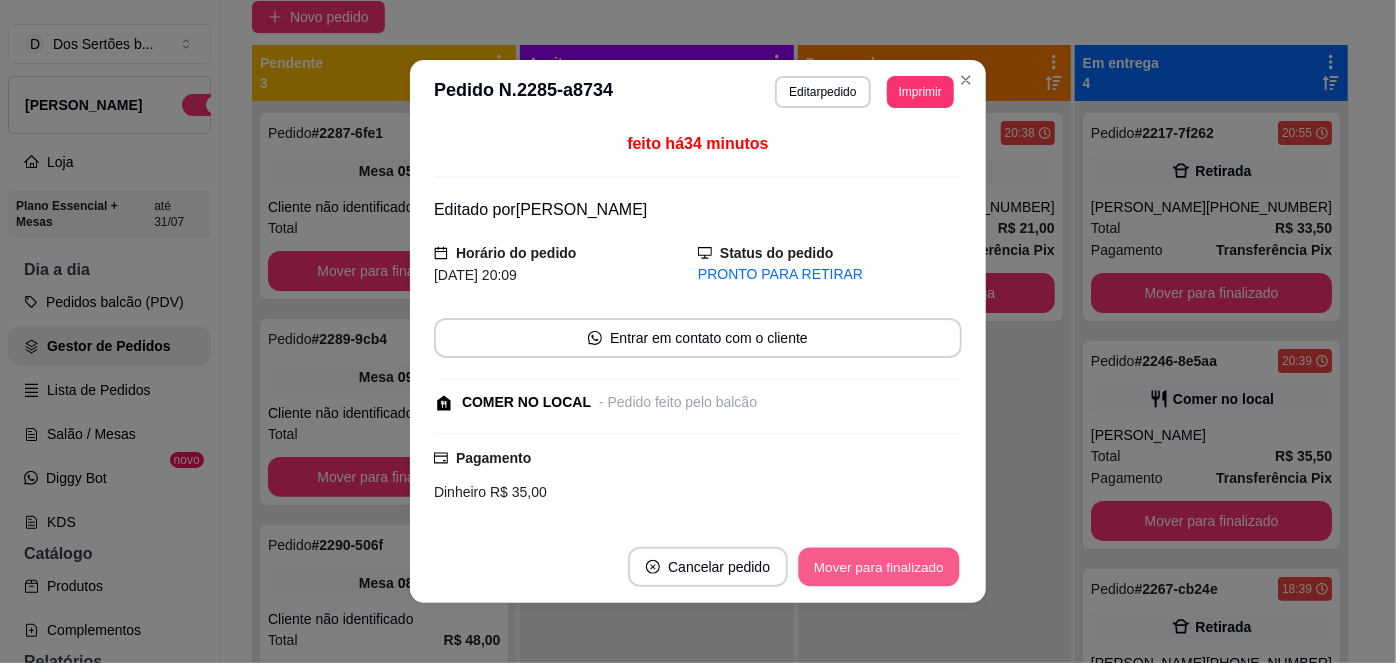 click on "Mover para finalizado" at bounding box center [879, 567] 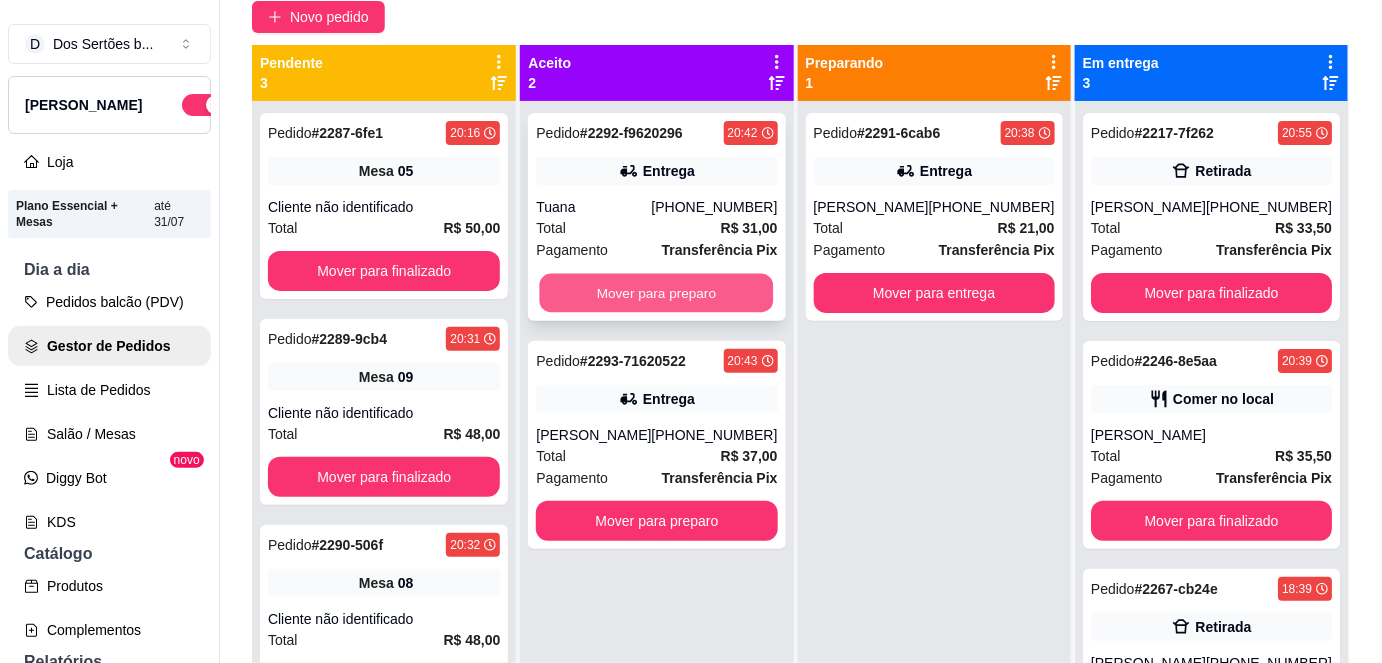 click on "Mover para preparo" at bounding box center (657, 293) 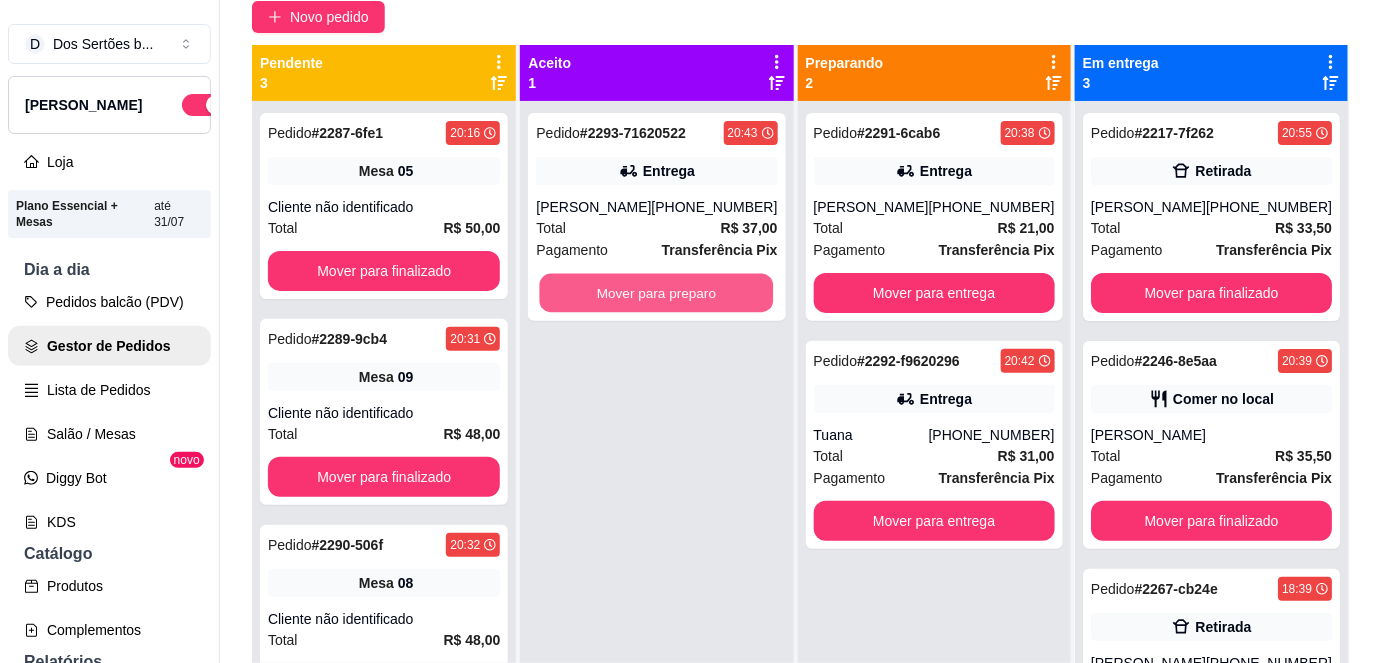 click on "Mover para preparo" at bounding box center [657, 293] 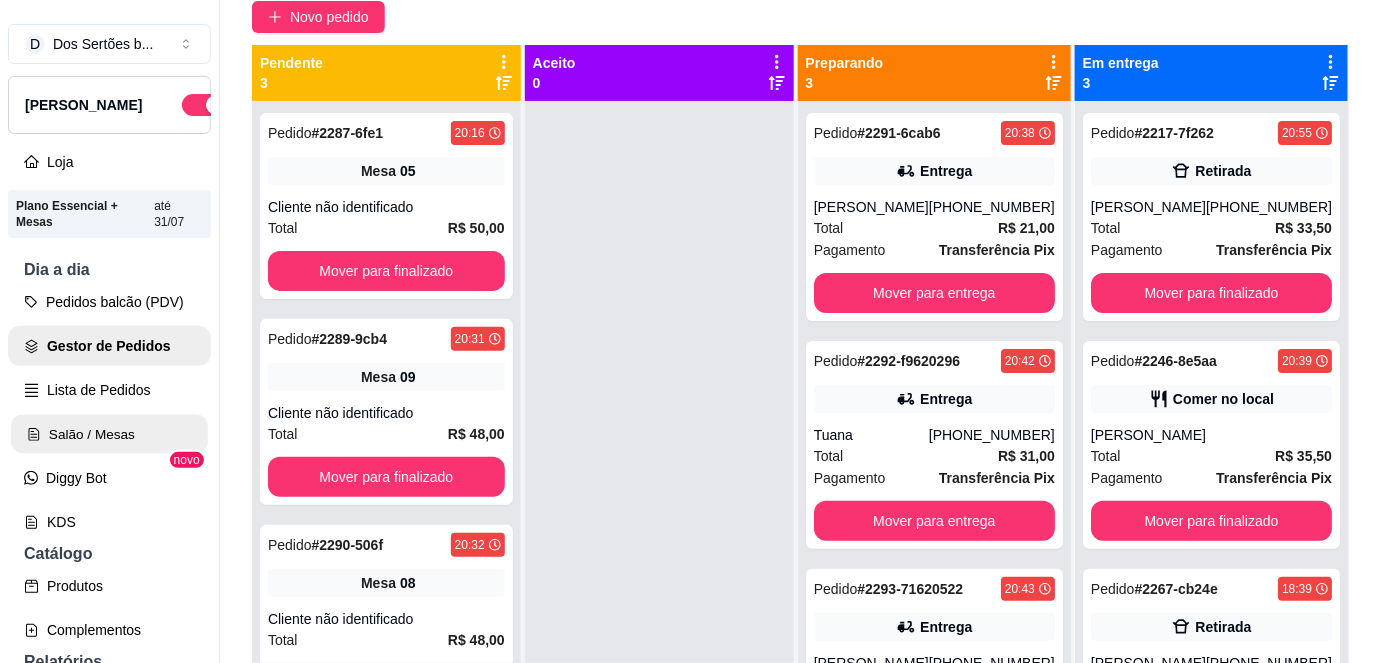 click on "Salão / Mesas" at bounding box center (109, 434) 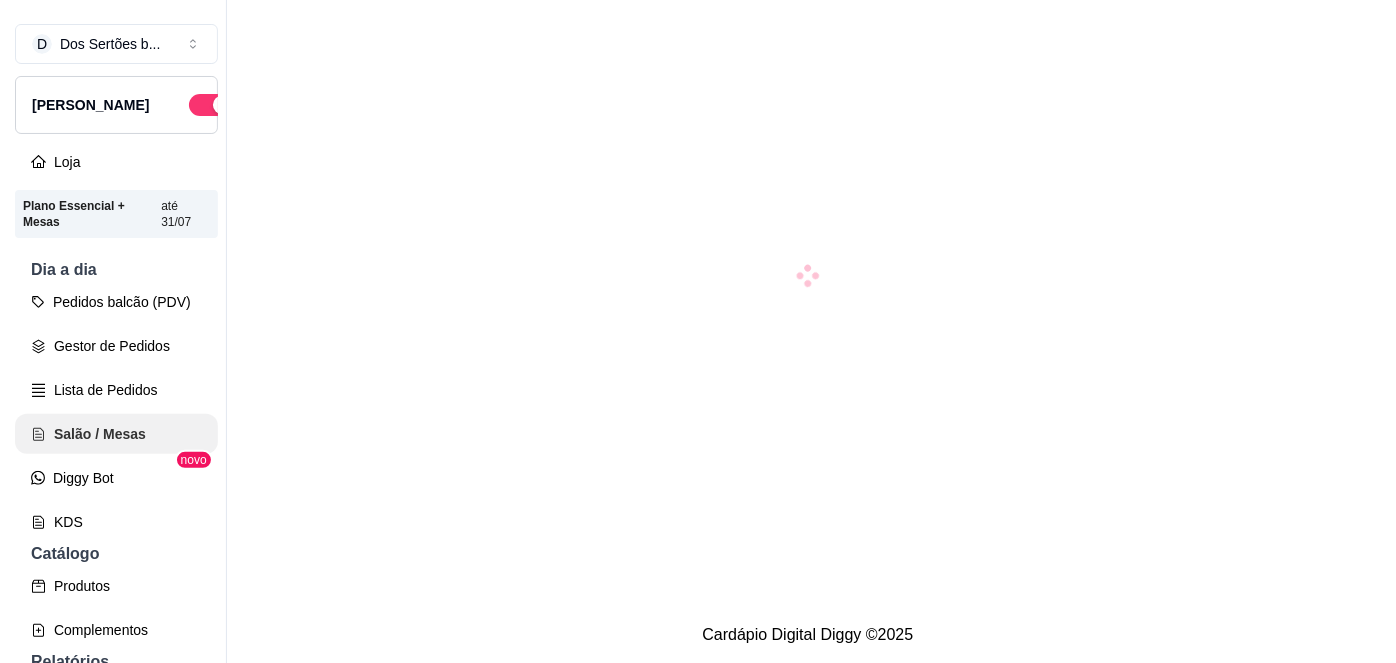 scroll, scrollTop: 0, scrollLeft: 0, axis: both 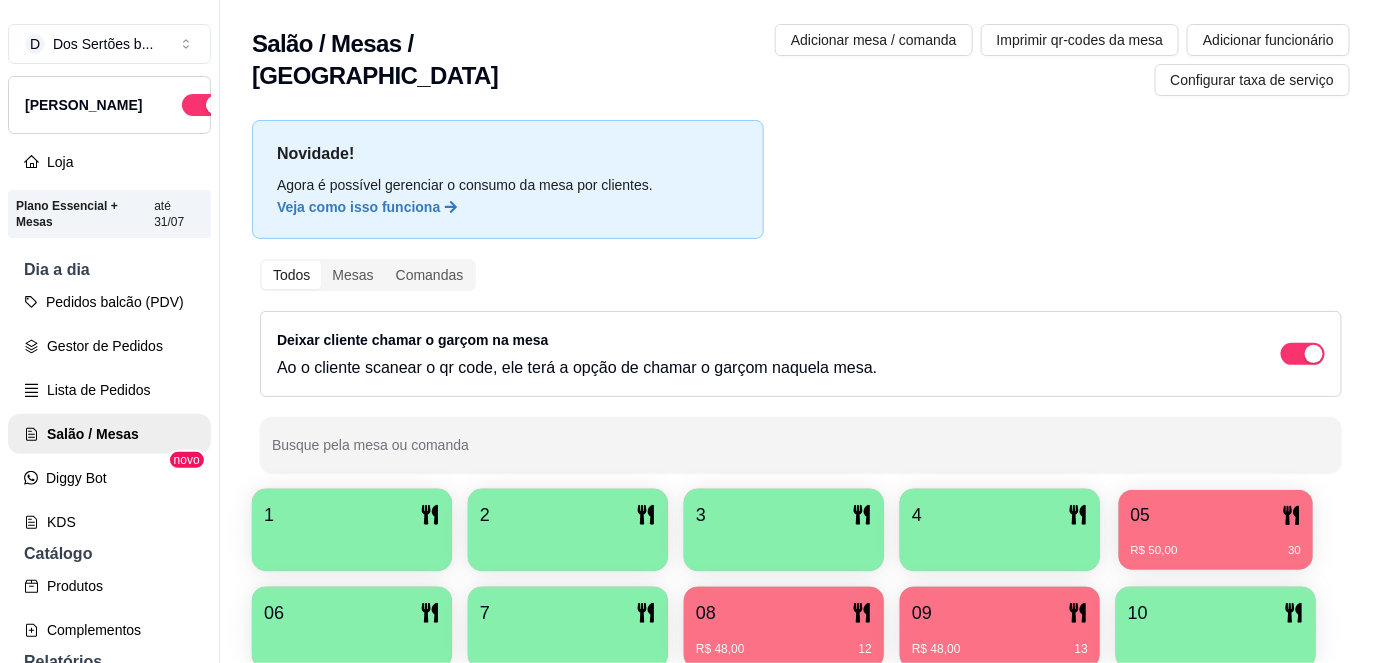 click on "R$ 50,00 30" at bounding box center (1216, 543) 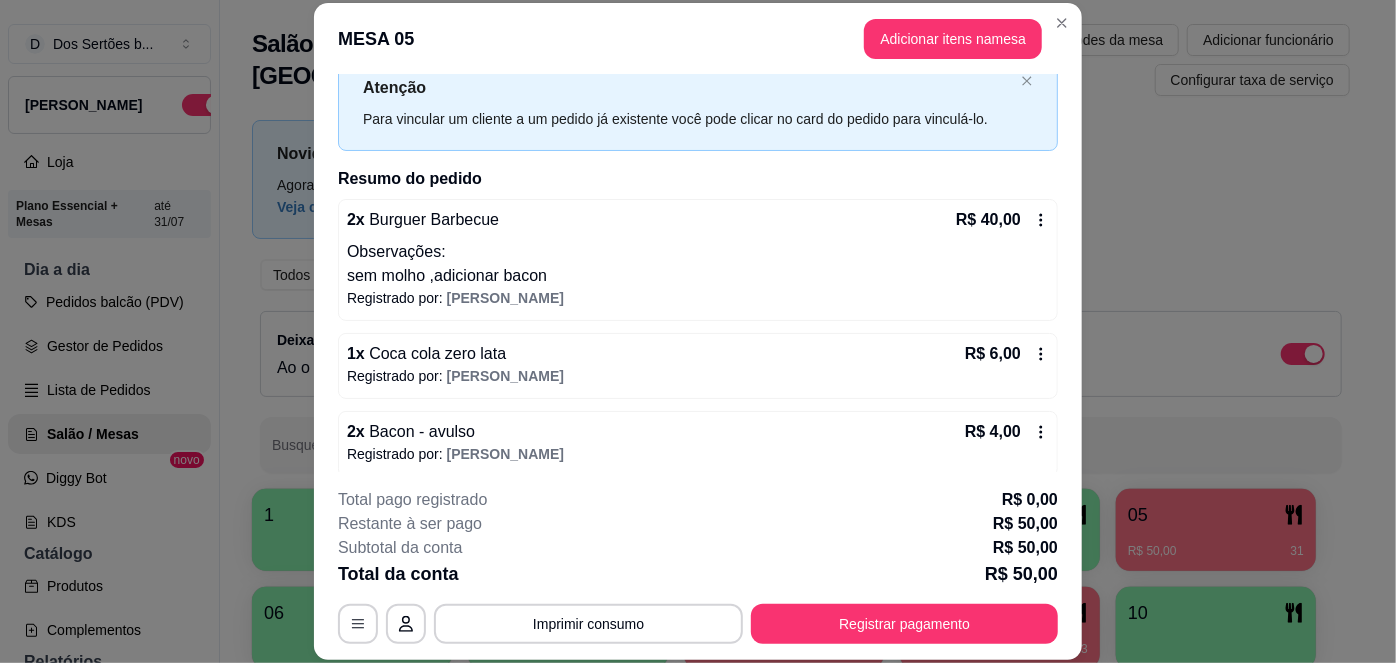 scroll, scrollTop: 76, scrollLeft: 0, axis: vertical 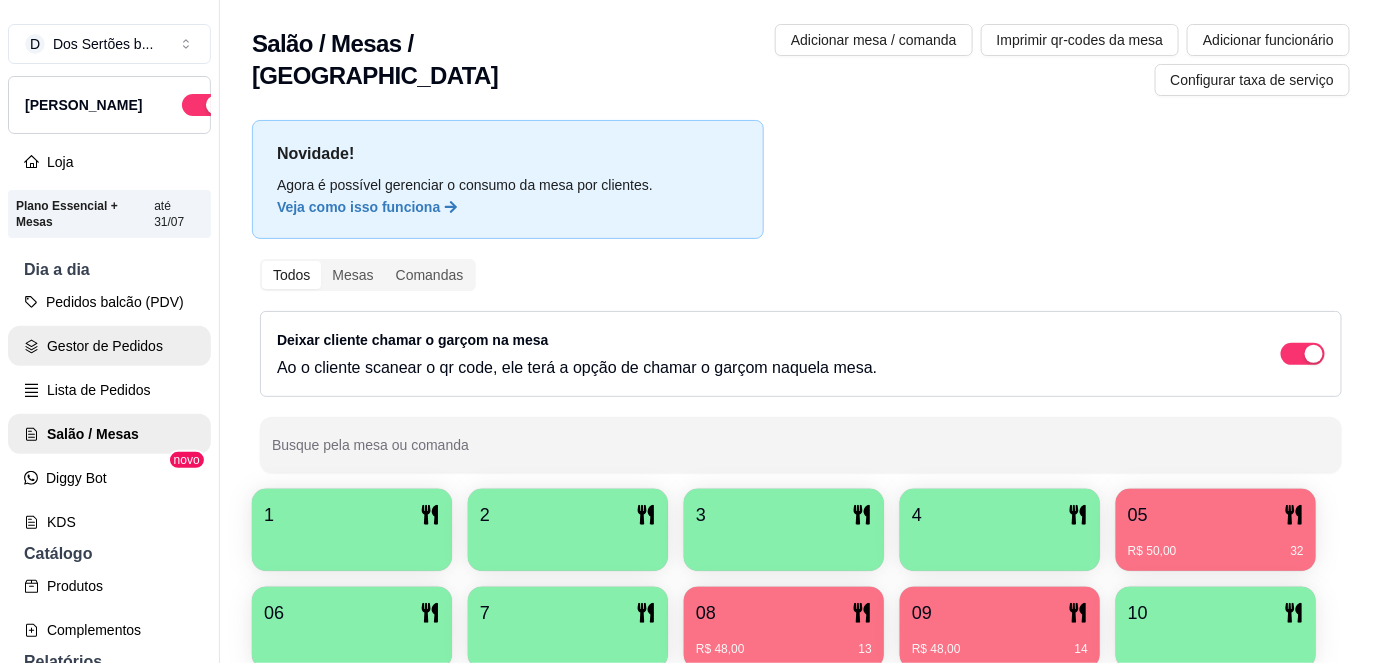 click on "Gestor de Pedidos" at bounding box center (109, 346) 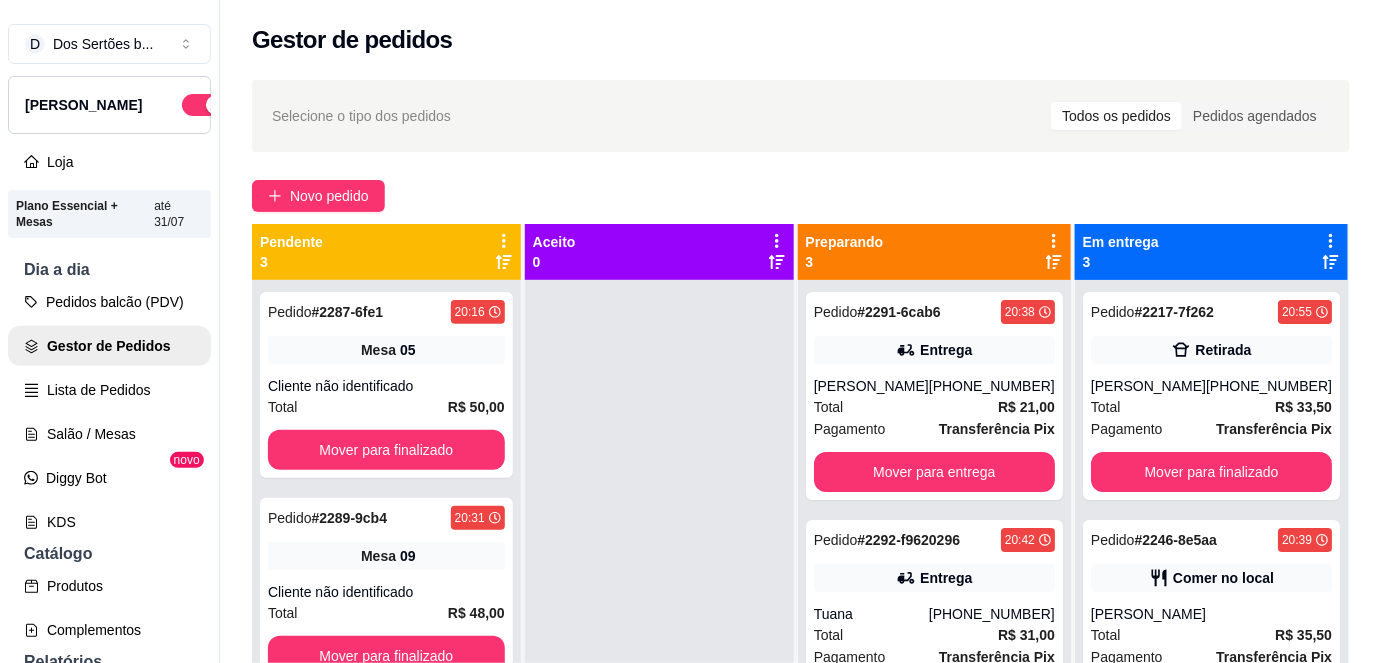 scroll, scrollTop: 56, scrollLeft: 0, axis: vertical 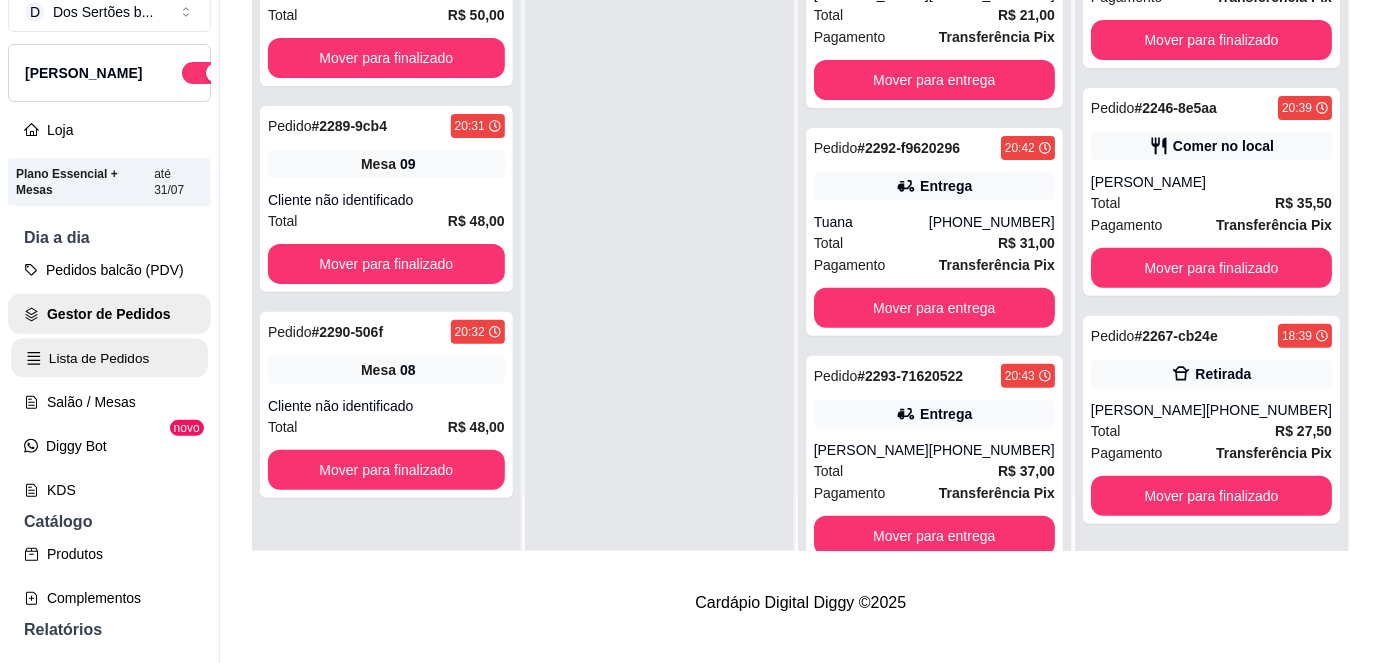 click on "Lista de Pedidos" at bounding box center (109, 358) 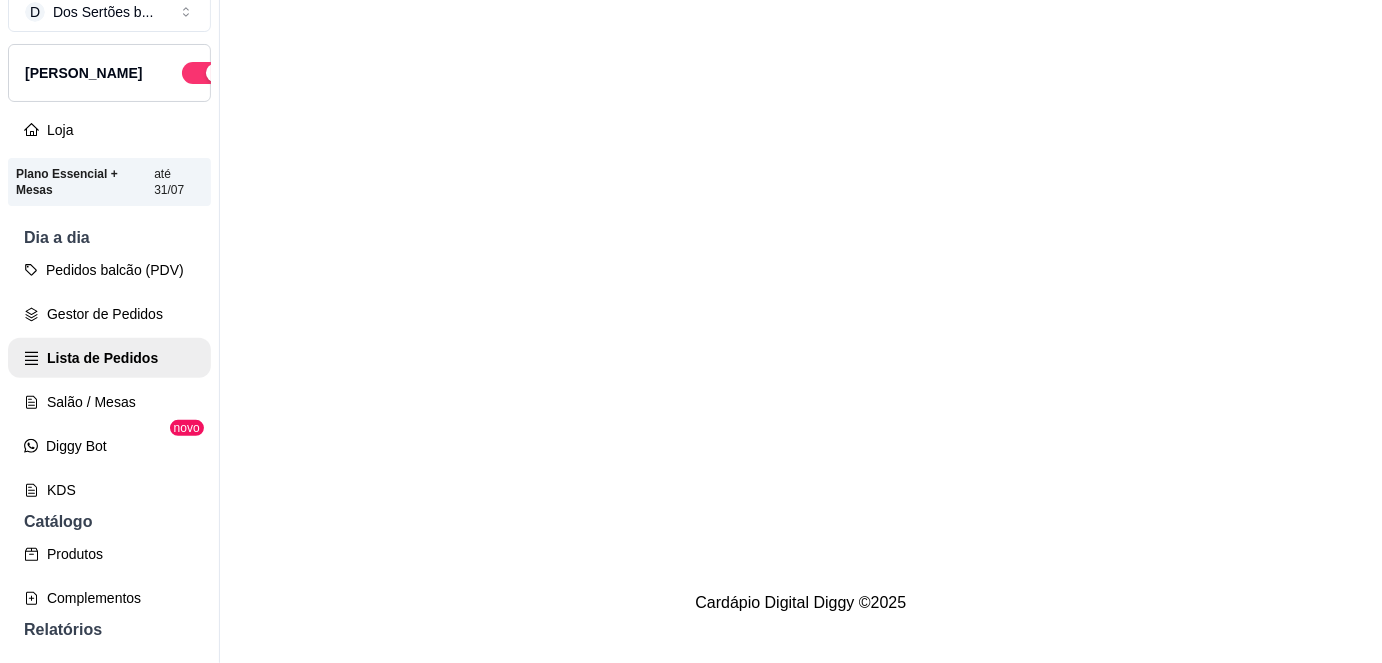 scroll, scrollTop: 0, scrollLeft: 0, axis: both 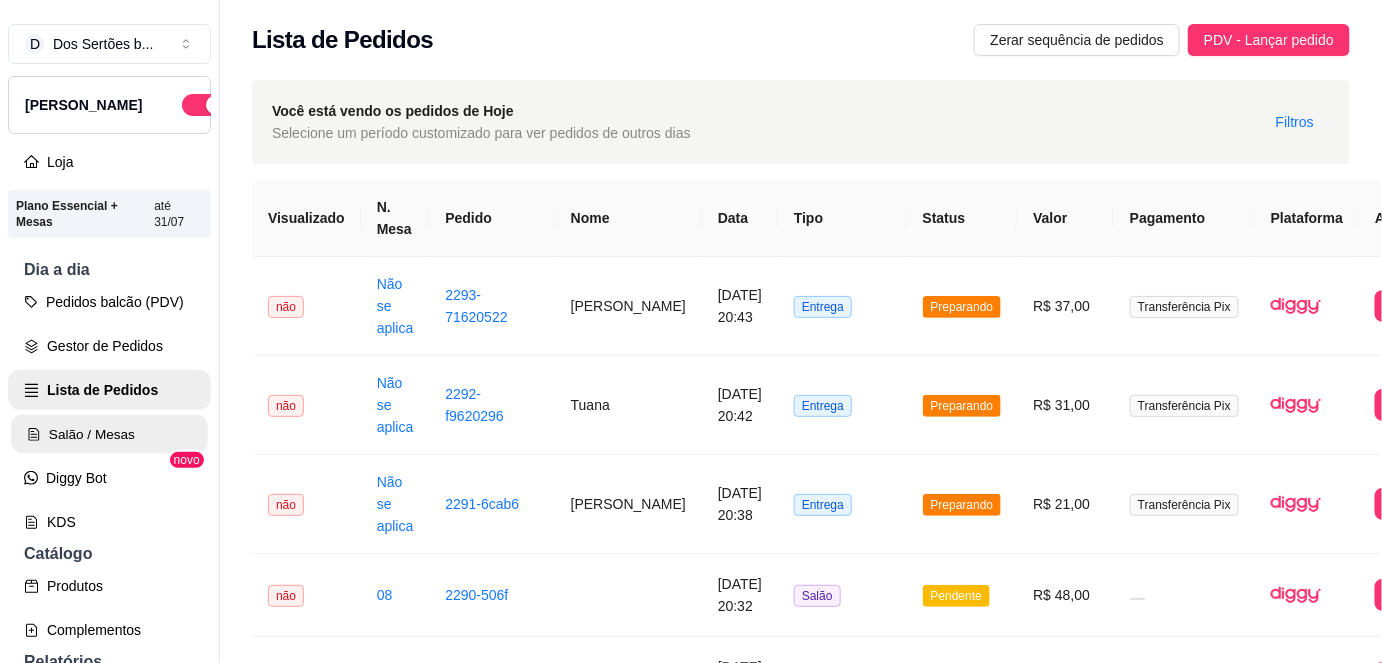 click on "Salão / Mesas" at bounding box center (109, 434) 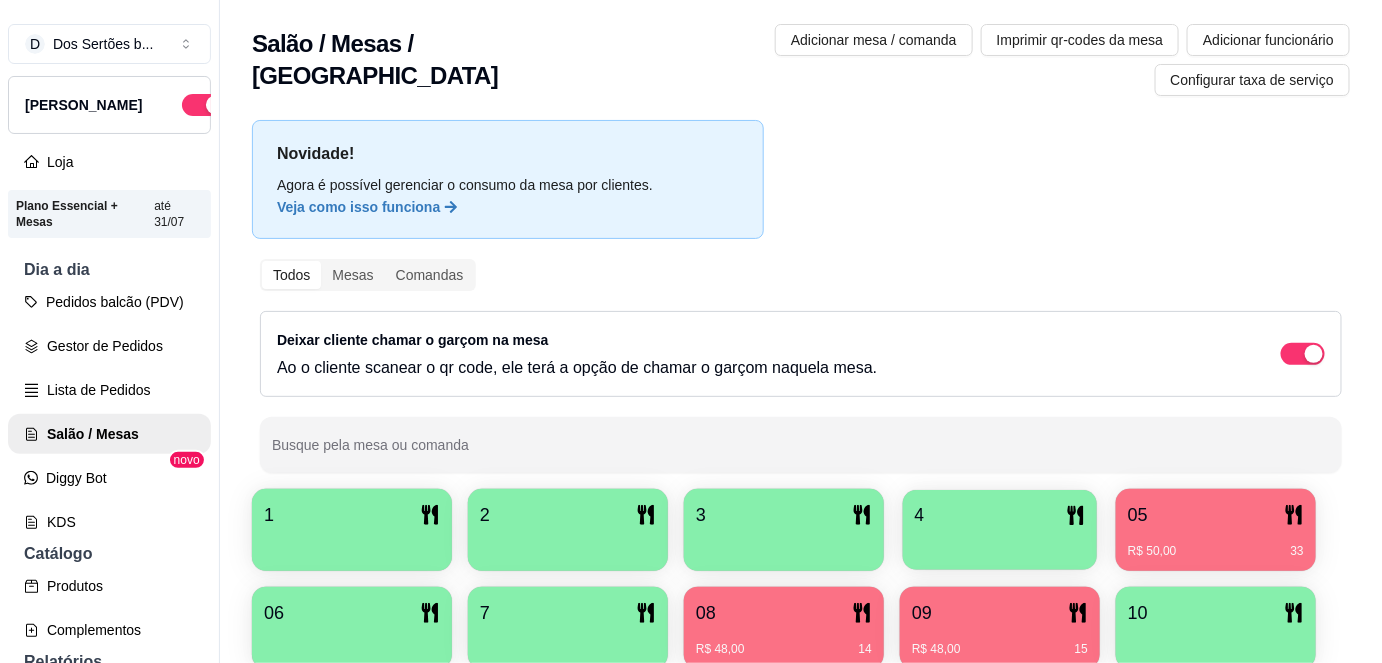 click at bounding box center [1000, 543] 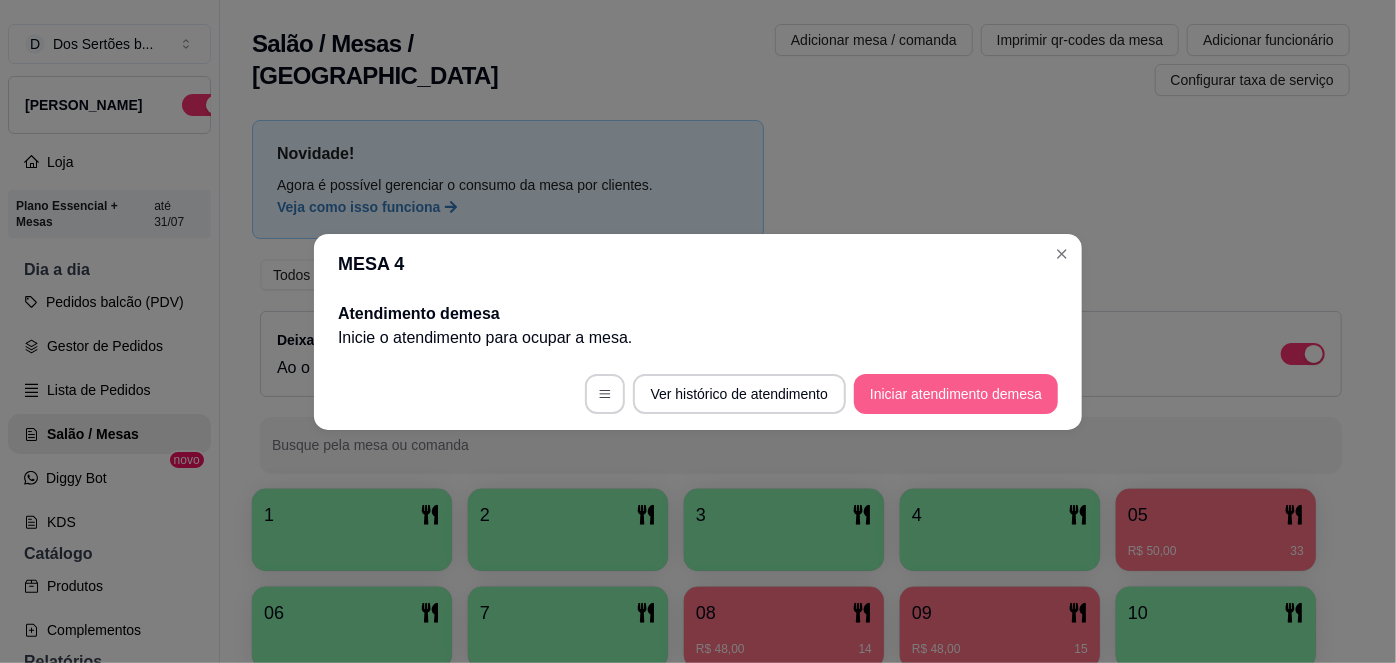 click on "Iniciar atendimento de  mesa" at bounding box center (956, 394) 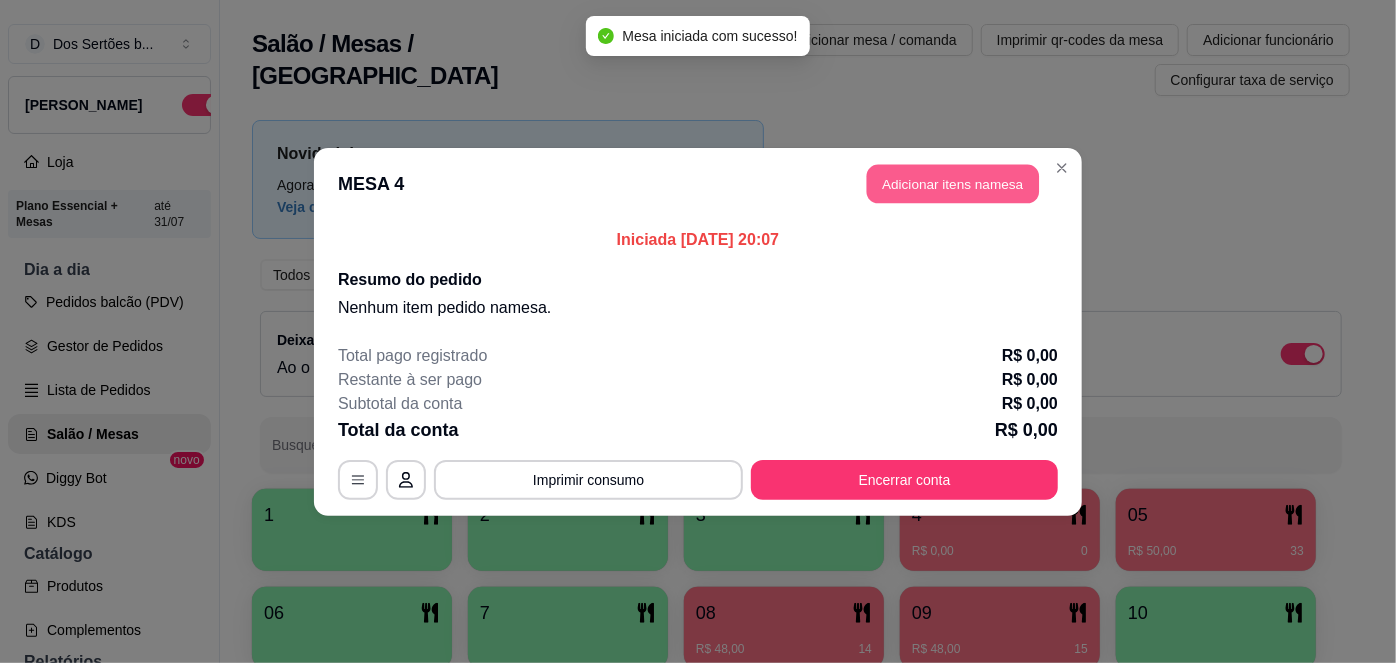 click on "Adicionar itens na  mesa" at bounding box center [953, 183] 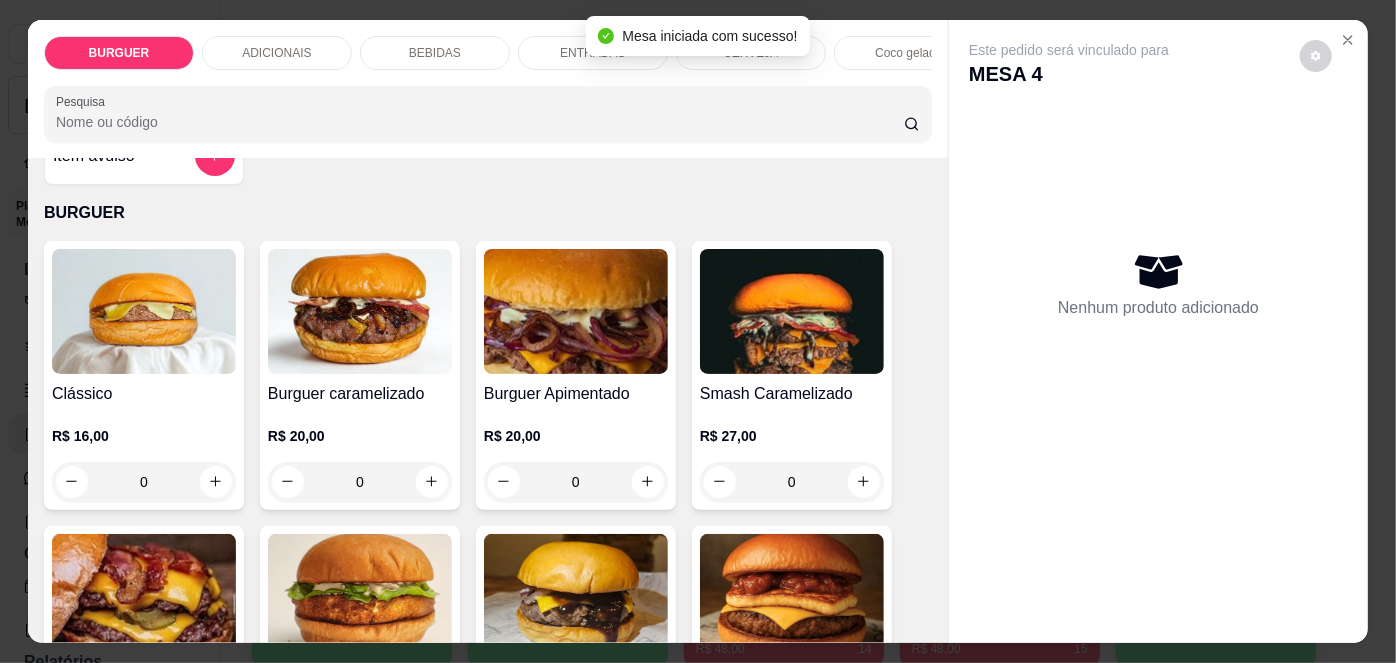 scroll, scrollTop: 49, scrollLeft: 0, axis: vertical 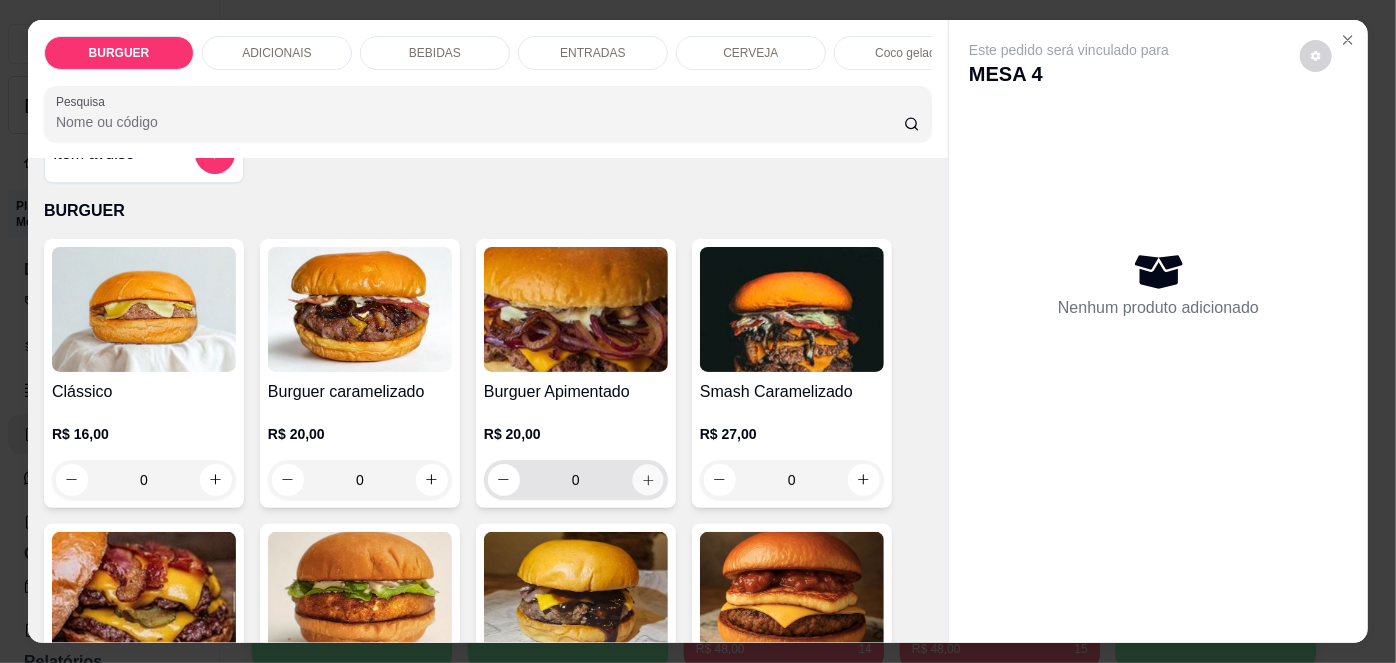 click 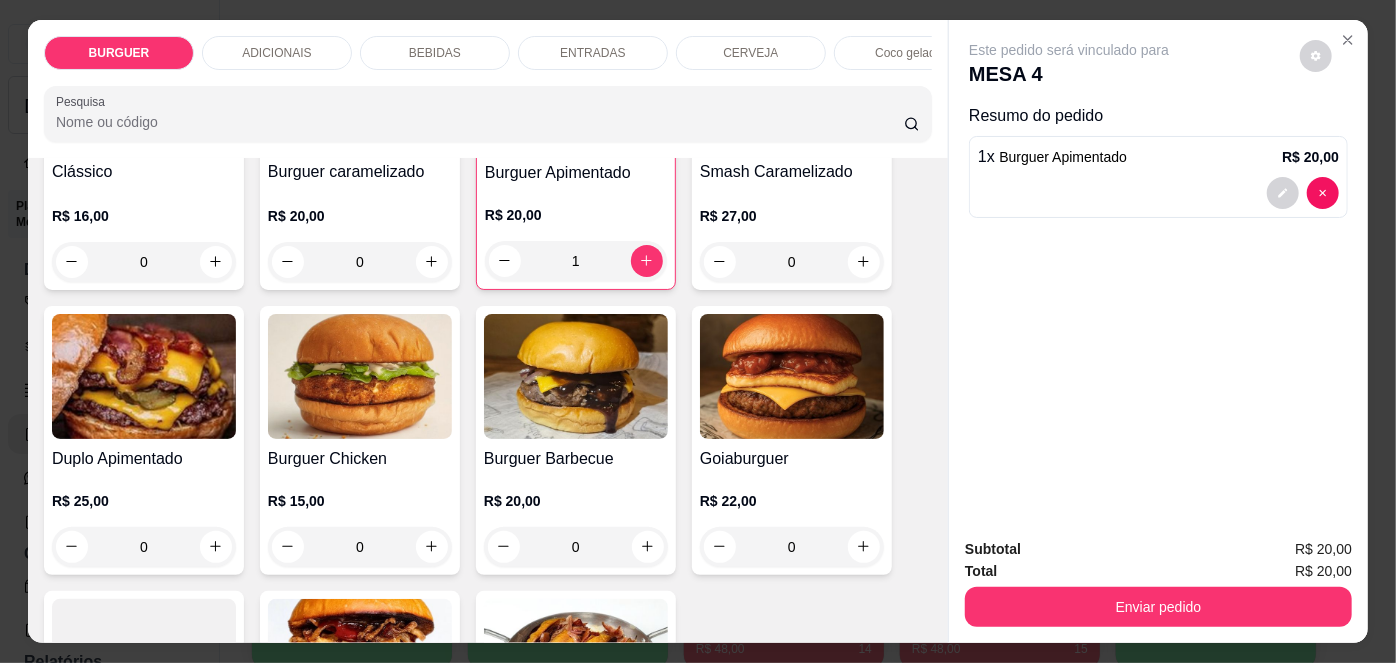 scroll, scrollTop: 307, scrollLeft: 0, axis: vertical 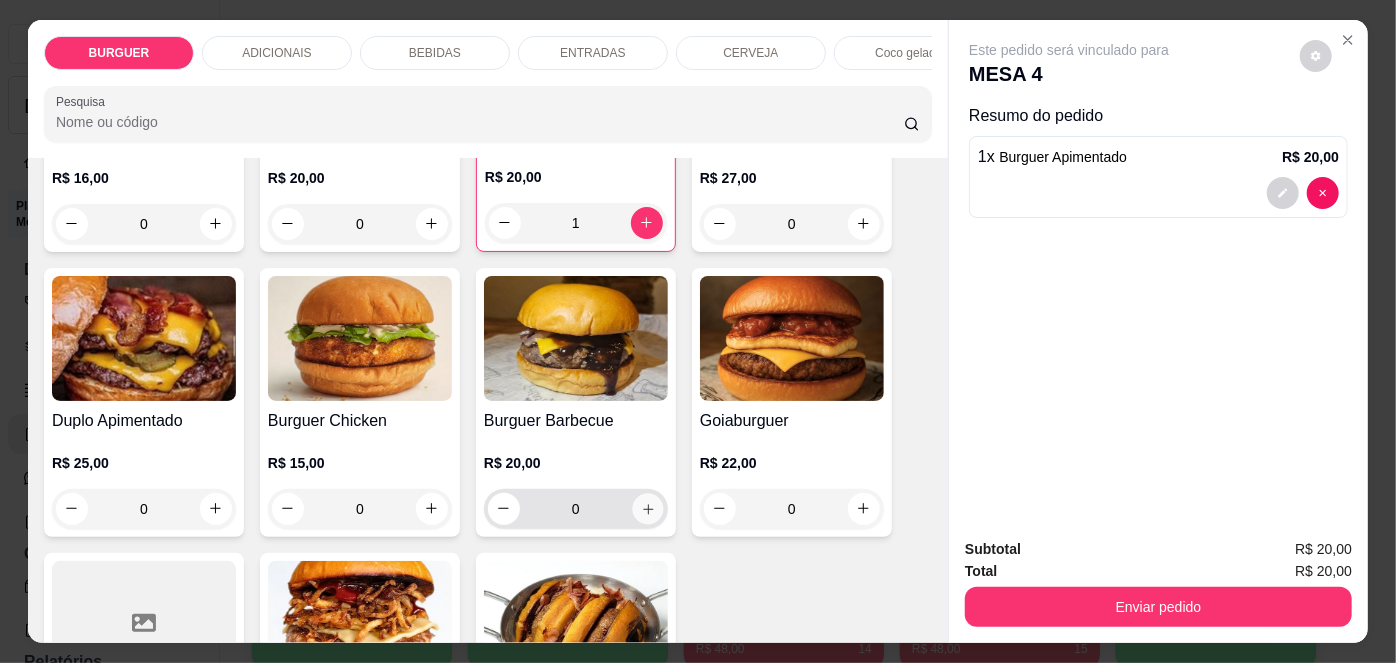 click 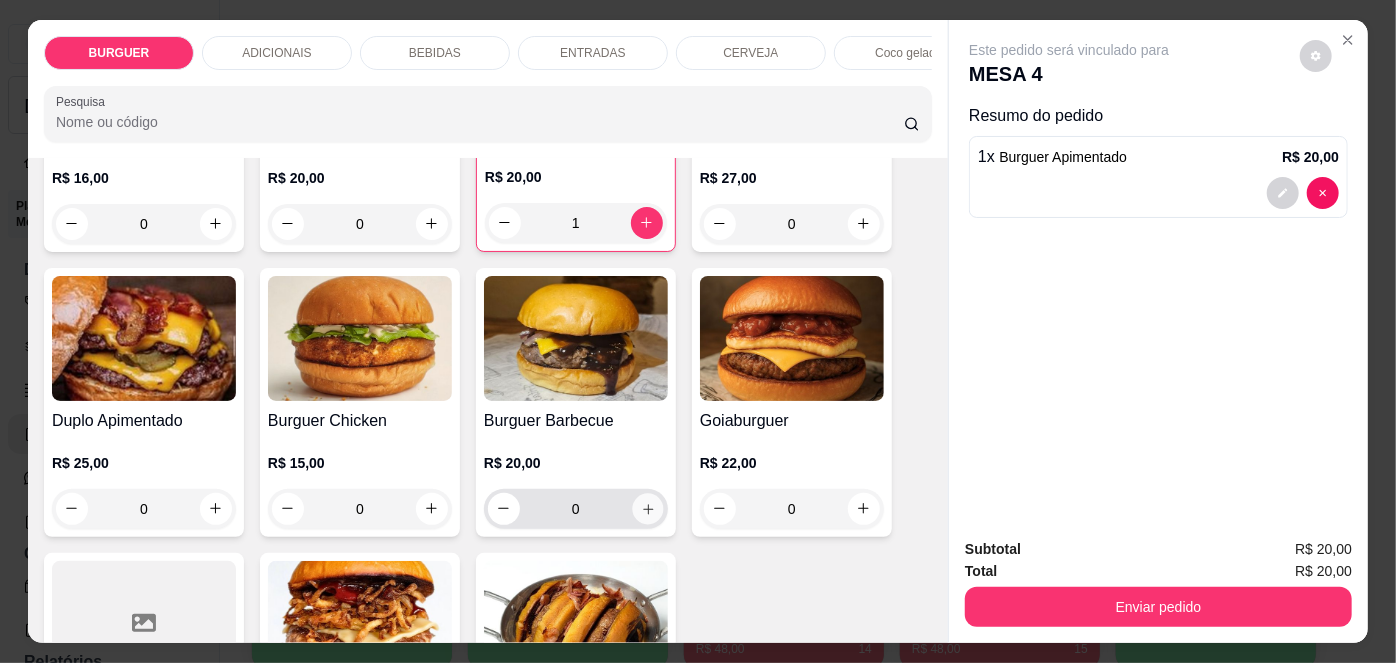 type on "1" 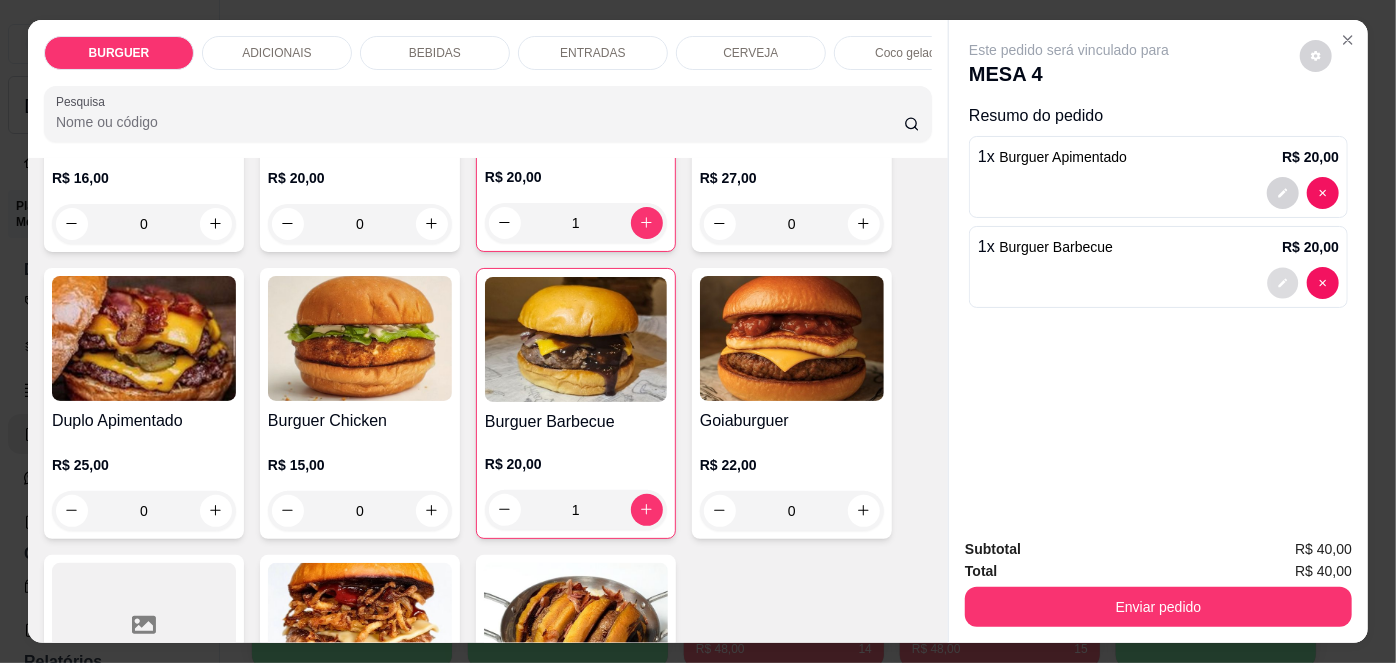 click at bounding box center [1283, 282] 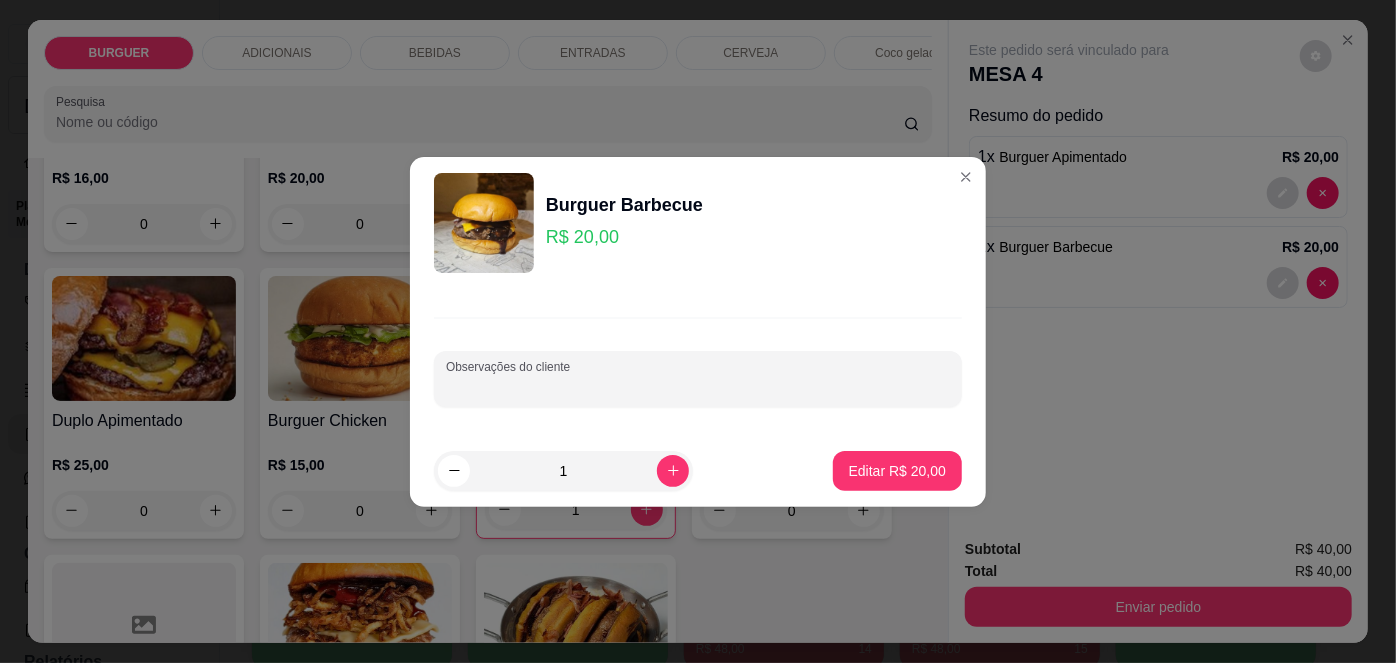 click on "Observações do cliente" at bounding box center [698, 387] 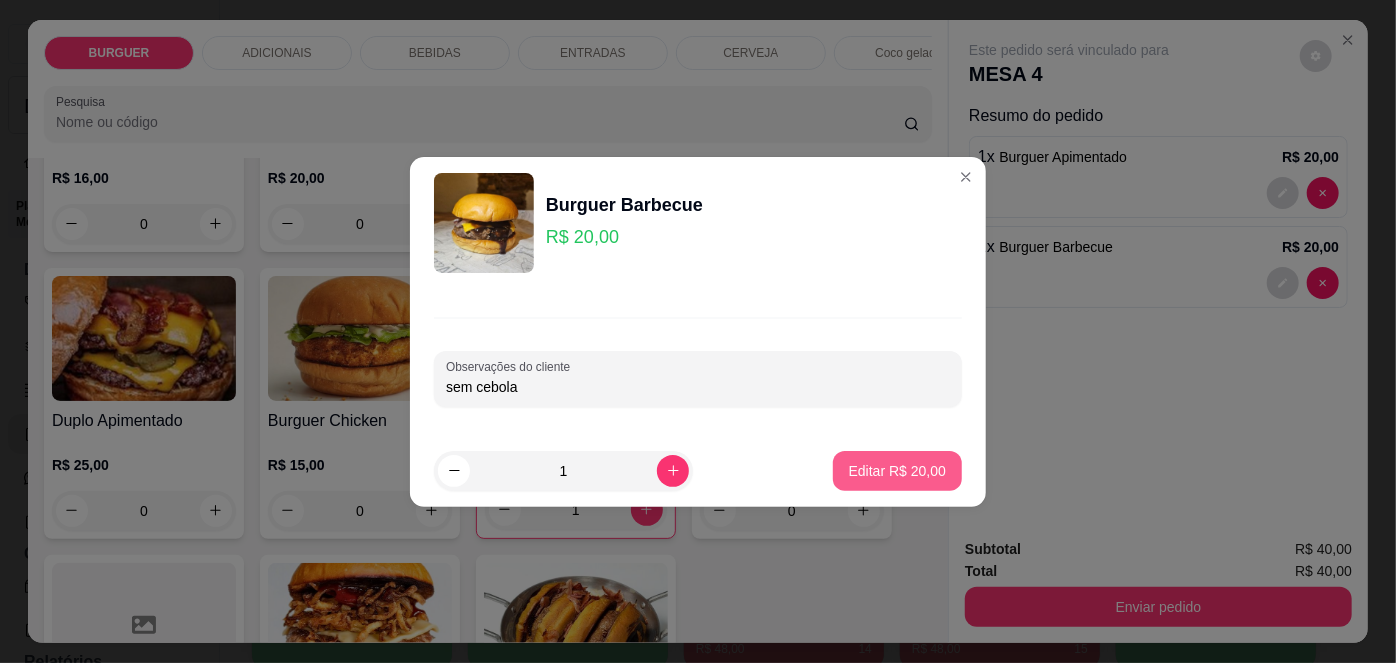 type on "sem cebola" 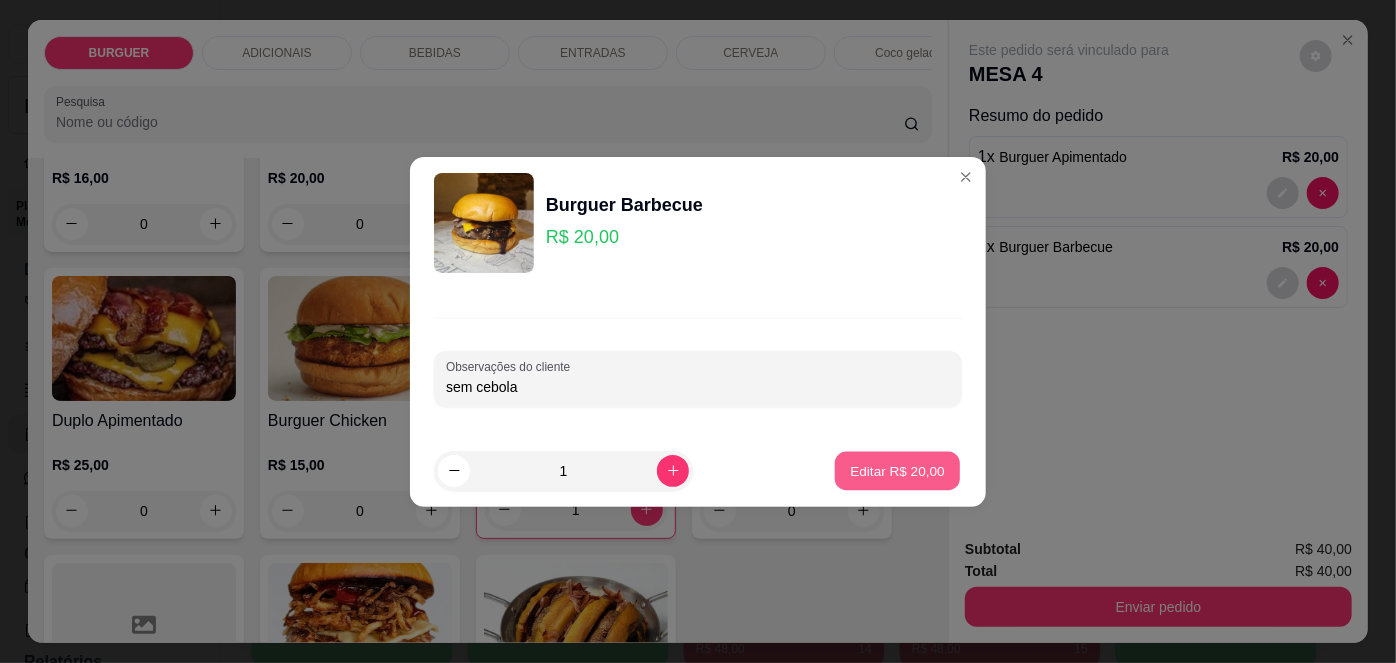 click on "Editar   R$ 20,00" at bounding box center (897, 470) 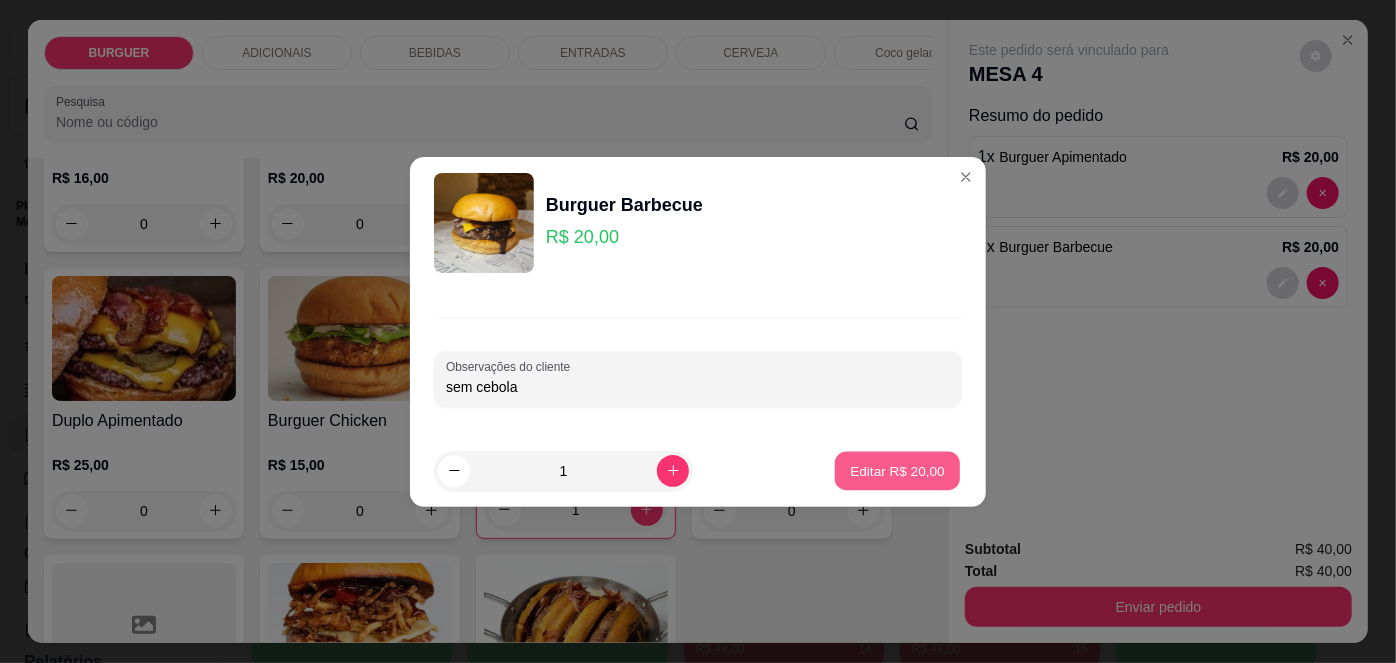 type on "0" 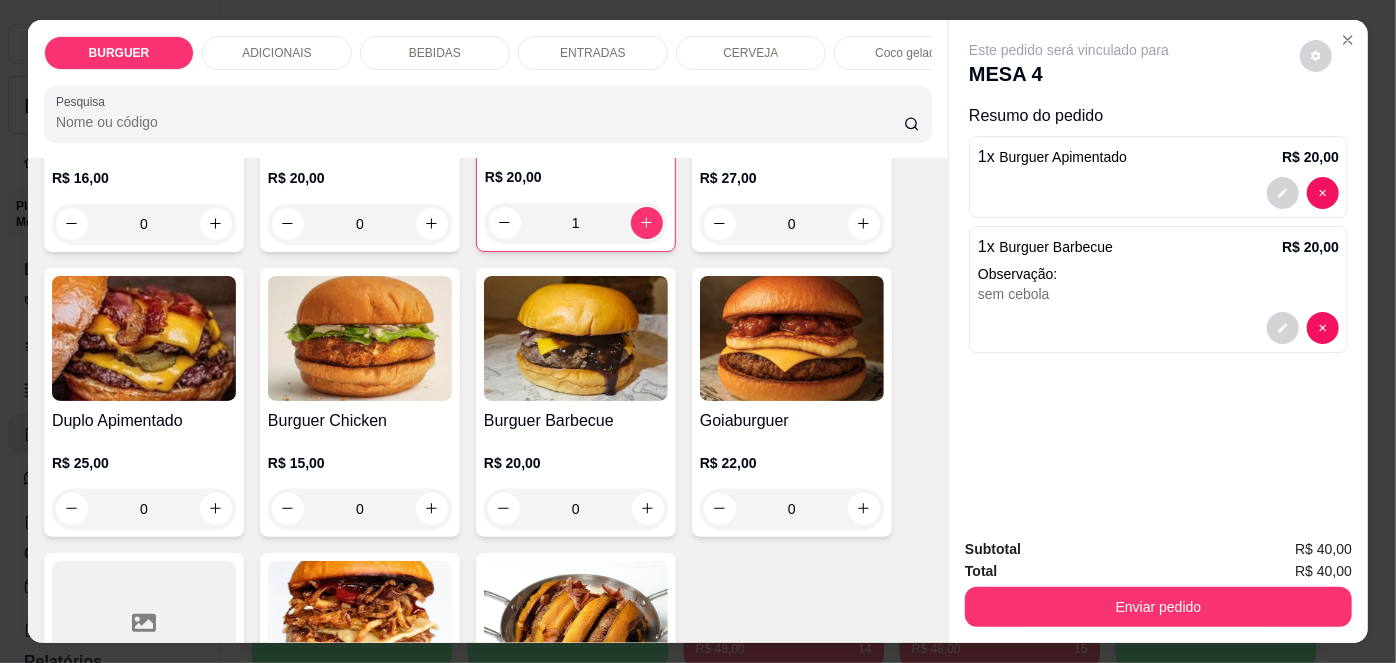 scroll, scrollTop: 50, scrollLeft: 0, axis: vertical 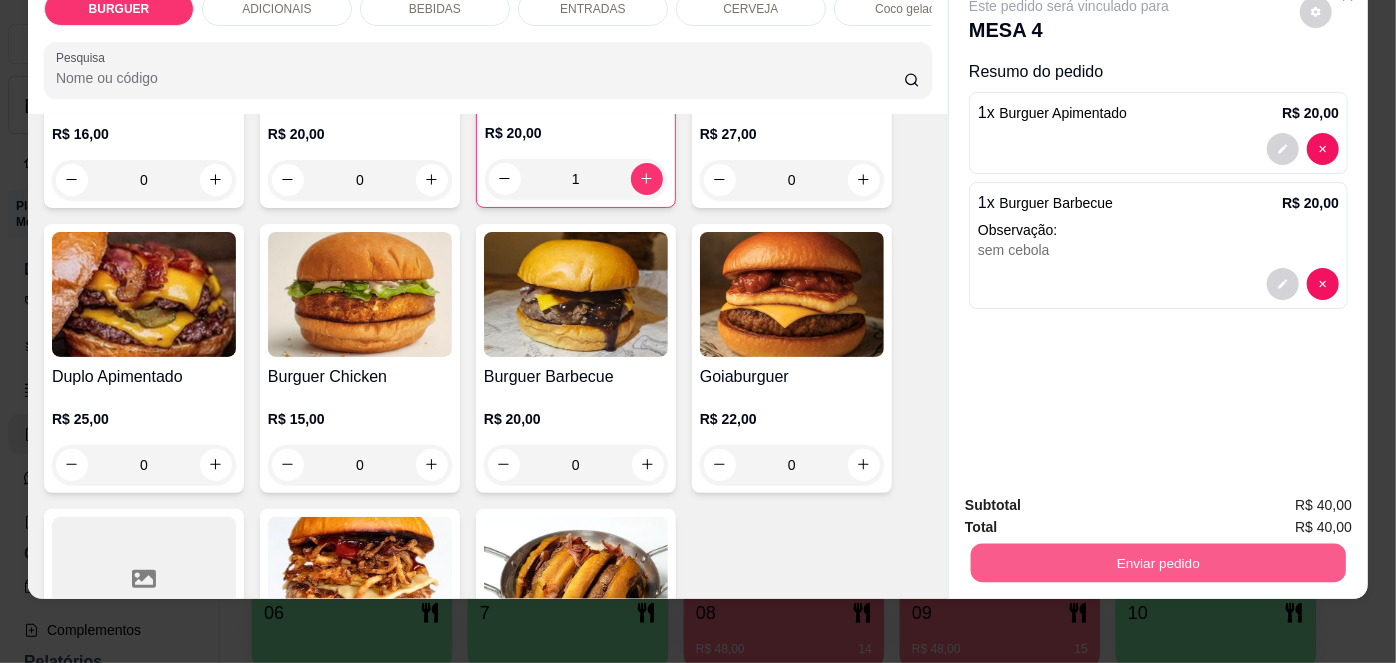 click on "Enviar pedido" at bounding box center (1158, 563) 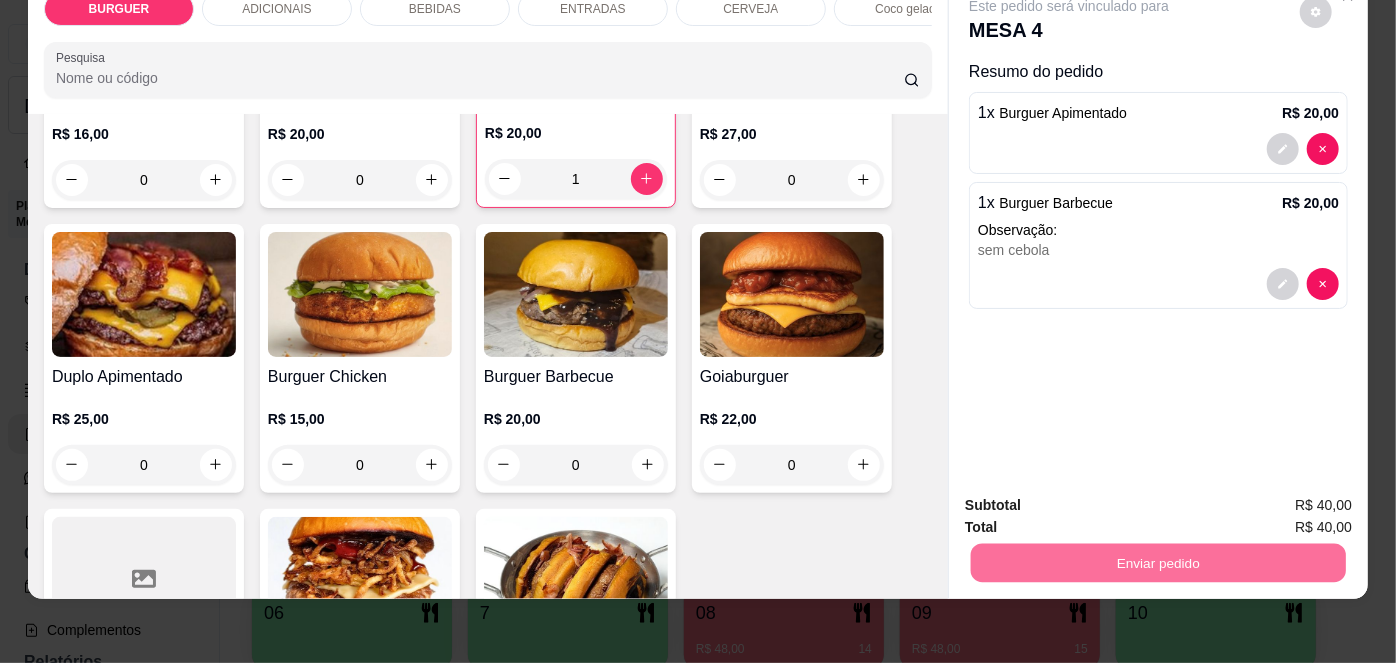 click on "Não registrar e enviar pedido" at bounding box center [1093, 500] 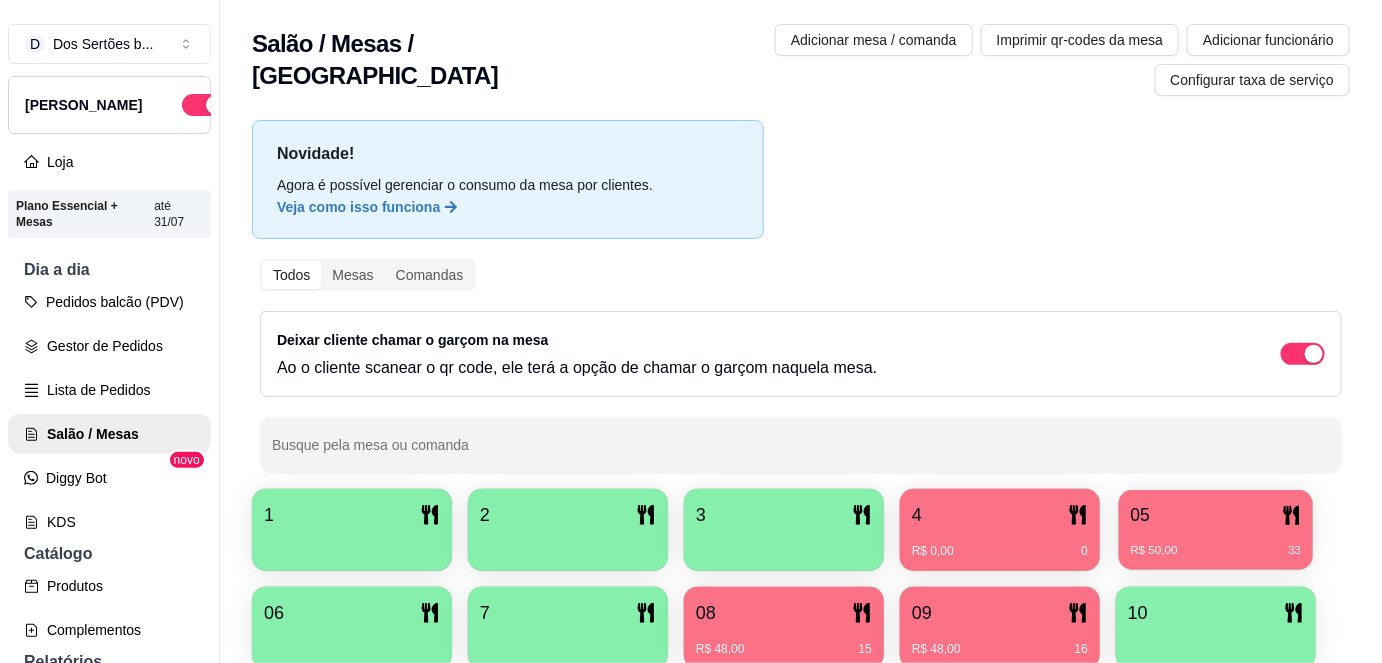 click on "05" at bounding box center [1140, 515] 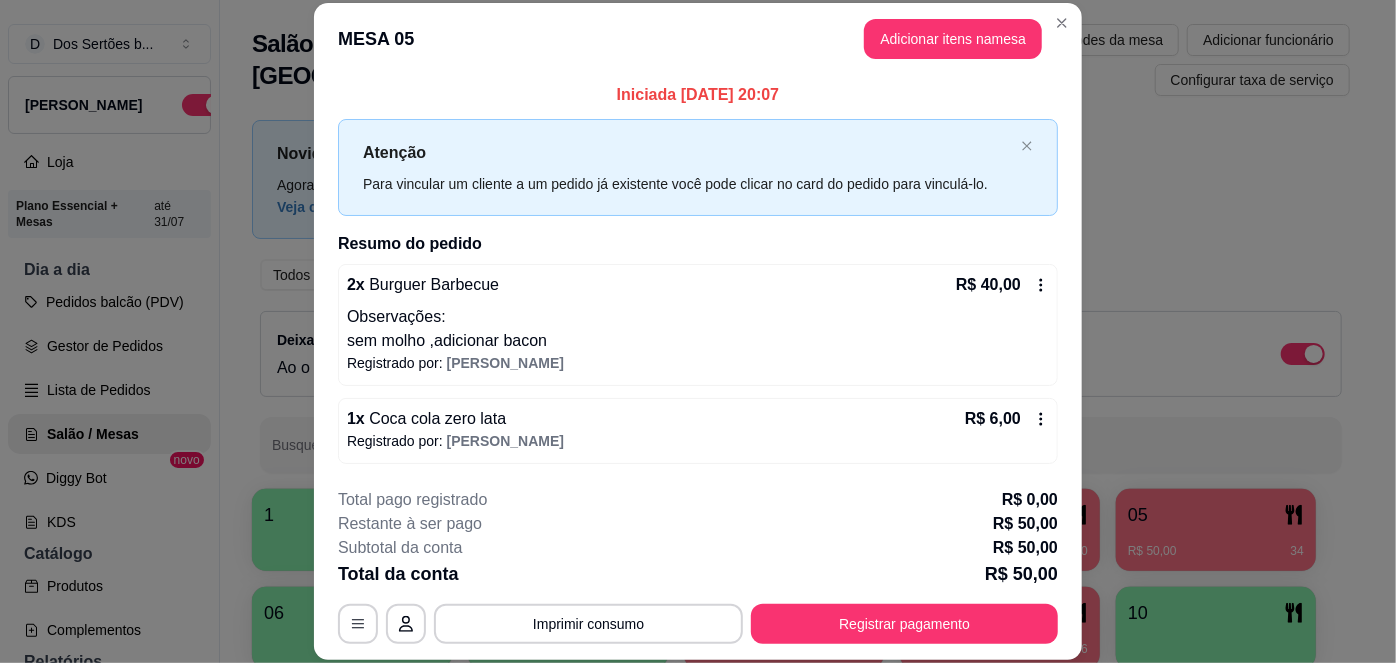 scroll, scrollTop: 76, scrollLeft: 0, axis: vertical 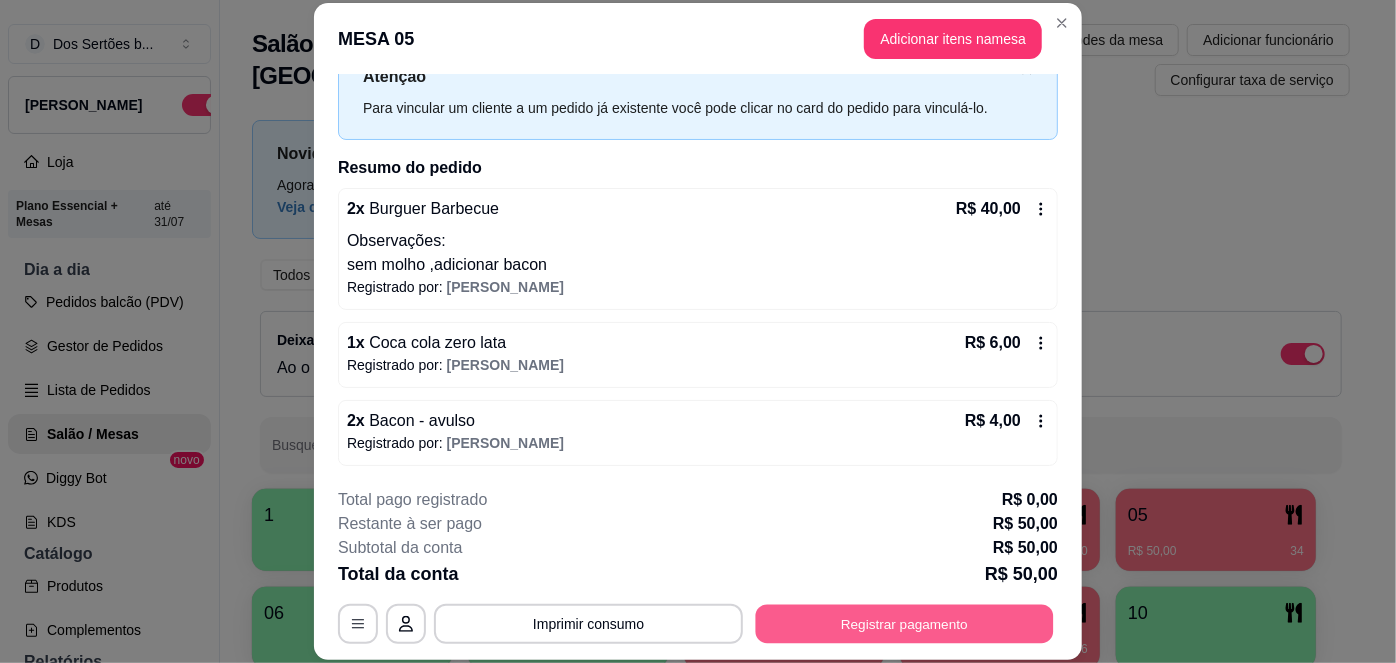click on "Registrar pagamento" at bounding box center (905, 623) 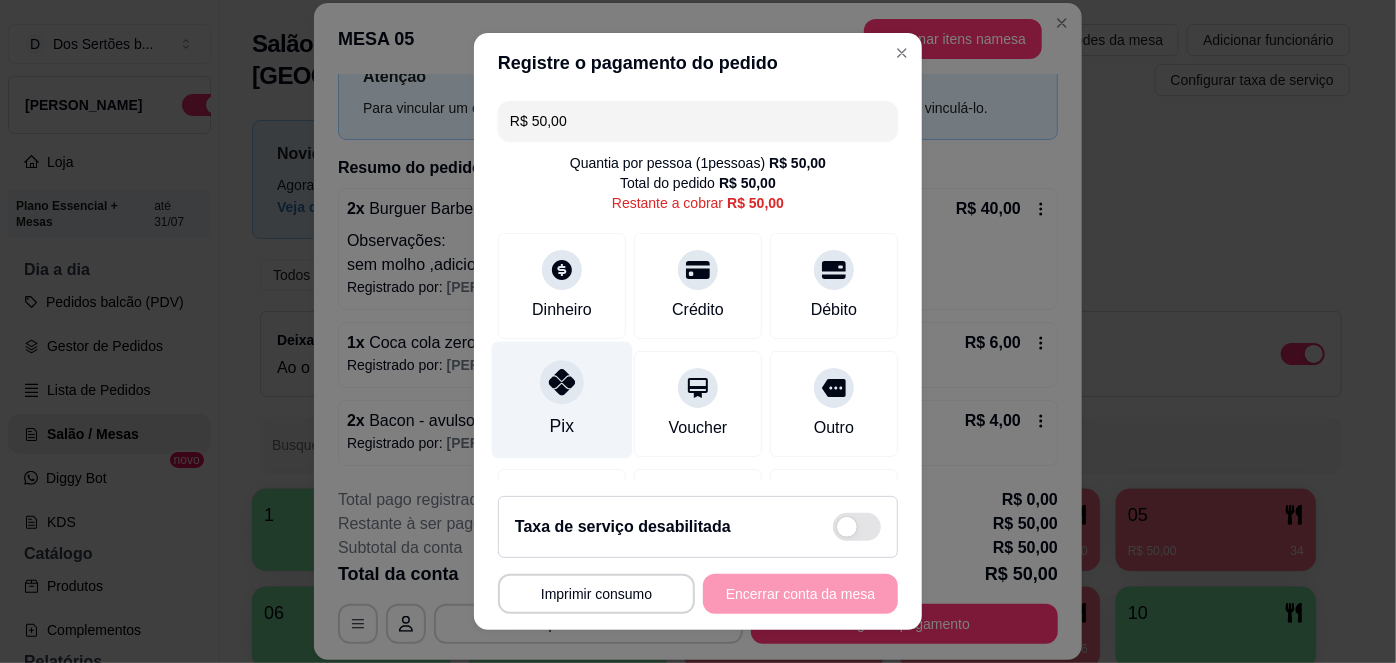 click at bounding box center [562, 383] 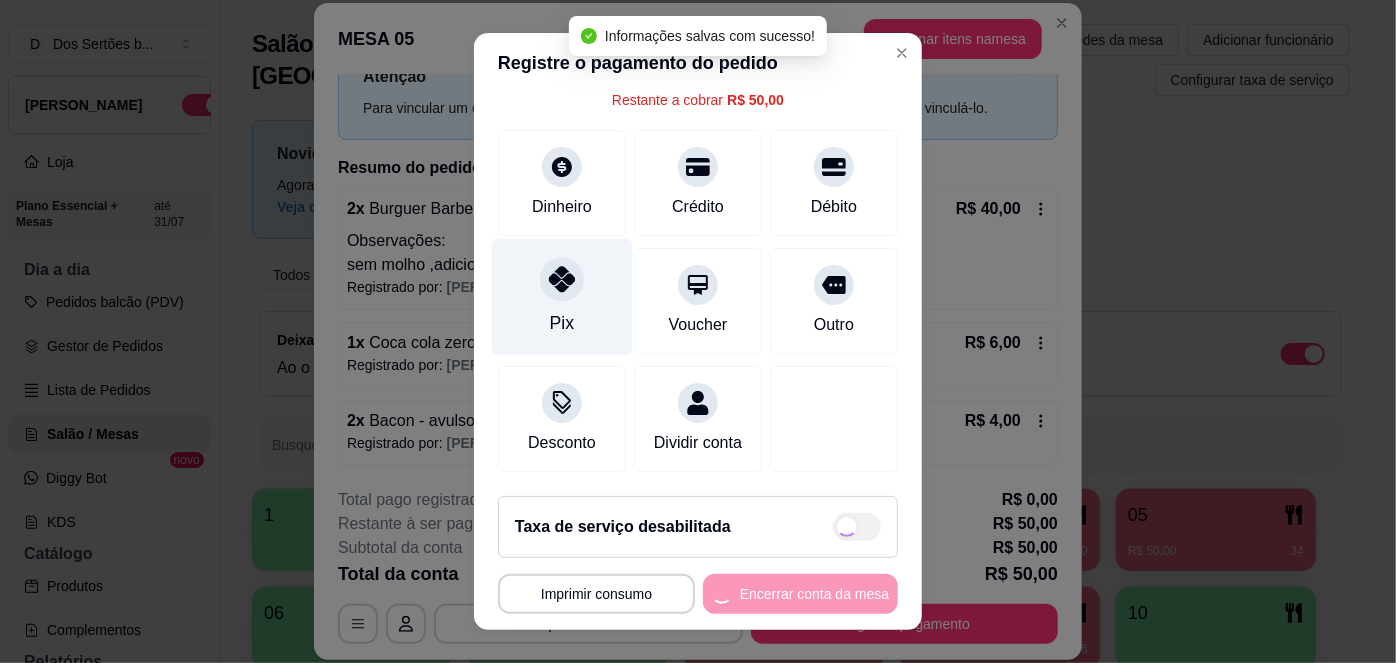 type on "R$ 0,00" 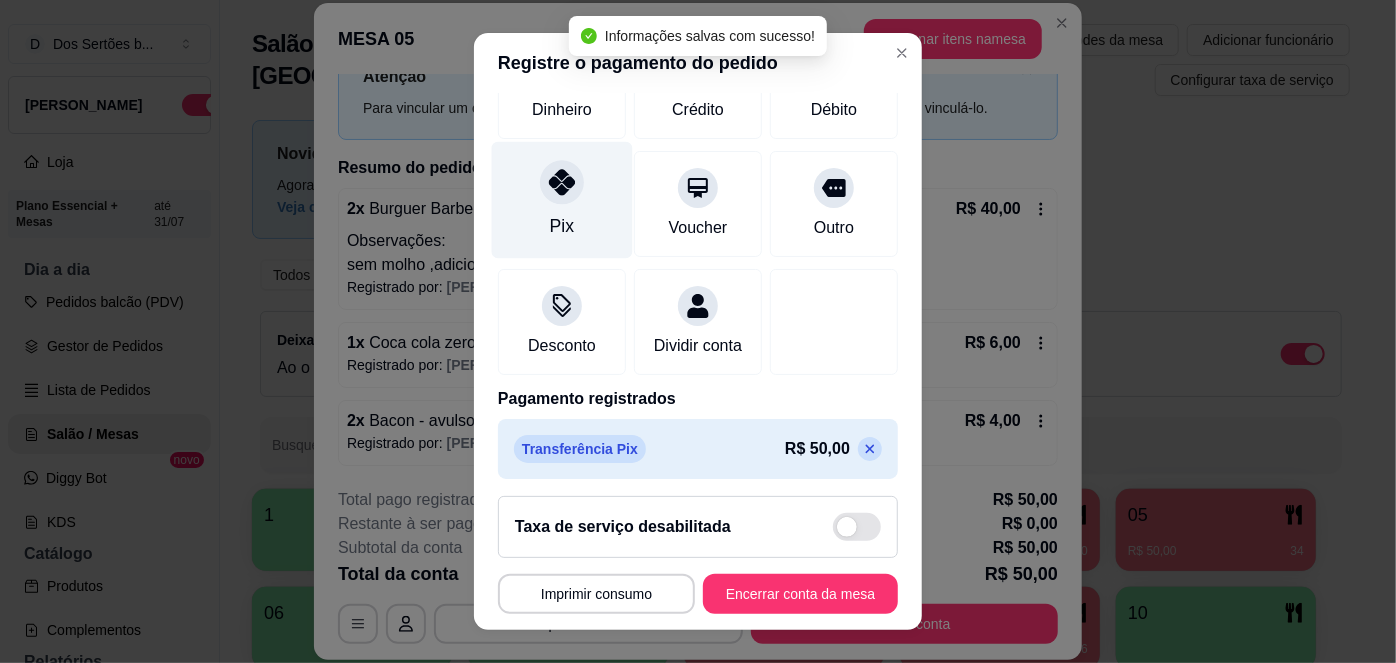 scroll, scrollTop: 208, scrollLeft: 0, axis: vertical 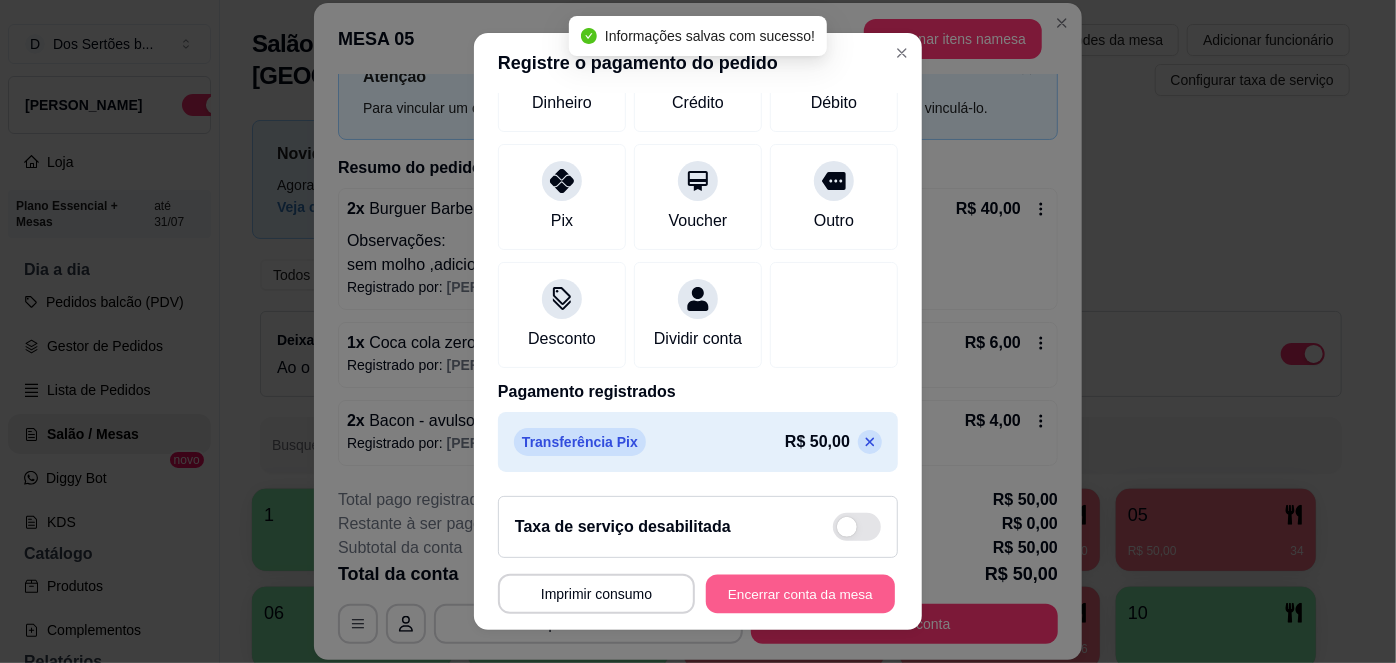 click on "Encerrar conta da mesa" at bounding box center [800, 593] 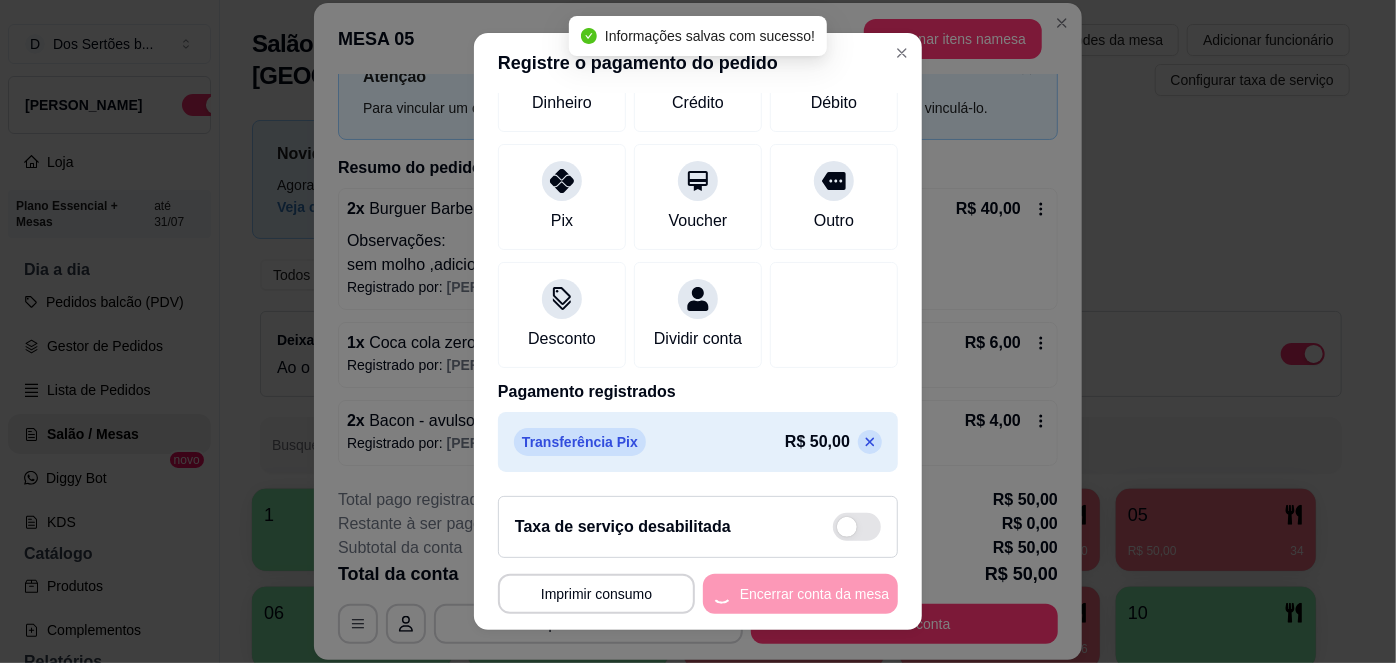 scroll, scrollTop: 0, scrollLeft: 0, axis: both 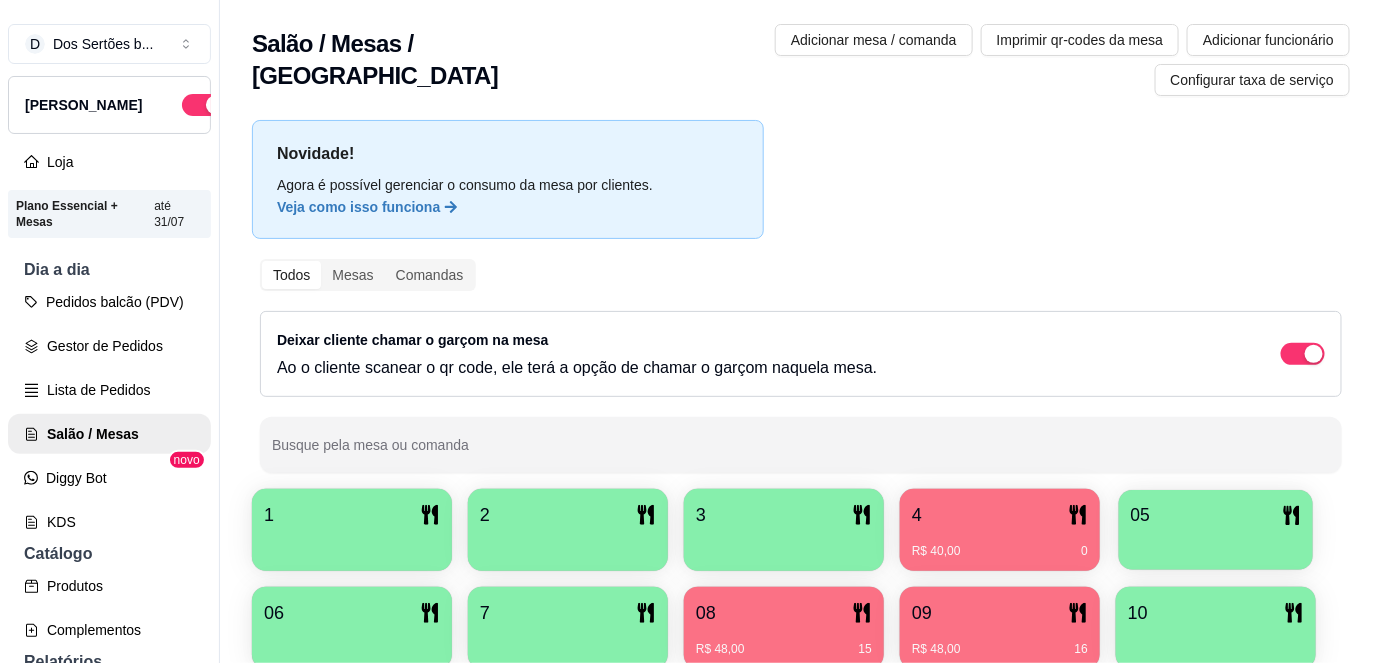 click at bounding box center [1216, 543] 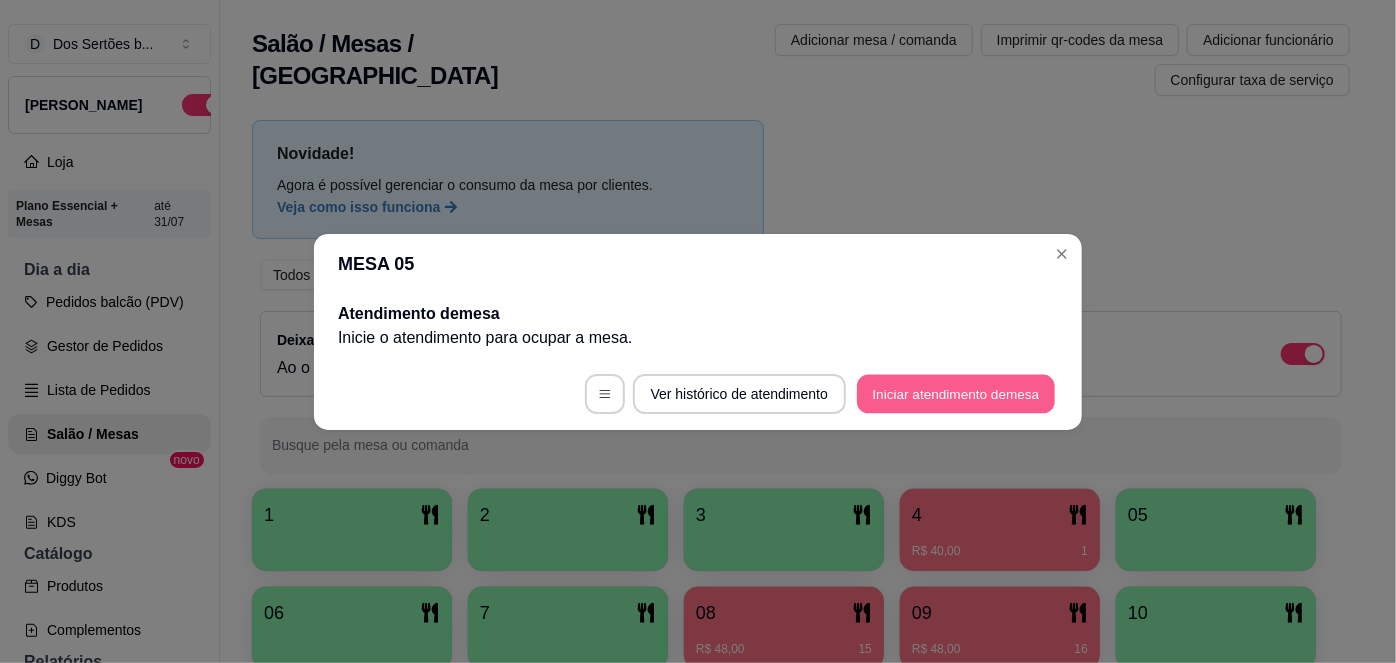 click on "Iniciar atendimento de  mesa" at bounding box center (956, 393) 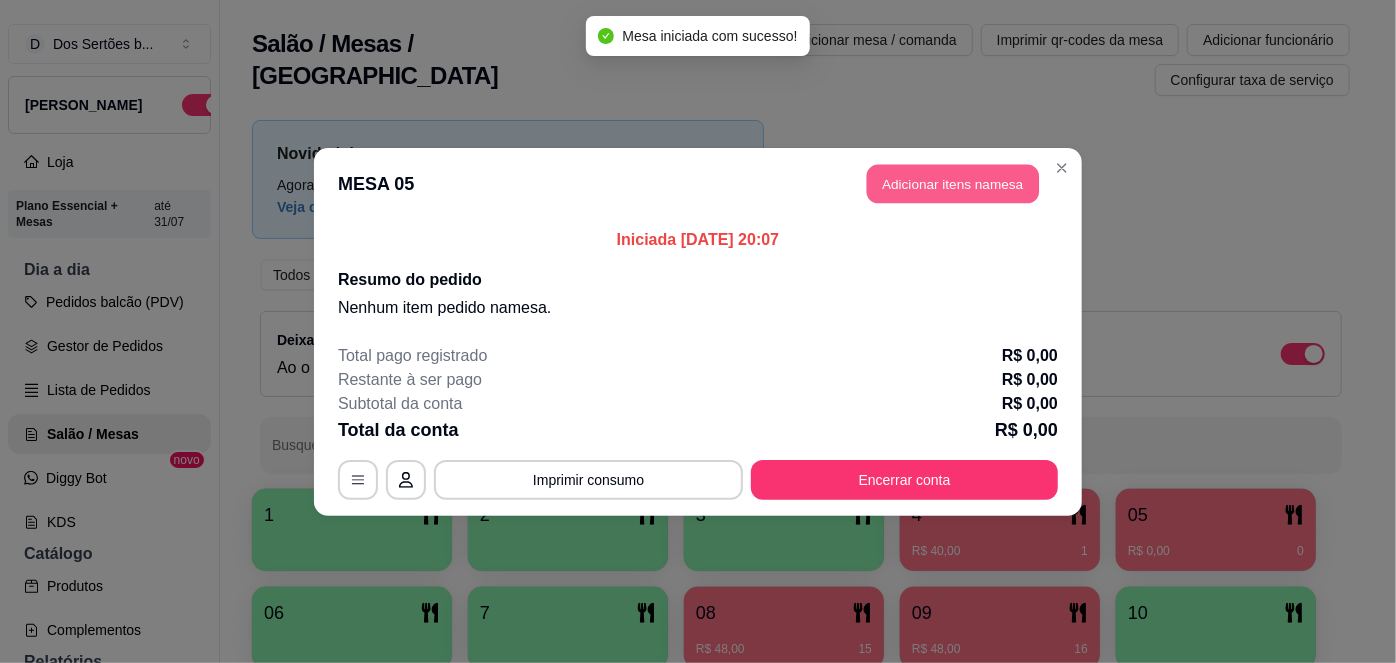 click on "Adicionar itens na  mesa" at bounding box center [953, 183] 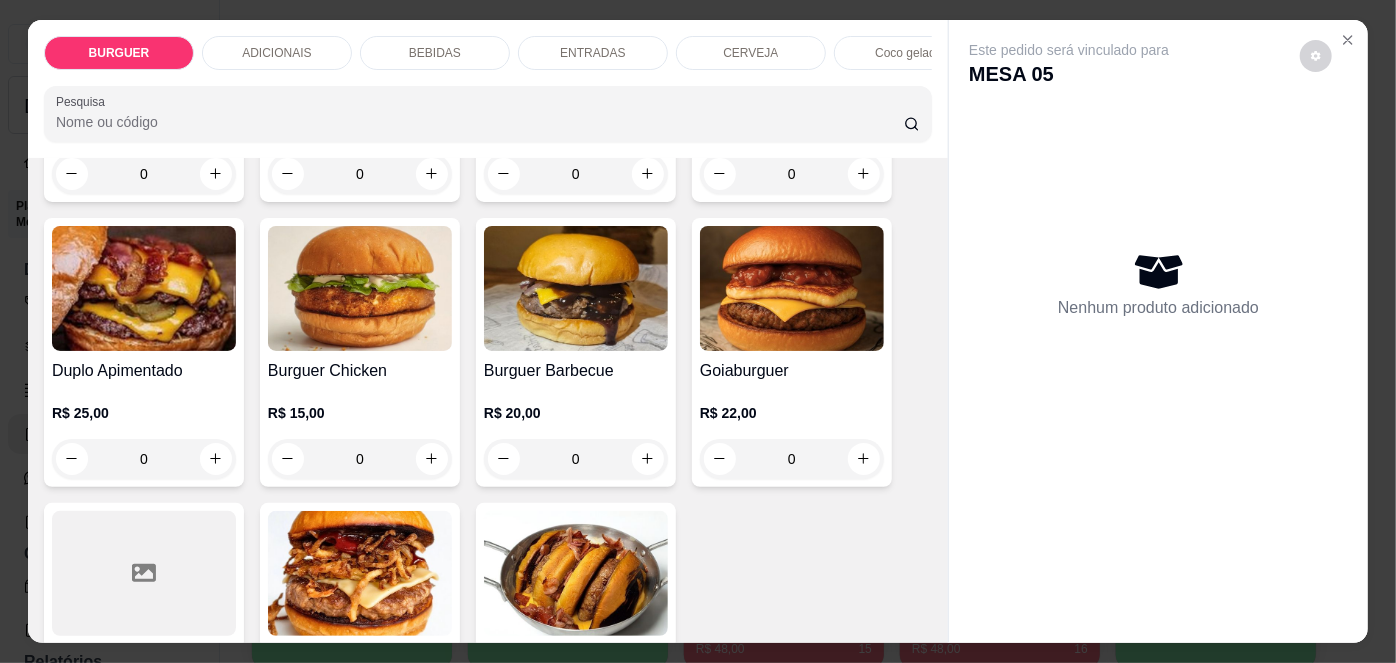 scroll, scrollTop: 359, scrollLeft: 0, axis: vertical 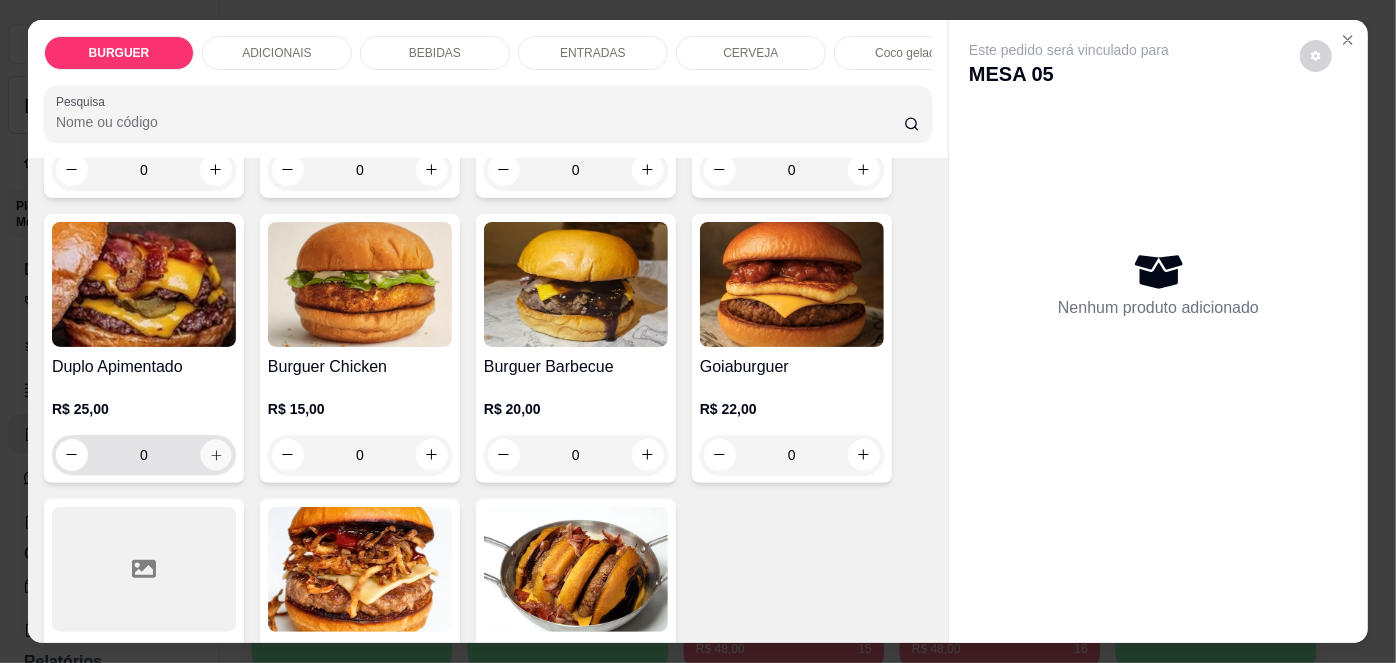 click at bounding box center (215, 454) 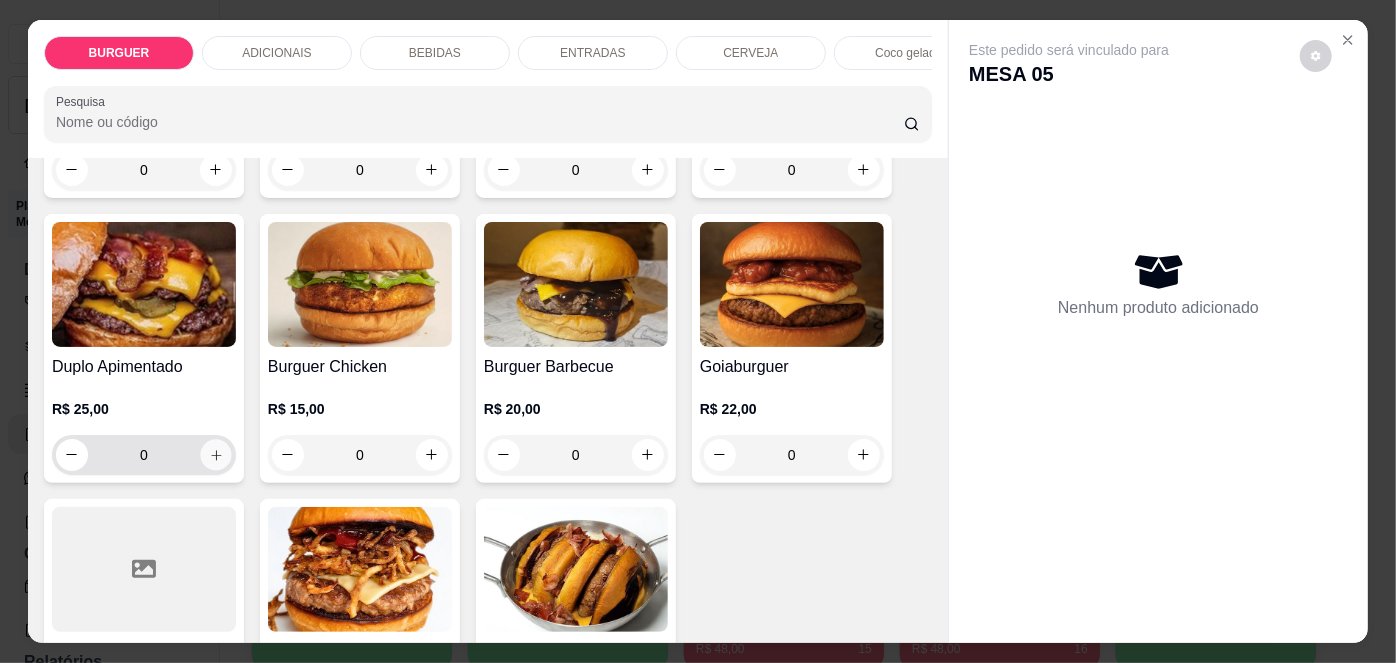 type on "1" 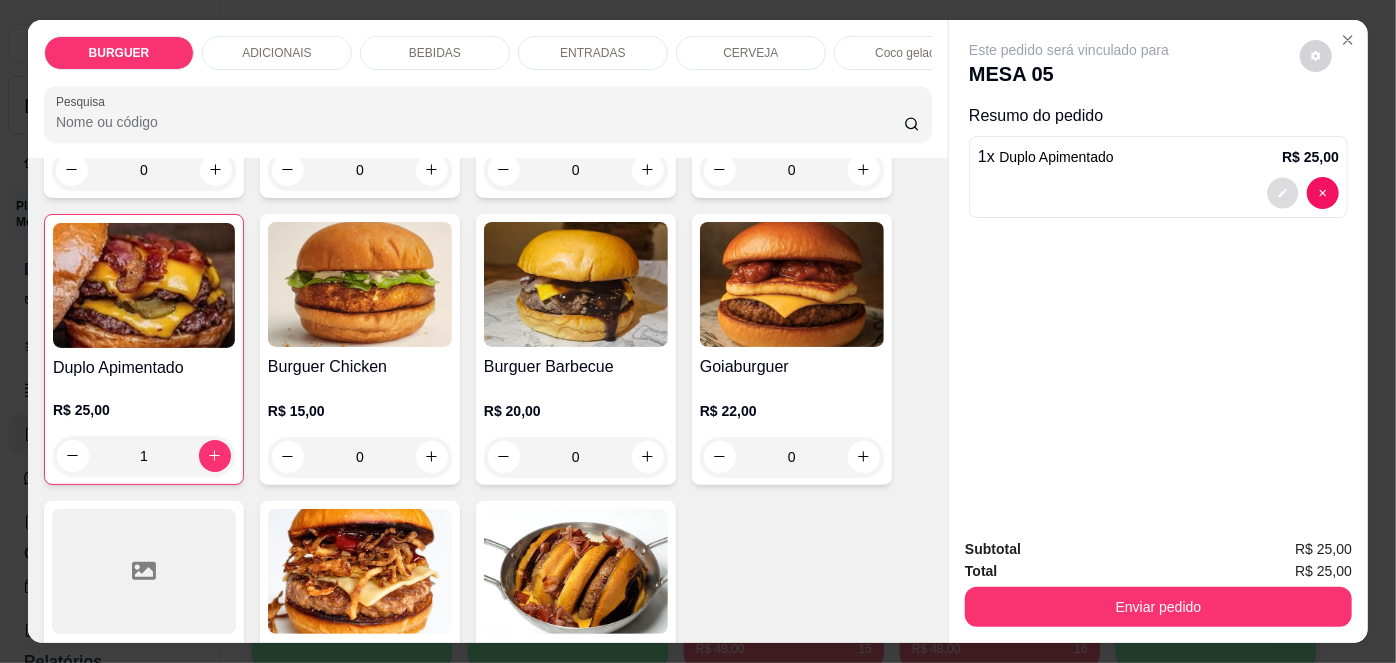 click 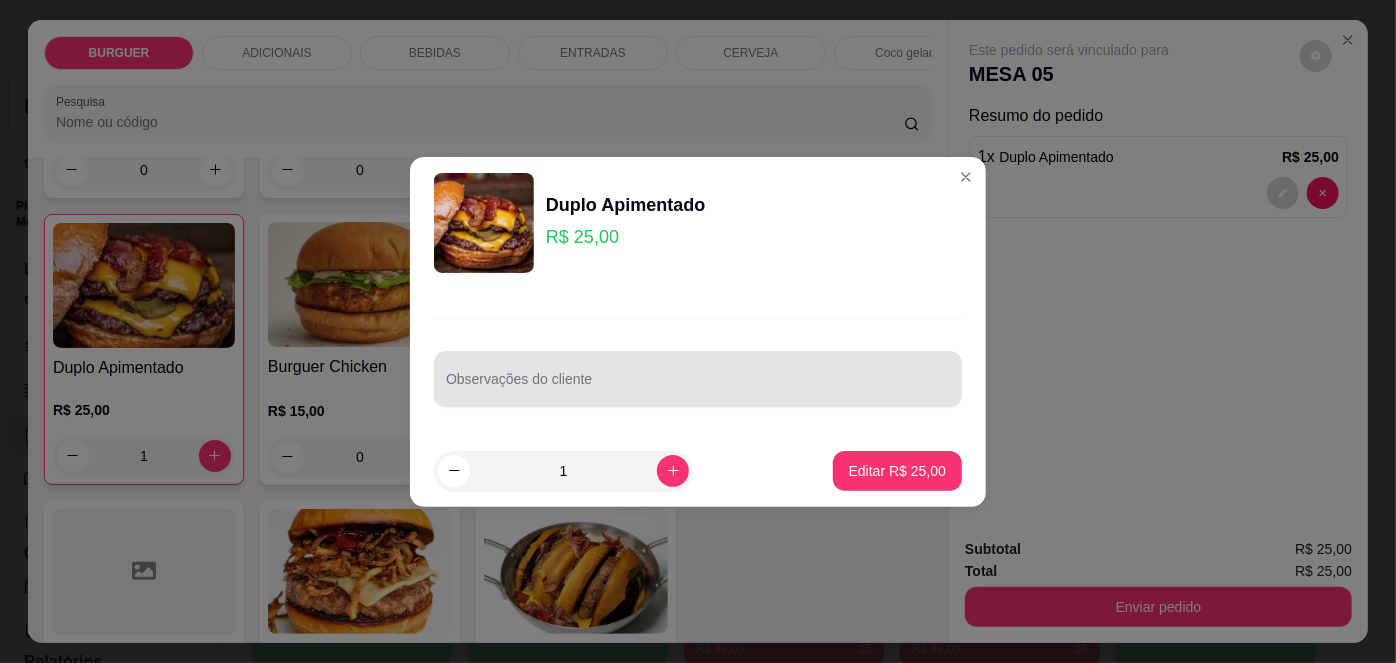 click at bounding box center [698, 379] 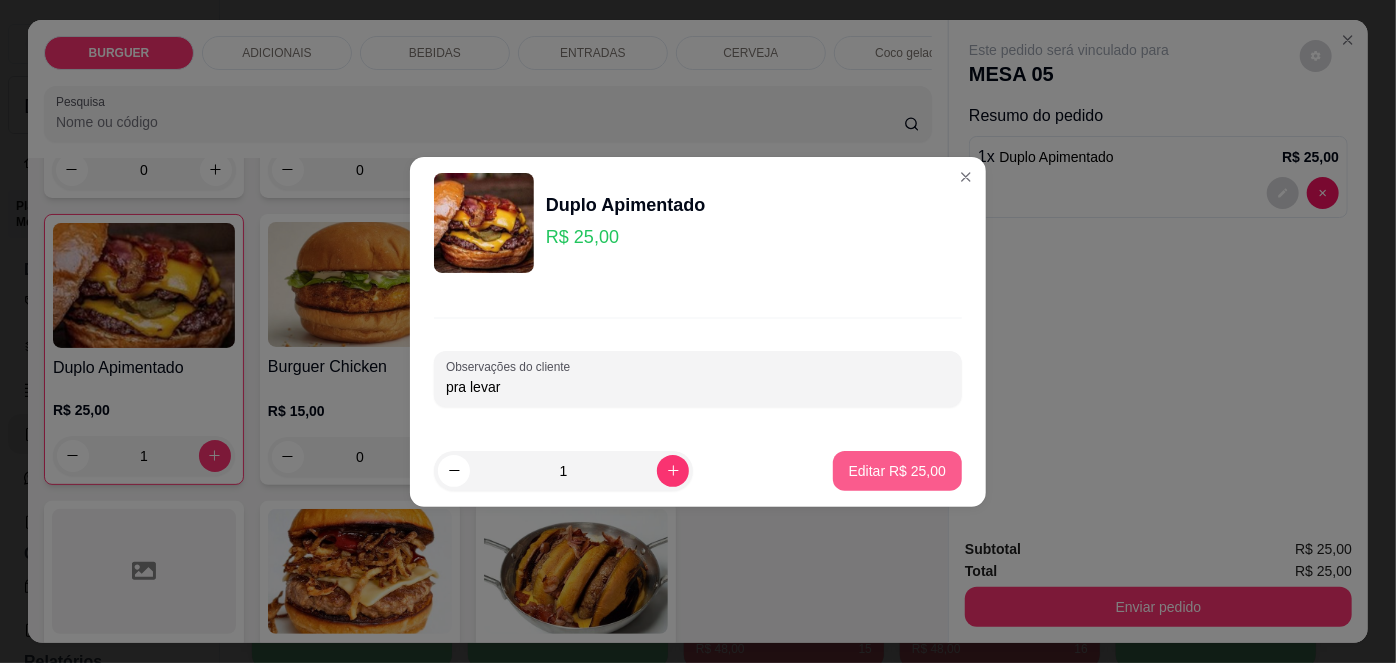 type on "pra levar" 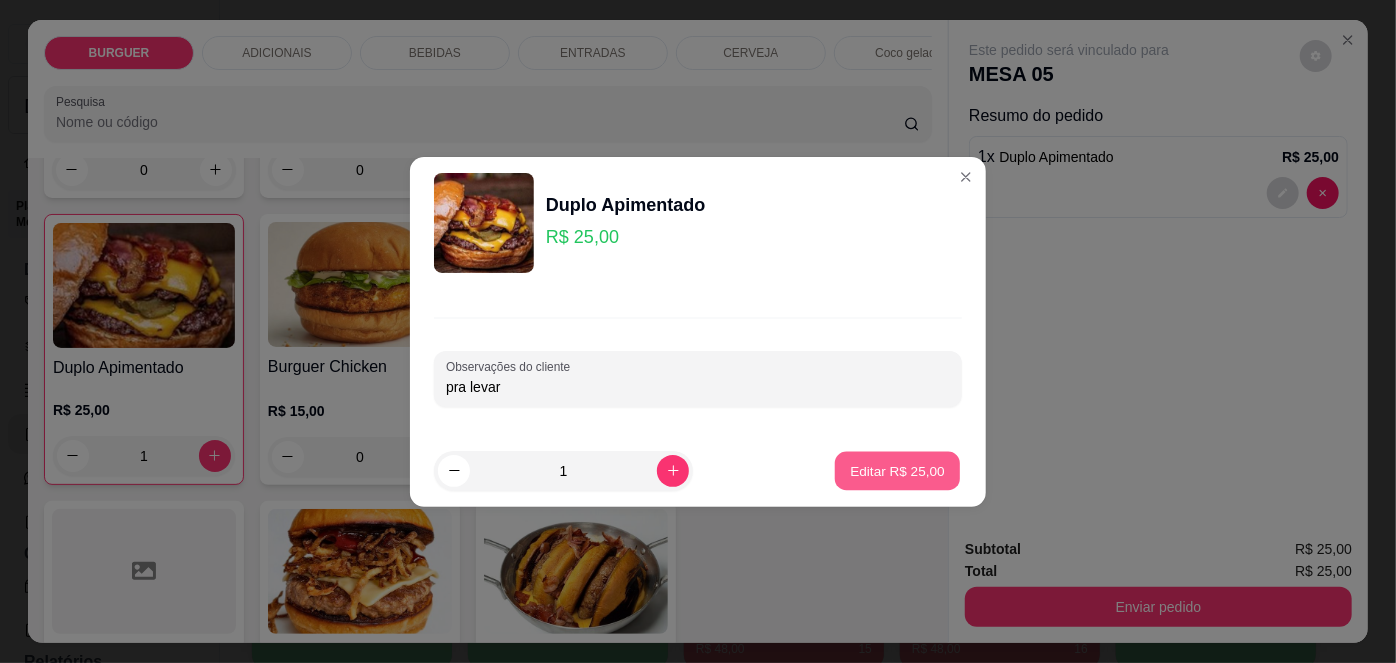 click on "Editar   R$ 25,00" at bounding box center (897, 470) 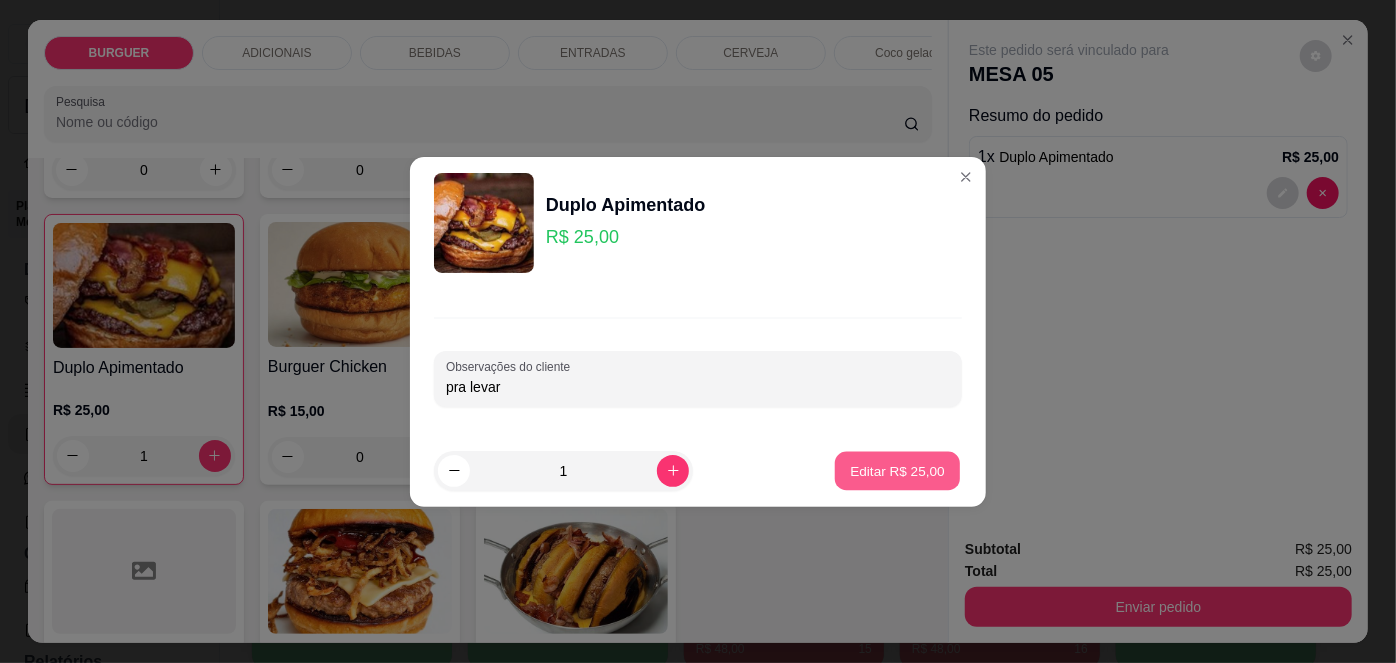 type on "0" 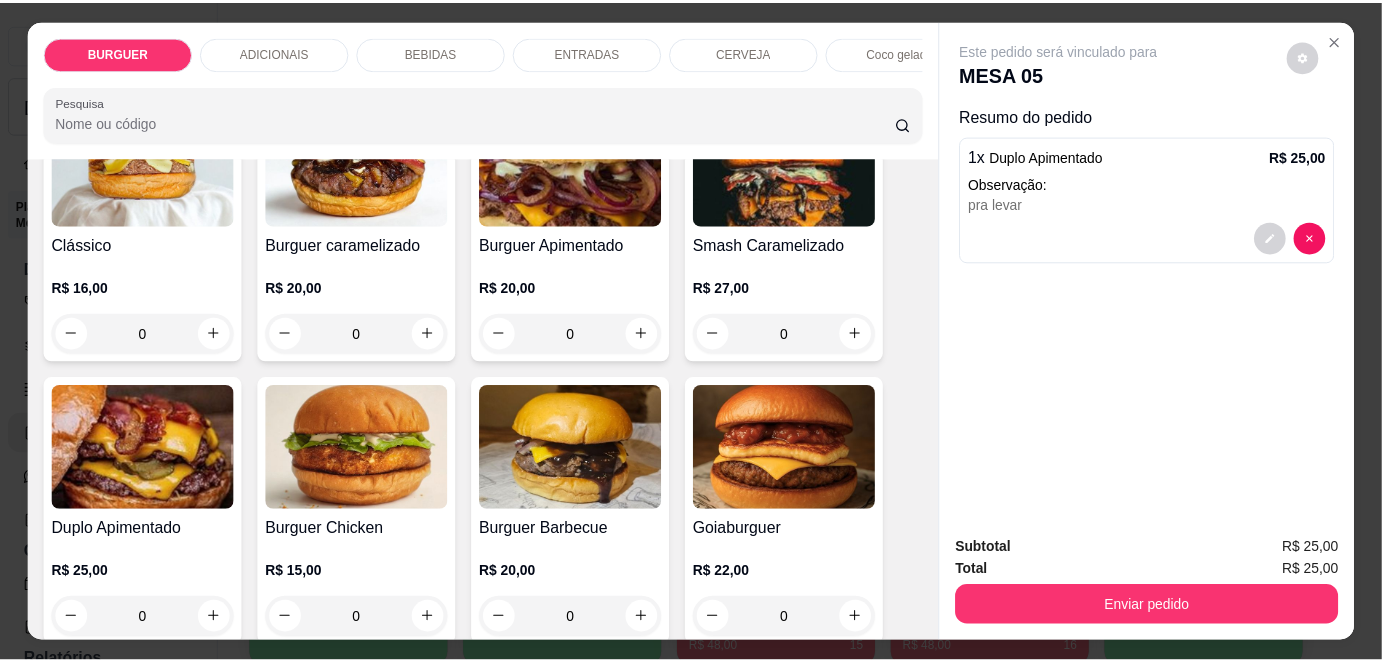 scroll, scrollTop: 87, scrollLeft: 0, axis: vertical 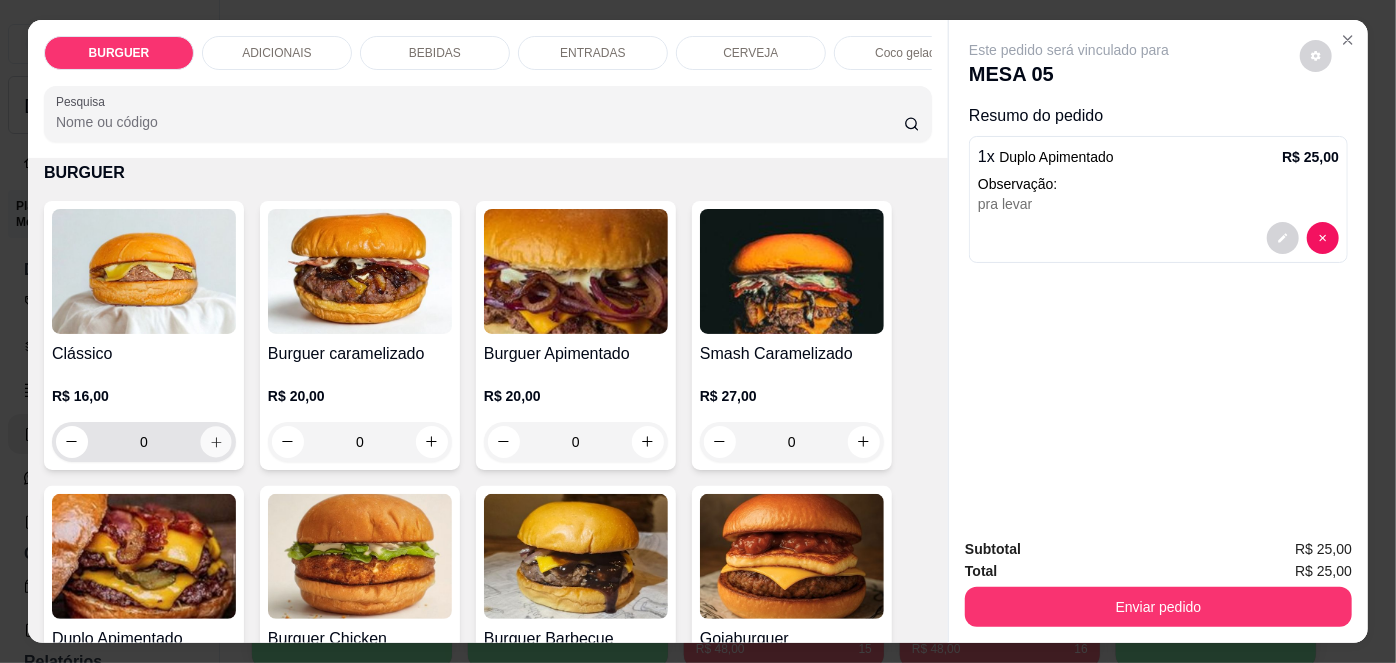 click 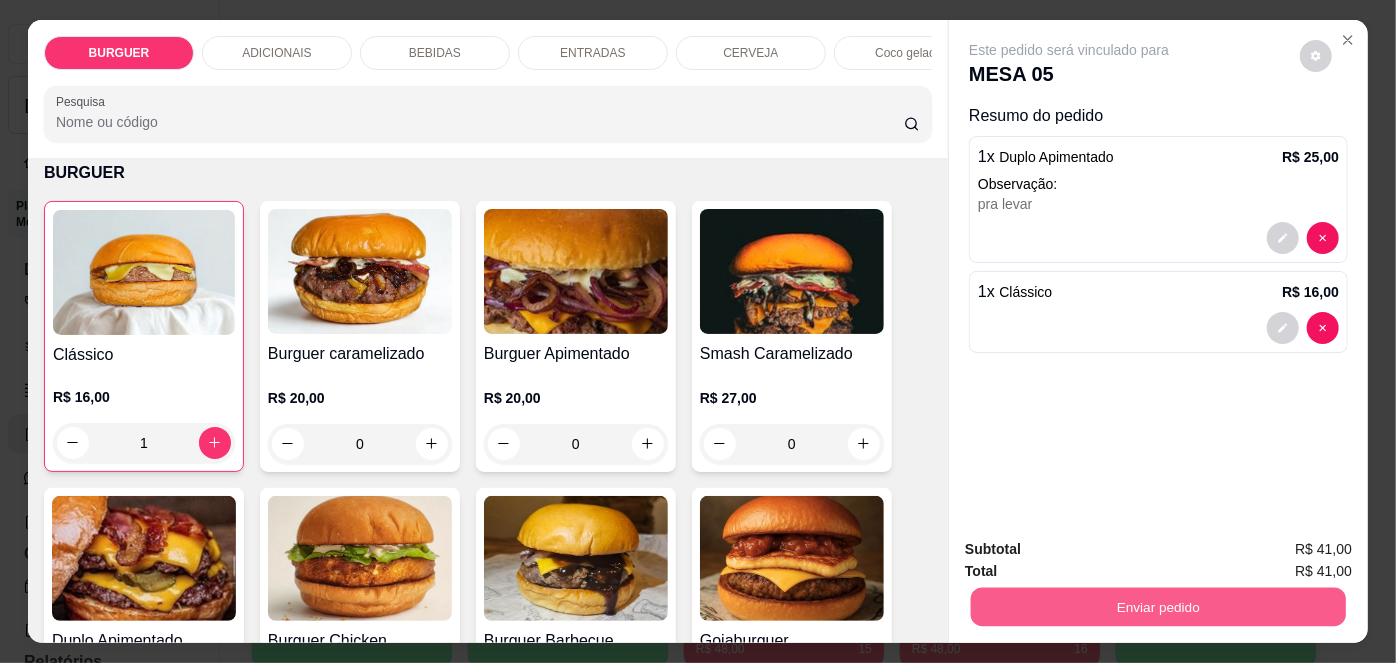 click on "Enviar pedido" at bounding box center [1158, 607] 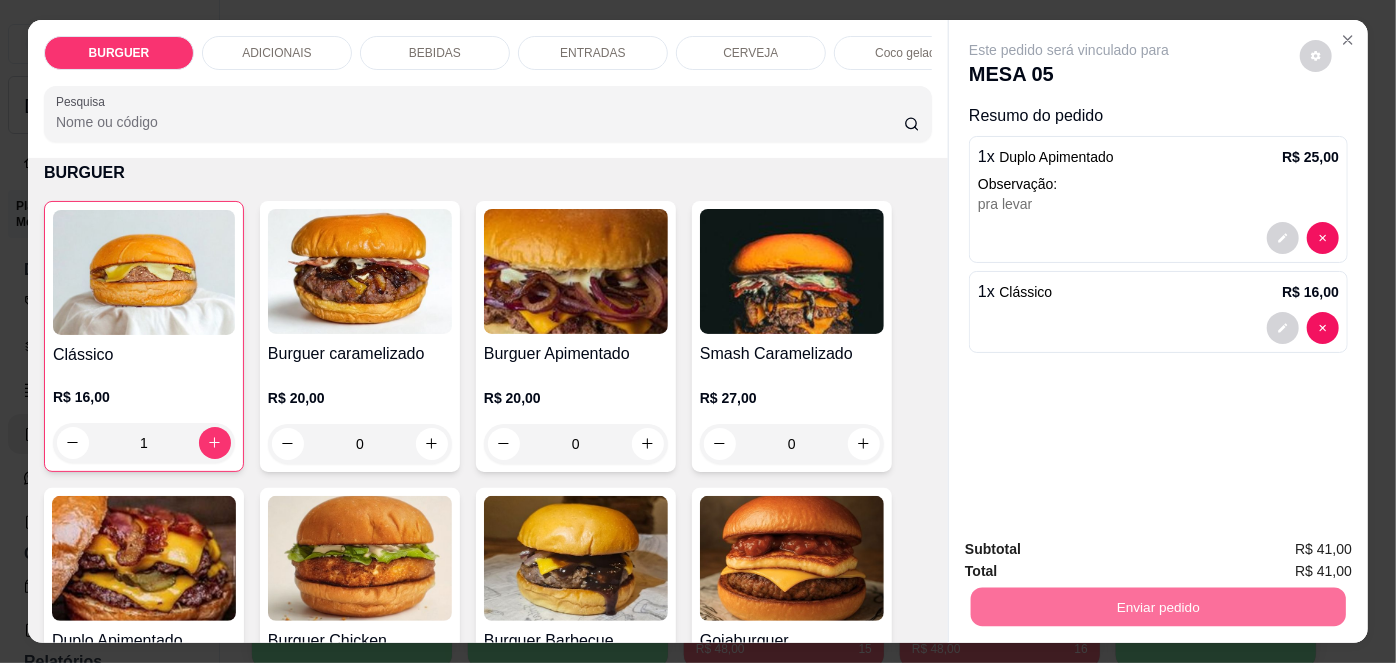 click on "Não registrar e enviar pedido" at bounding box center (1093, 551) 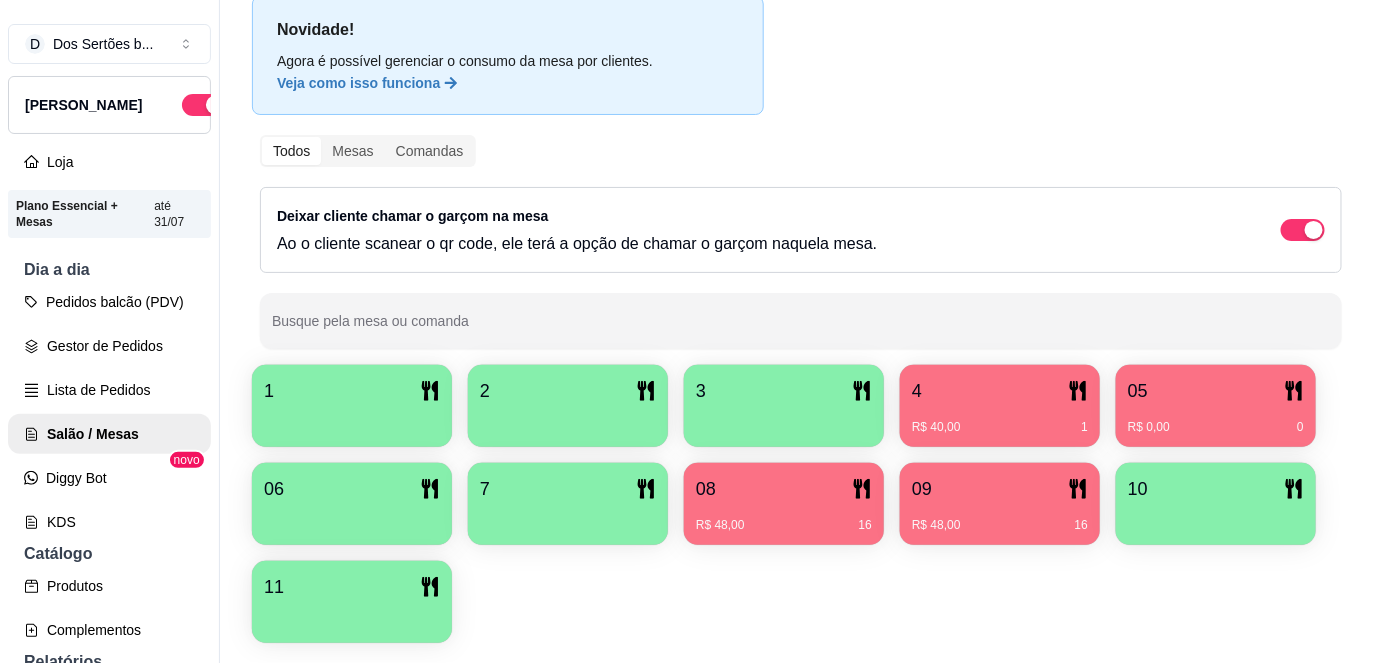 scroll, scrollTop: 123, scrollLeft: 0, axis: vertical 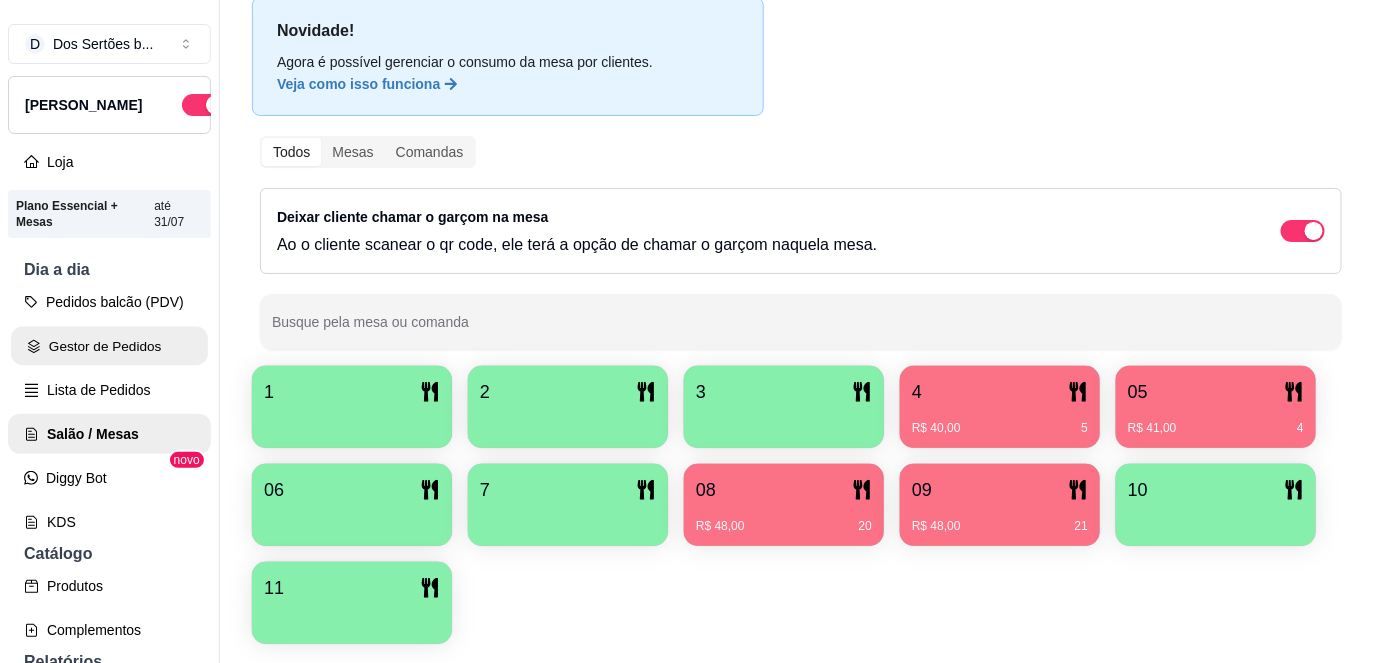 click on "Gestor de Pedidos" at bounding box center [109, 346] 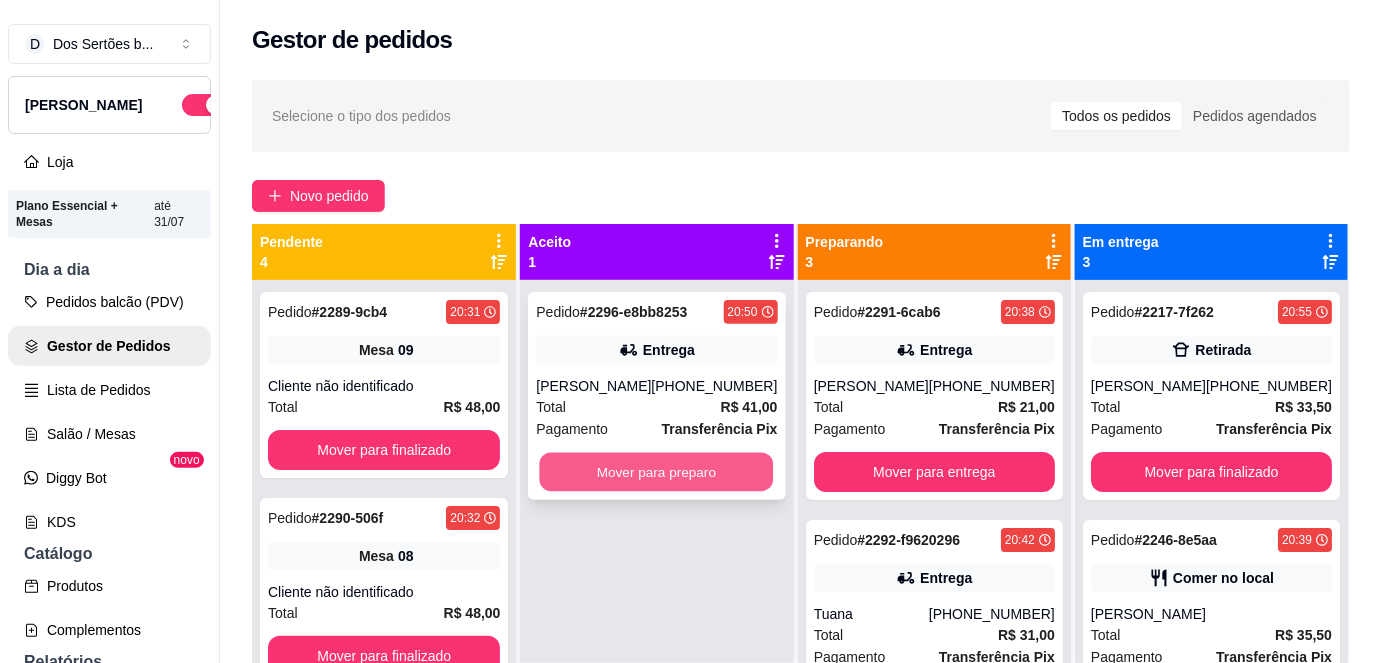 click on "Mover para preparo" at bounding box center (657, 472) 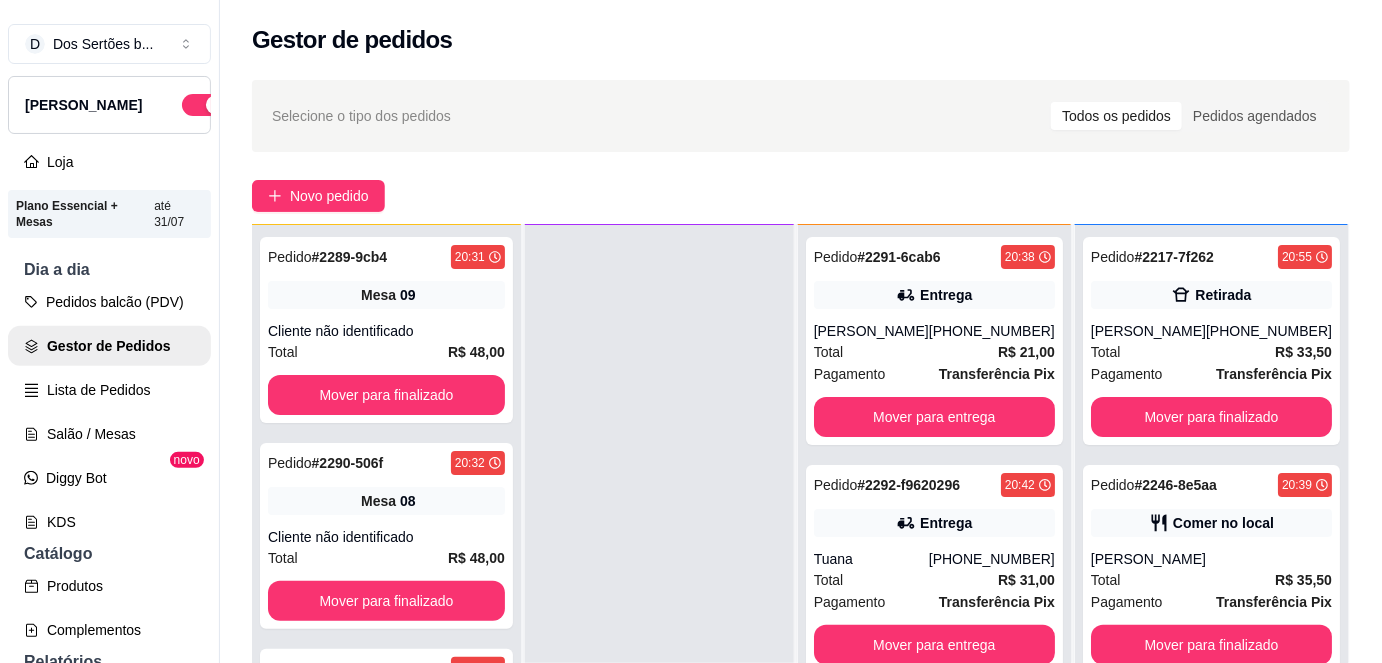 scroll, scrollTop: 56, scrollLeft: 0, axis: vertical 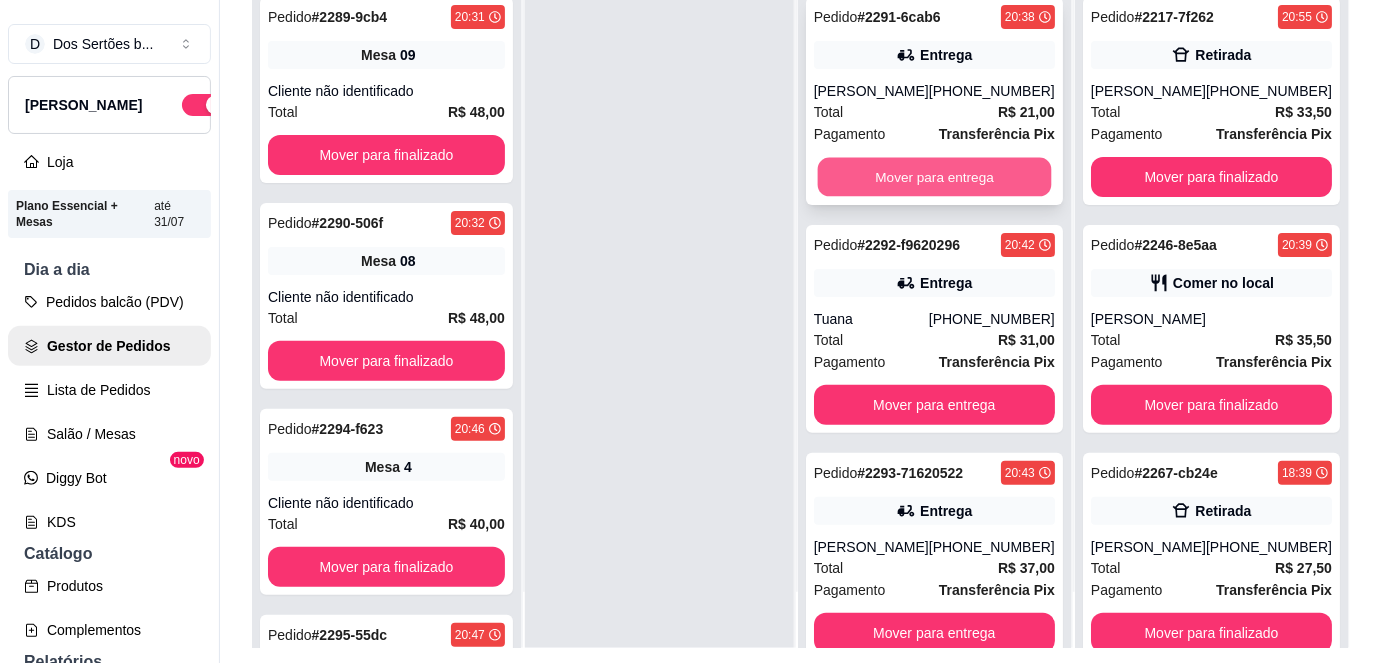 click on "Mover para entrega" at bounding box center [934, 177] 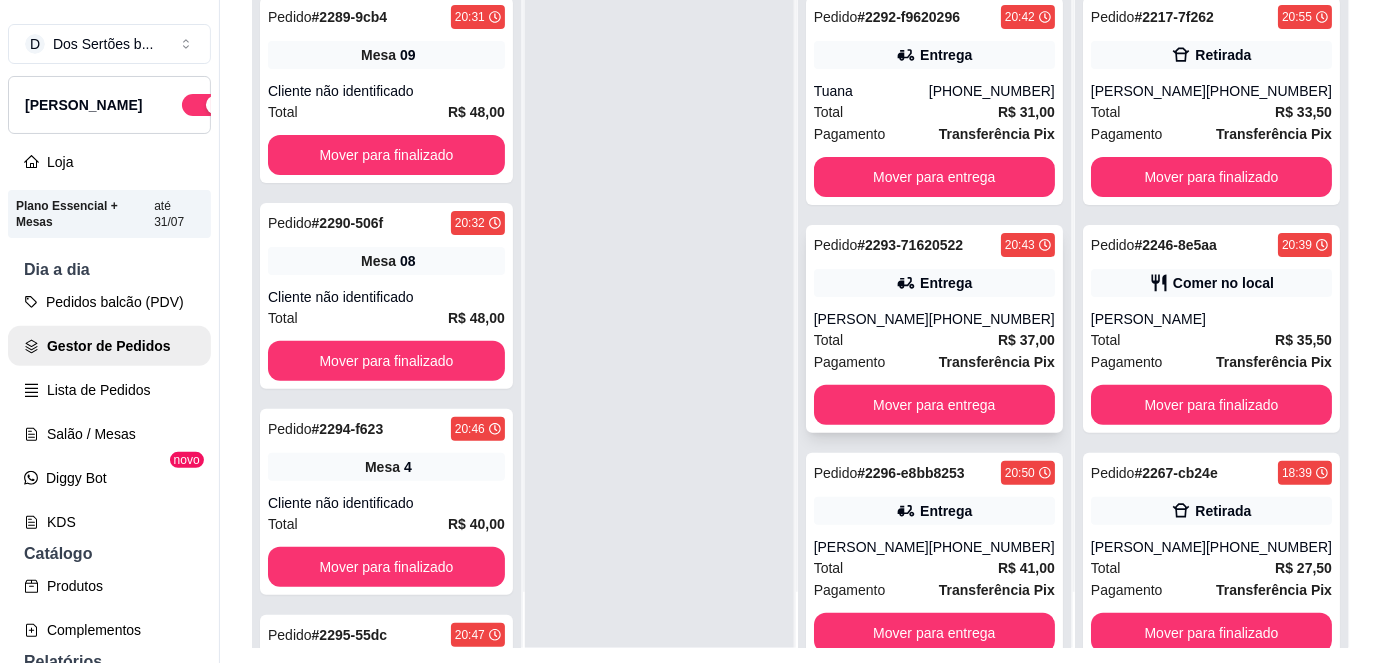 scroll, scrollTop: 40, scrollLeft: 0, axis: vertical 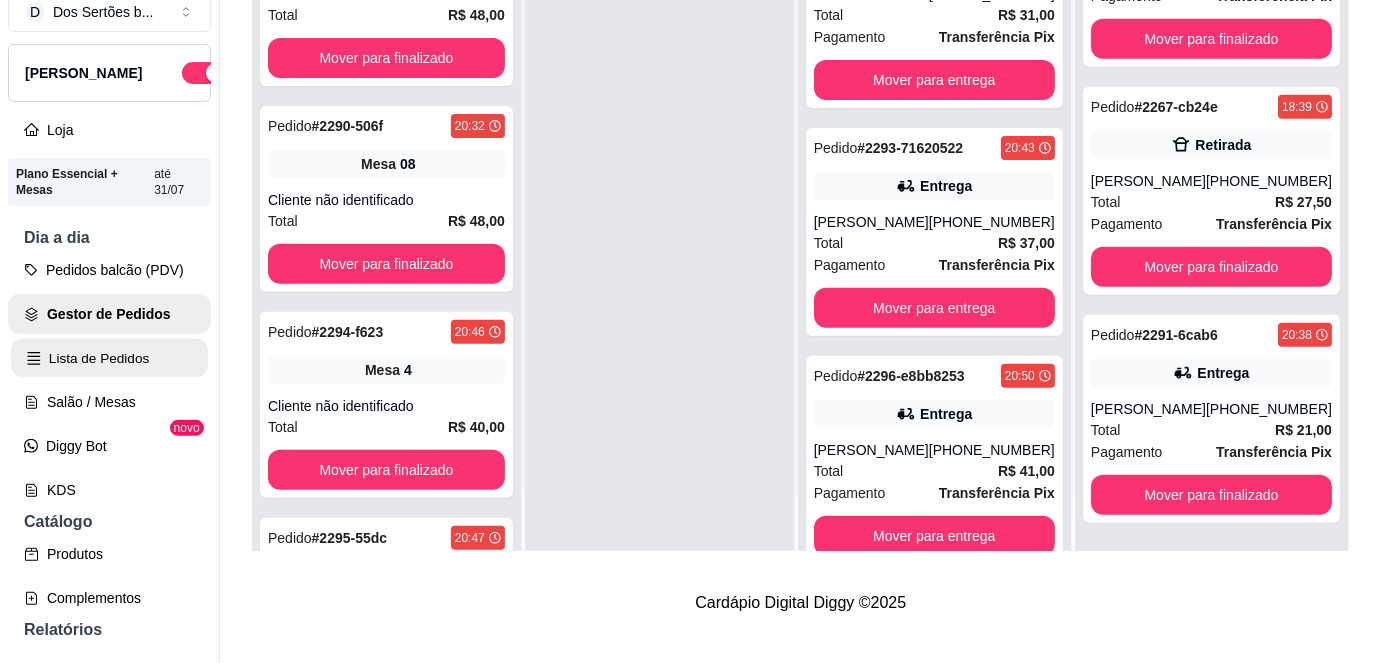 click on "Lista de Pedidos" at bounding box center (109, 358) 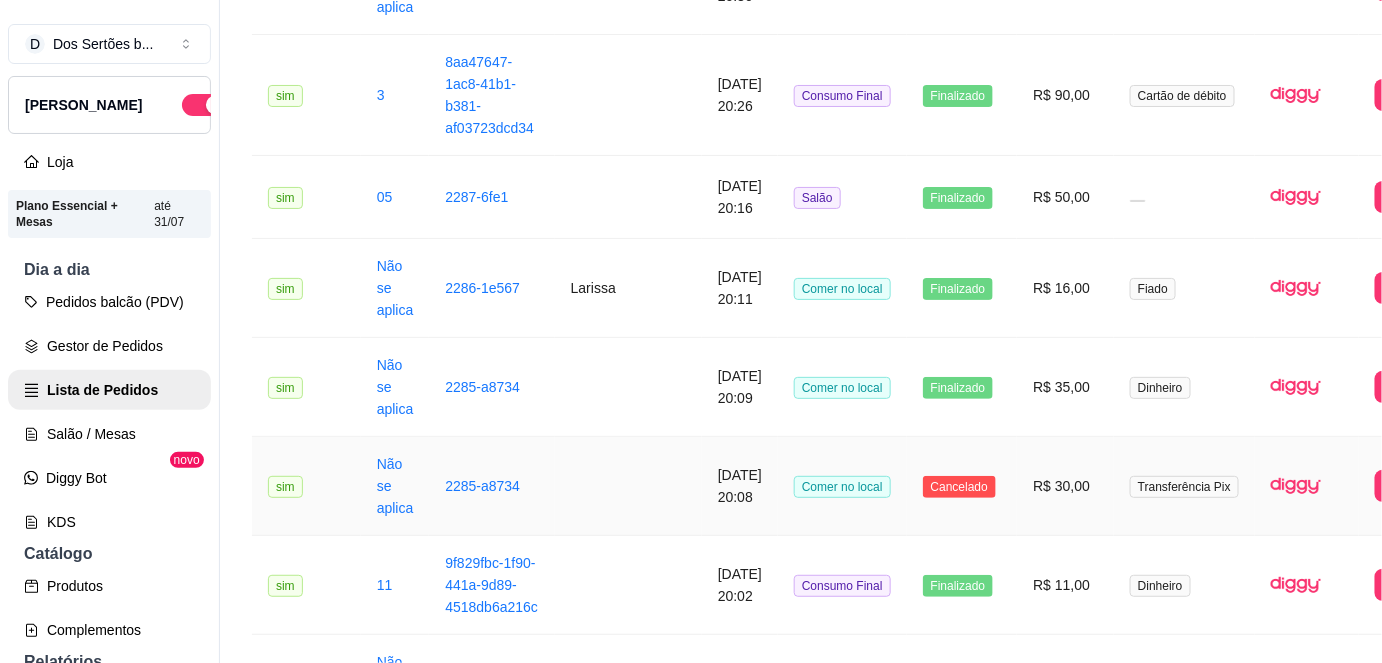 scroll, scrollTop: 1170, scrollLeft: 0, axis: vertical 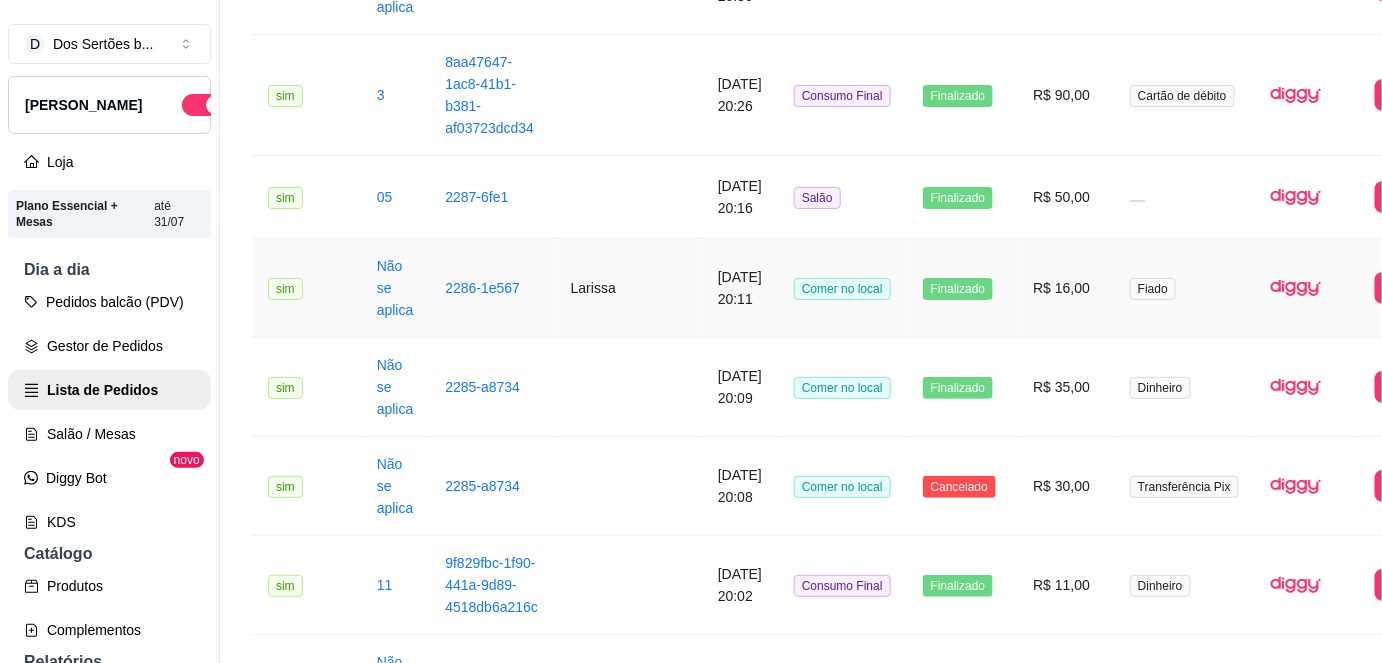 click on "2286-1e567" at bounding box center (491, 288) 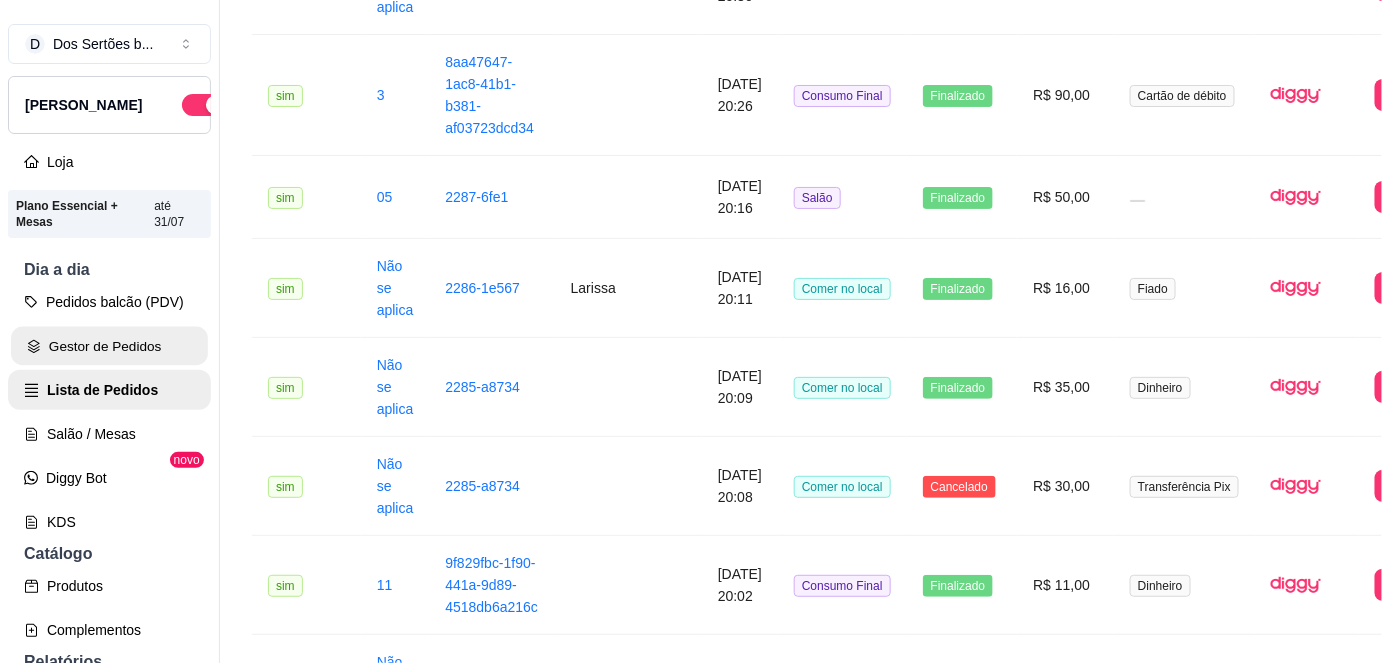 click on "Gestor de Pedidos" at bounding box center [109, 346] 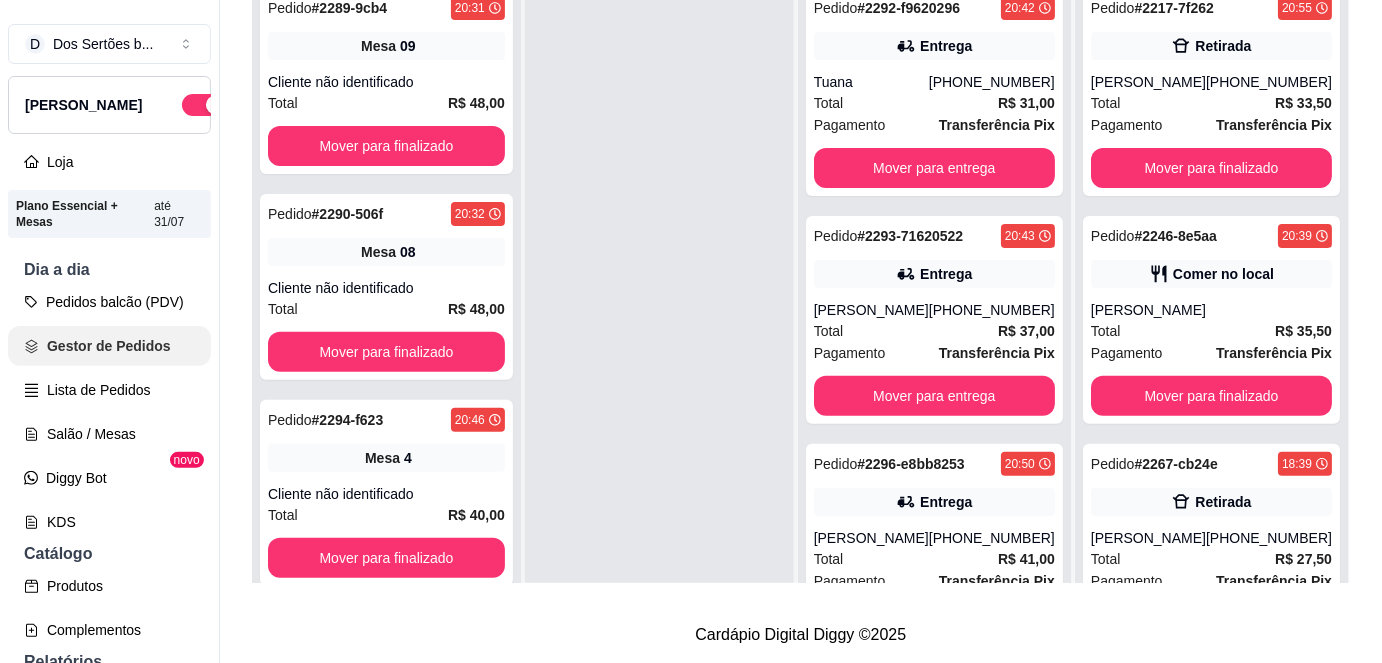 scroll, scrollTop: 0, scrollLeft: 0, axis: both 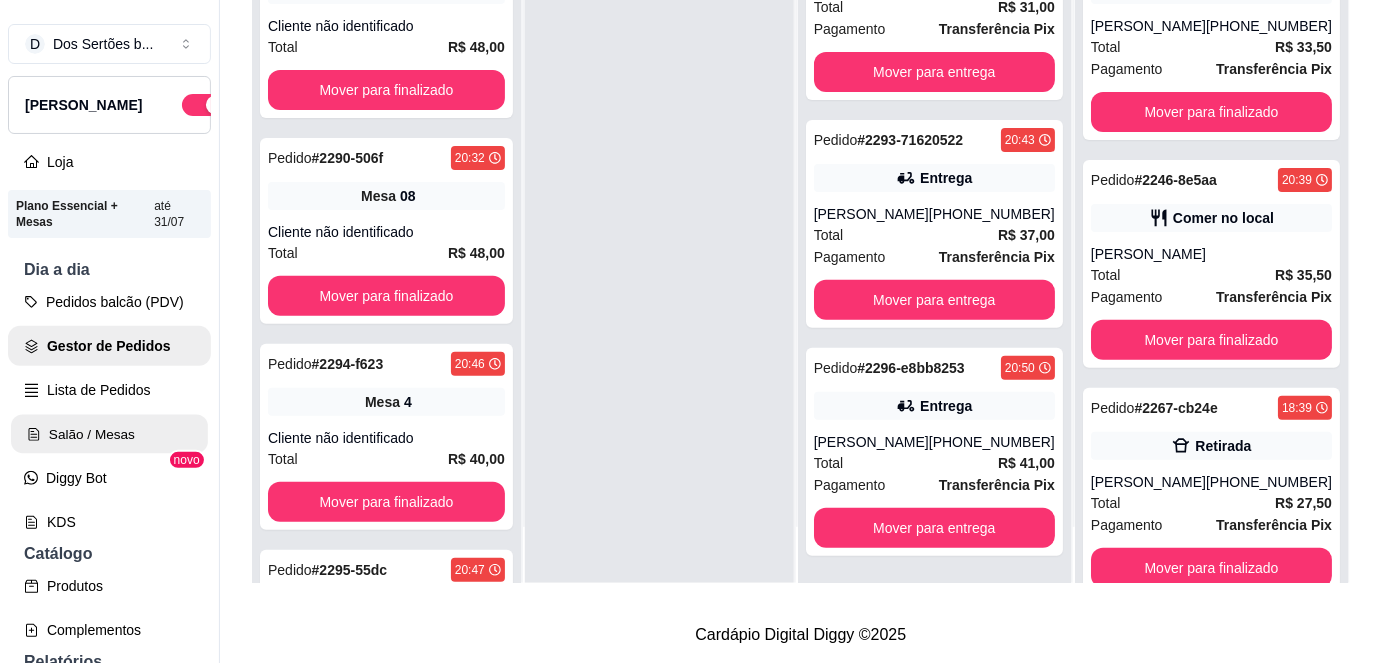 click on "Salão / Mesas" at bounding box center (109, 434) 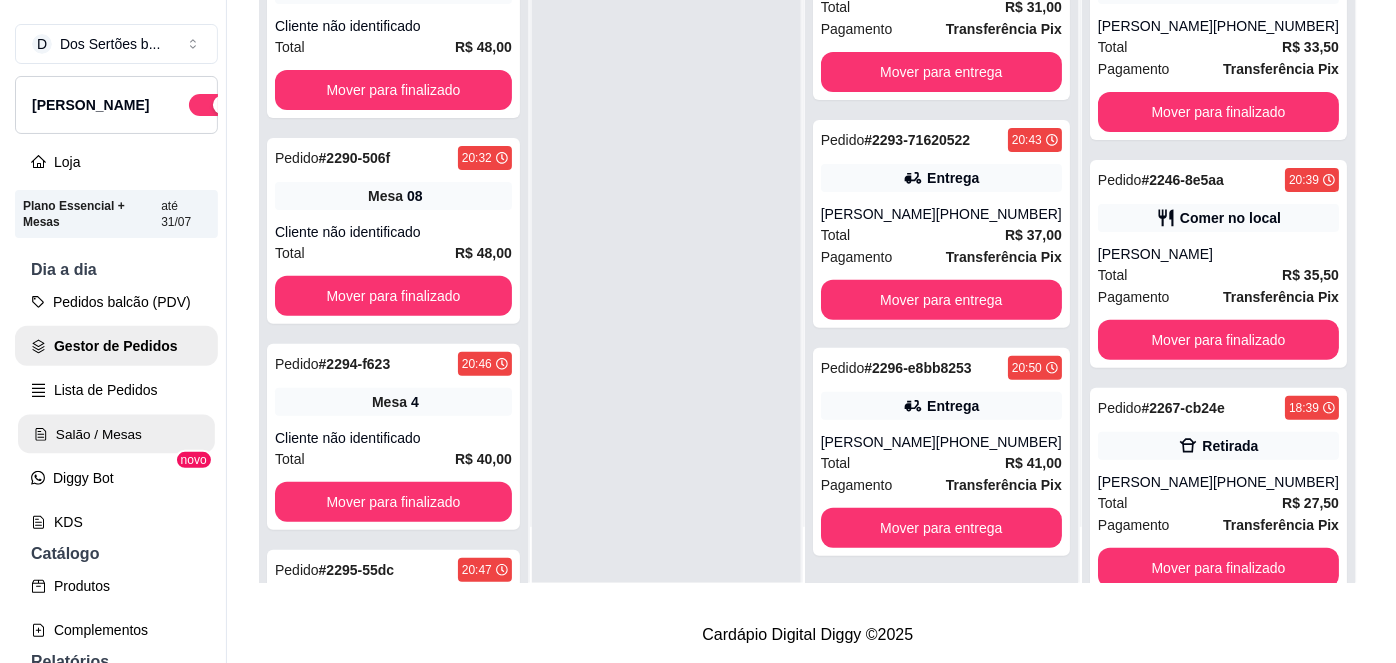 scroll, scrollTop: 0, scrollLeft: 0, axis: both 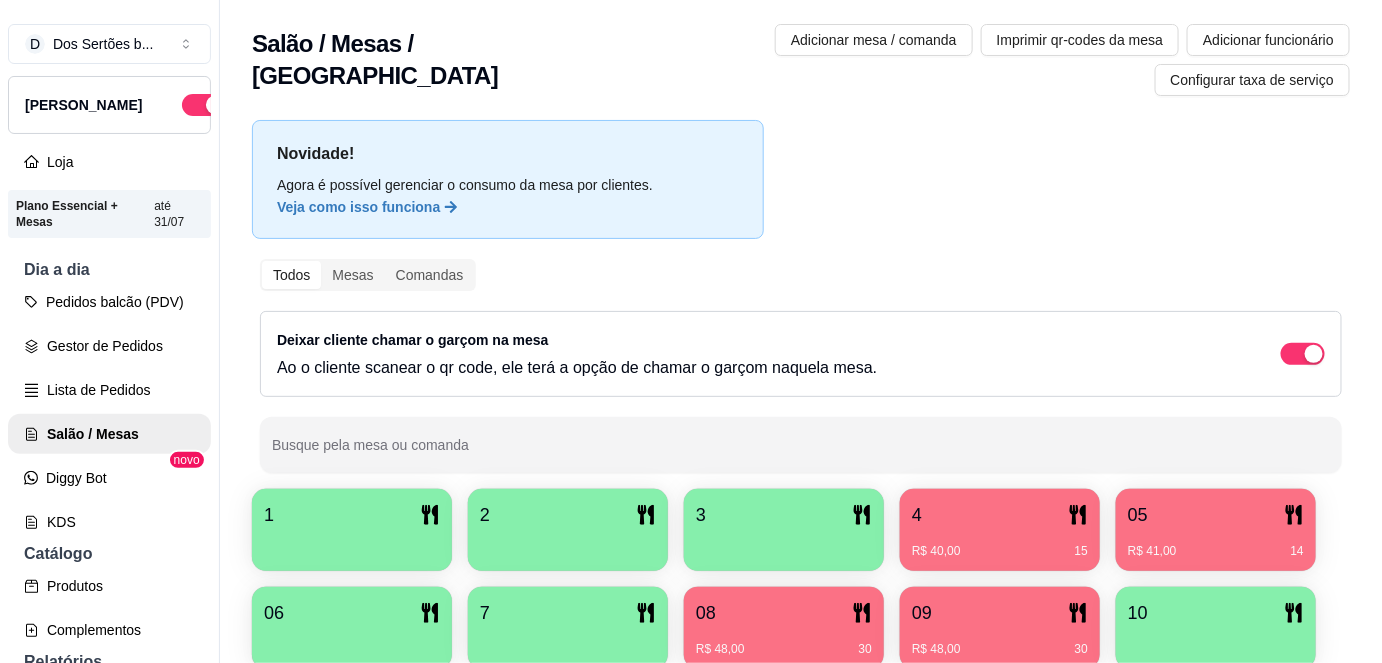 click on "4" at bounding box center [1000, 515] 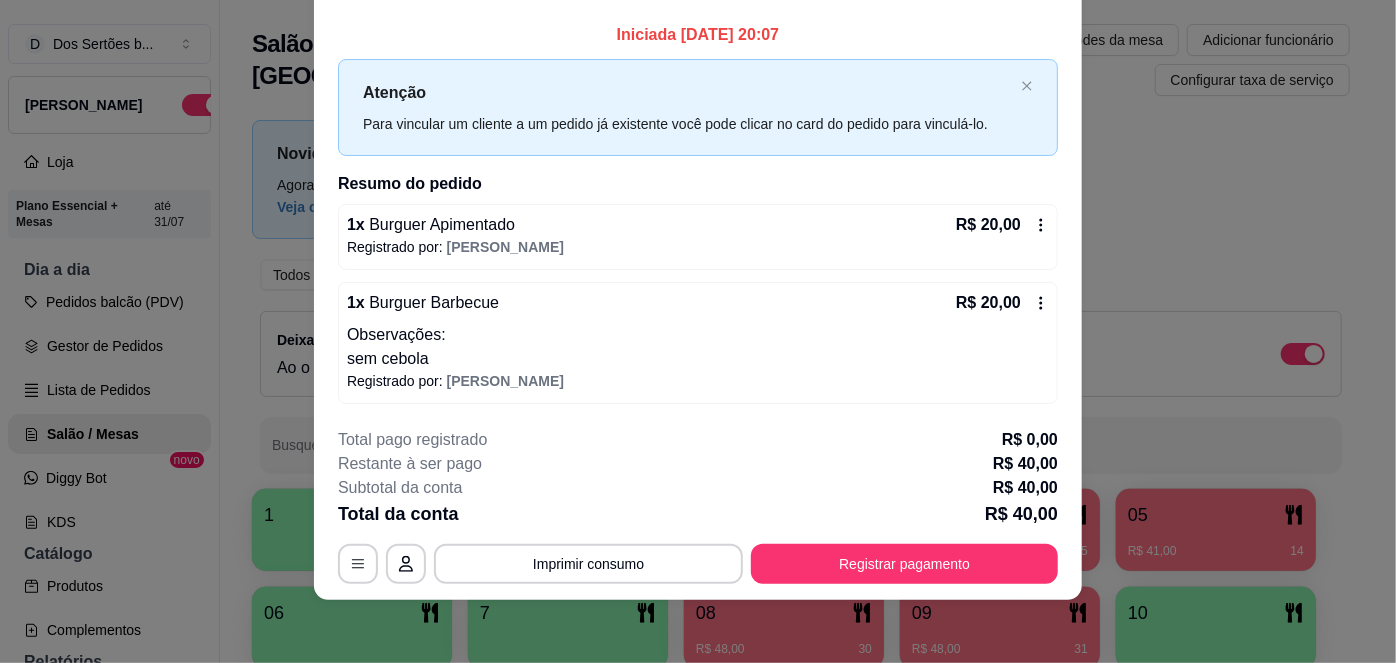scroll, scrollTop: 0, scrollLeft: 0, axis: both 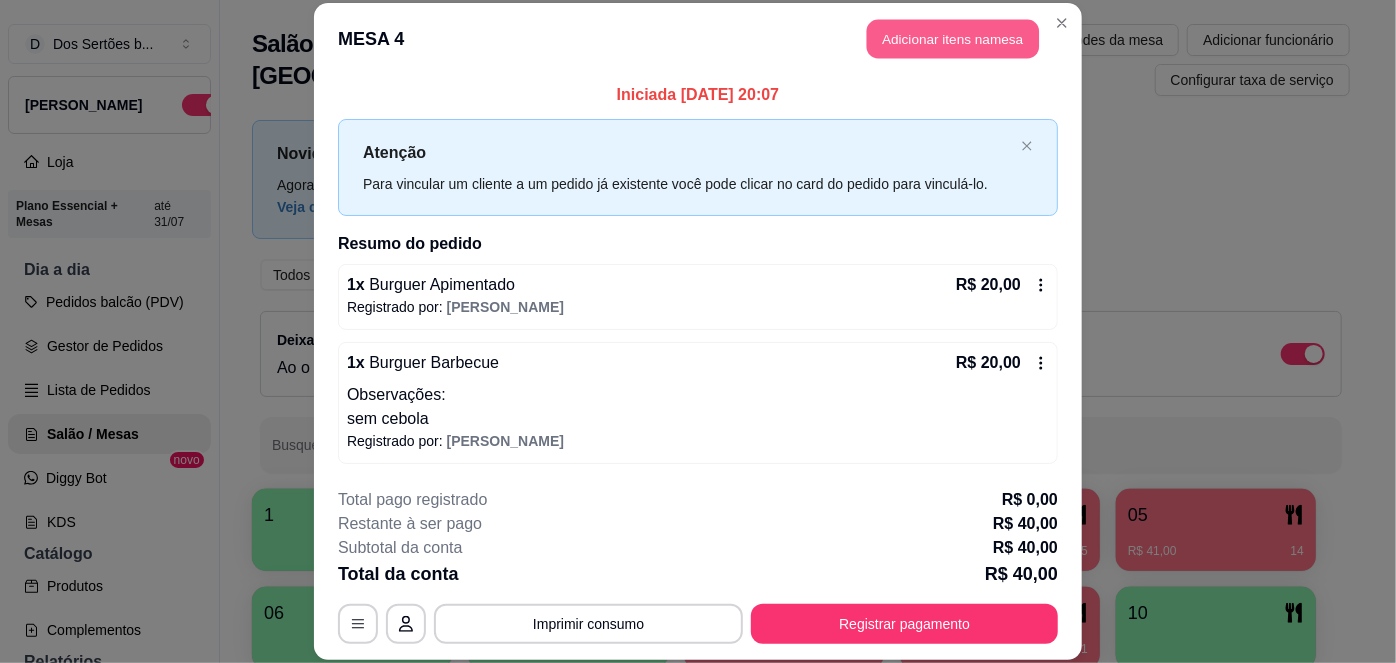 click on "Adicionar itens na  mesa" at bounding box center (953, 39) 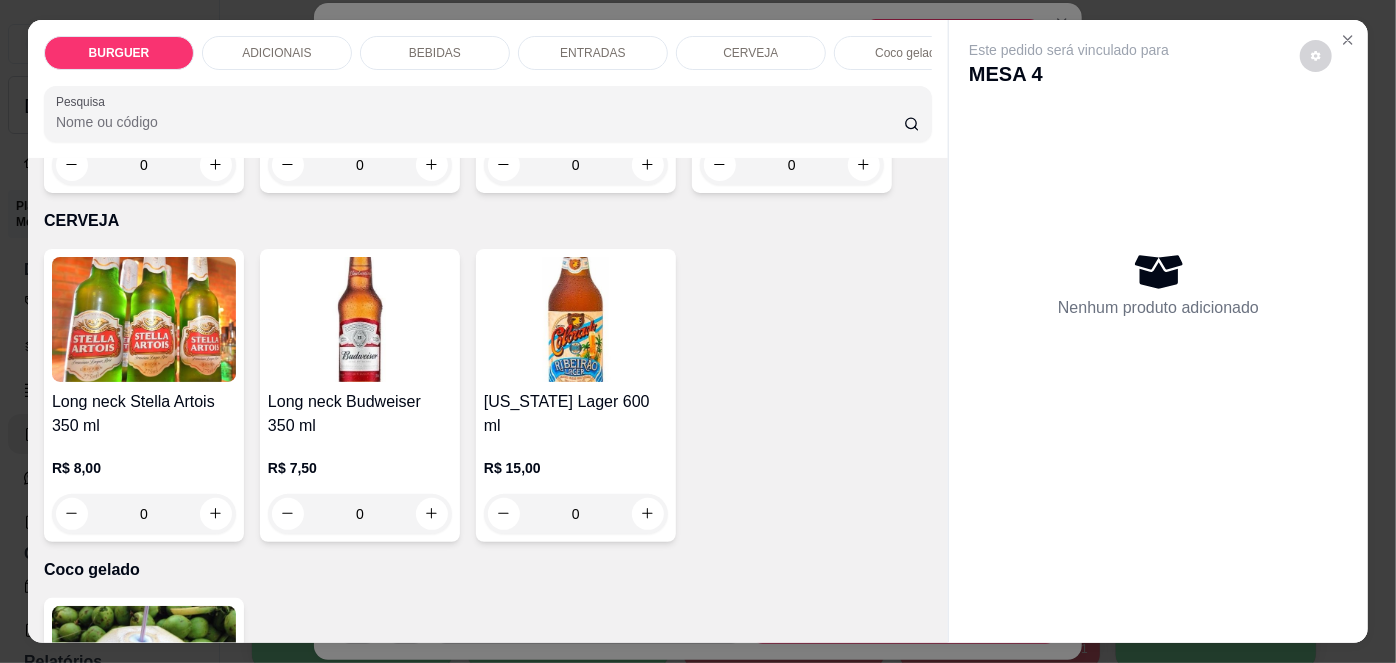 scroll, scrollTop: 3182, scrollLeft: 0, axis: vertical 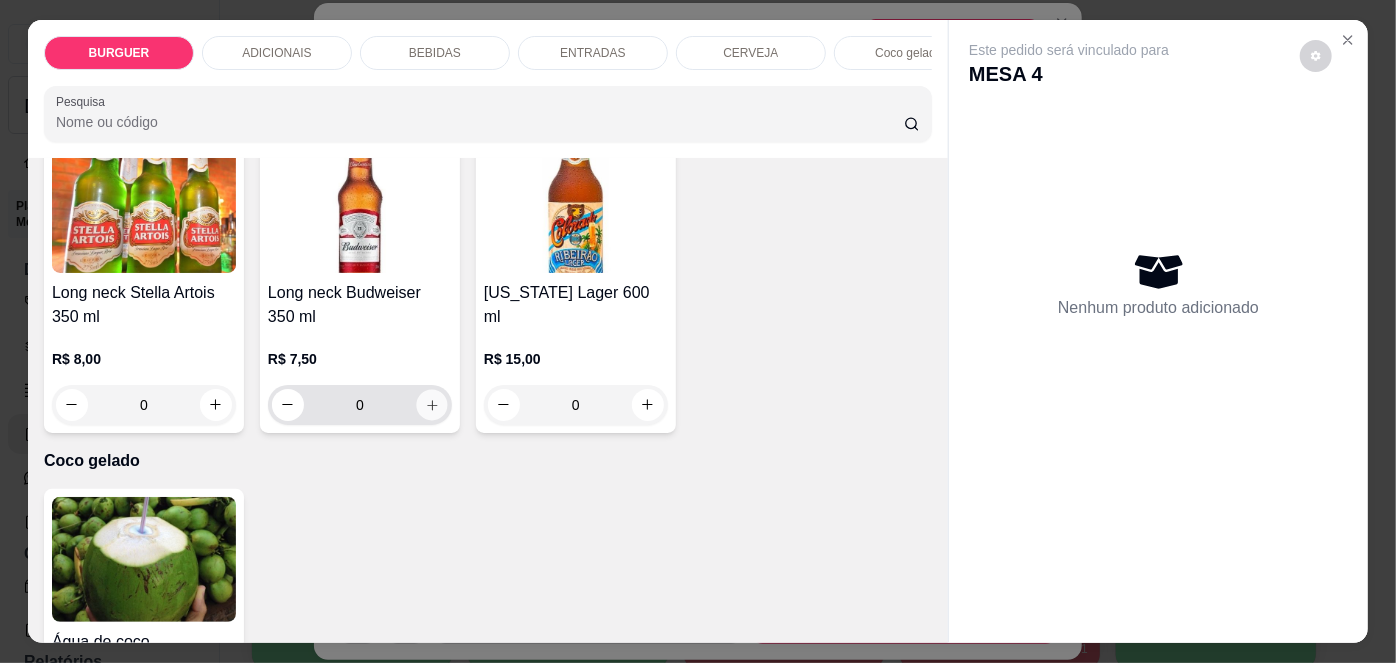 click at bounding box center (431, 404) 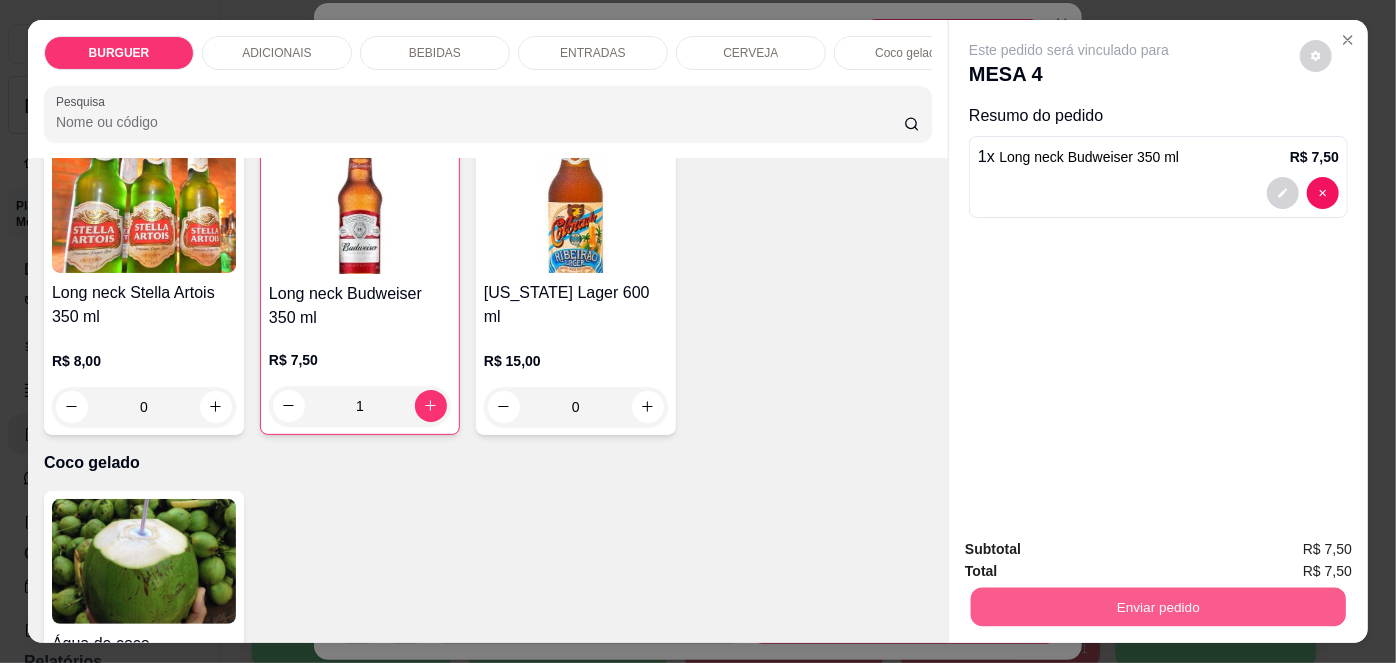 click on "Enviar pedido" at bounding box center [1158, 607] 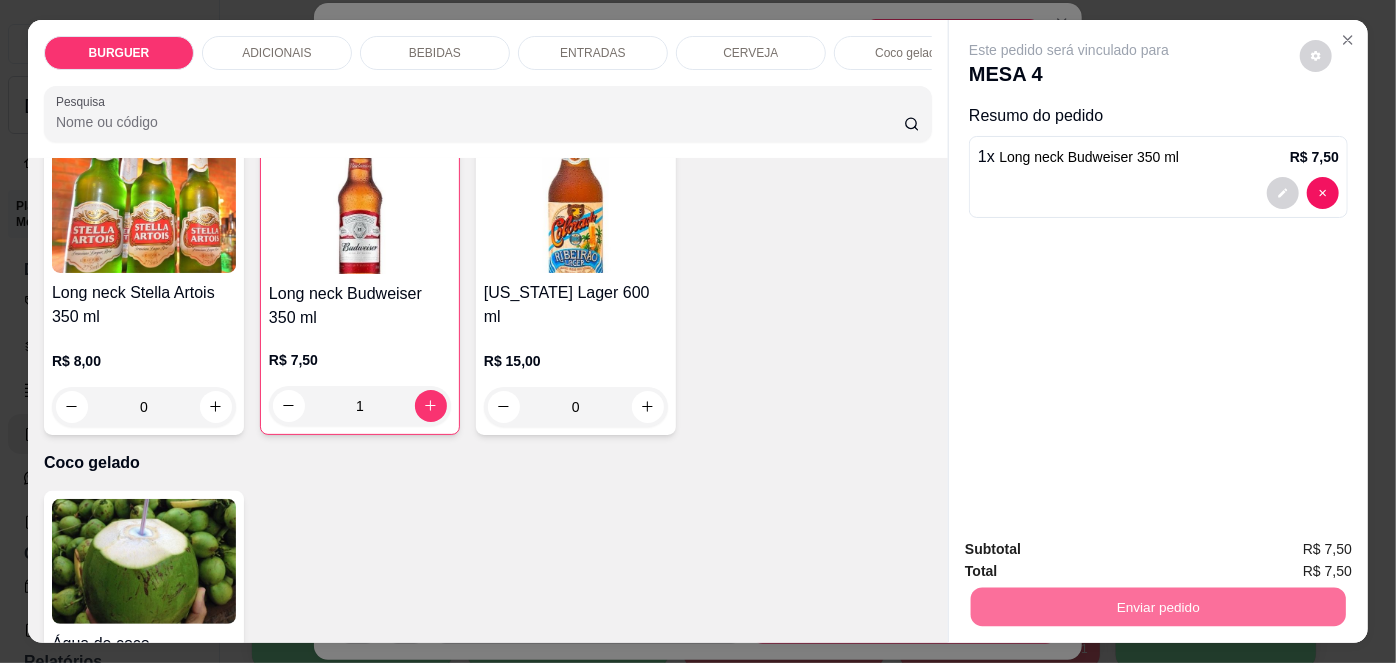 click on "Não registrar e enviar pedido" at bounding box center [1093, 551] 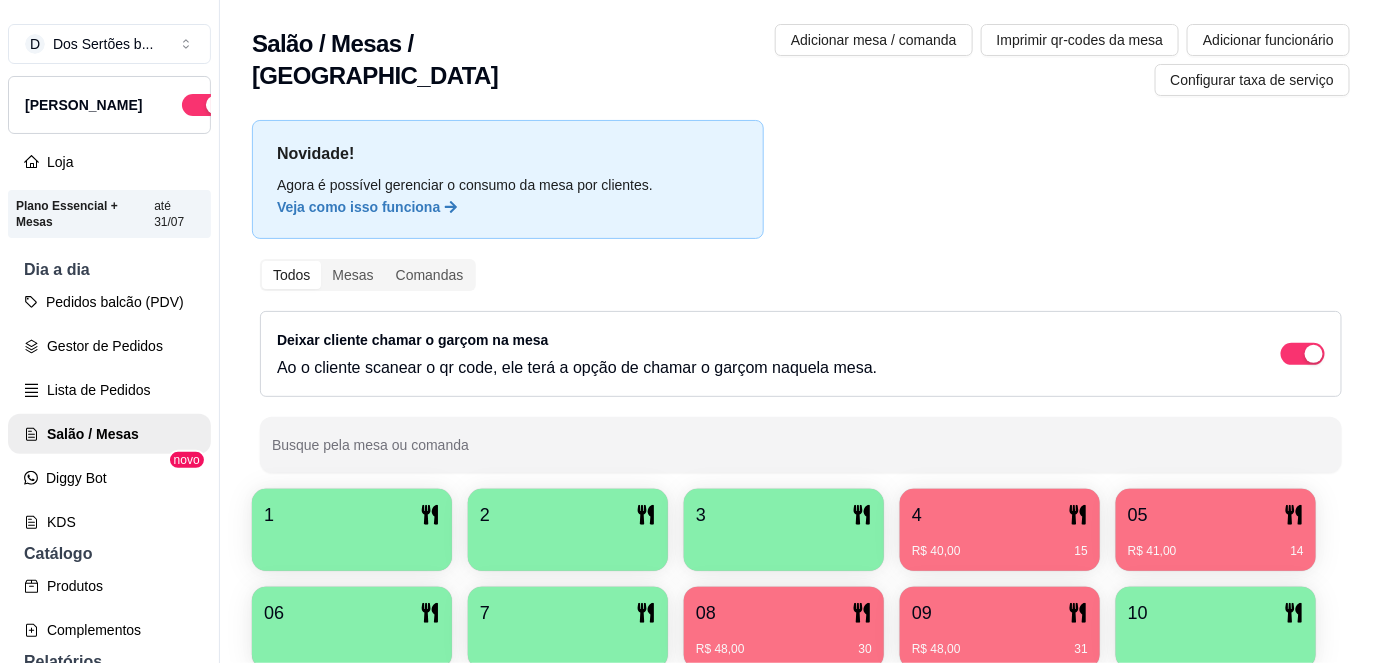click on "09" at bounding box center [1000, 613] 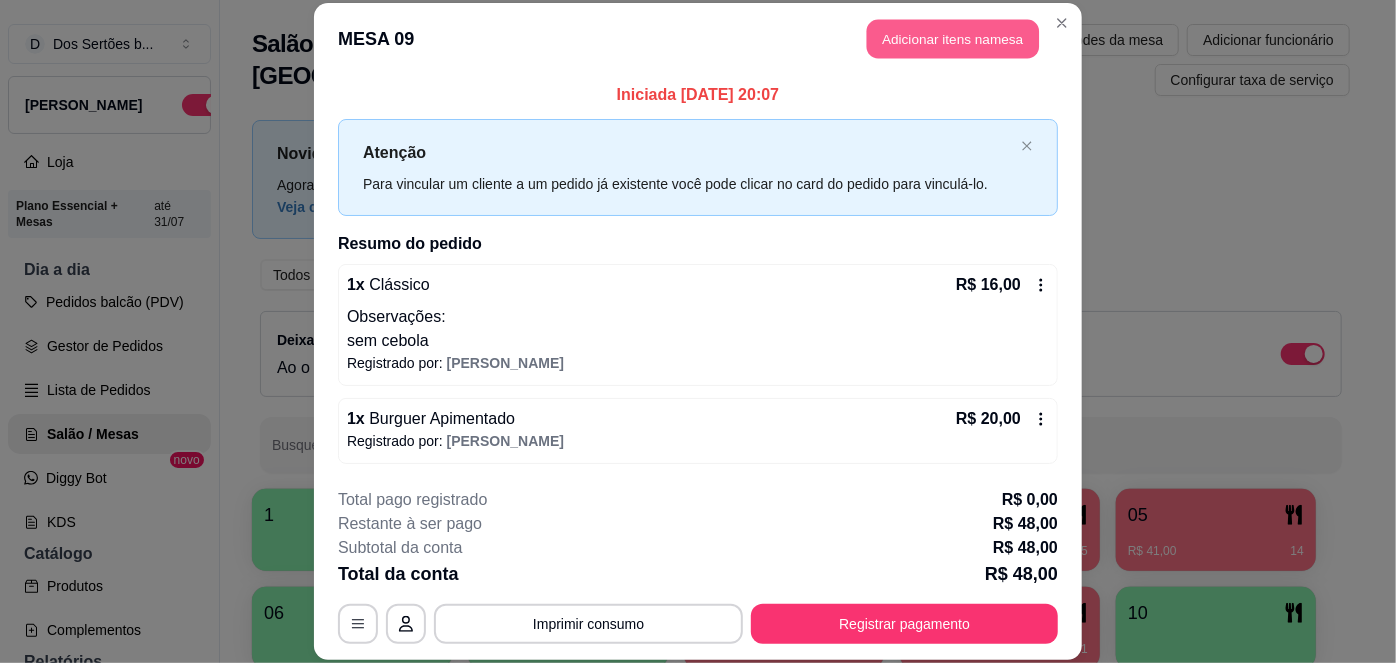 click on "Adicionar itens na  mesa" at bounding box center (953, 39) 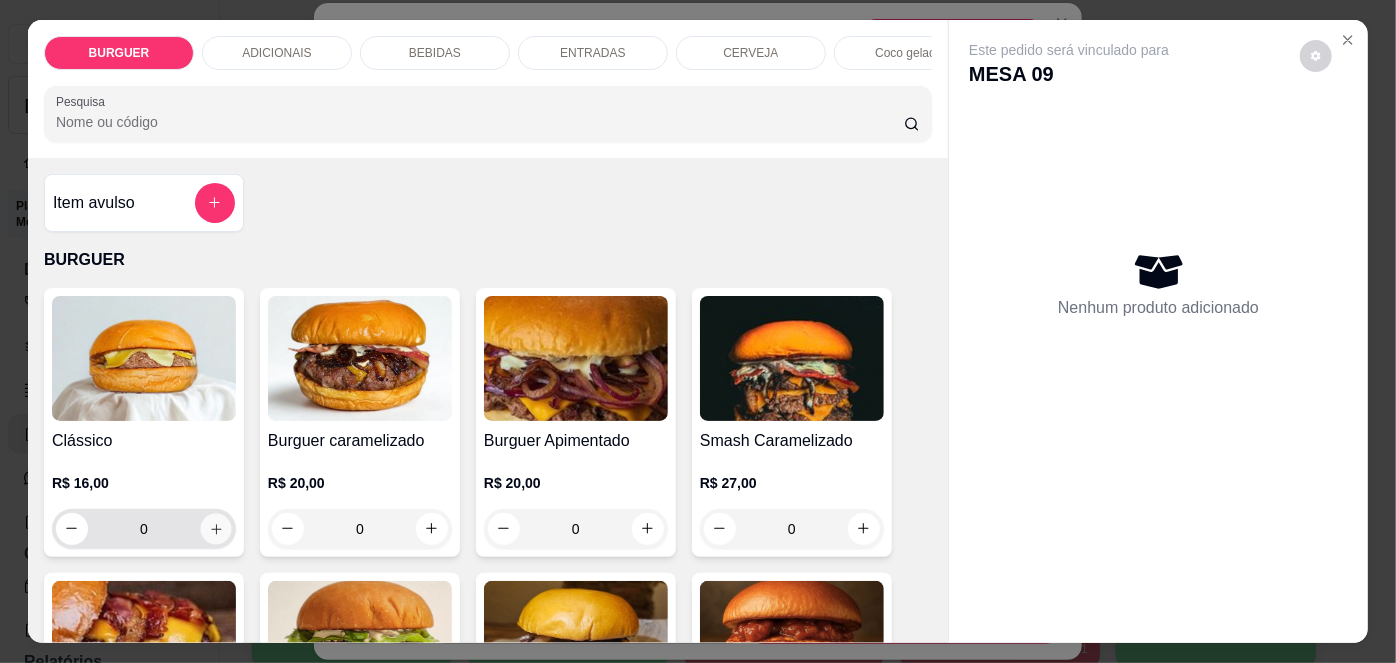 click 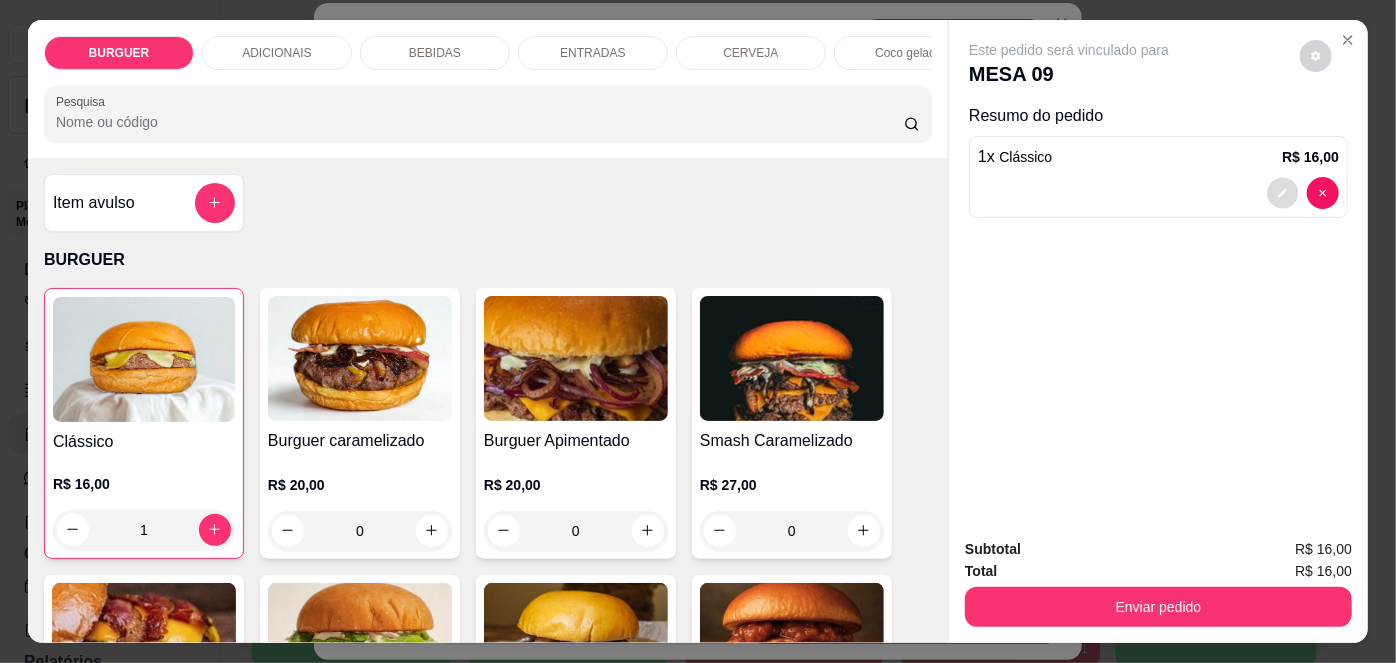click 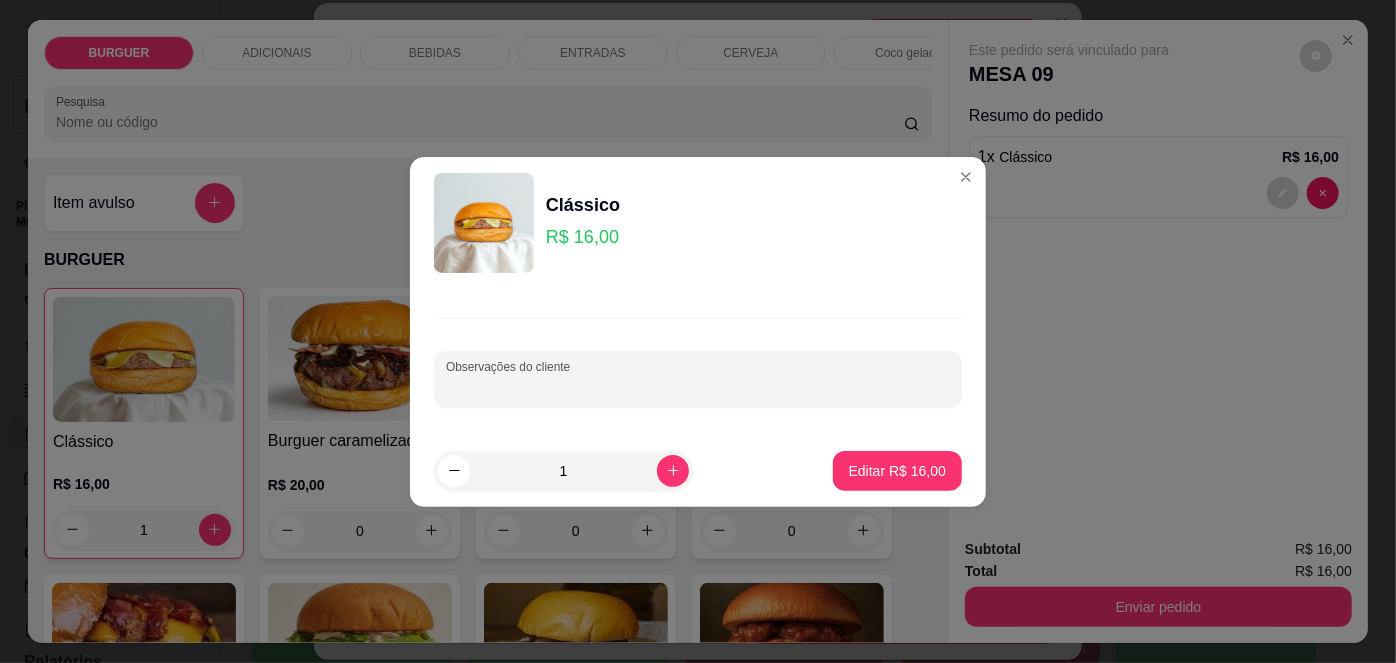 click on "Observações do cliente" at bounding box center [698, 387] 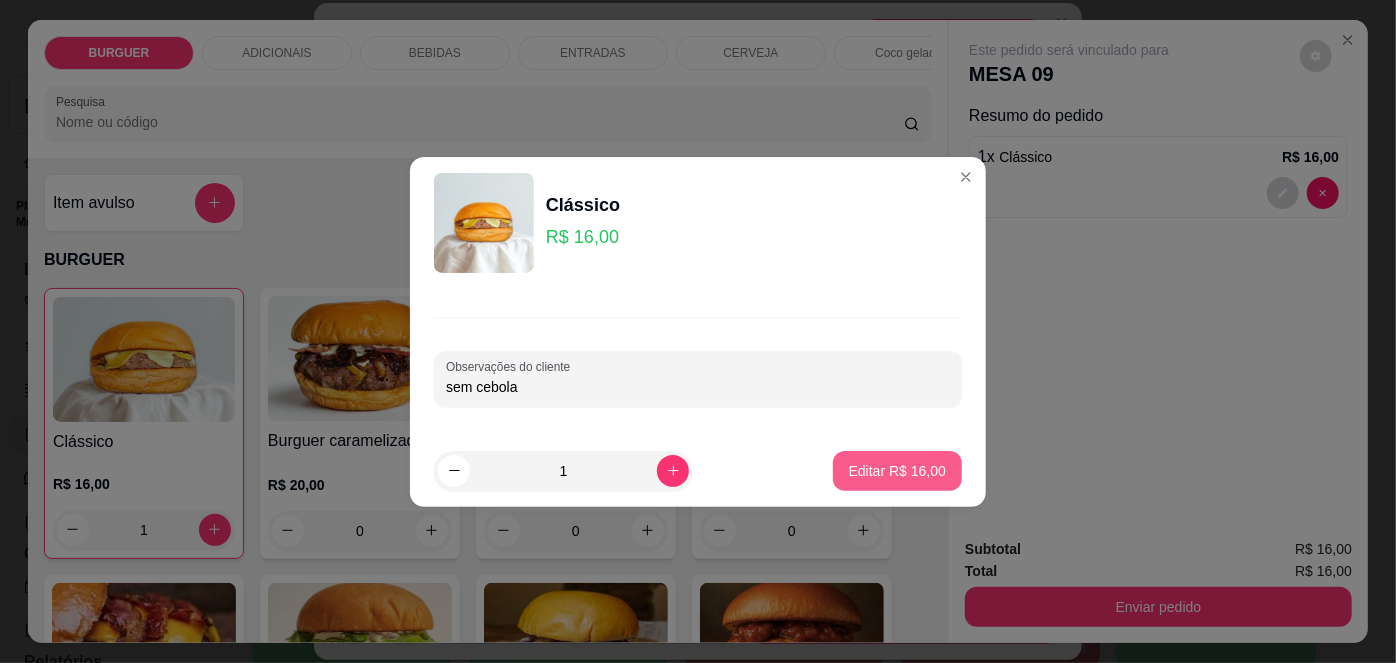 type on "sem cebola" 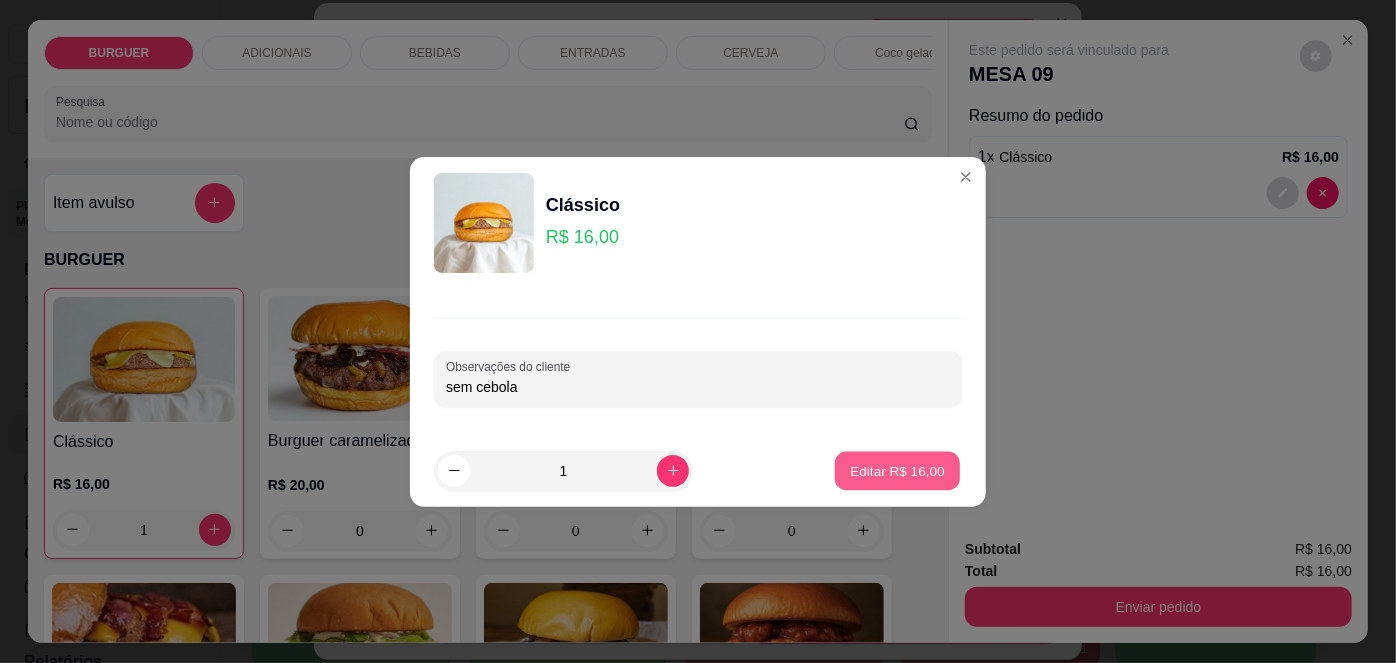 click on "Editar   R$ 16,00" at bounding box center [897, 470] 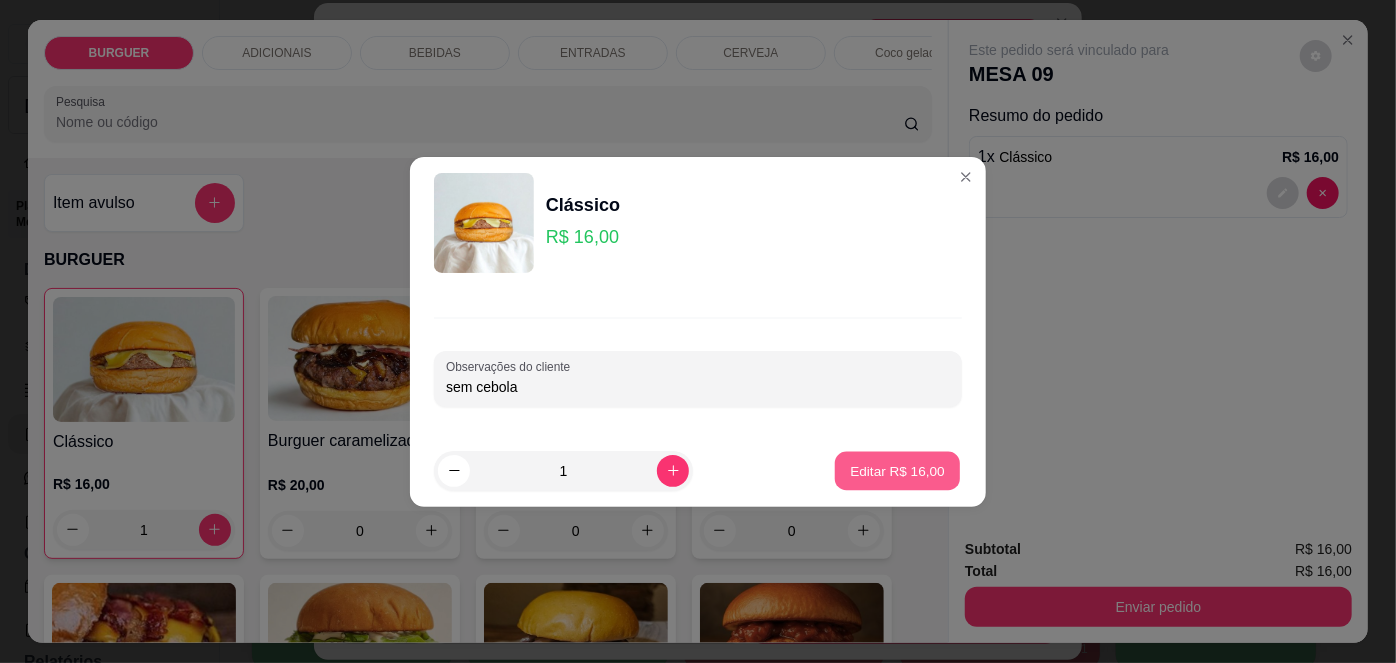 type on "0" 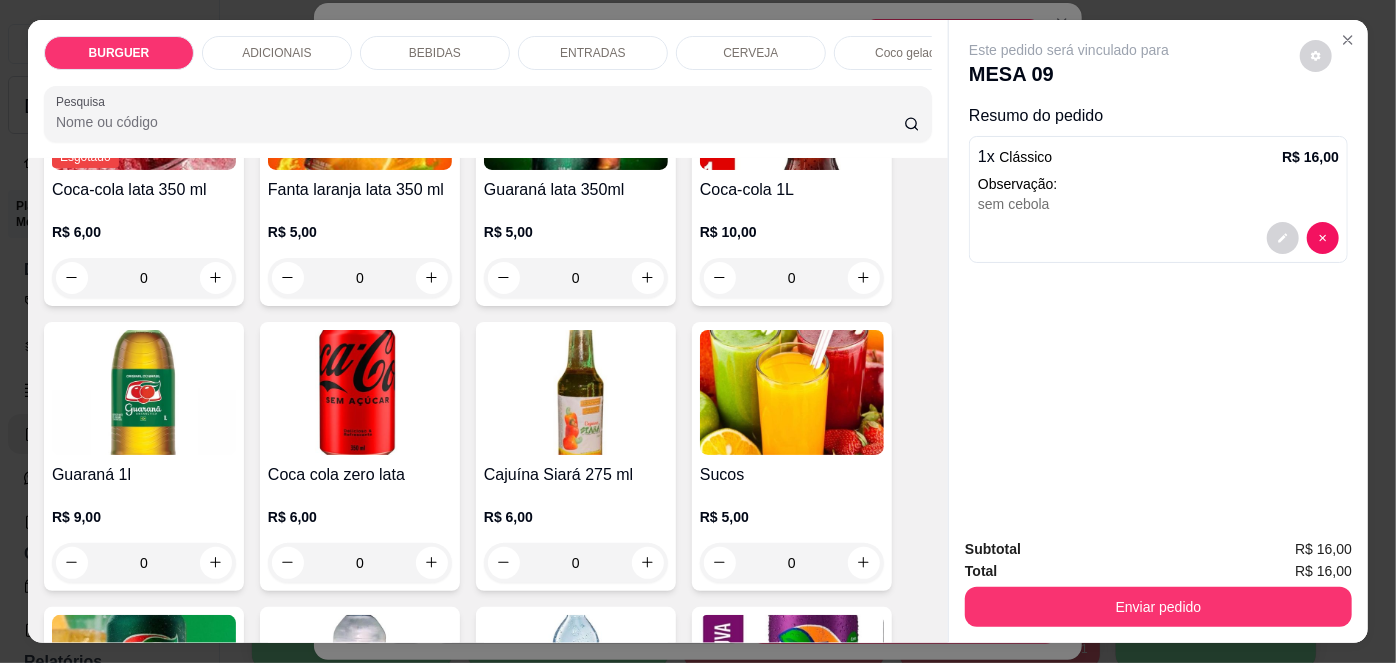 scroll, scrollTop: 1781, scrollLeft: 0, axis: vertical 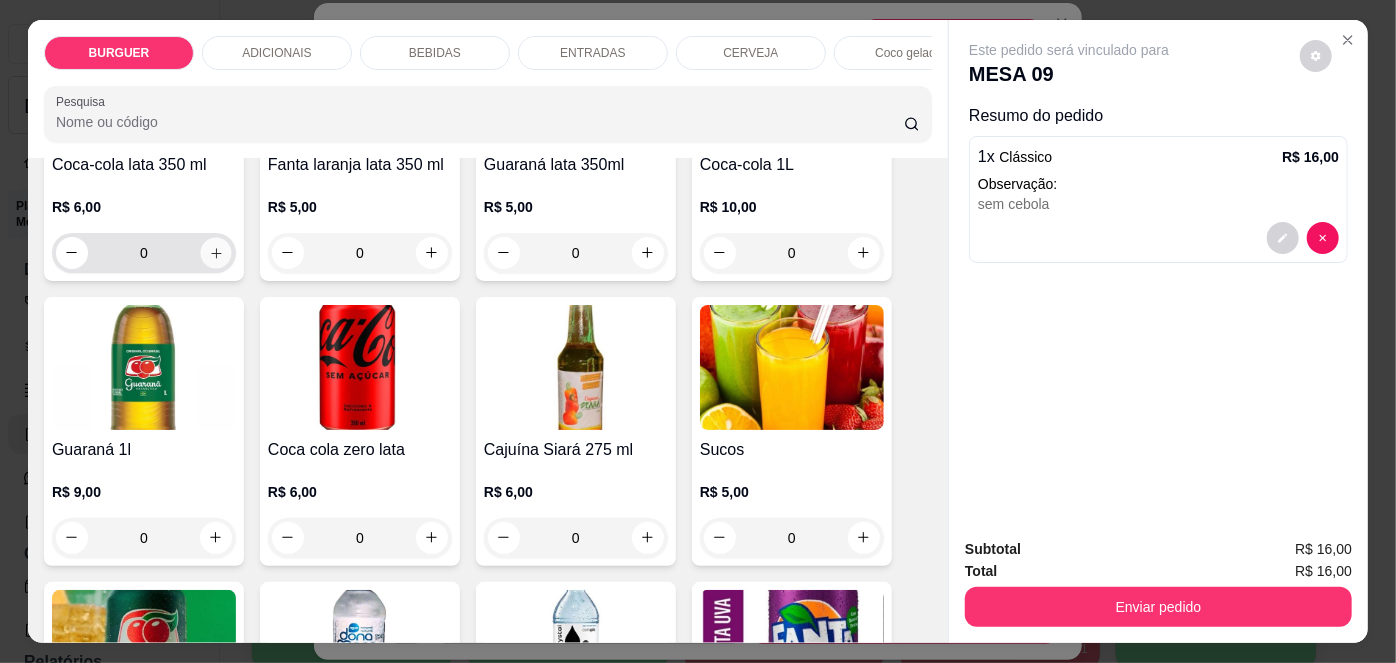 click 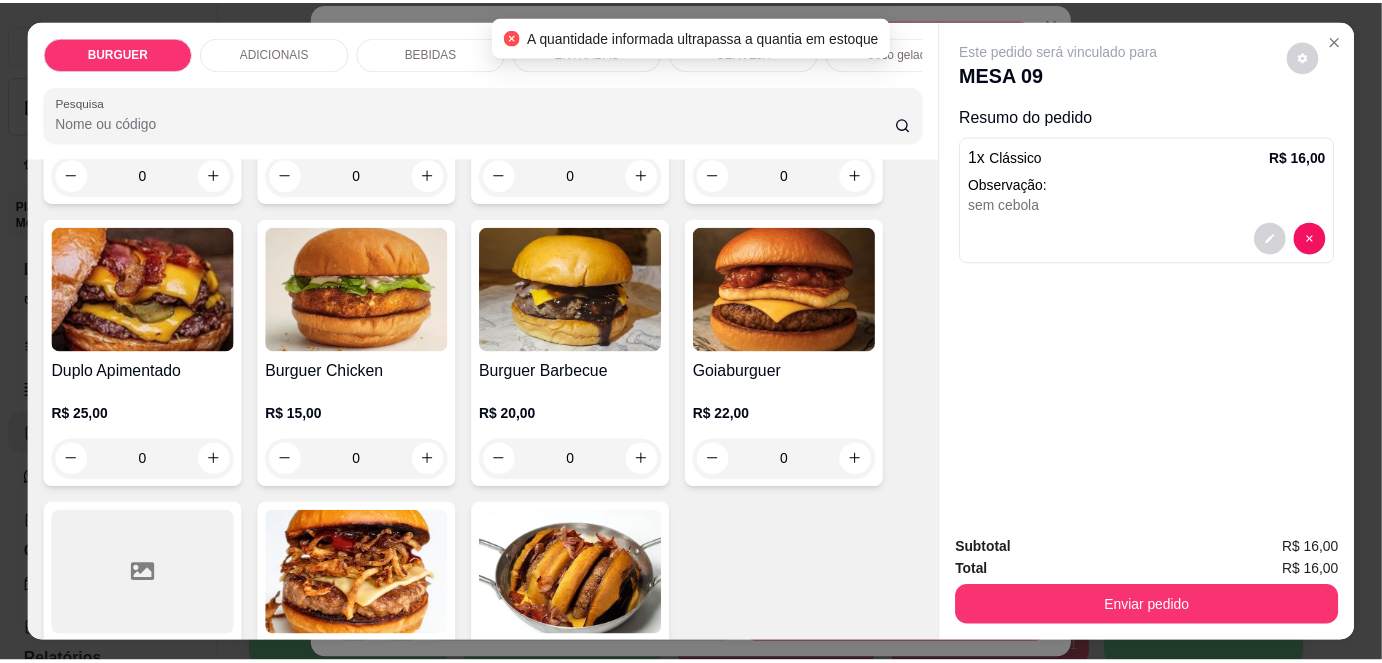 scroll, scrollTop: 0, scrollLeft: 0, axis: both 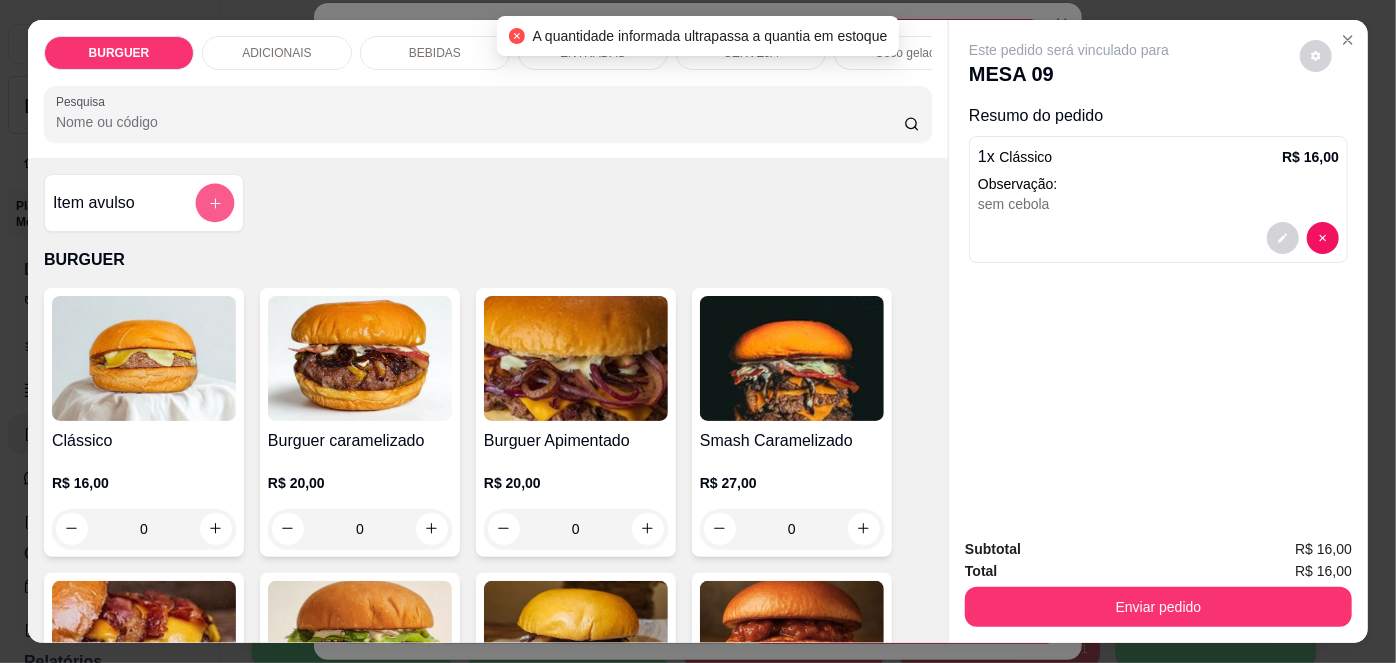 click at bounding box center (215, 202) 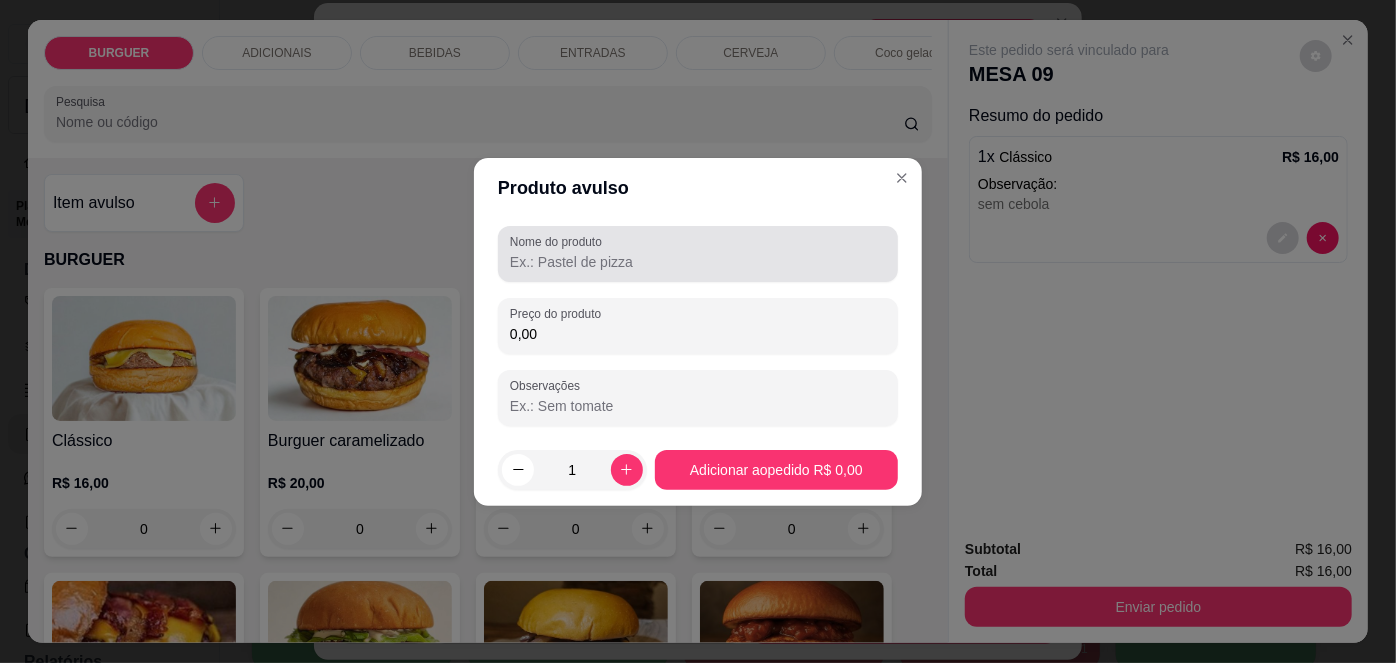 click on "Nome do produto" at bounding box center (698, 254) 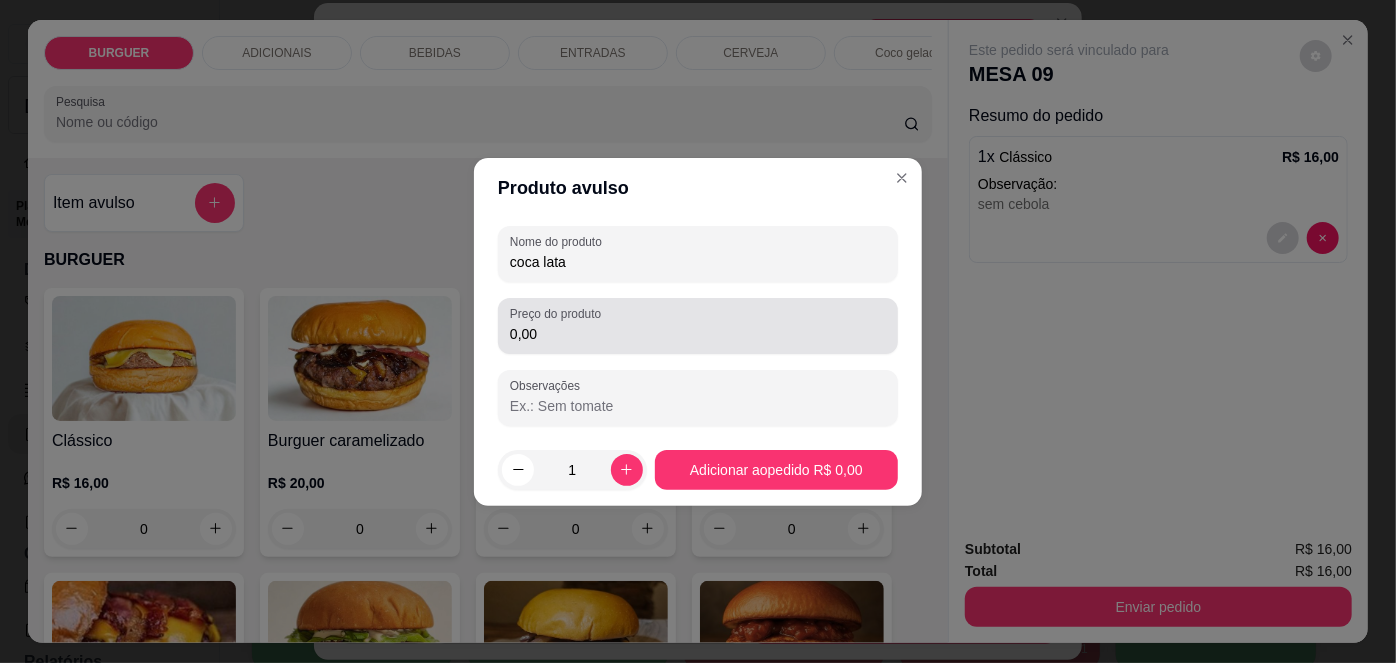 type on "coca lata" 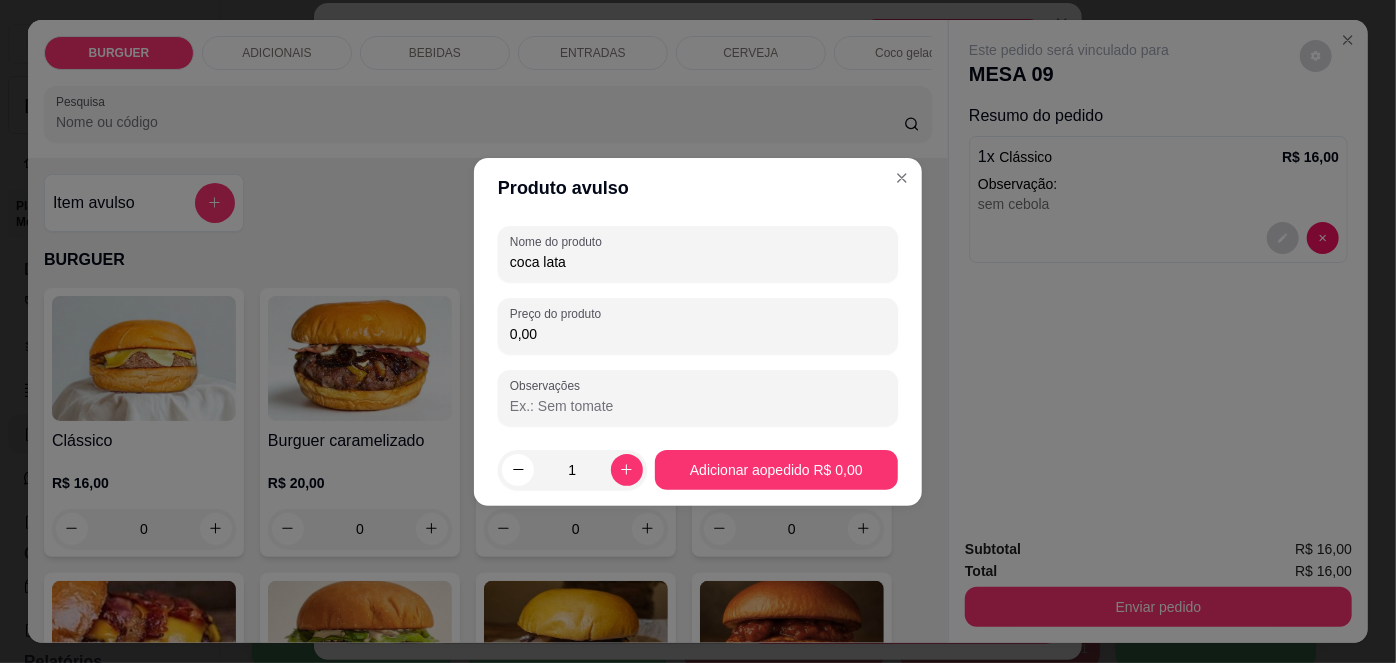 click on "0,00" at bounding box center (698, 334) 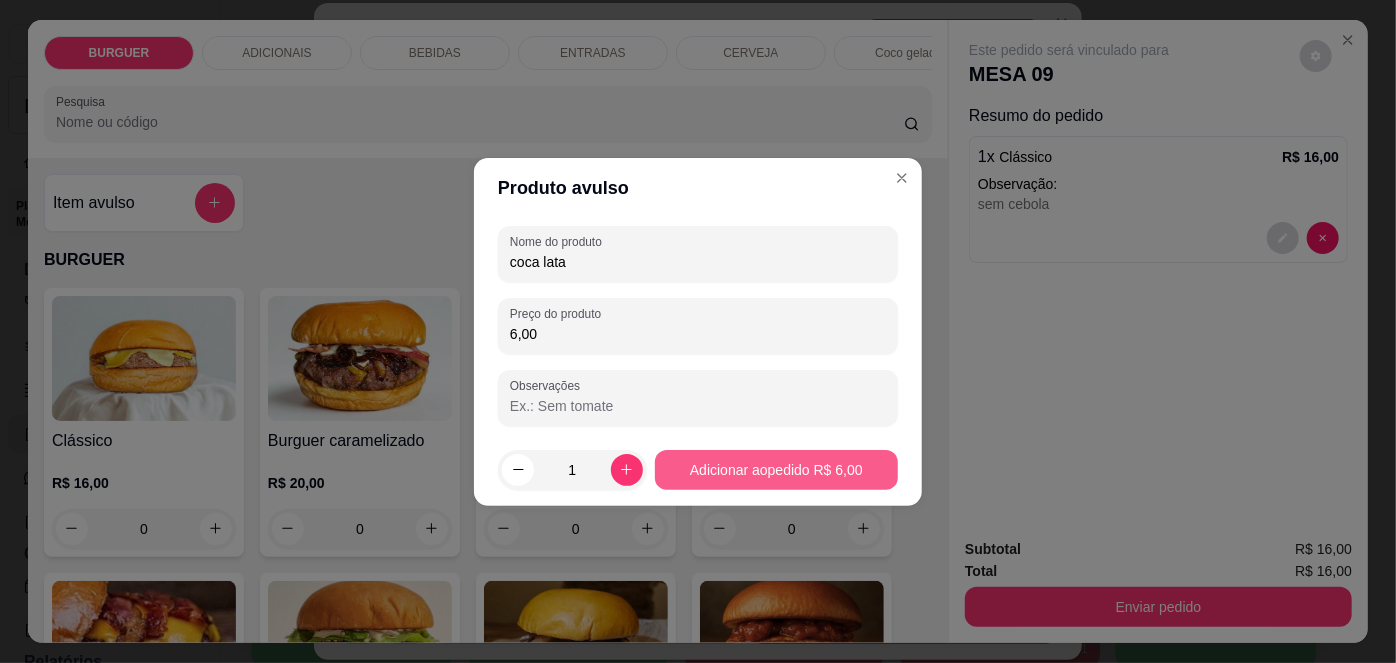 type on "6,00" 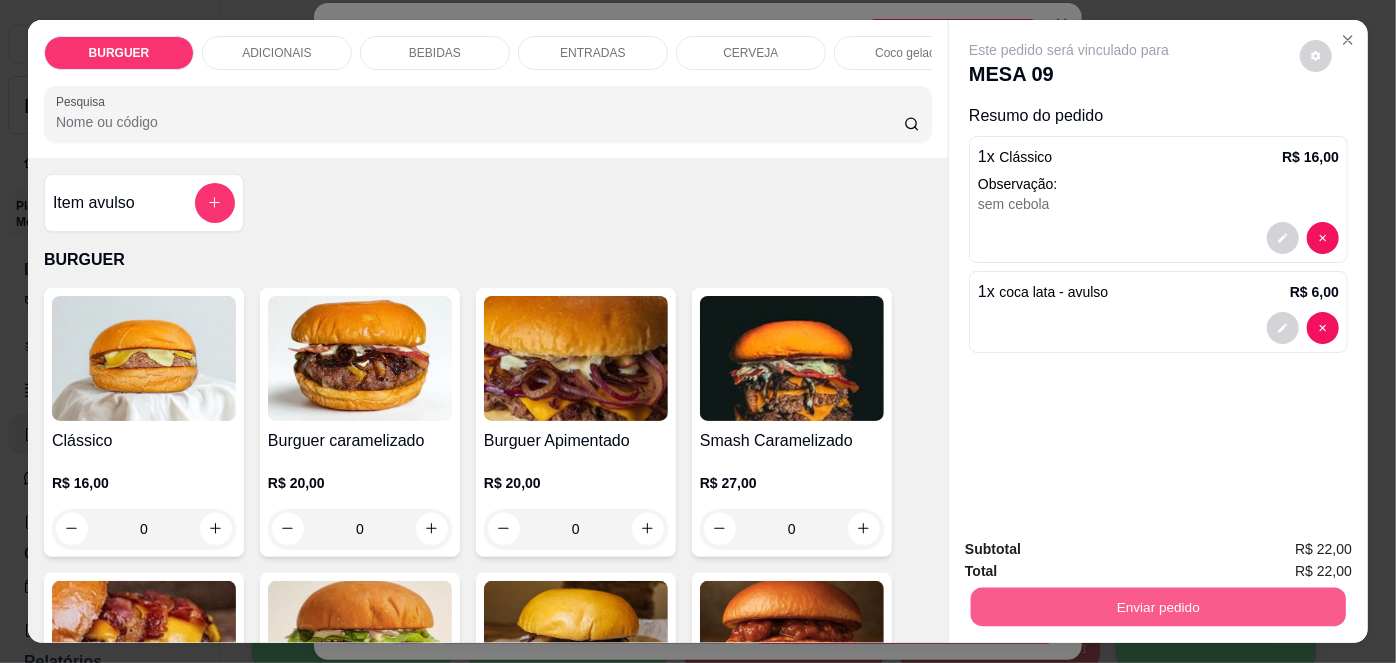 click on "Enviar pedido" at bounding box center (1158, 607) 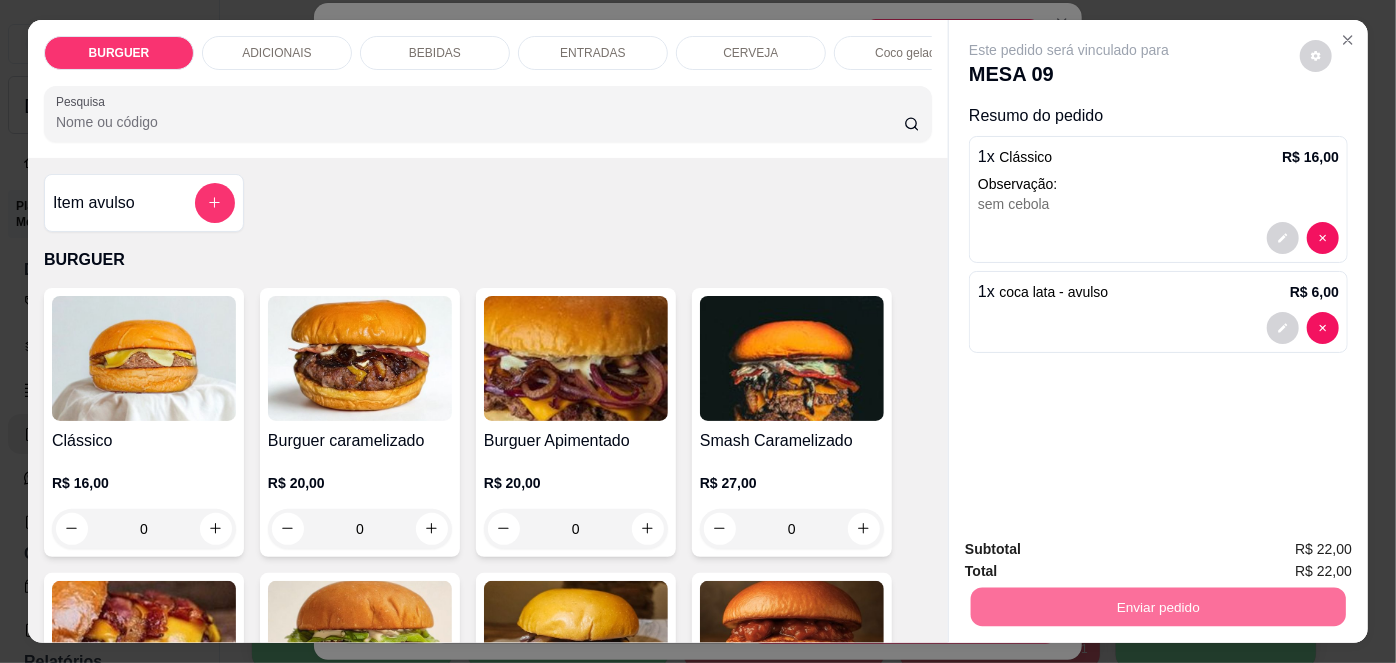 click on "Não registrar e enviar pedido" at bounding box center (1093, 551) 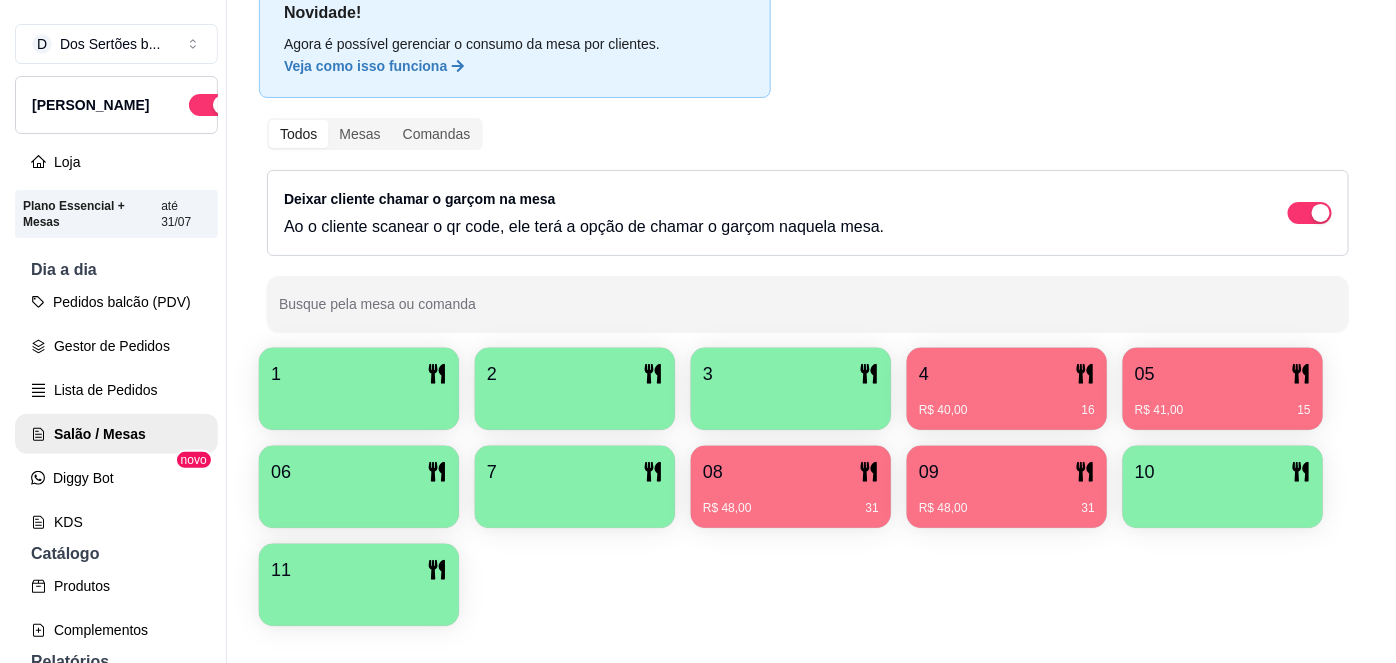 scroll, scrollTop: 156, scrollLeft: 0, axis: vertical 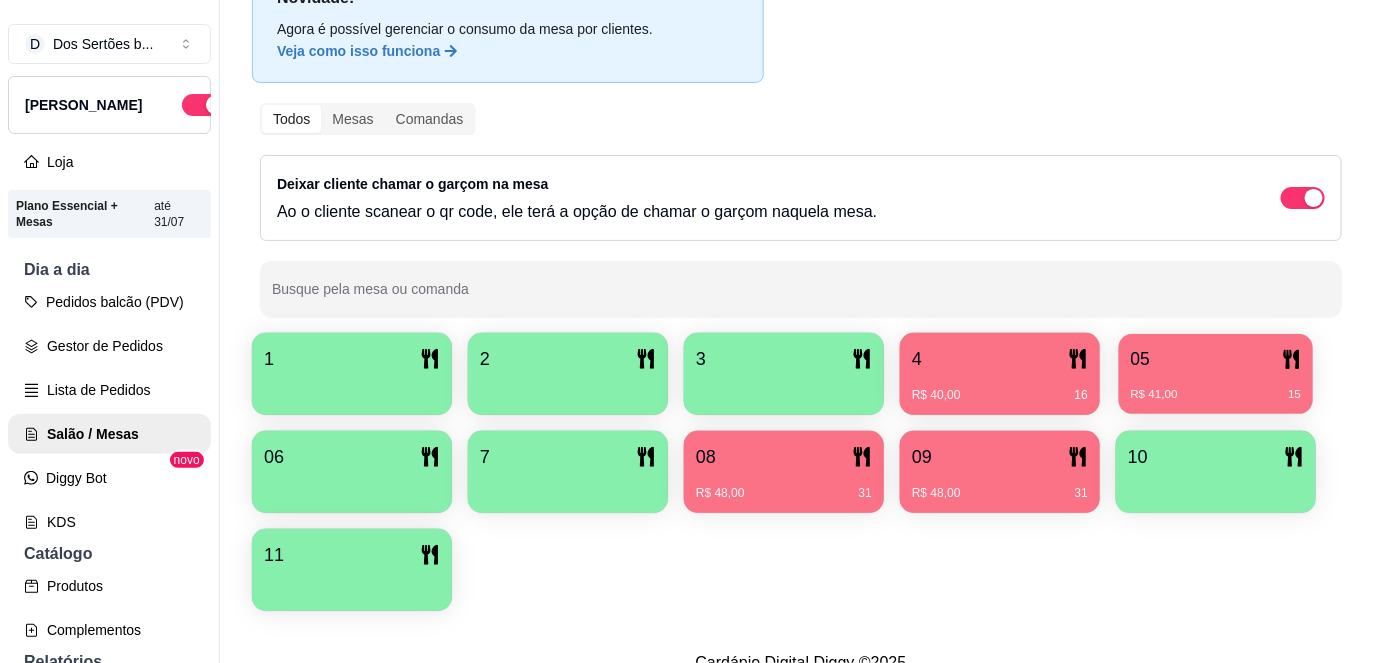 click on "R$ 41,00 15" at bounding box center [1216, 387] 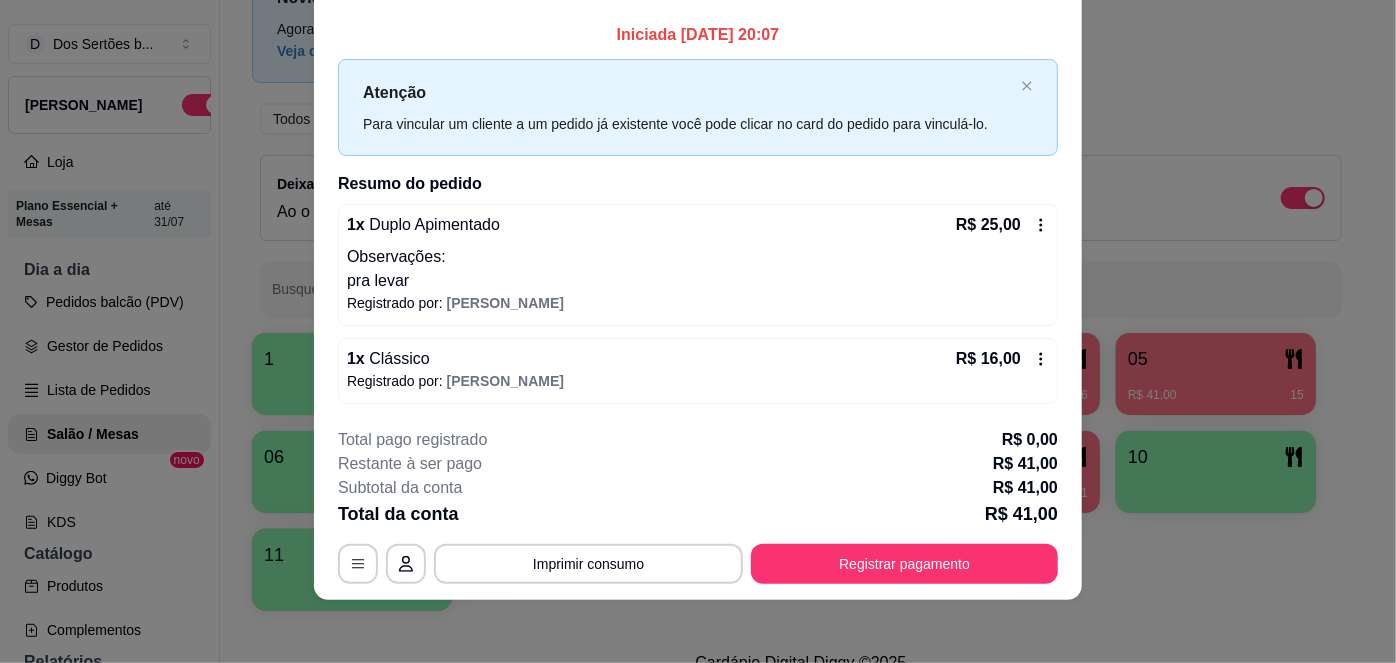 scroll, scrollTop: 0, scrollLeft: 0, axis: both 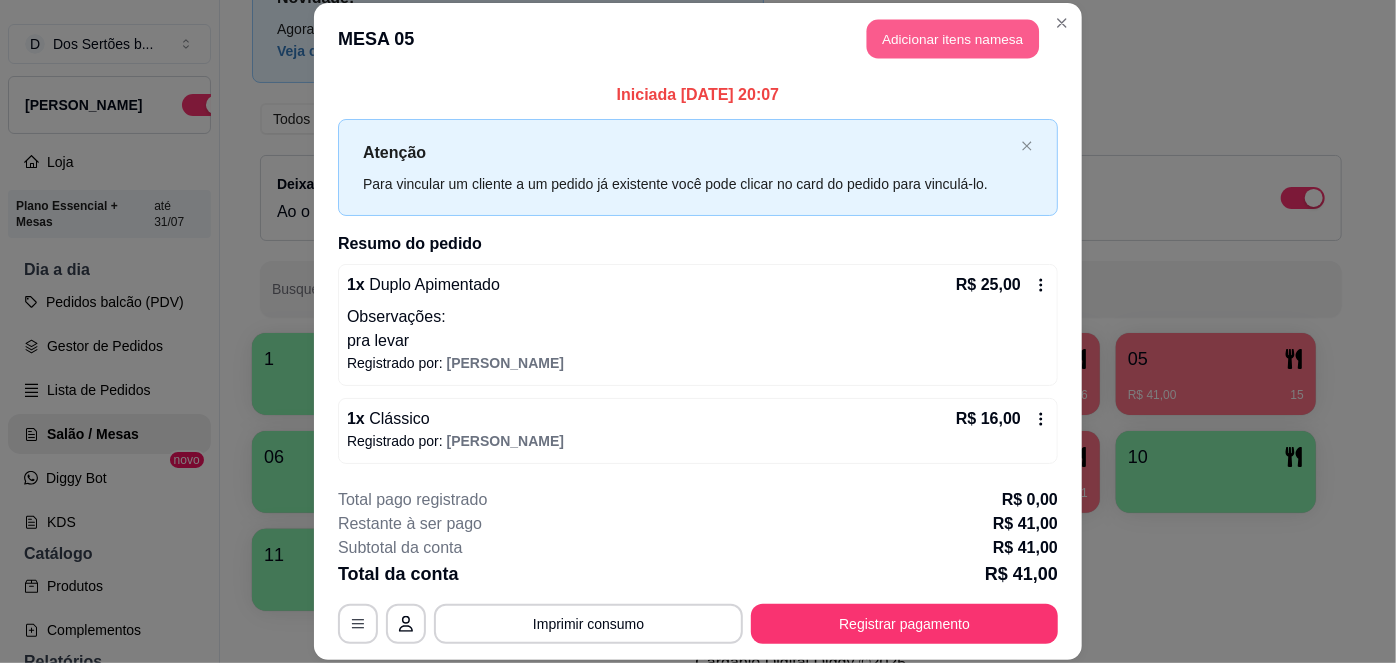 click on "Adicionar itens na  mesa" at bounding box center (953, 39) 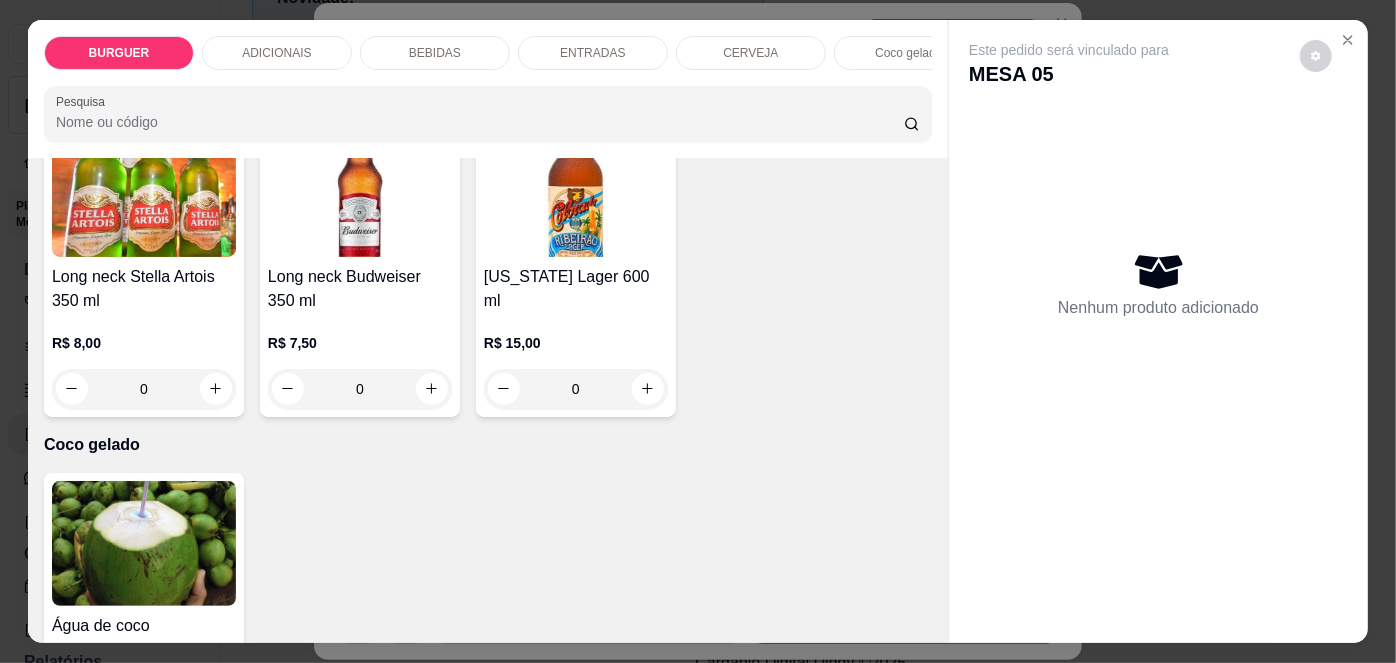 scroll, scrollTop: 3199, scrollLeft: 0, axis: vertical 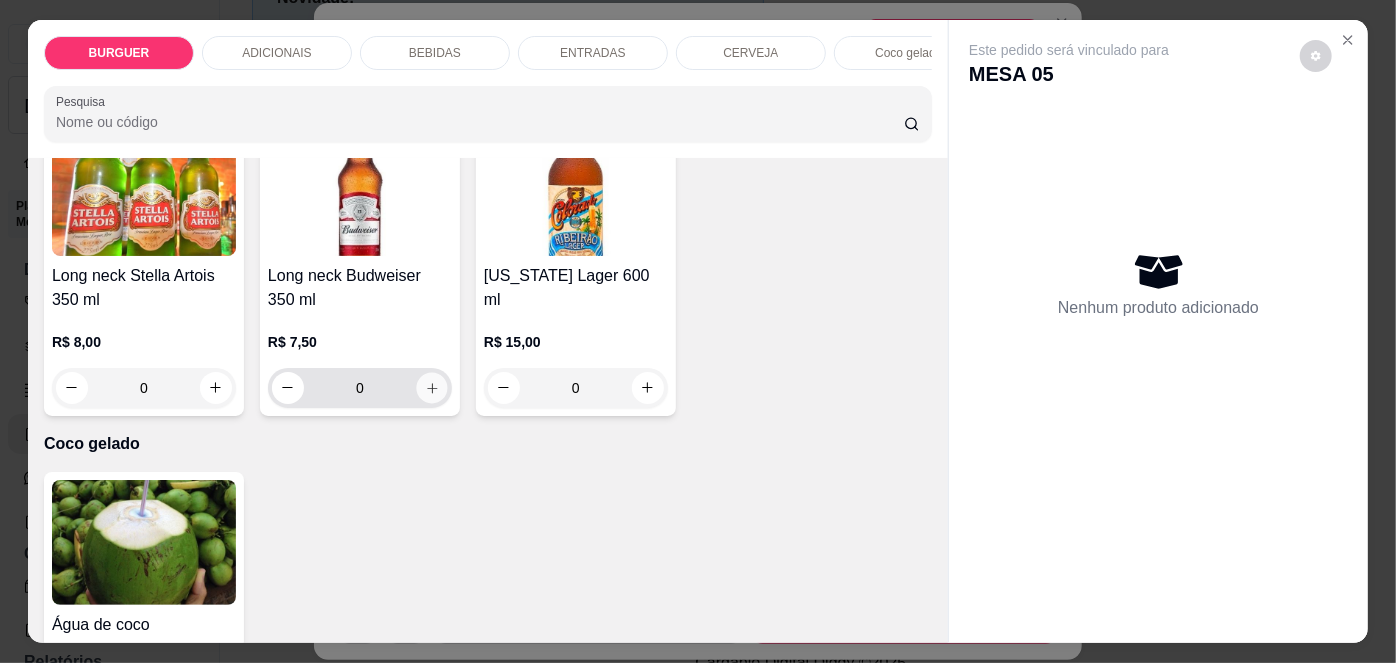 click at bounding box center (431, 387) 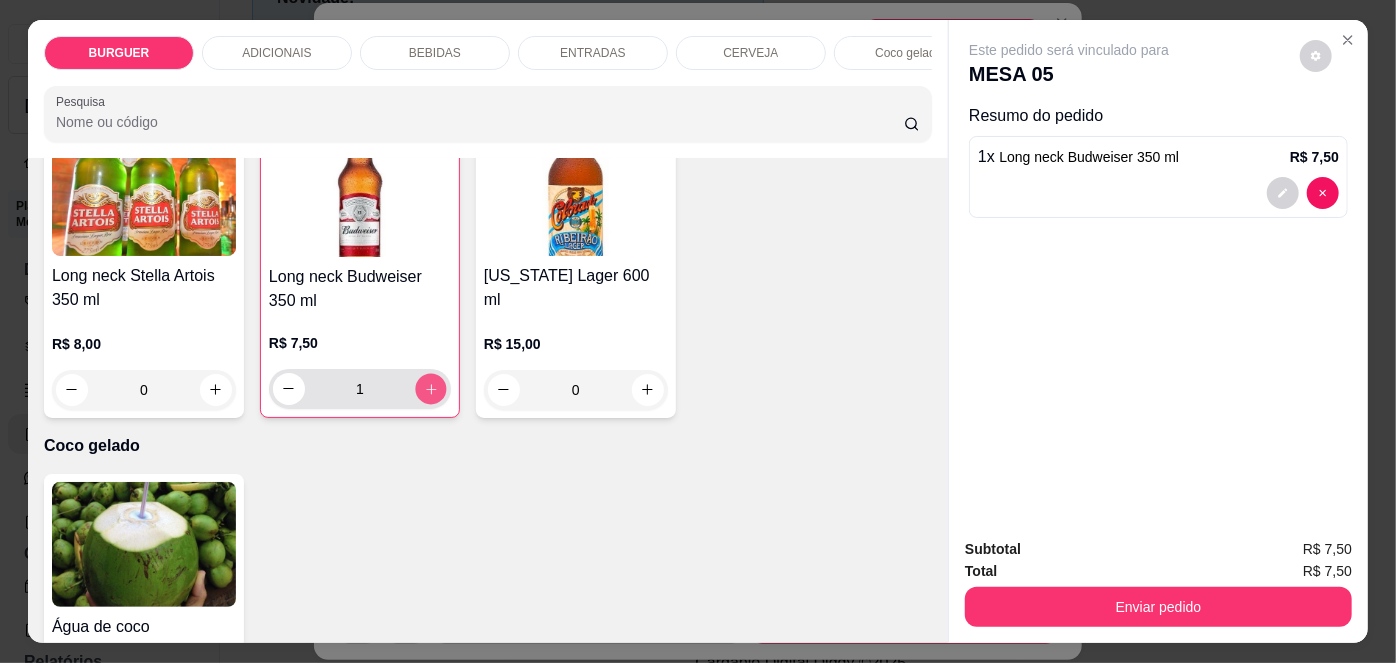 click at bounding box center [430, 388] 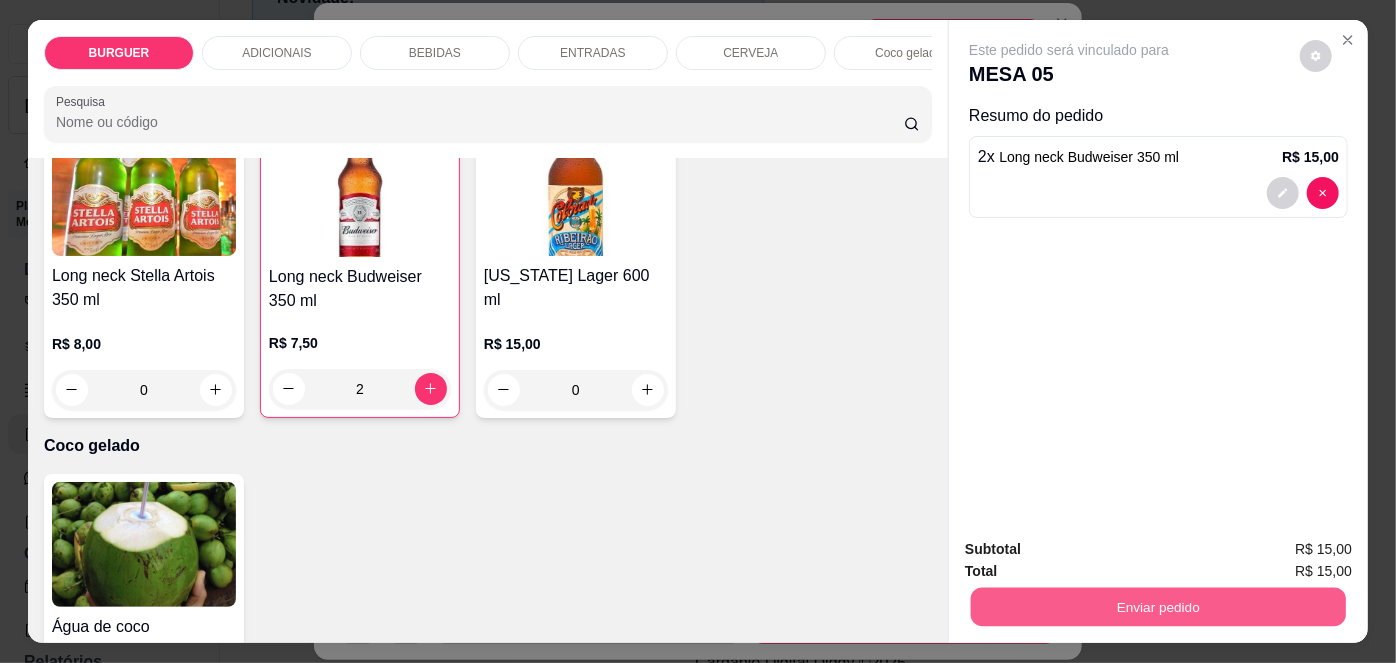 click on "Enviar pedido" at bounding box center [1158, 607] 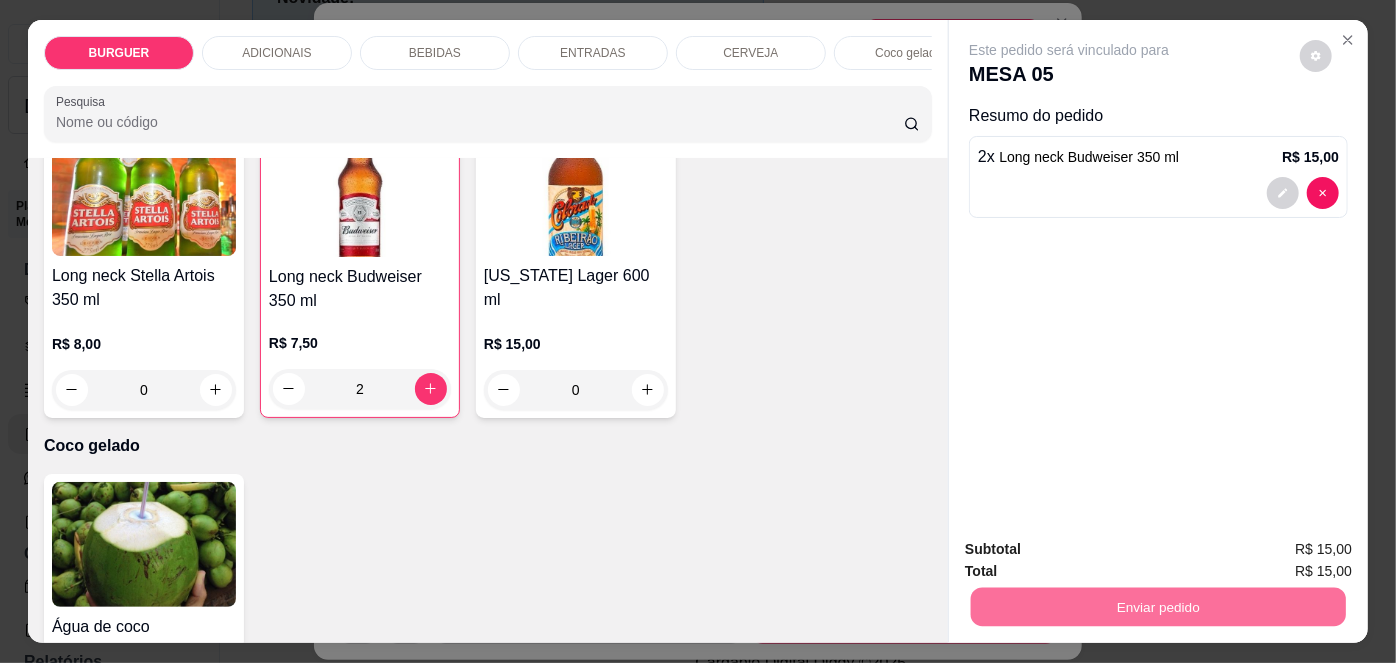 click on "Não registrar e enviar pedido" at bounding box center [1093, 551] 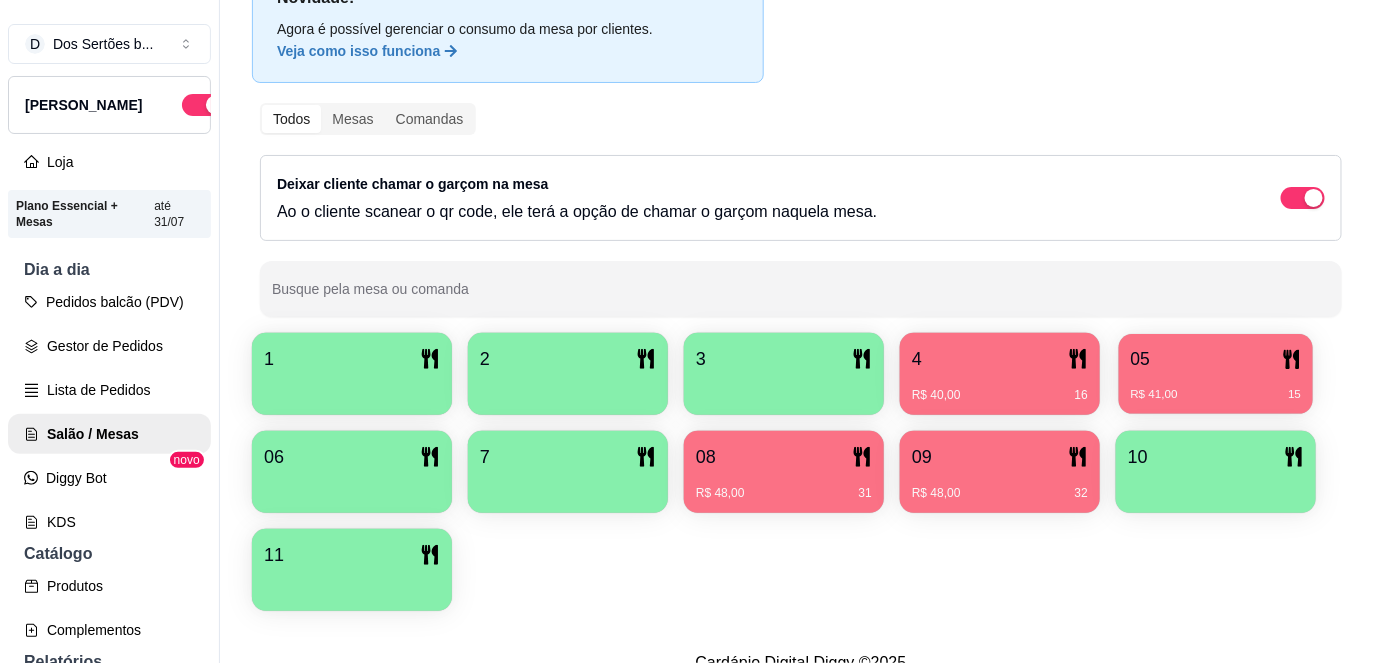 click on "R$ 41,00 15" at bounding box center [1216, 387] 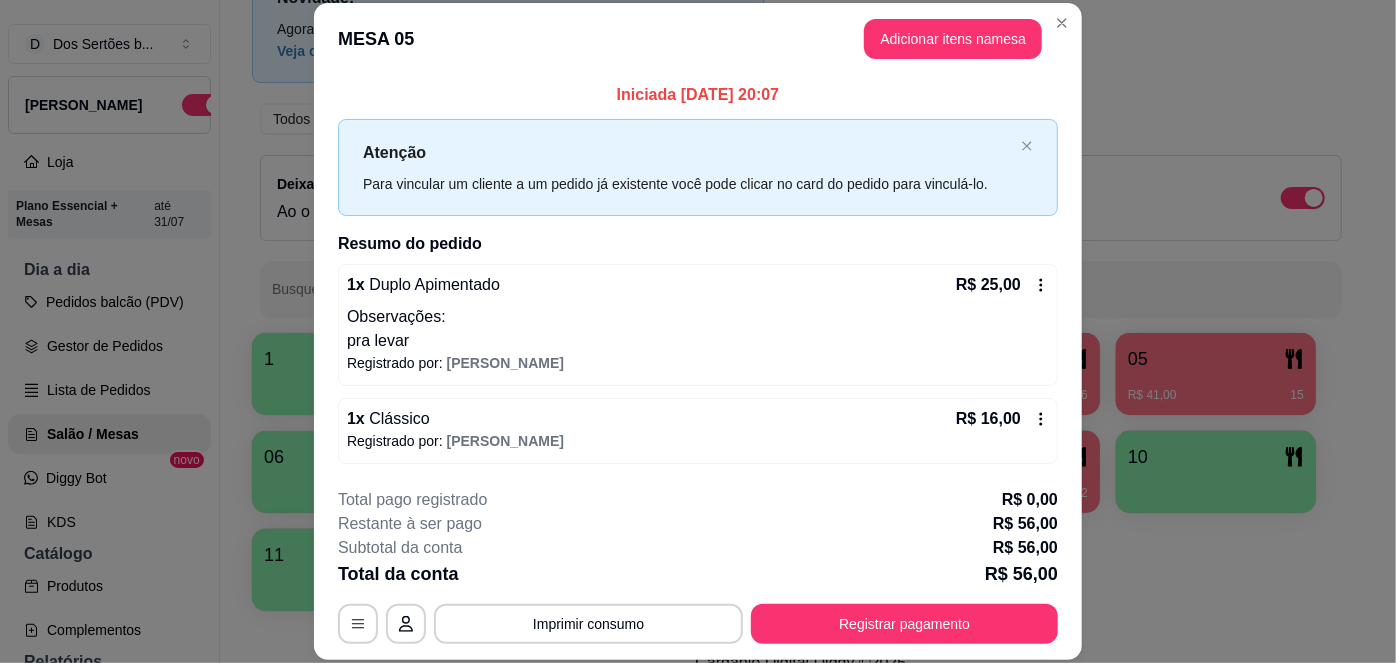 scroll, scrollTop: 76, scrollLeft: 0, axis: vertical 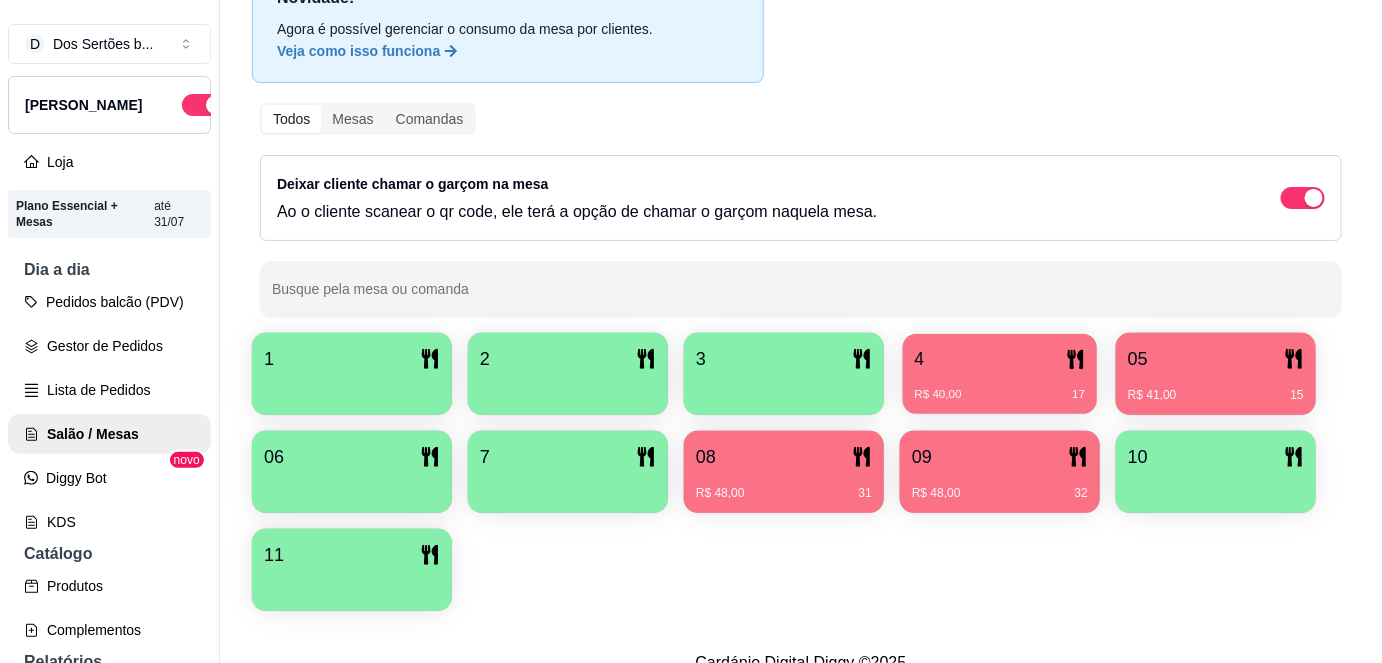 click on "R$ 40,00 17" at bounding box center (1000, 387) 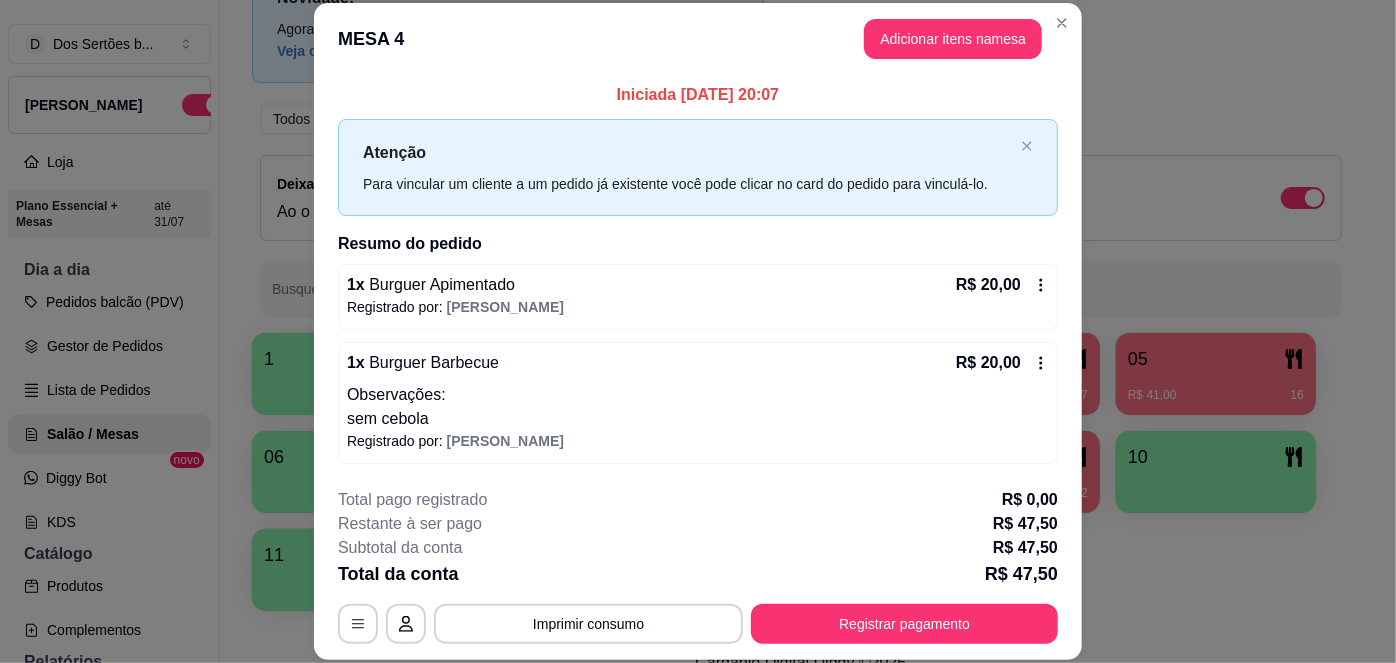 scroll, scrollTop: 76, scrollLeft: 0, axis: vertical 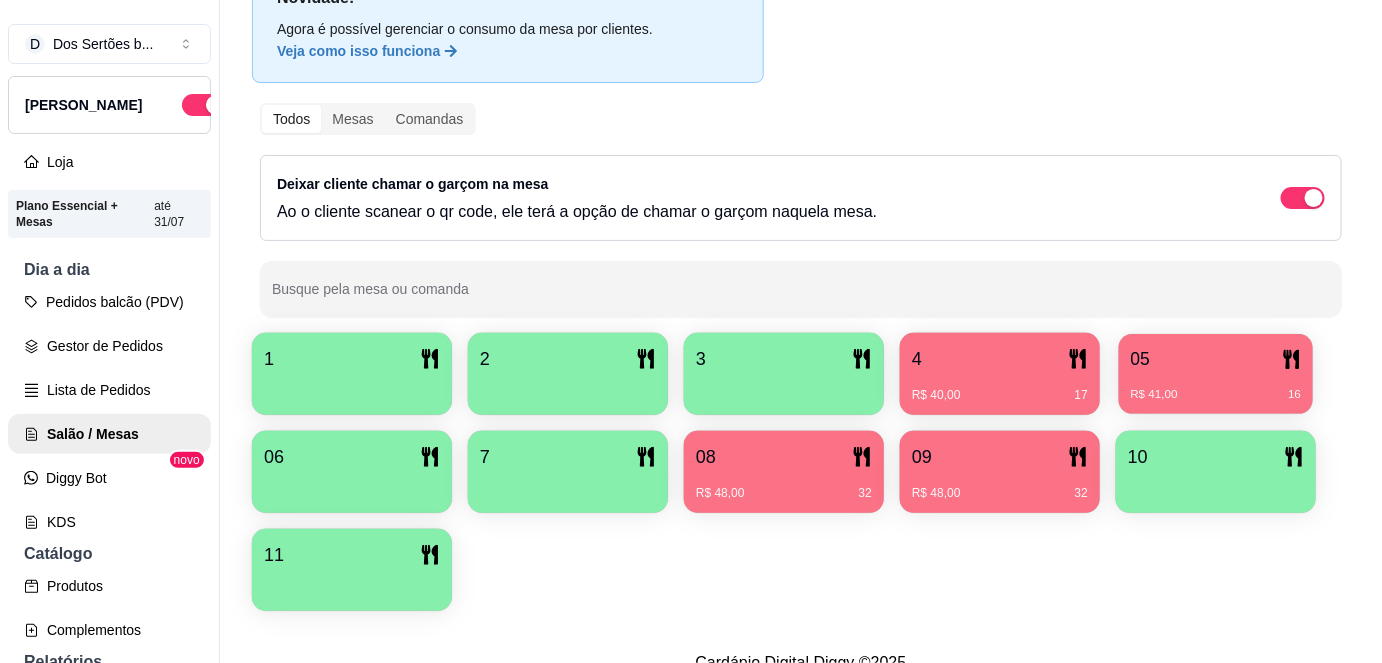click on "05" at bounding box center (1216, 359) 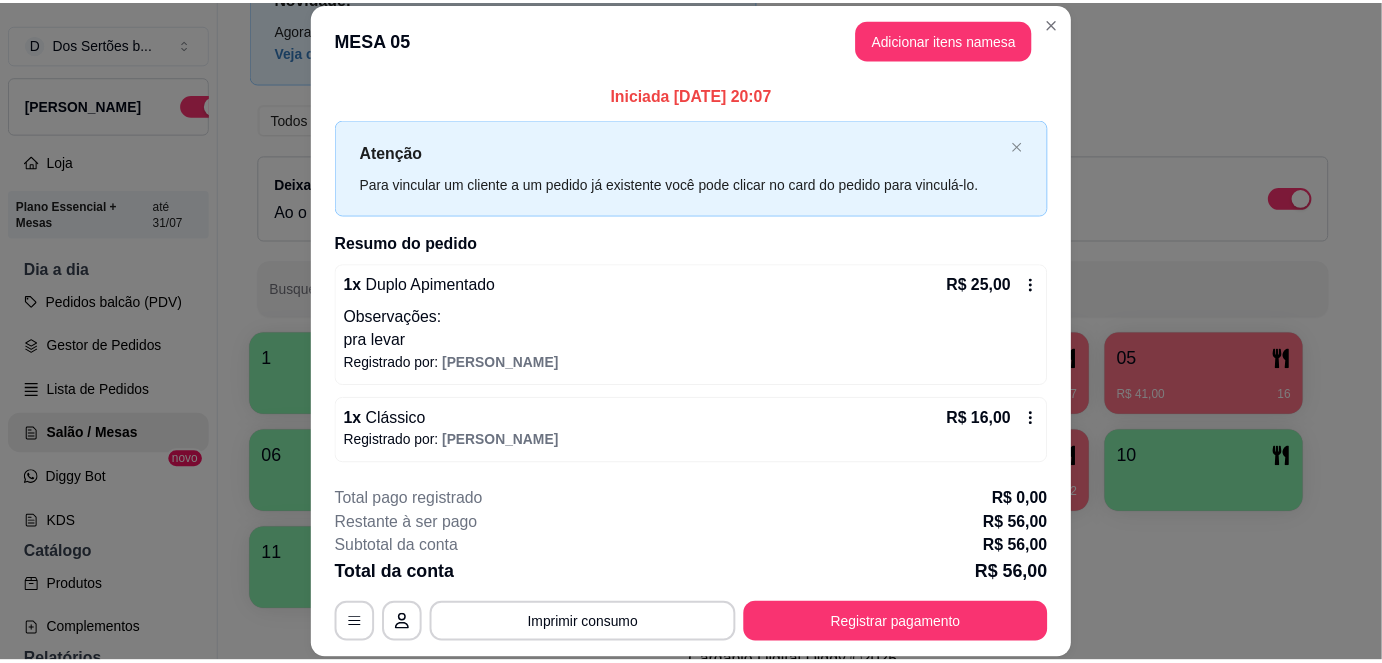 scroll, scrollTop: 76, scrollLeft: 0, axis: vertical 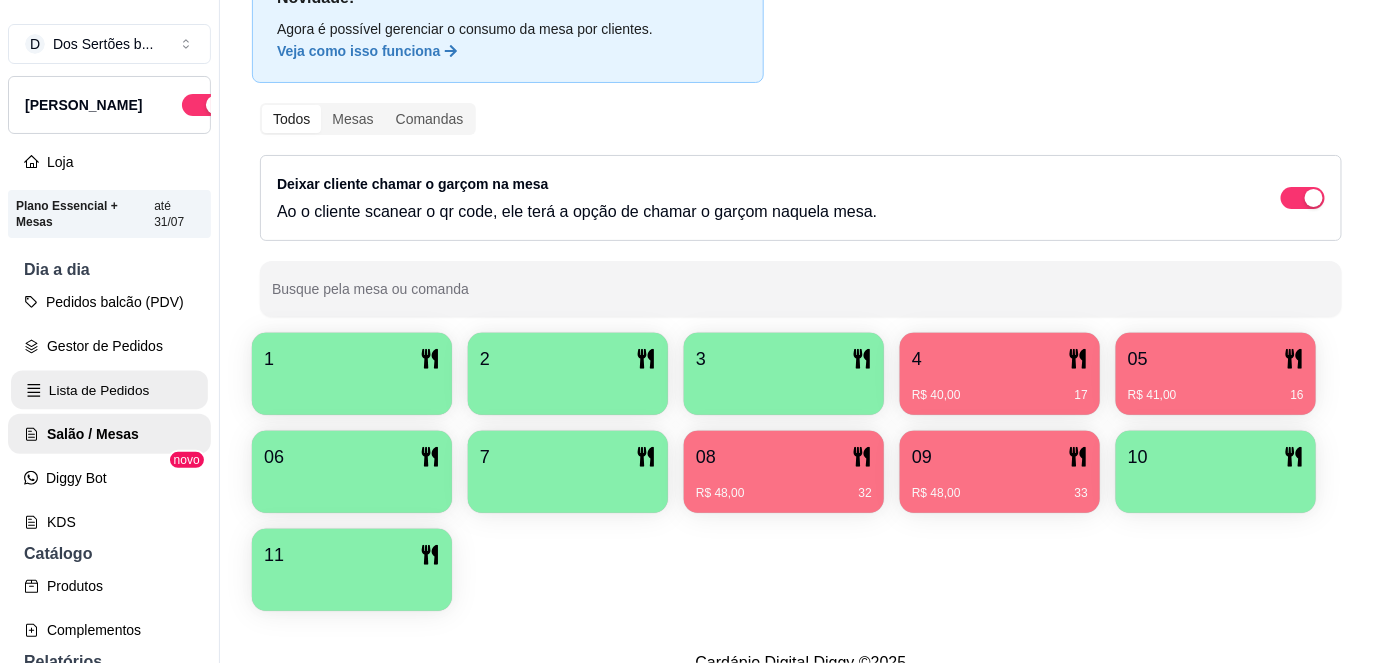 click on "Lista de Pedidos" at bounding box center (109, 390) 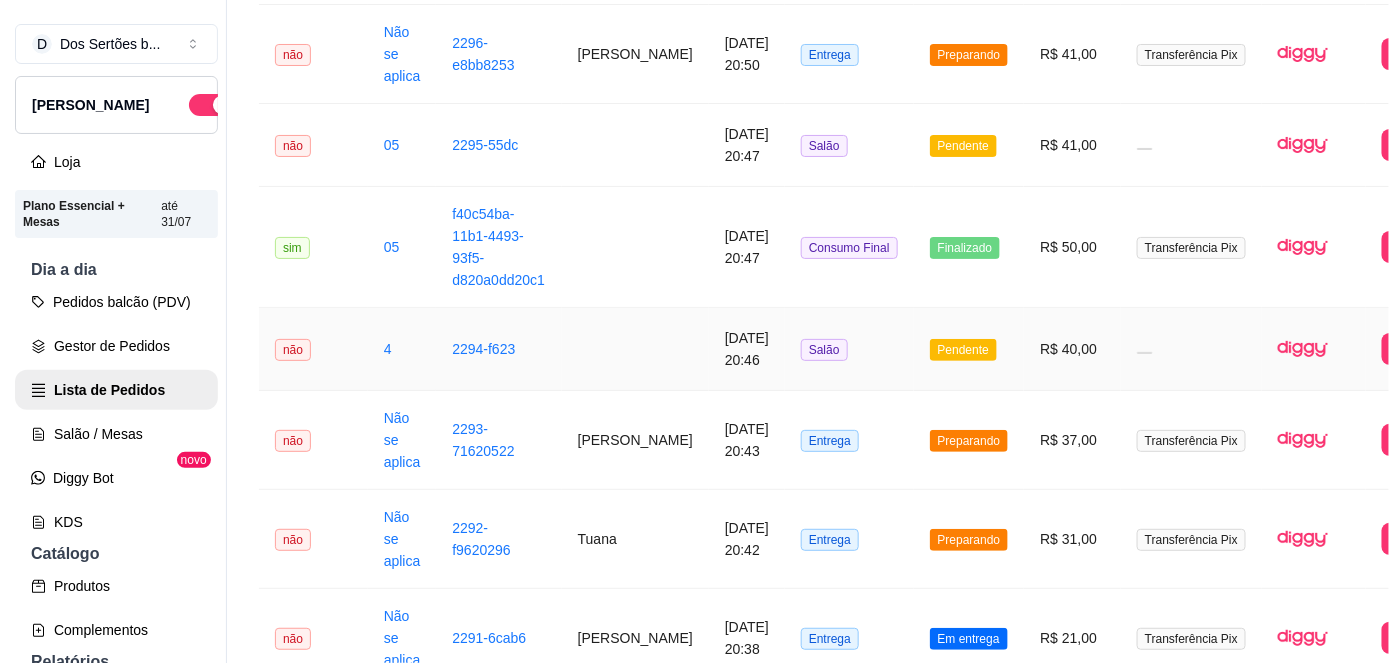 scroll, scrollTop: 501, scrollLeft: 0, axis: vertical 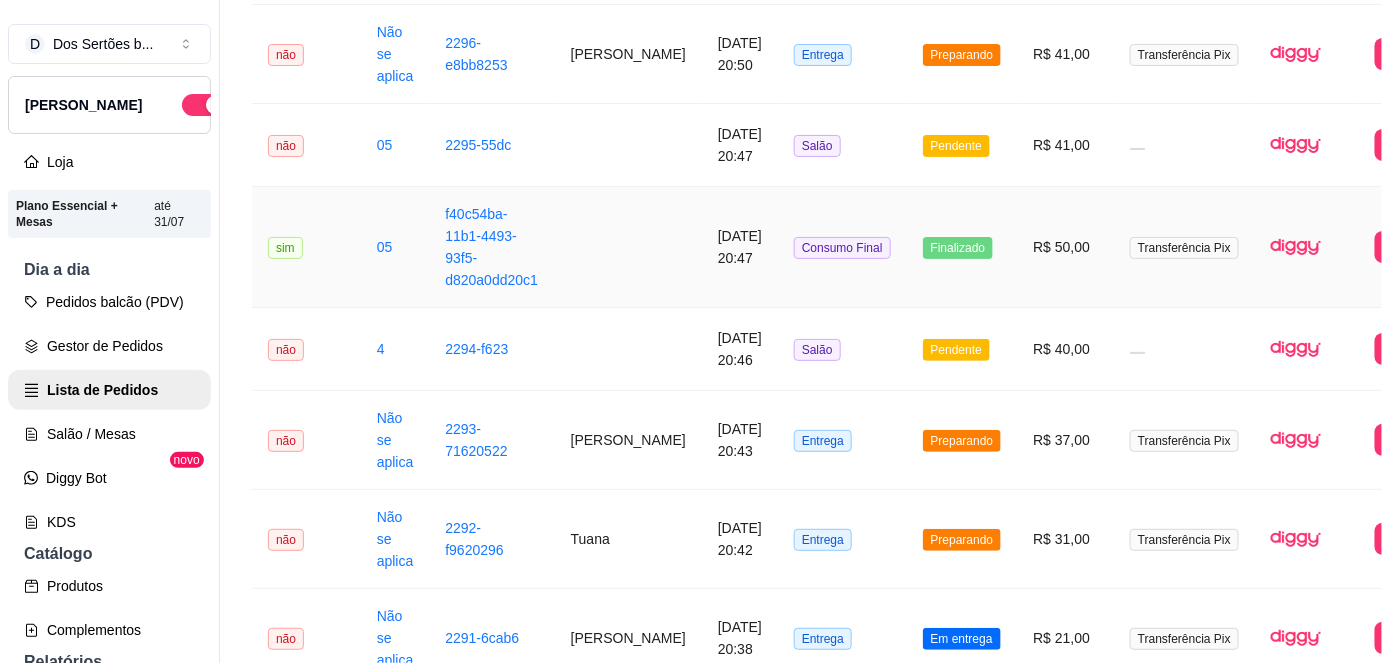 click at bounding box center (628, 247) 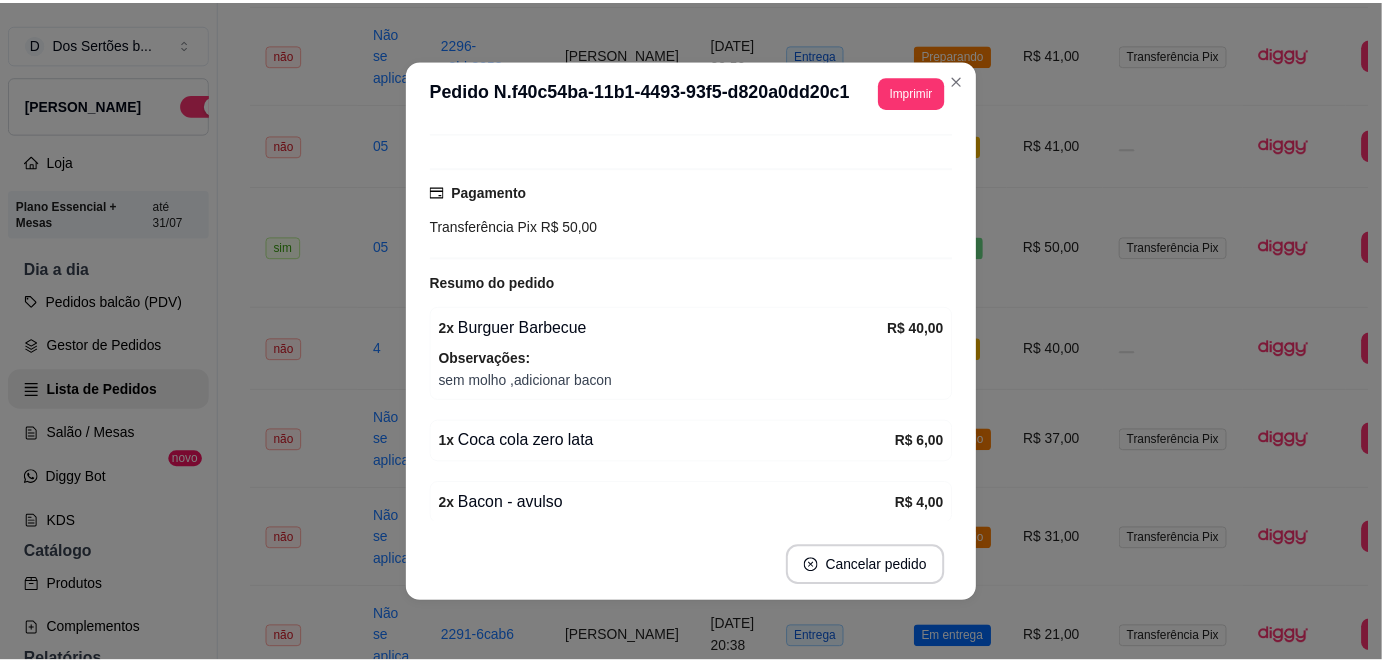 scroll, scrollTop: 235, scrollLeft: 0, axis: vertical 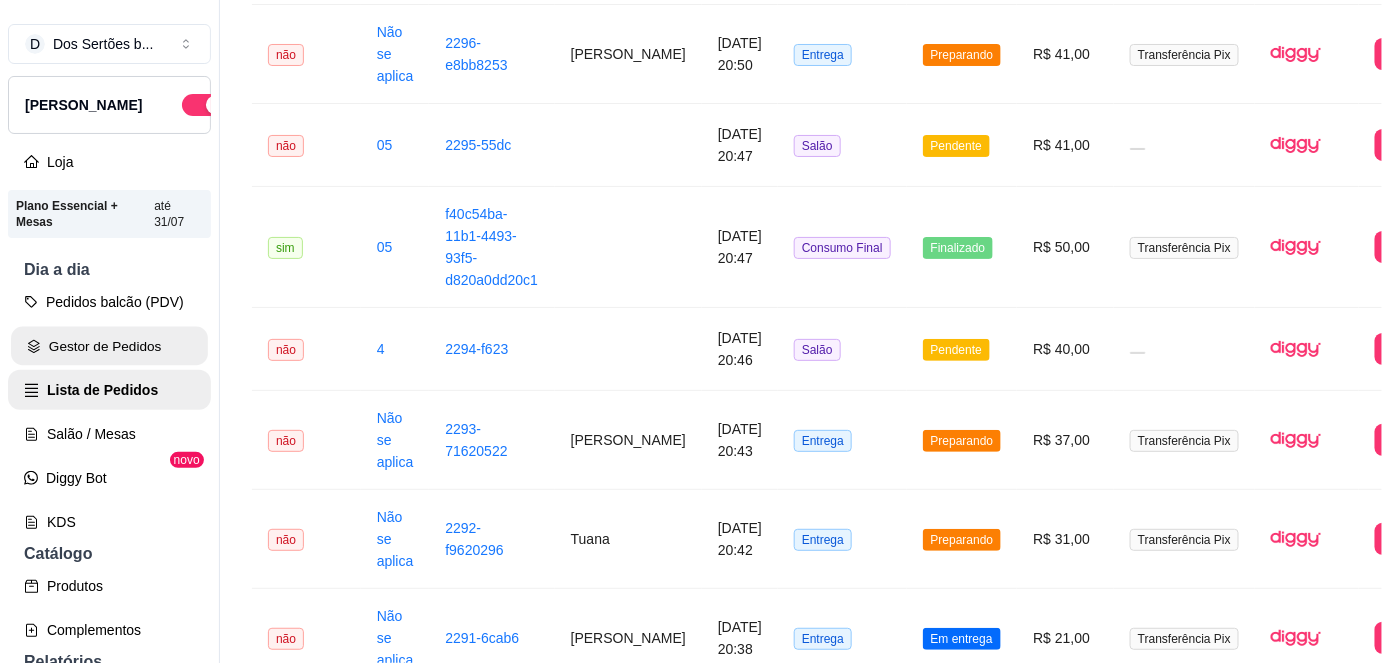 click on "Gestor de Pedidos" at bounding box center (109, 346) 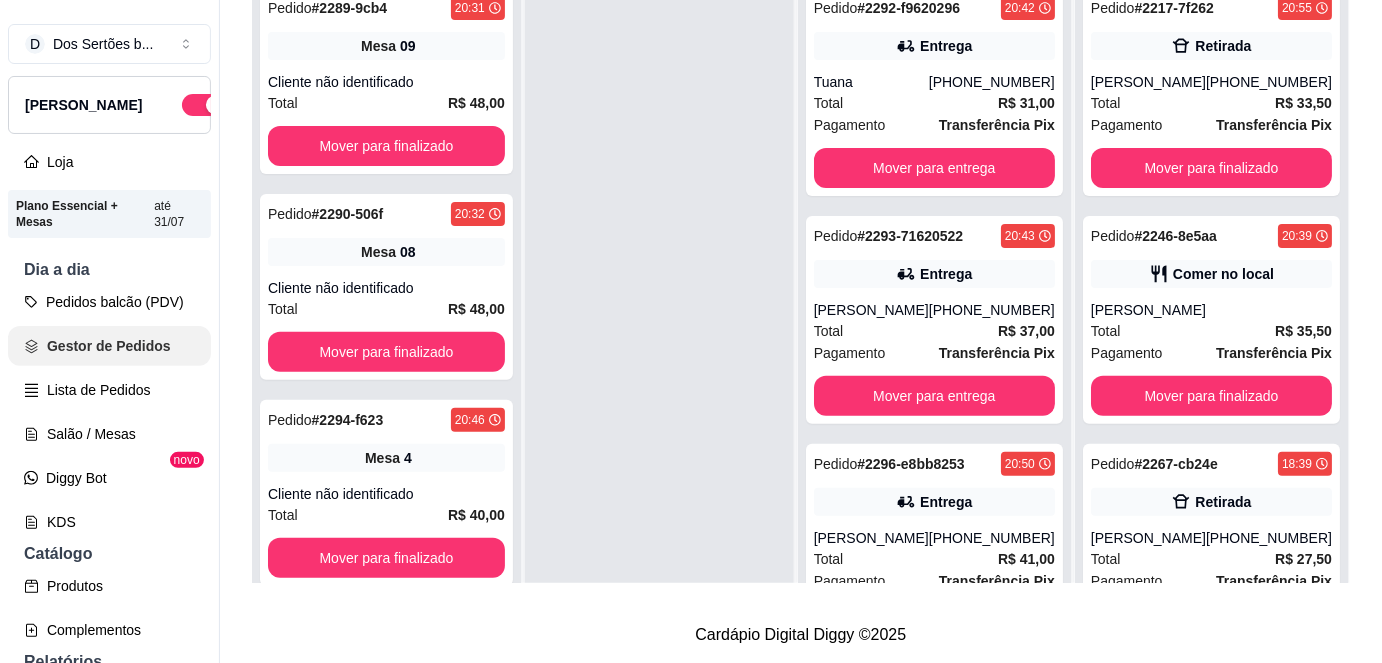 scroll, scrollTop: 0, scrollLeft: 0, axis: both 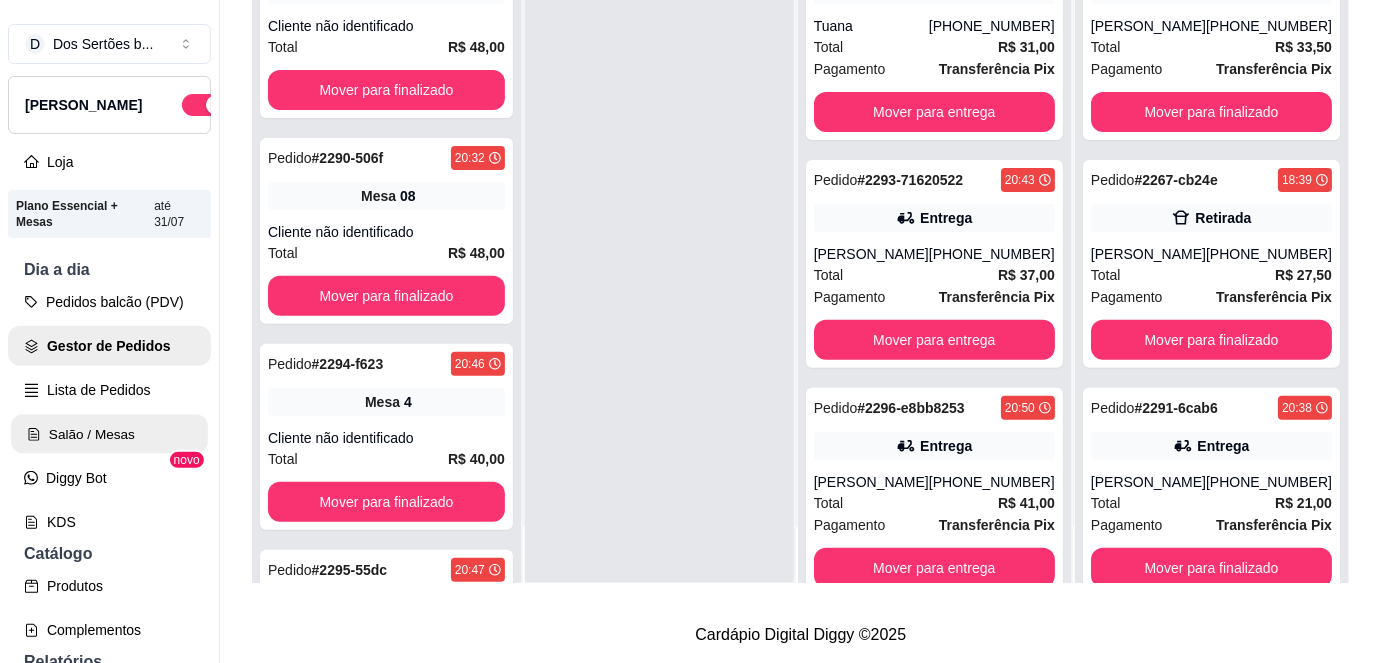 click on "Salão / Mesas" at bounding box center (109, 434) 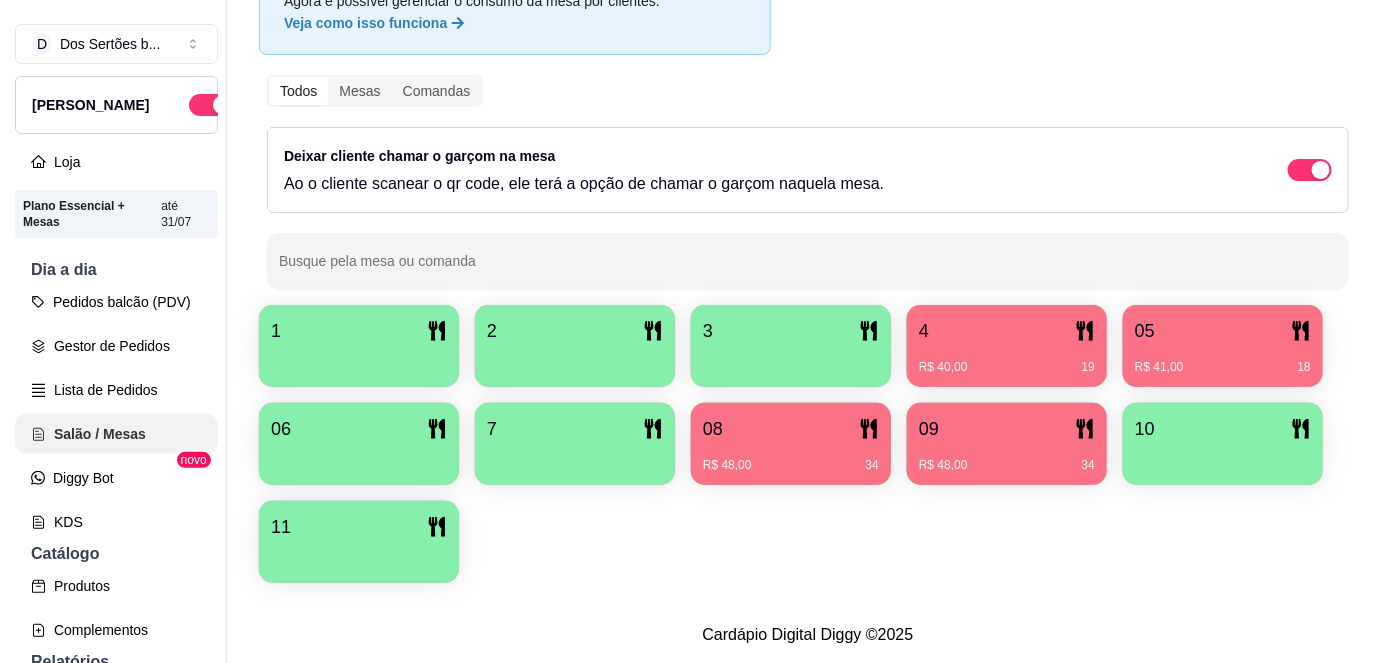 scroll, scrollTop: 0, scrollLeft: 0, axis: both 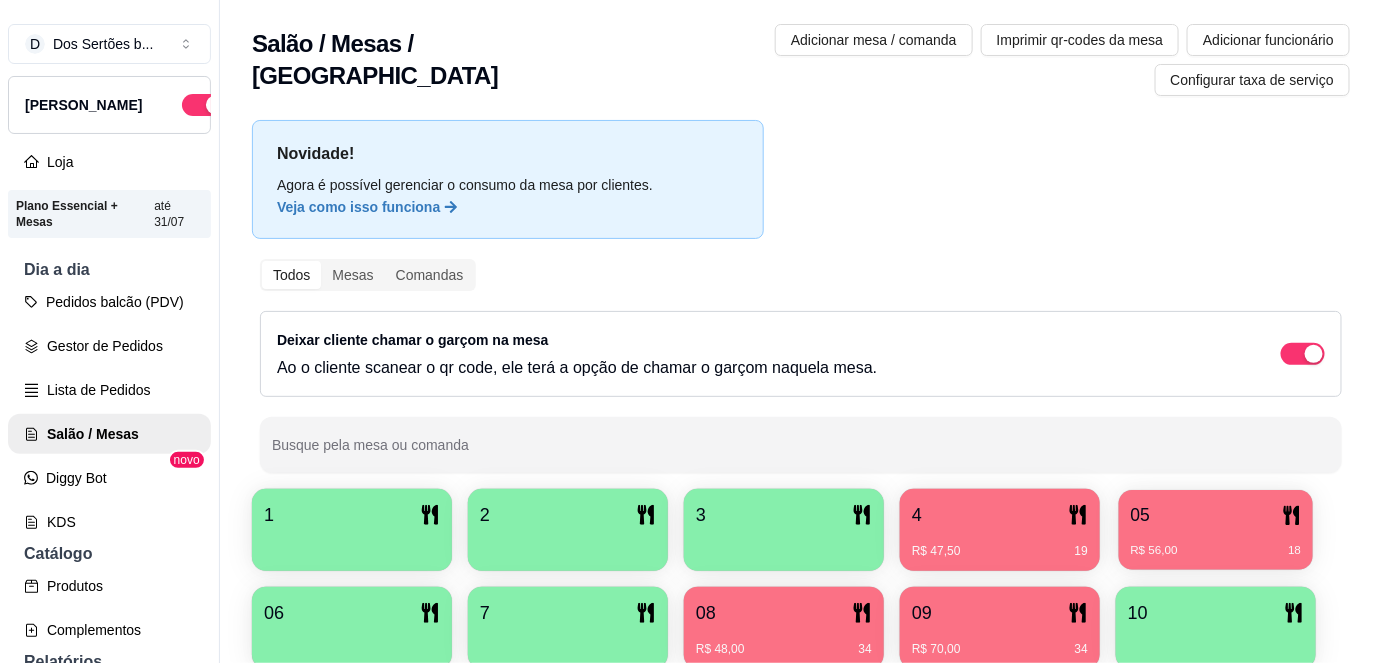 click on "05" at bounding box center [1216, 515] 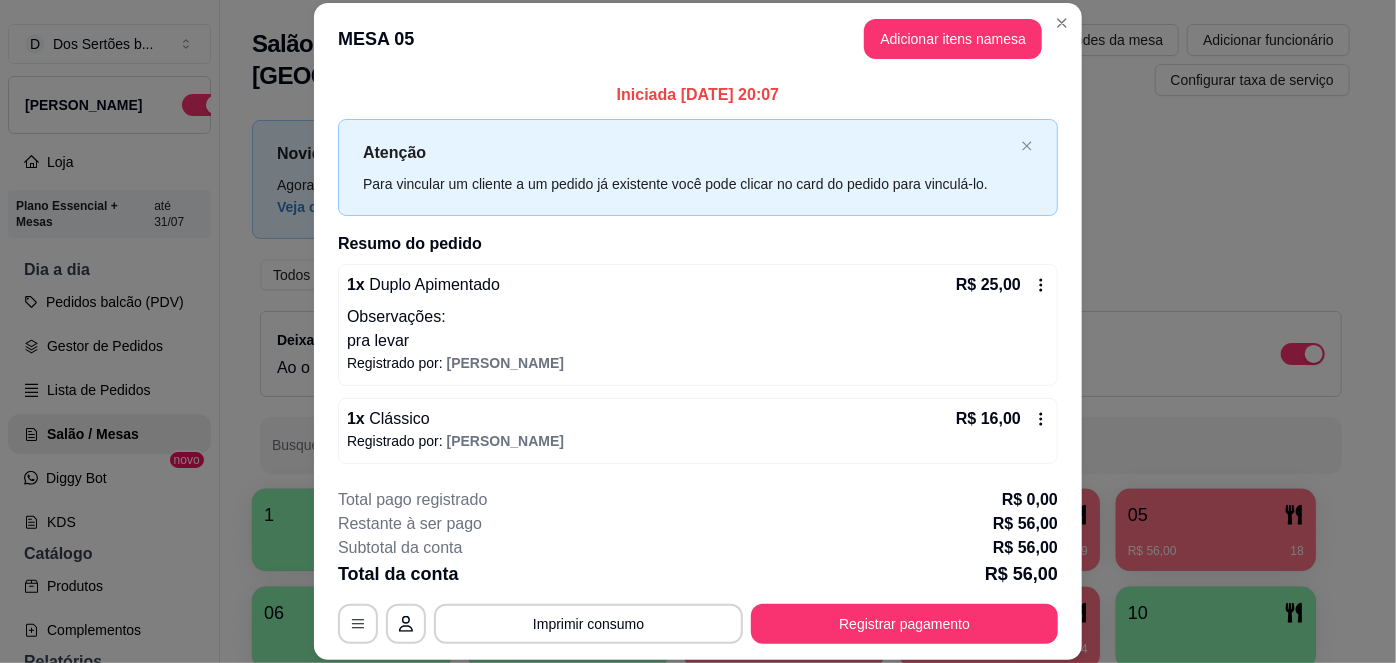 scroll, scrollTop: 76, scrollLeft: 0, axis: vertical 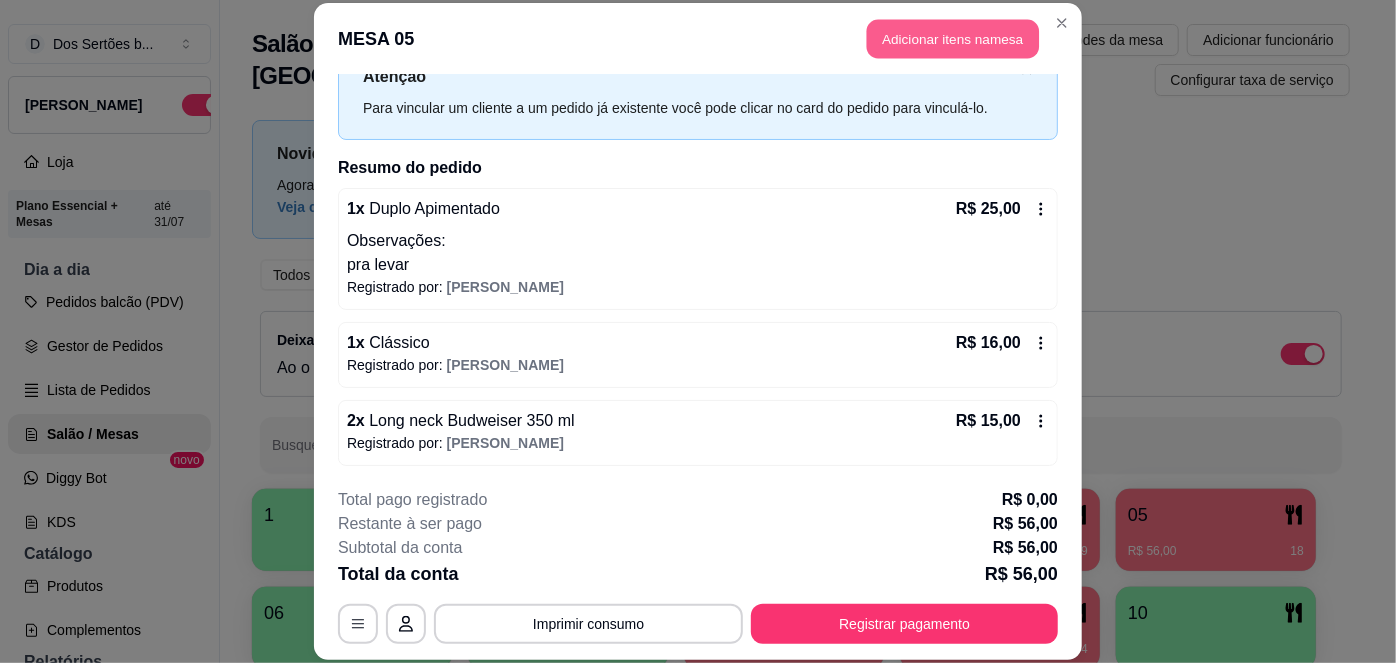 click on "Adicionar itens na  mesa" at bounding box center (953, 39) 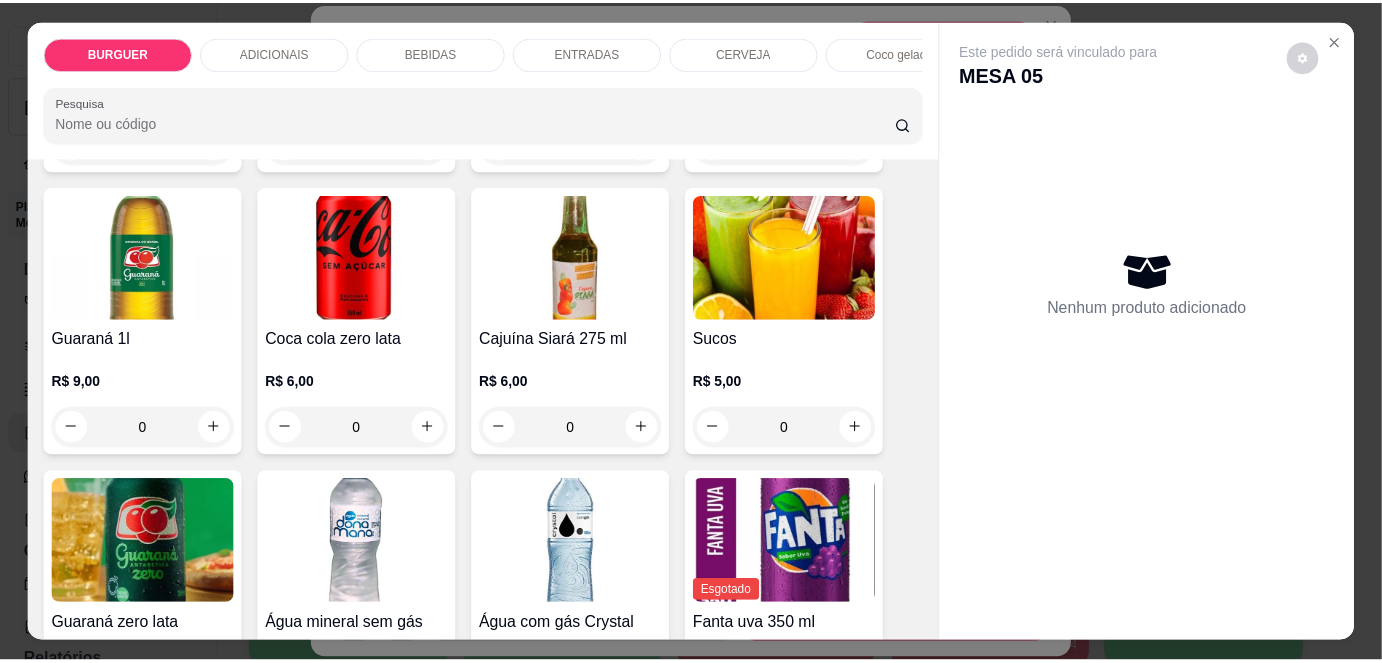 scroll, scrollTop: 1661, scrollLeft: 0, axis: vertical 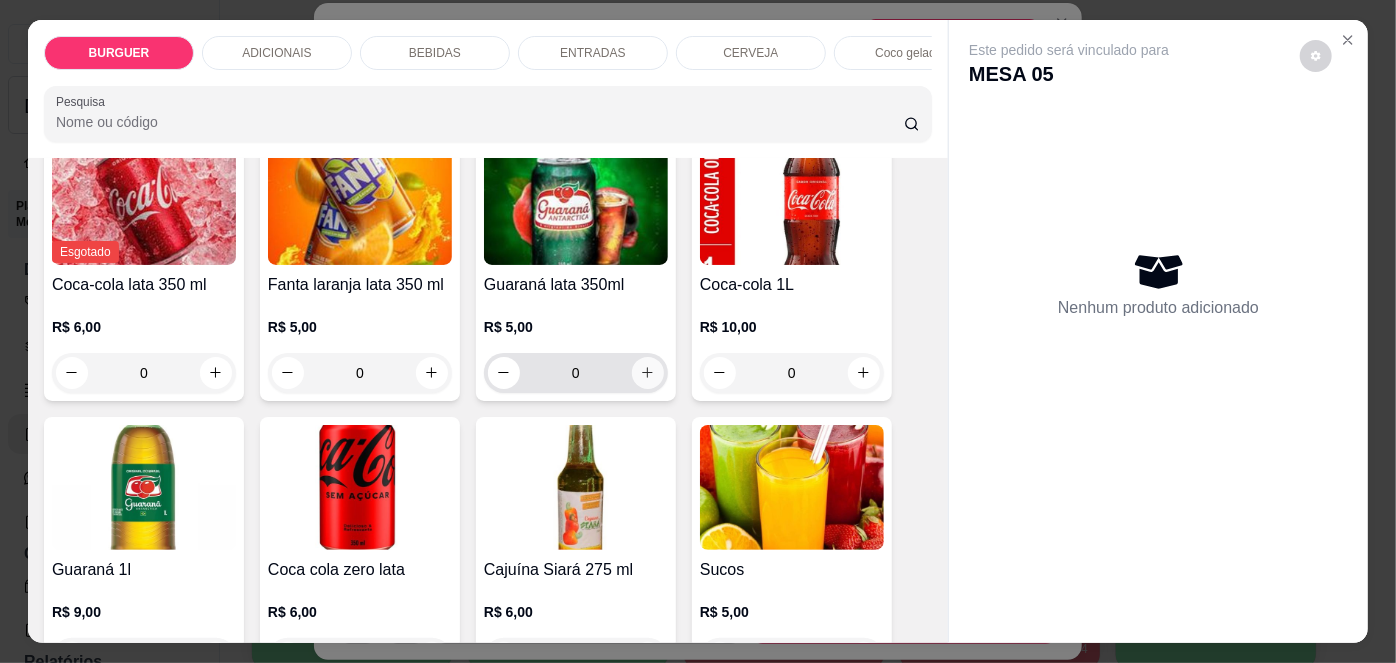 click 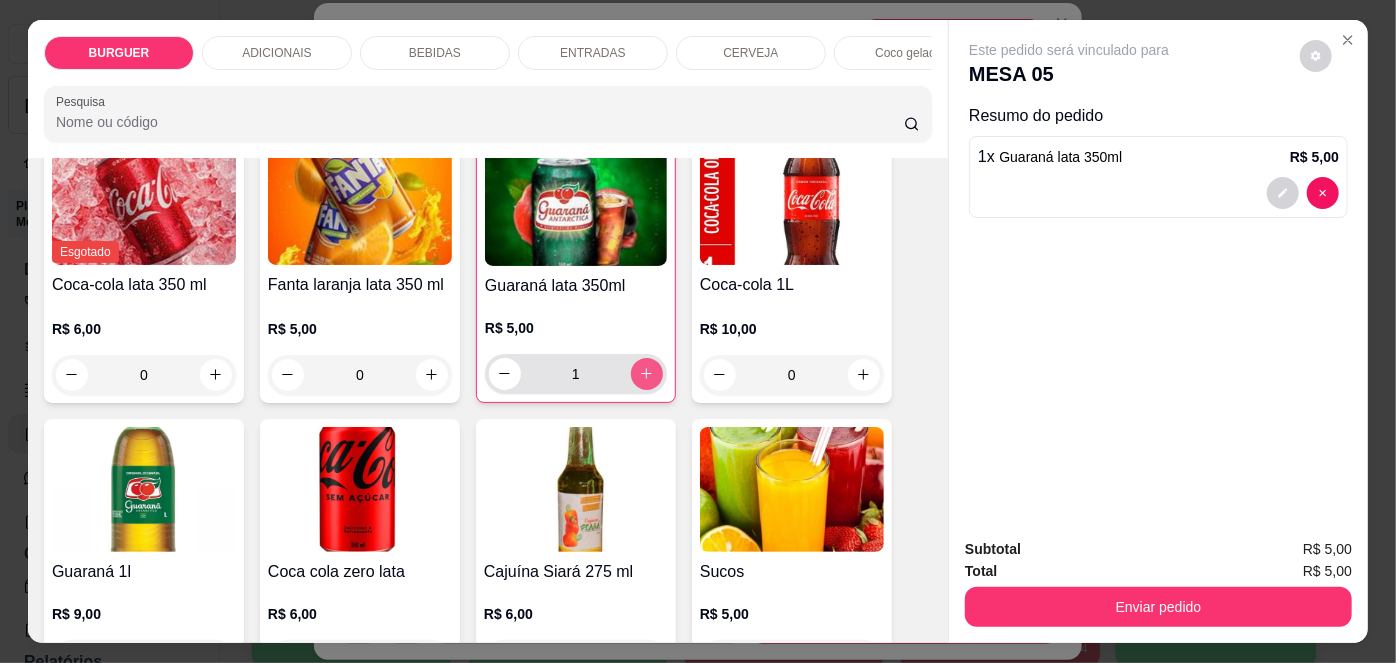 type on "1" 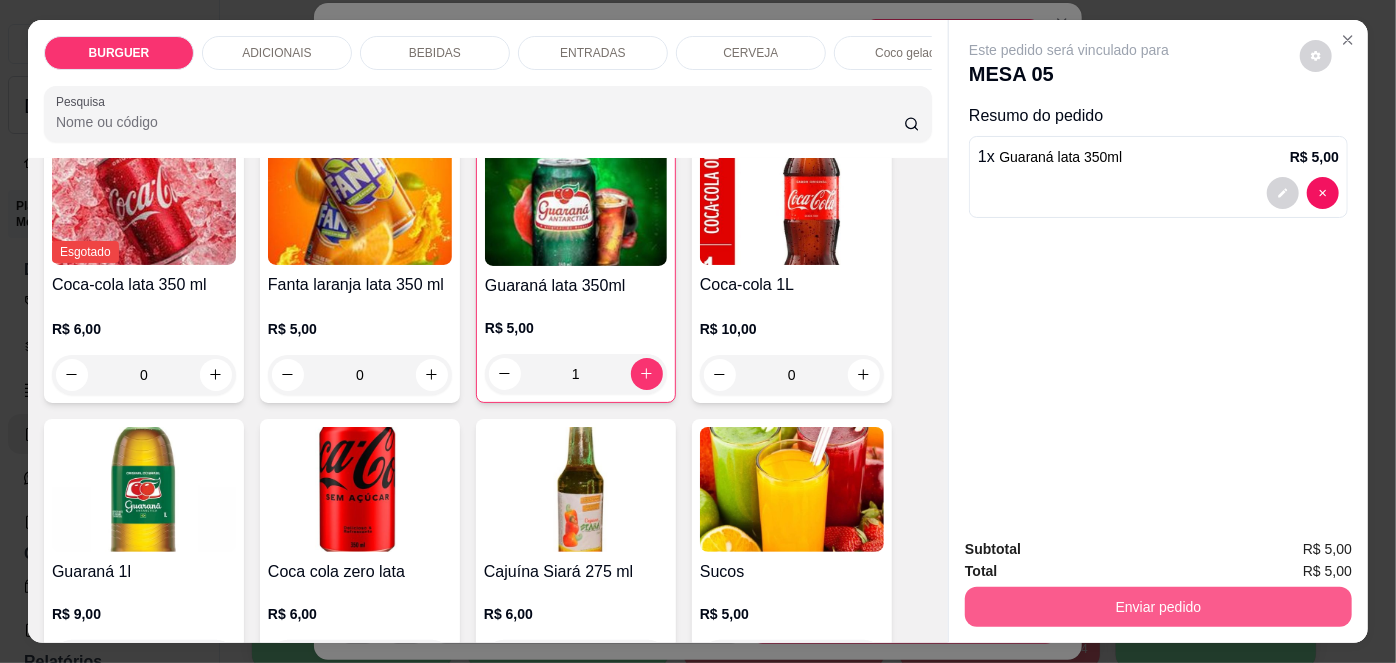 click on "Enviar pedido" at bounding box center (1158, 607) 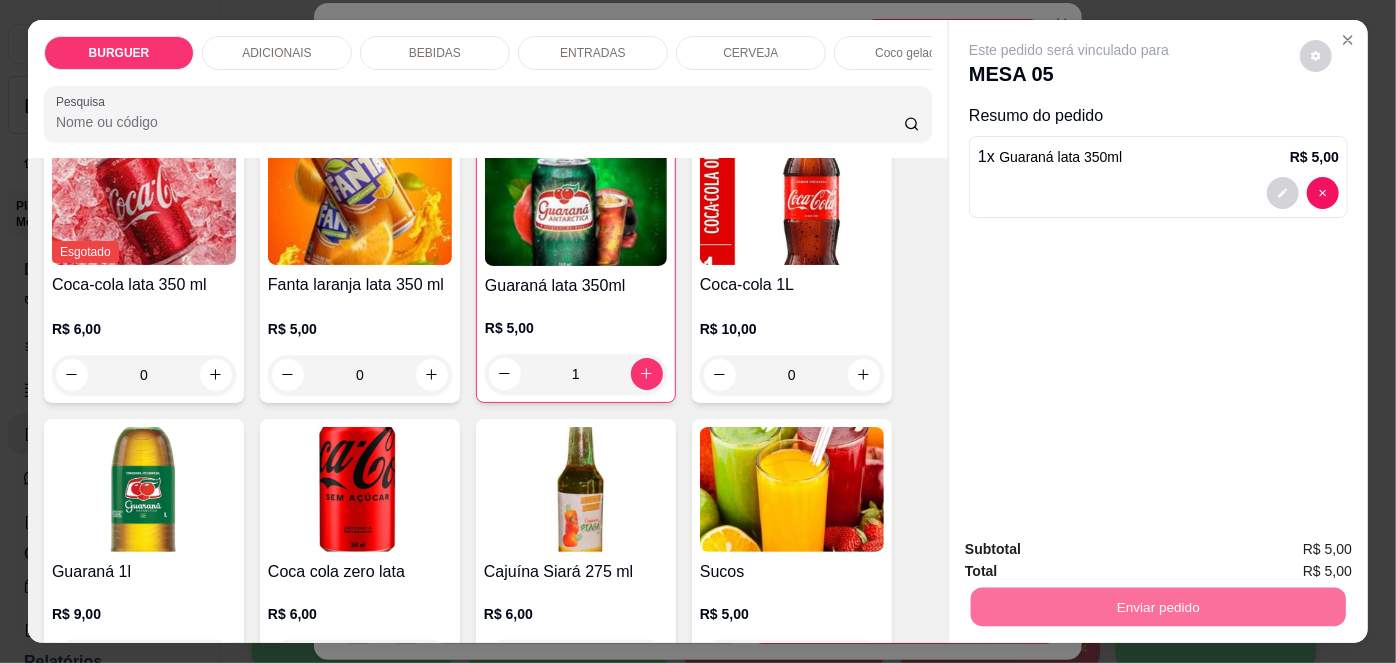 click on "Não registrar e enviar pedido" at bounding box center [1093, 551] 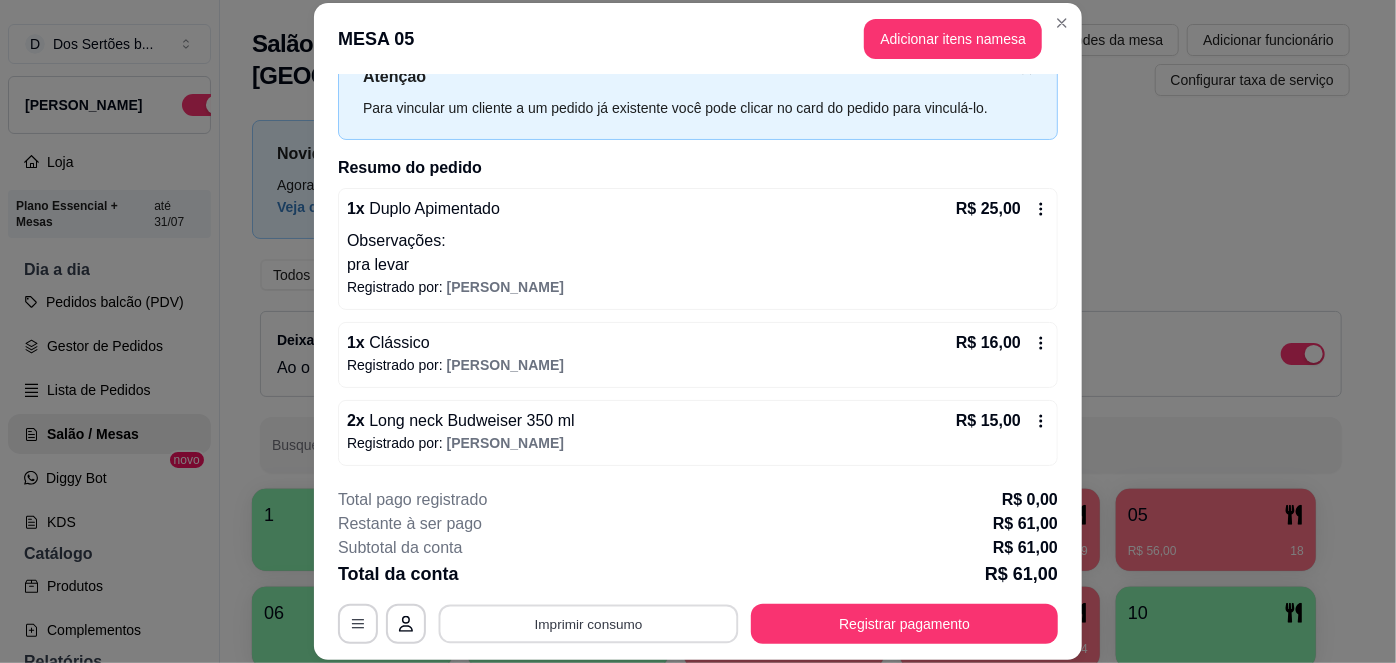 click on "Imprimir consumo" at bounding box center [589, 623] 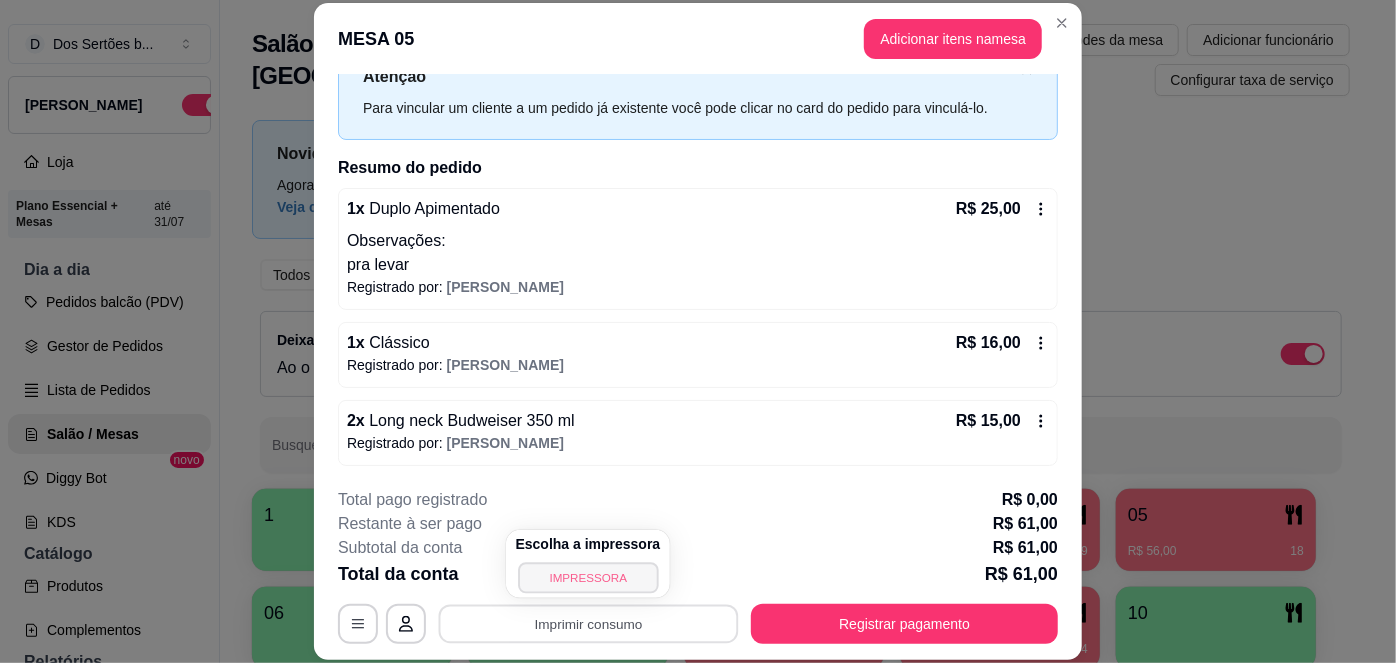 click on "IMPRESSORA" at bounding box center (588, 577) 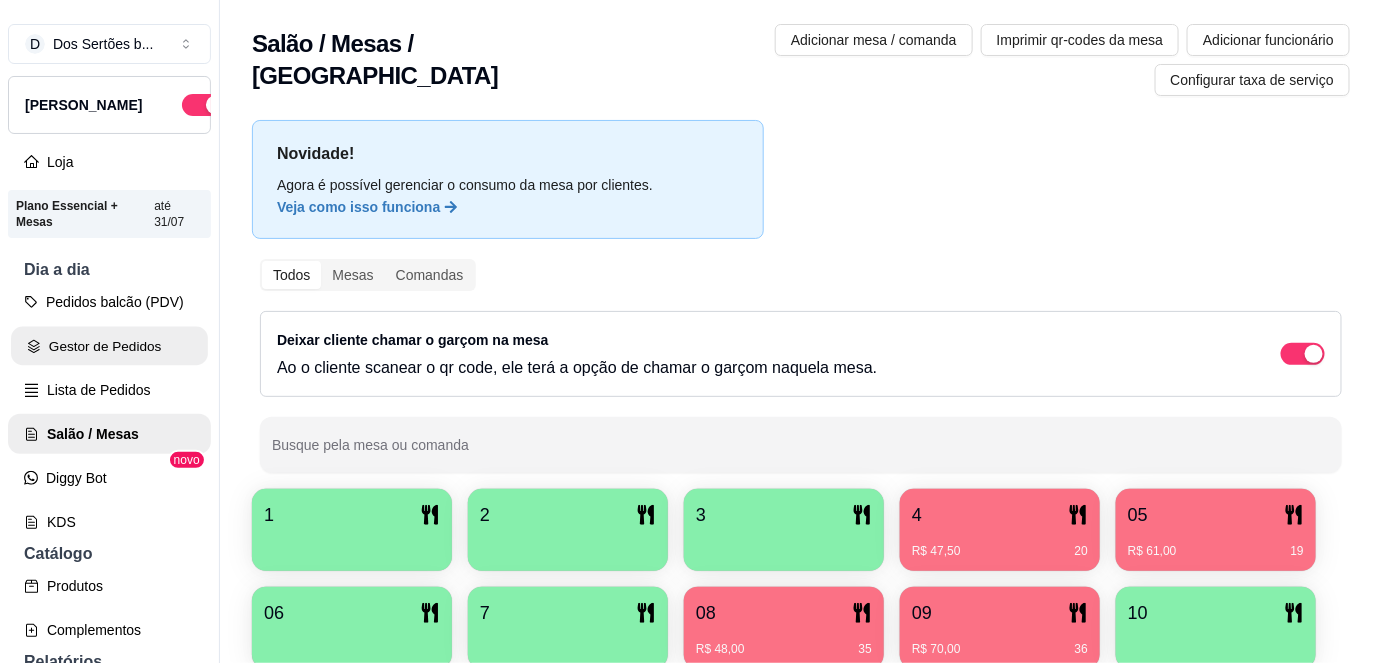 click on "Gestor de Pedidos" at bounding box center [109, 346] 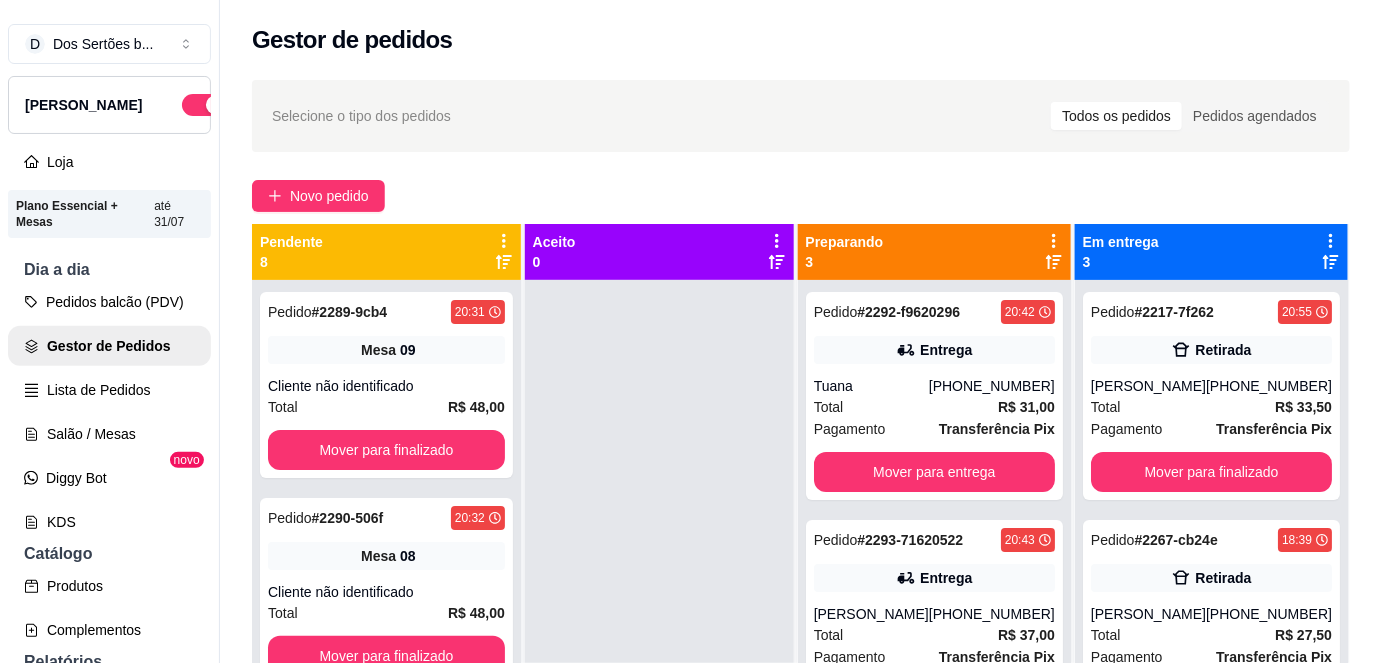 scroll, scrollTop: 56, scrollLeft: 0, axis: vertical 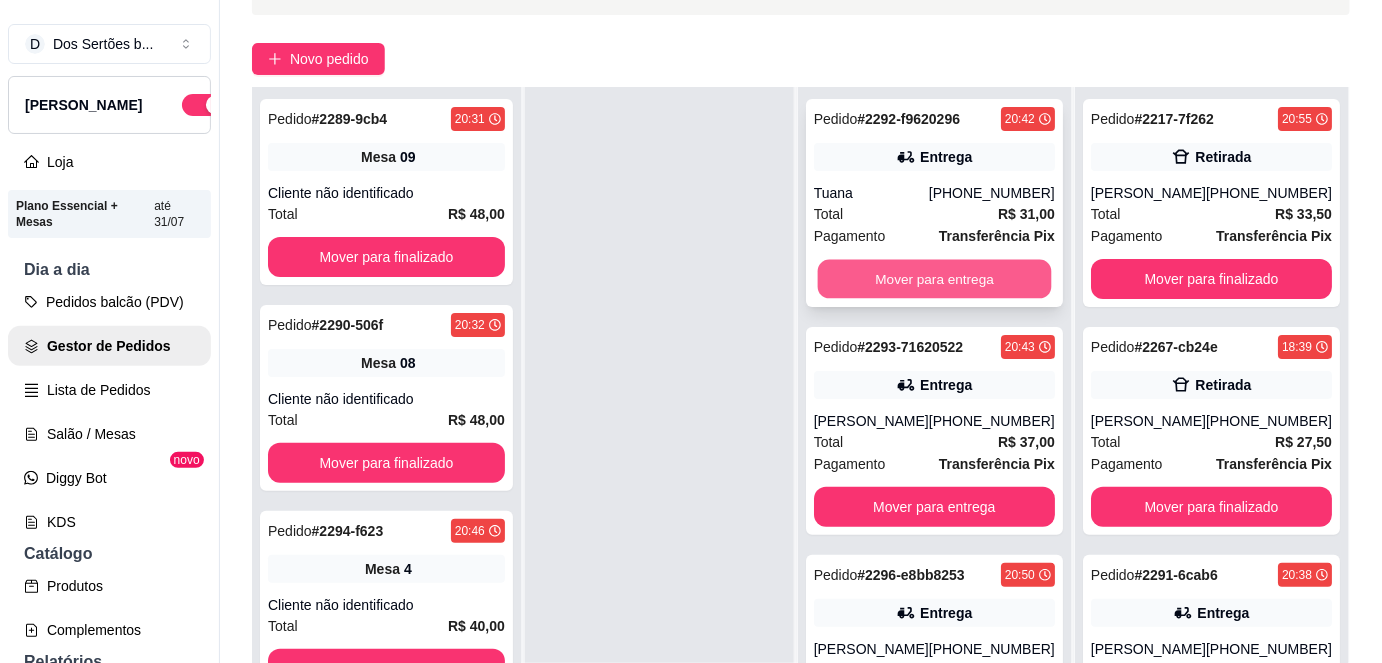 click on "Mover para entrega" at bounding box center (934, 279) 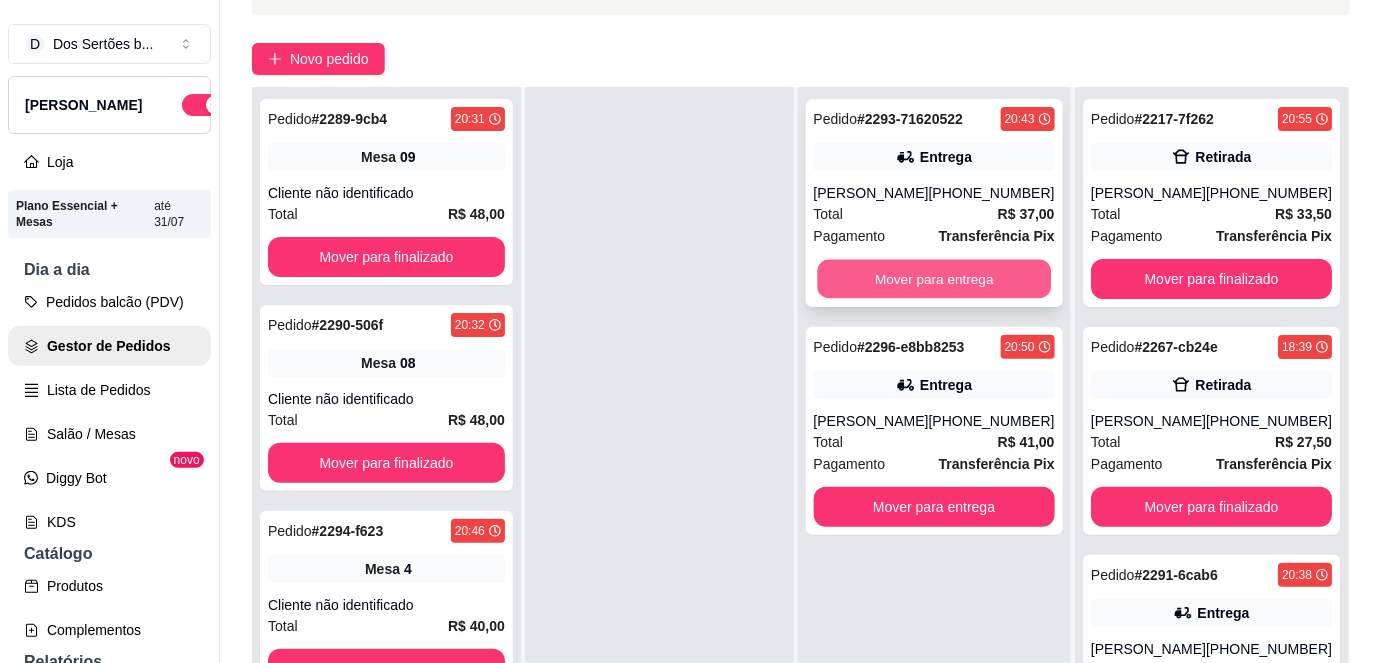 click on "Mover para entrega" at bounding box center [934, 279] 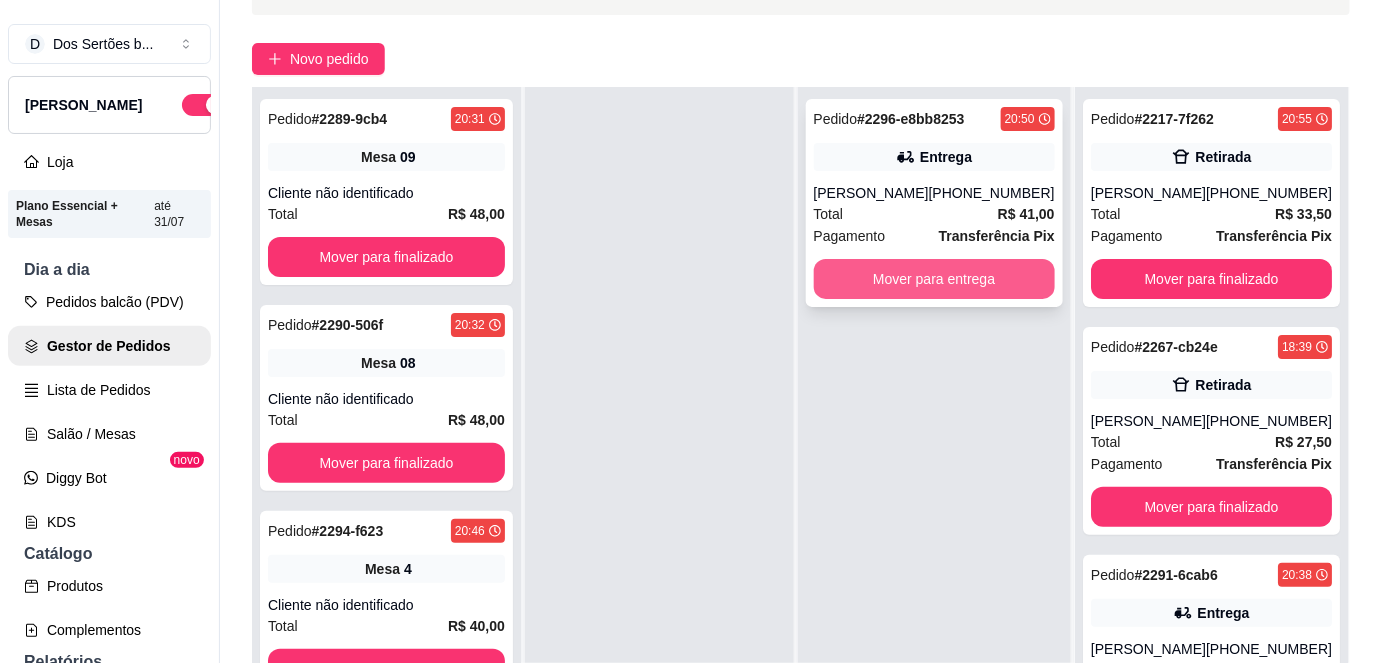 click on "Mover para entrega" at bounding box center [934, 279] 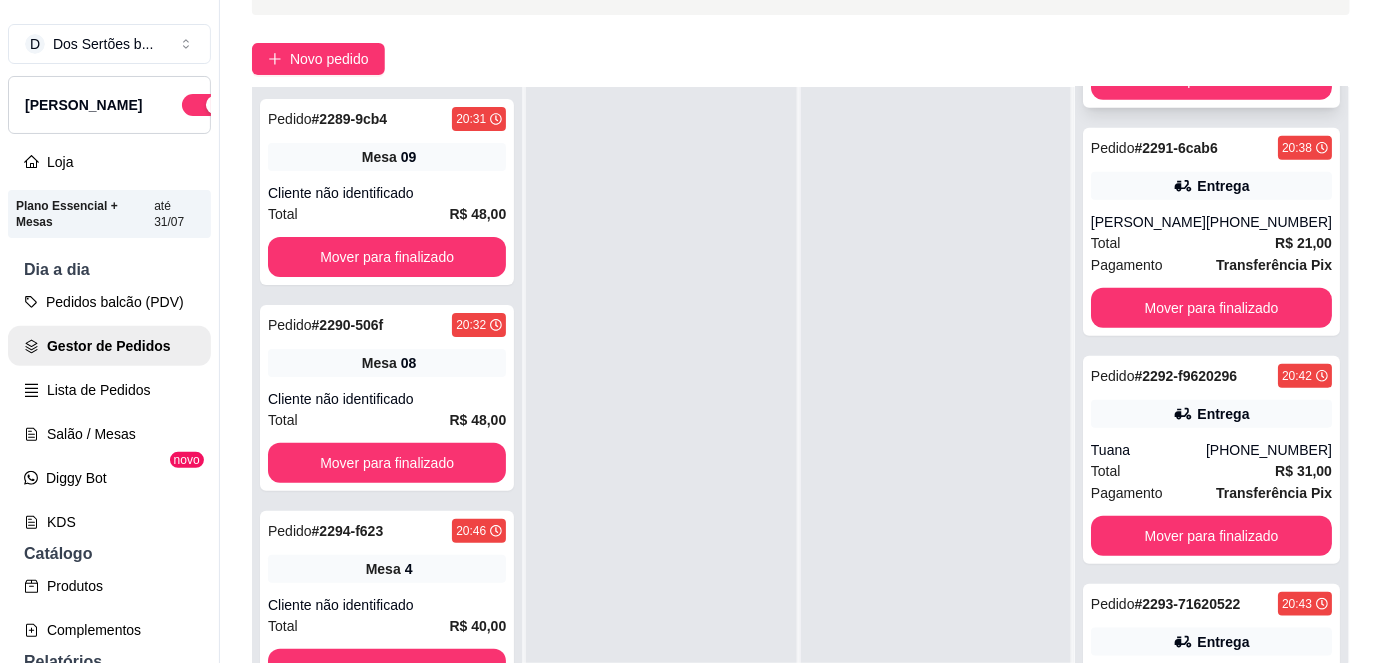 scroll, scrollTop: 428, scrollLeft: 0, axis: vertical 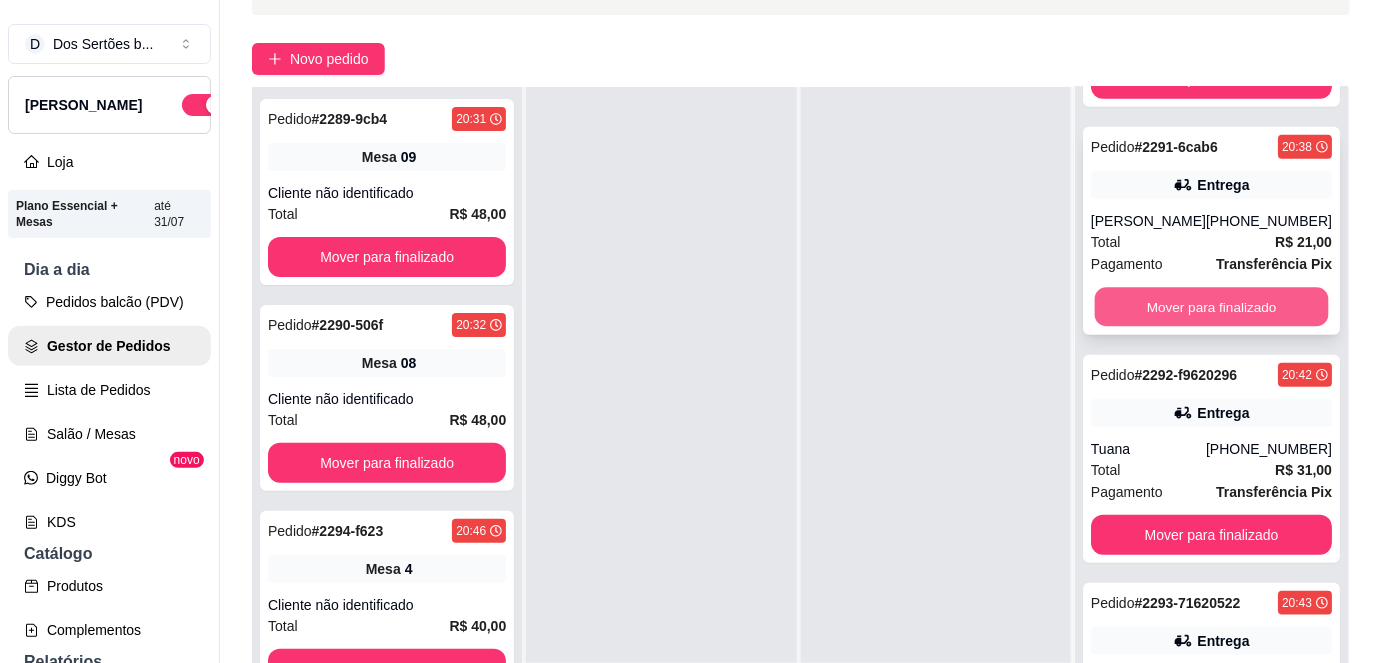 click on "Mover para finalizado" at bounding box center [1211, 307] 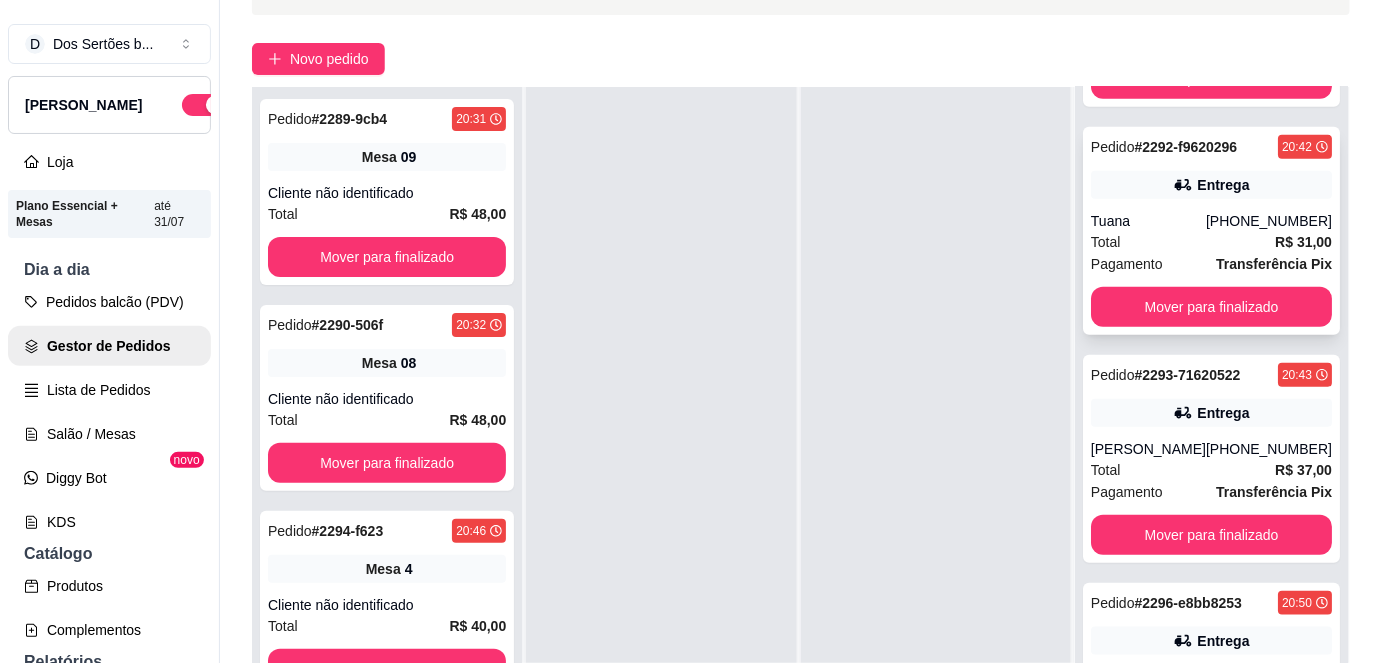 scroll, scrollTop: 496, scrollLeft: 0, axis: vertical 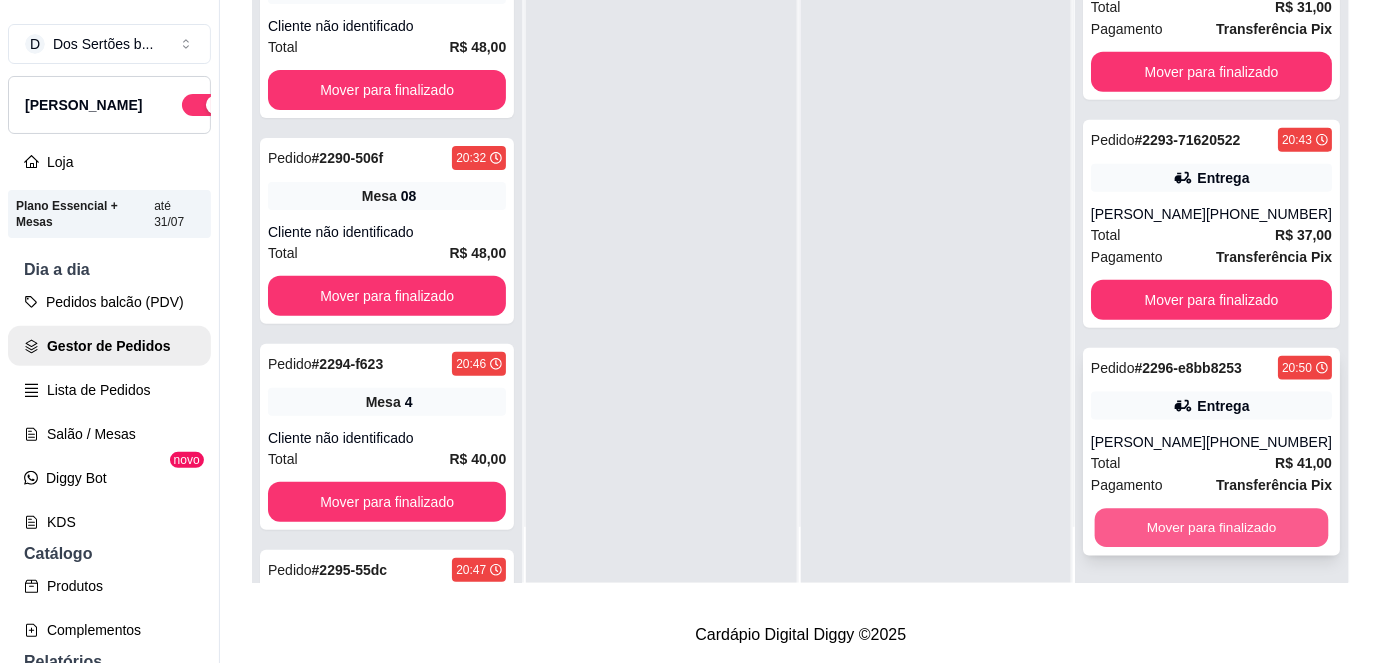 click on "Mover para finalizado" at bounding box center [1211, 528] 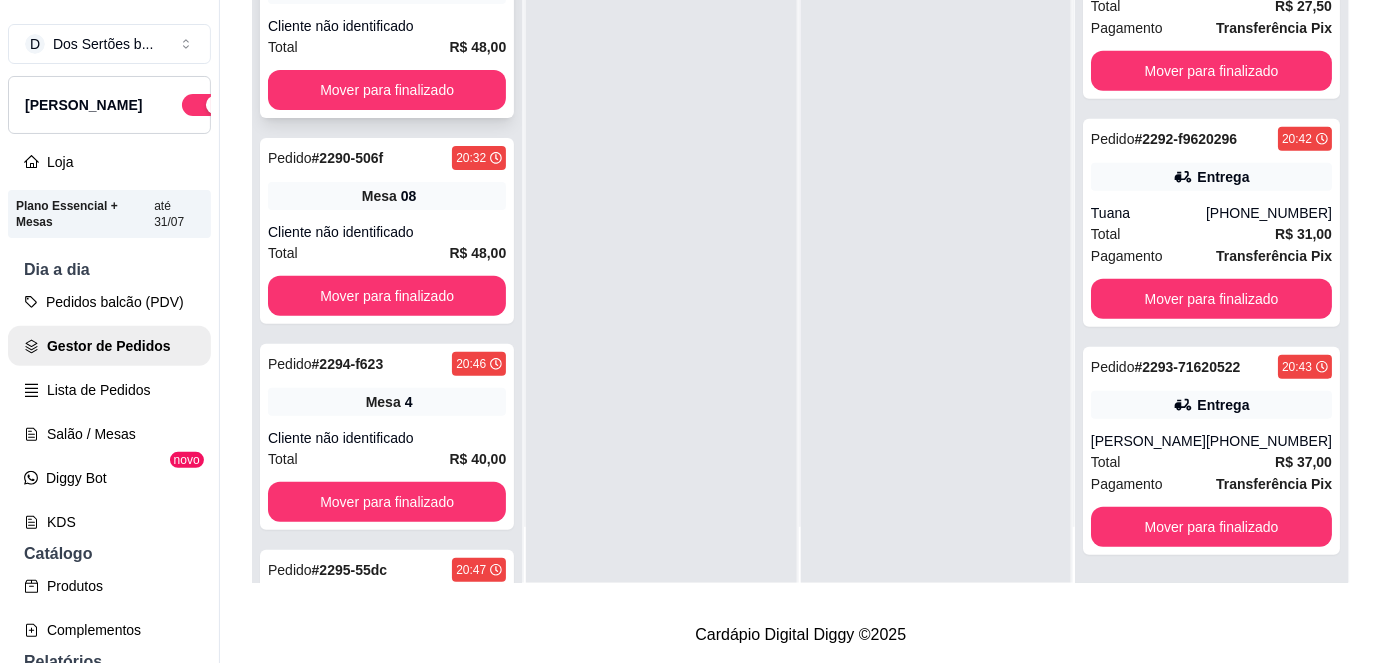 scroll, scrollTop: 269, scrollLeft: 0, axis: vertical 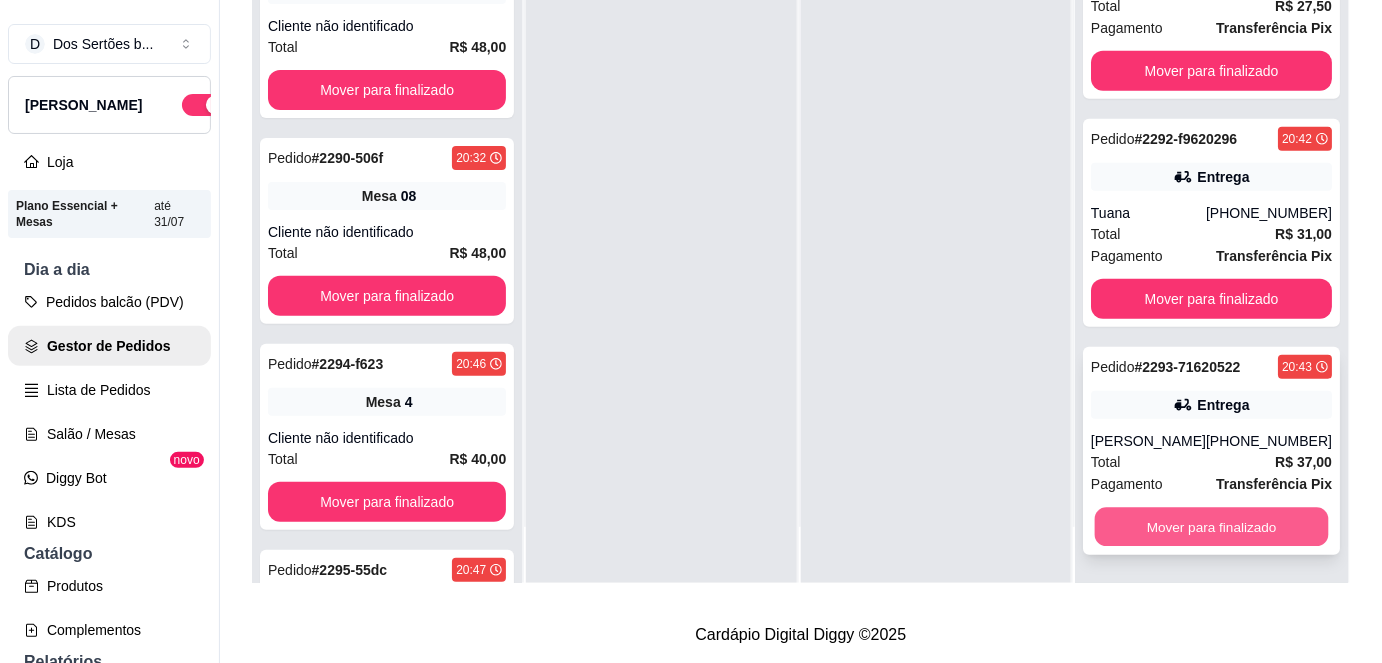 click on "Mover para finalizado" at bounding box center [1211, 527] 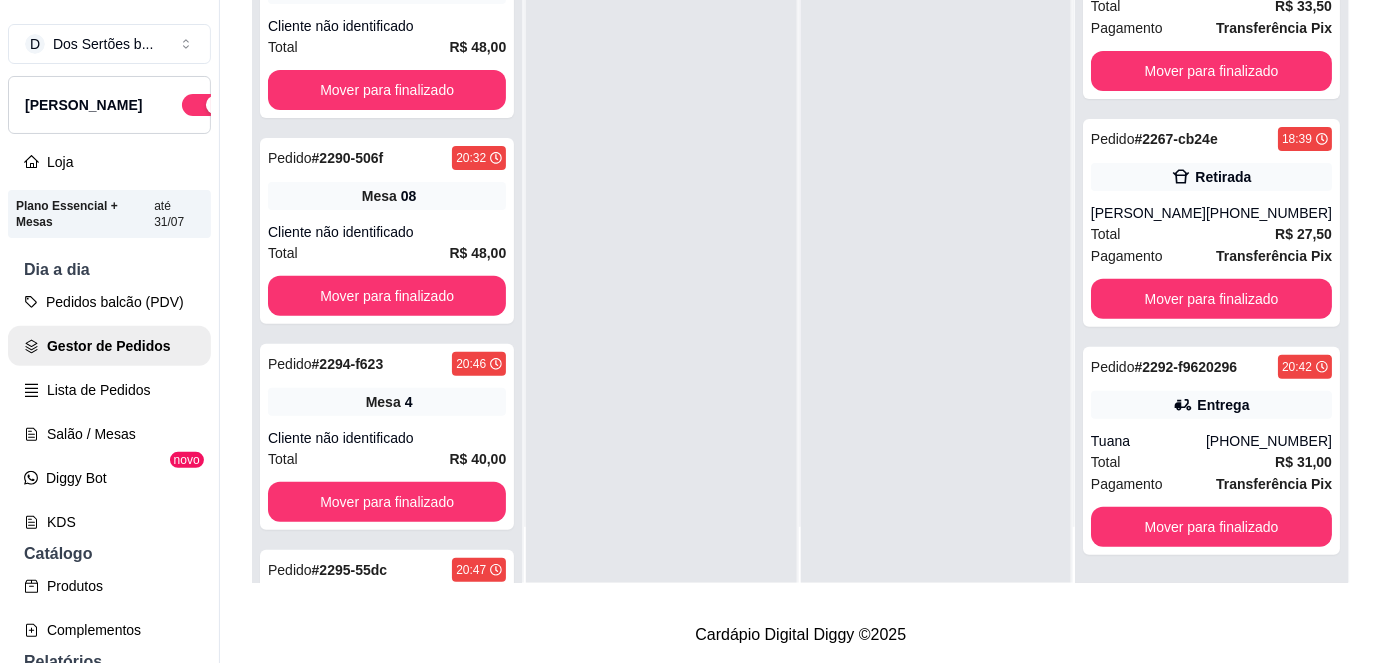 scroll, scrollTop: 40, scrollLeft: 0, axis: vertical 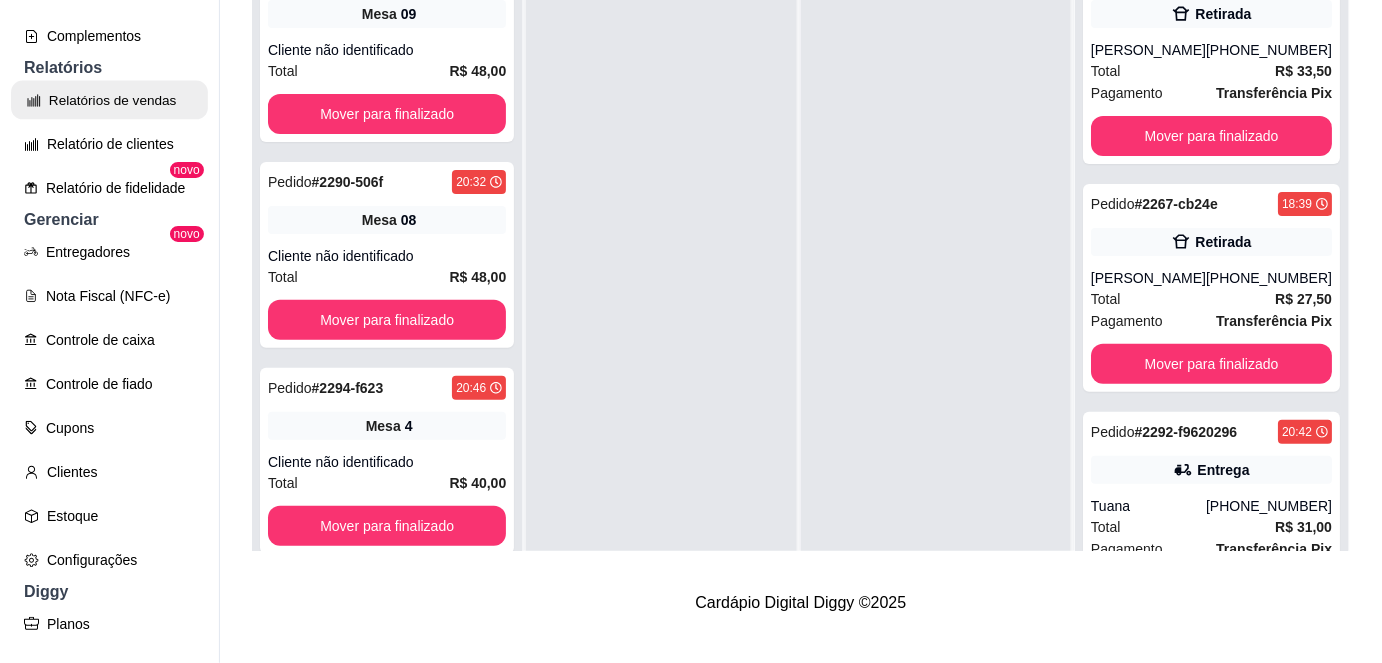 click on "Relatórios de vendas" at bounding box center [109, 100] 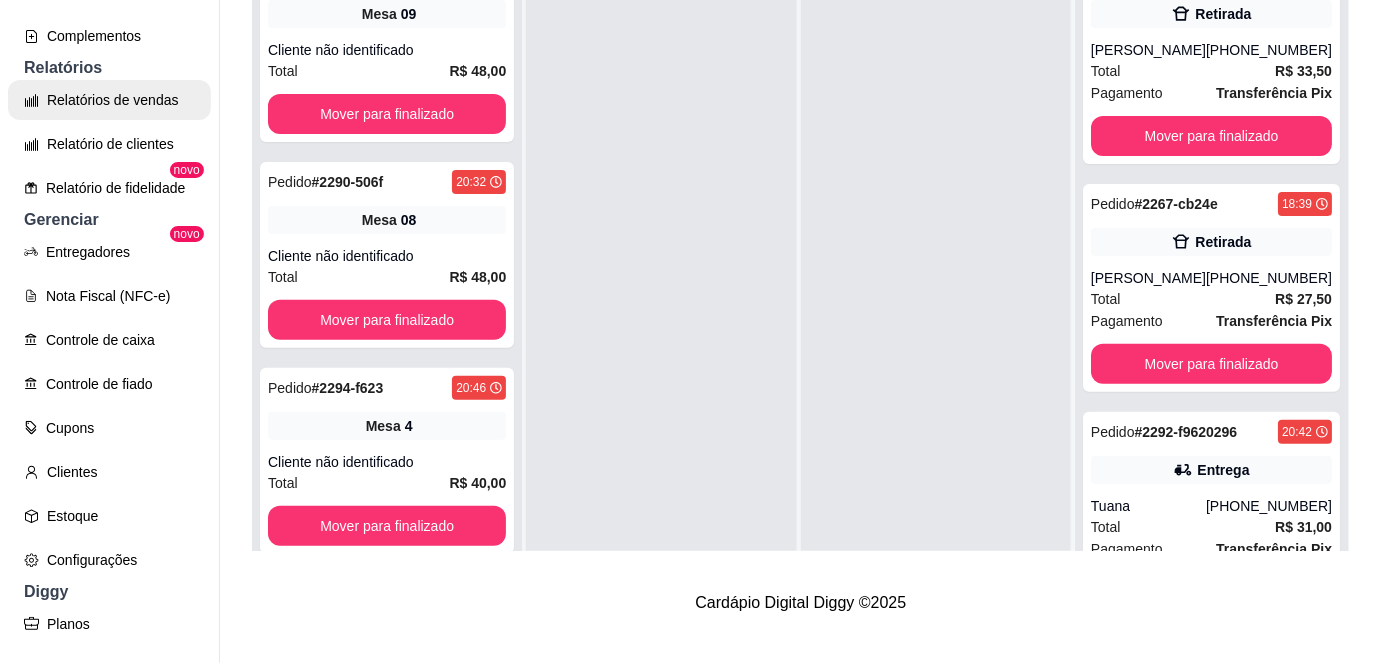 scroll, scrollTop: 0, scrollLeft: 0, axis: both 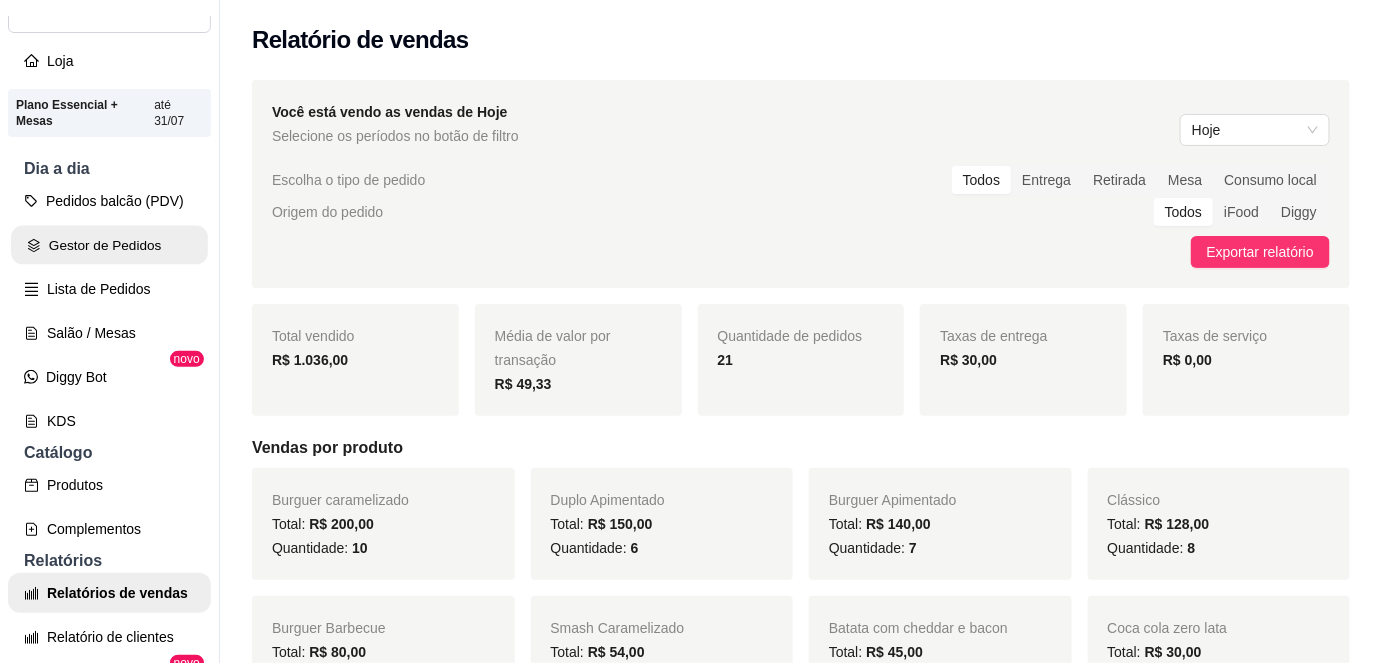 click on "Gestor de Pedidos" at bounding box center (109, 245) 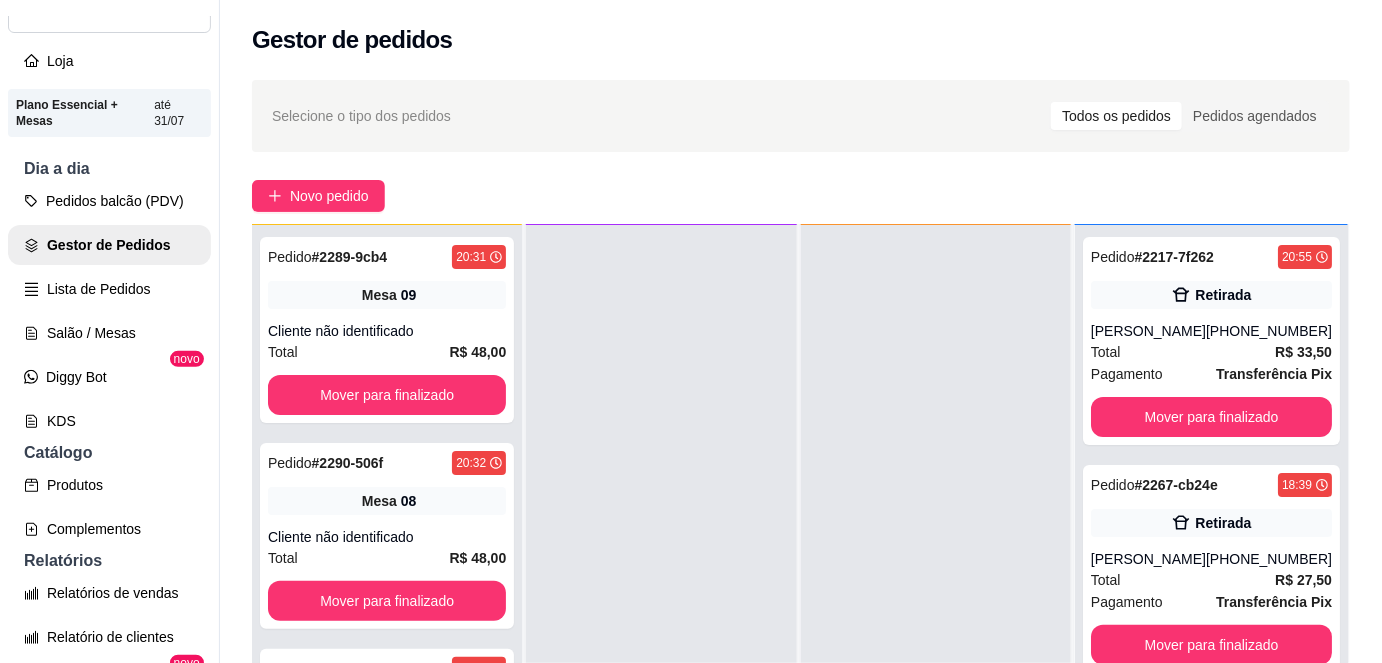 scroll, scrollTop: 56, scrollLeft: 0, axis: vertical 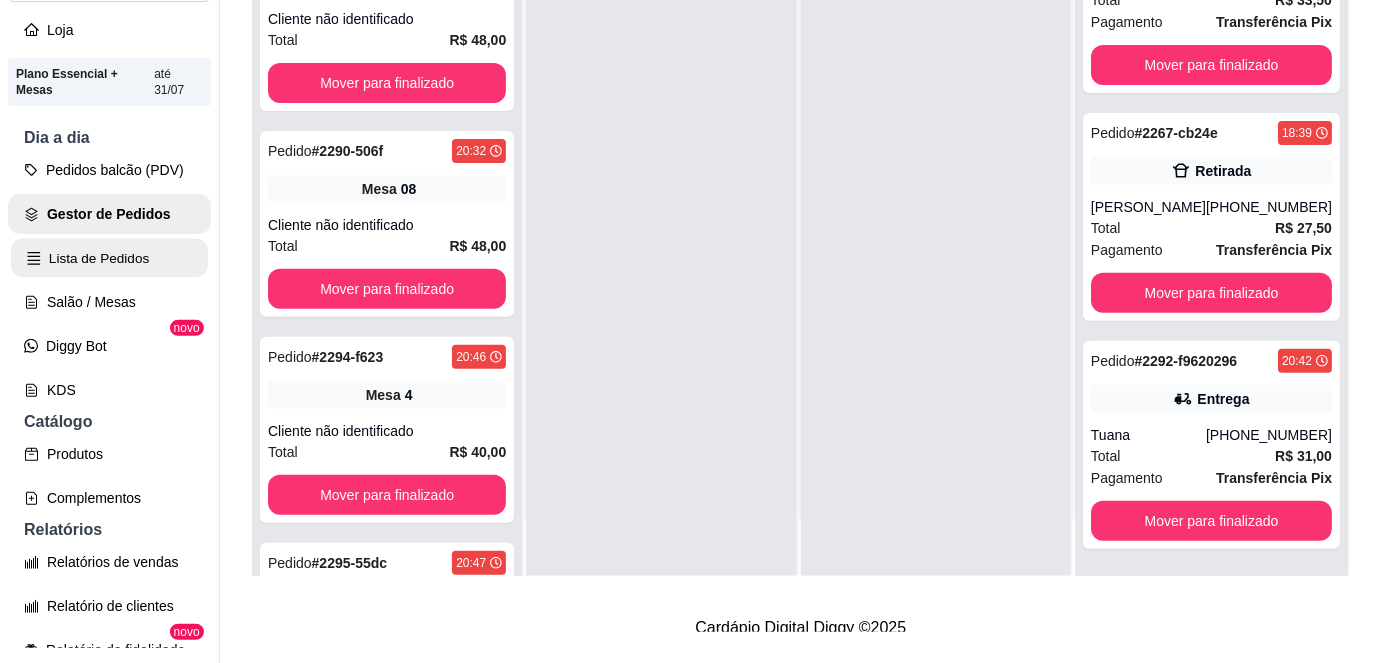 click on "Lista de Pedidos" at bounding box center (109, 258) 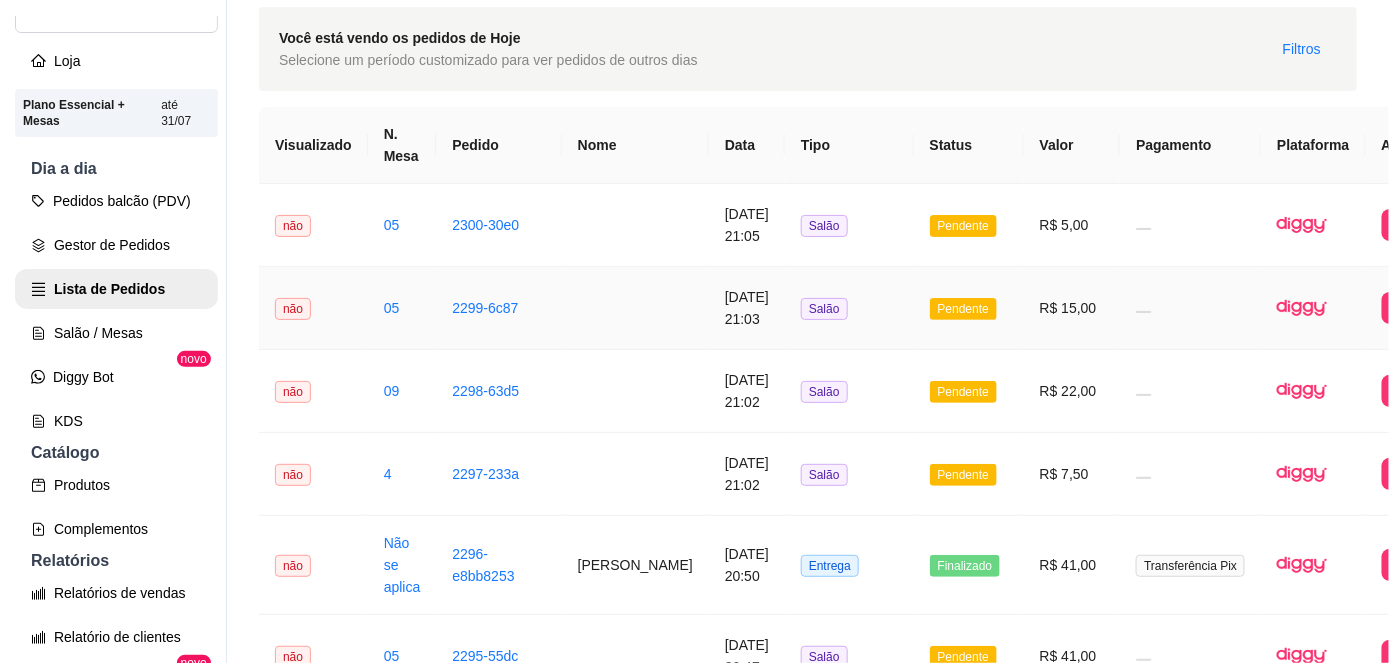 scroll, scrollTop: 0, scrollLeft: 0, axis: both 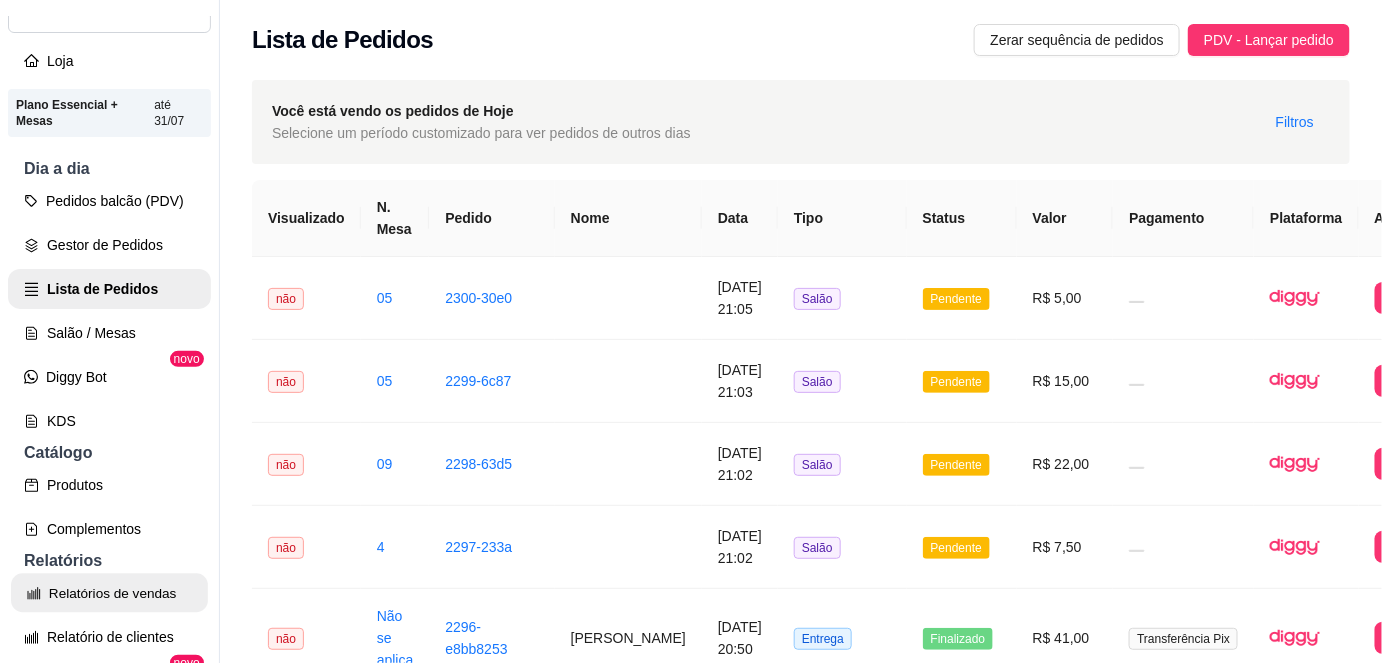 click on "Relatórios de vendas" at bounding box center [109, 593] 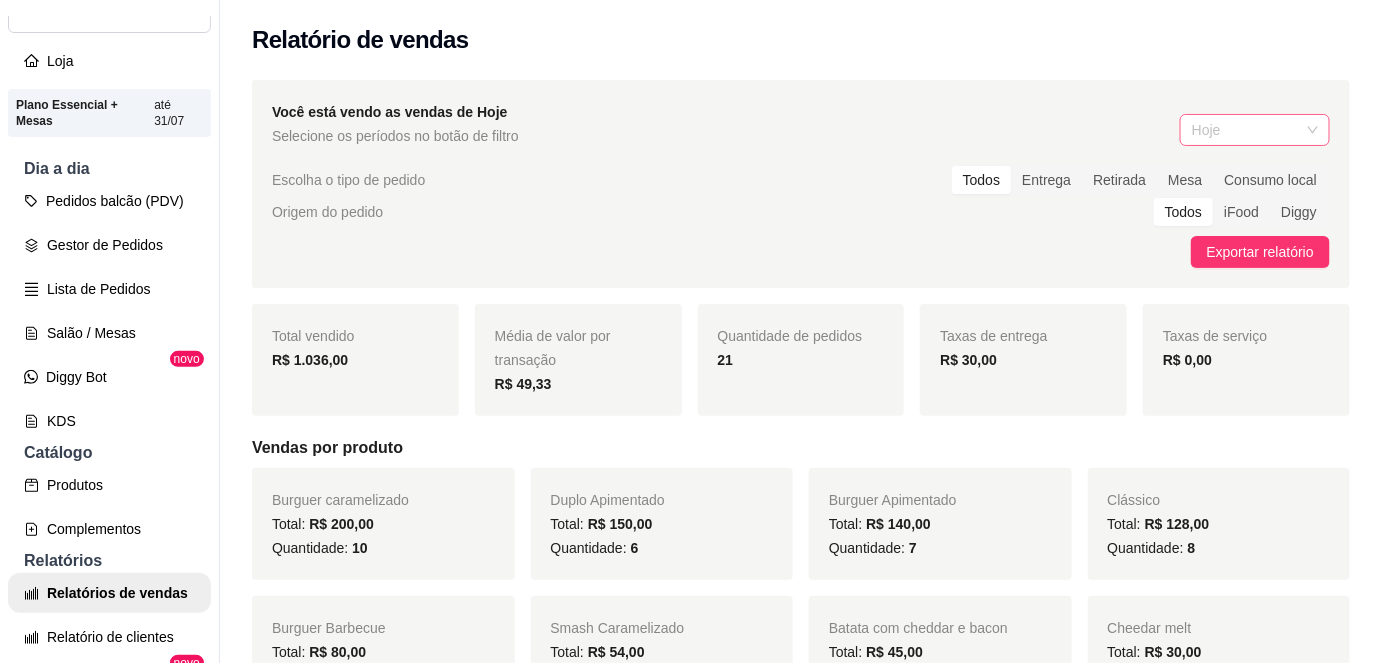 click on "Hoje" at bounding box center [1255, 130] 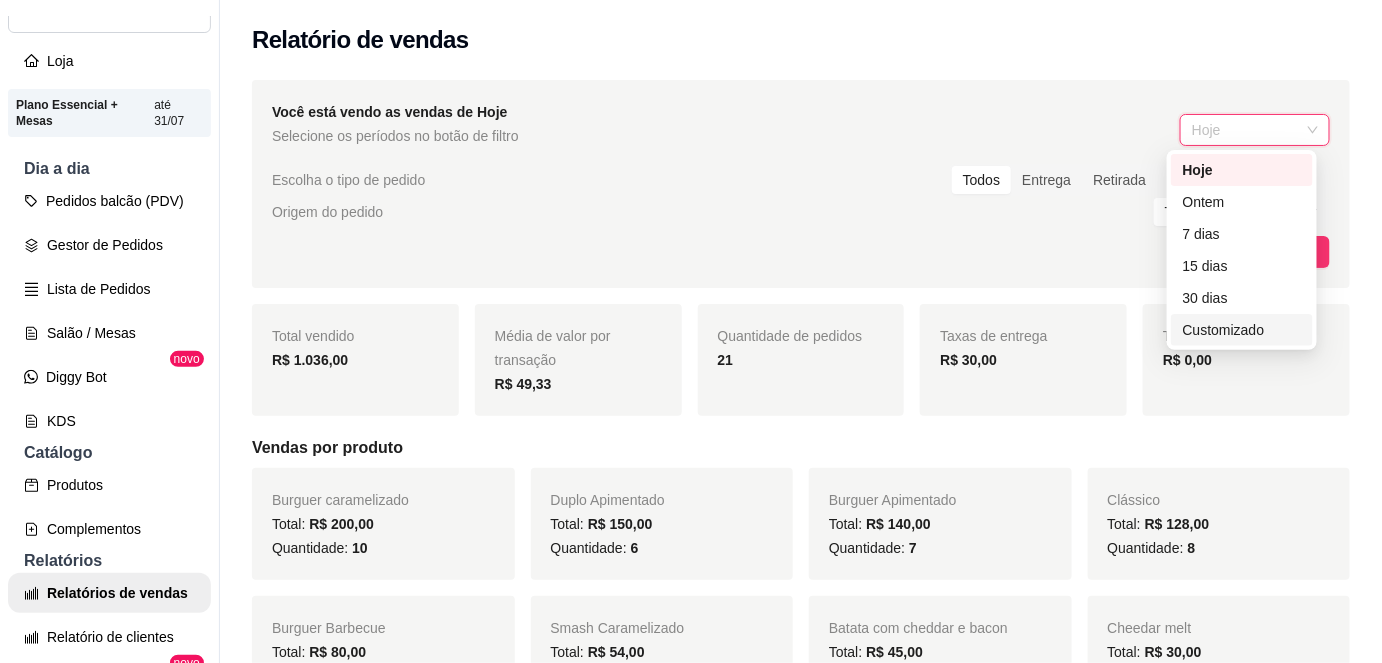 click on "Customizado" at bounding box center (1242, 330) 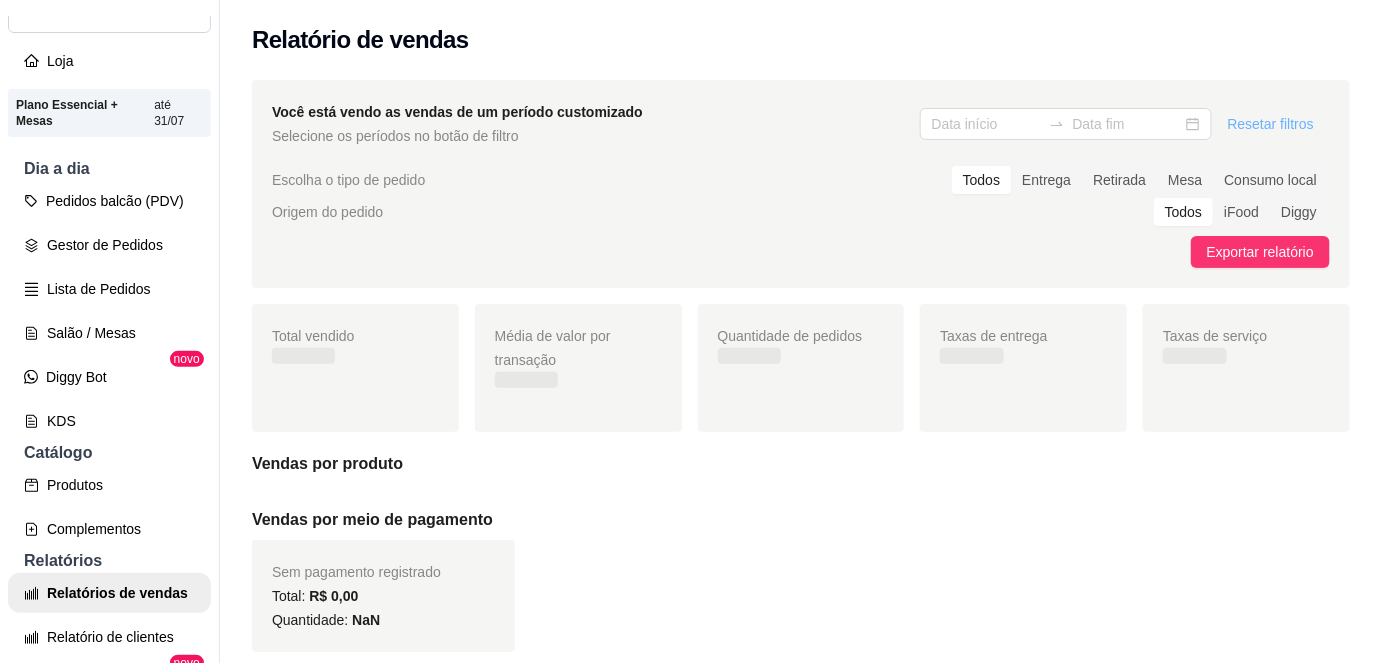 click on "Resetar filtros" at bounding box center (1271, 124) 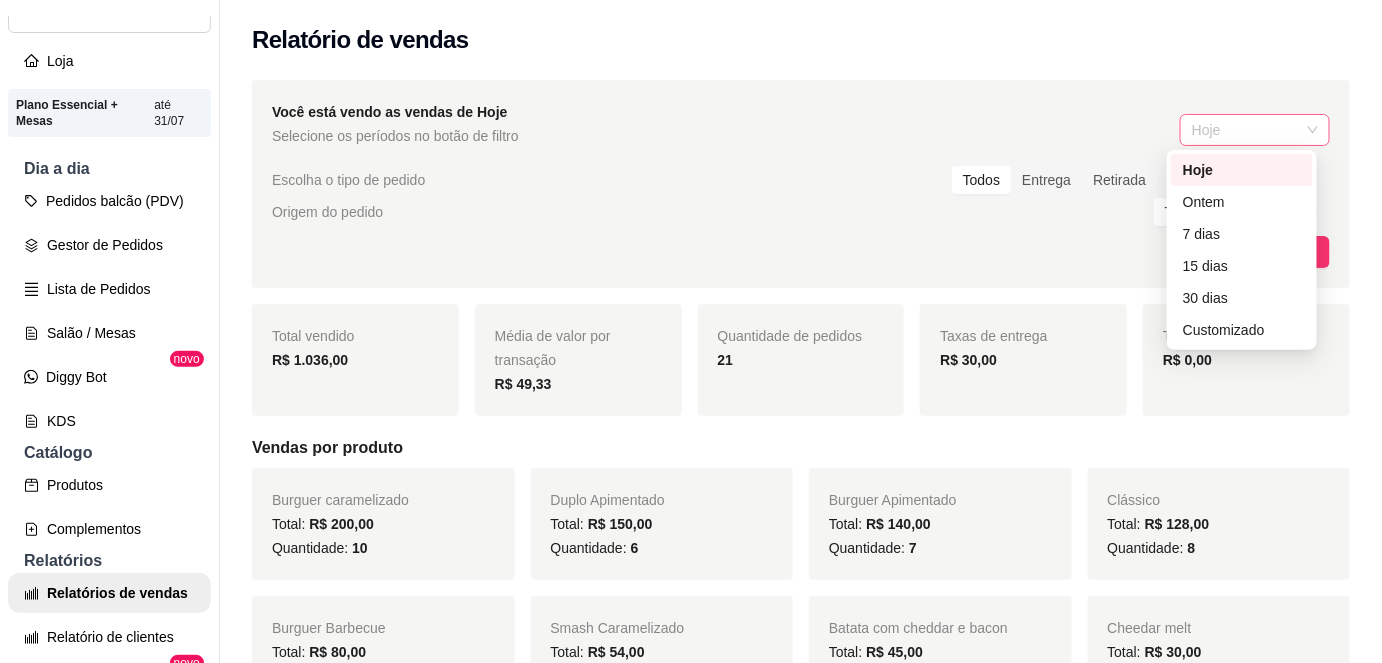 click on "Hoje" at bounding box center (1255, 130) 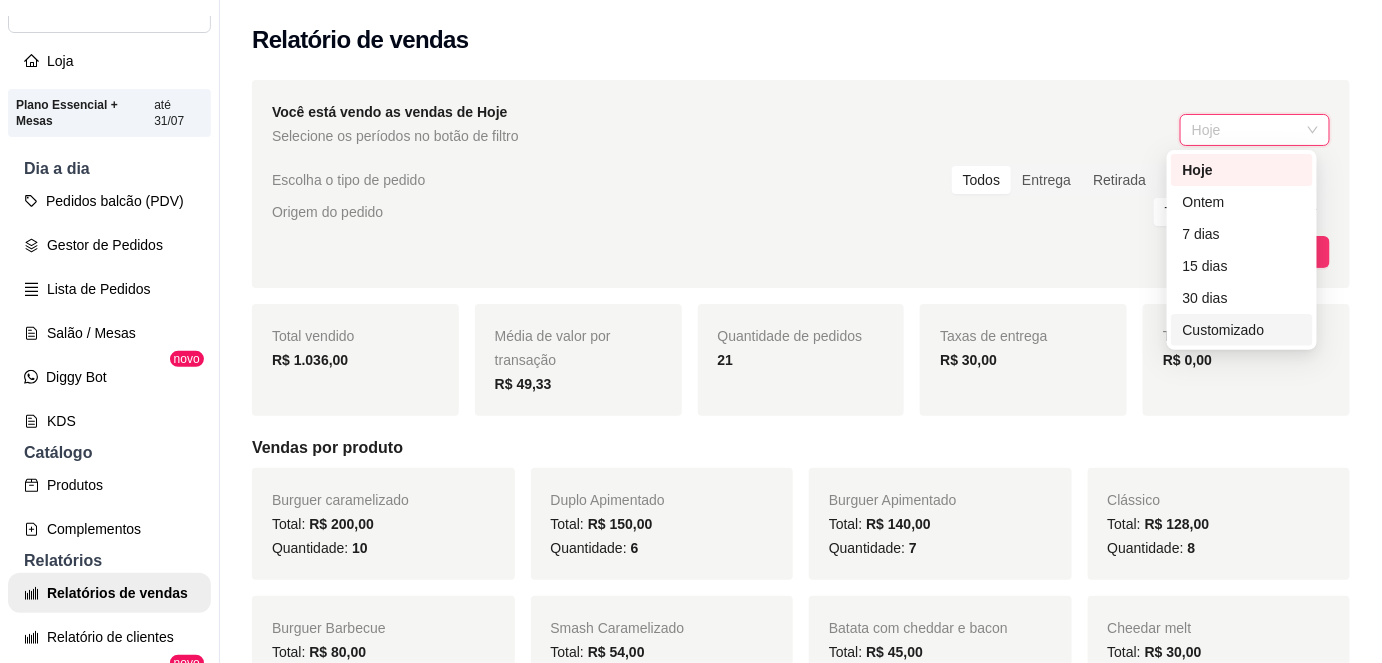 click on "Customizado" at bounding box center [1242, 330] 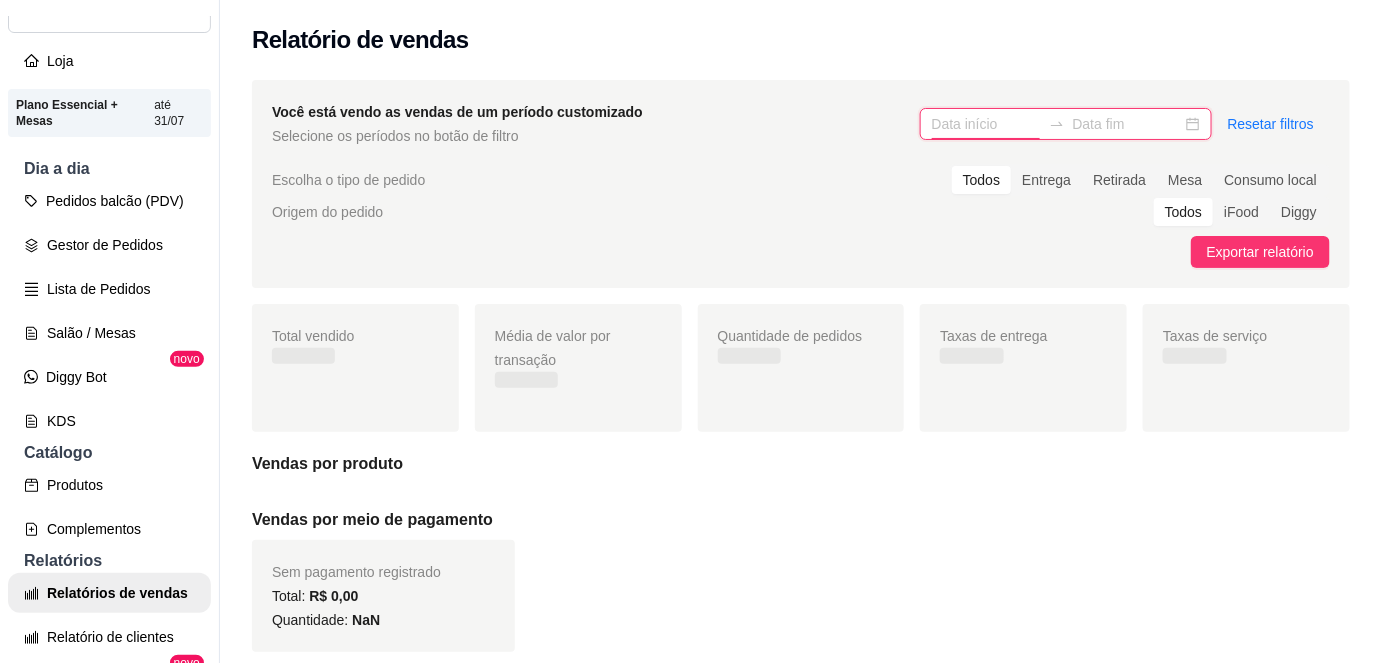 click at bounding box center (986, 124) 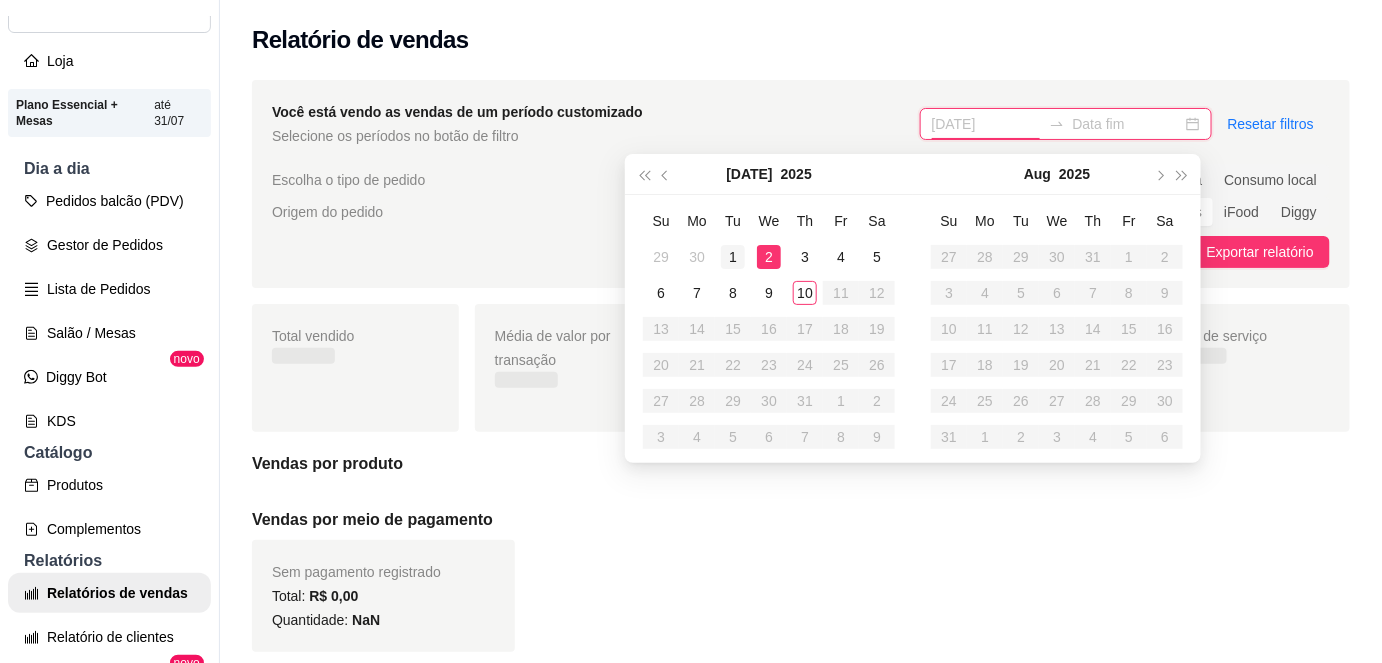 type on "[DATE]" 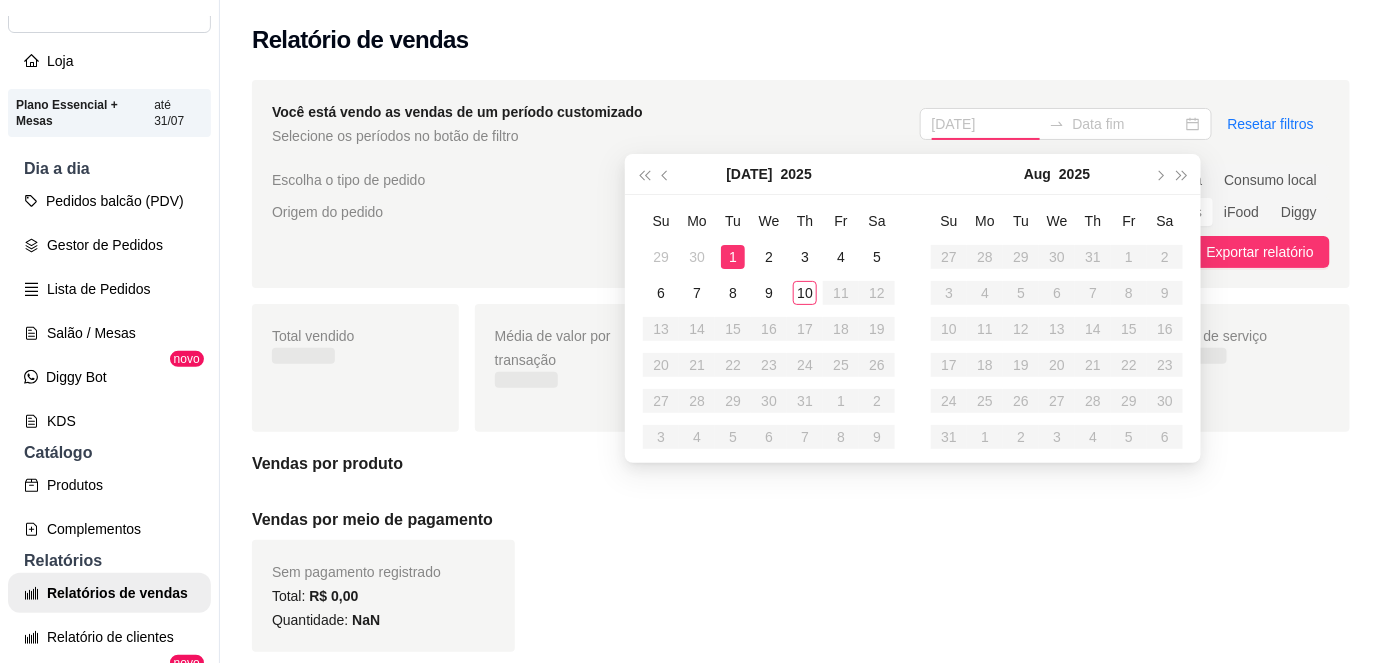 click on "1" at bounding box center (733, 257) 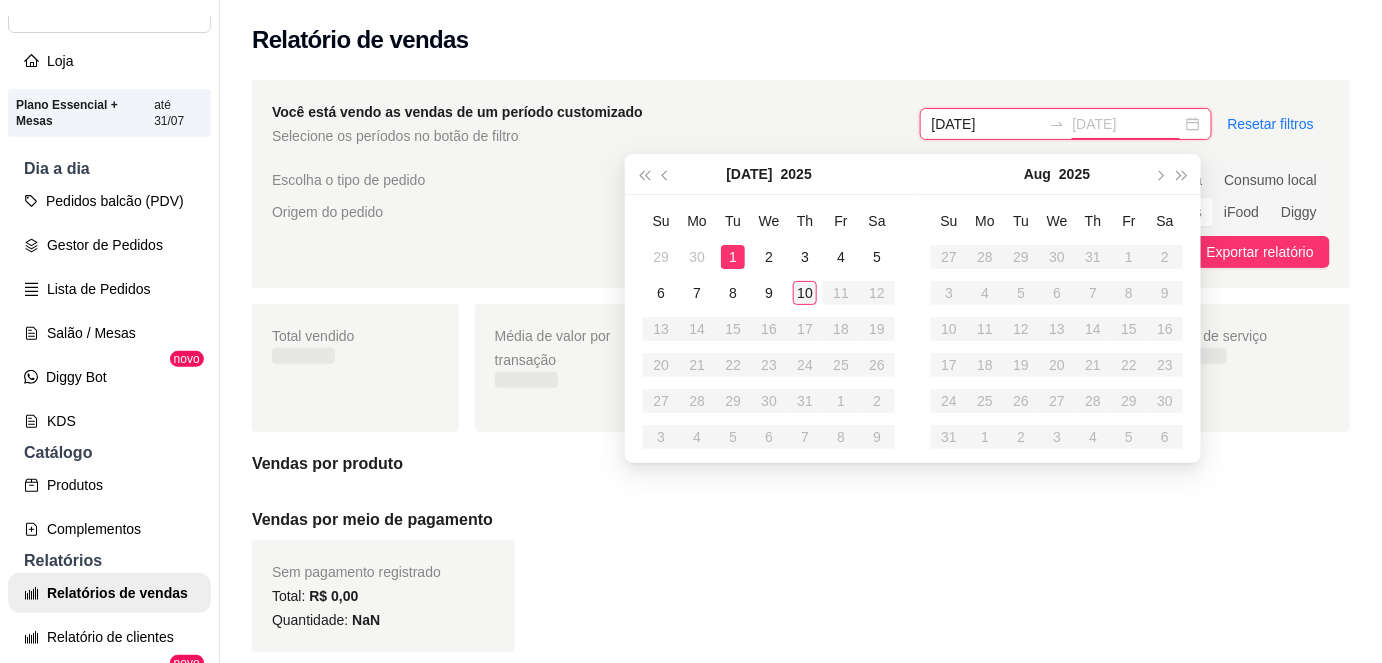 type on "[DATE]" 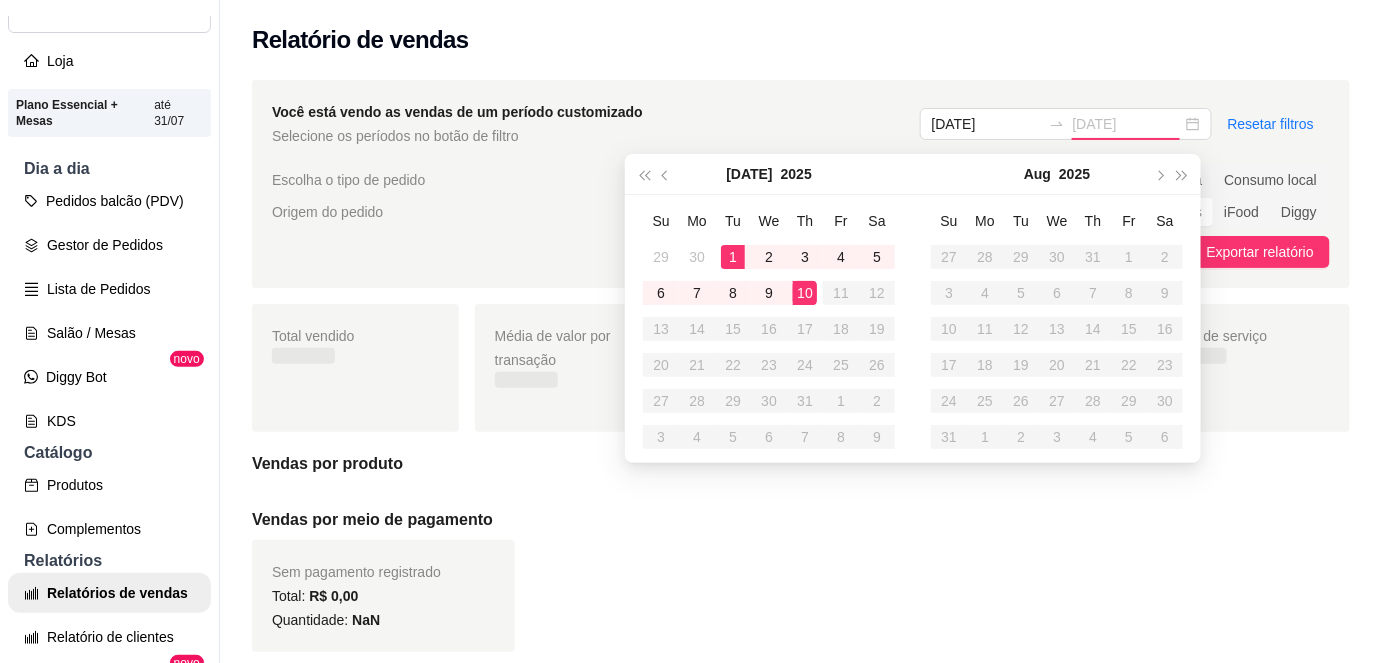 click on "10" at bounding box center [805, 293] 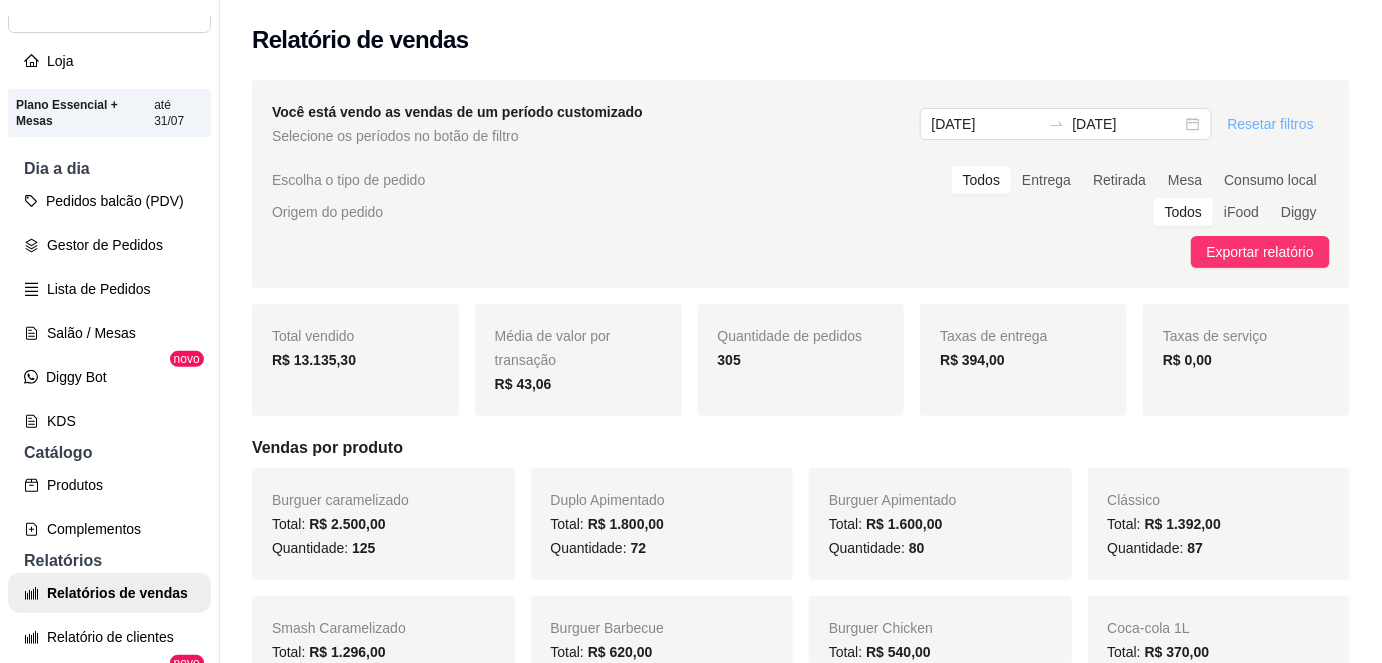 click on "Resetar filtros" at bounding box center (1271, 124) 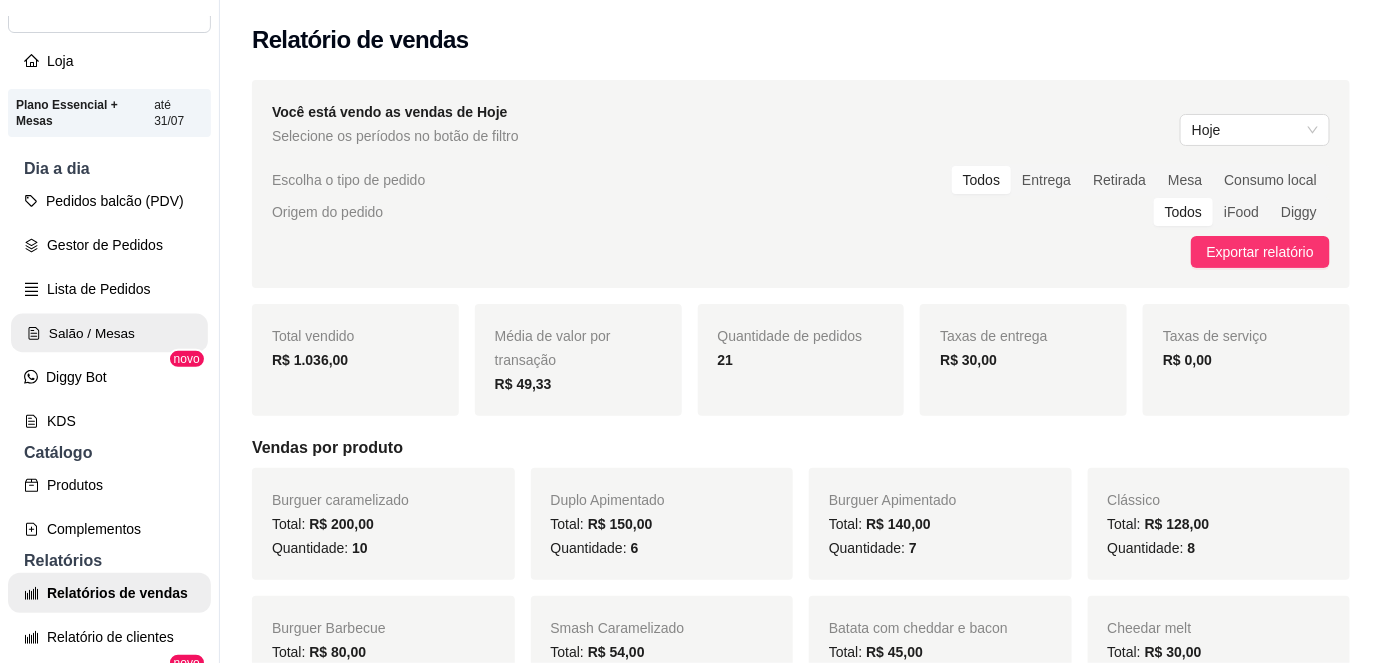click on "Salão / Mesas" at bounding box center (109, 333) 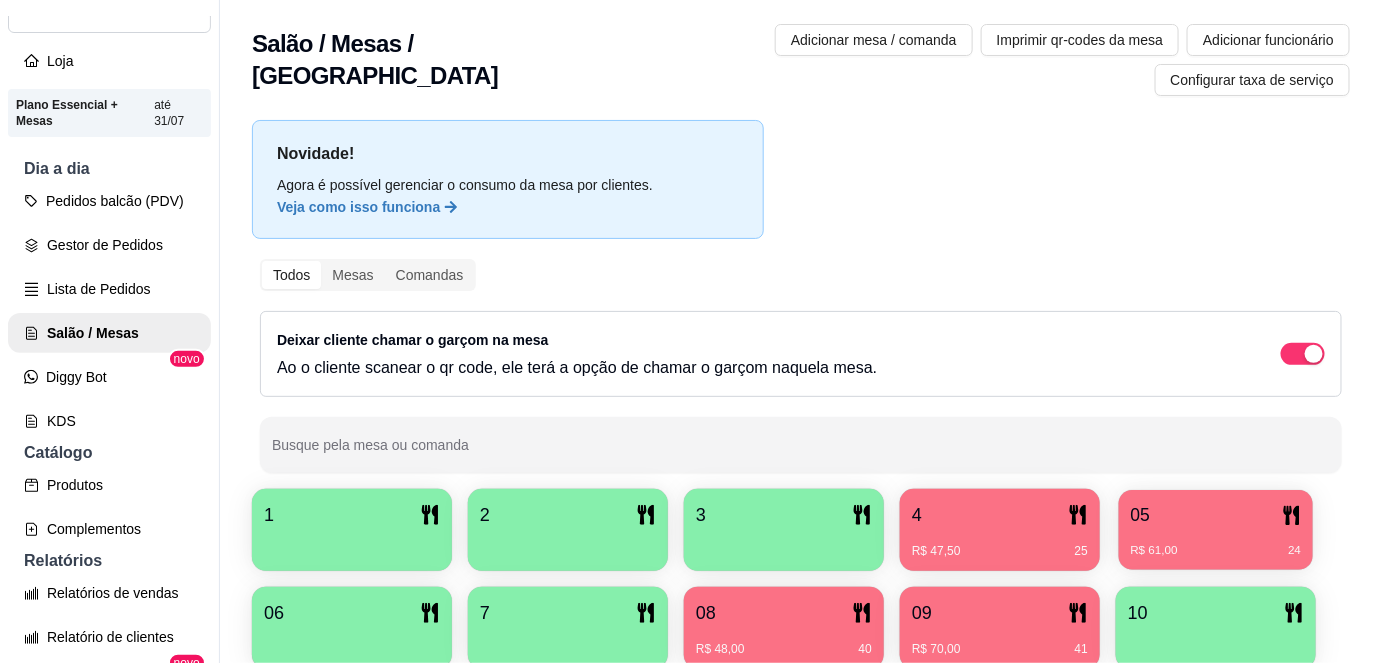 click on "05" at bounding box center [1216, 515] 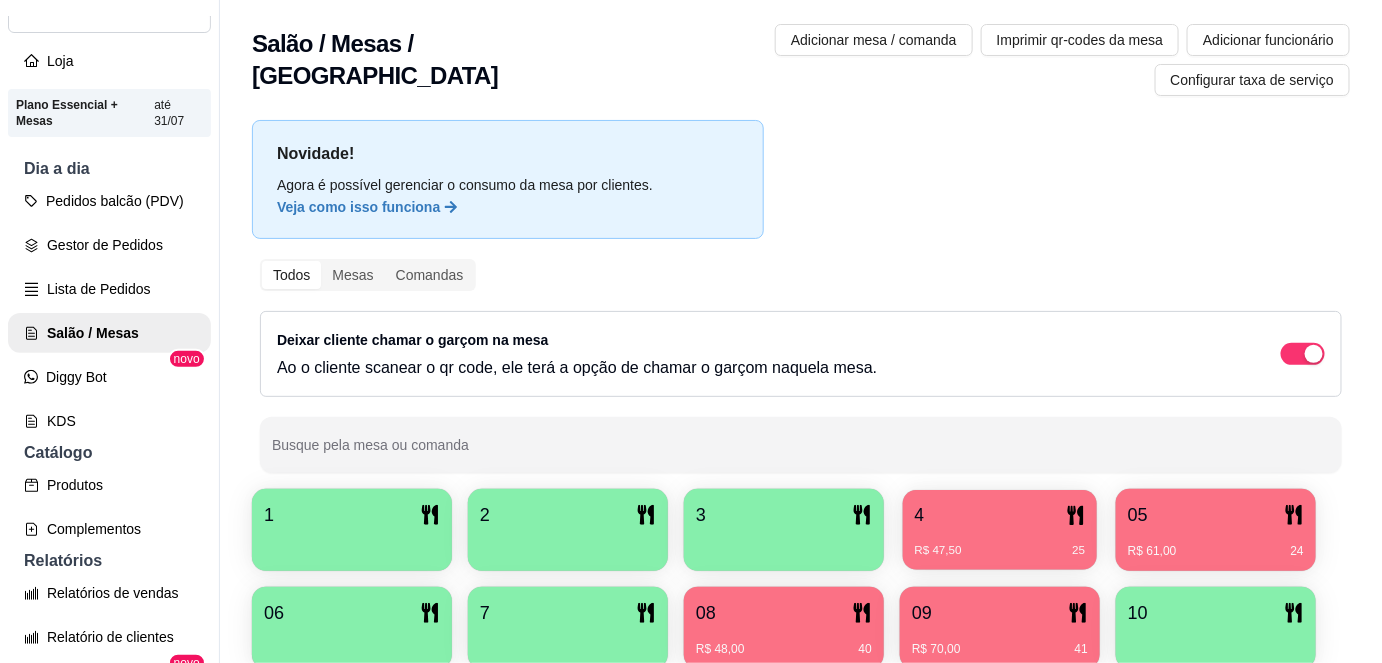 click on "R$ 47,50 25" at bounding box center (1000, 543) 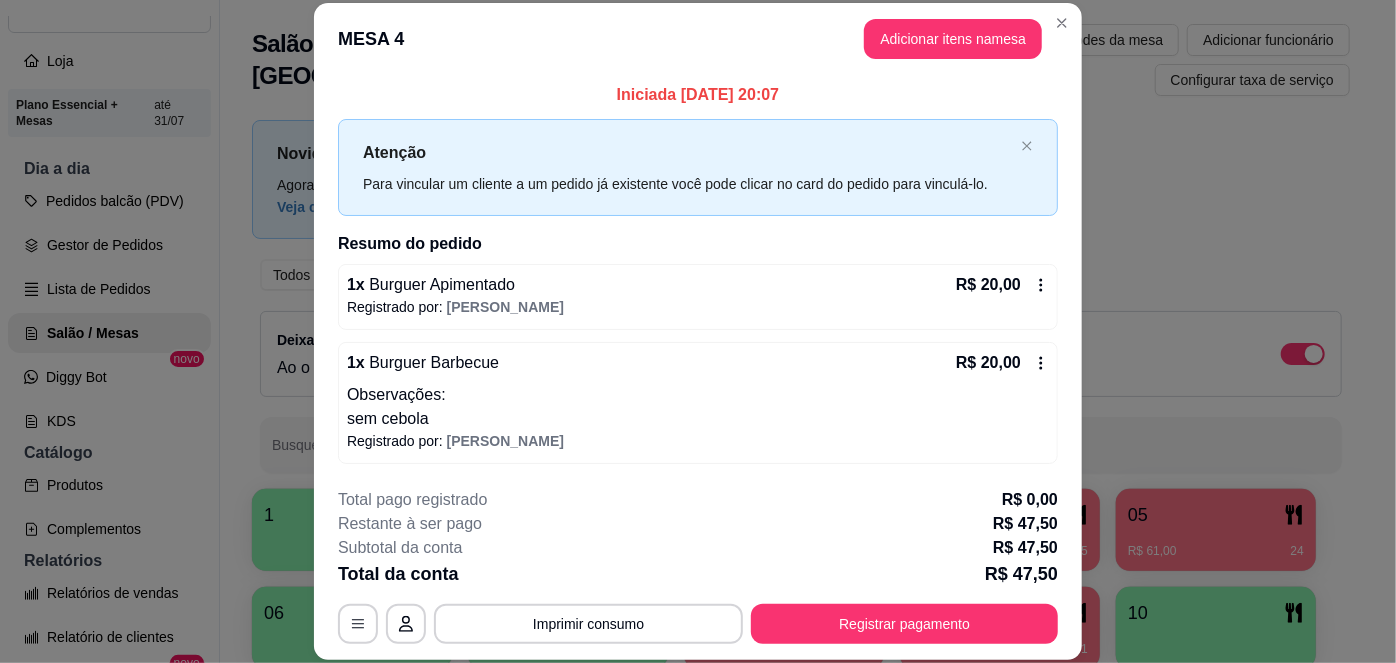 scroll, scrollTop: 76, scrollLeft: 0, axis: vertical 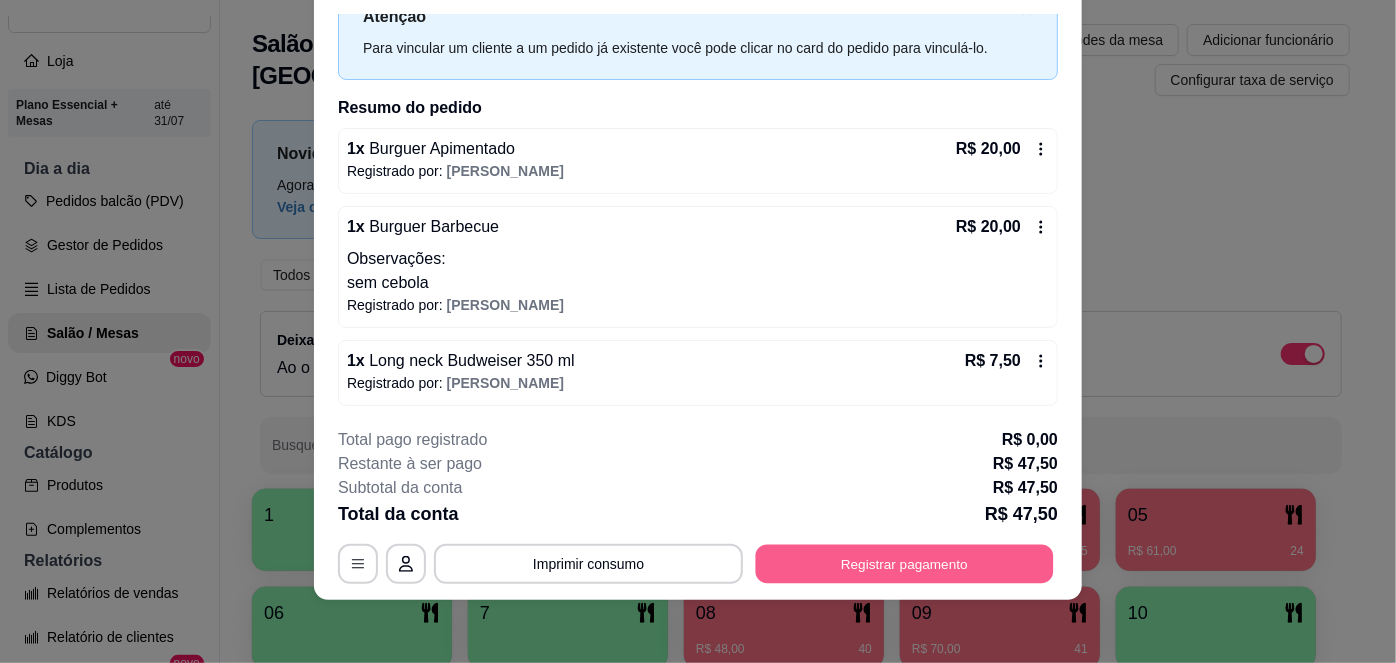 click on "Registrar pagamento" at bounding box center [905, 563] 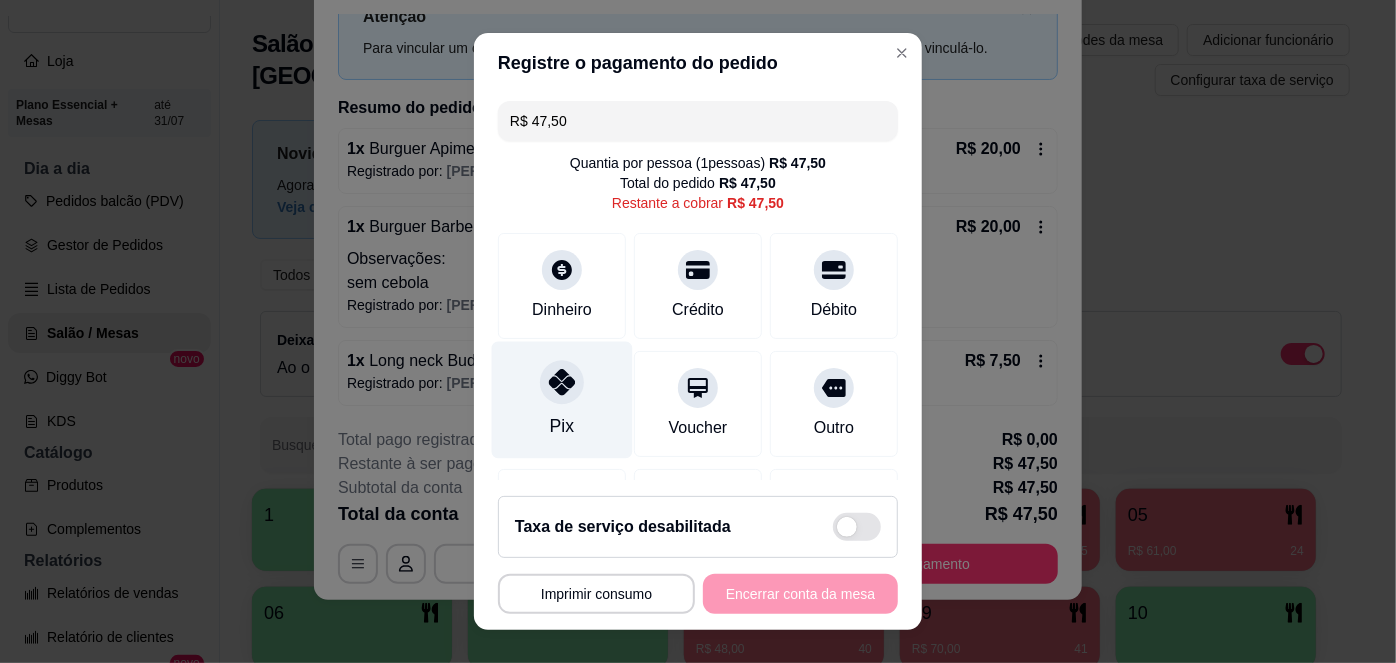 click on "Pix" at bounding box center (562, 400) 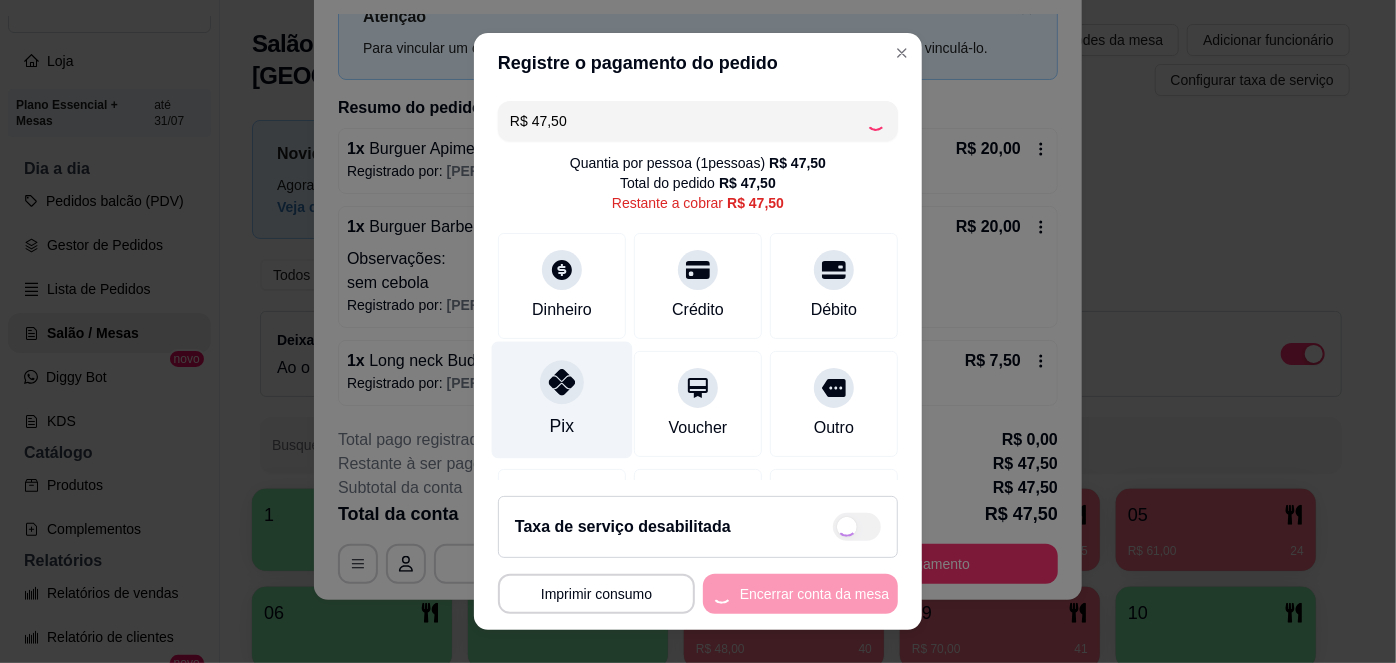 type on "R$ 0,00" 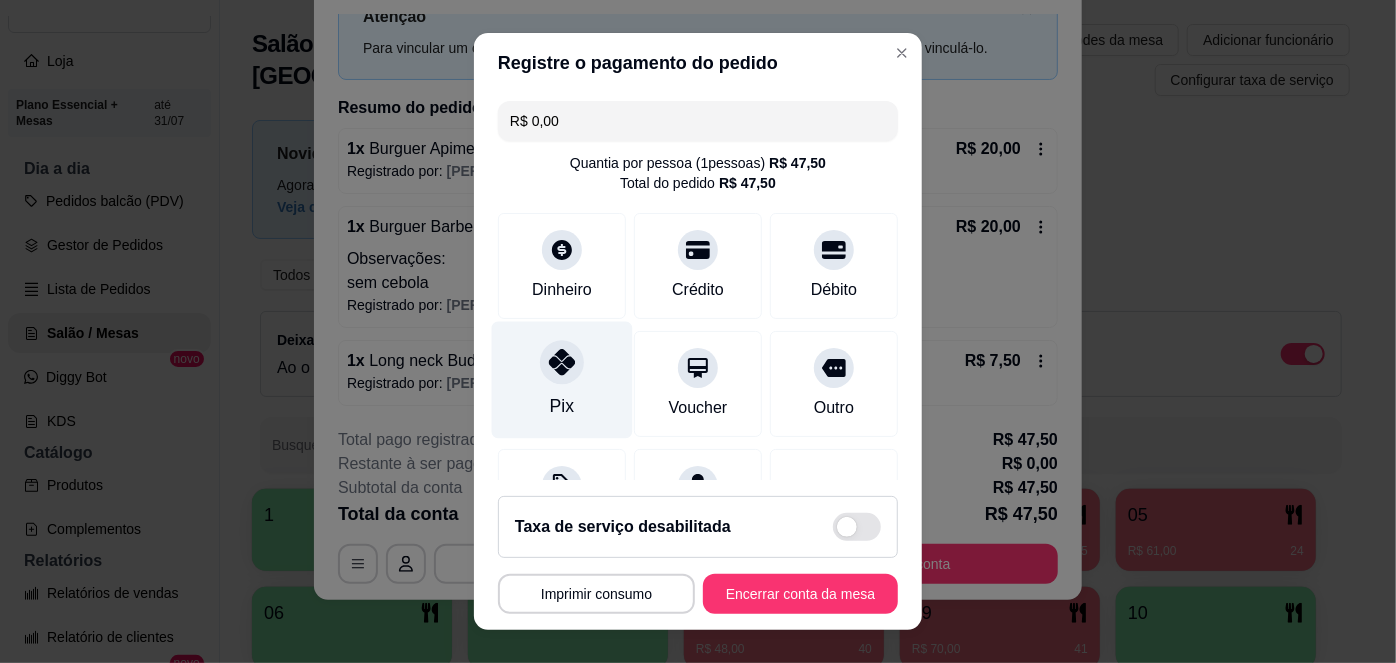 scroll, scrollTop: 208, scrollLeft: 0, axis: vertical 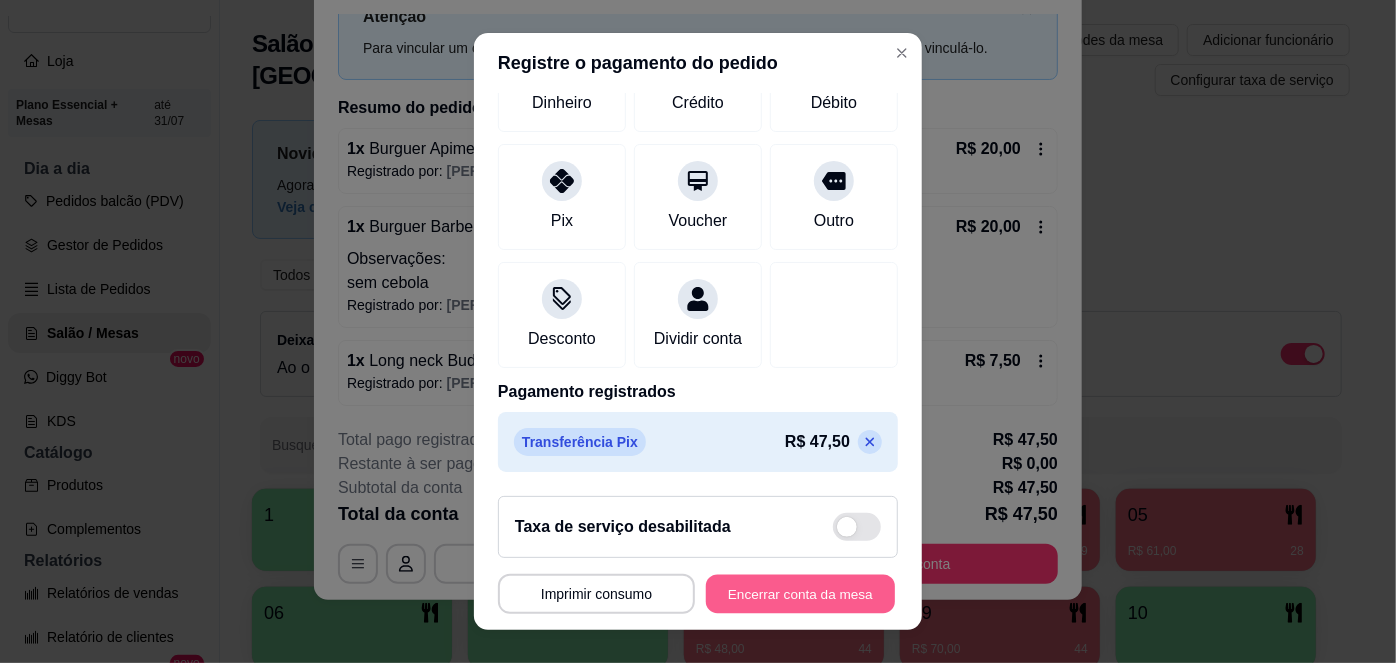 click on "Encerrar conta da mesa" at bounding box center [800, 593] 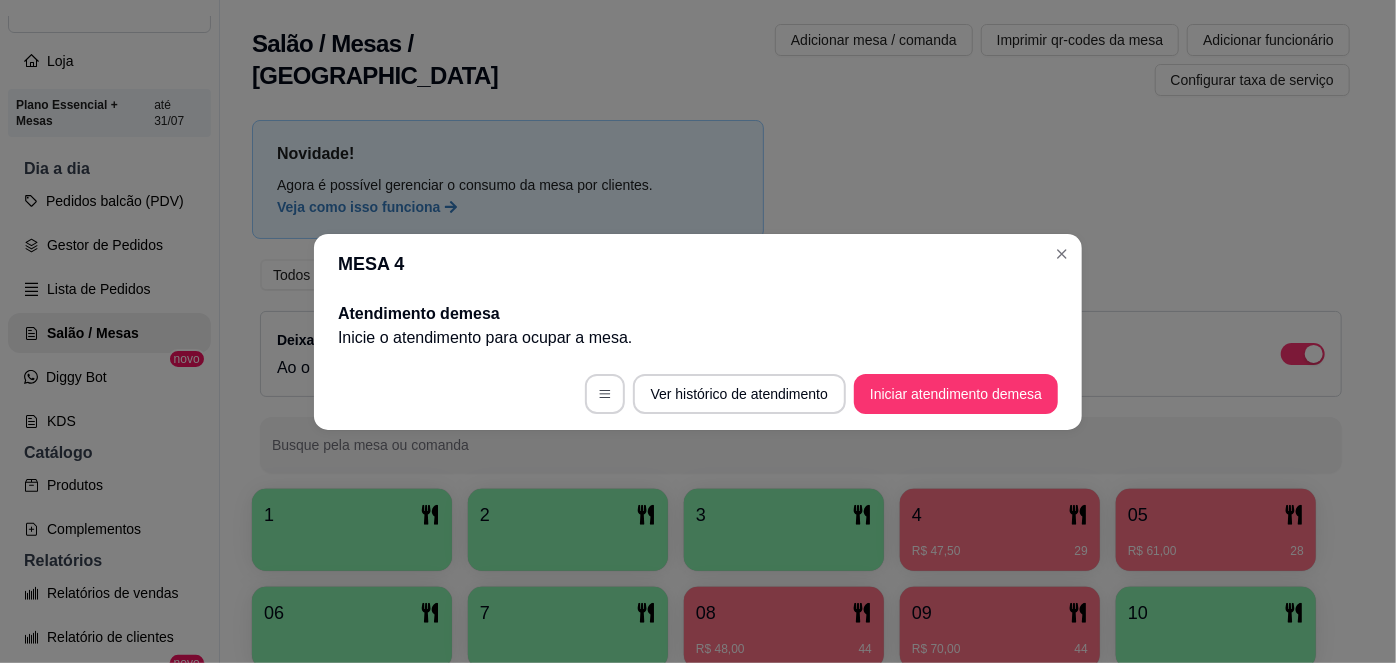 scroll, scrollTop: 0, scrollLeft: 0, axis: both 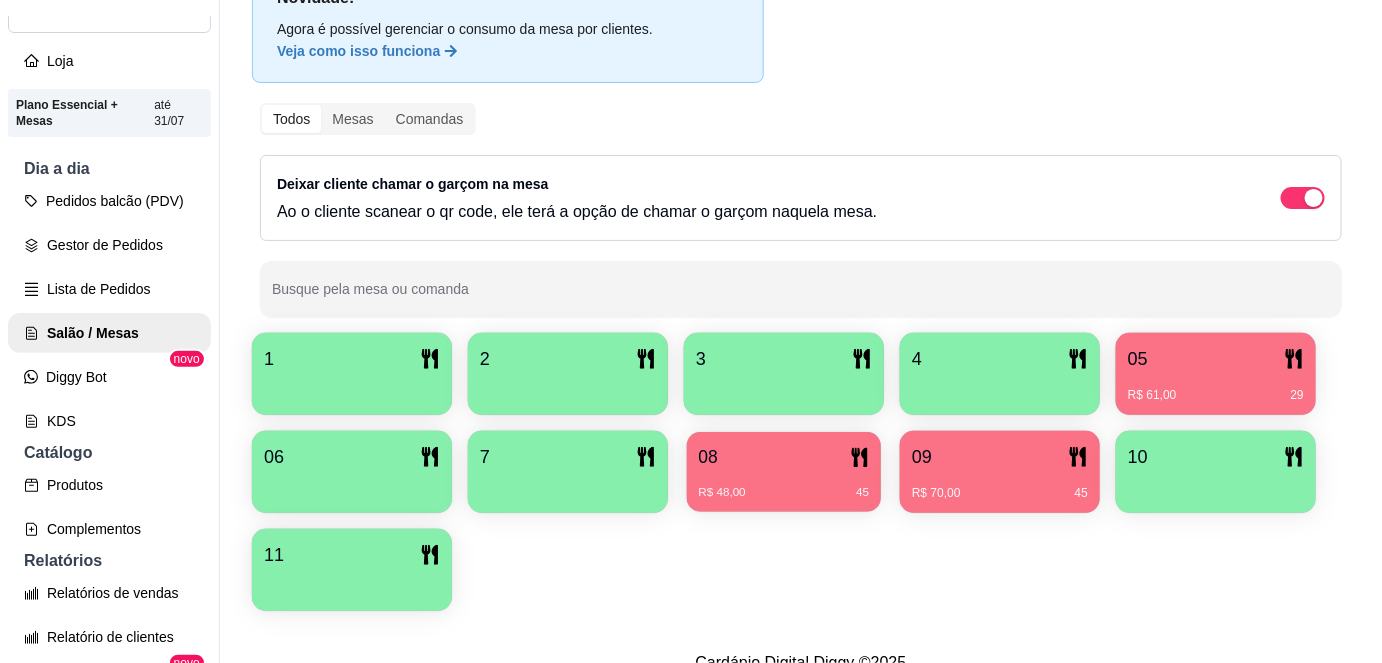 click on "08" at bounding box center [784, 457] 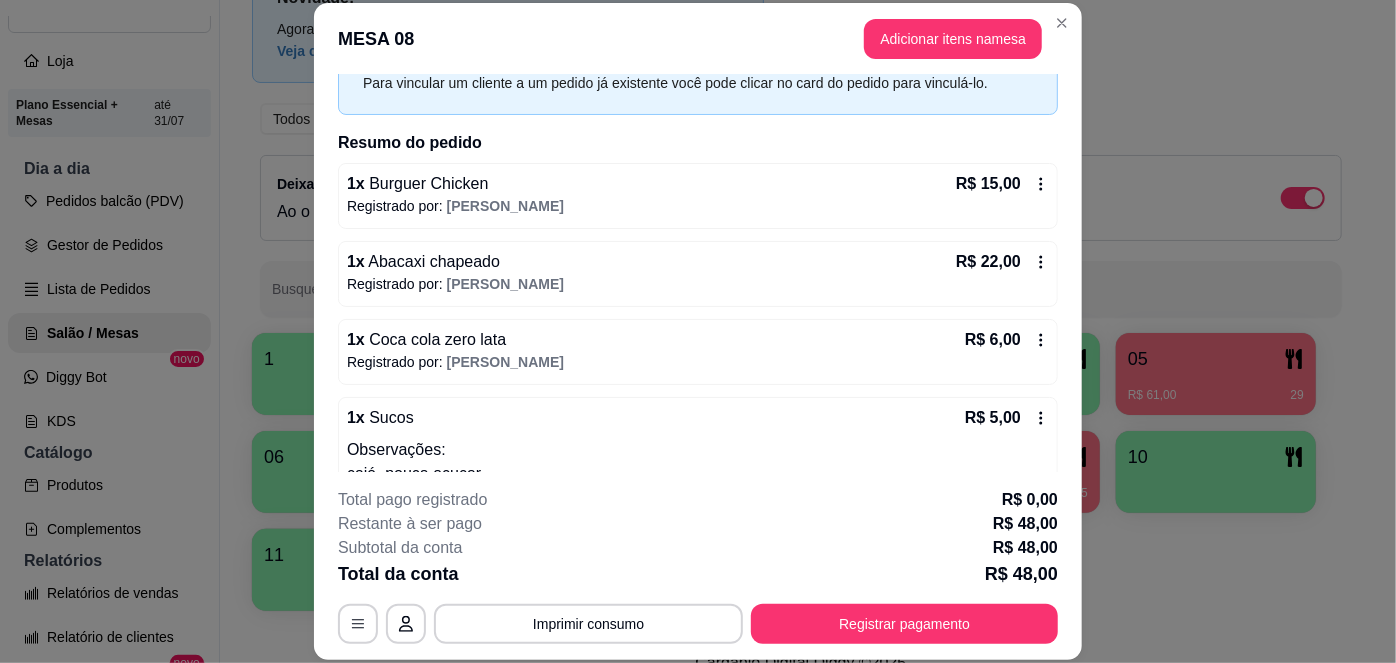 scroll, scrollTop: 153, scrollLeft: 0, axis: vertical 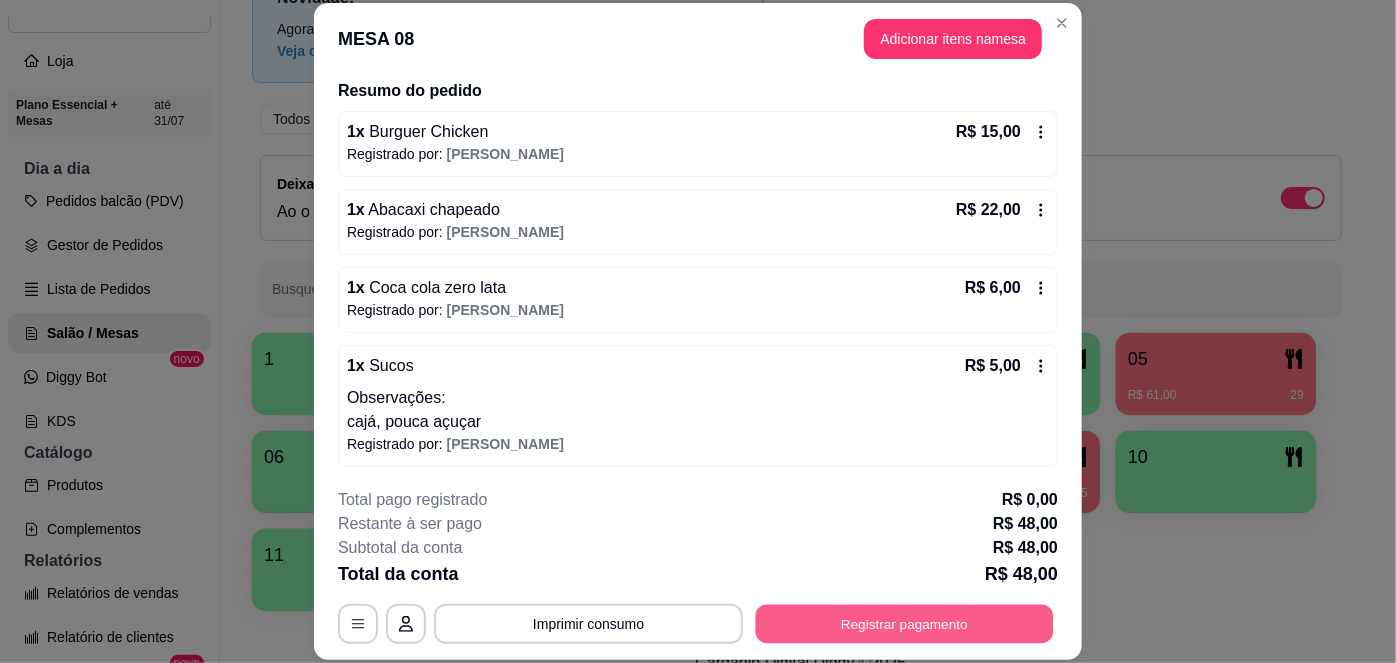 click on "Registrar pagamento" at bounding box center (905, 623) 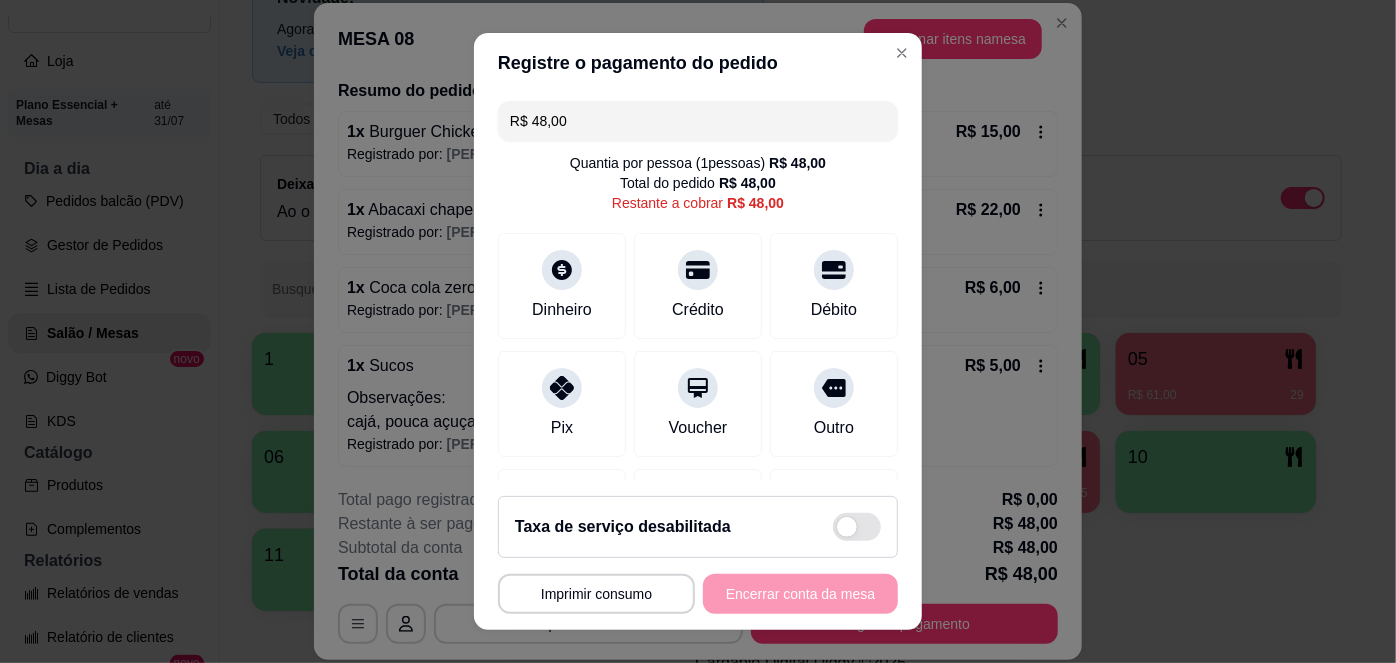 click on "R$ 48,00" at bounding box center [698, 121] 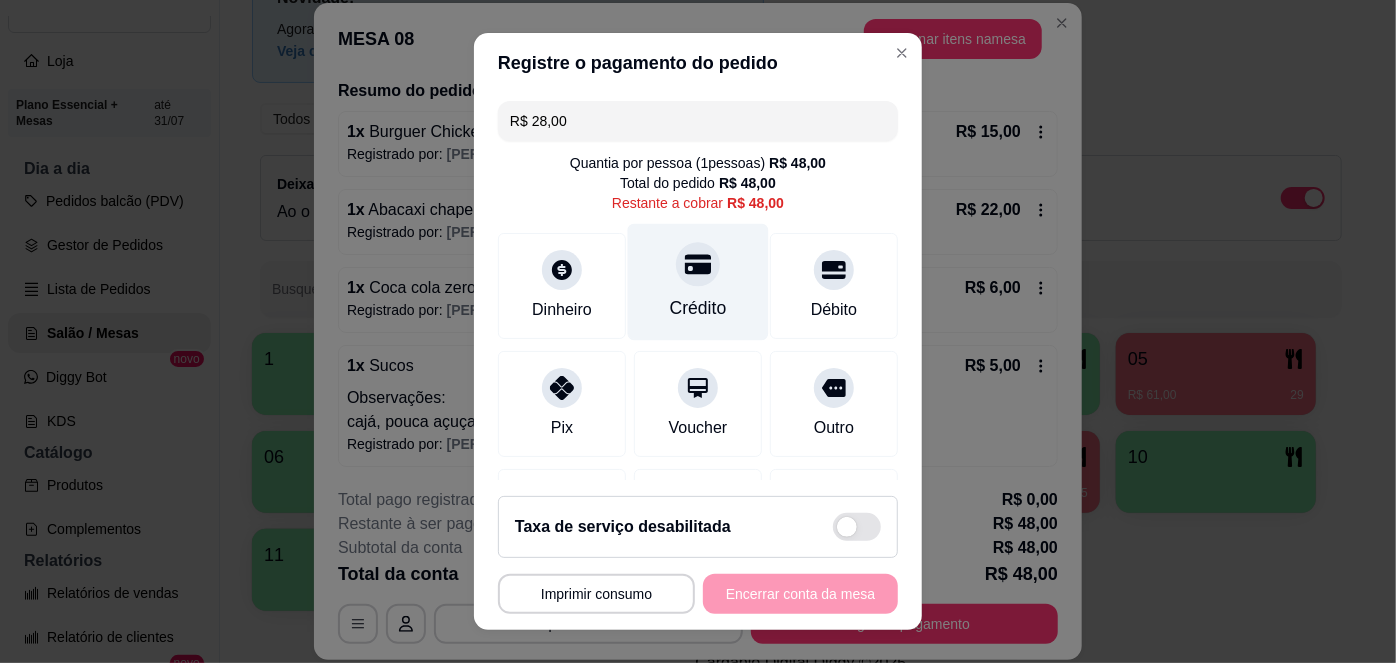 click on "Crédito" at bounding box center (698, 282) 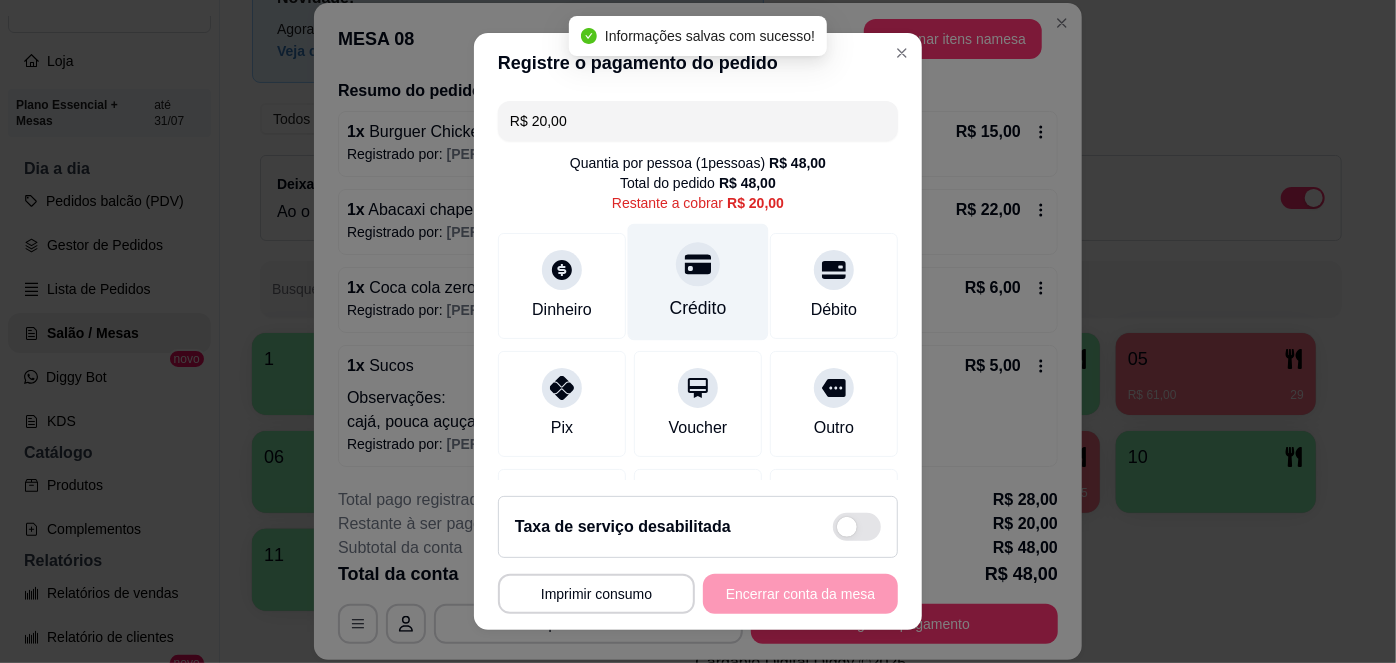 scroll, scrollTop: 229, scrollLeft: 0, axis: vertical 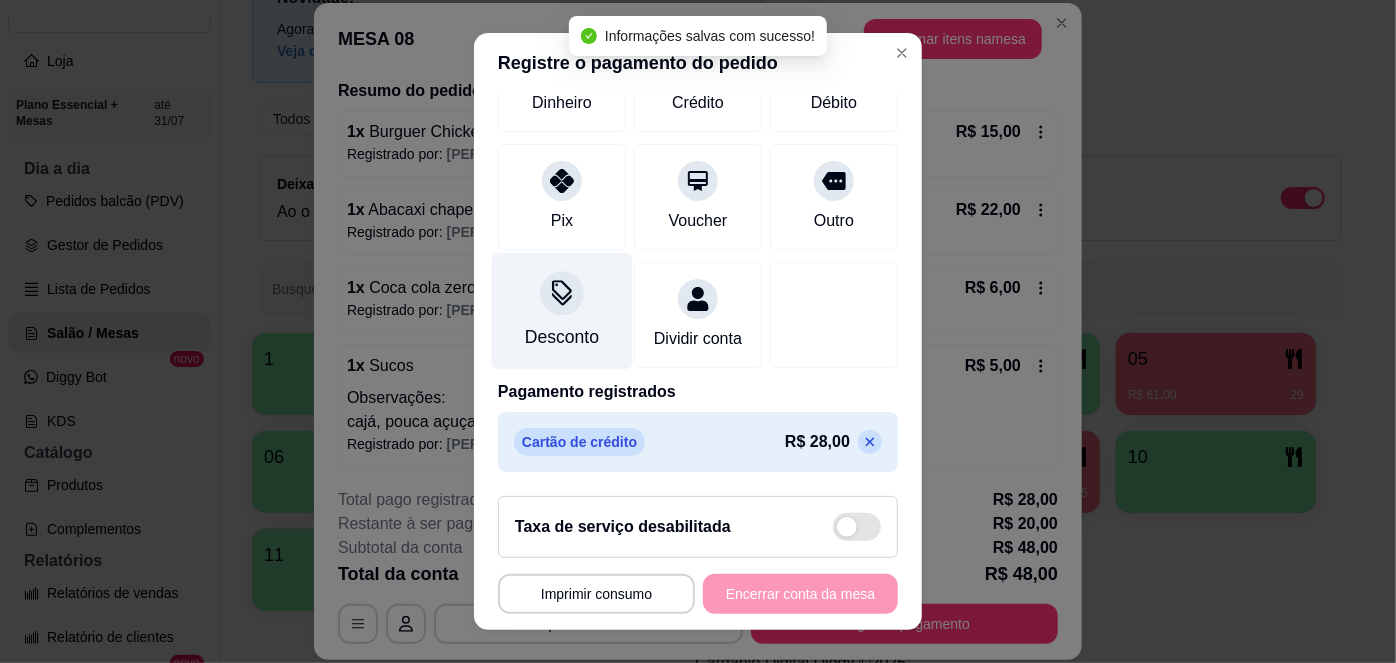 click on "Desconto" at bounding box center [562, 311] 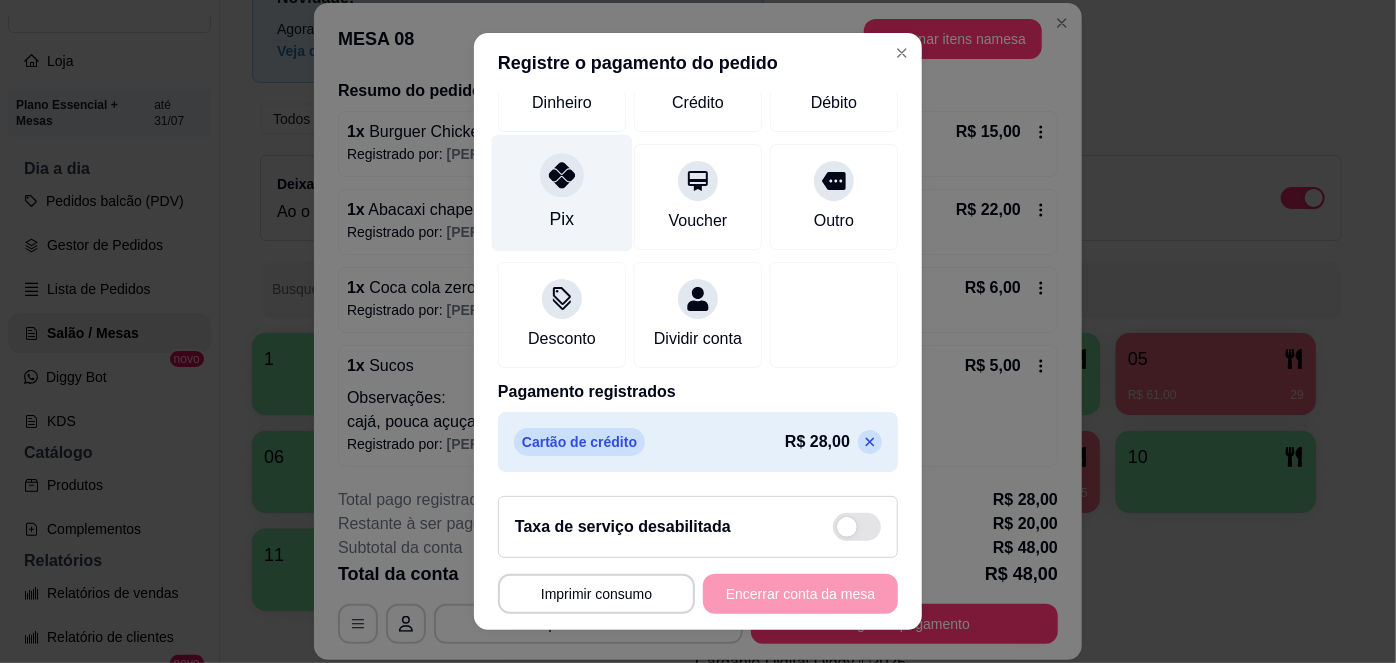 click on "Pix" at bounding box center (562, 219) 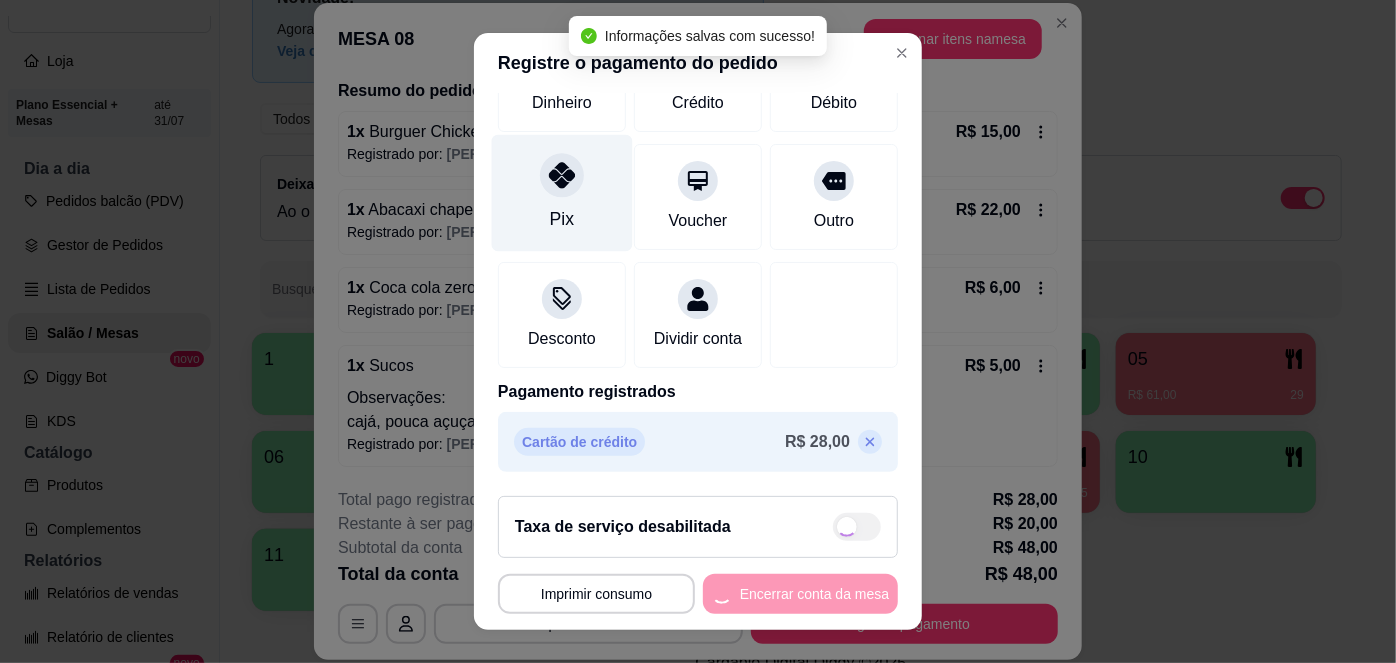 scroll, scrollTop: 30, scrollLeft: 0, axis: vertical 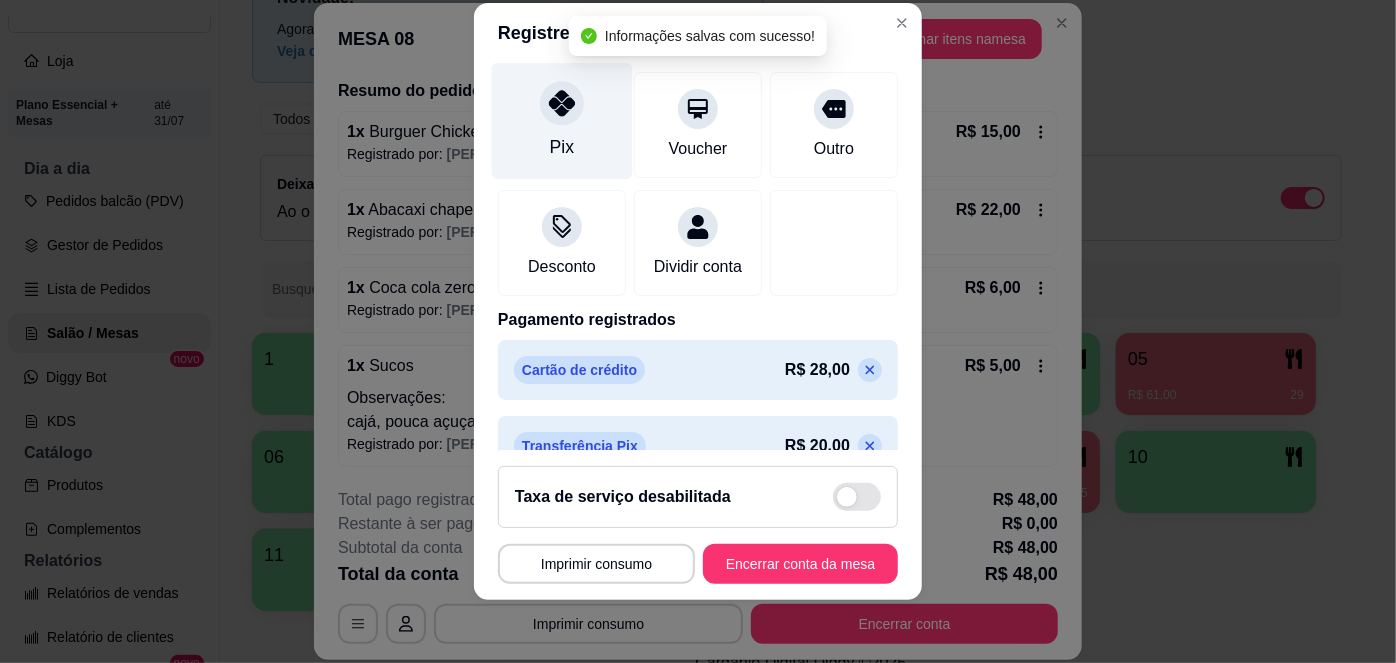 type on "R$ 0,00" 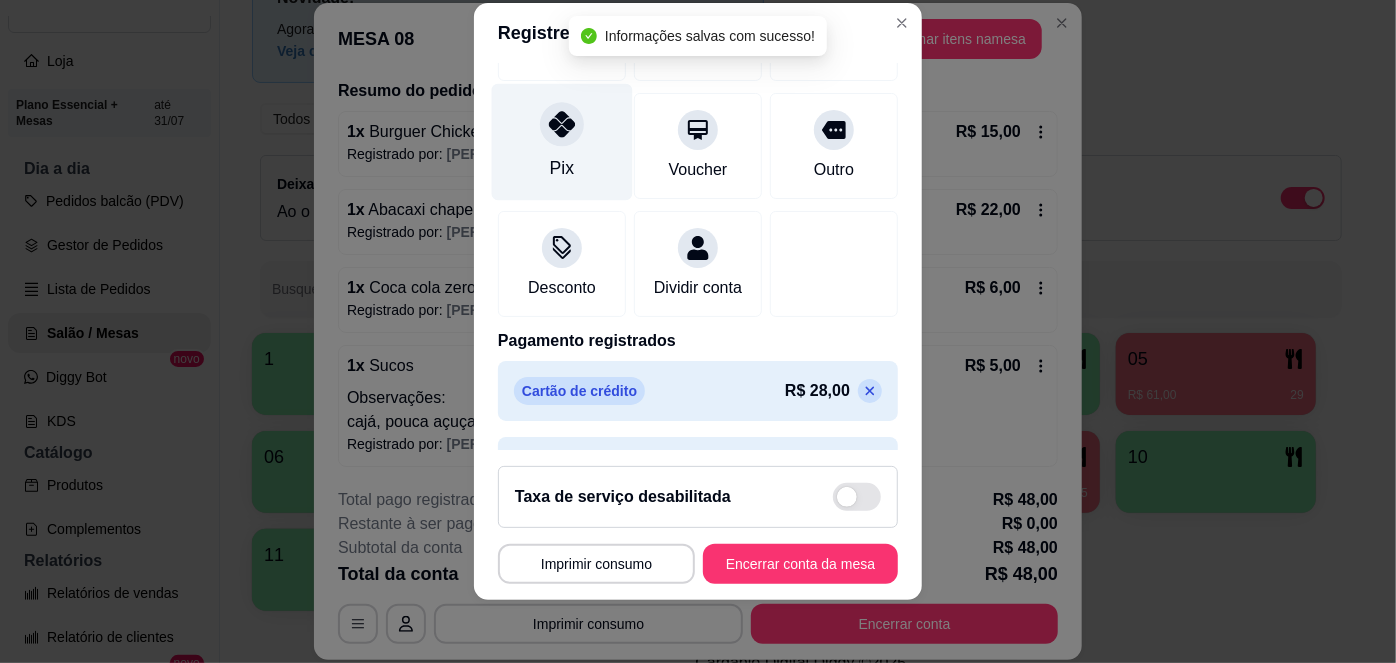 scroll, scrollTop: 285, scrollLeft: 0, axis: vertical 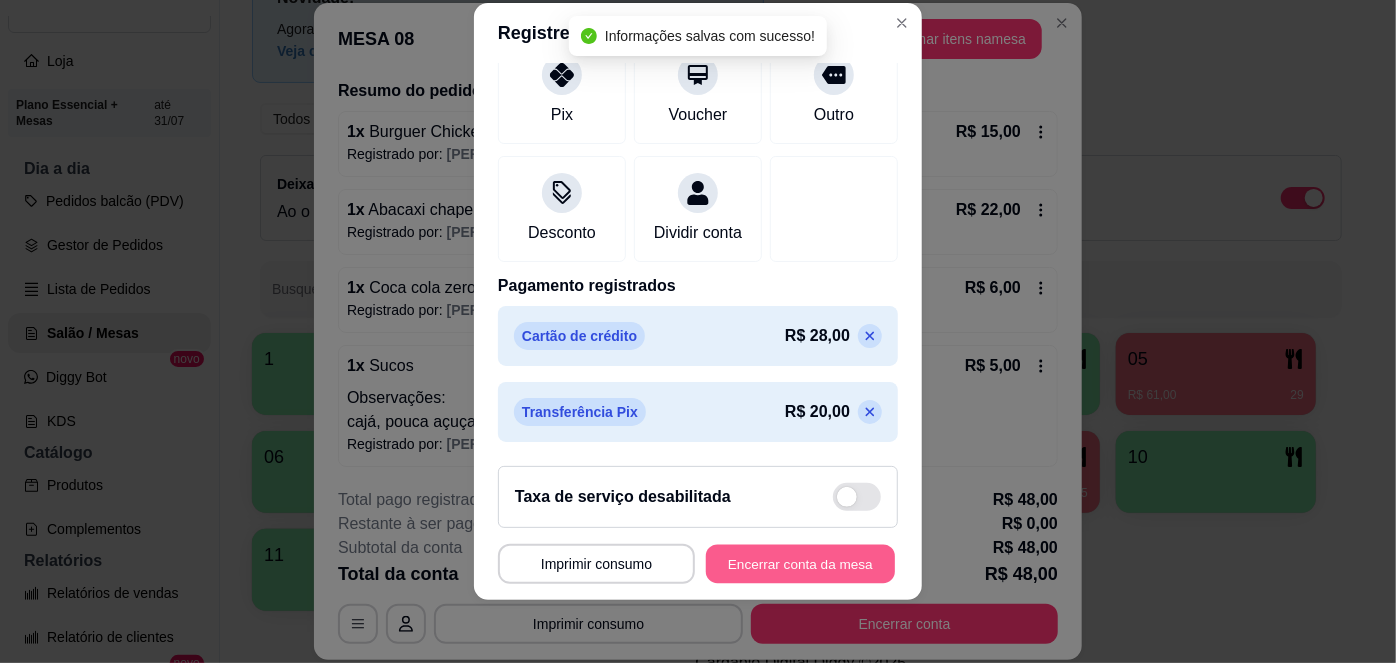 click on "Encerrar conta da mesa" at bounding box center (800, 563) 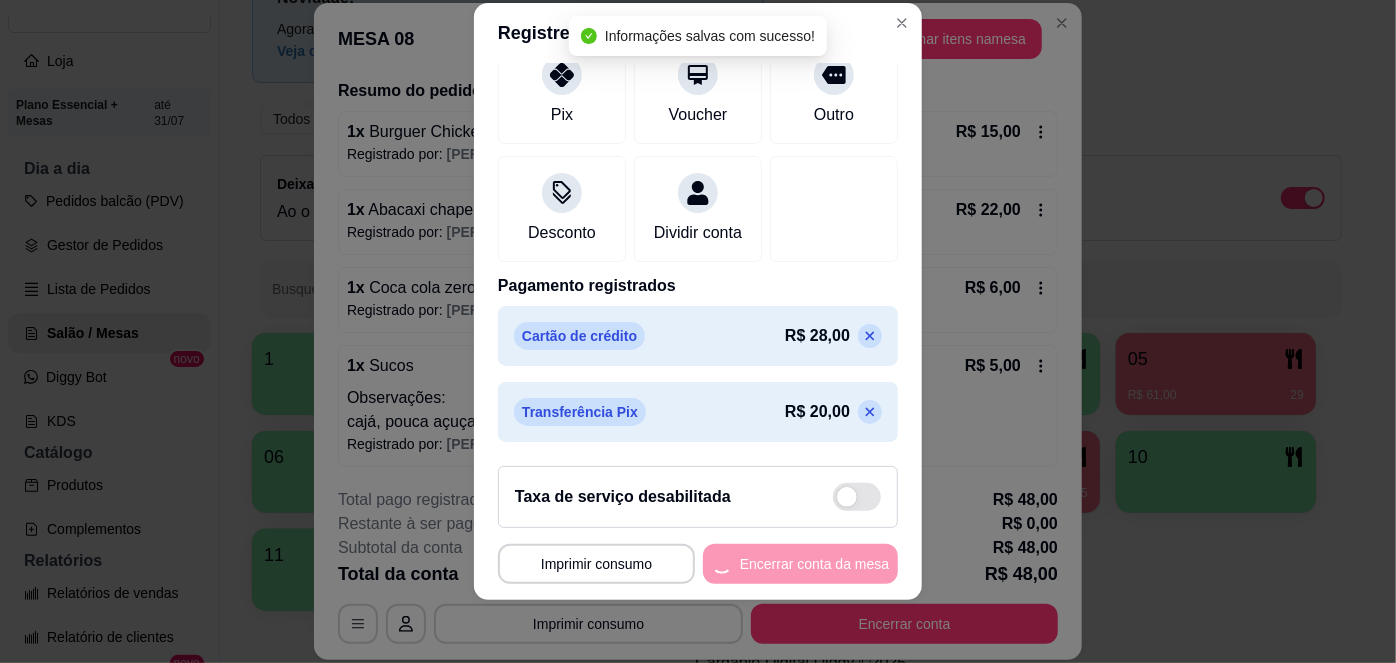 scroll, scrollTop: 0, scrollLeft: 0, axis: both 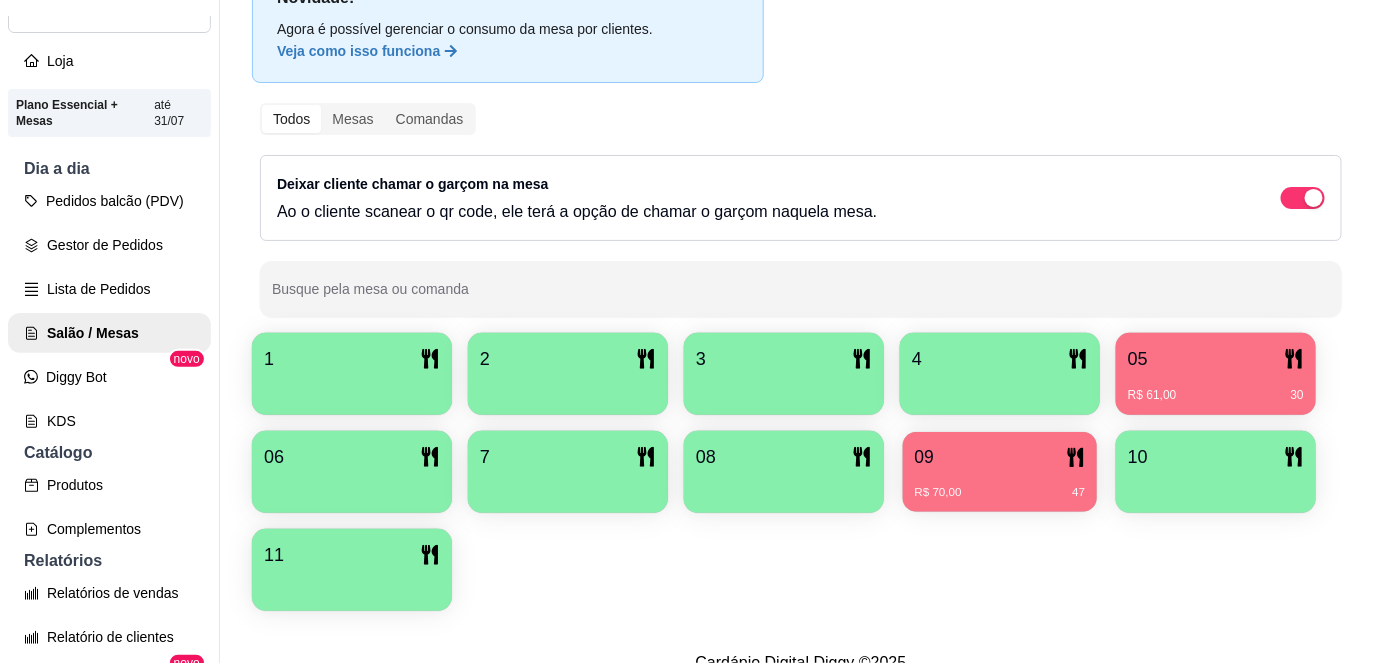 click on "09" at bounding box center [1000, 457] 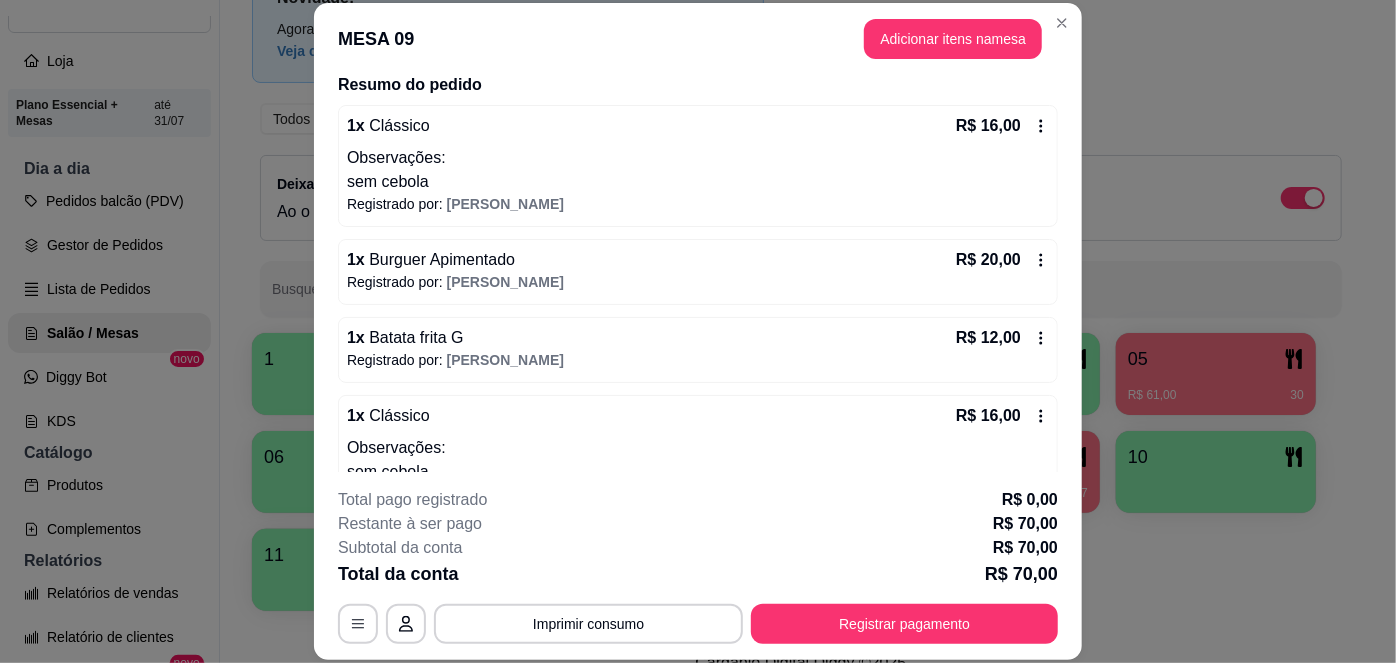 scroll, scrollTop: 287, scrollLeft: 0, axis: vertical 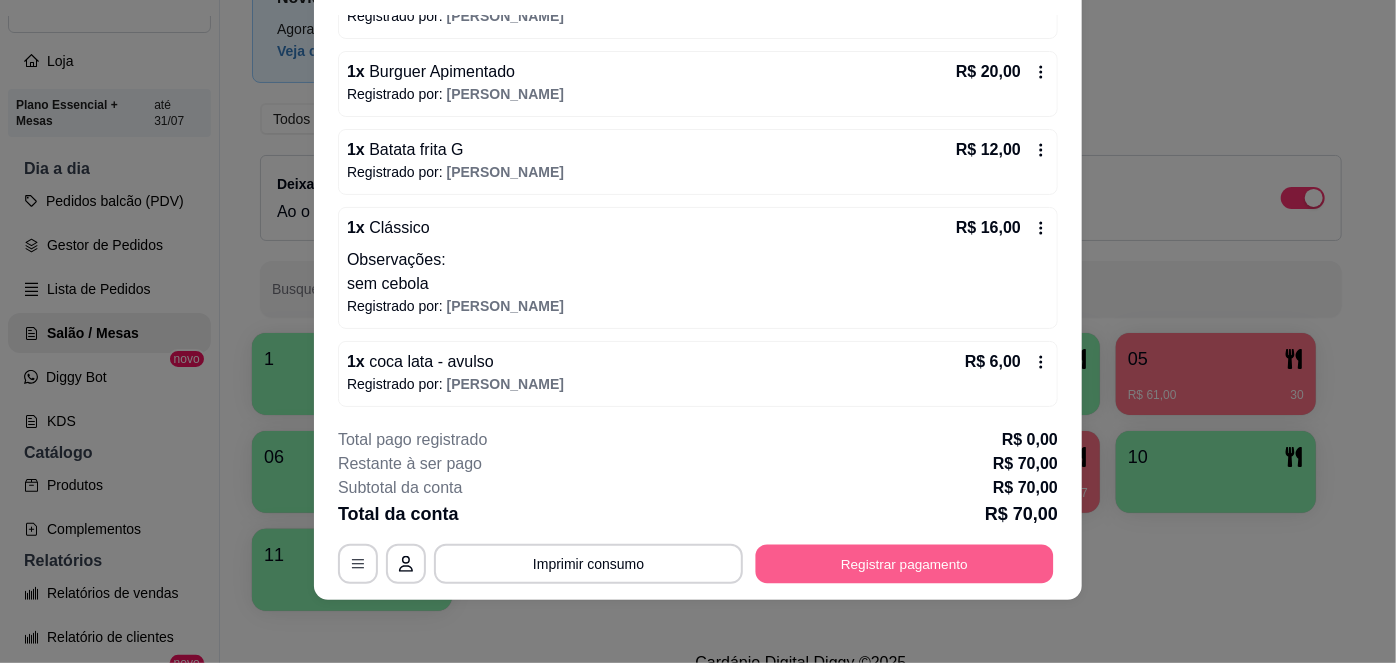 click on "Registrar pagamento" at bounding box center (905, 563) 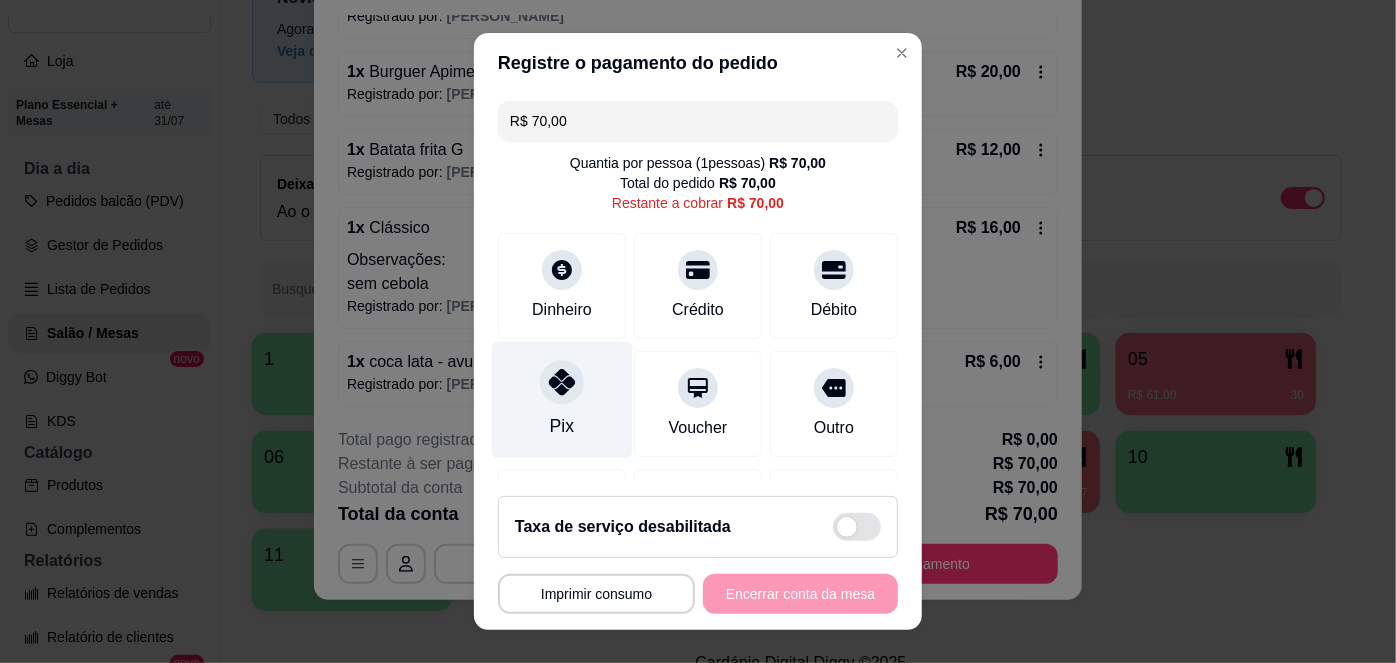 click on "Pix" at bounding box center [562, 400] 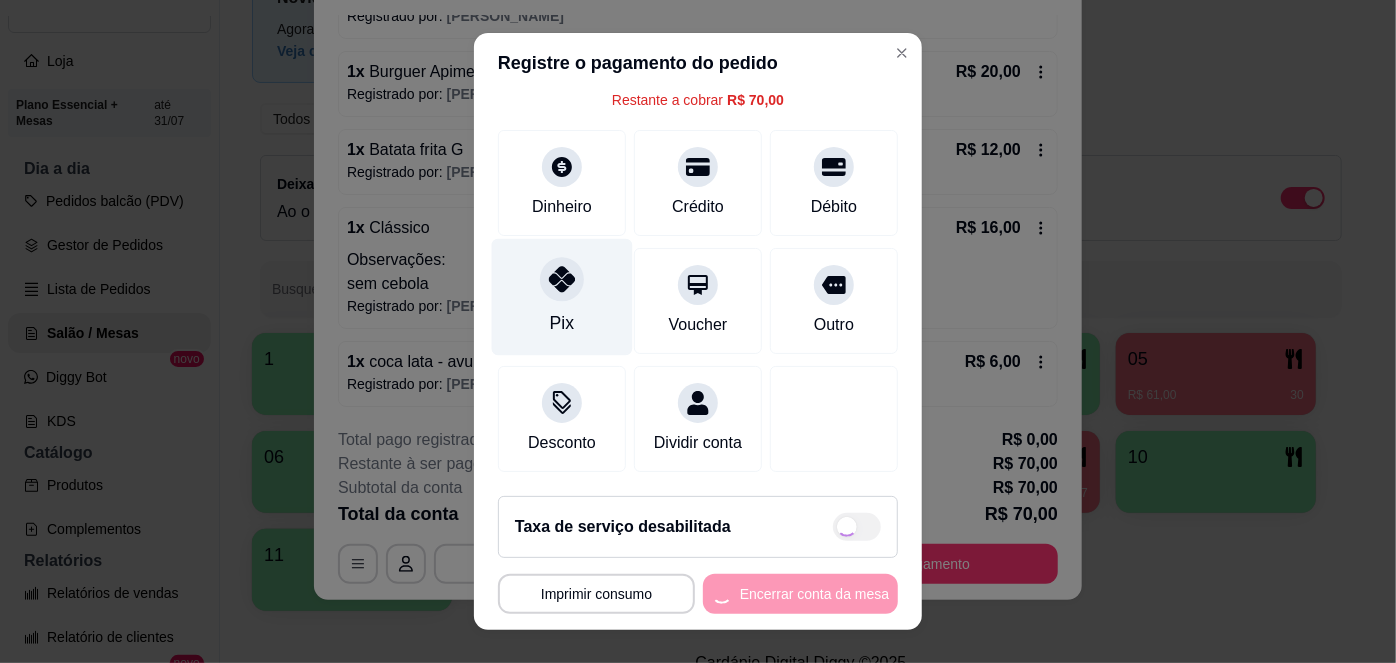 type on "R$ 0,00" 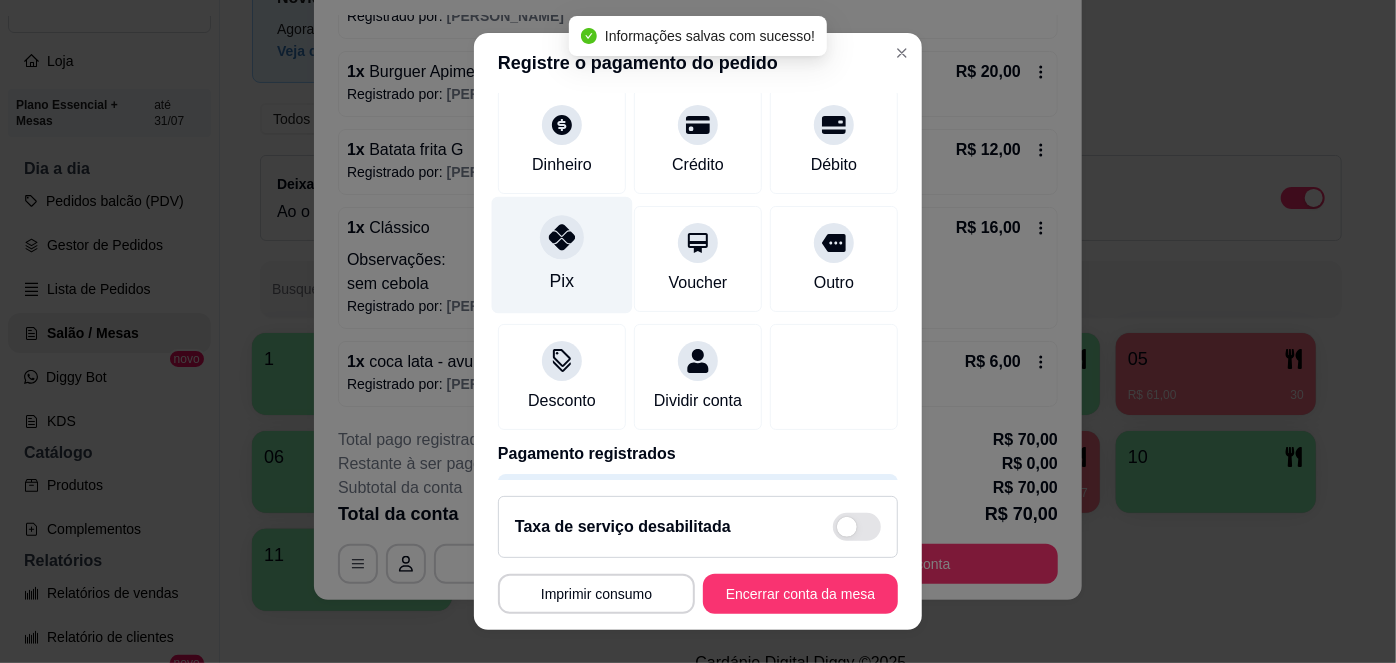 scroll, scrollTop: 208, scrollLeft: 0, axis: vertical 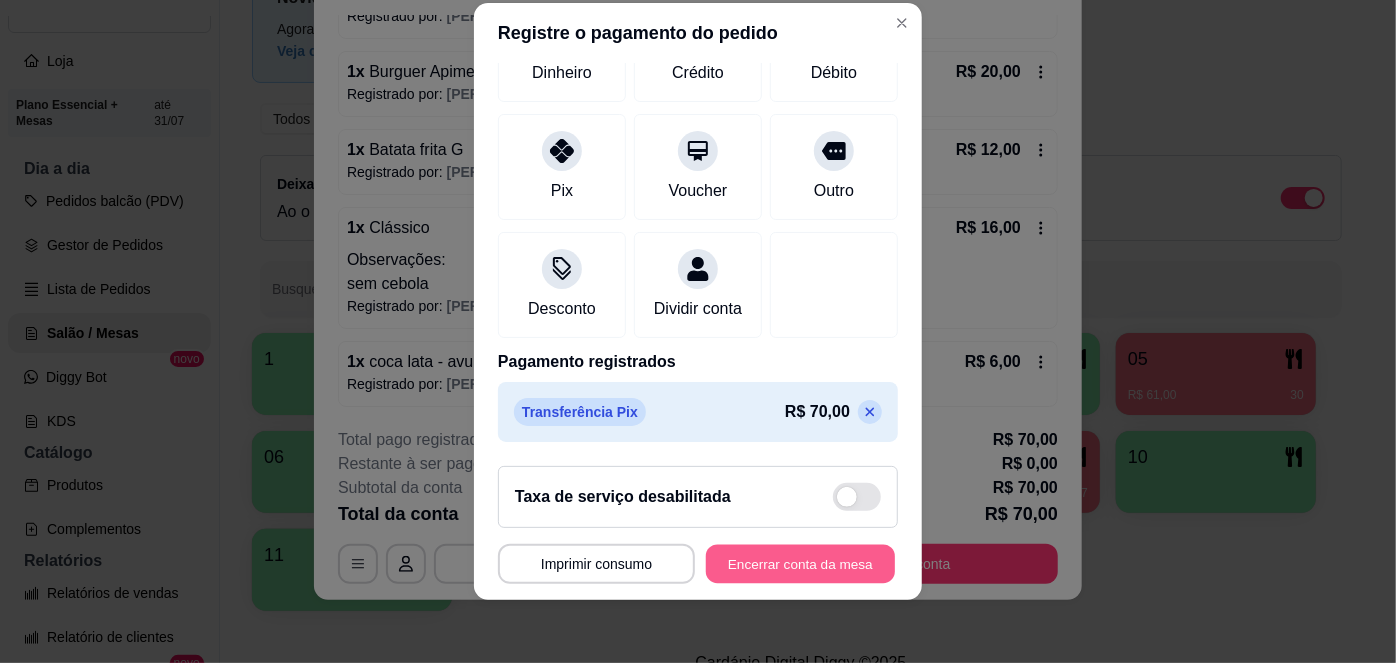 click on "Encerrar conta da mesa" at bounding box center [800, 563] 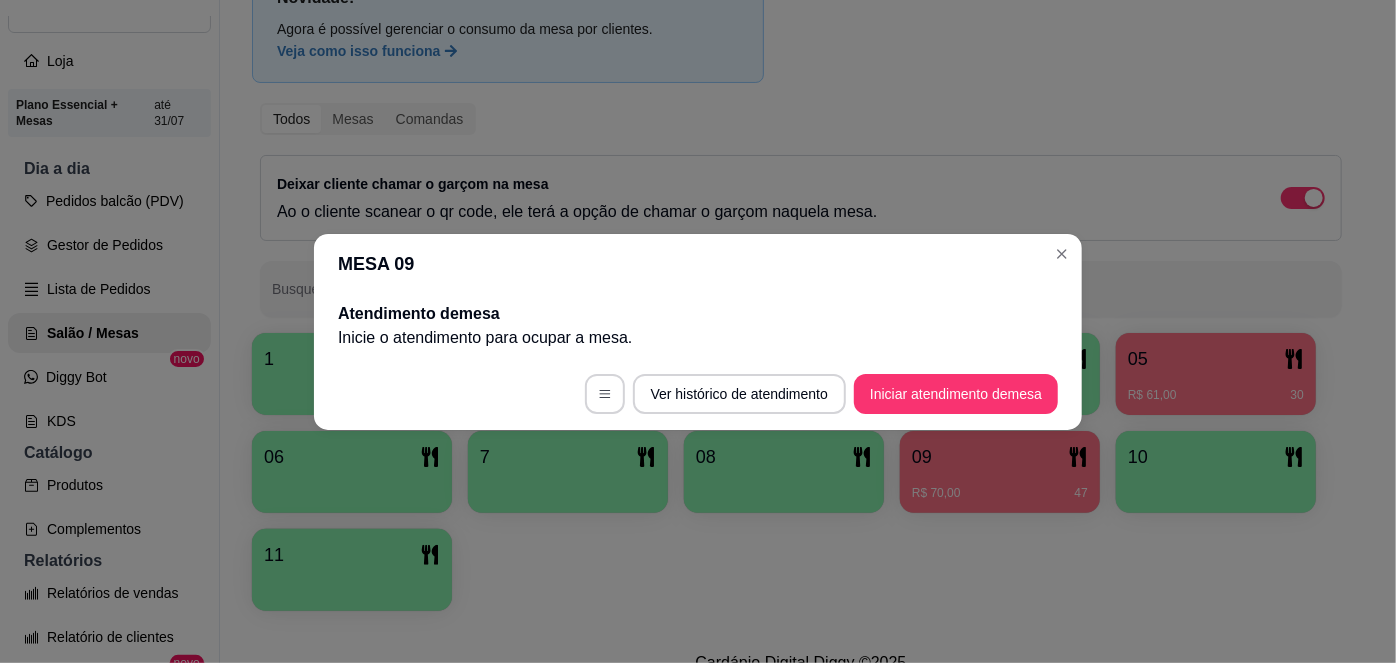 scroll, scrollTop: 0, scrollLeft: 0, axis: both 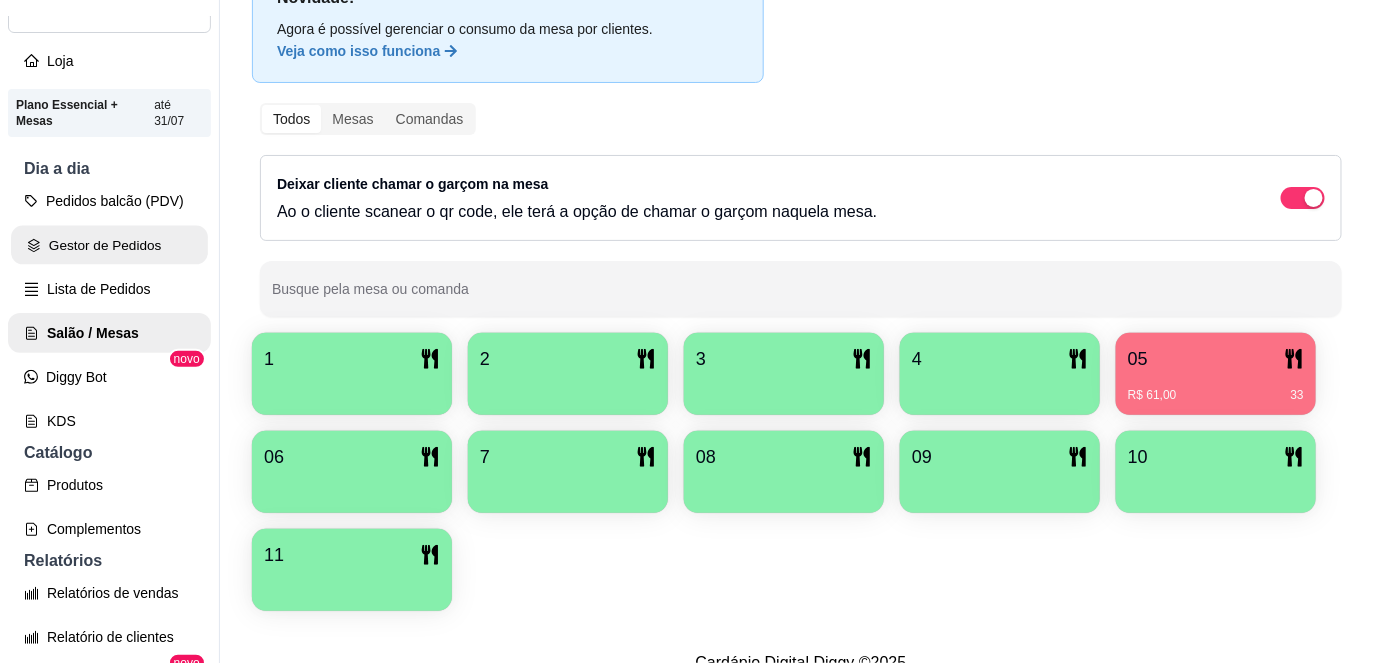 click on "Gestor de Pedidos" at bounding box center (109, 245) 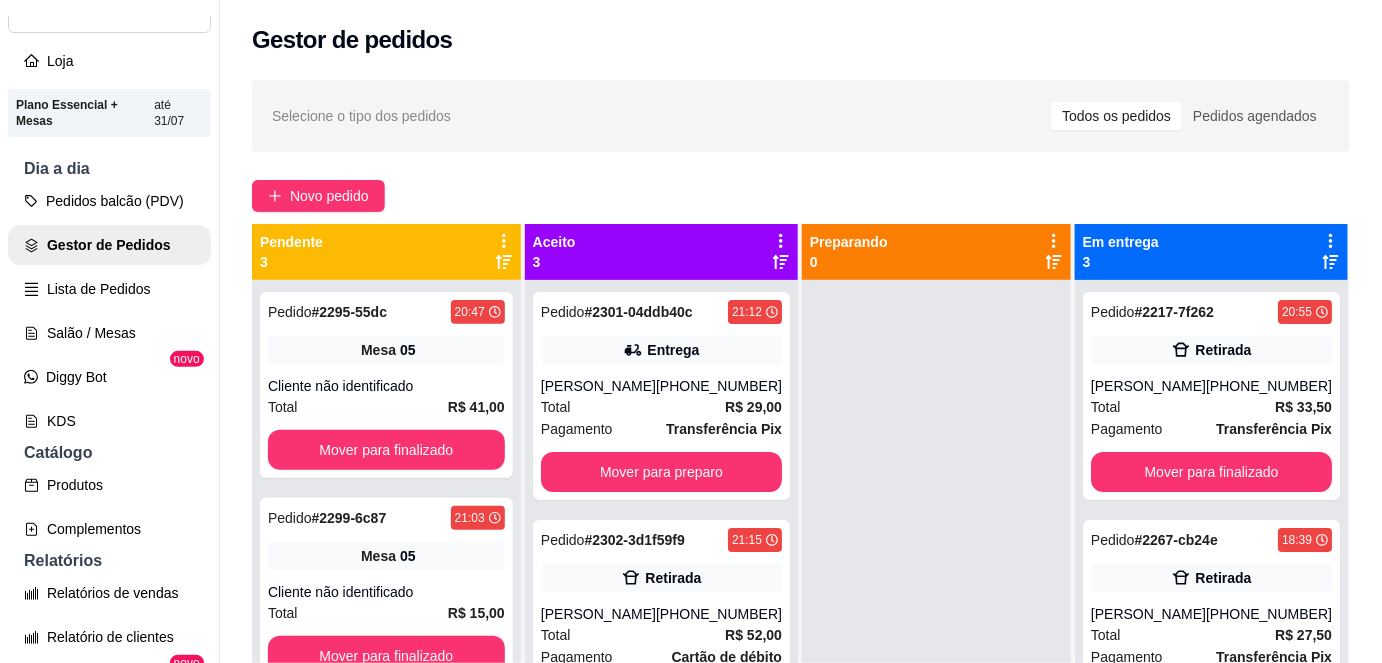 scroll, scrollTop: 56, scrollLeft: 0, axis: vertical 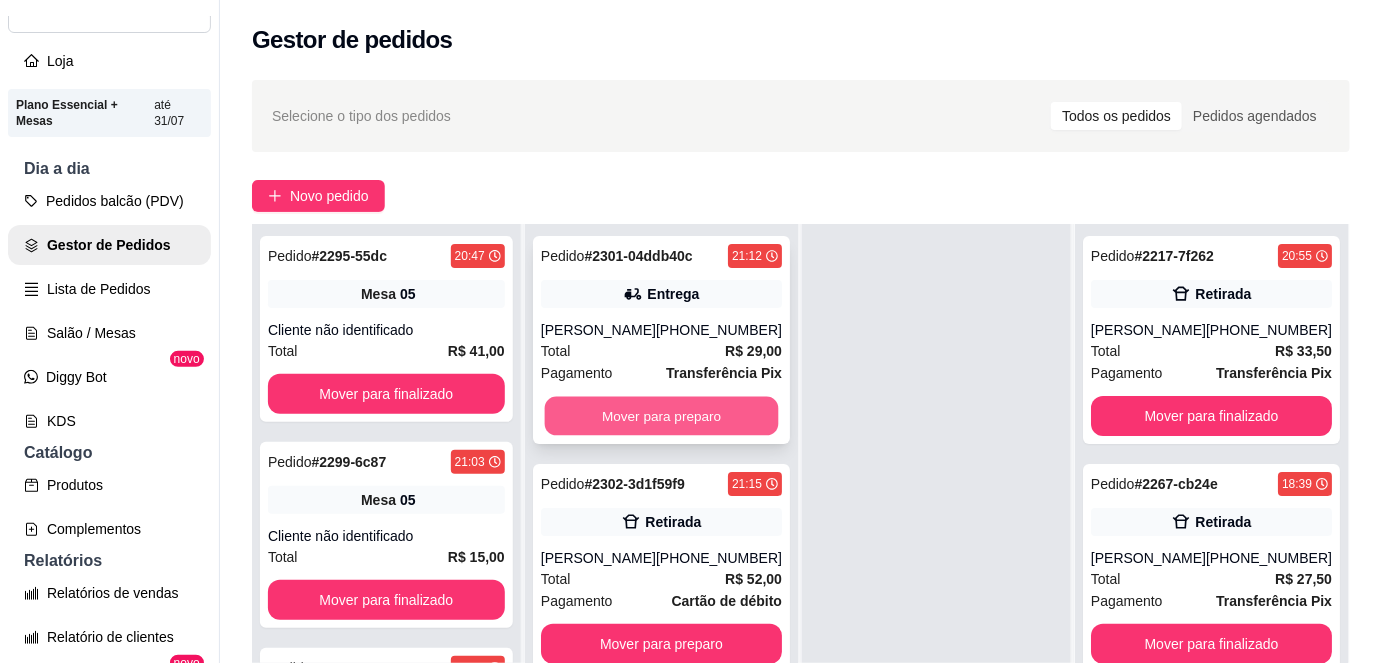 click on "Mover para preparo" at bounding box center [661, 416] 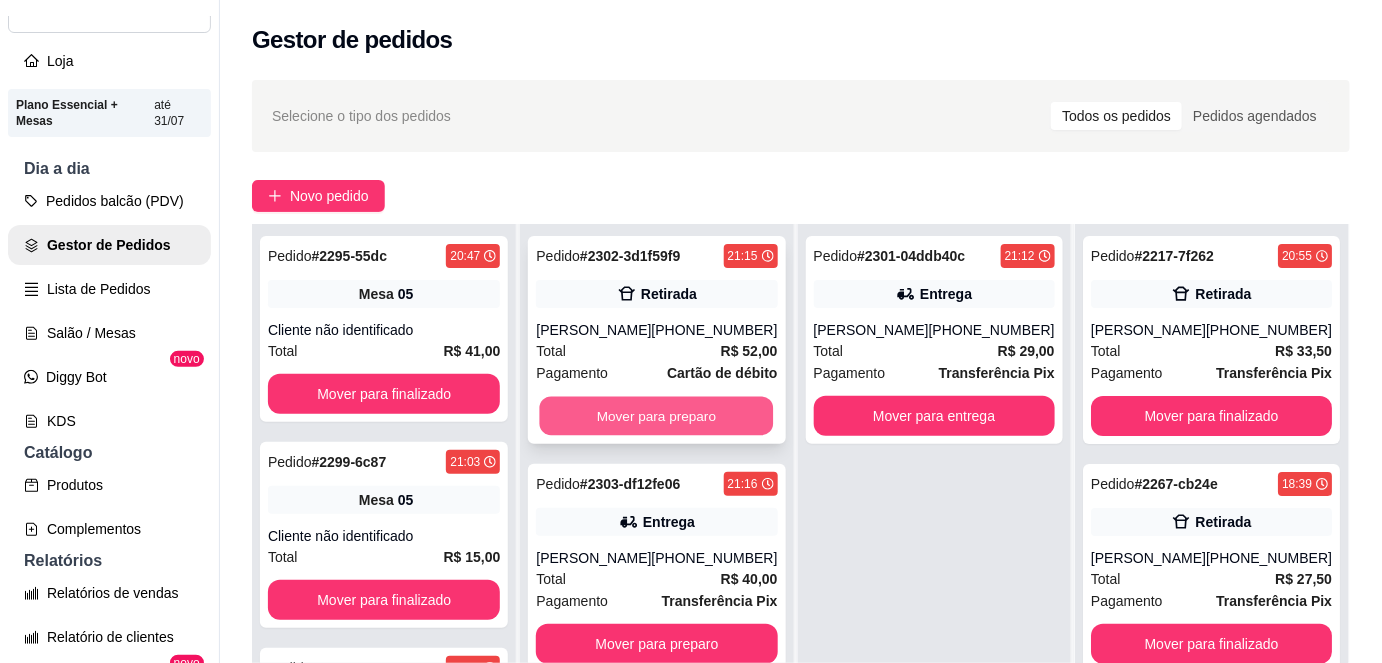 click on "Mover para preparo" at bounding box center (657, 416) 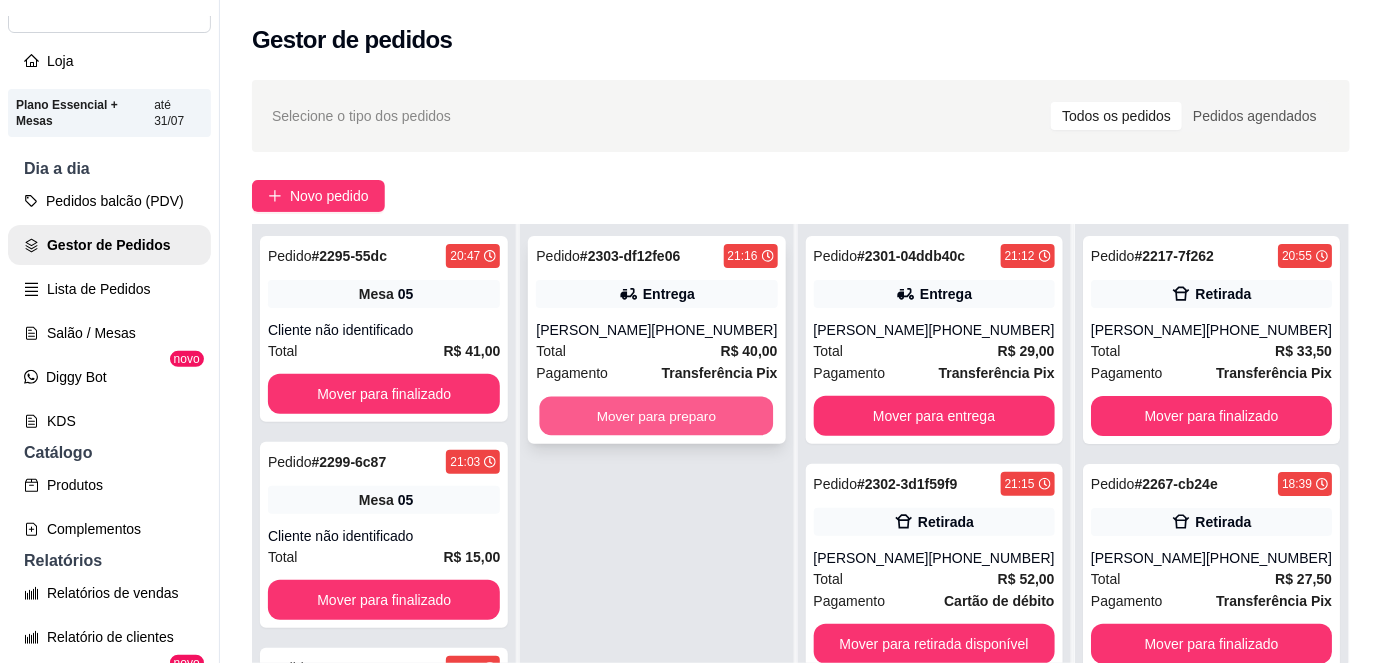 click on "Mover para preparo" at bounding box center [657, 416] 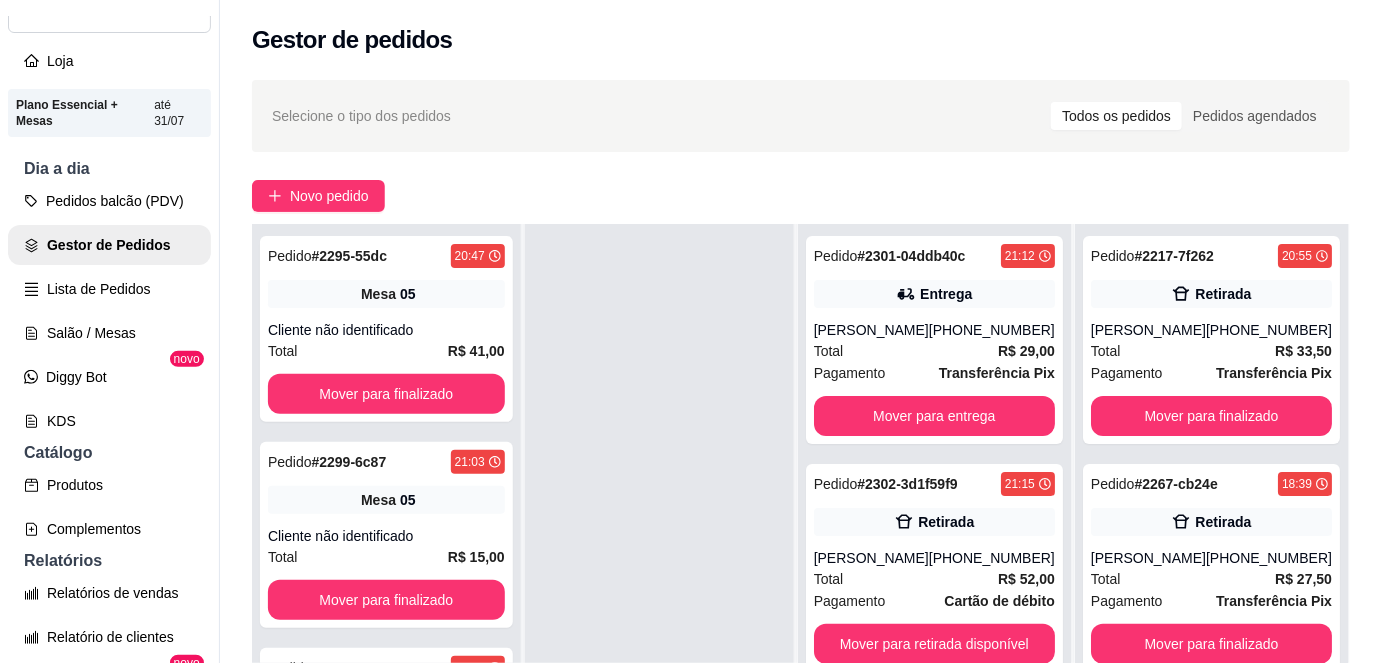 scroll, scrollTop: 317, scrollLeft: 0, axis: vertical 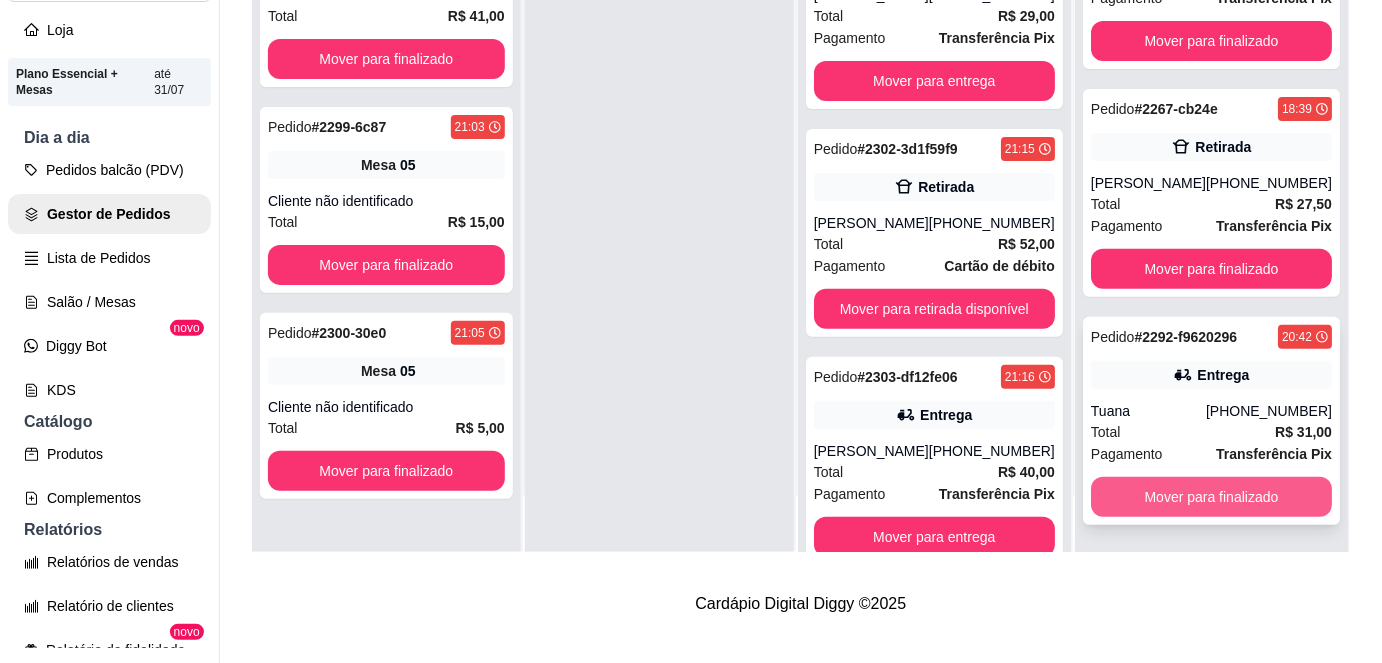 click on "Mover para finalizado" at bounding box center (1211, 497) 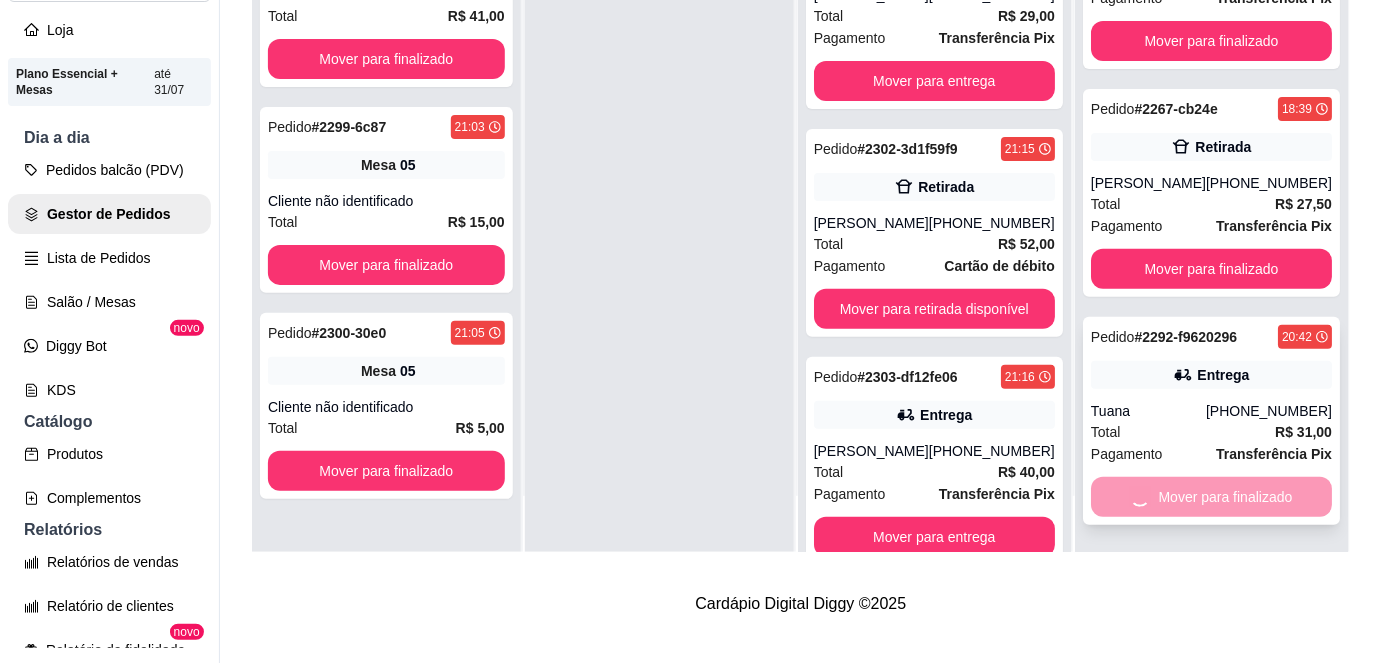 scroll, scrollTop: 0, scrollLeft: 0, axis: both 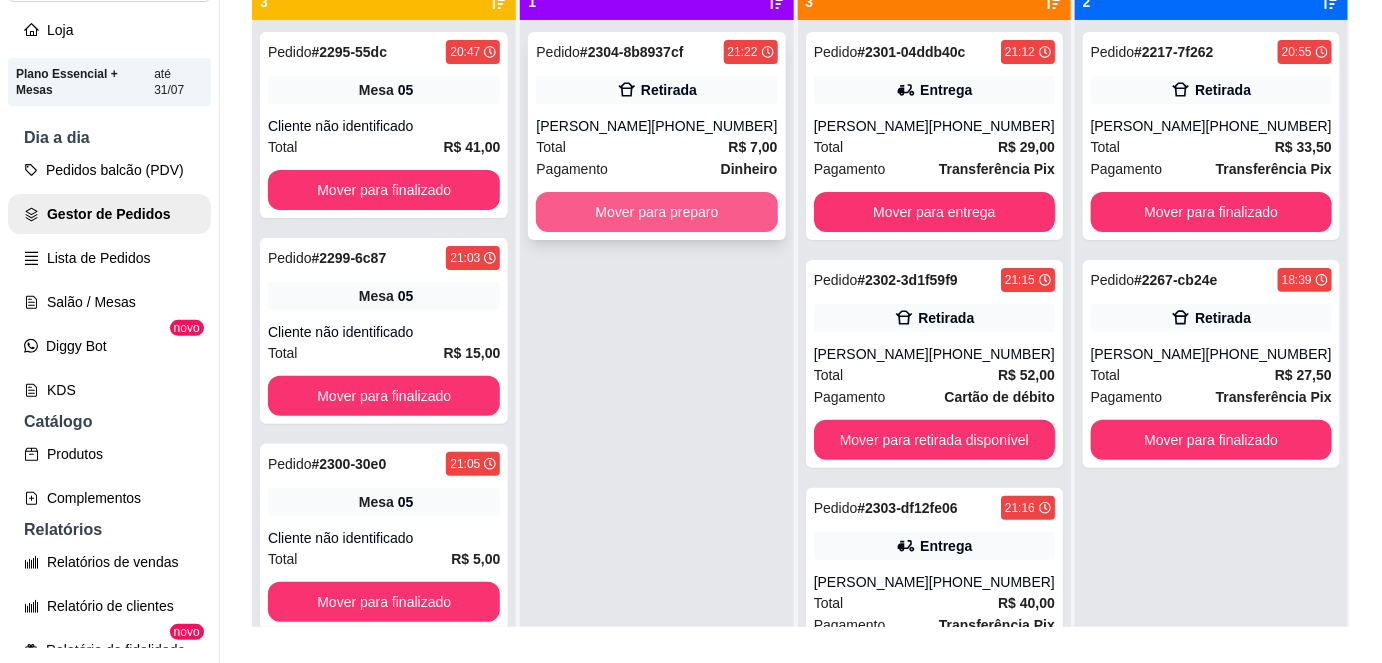 click on "Mover para preparo" at bounding box center (656, 212) 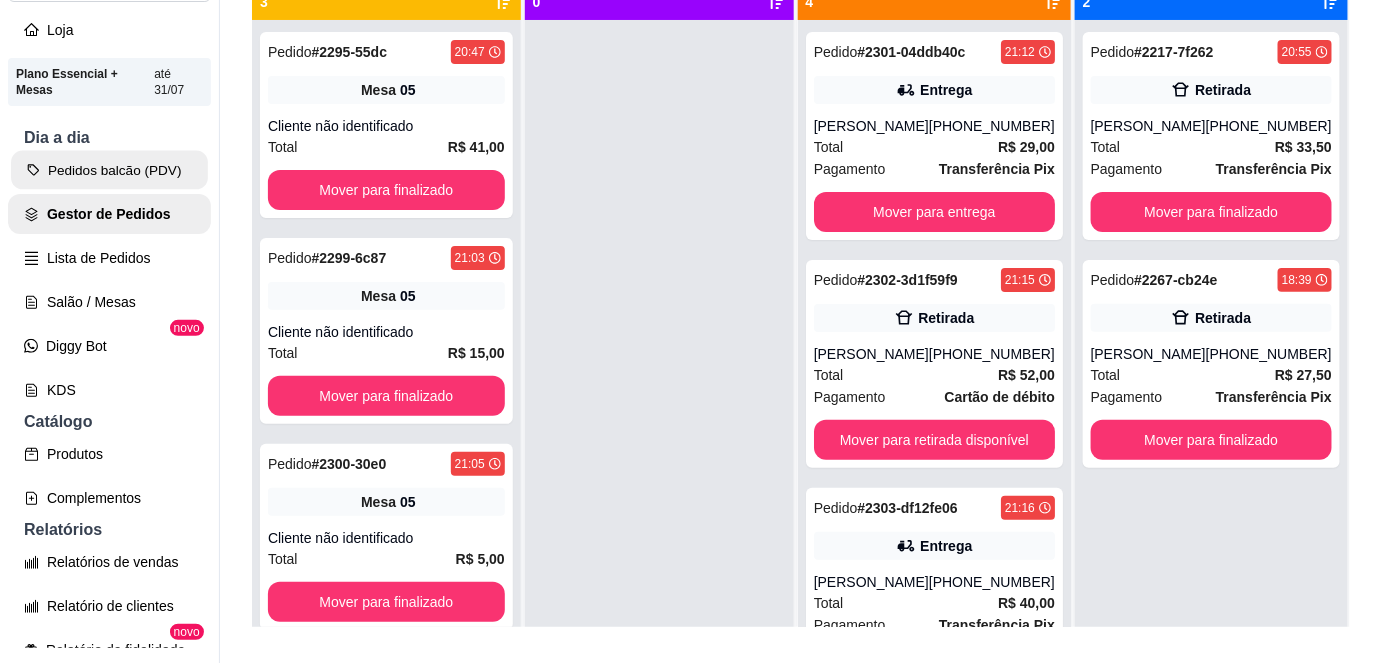 click on "Pedidos balcão (PDV)" at bounding box center (109, 170) 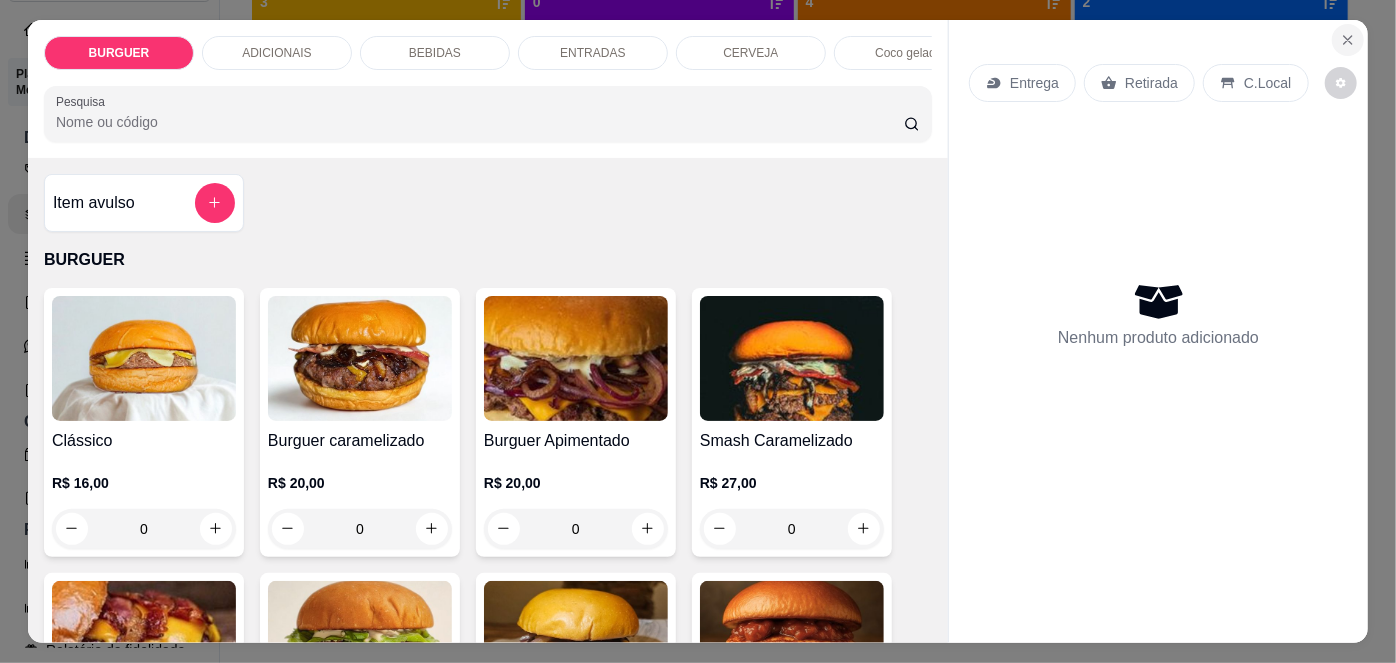 click 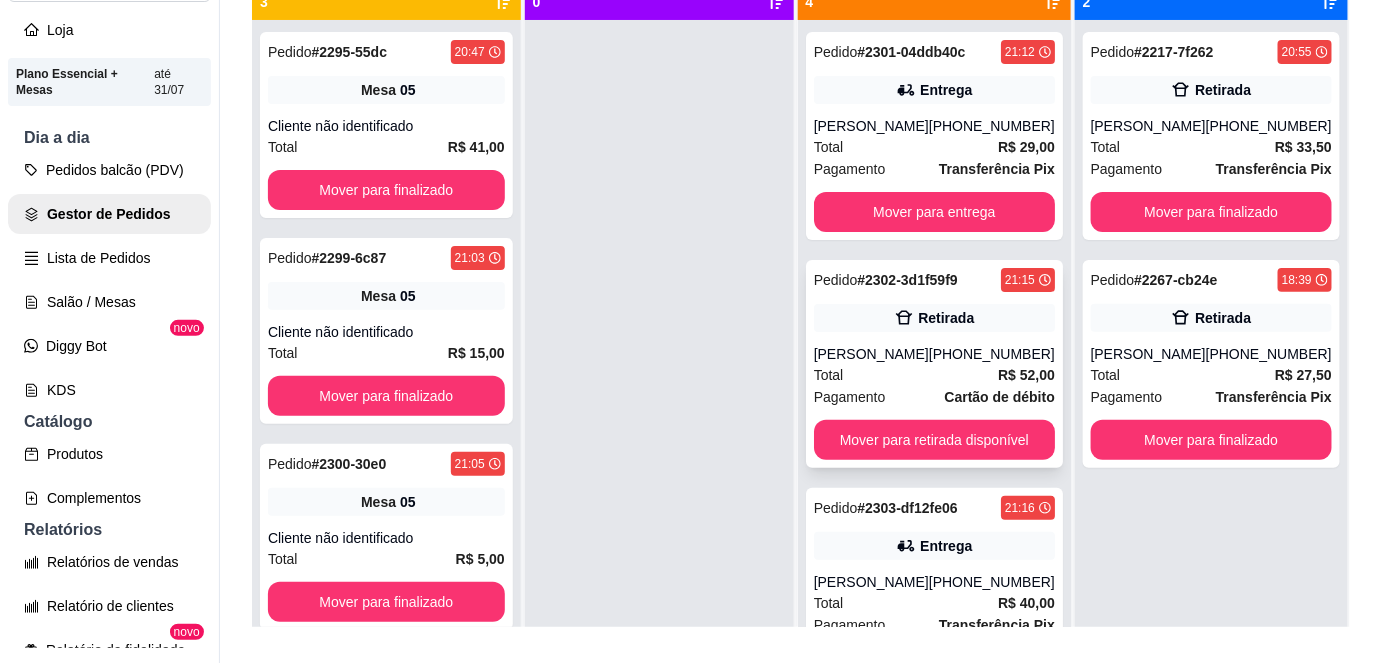 scroll, scrollTop: 269, scrollLeft: 0, axis: vertical 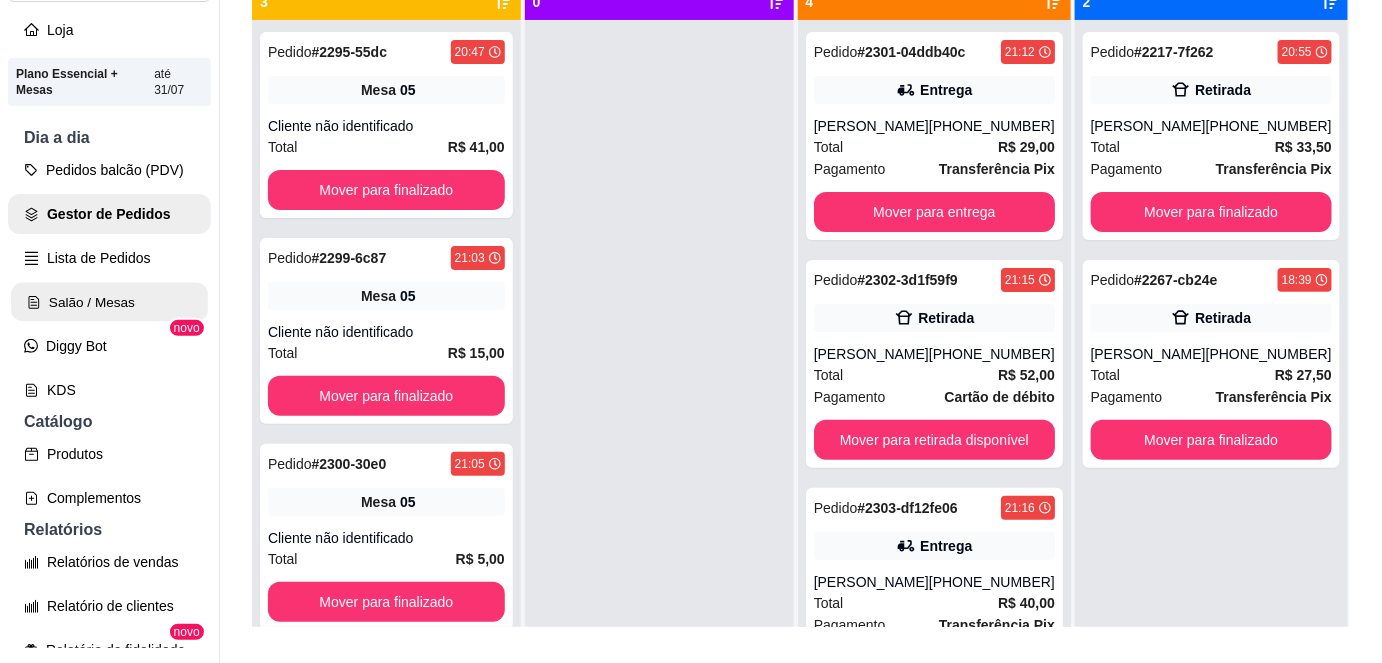 click on "Salão / Mesas" at bounding box center (109, 302) 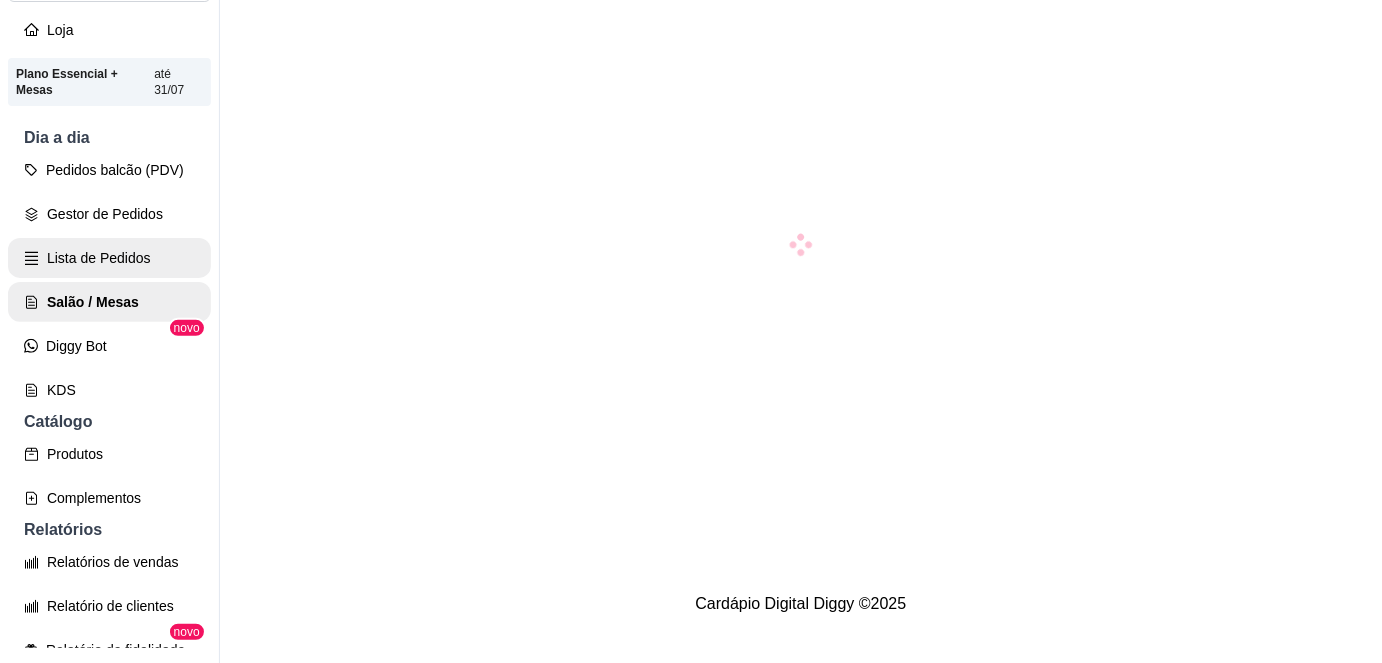 scroll, scrollTop: 0, scrollLeft: 0, axis: both 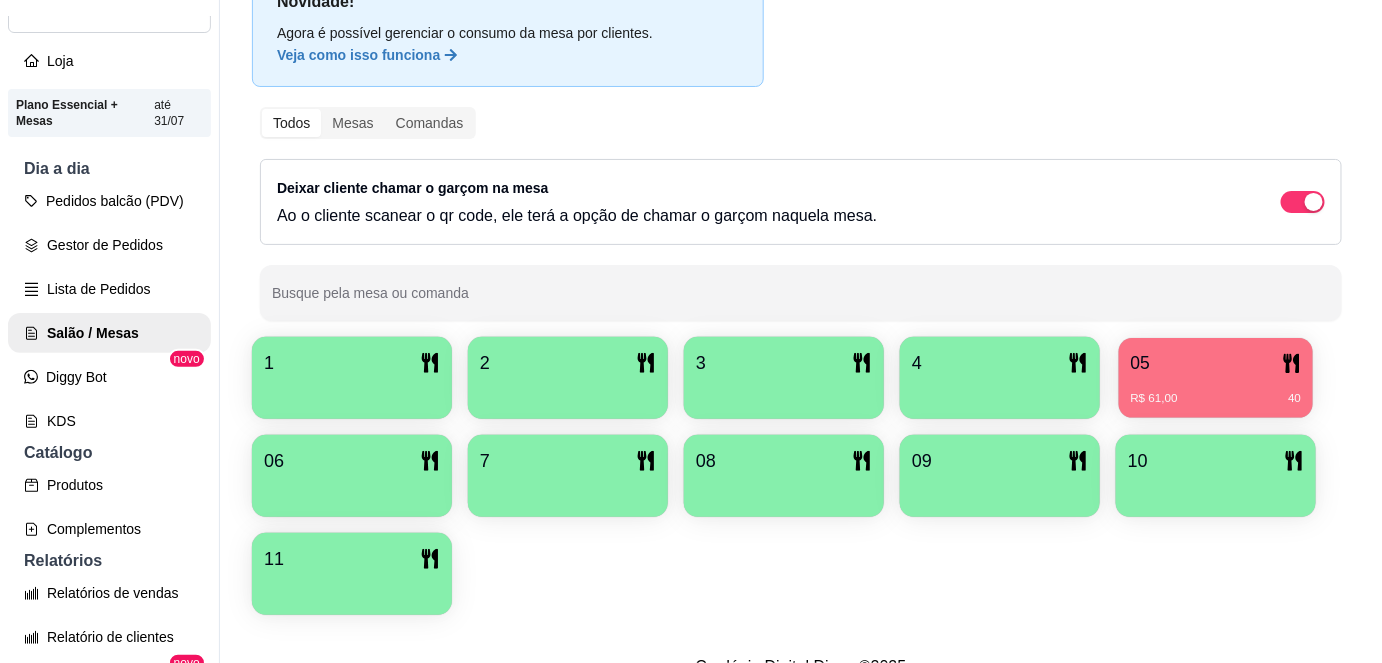 click on "05" at bounding box center (1216, 363) 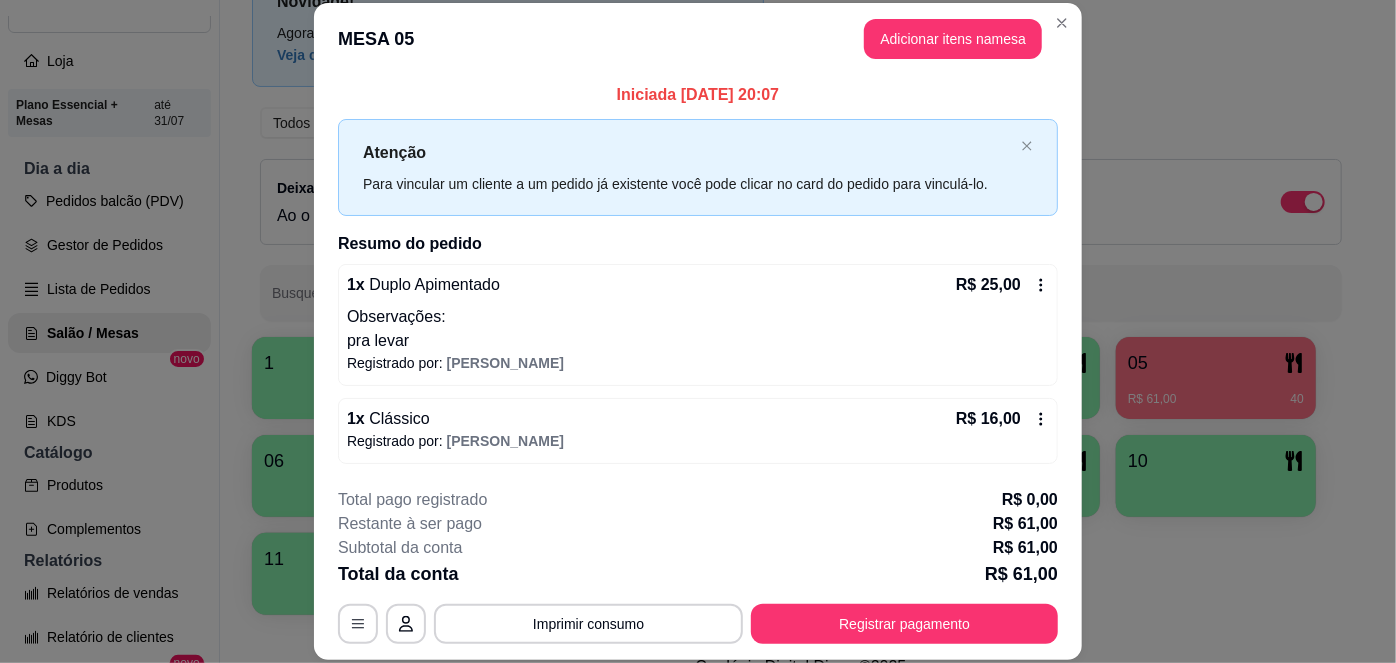 scroll, scrollTop: 153, scrollLeft: 0, axis: vertical 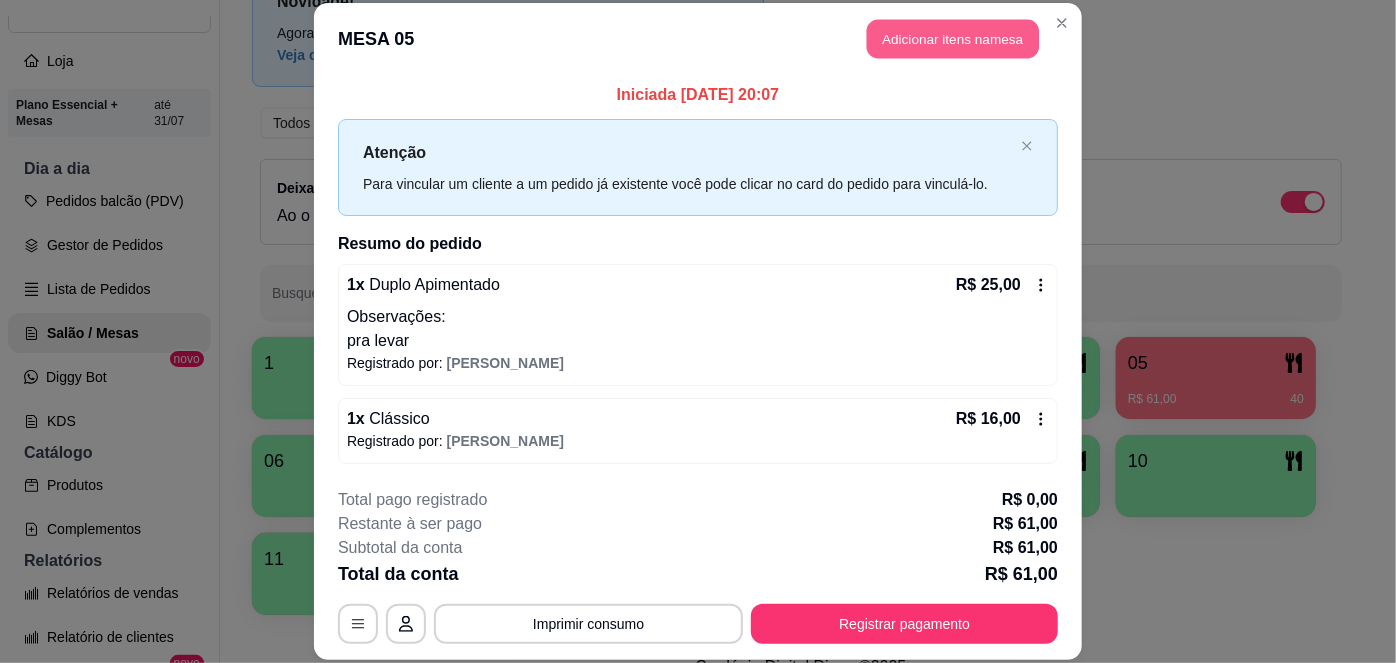 click on "Adicionar itens na  mesa" at bounding box center [953, 39] 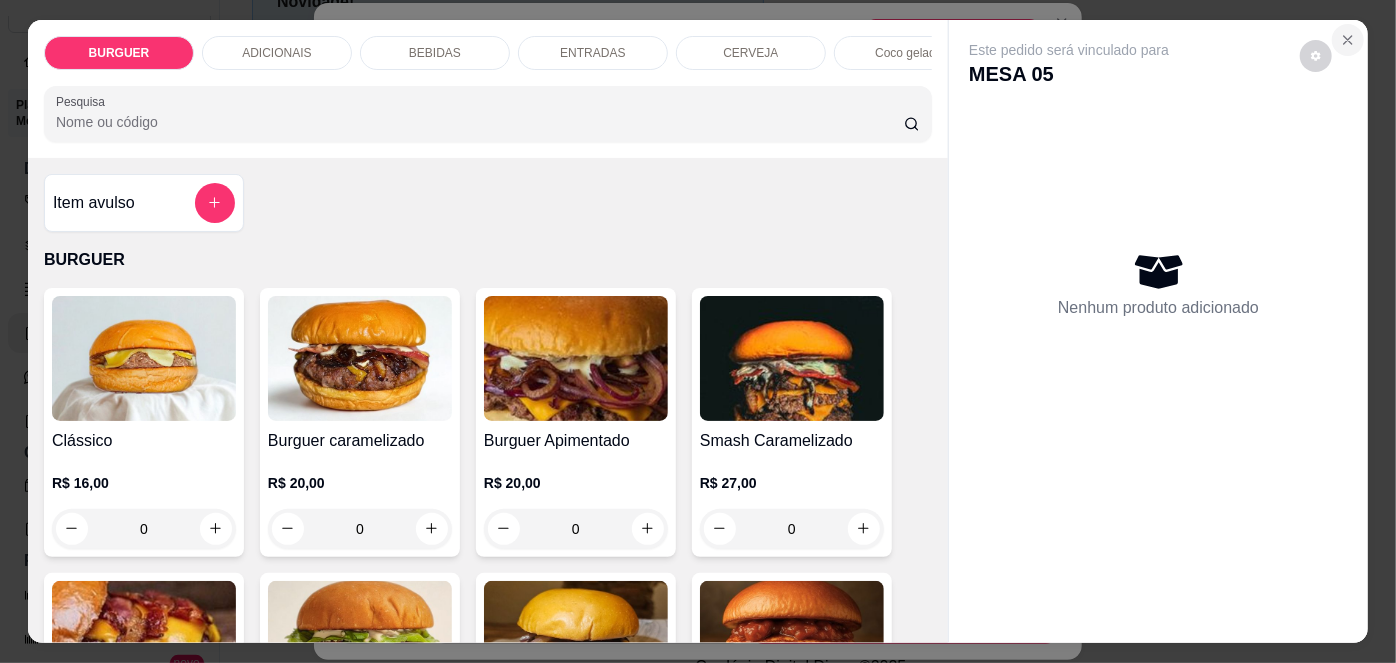 click 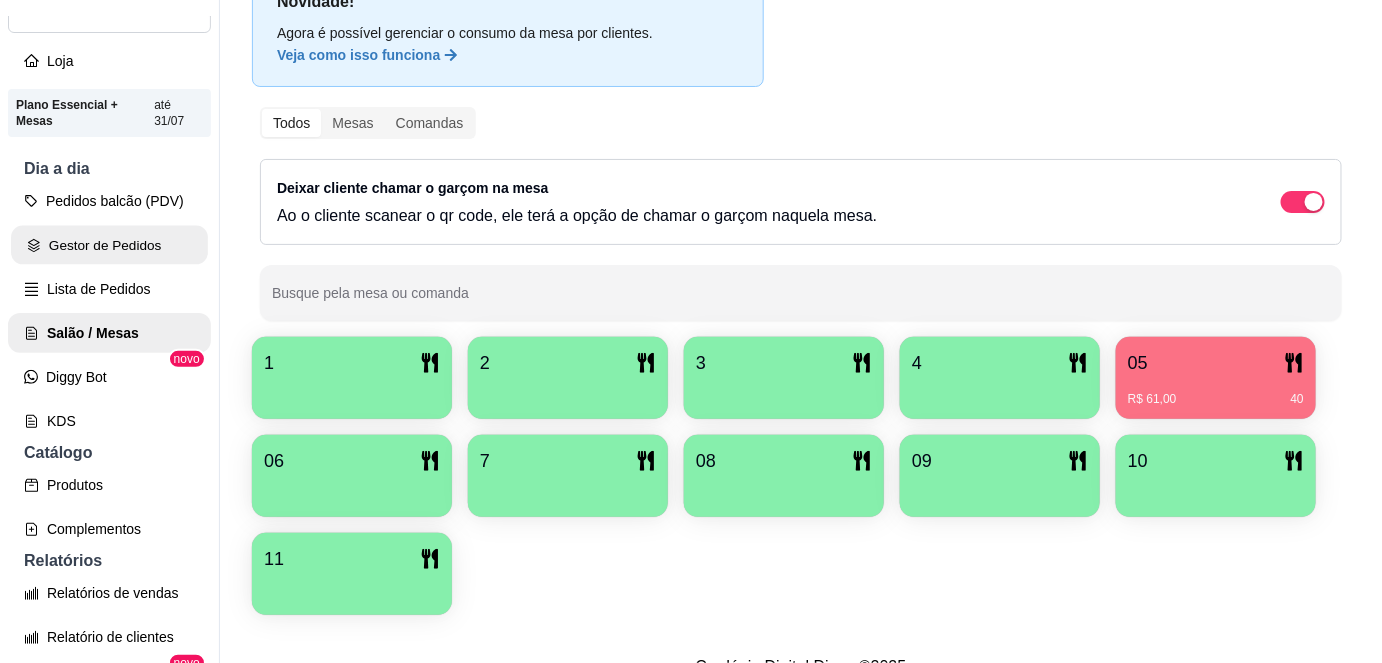 click on "Gestor de Pedidos" at bounding box center [109, 245] 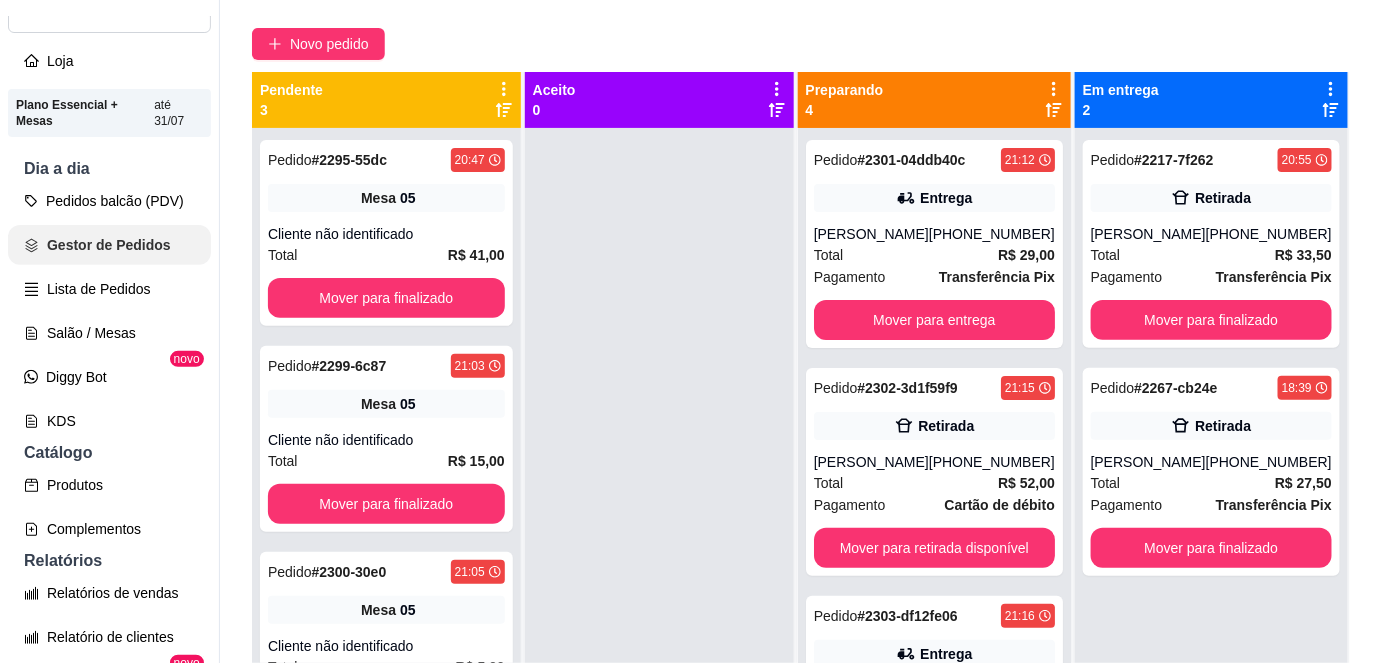 scroll, scrollTop: 0, scrollLeft: 0, axis: both 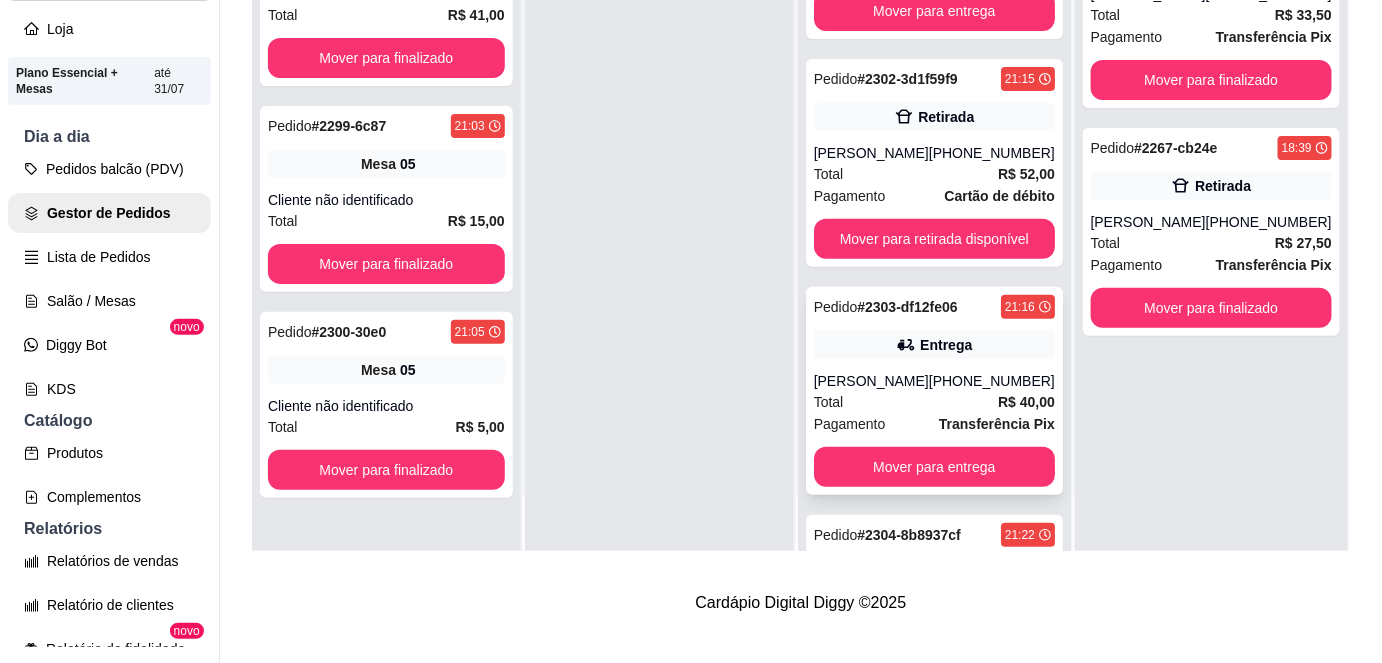 click on "Pagamento Transferência Pix" at bounding box center (934, 424) 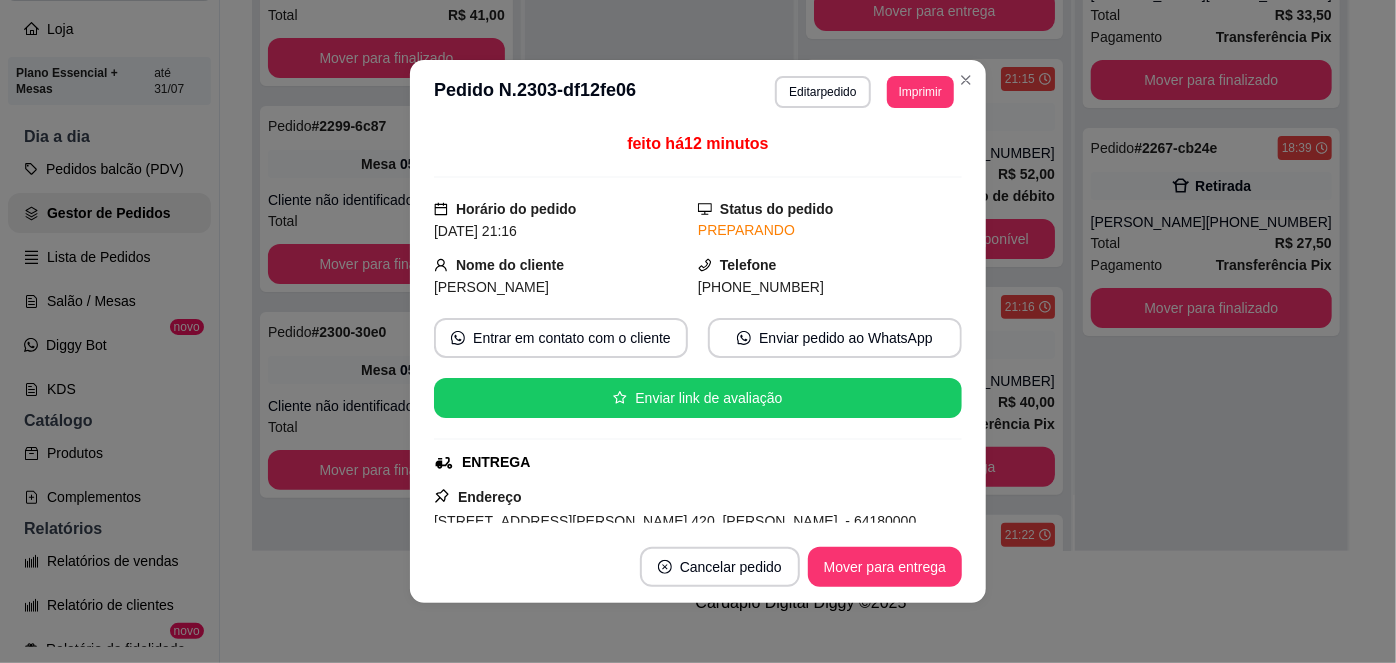 scroll, scrollTop: 467, scrollLeft: 0, axis: vertical 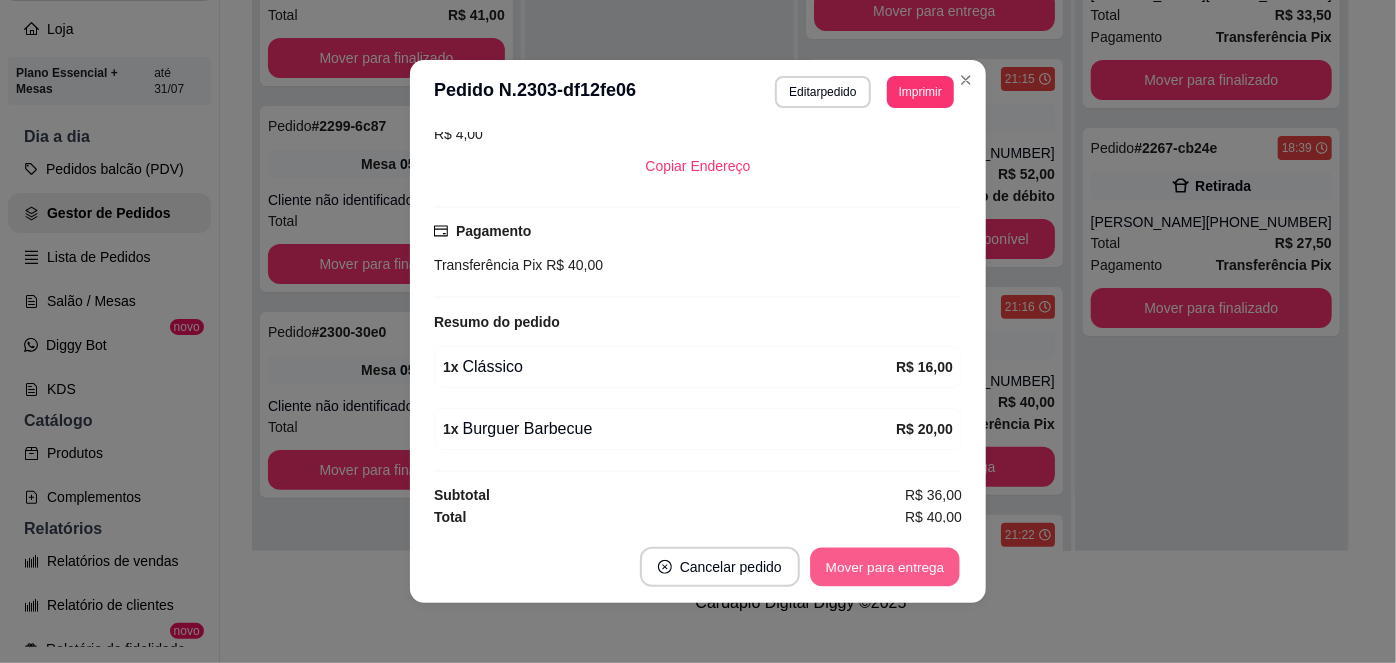click on "Mover para entrega" at bounding box center [885, 567] 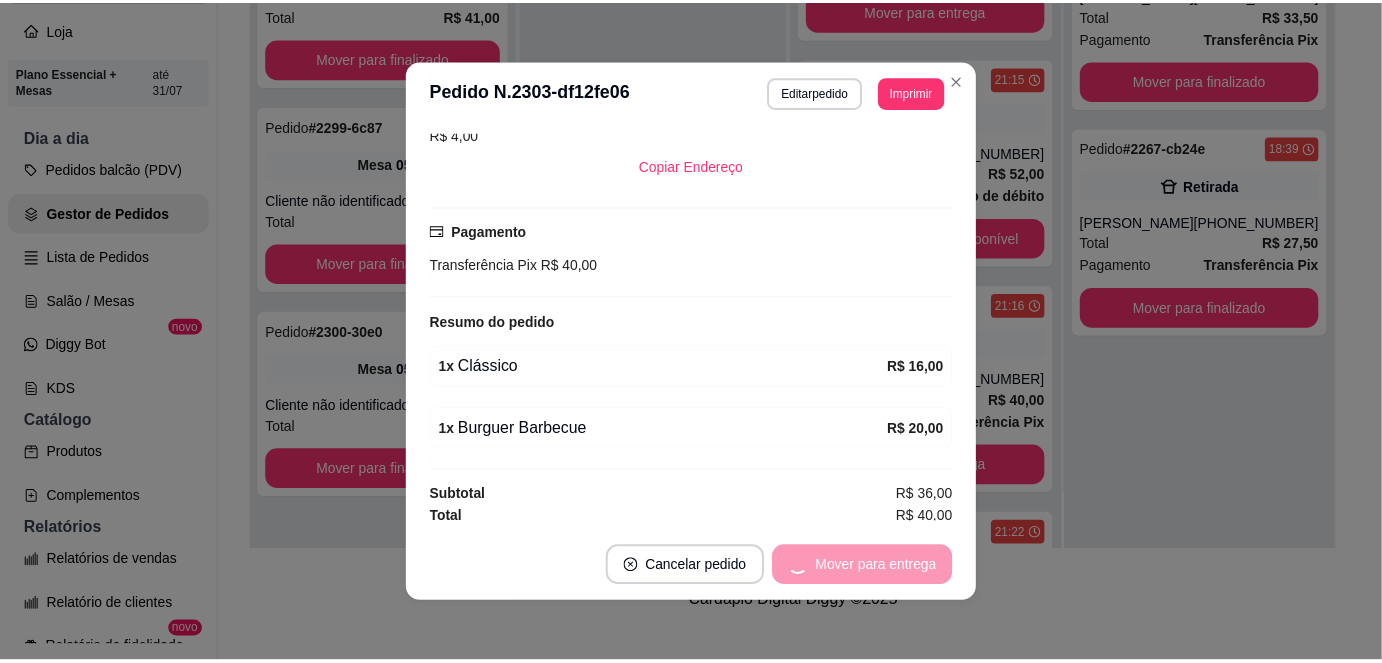 scroll, scrollTop: 40, scrollLeft: 0, axis: vertical 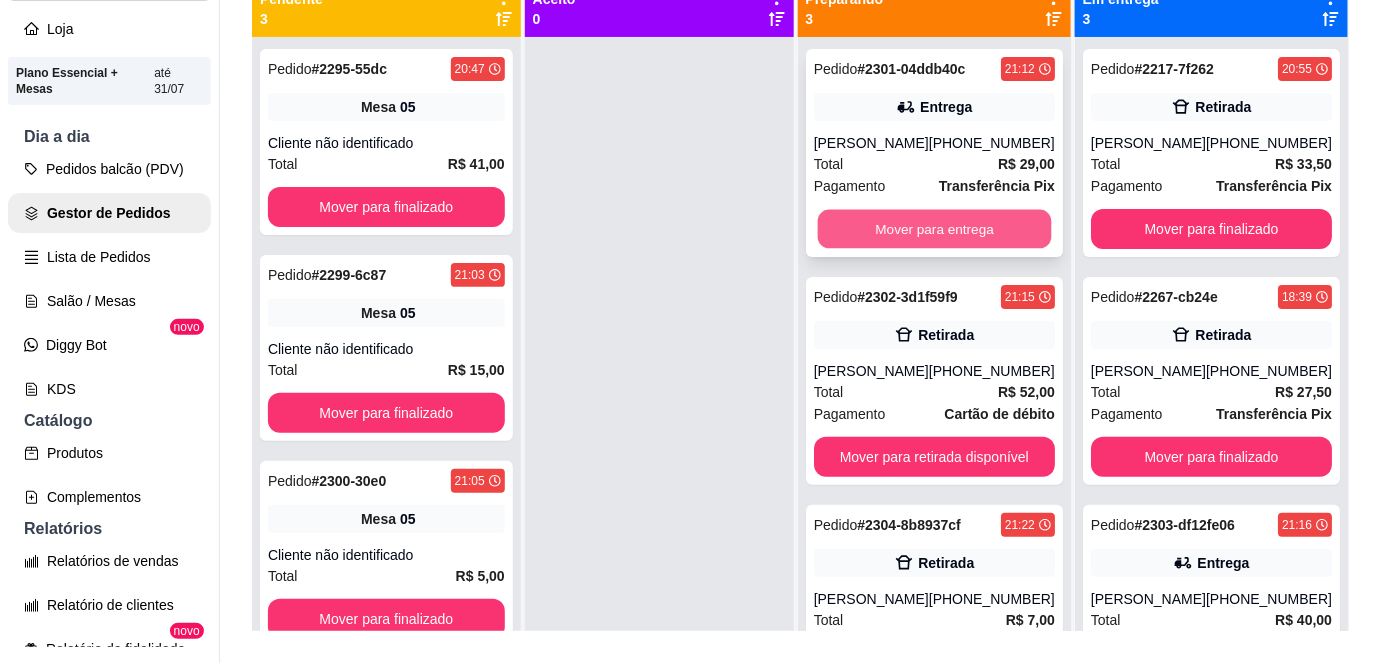 click on "Mover para entrega" at bounding box center [934, 229] 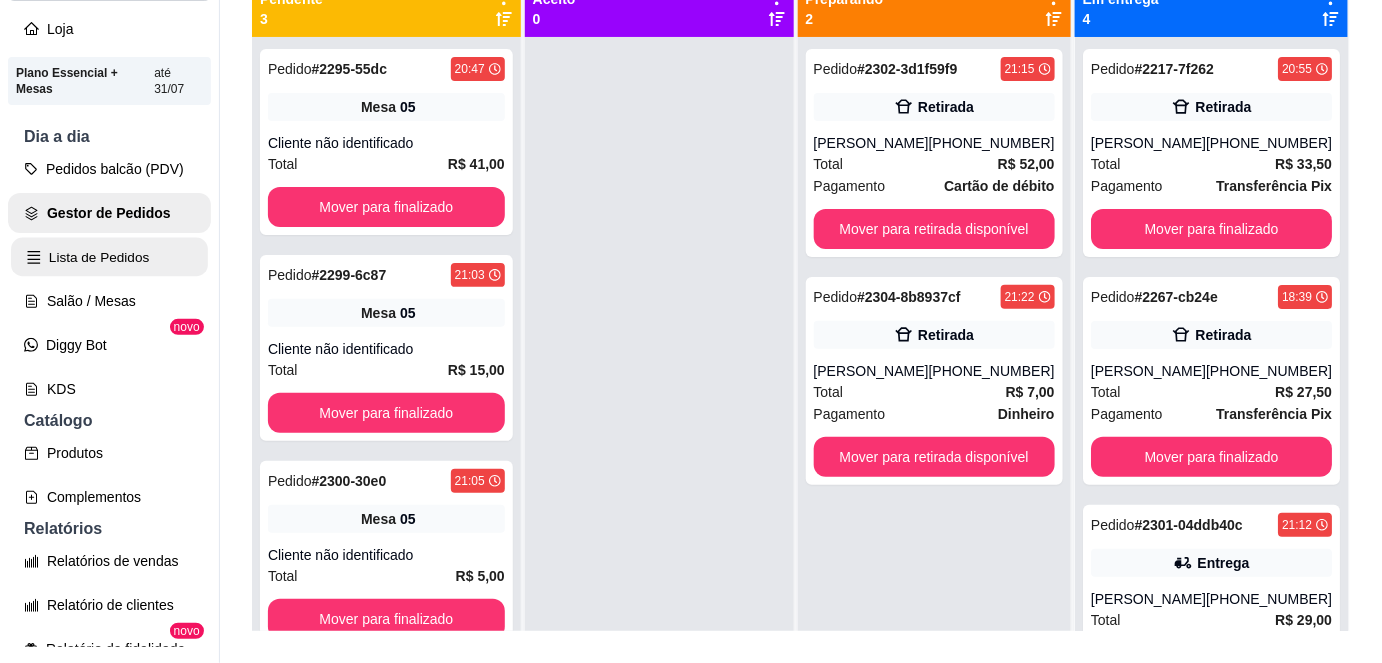 click on "Lista de Pedidos" at bounding box center (109, 257) 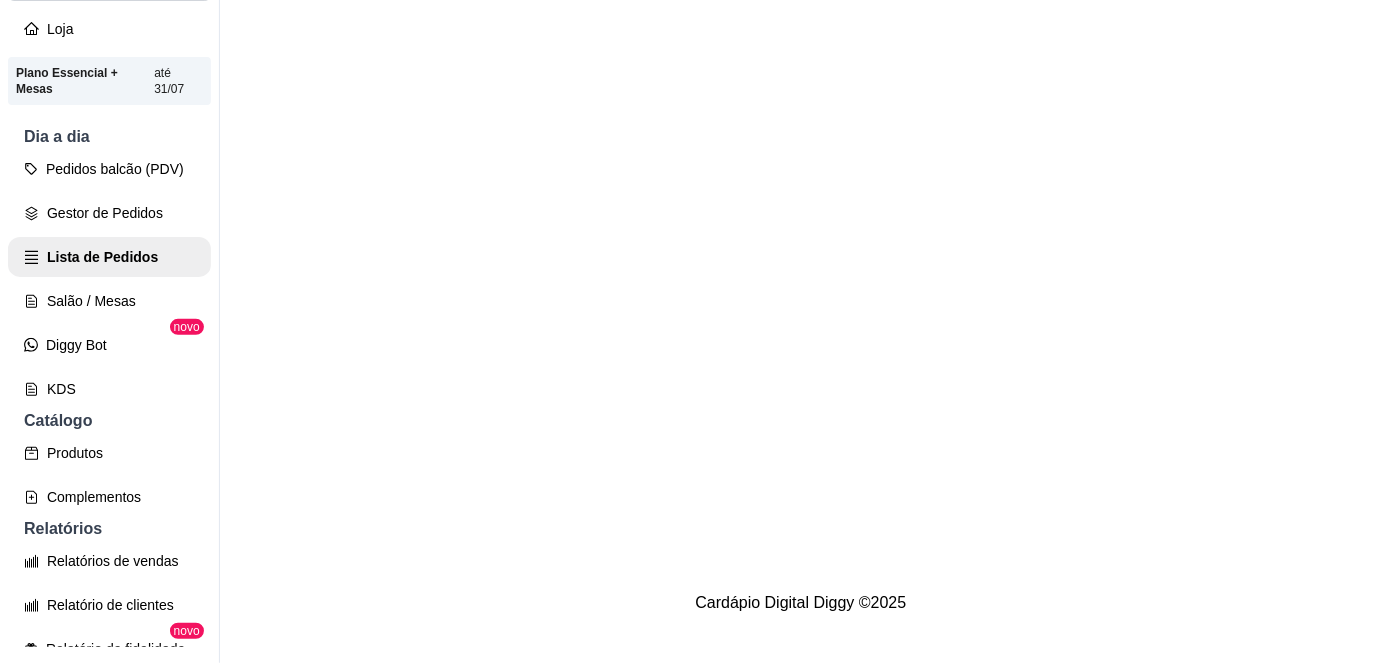 scroll, scrollTop: 0, scrollLeft: 0, axis: both 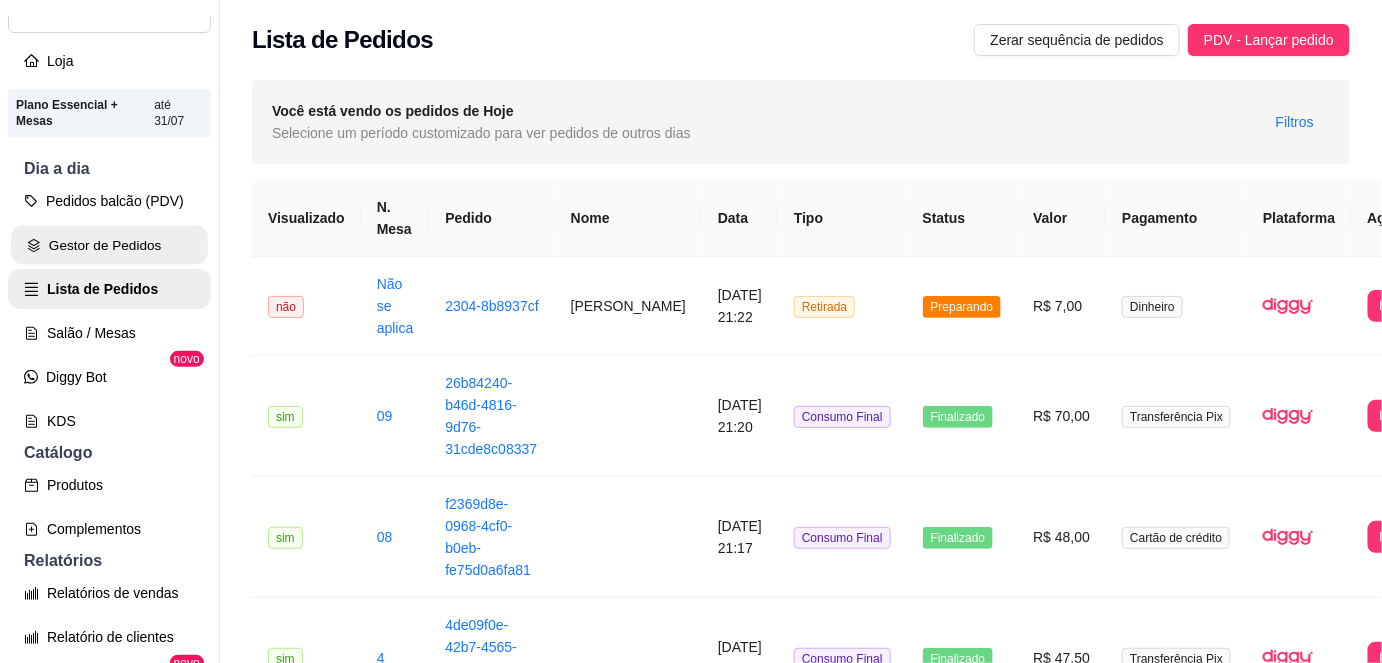 click on "Gestor de Pedidos" at bounding box center (109, 245) 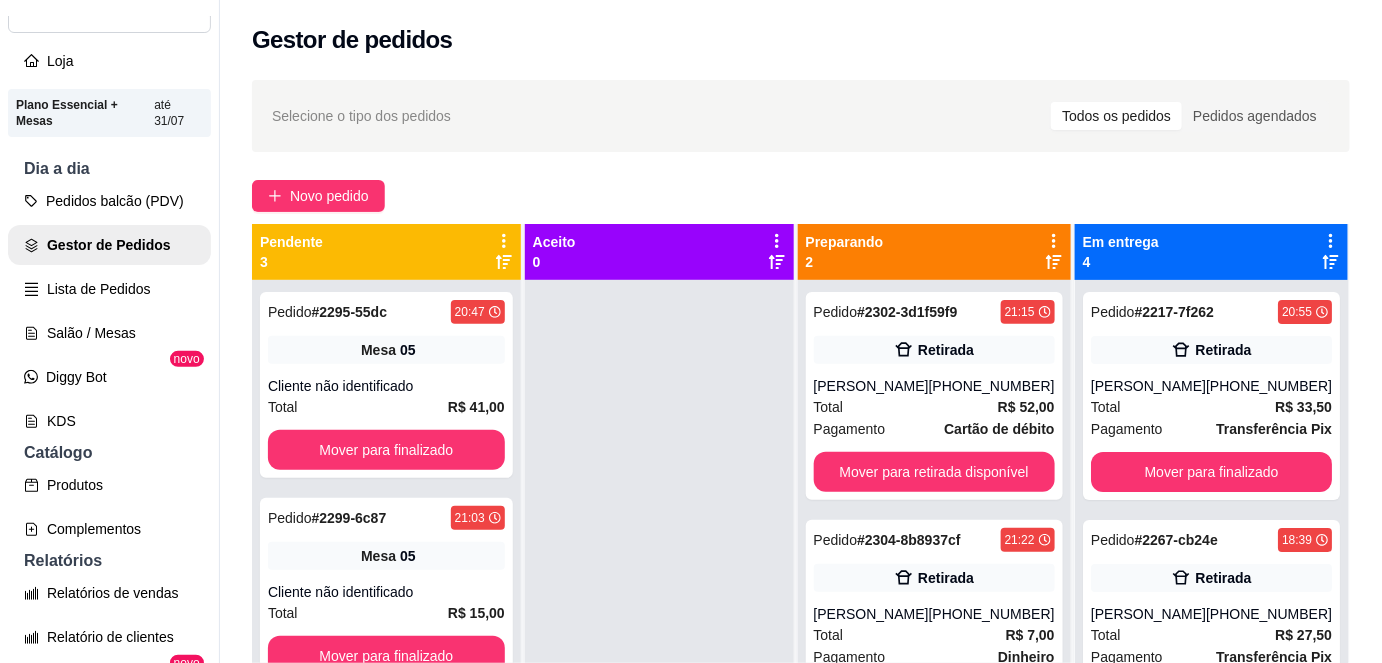 scroll, scrollTop: 56, scrollLeft: 0, axis: vertical 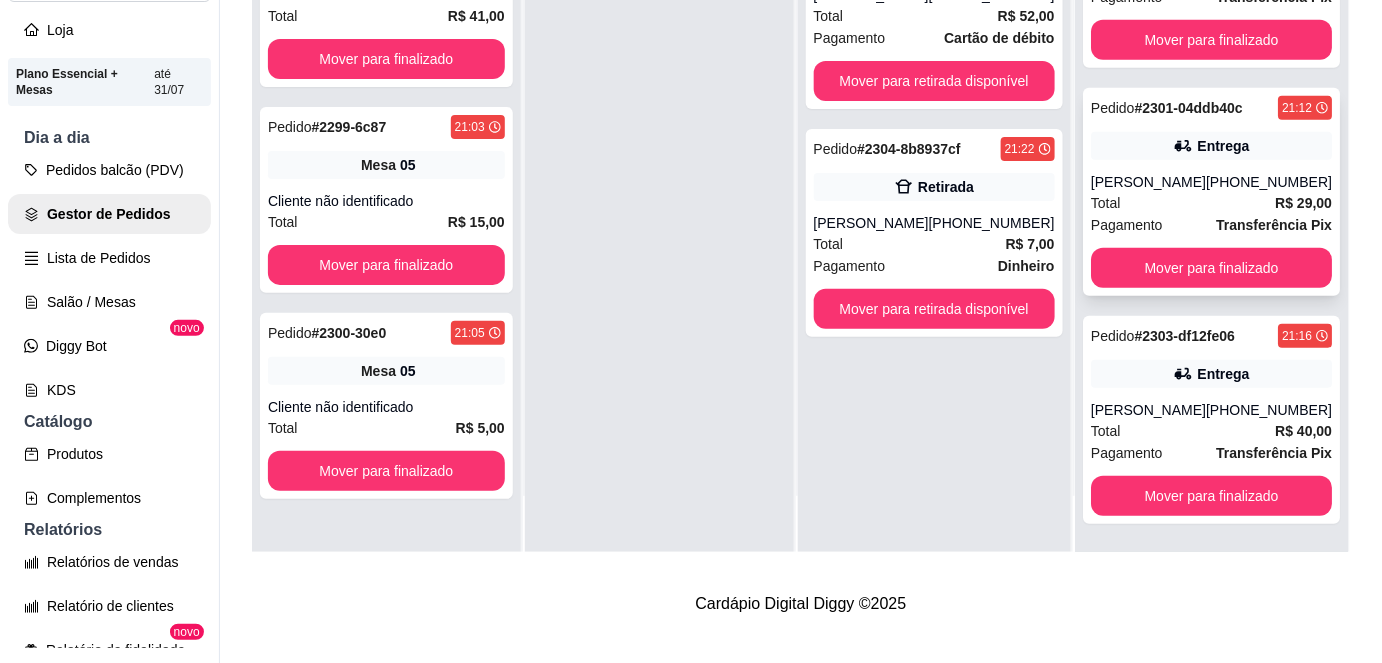 click on "[PERSON_NAME]" at bounding box center (1148, 182) 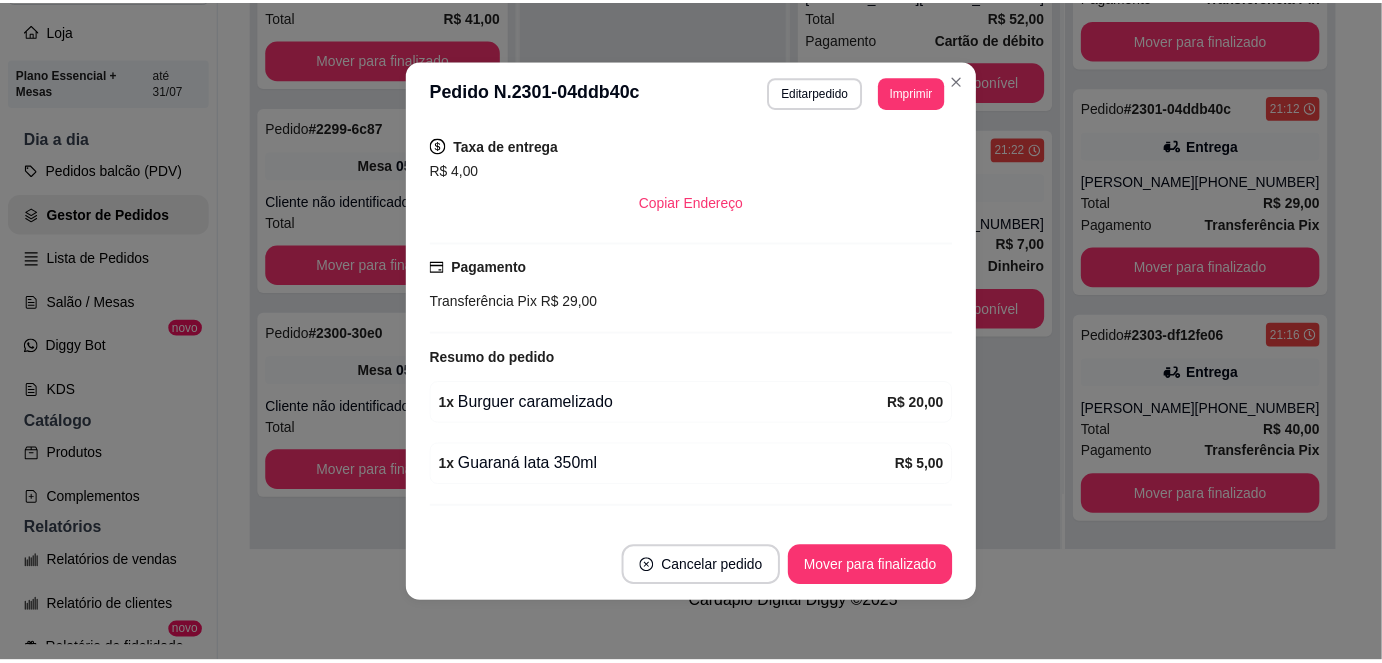 scroll, scrollTop: 443, scrollLeft: 0, axis: vertical 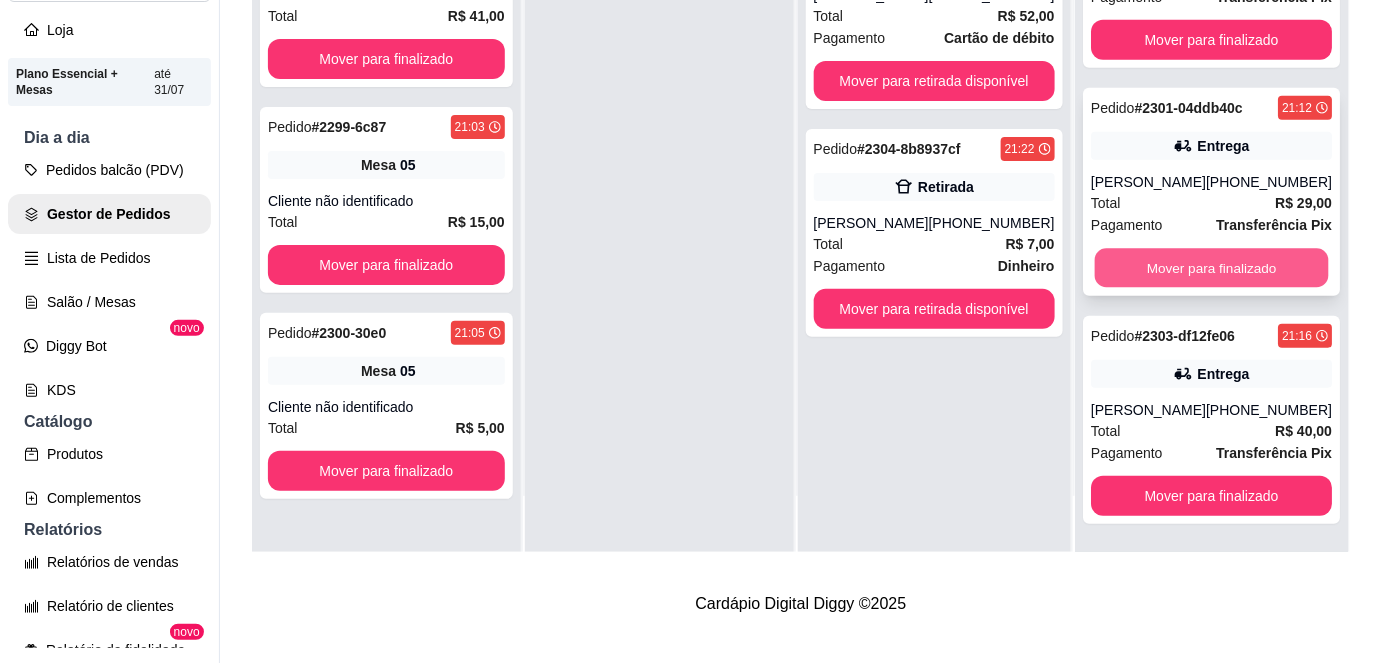 click on "Mover para finalizado" at bounding box center (1211, 268) 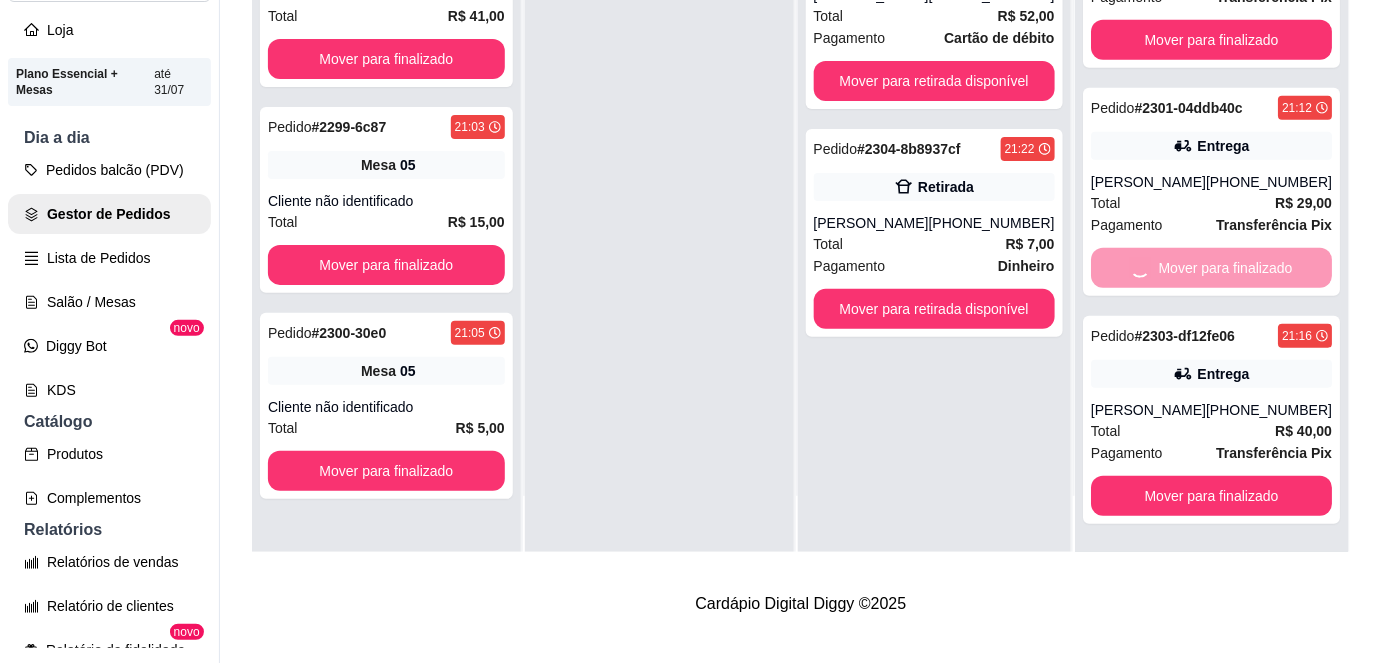 scroll, scrollTop: 40, scrollLeft: 0, axis: vertical 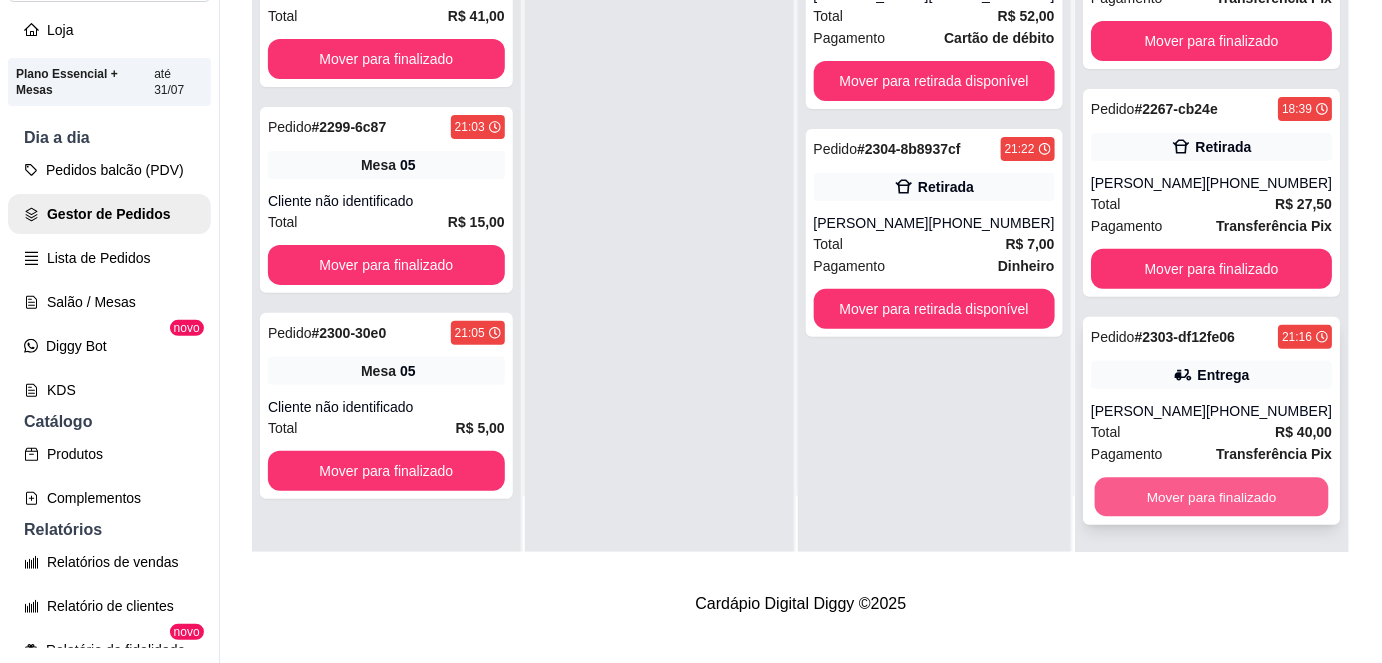 click on "Mover para finalizado" at bounding box center [1211, 497] 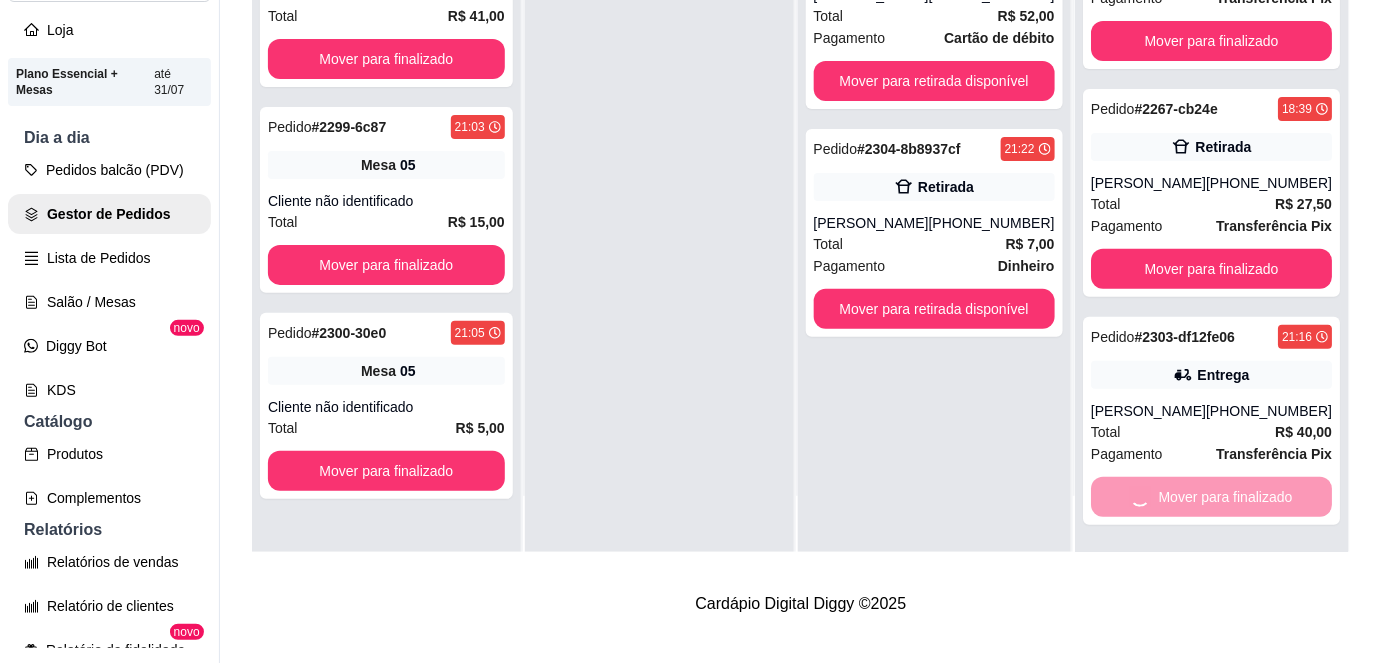 scroll, scrollTop: 0, scrollLeft: 0, axis: both 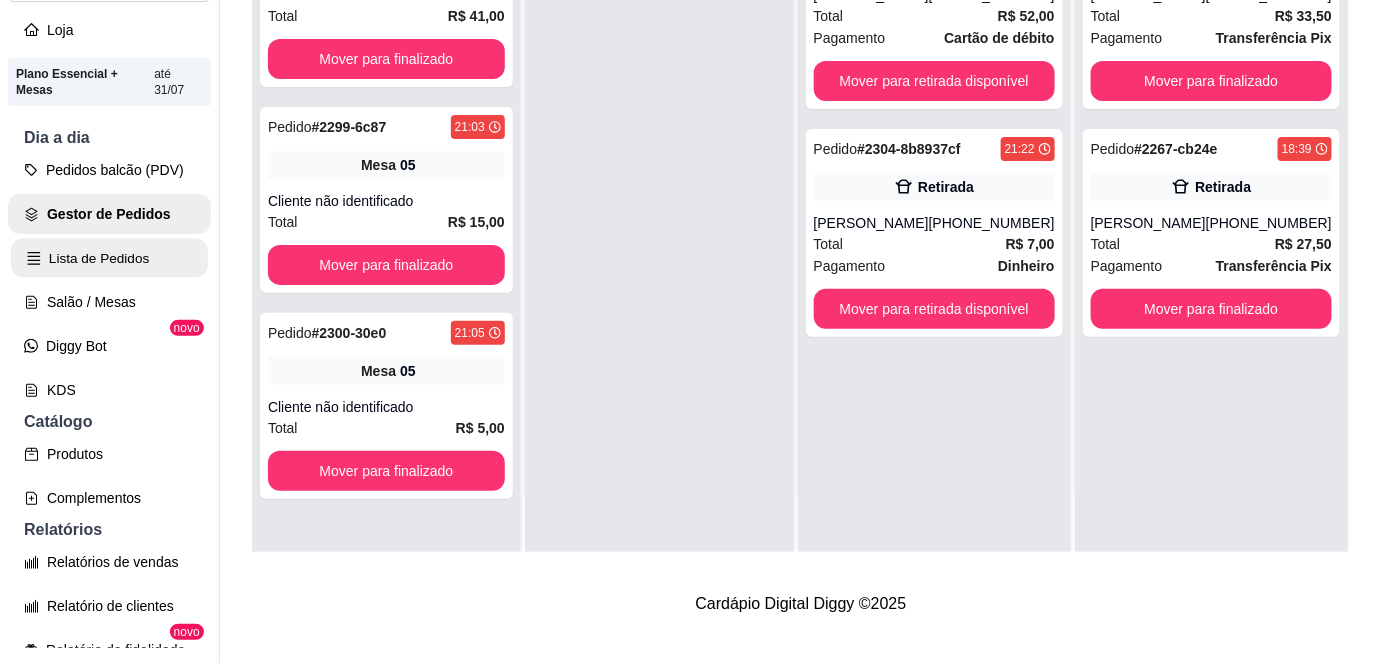 click on "Lista de Pedidos" at bounding box center [109, 258] 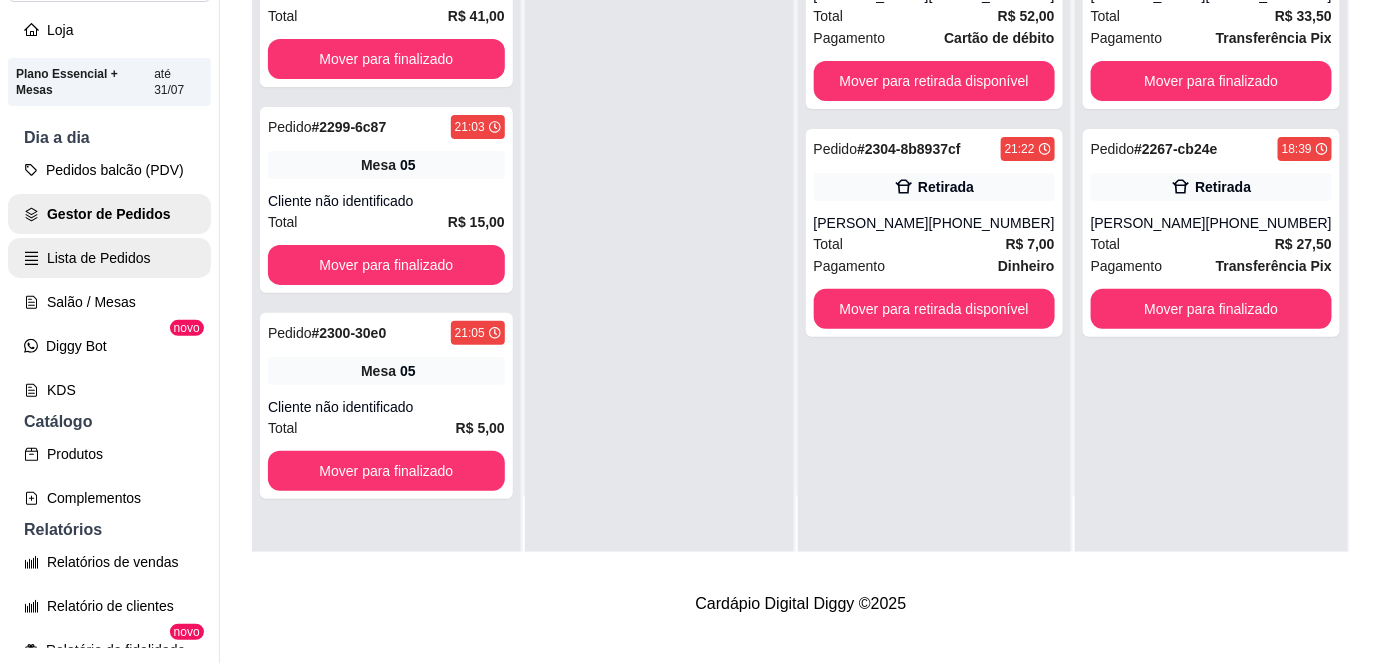 scroll, scrollTop: 0, scrollLeft: 0, axis: both 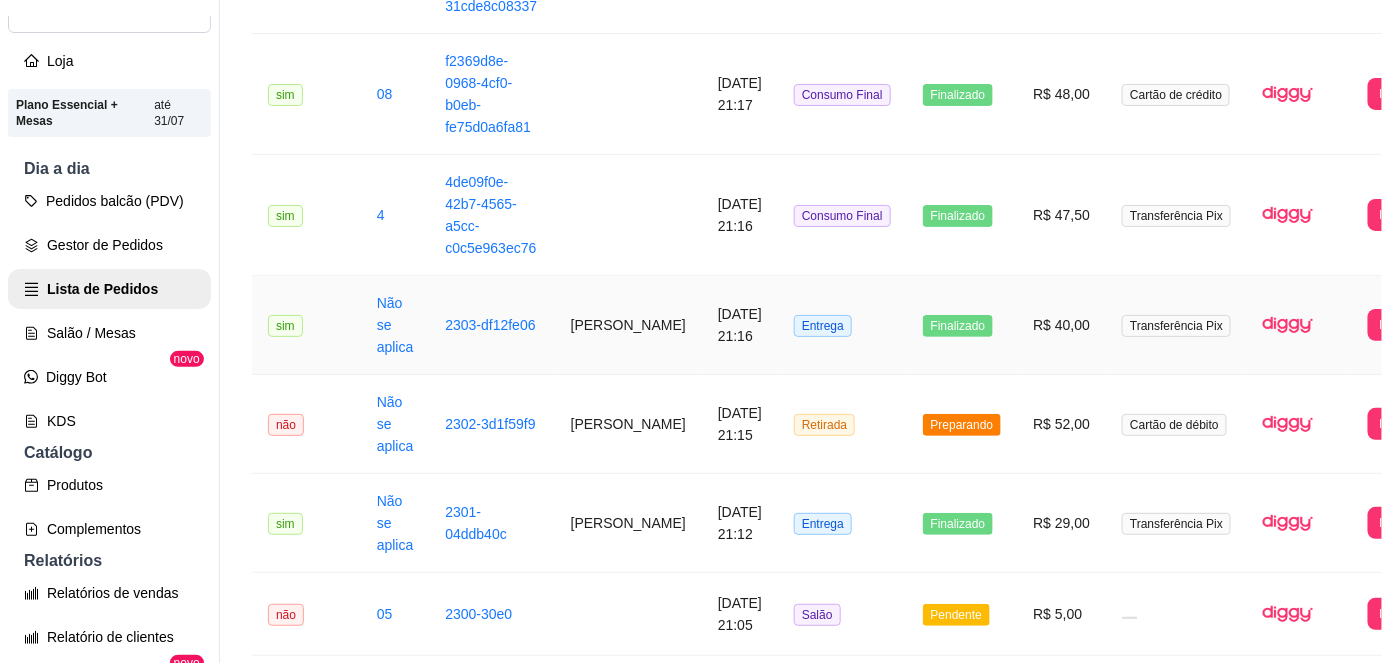 click on "2303-df12fe06" at bounding box center (491, 325) 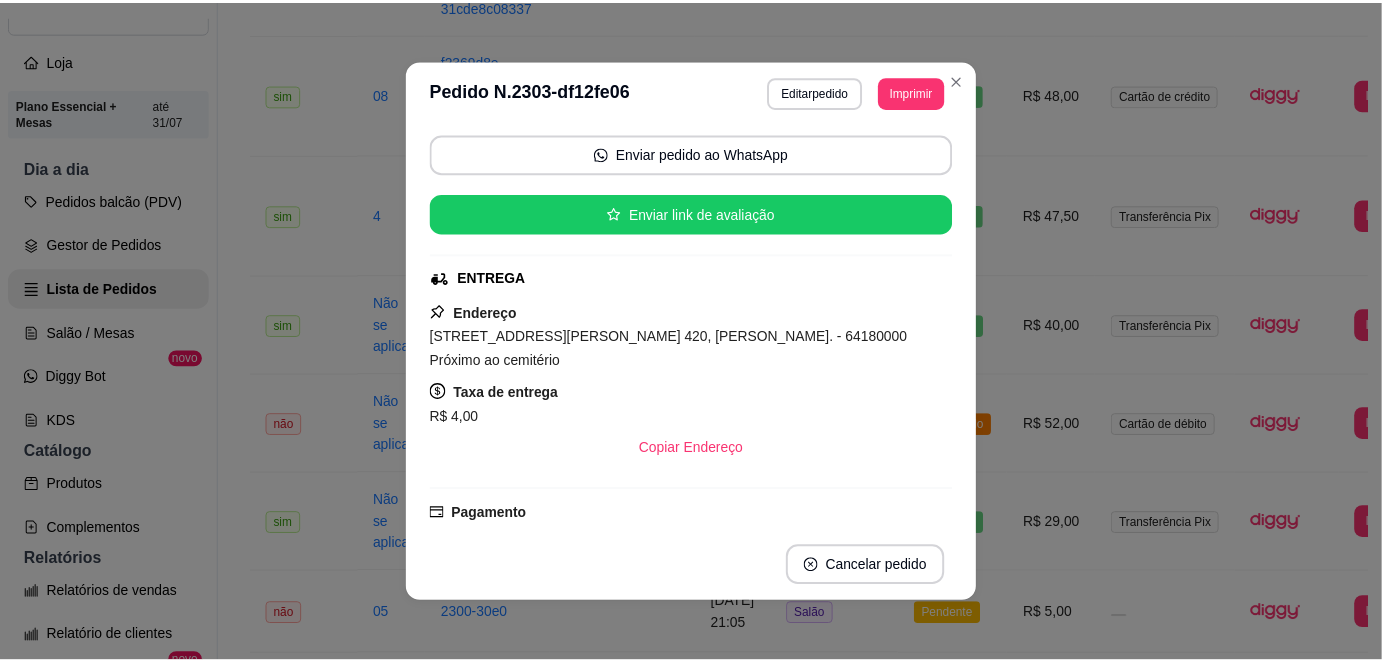 scroll, scrollTop: 113, scrollLeft: 0, axis: vertical 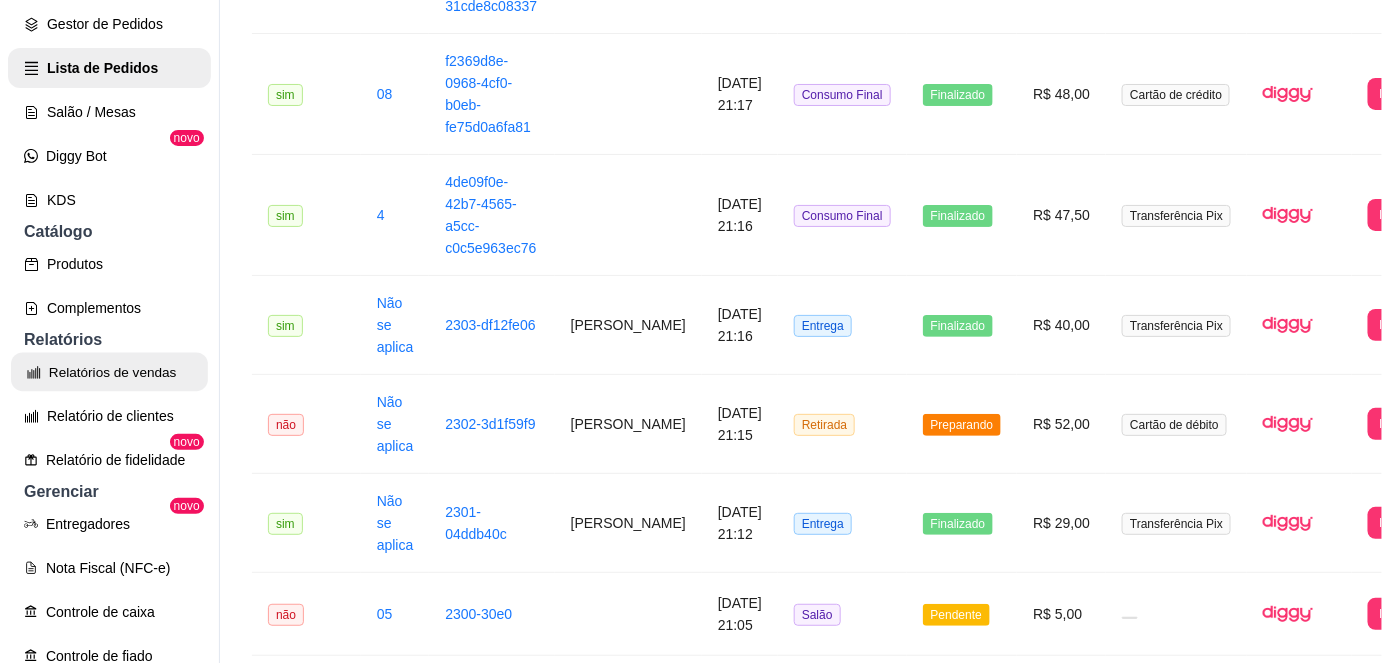 click 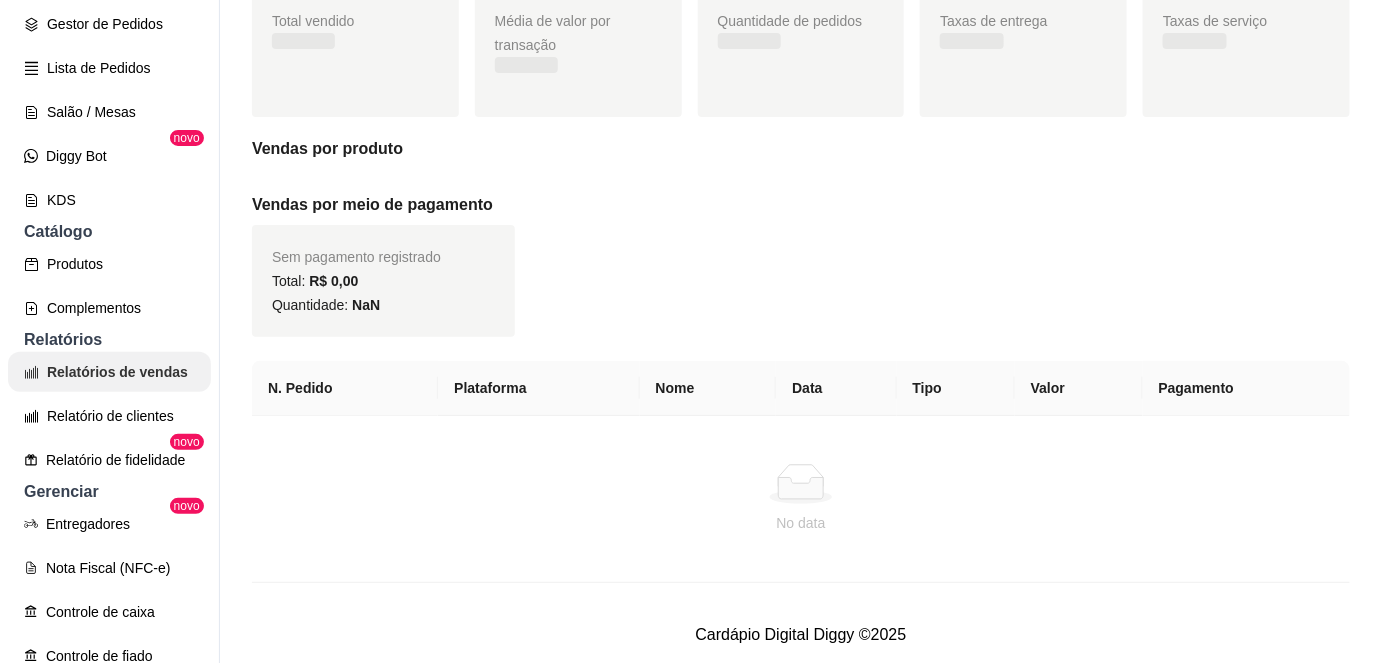 scroll, scrollTop: 0, scrollLeft: 0, axis: both 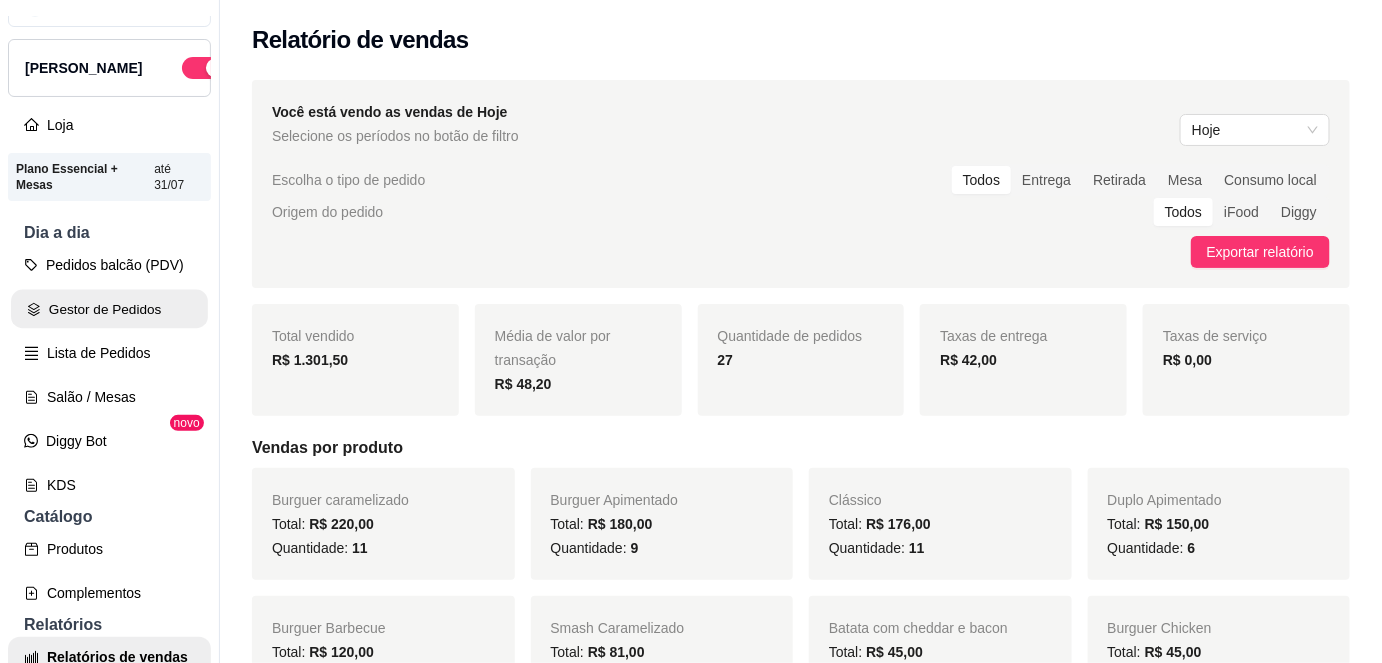 click on "Gestor de Pedidos" at bounding box center [109, 309] 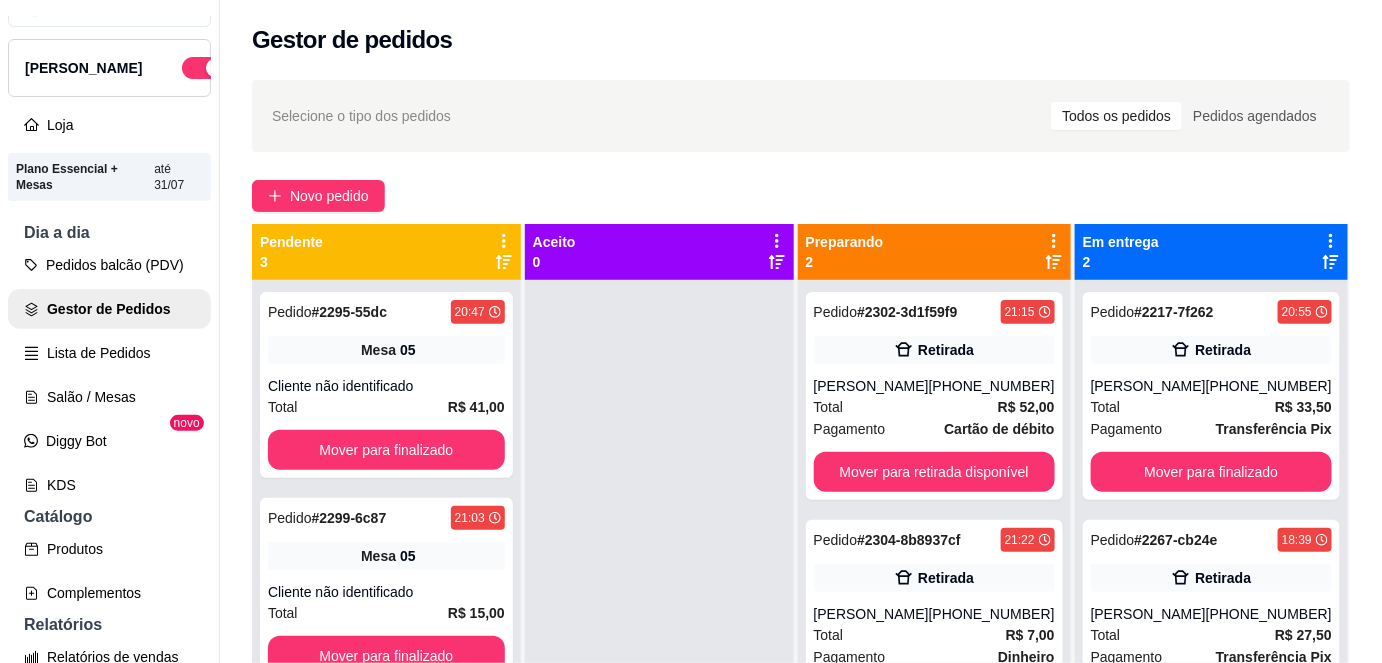 scroll, scrollTop: 56, scrollLeft: 0, axis: vertical 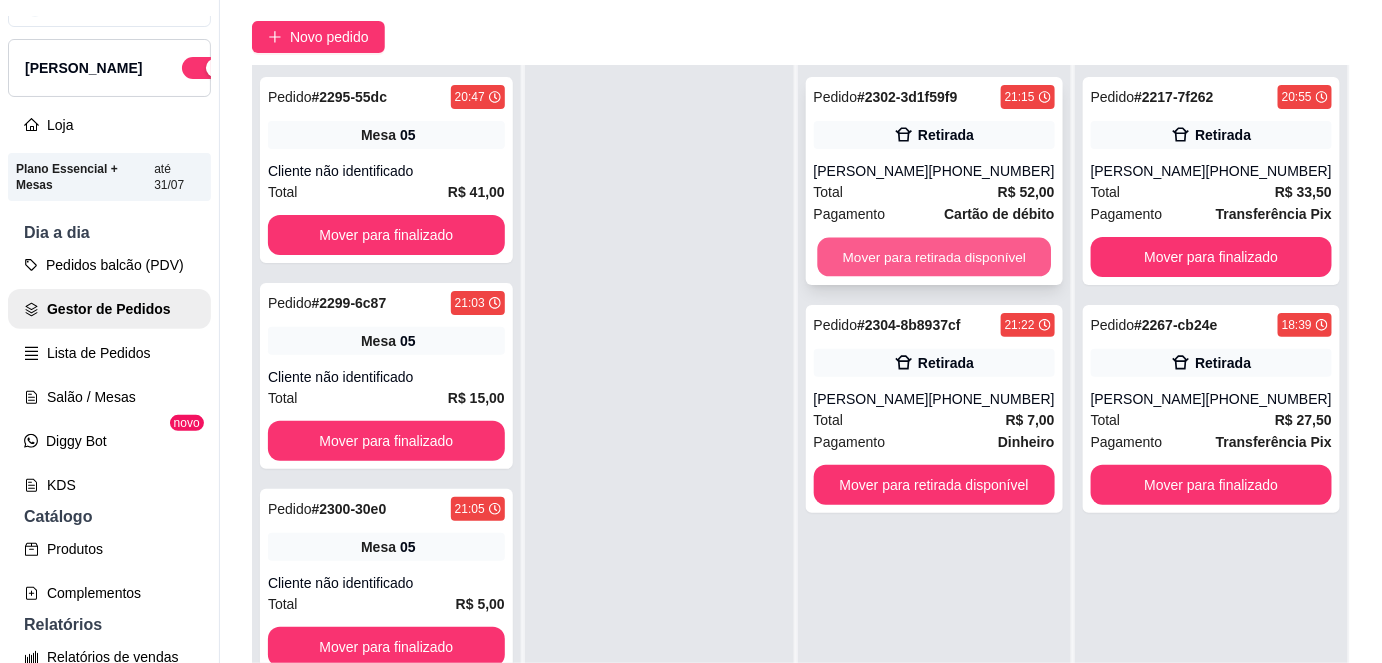 click on "Mover para retirada disponível" at bounding box center (934, 257) 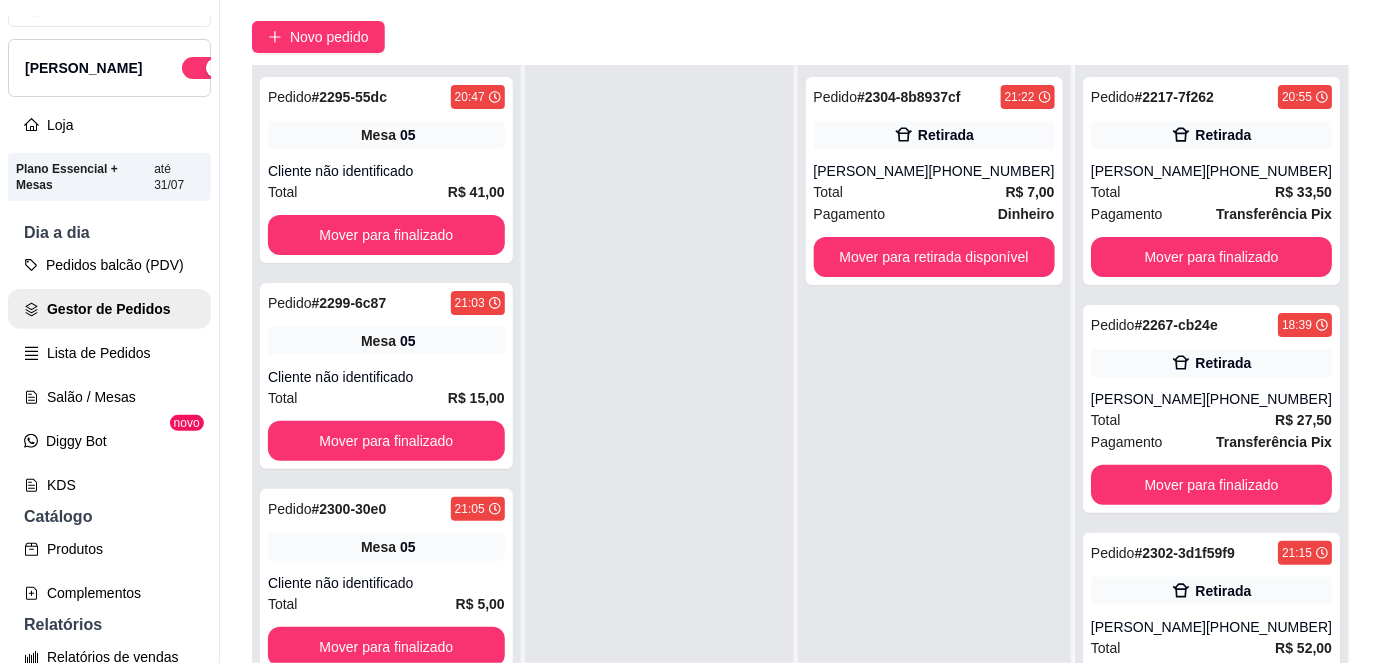 scroll, scrollTop: 317, scrollLeft: 0, axis: vertical 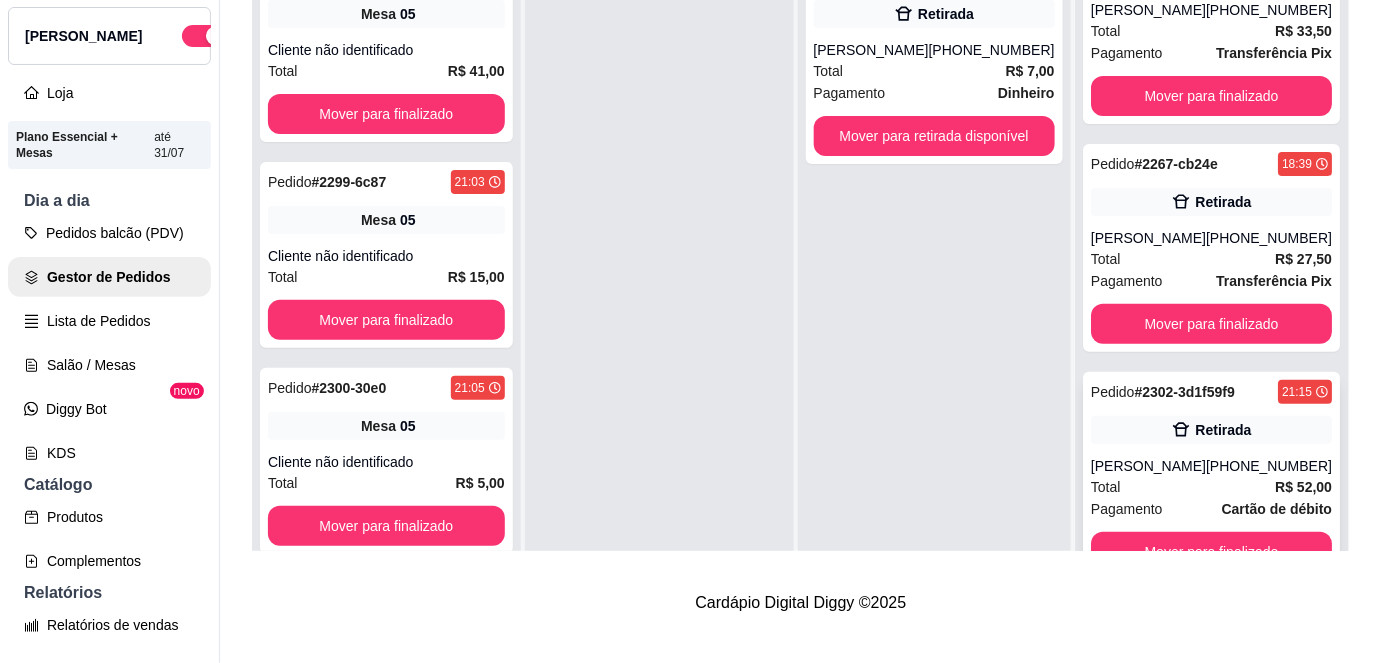 click on "Total R$ 52,00" at bounding box center (1211, 487) 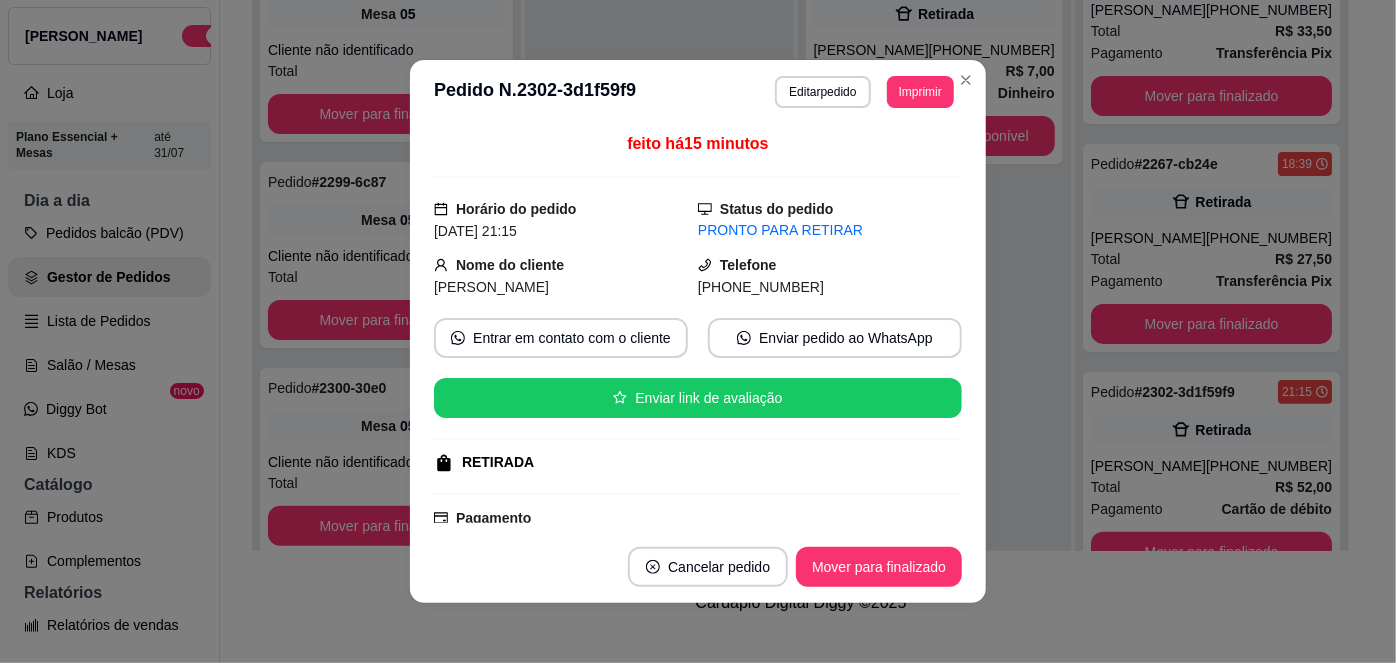 scroll, scrollTop: 400, scrollLeft: 0, axis: vertical 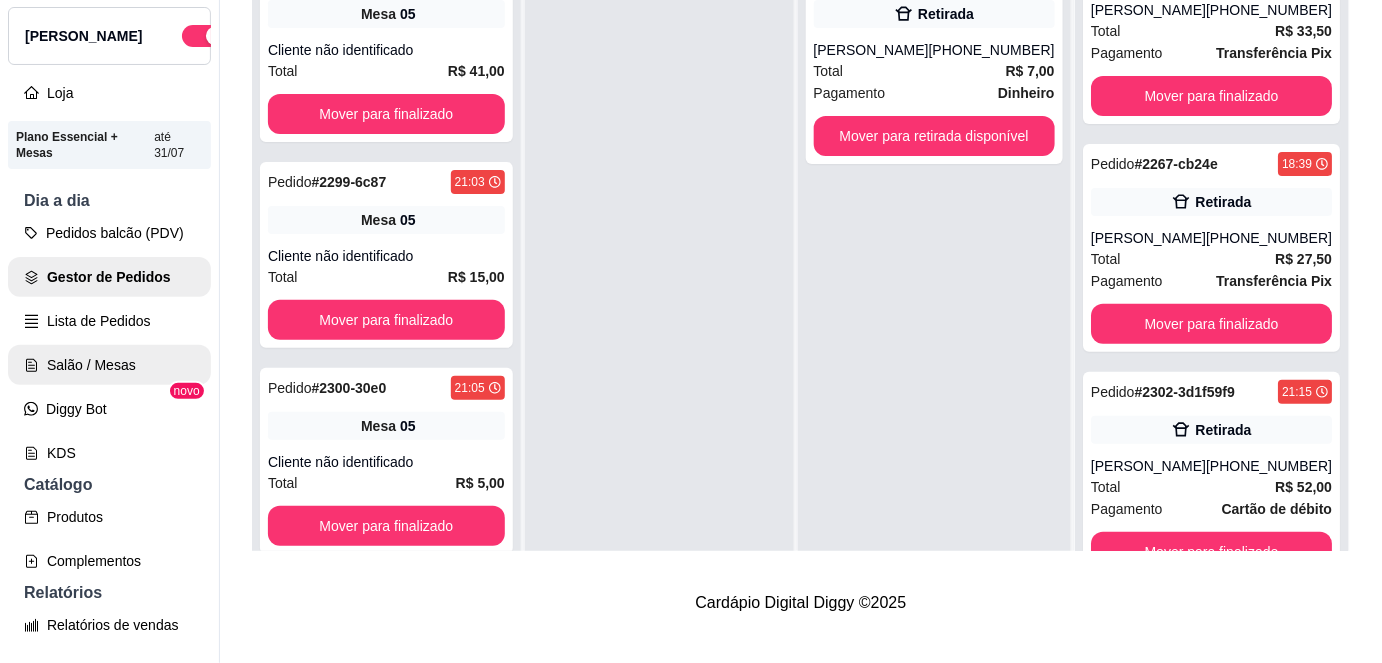 click on "Salão / Mesas" at bounding box center [109, 365] 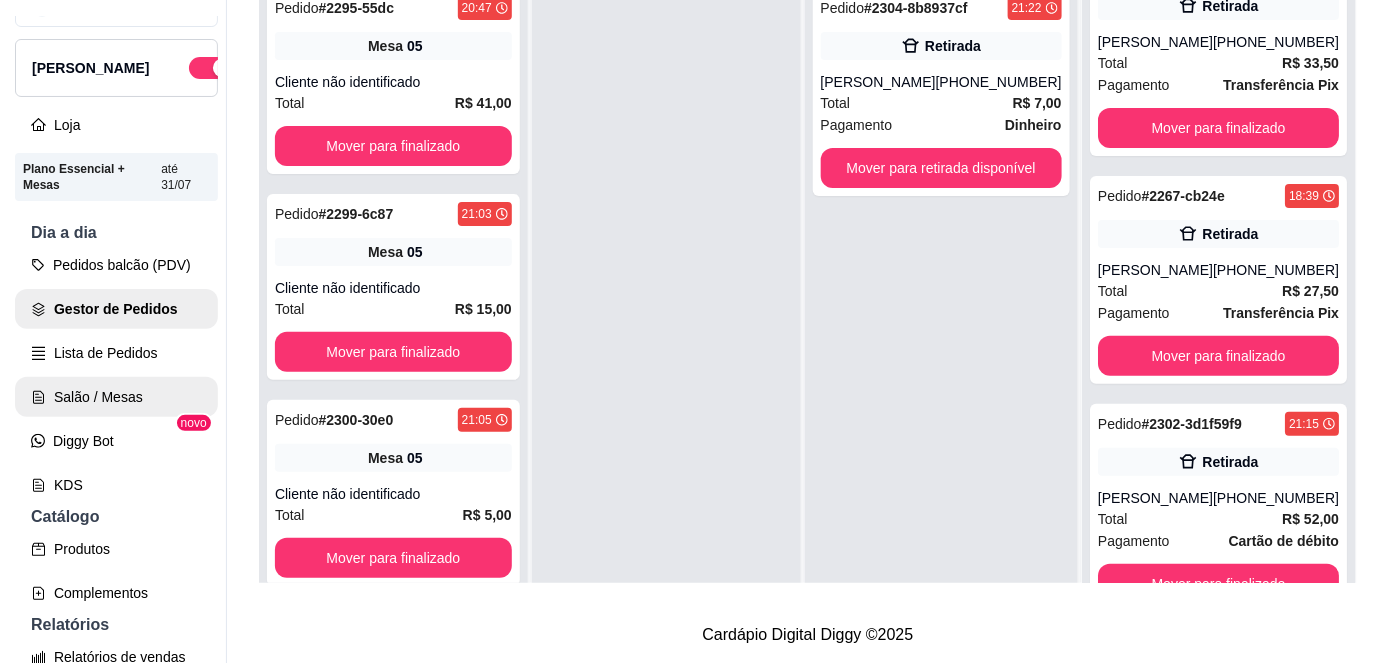 scroll, scrollTop: 0, scrollLeft: 0, axis: both 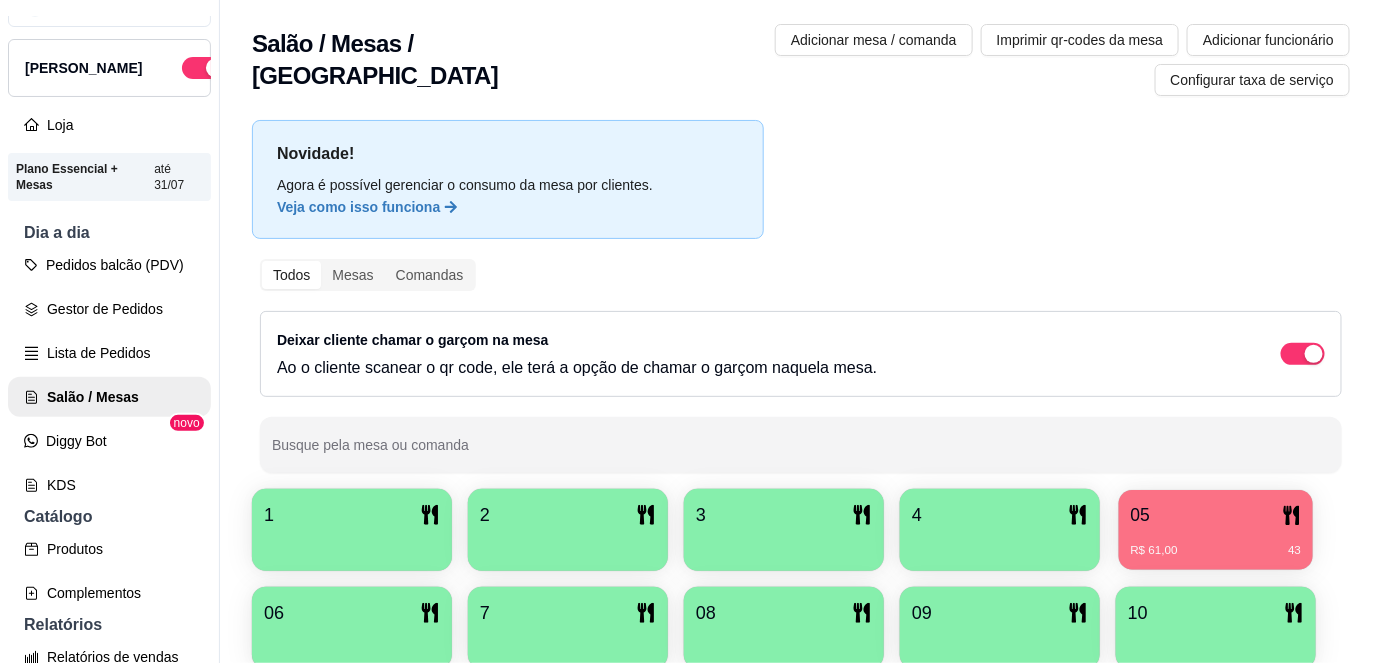click on "R$ 61,00" at bounding box center [1154, 551] 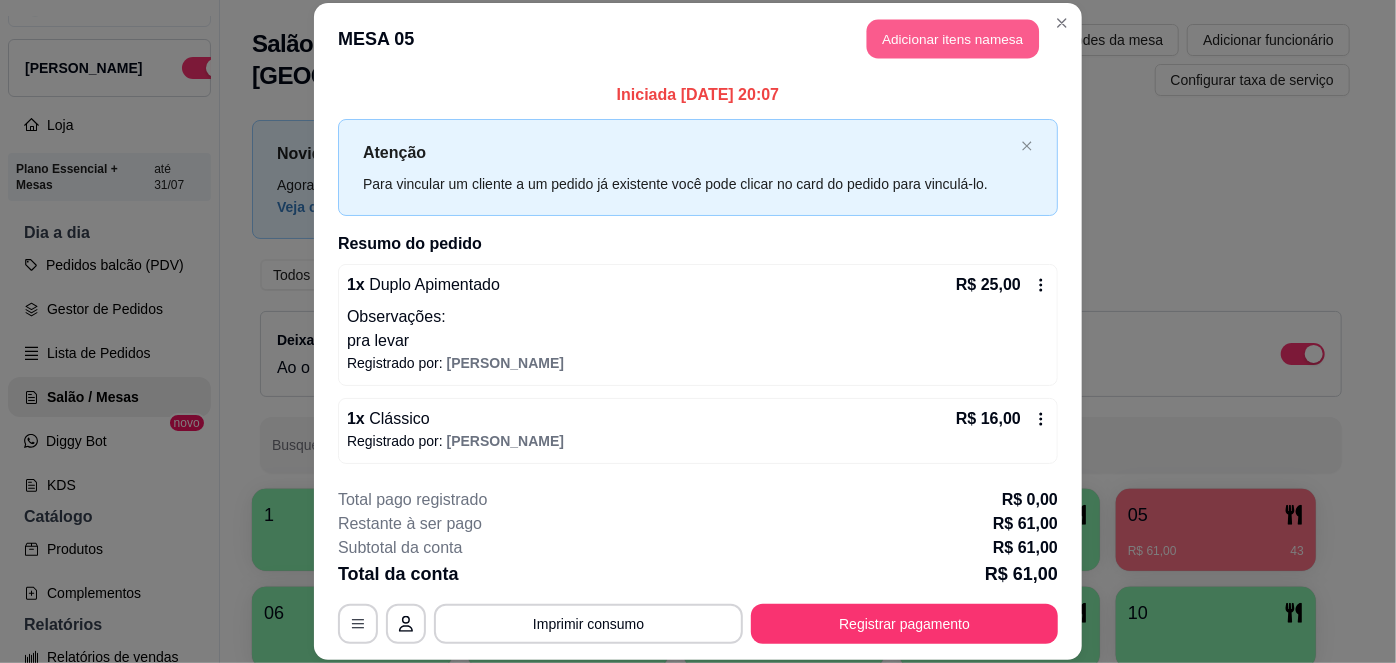 click on "Adicionar itens na  mesa" at bounding box center (953, 39) 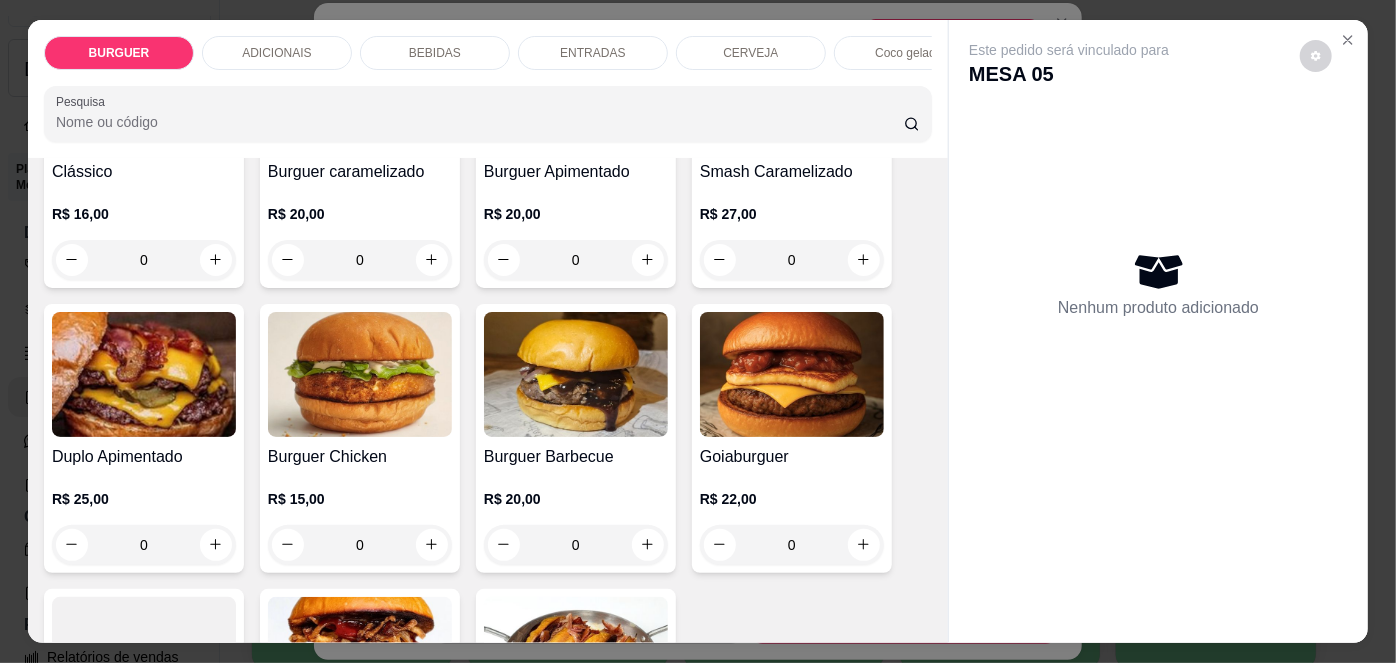 scroll, scrollTop: 268, scrollLeft: 0, axis: vertical 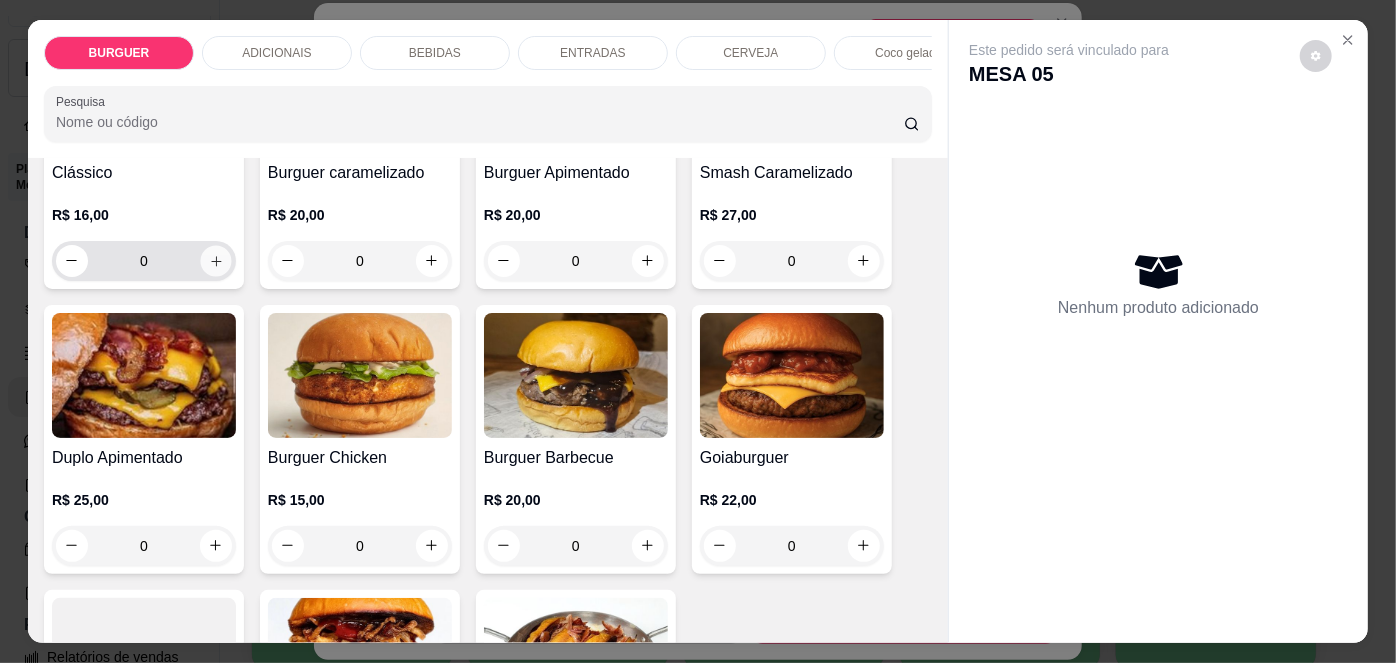 click 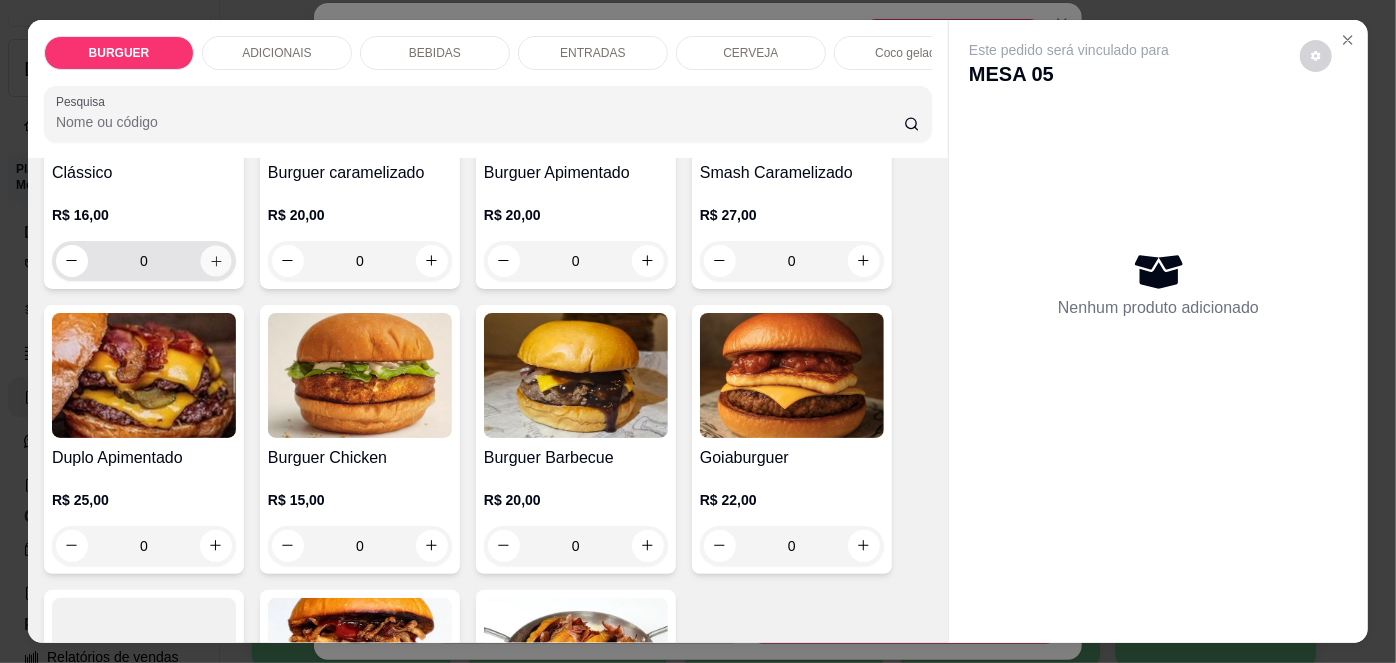 type on "1" 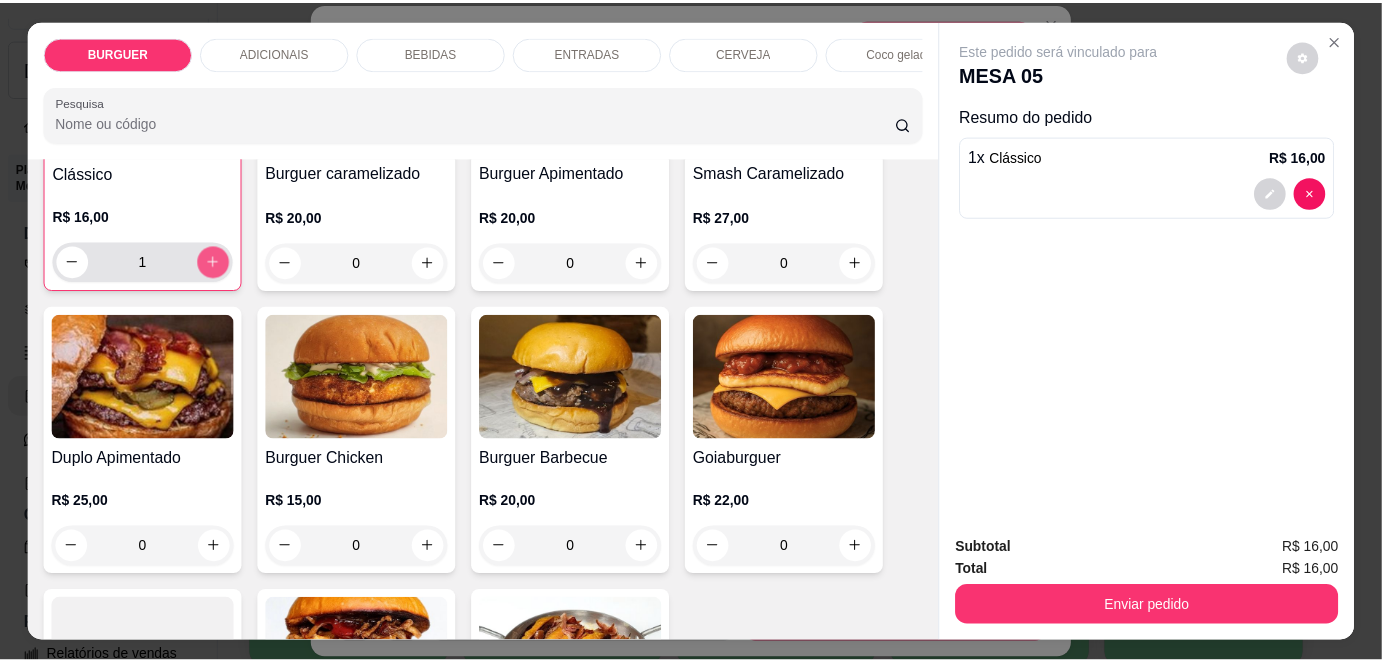 scroll, scrollTop: 269, scrollLeft: 0, axis: vertical 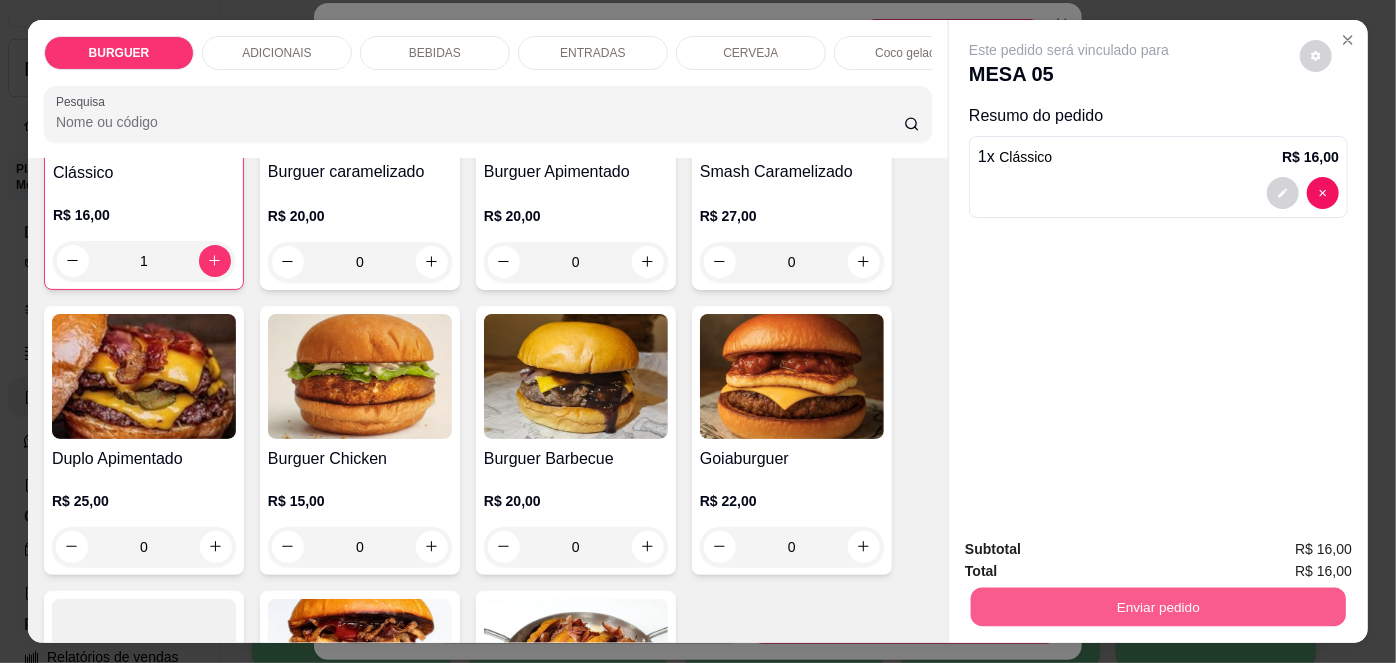 click on "Enviar pedido" at bounding box center (1158, 607) 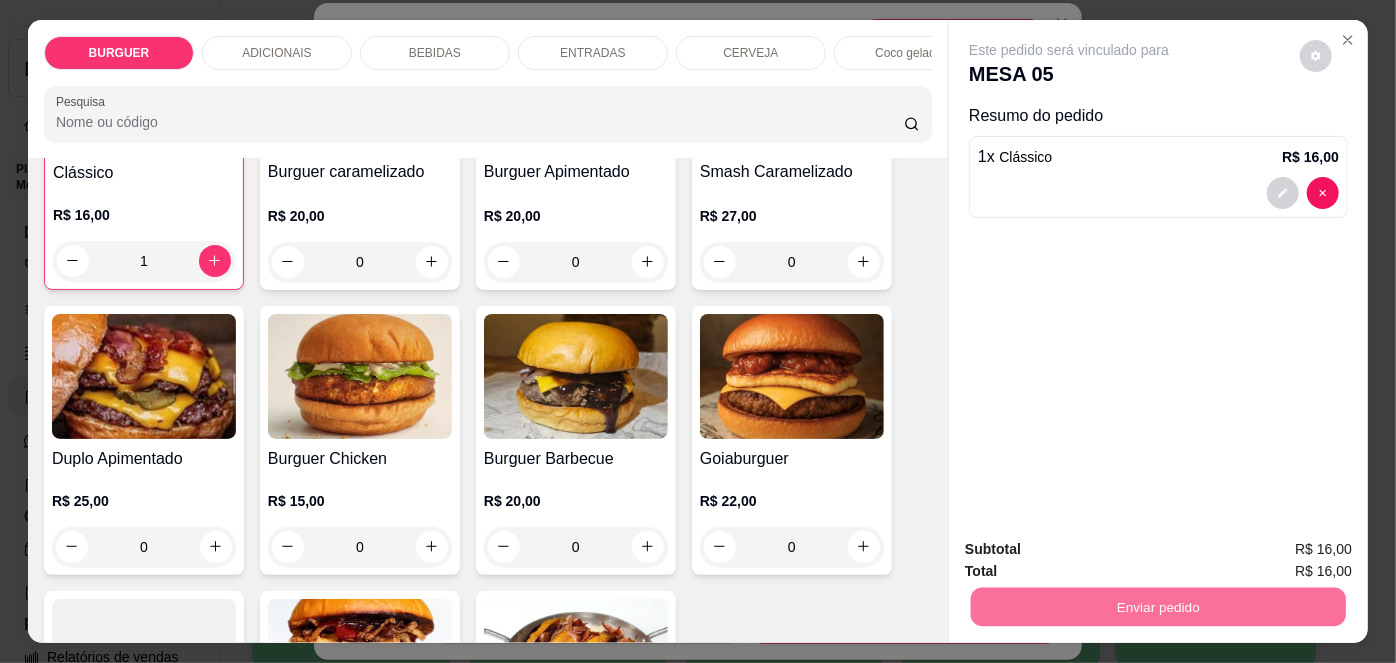 click on "Não registrar e enviar pedido" at bounding box center (1093, 551) 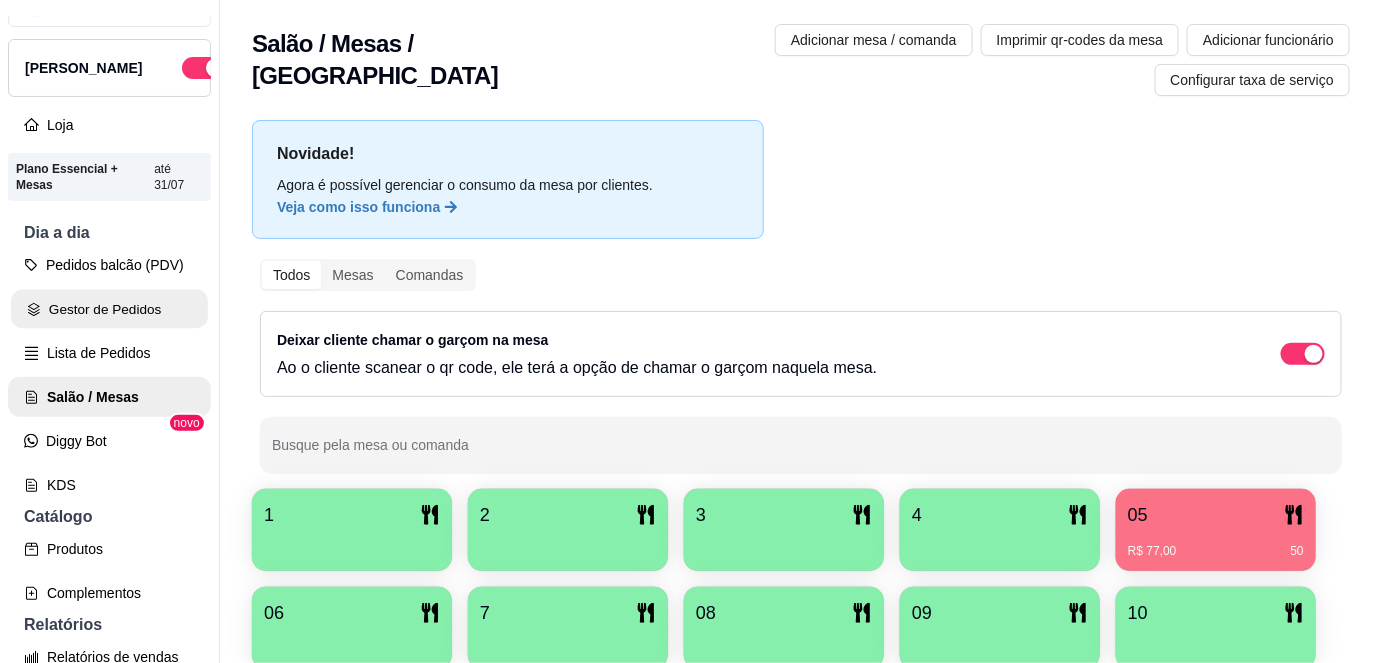 click on "Gestor de Pedidos" at bounding box center [109, 309] 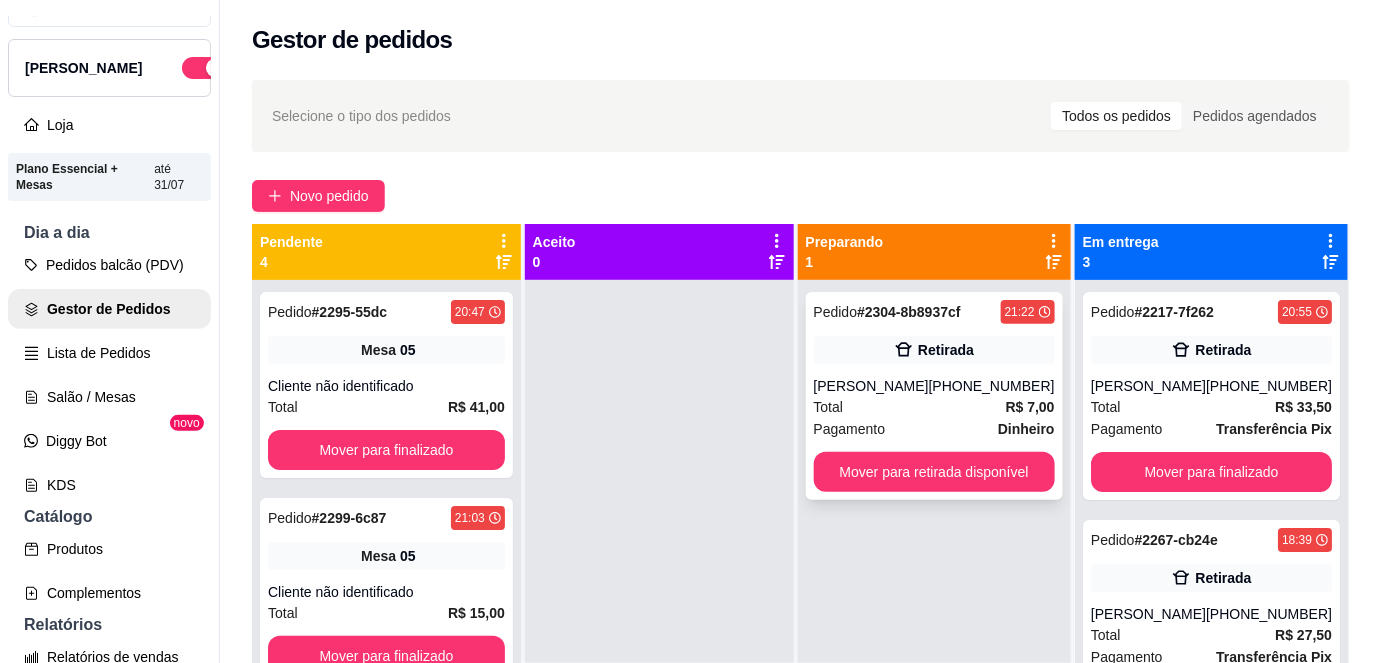 scroll, scrollTop: 56, scrollLeft: 0, axis: vertical 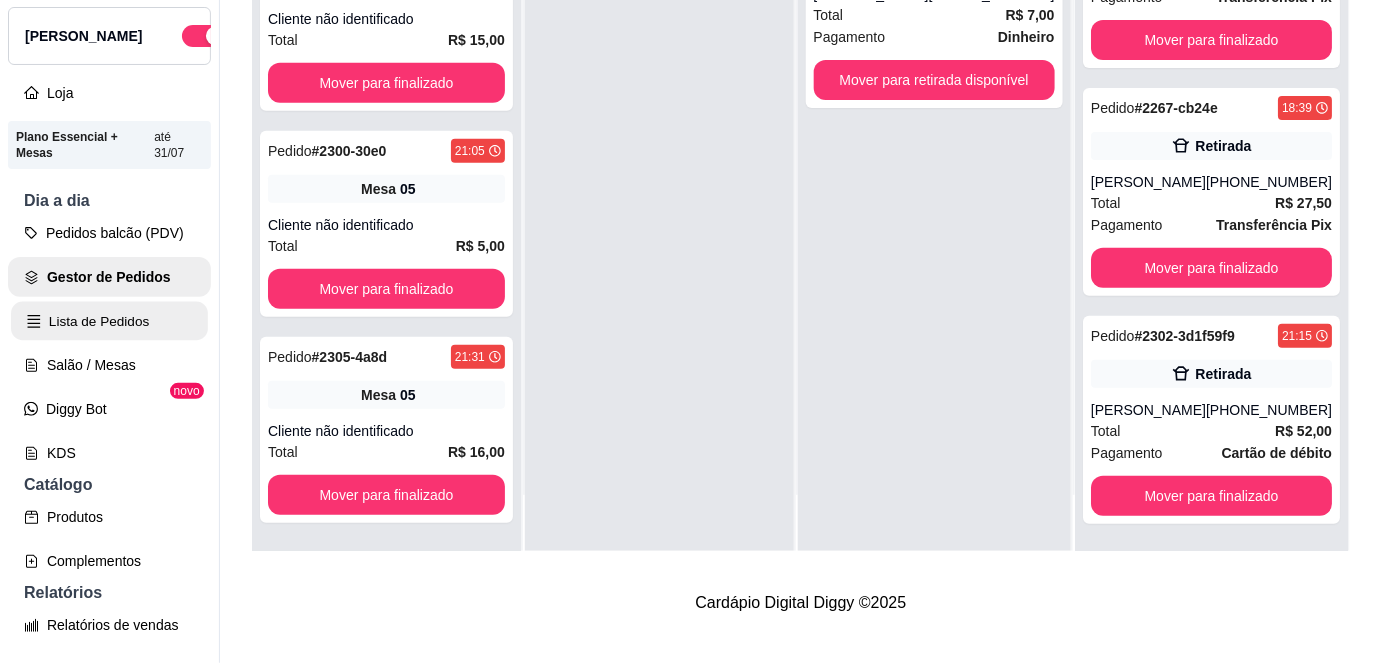 click on "Lista de Pedidos" at bounding box center (109, 321) 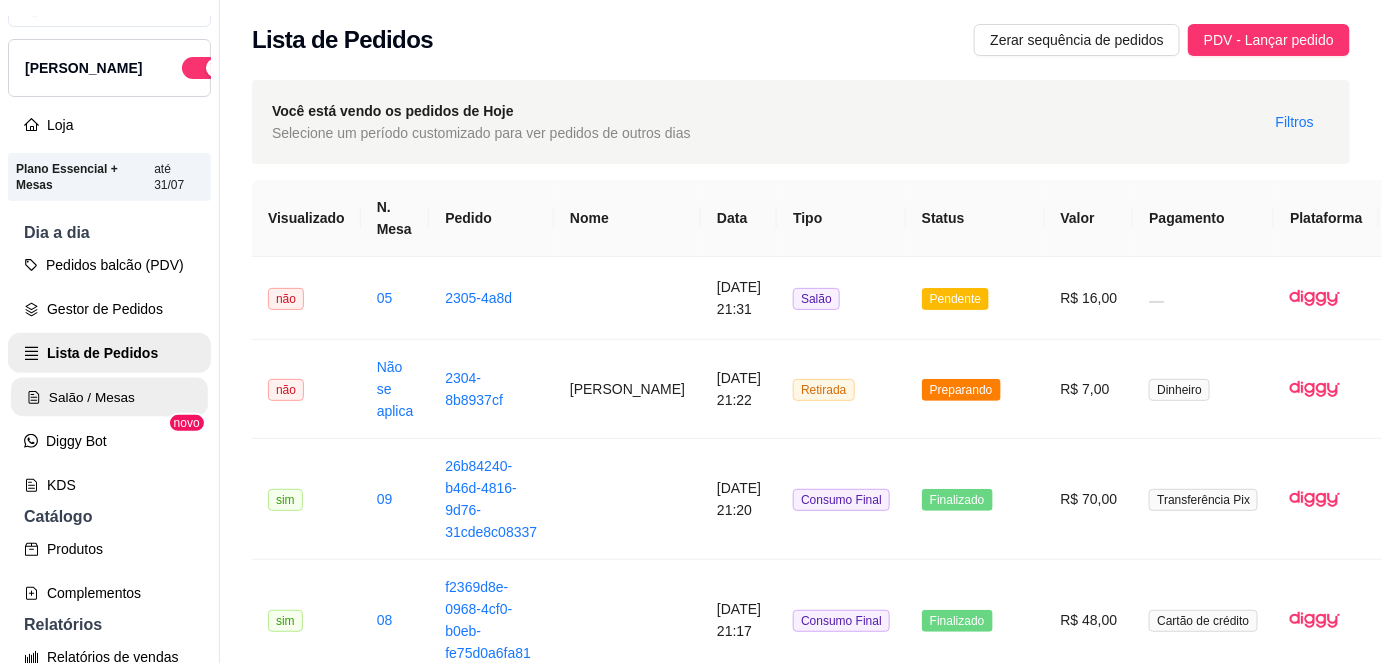 click 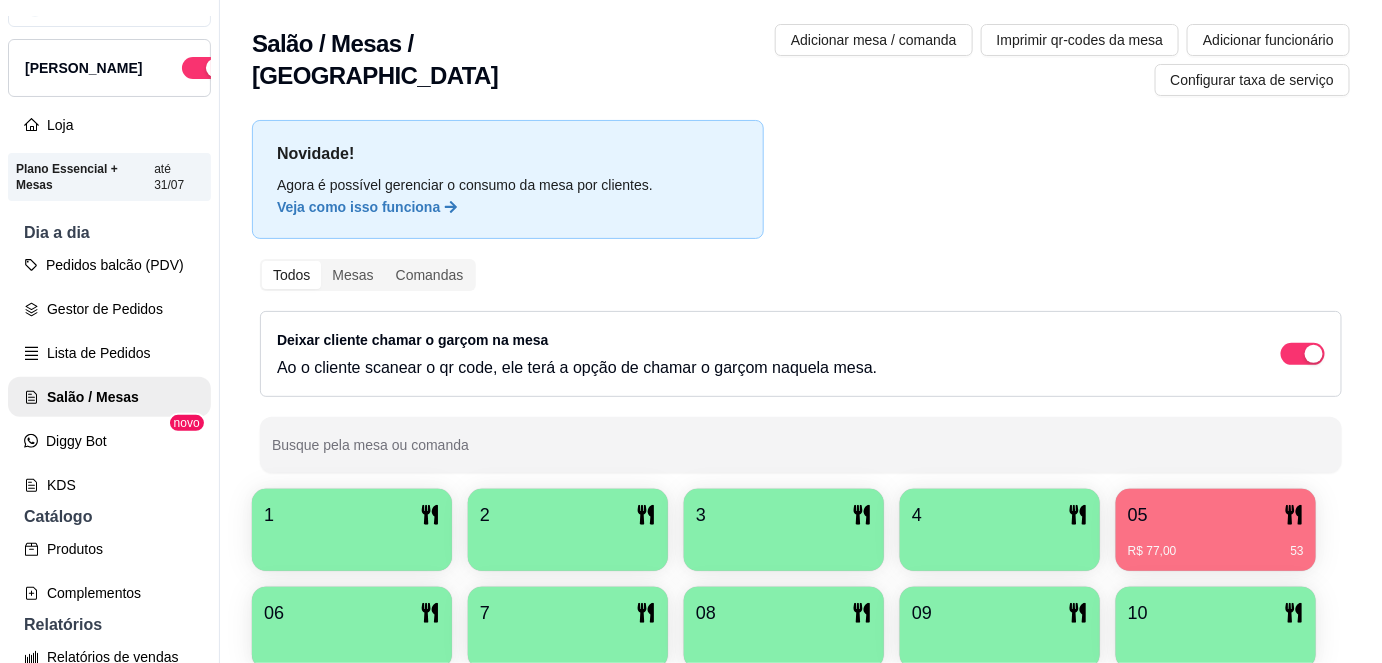 scroll, scrollTop: 156, scrollLeft: 0, axis: vertical 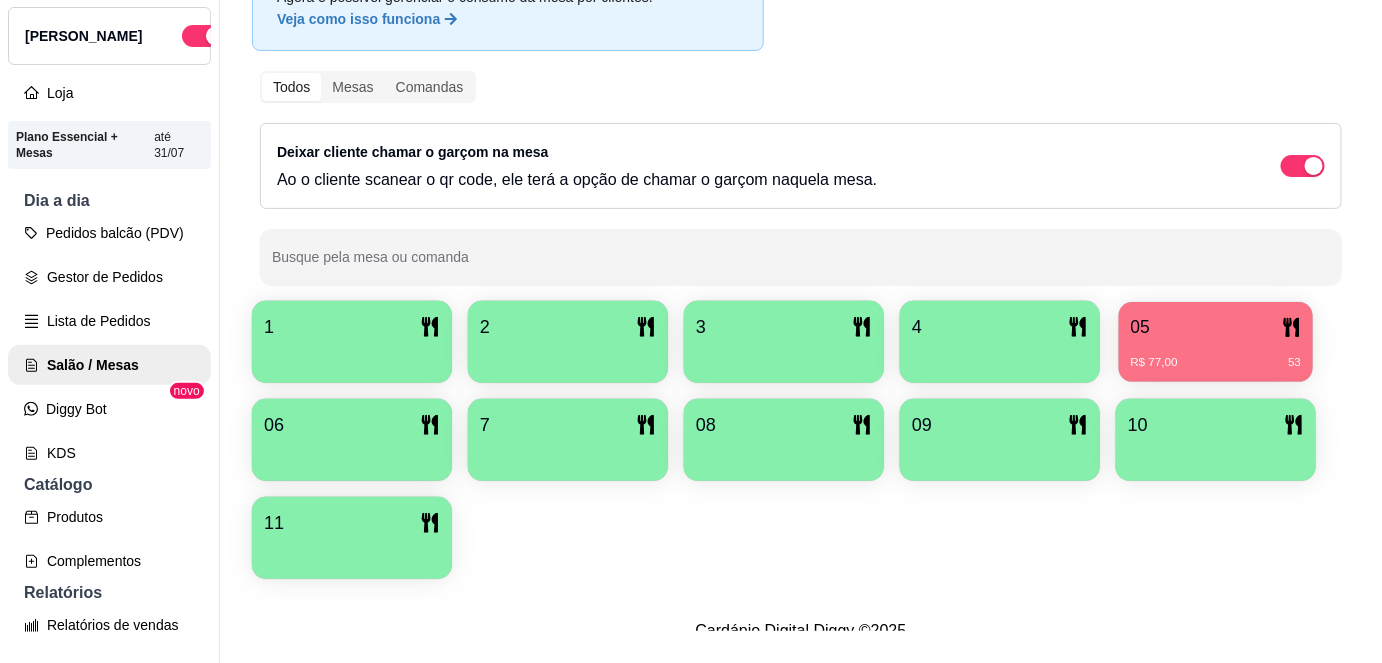 click on "05" at bounding box center (1216, 327) 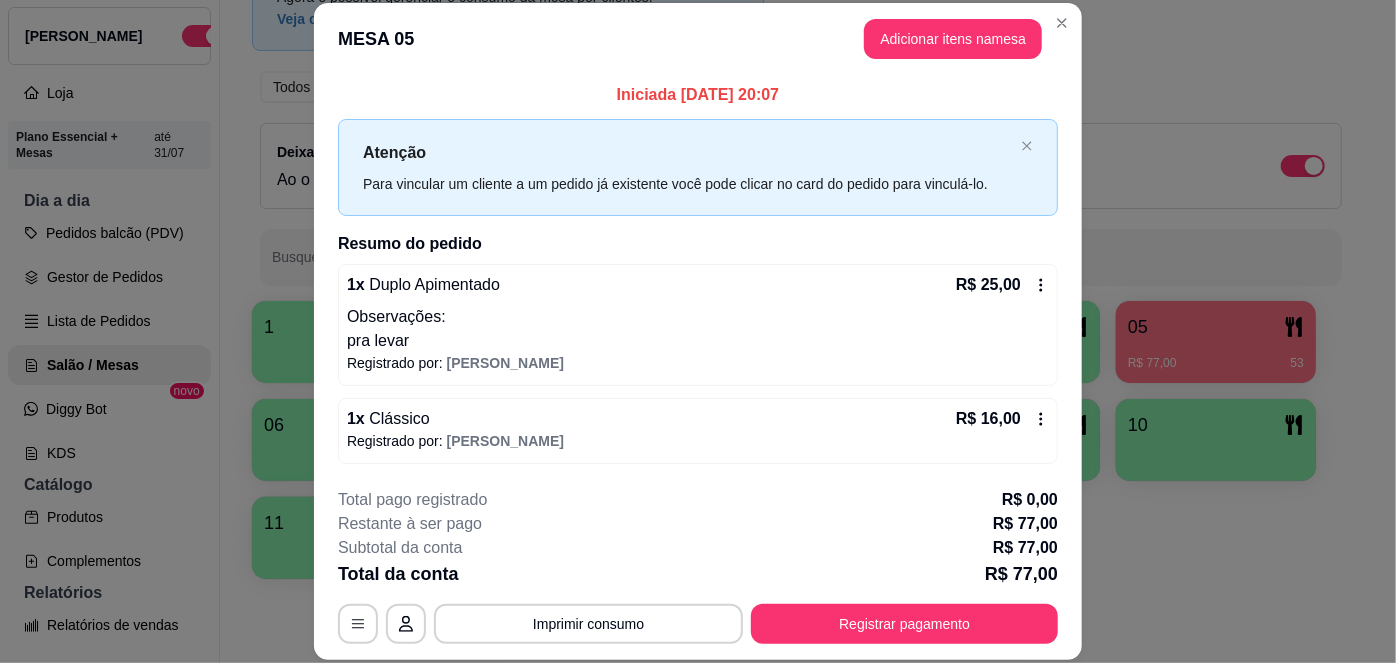 scroll, scrollTop: 231, scrollLeft: 0, axis: vertical 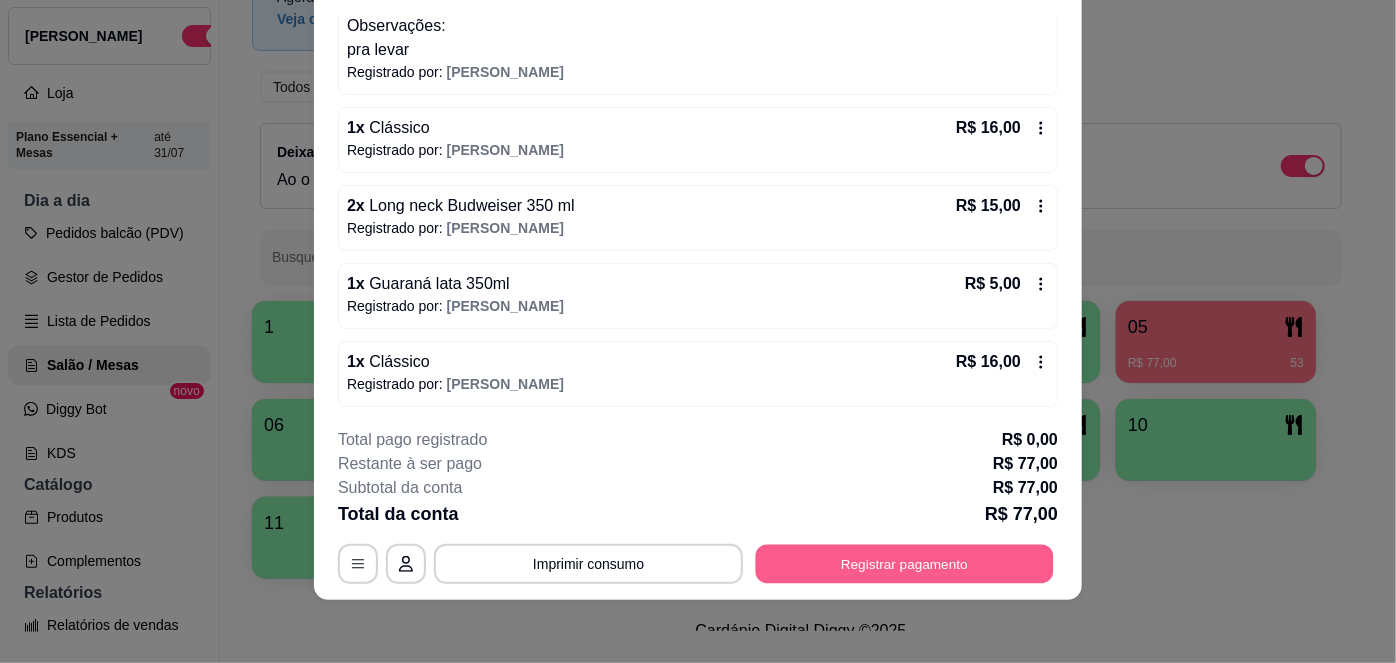 click on "Registrar pagamento" at bounding box center (905, 563) 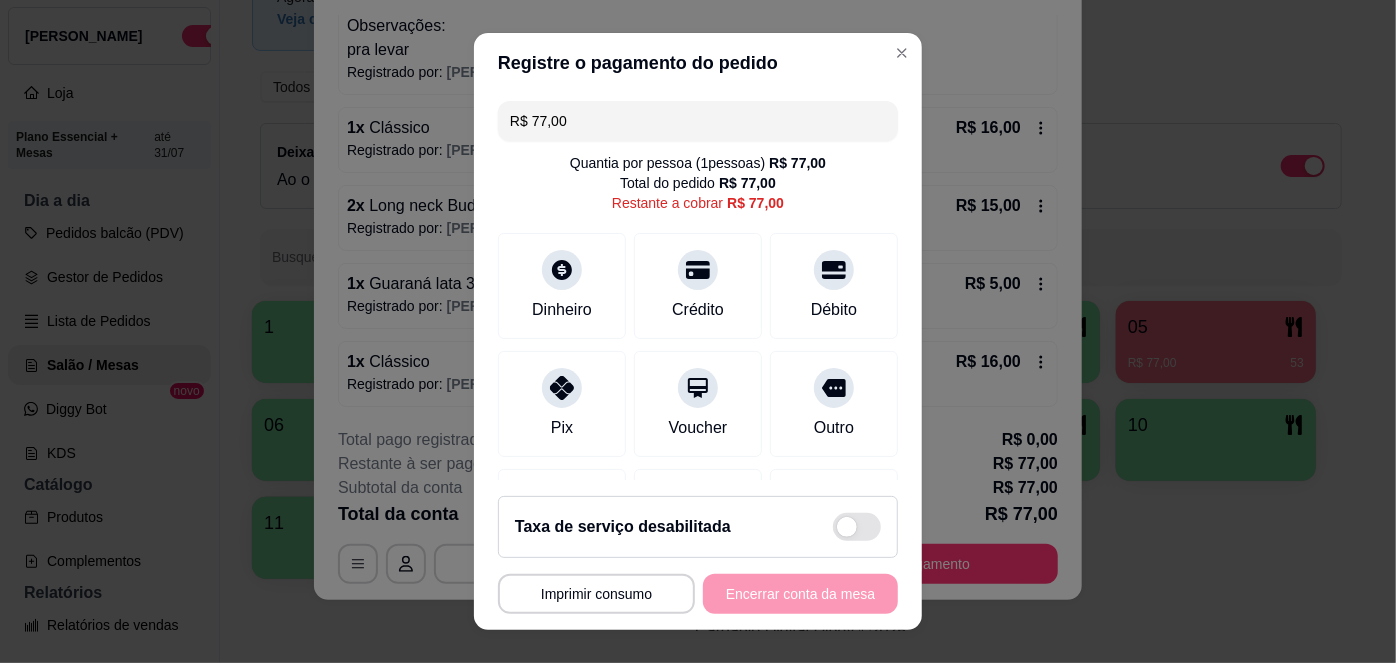 click on "R$ 77,00" at bounding box center [698, 121] 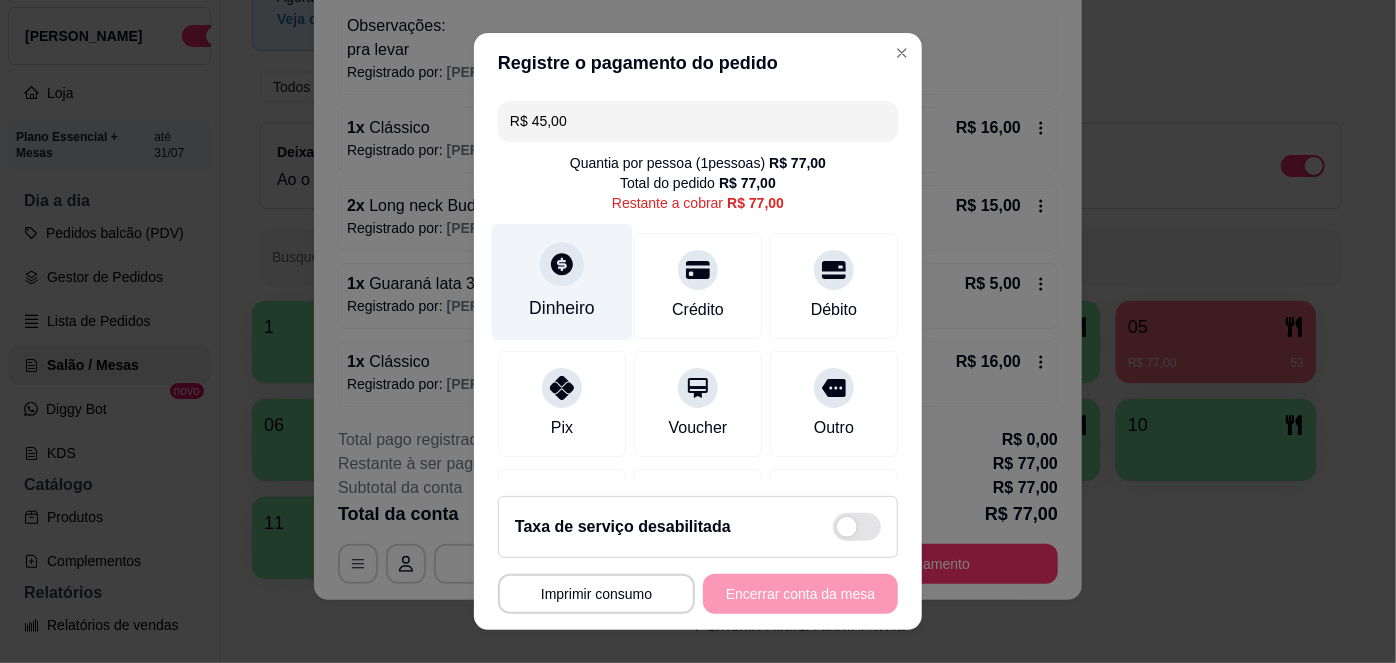 click at bounding box center (562, 265) 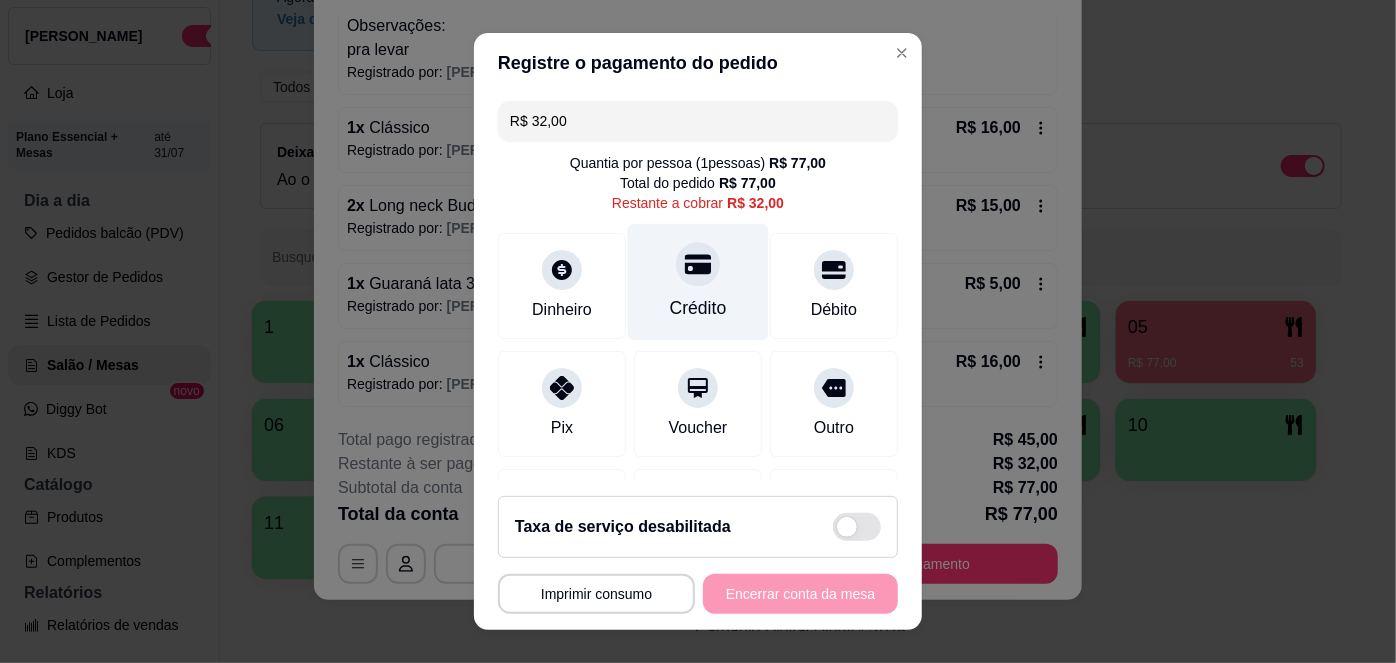 click on "Crédito" at bounding box center [698, 308] 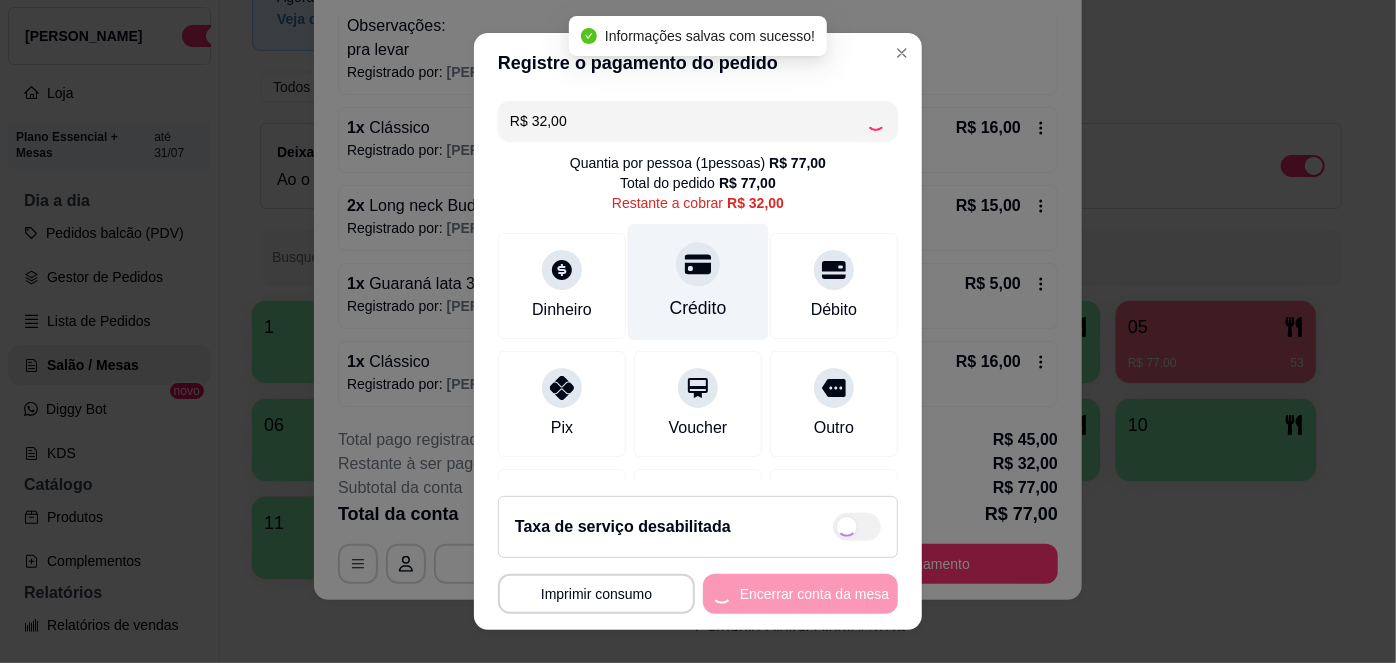 type on "R$ 0,00" 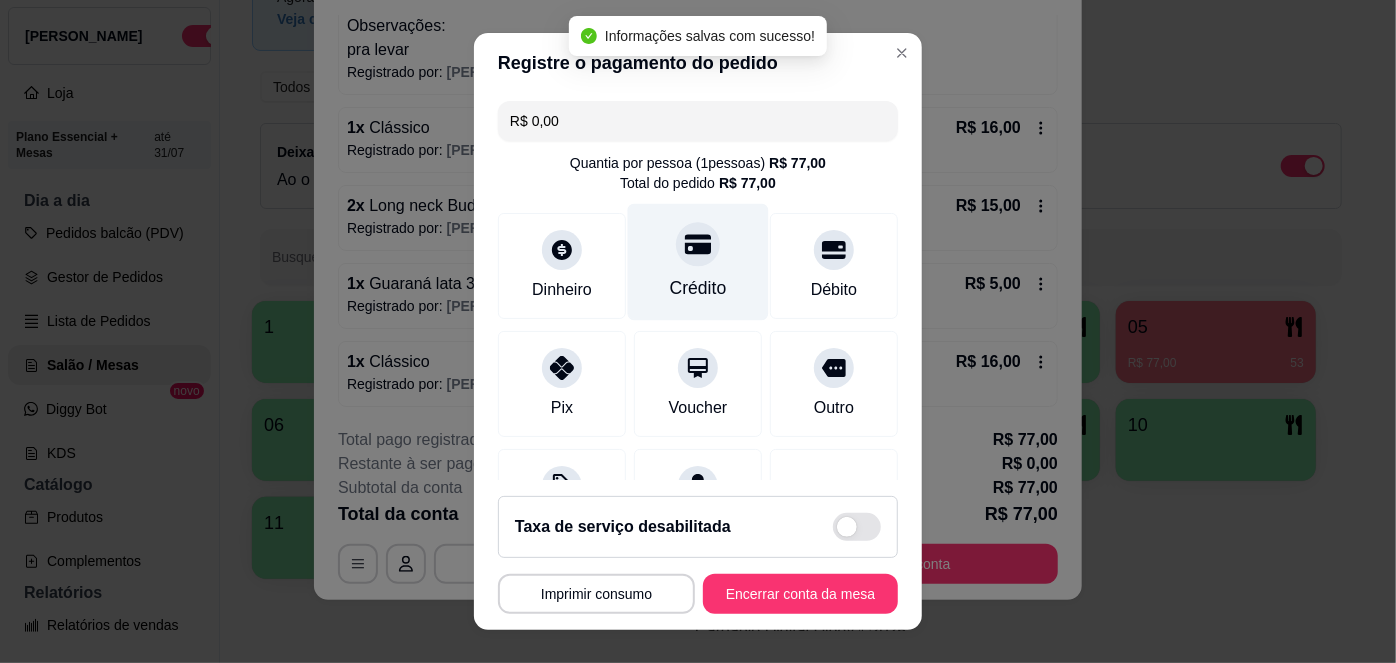 scroll, scrollTop: 285, scrollLeft: 0, axis: vertical 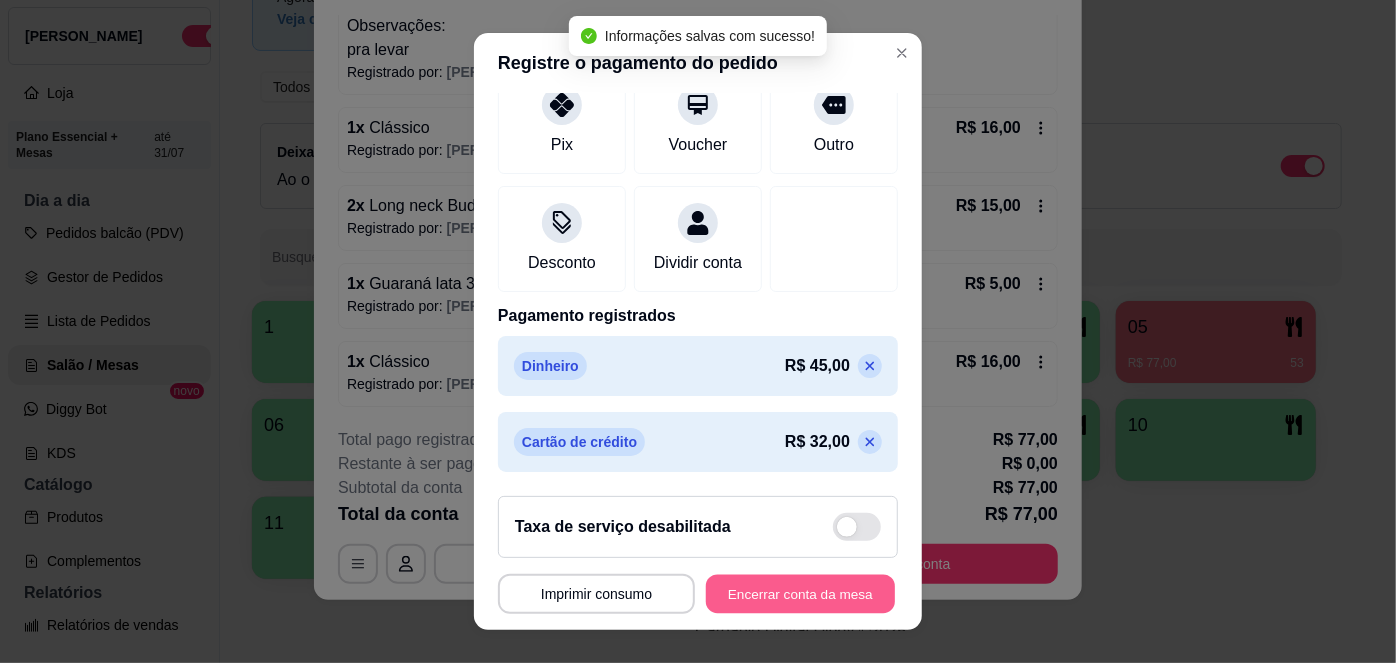 click on "Encerrar conta da mesa" at bounding box center (800, 593) 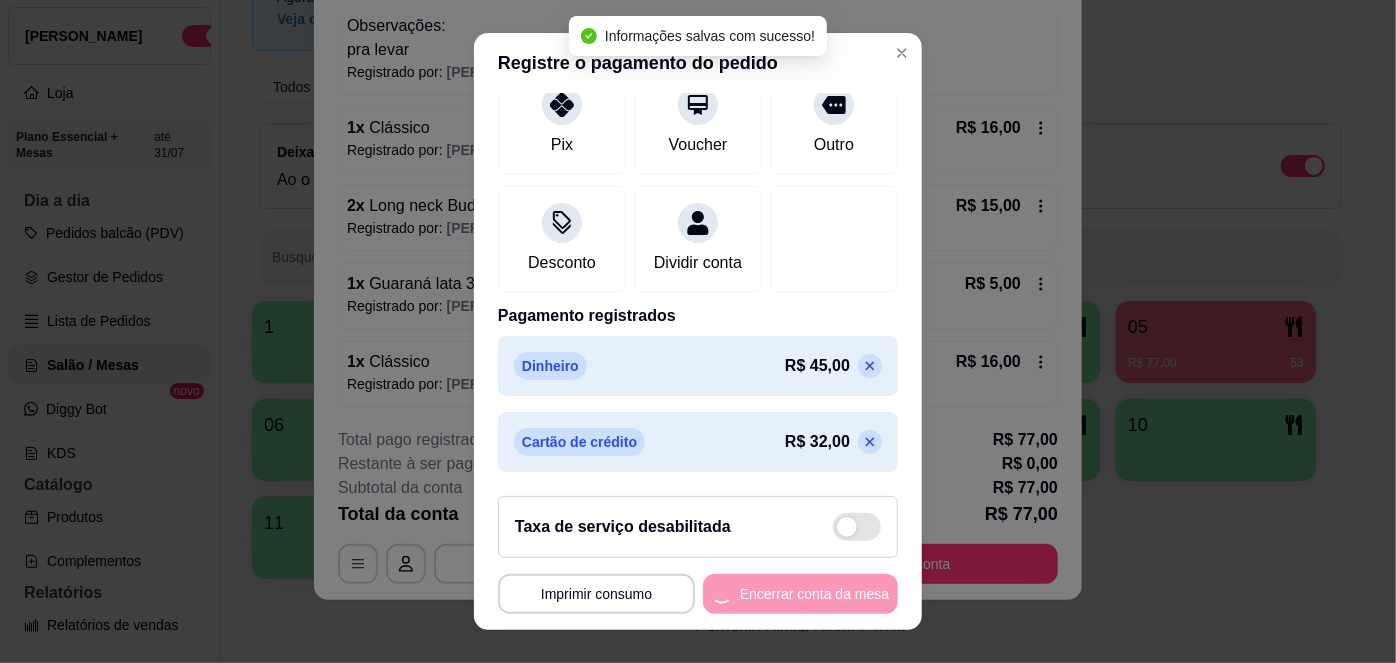 scroll, scrollTop: 0, scrollLeft: 0, axis: both 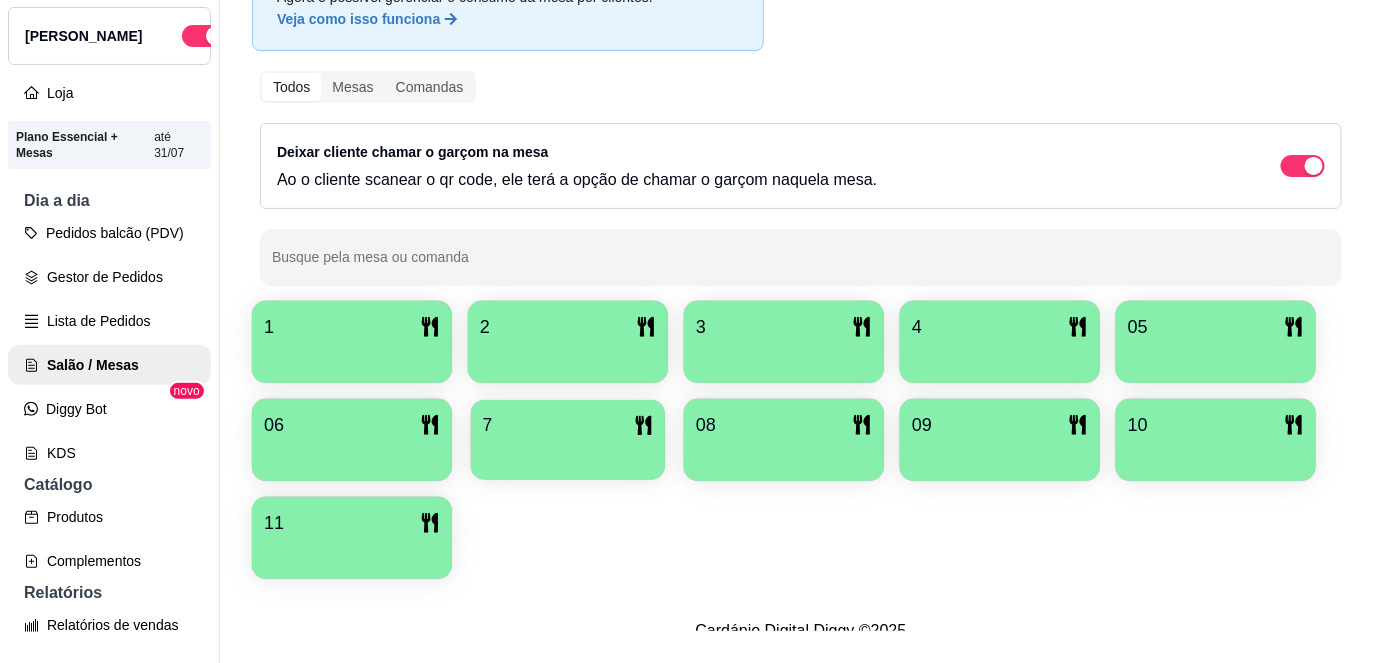 click on "7" at bounding box center (568, 425) 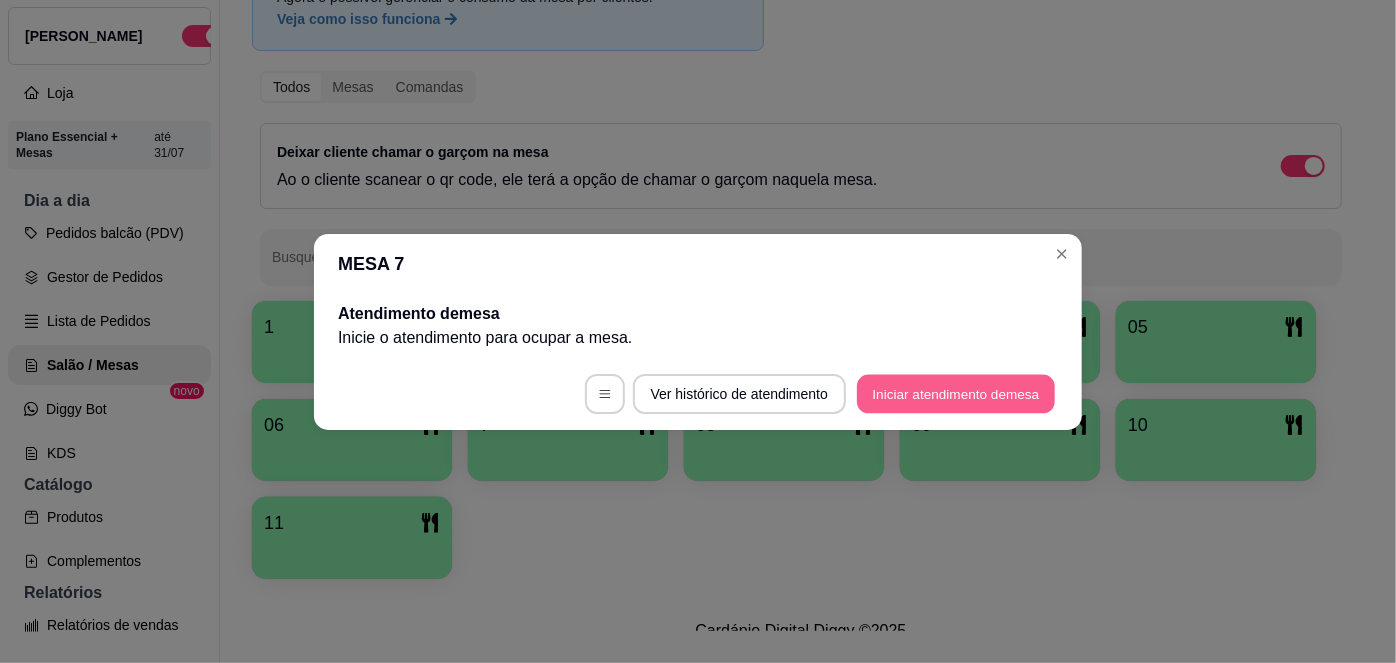 click on "Iniciar atendimento de  mesa" at bounding box center [956, 393] 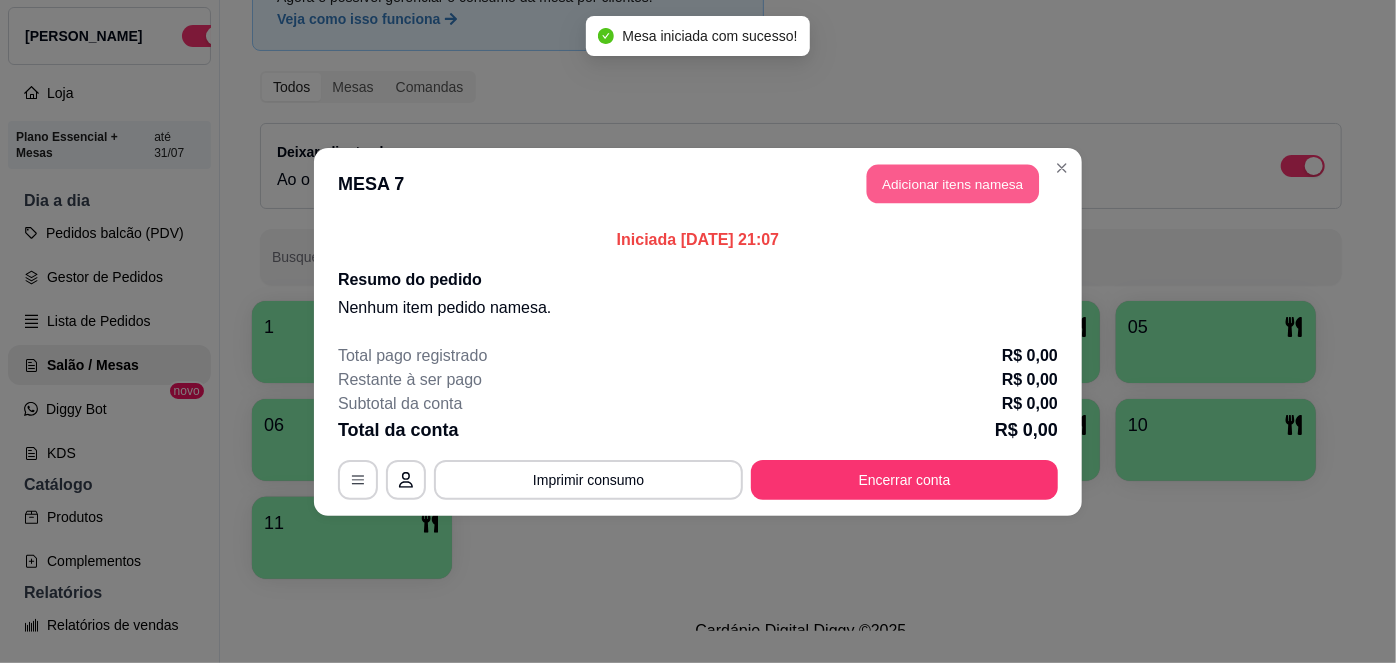 click on "Adicionar itens na  mesa" at bounding box center [953, 183] 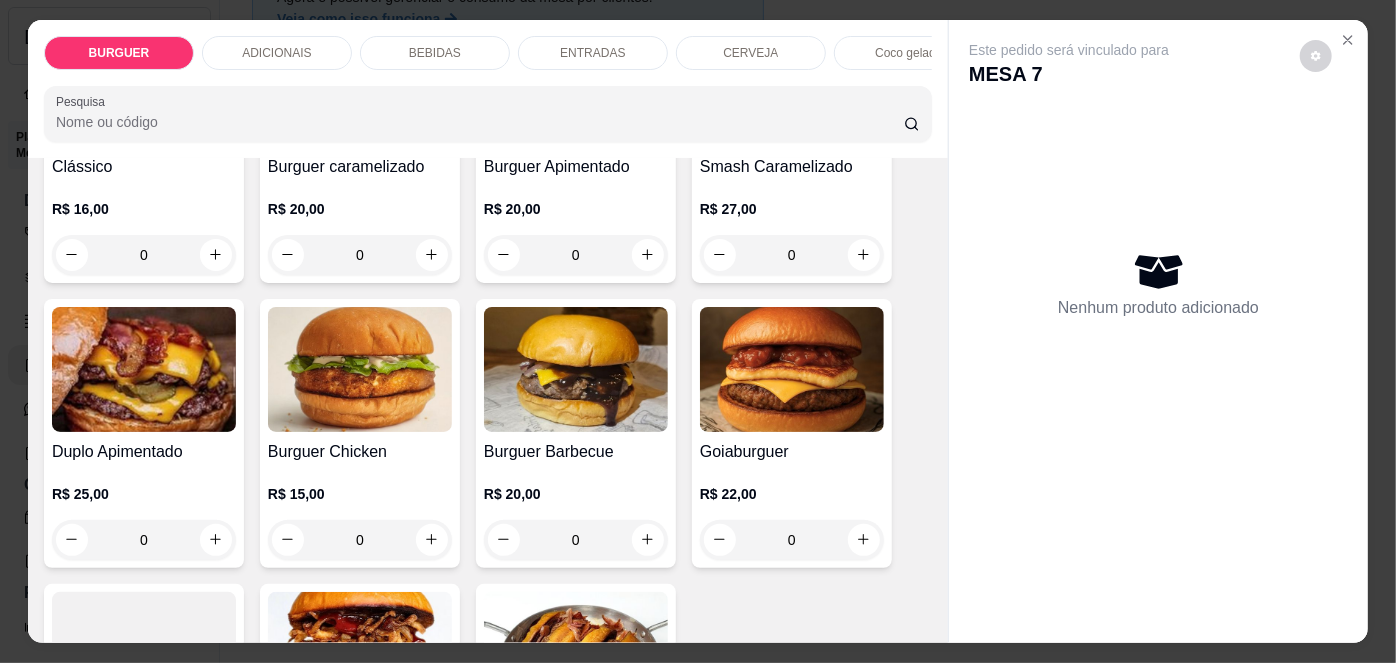 scroll, scrollTop: 277, scrollLeft: 0, axis: vertical 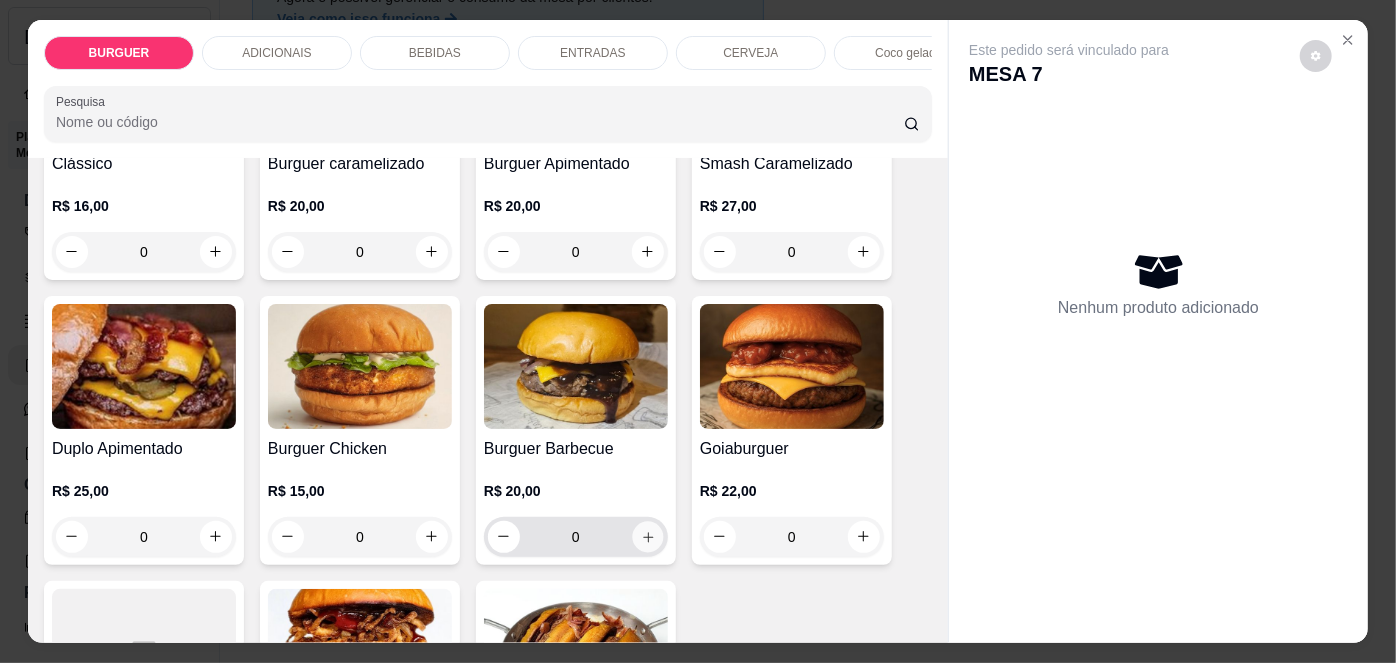 click 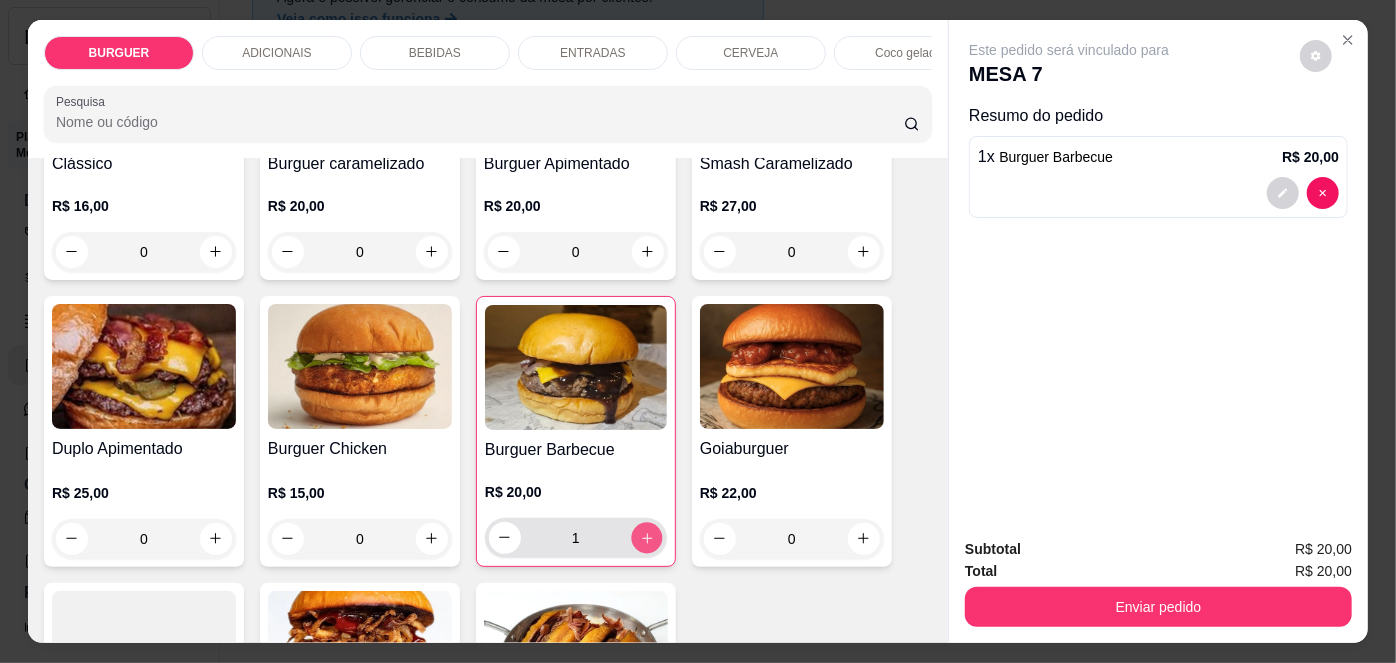 click 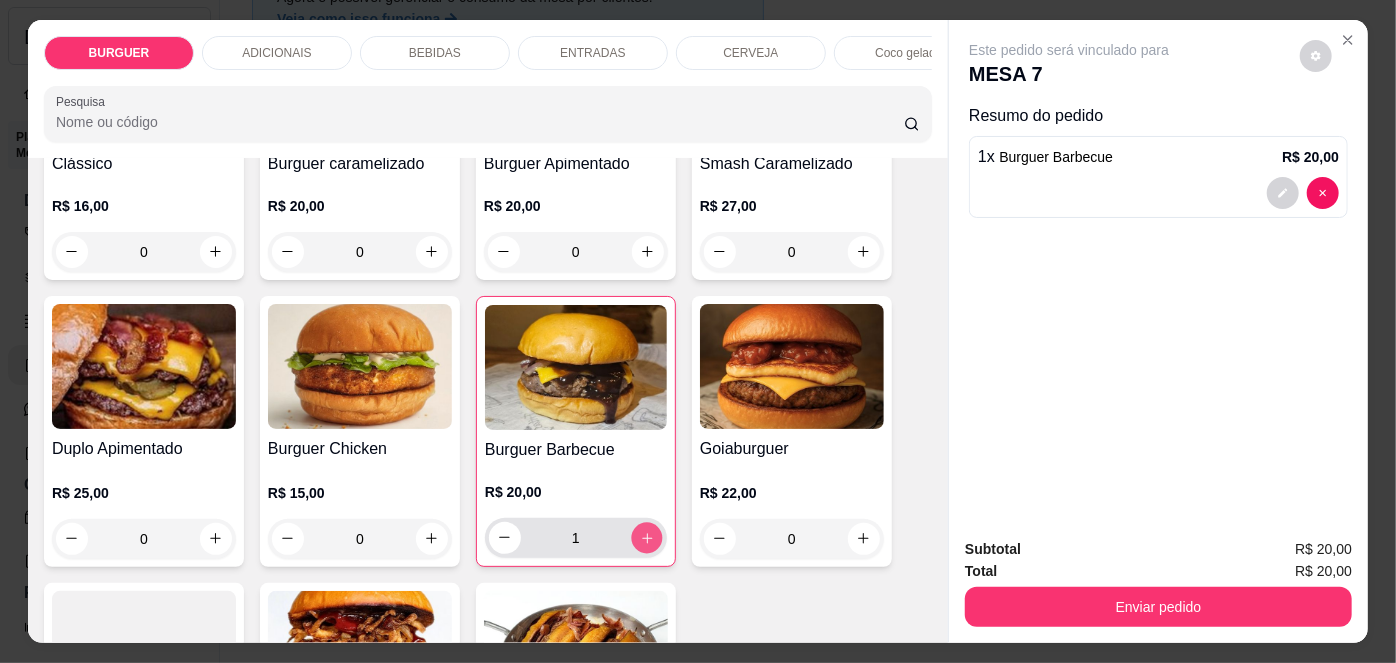 type on "2" 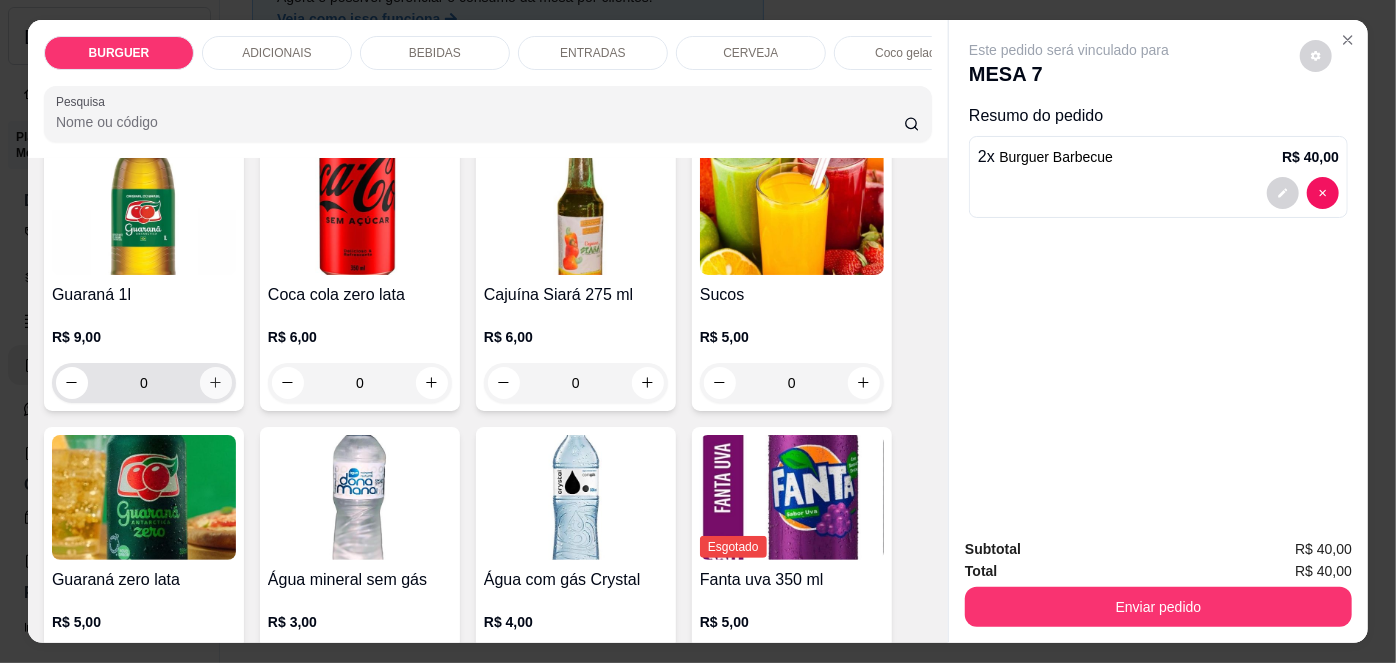 scroll, scrollTop: 1944, scrollLeft: 0, axis: vertical 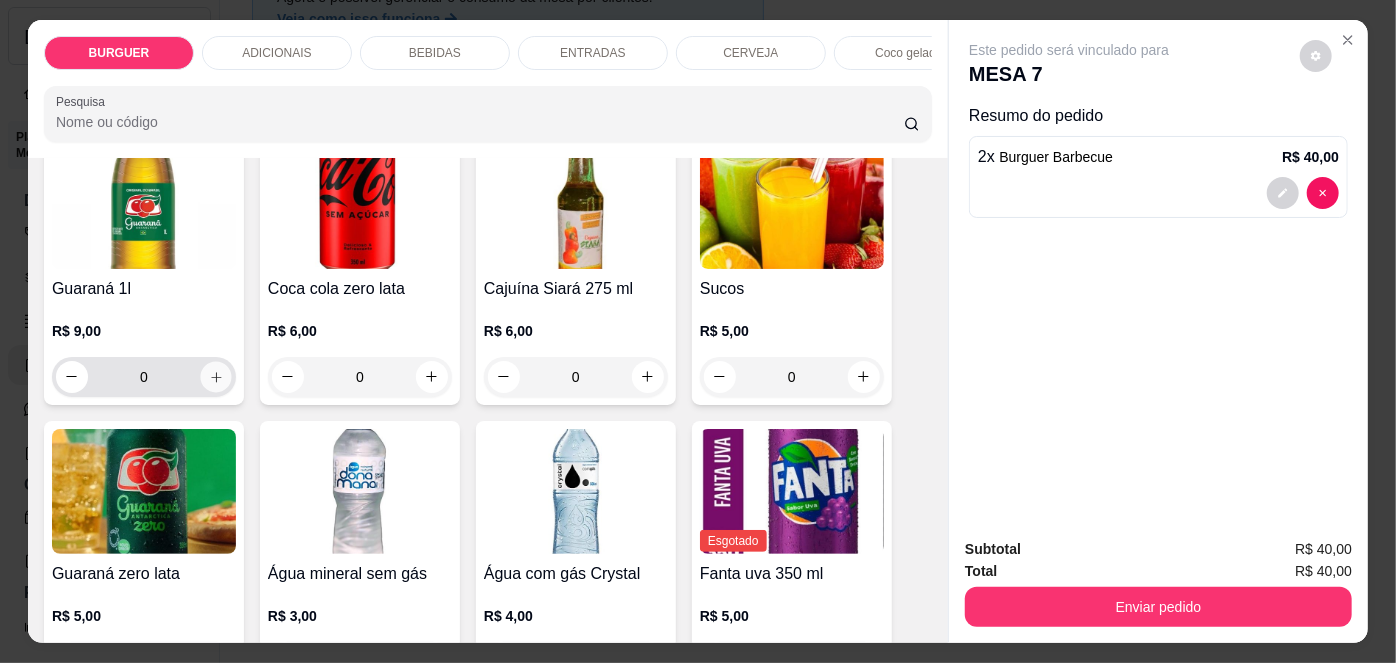 click 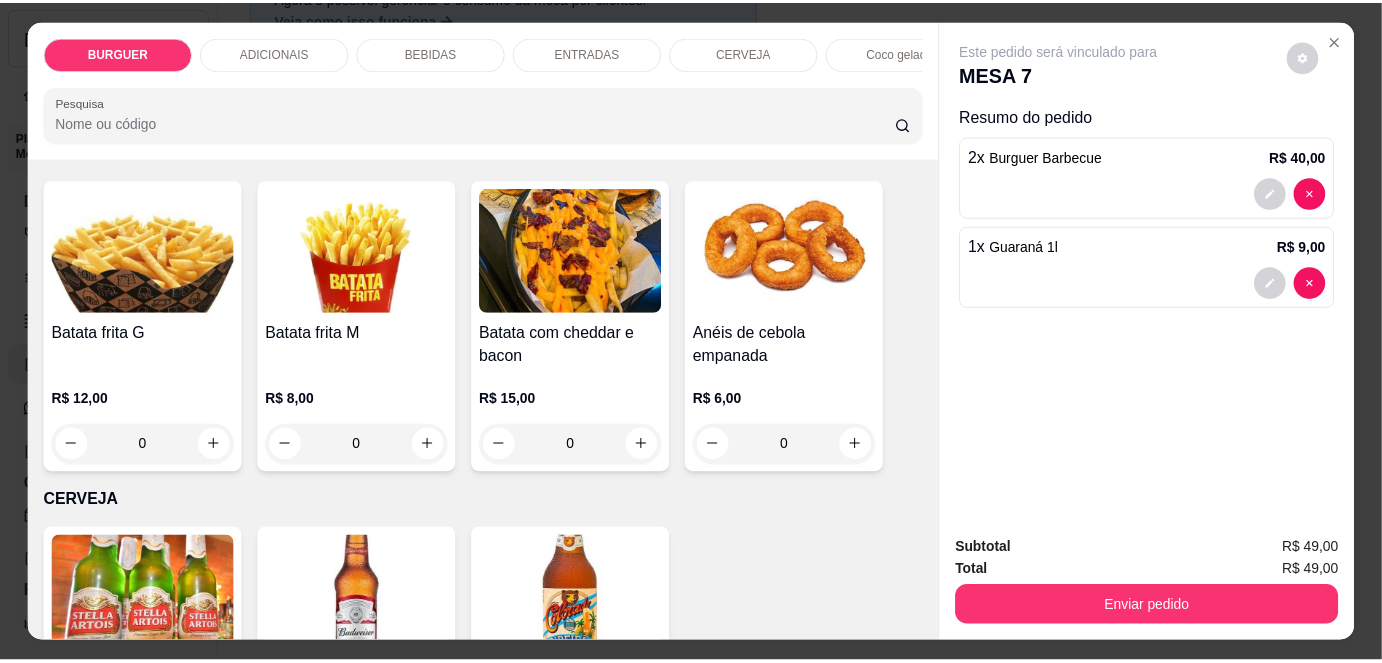 scroll, scrollTop: 2880, scrollLeft: 0, axis: vertical 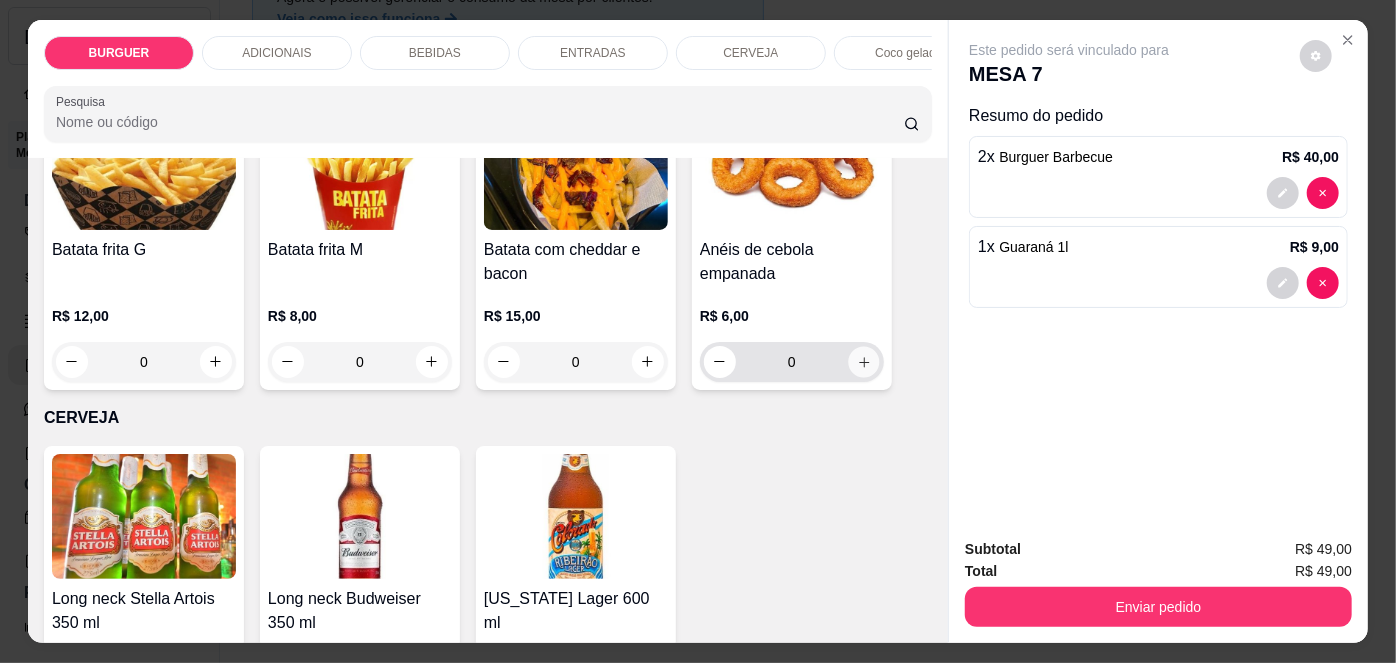click 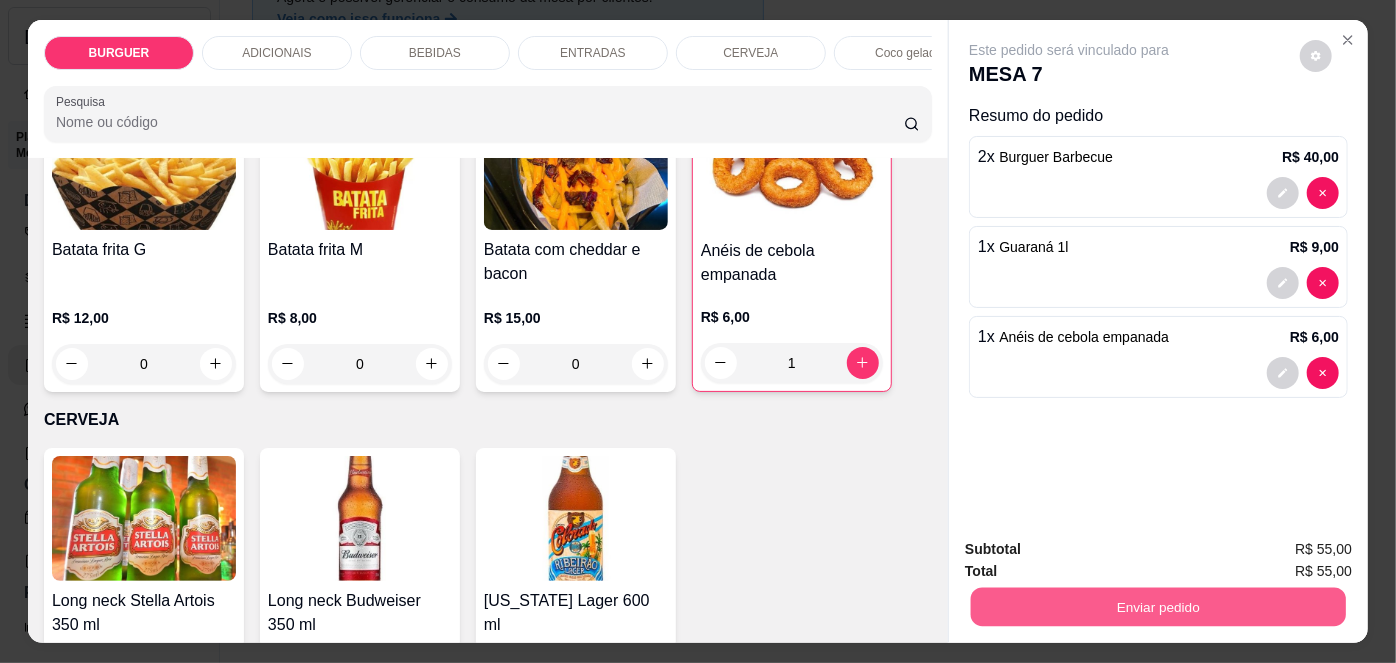 click on "Enviar pedido" at bounding box center (1158, 607) 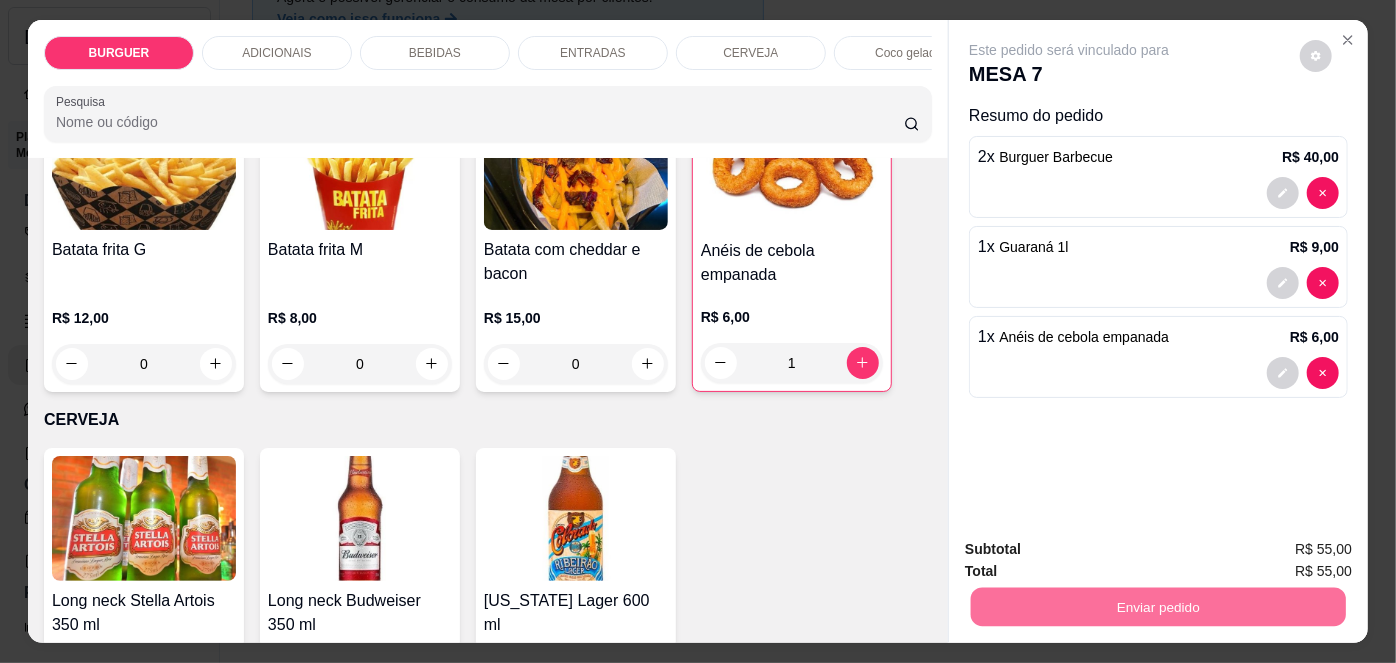 click on "Não registrar e enviar pedido" at bounding box center (1093, 551) 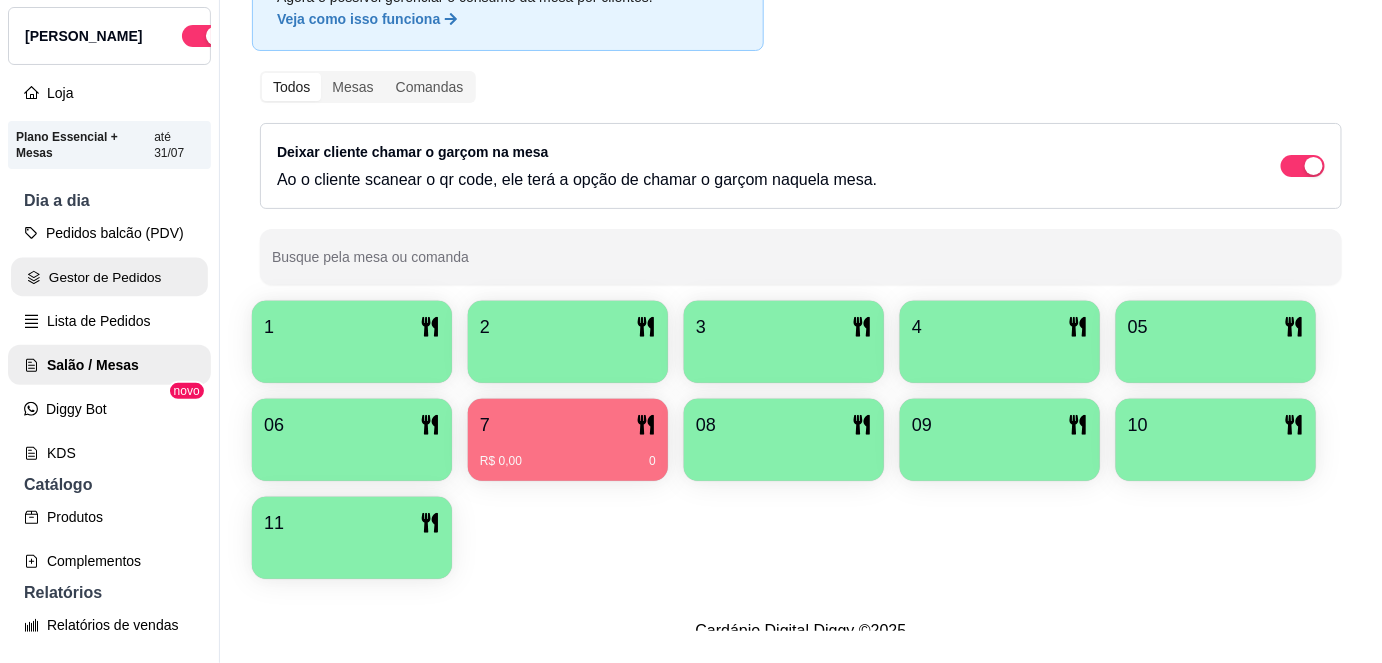 click on "Gestor de Pedidos" at bounding box center [109, 277] 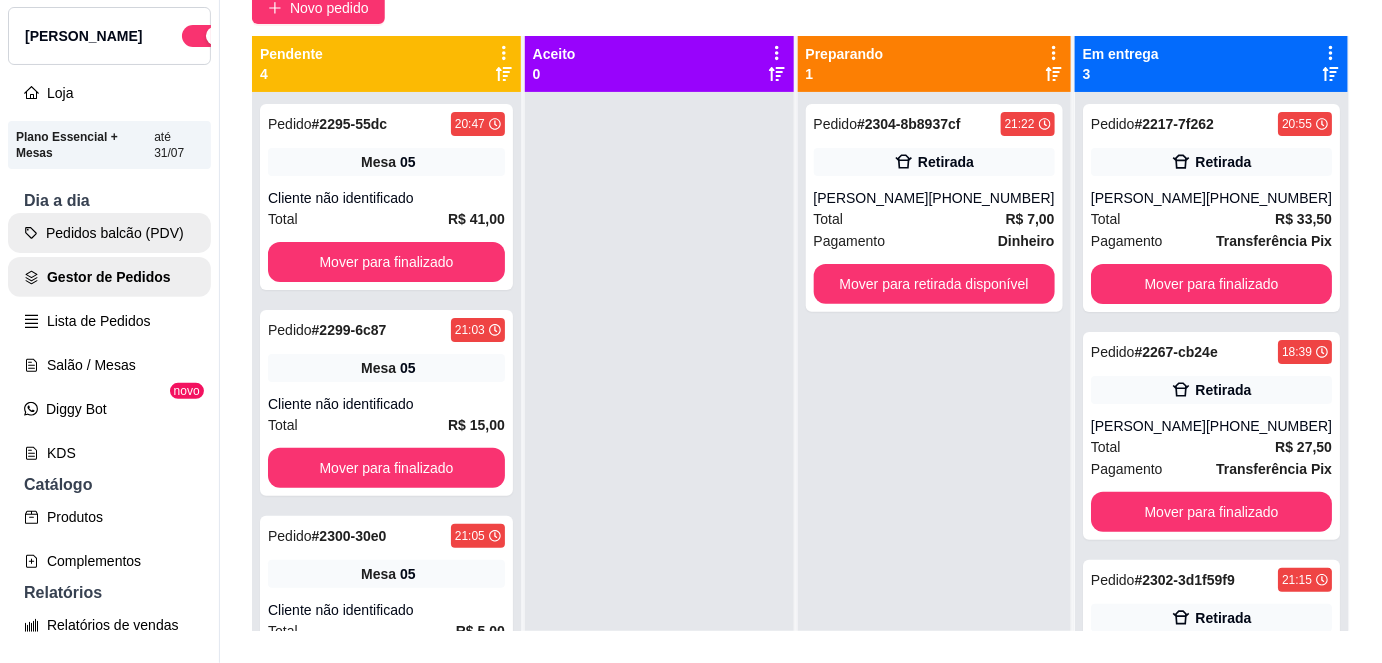scroll, scrollTop: 0, scrollLeft: 0, axis: both 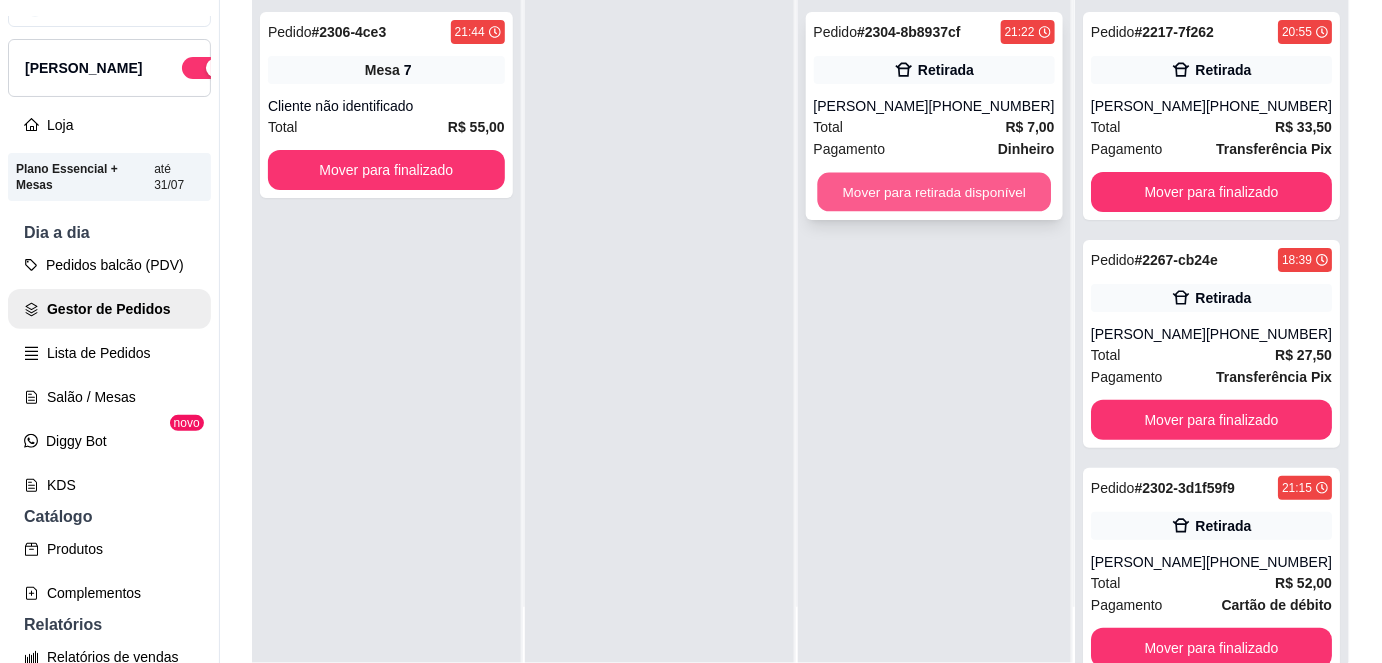 click on "Mover para retirada disponível" at bounding box center [934, 192] 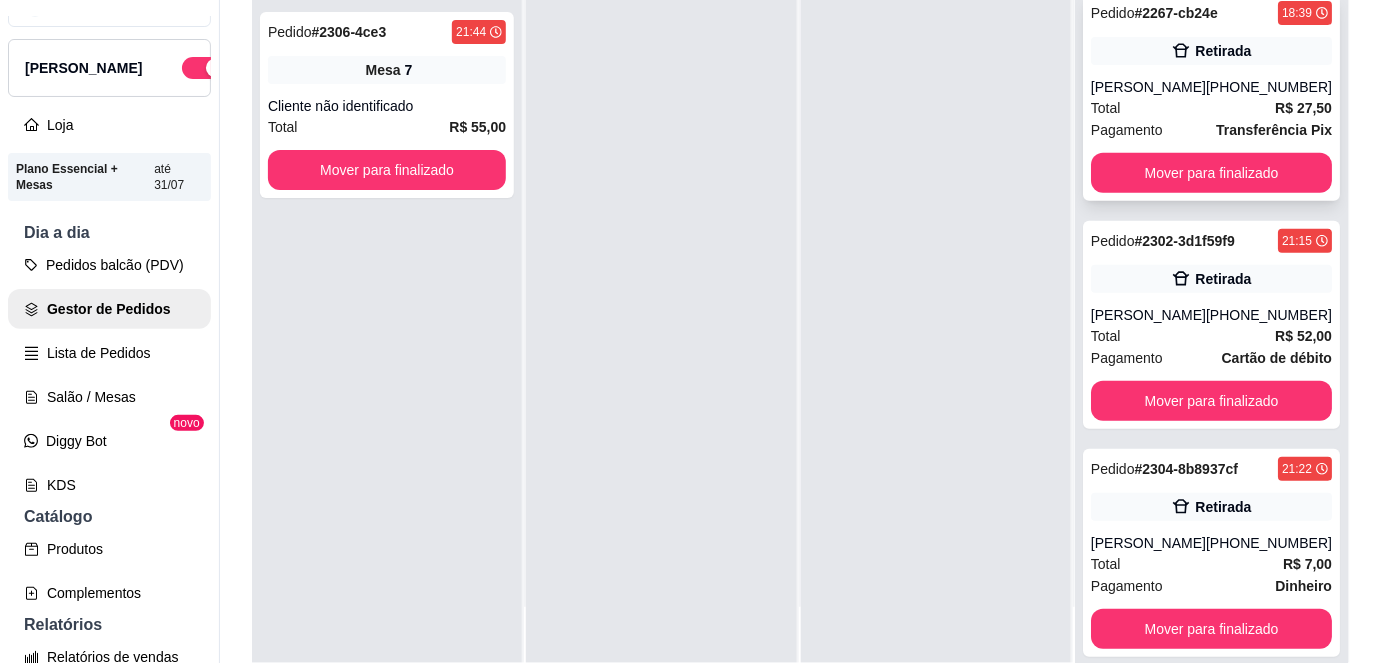 scroll, scrollTop: 269, scrollLeft: 0, axis: vertical 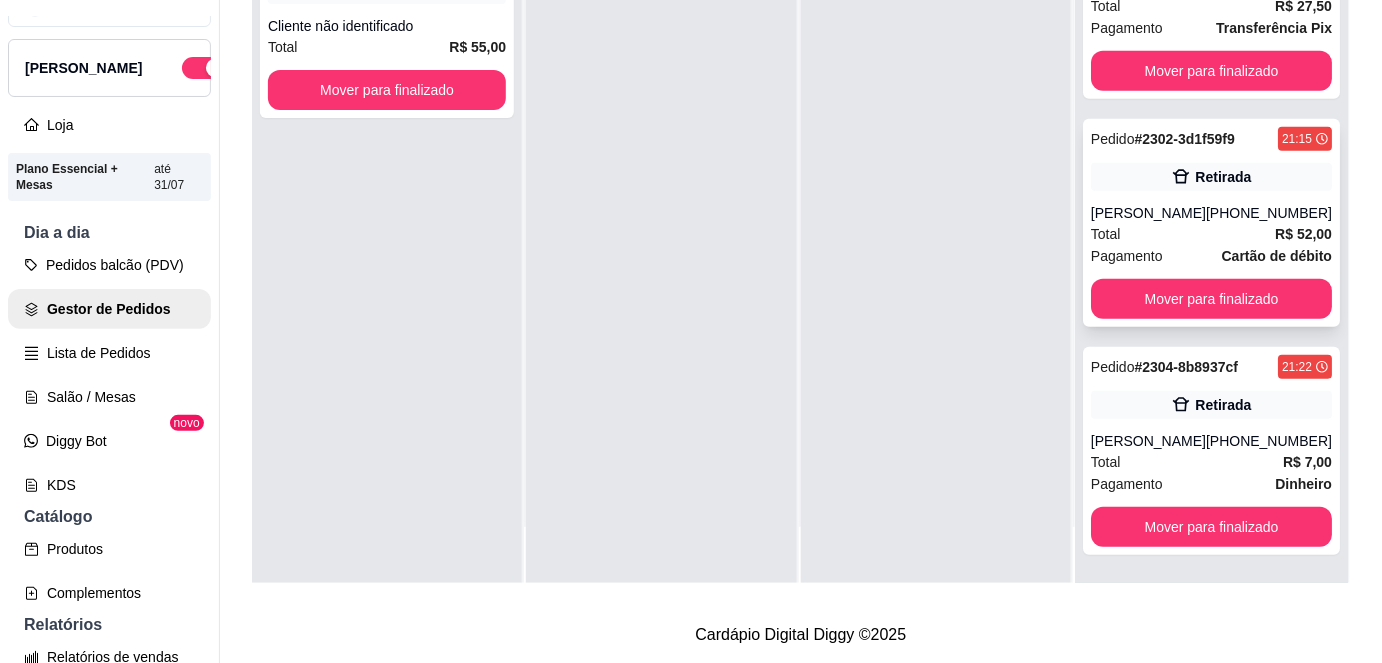 click on "Total R$ 52,00" at bounding box center [1211, 234] 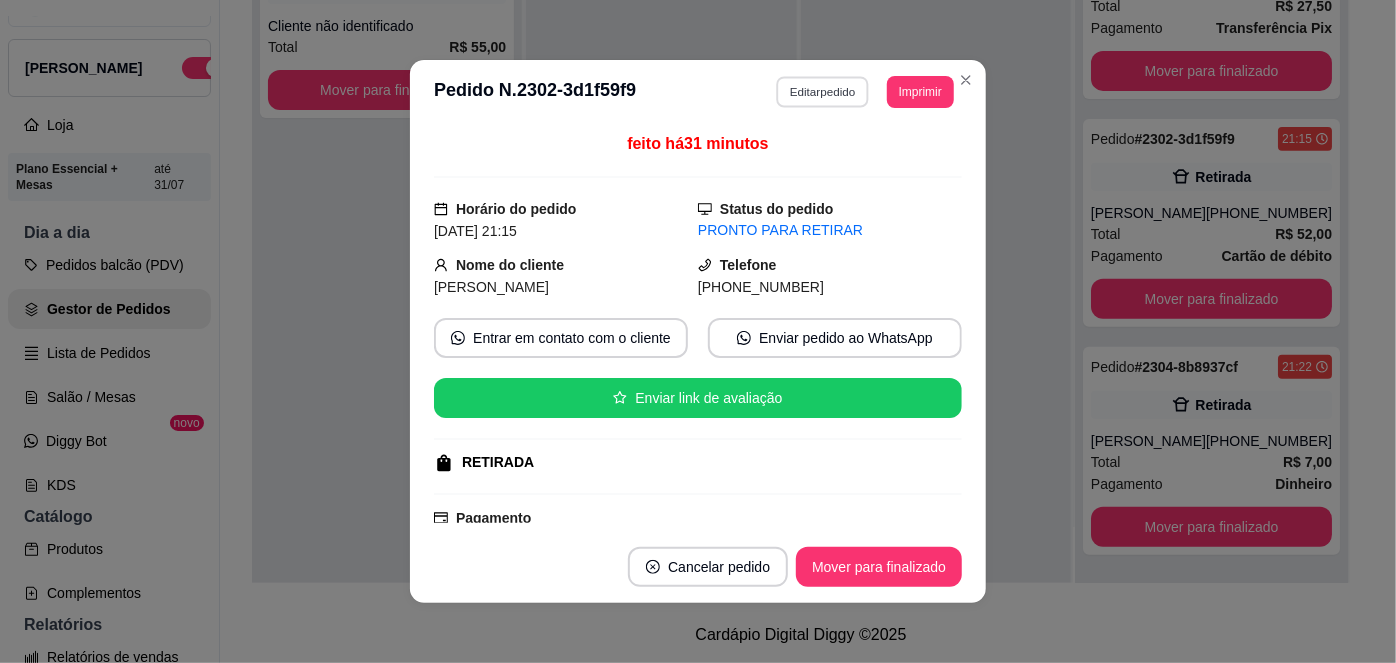 click on "Editar  pedido" at bounding box center (823, 91) 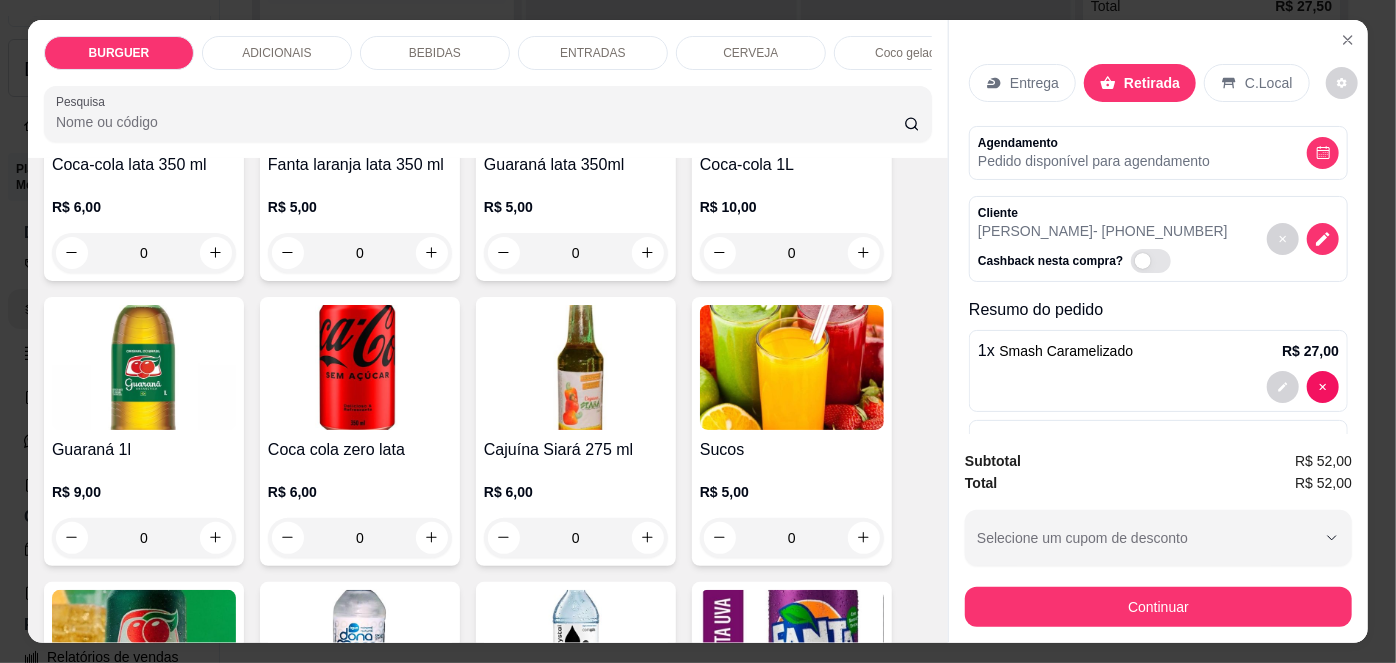 scroll, scrollTop: 1742, scrollLeft: 0, axis: vertical 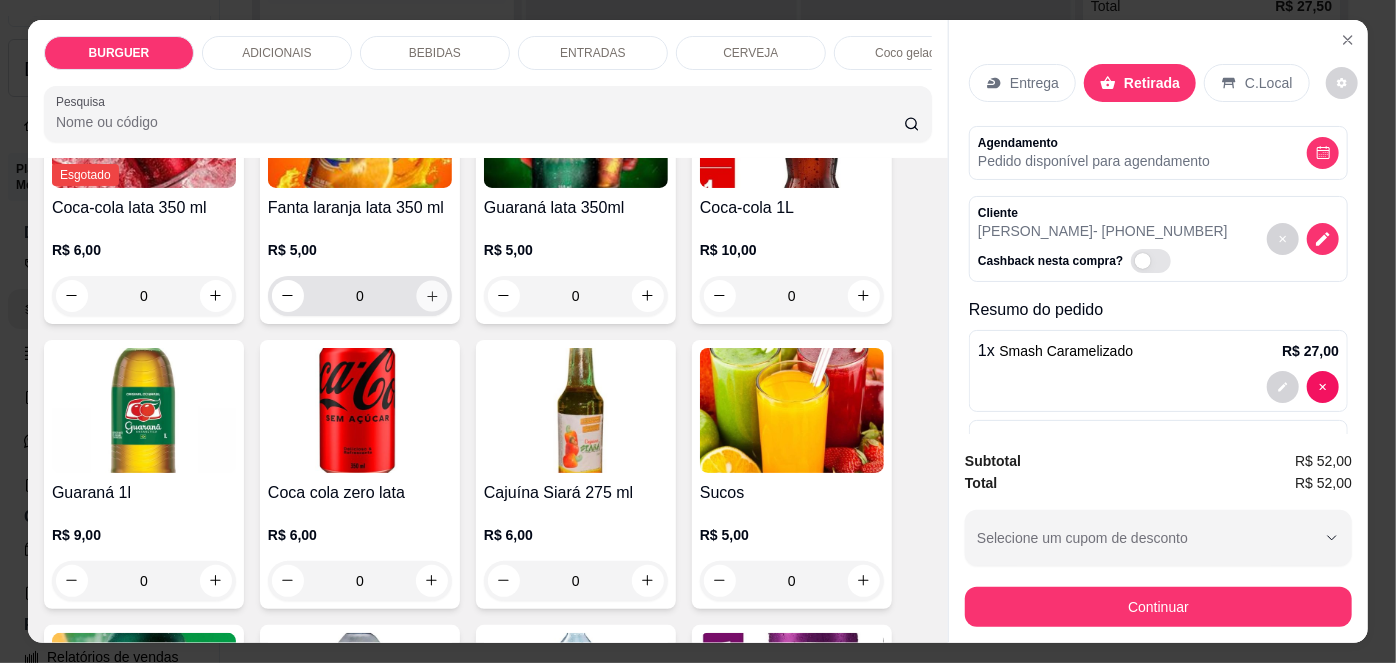 click 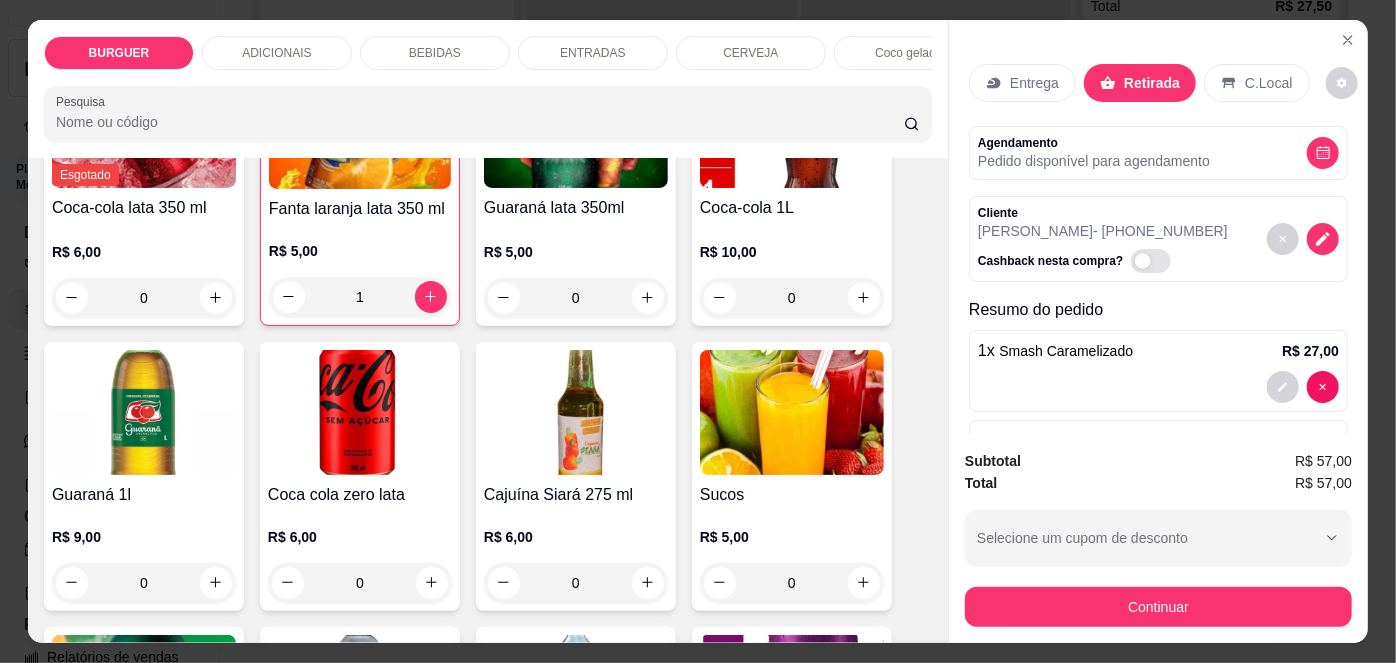 scroll, scrollTop: 316, scrollLeft: 0, axis: vertical 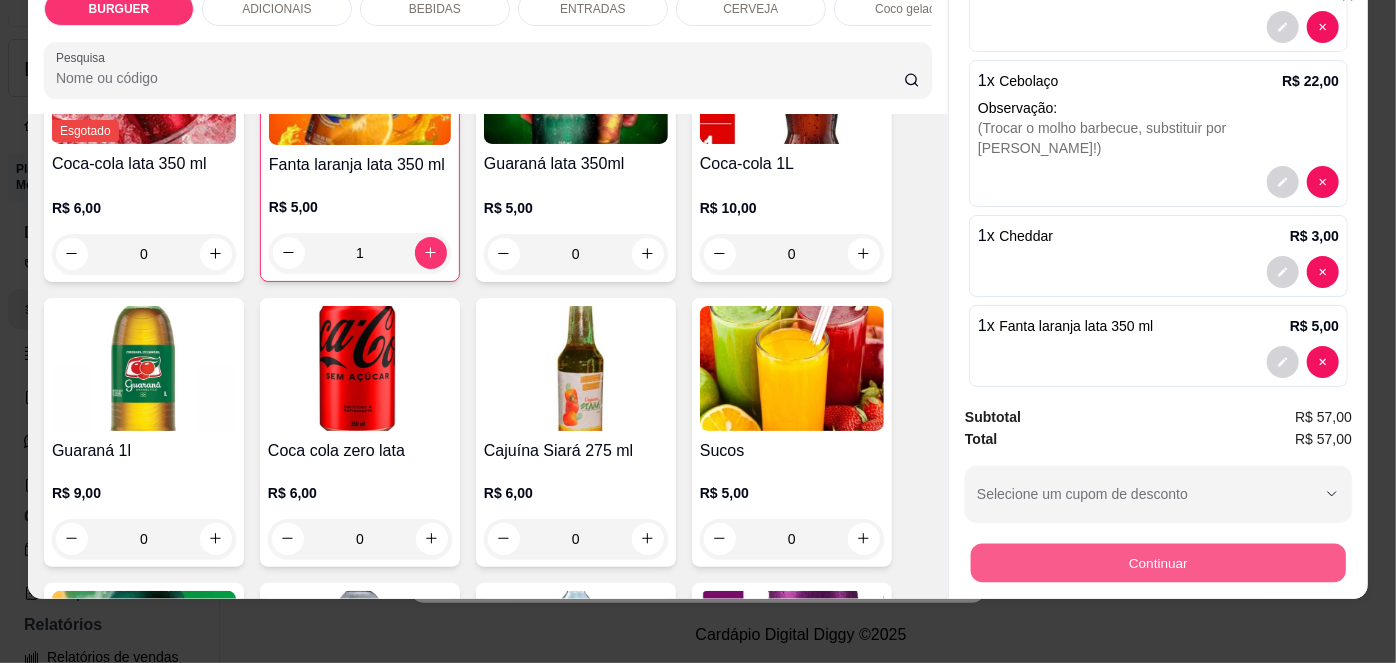 click on "Continuar" at bounding box center [1158, 563] 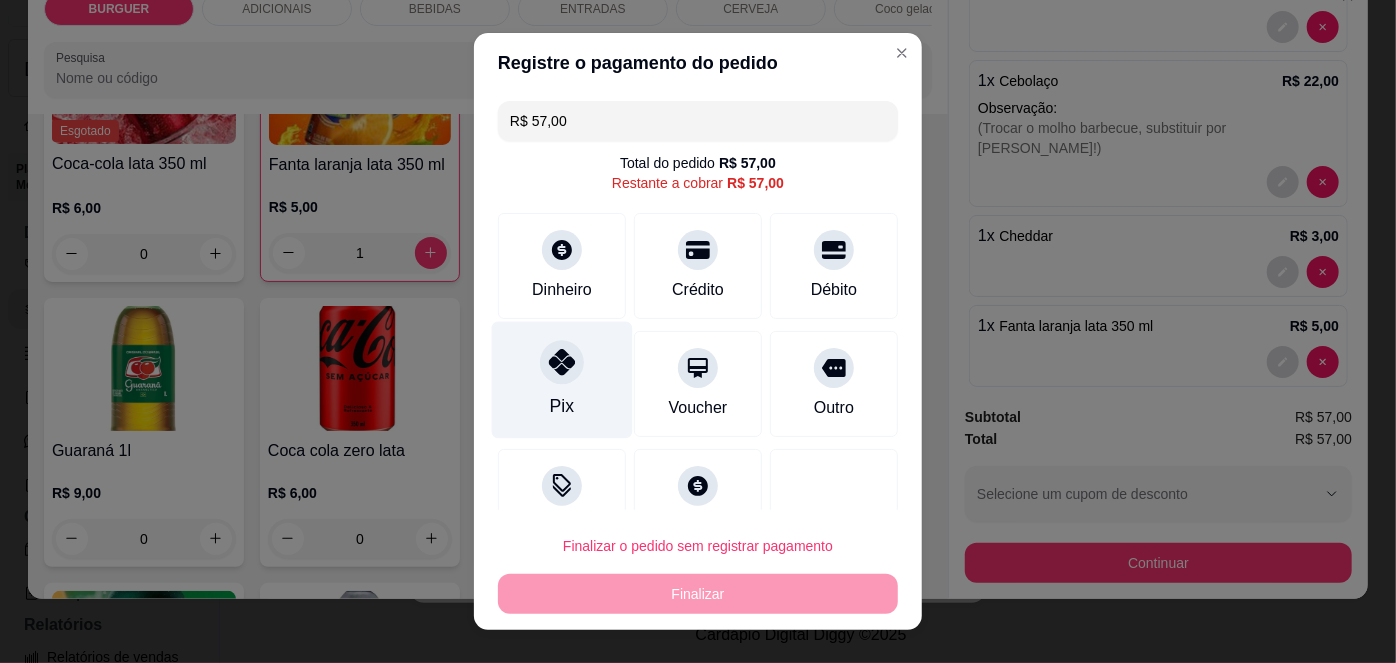 click on "Pix" at bounding box center (562, 380) 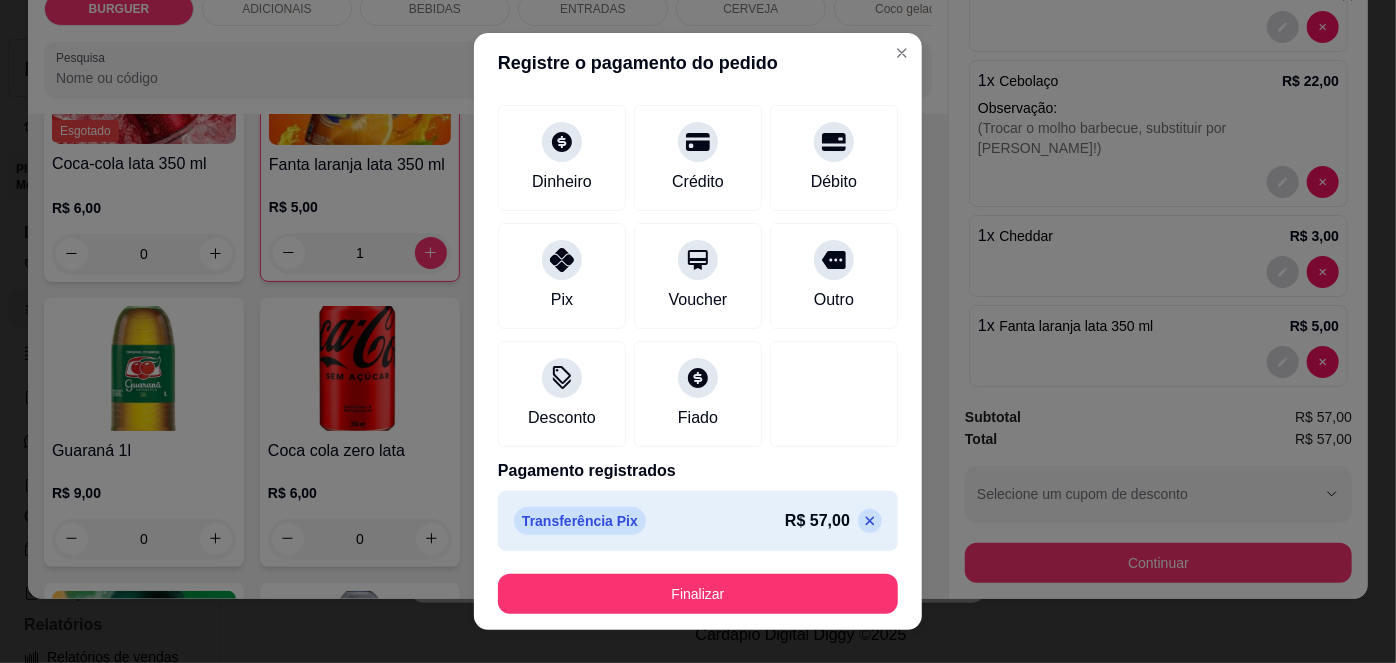 scroll, scrollTop: 87, scrollLeft: 0, axis: vertical 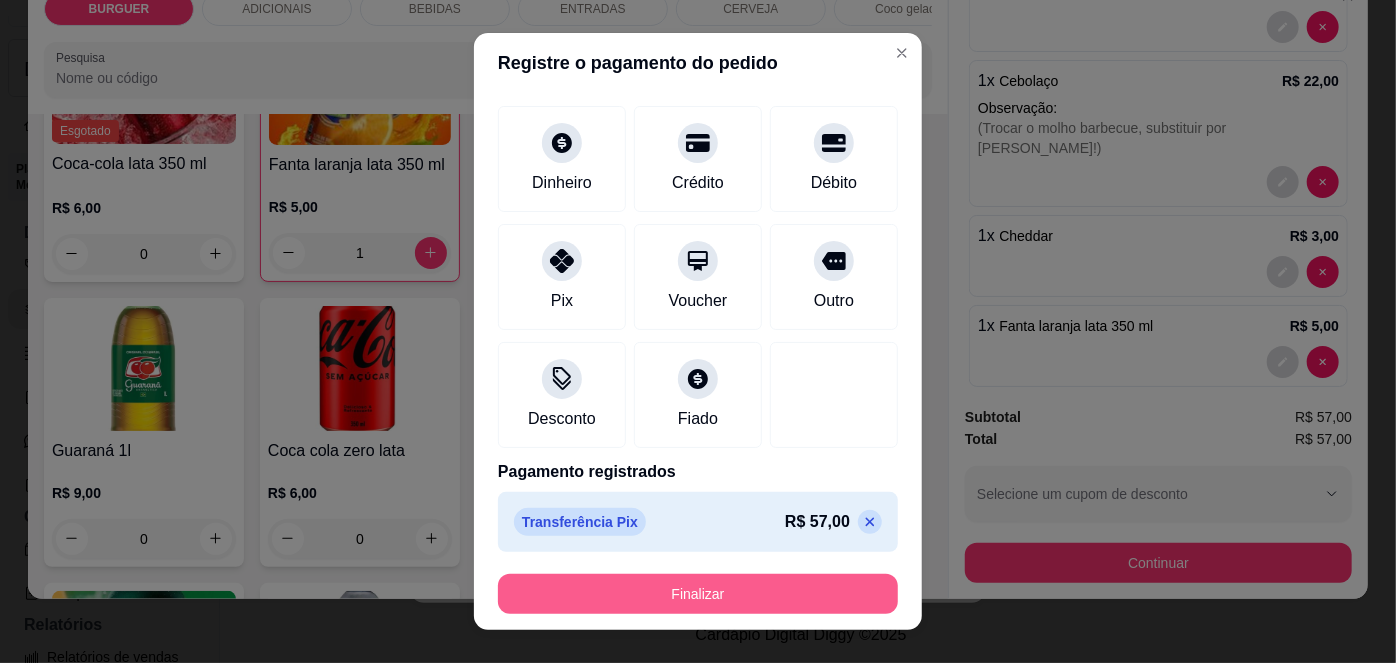 click on "Finalizar" at bounding box center (698, 594) 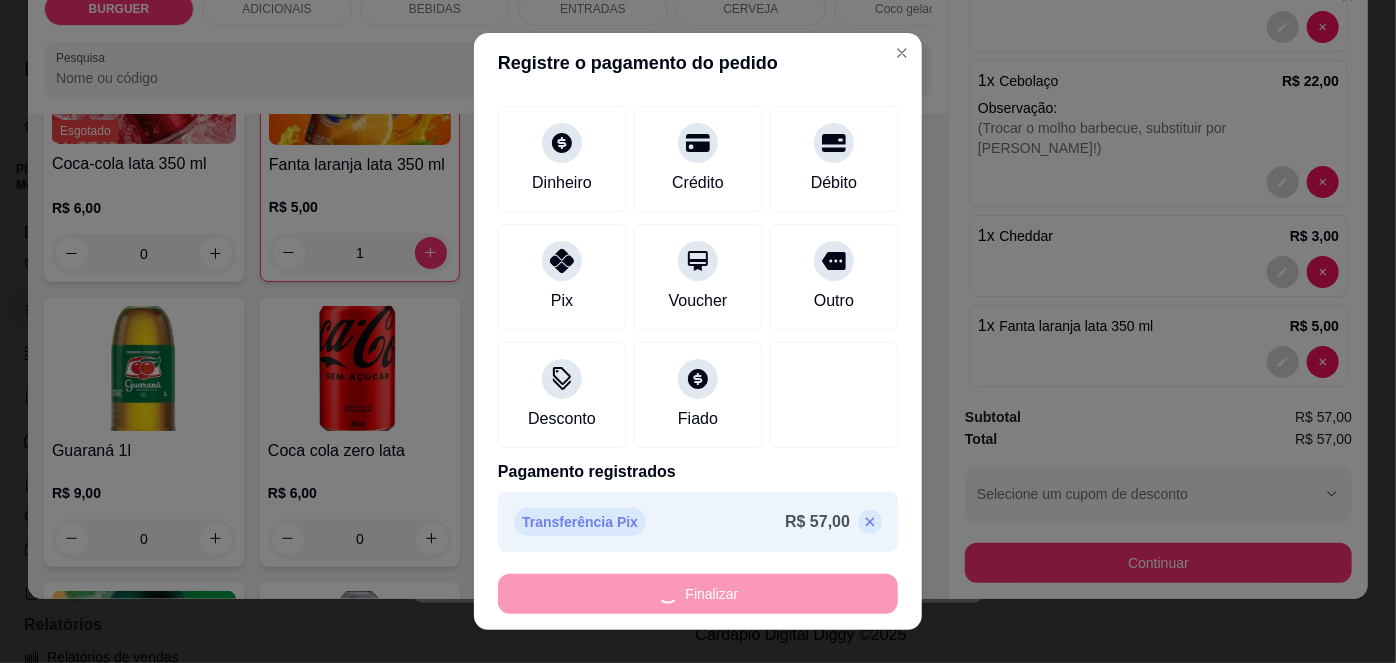 type on "0" 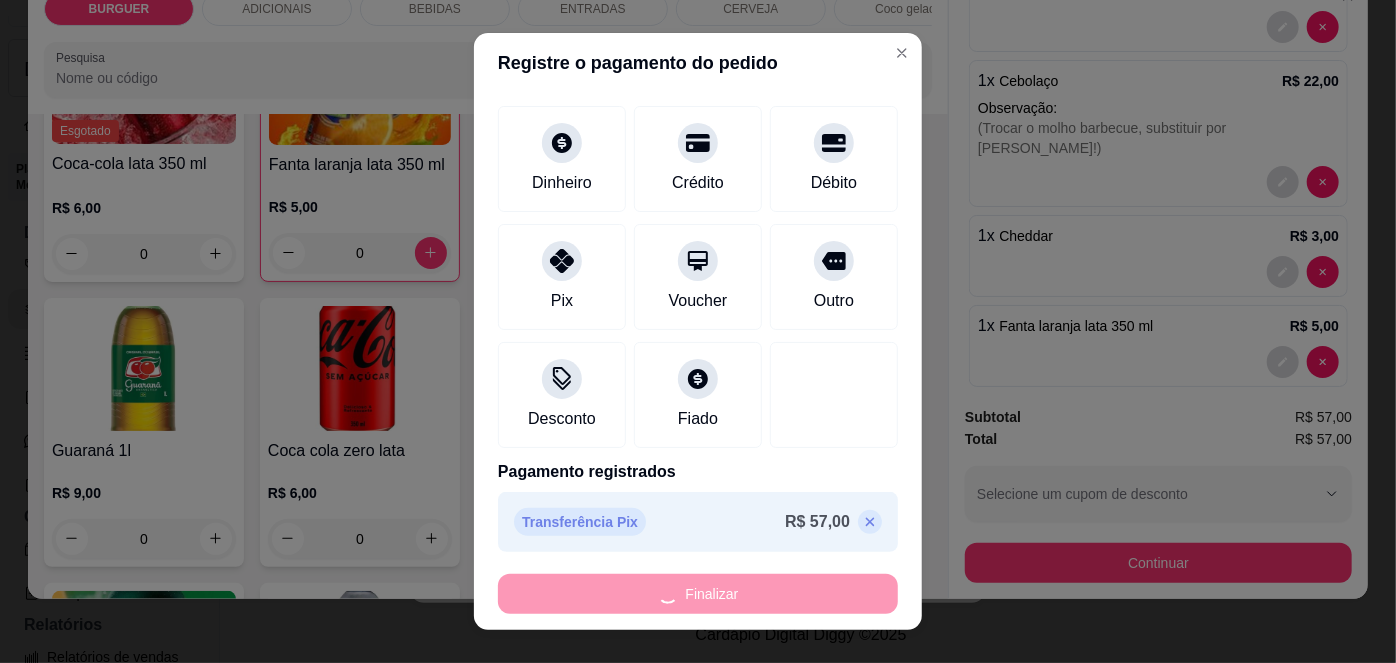 type on "-R$ 57,00" 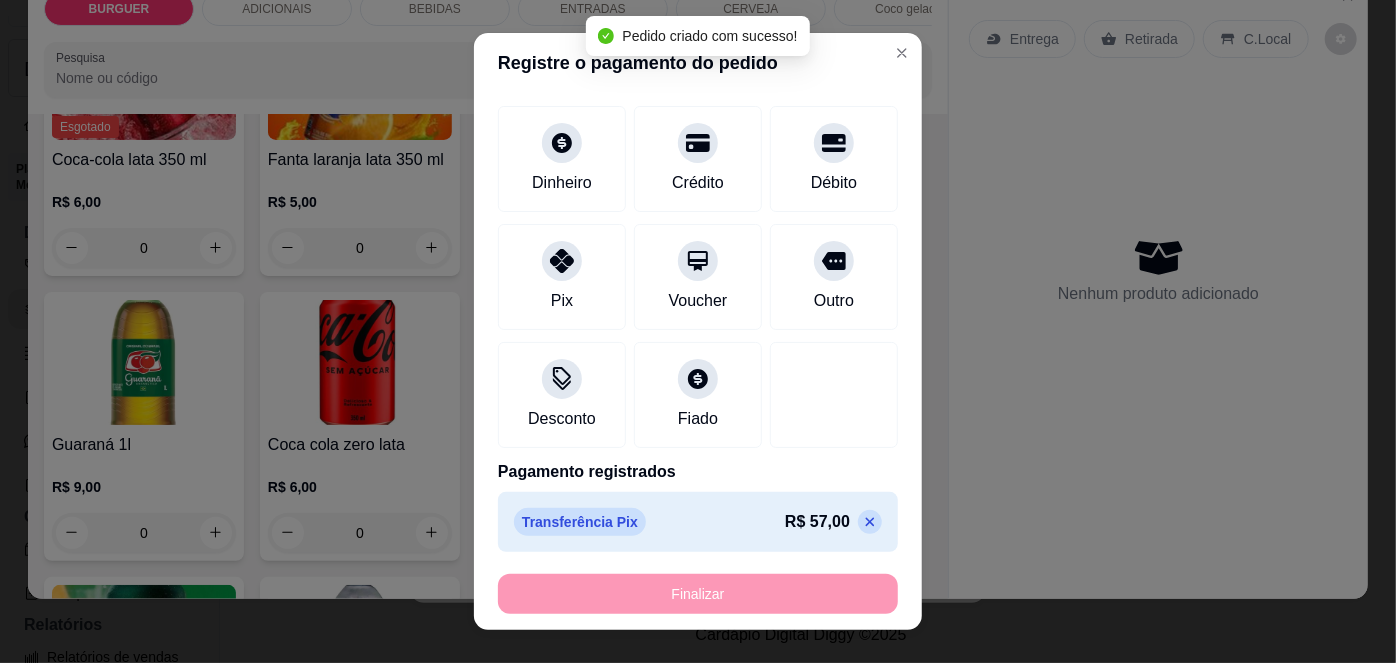 scroll, scrollTop: 0, scrollLeft: 0, axis: both 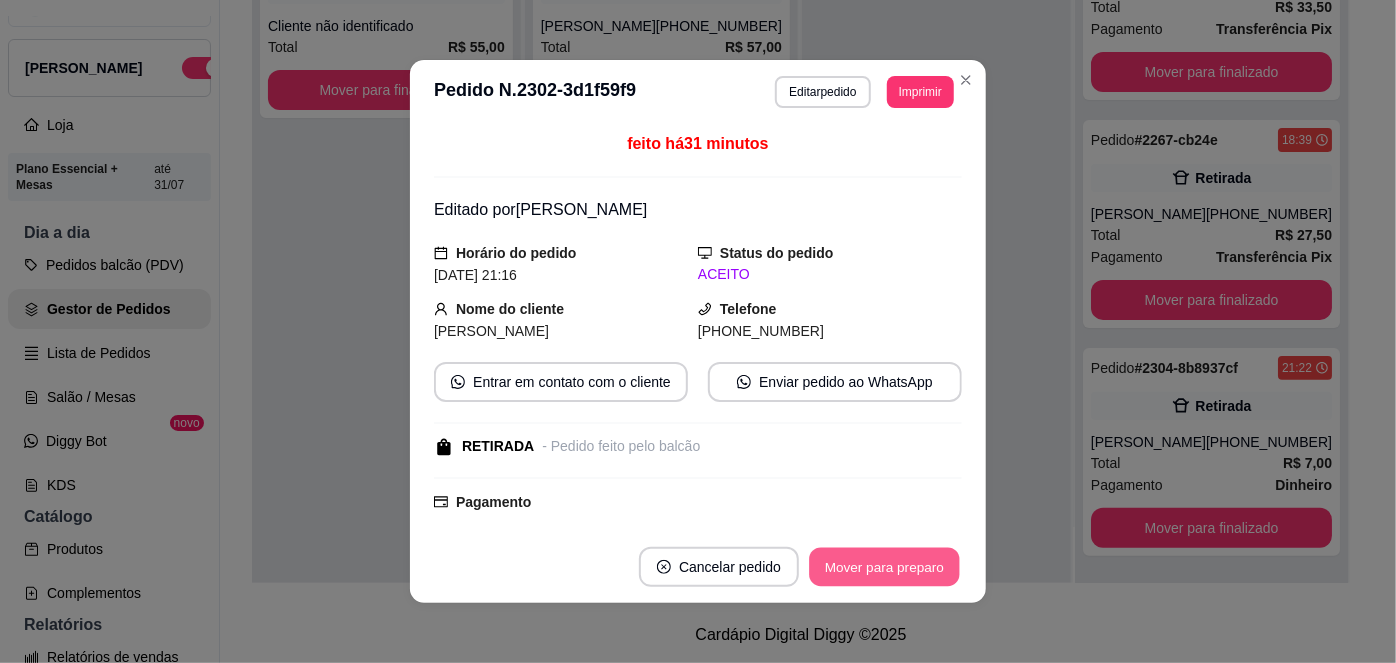click on "Mover para preparo" at bounding box center (884, 567) 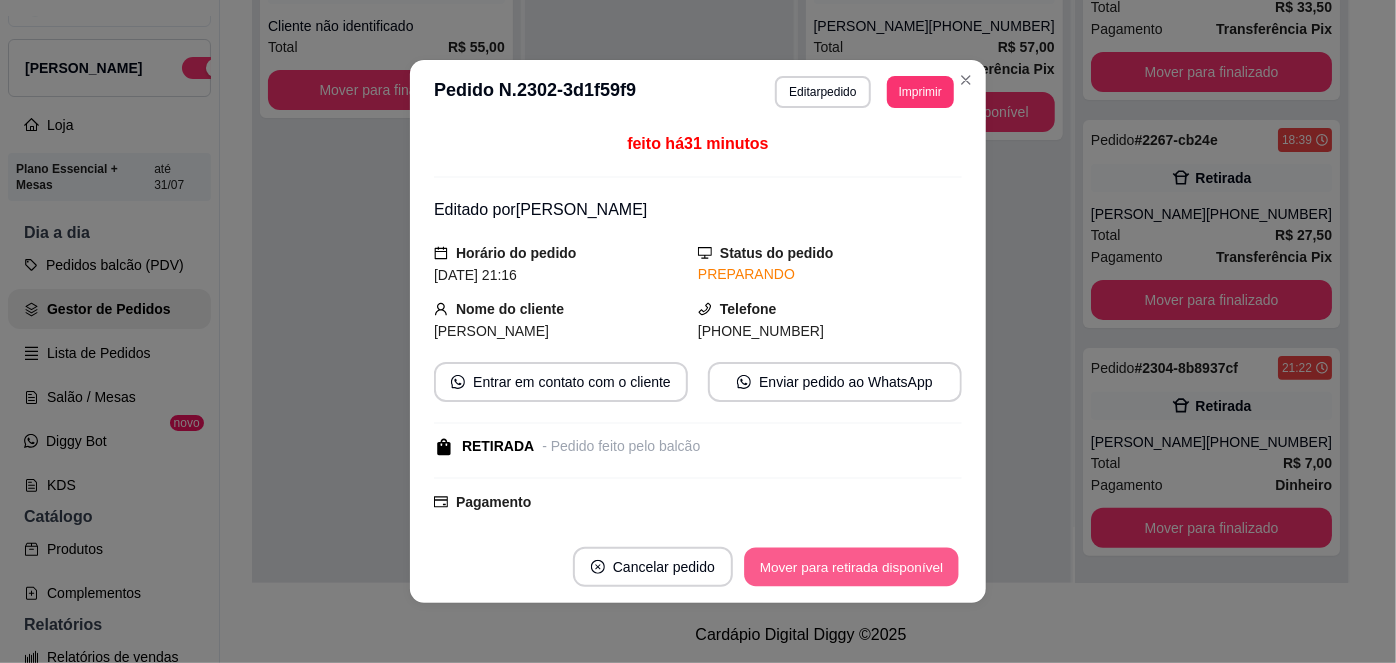 click on "Mover para retirada disponível" at bounding box center (851, 567) 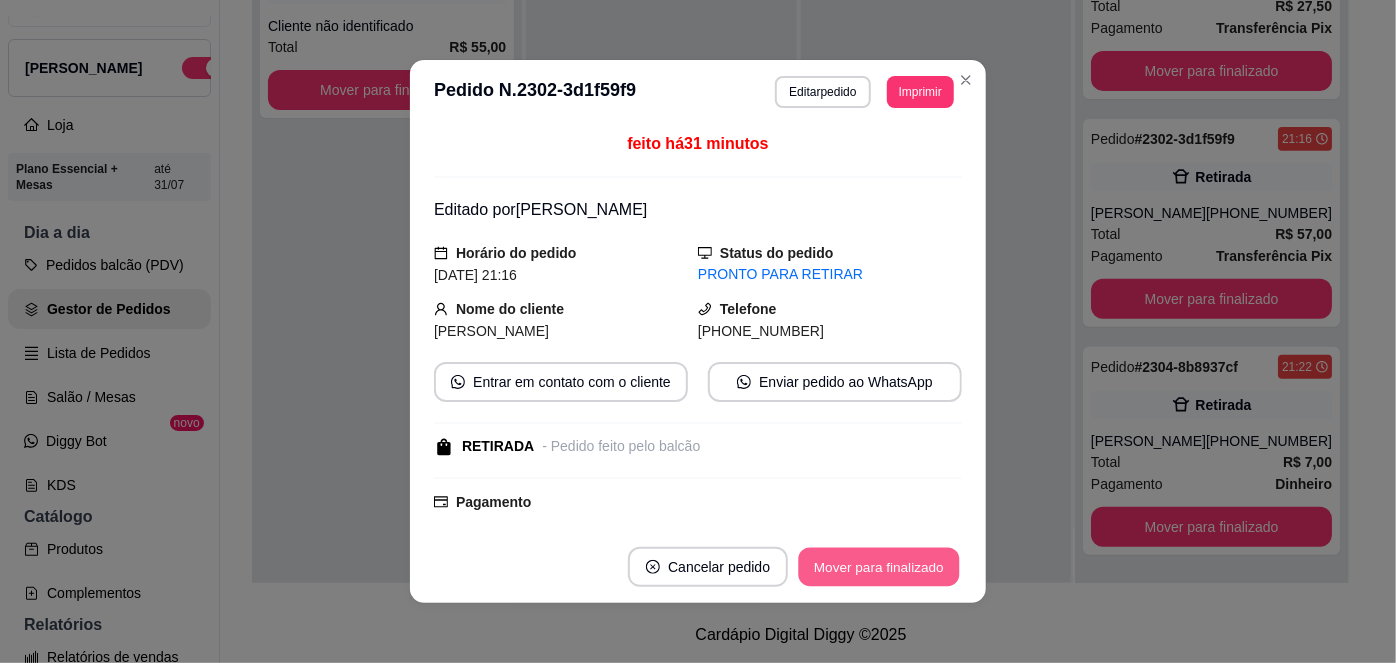 click on "Mover para finalizado" at bounding box center (879, 567) 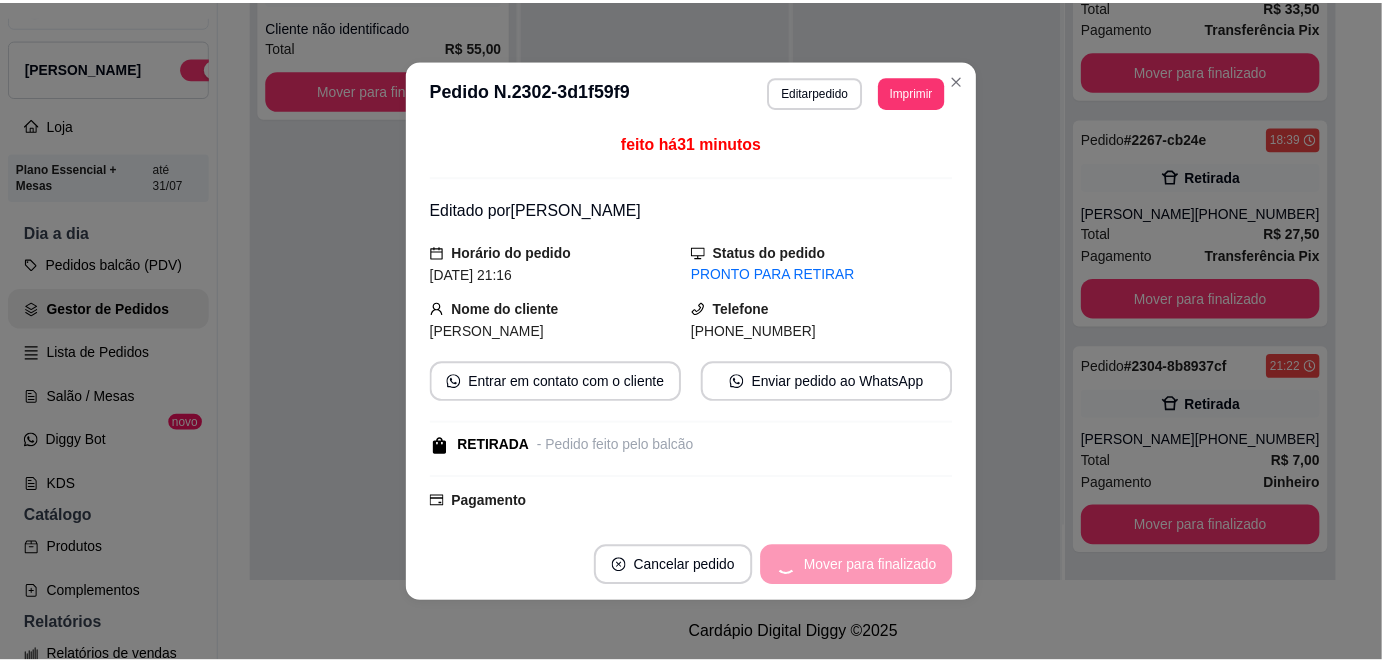 scroll, scrollTop: 40, scrollLeft: 0, axis: vertical 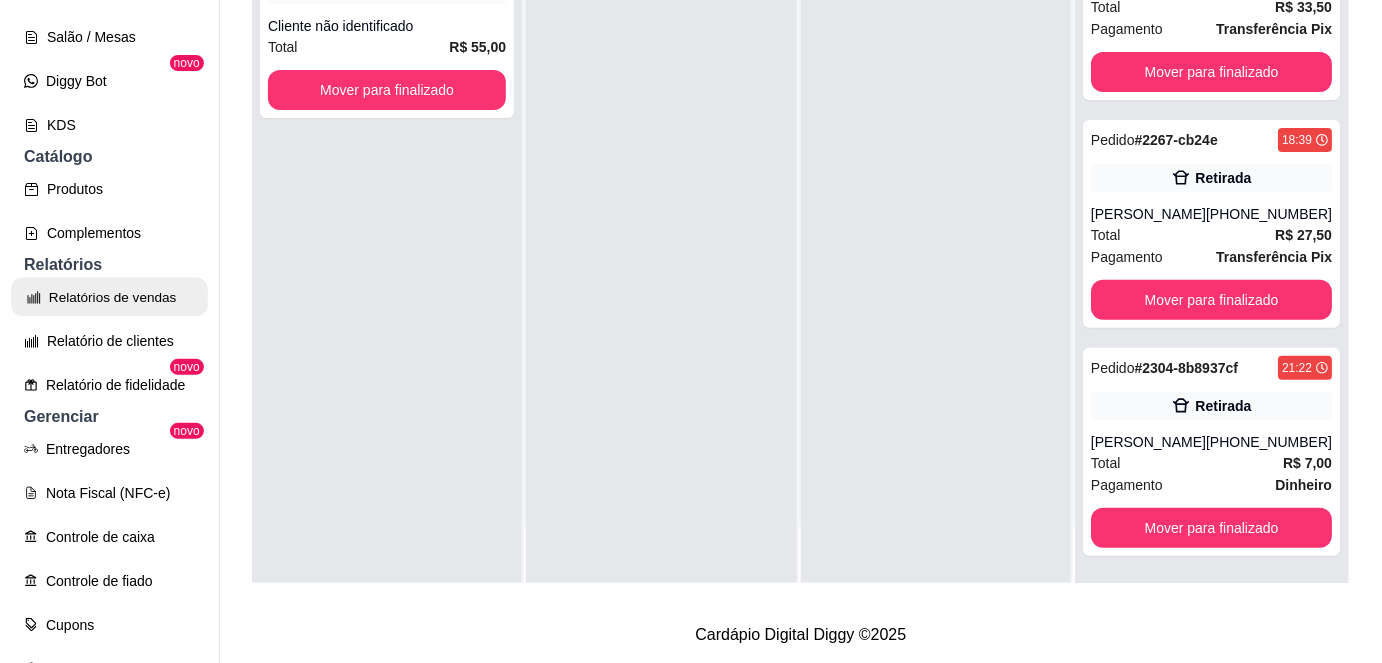 click on "Relatórios de vendas" at bounding box center (109, 297) 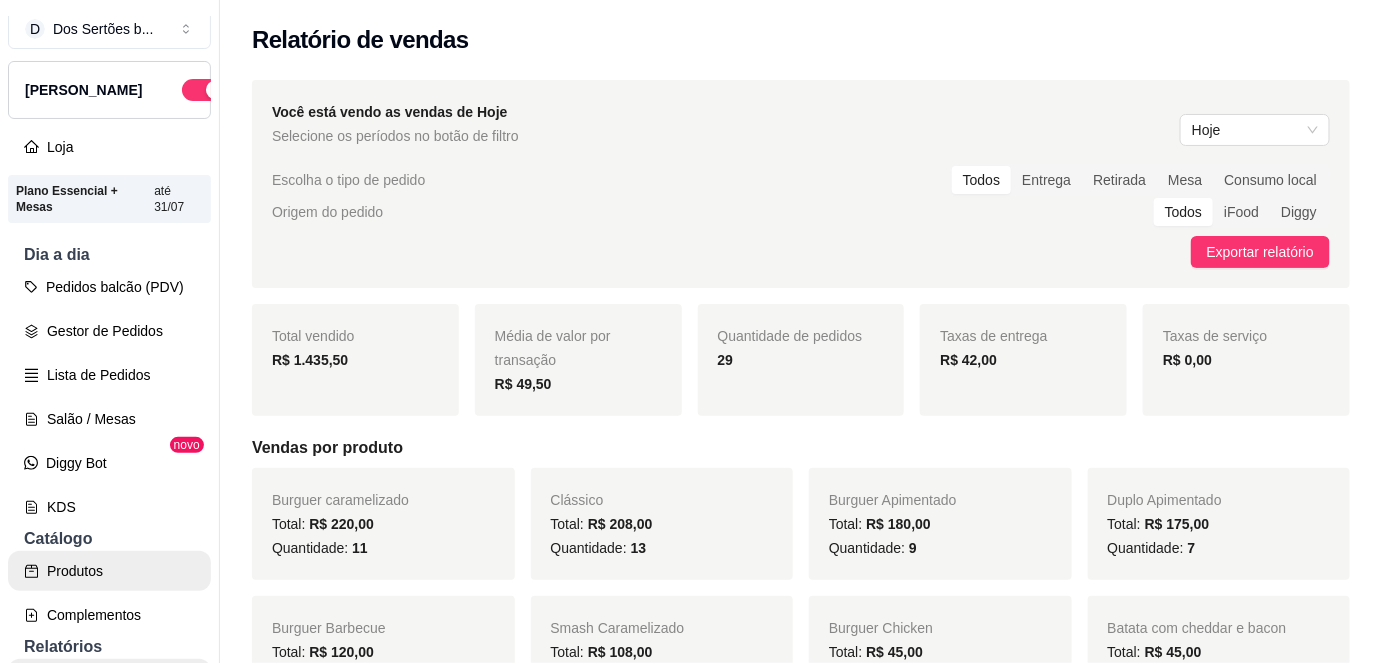 scroll, scrollTop: 14, scrollLeft: 0, axis: vertical 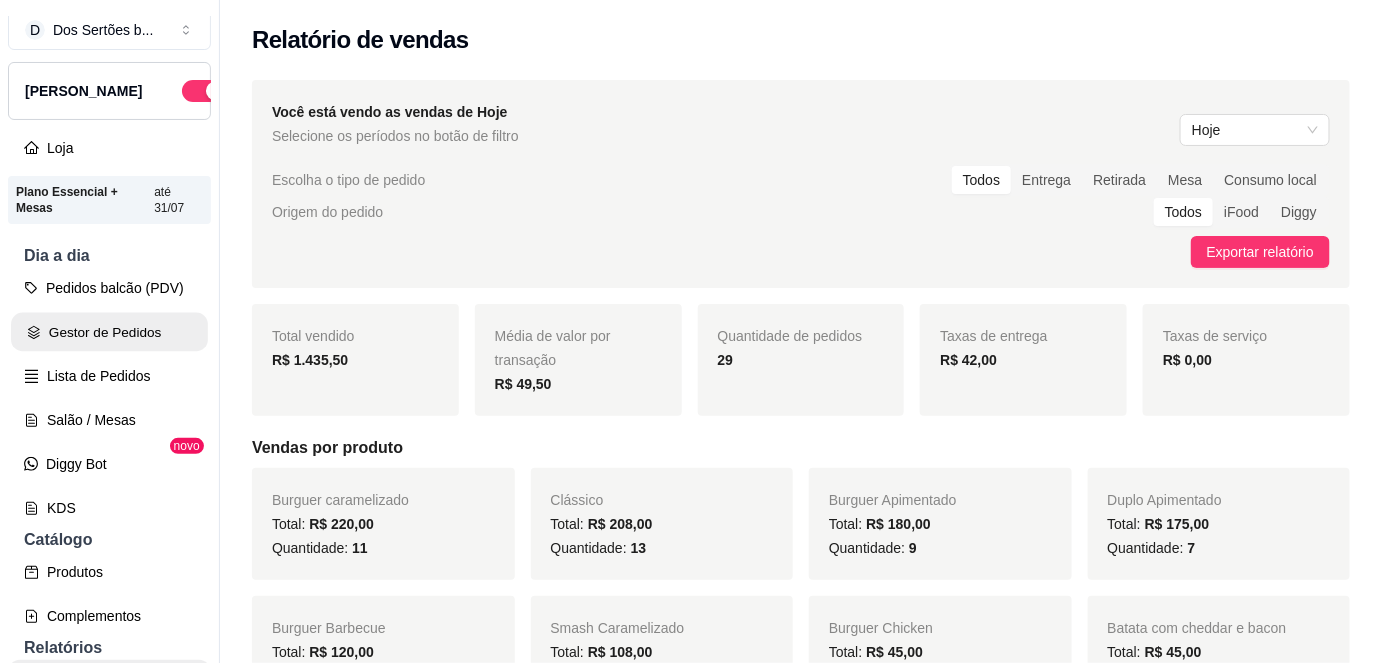 click on "Gestor de Pedidos" at bounding box center (109, 332) 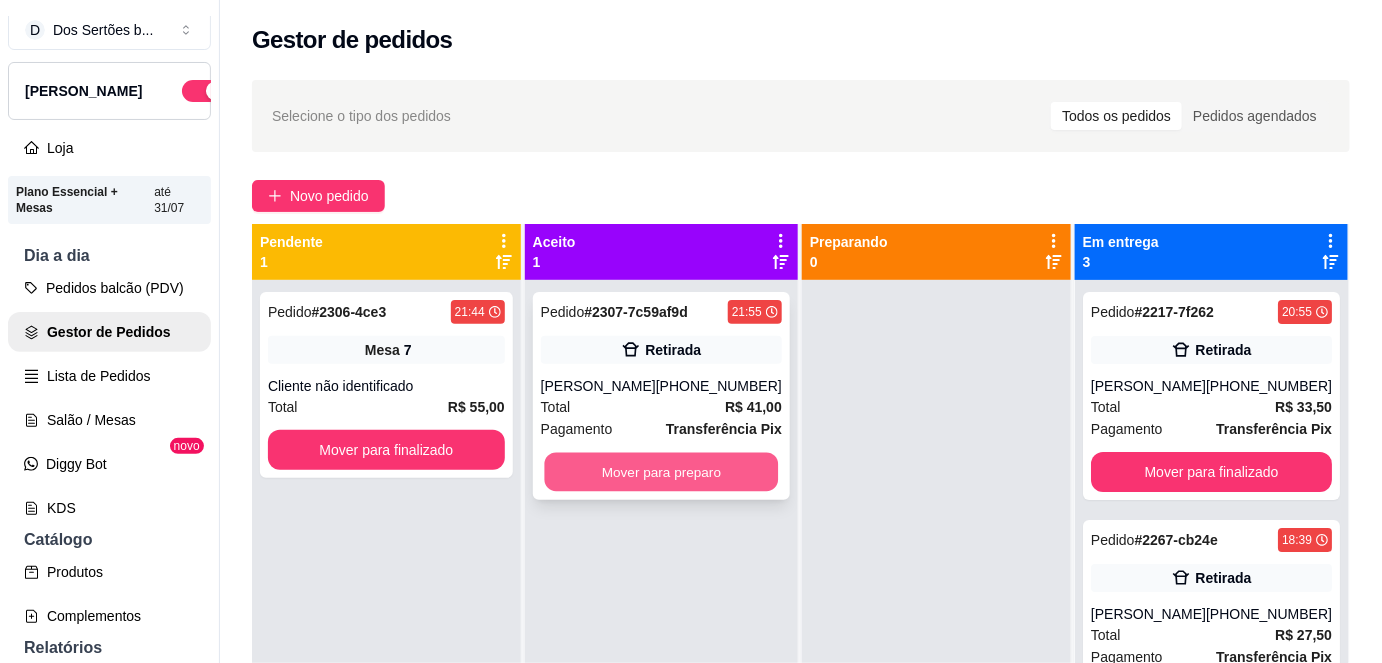click on "Mover para preparo" at bounding box center [661, 472] 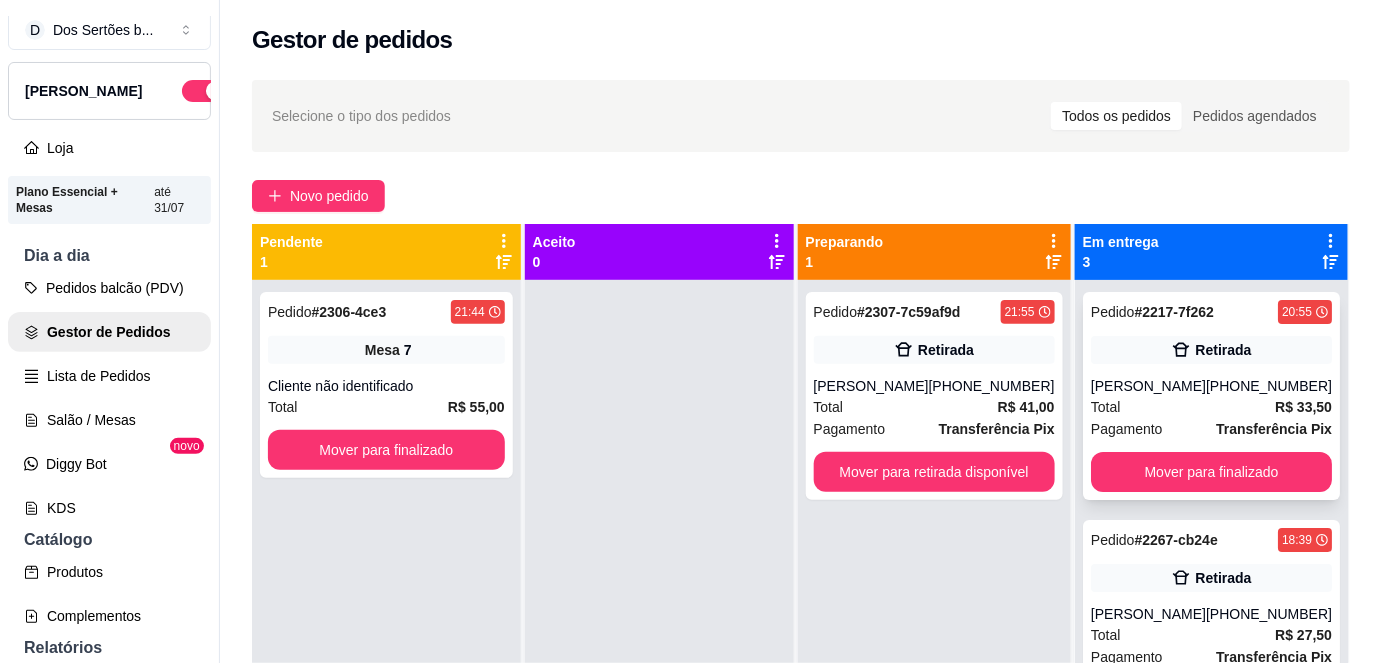scroll, scrollTop: 40, scrollLeft: 0, axis: vertical 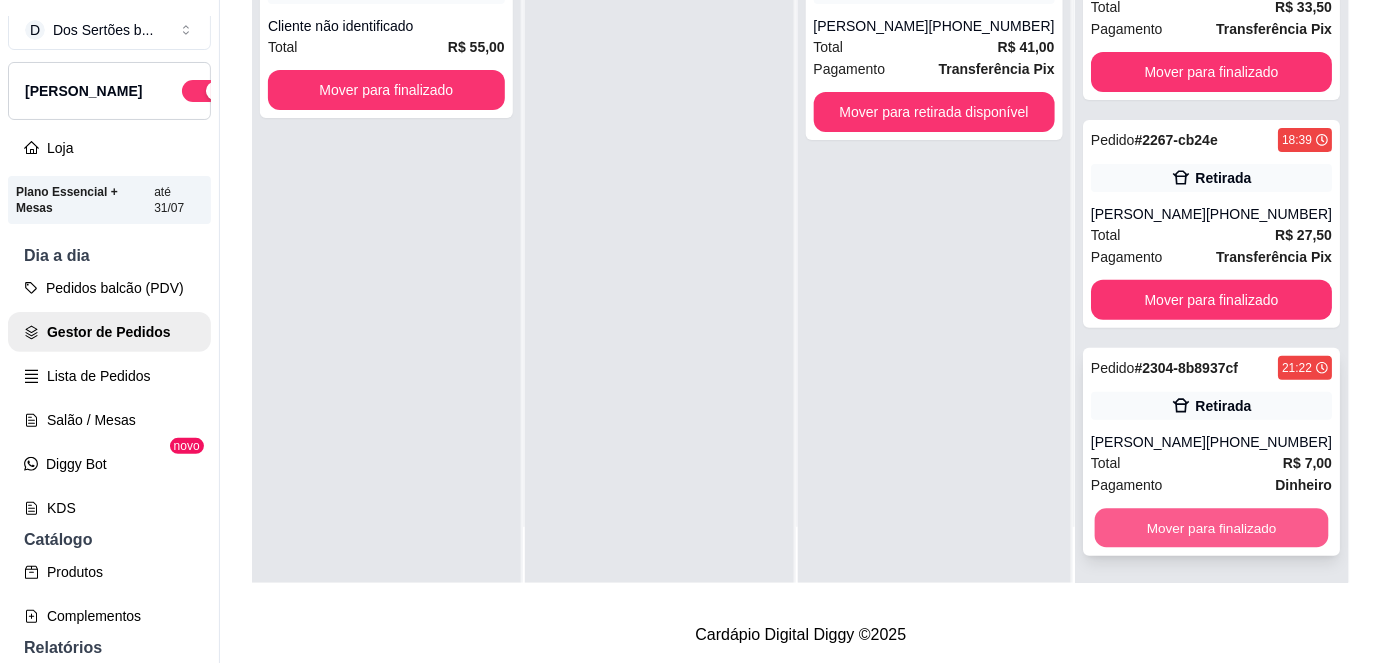 click on "Mover para finalizado" at bounding box center [1211, 528] 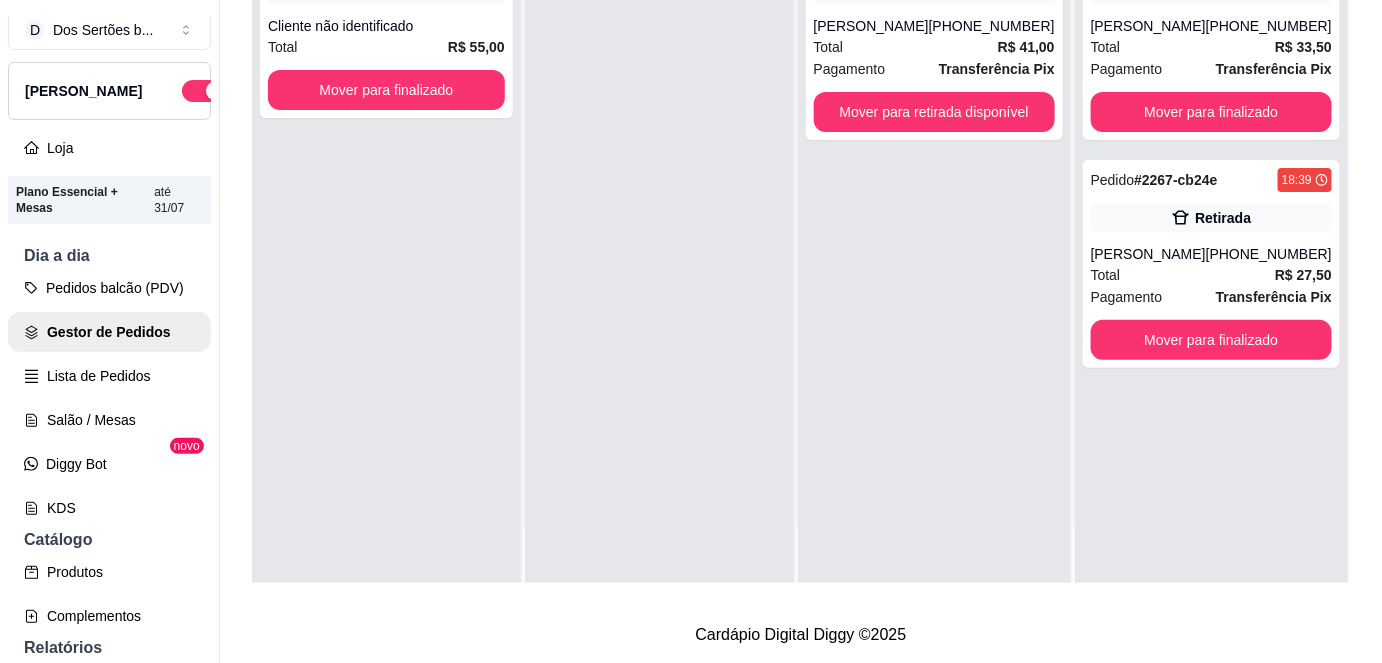 scroll, scrollTop: 0, scrollLeft: 0, axis: both 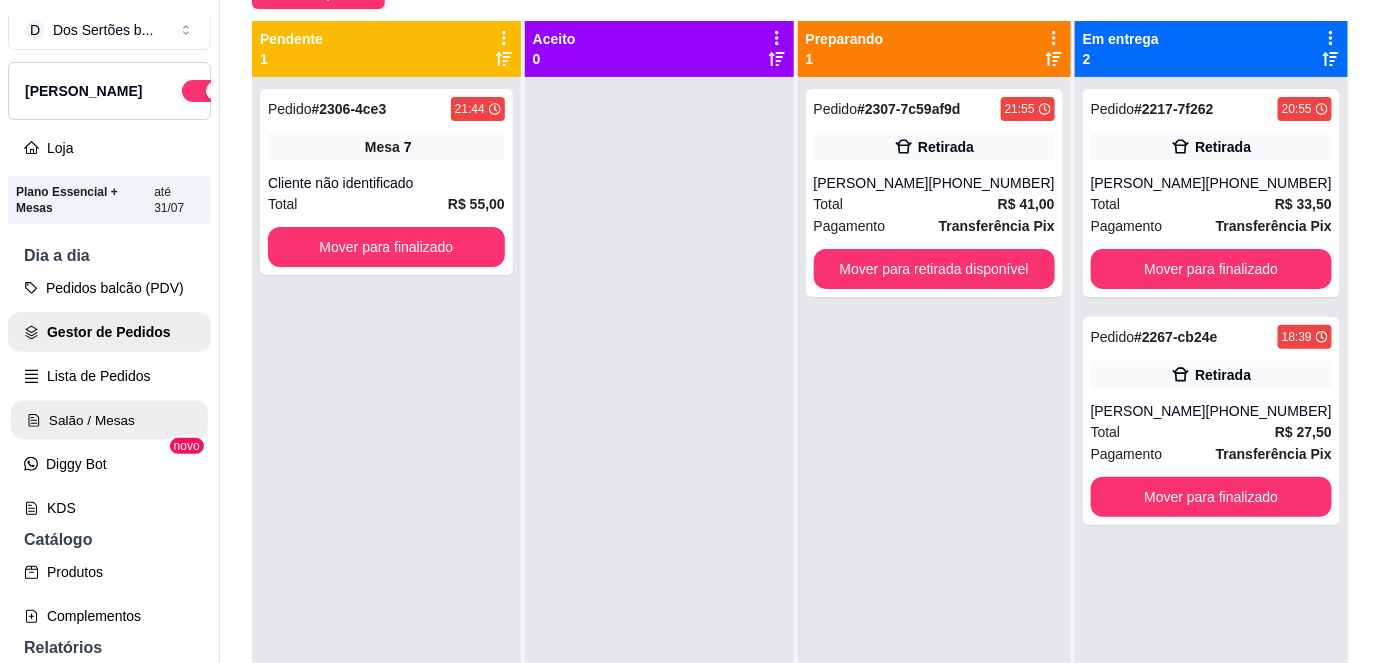 click on "Salão / Mesas" at bounding box center (109, 420) 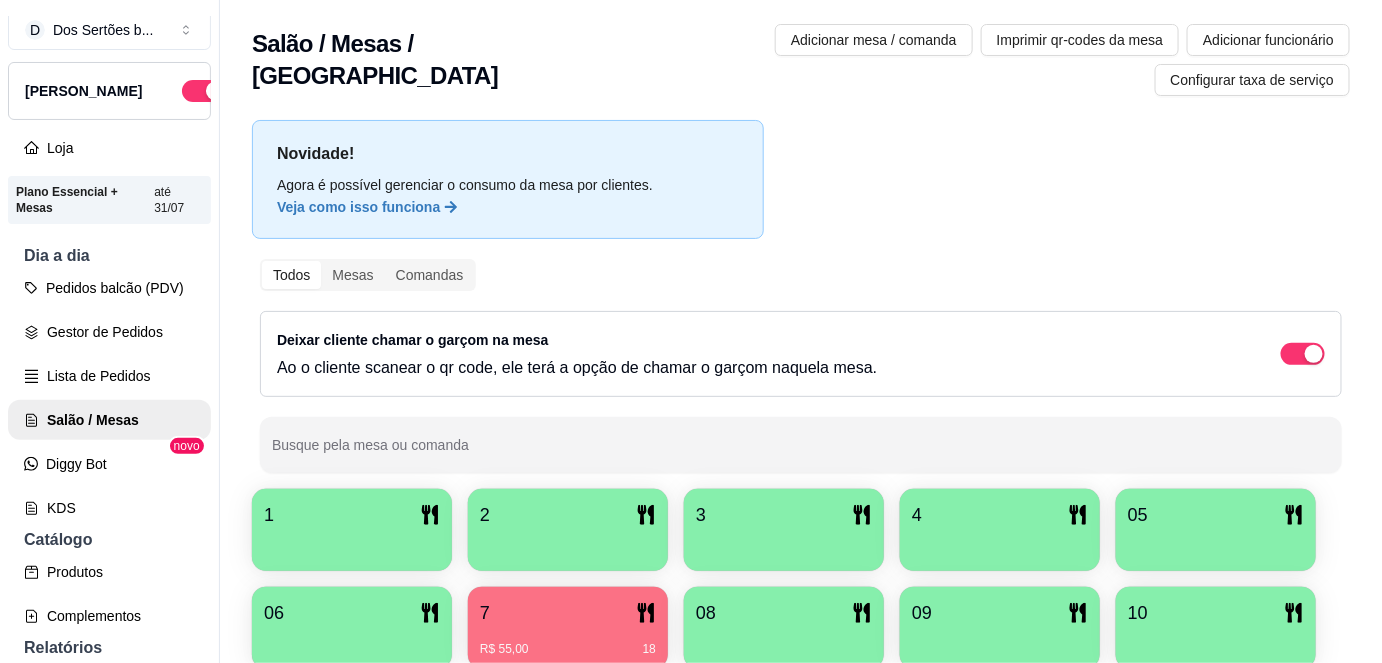 scroll, scrollTop: 0, scrollLeft: 0, axis: both 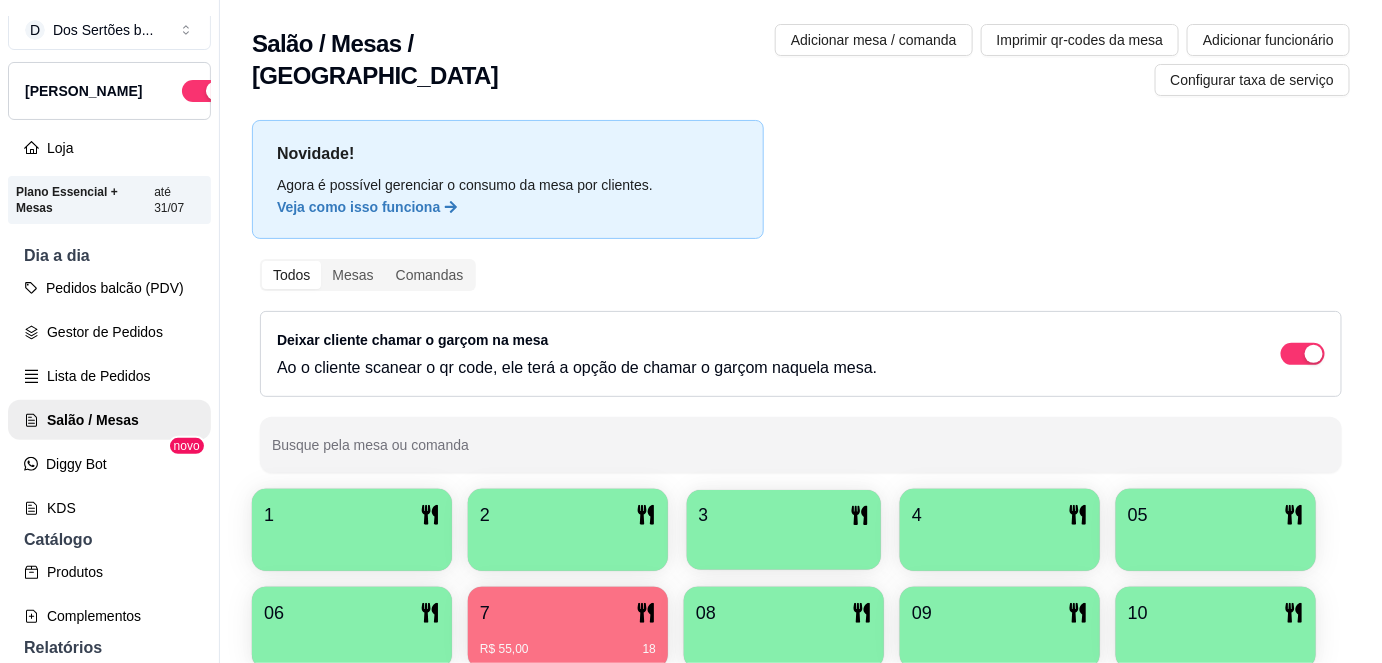 click at bounding box center (784, 543) 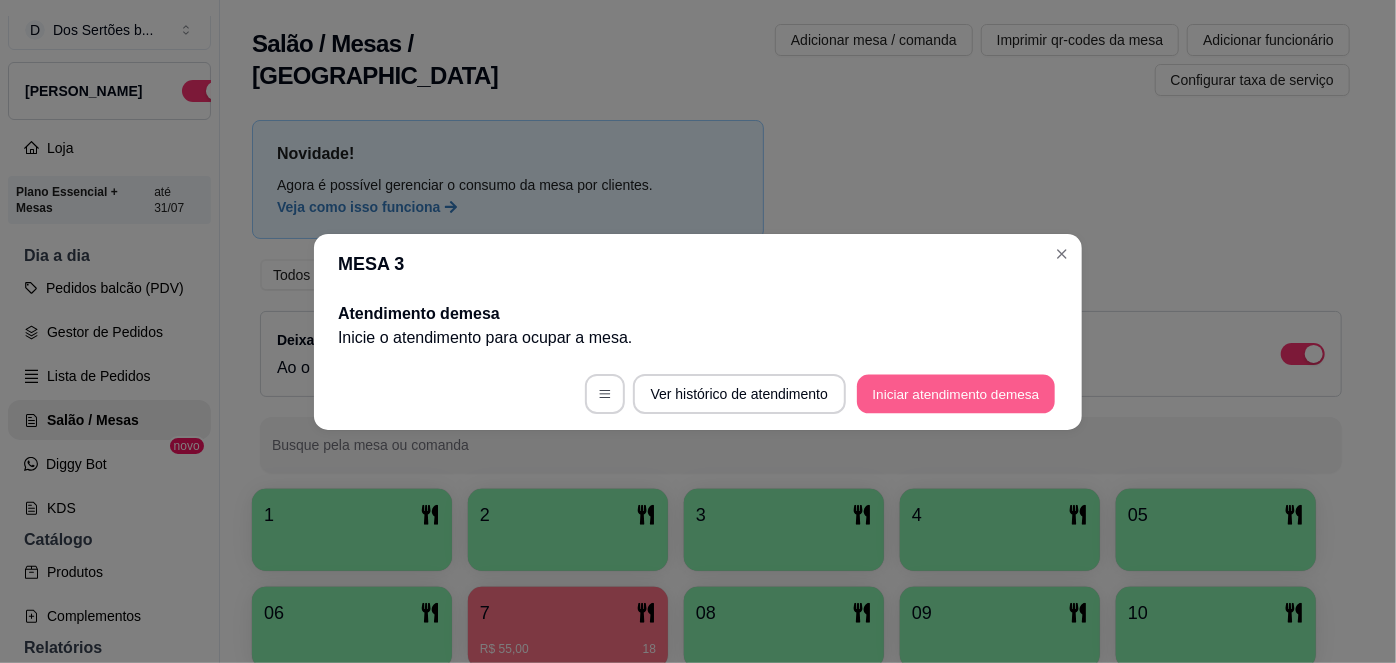 click on "Iniciar atendimento de  mesa" at bounding box center (956, 393) 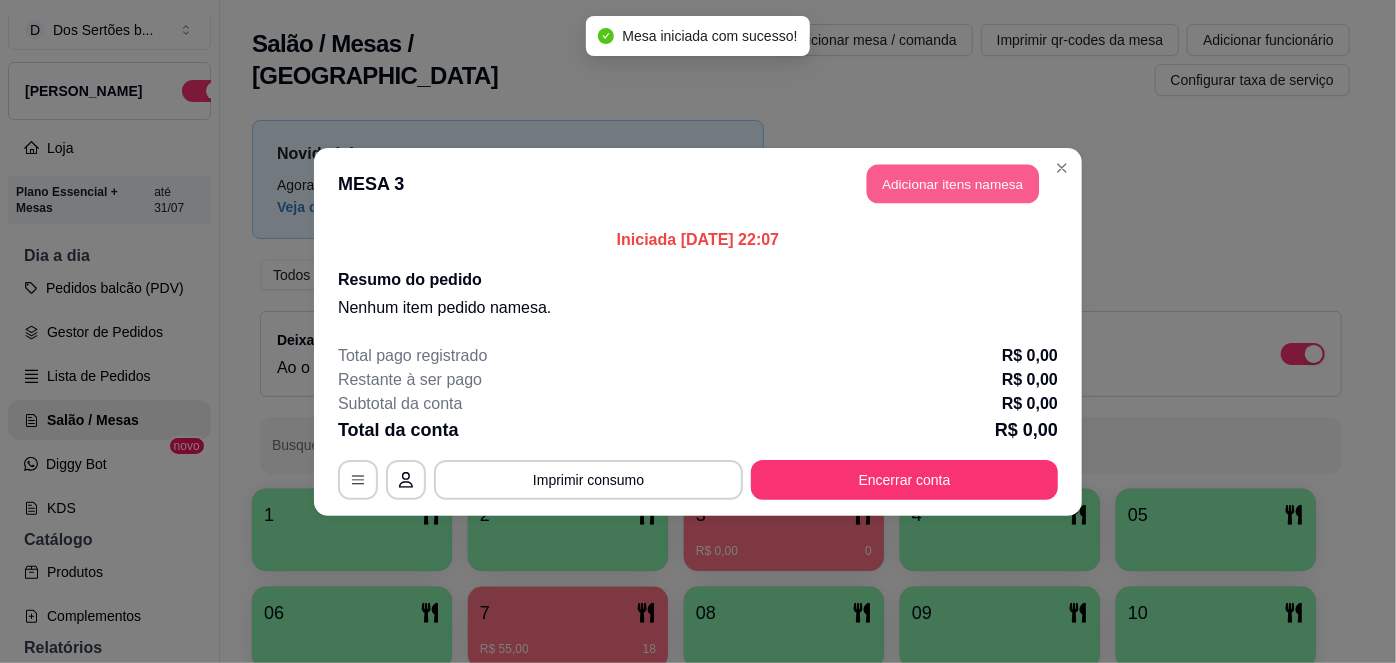 click on "Adicionar itens na  mesa" at bounding box center (953, 183) 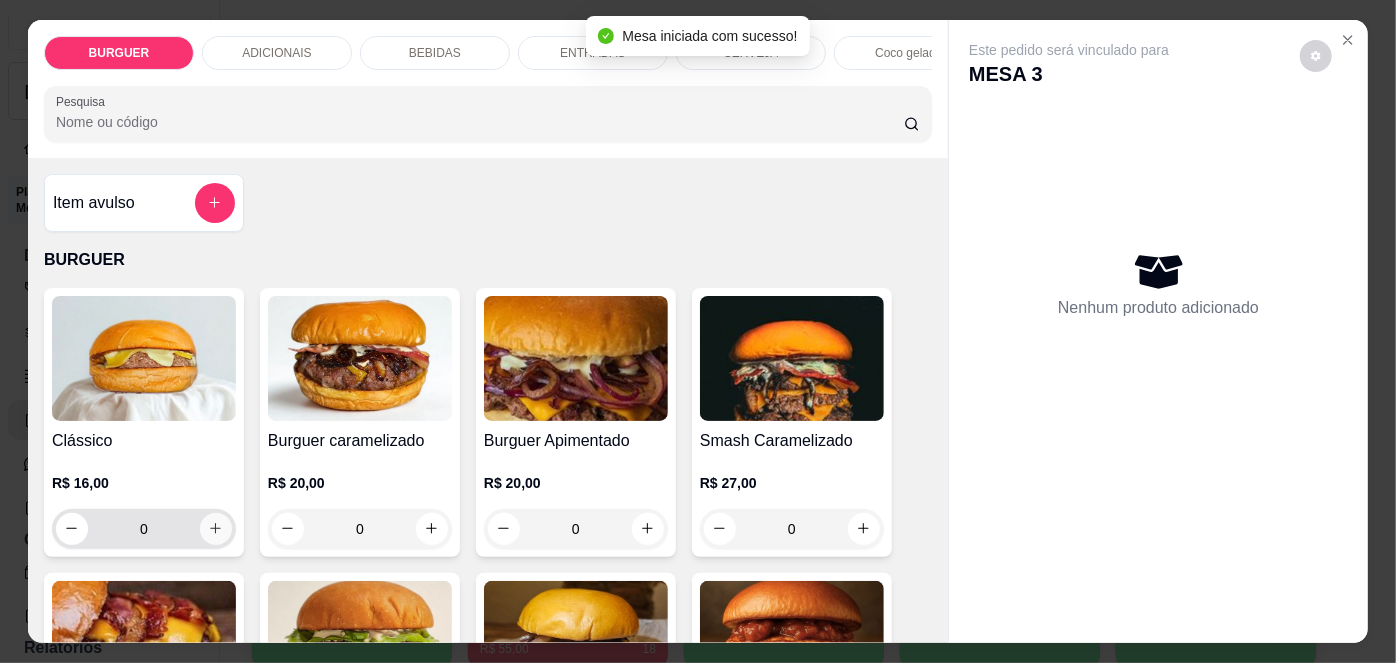 click 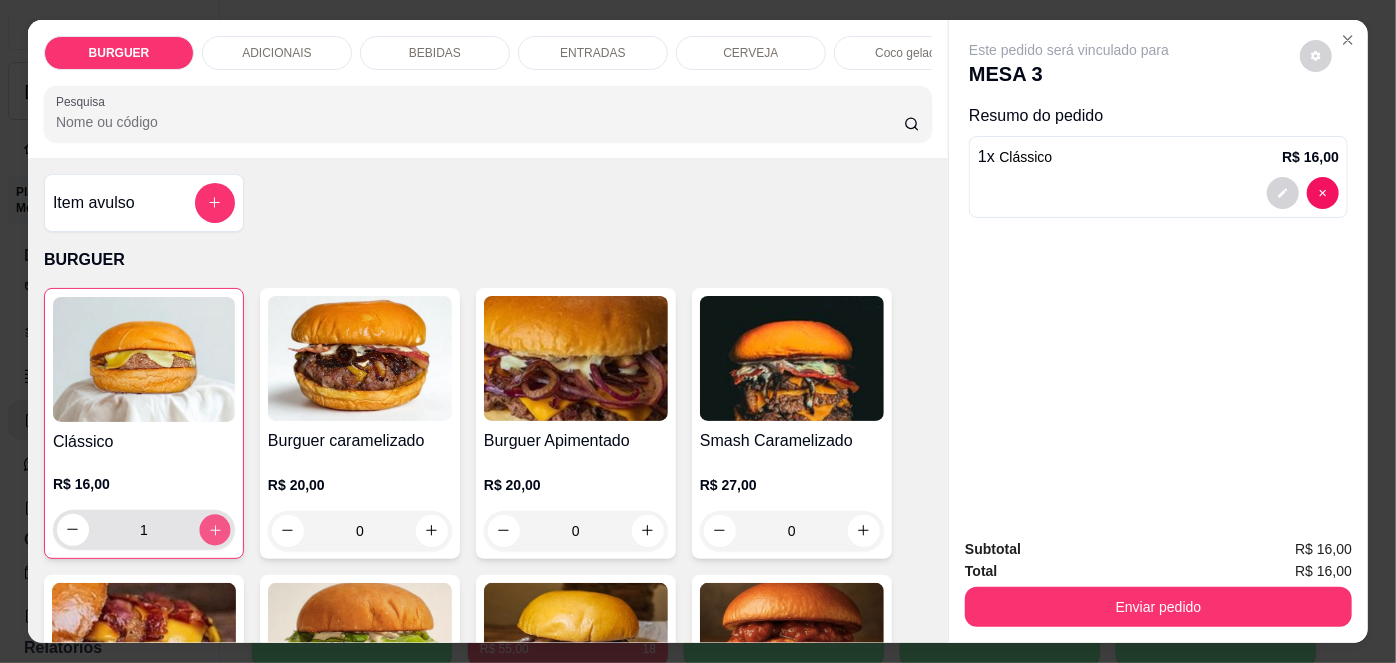 click 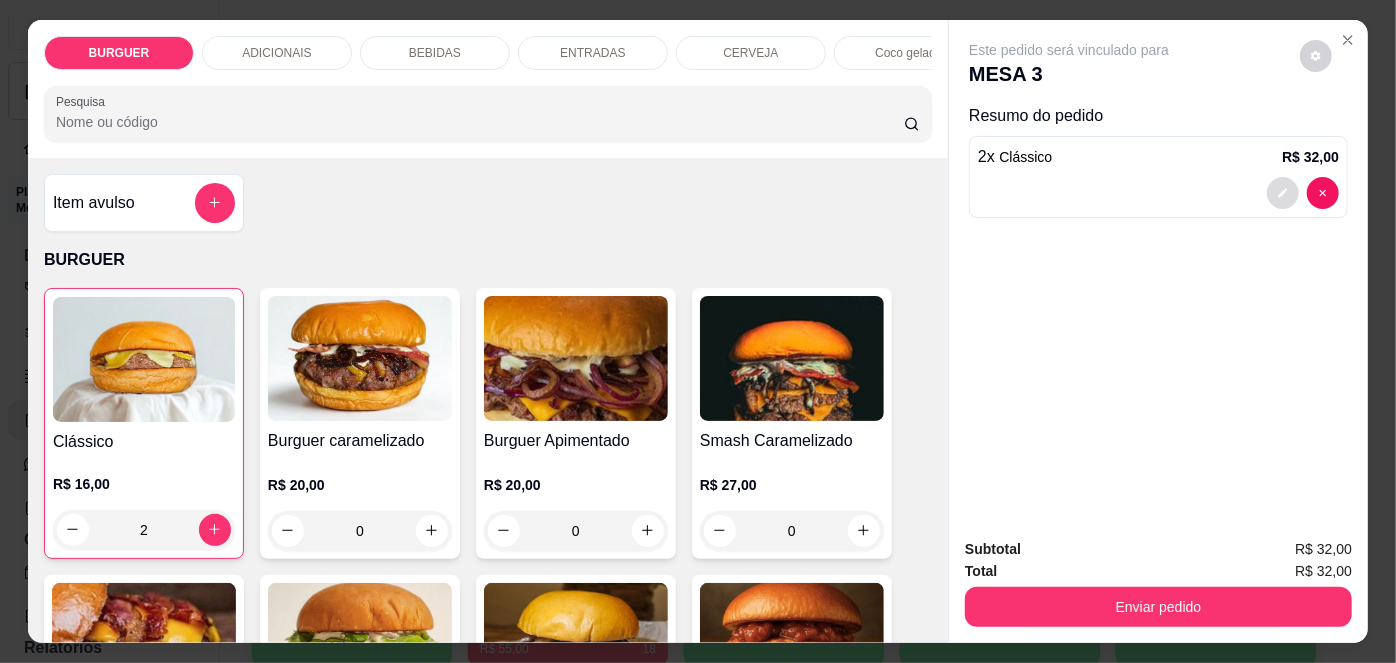 click at bounding box center (1283, 193) 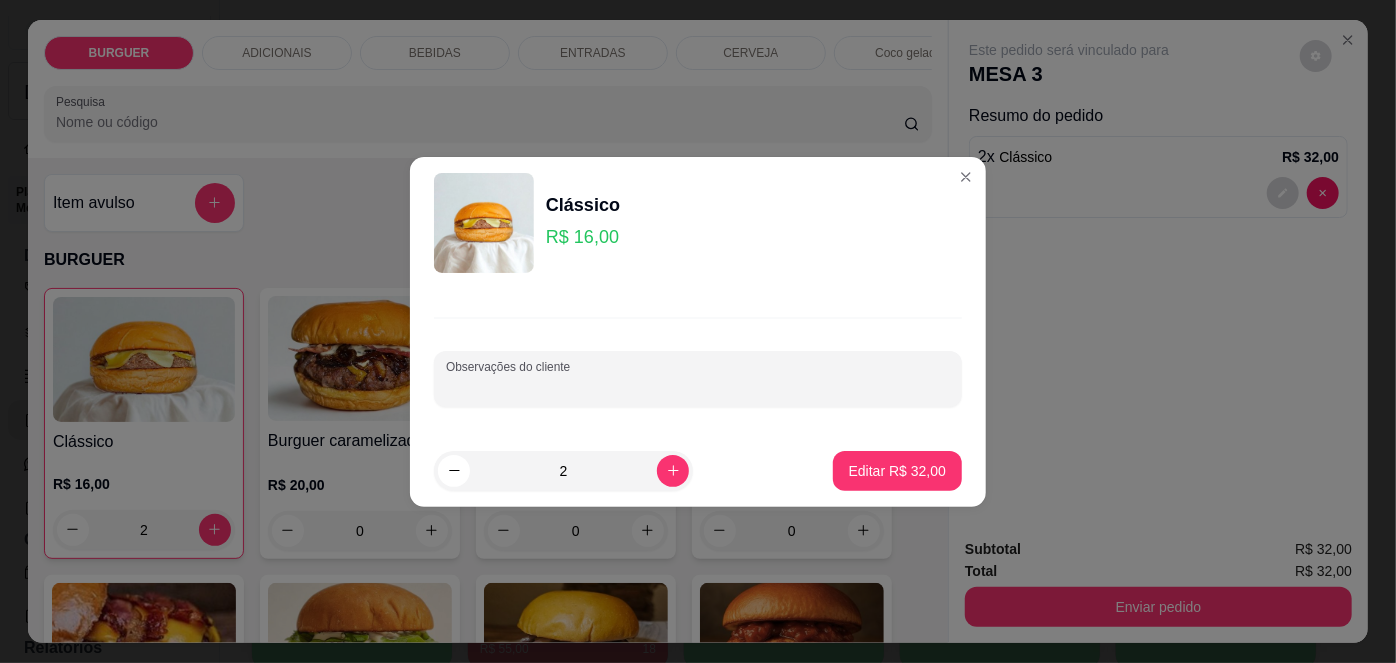 click on "Observações do cliente" at bounding box center [698, 387] 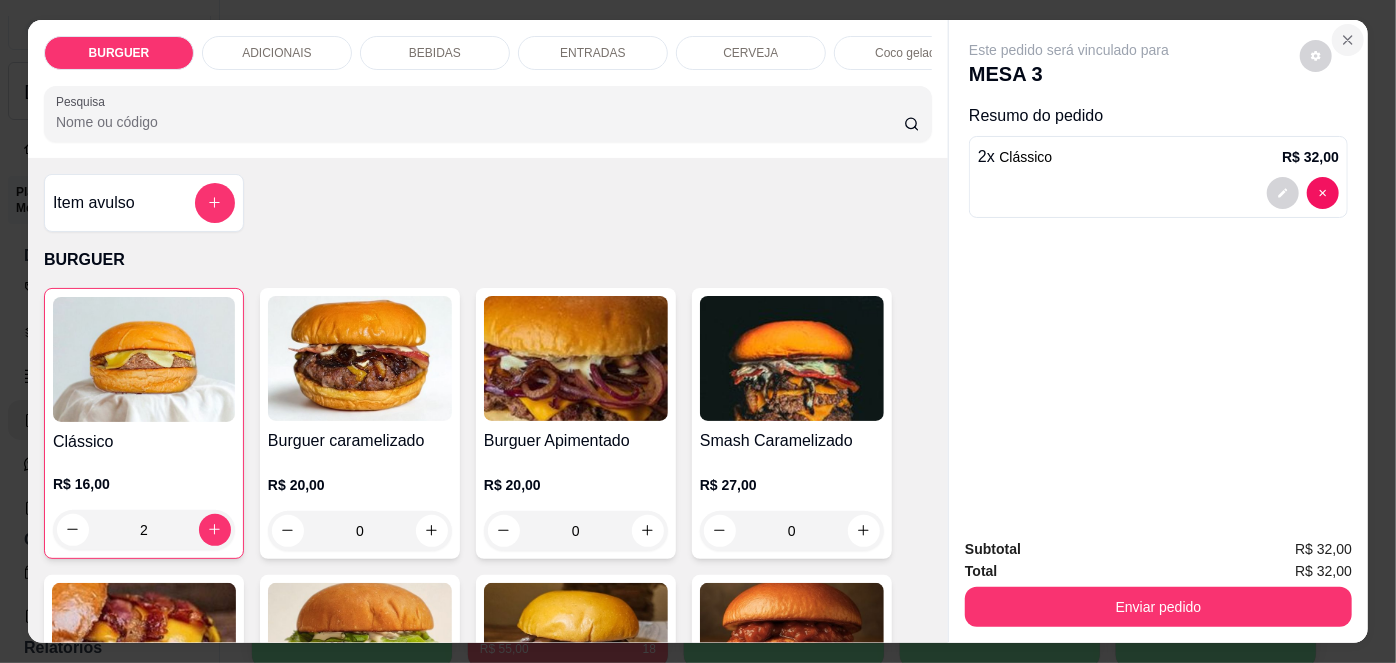 click 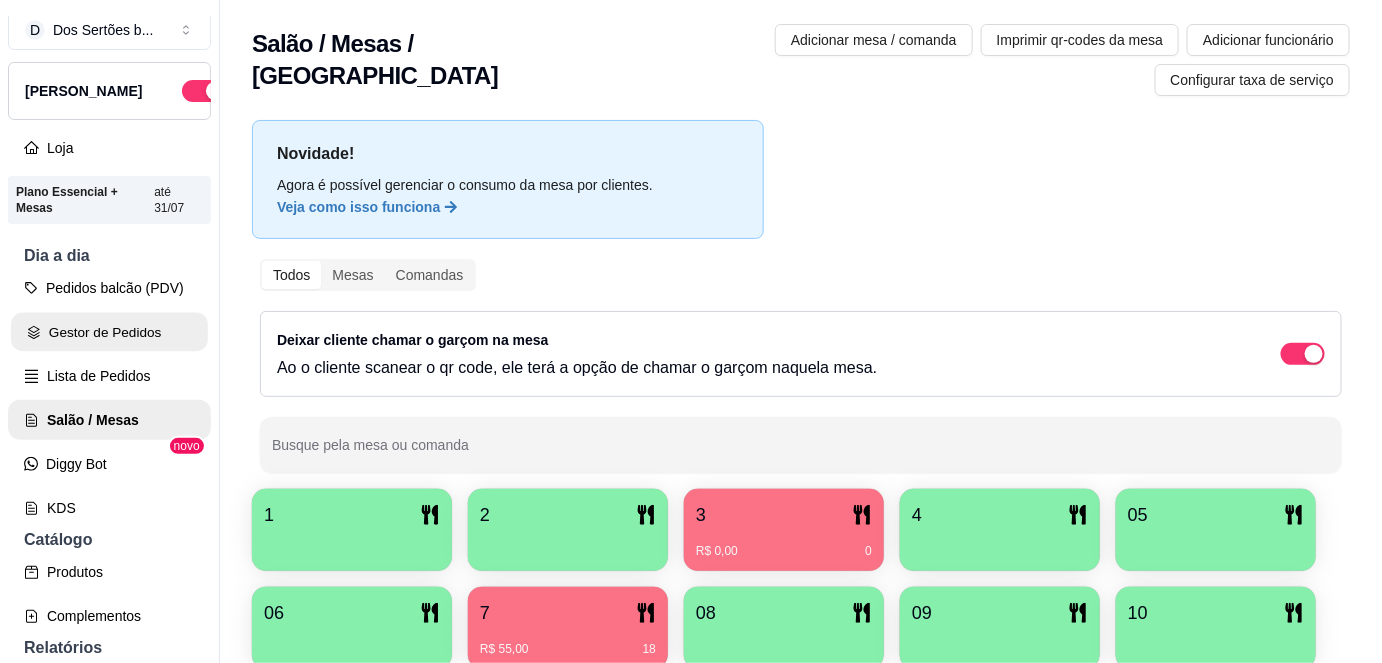 click on "Gestor de Pedidos" at bounding box center [109, 332] 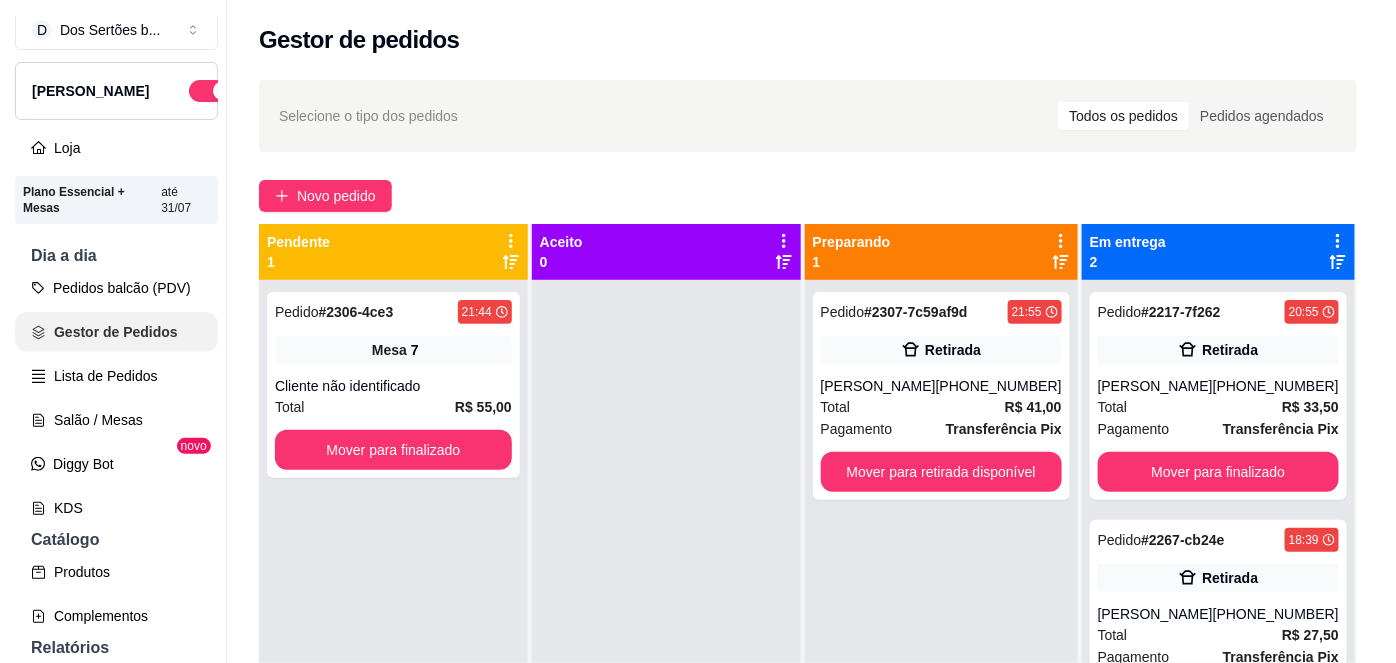 scroll, scrollTop: 0, scrollLeft: 0, axis: both 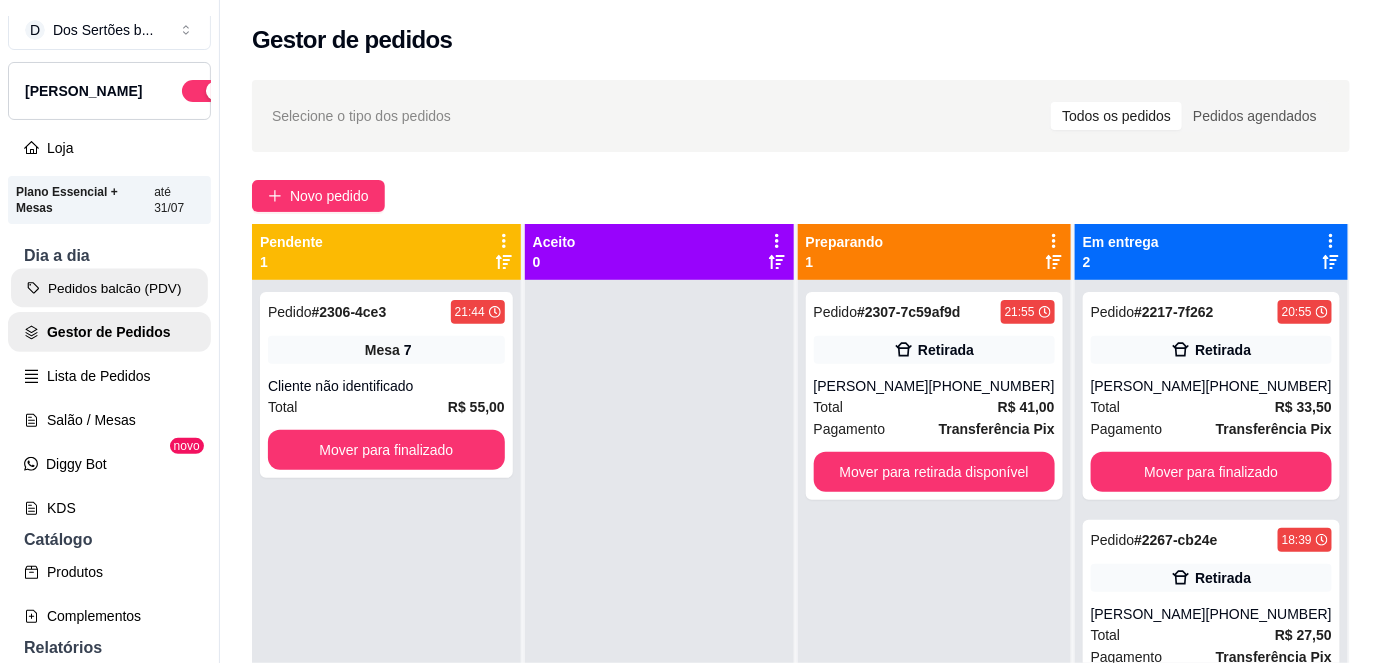 click on "Pedidos balcão (PDV)" at bounding box center (109, 288) 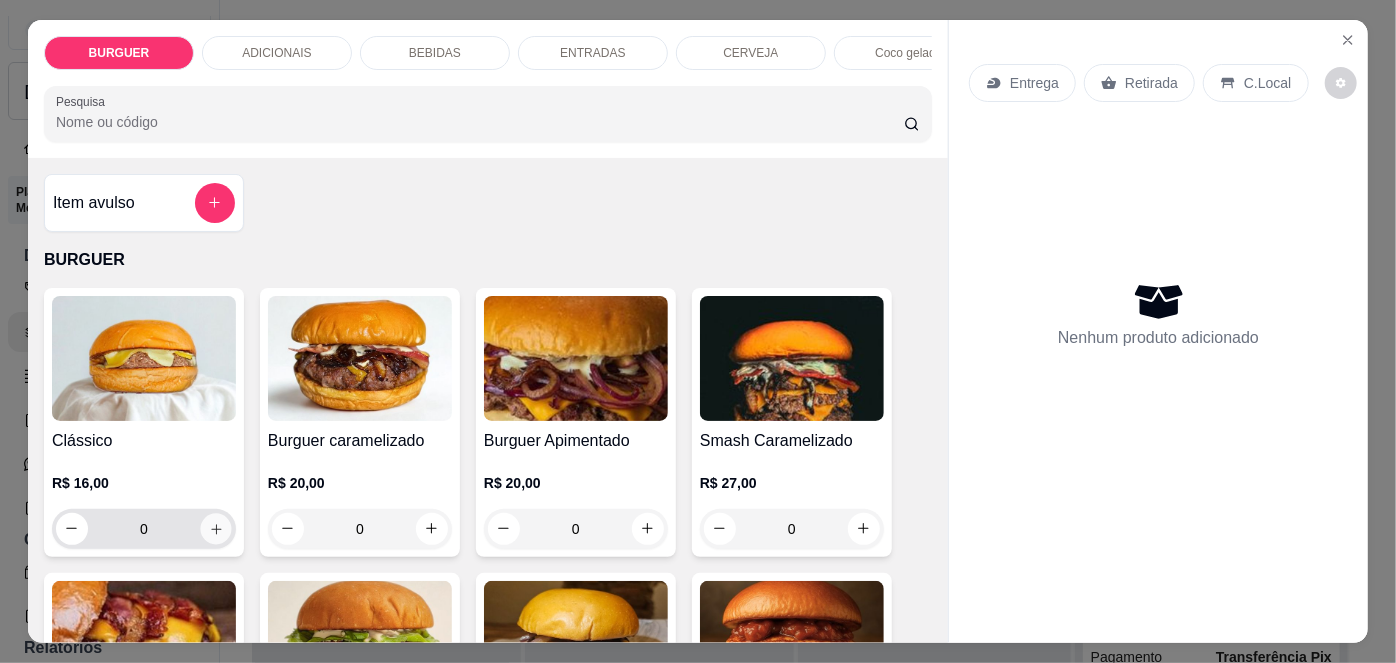 click at bounding box center (215, 528) 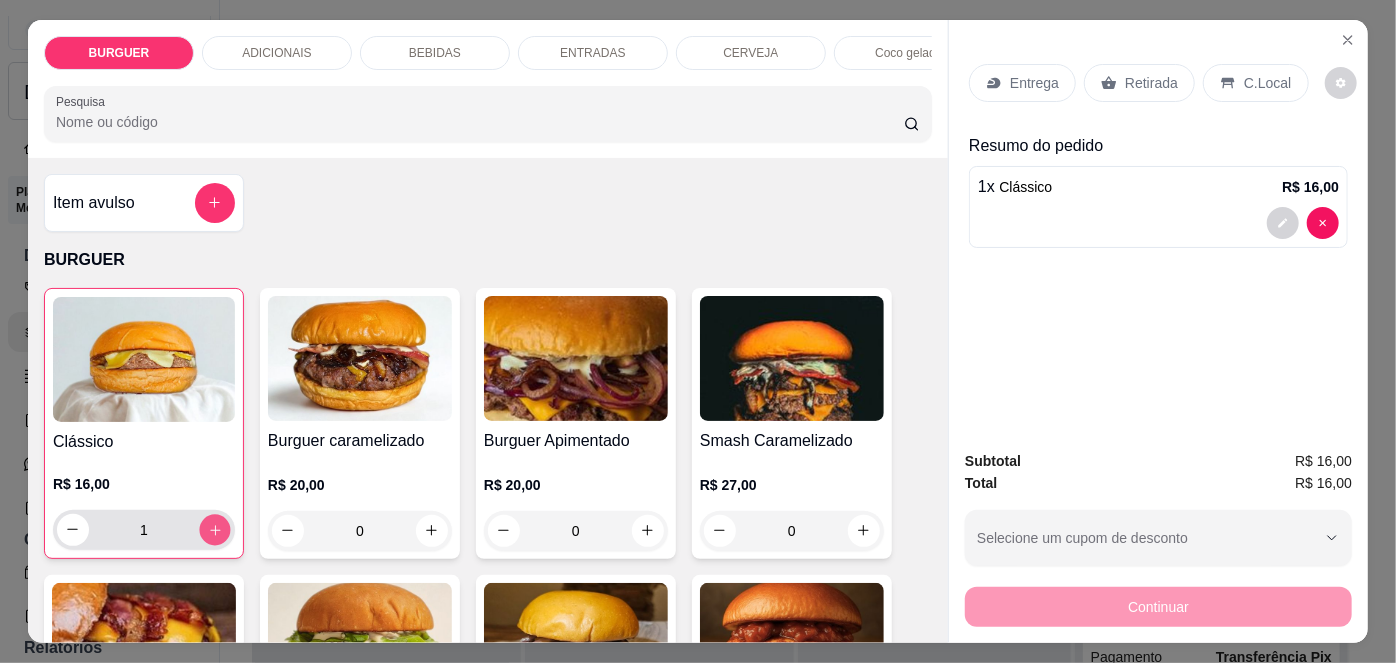 click at bounding box center [214, 529] 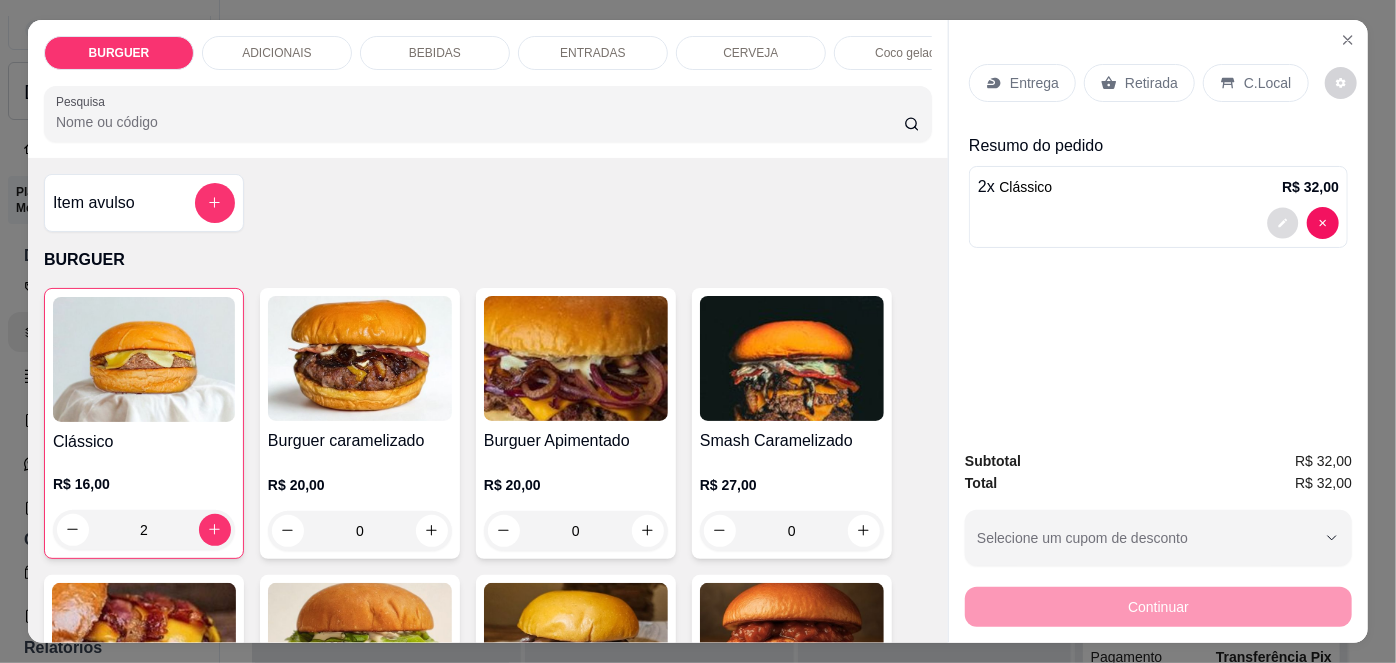 click at bounding box center (1283, 222) 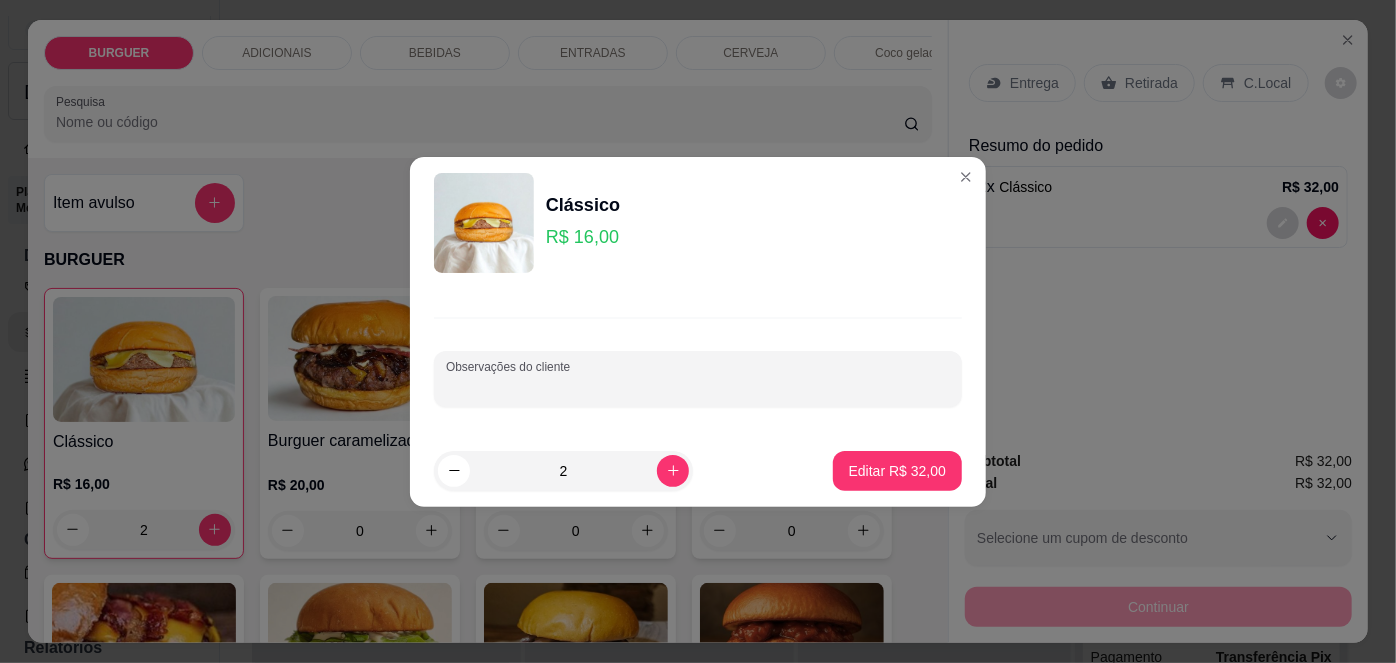 click on "Observações do cliente" at bounding box center [698, 387] 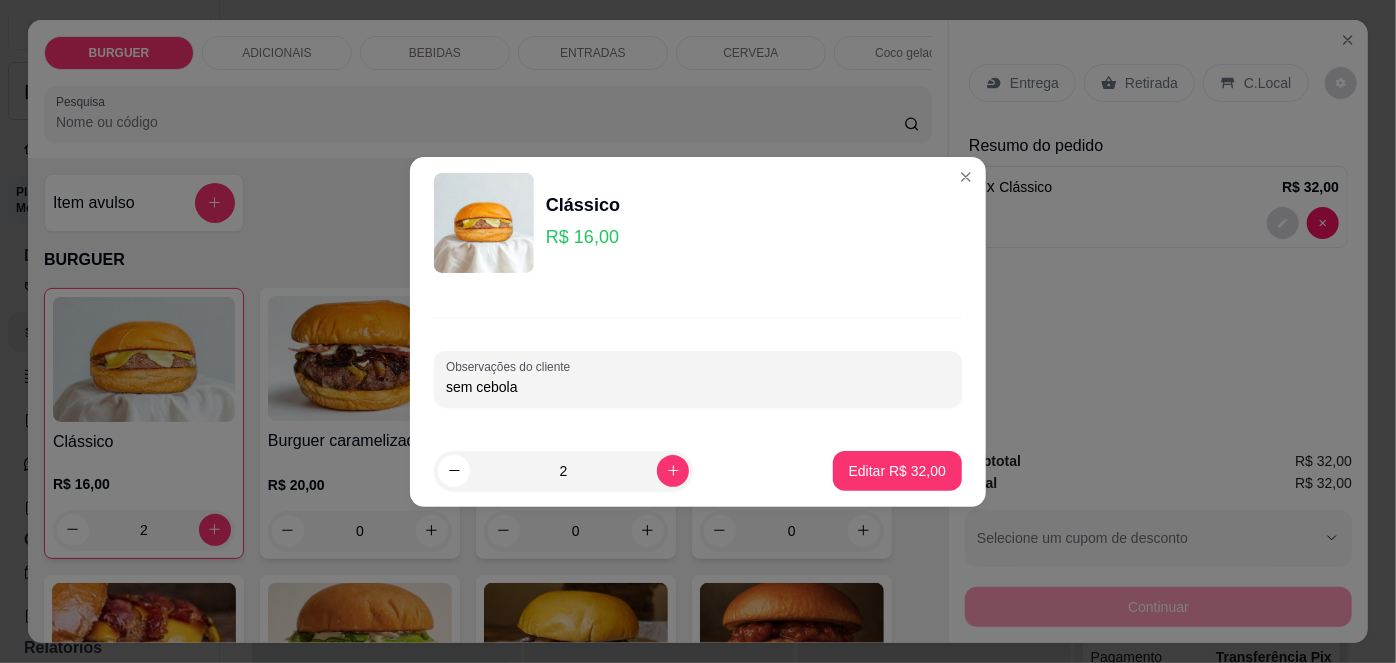 click on "Observações do cliente sem cebola" at bounding box center (698, 362) 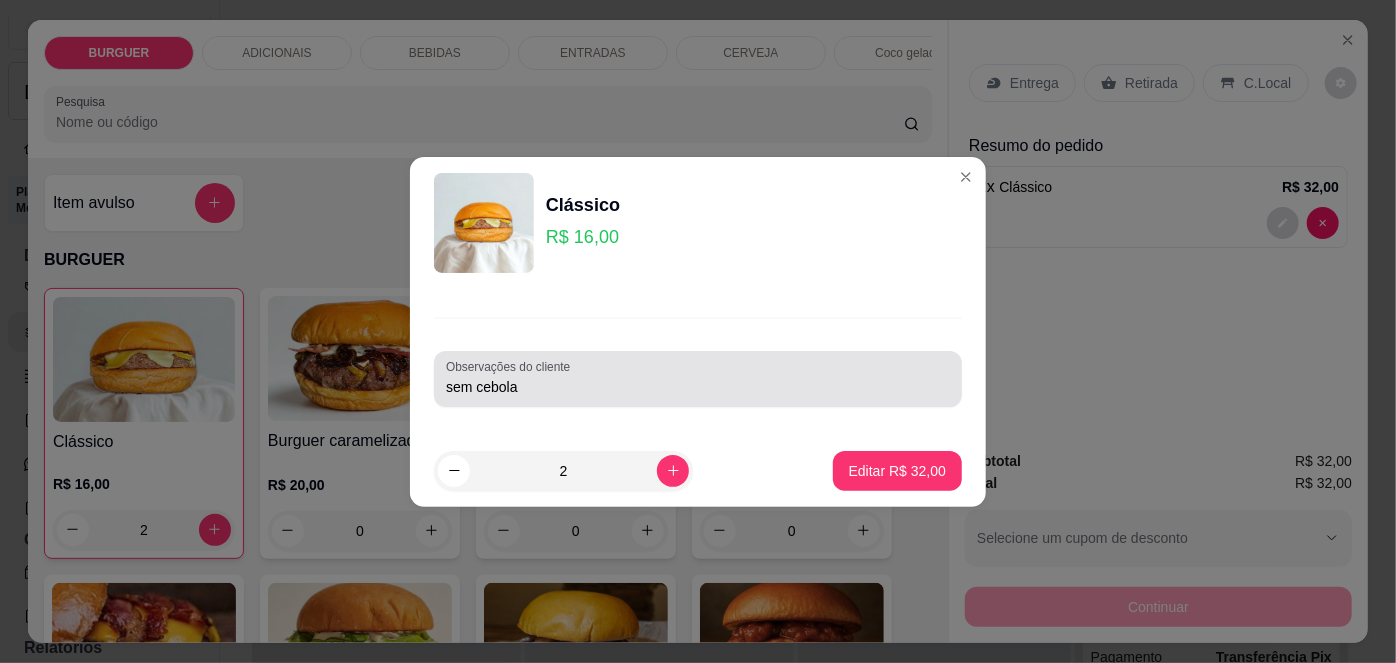 click on "sem cebola" at bounding box center [698, 387] 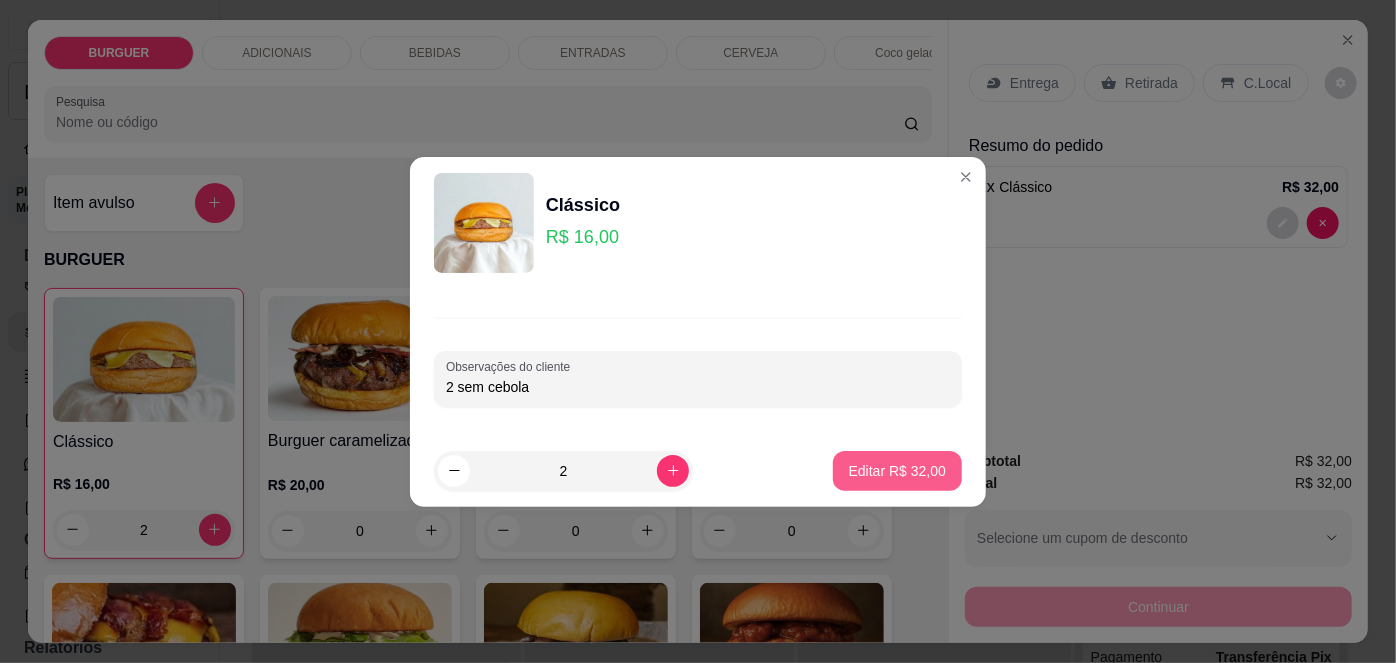 type on "2 sem cebola" 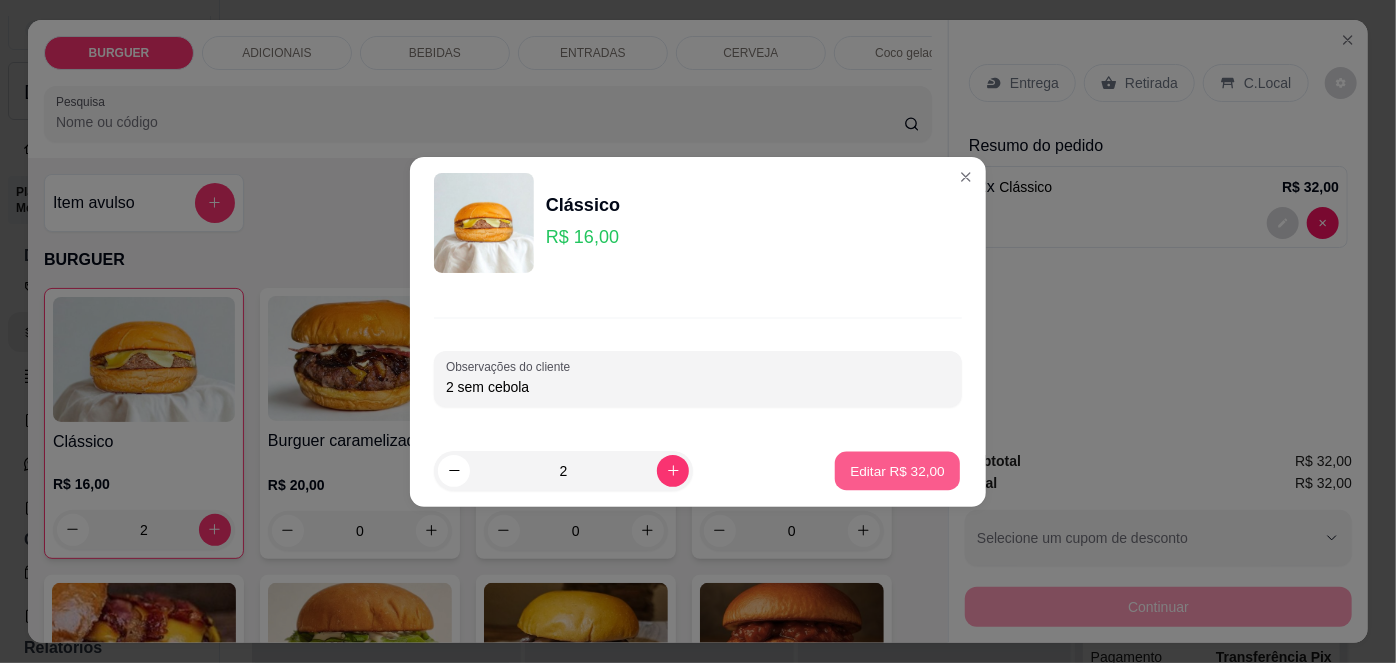 click on "Editar   R$ 32,00" at bounding box center (897, 470) 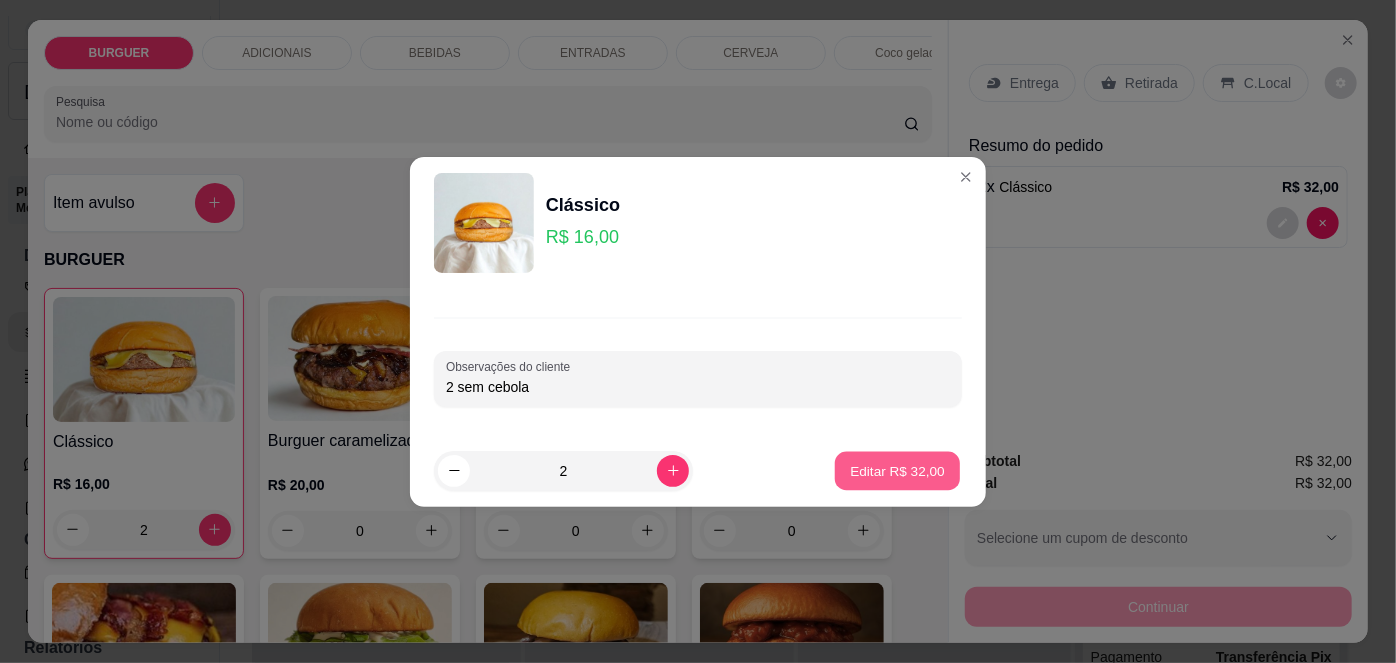 type on "0" 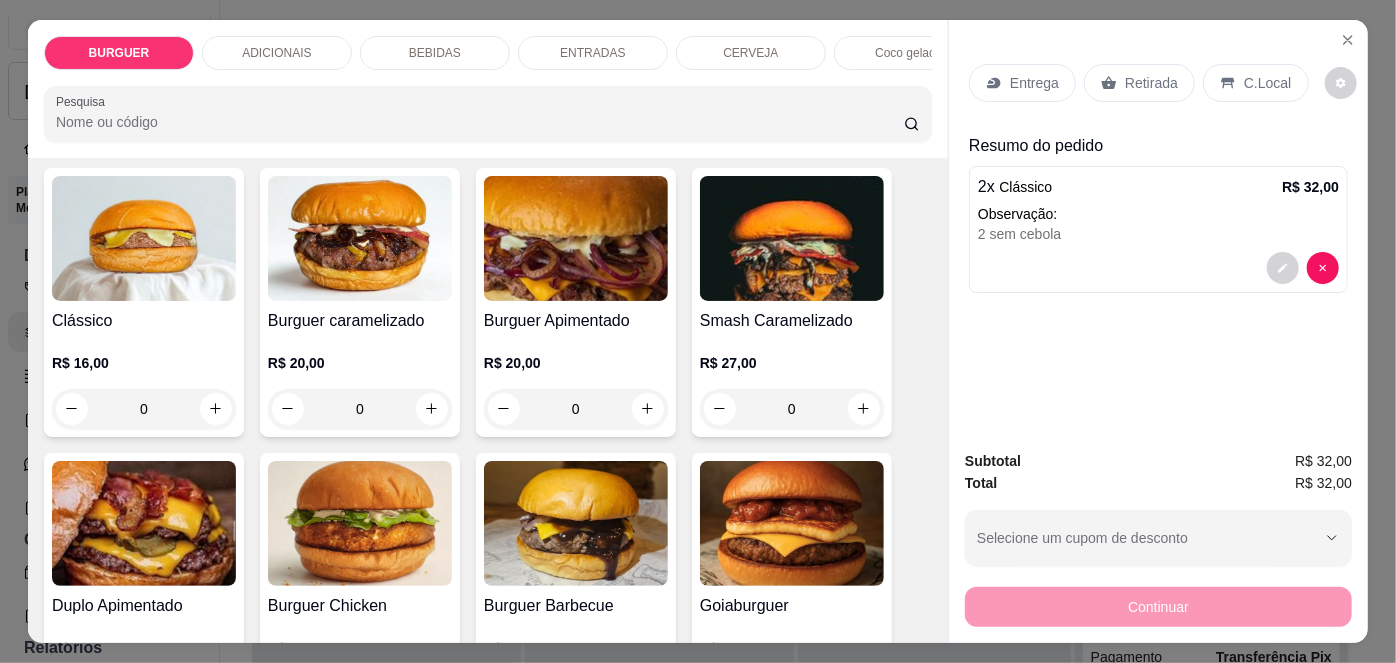 scroll, scrollTop: 122, scrollLeft: 0, axis: vertical 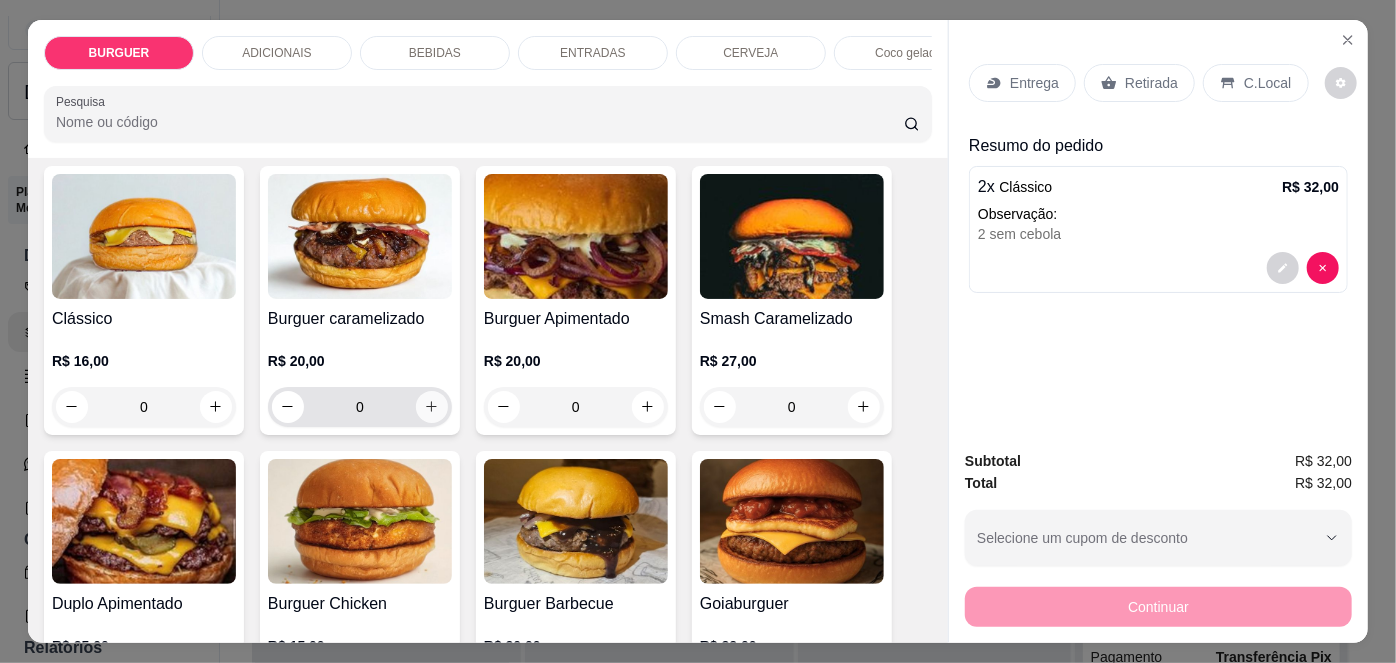 click 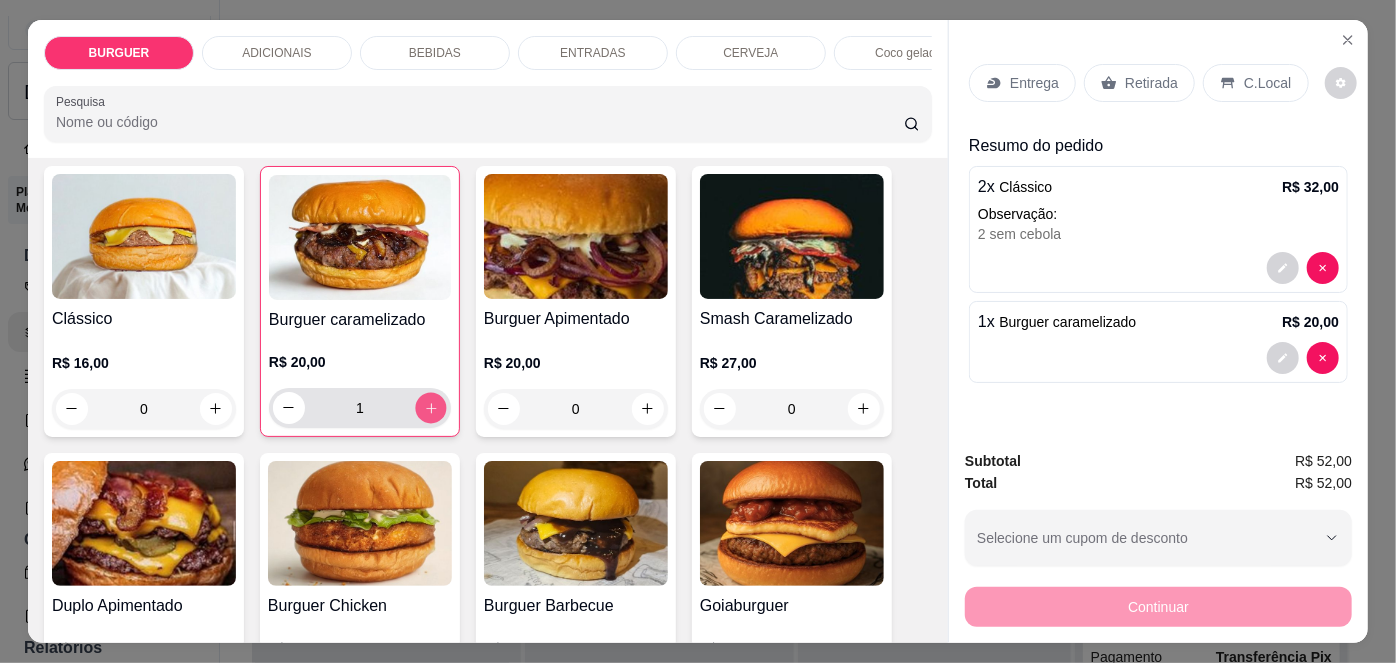 click 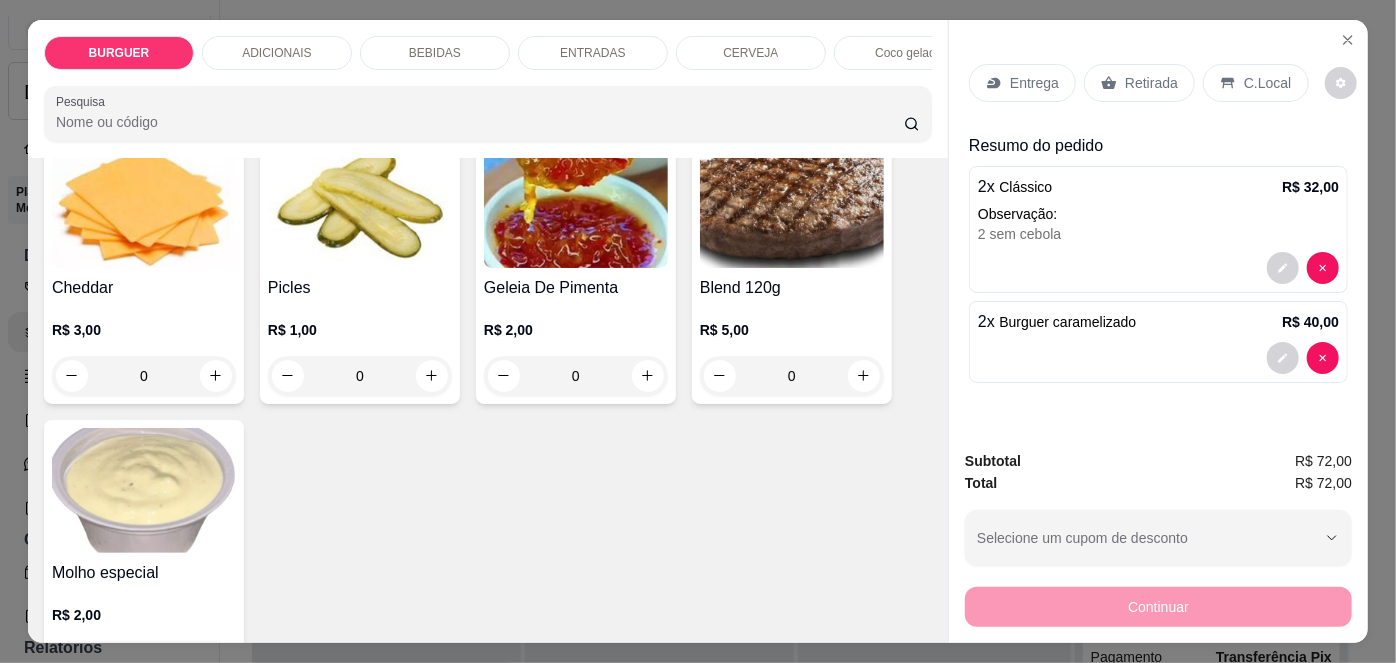 scroll, scrollTop: 1053, scrollLeft: 0, axis: vertical 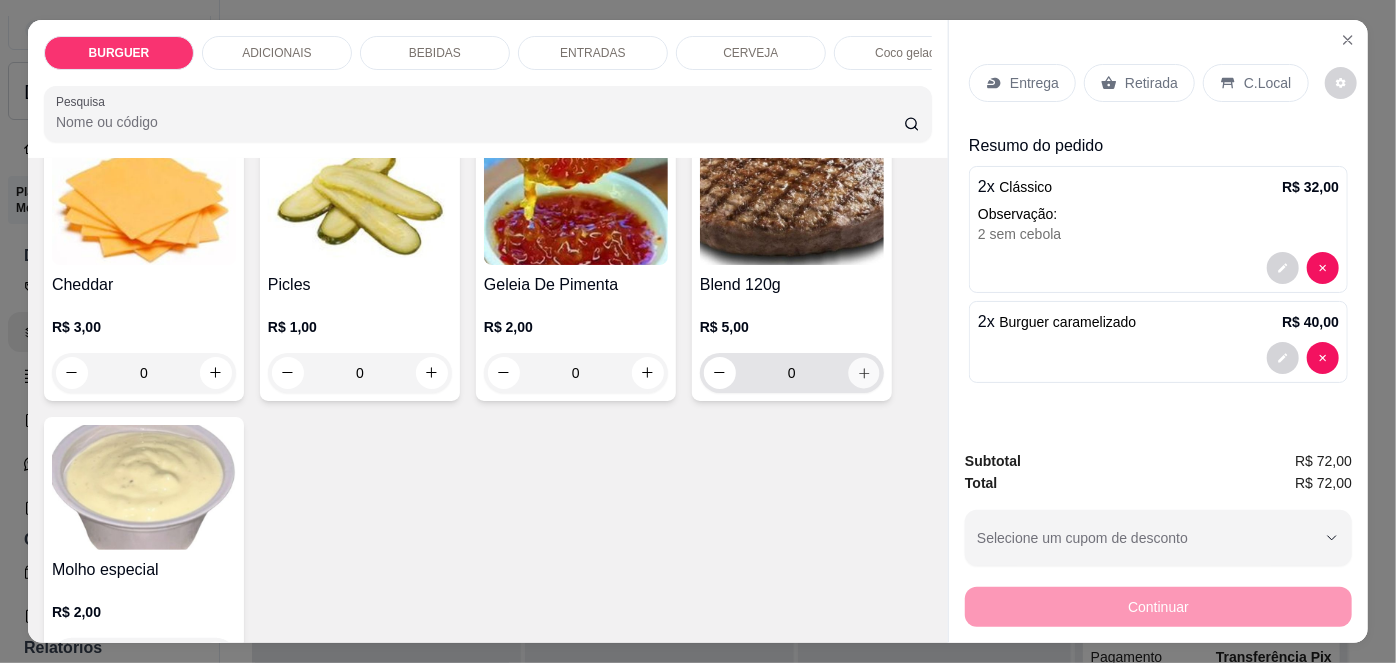 click 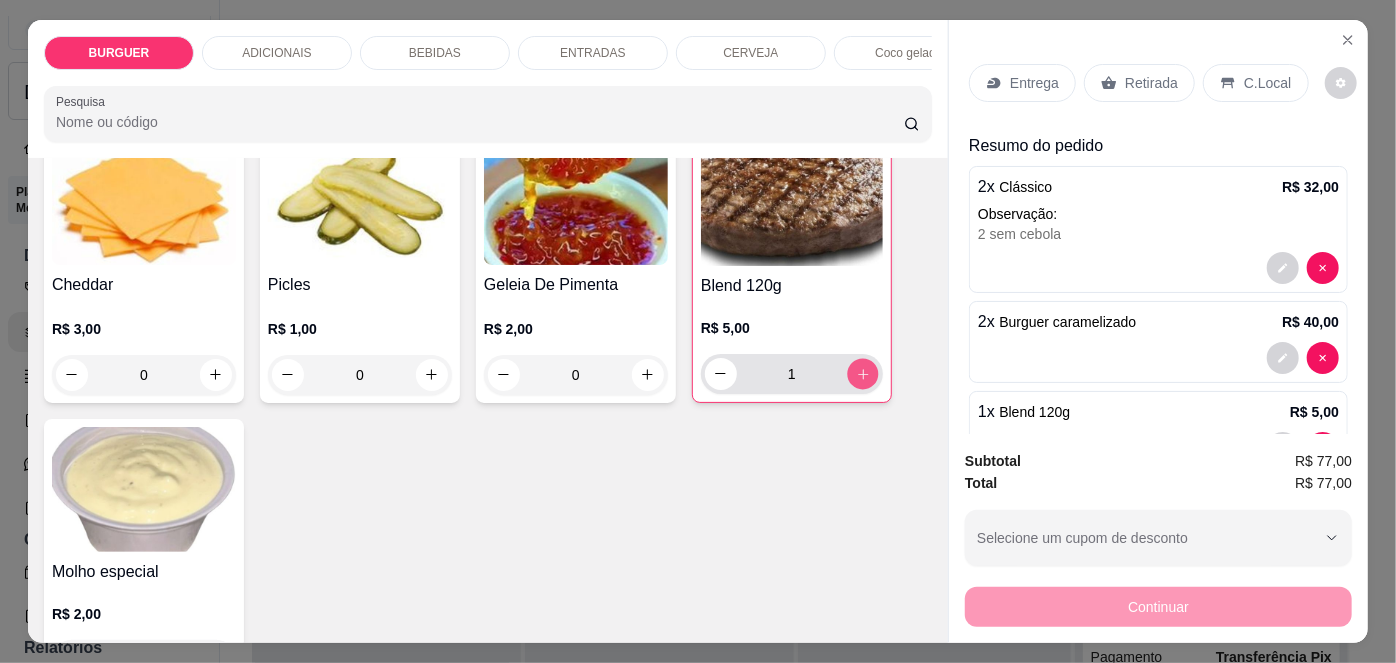 click 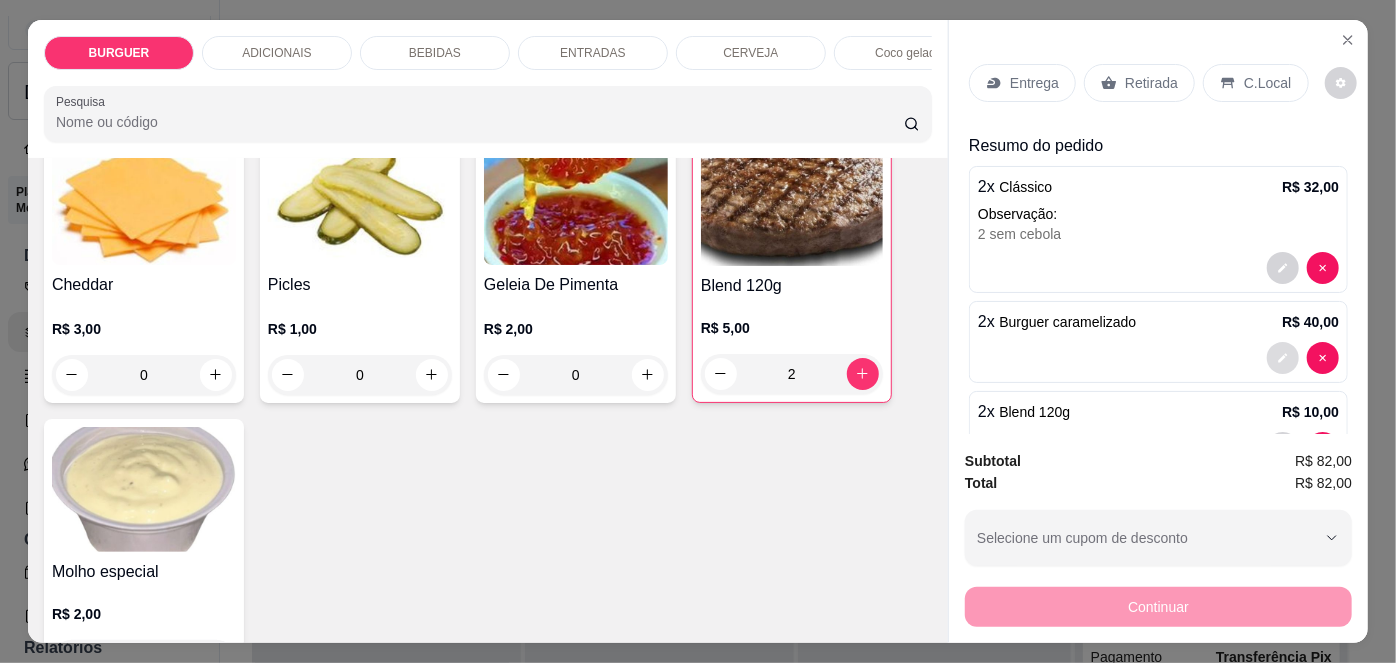 click at bounding box center (1283, 358) 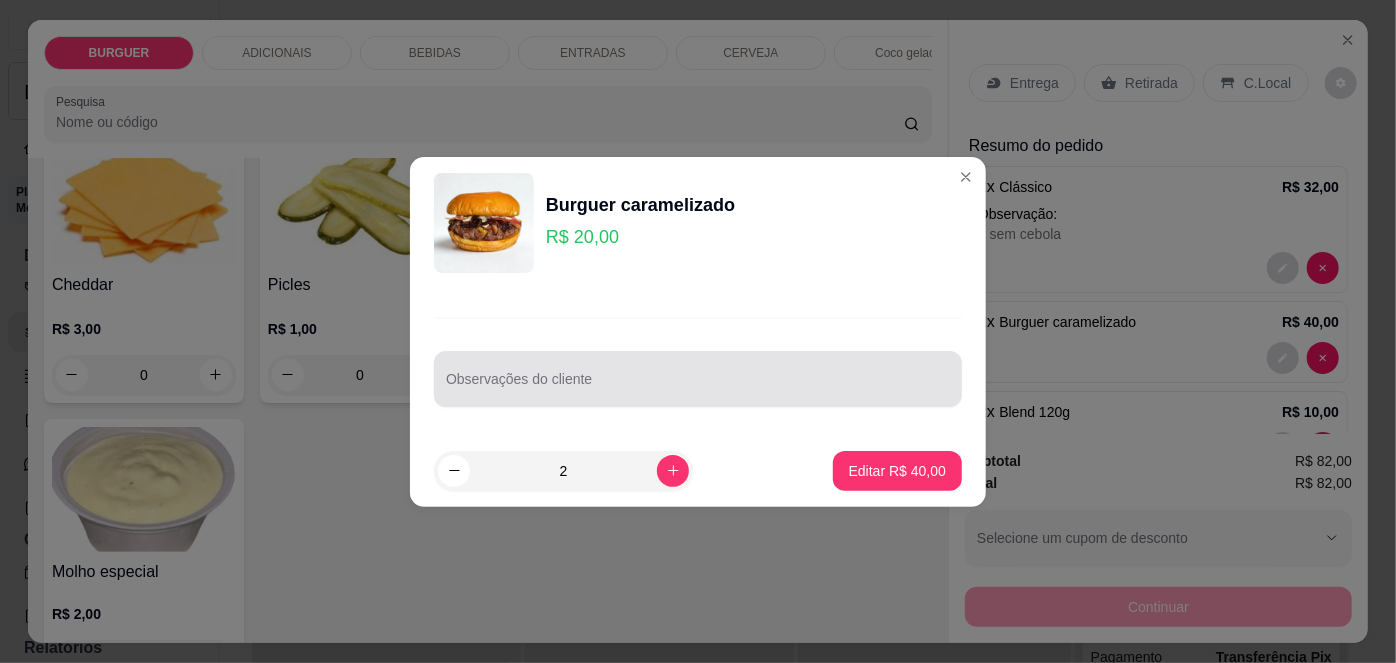 click on "Observações do cliente" at bounding box center [698, 387] 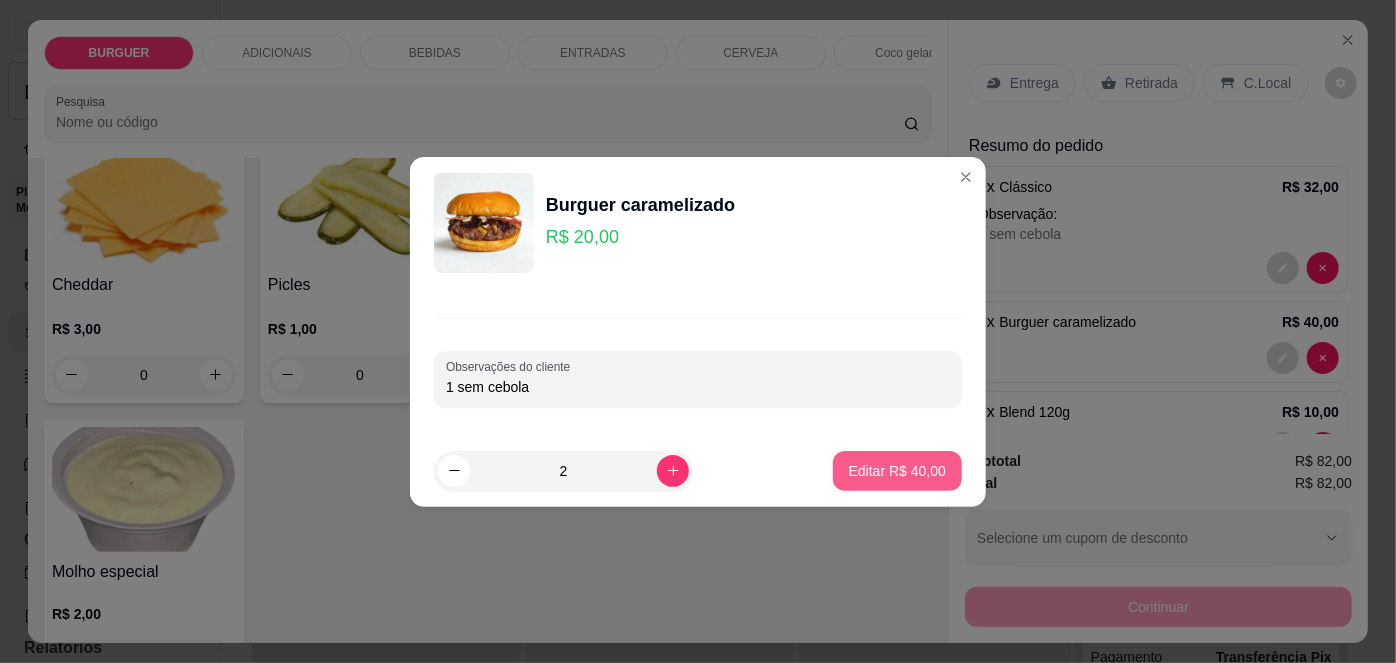 type on "1 sem cebola" 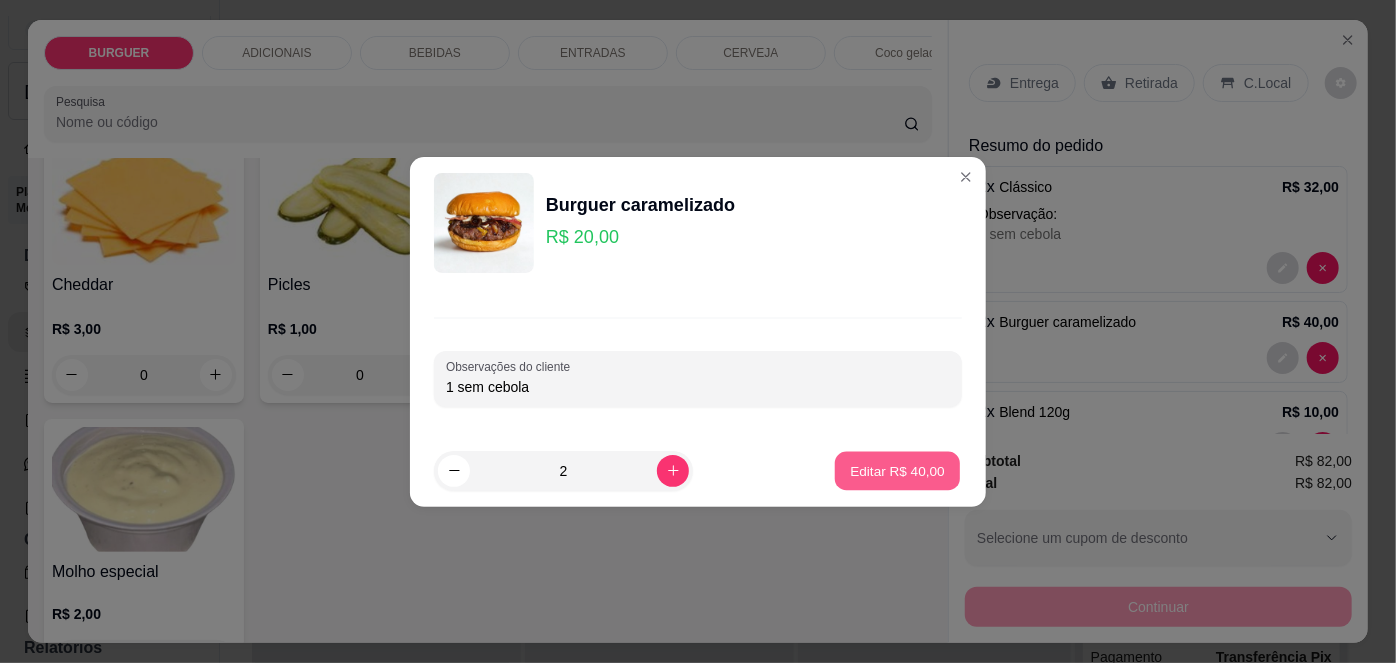 click on "Editar   R$ 40,00" at bounding box center (897, 470) 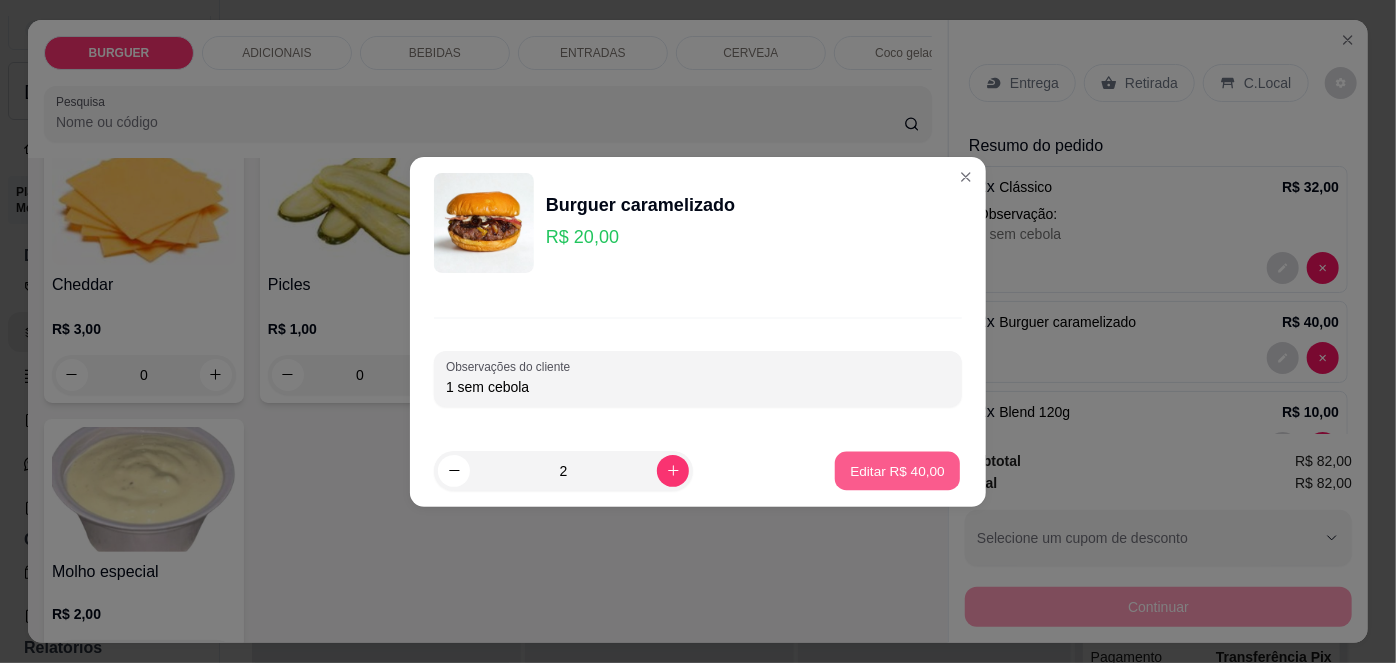 type on "0" 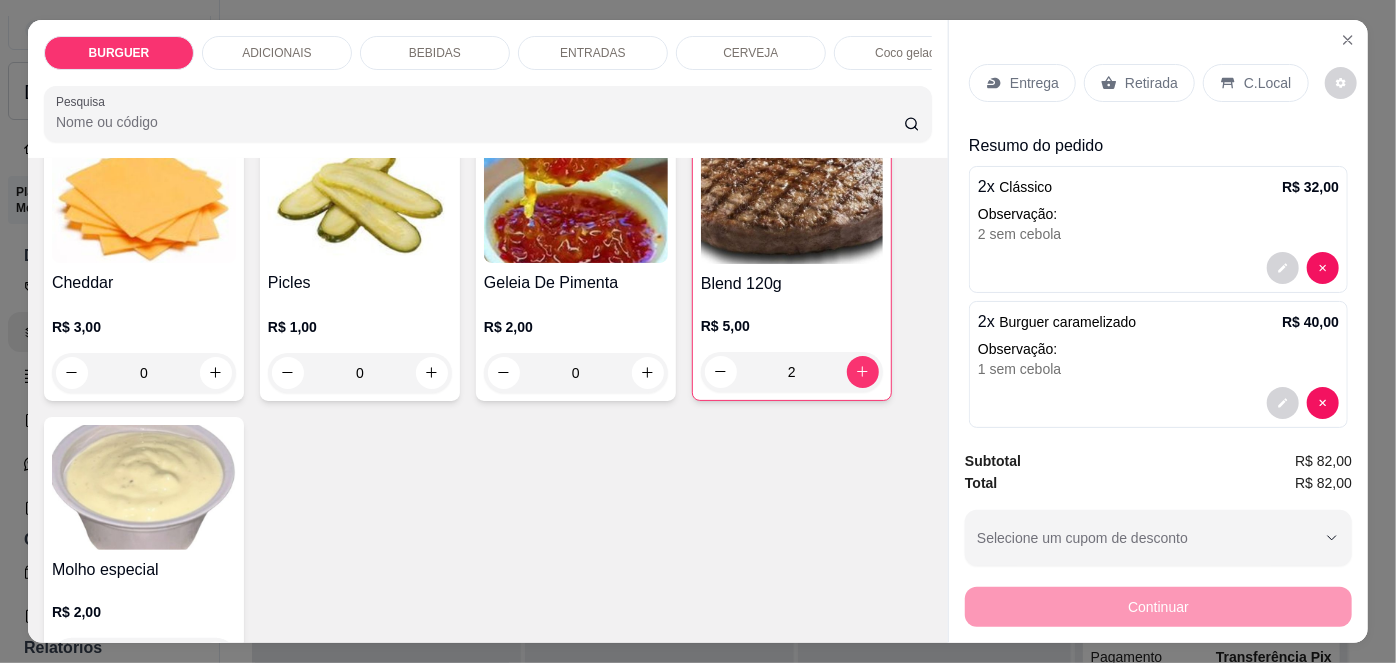 scroll, scrollTop: 1051, scrollLeft: 0, axis: vertical 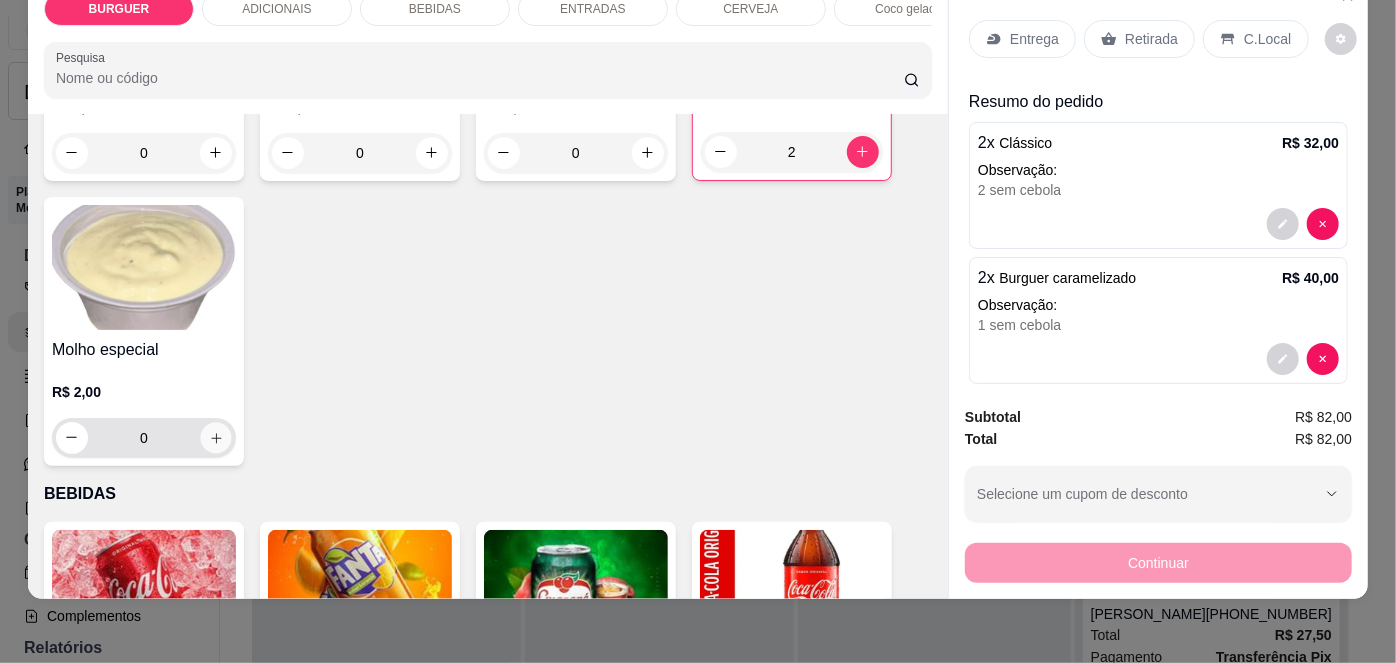 click at bounding box center [215, 437] 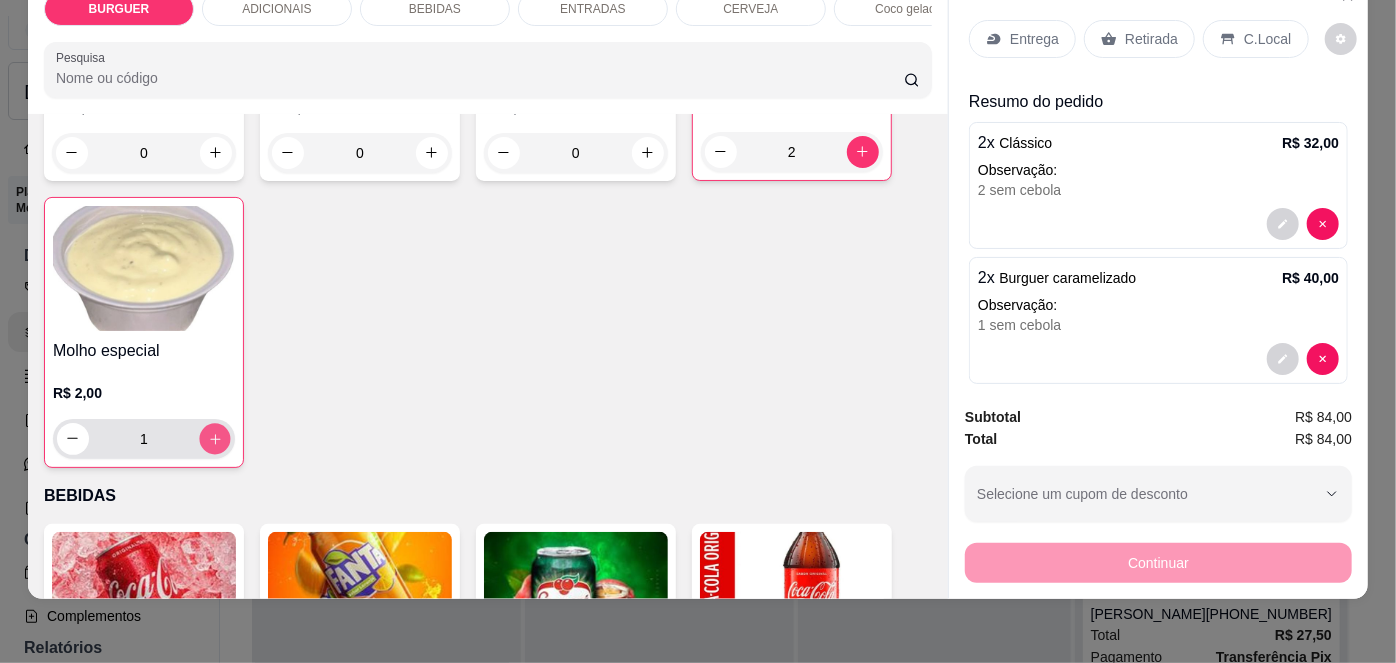 click at bounding box center (214, 438) 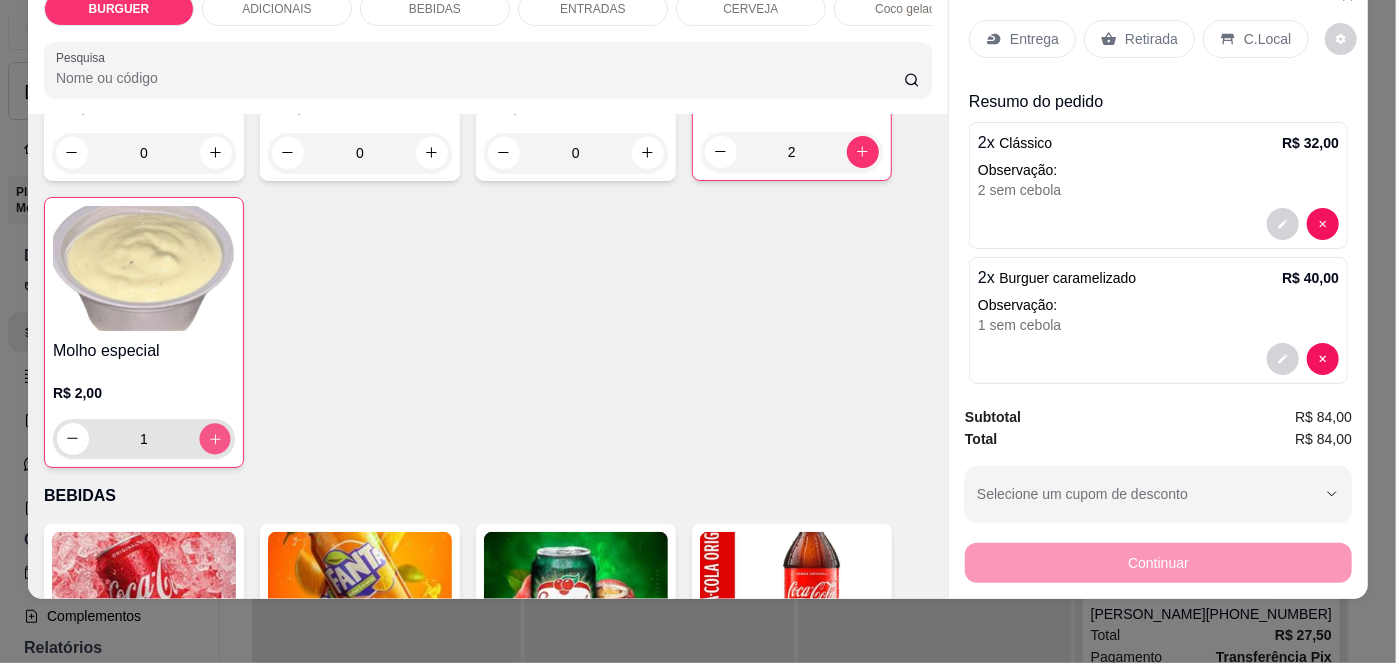 type on "2" 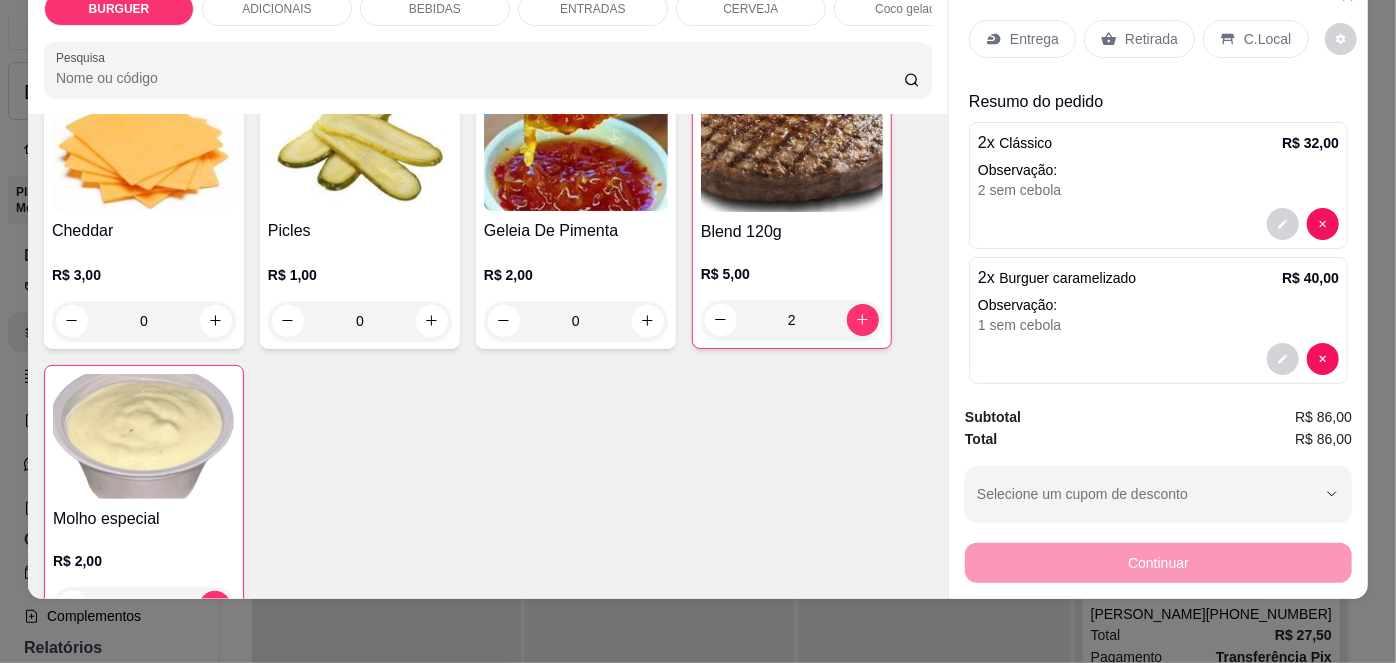 scroll, scrollTop: 1058, scrollLeft: 0, axis: vertical 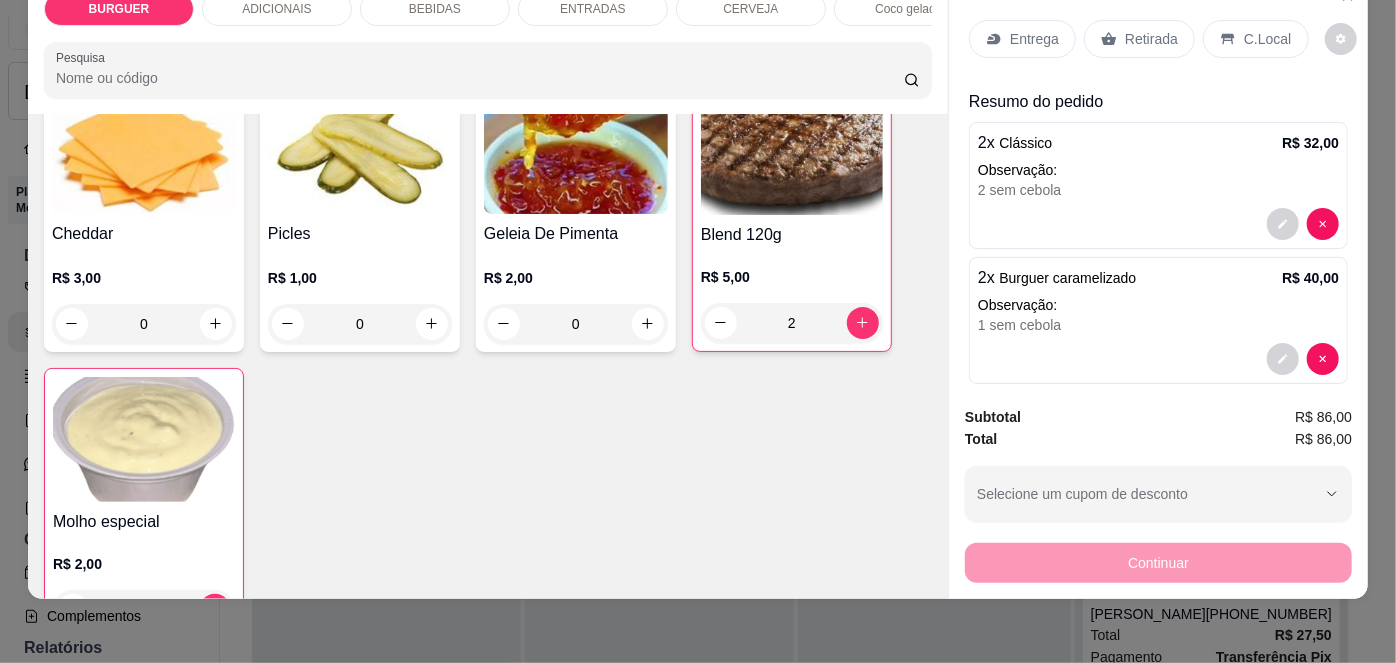 click on "Retirada" at bounding box center (1151, 39) 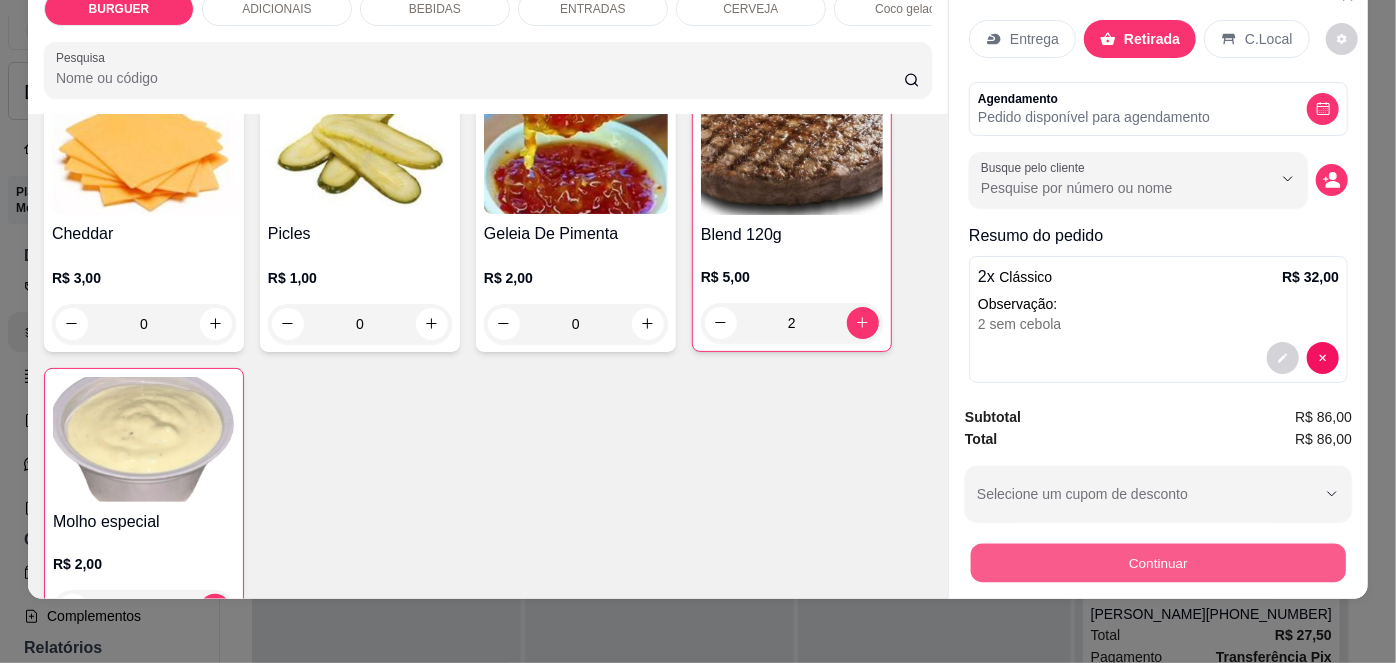 click on "Continuar" at bounding box center (1158, 563) 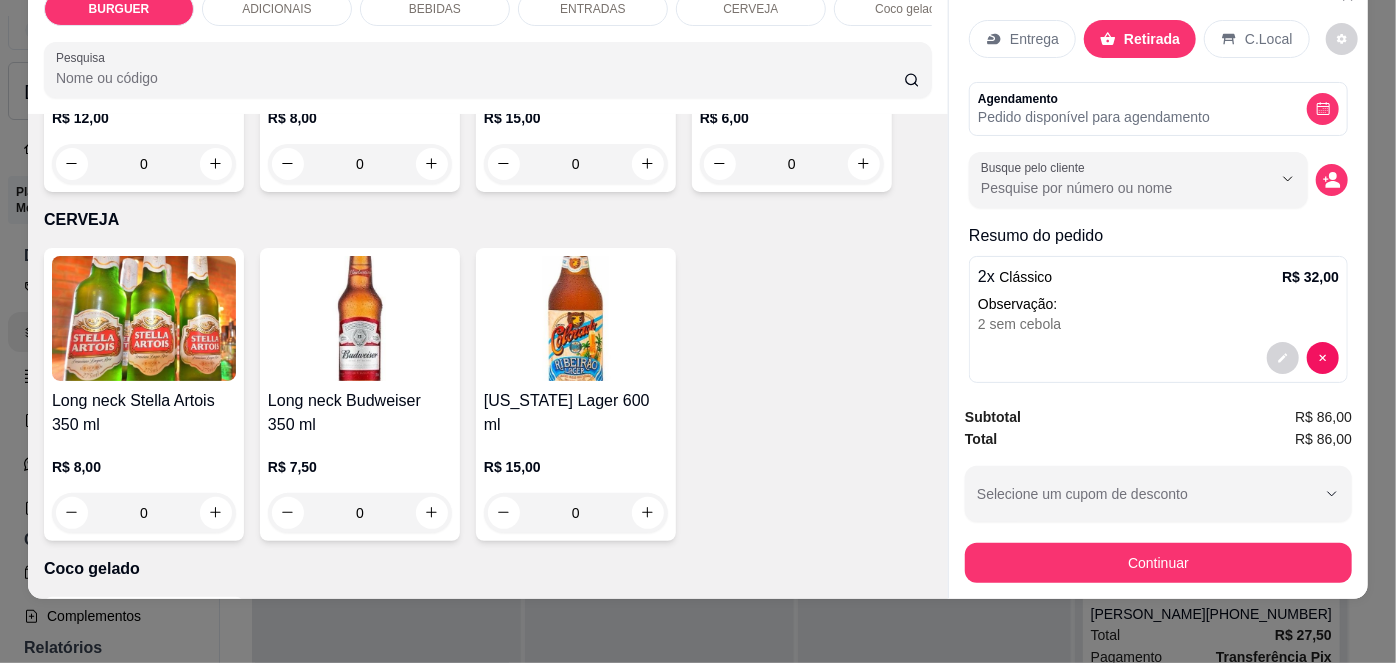 scroll, scrollTop: 3219, scrollLeft: 0, axis: vertical 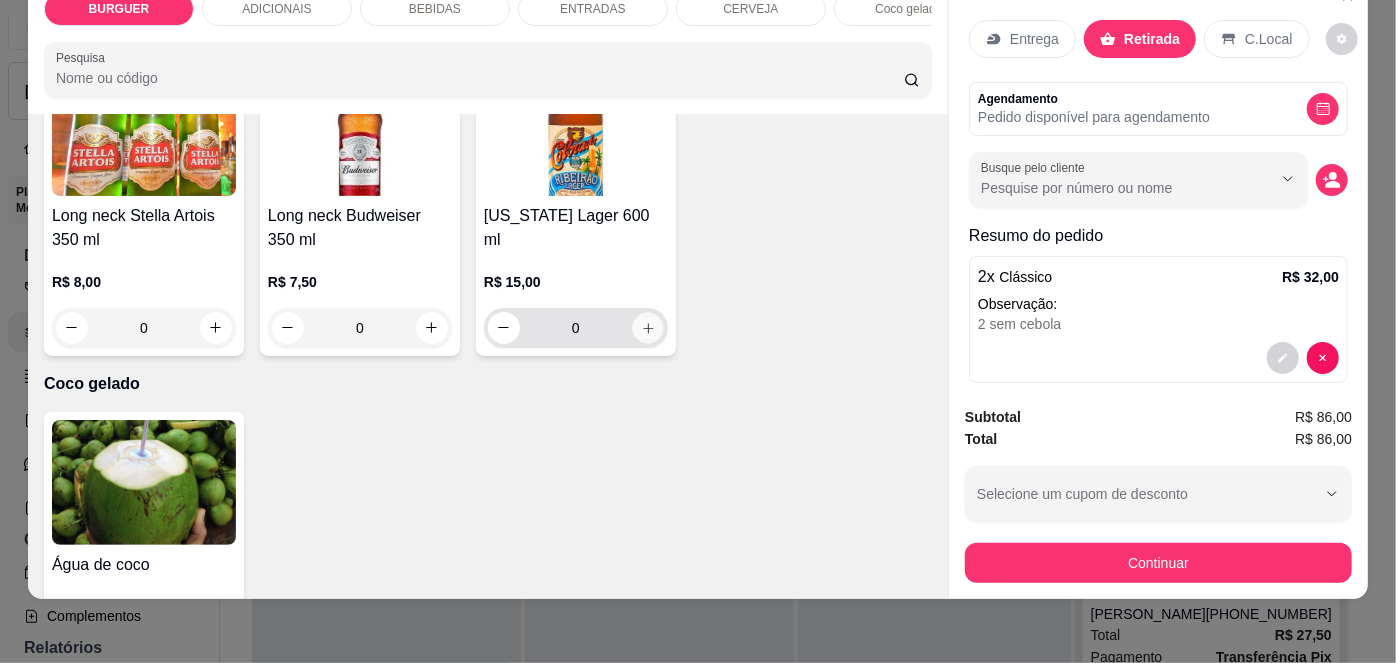 click 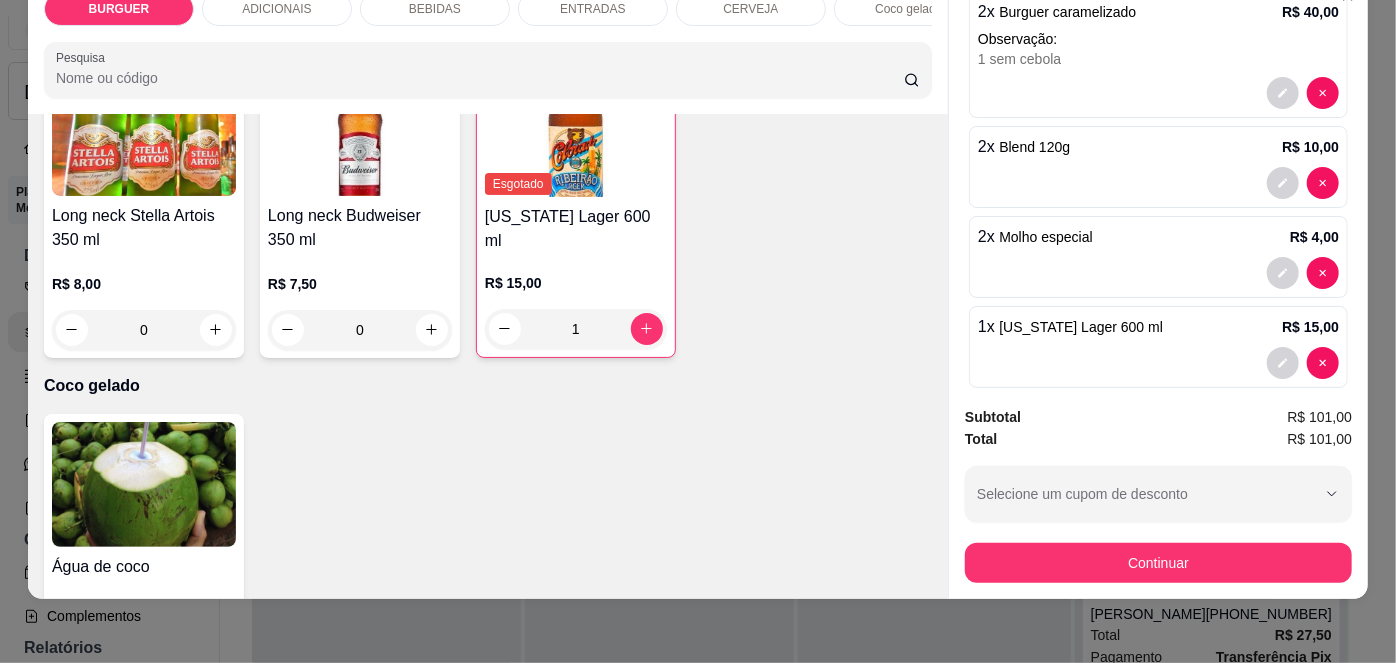 scroll, scrollTop: 421, scrollLeft: 0, axis: vertical 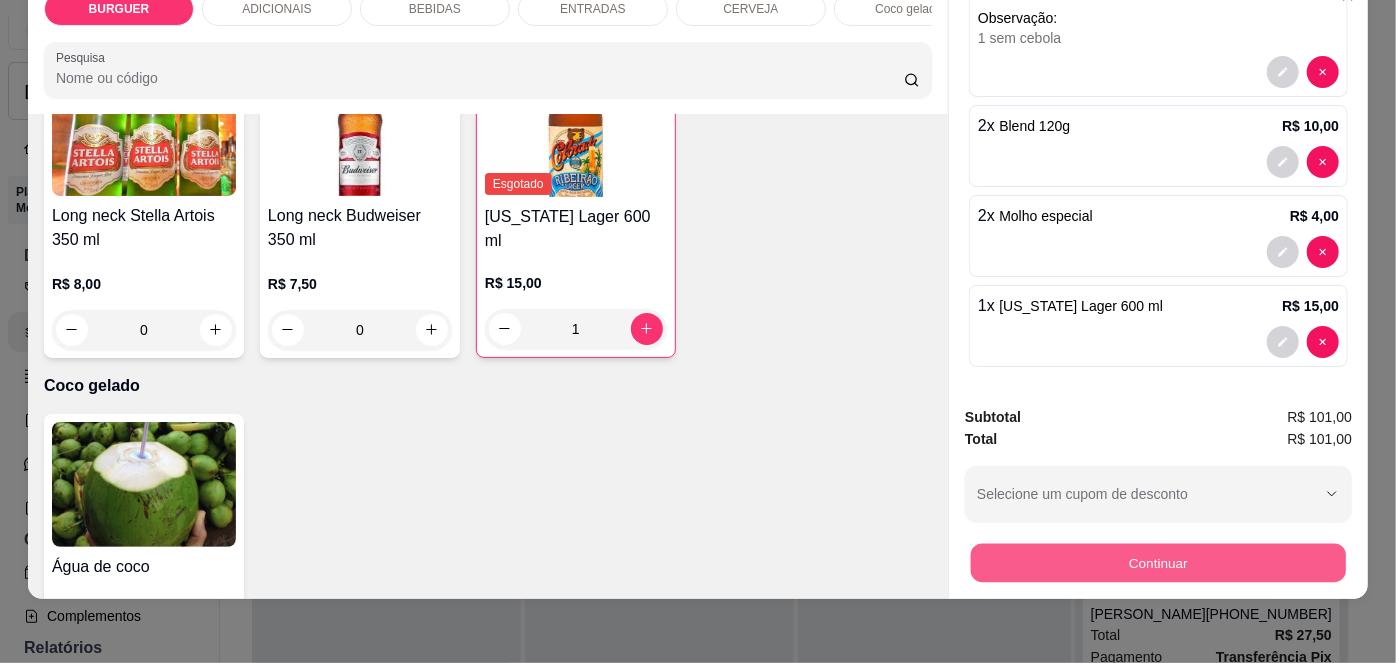 click on "Continuar" at bounding box center [1158, 563] 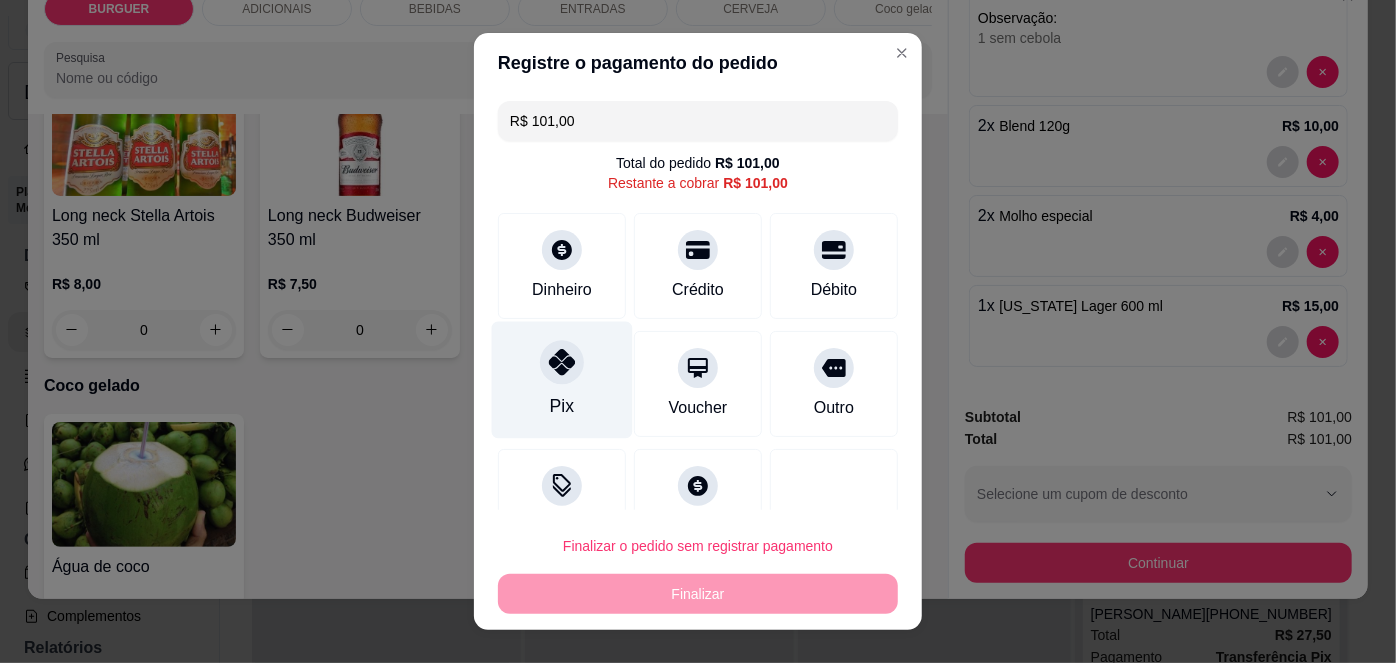 click on "Pix" at bounding box center [562, 406] 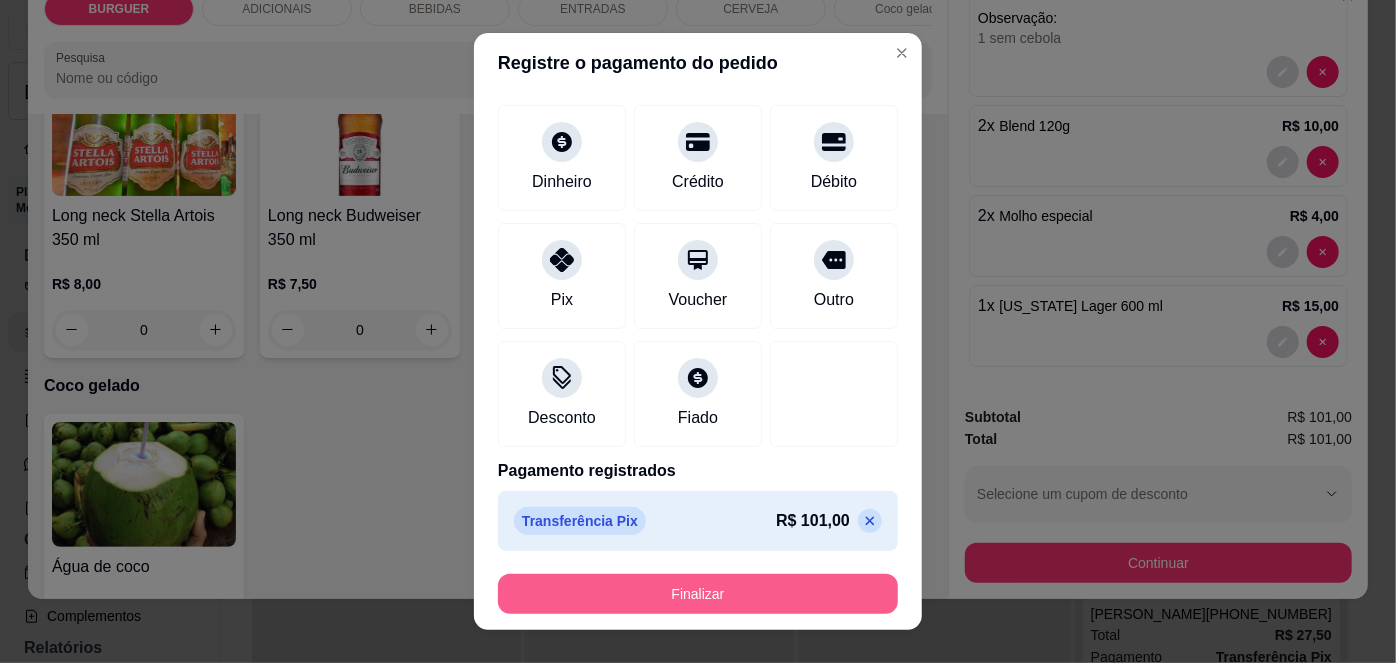 scroll, scrollTop: 87, scrollLeft: 0, axis: vertical 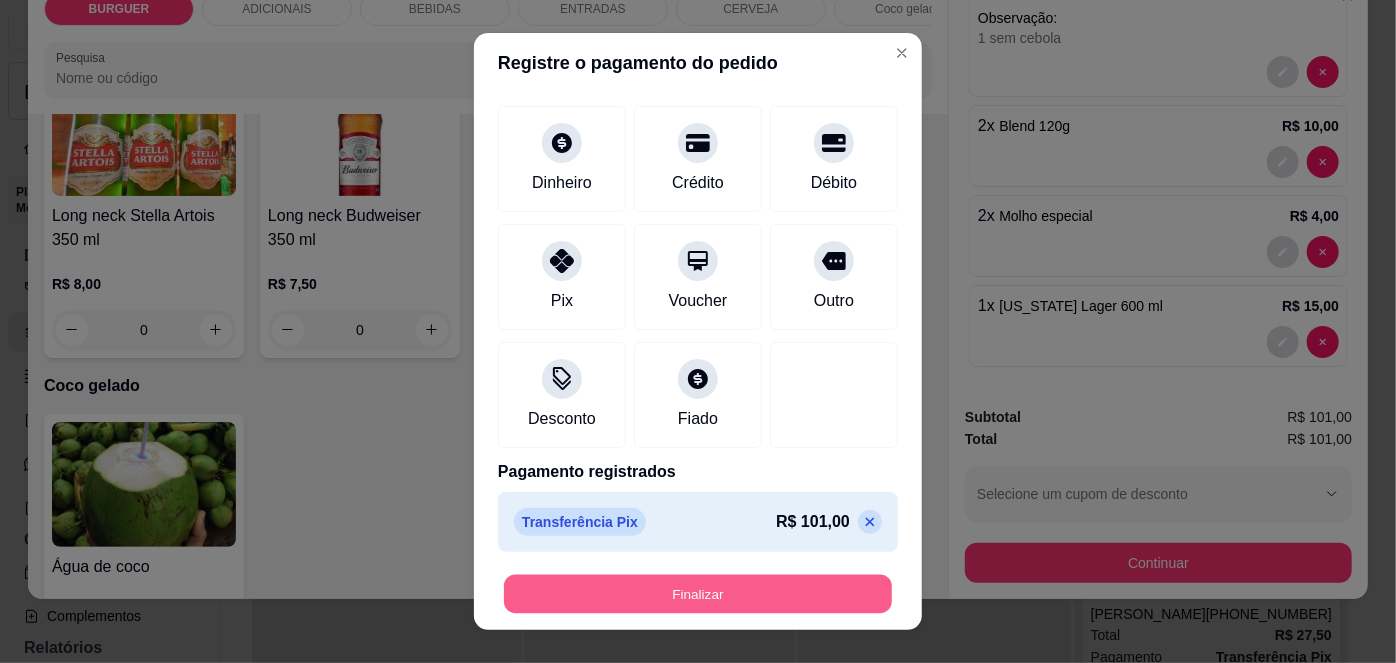 click on "Finalizar" at bounding box center [698, 593] 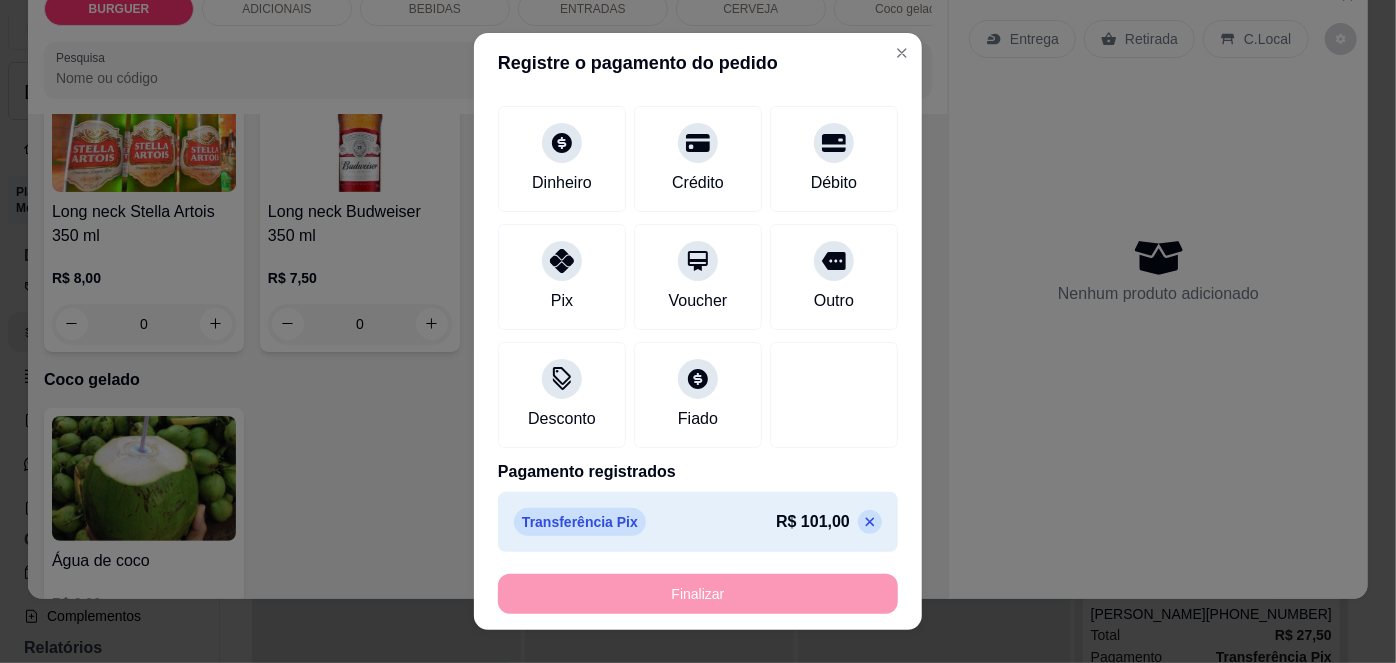 type on "0" 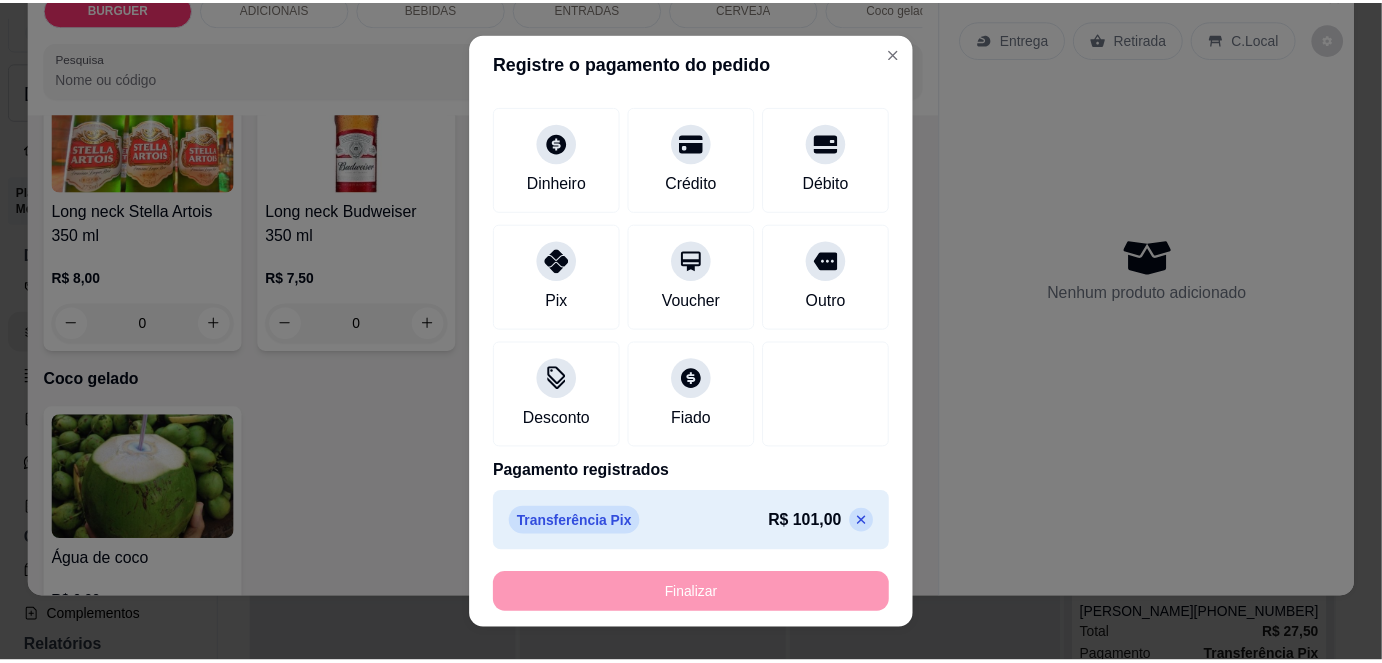 scroll, scrollTop: 3216, scrollLeft: 0, axis: vertical 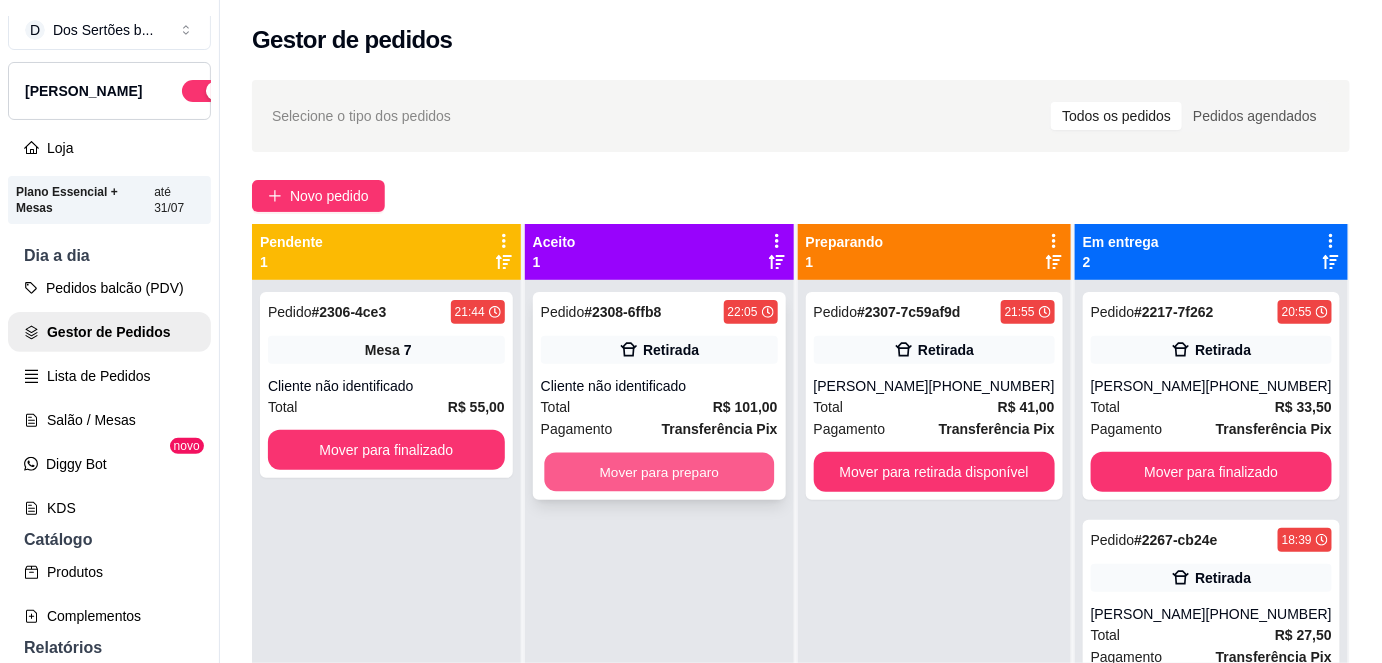 click on "Mover para preparo" at bounding box center [659, 472] 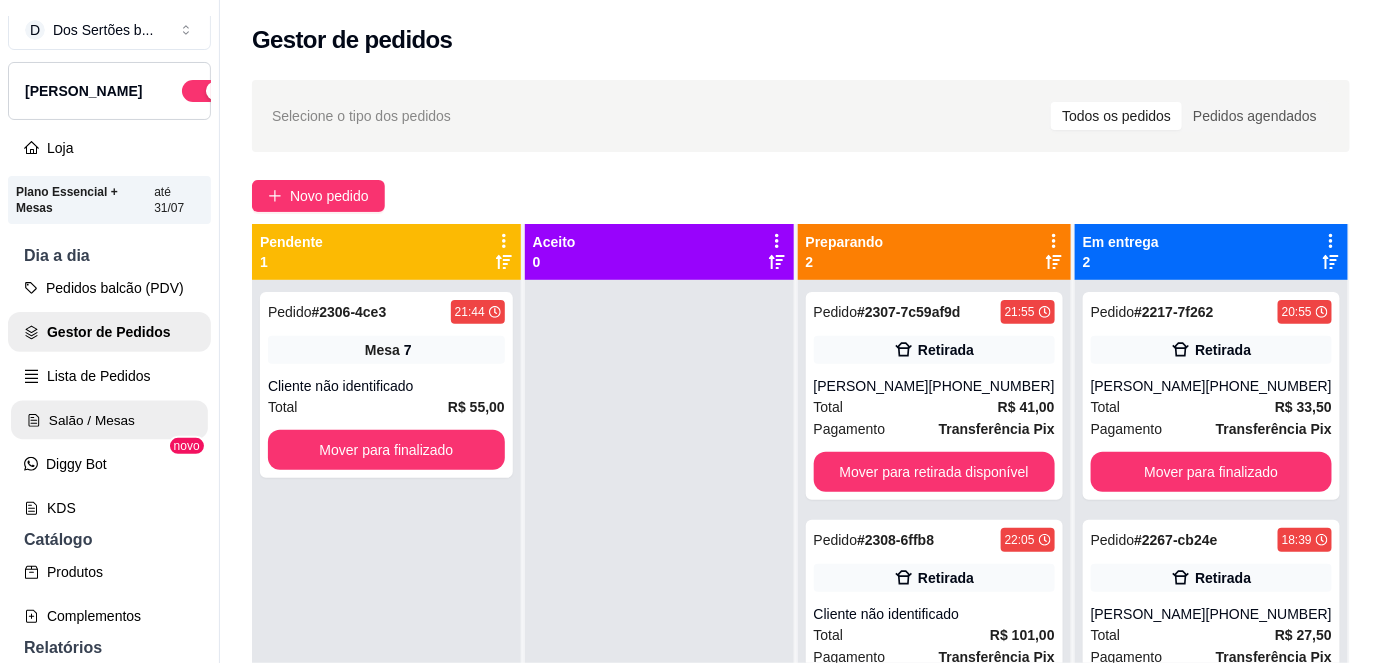 click on "Salão / Mesas" at bounding box center (109, 420) 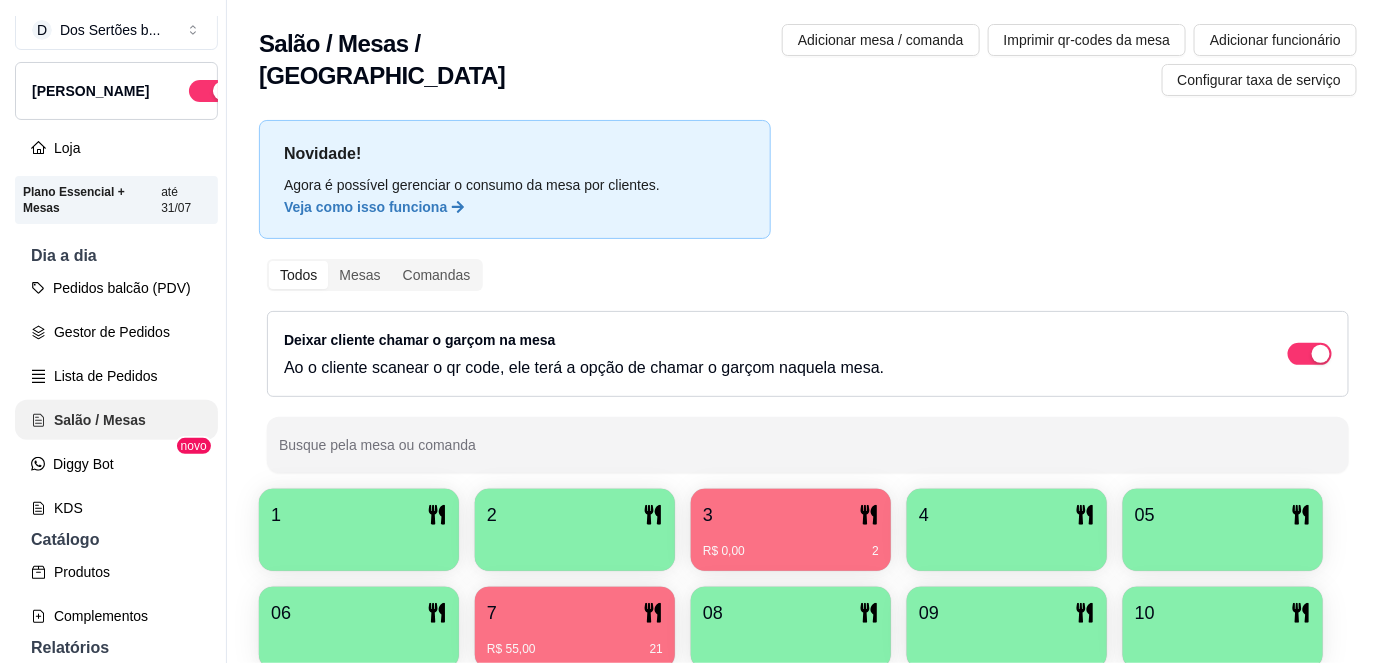scroll, scrollTop: 0, scrollLeft: 0, axis: both 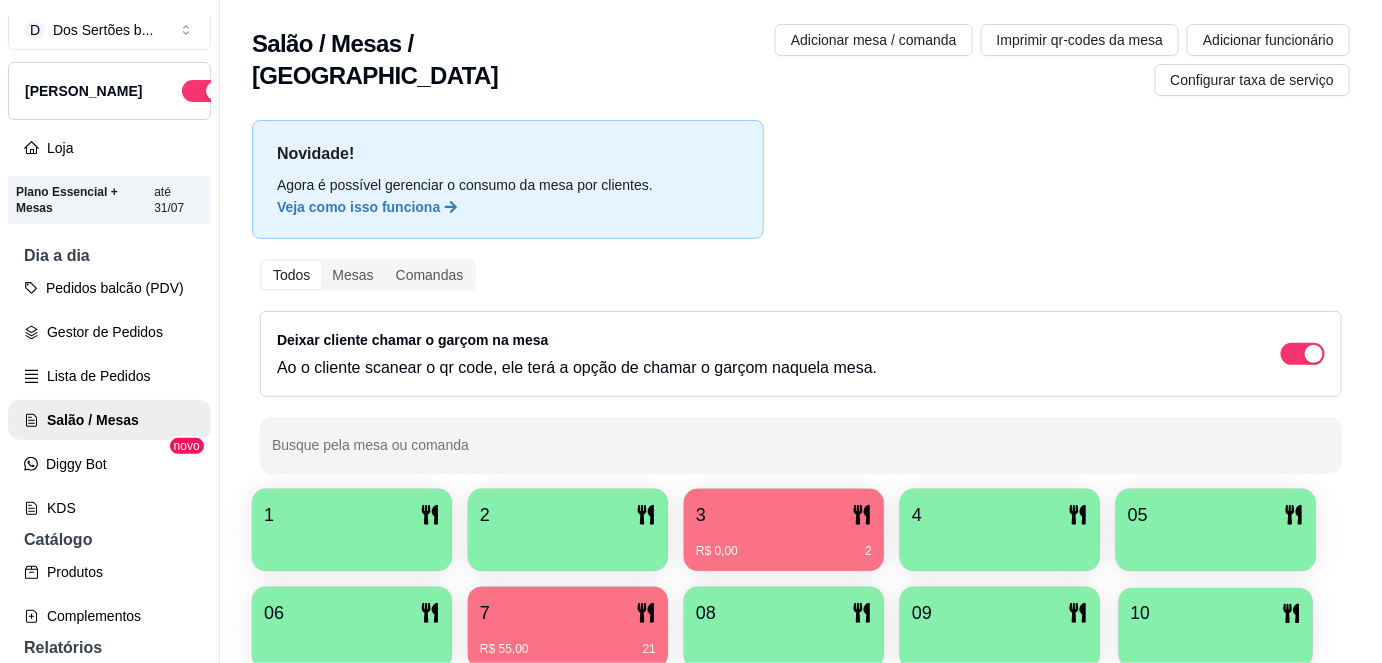 click at bounding box center (1216, 641) 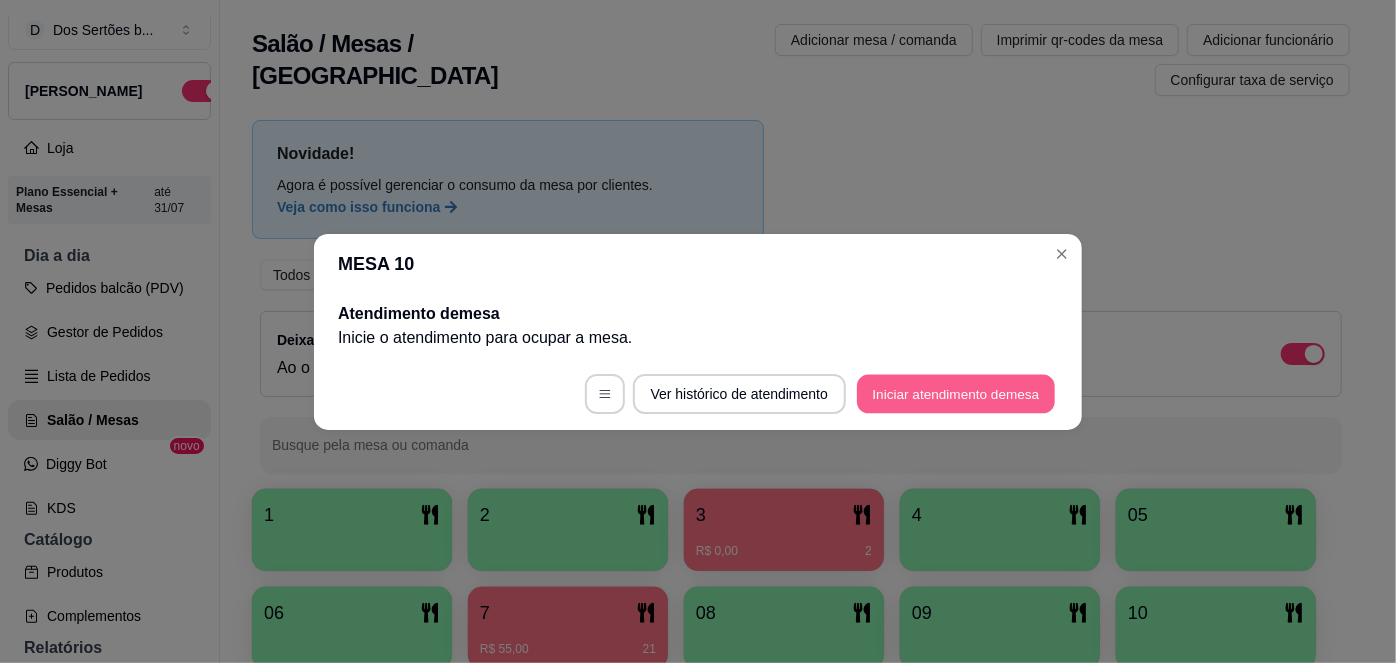 click on "Iniciar atendimento de  mesa" at bounding box center [956, 393] 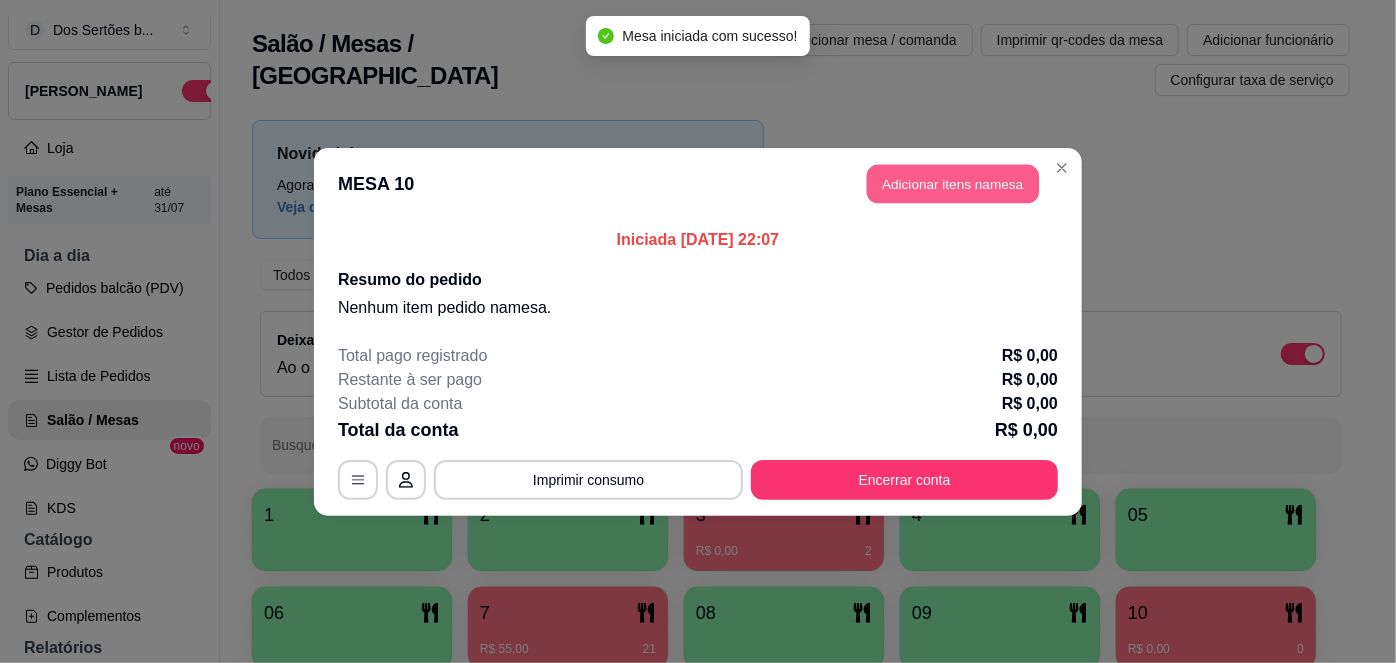 click on "Adicionar itens na  mesa" at bounding box center (953, 183) 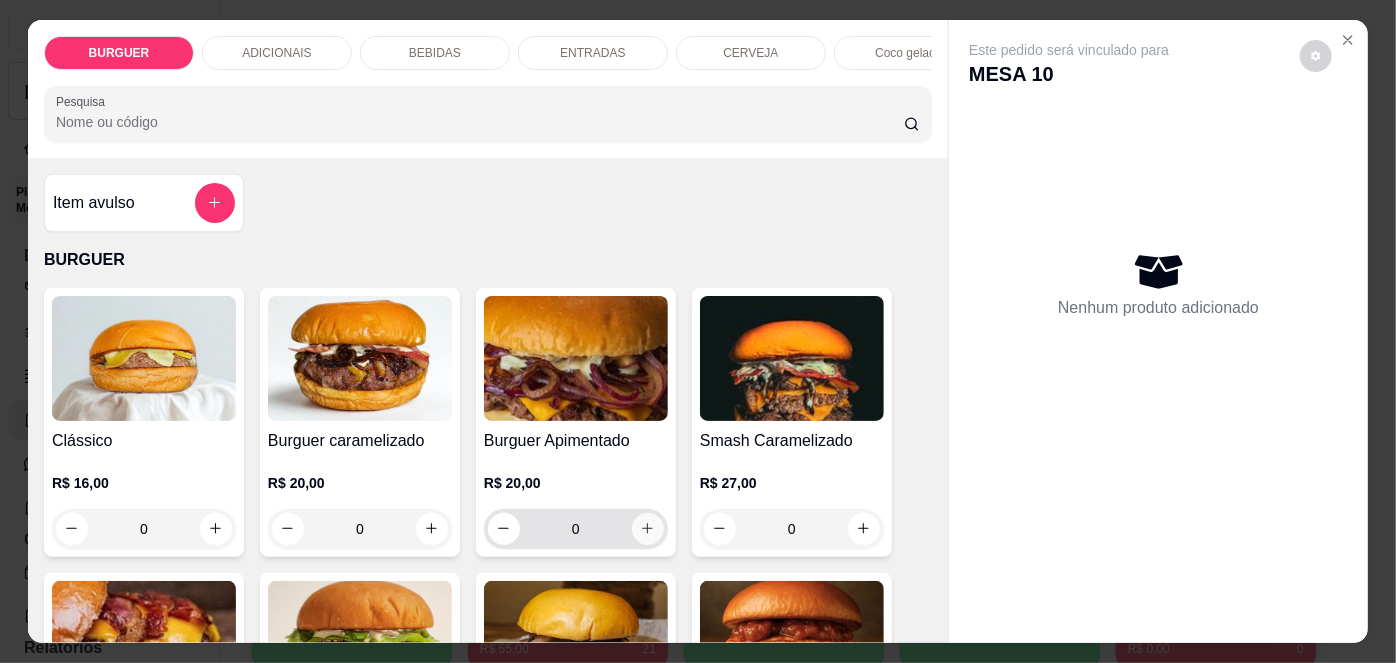 click 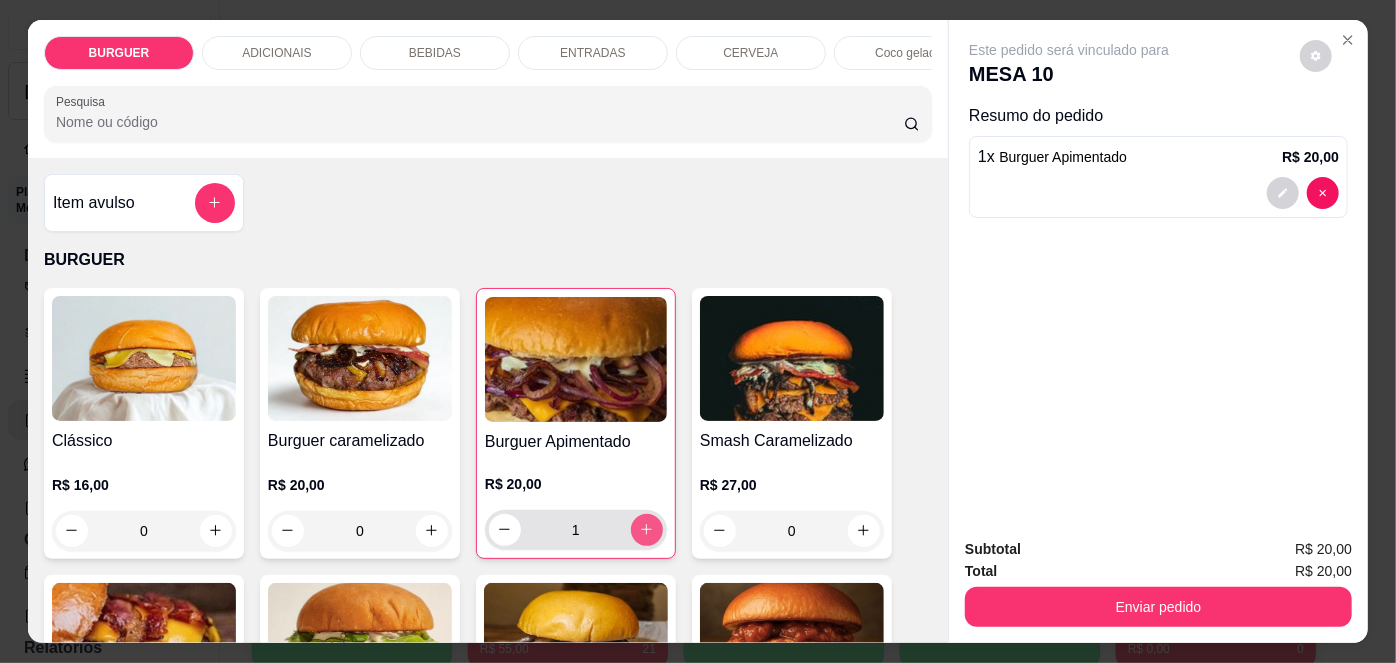 click at bounding box center [647, 530] 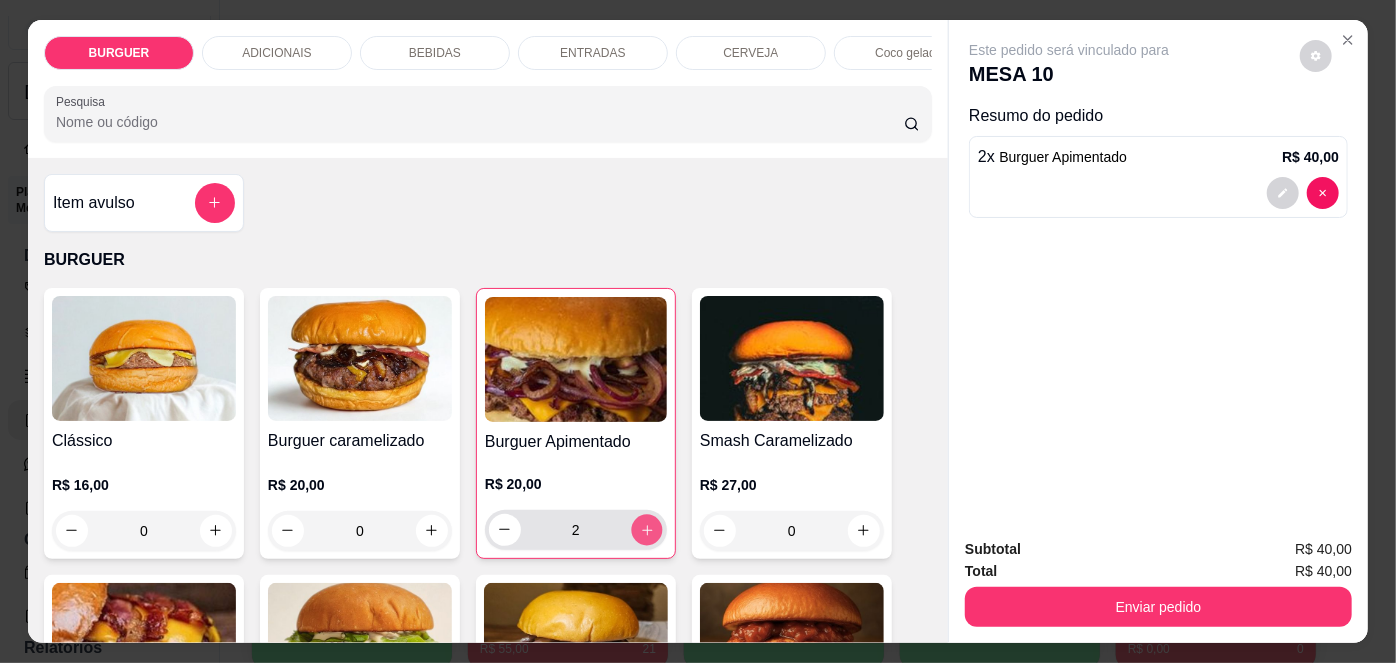 click at bounding box center [646, 529] 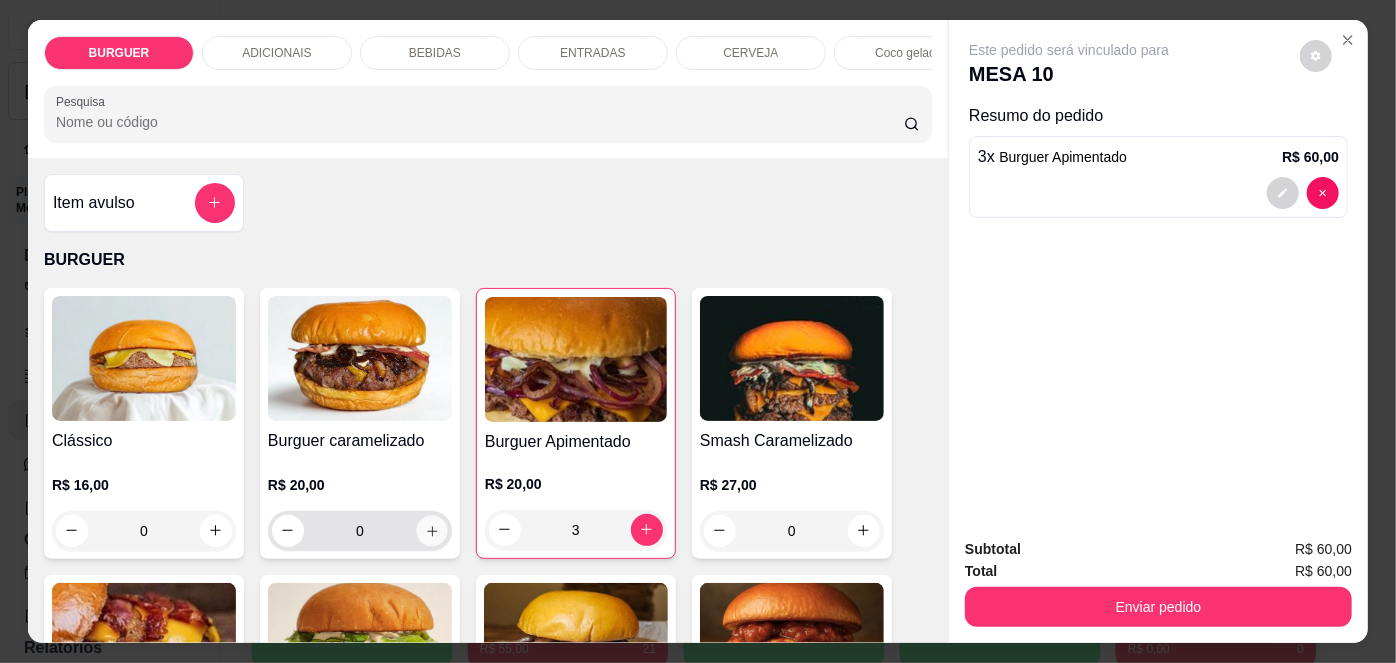 click 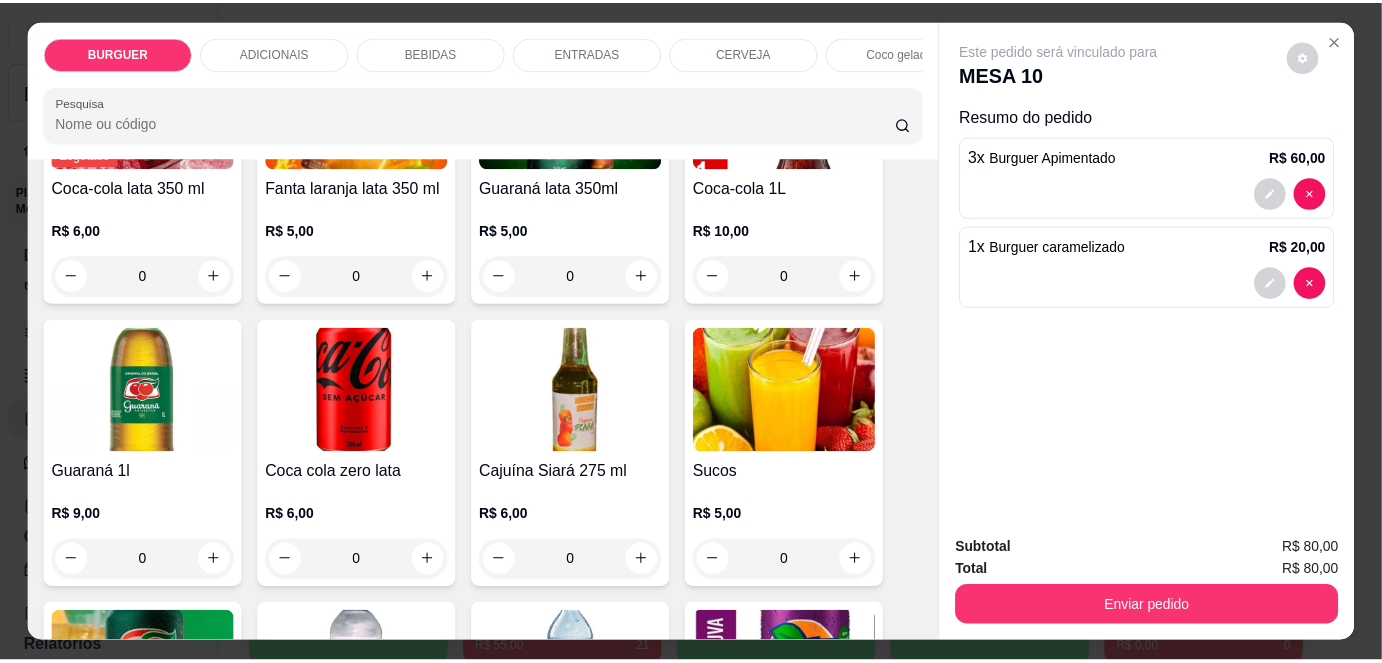 scroll, scrollTop: 1776, scrollLeft: 0, axis: vertical 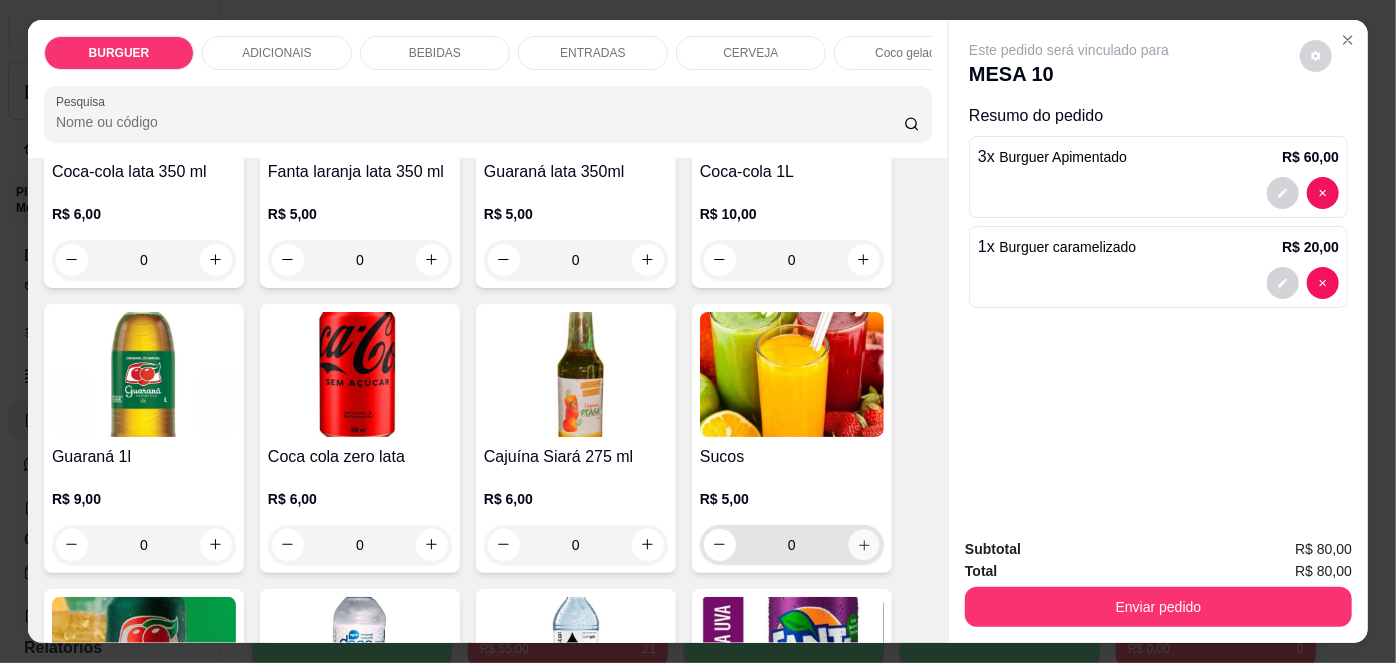 click 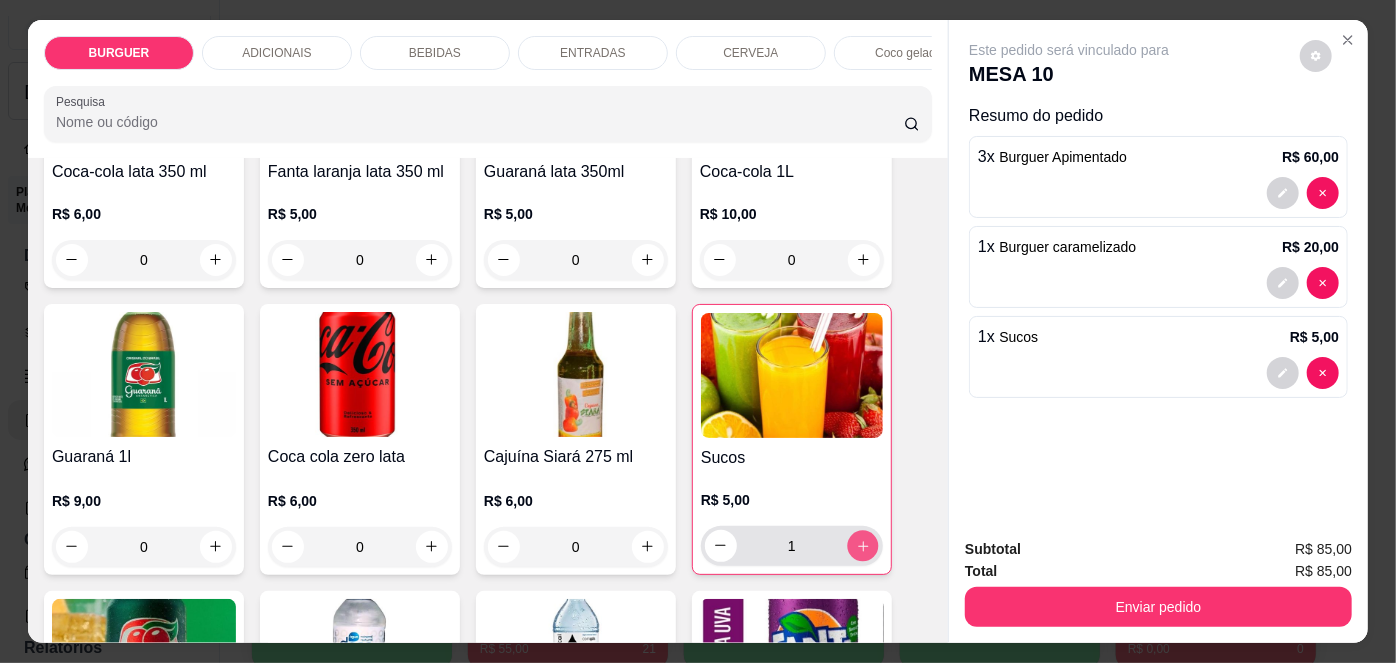 click 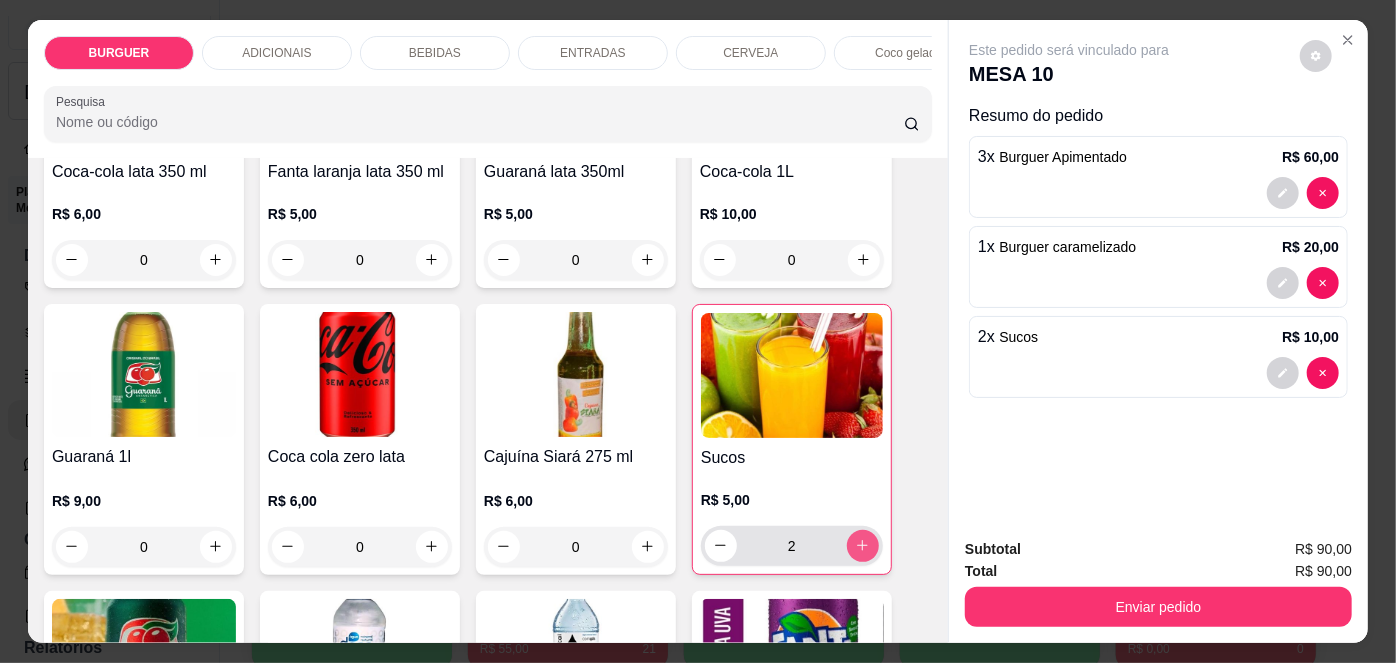 click 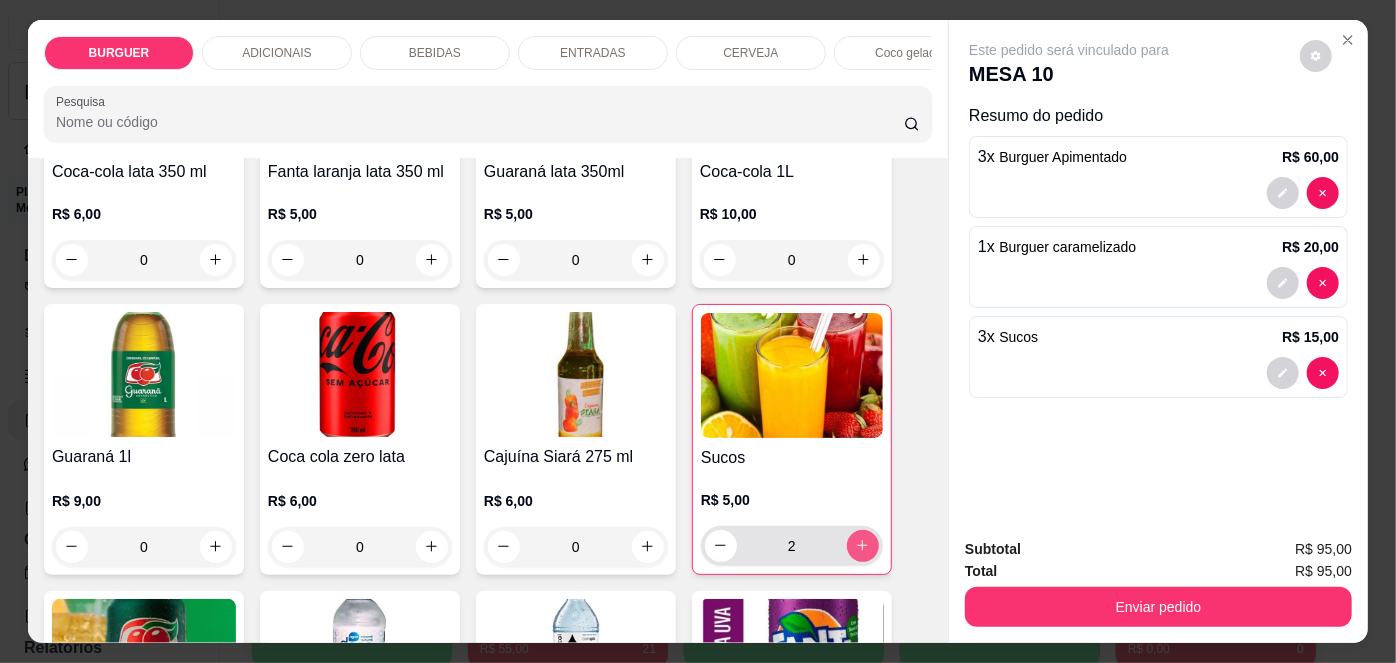 type on "3" 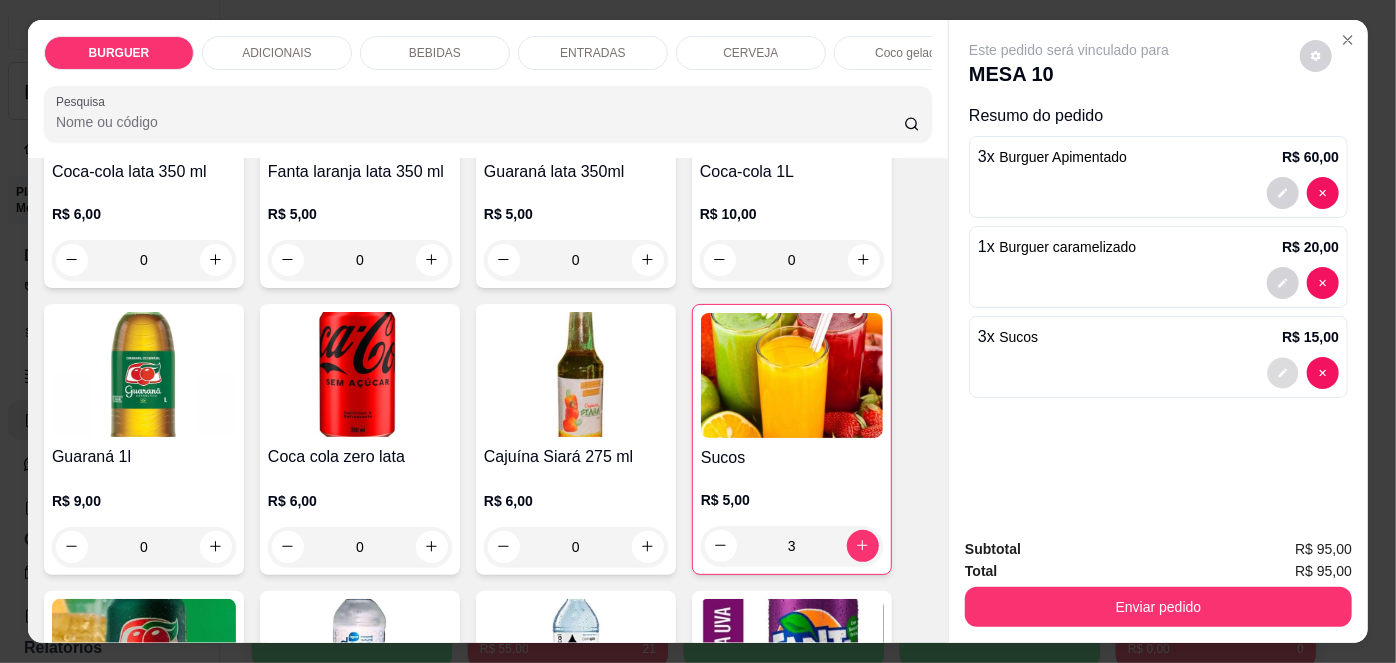 click at bounding box center [1283, 372] 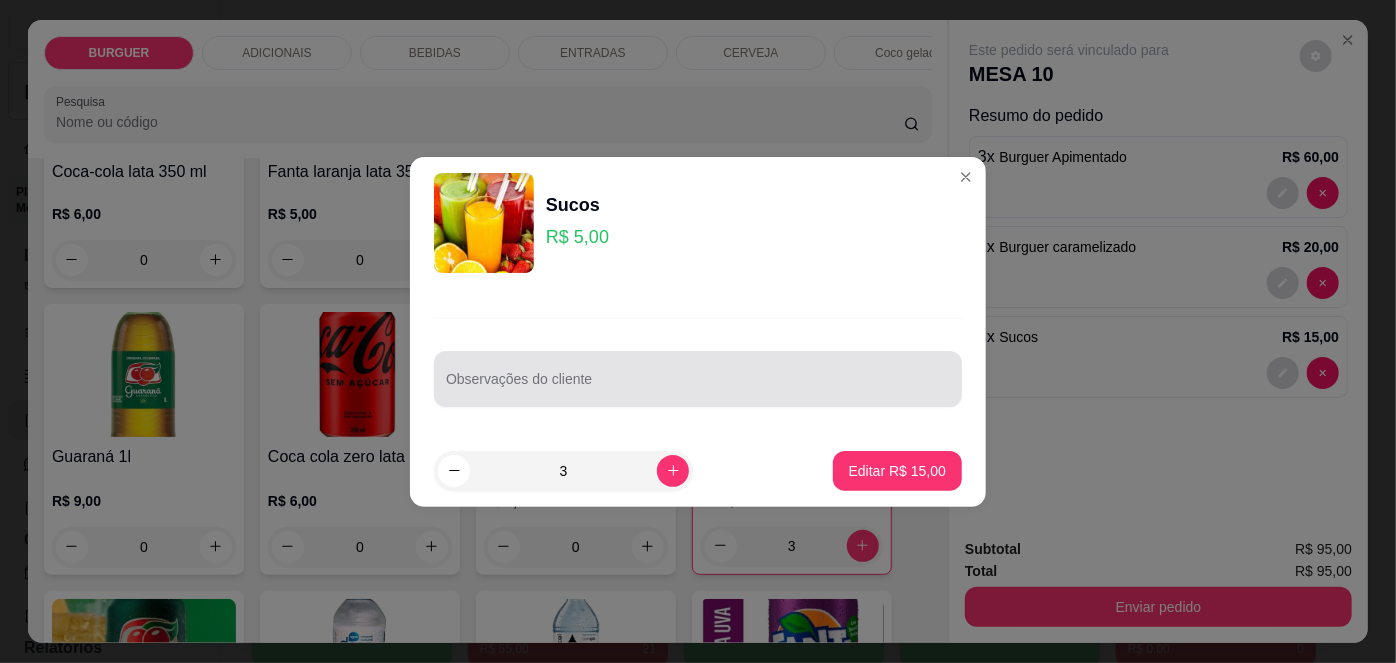 click at bounding box center [698, 379] 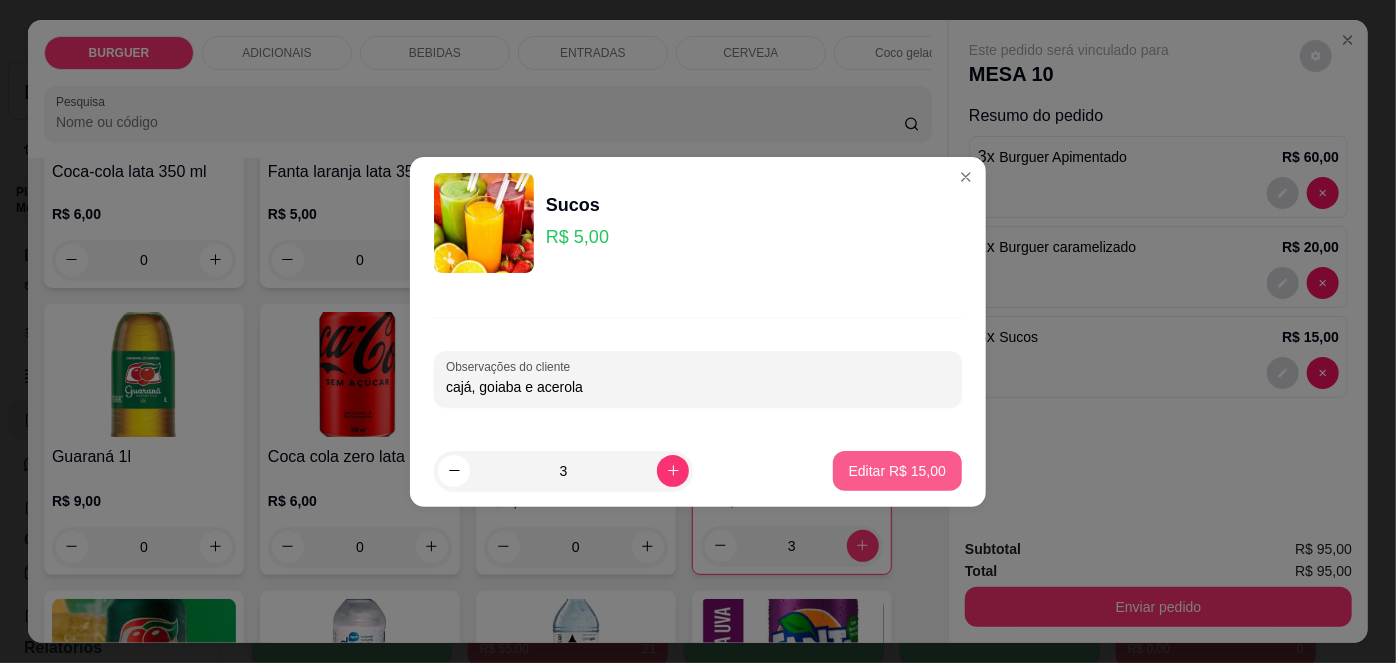 type on "cajá, goiaba e acerola" 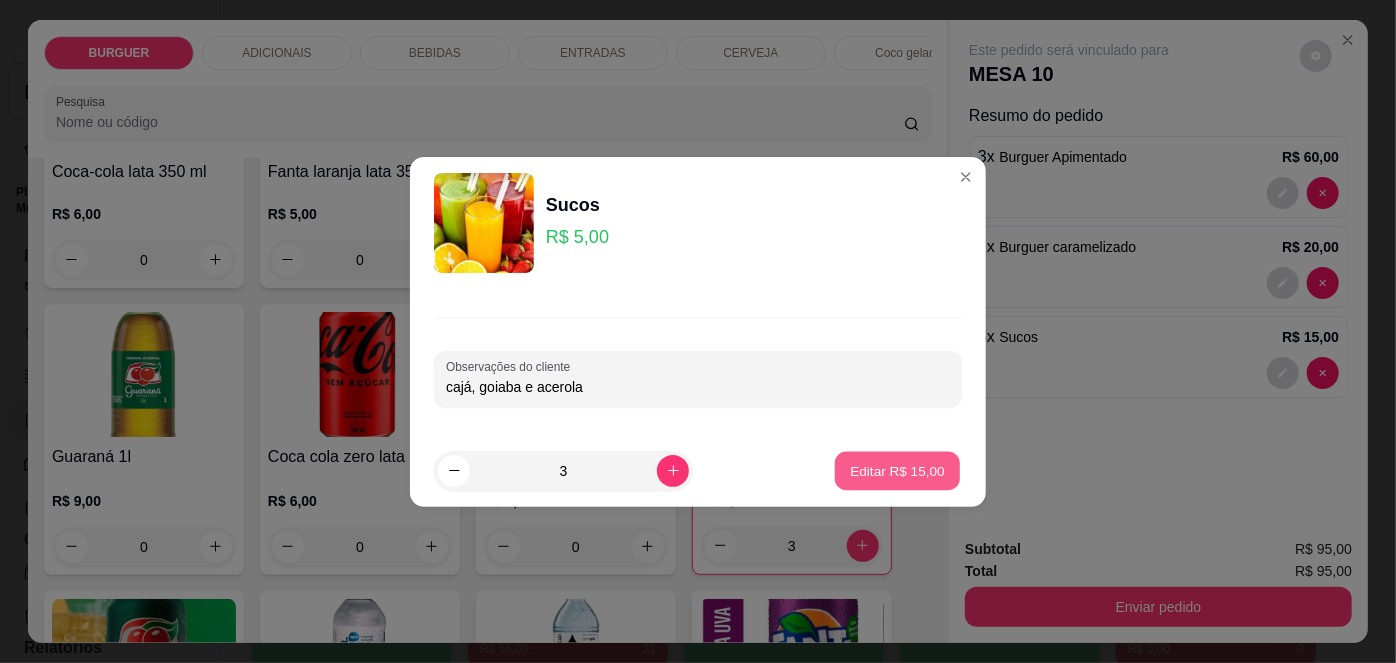 click on "Editar   R$ 15,00" at bounding box center (897, 470) 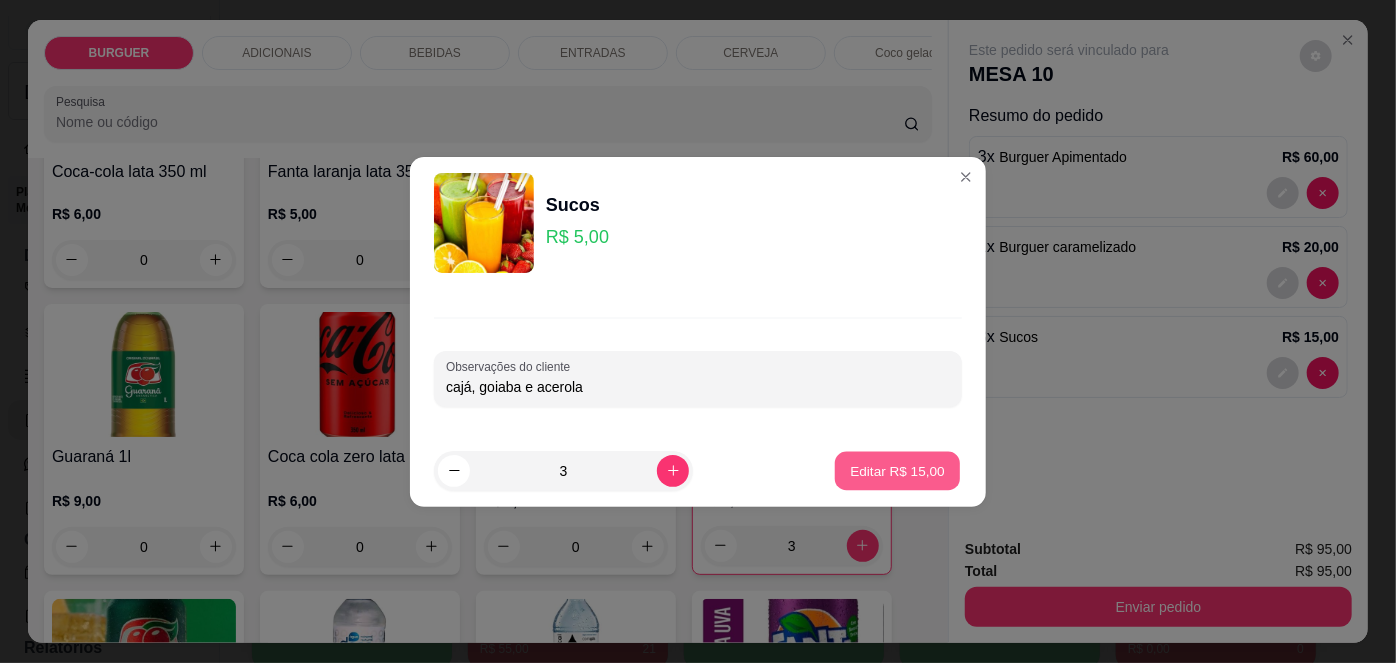 type on "0" 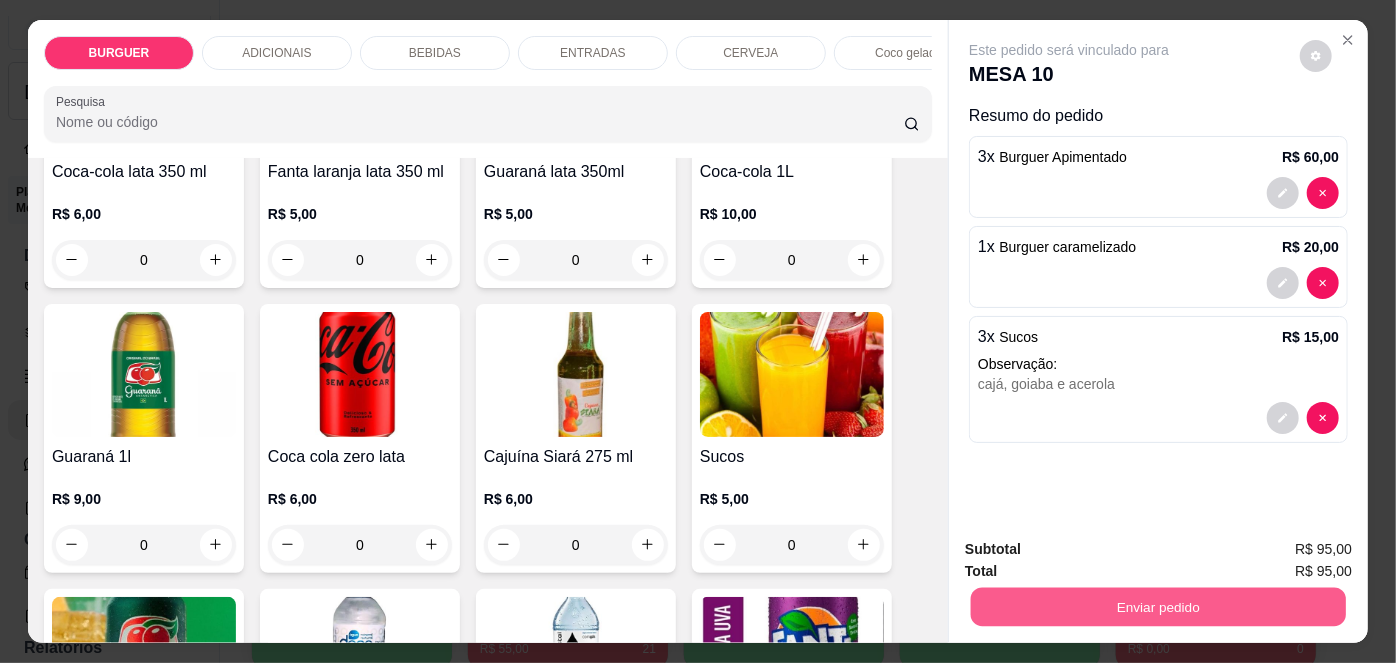 click on "Enviar pedido" at bounding box center (1158, 607) 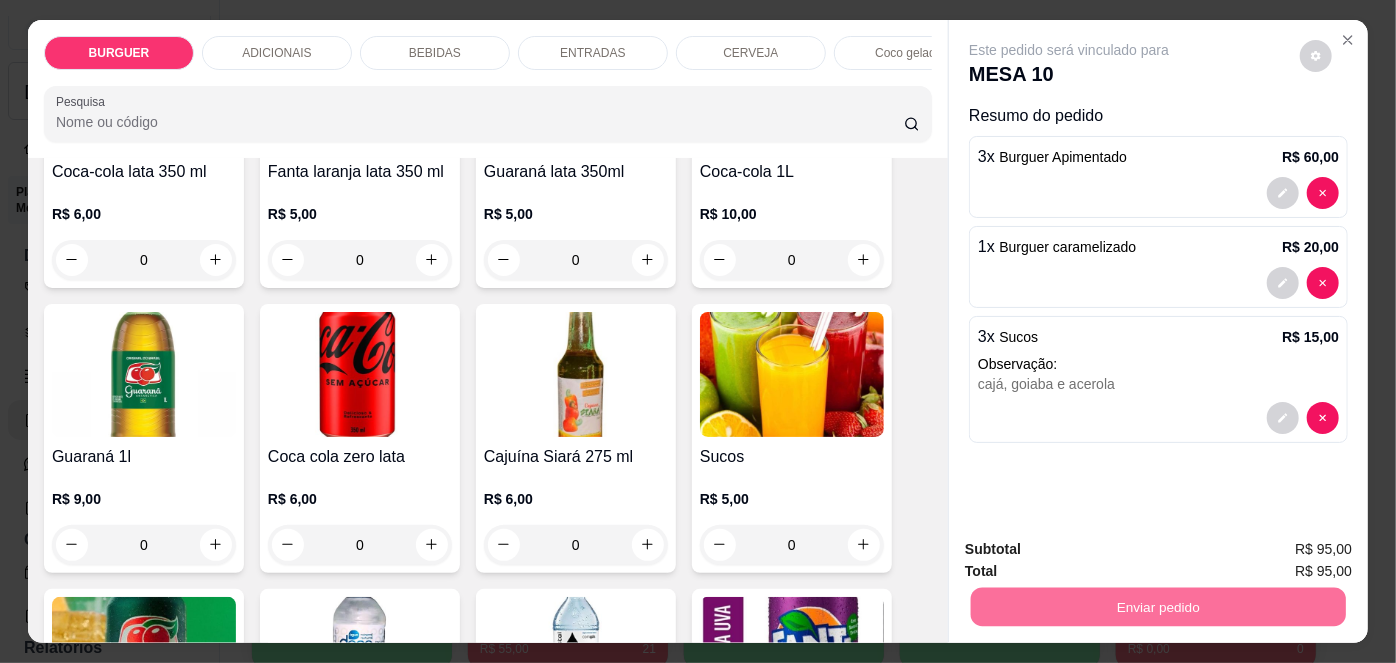 click on "Não registrar e enviar pedido" at bounding box center (1093, 551) 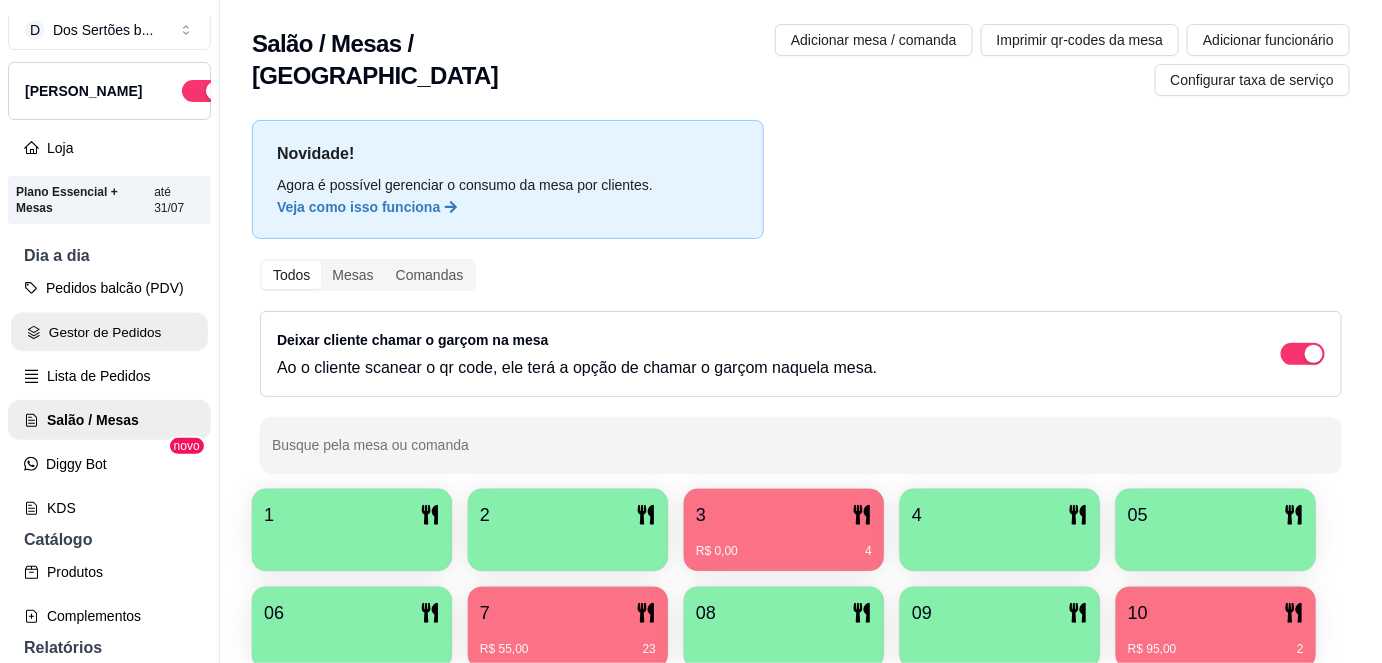 click on "Gestor de Pedidos" at bounding box center (109, 332) 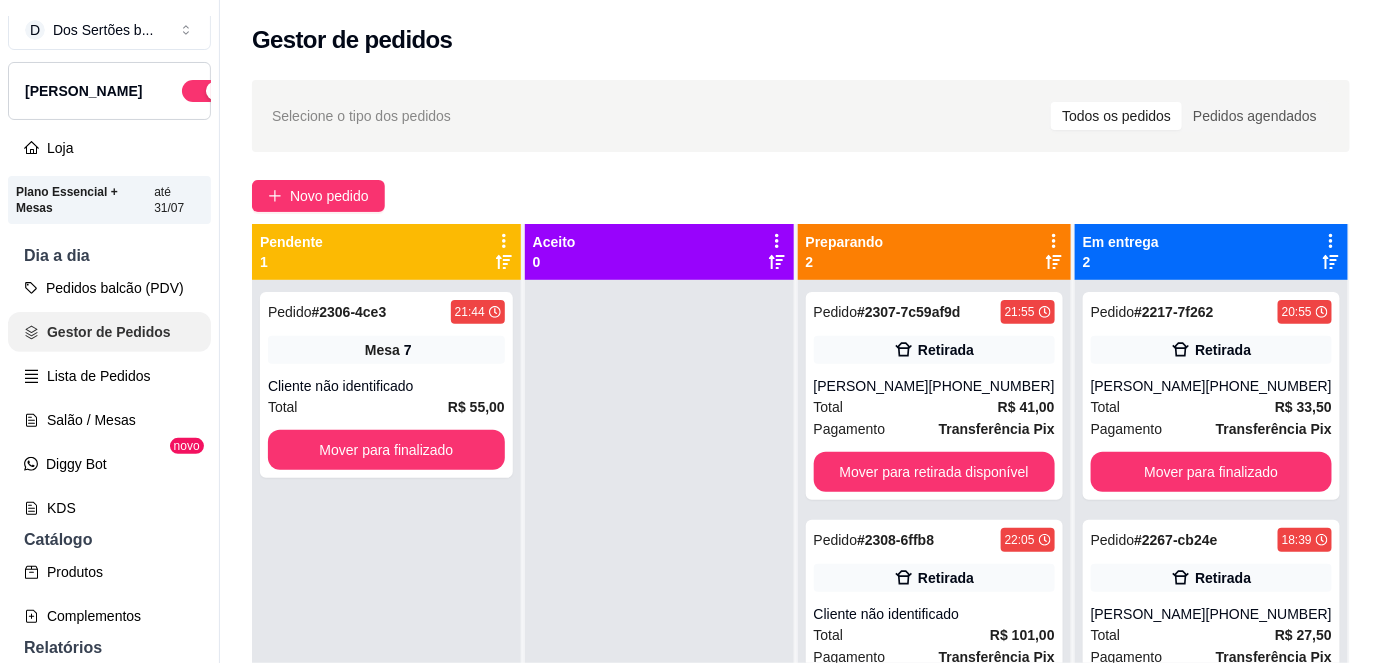 scroll, scrollTop: 0, scrollLeft: 0, axis: both 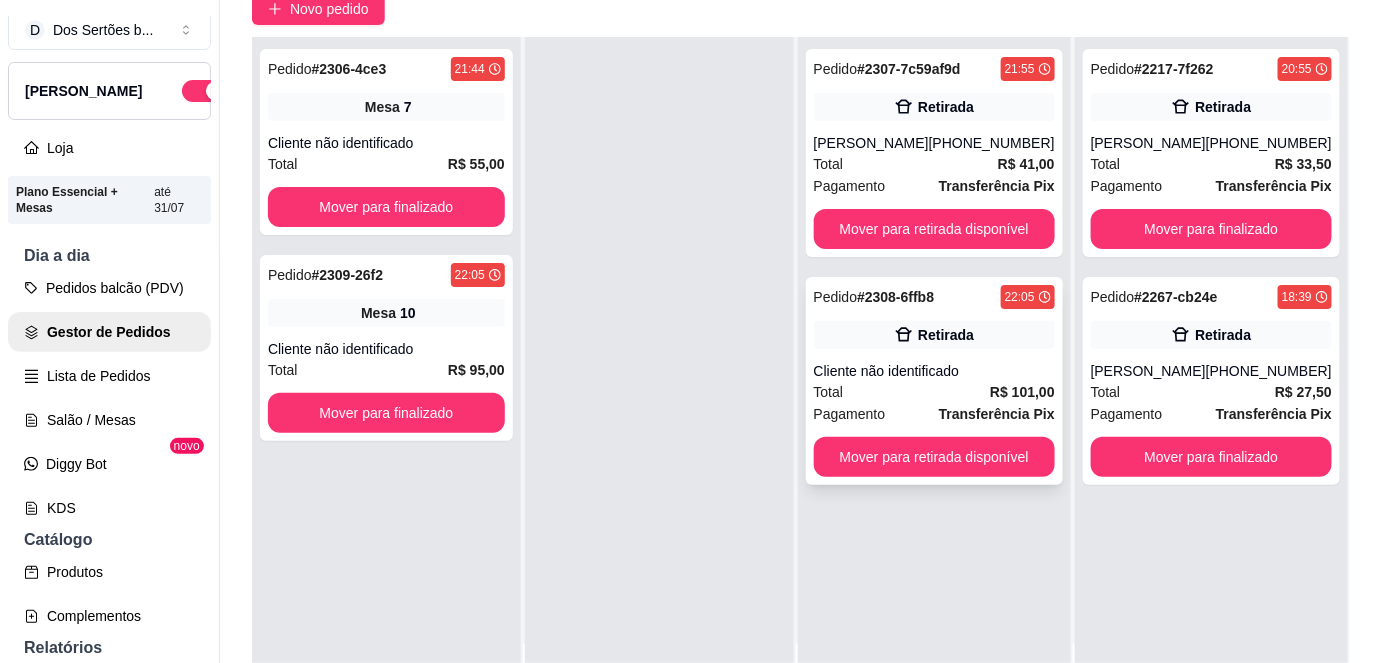 click on "Pagamento Transferência Pix" at bounding box center (934, 414) 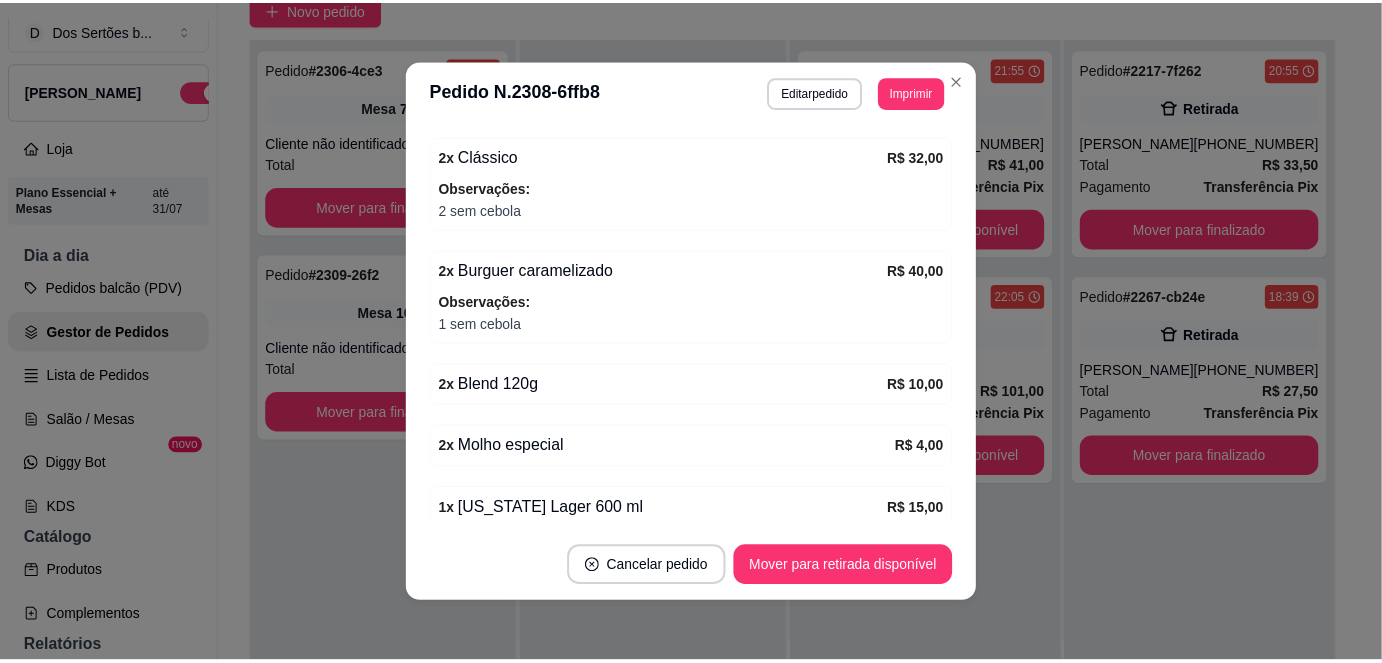 scroll, scrollTop: 394, scrollLeft: 0, axis: vertical 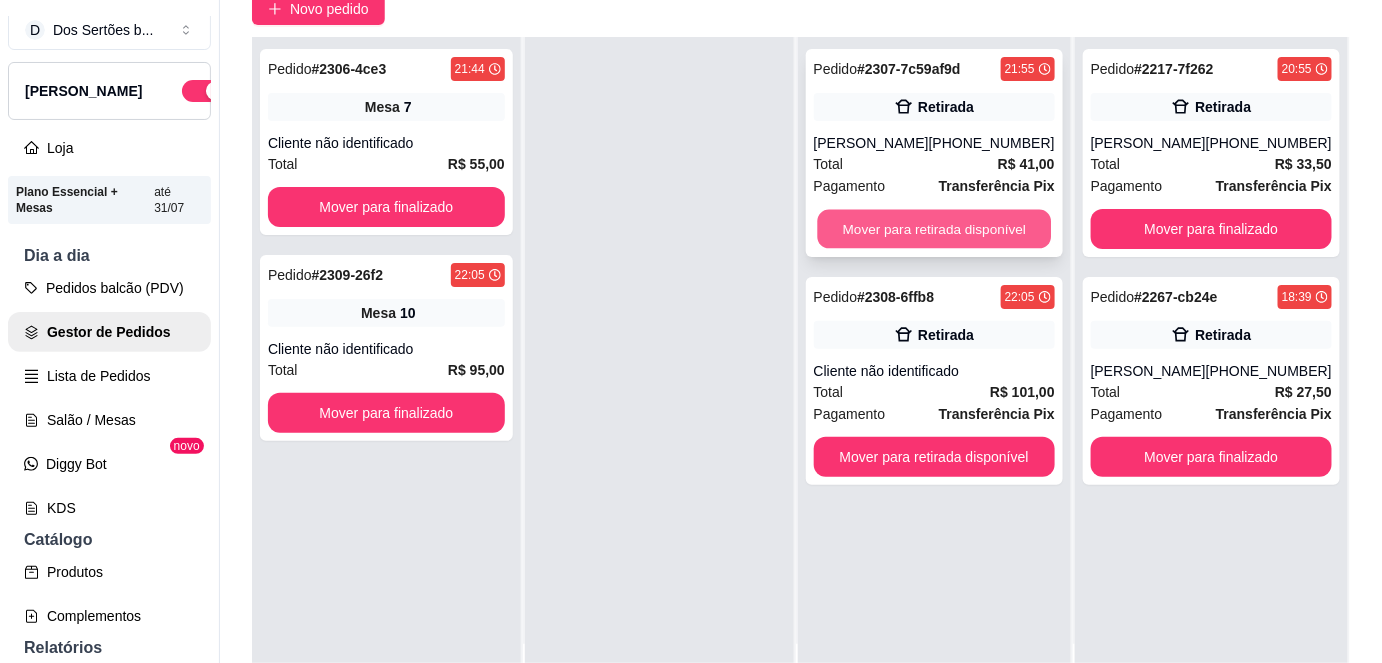click on "Mover para retirada disponível" at bounding box center [934, 229] 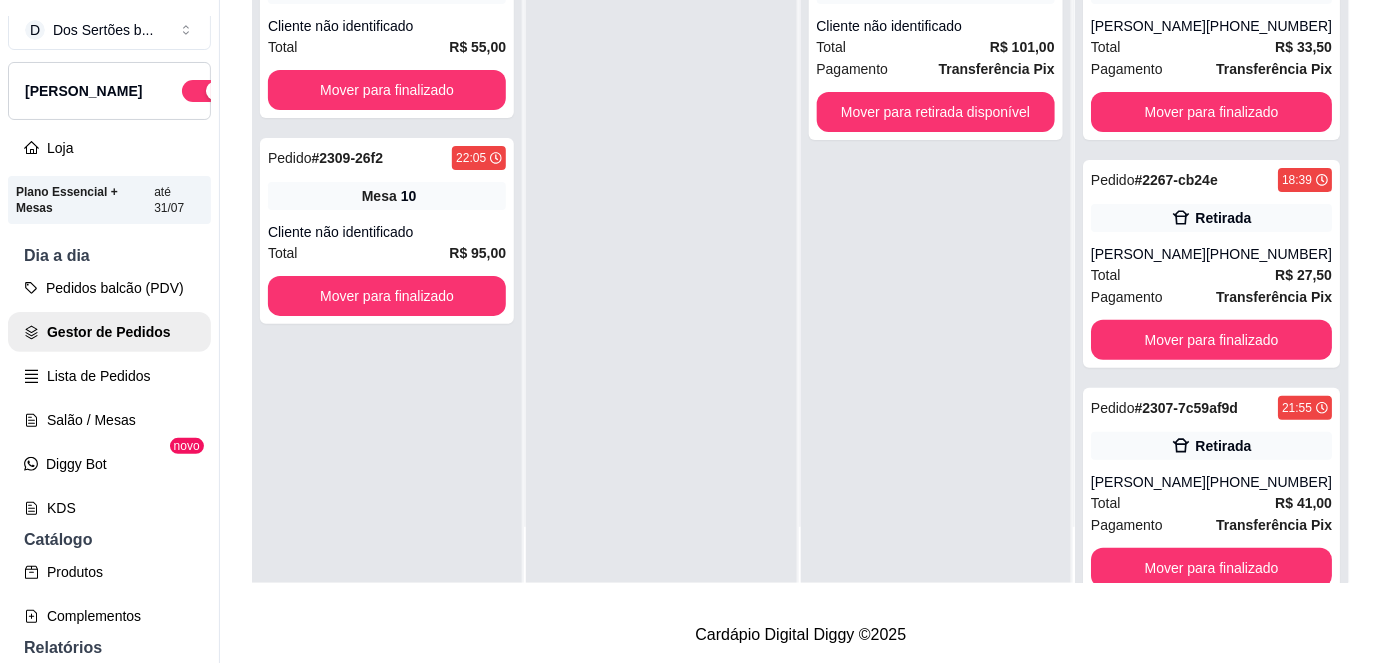 scroll, scrollTop: 317, scrollLeft: 0, axis: vertical 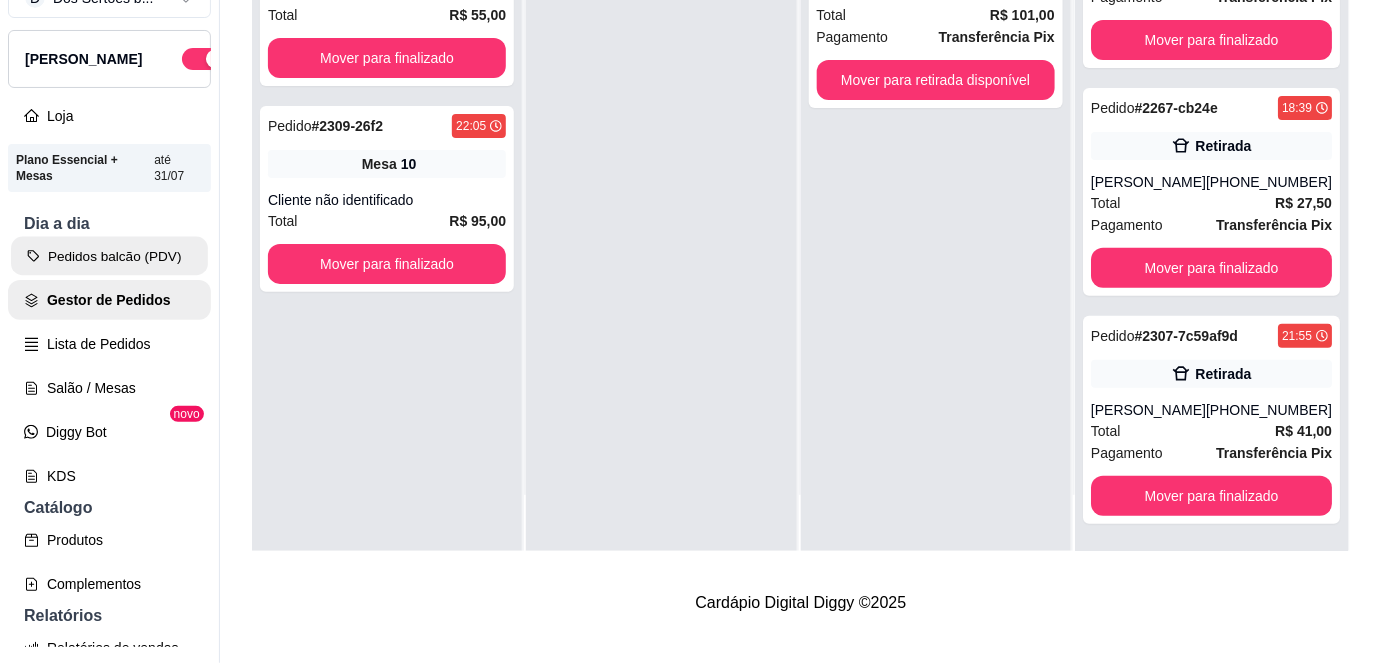 click on "Pedidos balcão (PDV)" at bounding box center (109, 256) 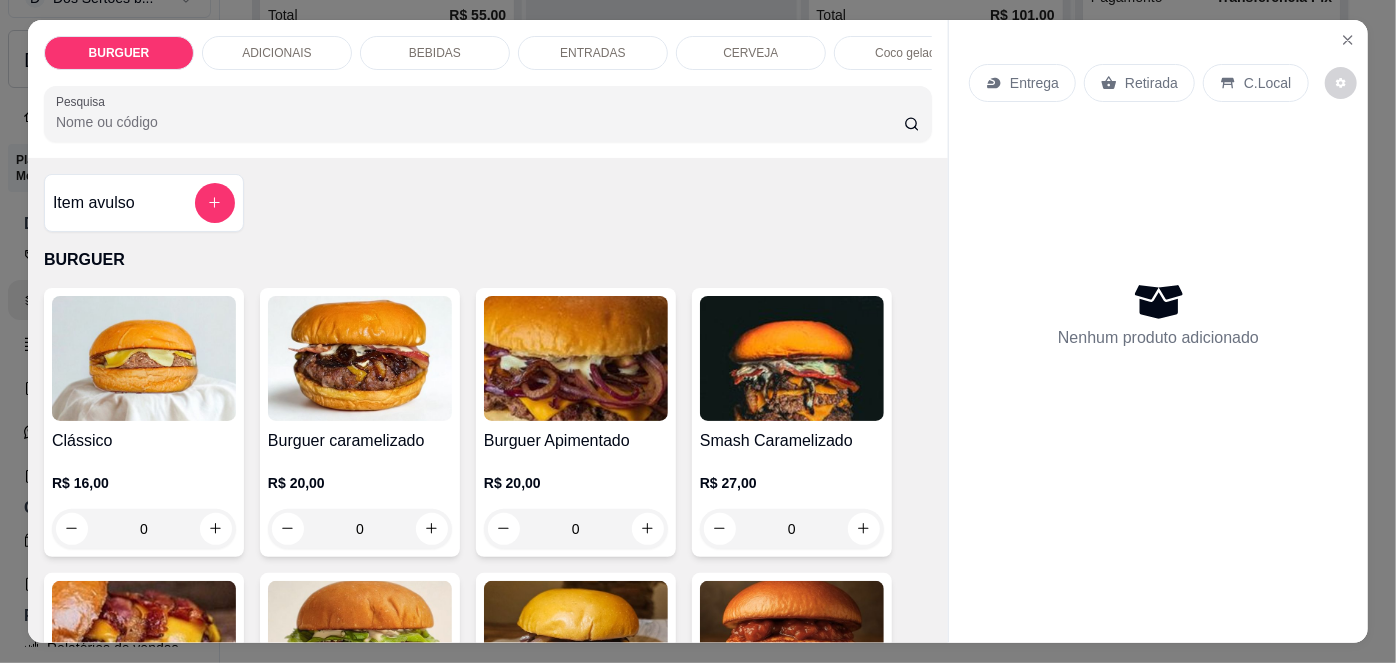 scroll, scrollTop: 189, scrollLeft: 0, axis: vertical 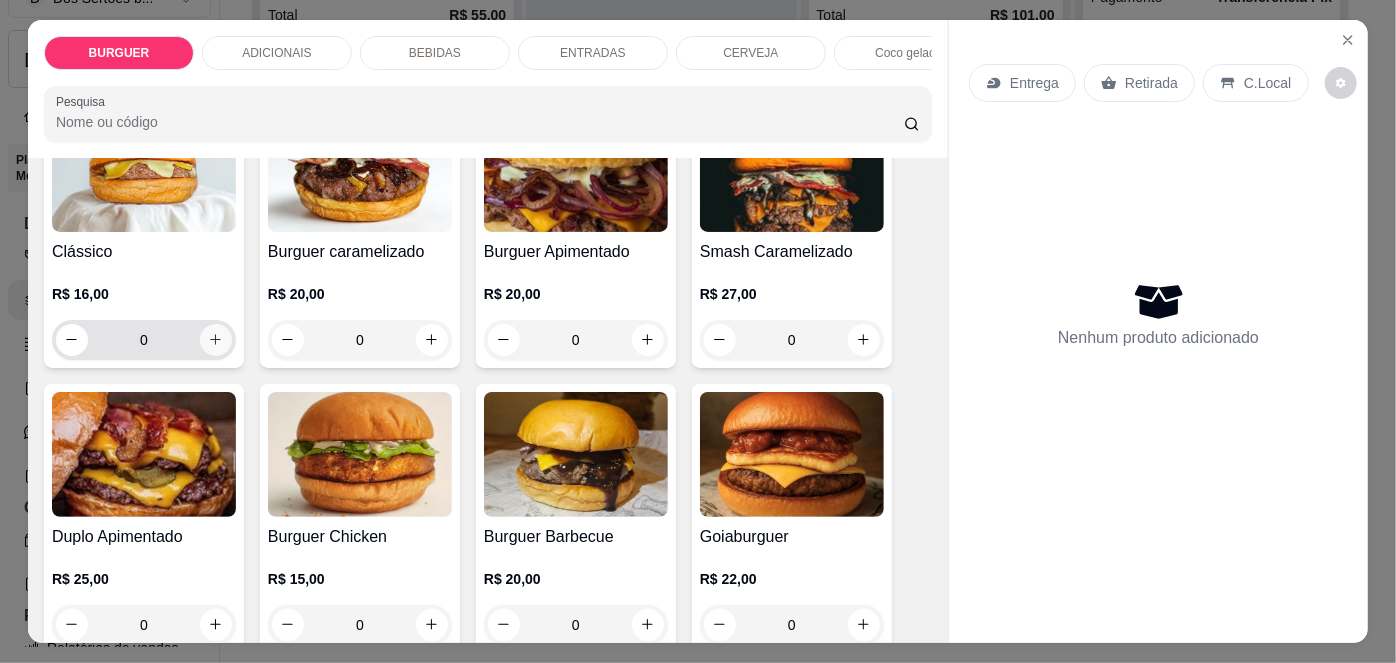 click 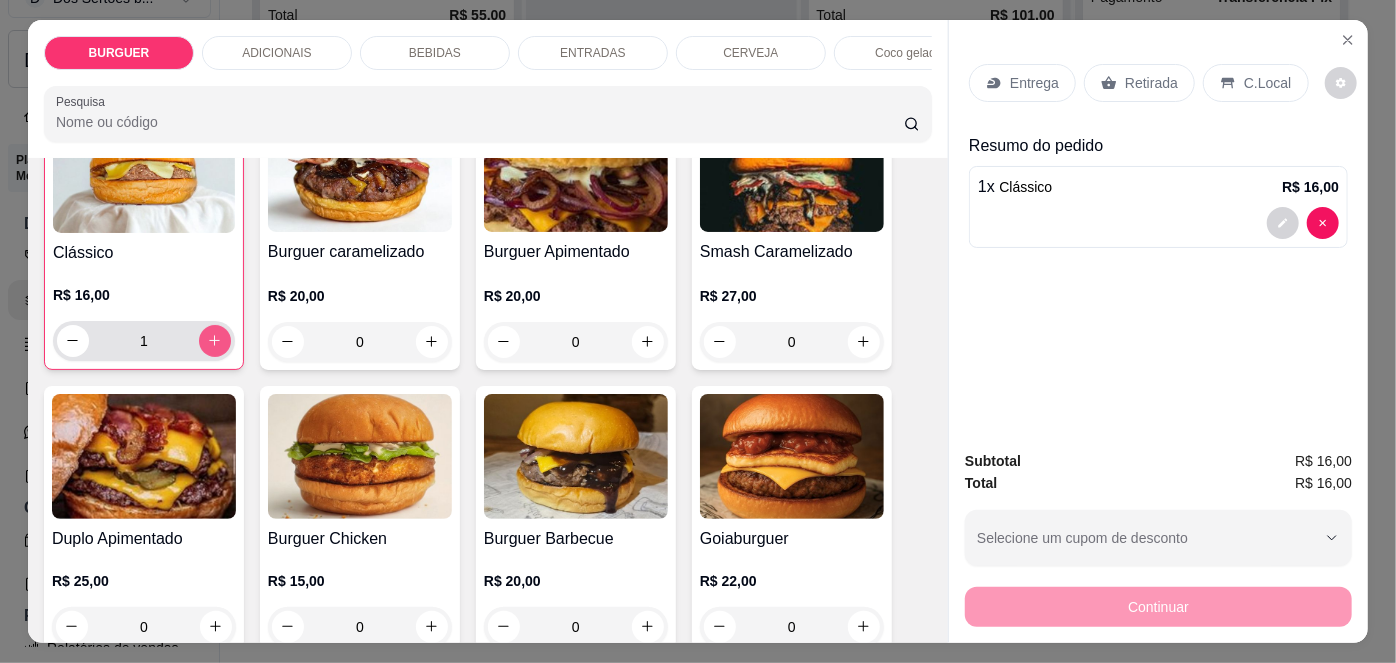 scroll, scrollTop: 189, scrollLeft: 0, axis: vertical 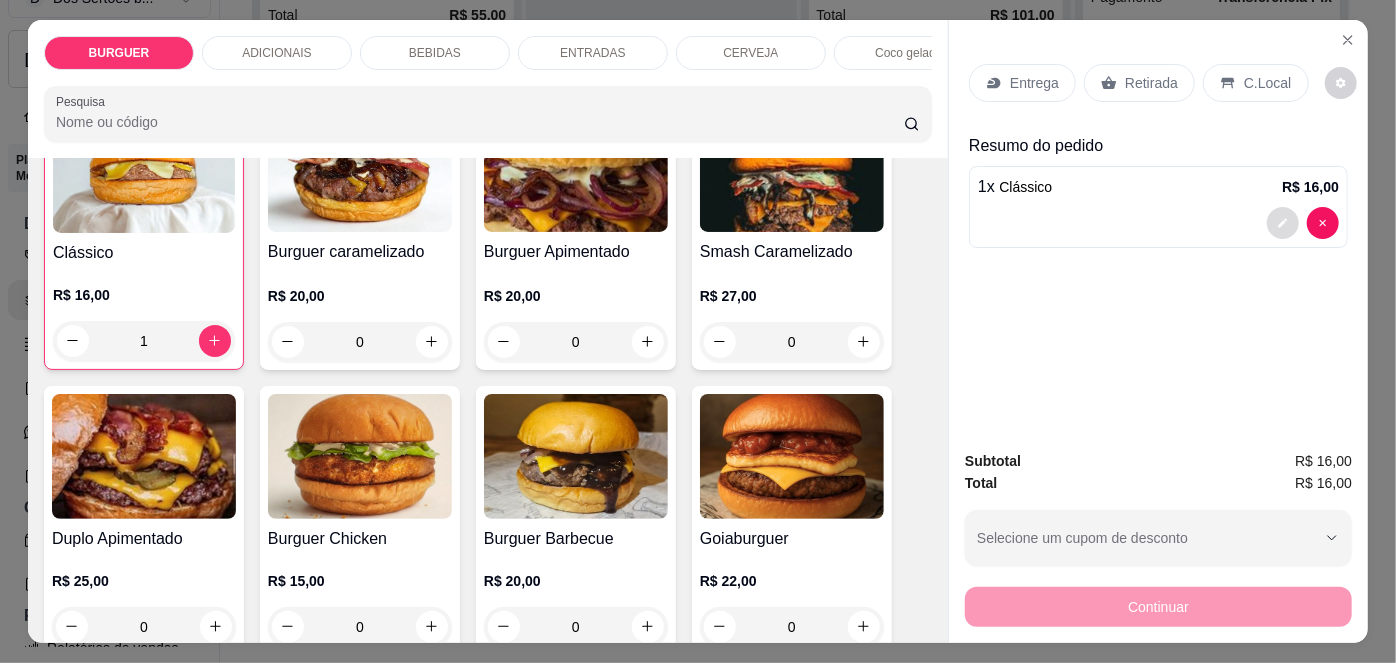 click at bounding box center [1283, 223] 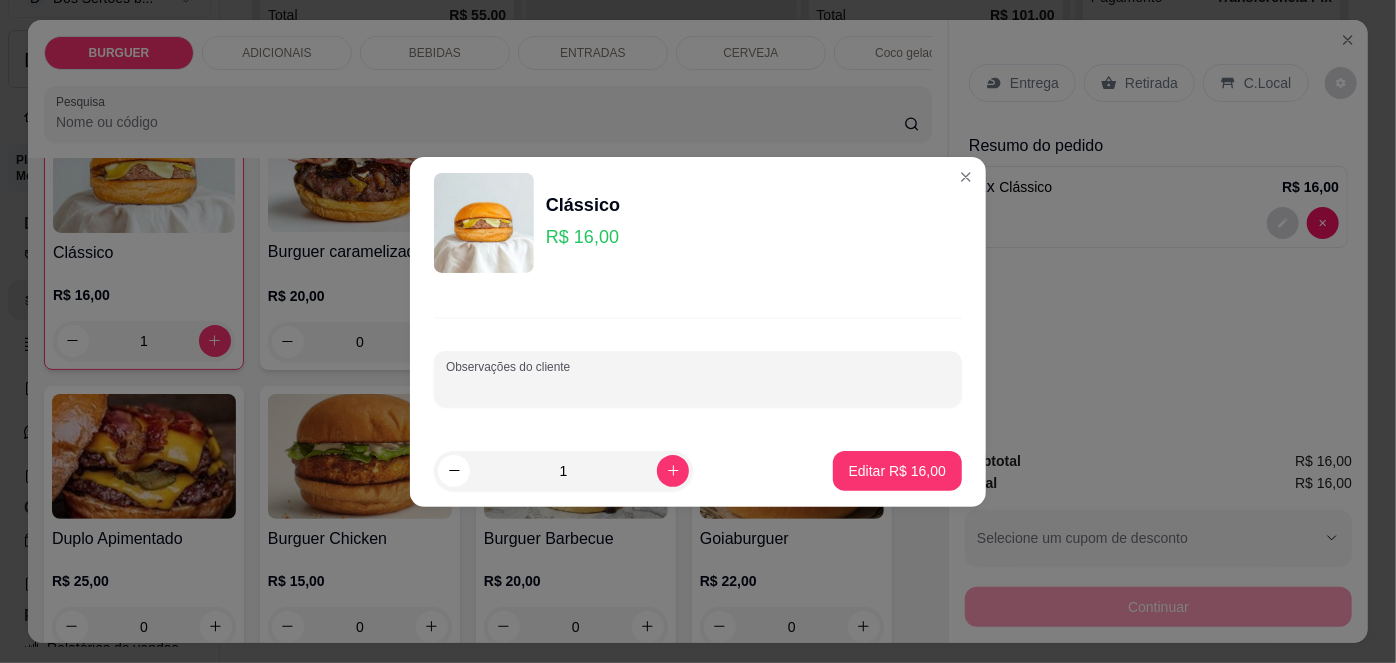 click on "Observações do cliente" at bounding box center (698, 387) 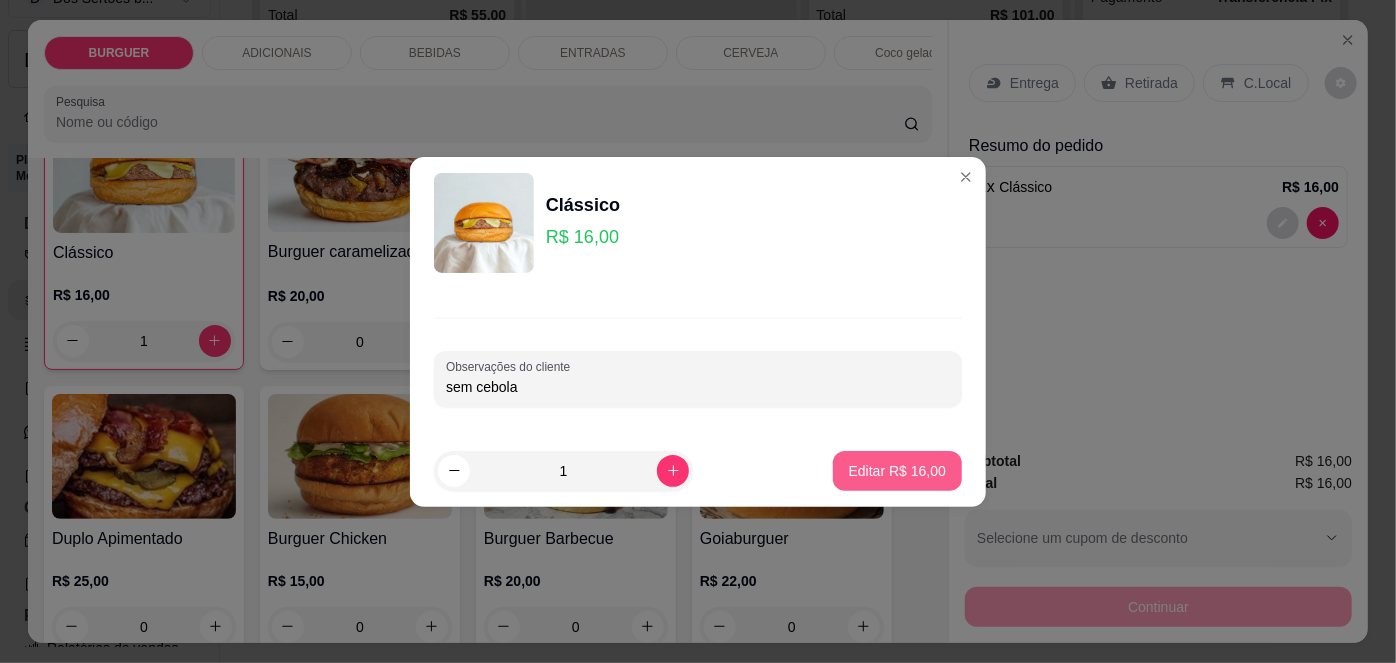 type on "sem cebola" 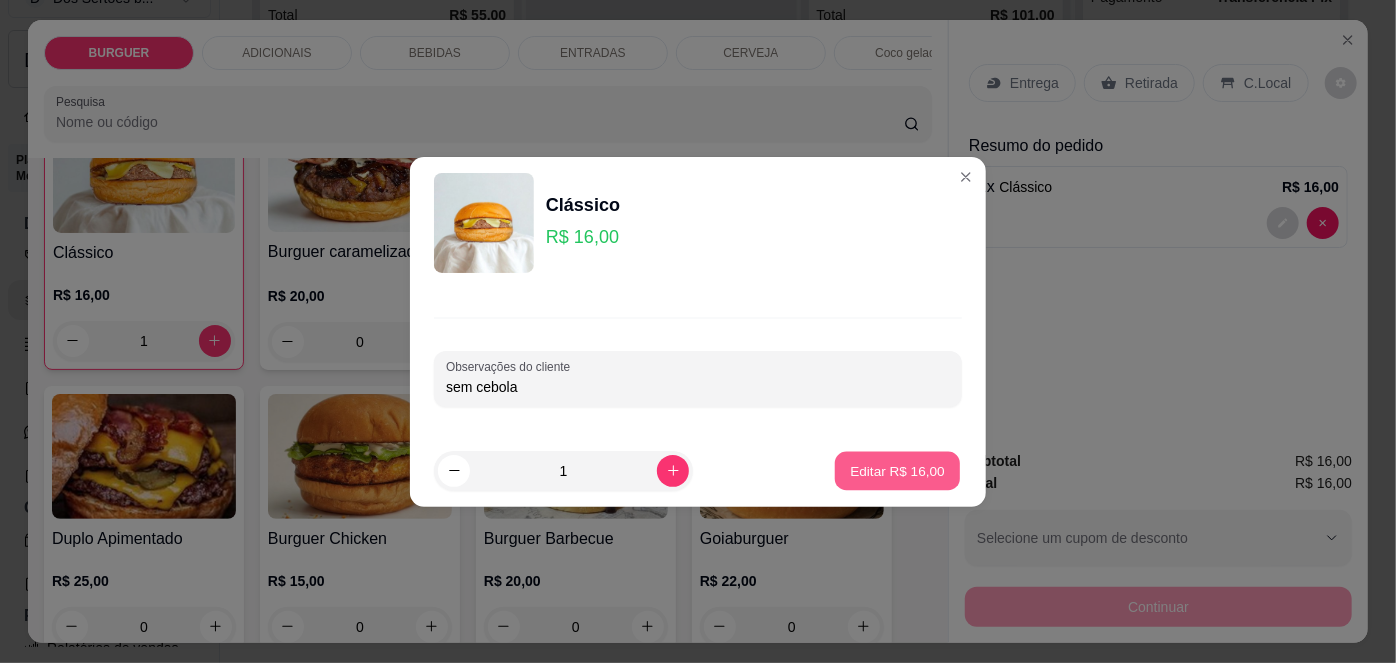 click on "Editar   R$ 16,00" at bounding box center (897, 470) 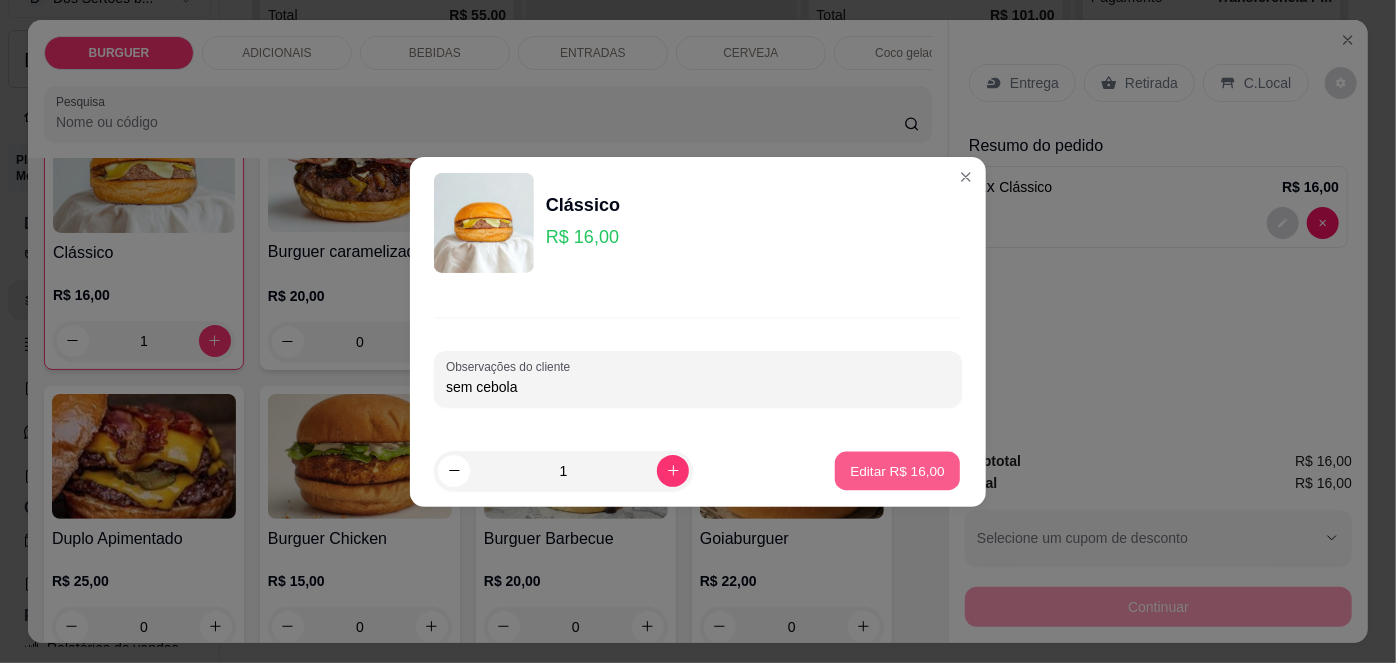 type on "0" 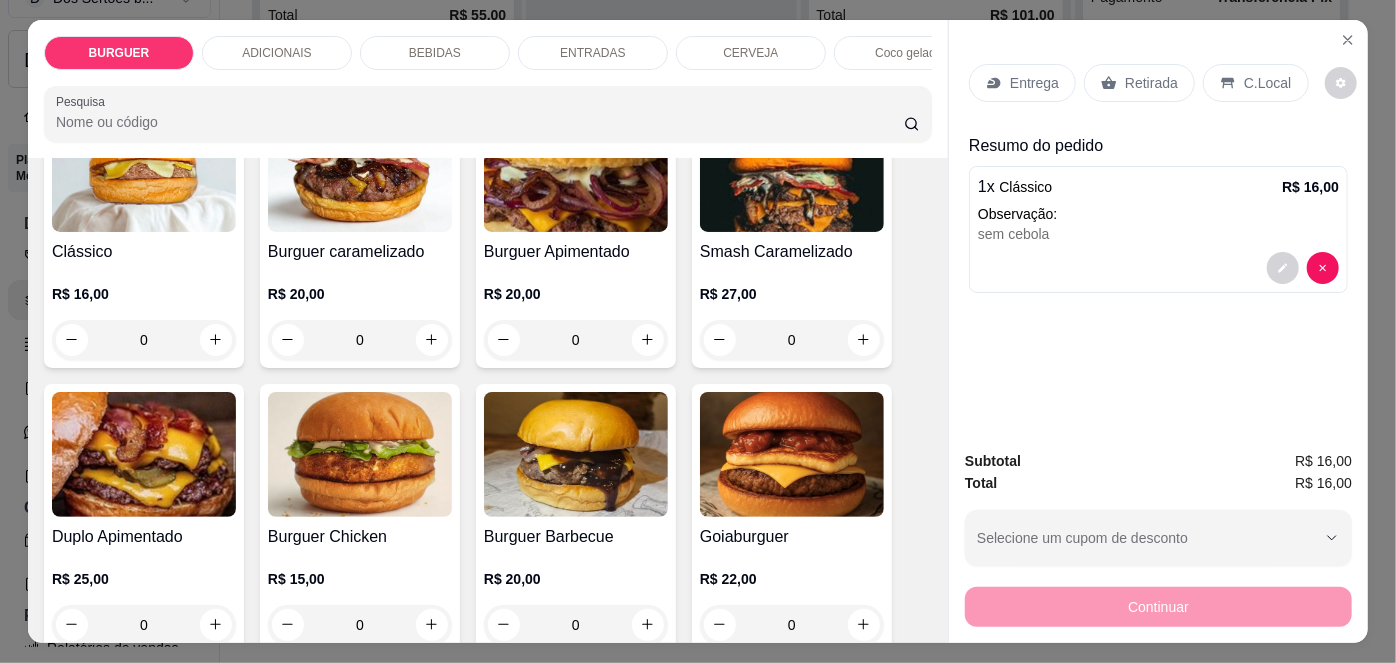 scroll, scrollTop: 189, scrollLeft: 0, axis: vertical 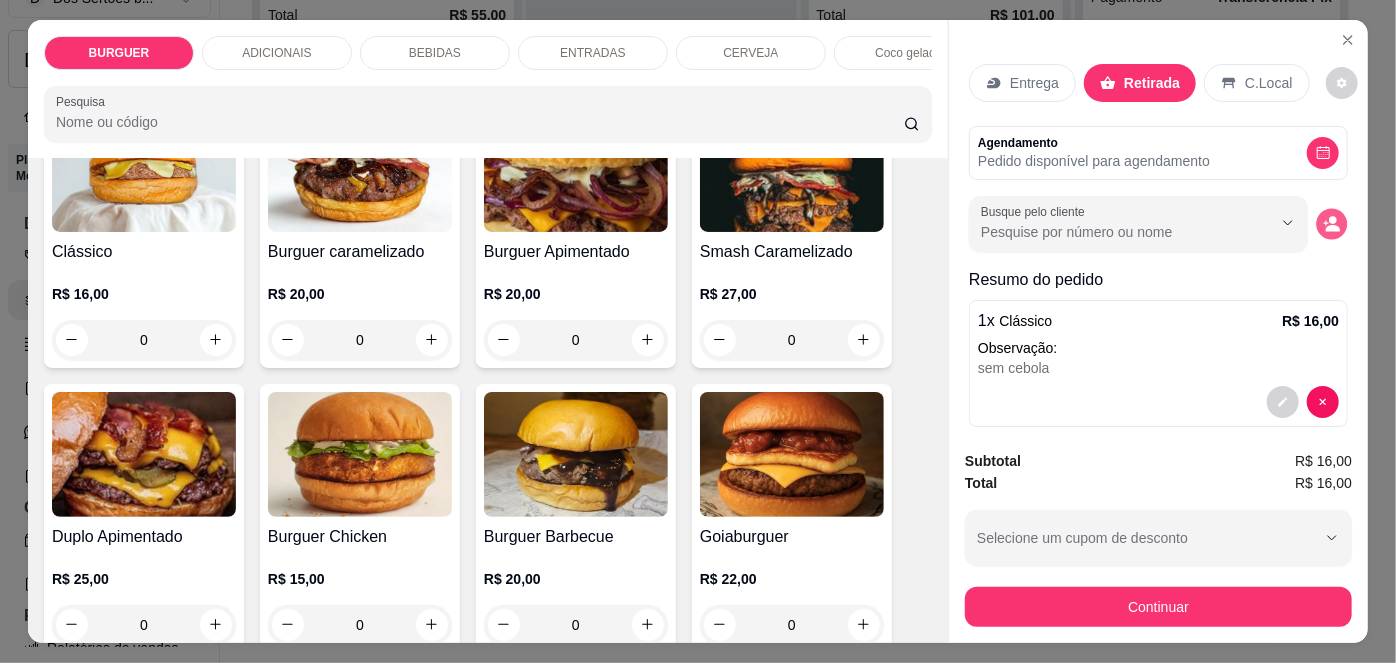 click 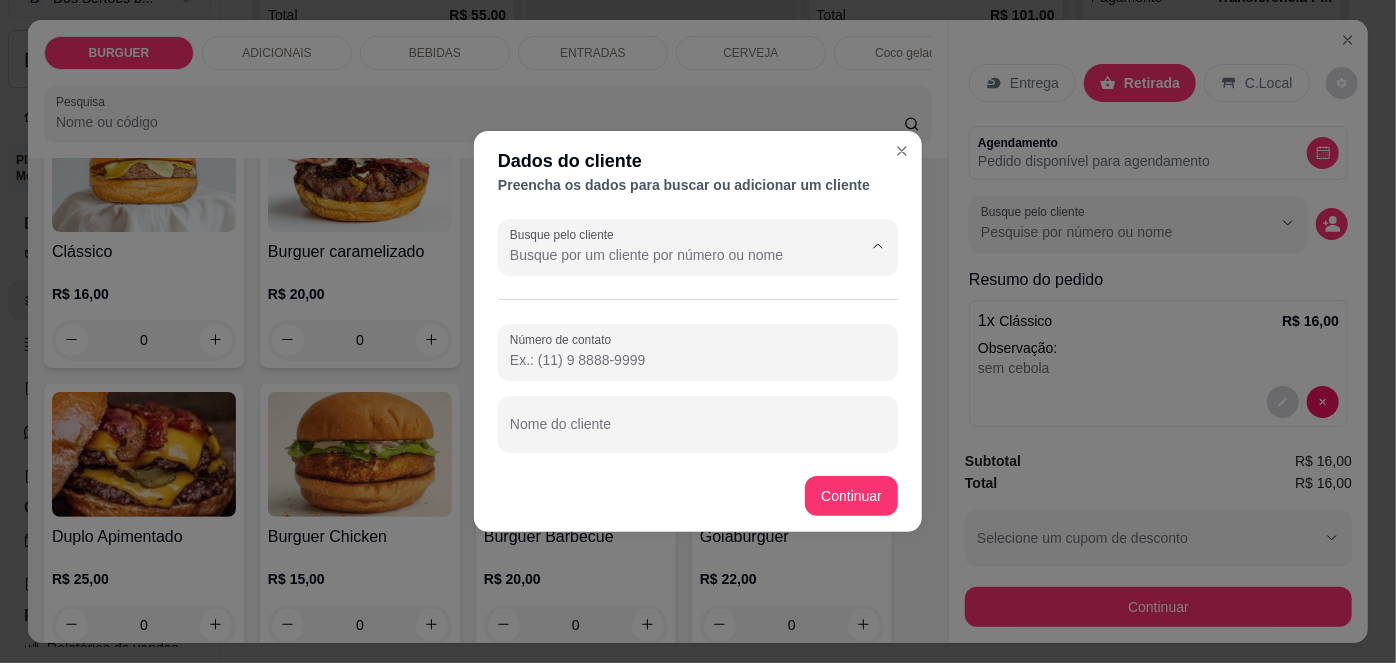 click on "Busque pelo cliente" at bounding box center (670, 255) 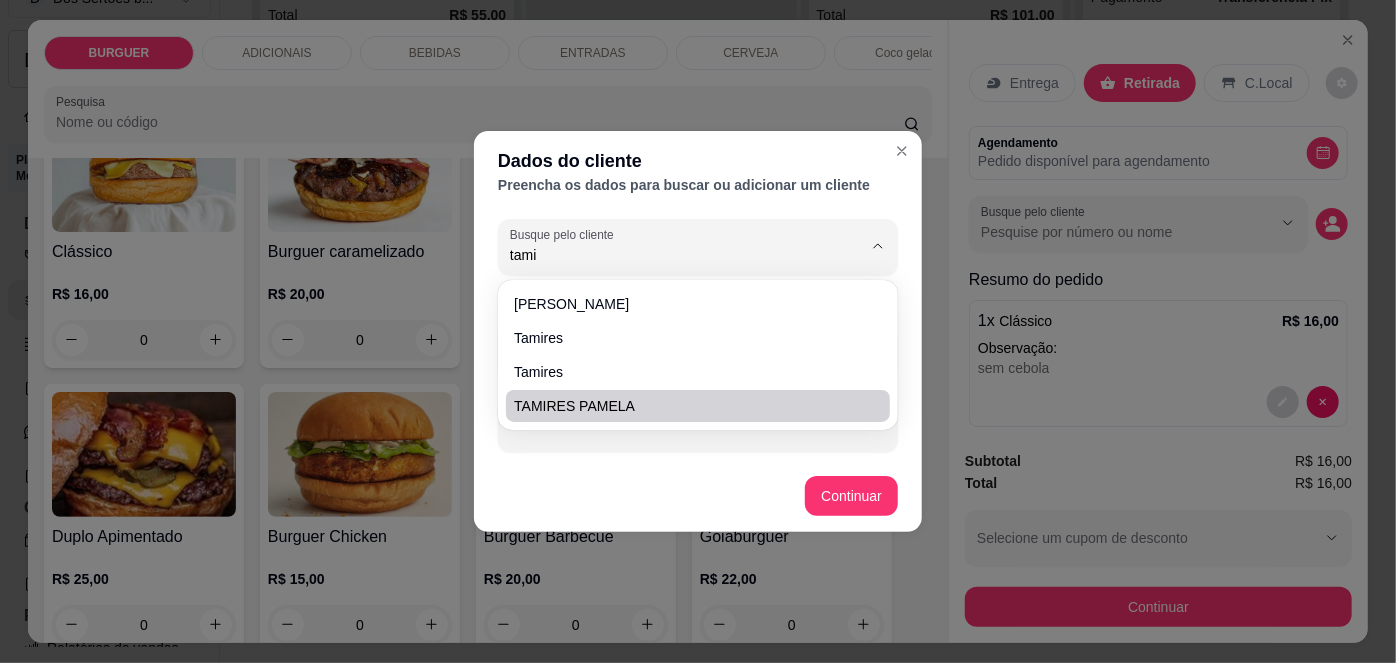 click on "TAMIRES PAMELA" at bounding box center (688, 406) 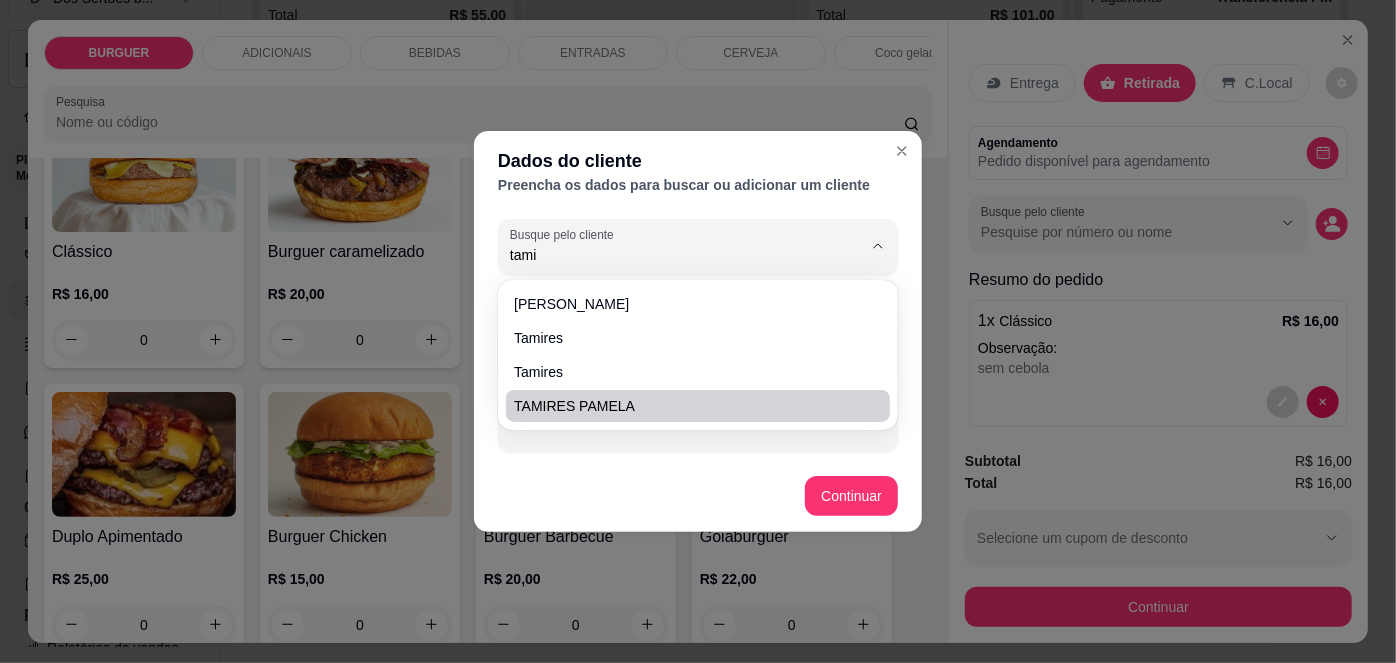 type on "TAMIRES PAMELA" 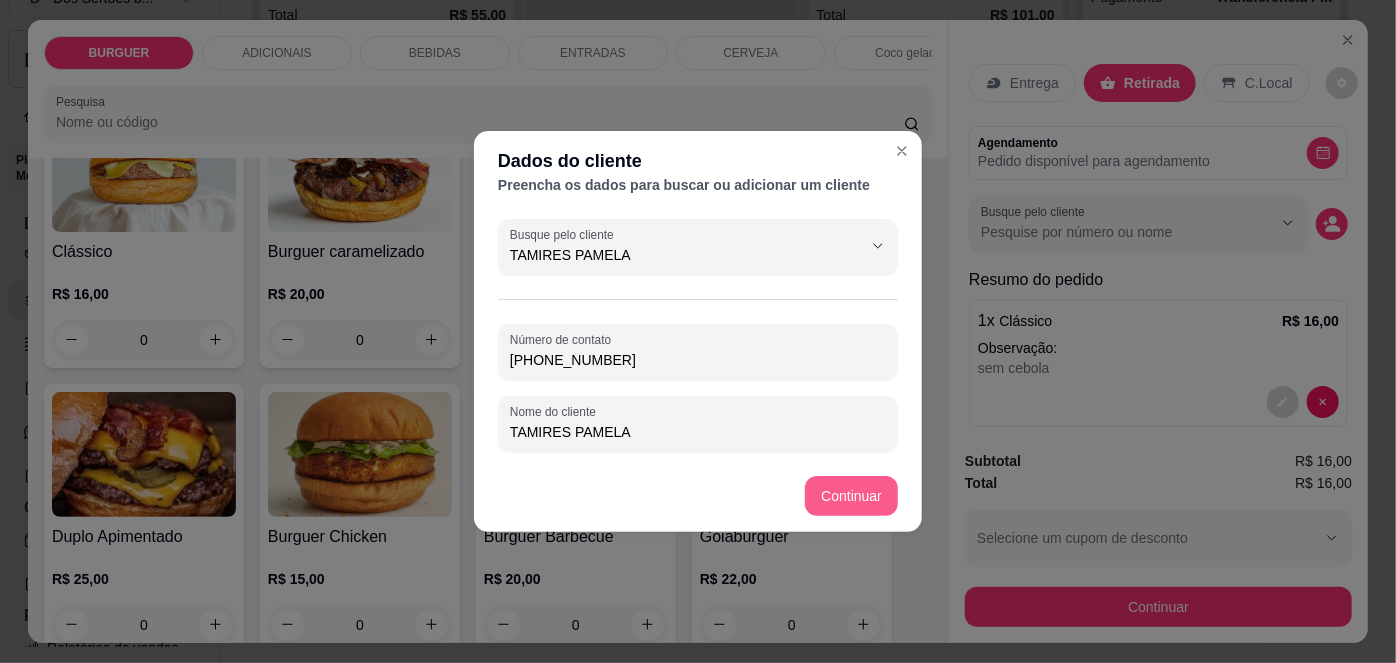 type on "TAMIRES PAMELA" 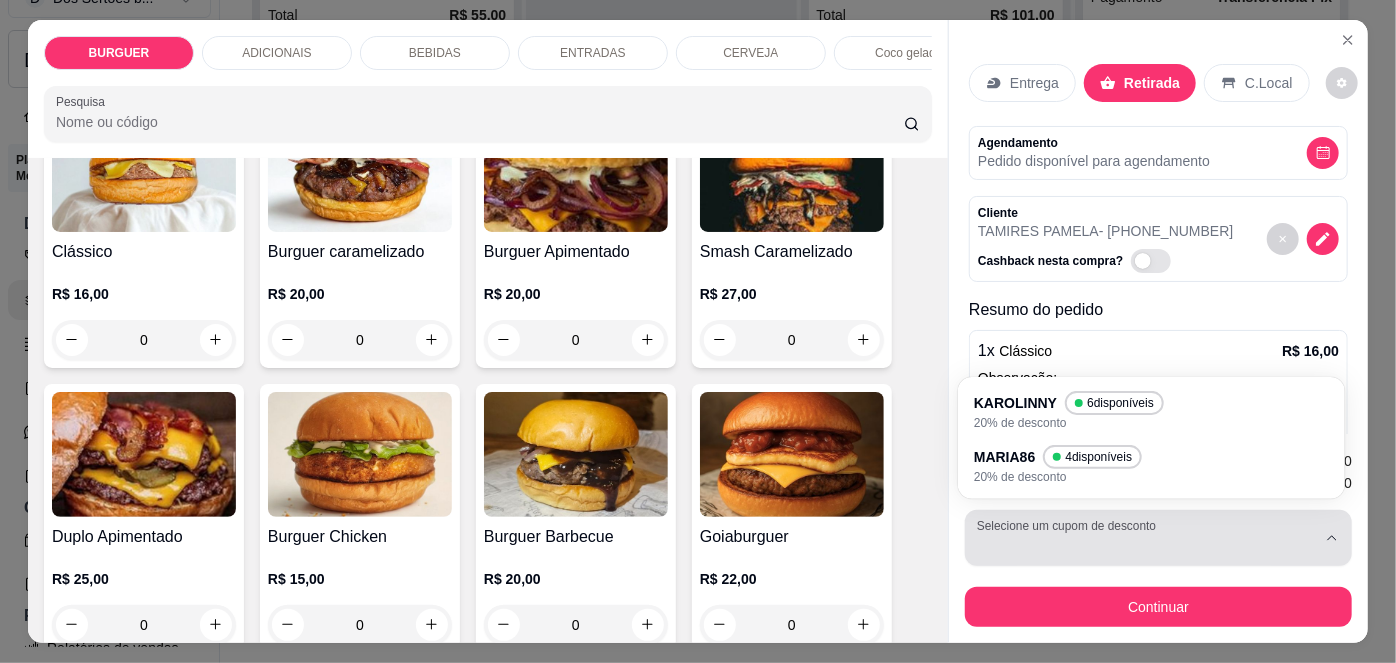 click at bounding box center (1146, 538) 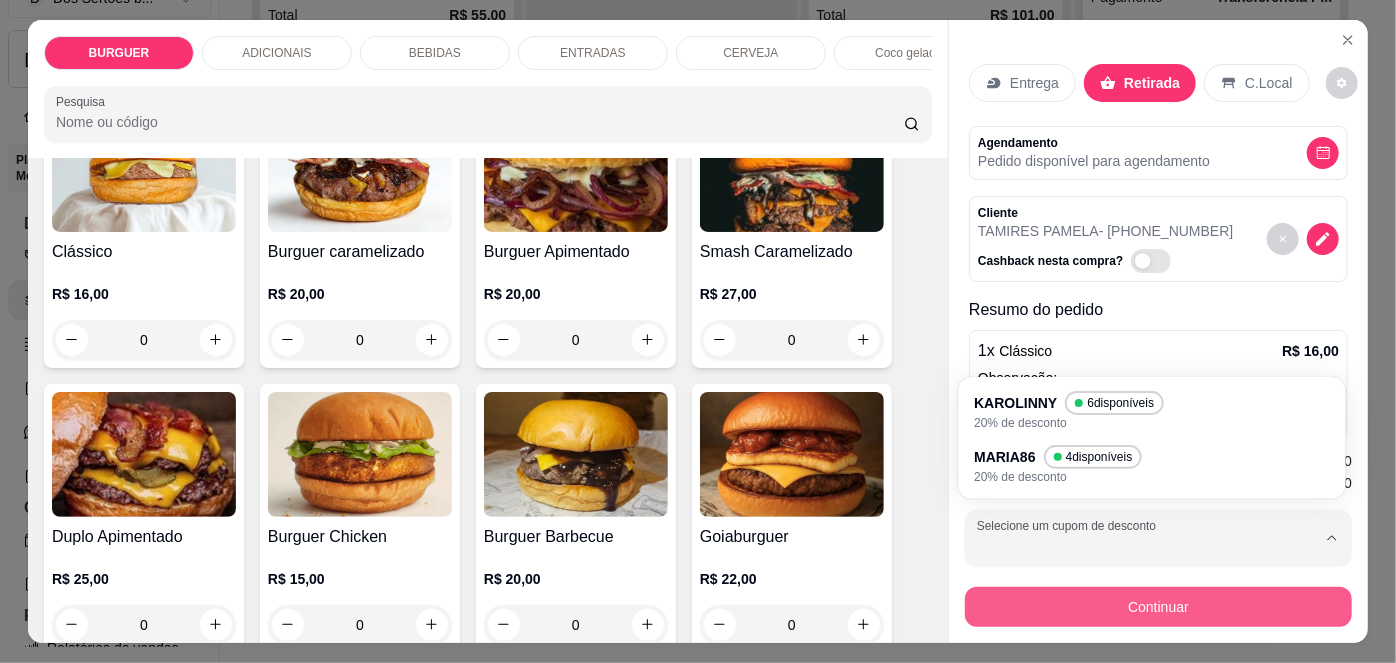 click on "Continuar" at bounding box center [1158, 607] 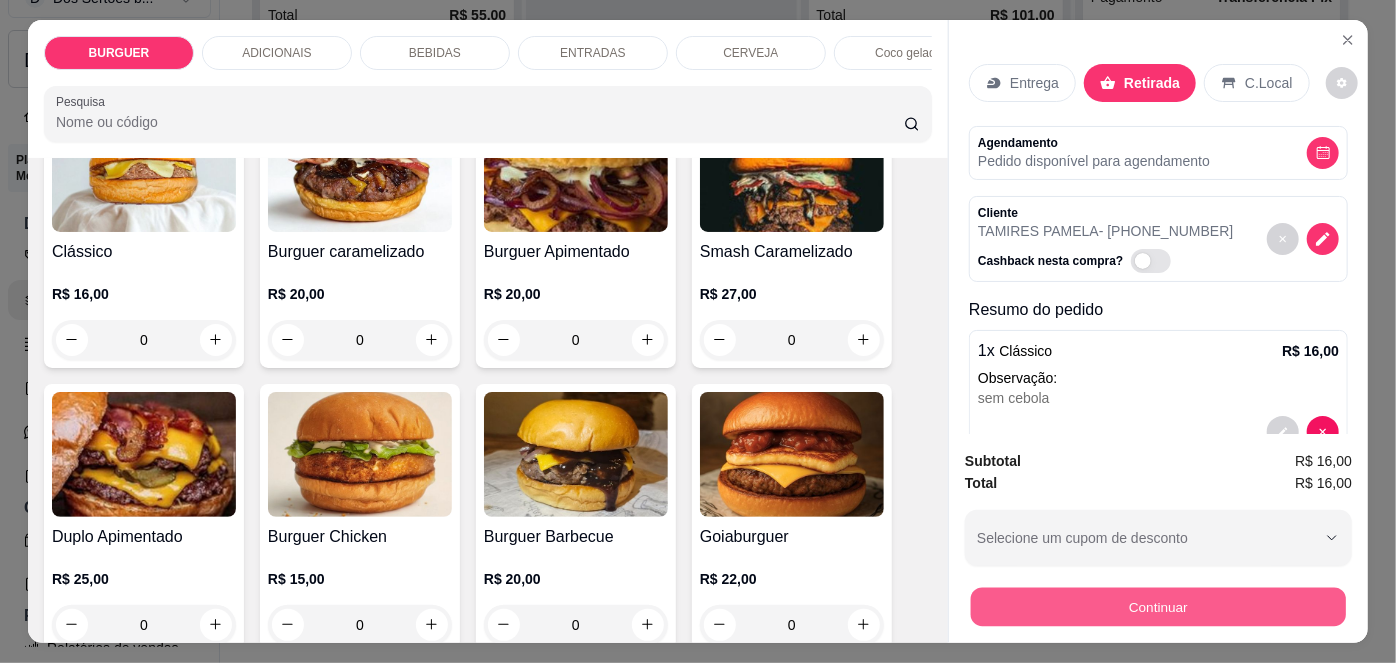 click on "Continuar" at bounding box center (1158, 607) 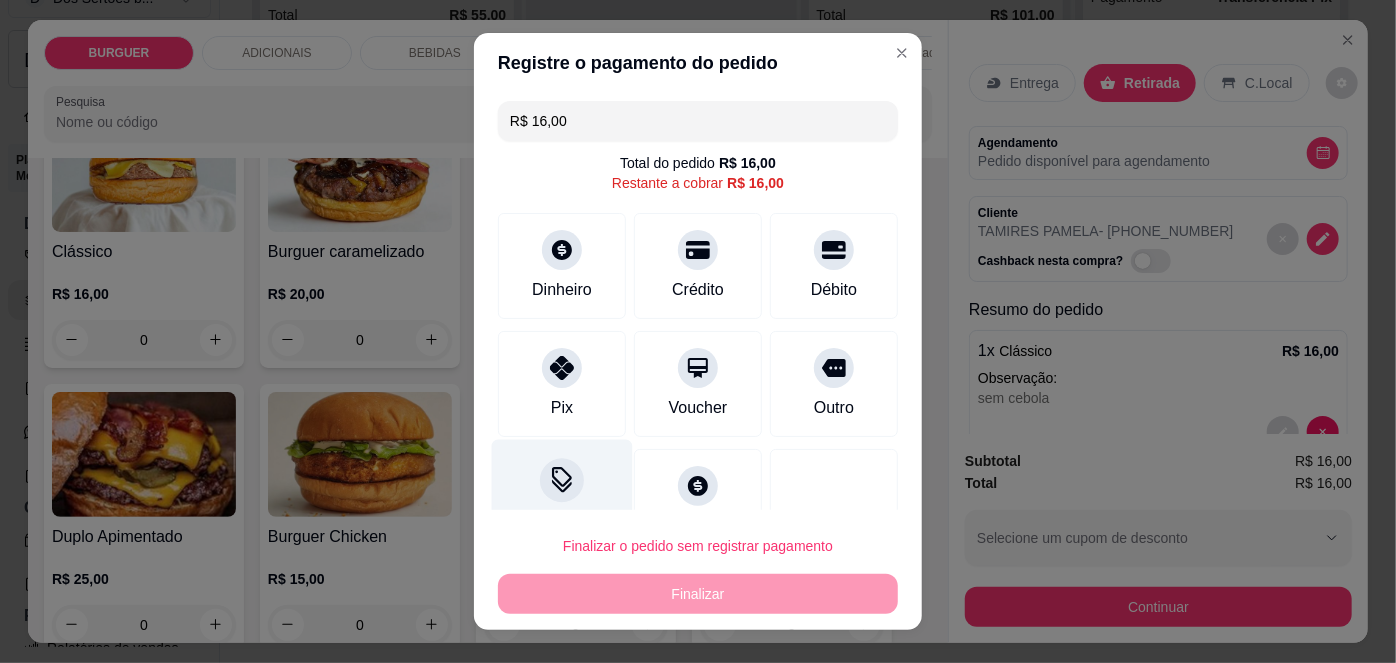 click 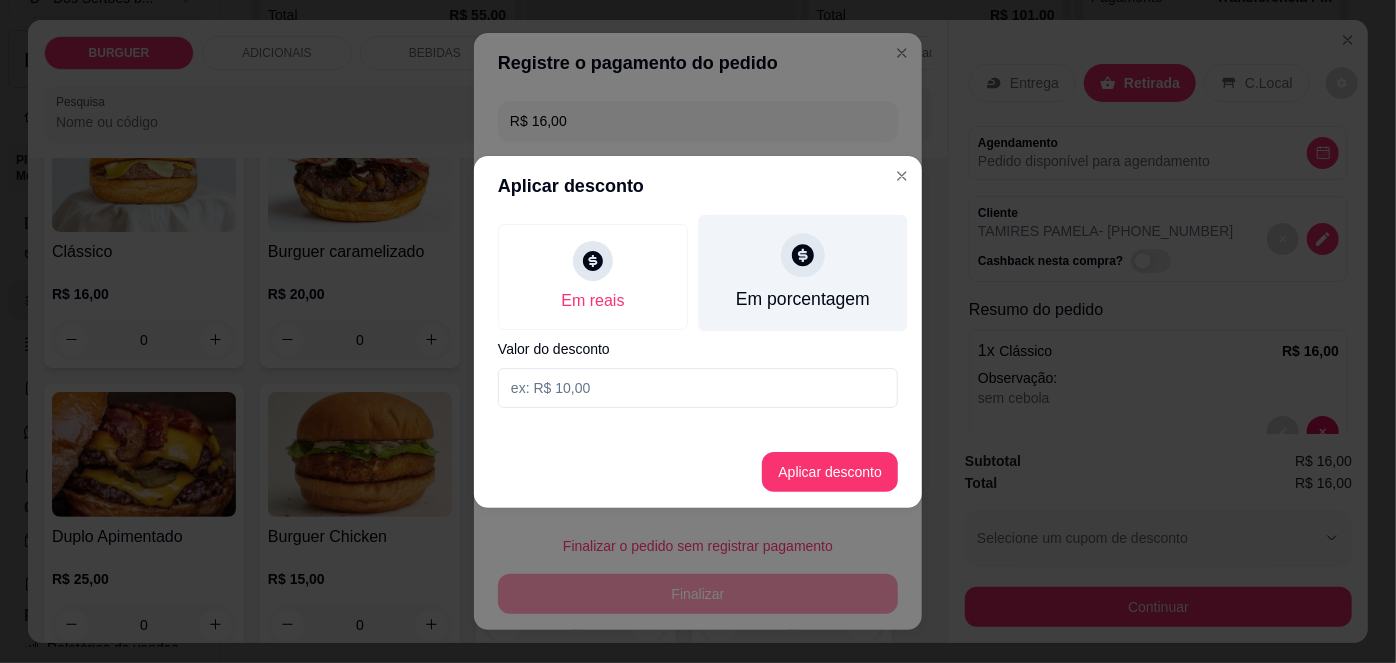 click at bounding box center [803, 255] 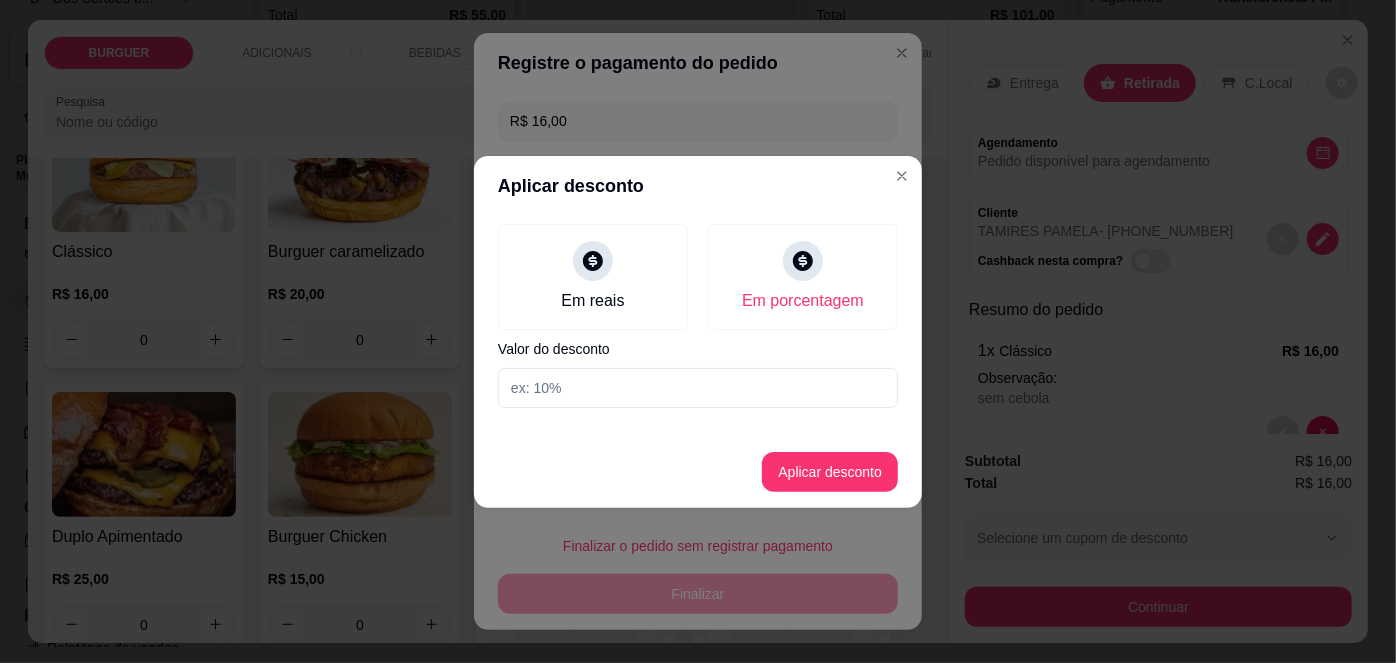 click at bounding box center [698, 388] 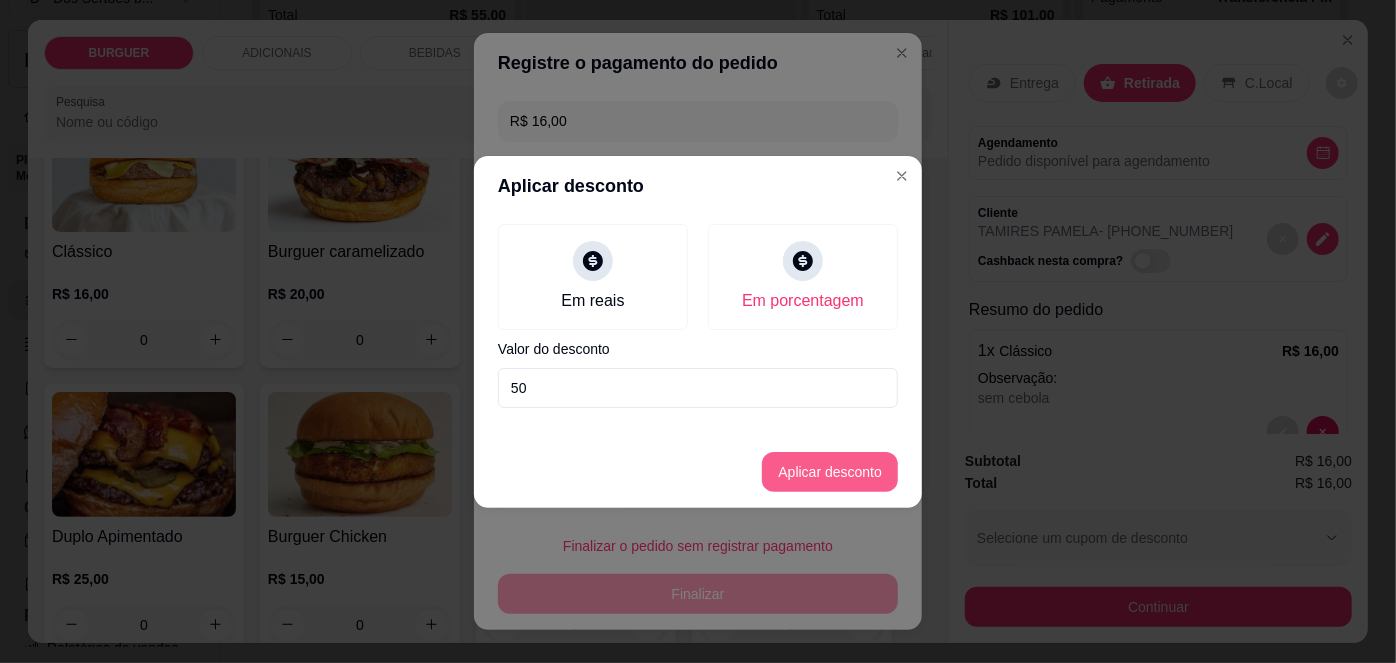 type on "50" 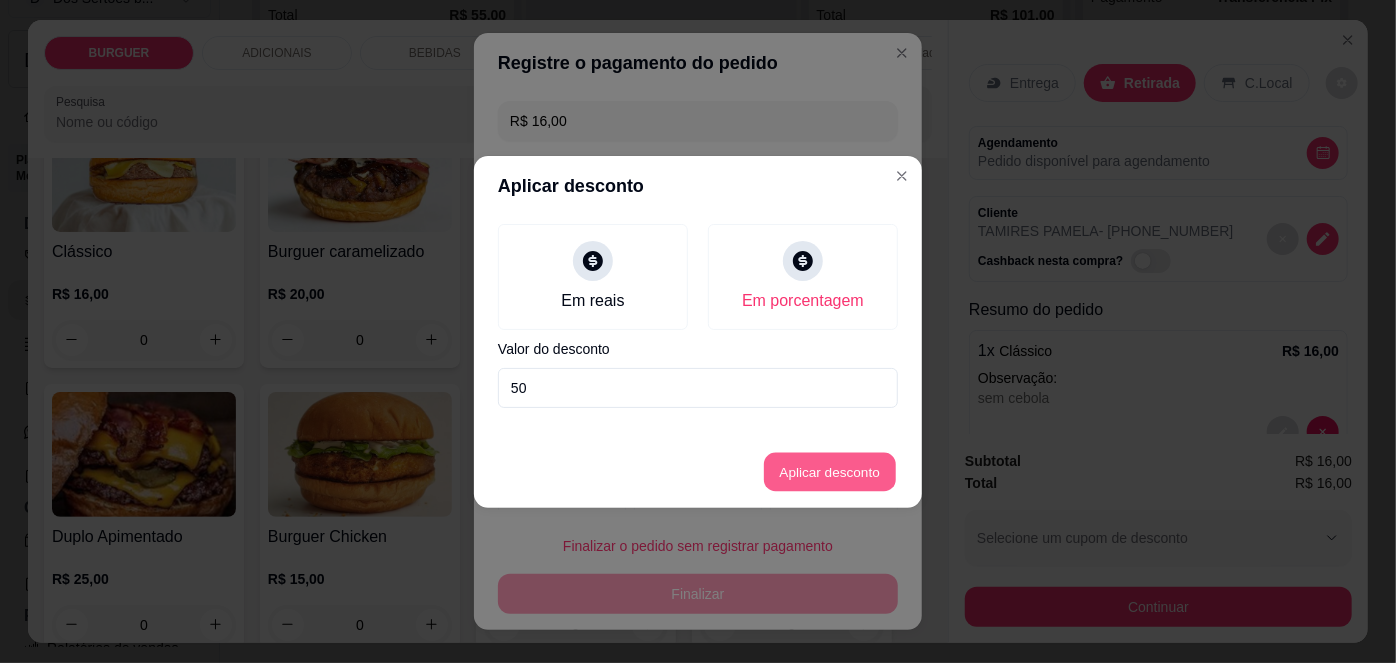 click on "Aplicar desconto" at bounding box center [830, 471] 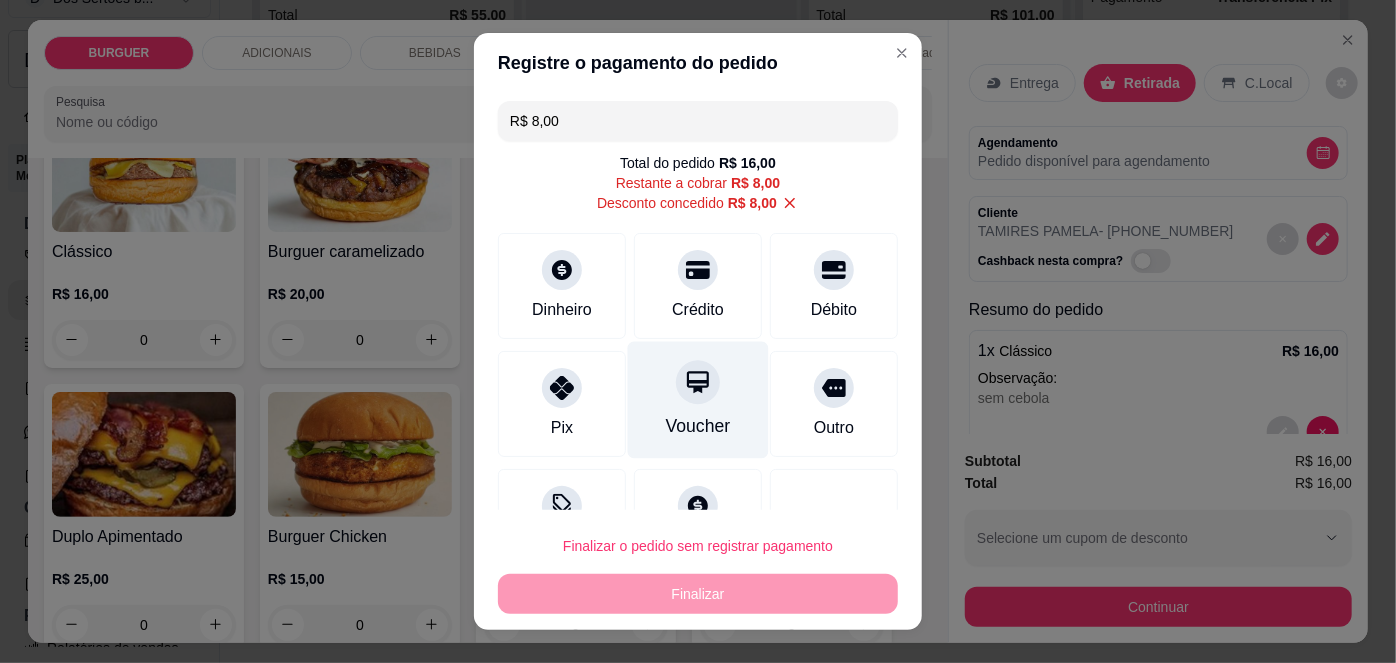 scroll, scrollTop: 72, scrollLeft: 0, axis: vertical 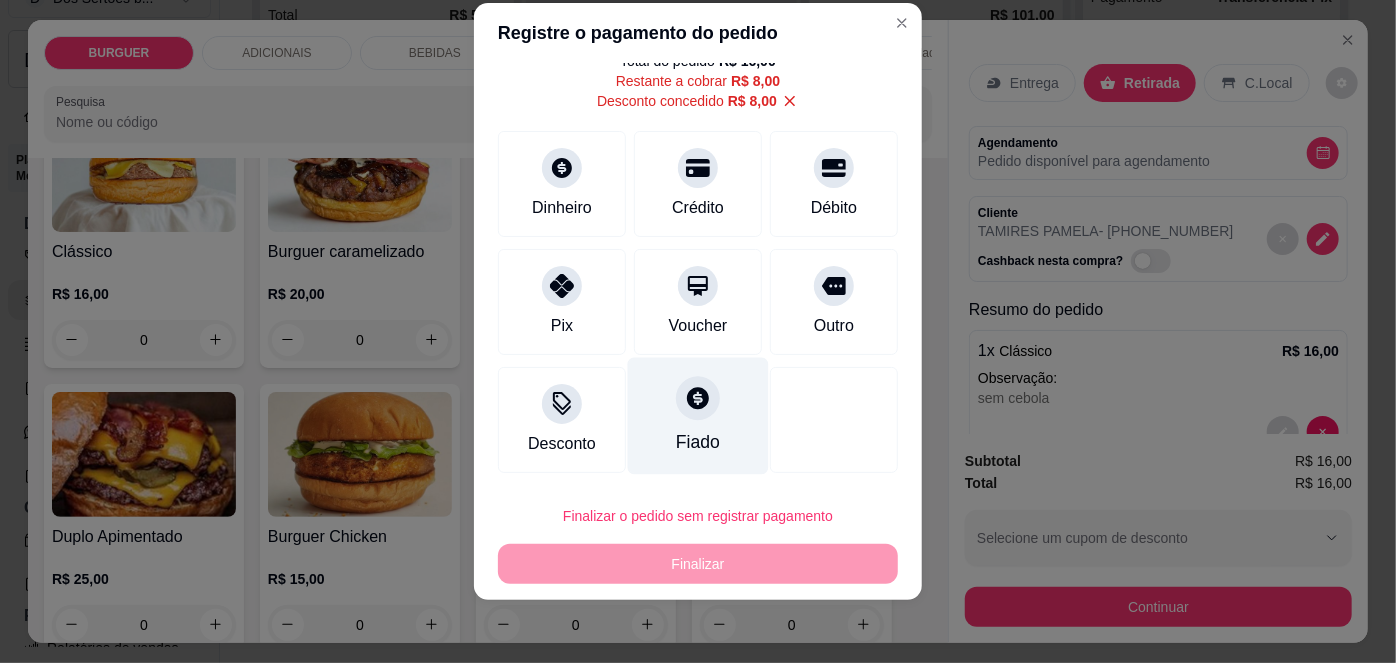 click 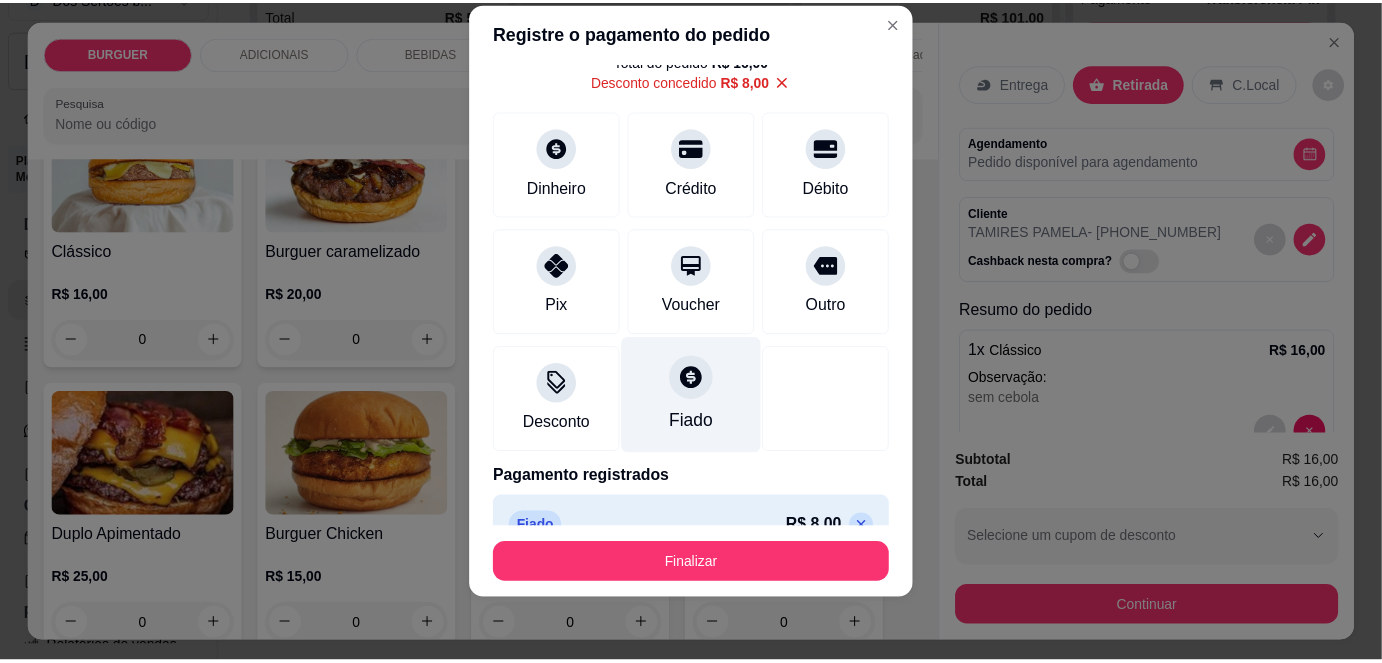scroll, scrollTop: 107, scrollLeft: 0, axis: vertical 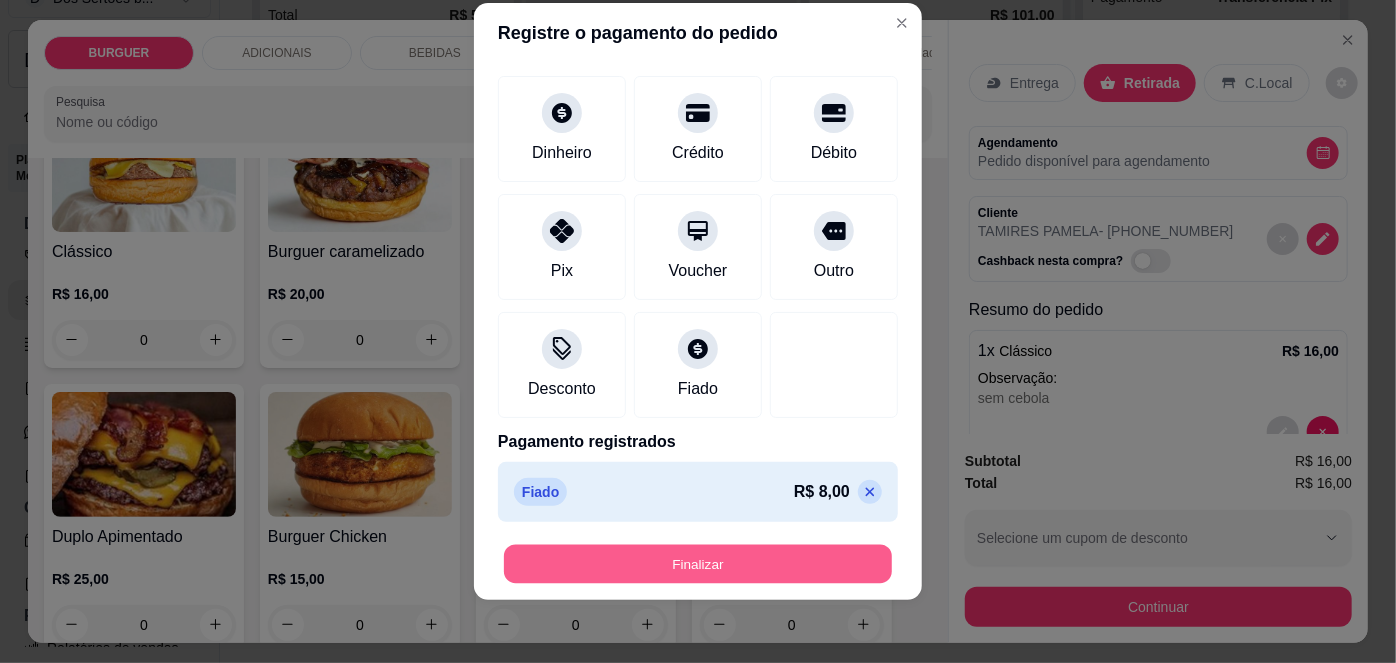 click on "Finalizar" at bounding box center (698, 563) 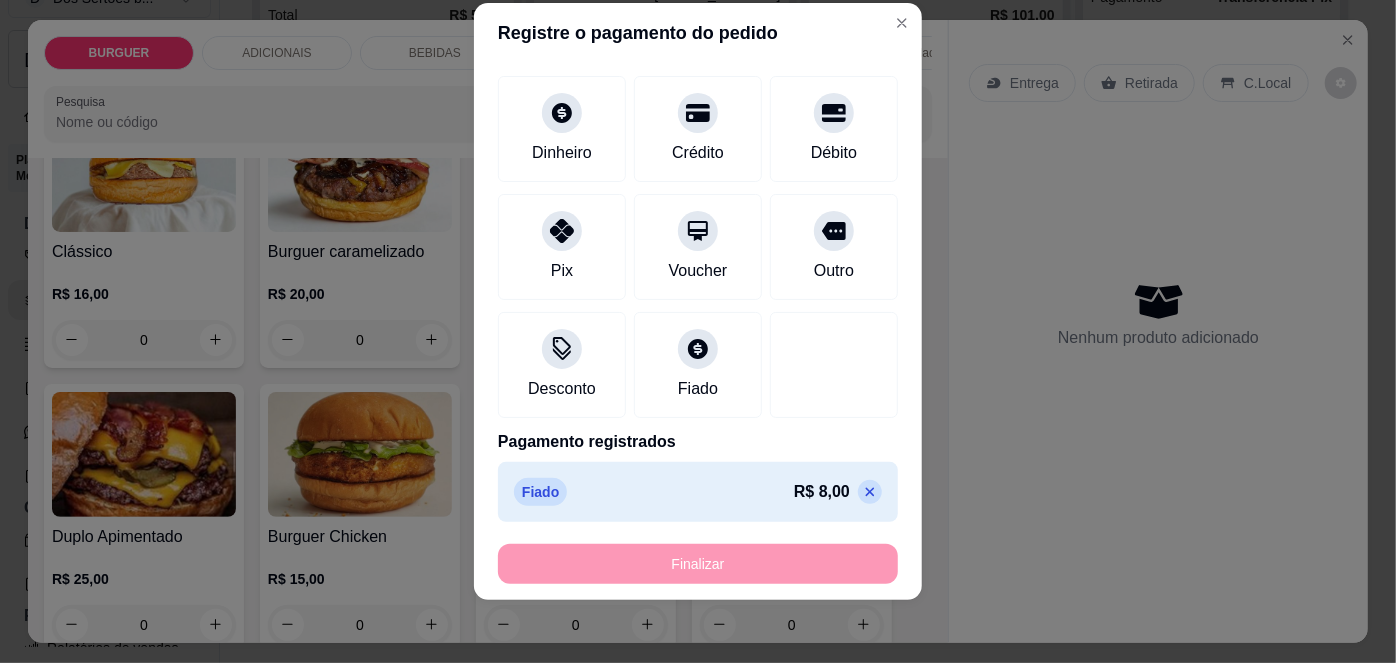 type 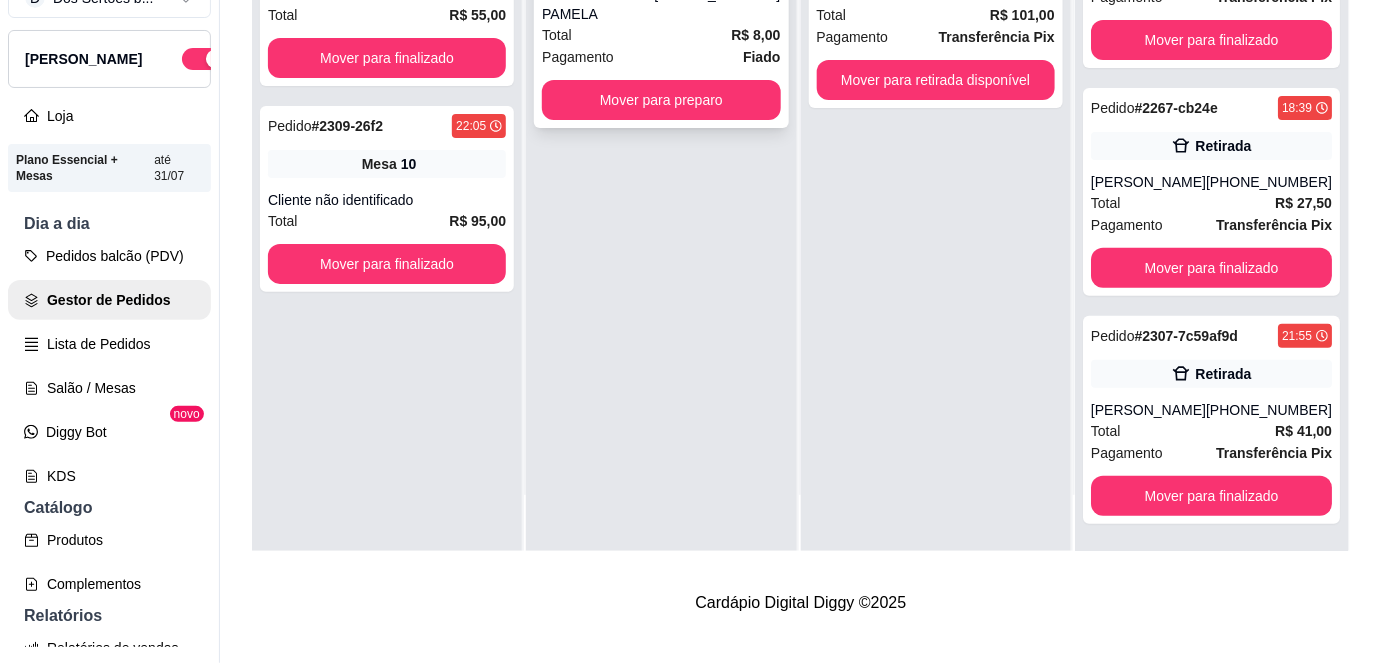 click on "Total R$ 8,00" at bounding box center [661, 35] 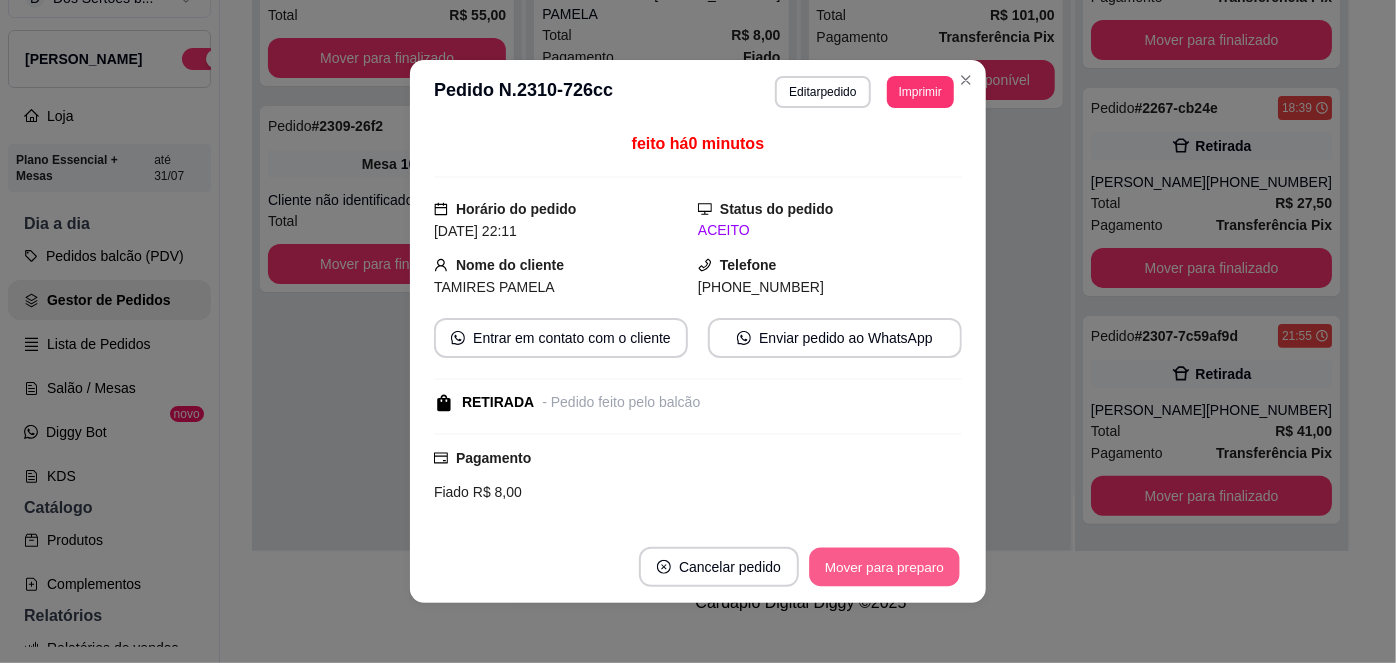 click on "Mover para preparo" at bounding box center (884, 567) 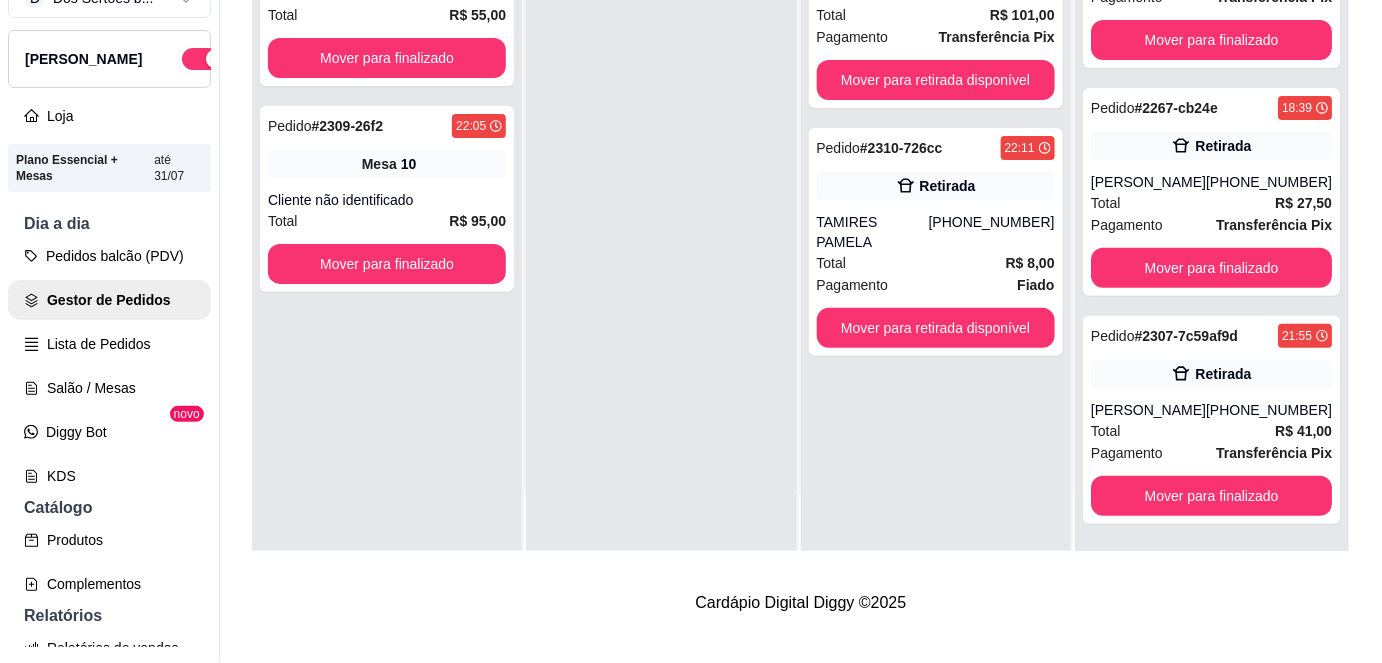 scroll, scrollTop: 0, scrollLeft: 0, axis: both 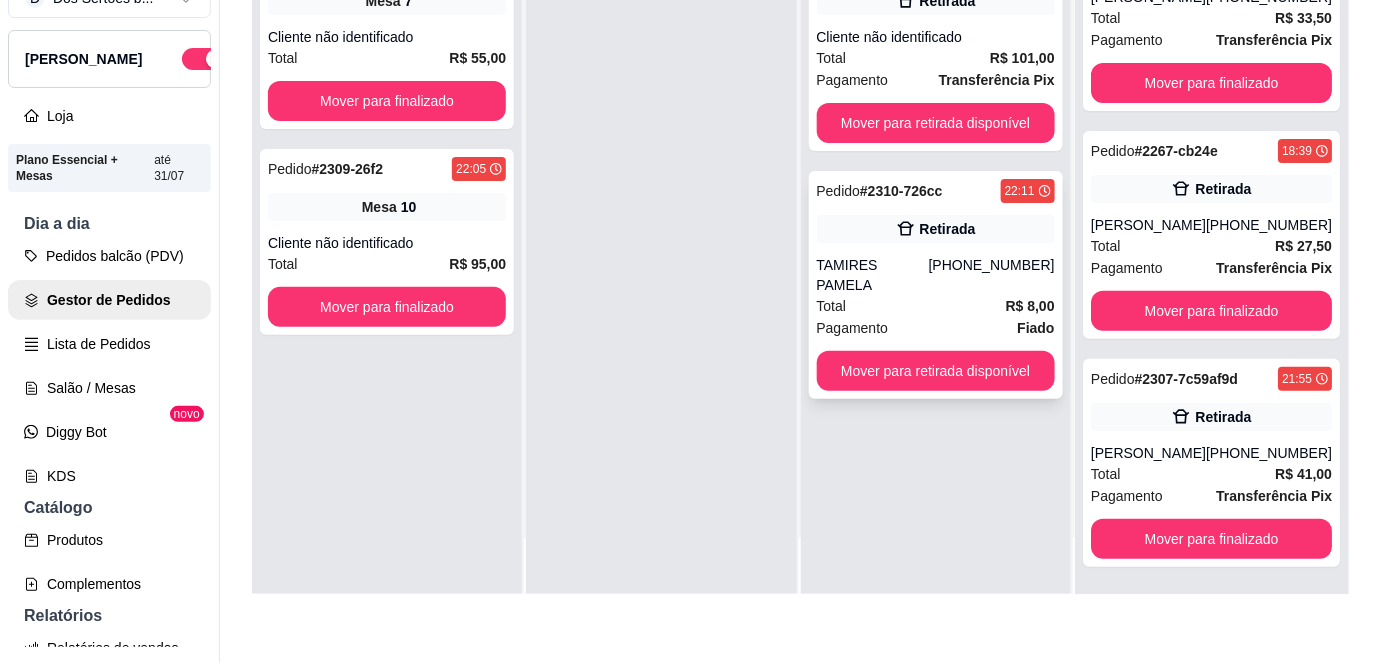 click on "Pedido  # 2310-726cc 22:11 Retirada TAMIRES [PERSON_NAME] [PHONE_NUMBER] Total R$ 8,00 Pagamento Fiado Mover para retirada disponível" at bounding box center (936, 285) 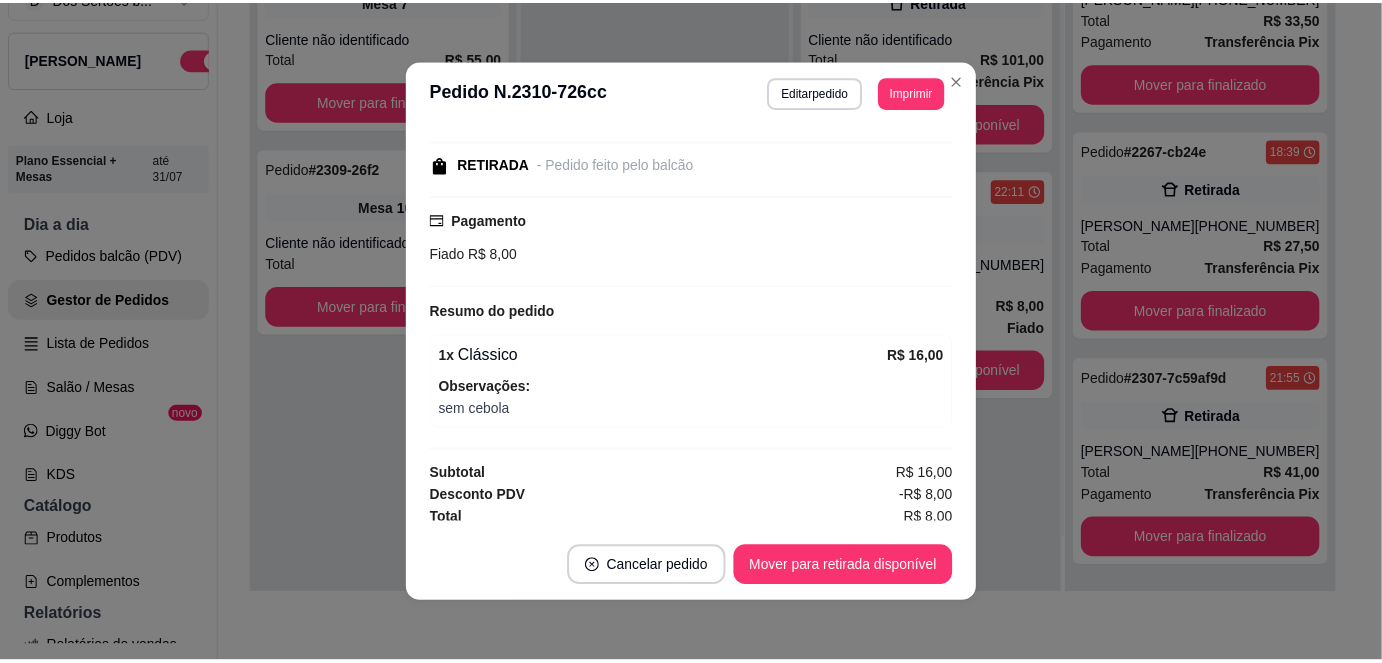 scroll, scrollTop: 240, scrollLeft: 0, axis: vertical 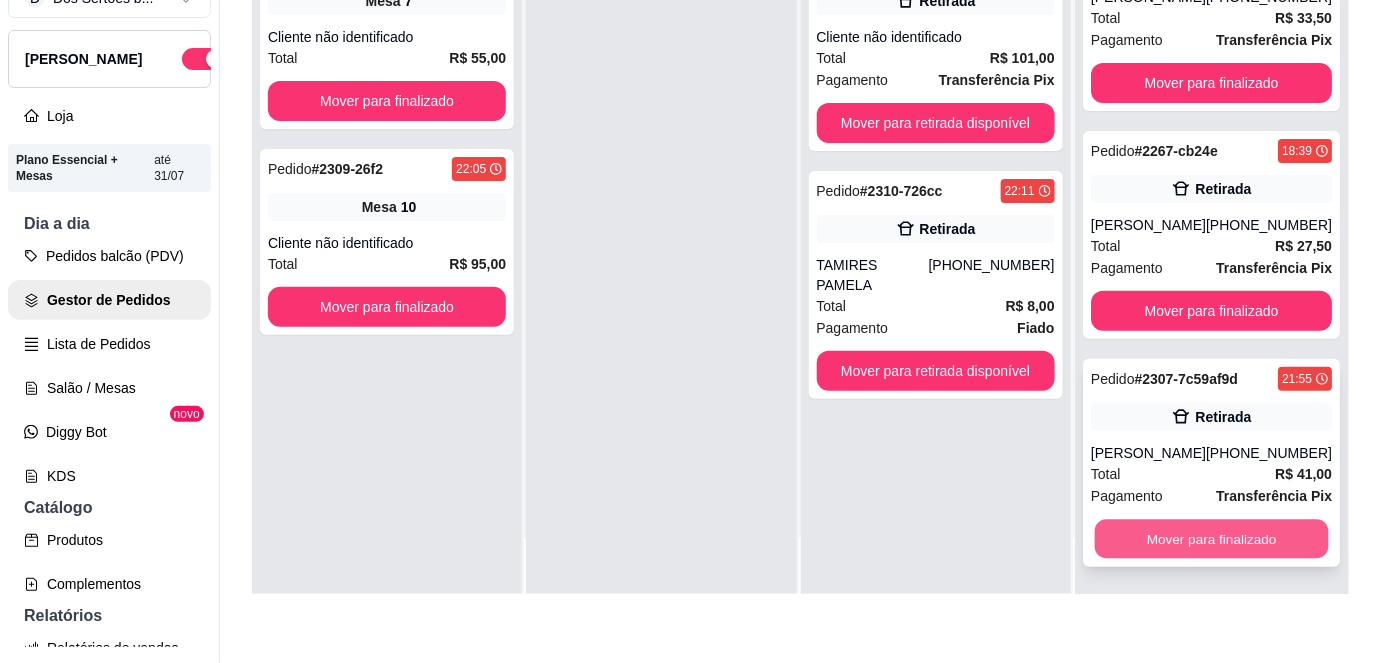 click on "Mover para finalizado" at bounding box center [1211, 539] 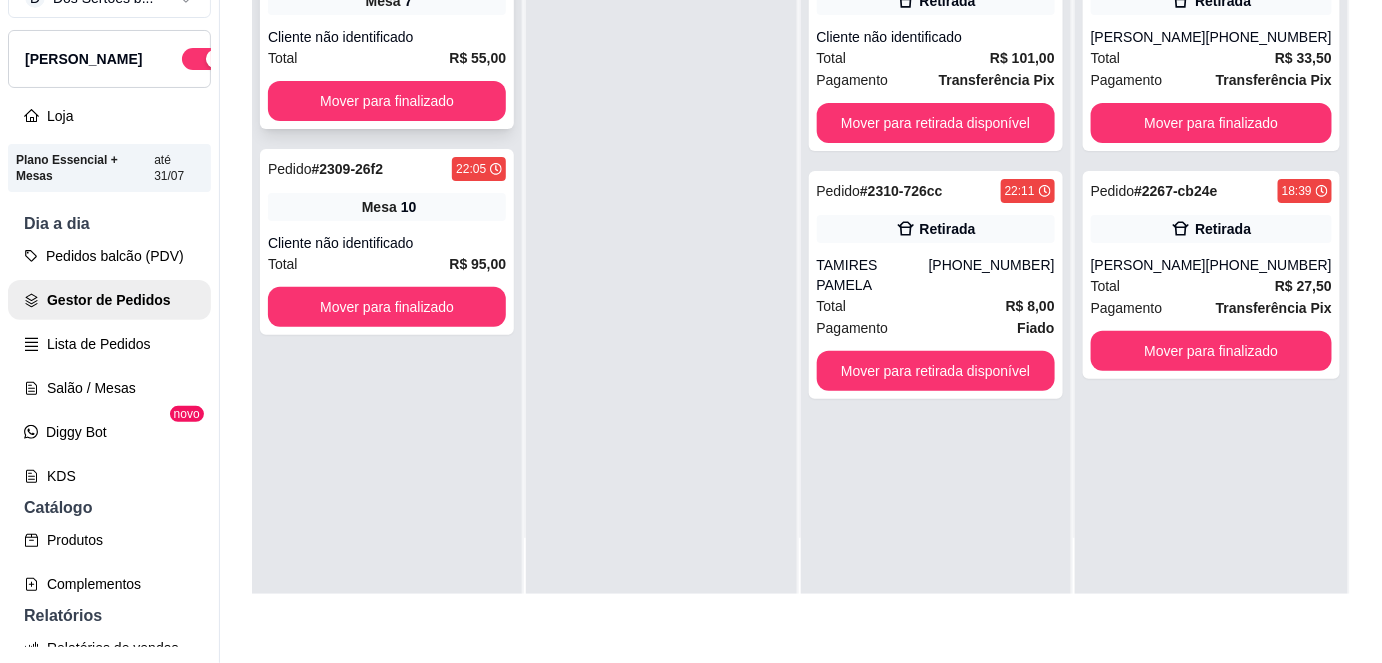 scroll, scrollTop: 0, scrollLeft: 0, axis: both 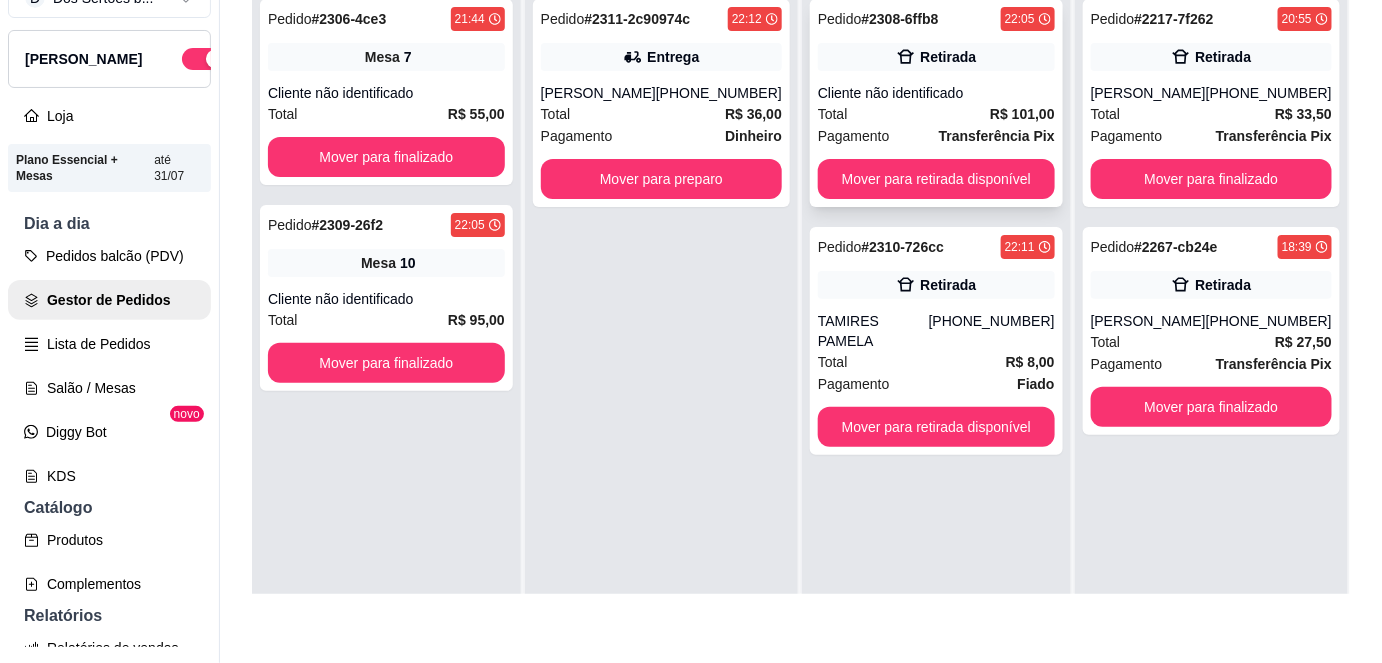 click on "Pedido  # 2308-6ffb8 22:05 Retirada Cliente não identificado Total R$ 101,00 Pagamento Transferência Pix Mover para retirada disponível" at bounding box center [936, 103] 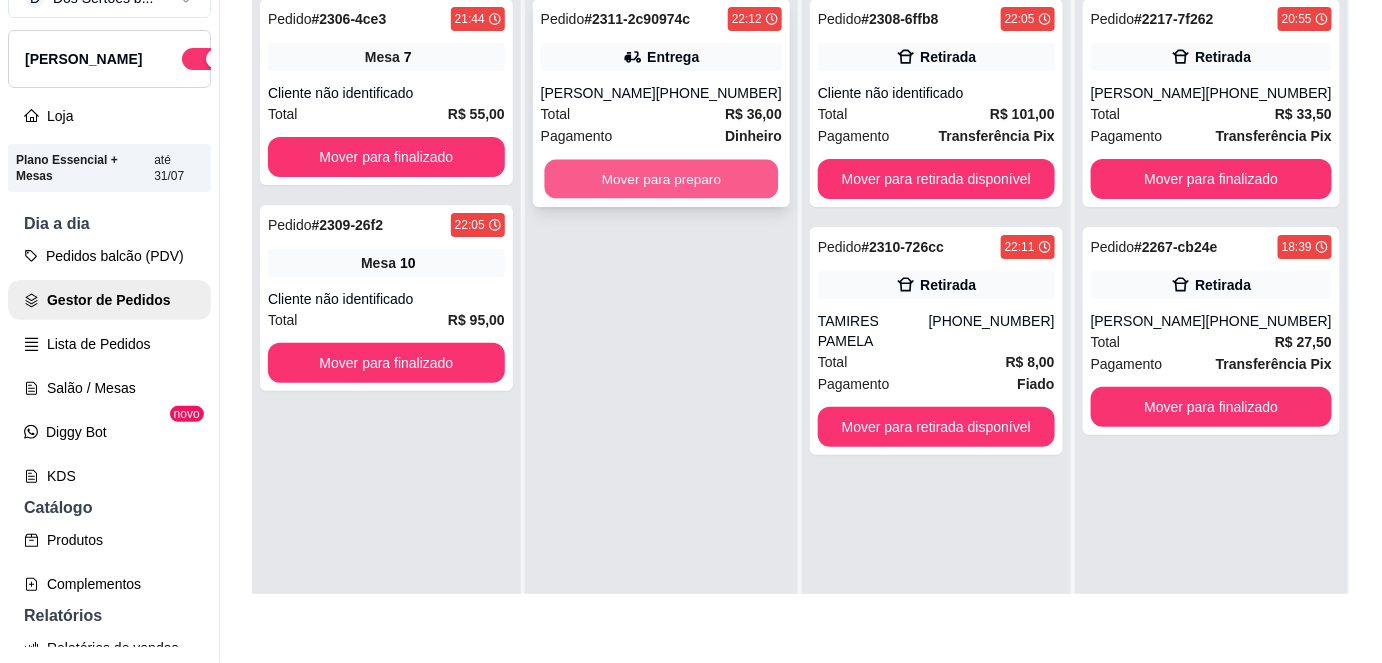 click on "Mover para preparo" at bounding box center [661, 179] 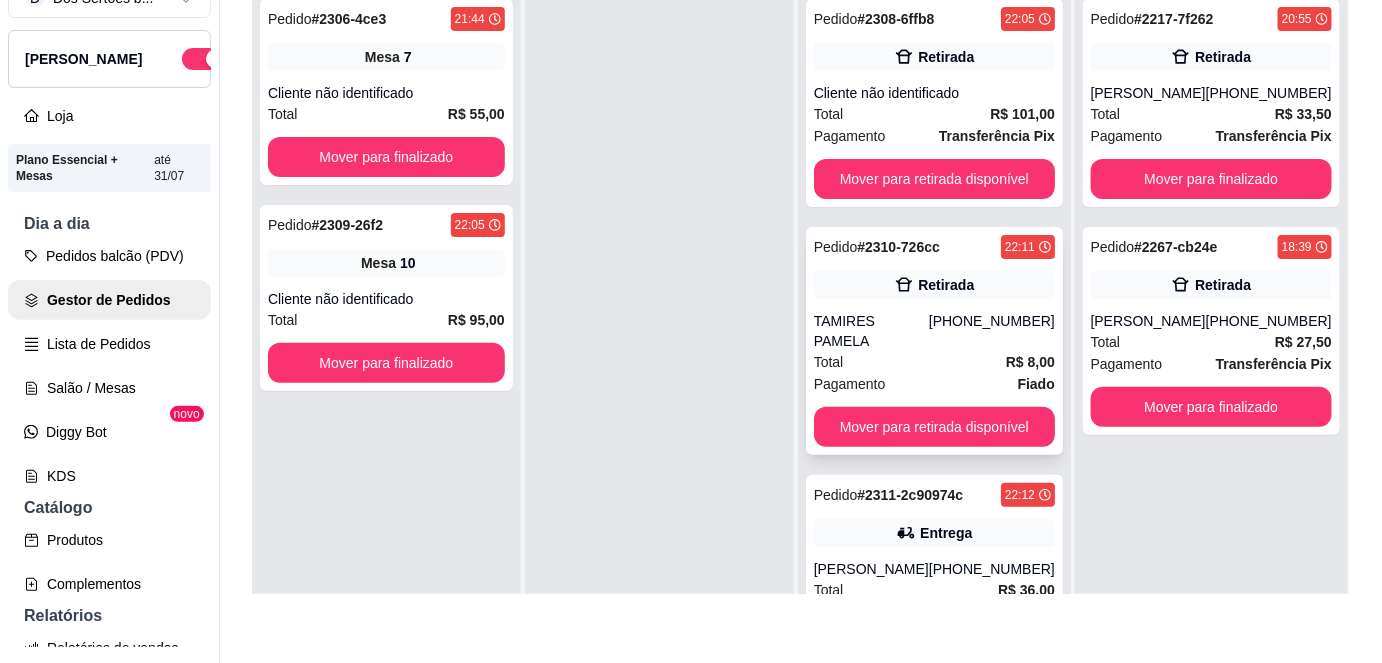 scroll, scrollTop: 40, scrollLeft: 0, axis: vertical 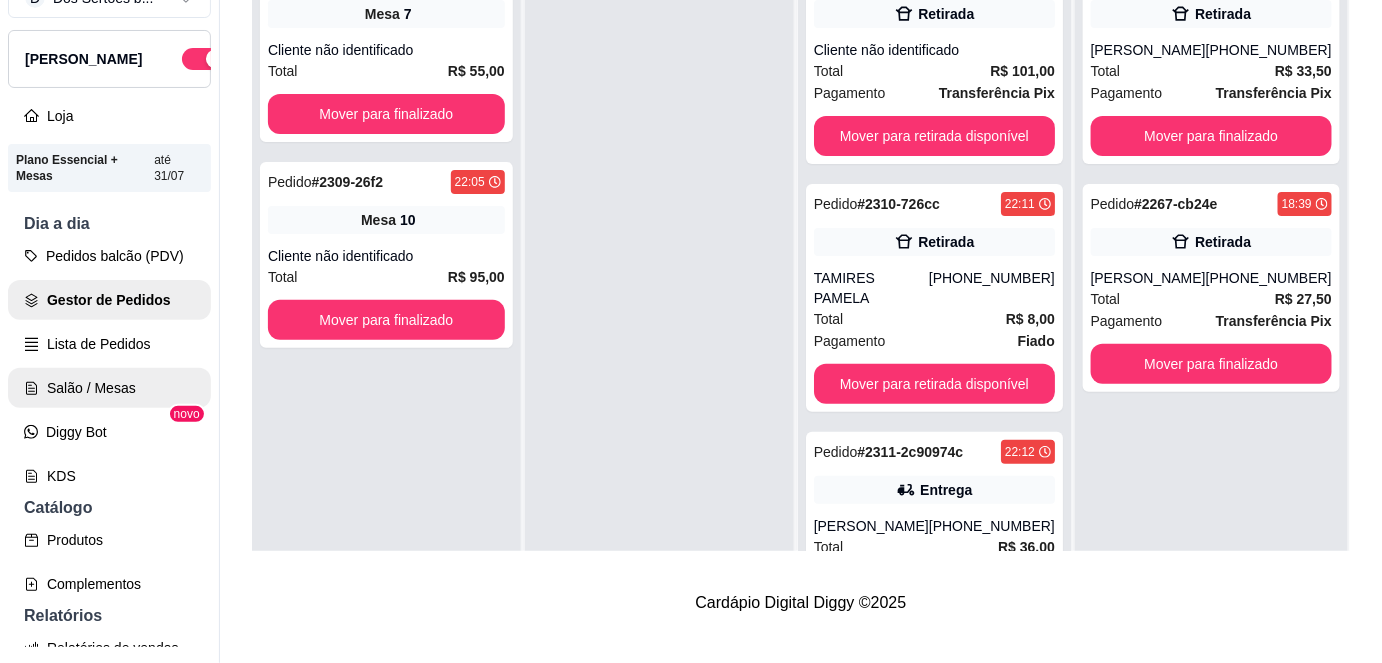 click on "Salão / Mesas" at bounding box center (109, 388) 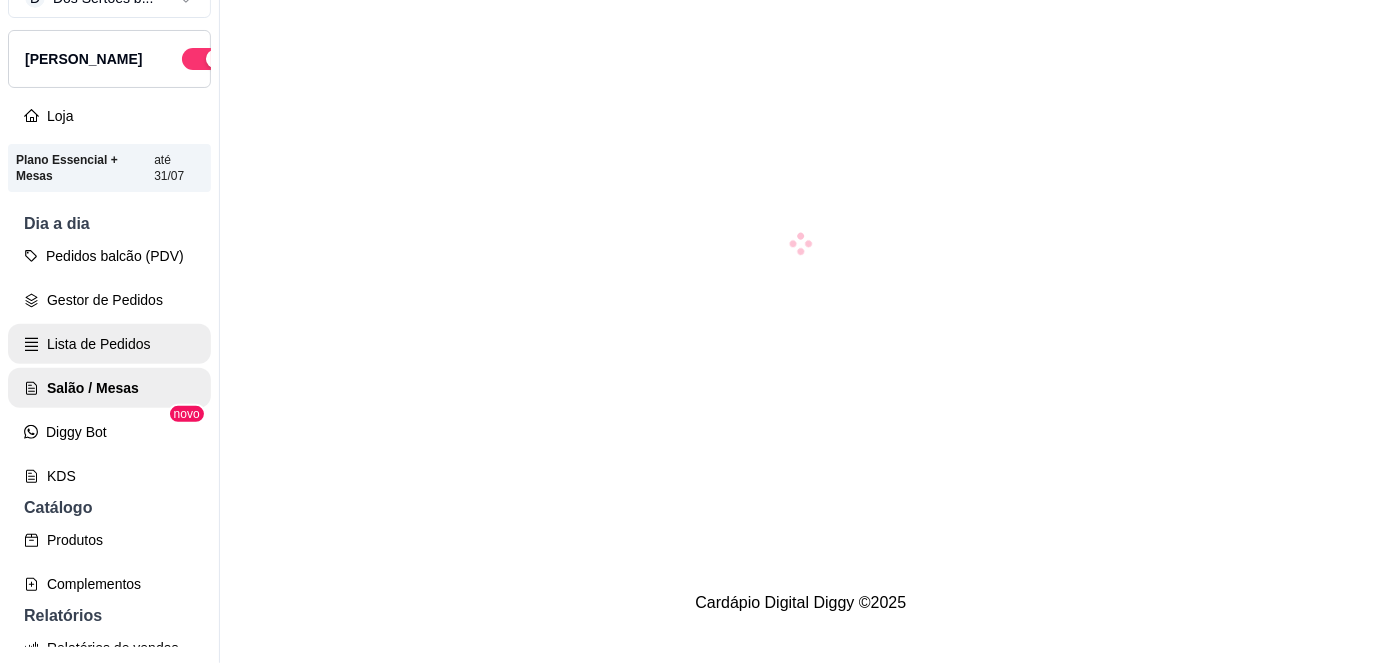 scroll, scrollTop: 0, scrollLeft: 0, axis: both 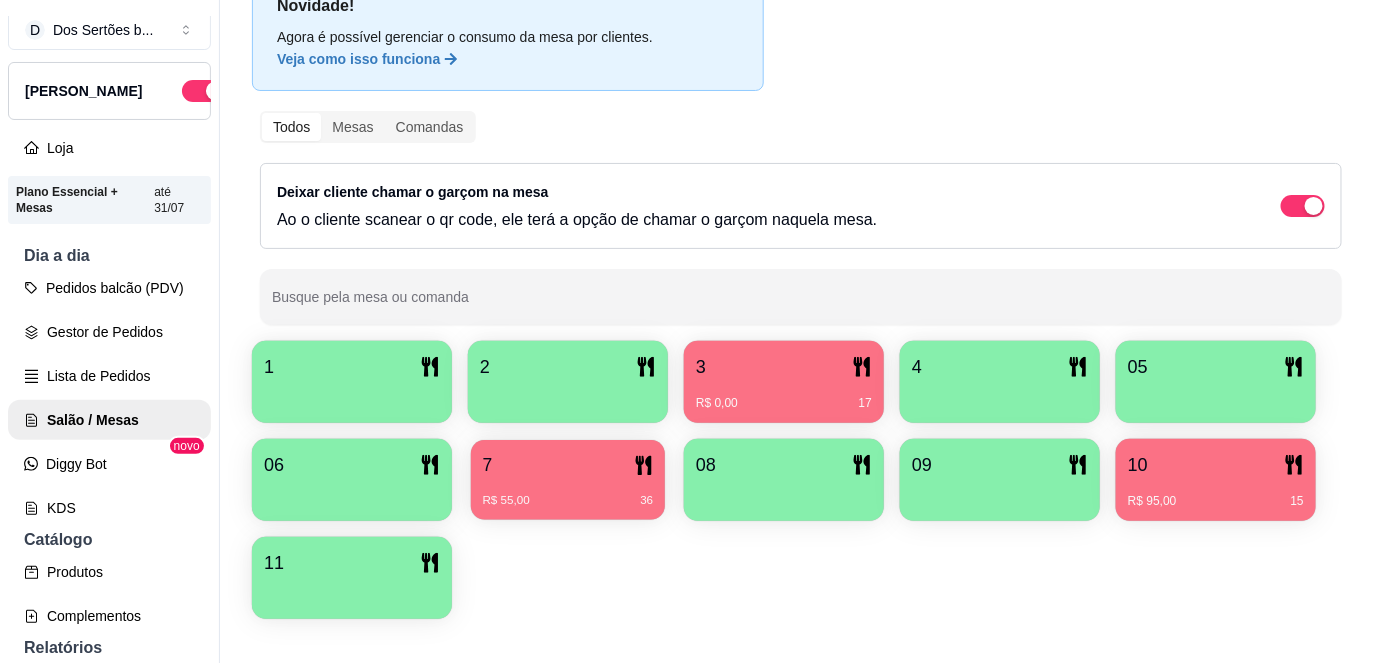 click on "R$ 55,00 36" at bounding box center [568, 493] 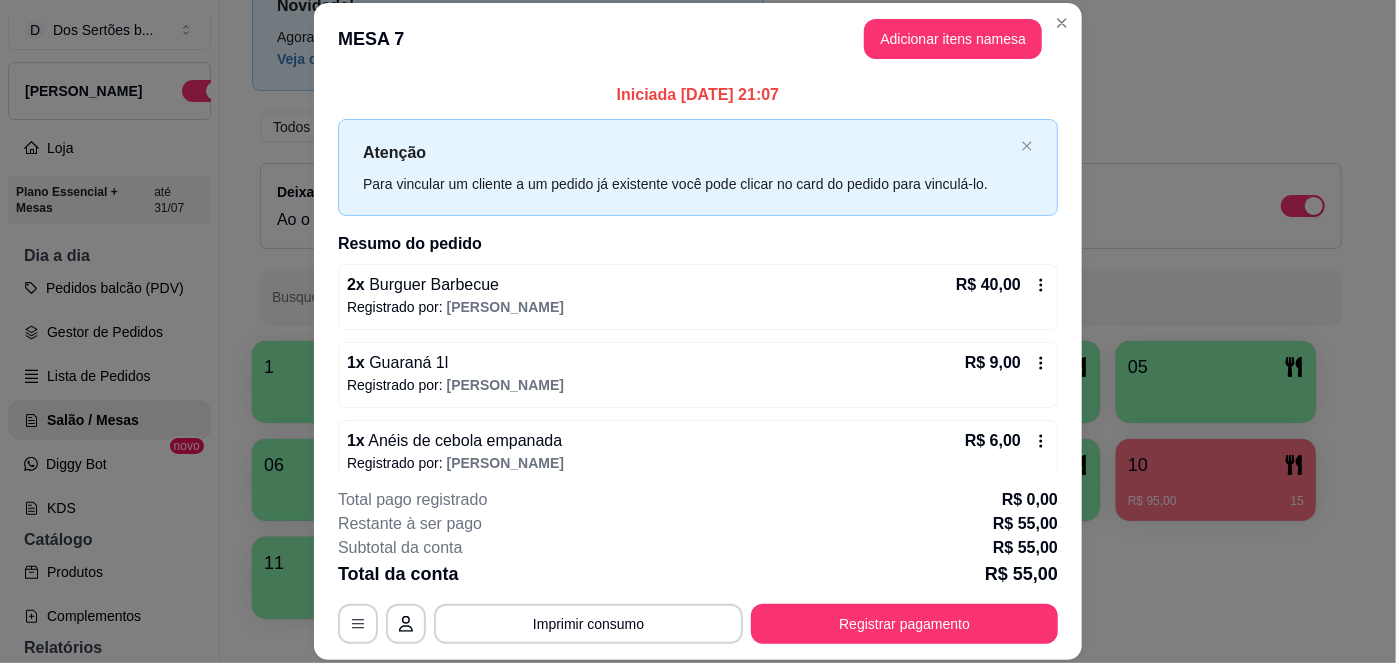 scroll, scrollTop: 20, scrollLeft: 0, axis: vertical 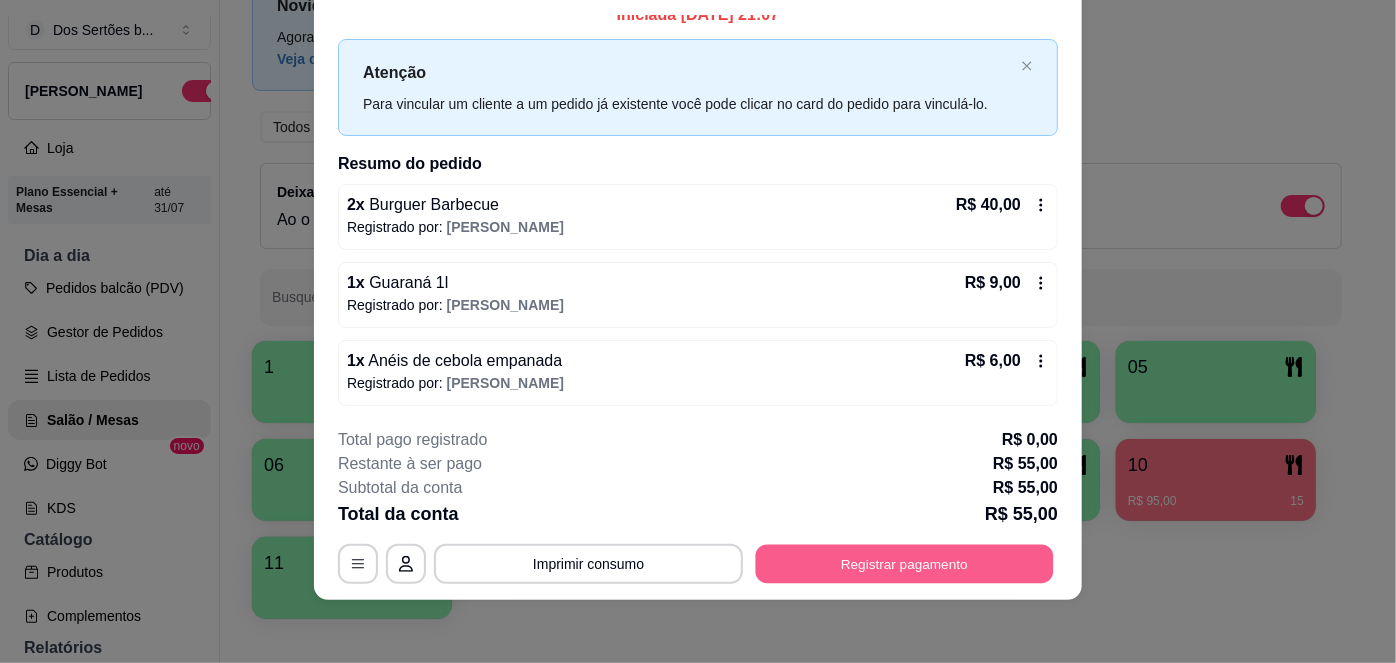 click on "Registrar pagamento" at bounding box center [905, 563] 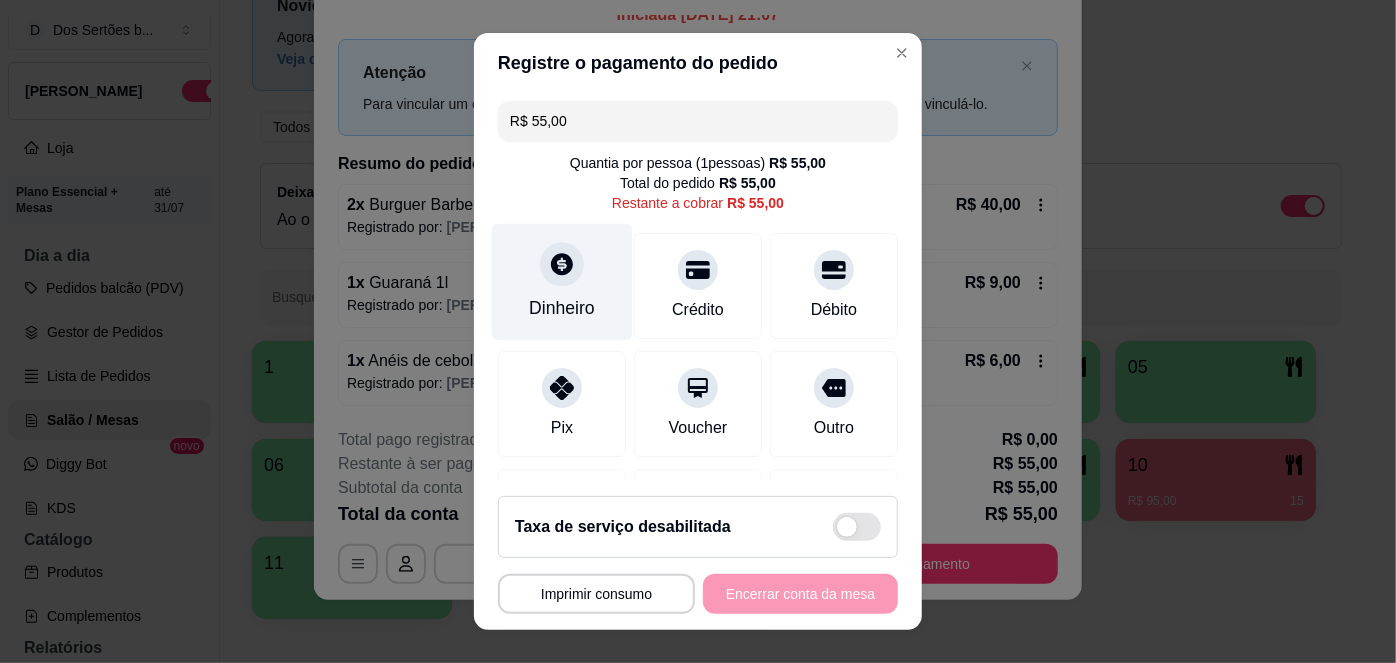 click on "Dinheiro" at bounding box center (562, 282) 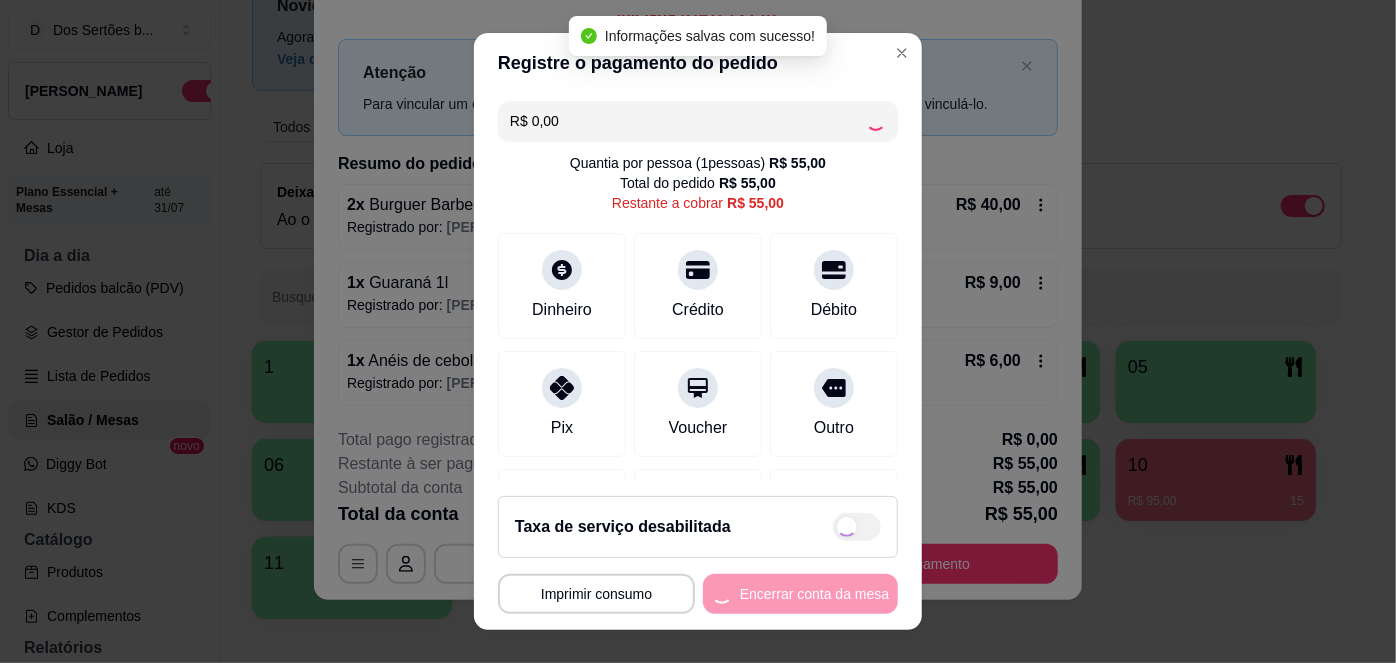 scroll, scrollTop: 208, scrollLeft: 0, axis: vertical 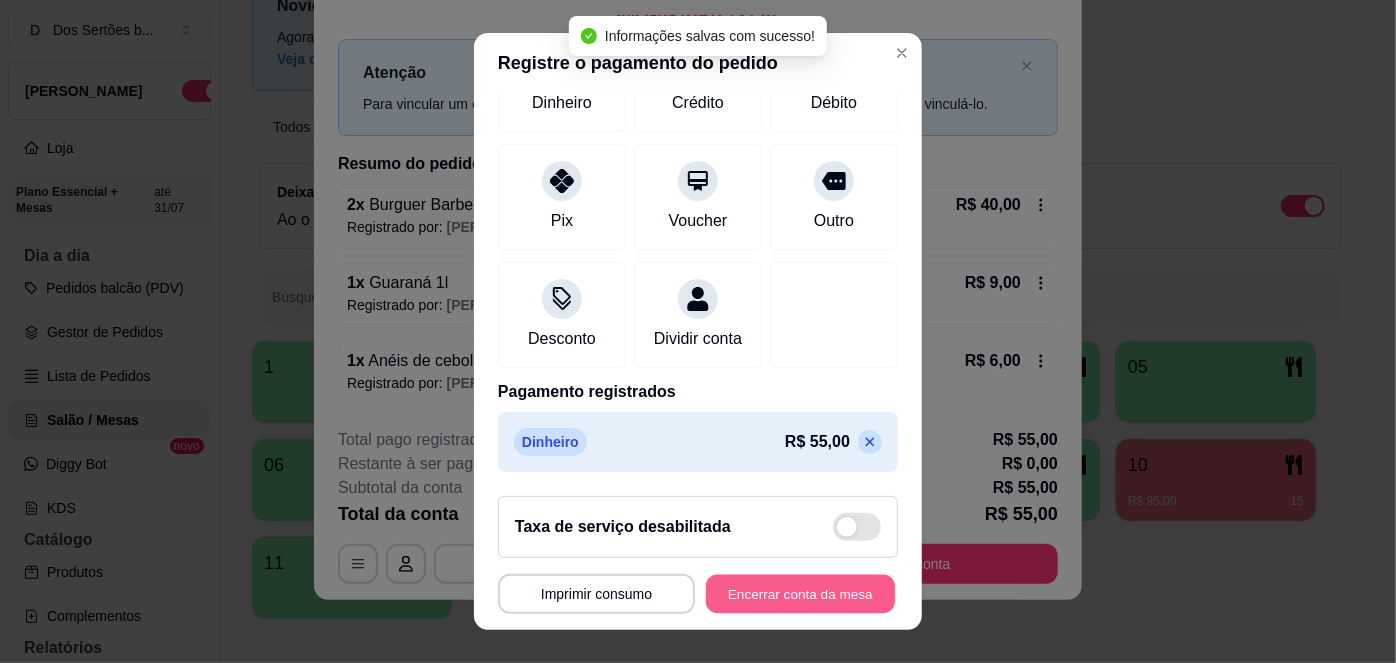click on "Encerrar conta da mesa" at bounding box center [800, 593] 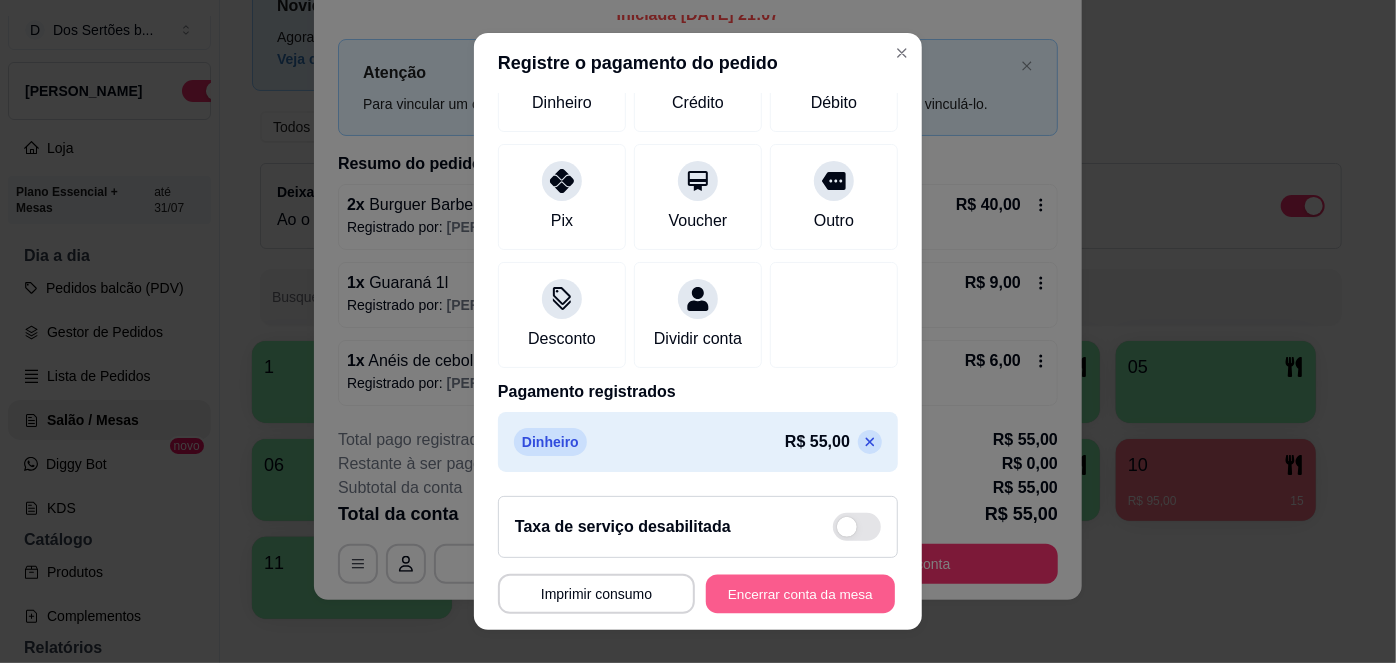 click on "Encerrar conta da mesa" at bounding box center (800, 593) 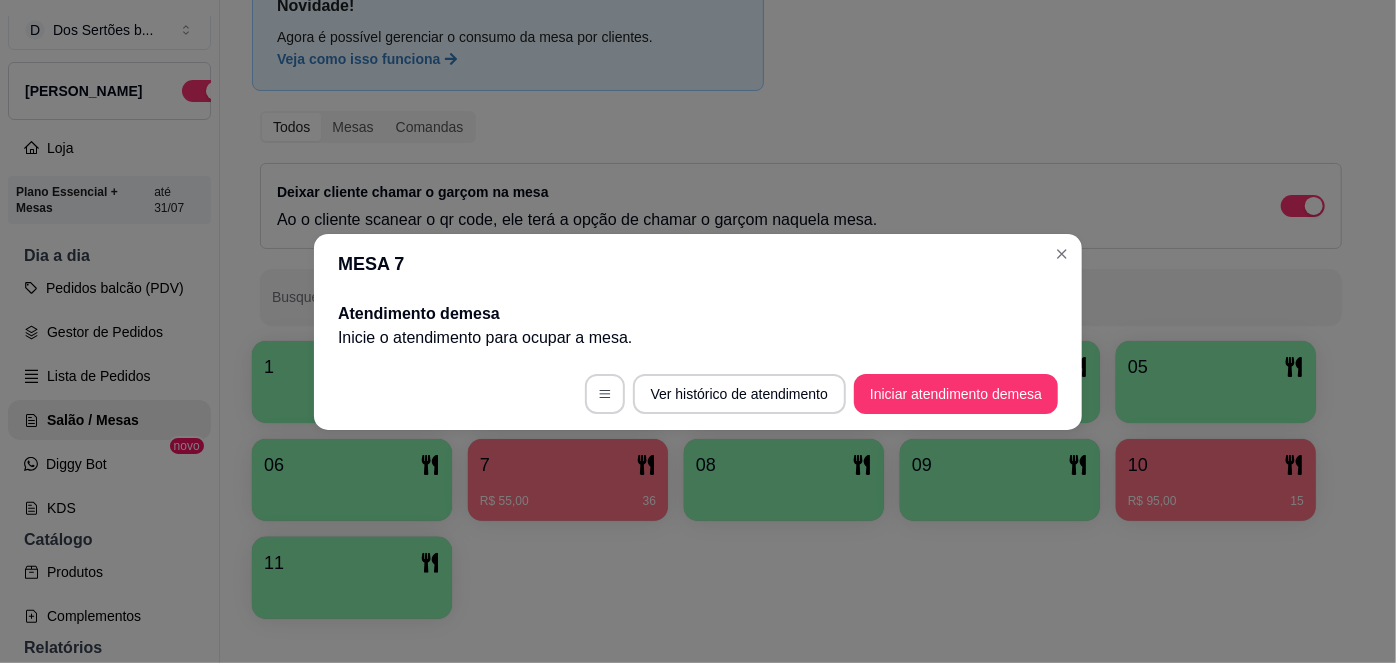 scroll, scrollTop: 0, scrollLeft: 0, axis: both 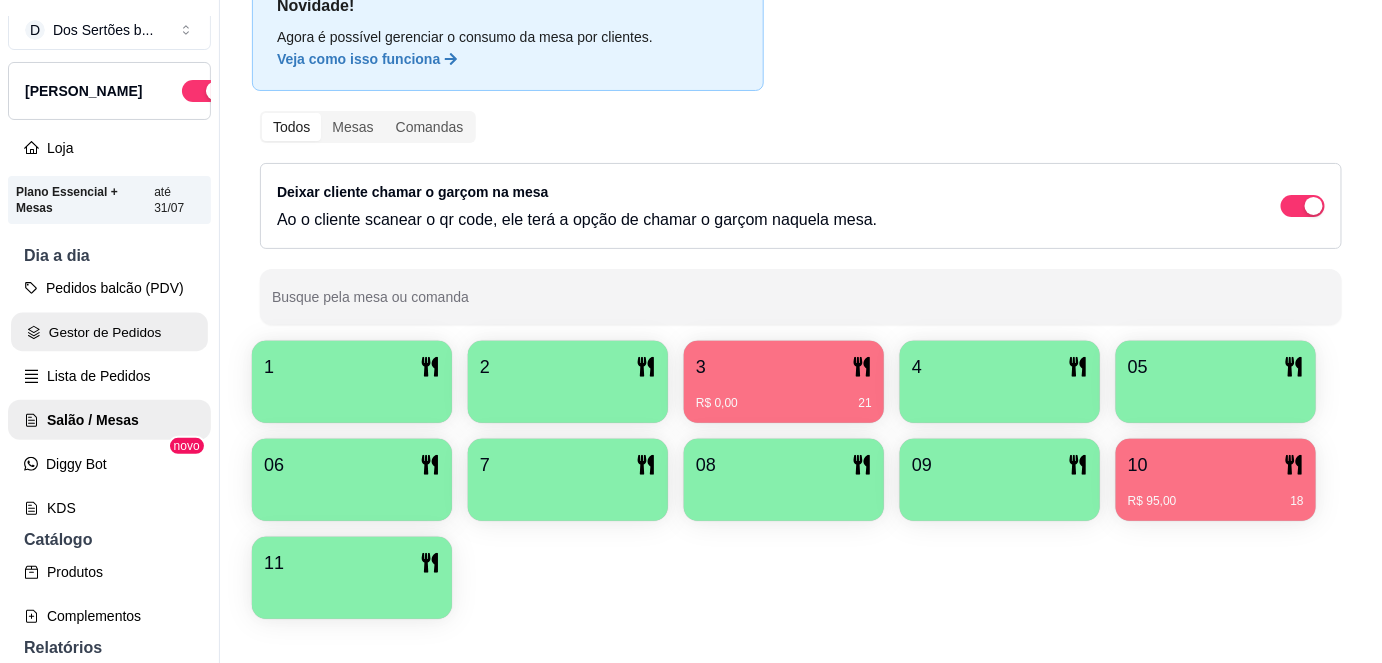click on "Gestor de Pedidos" at bounding box center (109, 332) 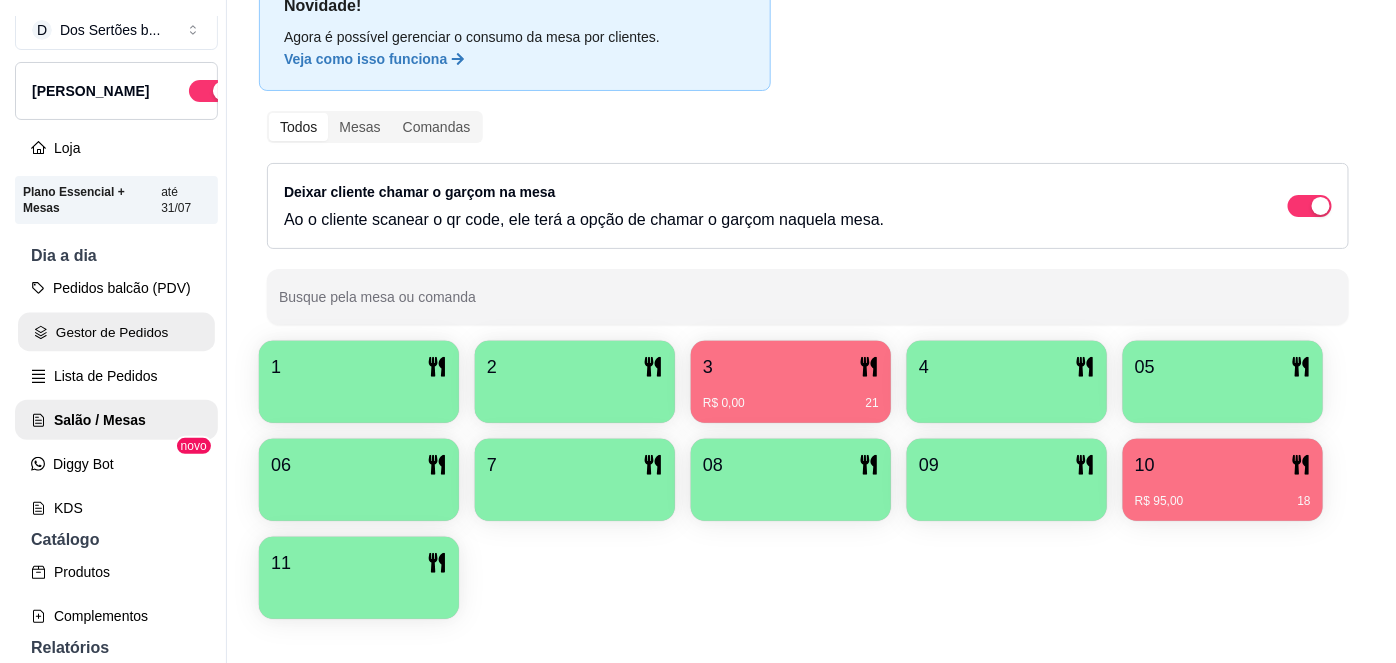 scroll, scrollTop: 0, scrollLeft: 0, axis: both 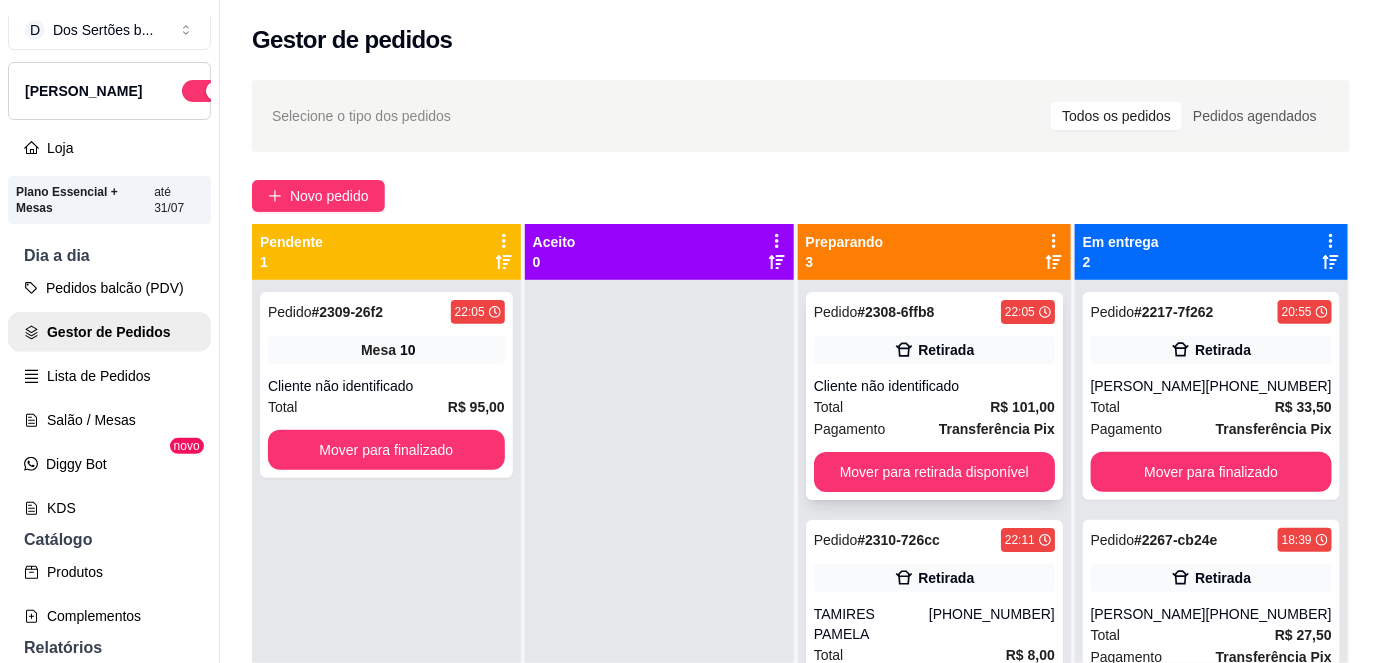click on "Cliente não identificado" at bounding box center [934, 386] 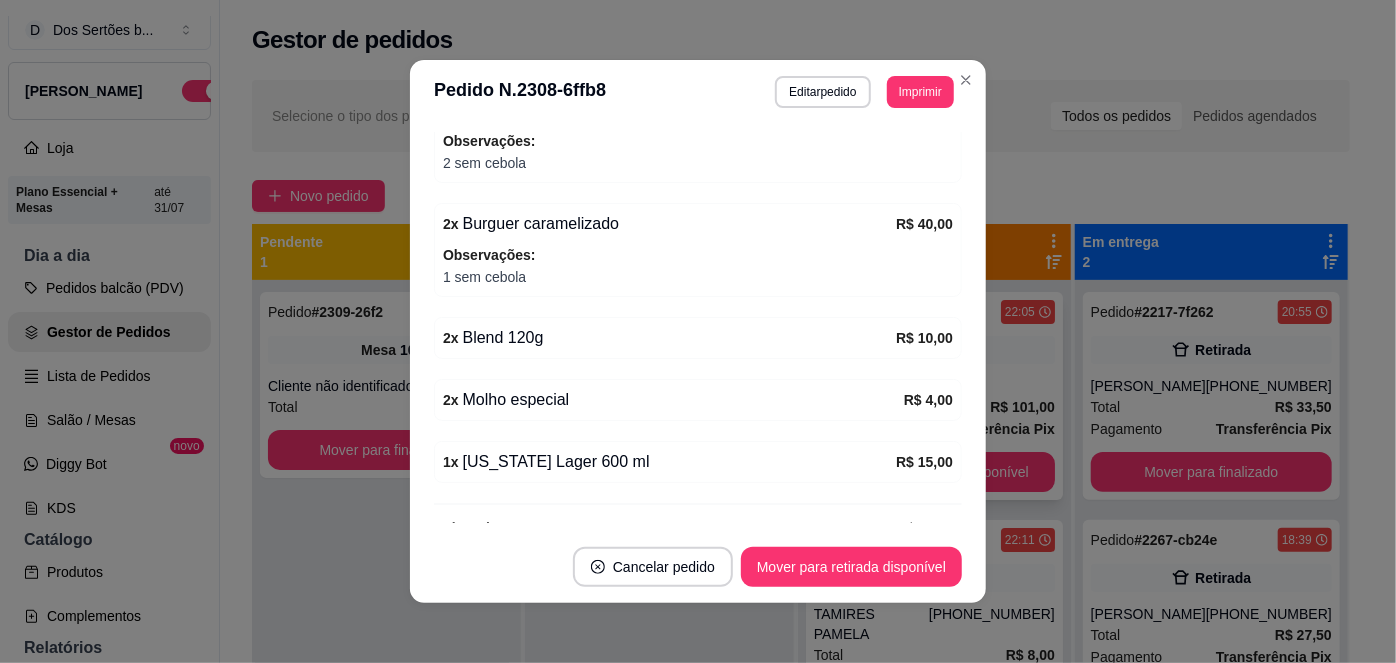 scroll, scrollTop: 472, scrollLeft: 0, axis: vertical 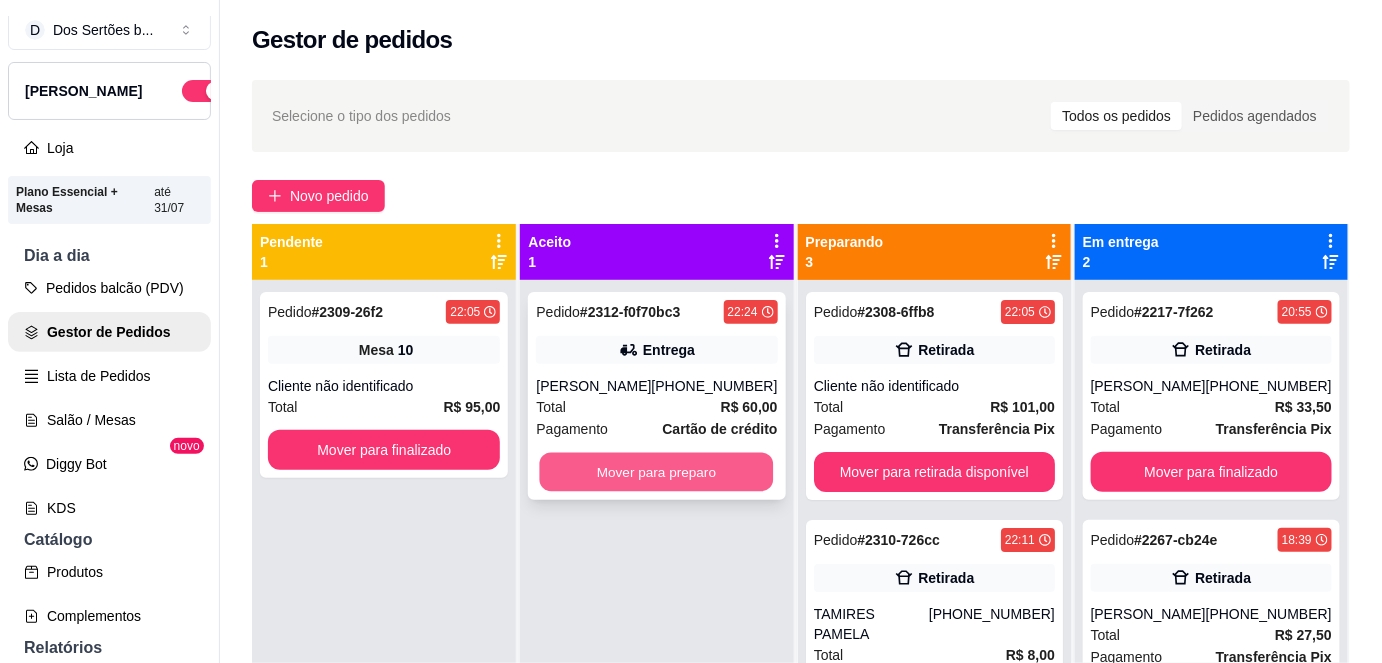 click on "Mover para preparo" at bounding box center [657, 472] 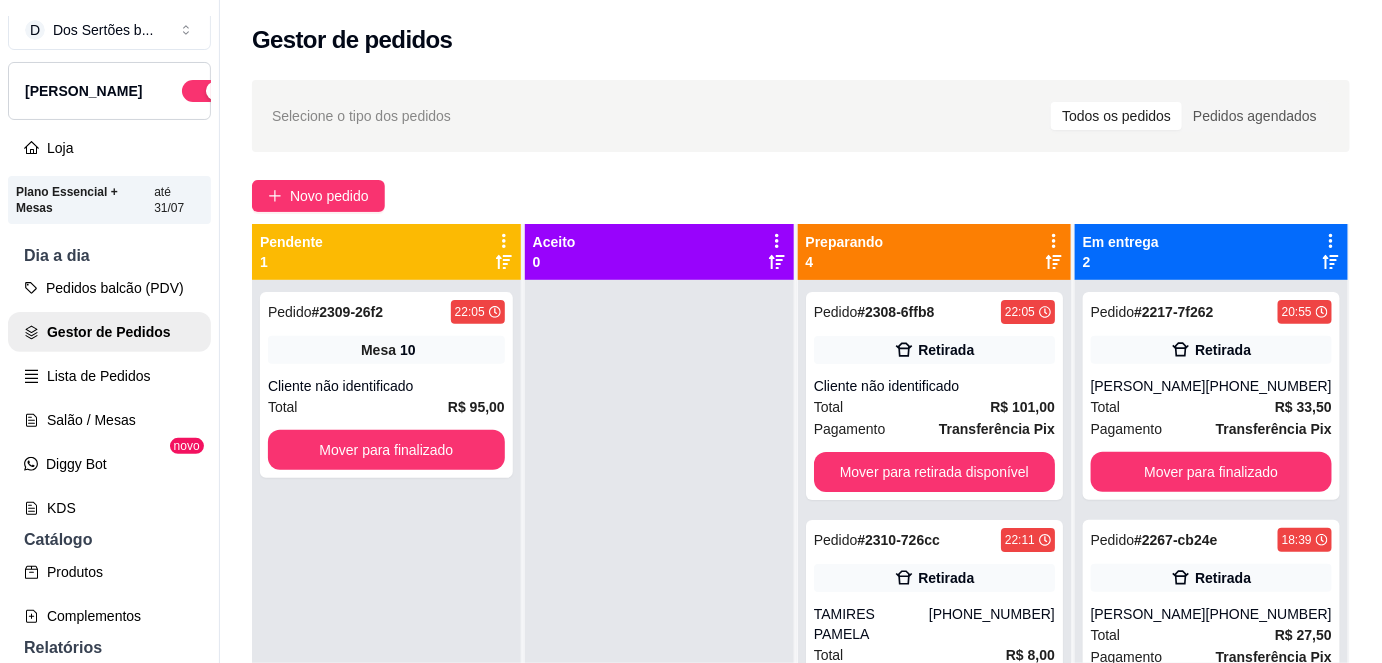 scroll, scrollTop: 56, scrollLeft: 0, axis: vertical 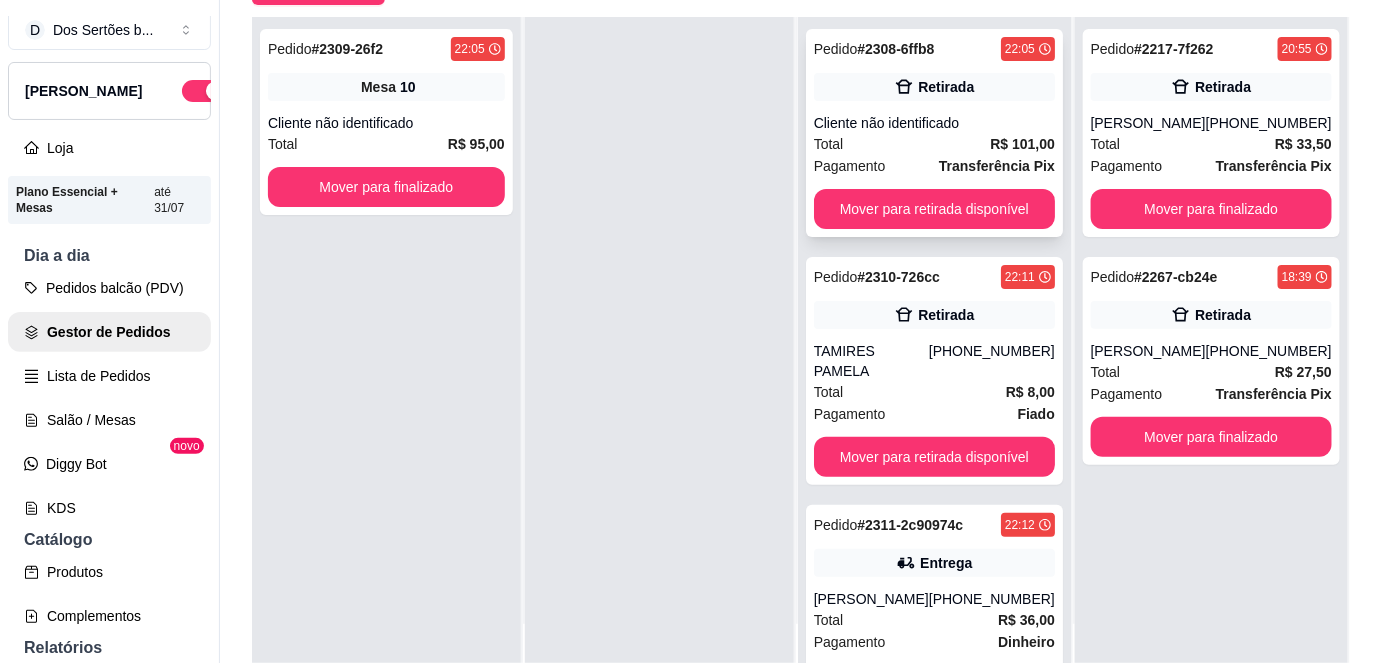 click on "Cliente não identificado" at bounding box center [934, 123] 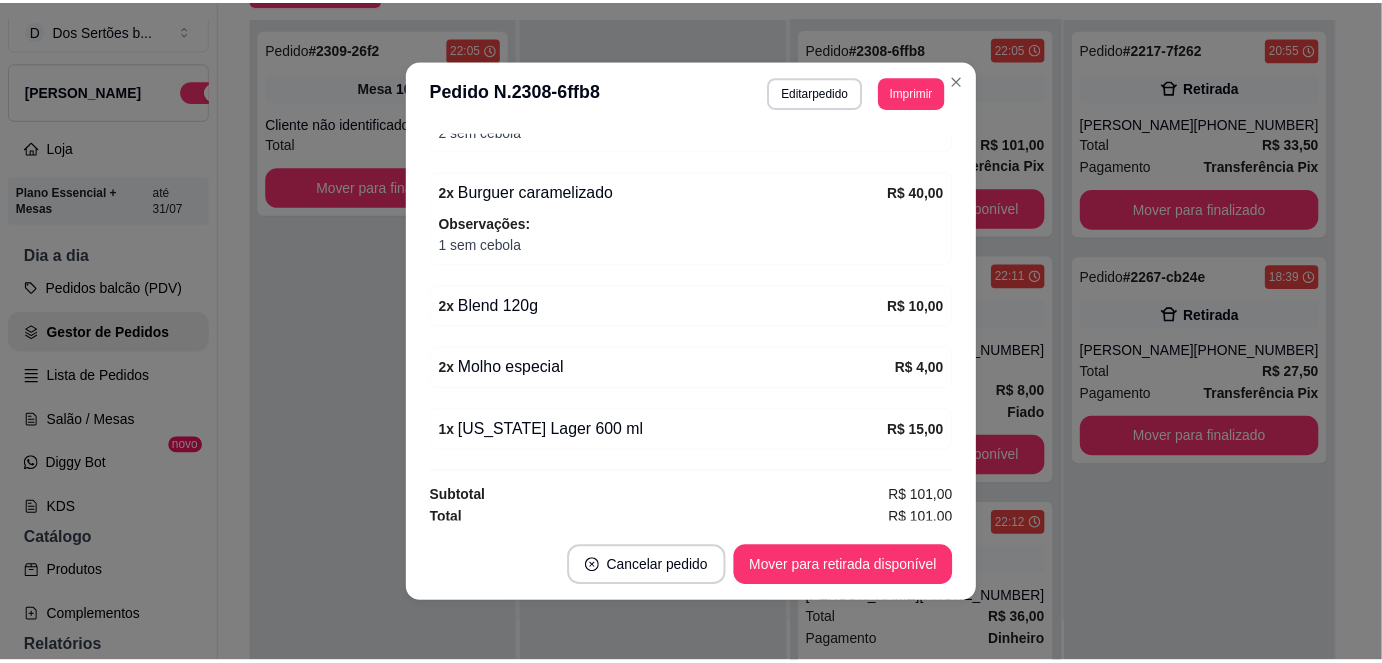 scroll, scrollTop: 472, scrollLeft: 0, axis: vertical 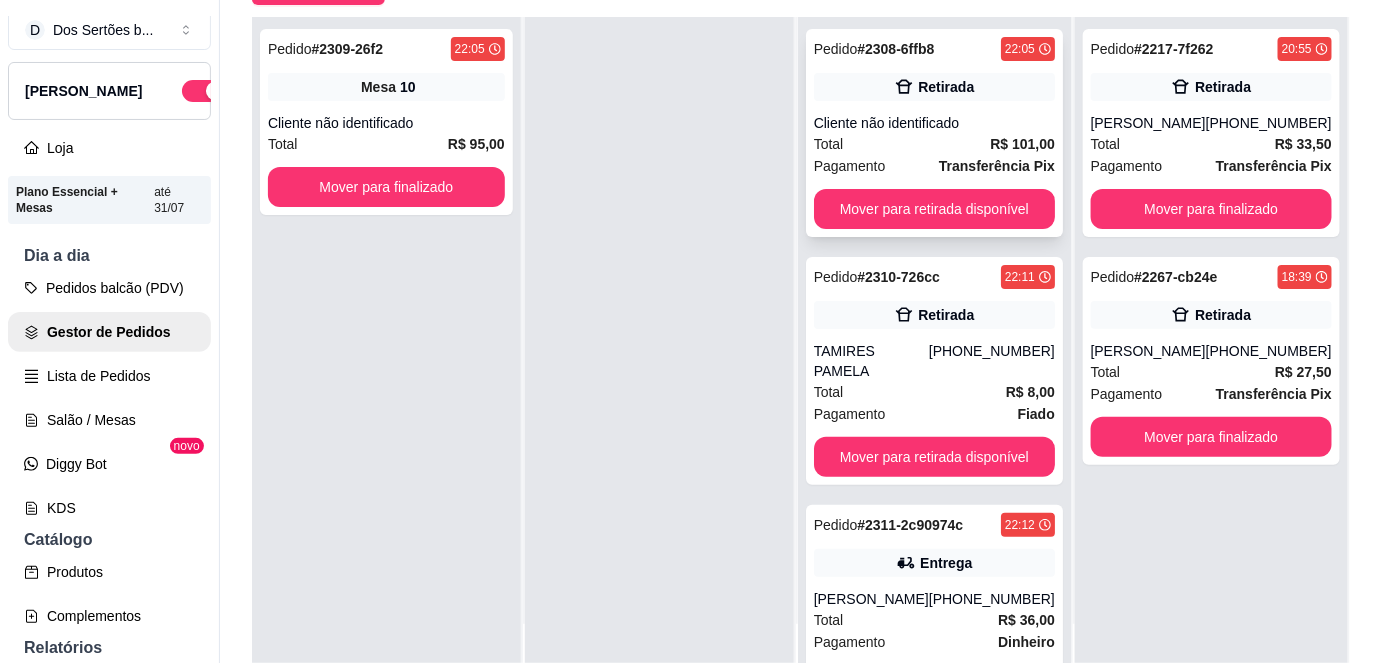 click on "Cliente não identificado" at bounding box center [934, 123] 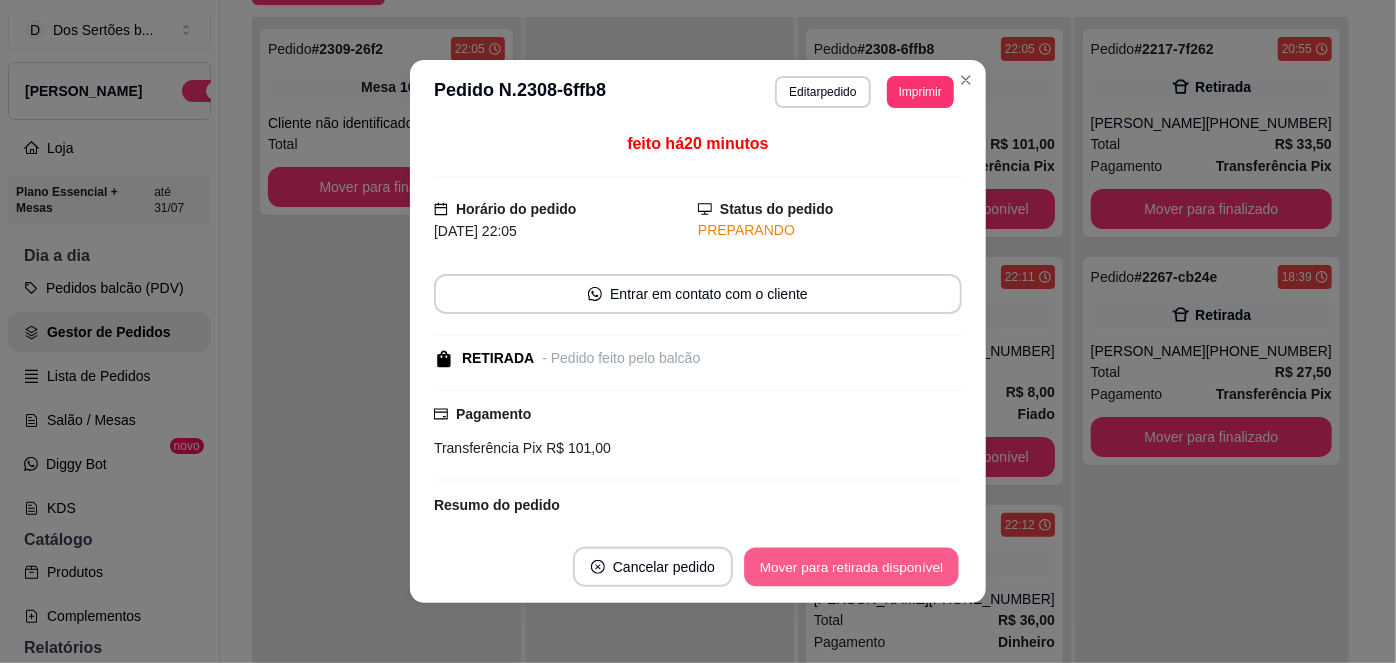 click on "Mover para retirada disponível" at bounding box center (851, 567) 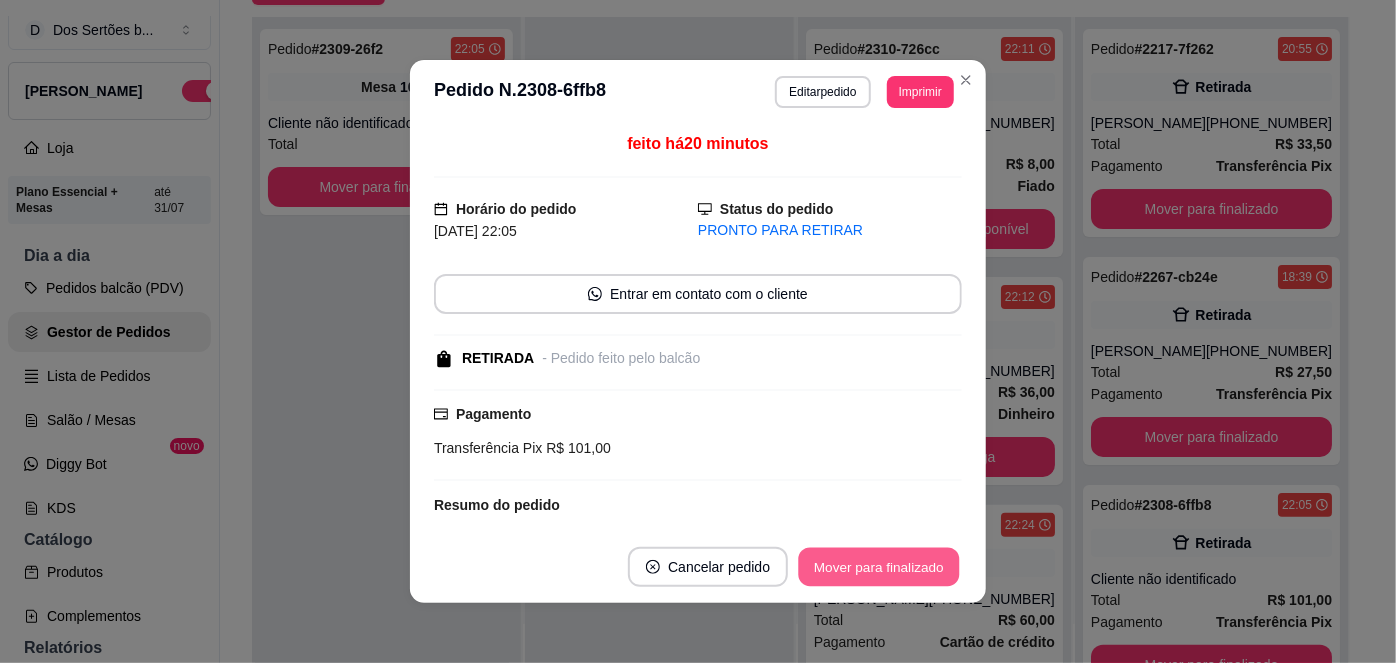 click on "Mover para finalizado" at bounding box center [879, 567] 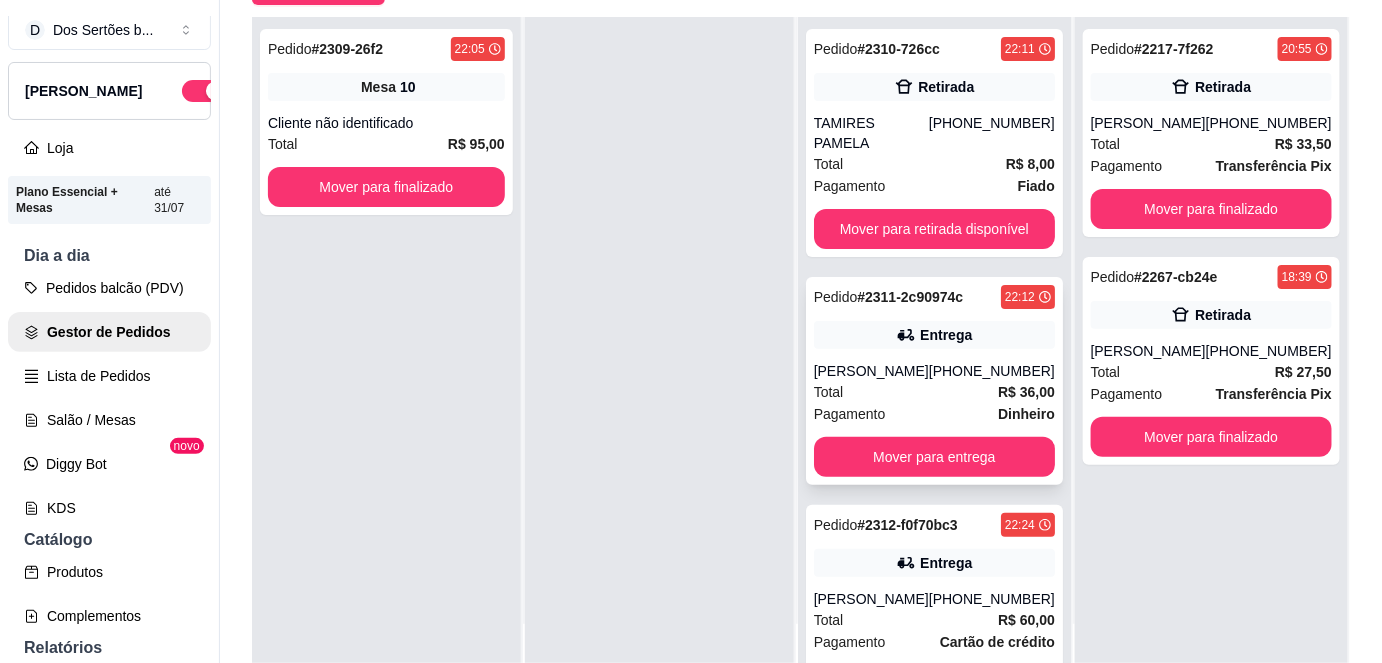 scroll, scrollTop: 61, scrollLeft: 0, axis: vertical 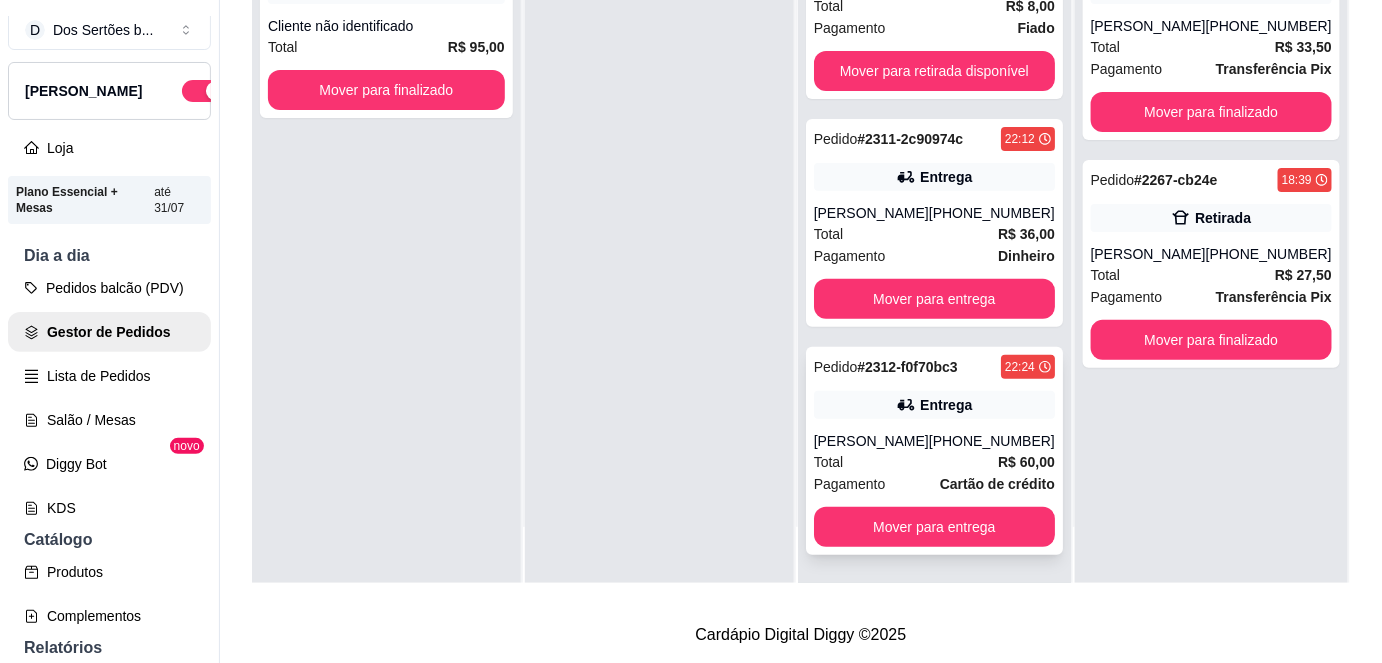 click on "[PERSON_NAME]" at bounding box center [871, 441] 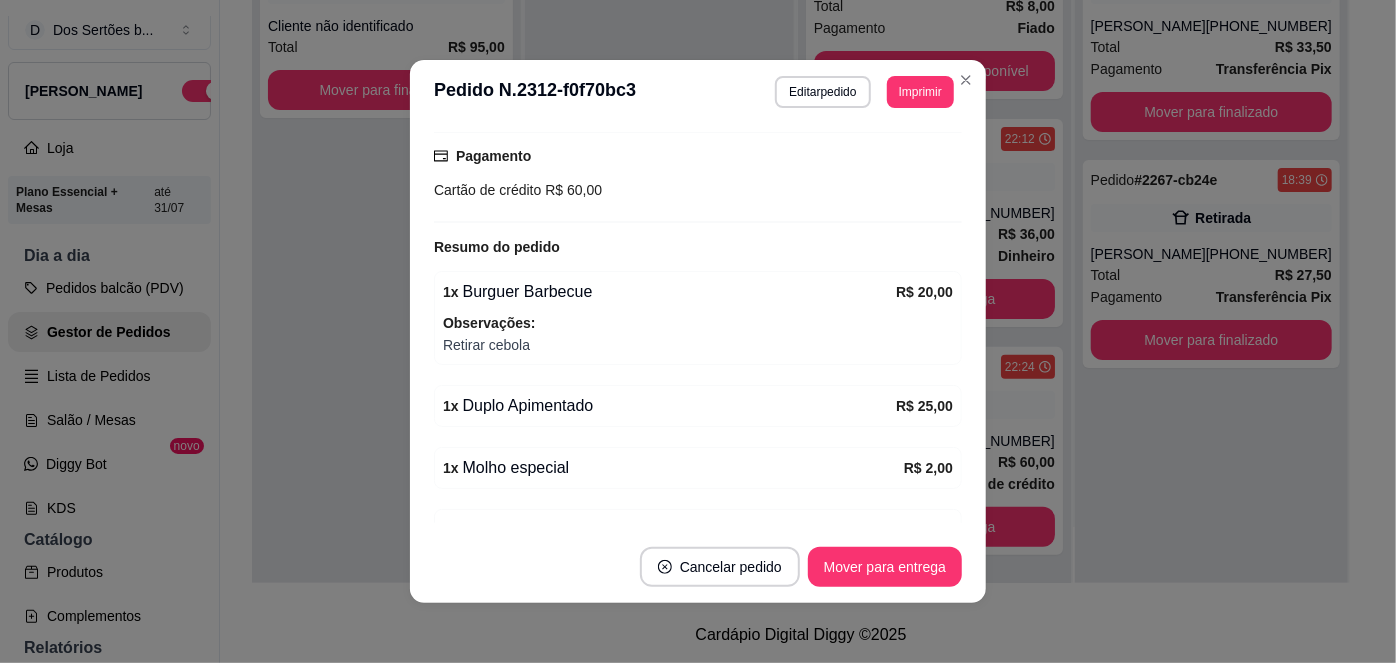 scroll, scrollTop: 618, scrollLeft: 0, axis: vertical 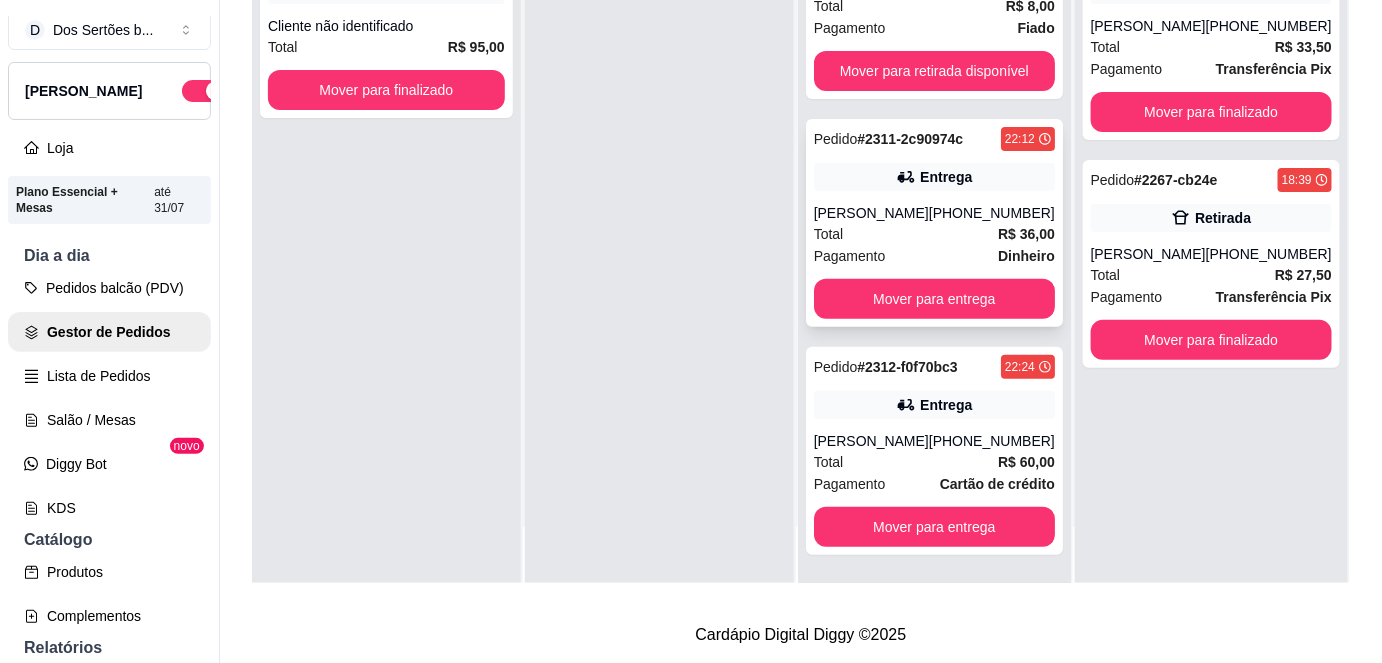 click on "Total R$ 36,00" at bounding box center (934, 234) 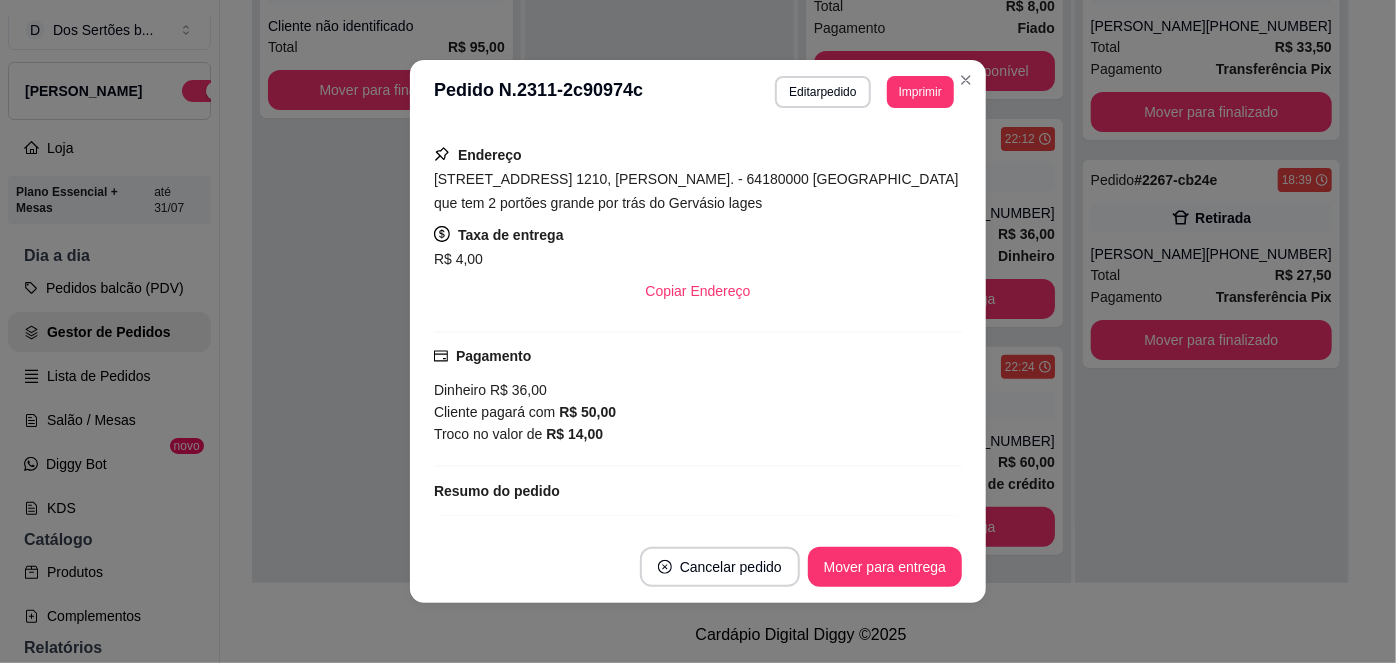 scroll, scrollTop: 511, scrollLeft: 0, axis: vertical 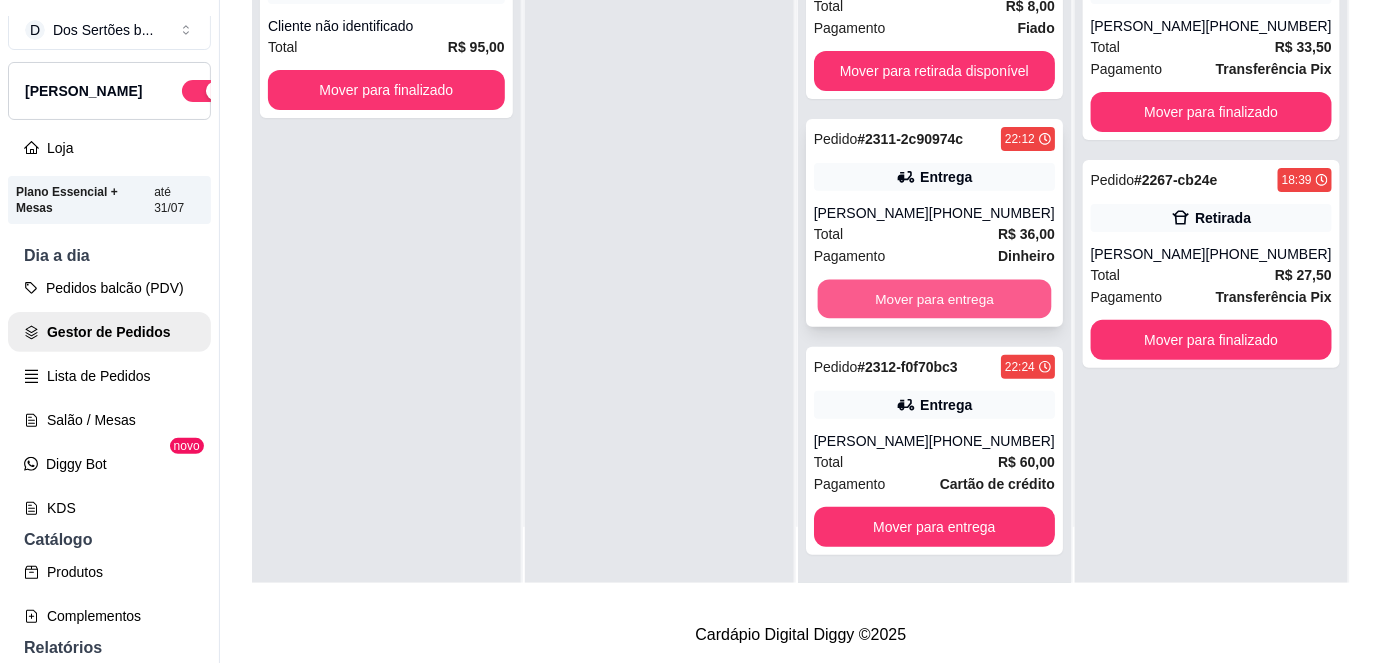 click on "Mover para entrega" at bounding box center [934, 299] 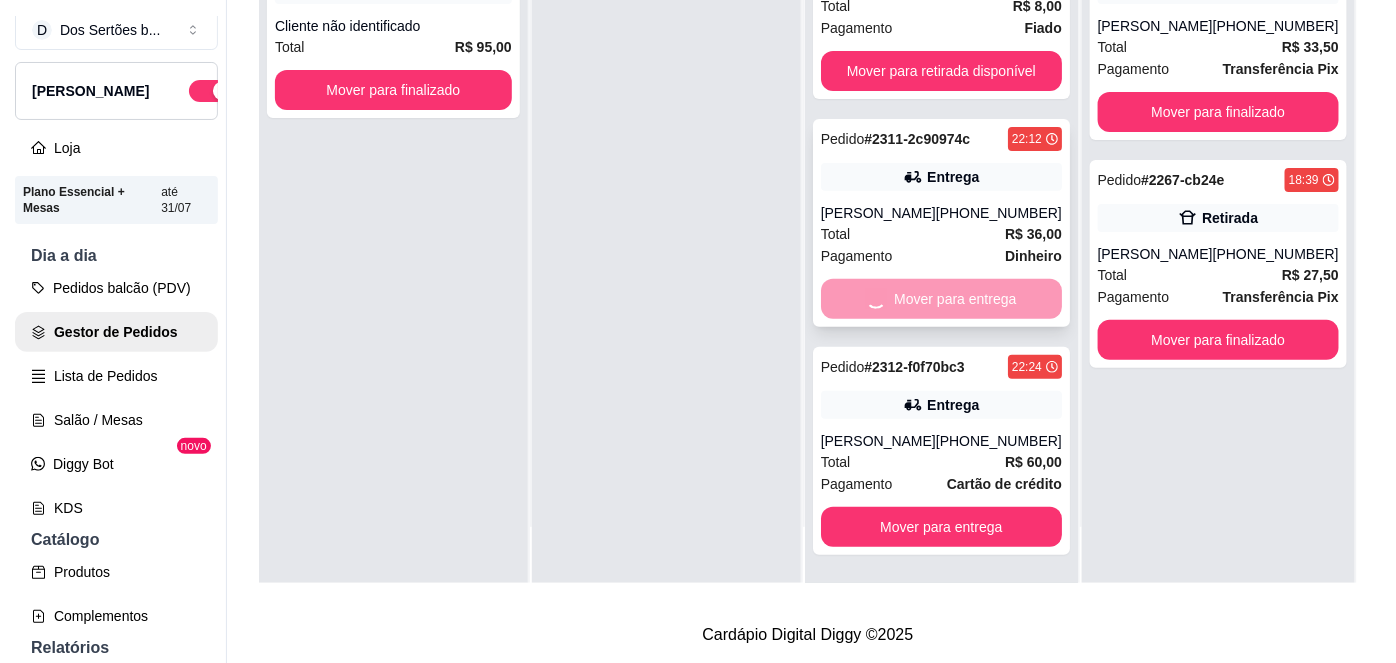 scroll, scrollTop: 0, scrollLeft: 0, axis: both 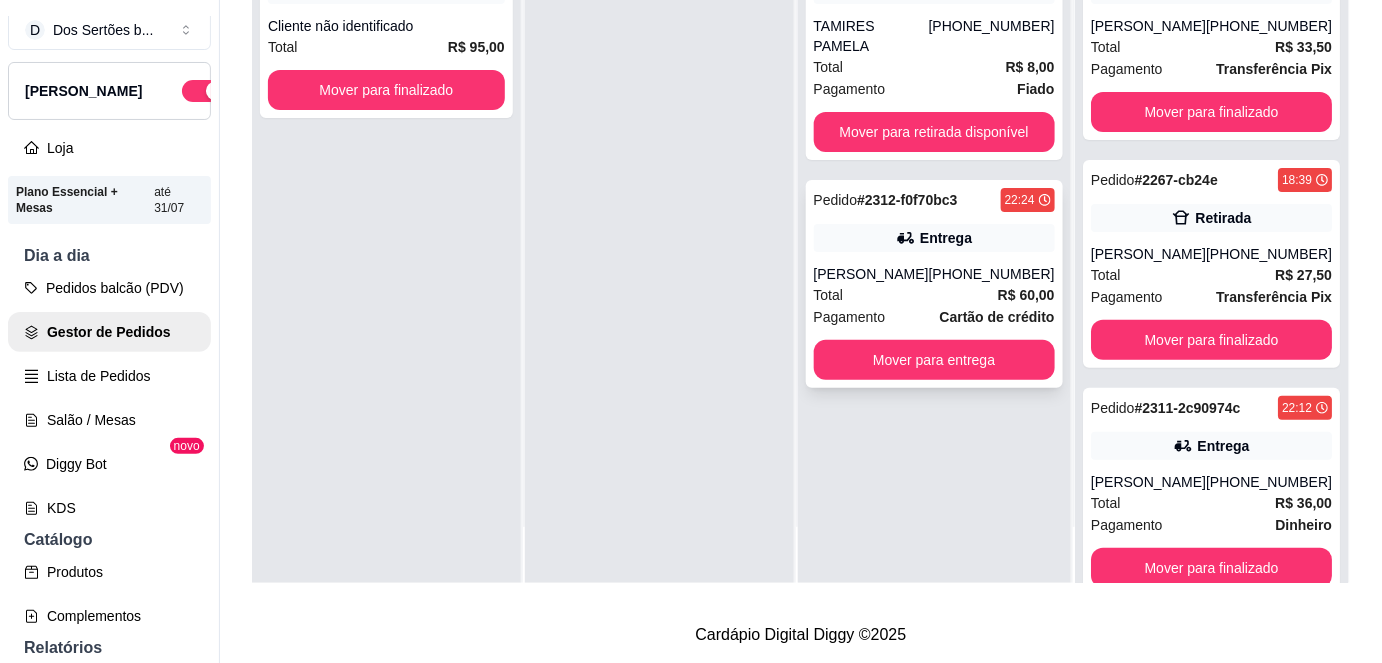 click on "[PERSON_NAME]" at bounding box center (871, 274) 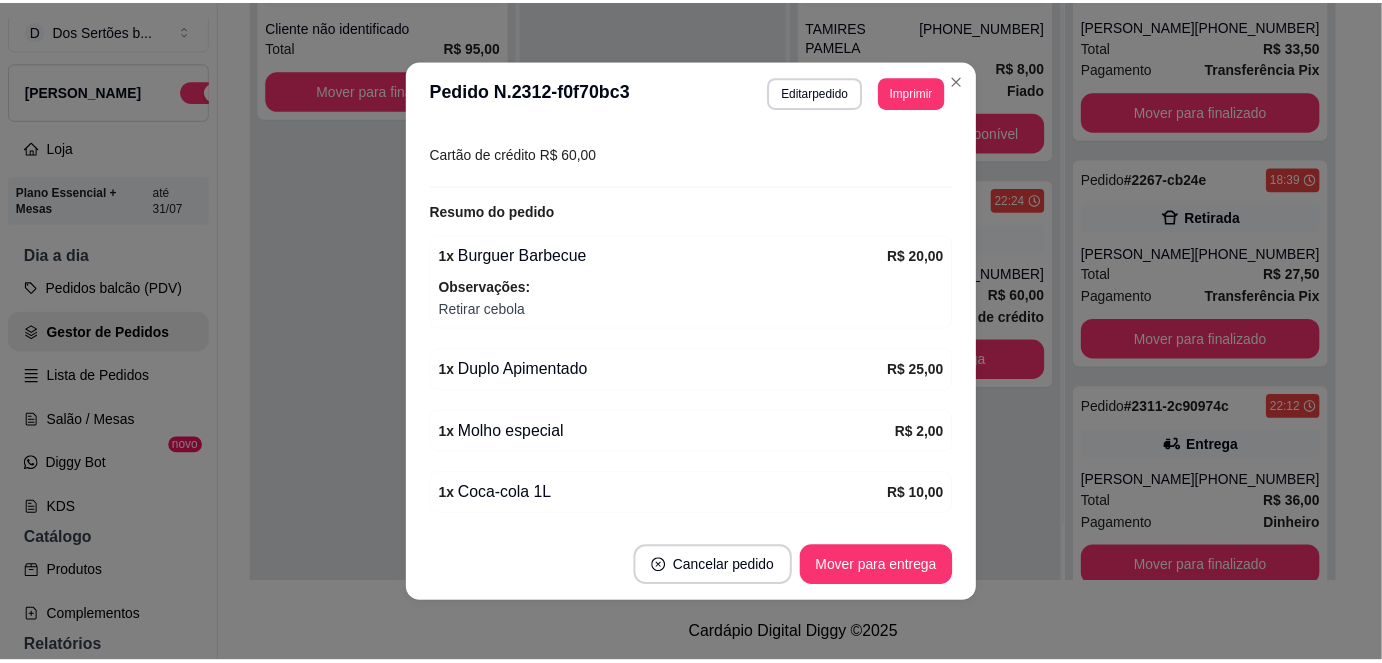 scroll, scrollTop: 618, scrollLeft: 0, axis: vertical 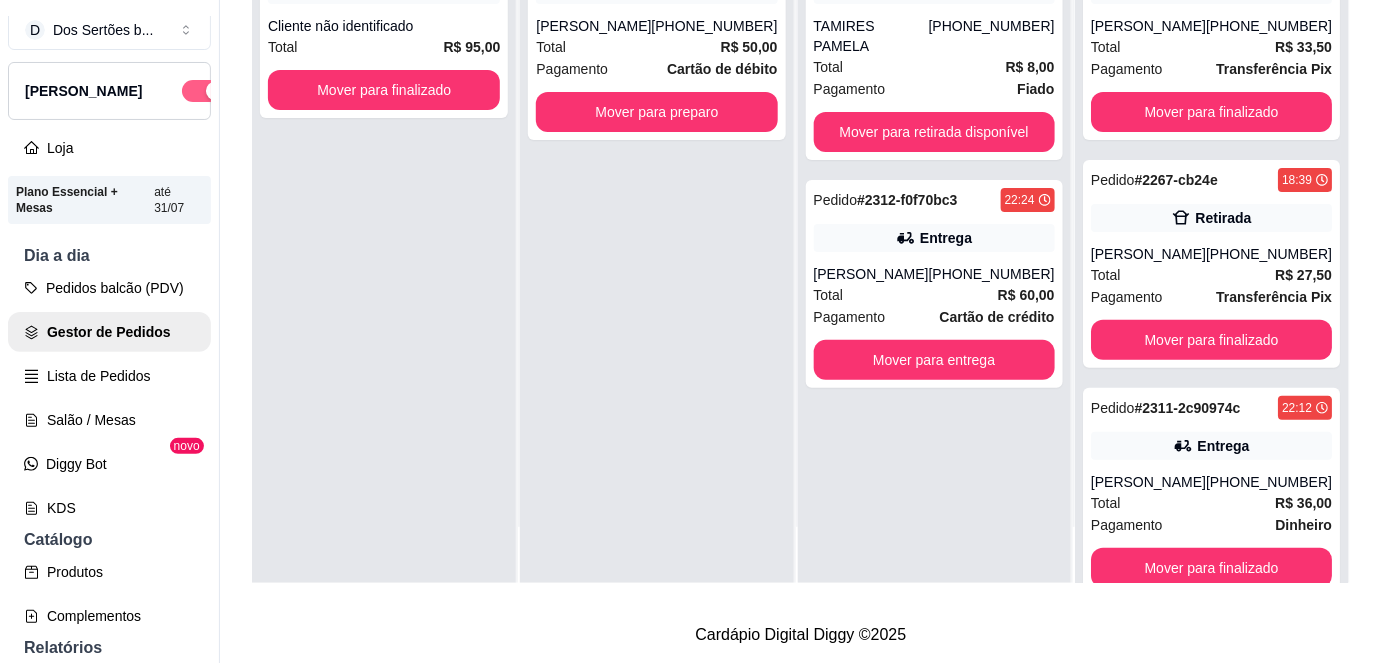 click at bounding box center (204, 91) 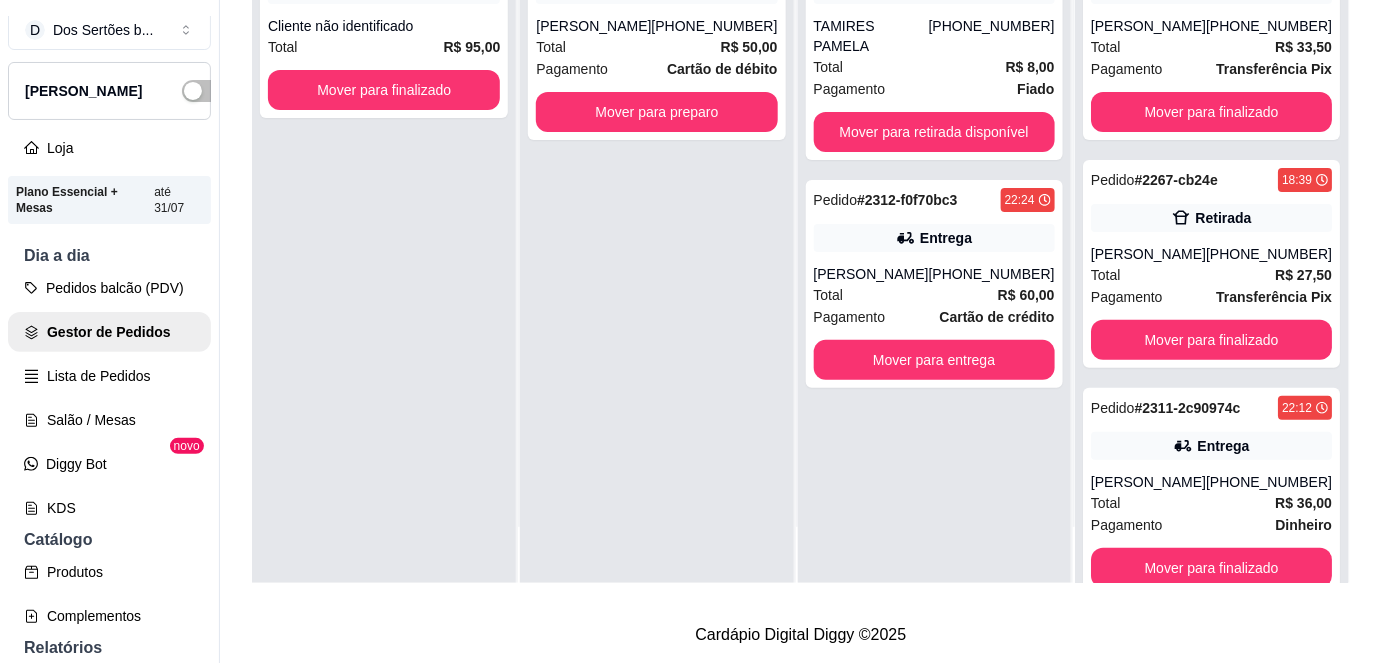 scroll, scrollTop: 0, scrollLeft: 0, axis: both 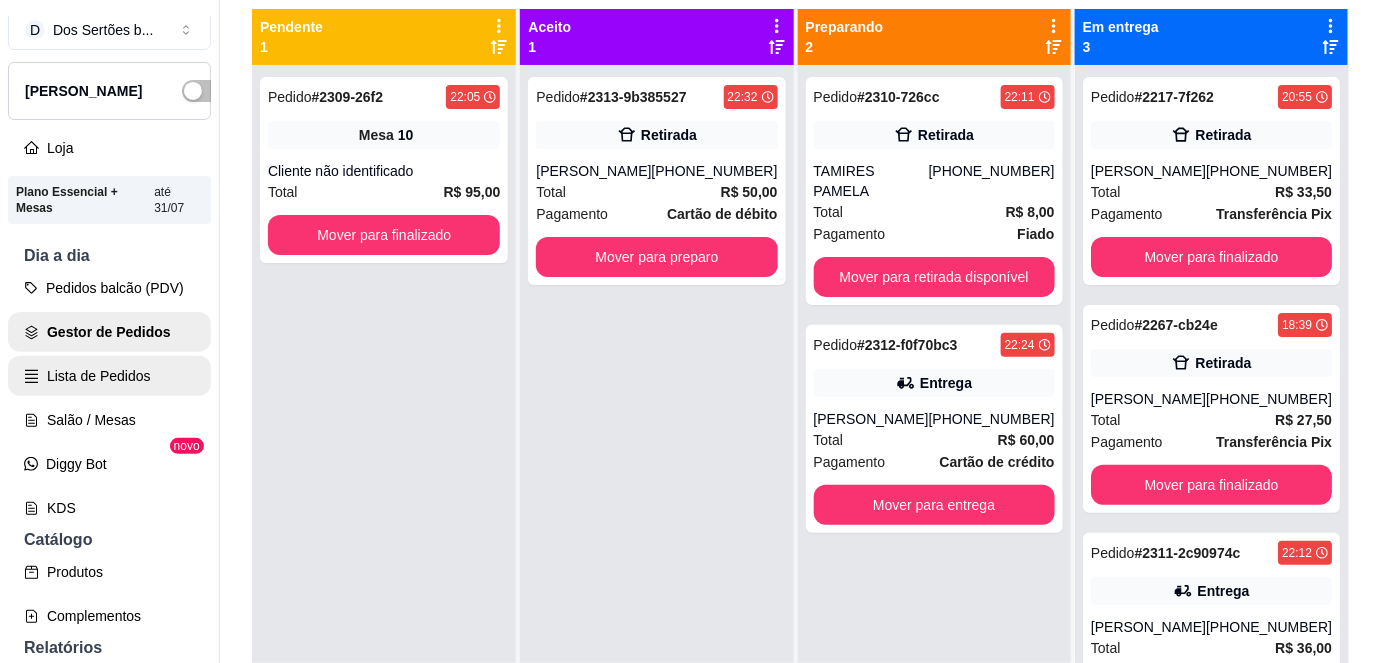 click on "Lista de Pedidos" at bounding box center [109, 376] 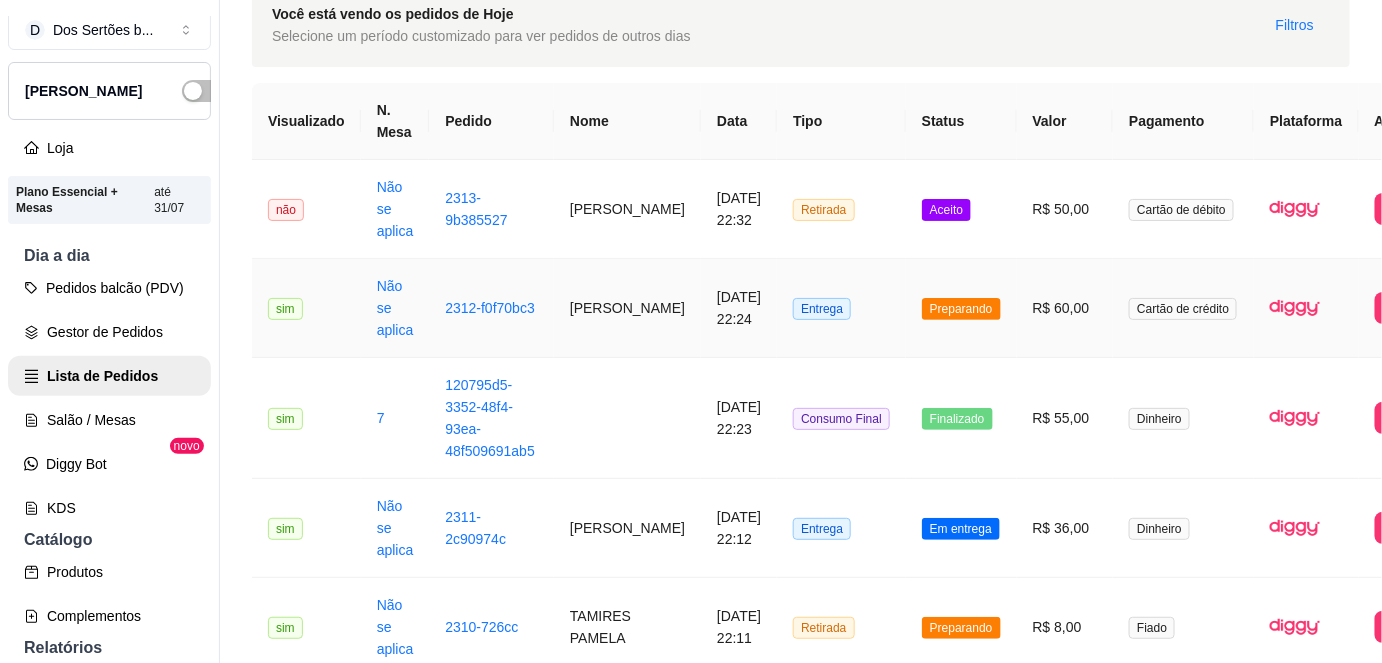 scroll, scrollTop: 98, scrollLeft: 0, axis: vertical 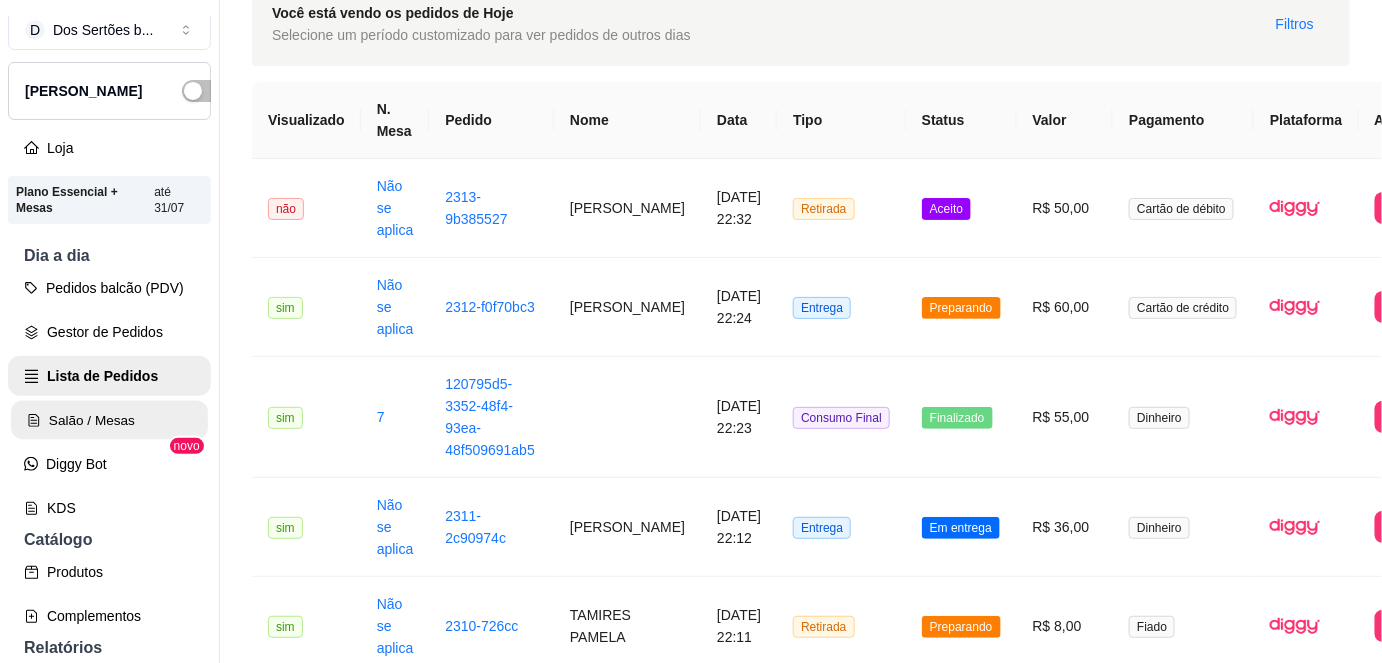 click on "Salão / Mesas" at bounding box center (109, 420) 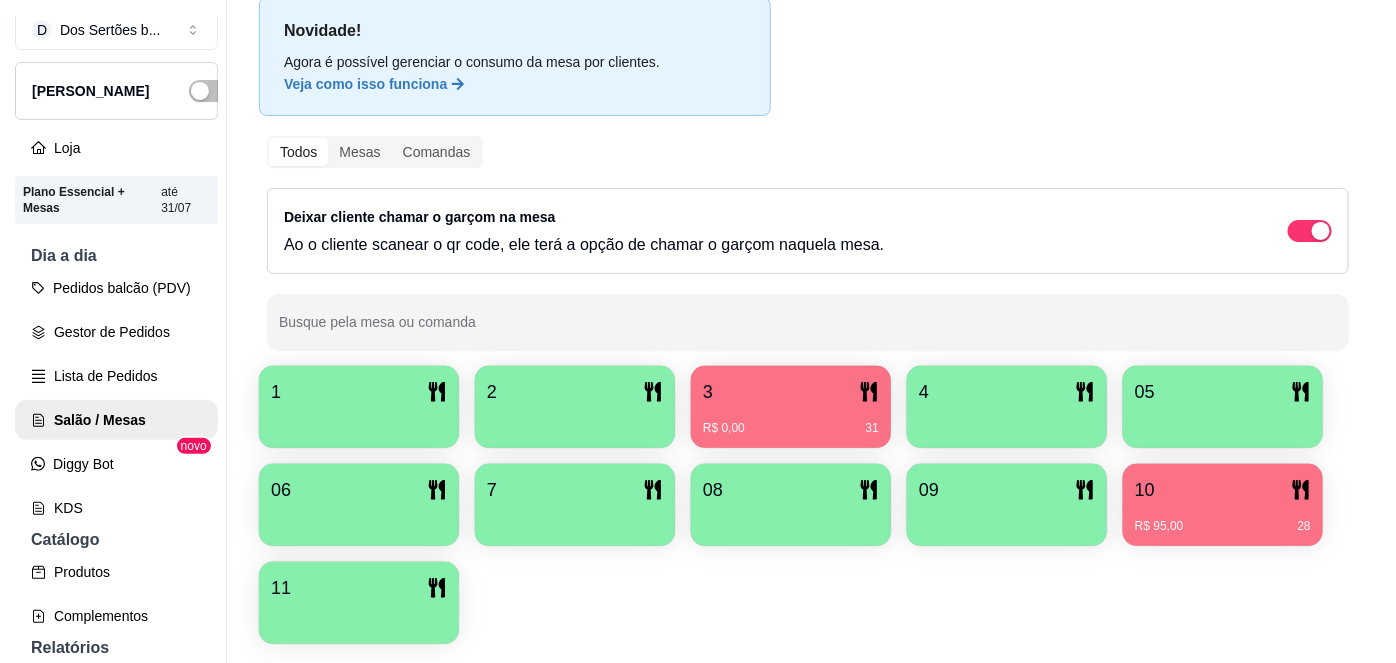 scroll, scrollTop: 156, scrollLeft: 0, axis: vertical 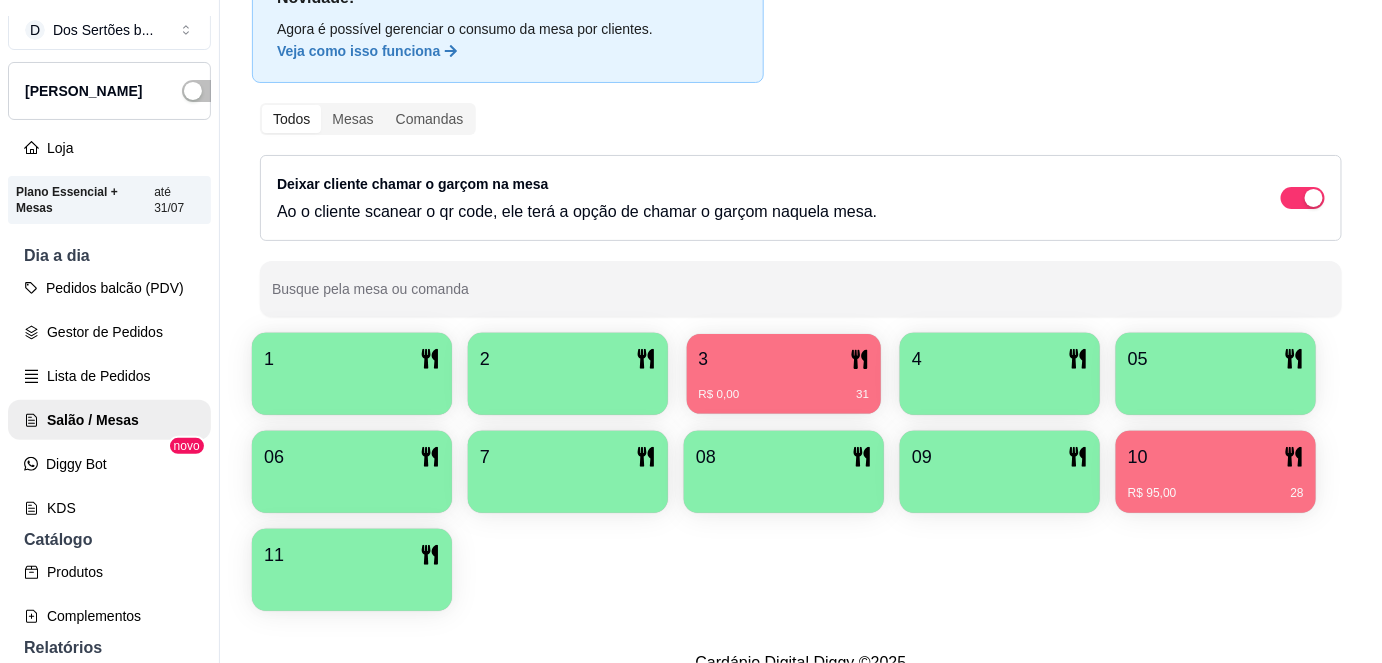 click on "3" at bounding box center [784, 359] 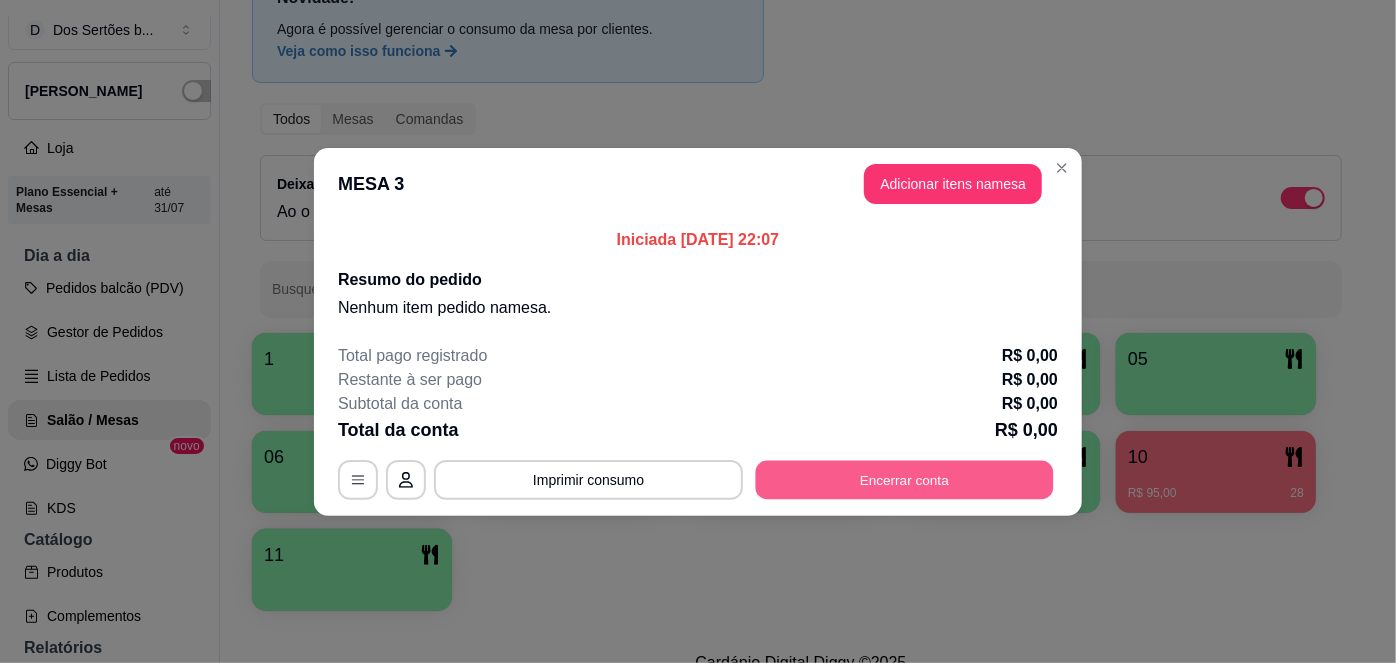 click on "Encerrar conta" at bounding box center [905, 479] 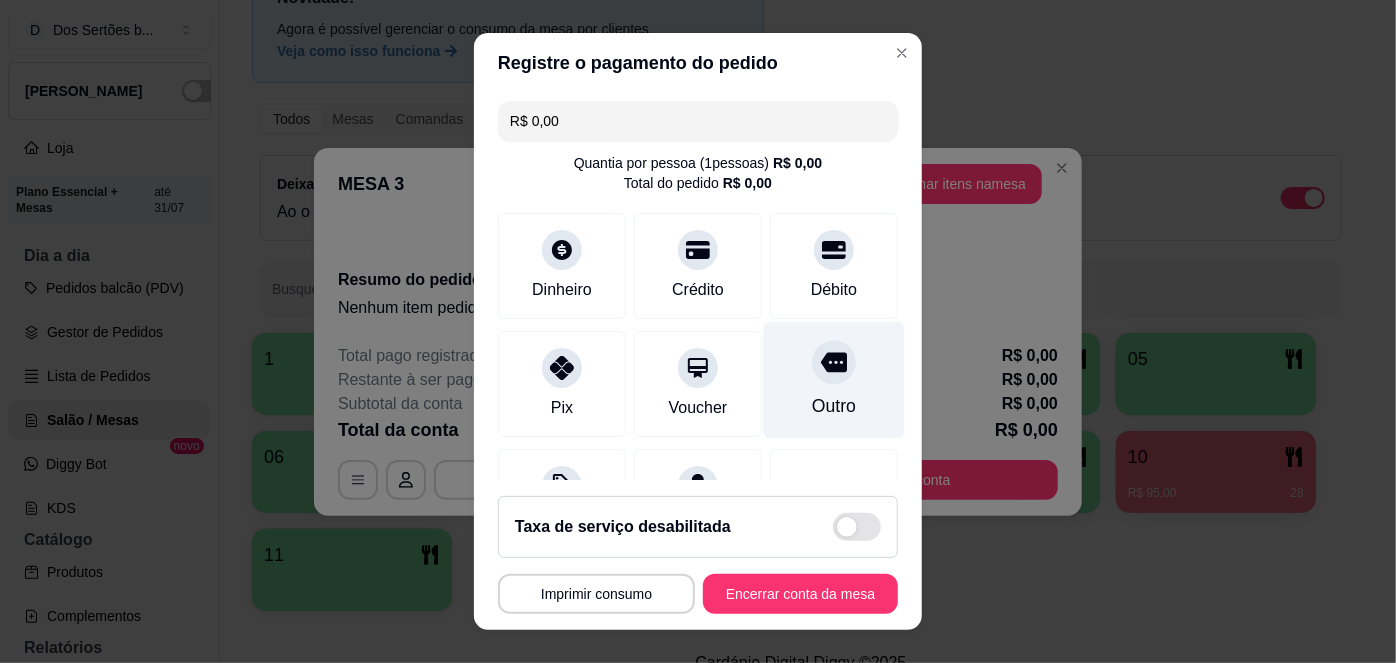 scroll, scrollTop: 104, scrollLeft: 0, axis: vertical 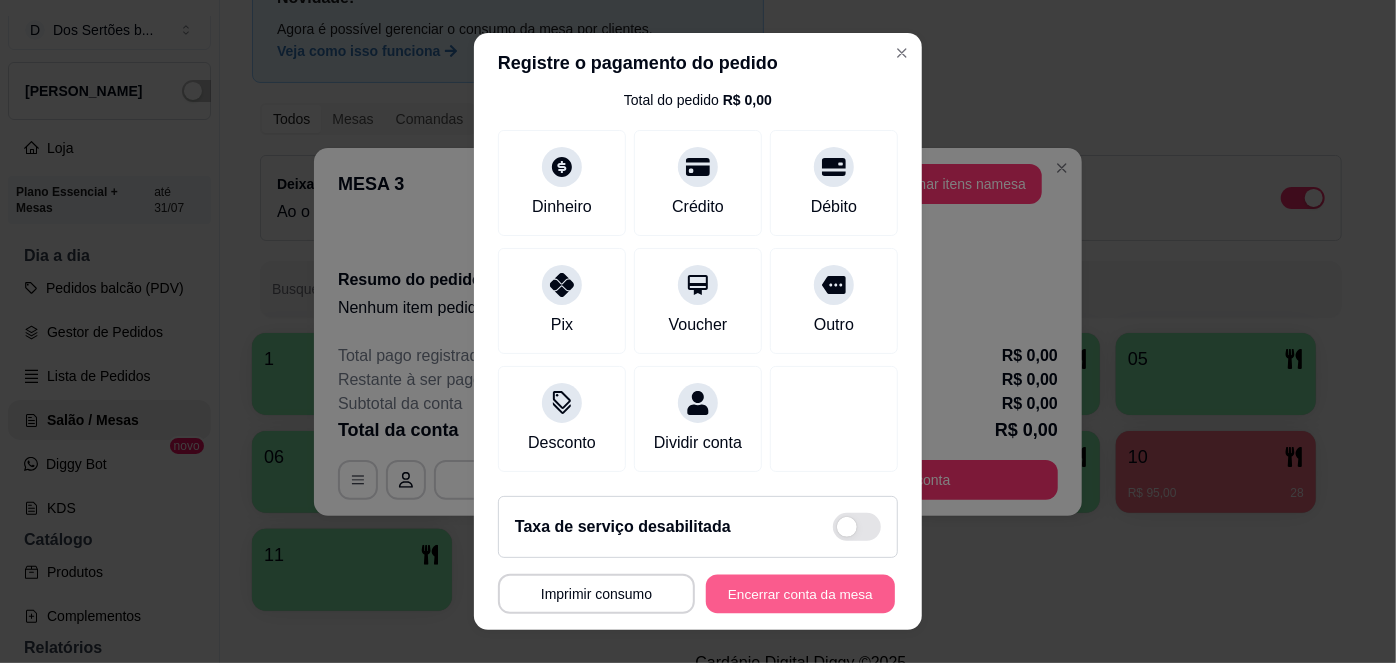 click on "Encerrar conta da mesa" at bounding box center [800, 593] 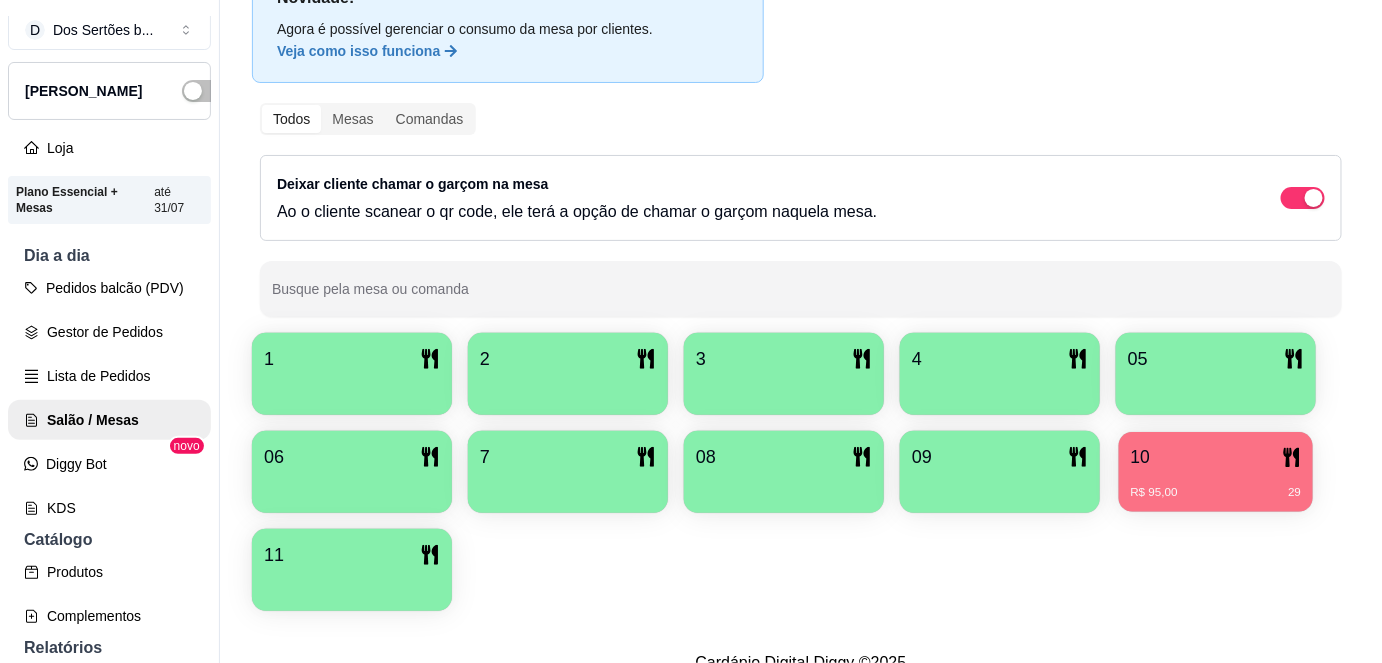 click on "R$ 95,00 29" at bounding box center (1216, 485) 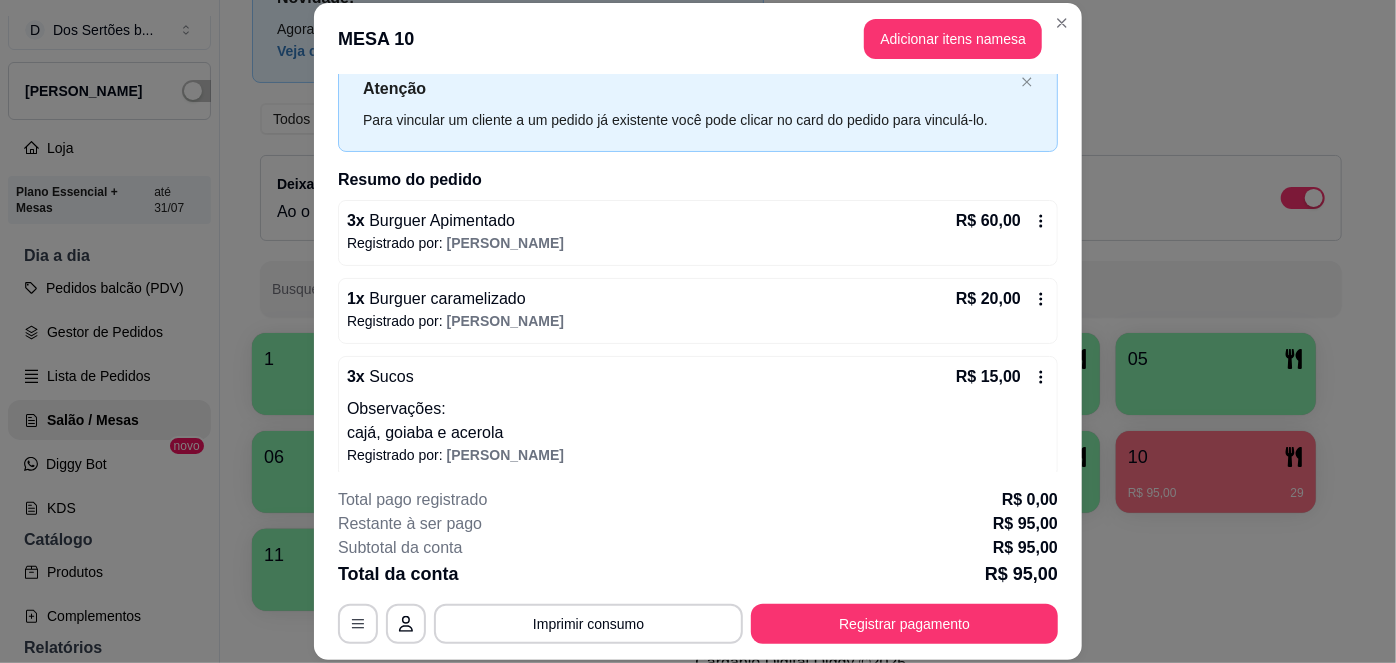 scroll, scrollTop: 76, scrollLeft: 0, axis: vertical 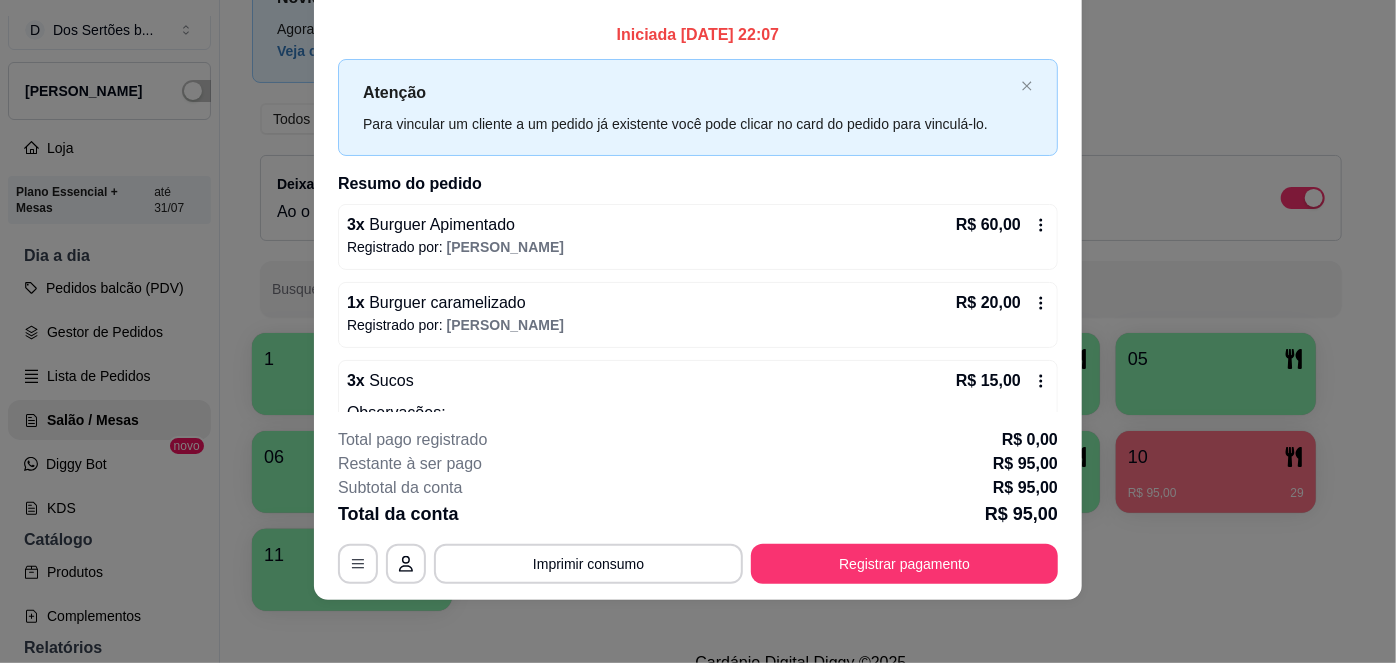 click on "Iniciada   [DATE] 22:07 Atenção Para vincular um cliente a um pedido já existente você pode clicar no card do pedido para vinculá-lo. Resumo do pedido 3 x   Burguer Apimentado R$ 60,00 Registrado por:   [PERSON_NAME]  1 x   Burguer caramelizado R$ 20,00 Registrado por:   [PERSON_NAME]  3 x   Sucos R$ 15,00 Observações: cajá, goiaba e acerola Registrado por:   [PERSON_NAME]" at bounding box center (698, 213) 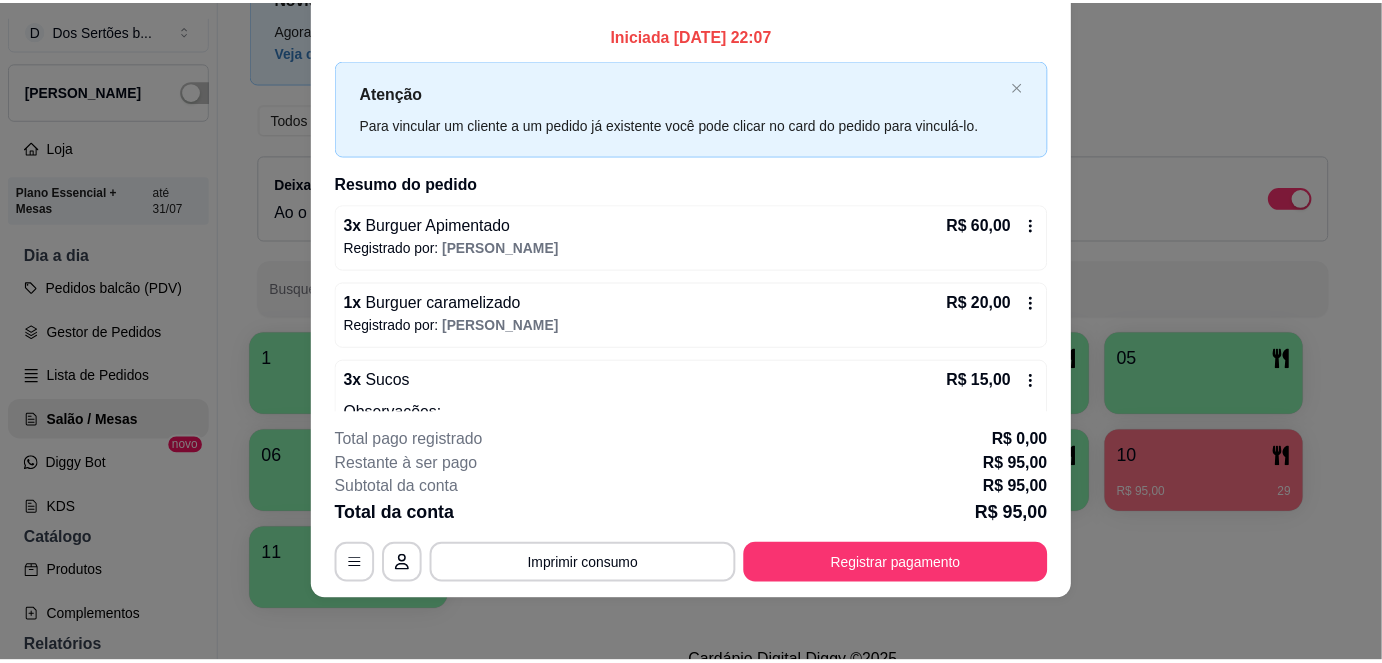 scroll, scrollTop: 0, scrollLeft: 0, axis: both 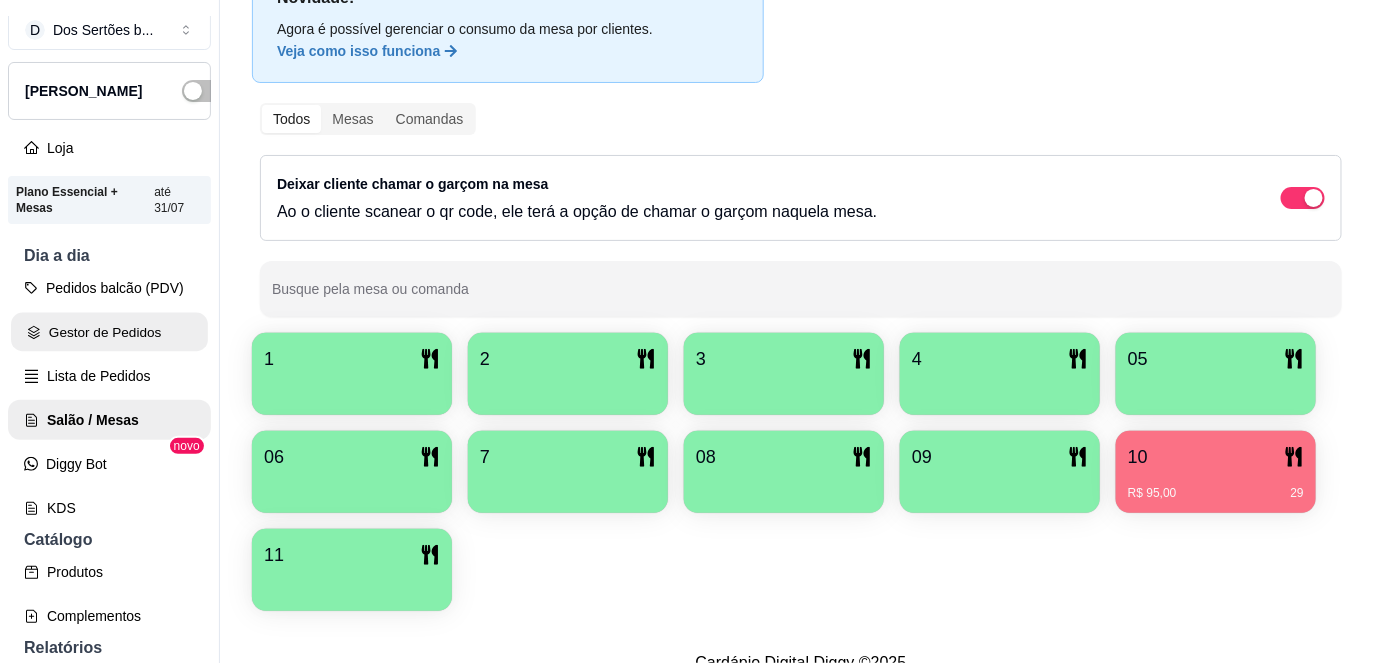 click on "Gestor de Pedidos" at bounding box center (109, 332) 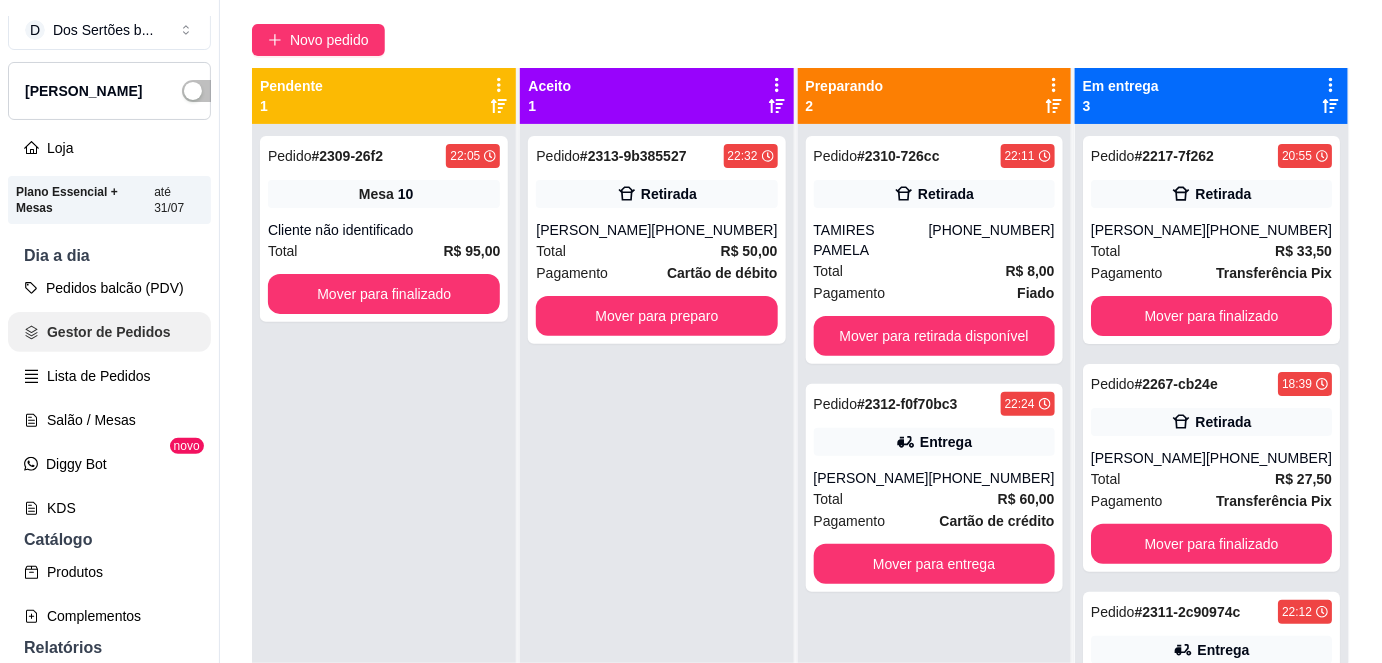 scroll, scrollTop: 0, scrollLeft: 0, axis: both 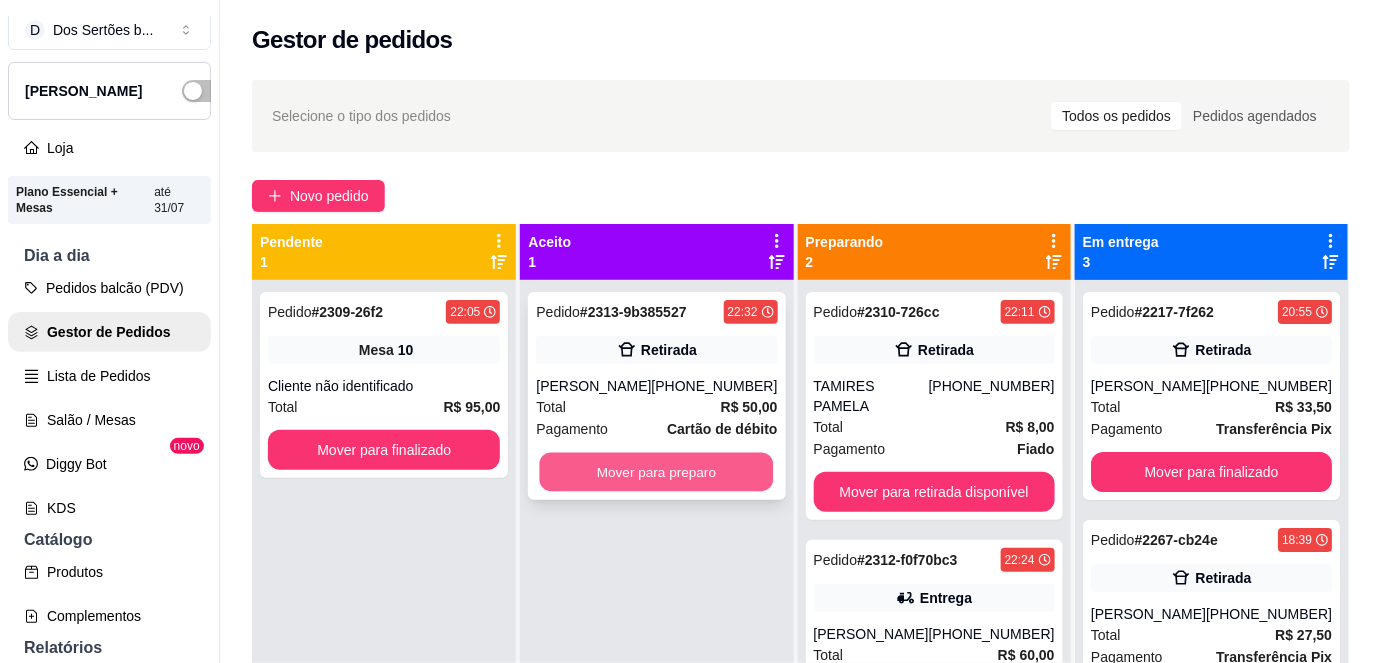 click on "Mover para preparo" at bounding box center (657, 472) 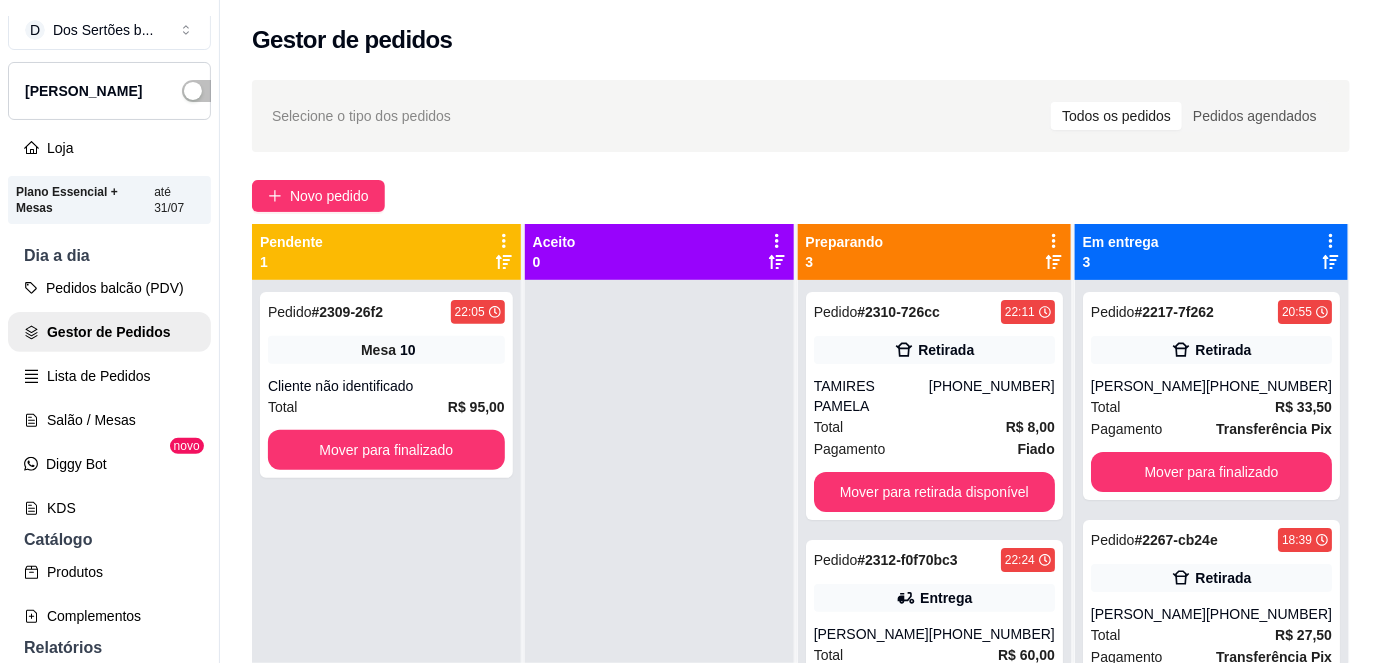 scroll, scrollTop: 56, scrollLeft: 0, axis: vertical 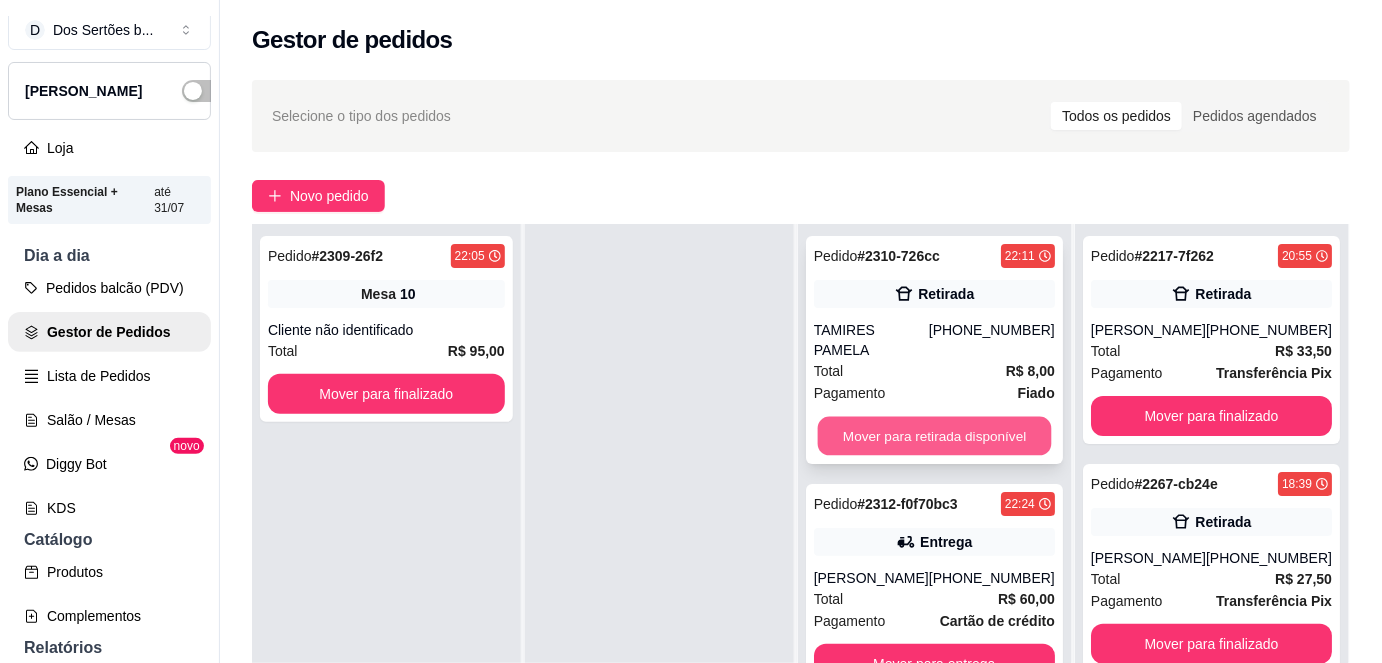 click on "Mover para retirada disponível" at bounding box center (934, 436) 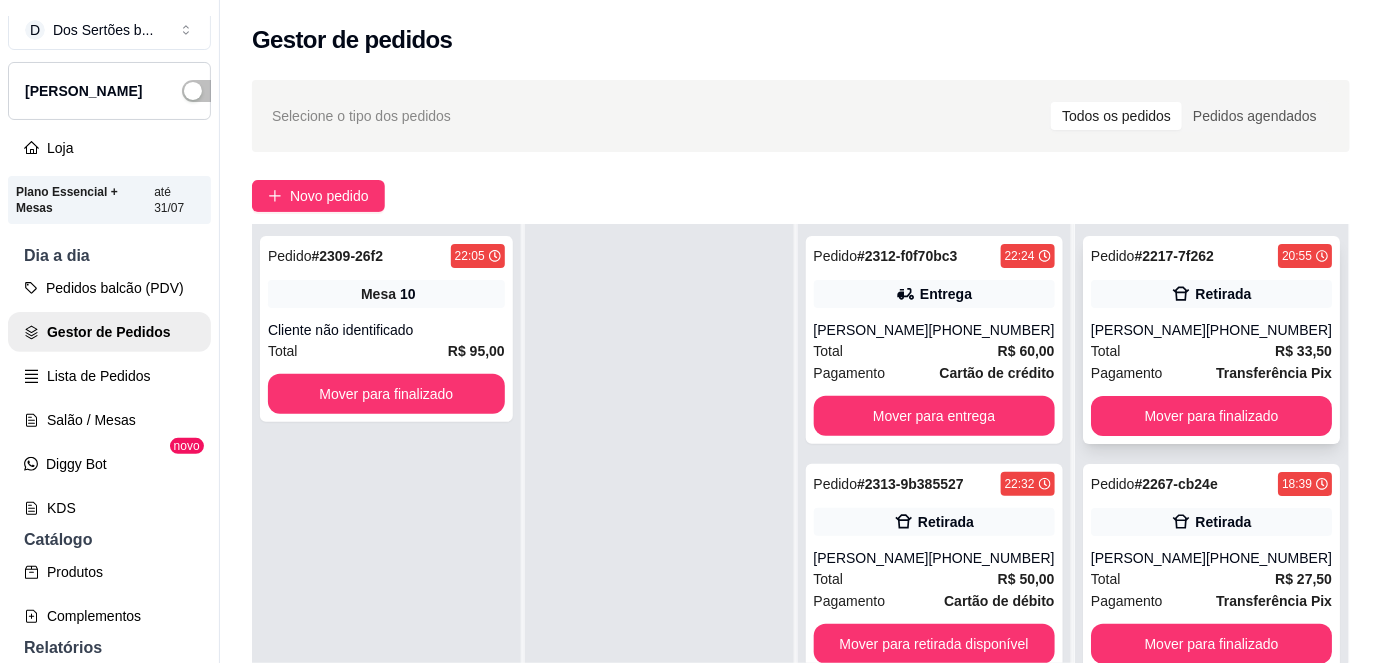 scroll, scrollTop: 269, scrollLeft: 0, axis: vertical 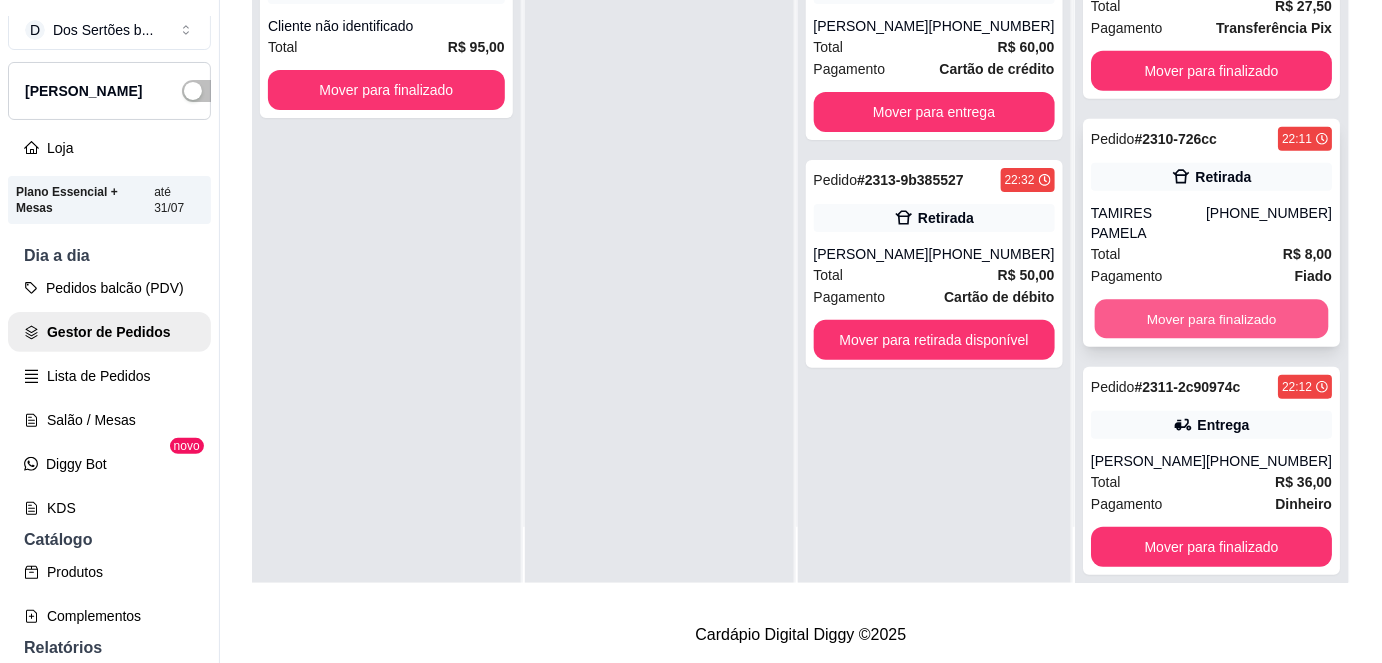 click on "Mover para finalizado" at bounding box center [1211, 319] 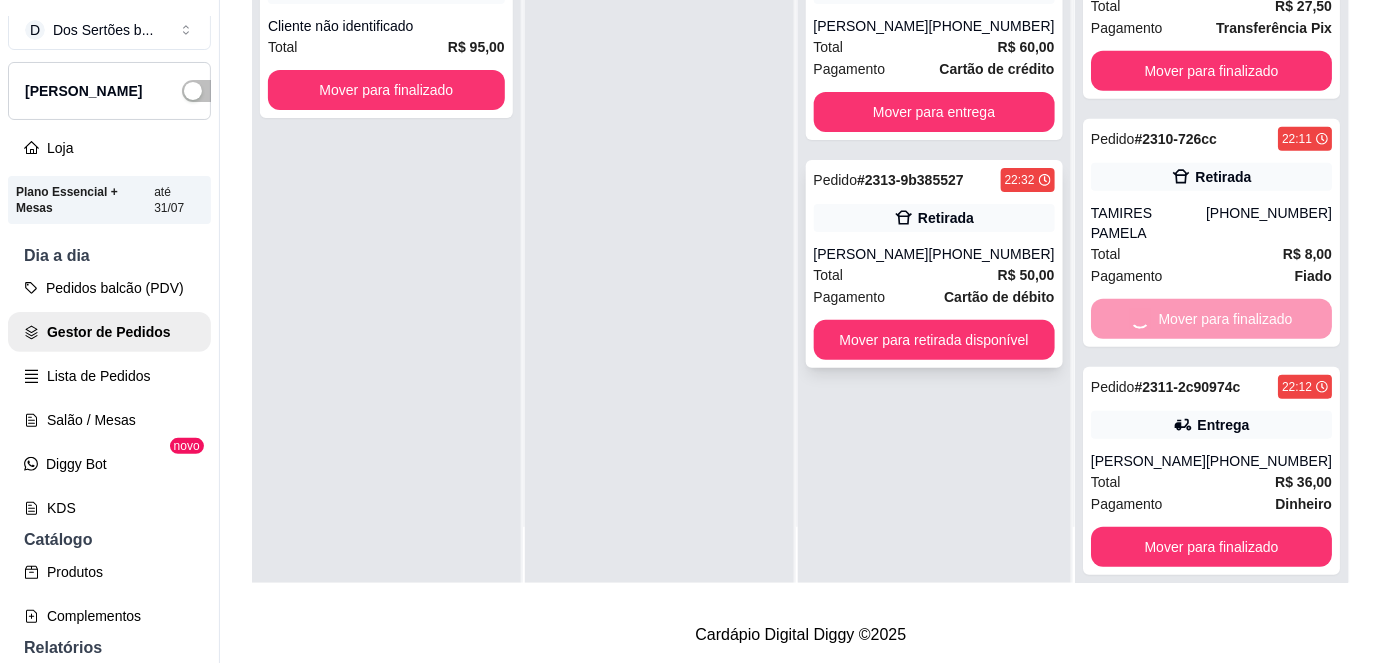 scroll, scrollTop: 40, scrollLeft: 0, axis: vertical 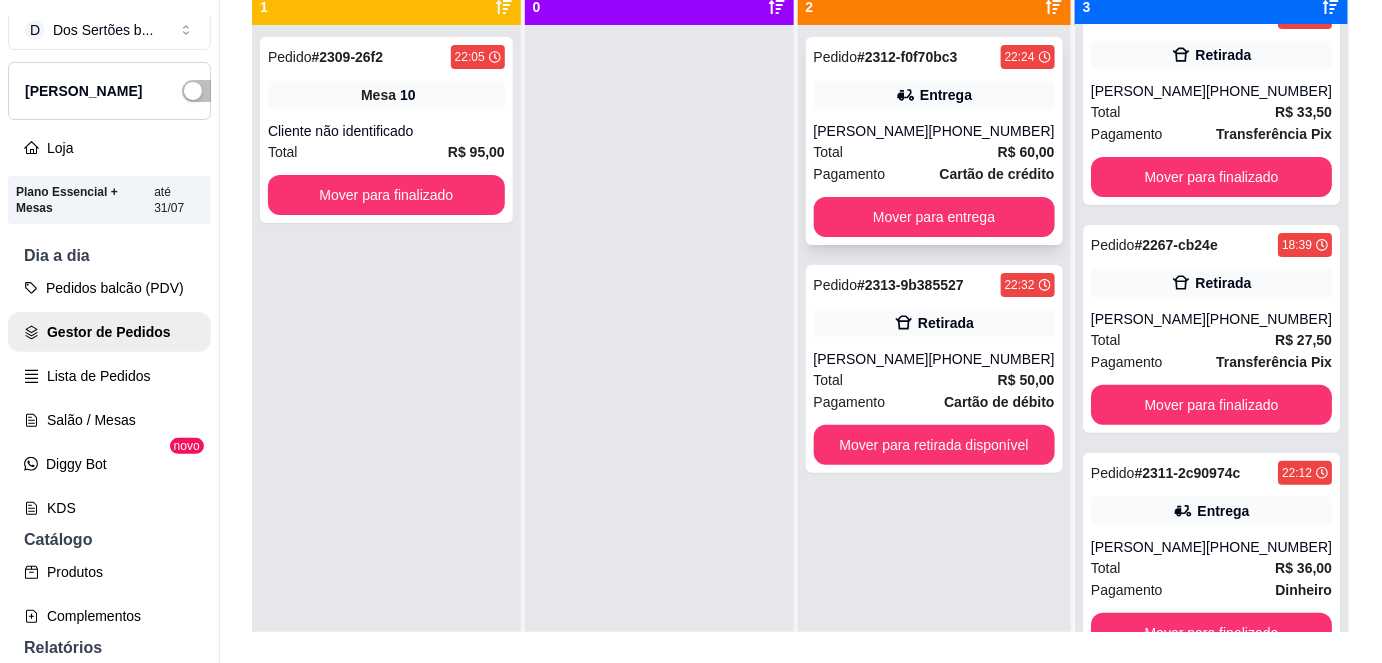 click on "[PERSON_NAME]" at bounding box center (871, 131) 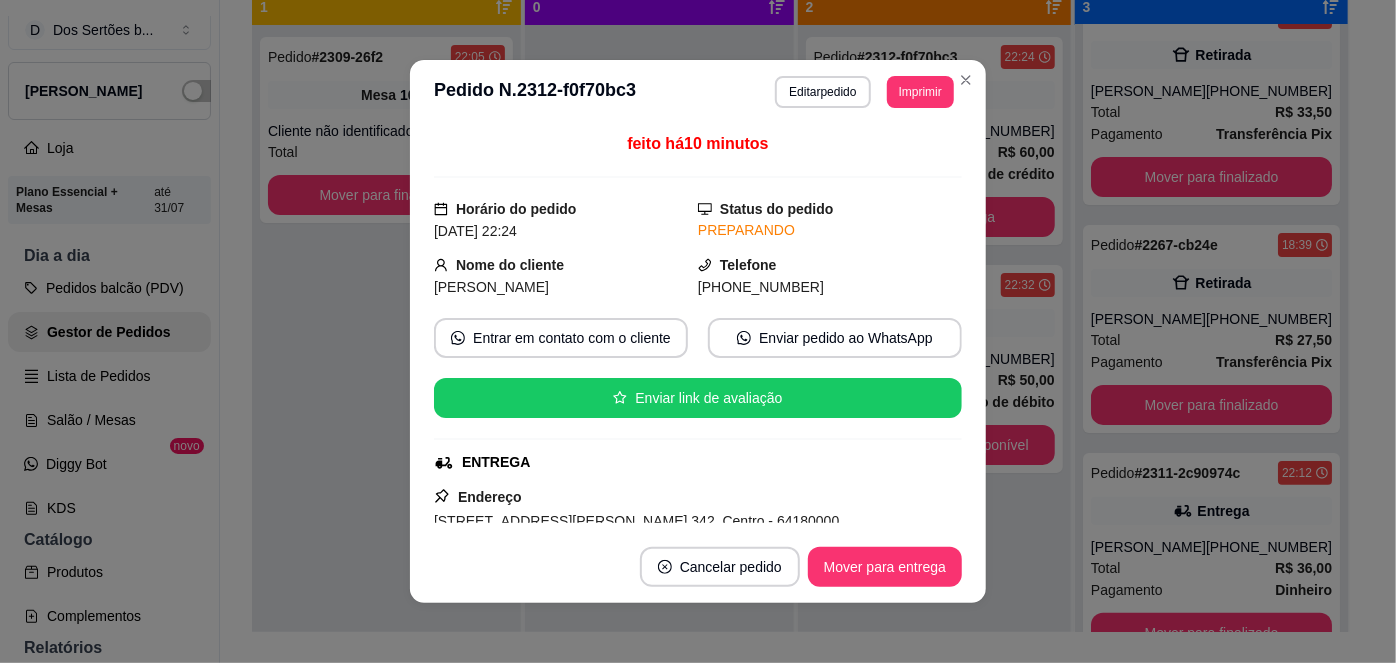 scroll, scrollTop: 618, scrollLeft: 0, axis: vertical 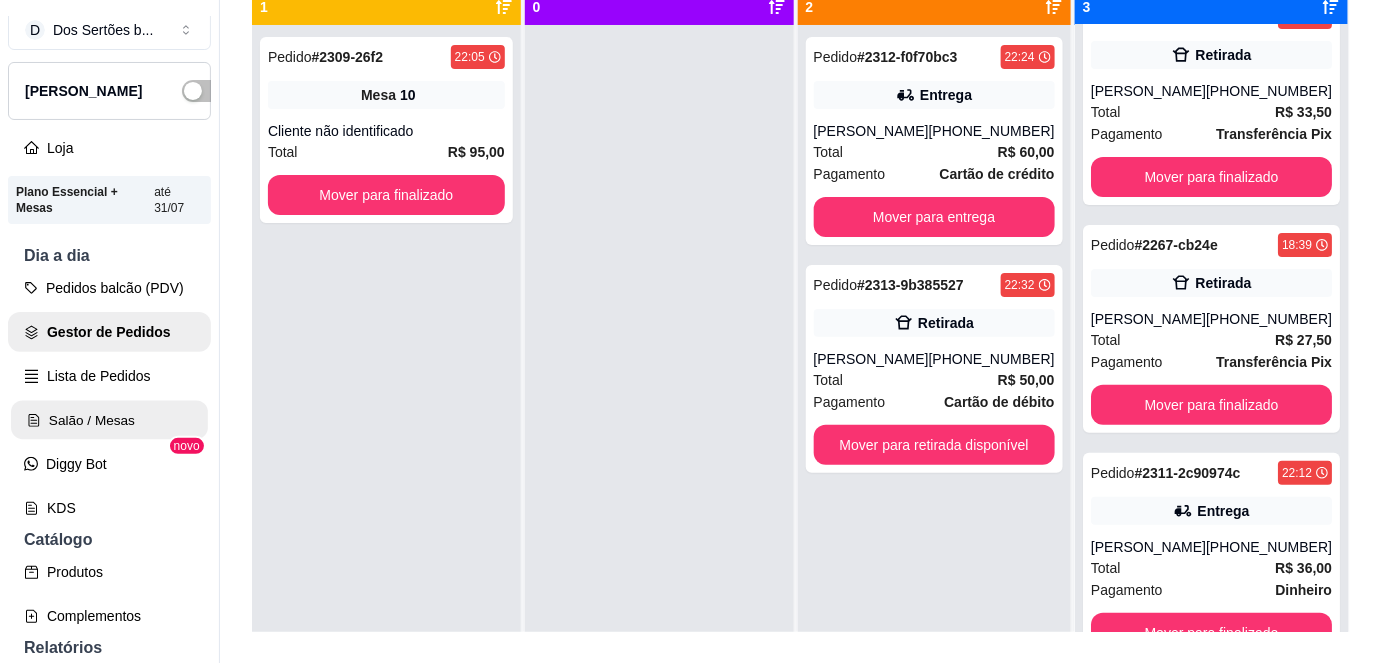 click on "Salão / Mesas" at bounding box center (109, 420) 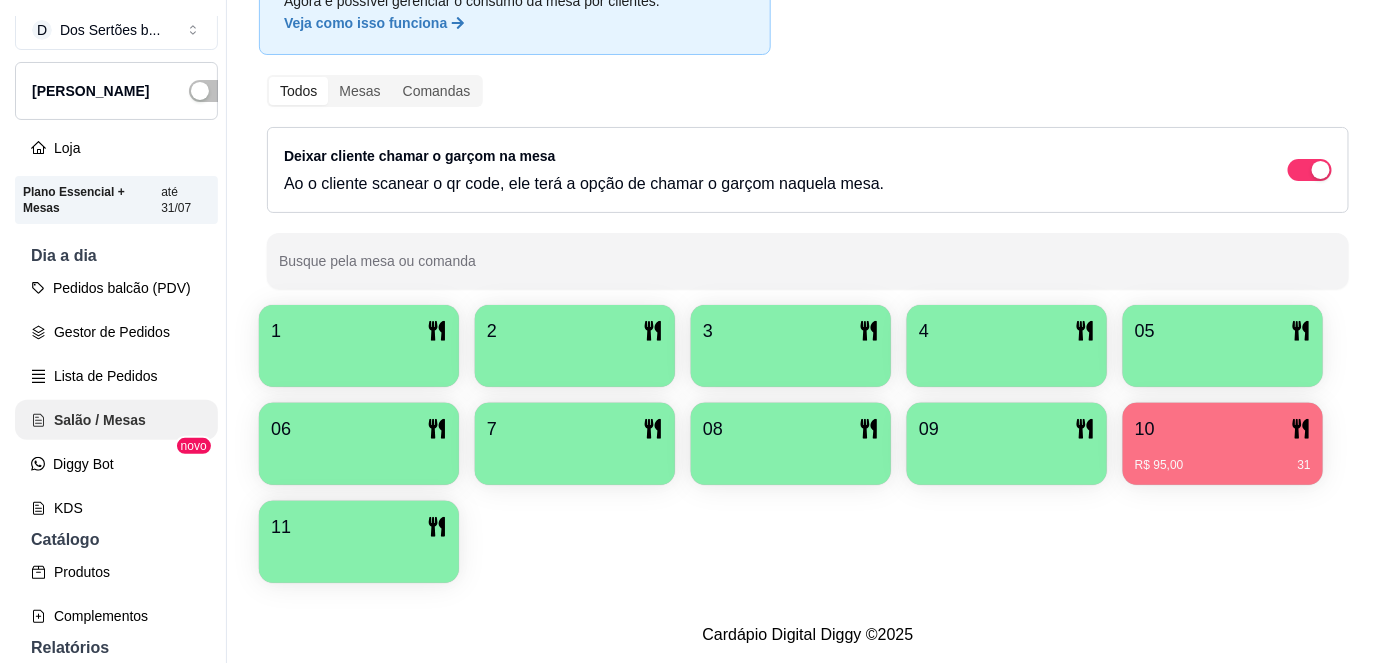 scroll, scrollTop: 0, scrollLeft: 0, axis: both 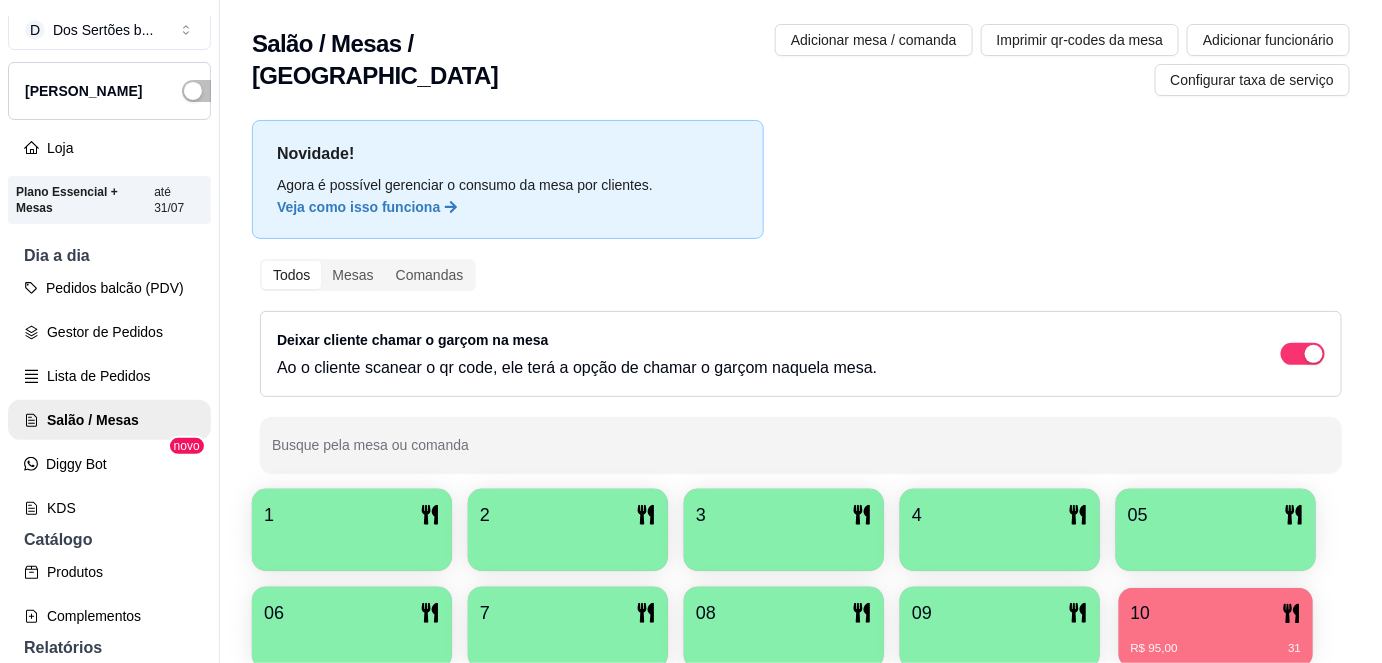click on "10" at bounding box center (1216, 613) 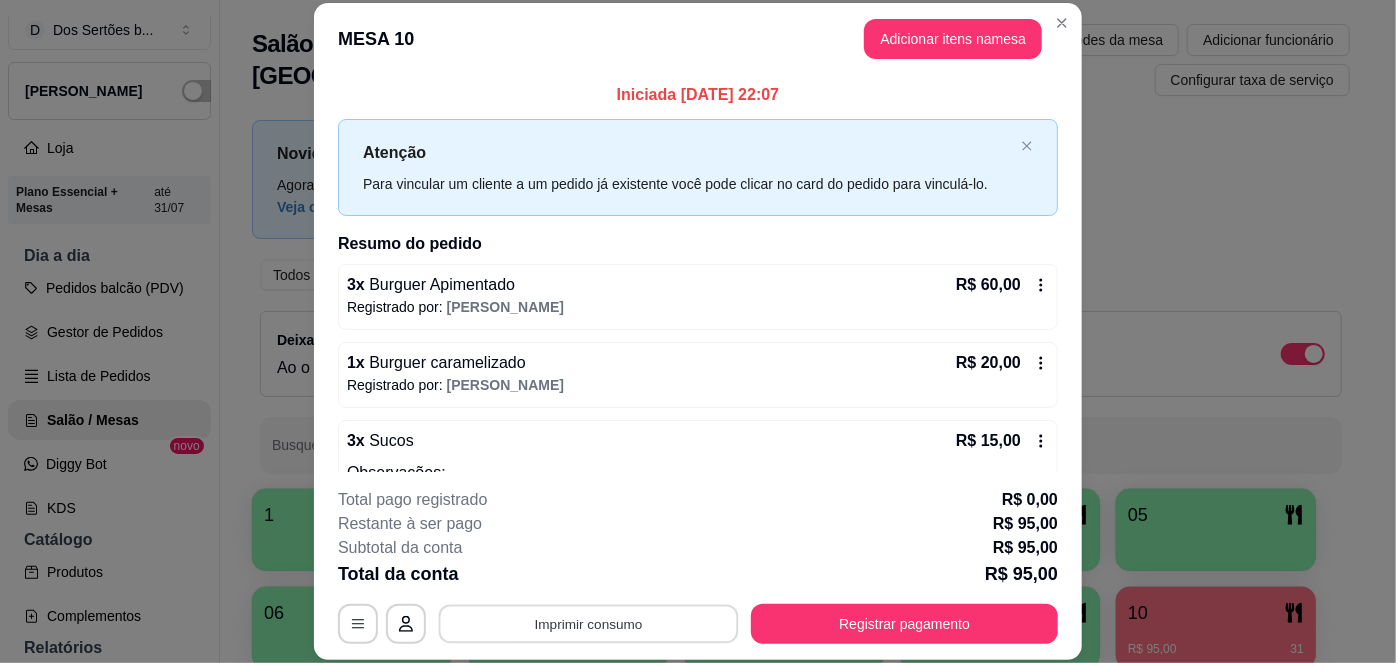 click on "Imprimir consumo" at bounding box center [589, 623] 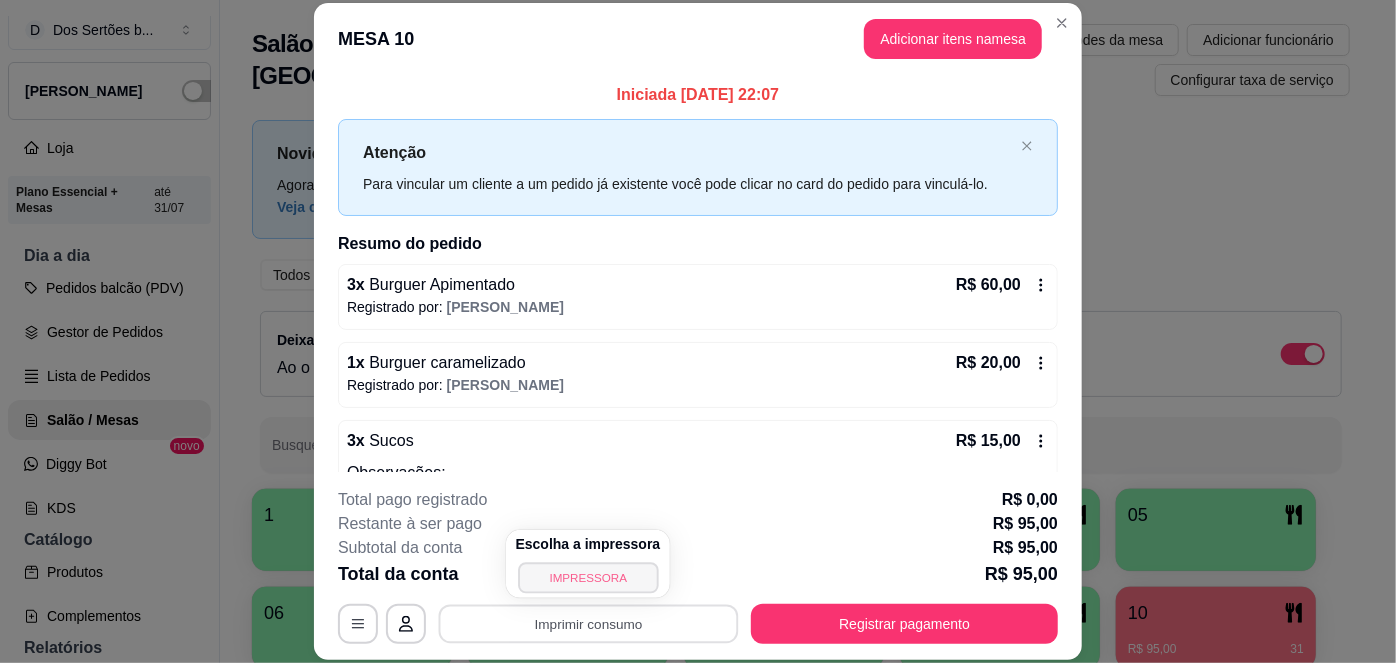 click on "IMPRESSORA" at bounding box center (588, 577) 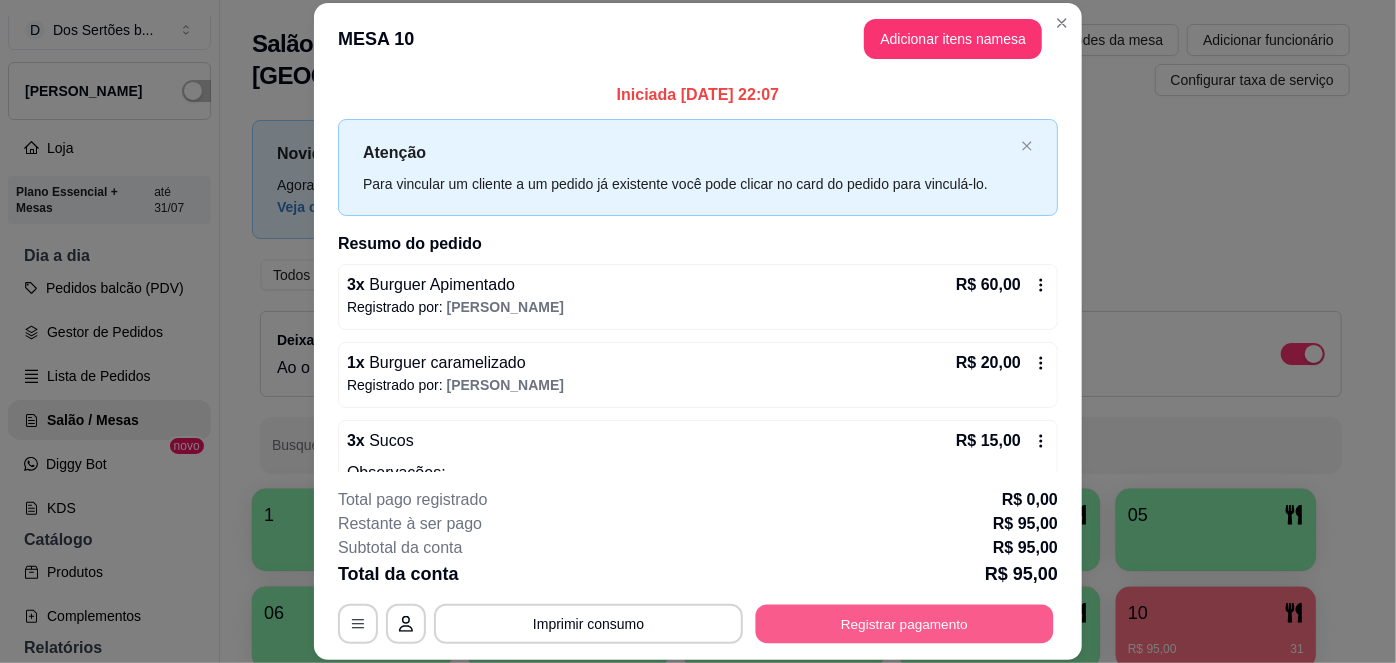 click on "Registrar pagamento" at bounding box center (905, 623) 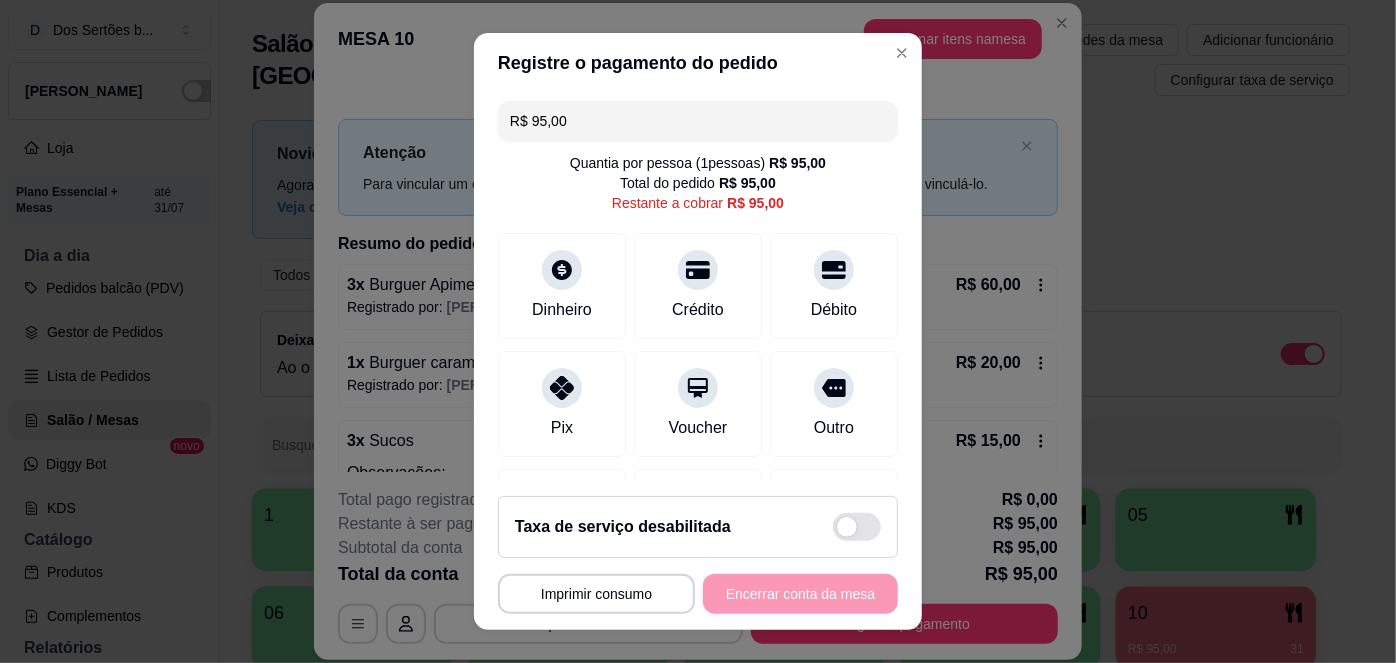 click on "R$ 95,00" at bounding box center [698, 121] 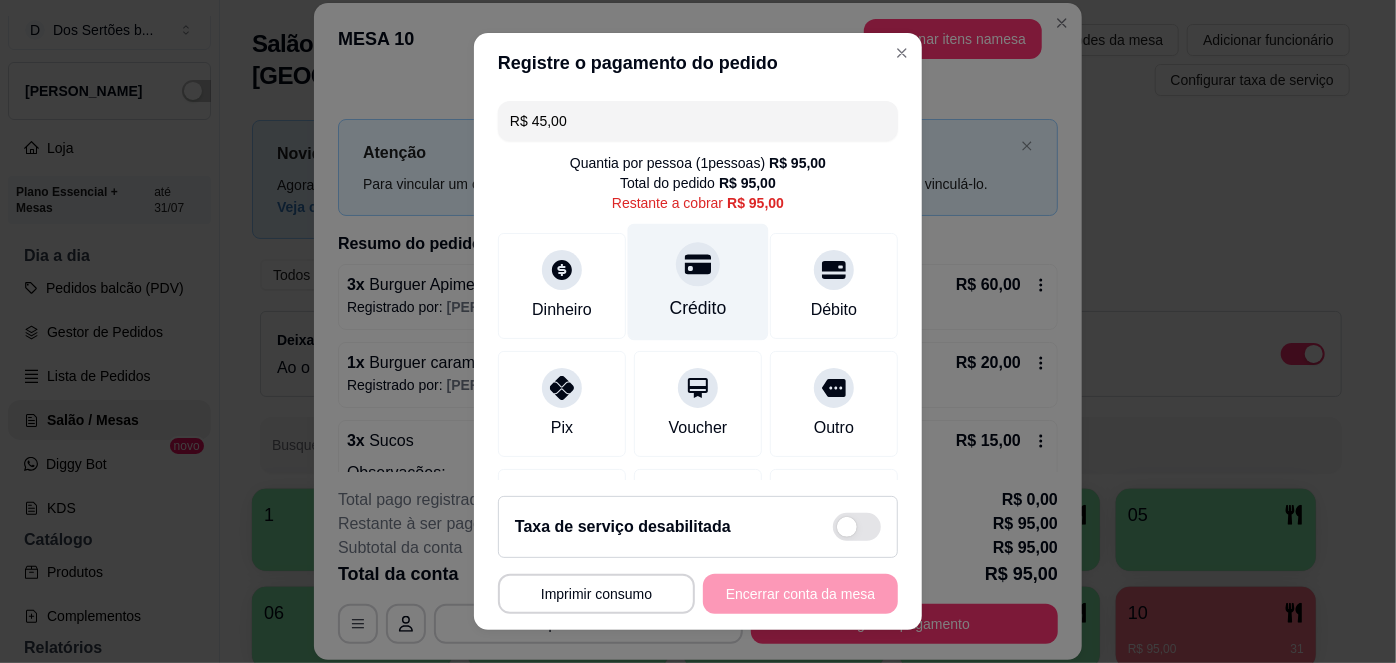 click on "Crédito" at bounding box center (698, 308) 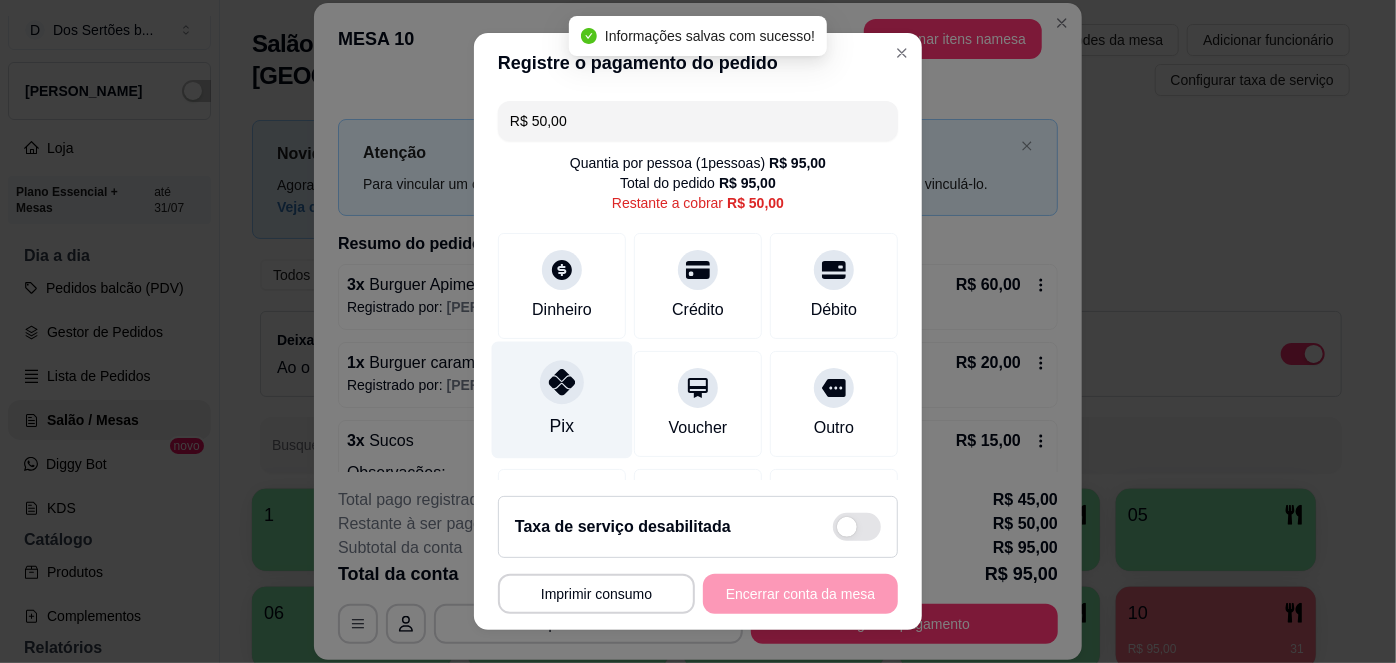 click on "Pix" at bounding box center [562, 400] 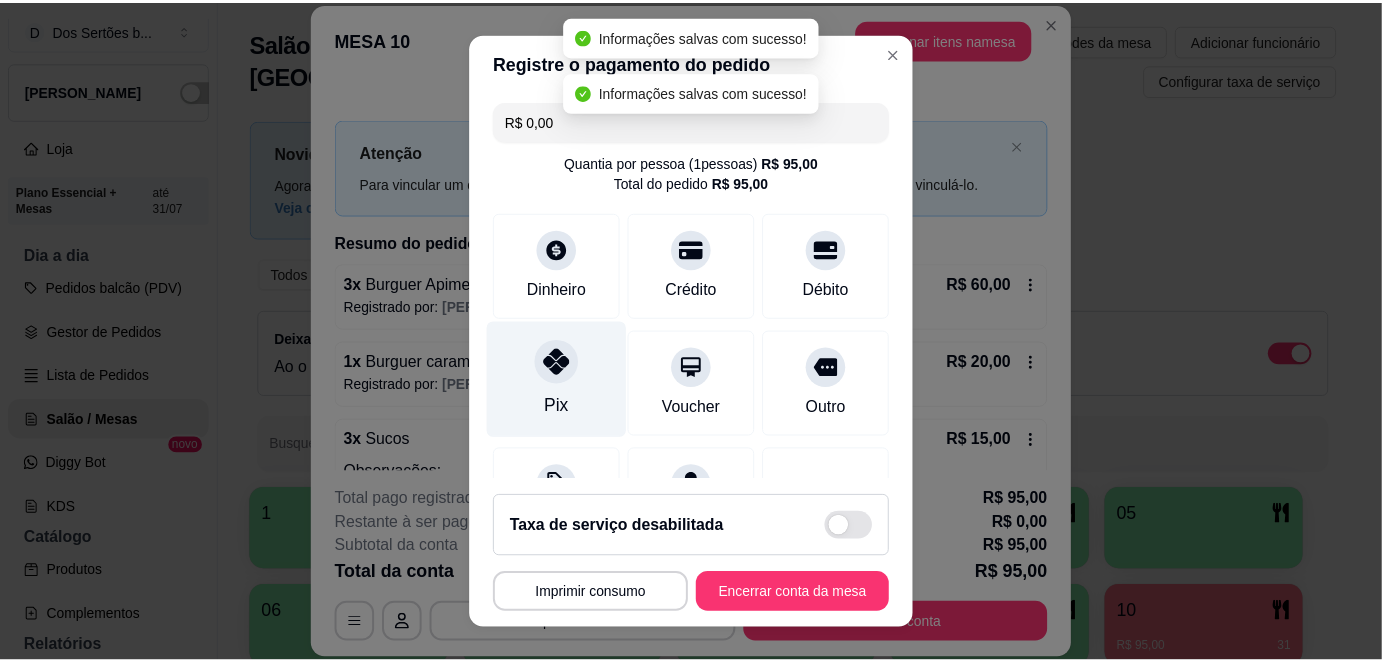 scroll, scrollTop: 285, scrollLeft: 0, axis: vertical 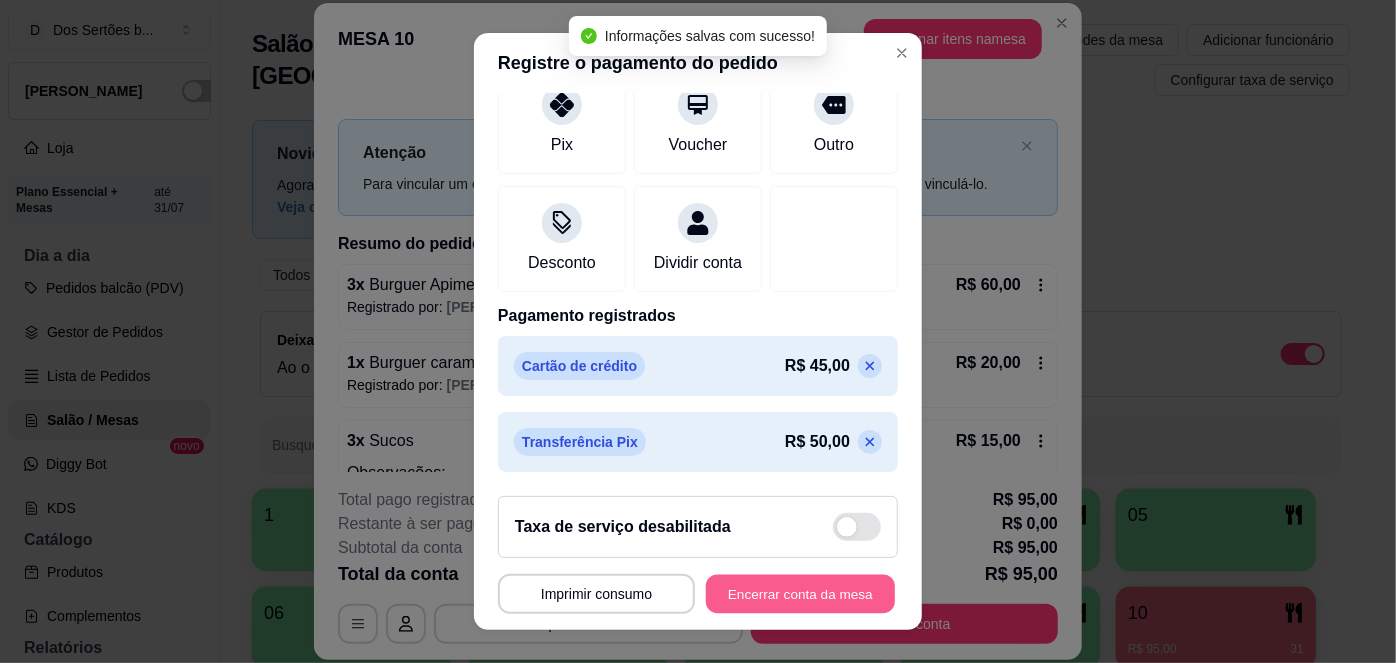 click on "Encerrar conta da mesa" at bounding box center [800, 593] 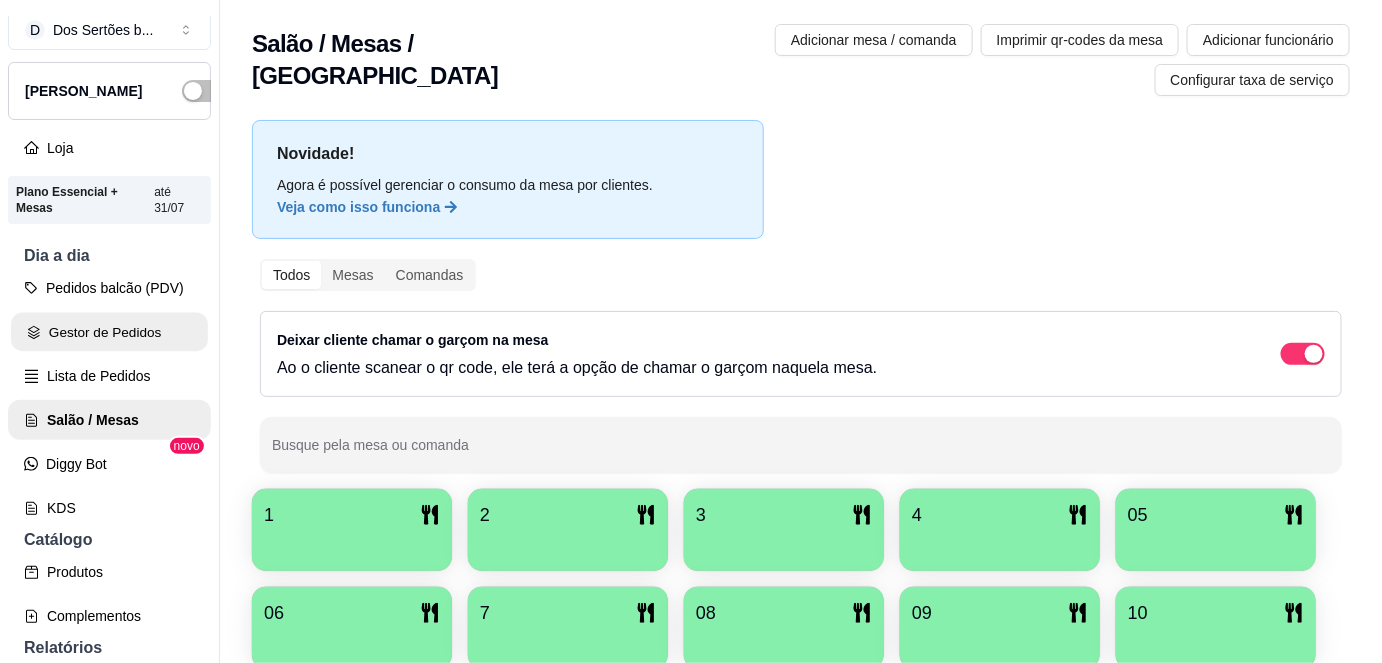 click on "Gestor de Pedidos" at bounding box center [109, 332] 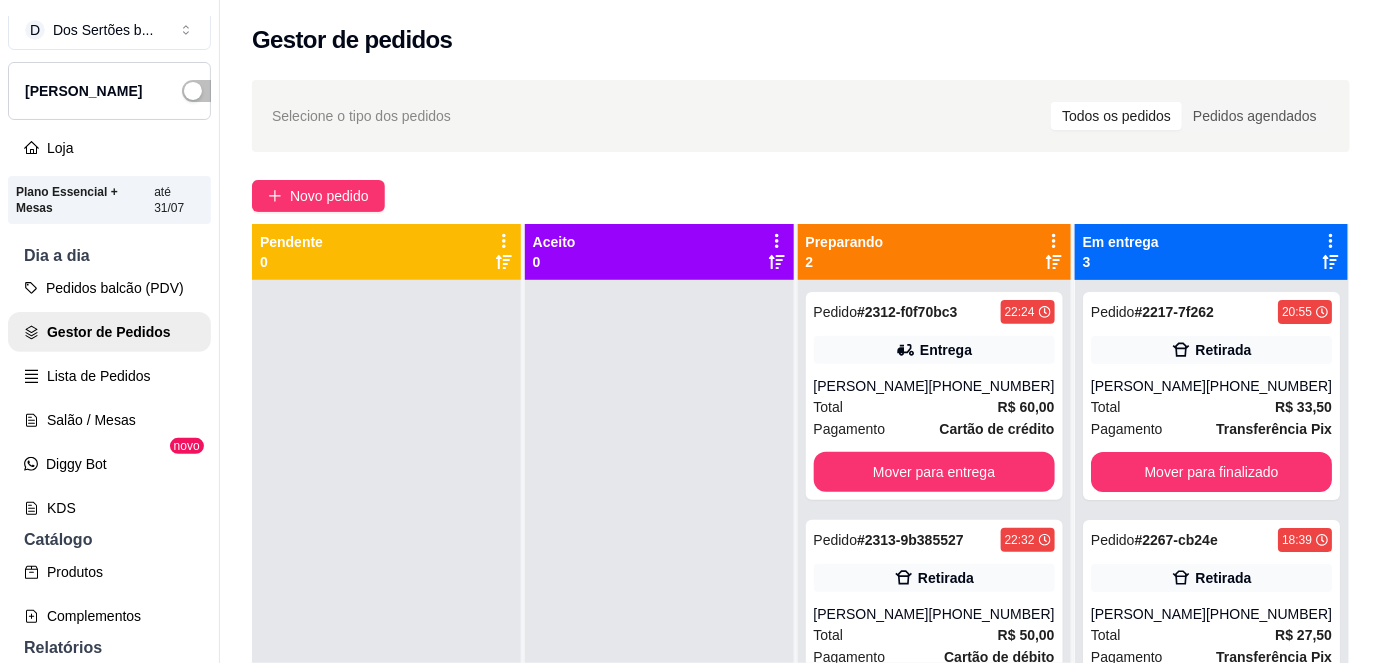 scroll, scrollTop: 56, scrollLeft: 0, axis: vertical 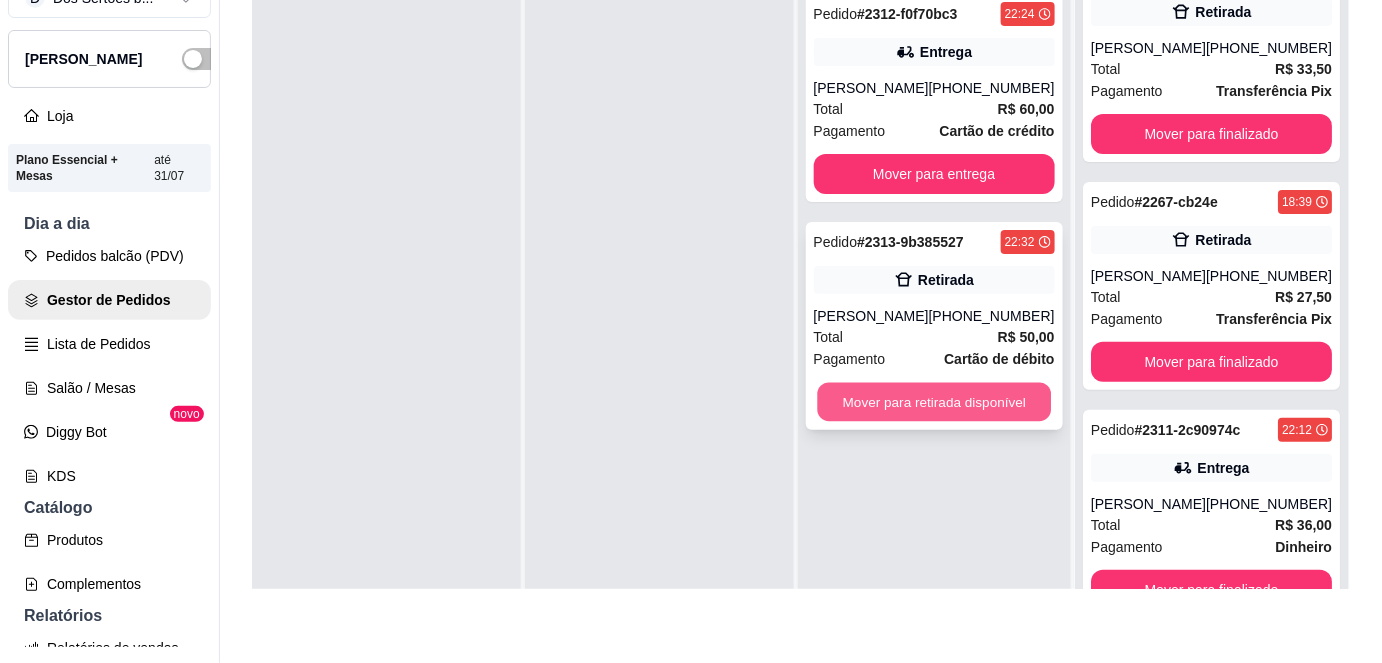 click on "Mover para retirada disponível" at bounding box center [934, 402] 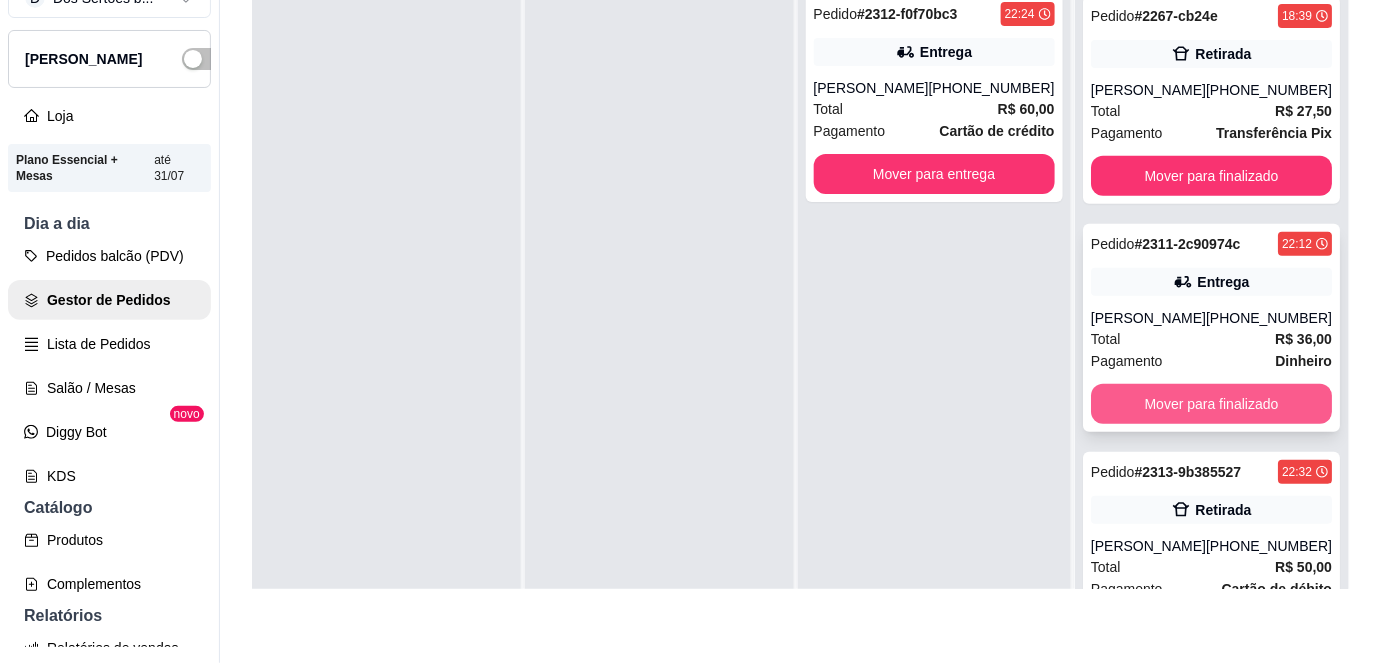 scroll, scrollTop: 269, scrollLeft: 0, axis: vertical 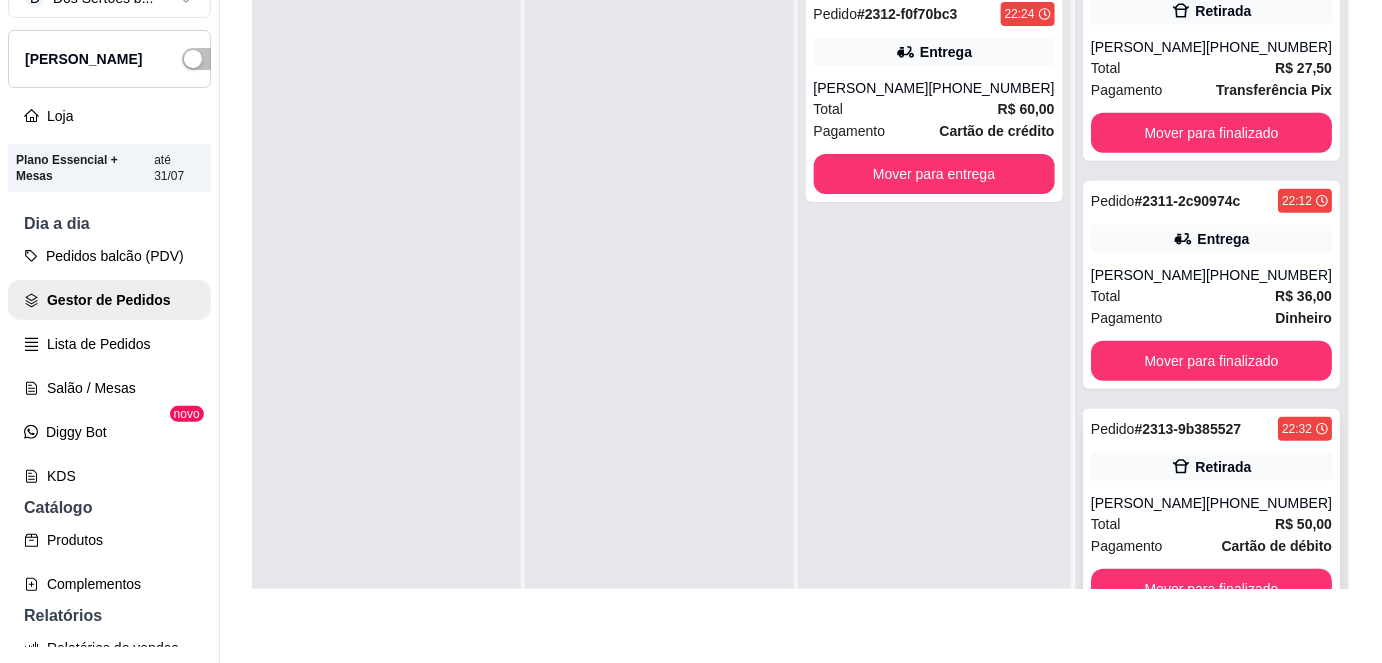 click on "Pagamento Cartão de débito" at bounding box center [1211, 546] 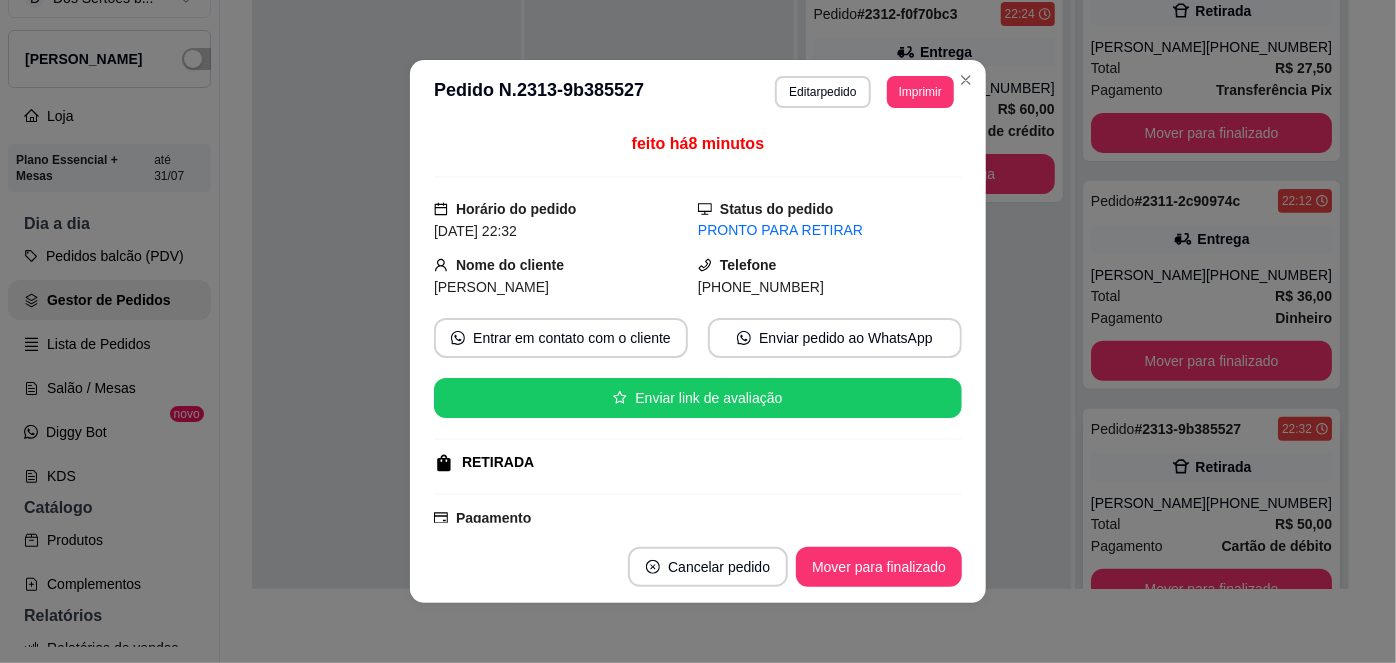 scroll, scrollTop: 4, scrollLeft: 0, axis: vertical 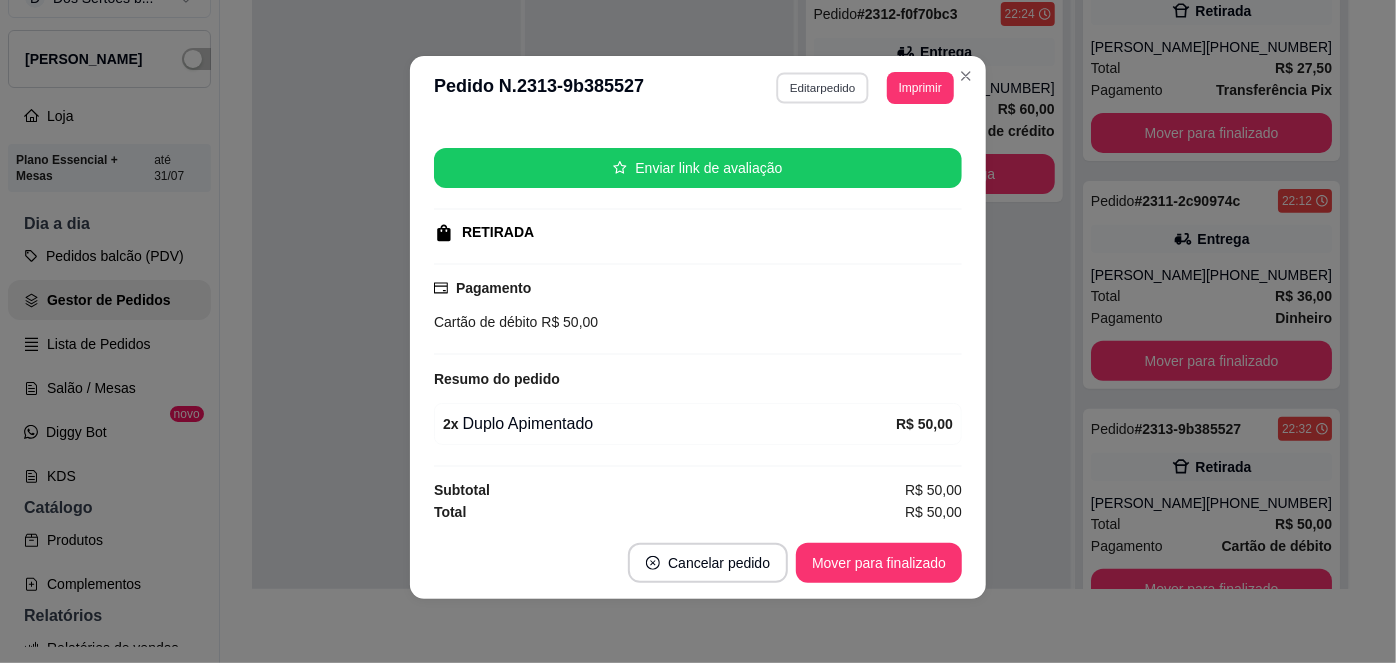 click on "Editar  pedido" at bounding box center [823, 87] 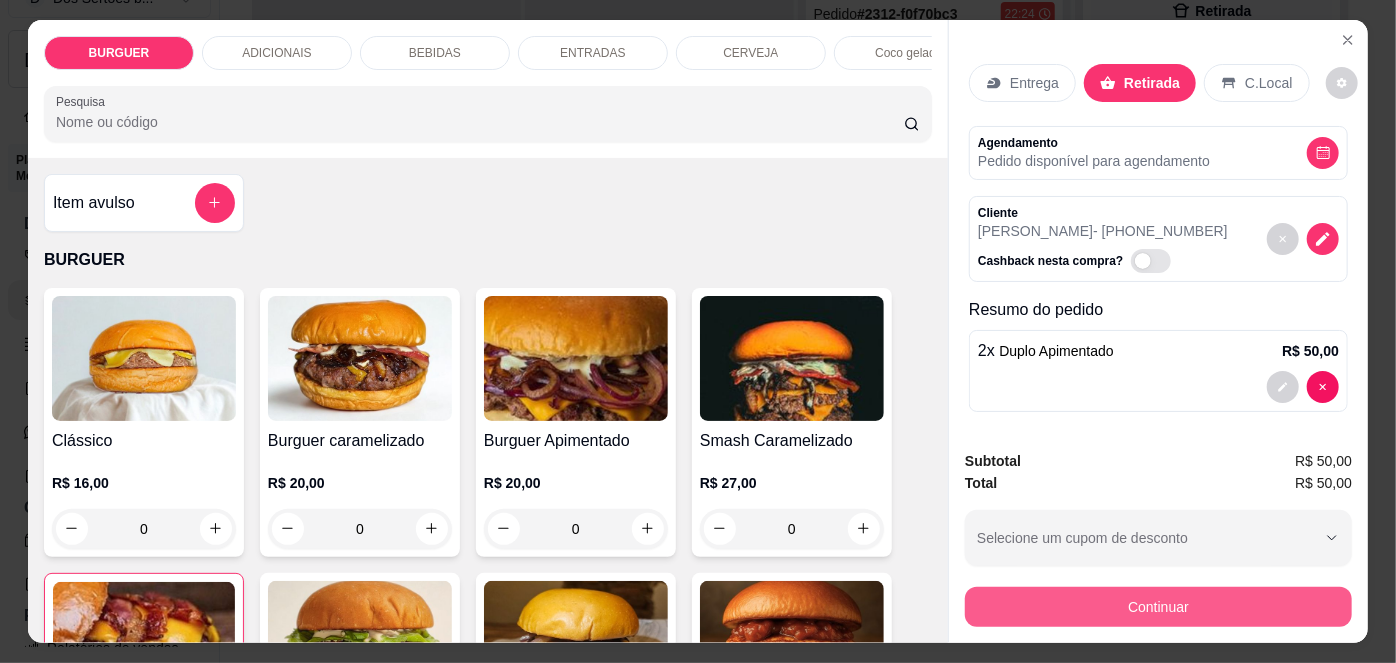 click on "Continuar" at bounding box center (1158, 607) 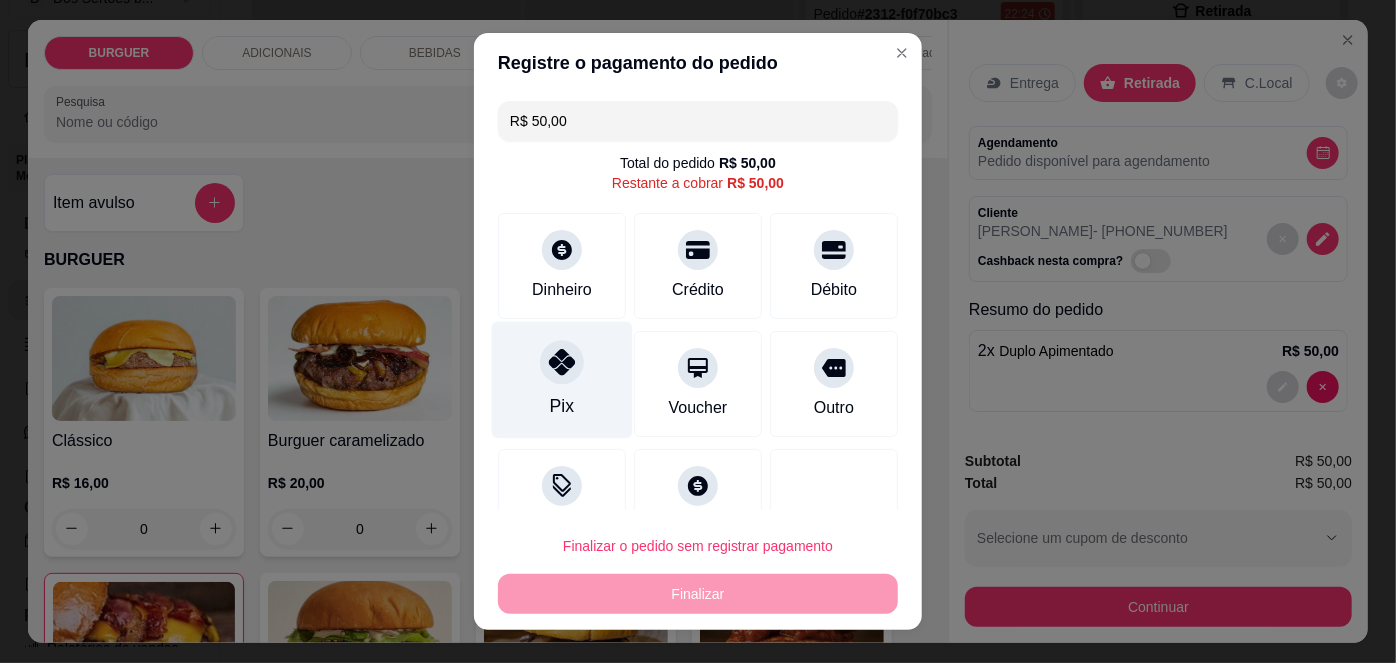 click on "Pix" at bounding box center (562, 380) 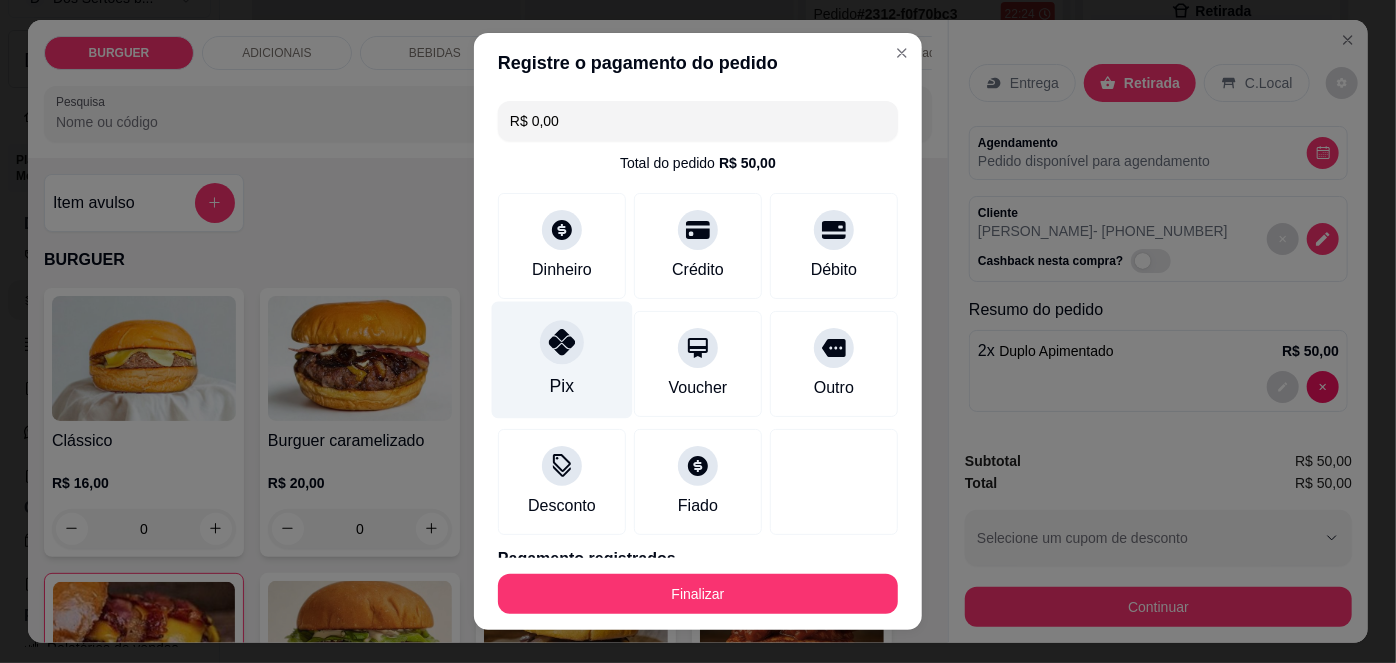 scroll, scrollTop: 88, scrollLeft: 0, axis: vertical 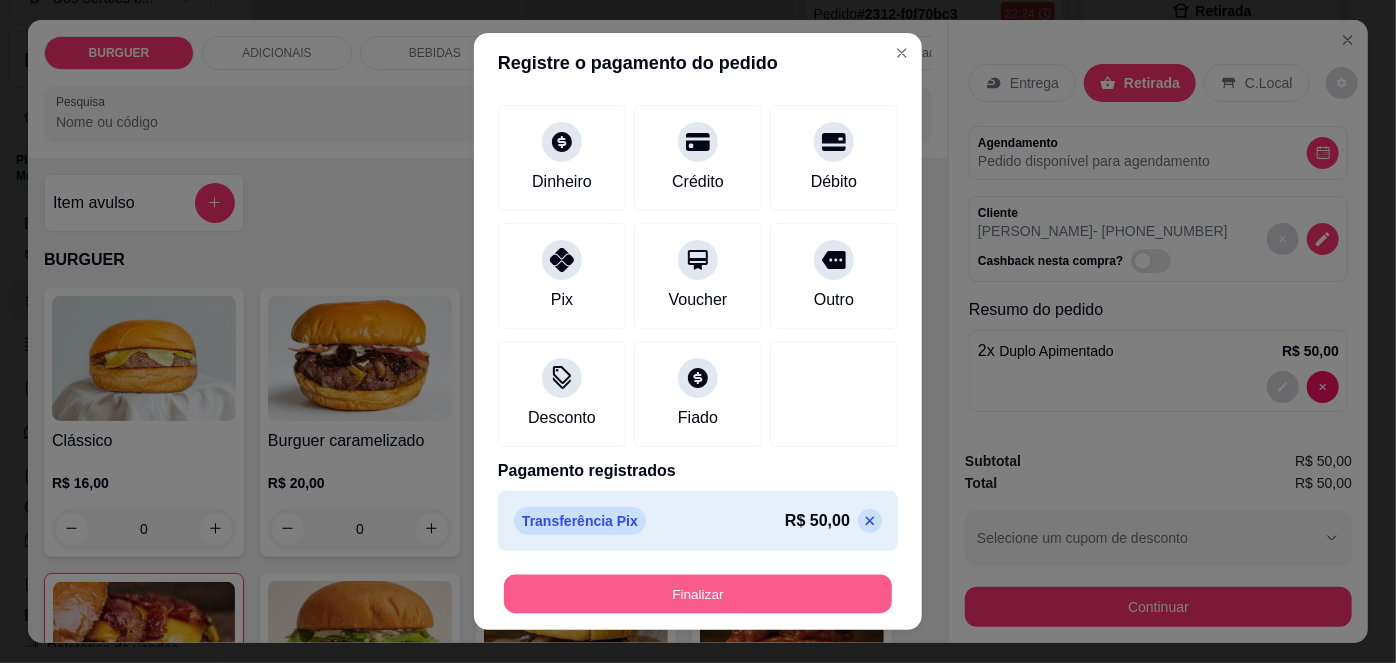 click on "Finalizar" at bounding box center (698, 593) 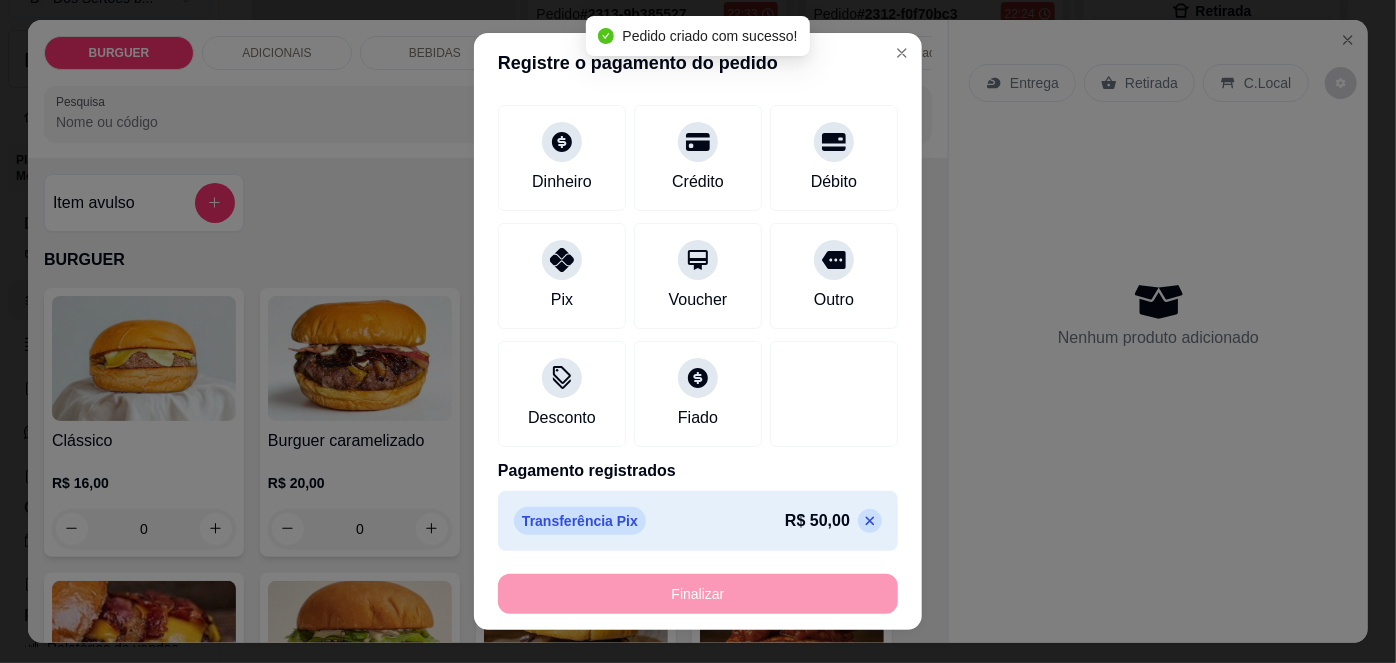 scroll, scrollTop: 40, scrollLeft: 0, axis: vertical 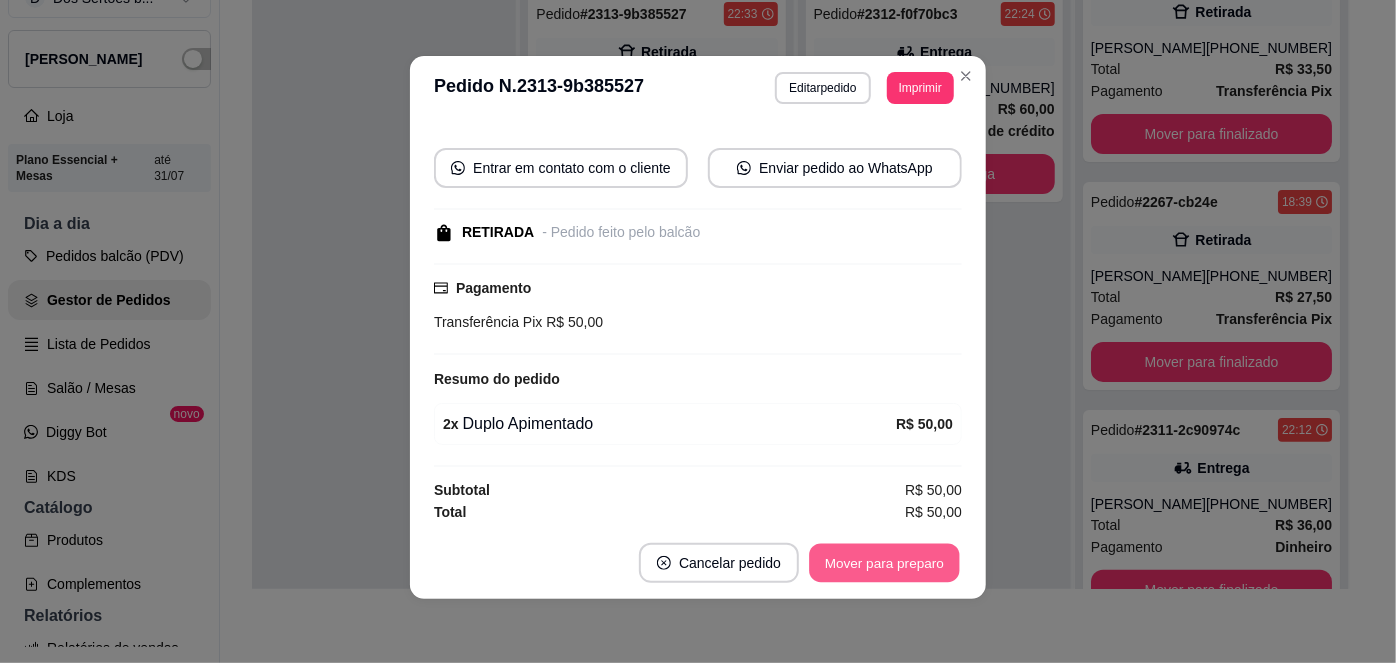 click on "Mover para preparo" at bounding box center (884, 563) 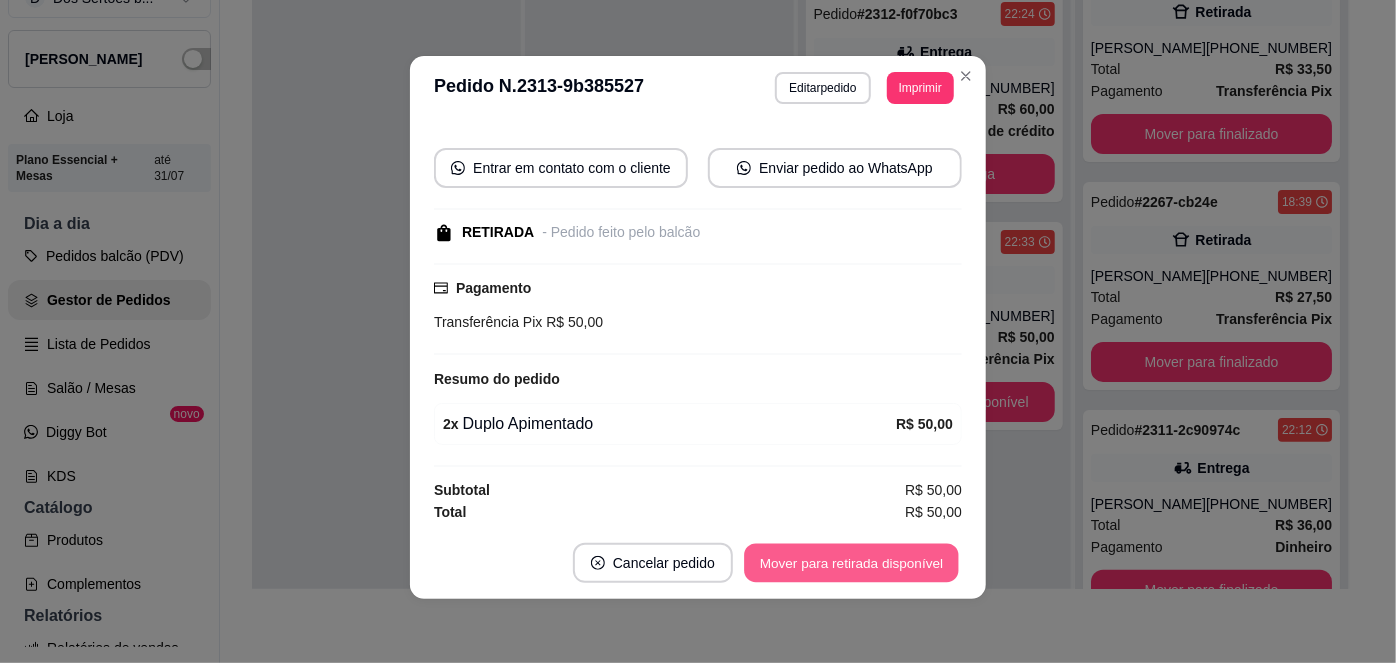 click on "Mover para retirada disponível" at bounding box center [851, 563] 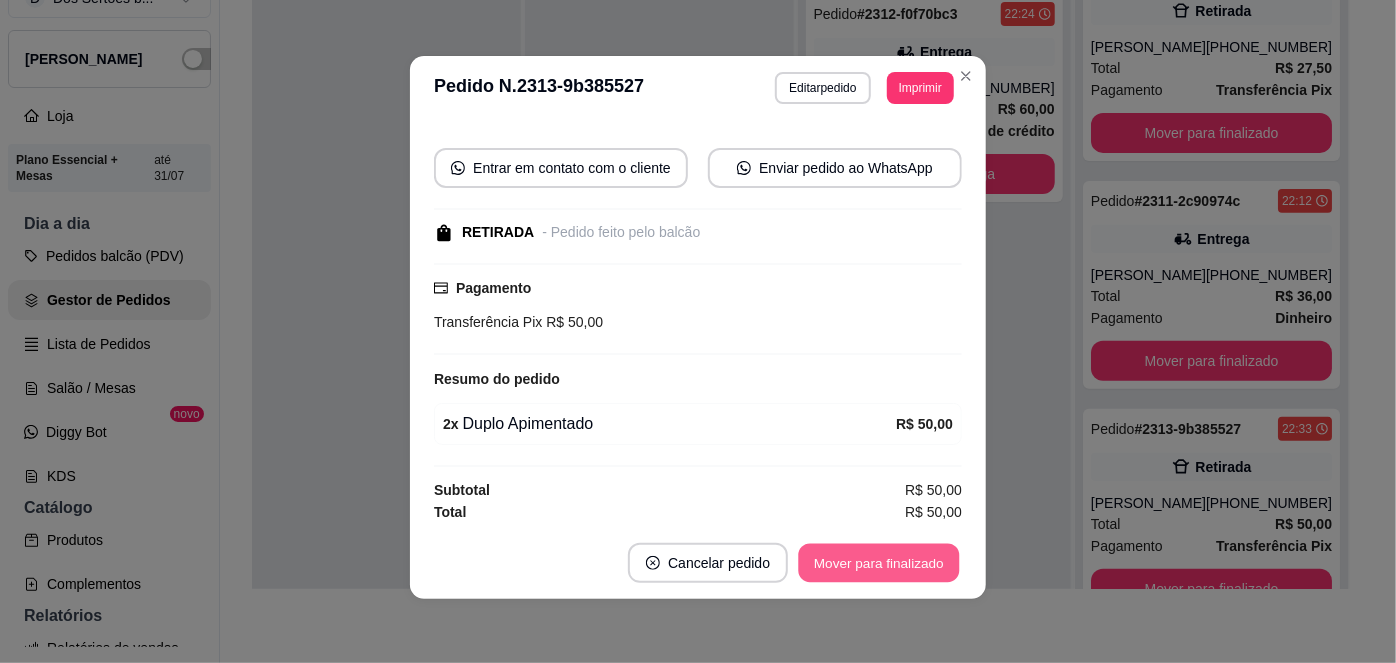 click on "Mover para finalizado" at bounding box center (879, 563) 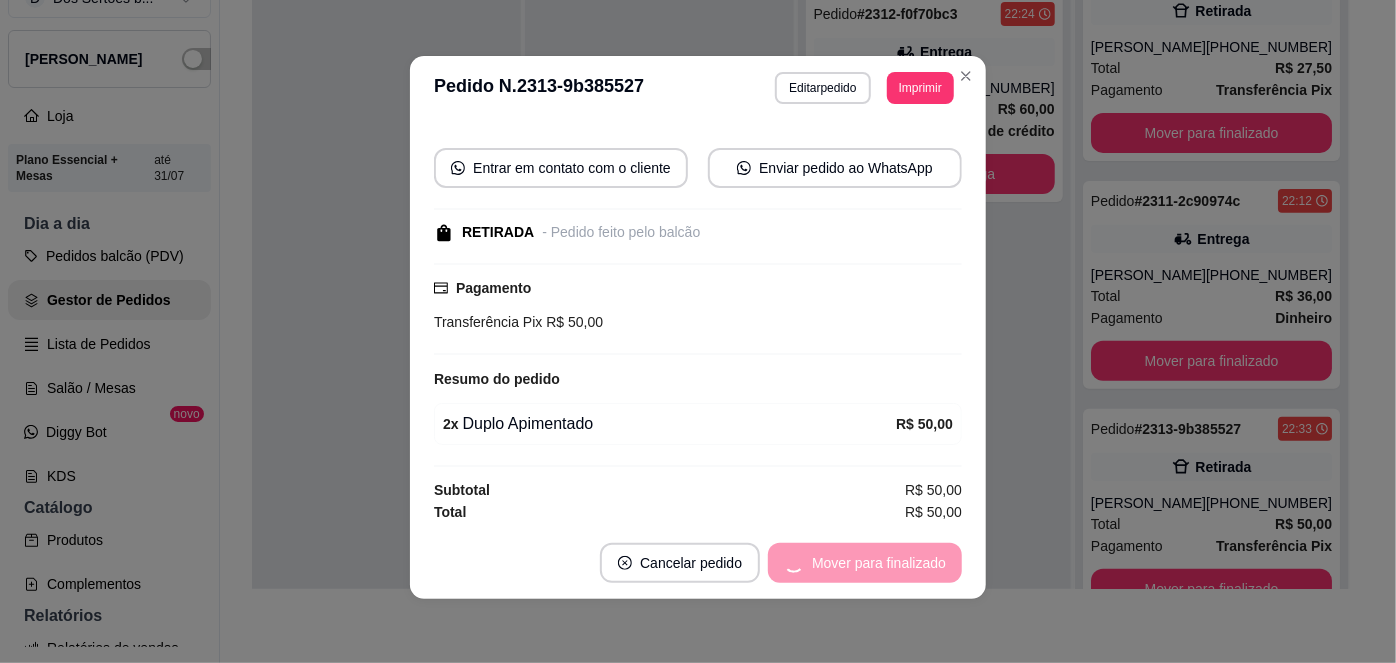 scroll, scrollTop: 40, scrollLeft: 0, axis: vertical 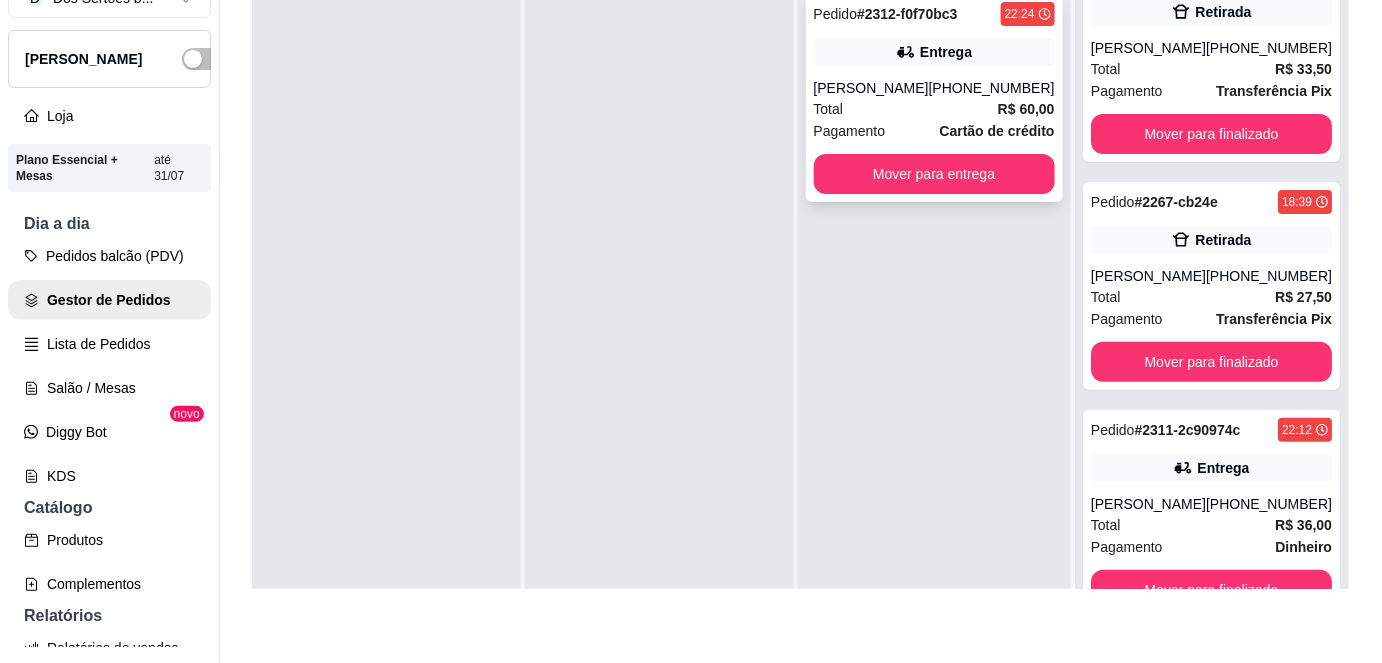 click on "Pedido  # 2312-f0f70bc3 22:24 Entrega TUBIAS [PERSON_NAME]  [PHONE_NUMBER] Total R$ 60,00 Pagamento Cartão de crédito Mover para entrega" at bounding box center [934, 98] 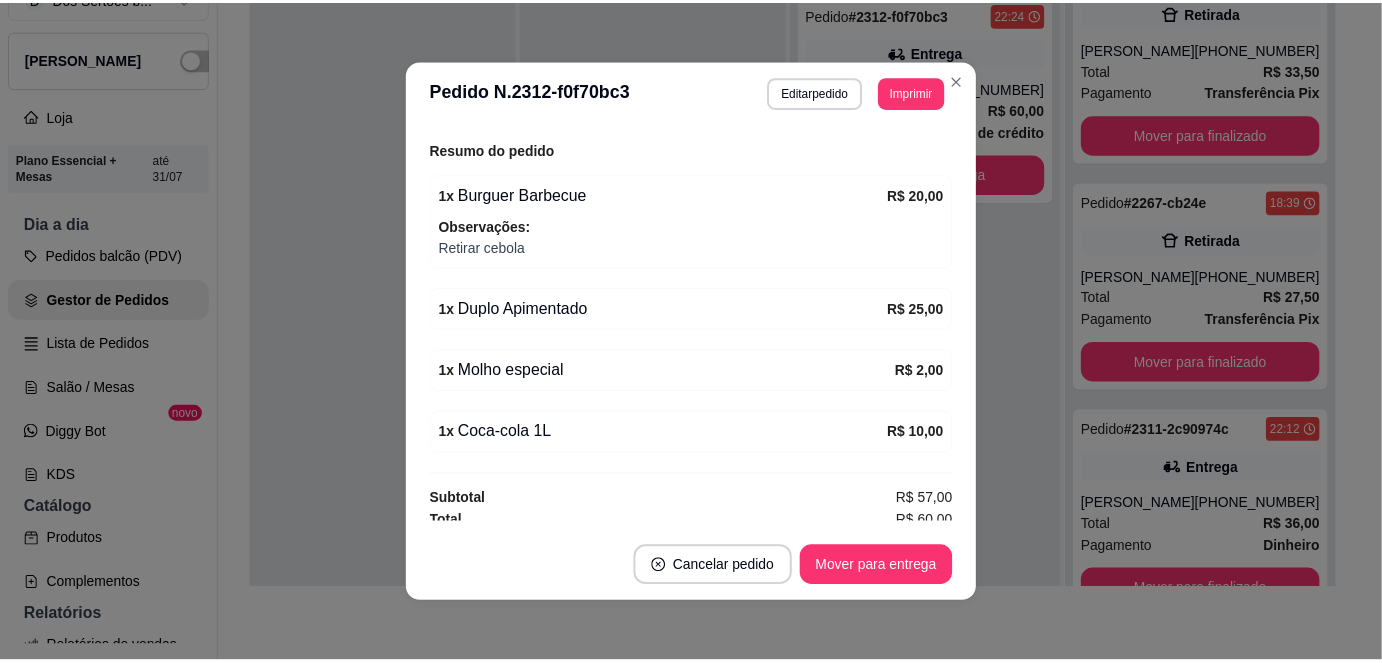 scroll, scrollTop: 618, scrollLeft: 0, axis: vertical 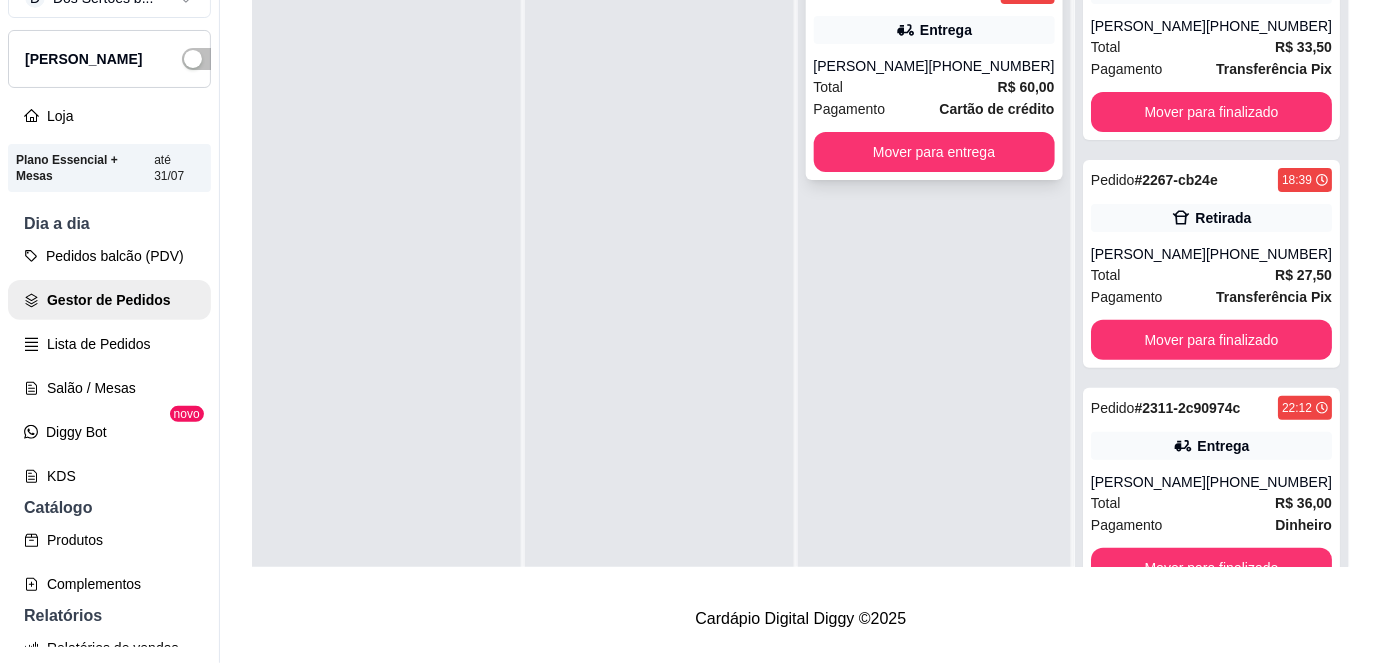 click on "[PHONE_NUMBER]" at bounding box center [992, 66] 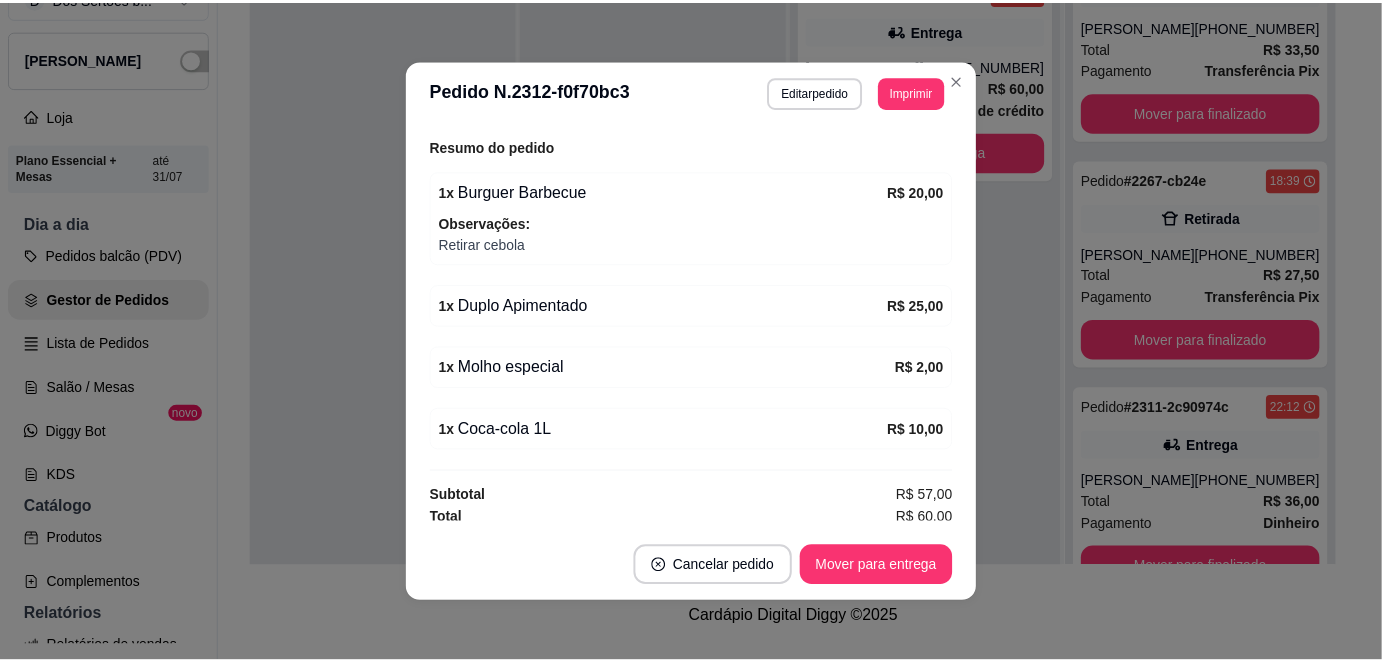 scroll, scrollTop: 617, scrollLeft: 0, axis: vertical 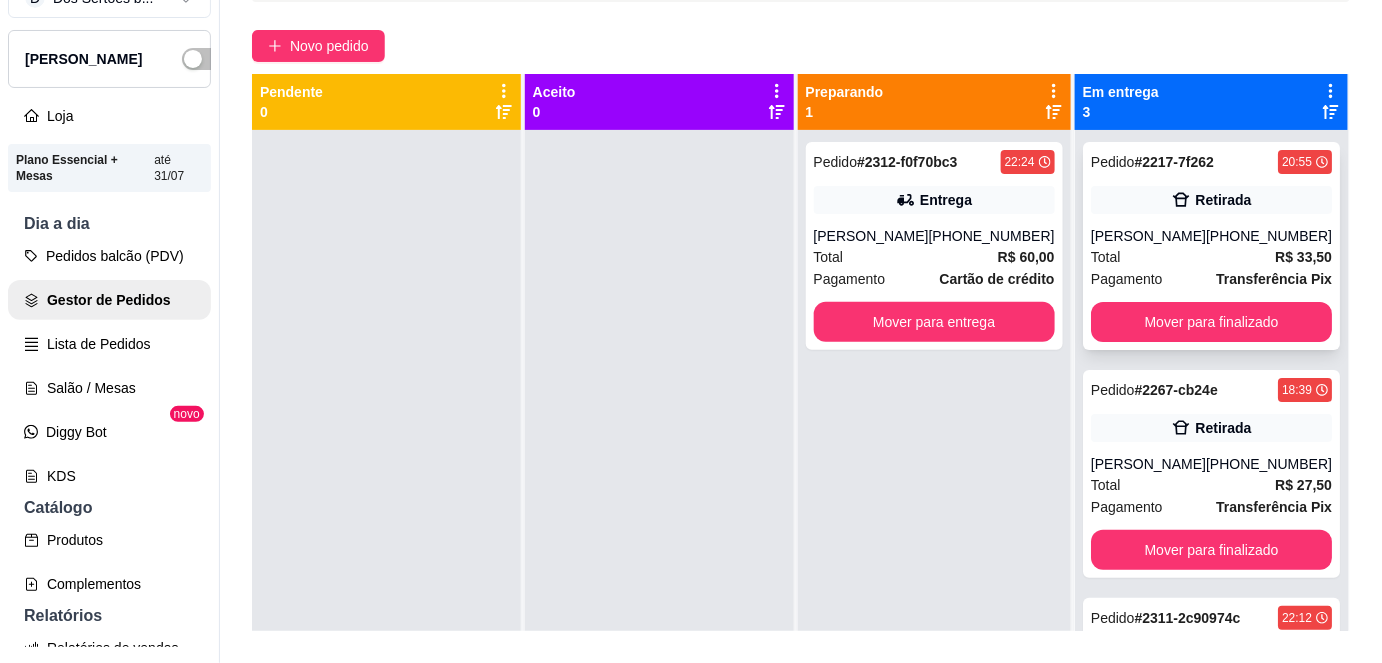 click on "Retirada" at bounding box center [1211, 200] 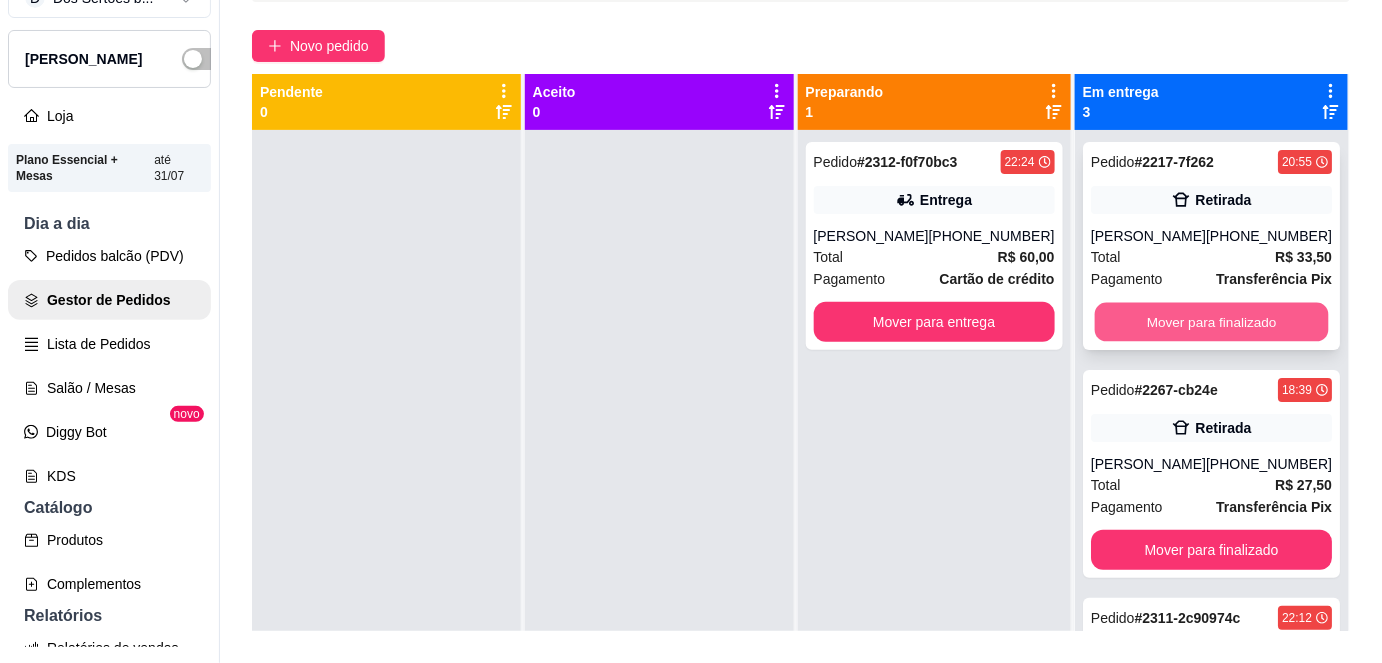 click on "Mover para finalizado" at bounding box center [1211, 322] 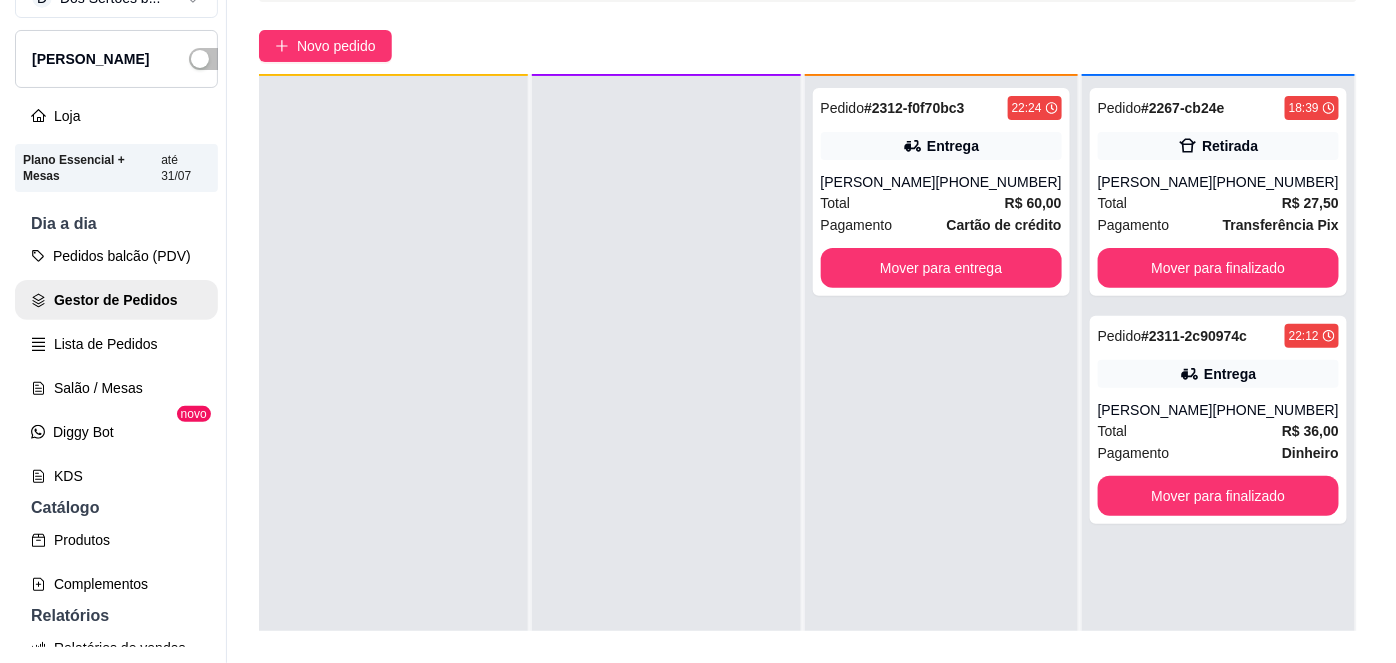 scroll, scrollTop: 55, scrollLeft: 0, axis: vertical 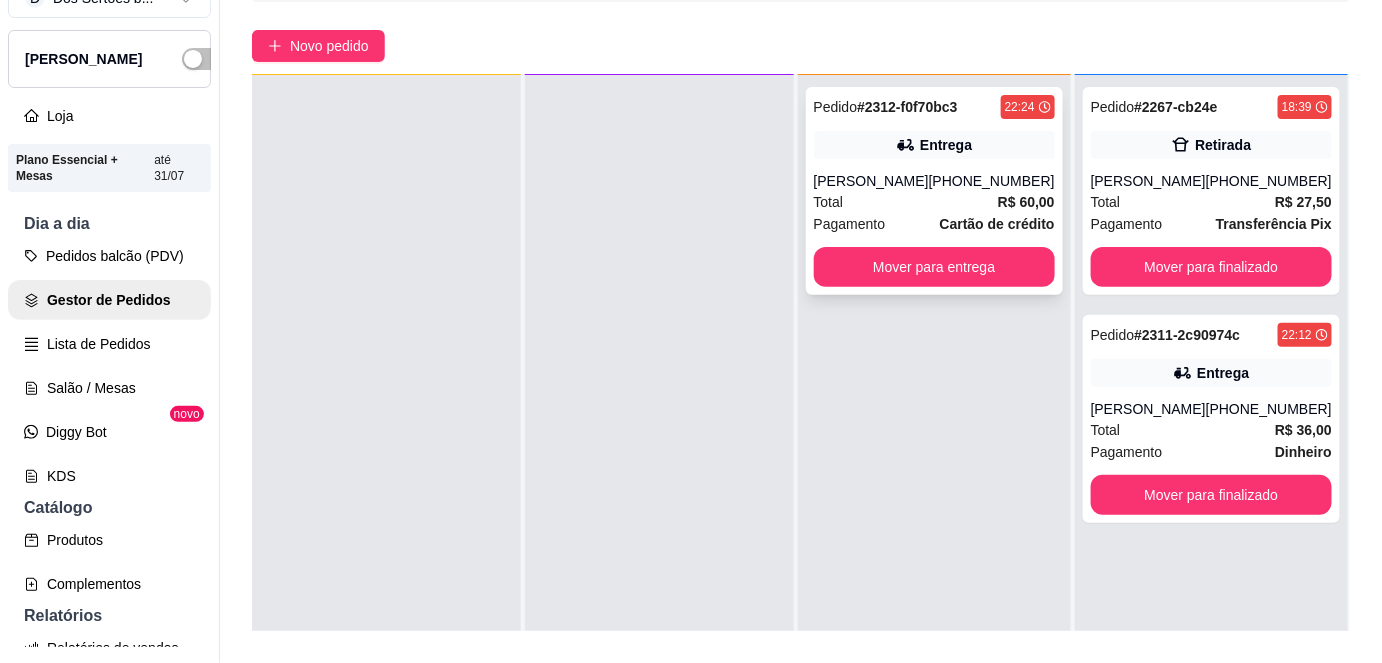 click on "Cartão de crédito" at bounding box center [997, 224] 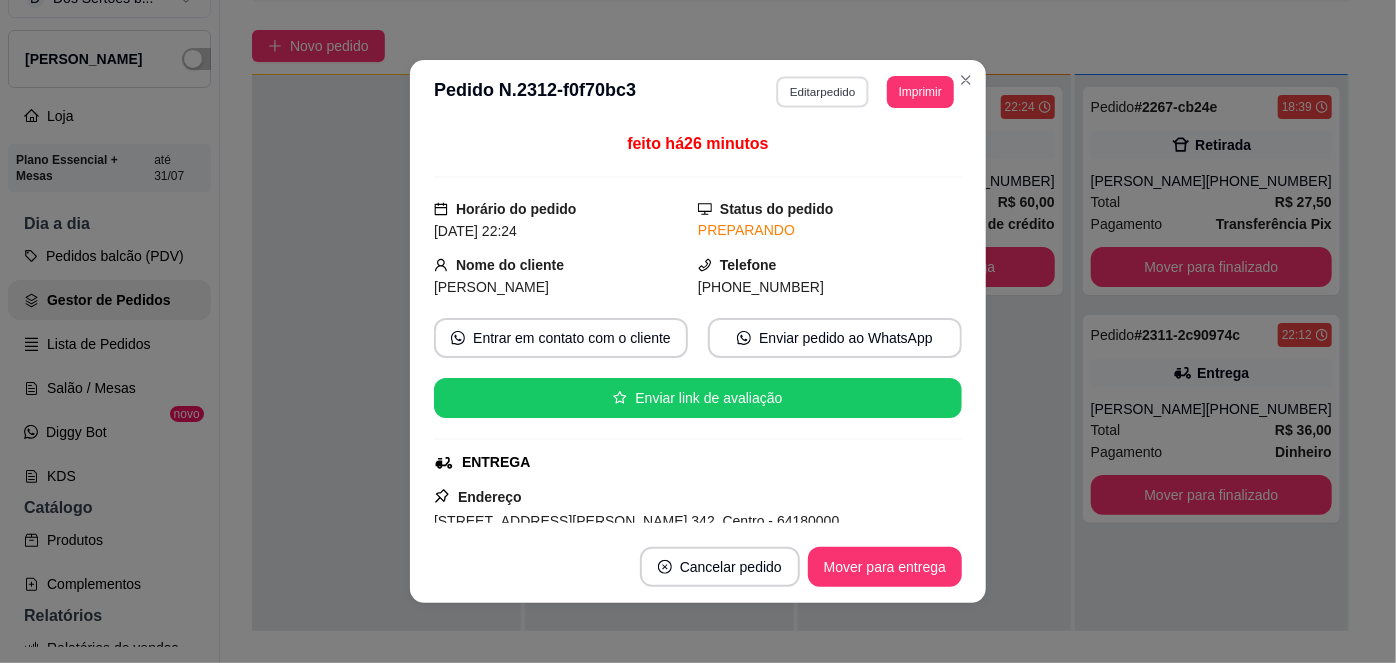 click on "Editar  pedido" at bounding box center [823, 91] 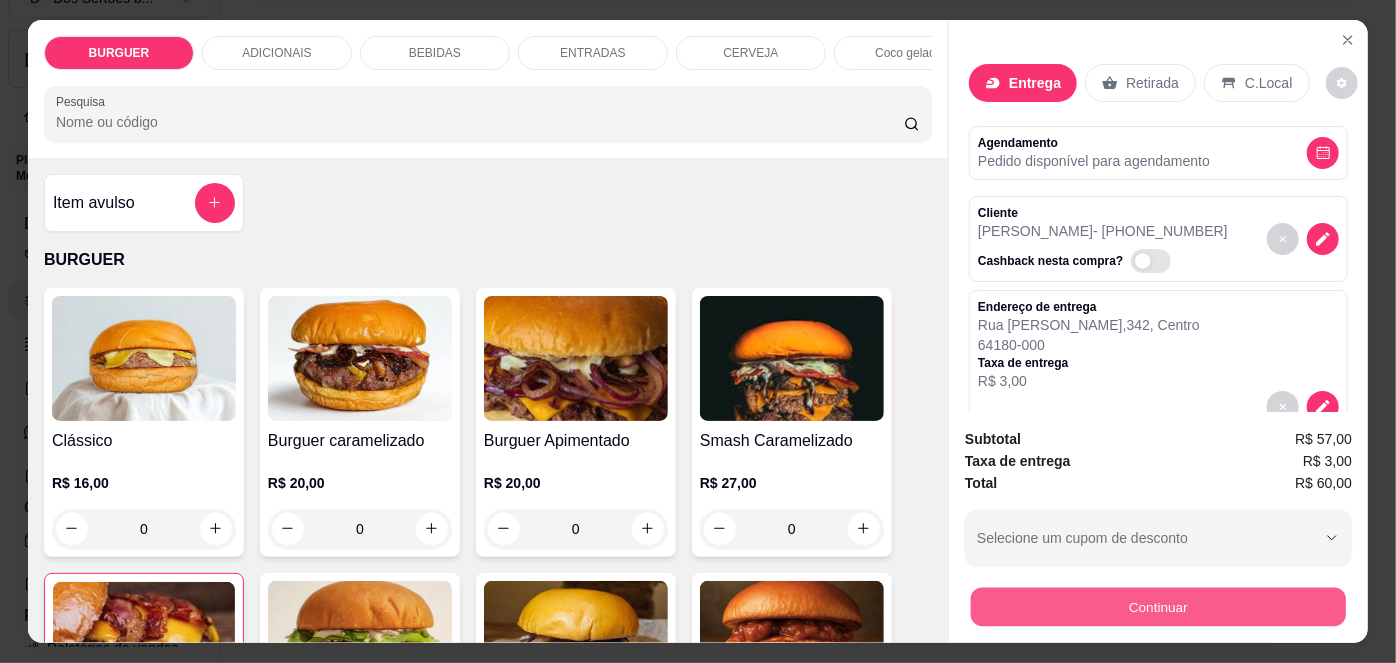 click on "Continuar" at bounding box center [1158, 607] 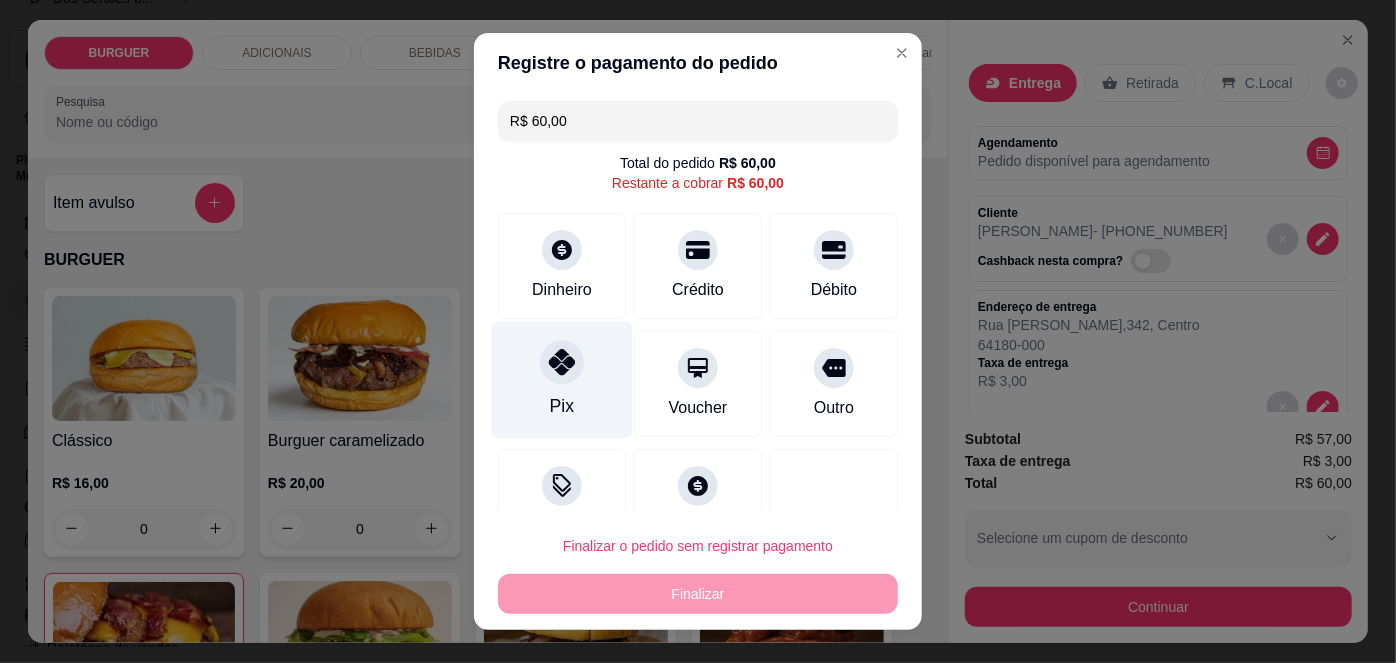 click on "Pix" at bounding box center [562, 380] 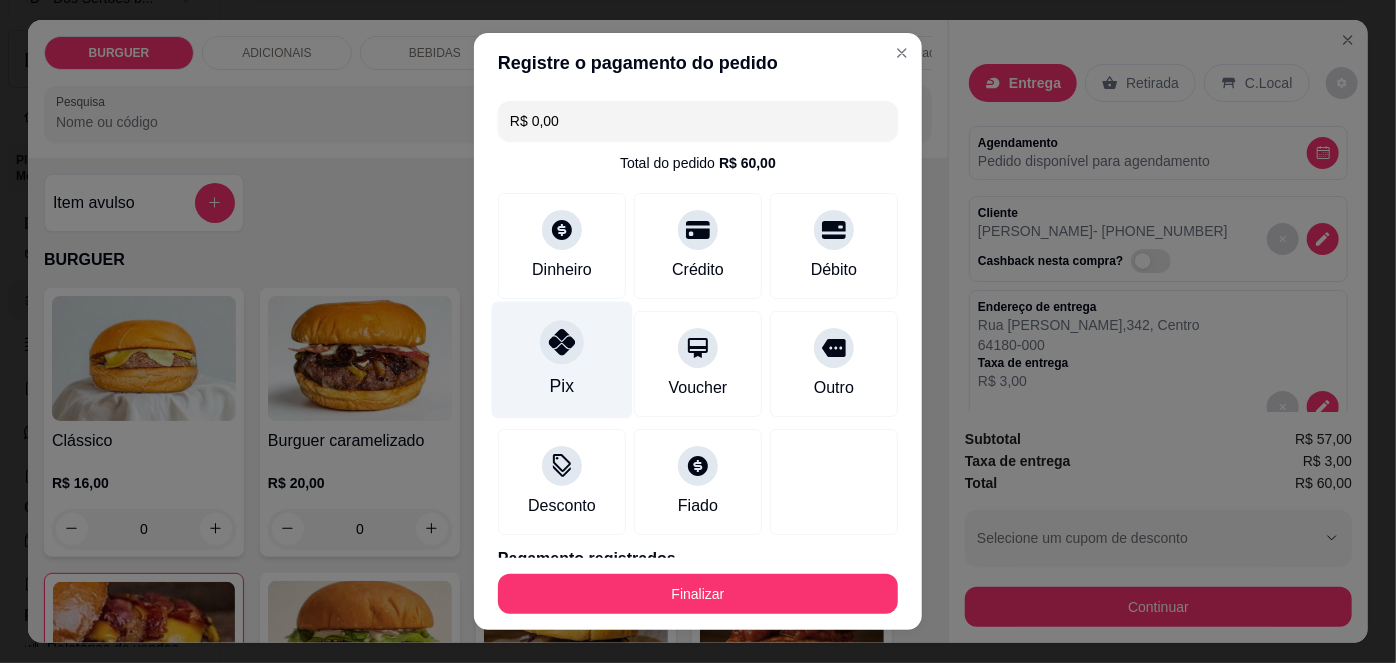 scroll, scrollTop: 88, scrollLeft: 0, axis: vertical 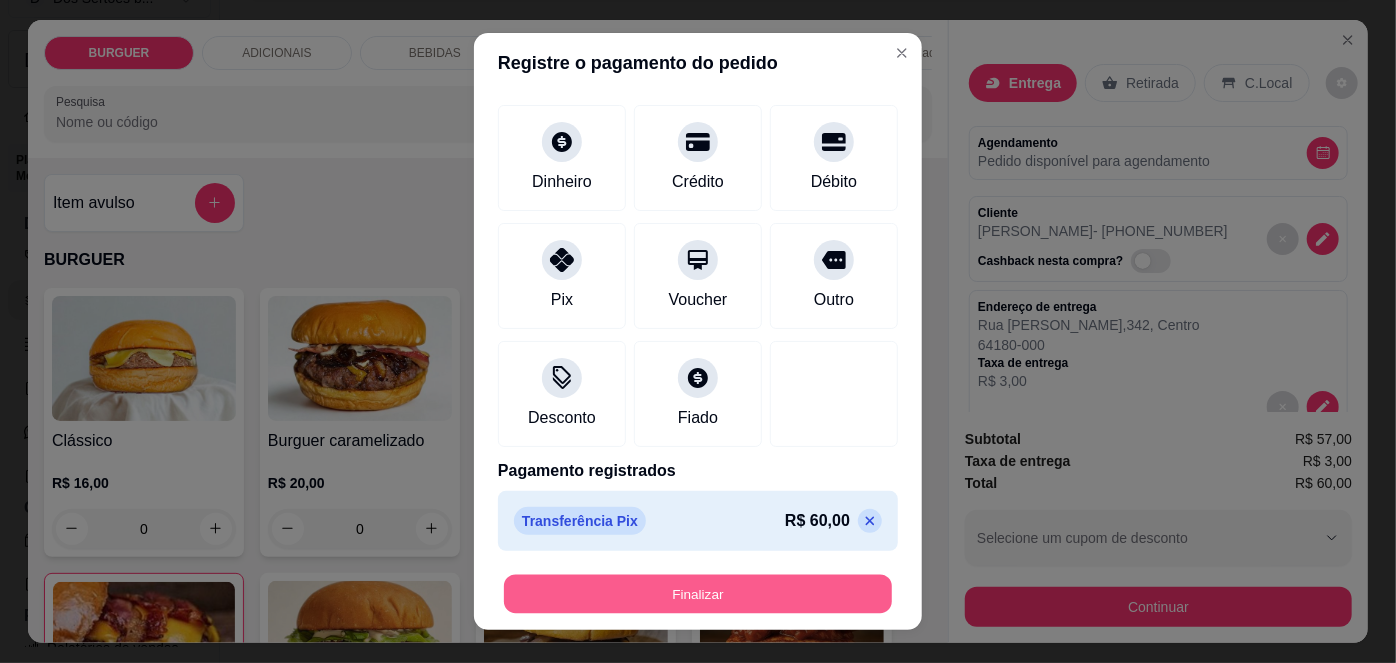 click on "Finalizar" at bounding box center (698, 593) 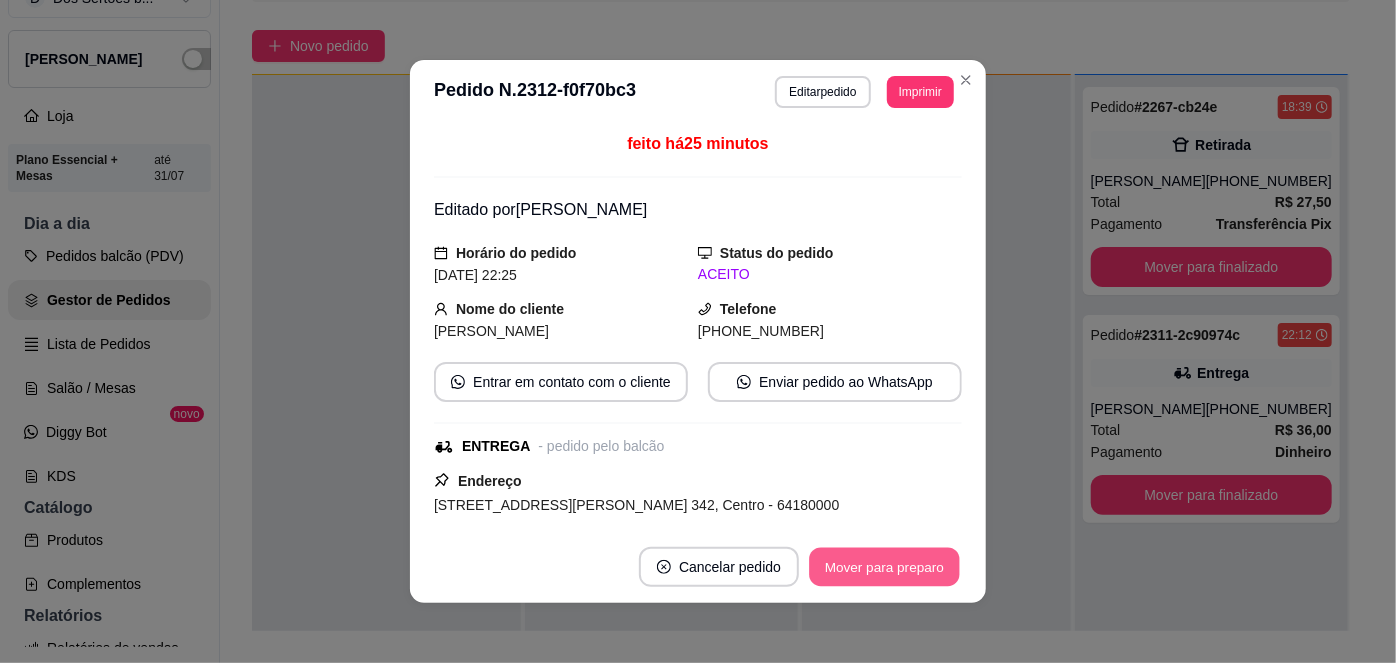 click on "Mover para preparo" at bounding box center [884, 567] 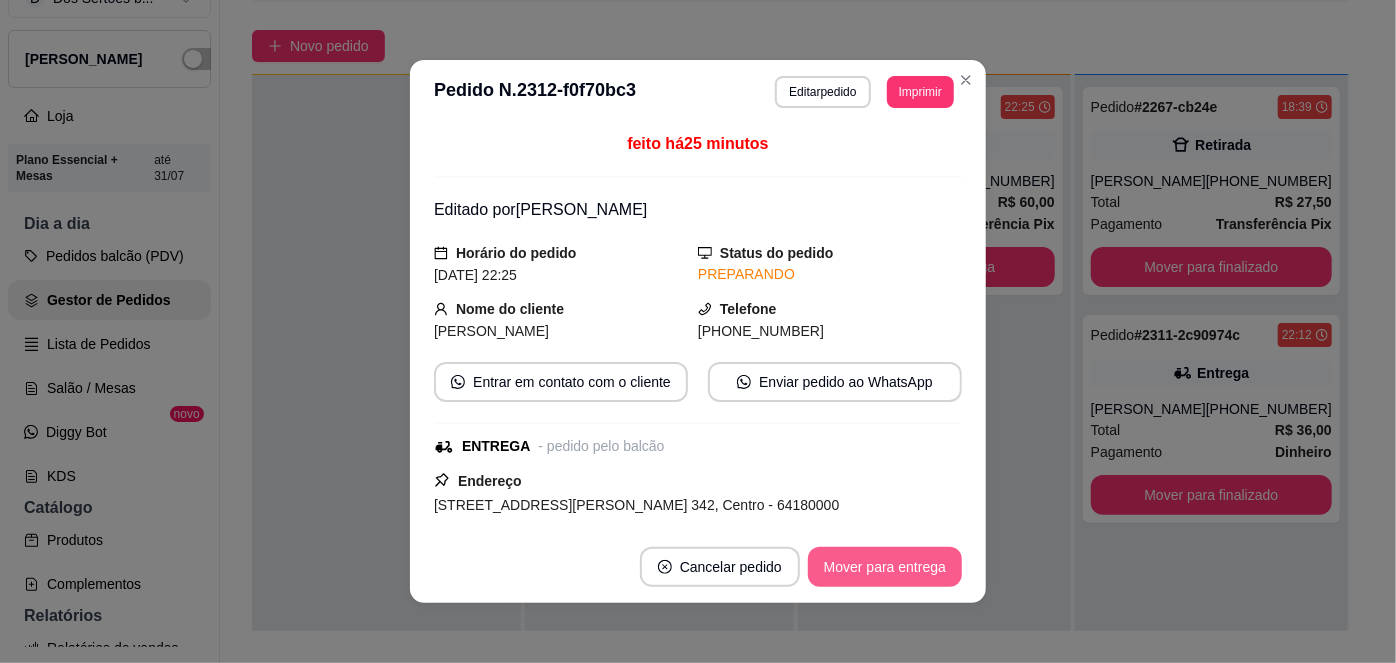 click on "Mover para entrega" at bounding box center [885, 567] 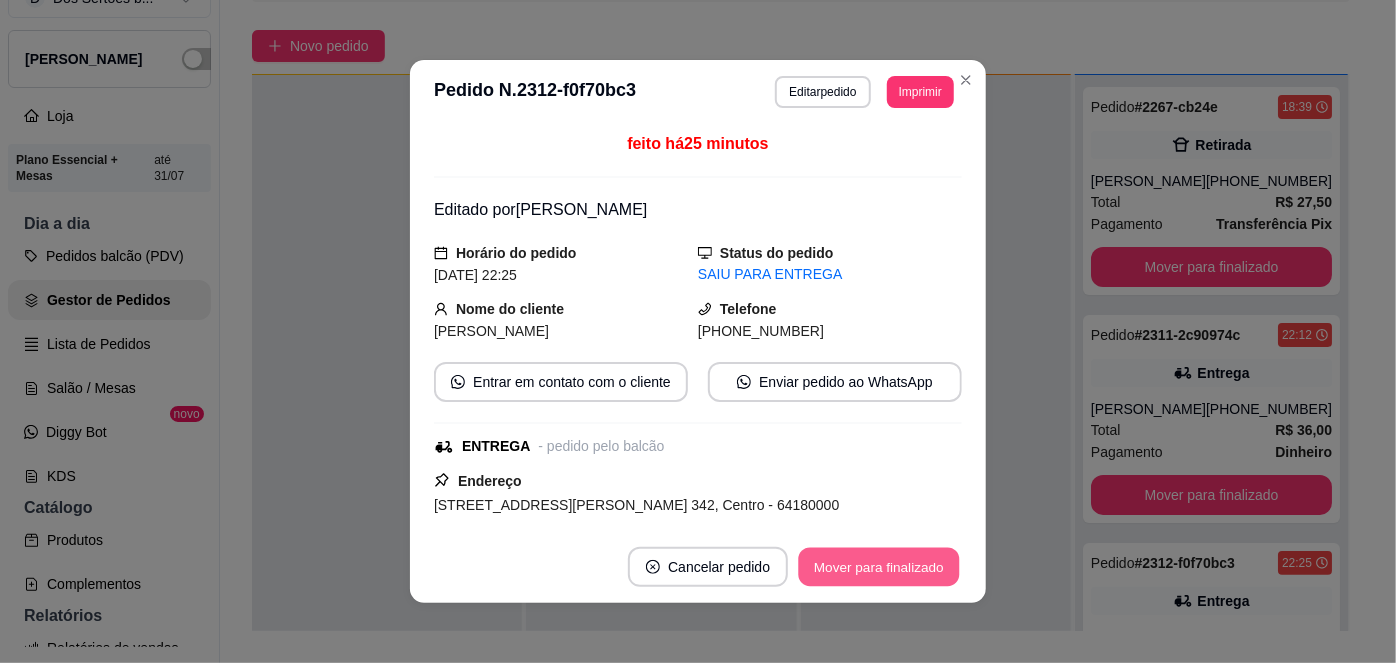 click on "Mover para finalizado" at bounding box center (879, 567) 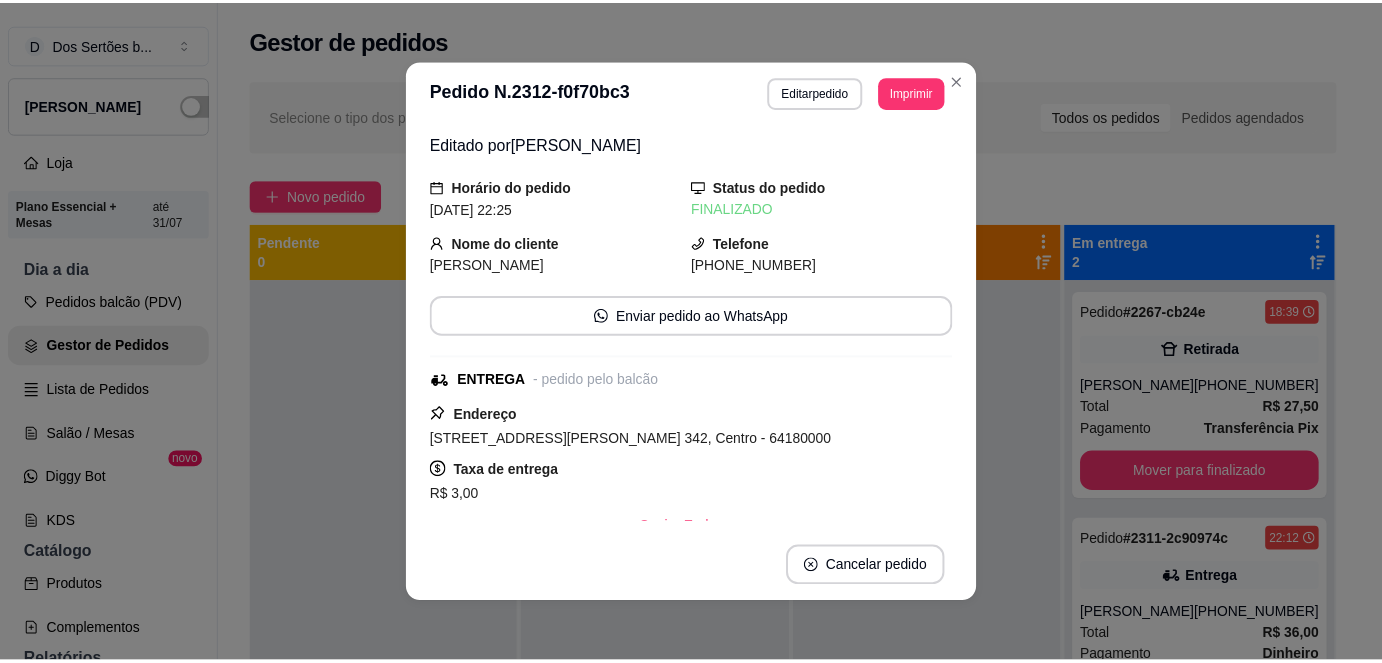 scroll, scrollTop: 32, scrollLeft: 0, axis: vertical 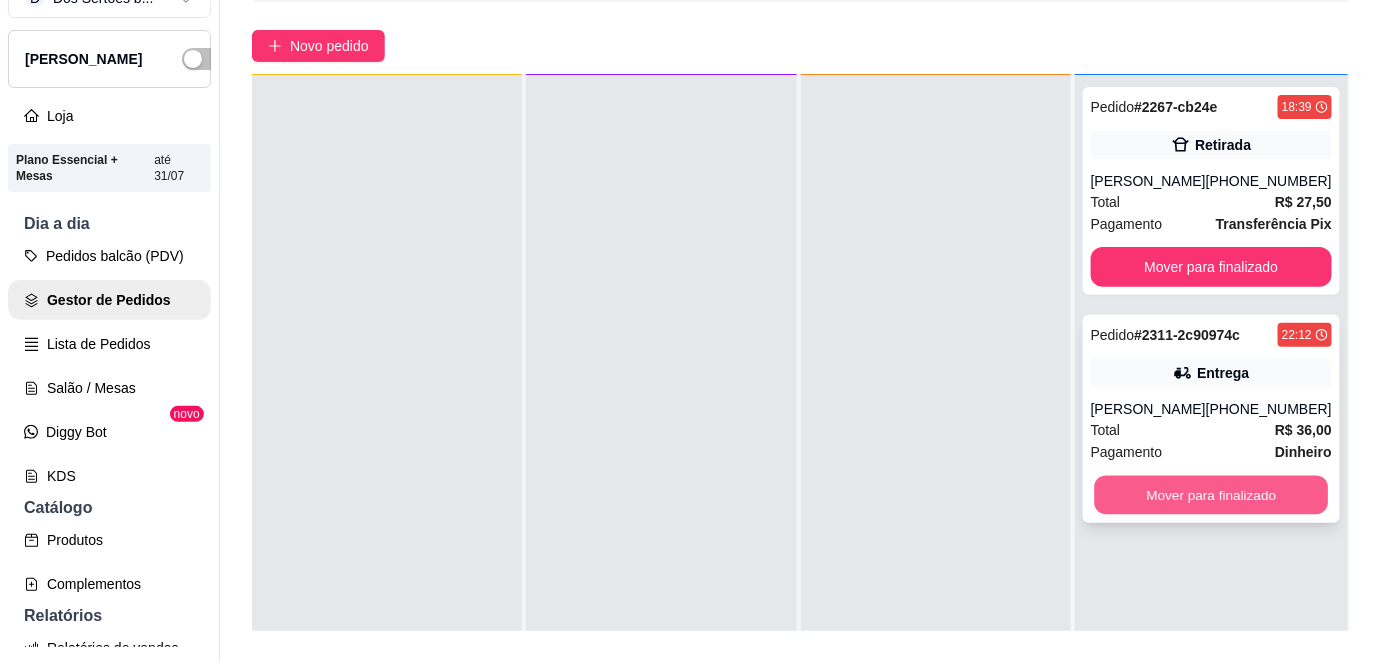 click on "Mover para finalizado" at bounding box center (1211, 495) 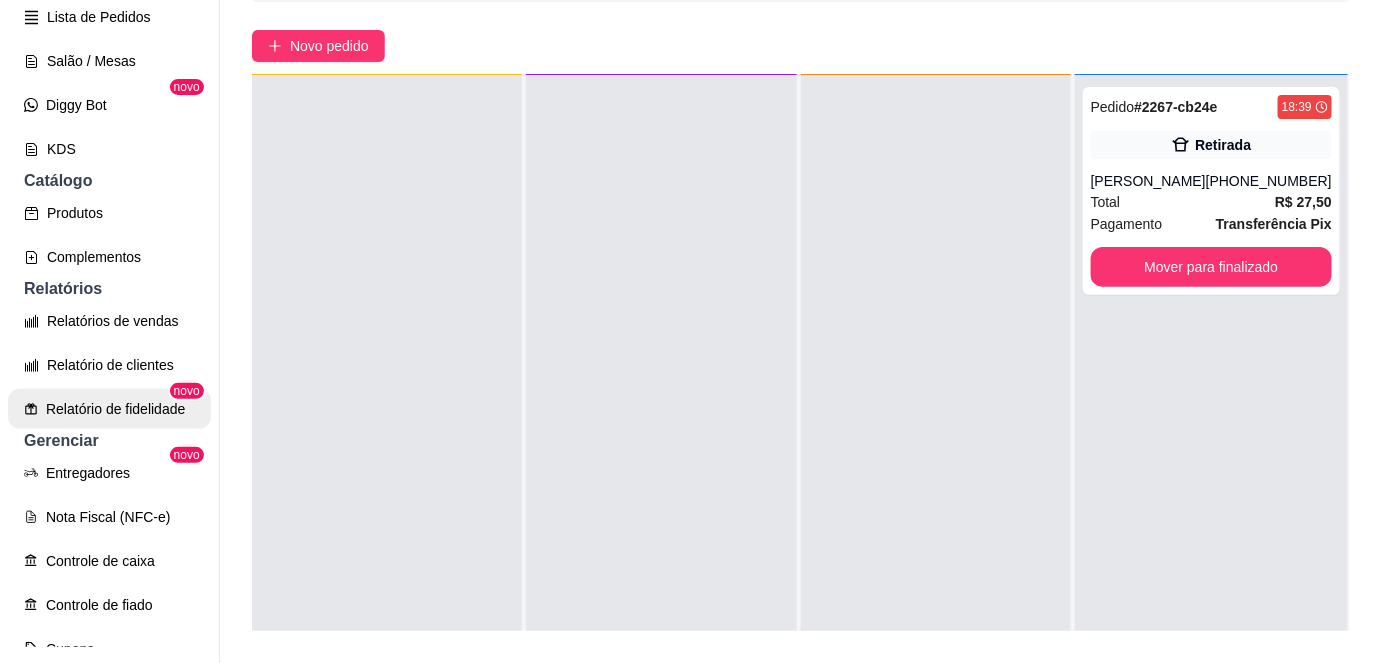 scroll, scrollTop: 391, scrollLeft: 0, axis: vertical 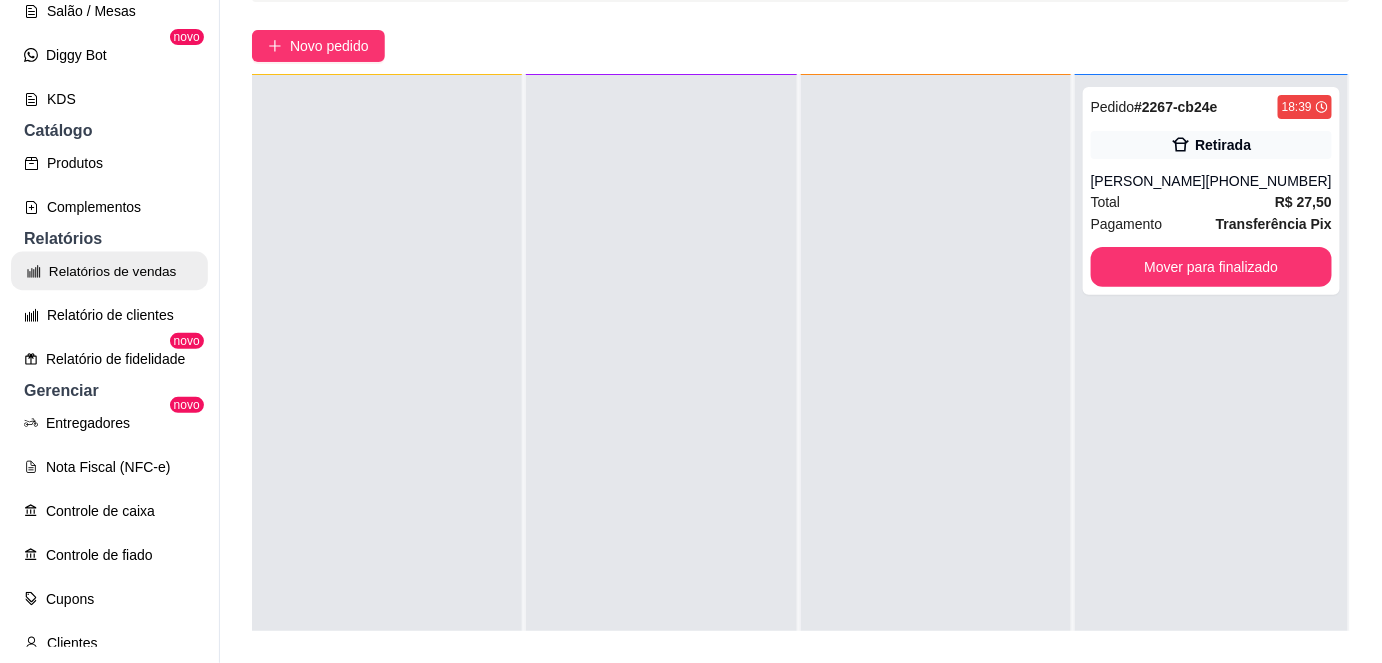 click on "Relatórios de vendas" at bounding box center (109, 271) 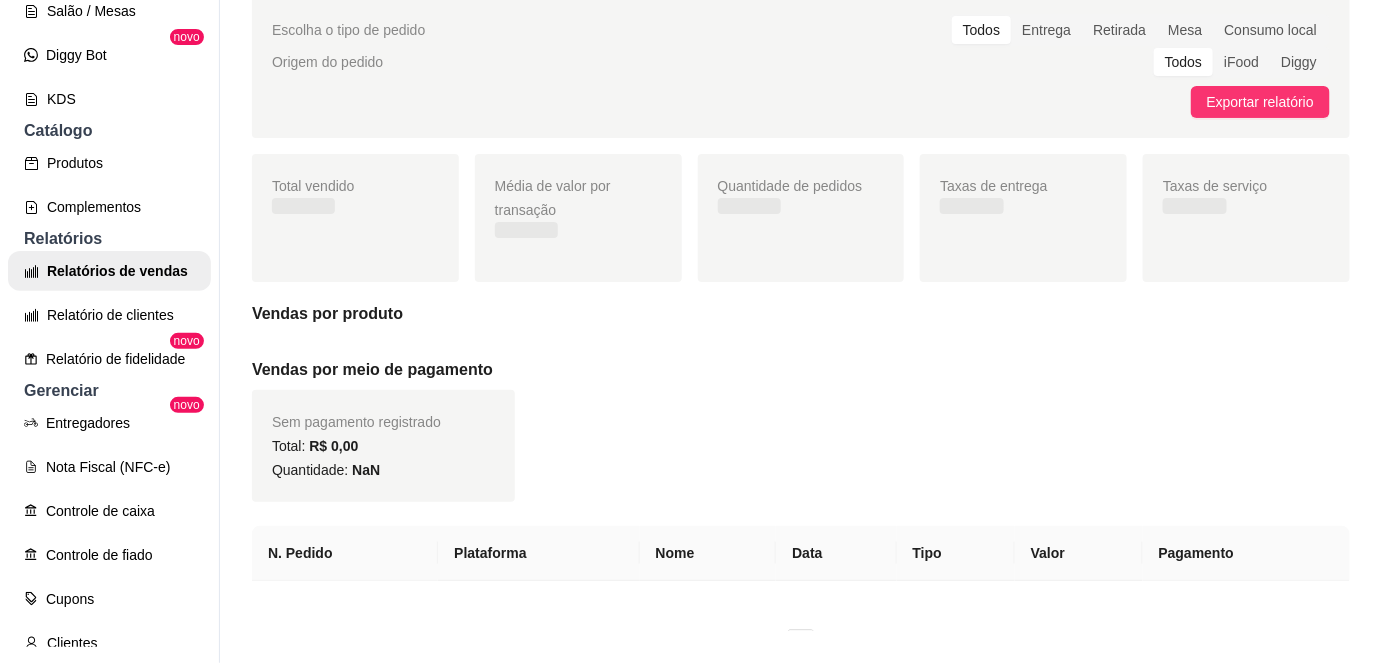 scroll, scrollTop: 0, scrollLeft: 0, axis: both 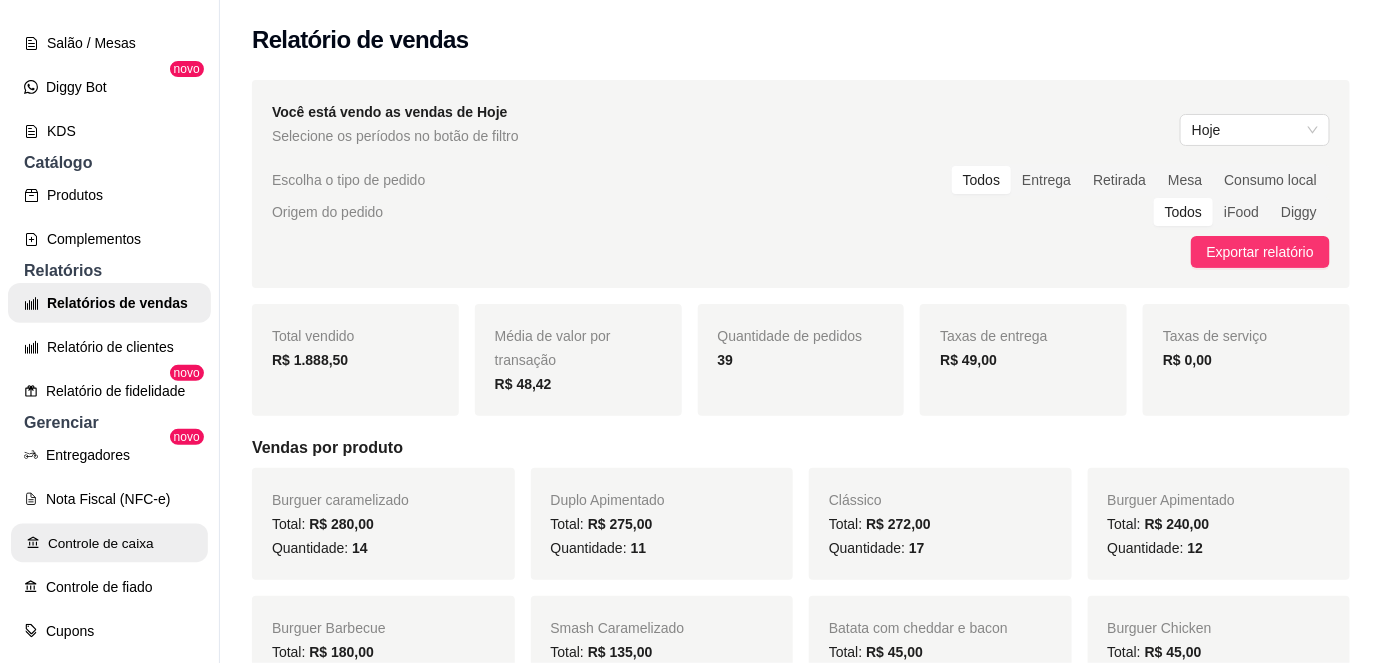click on "Controle de caixa" at bounding box center [109, 543] 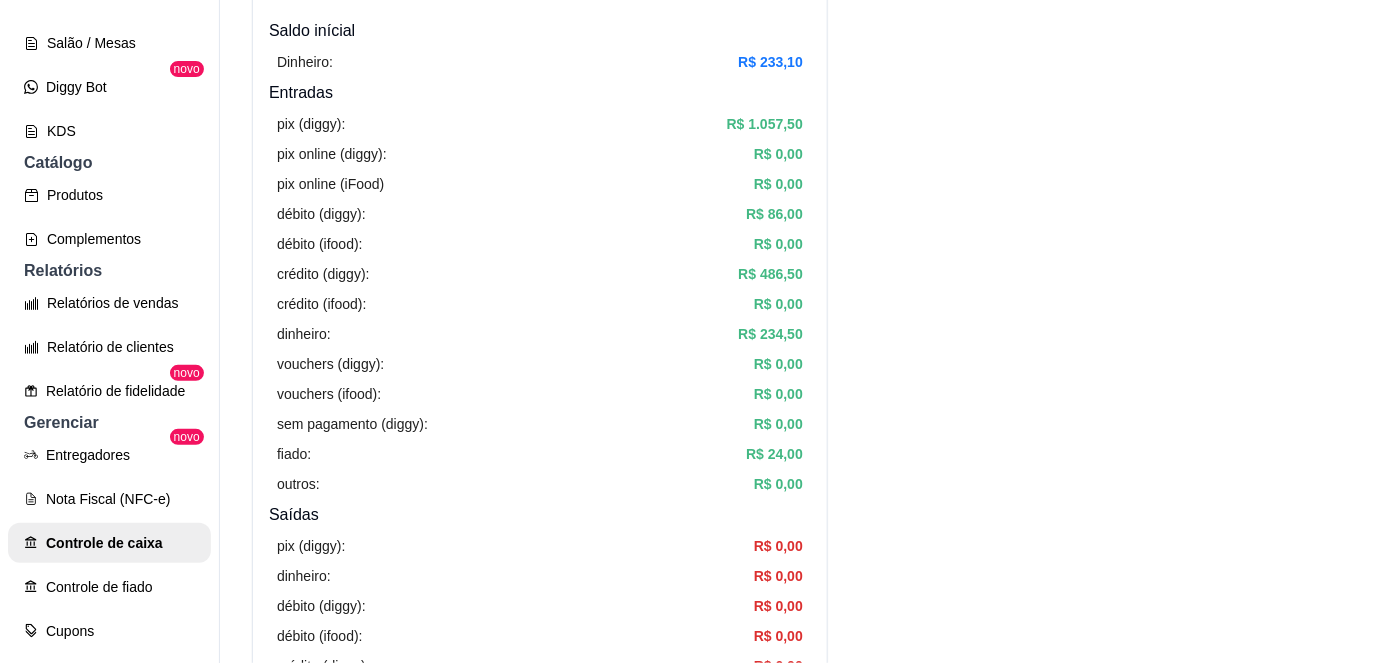 scroll, scrollTop: 0, scrollLeft: 0, axis: both 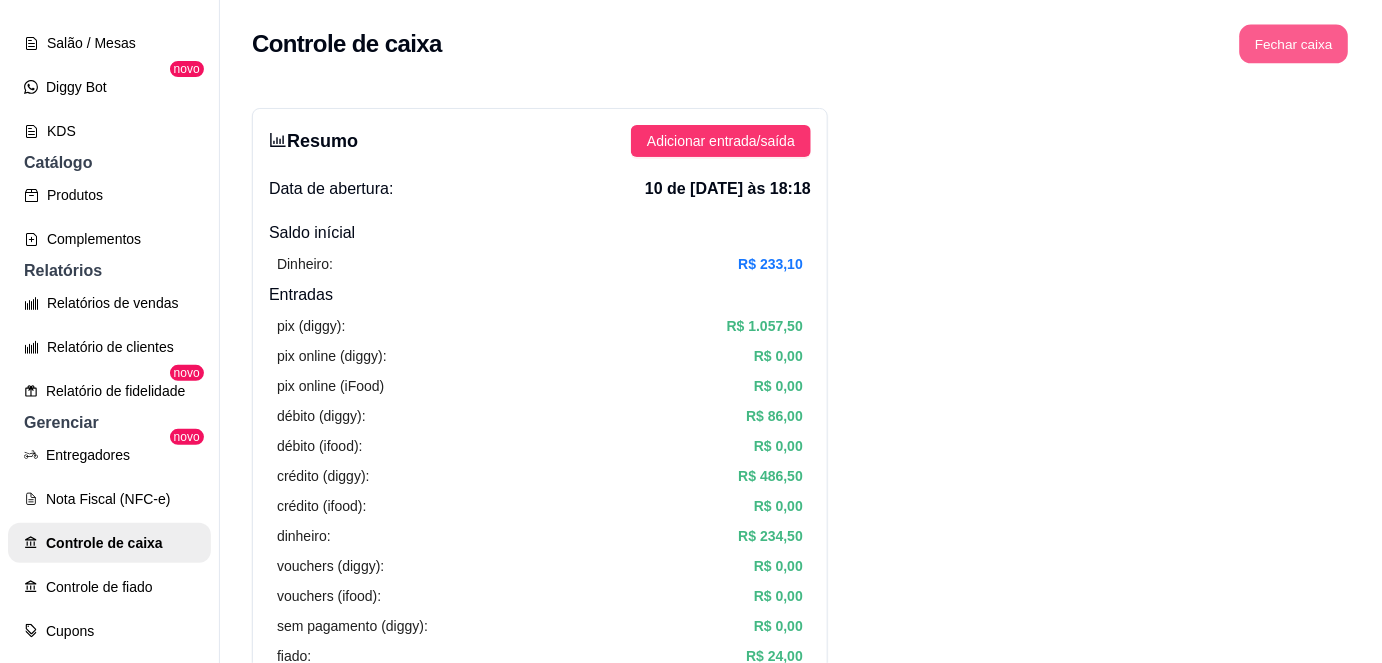 click on "Fechar caixa" at bounding box center (1294, 44) 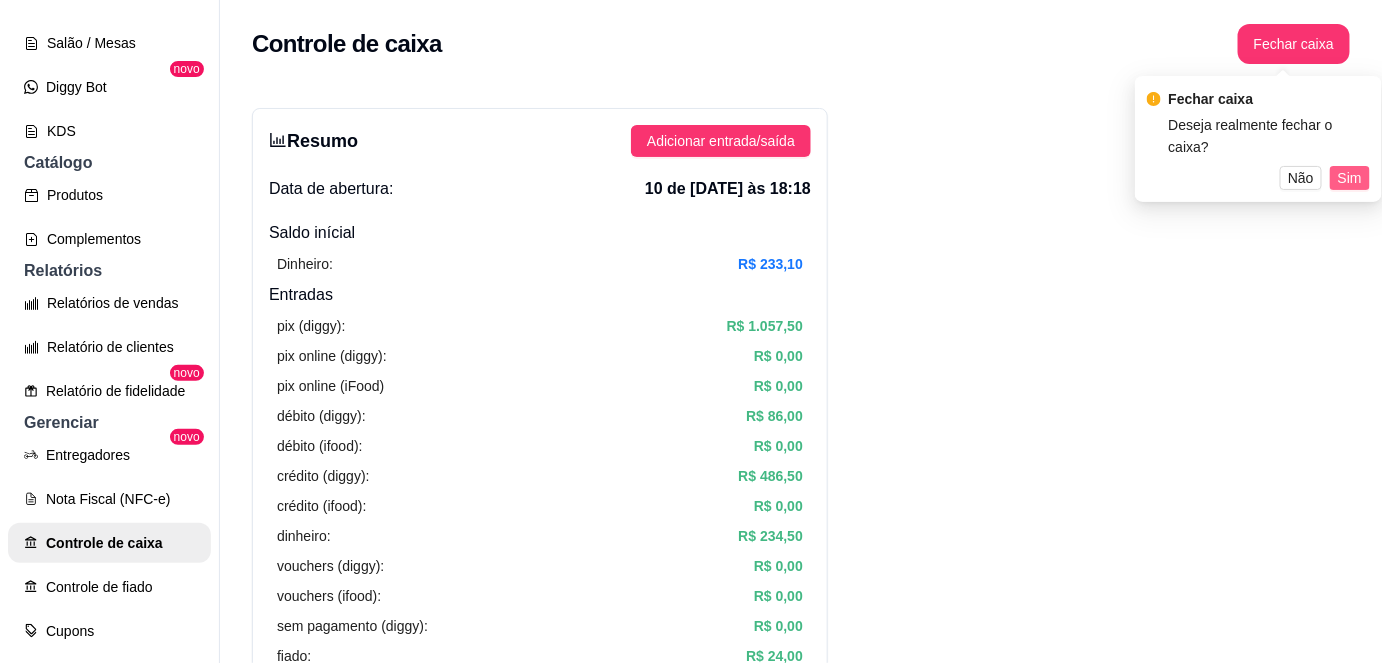 click on "Sim" at bounding box center (1350, 178) 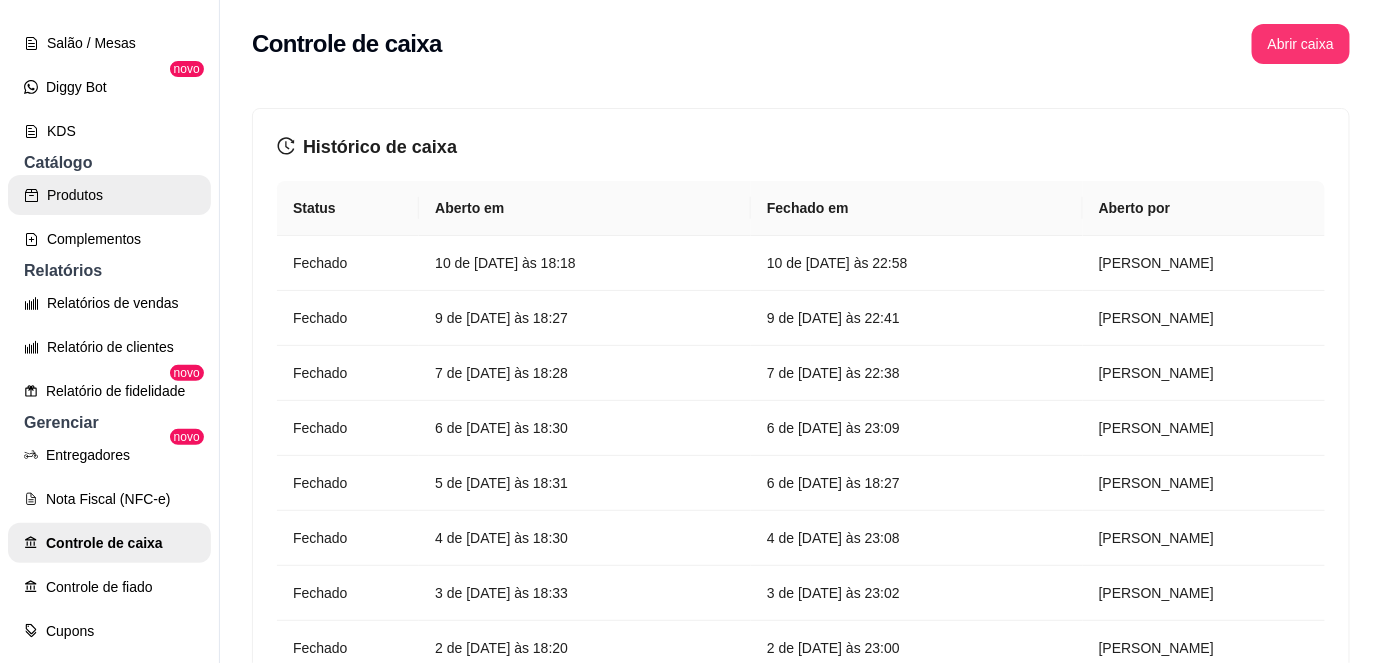 scroll, scrollTop: 0, scrollLeft: 0, axis: both 